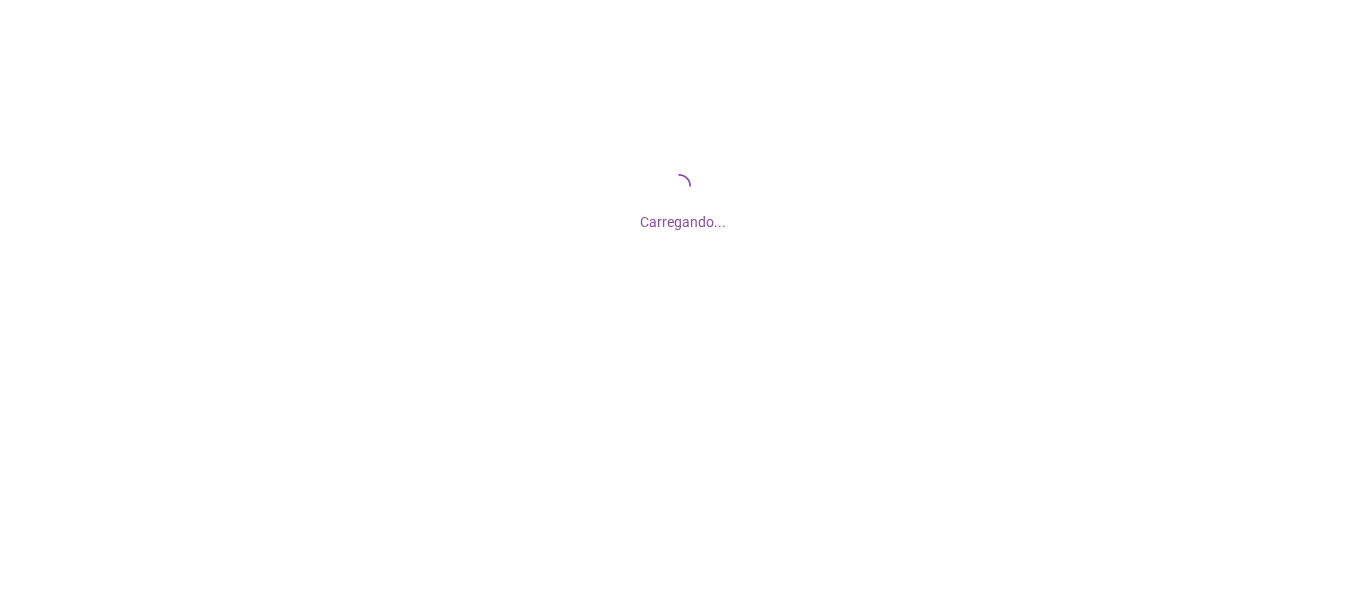 scroll, scrollTop: 0, scrollLeft: 0, axis: both 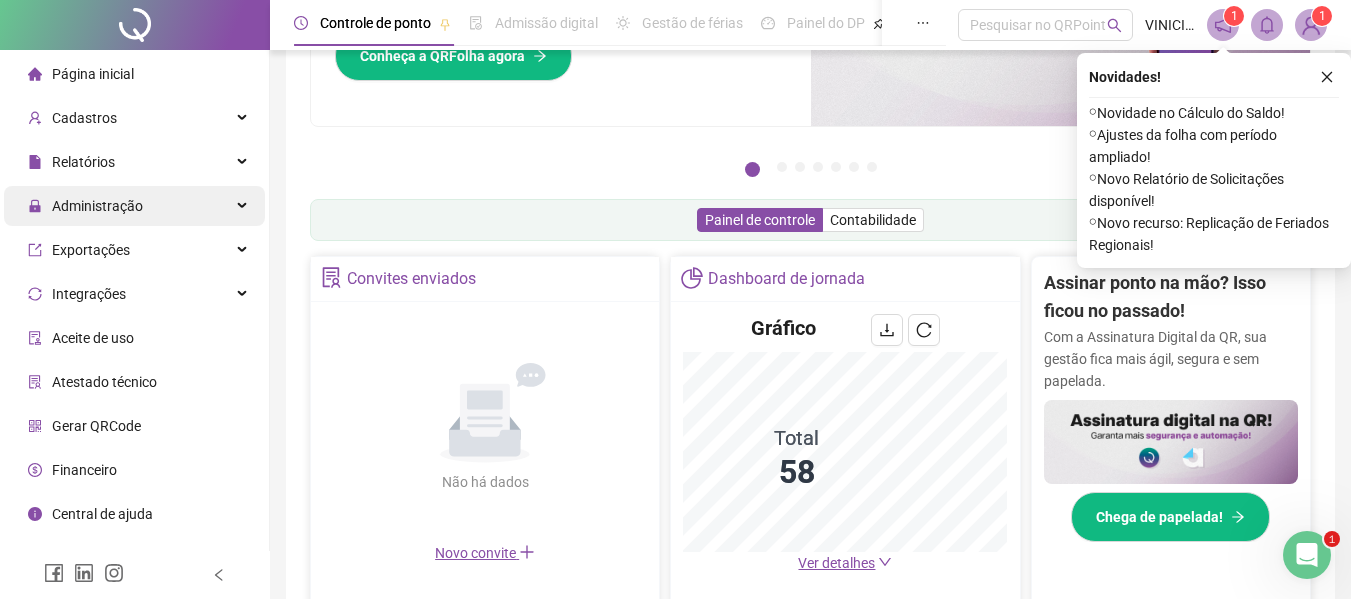 click on "Administração" at bounding box center (85, 206) 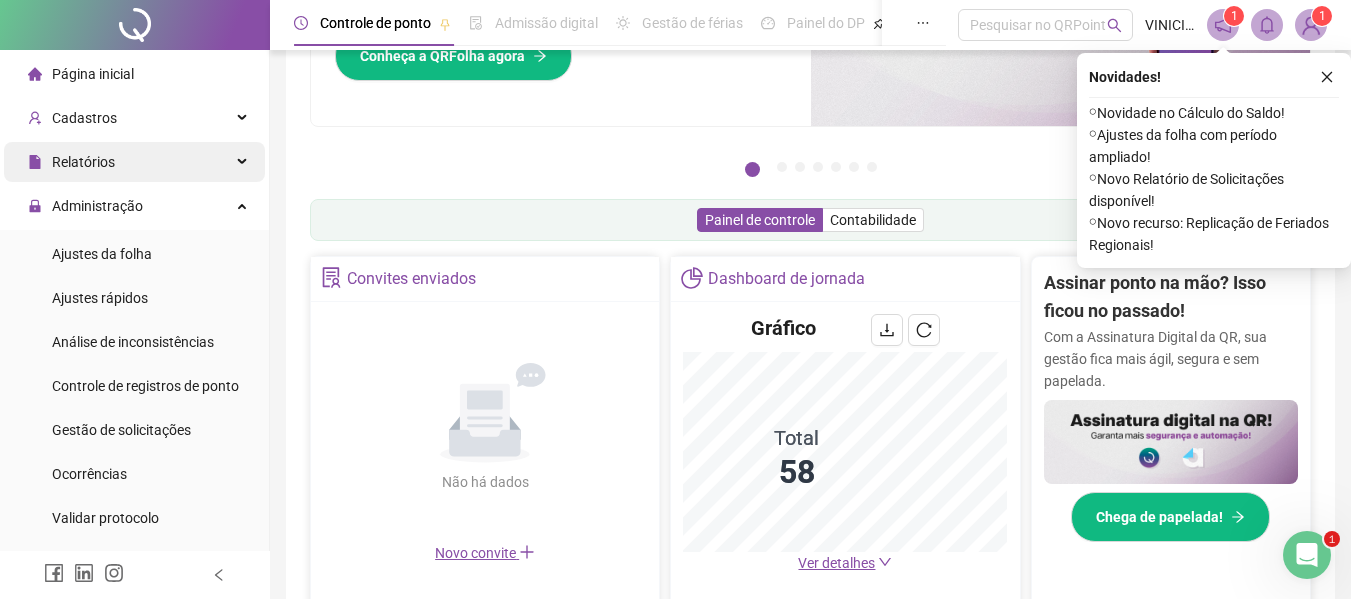 click on "Relatórios" at bounding box center (134, 162) 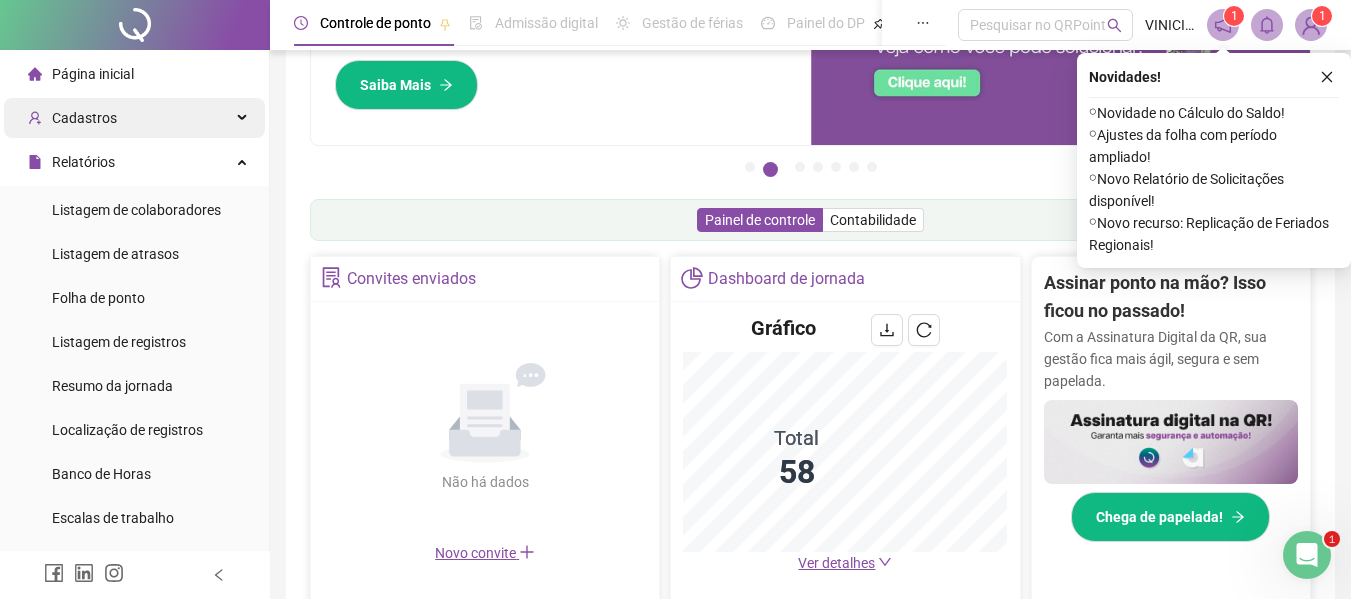 click on "Cadastros" at bounding box center [134, 118] 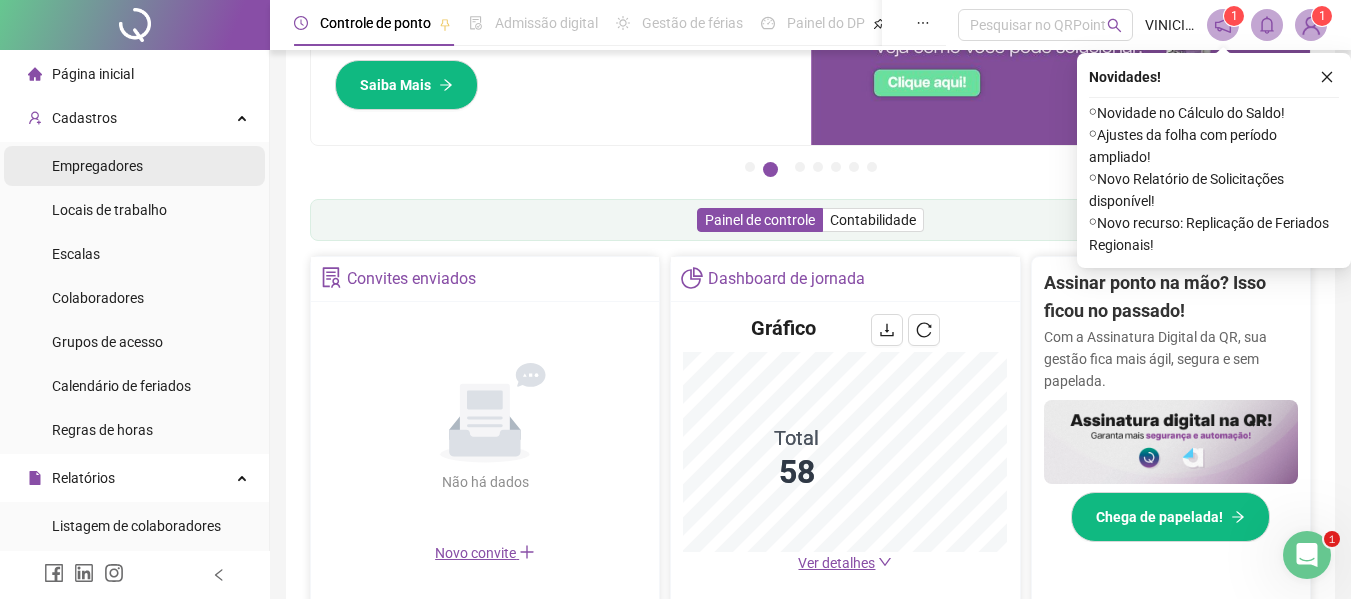 click on "Empregadores" at bounding box center [134, 166] 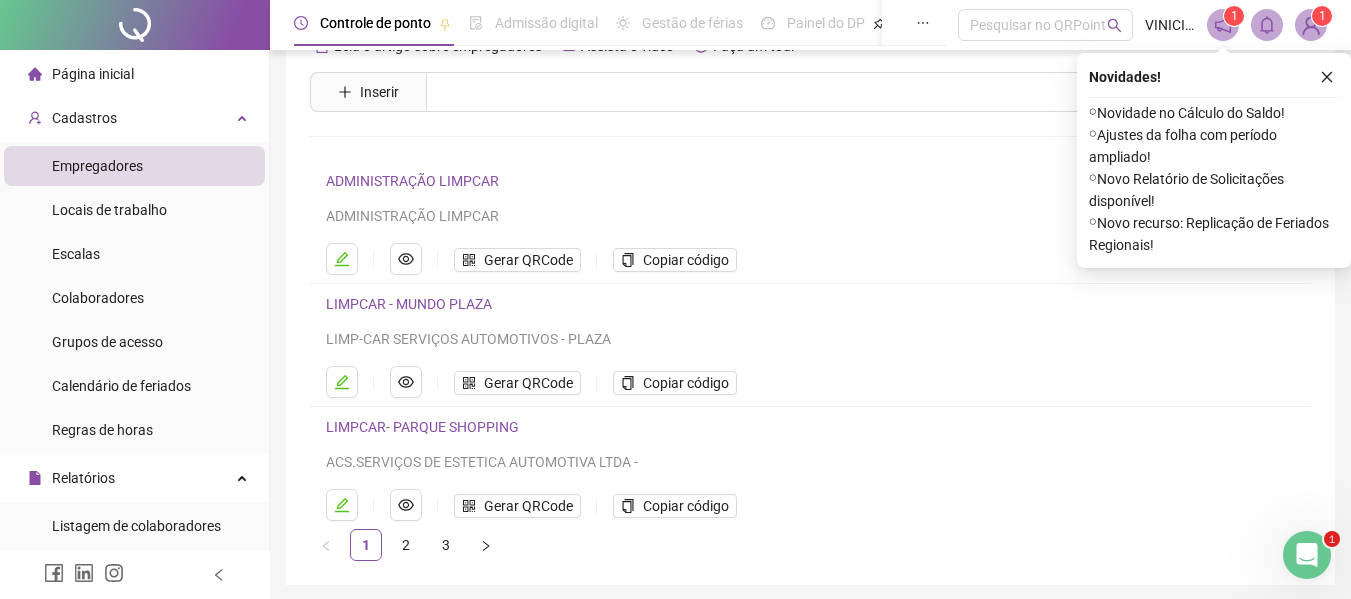 scroll, scrollTop: 0, scrollLeft: 0, axis: both 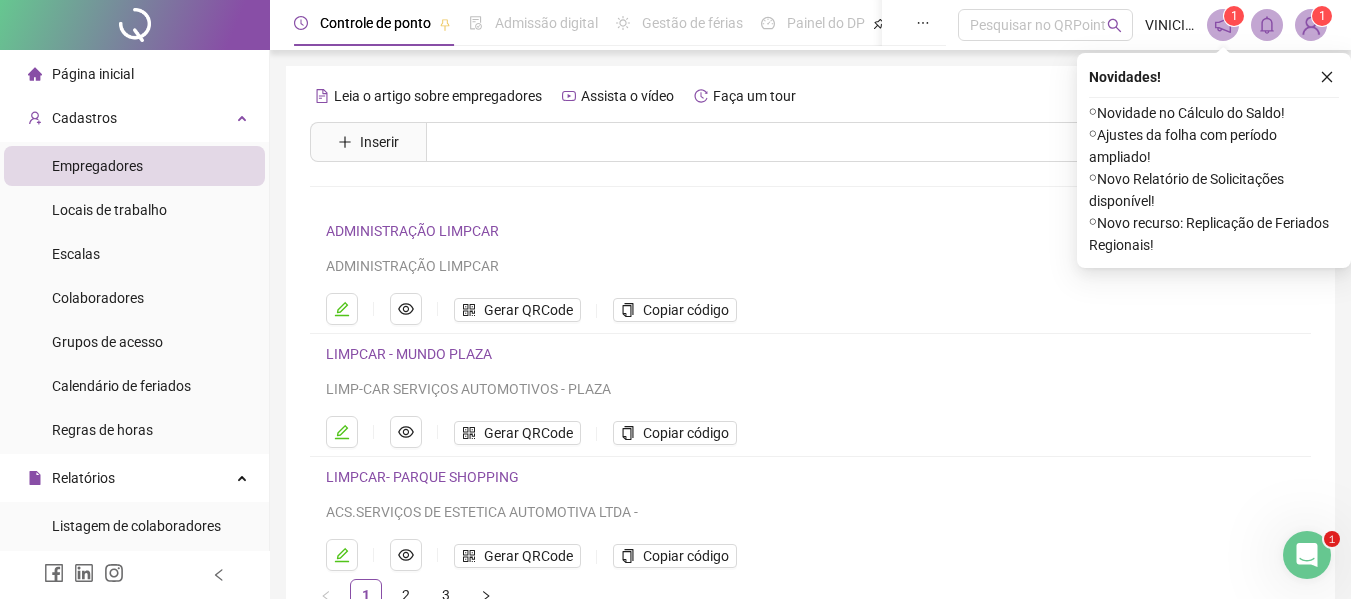click on "ADMINISTRAÇÃO LIMPCAR" at bounding box center (412, 231) 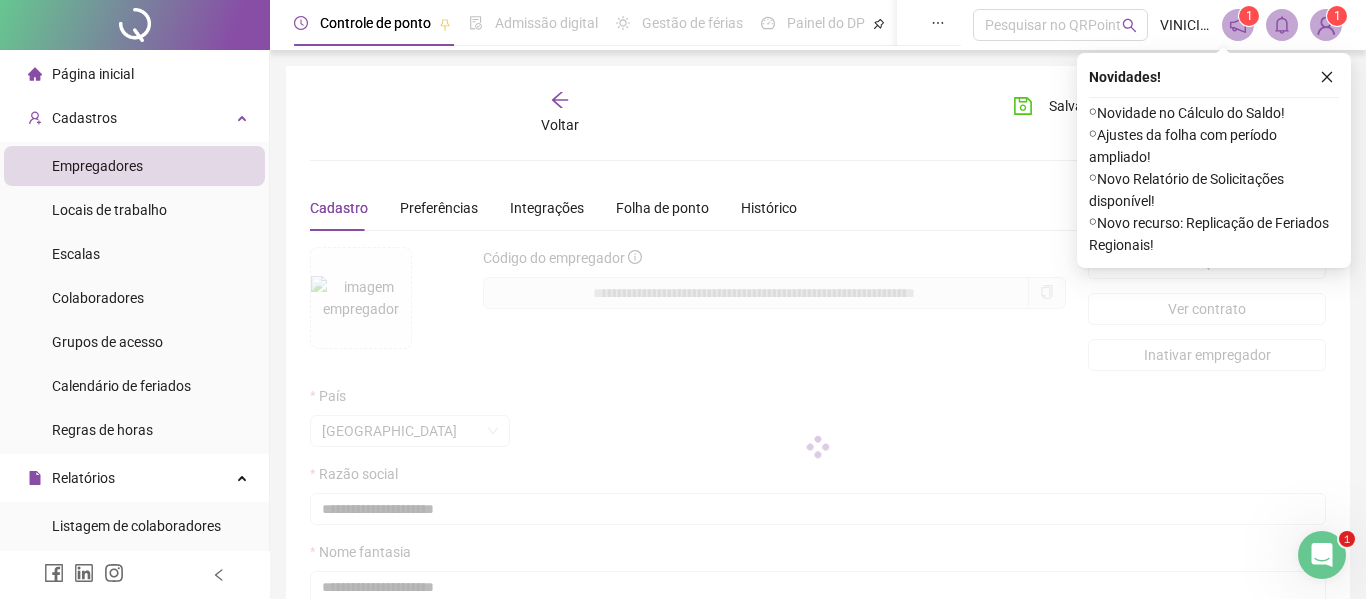 type on "**********" 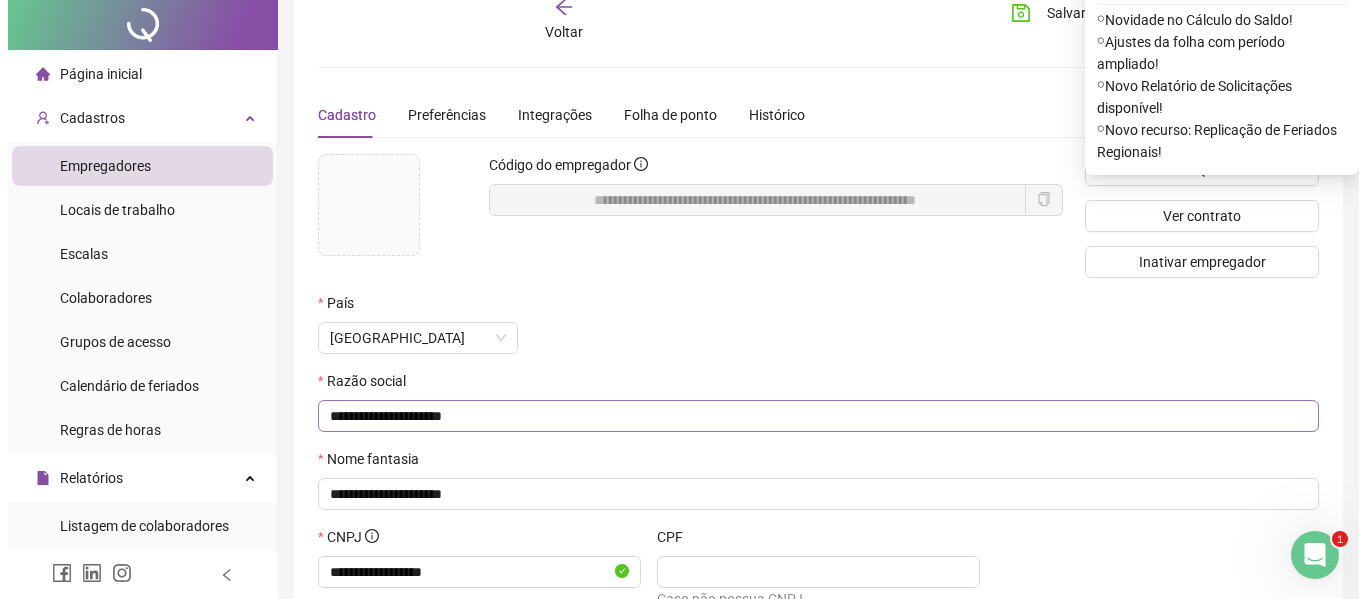 scroll, scrollTop: 0, scrollLeft: 0, axis: both 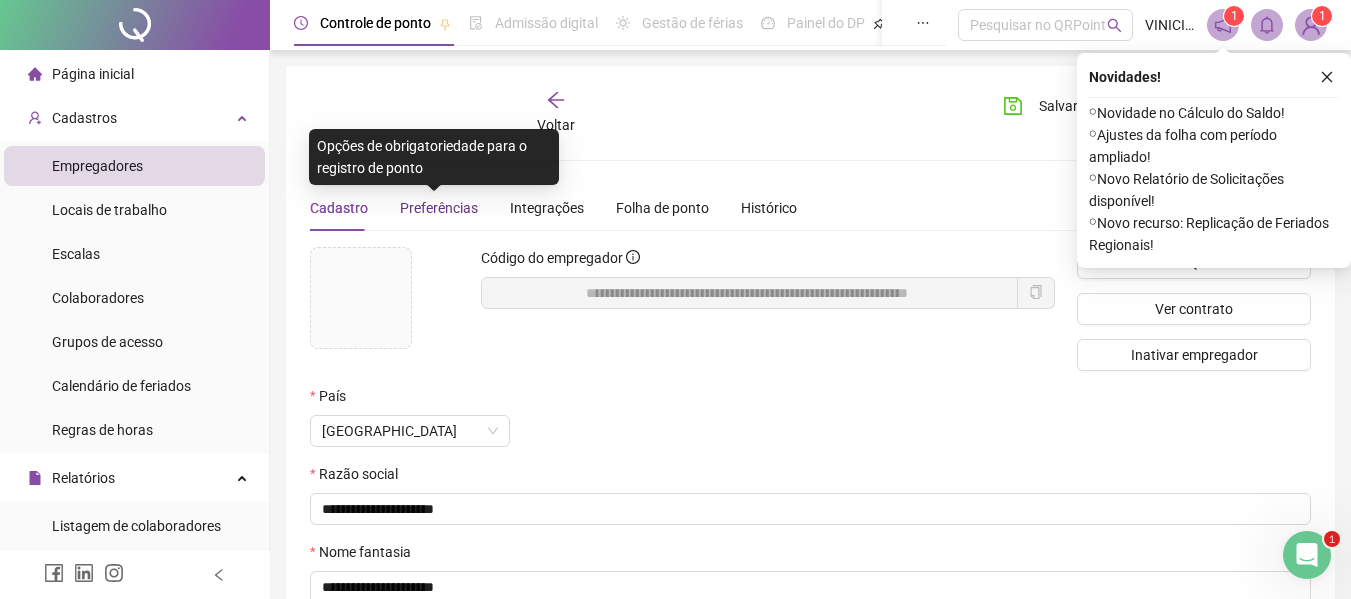 click on "Preferências" at bounding box center (439, 208) 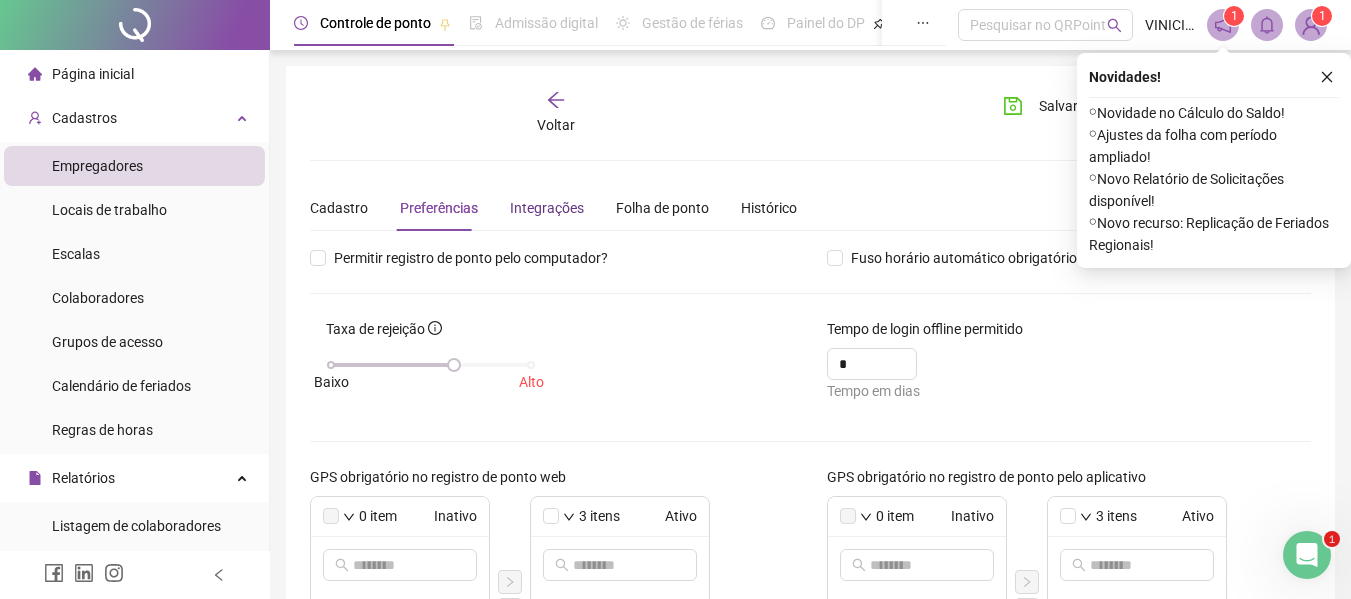 click on "Integrações" at bounding box center [547, 208] 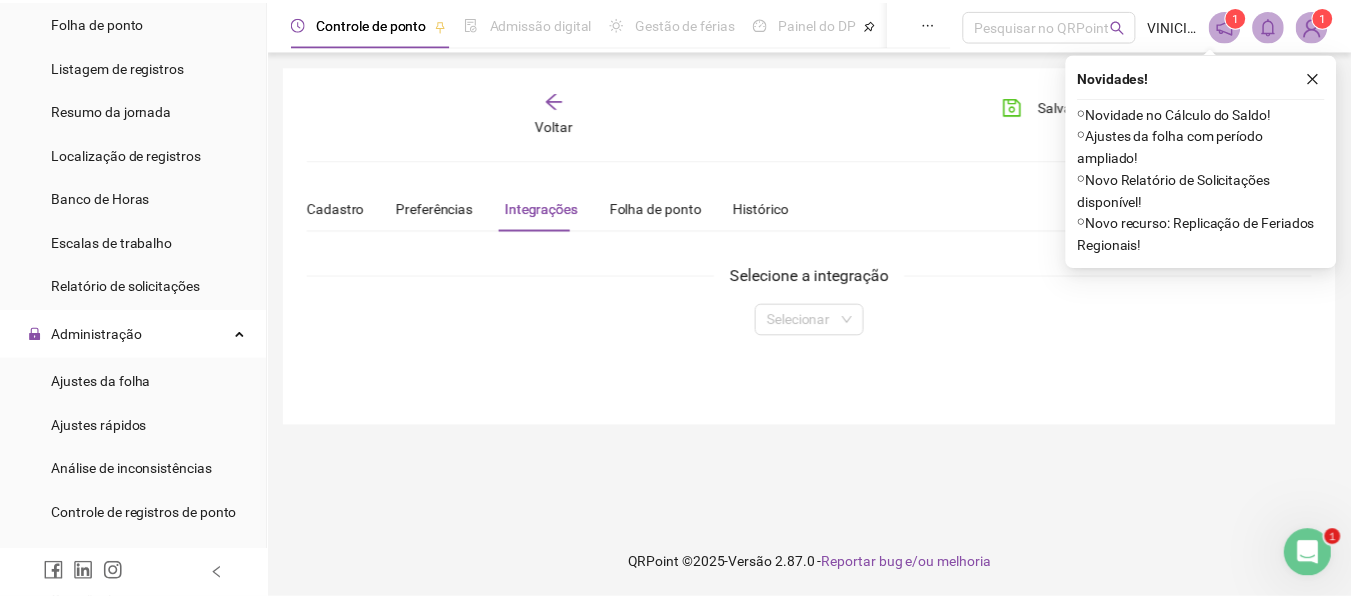 scroll, scrollTop: 600, scrollLeft: 0, axis: vertical 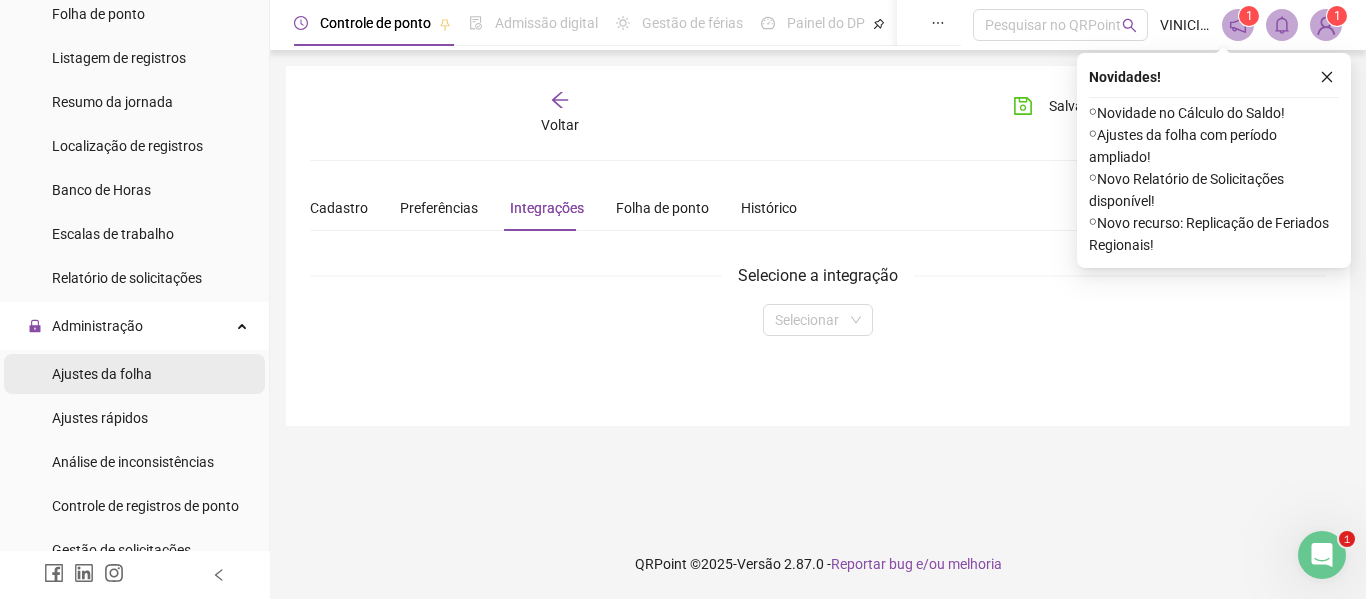 click on "Ajustes da folha" at bounding box center [134, 374] 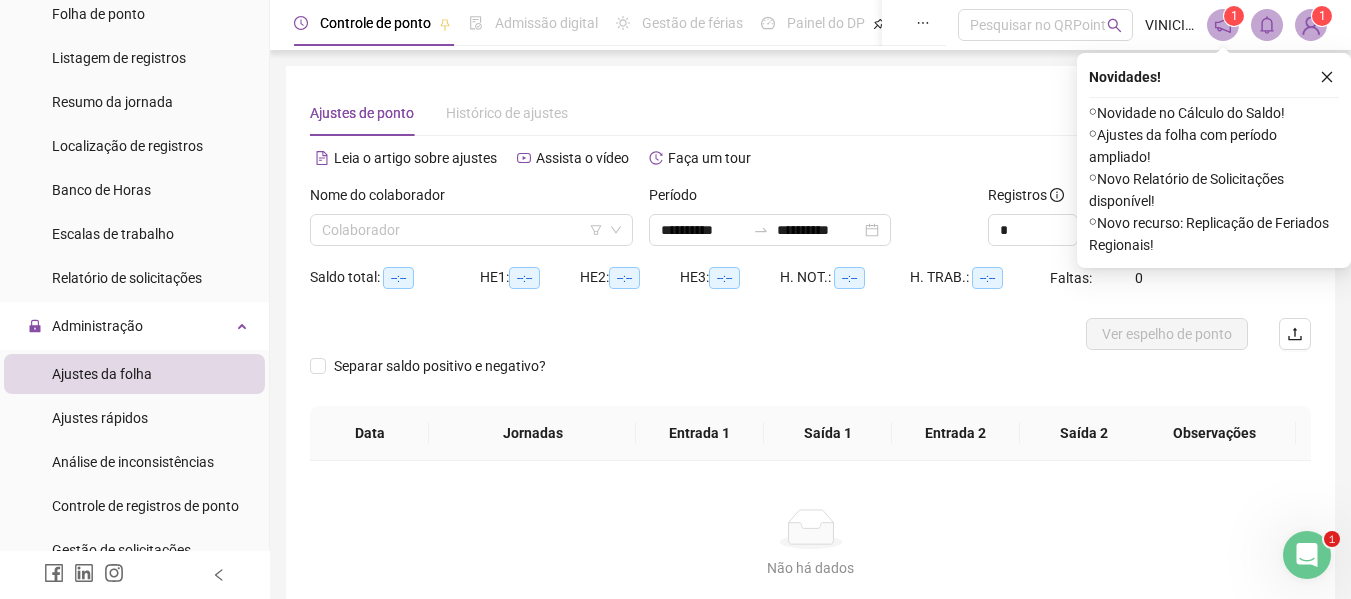 type on "**********" 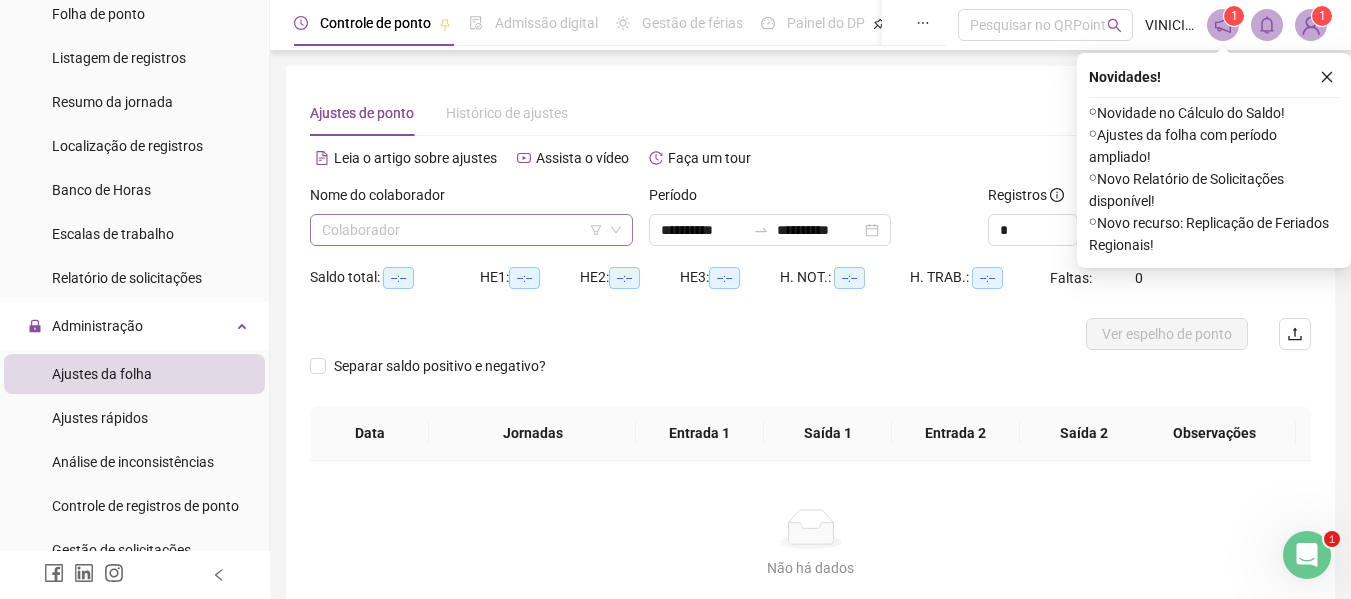 click at bounding box center [465, 230] 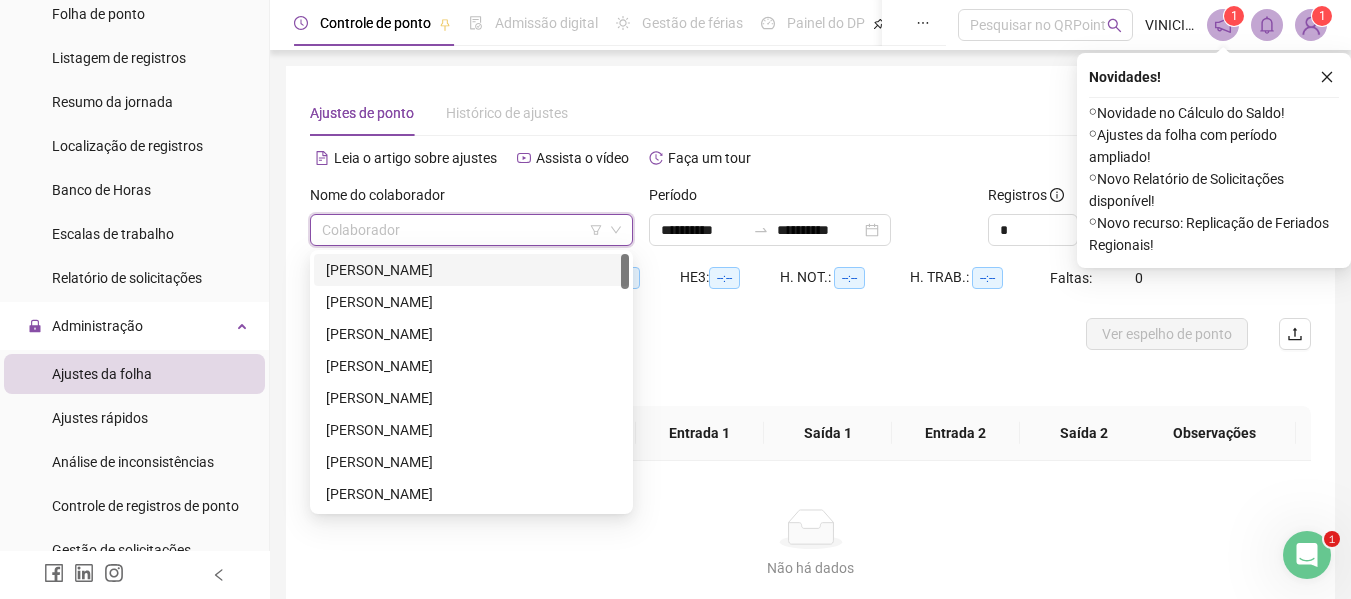 paste on "**********" 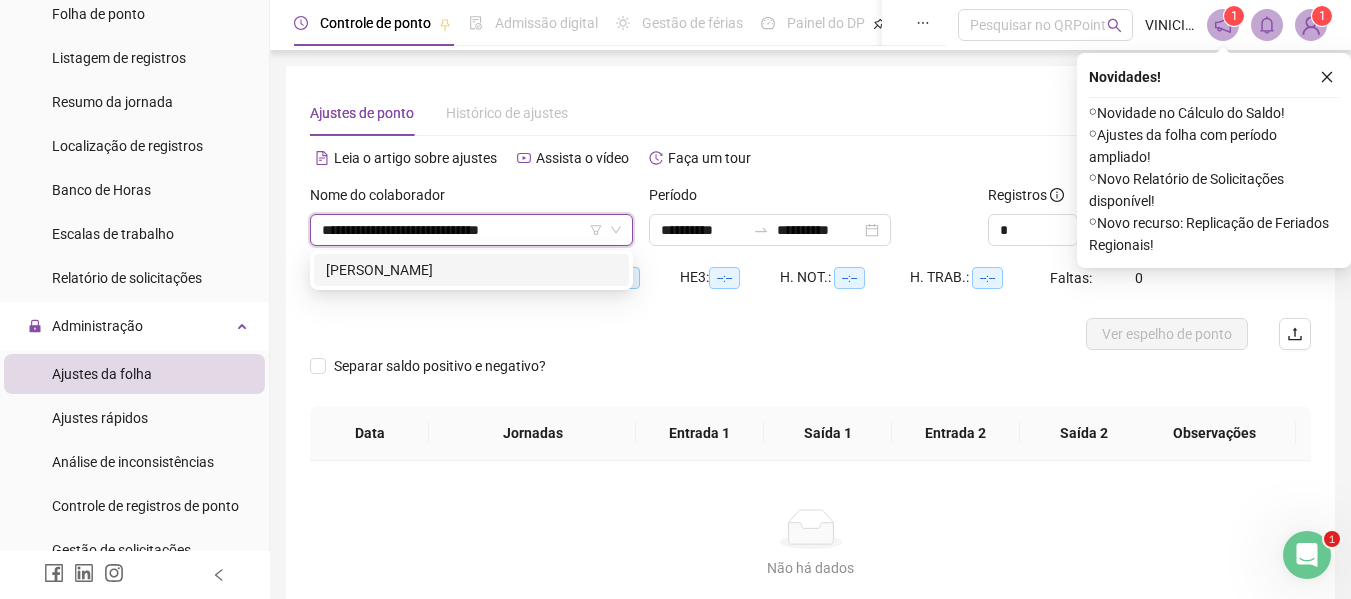 click on "[PERSON_NAME]" at bounding box center (471, 270) 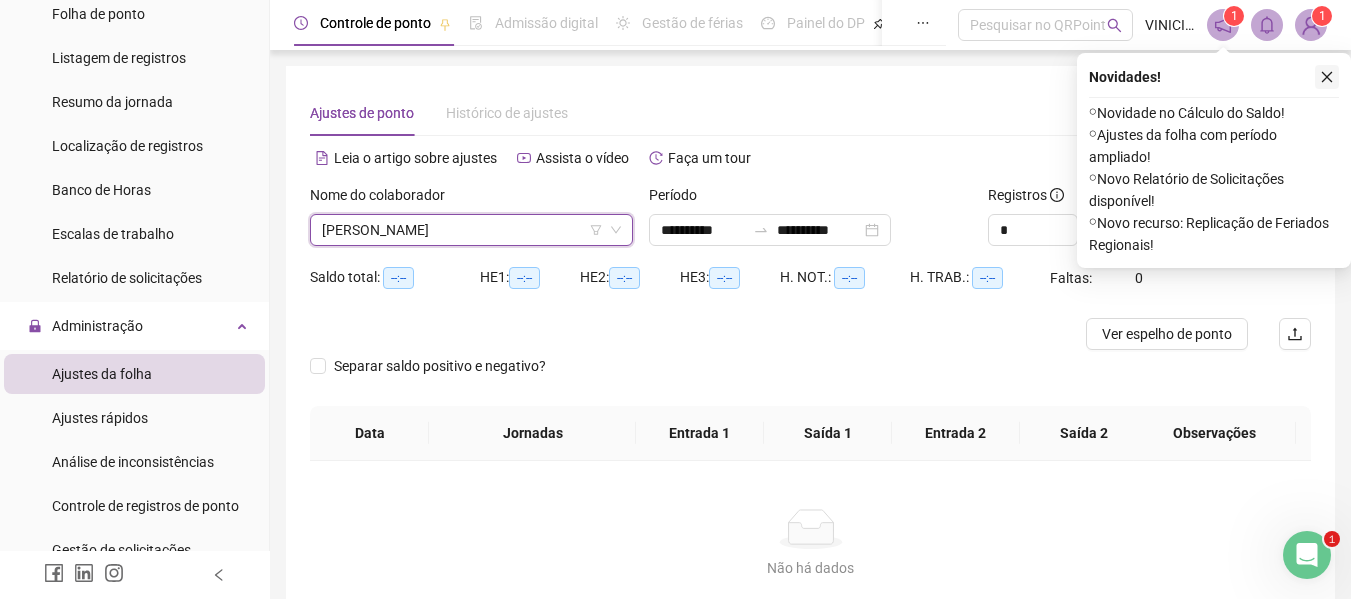 click at bounding box center [1327, 77] 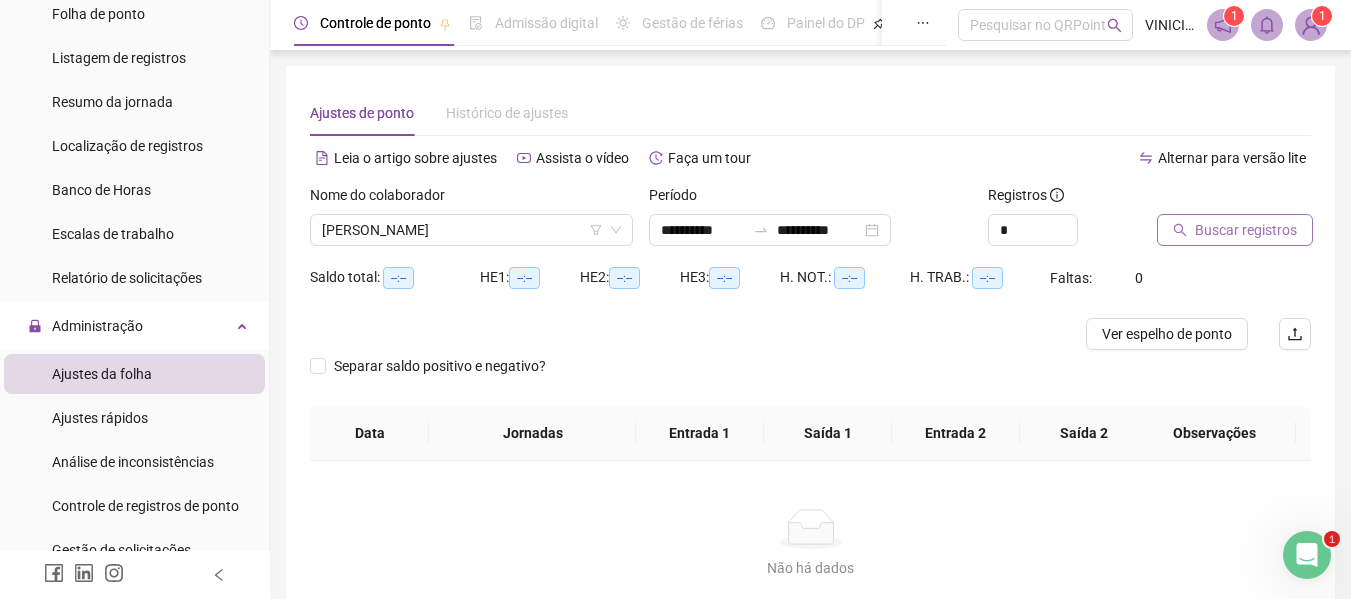 click on "Buscar registros" at bounding box center [1235, 230] 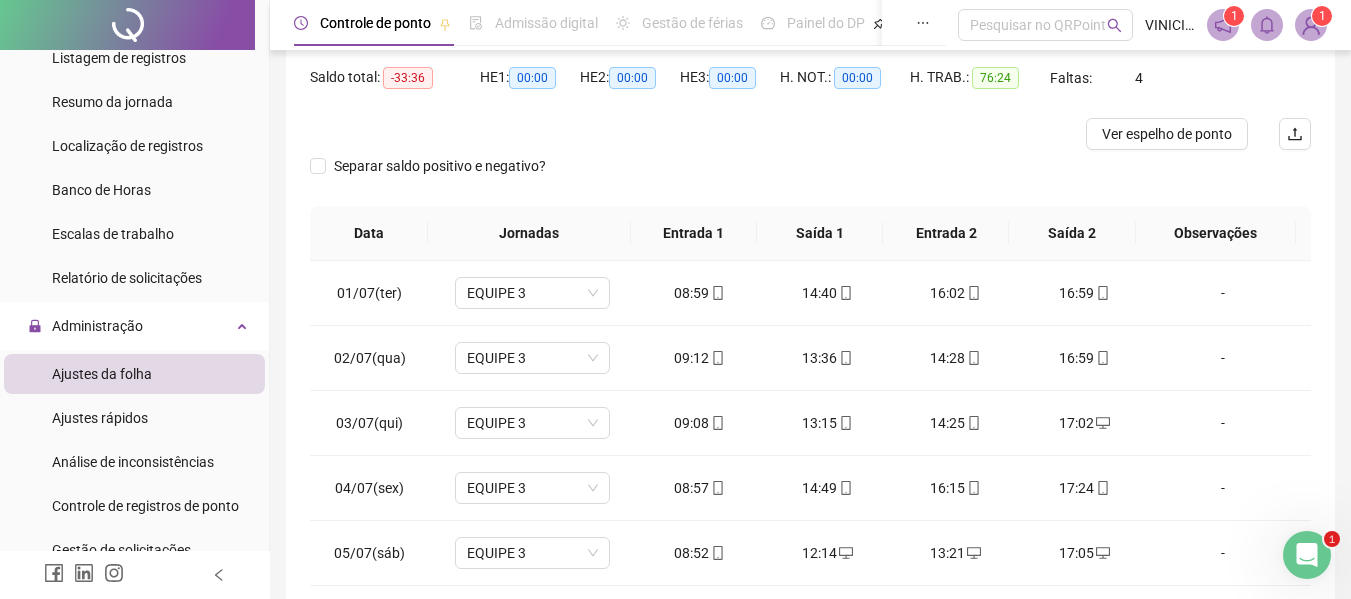 scroll, scrollTop: 399, scrollLeft: 0, axis: vertical 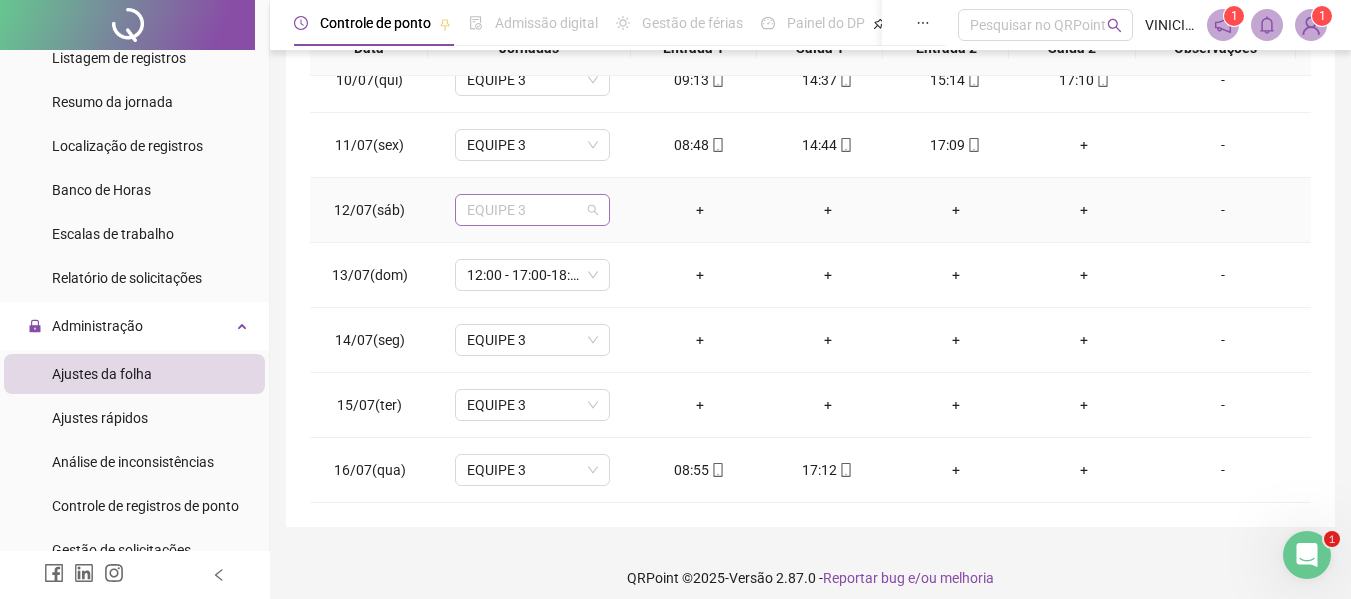 click on "EQUIPE 3" at bounding box center [532, 210] 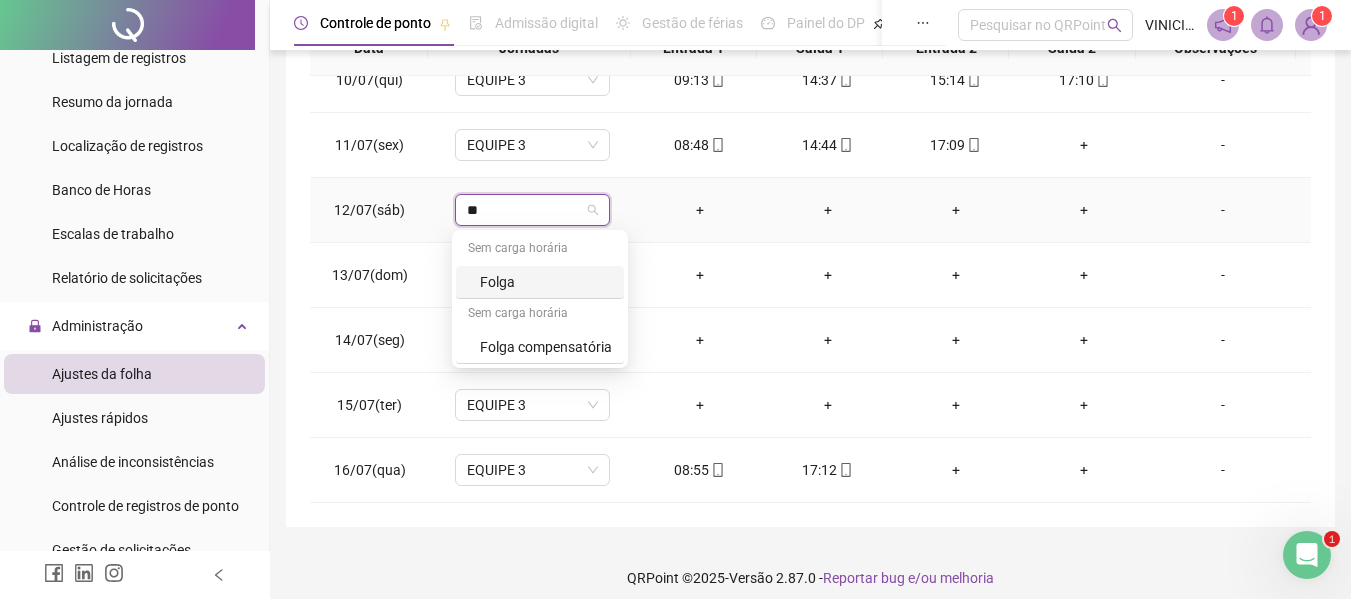 type on "***" 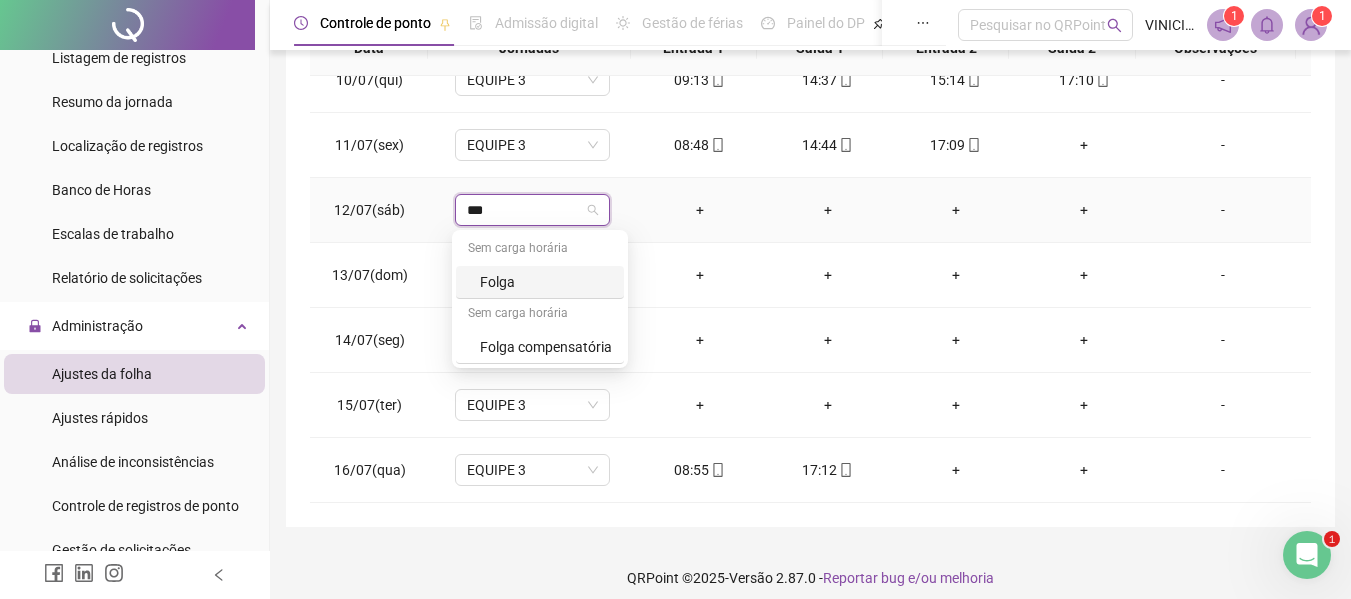 click on "Folga" at bounding box center [546, 282] 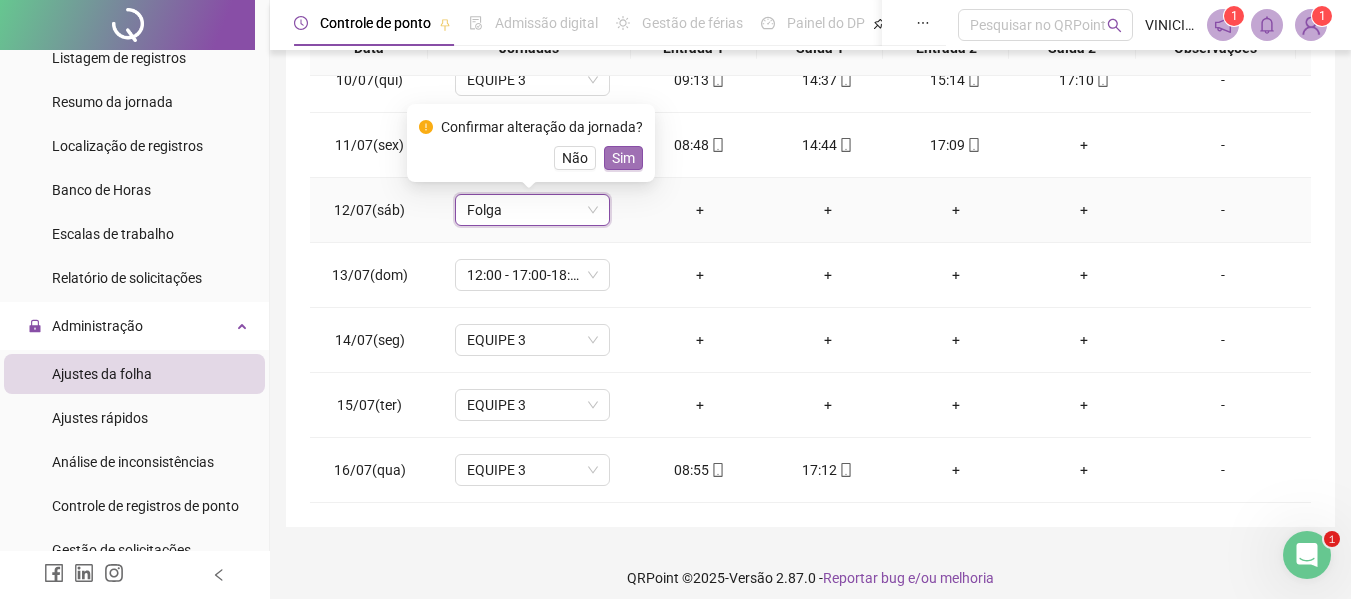 click on "Sim" at bounding box center (623, 158) 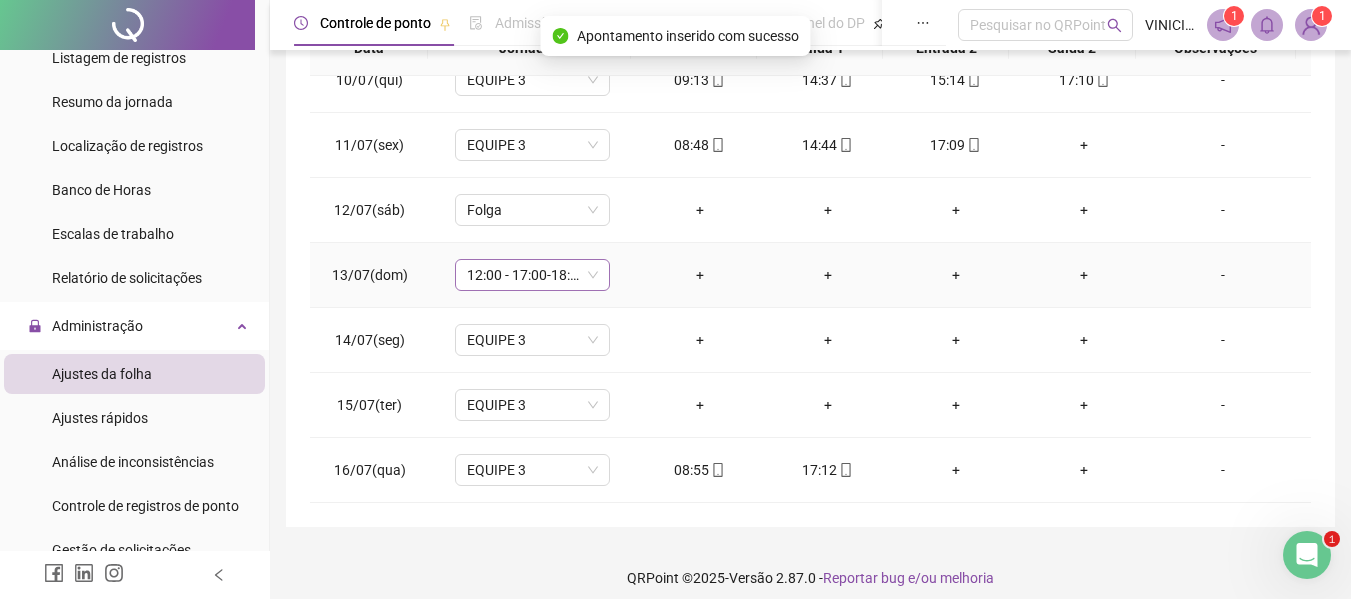 click on "12:00 - 17:00-18:00-20:20" at bounding box center [532, 275] 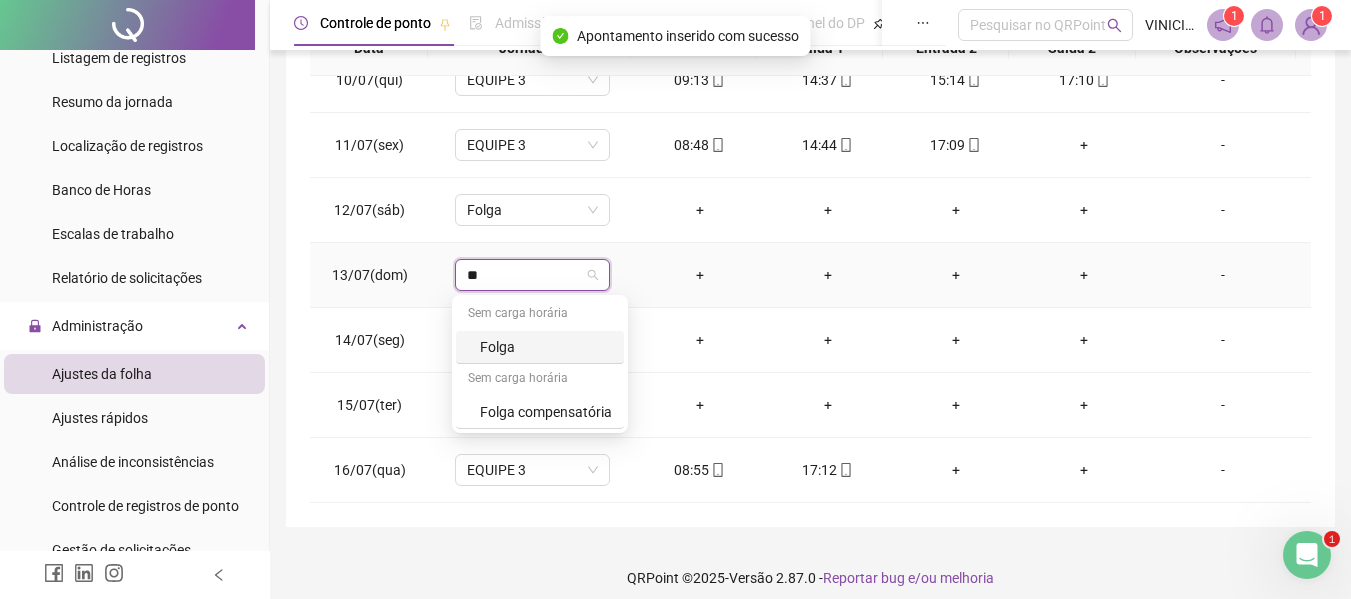 type on "***" 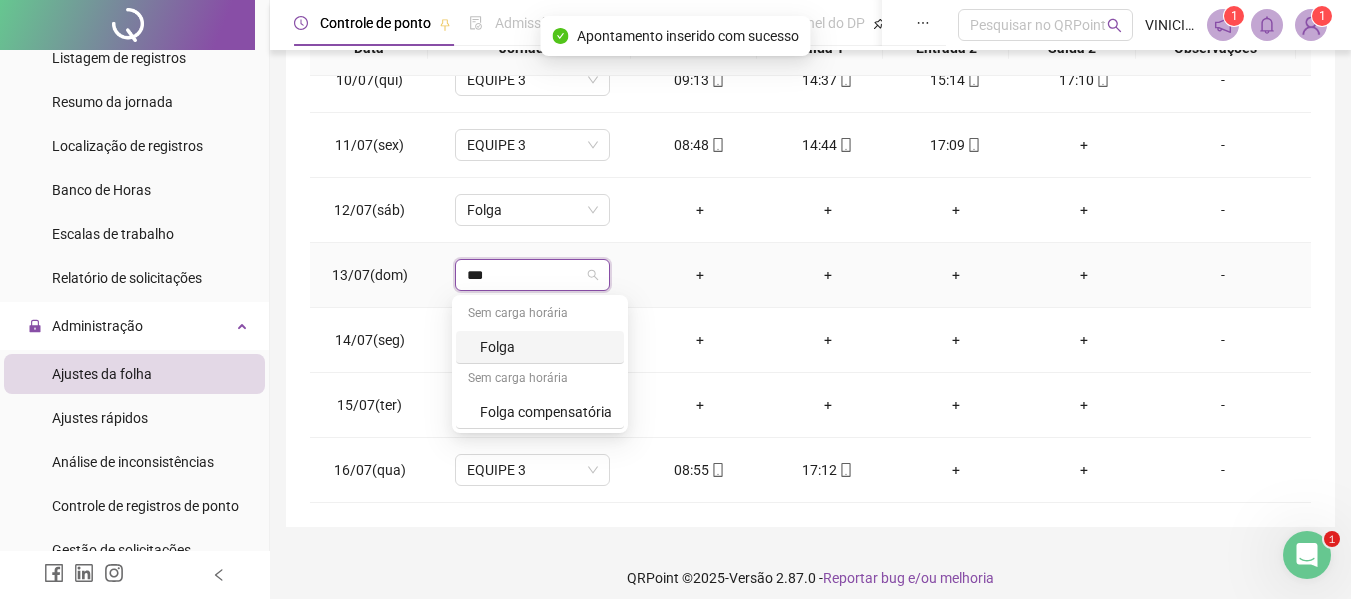 click on "Folga" at bounding box center [546, 347] 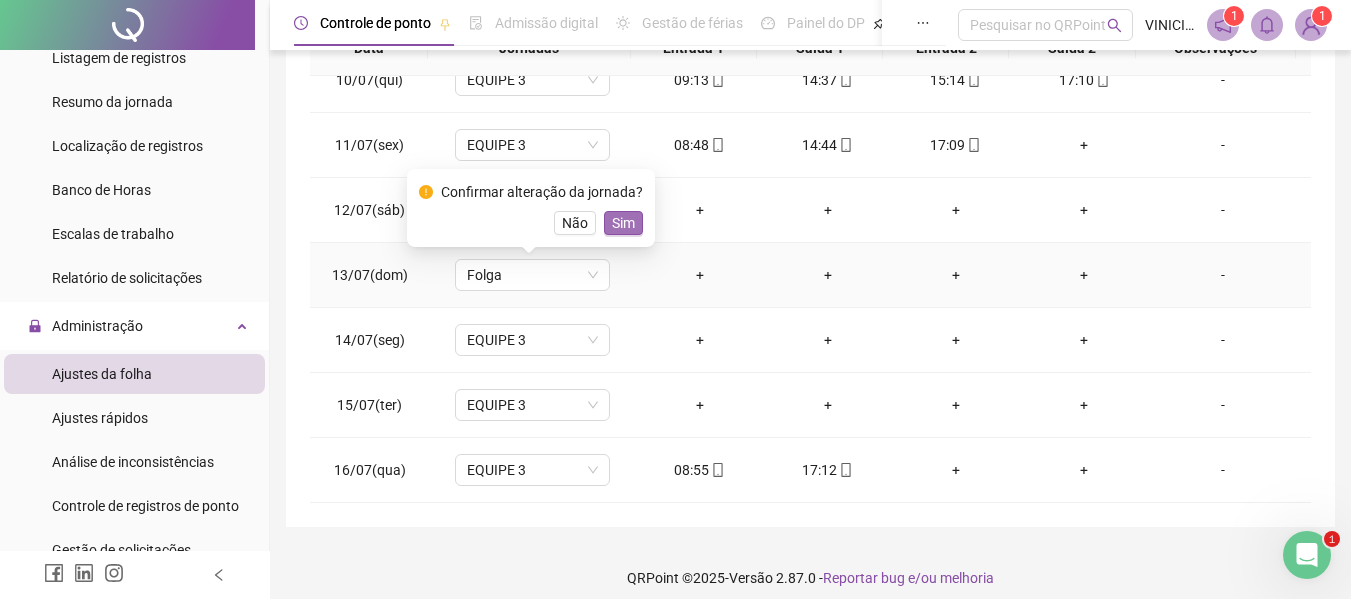 click on "Sim" at bounding box center [623, 223] 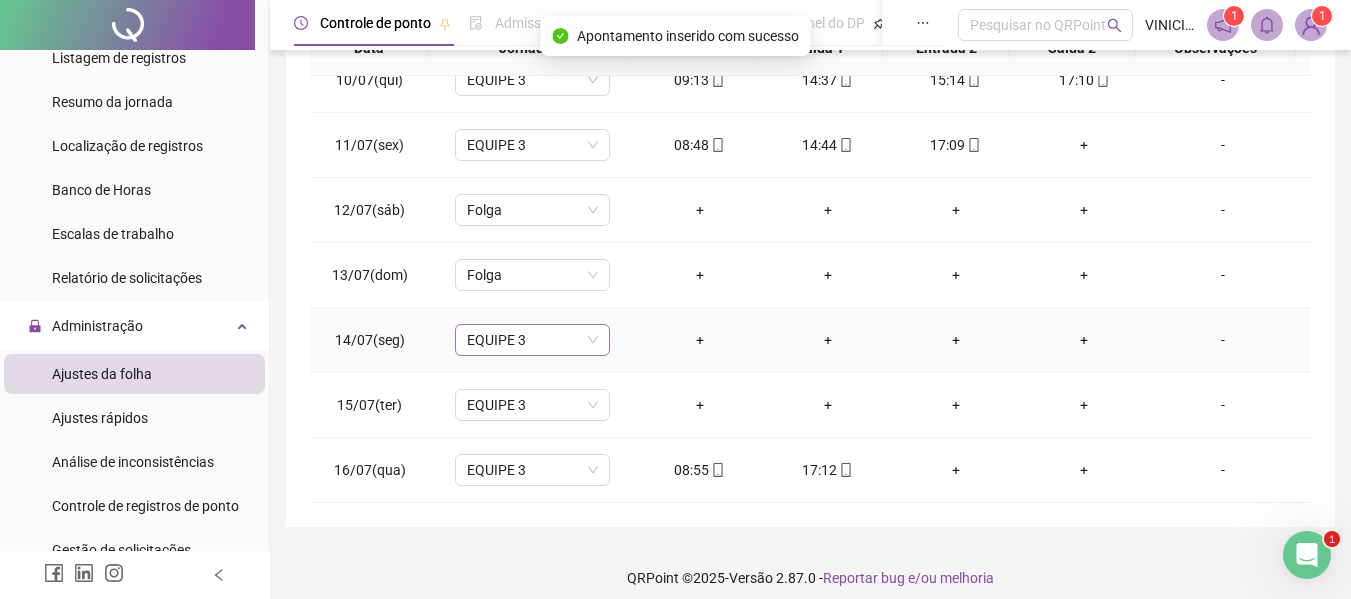 click on "EQUIPE 3" at bounding box center (532, 340) 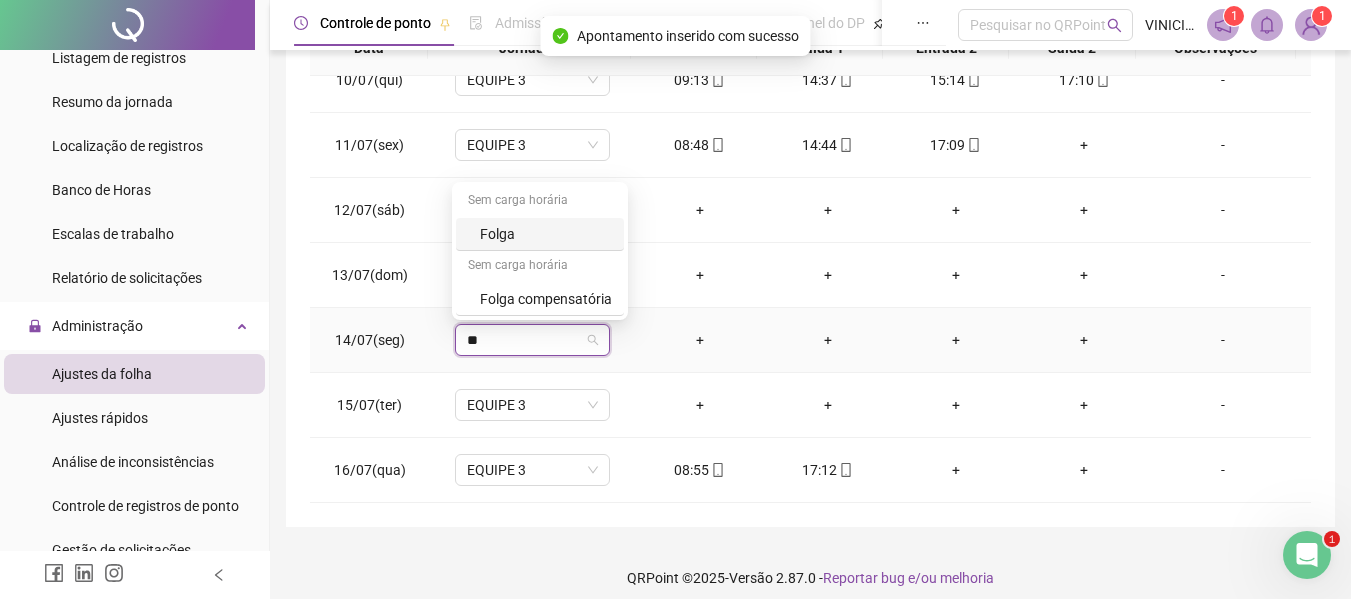type on "***" 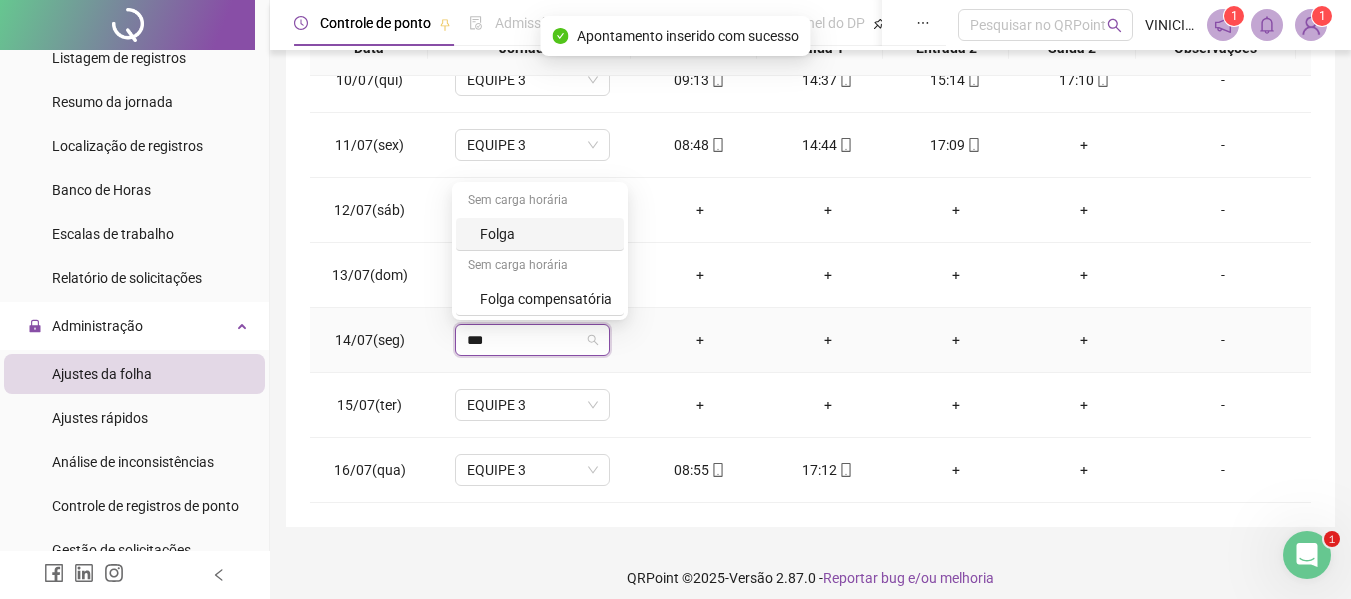 click on "Folga" at bounding box center (540, 234) 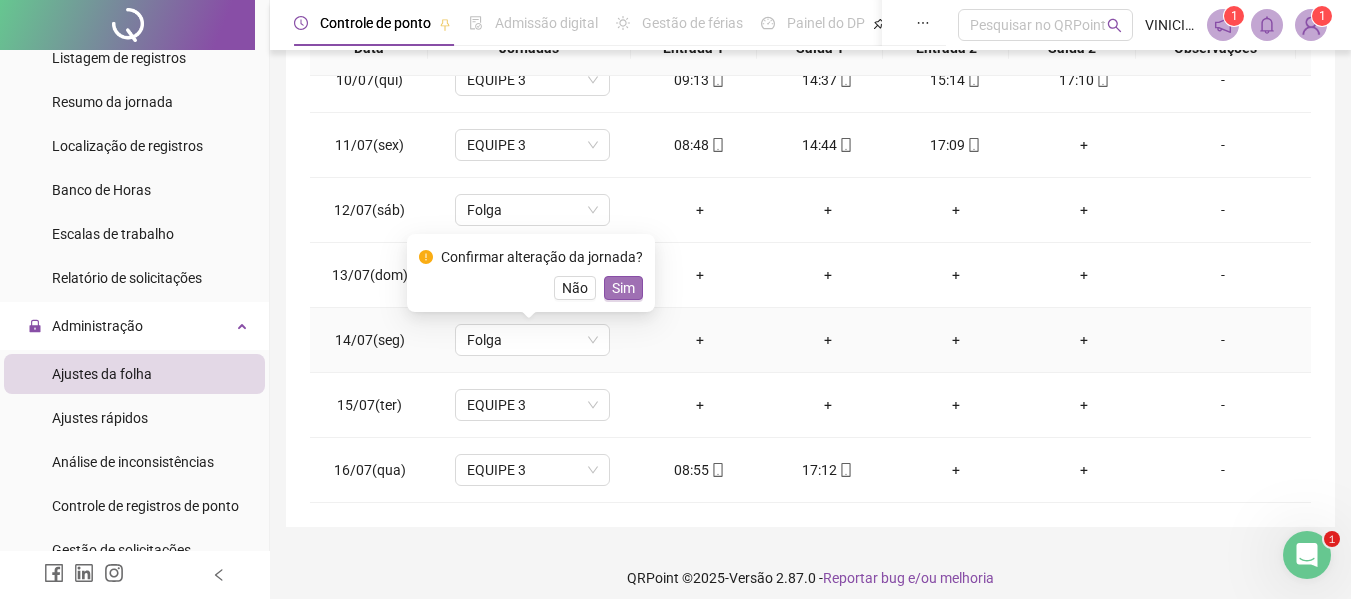 click on "Sim" at bounding box center [623, 288] 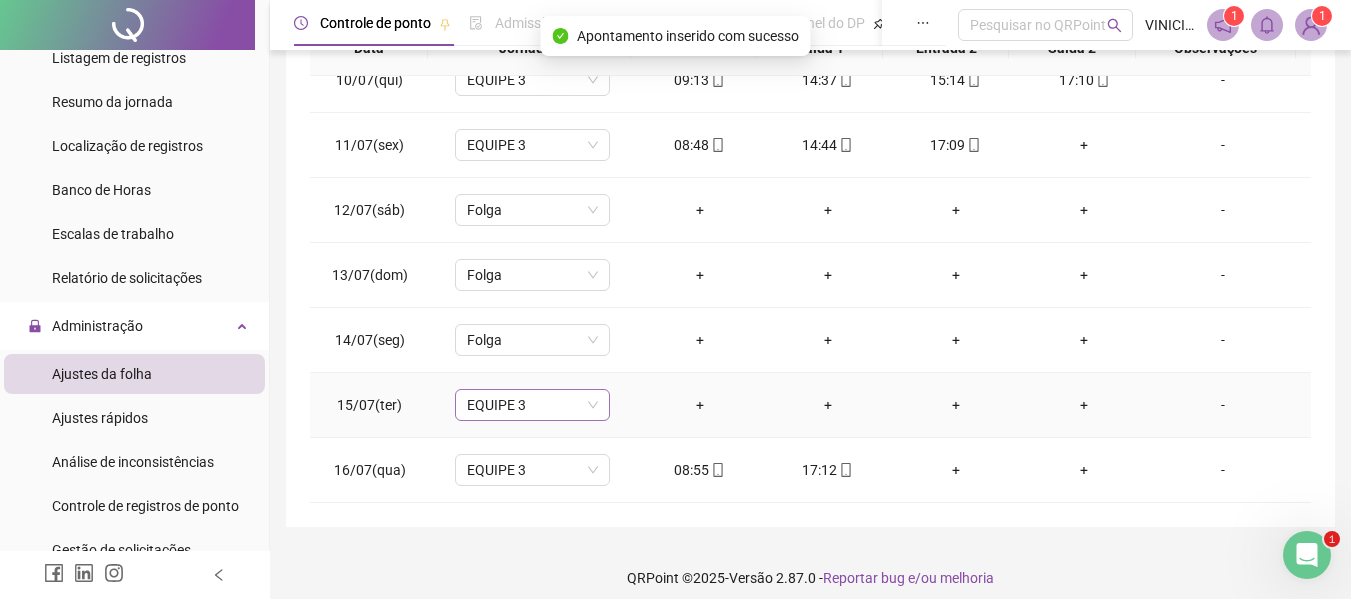click on "EQUIPE 3" at bounding box center [532, 405] 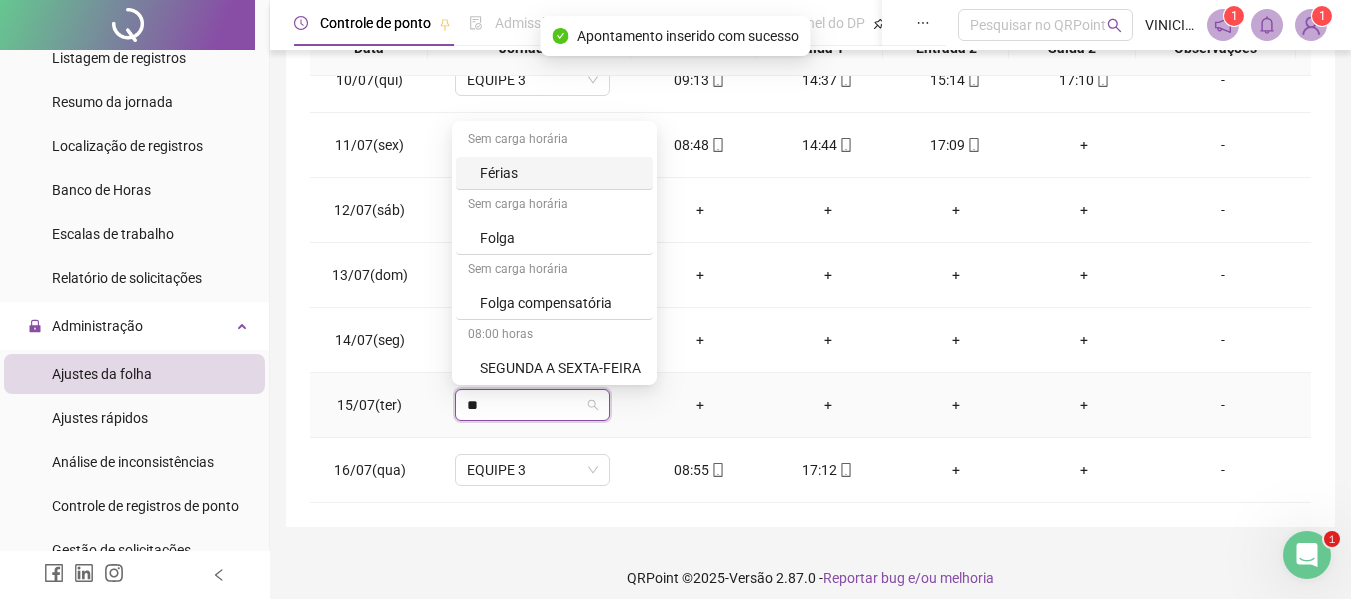 type on "***" 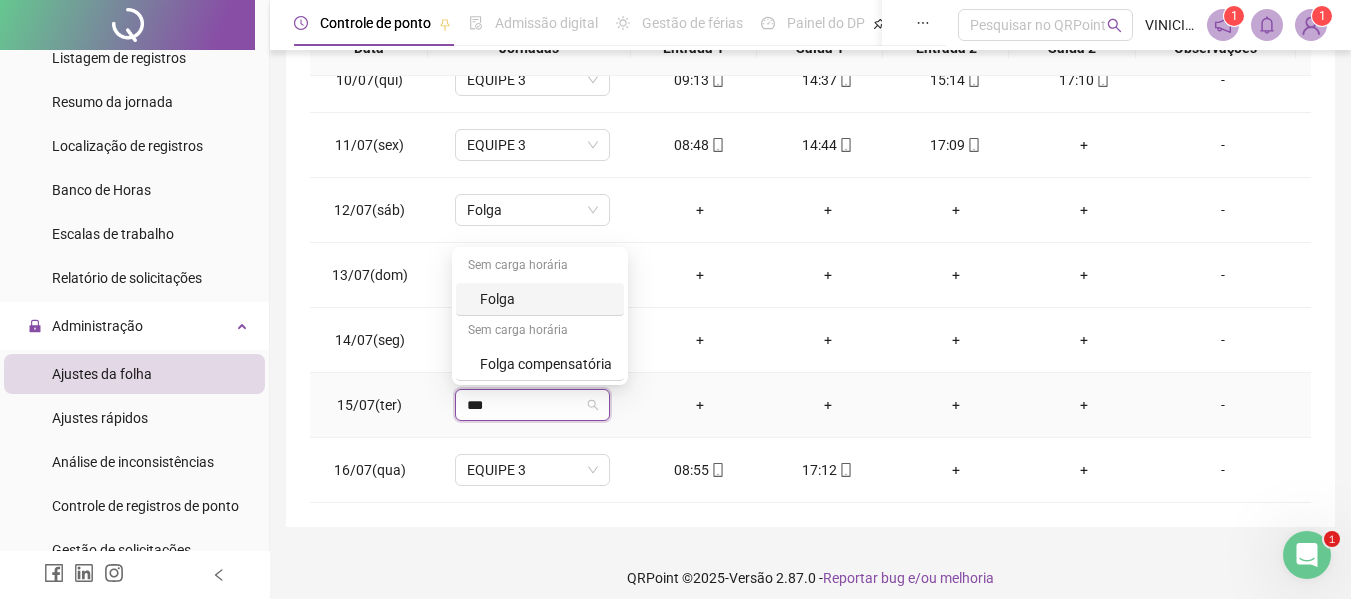 click on "Folga" at bounding box center [540, 299] 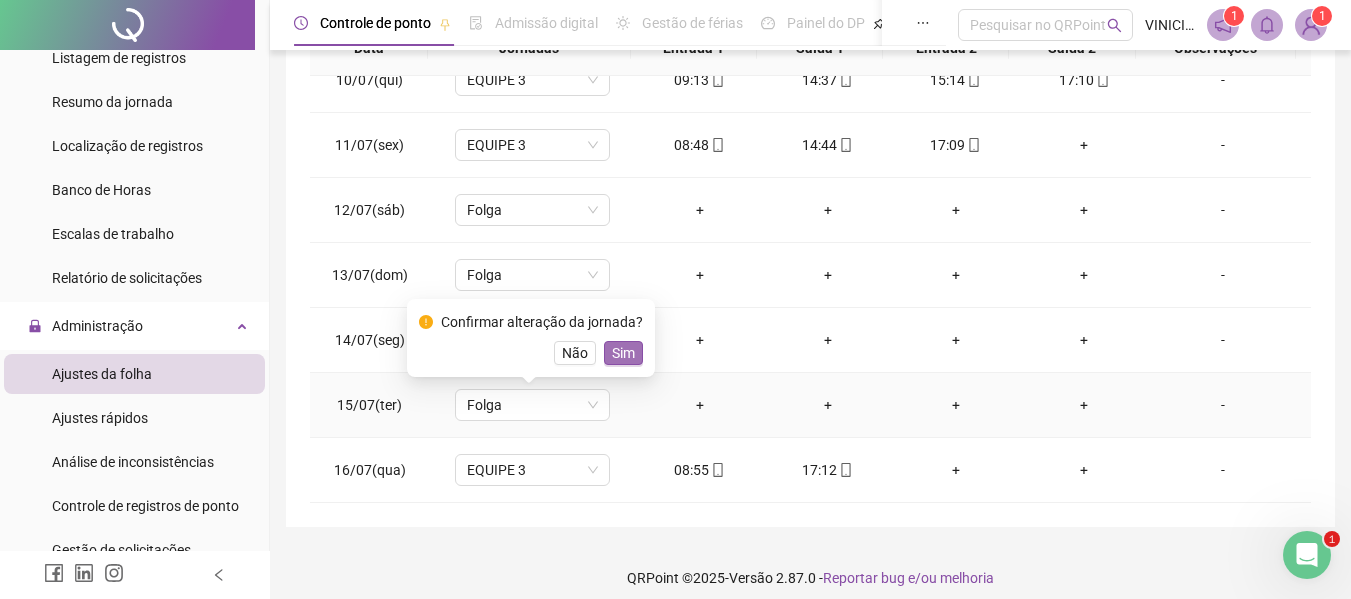click on "Sim" at bounding box center [623, 353] 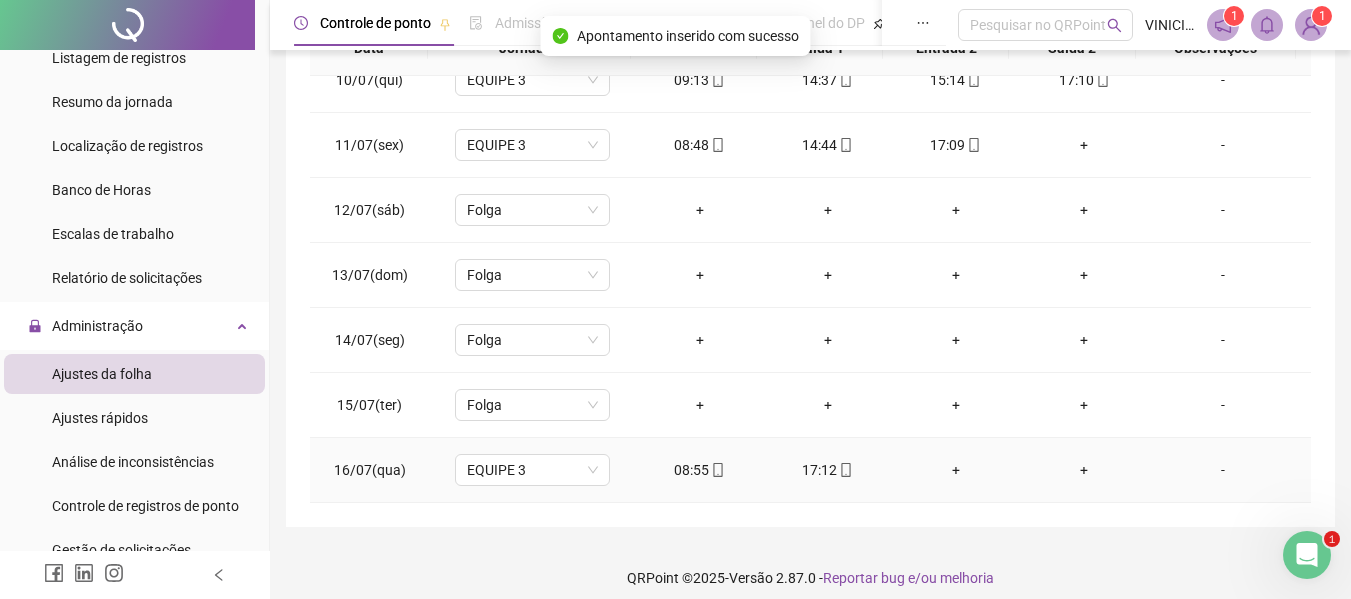 click 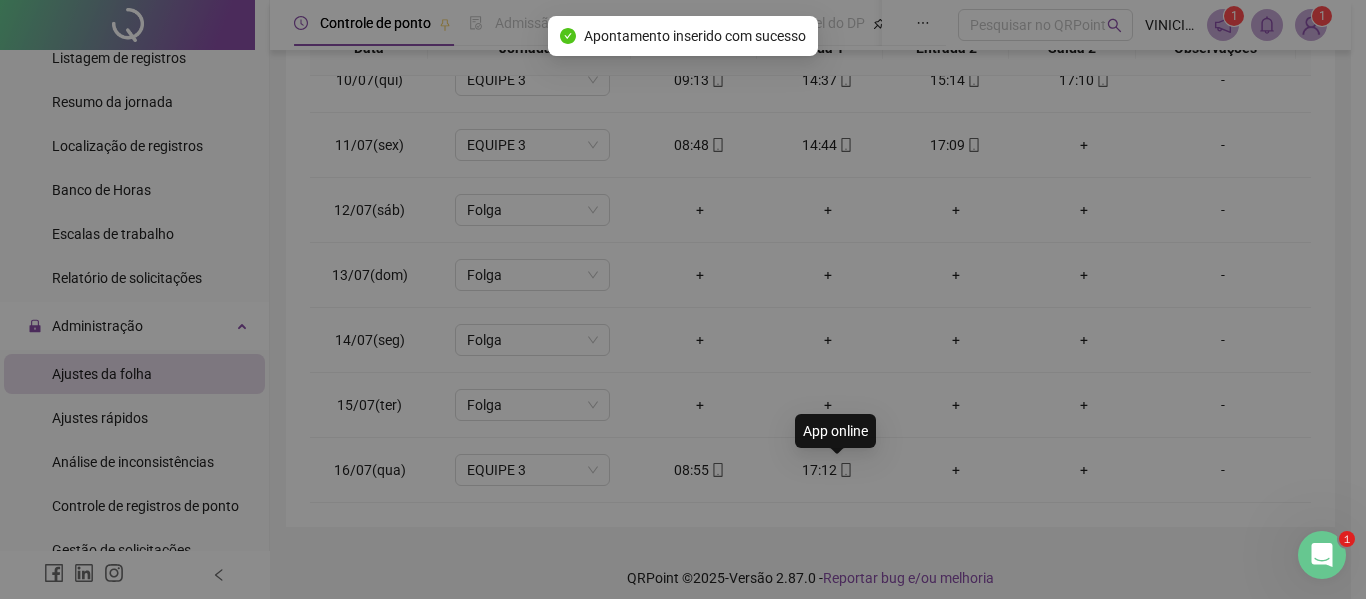 type on "**********" 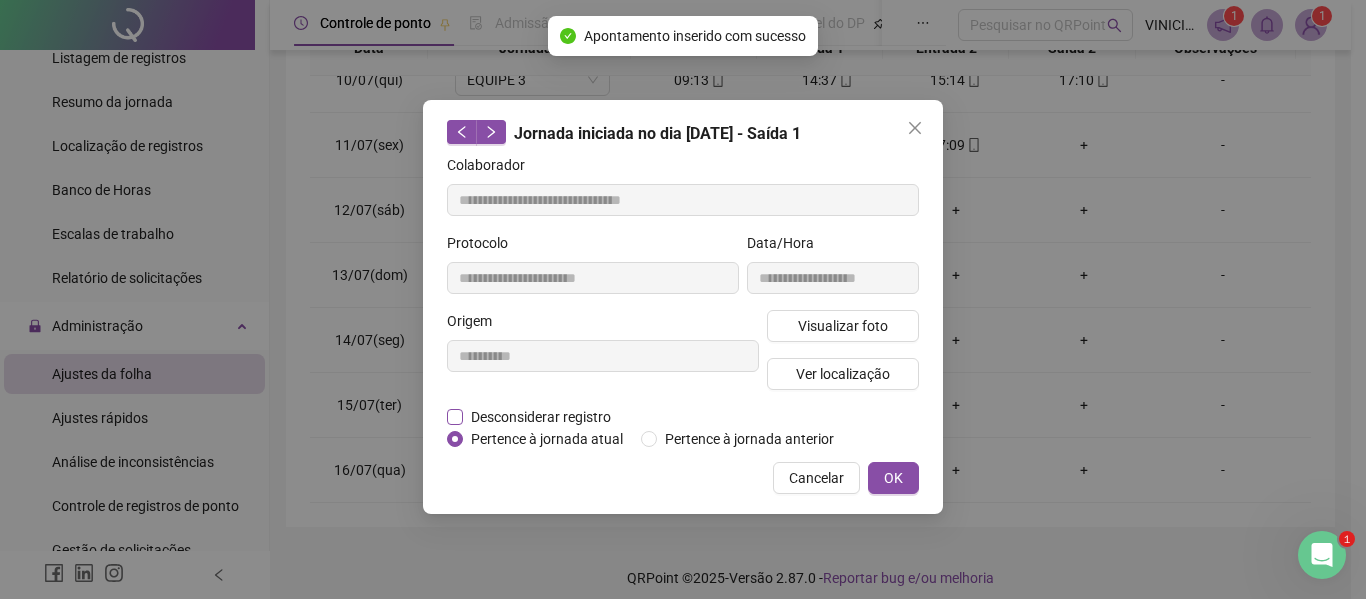 click on "Desconsiderar registro" at bounding box center (541, 417) 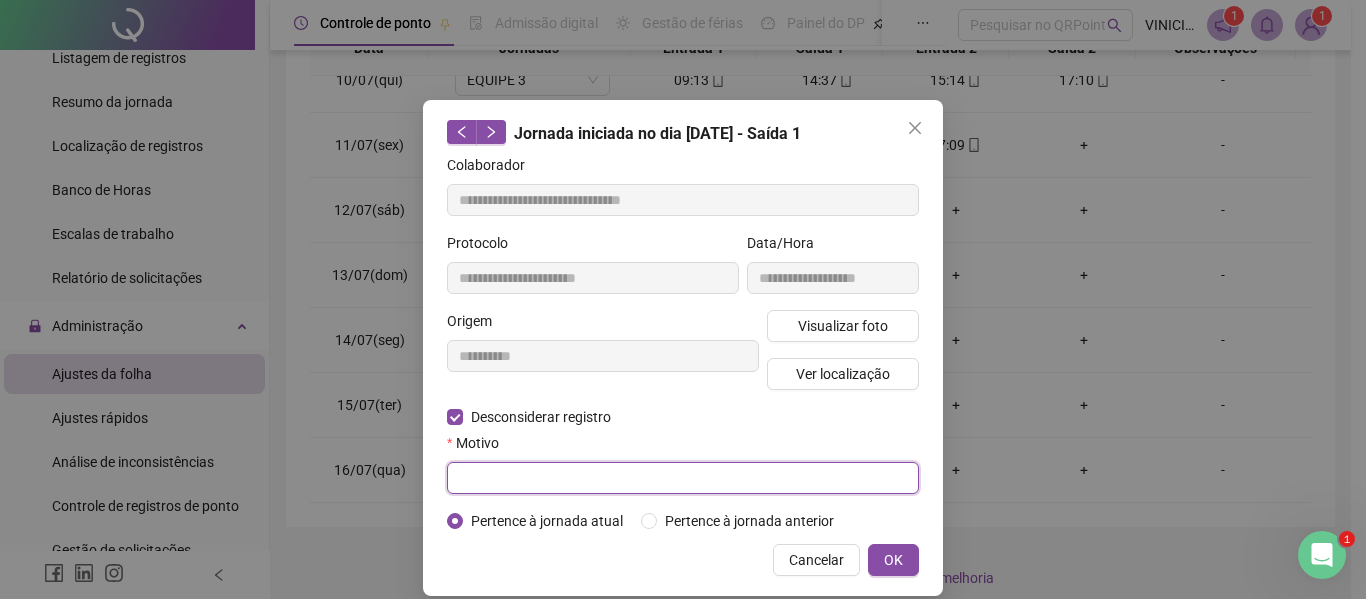 click at bounding box center [683, 478] 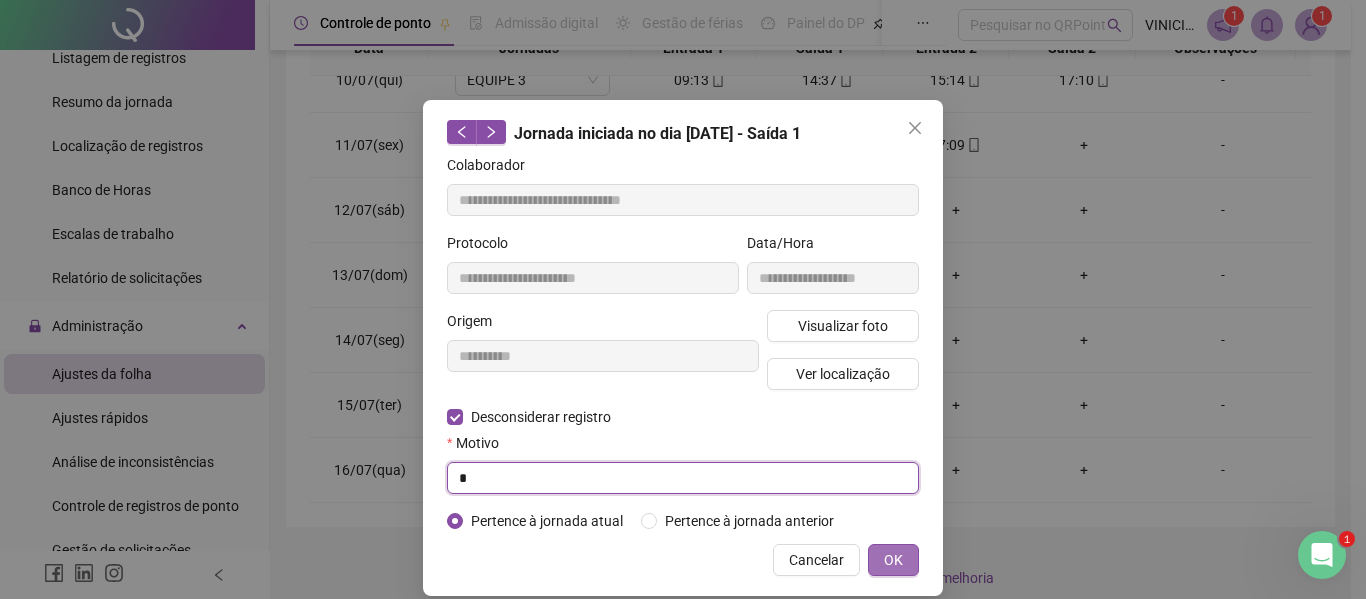 type on "*" 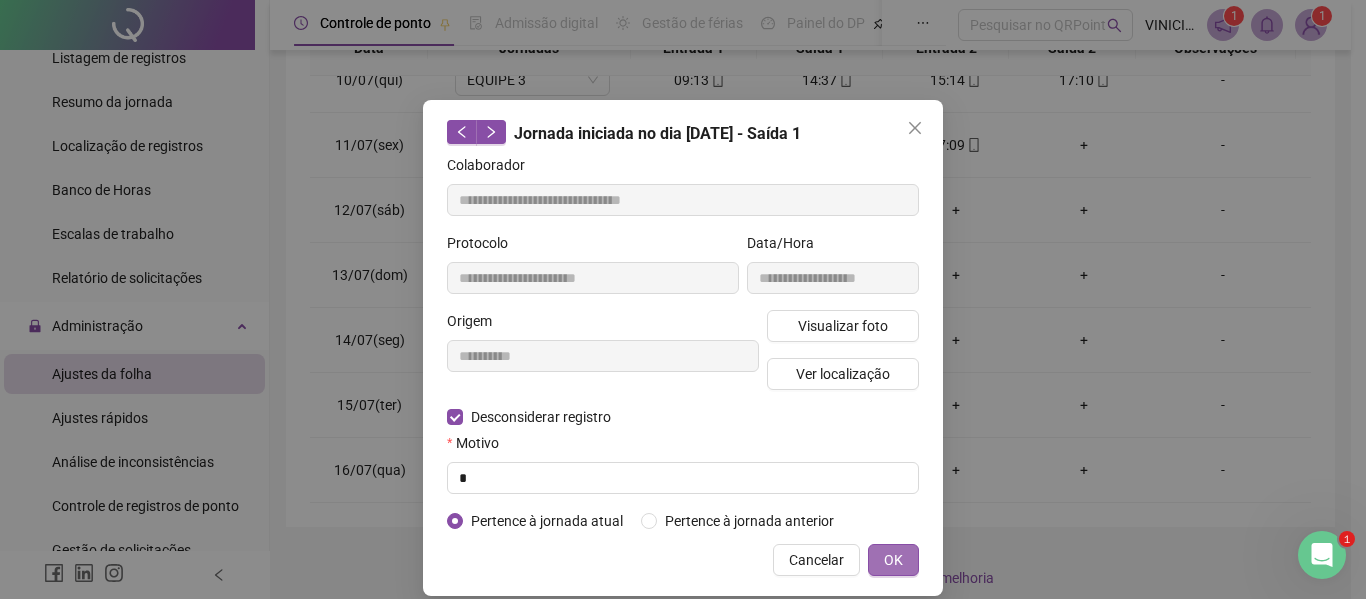 click on "OK" at bounding box center (893, 560) 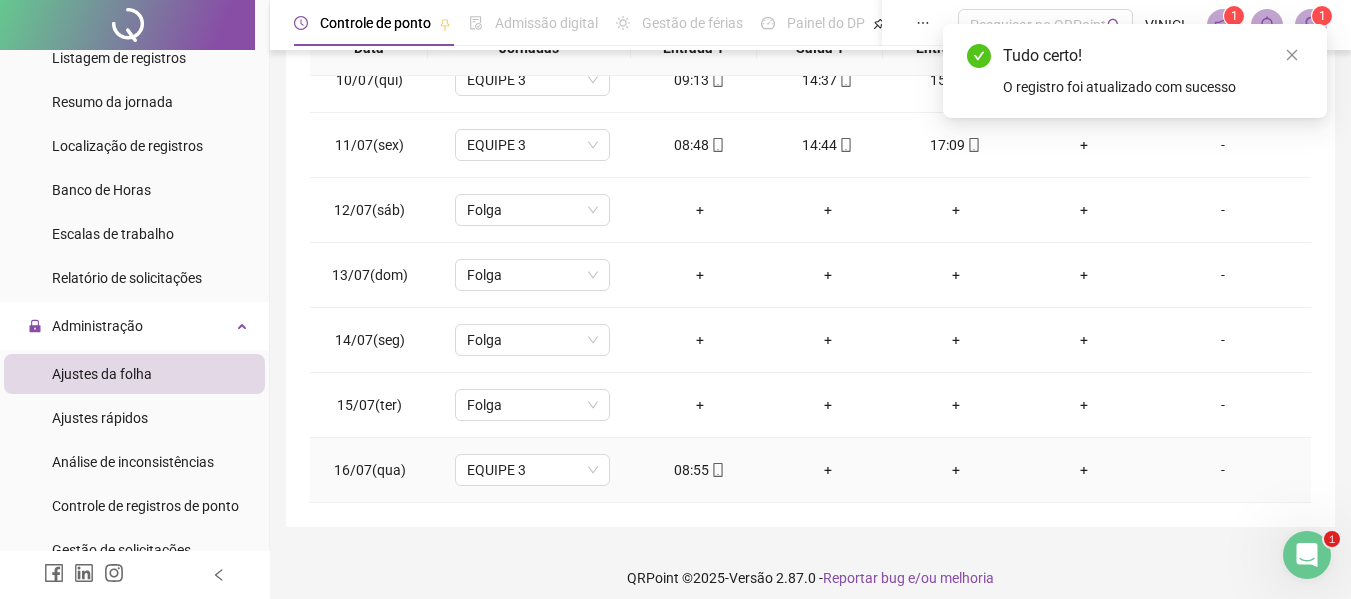 click on "+" at bounding box center (1084, 470) 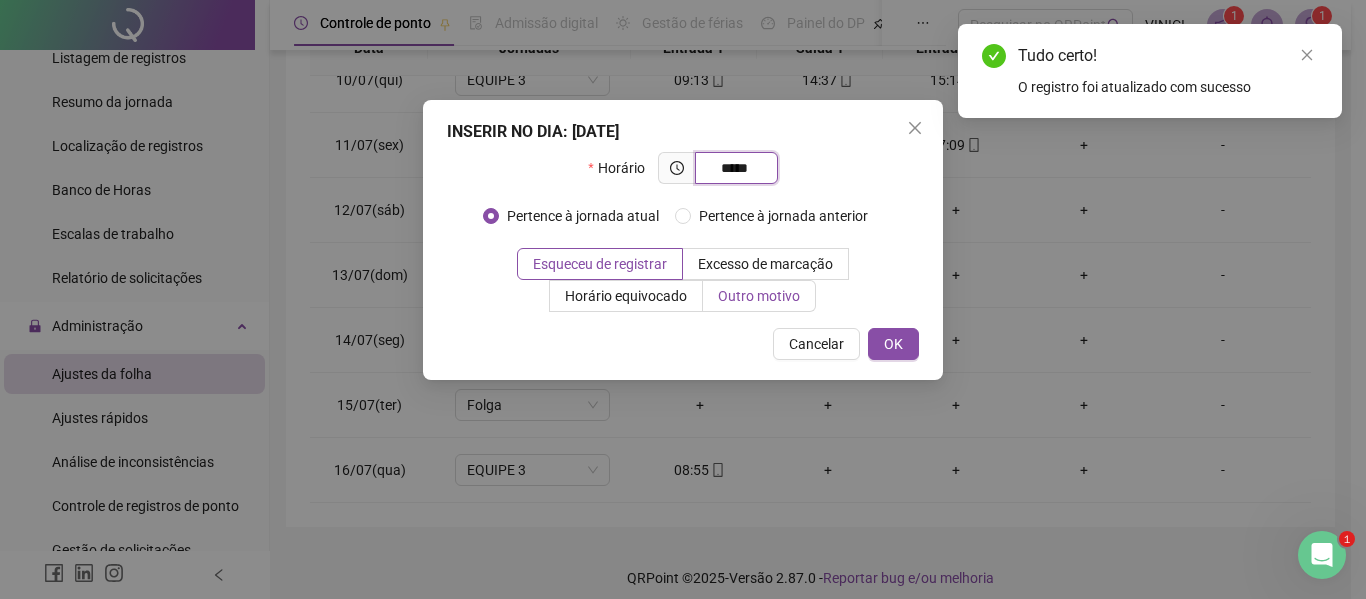 type on "*****" 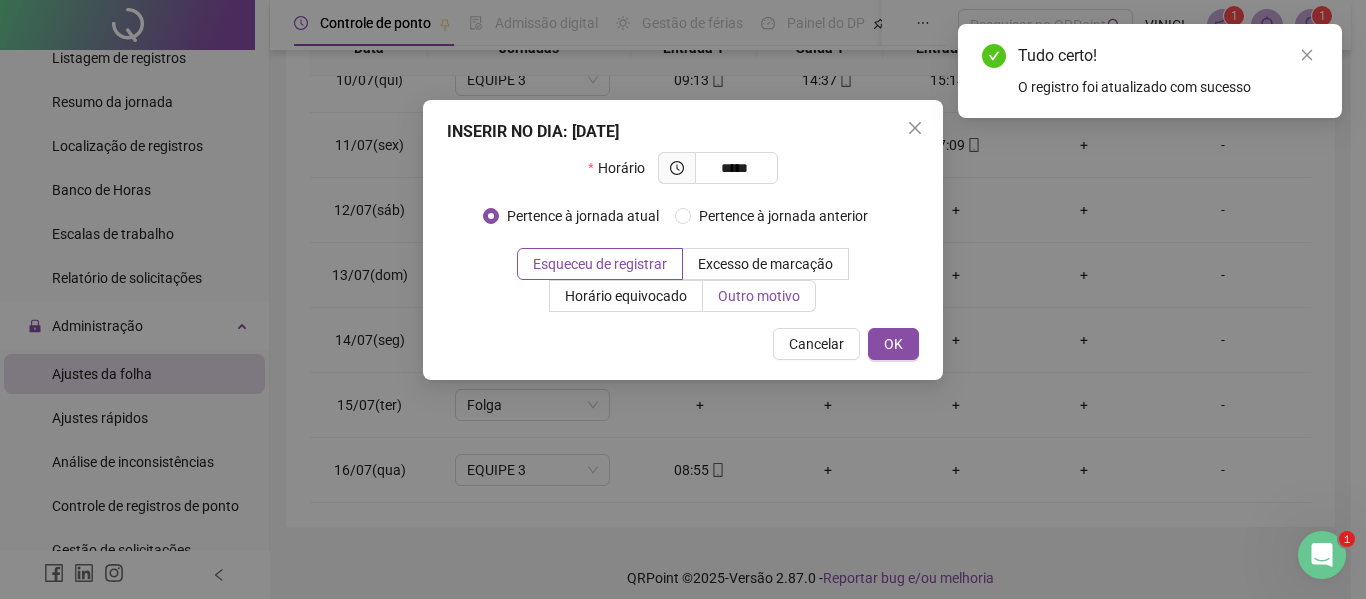 click on "Outro motivo" at bounding box center (759, 296) 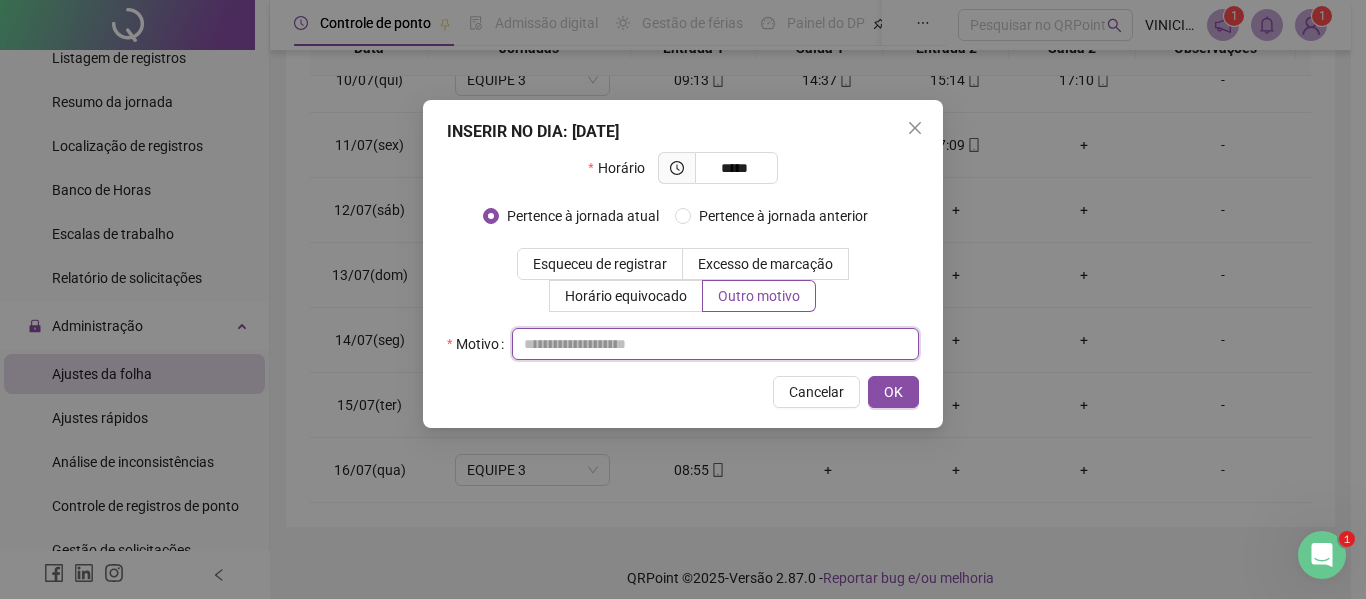 click at bounding box center [715, 344] 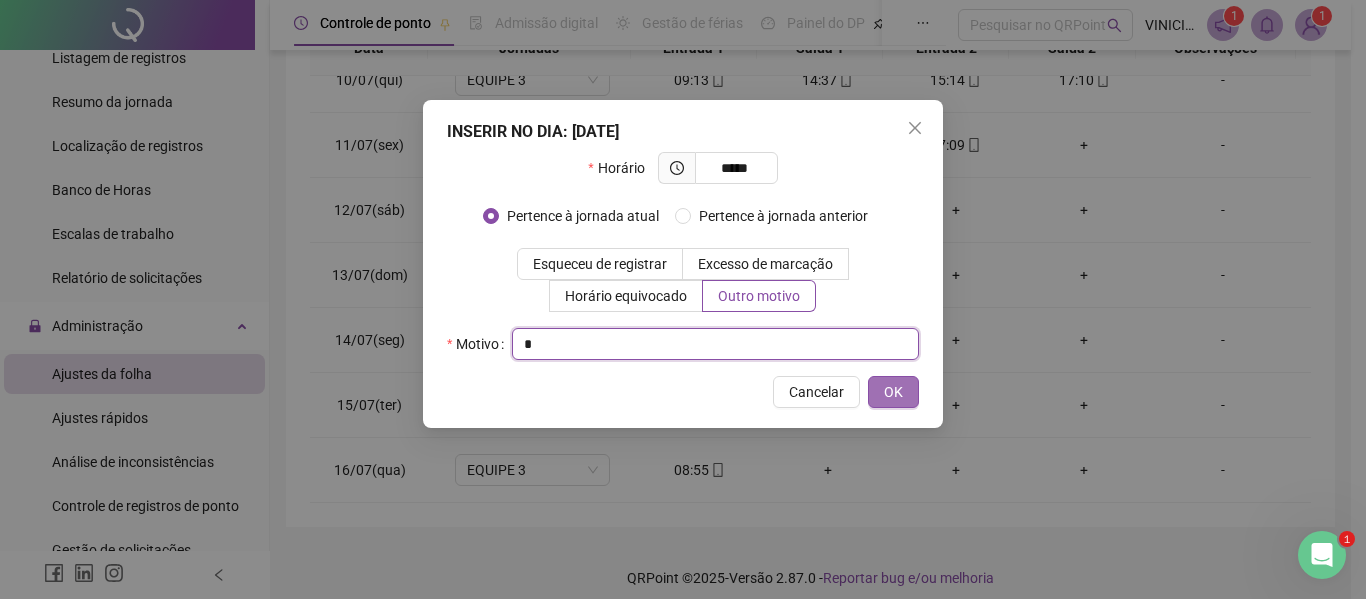 type on "*" 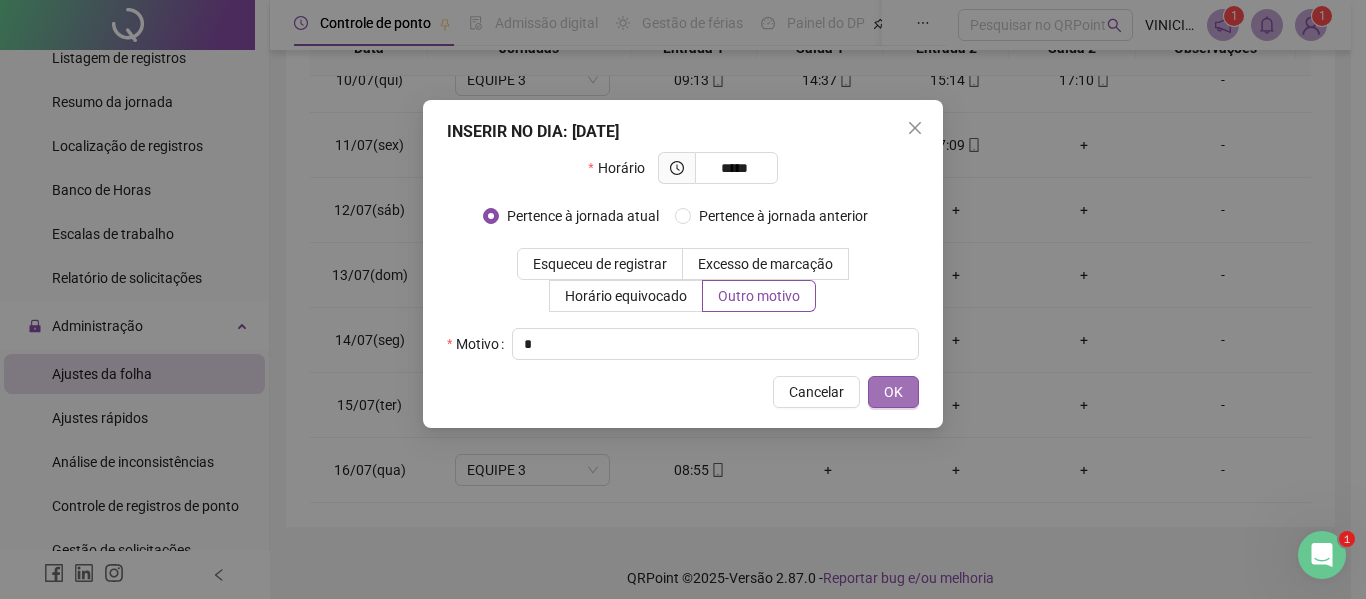click on "OK" at bounding box center [893, 392] 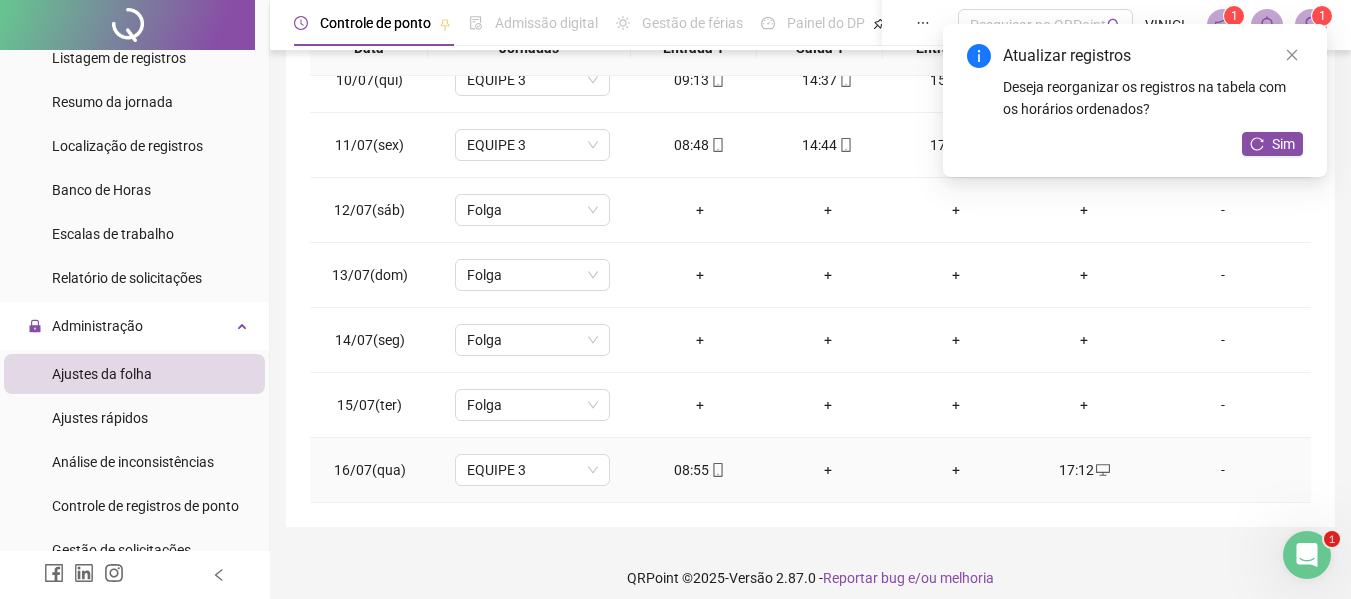 click on "+" at bounding box center [828, 470] 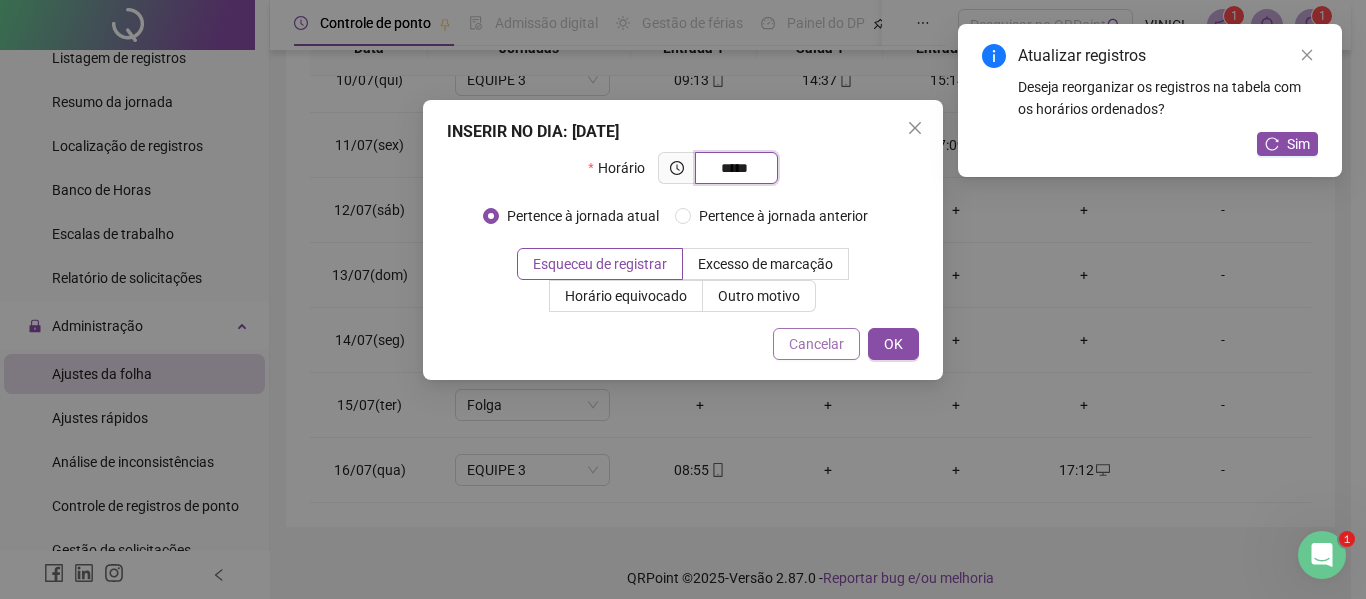 type on "*****" 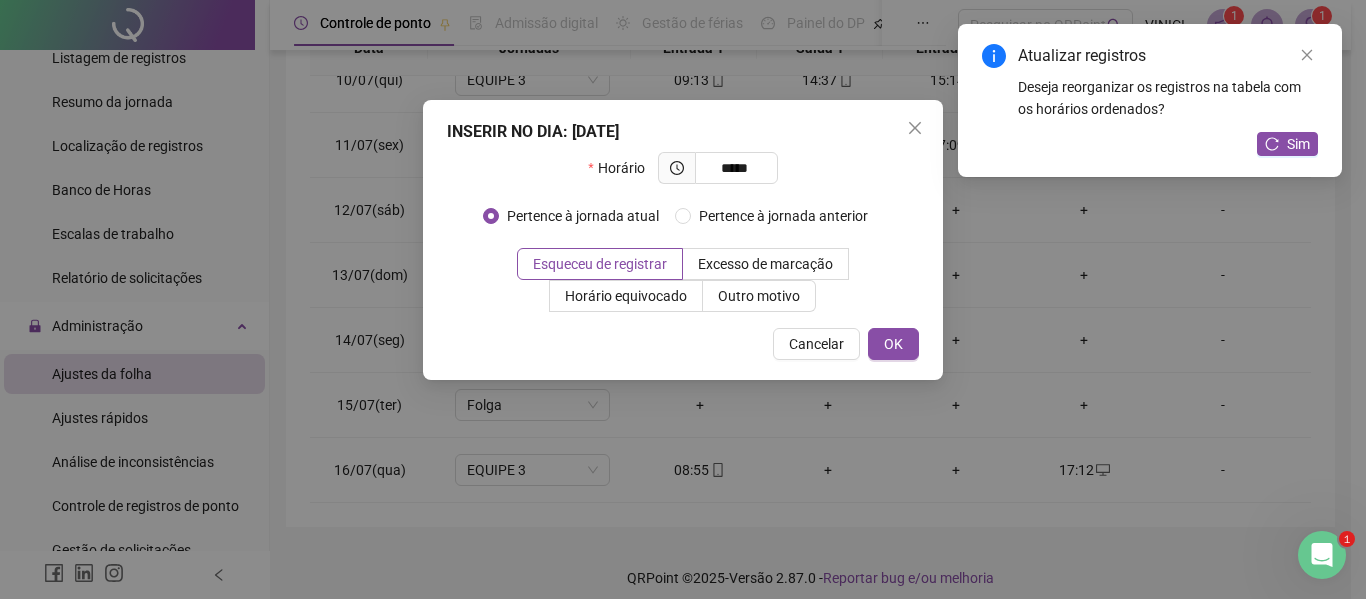 drag, startPoint x: 846, startPoint y: 332, endPoint x: 793, endPoint y: 305, distance: 59.48109 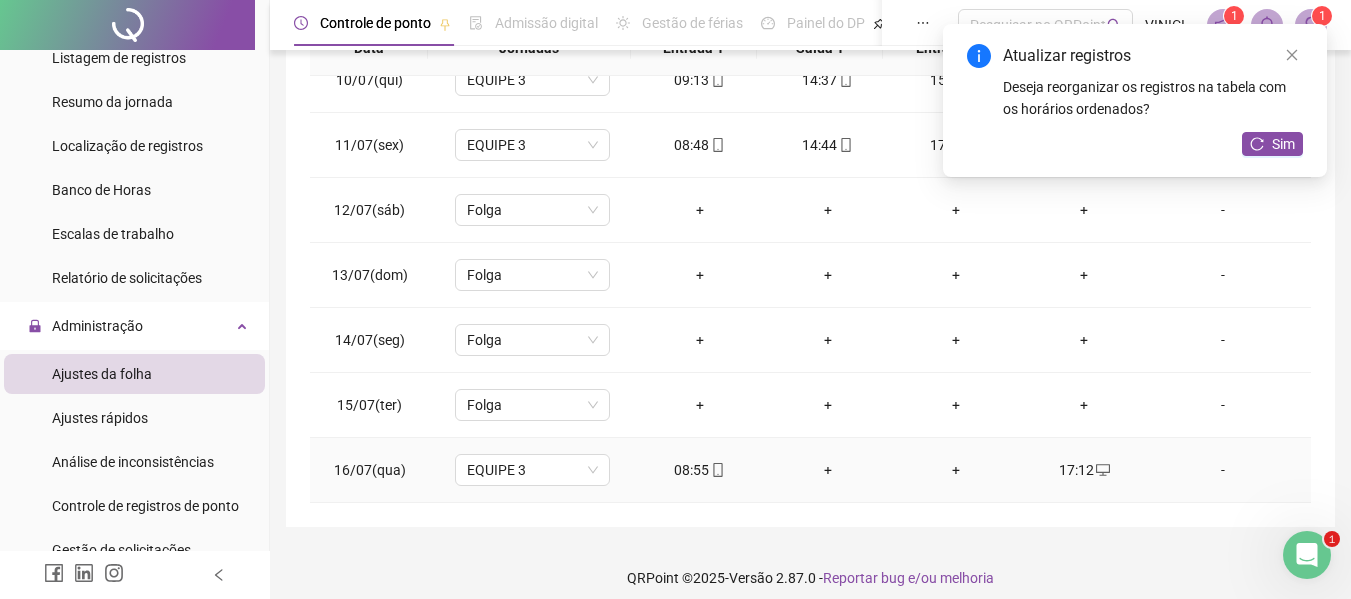 click on "+" at bounding box center (828, 470) 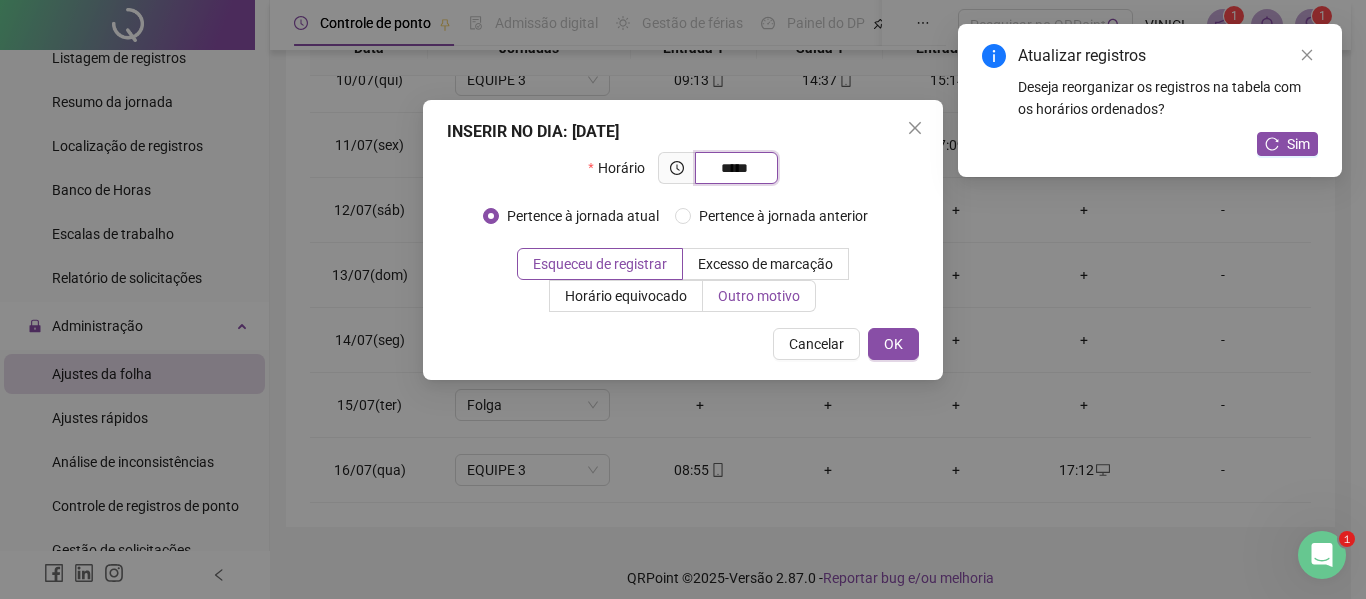 type on "*****" 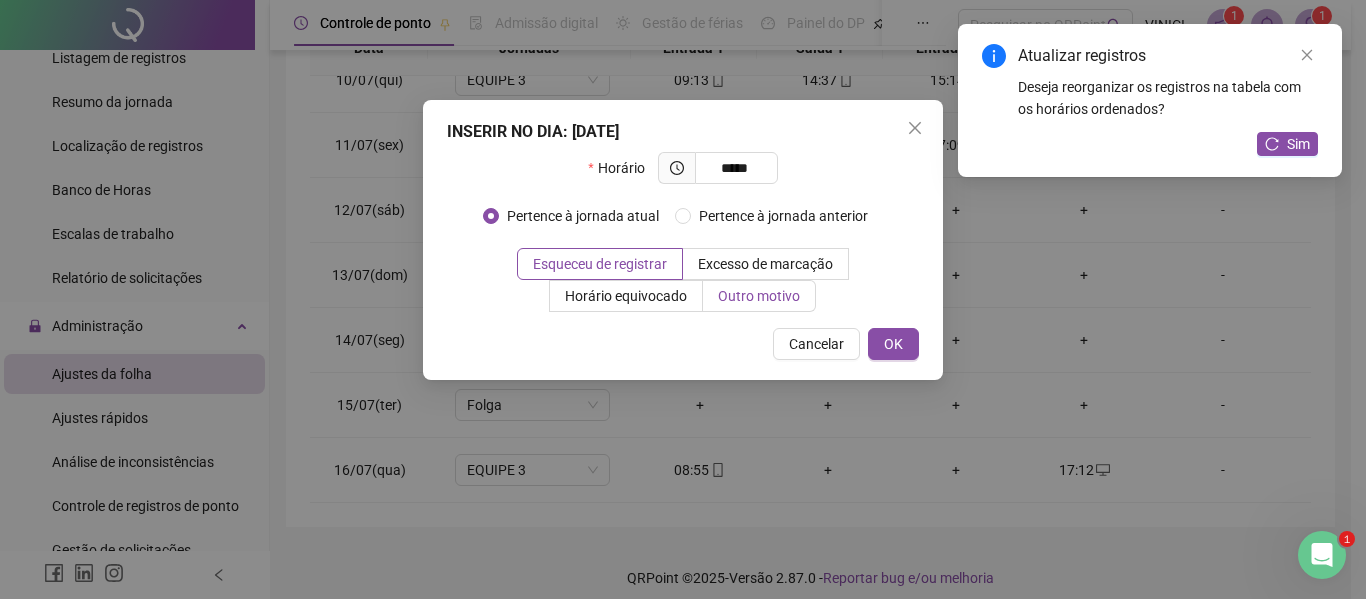 click on "Outro motivo" at bounding box center [759, 296] 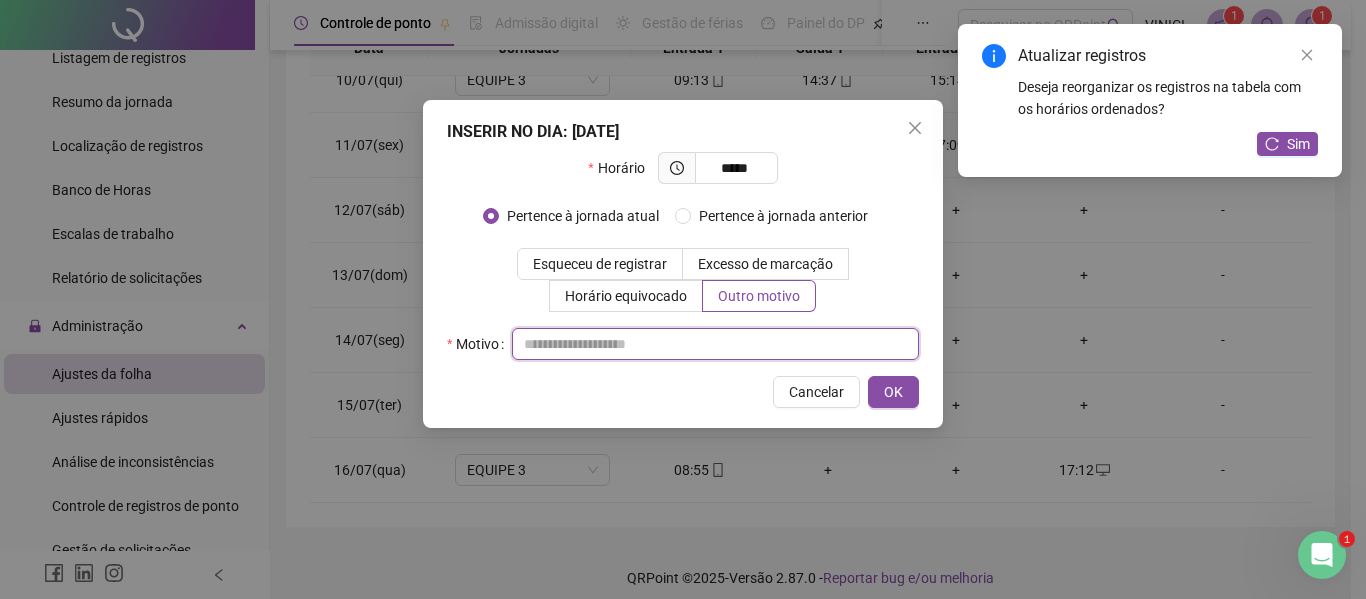 click at bounding box center [715, 344] 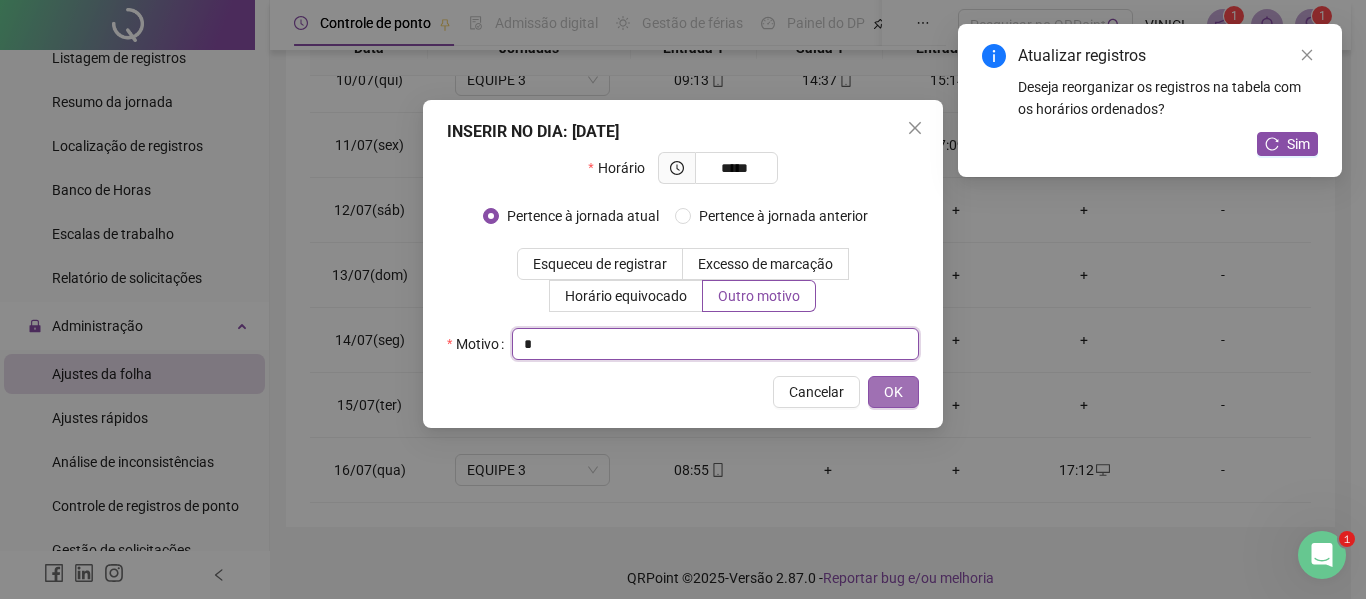 type on "*" 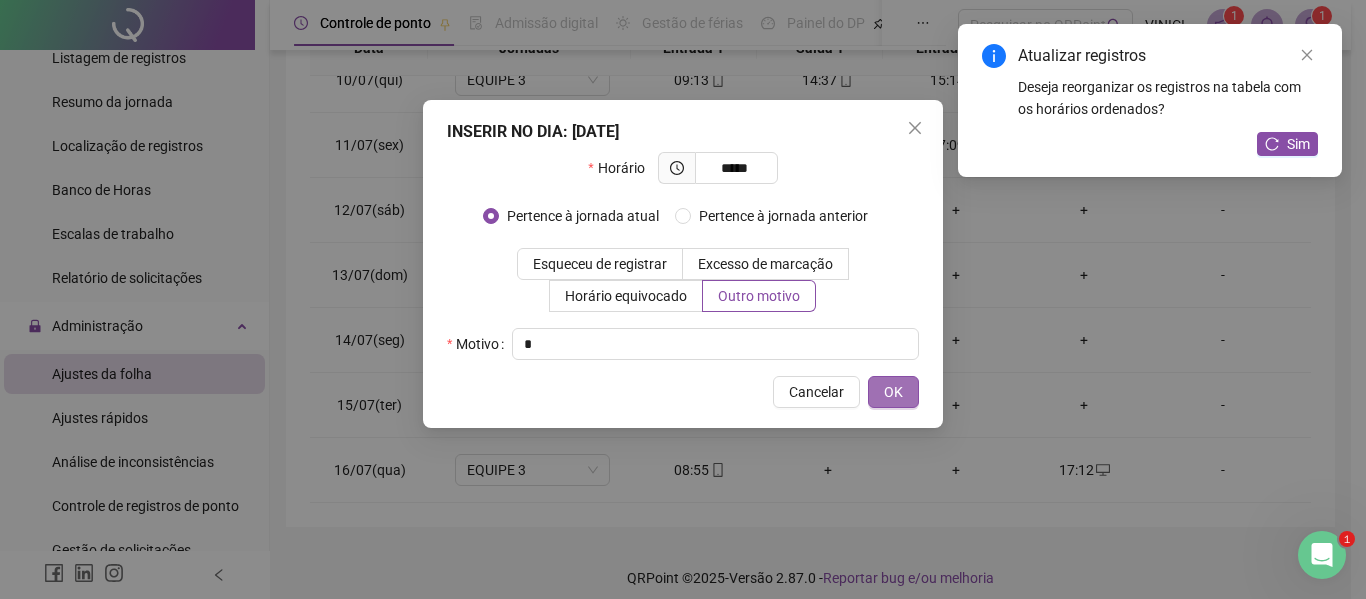 click on "OK" at bounding box center [893, 392] 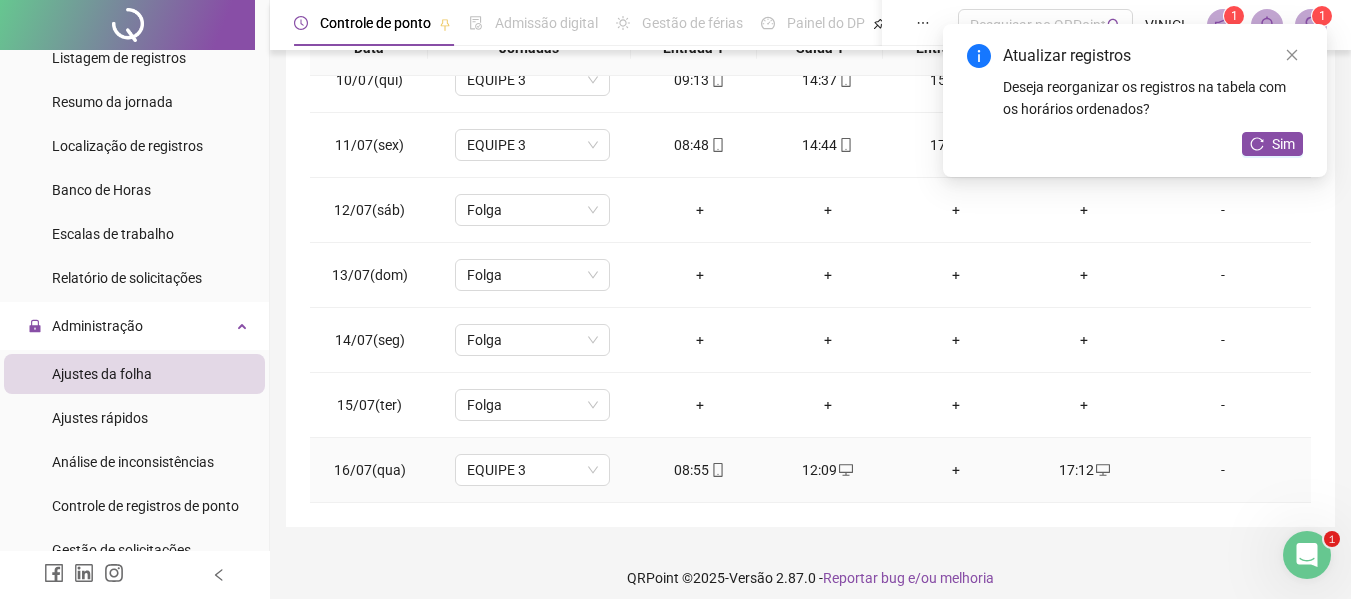 click on "+" at bounding box center [956, 470] 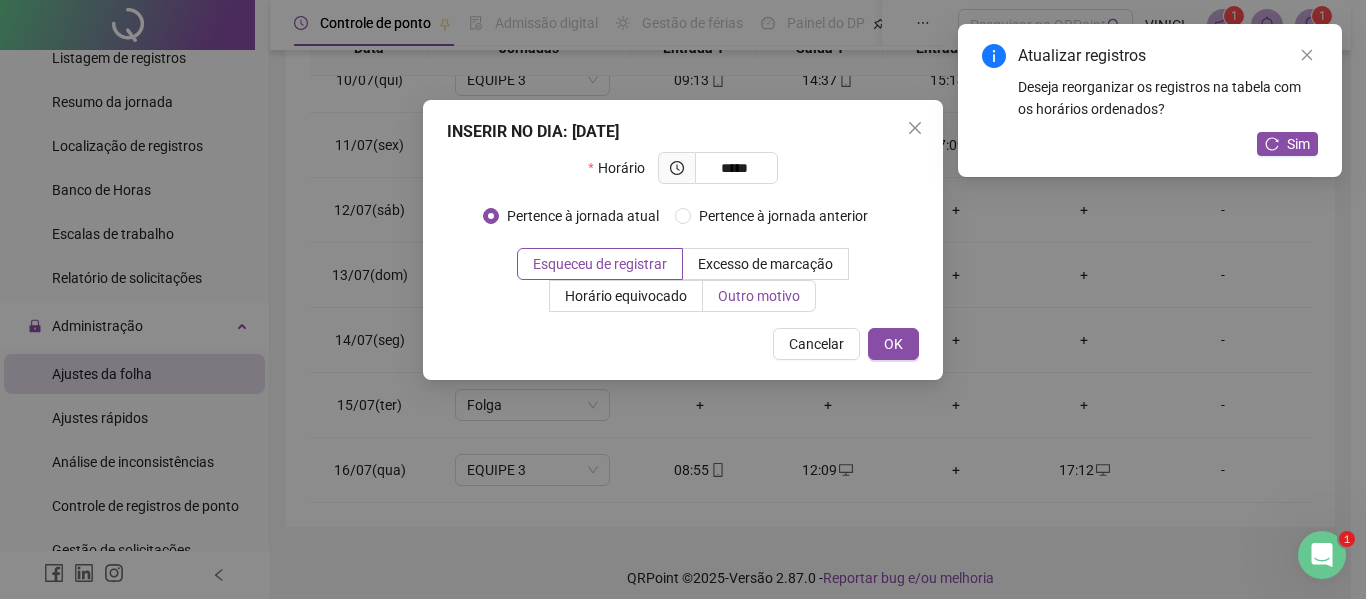 type on "*****" 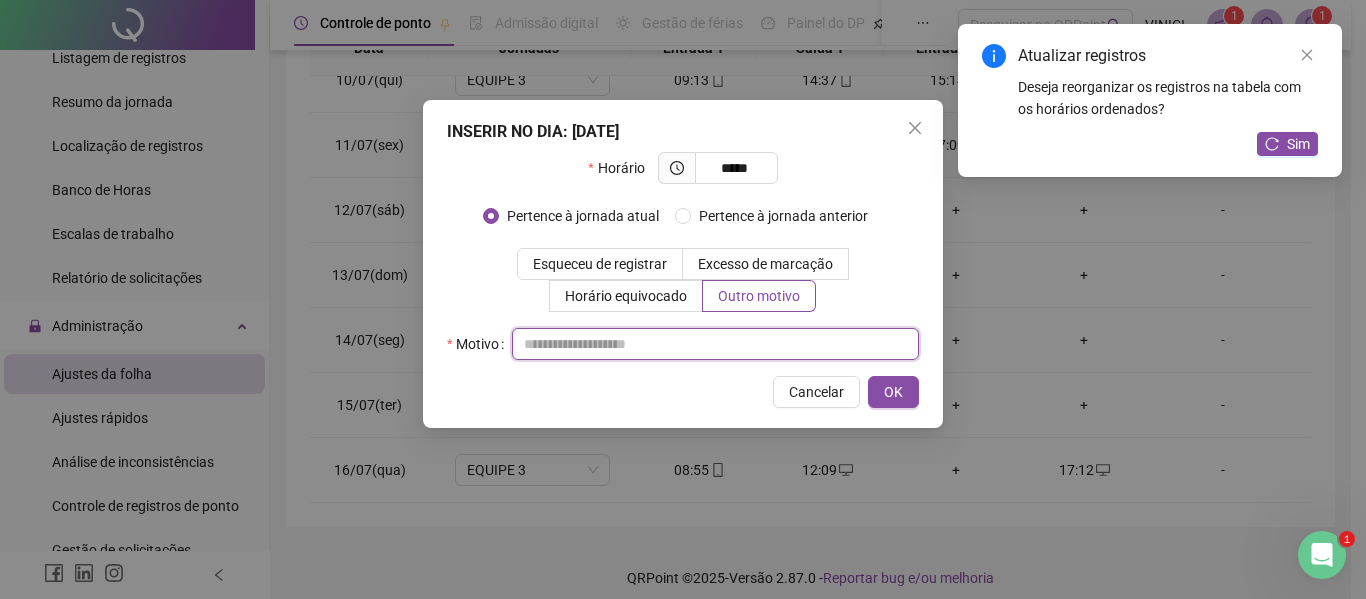 click at bounding box center (715, 344) 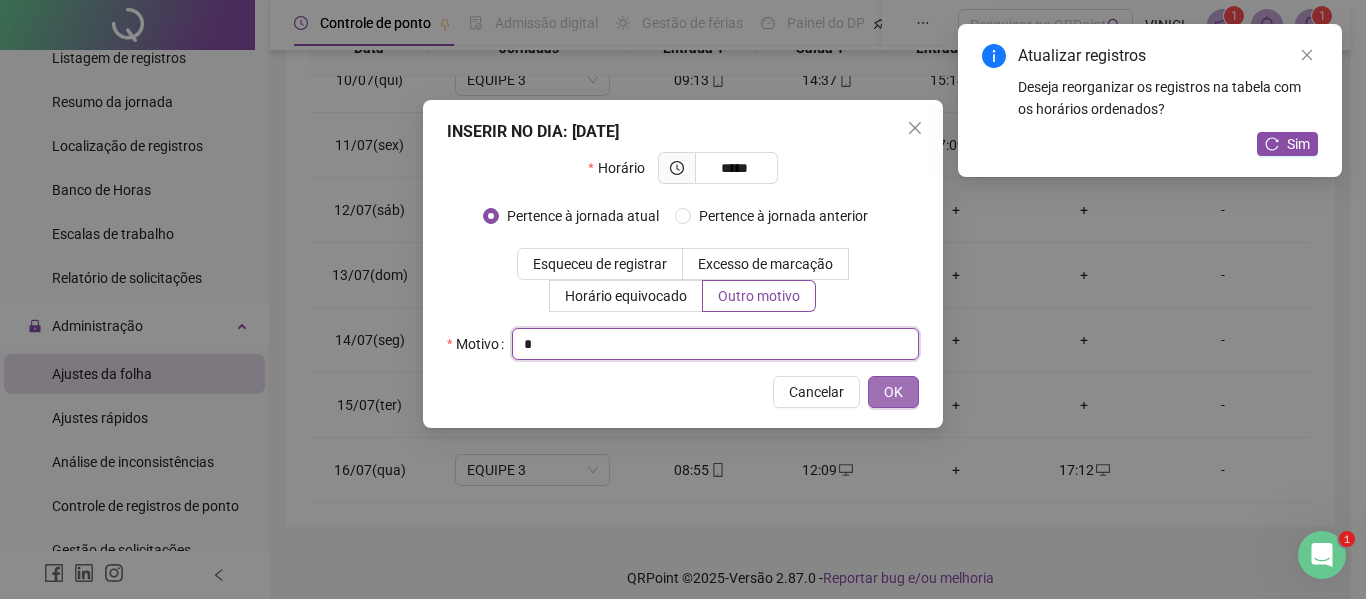 type on "*" 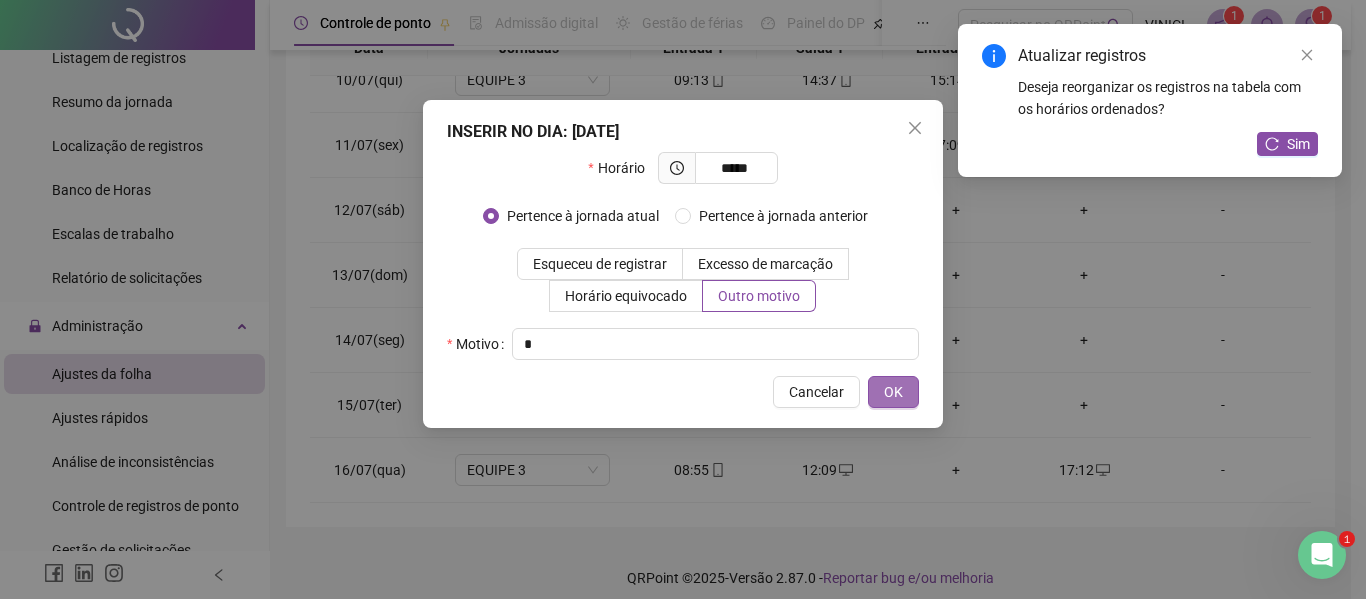 click on "OK" at bounding box center (893, 392) 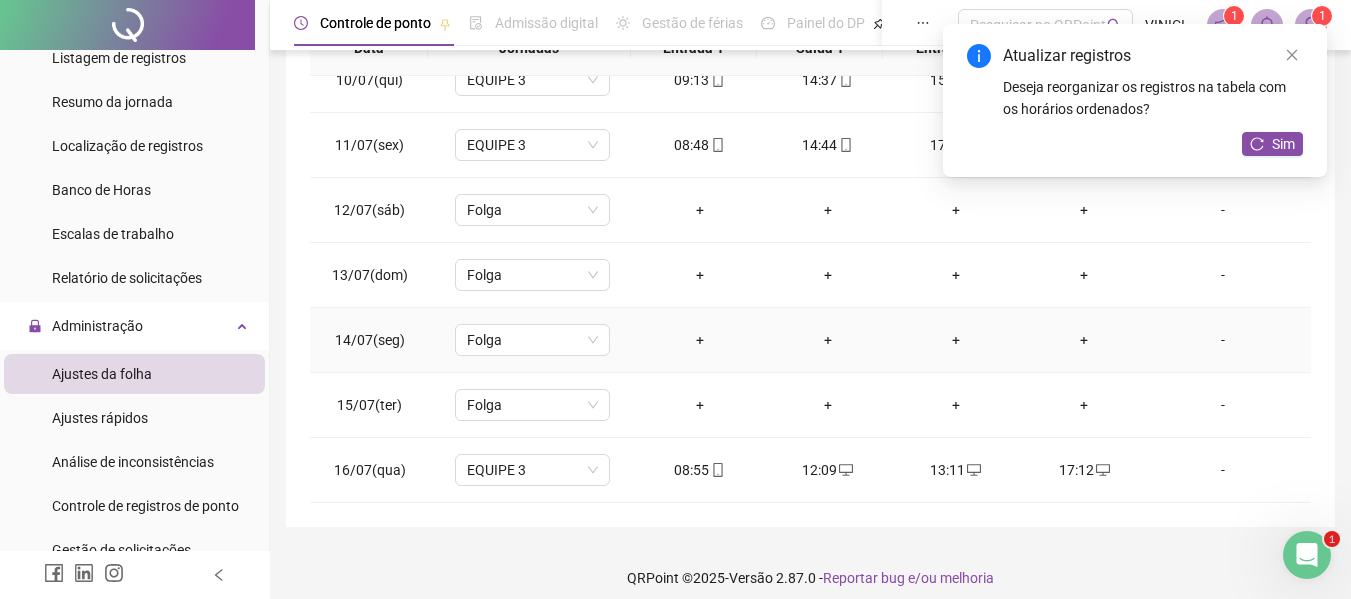 scroll, scrollTop: 399, scrollLeft: 0, axis: vertical 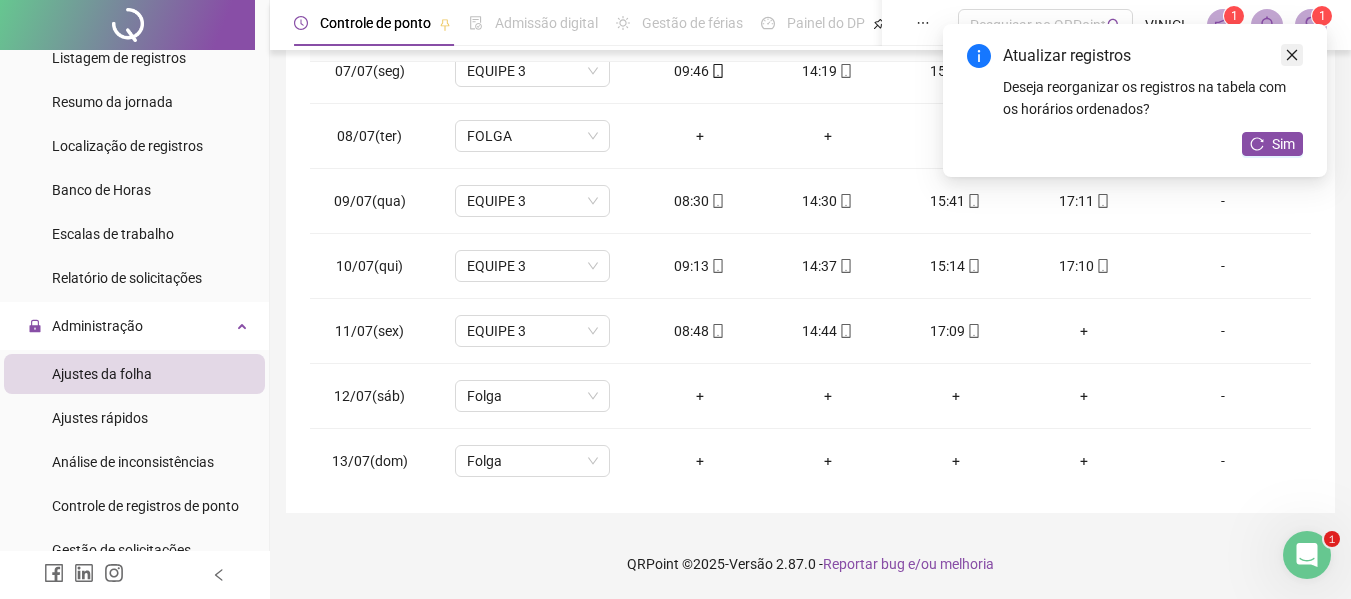 click 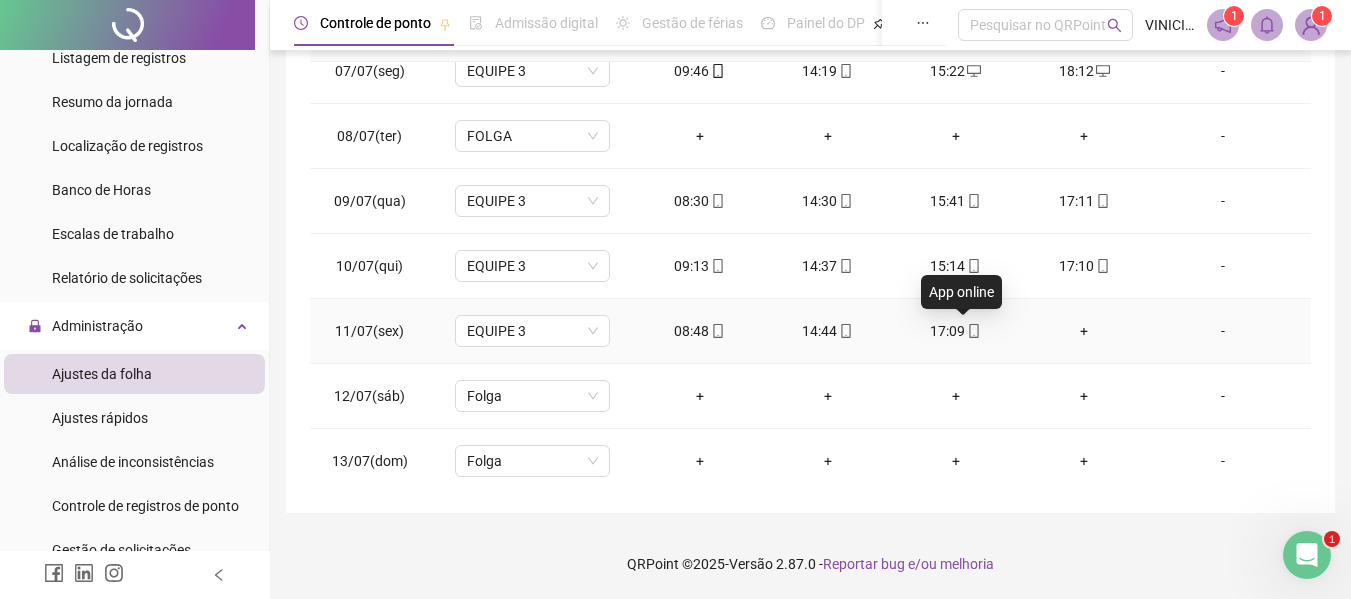 click 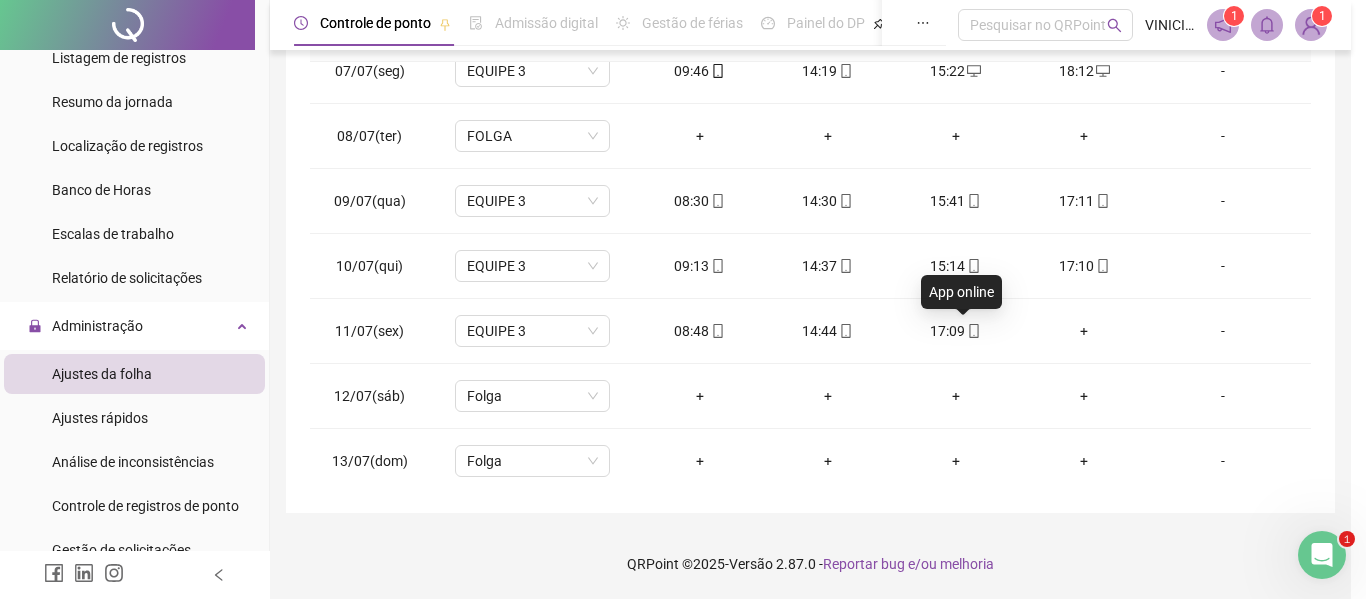 type on "**********" 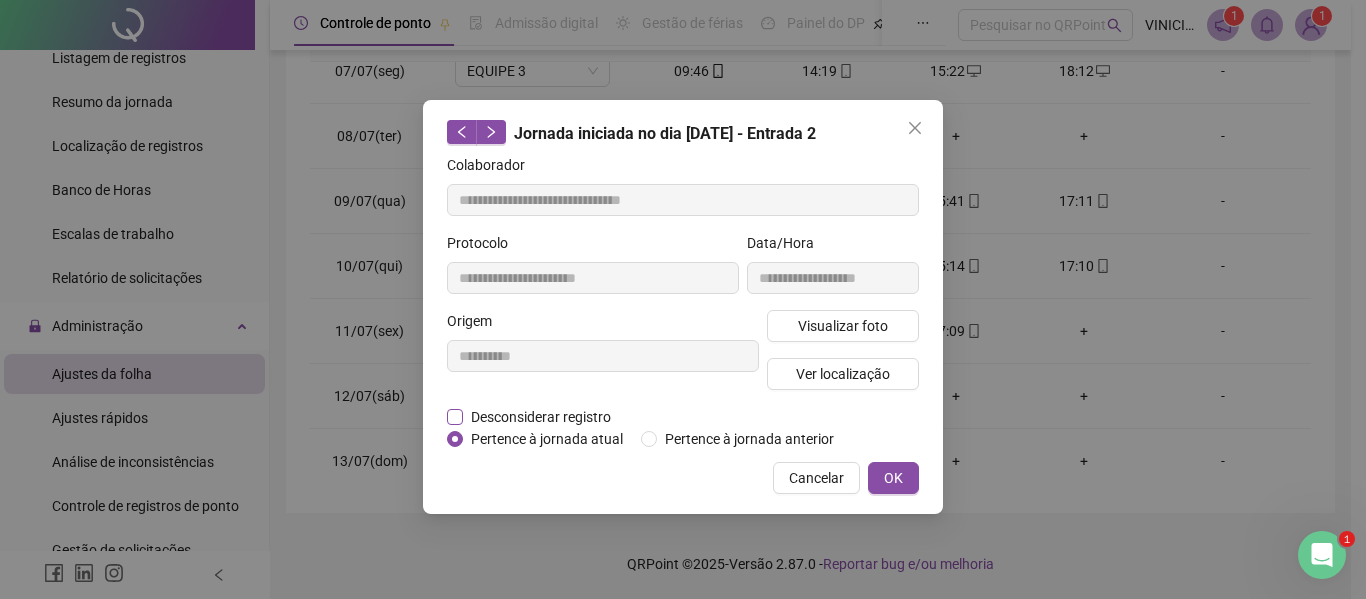 click on "Desconsiderar registro" at bounding box center (541, 417) 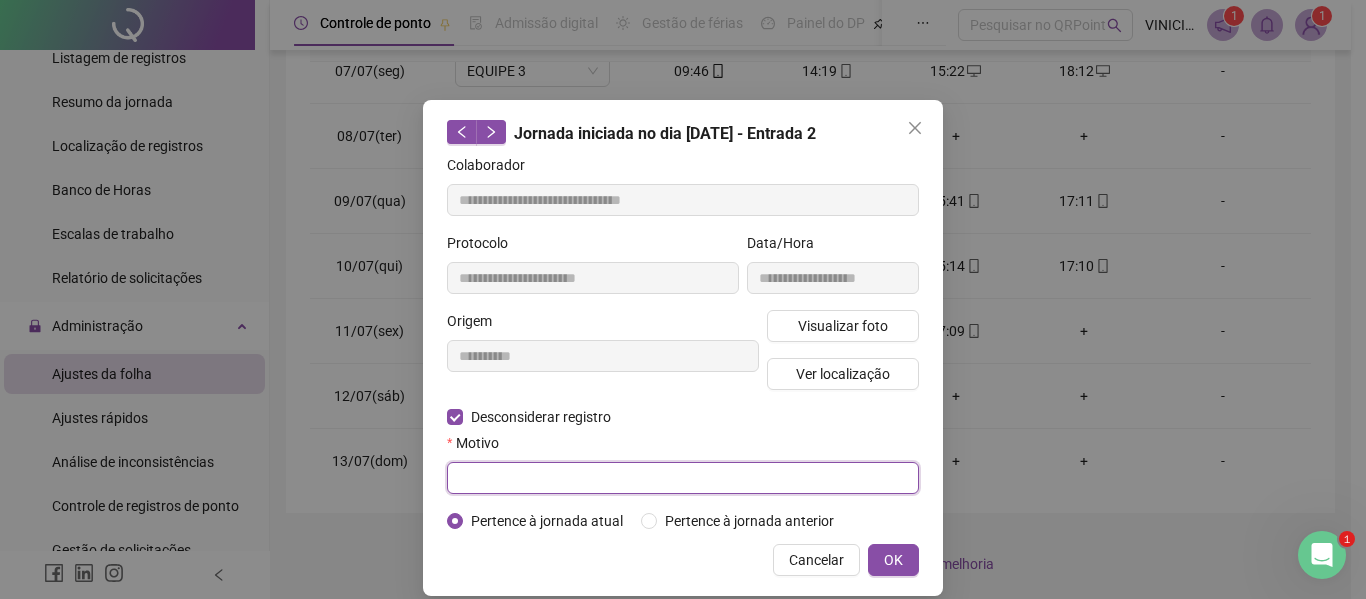 click at bounding box center [683, 478] 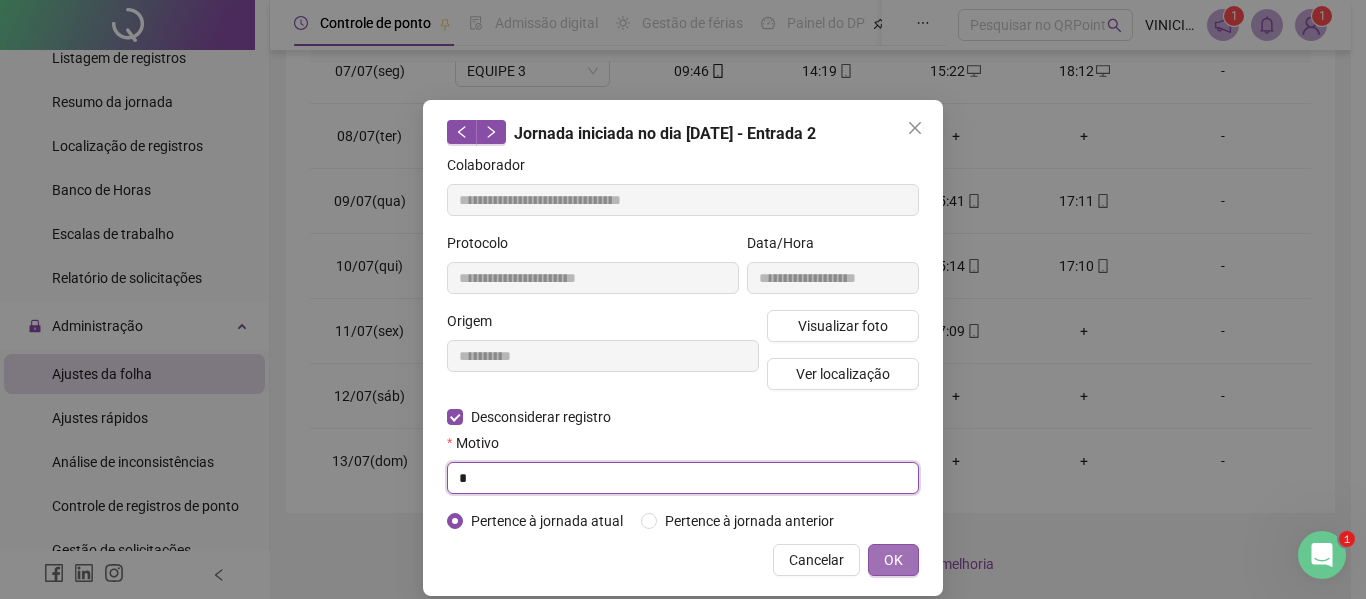 type on "*" 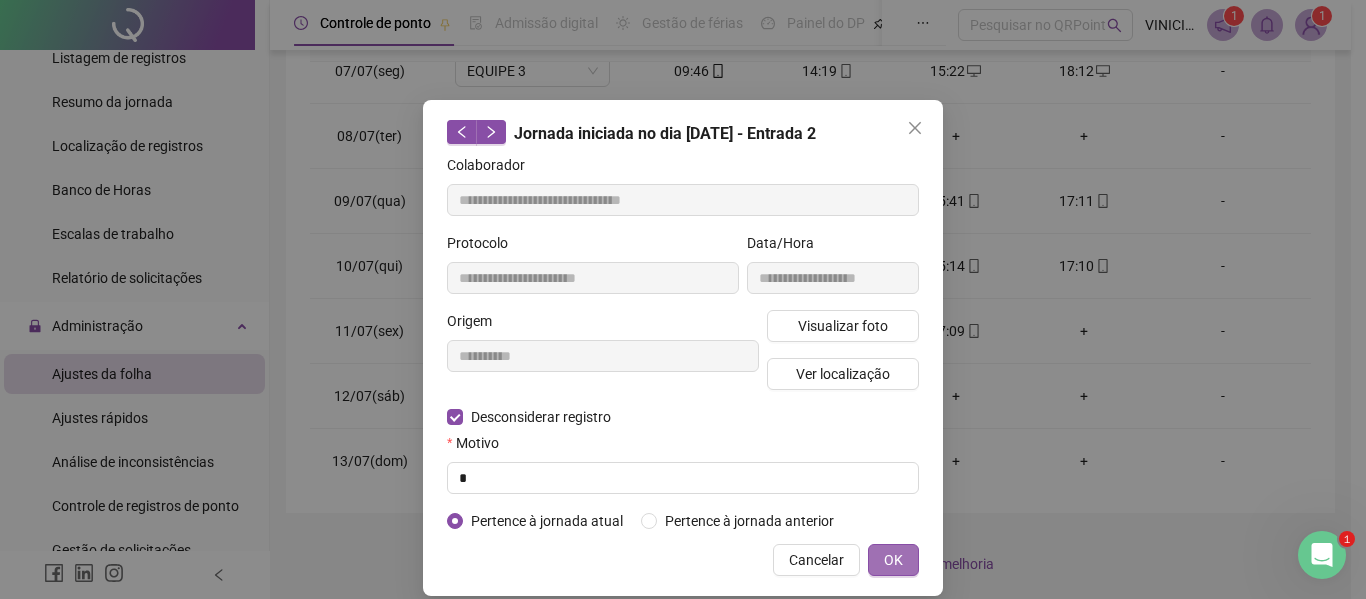click on "OK" at bounding box center (893, 560) 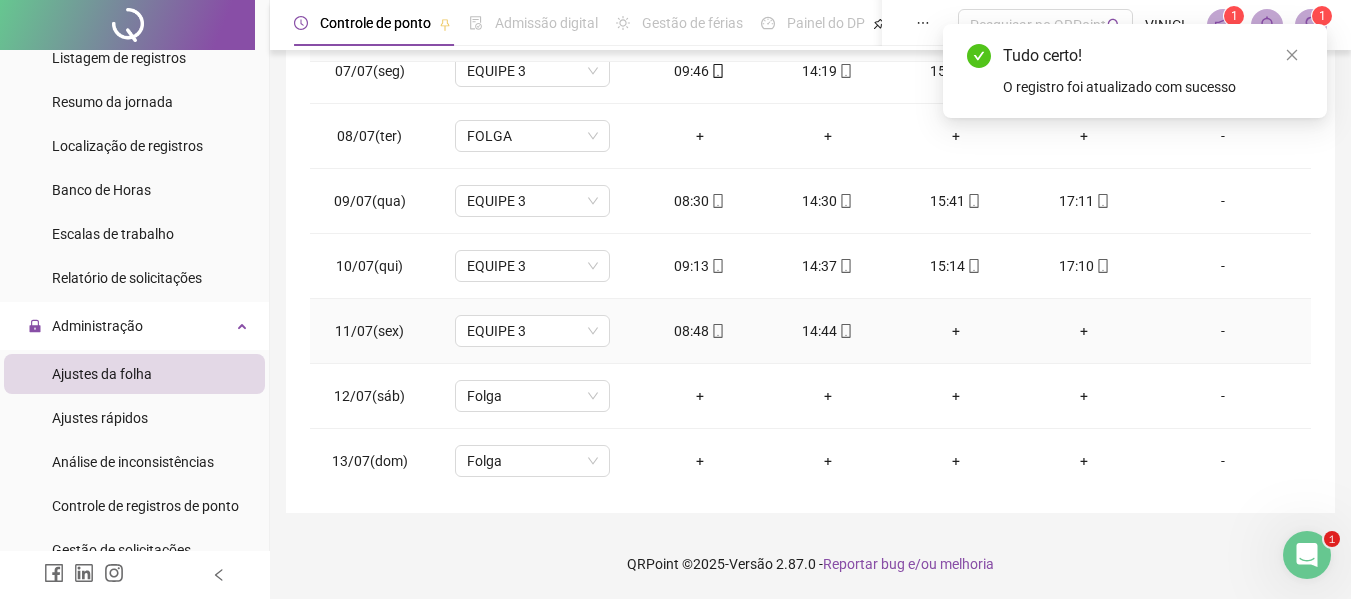 click on "+" at bounding box center [1084, 331] 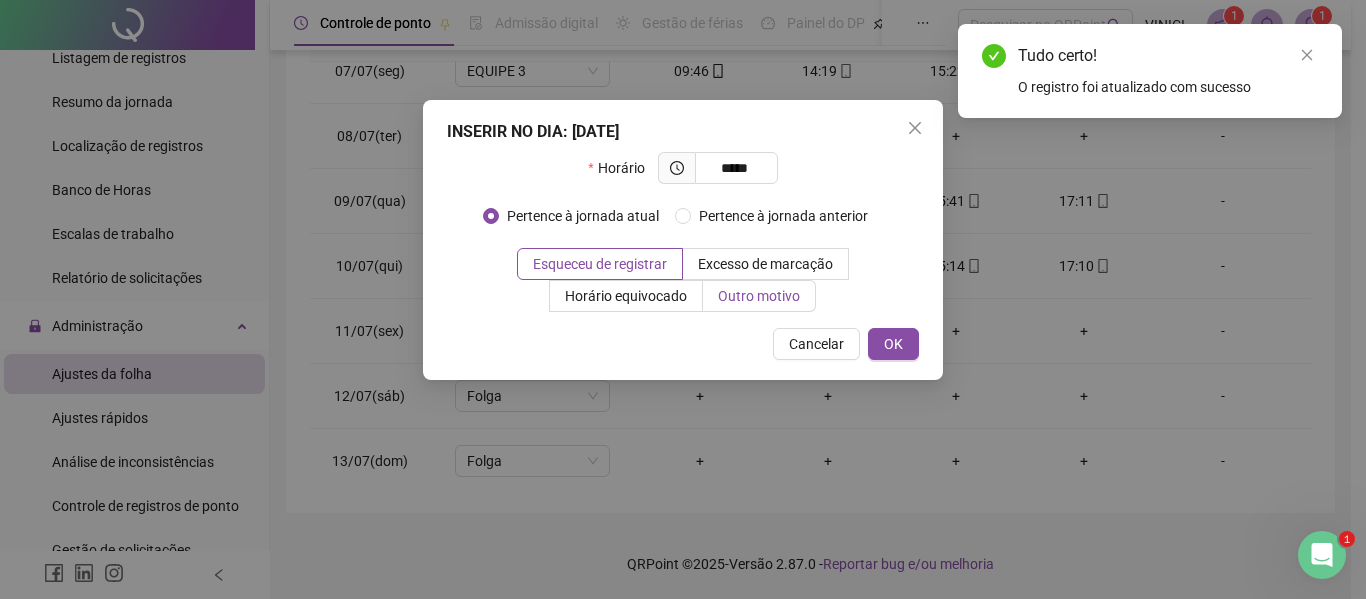 type on "*****" 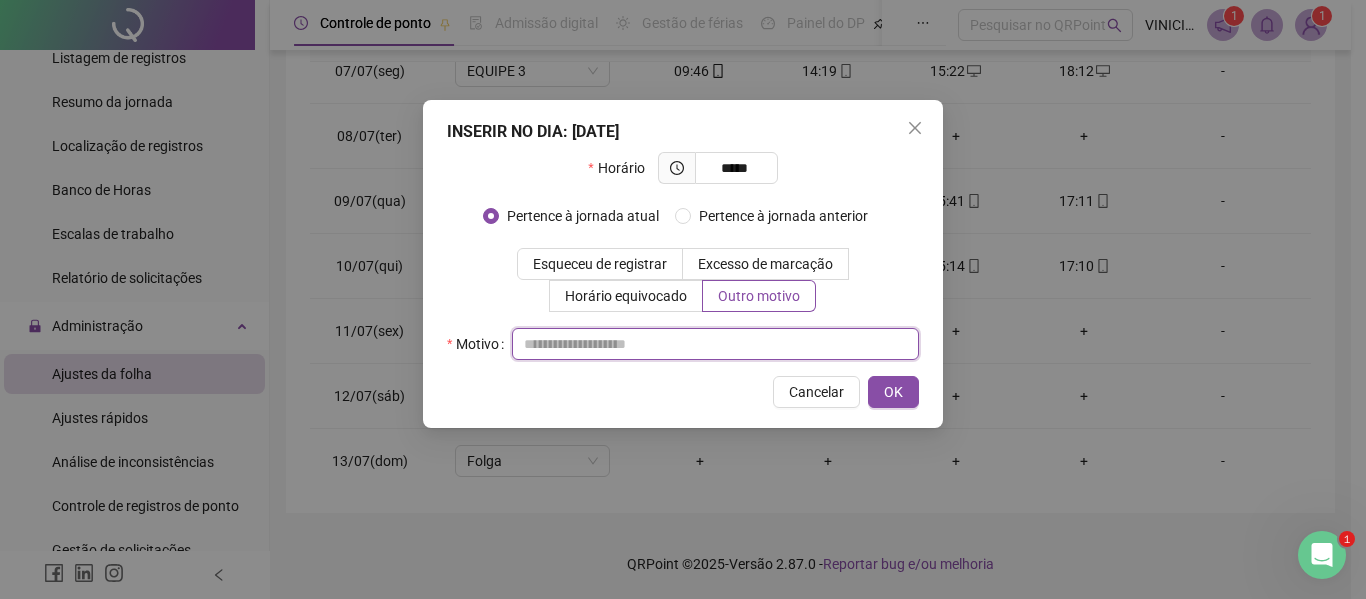 click at bounding box center [715, 344] 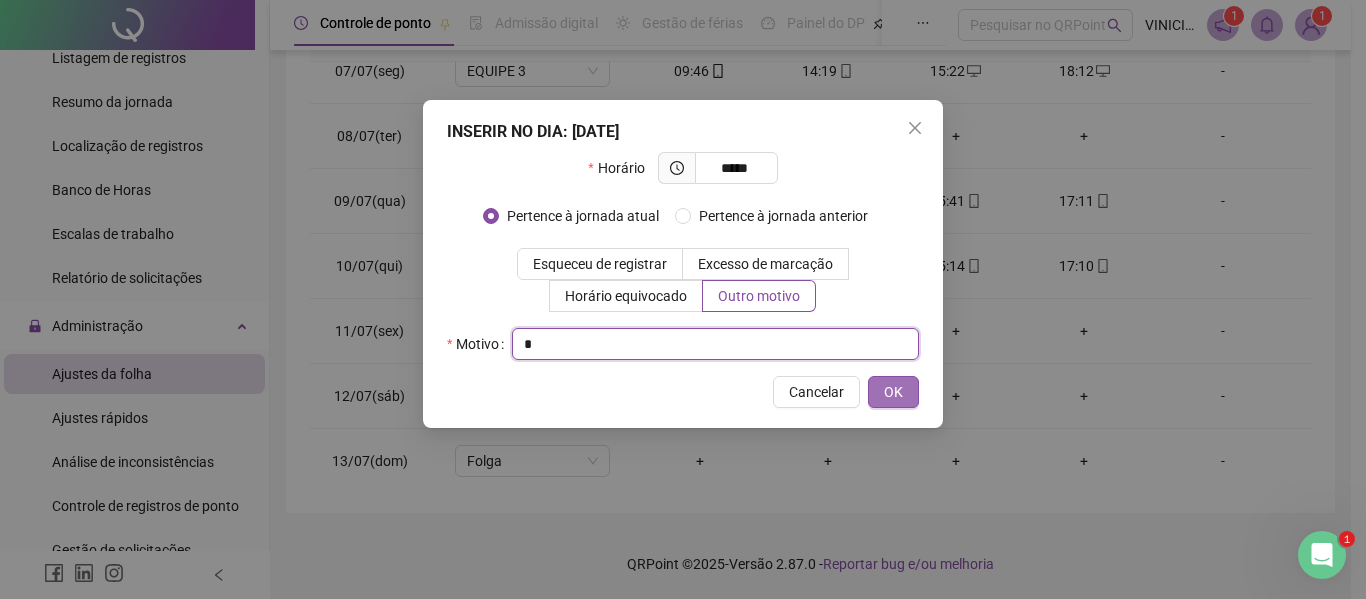 type on "*" 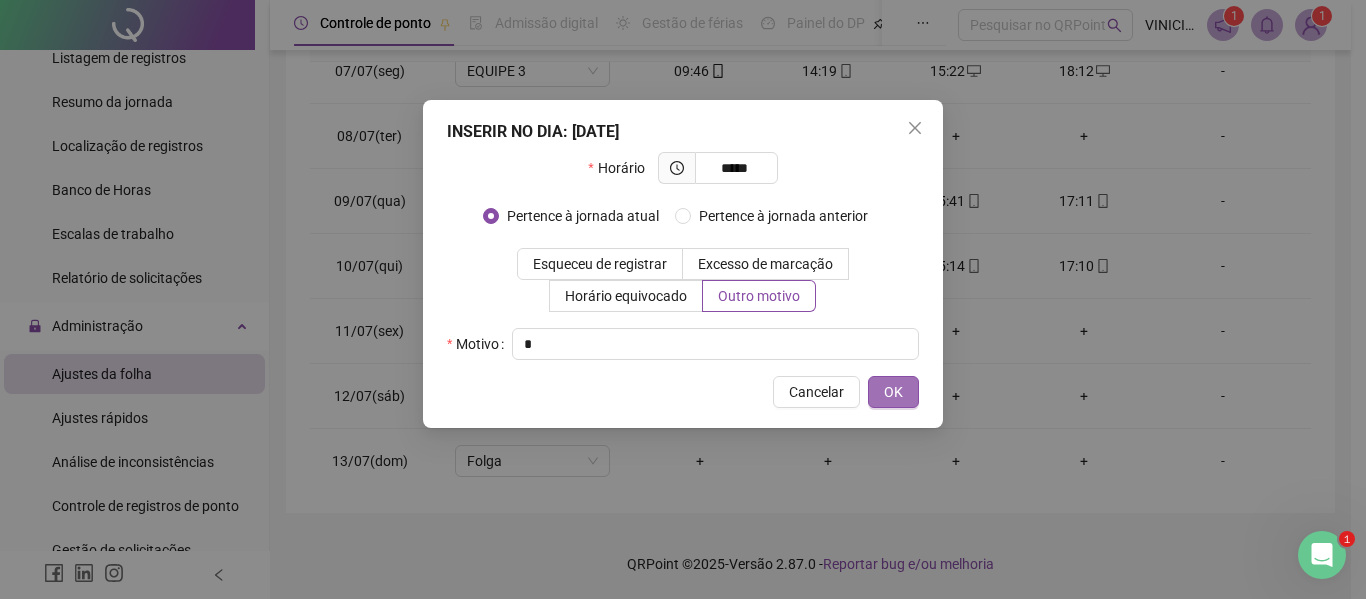 click on "OK" at bounding box center (893, 392) 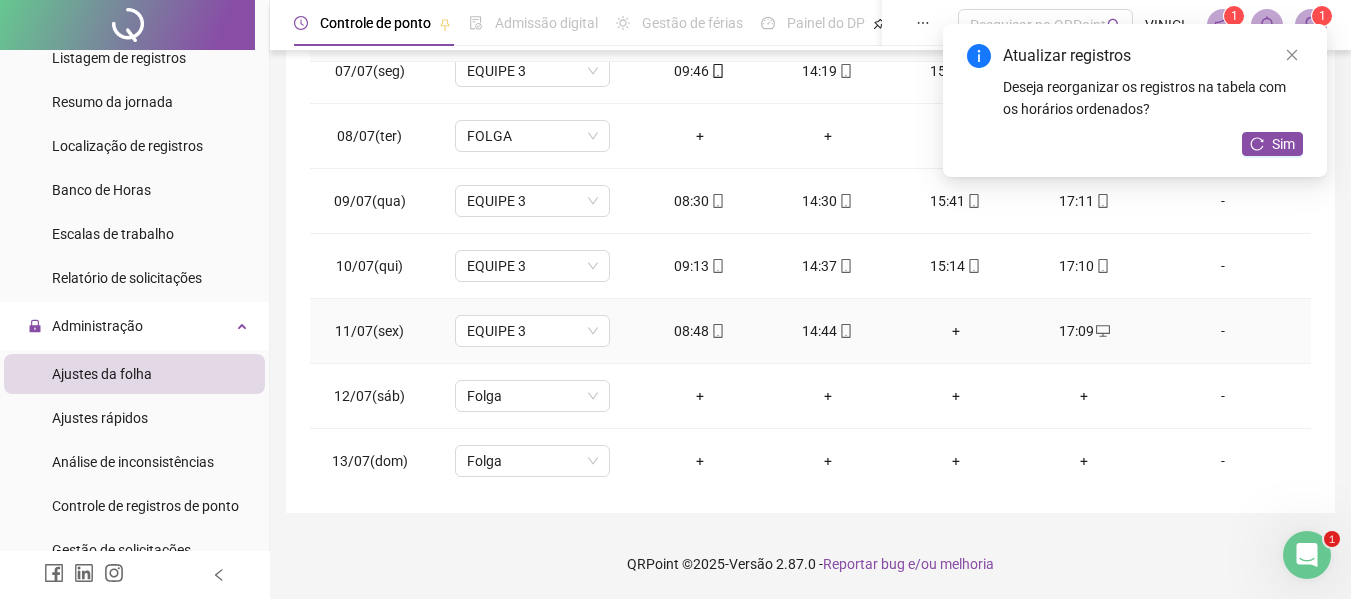 click on "+" at bounding box center [956, 331] 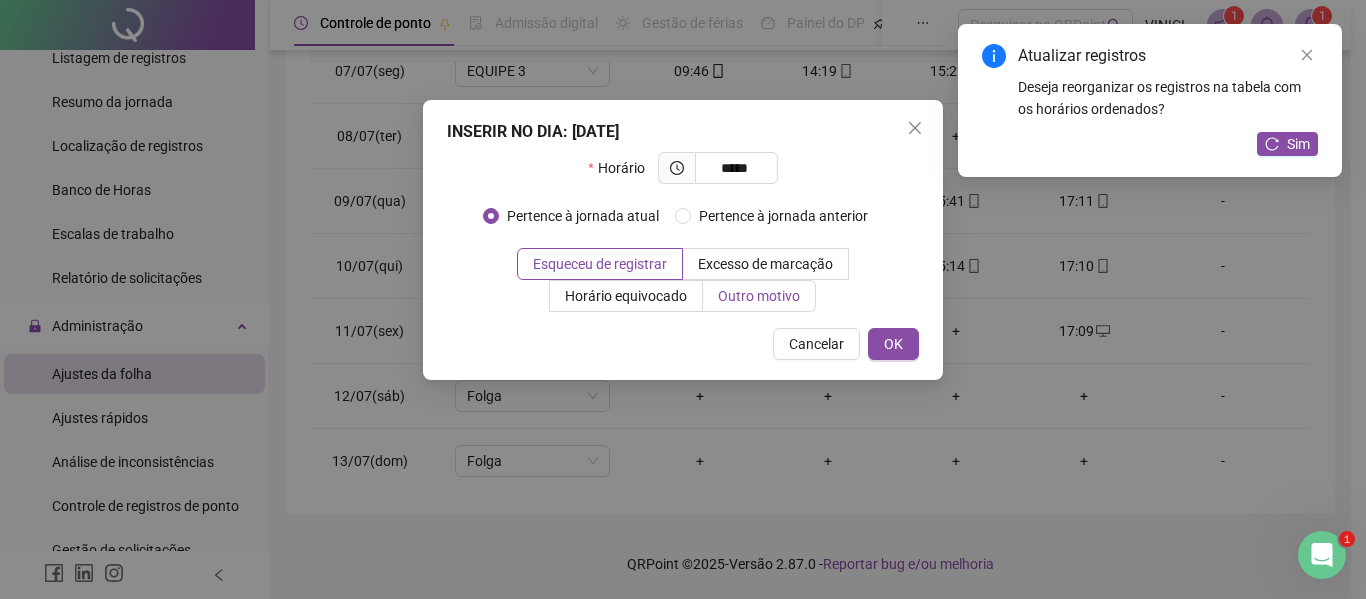 type on "*****" 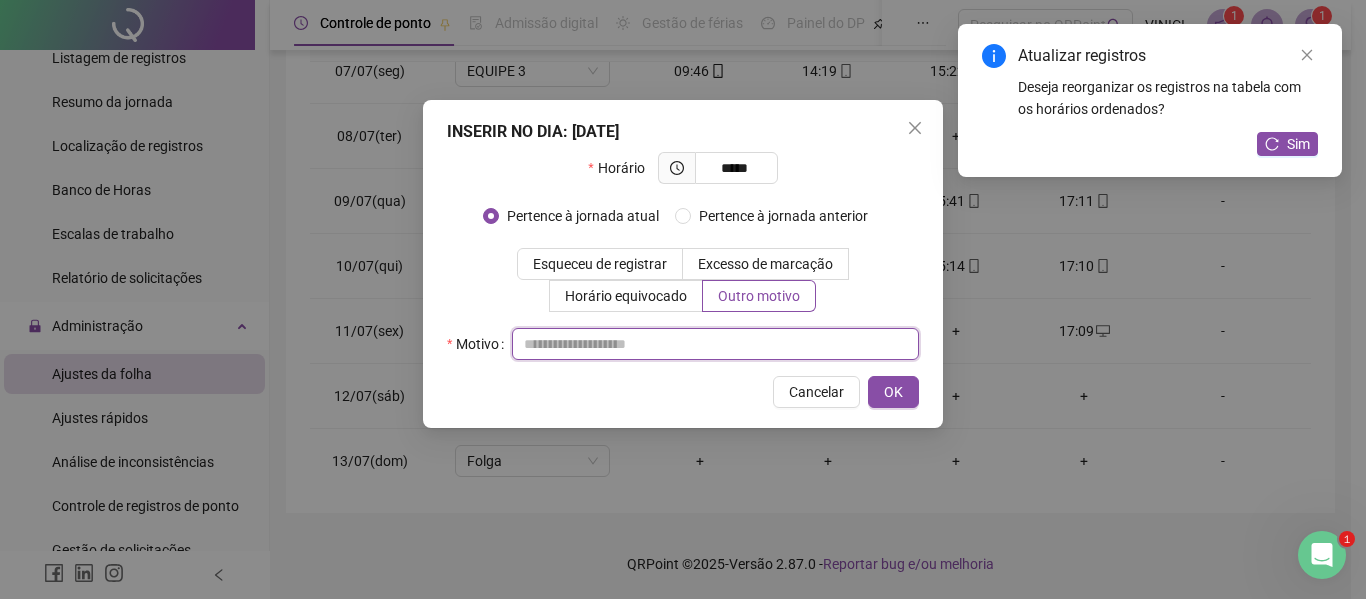 click at bounding box center (715, 344) 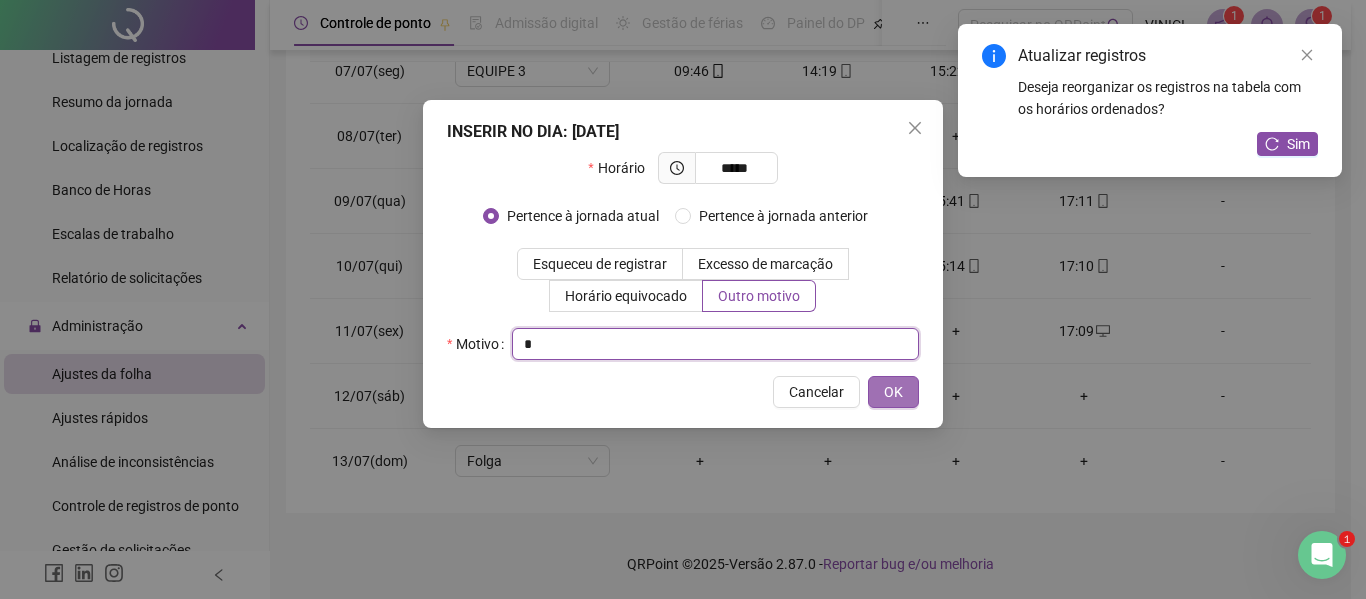 type on "*" 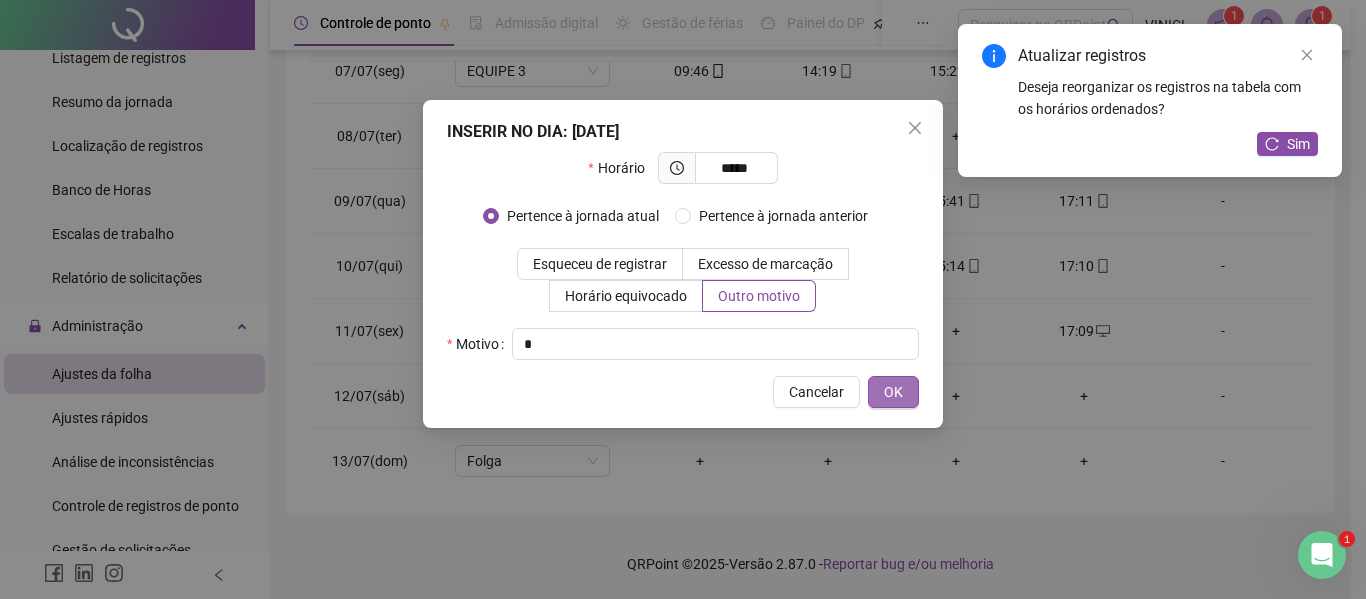 click on "OK" at bounding box center [893, 392] 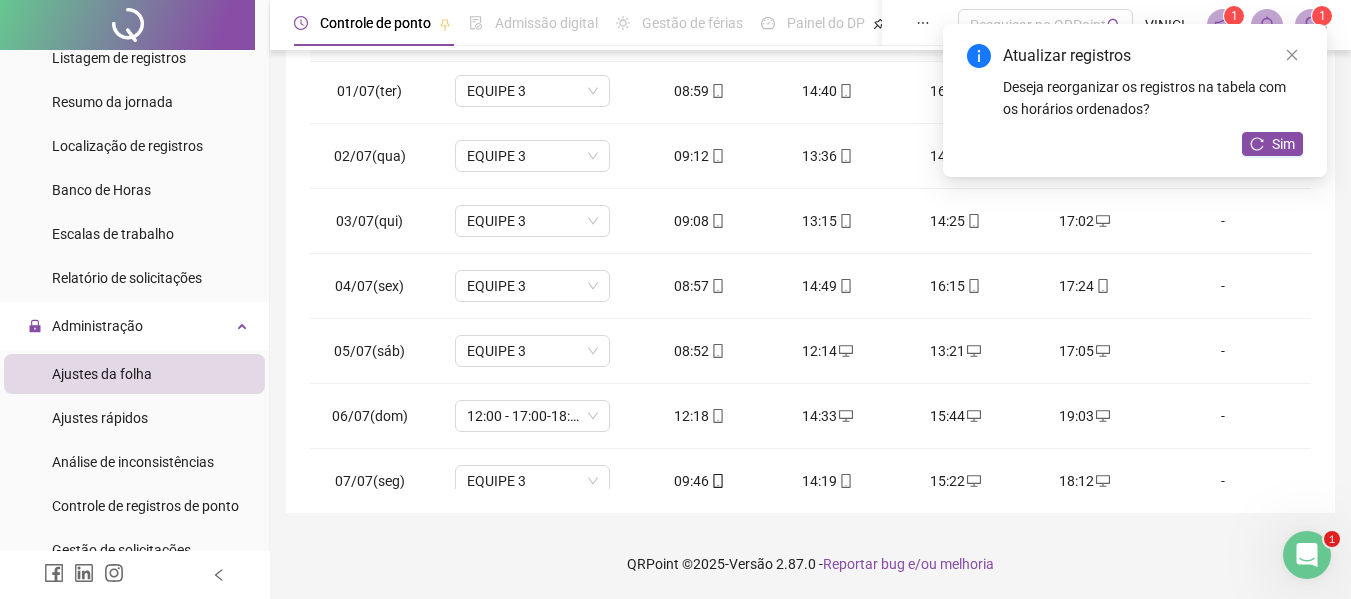 scroll, scrollTop: 0, scrollLeft: 0, axis: both 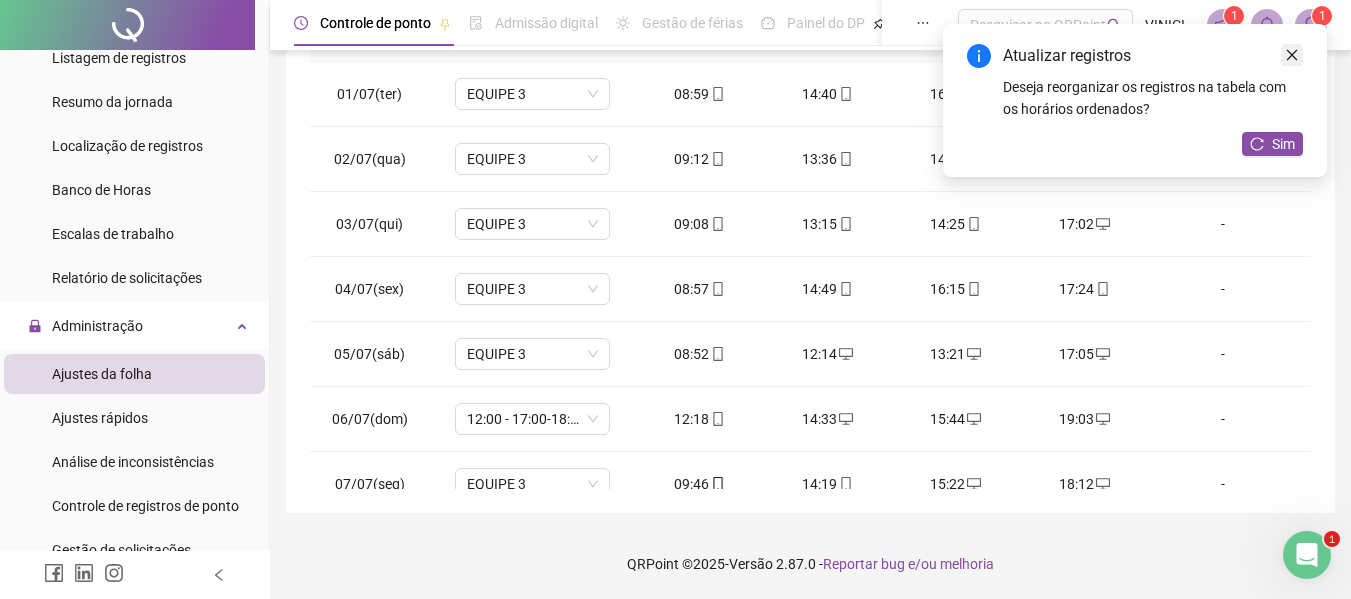 click 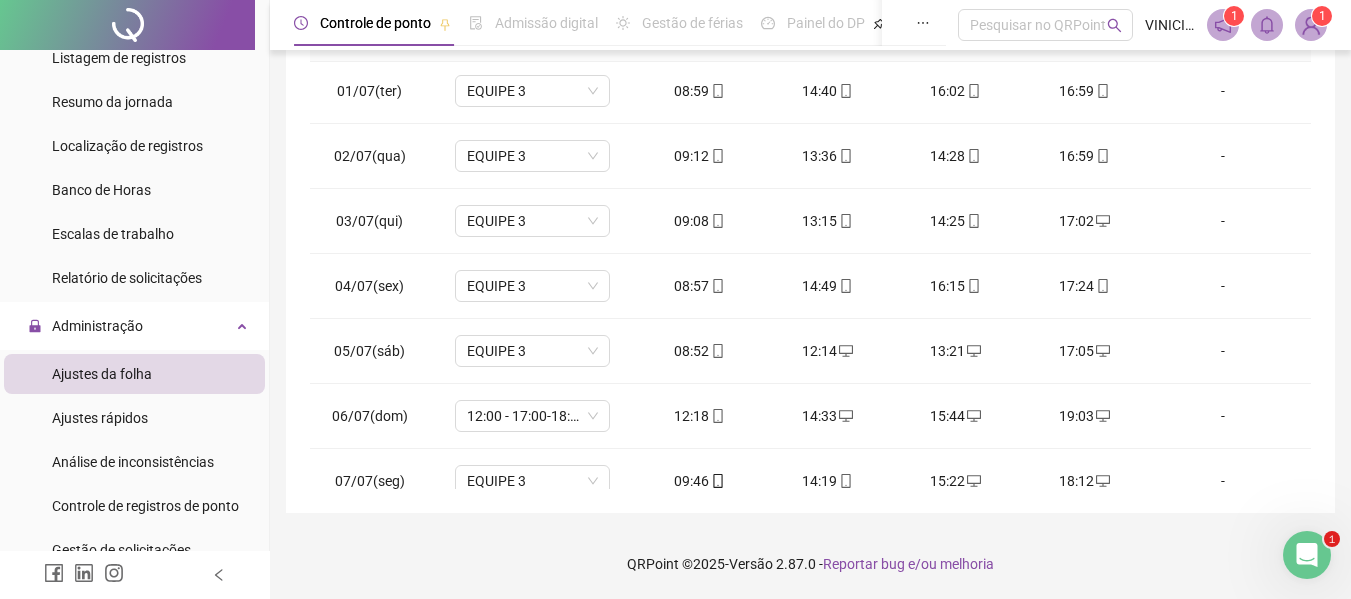 scroll, scrollTop: 0, scrollLeft: 0, axis: both 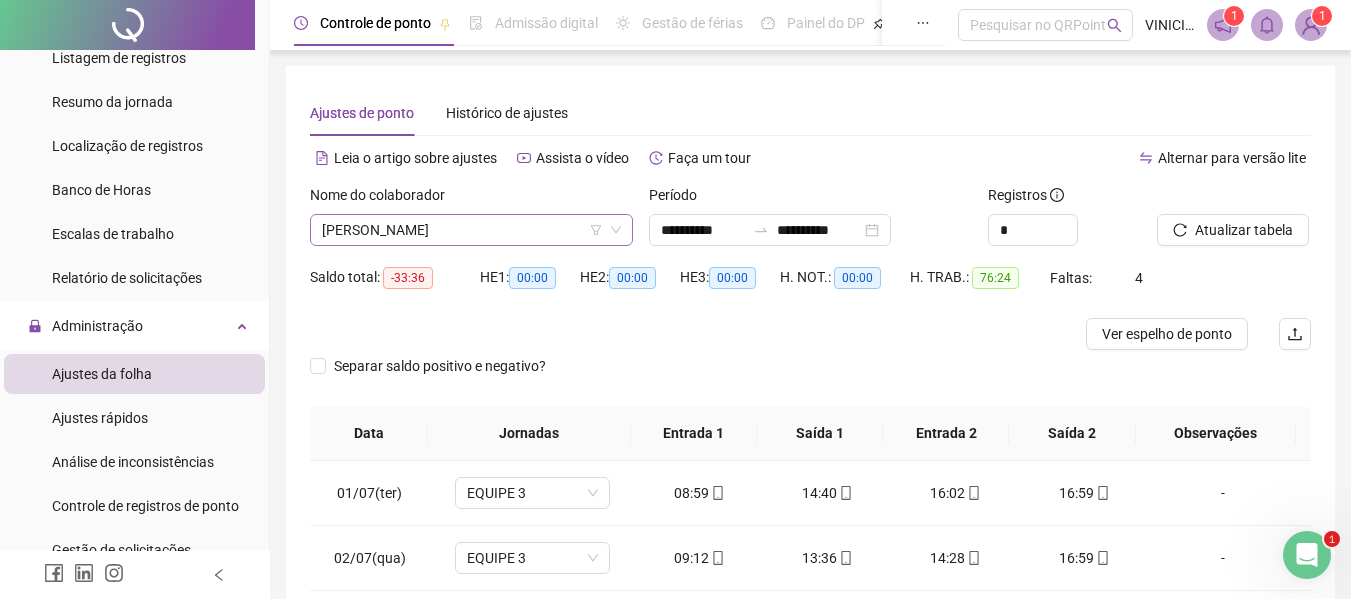 click on "[PERSON_NAME]" at bounding box center [471, 230] 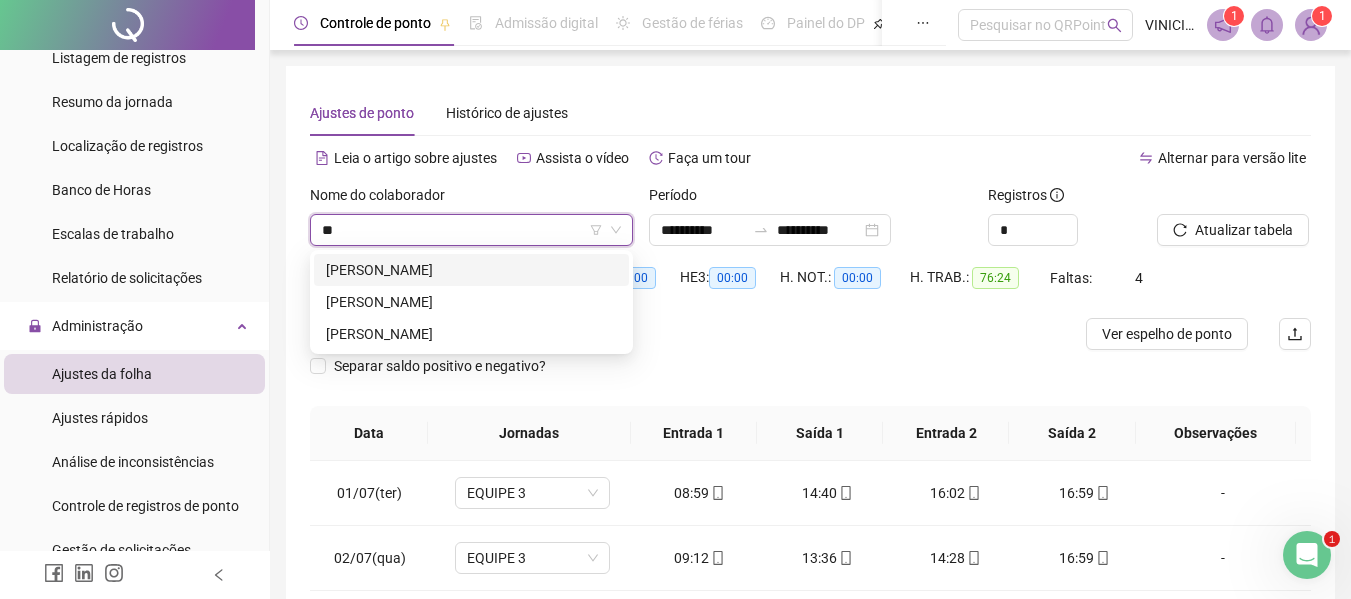 scroll, scrollTop: 0, scrollLeft: 0, axis: both 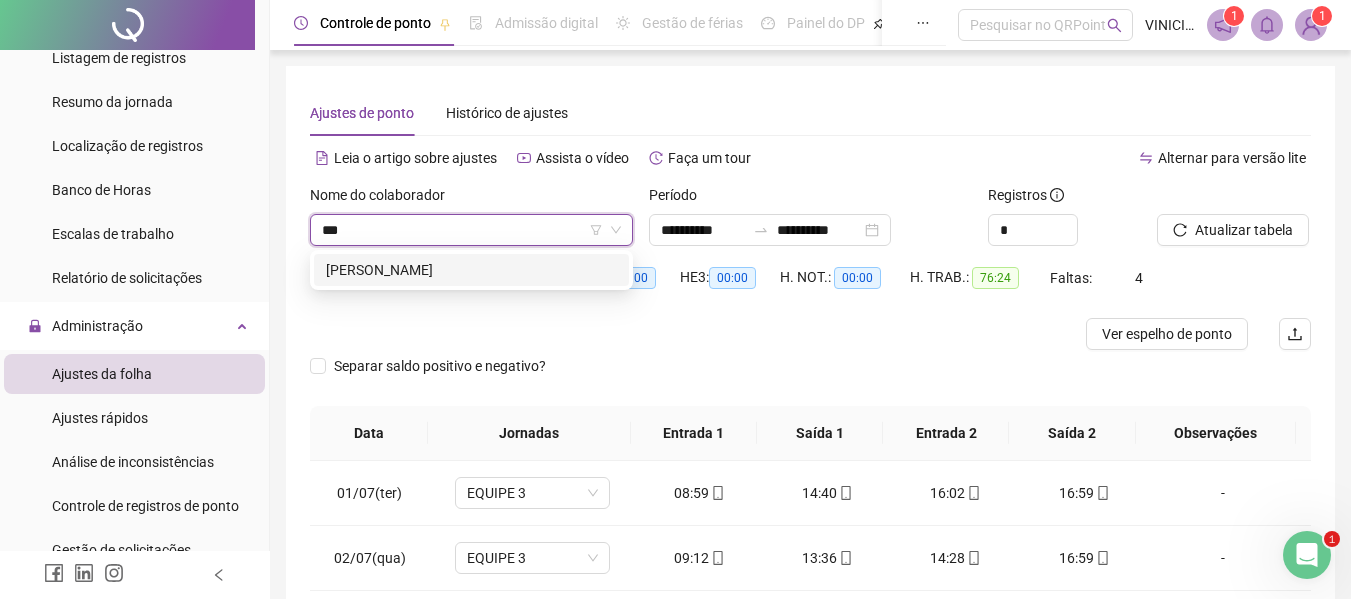 click on "[PERSON_NAME]" at bounding box center (471, 270) 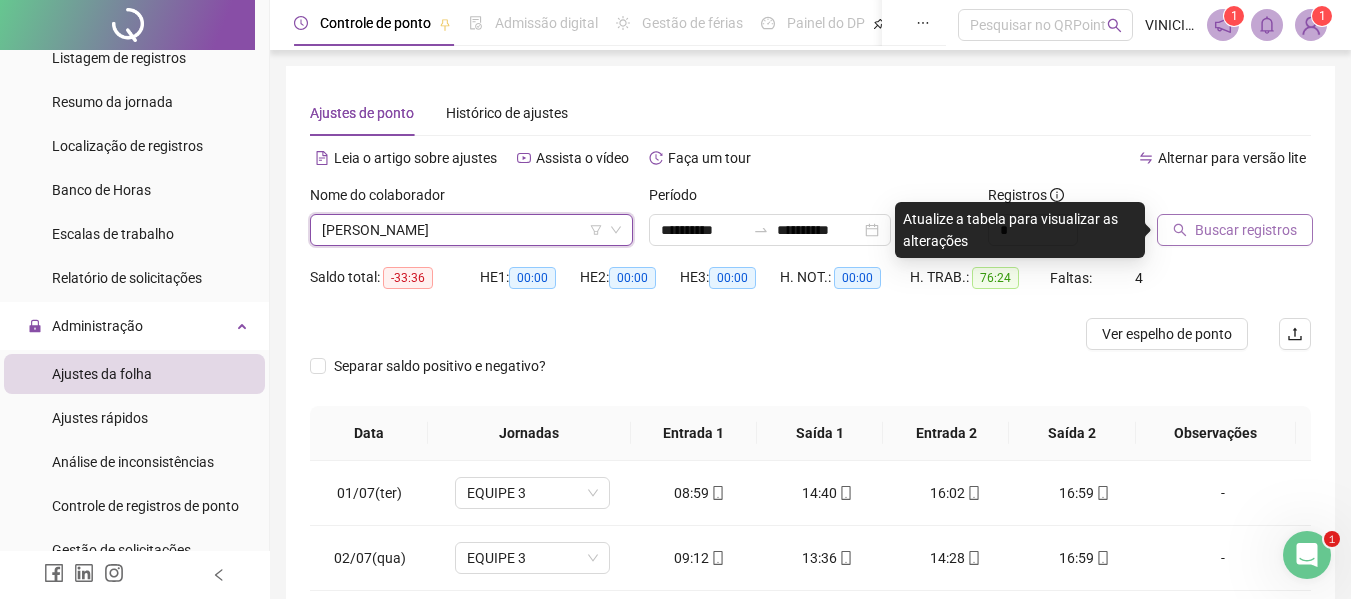 click on "Buscar registros" at bounding box center (1235, 230) 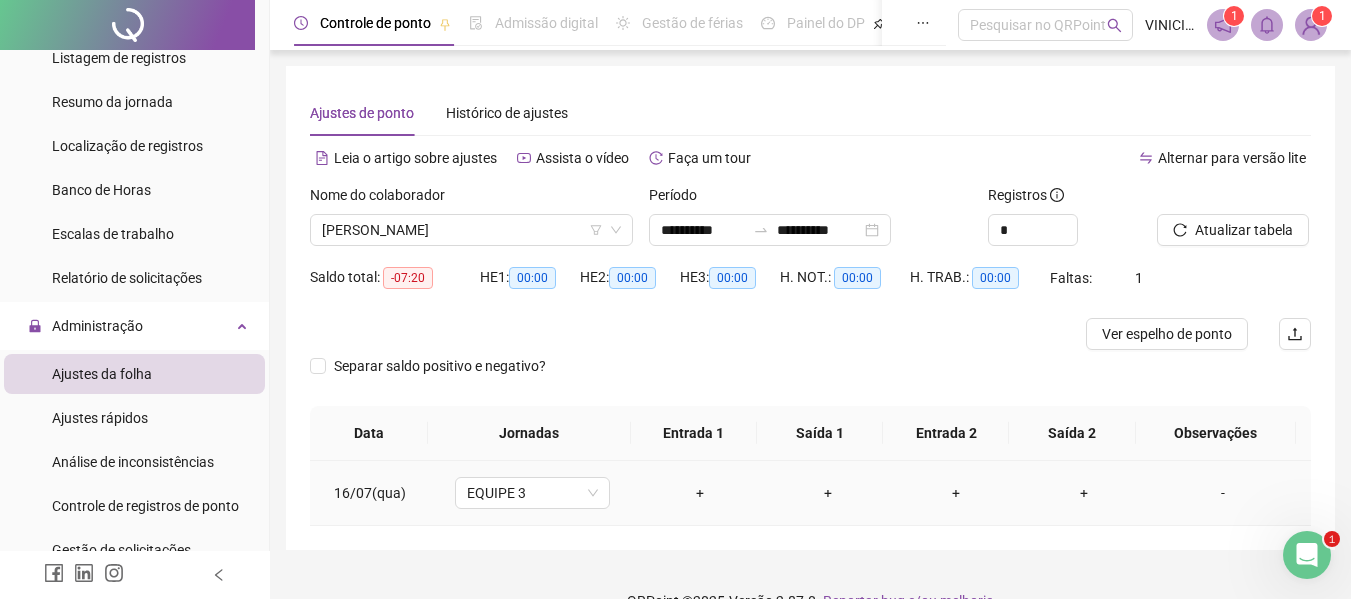 click on "+" at bounding box center (700, 493) 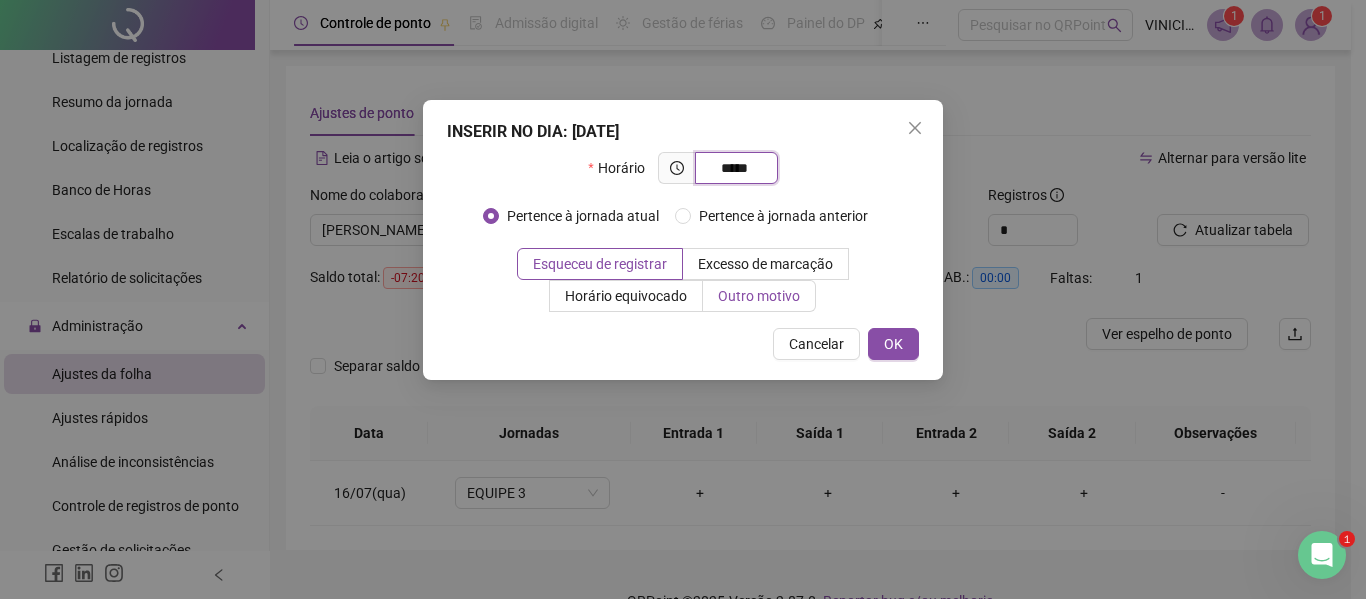 type on "*****" 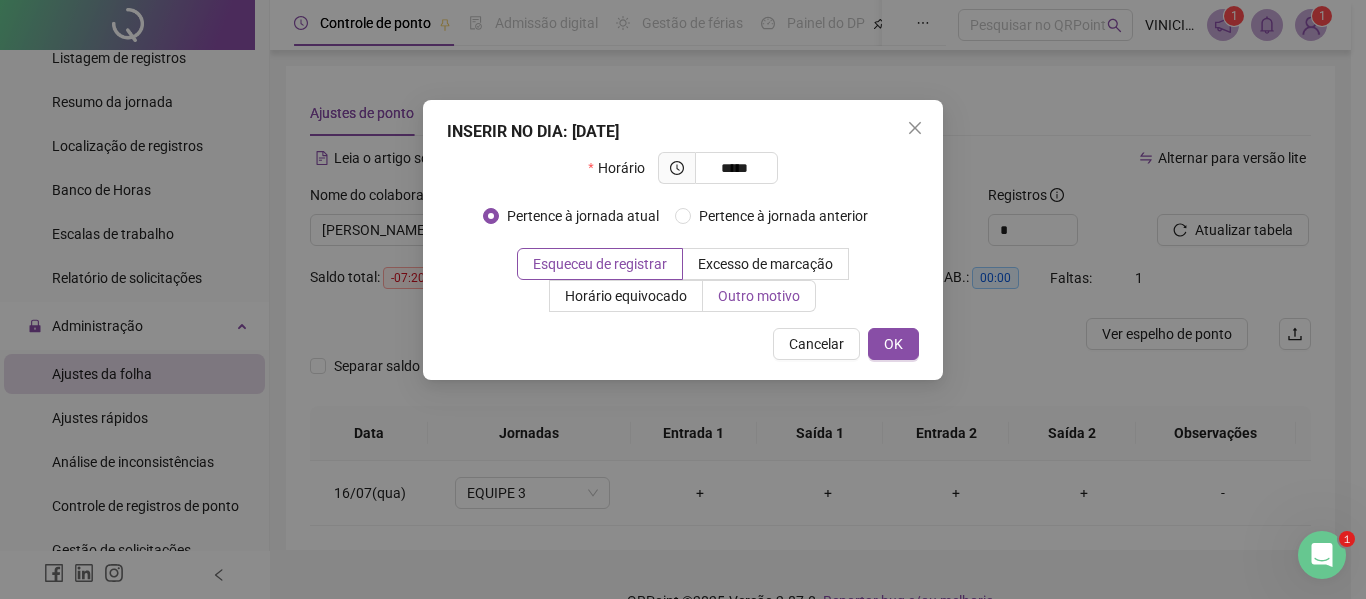 click on "Outro motivo" at bounding box center (759, 296) 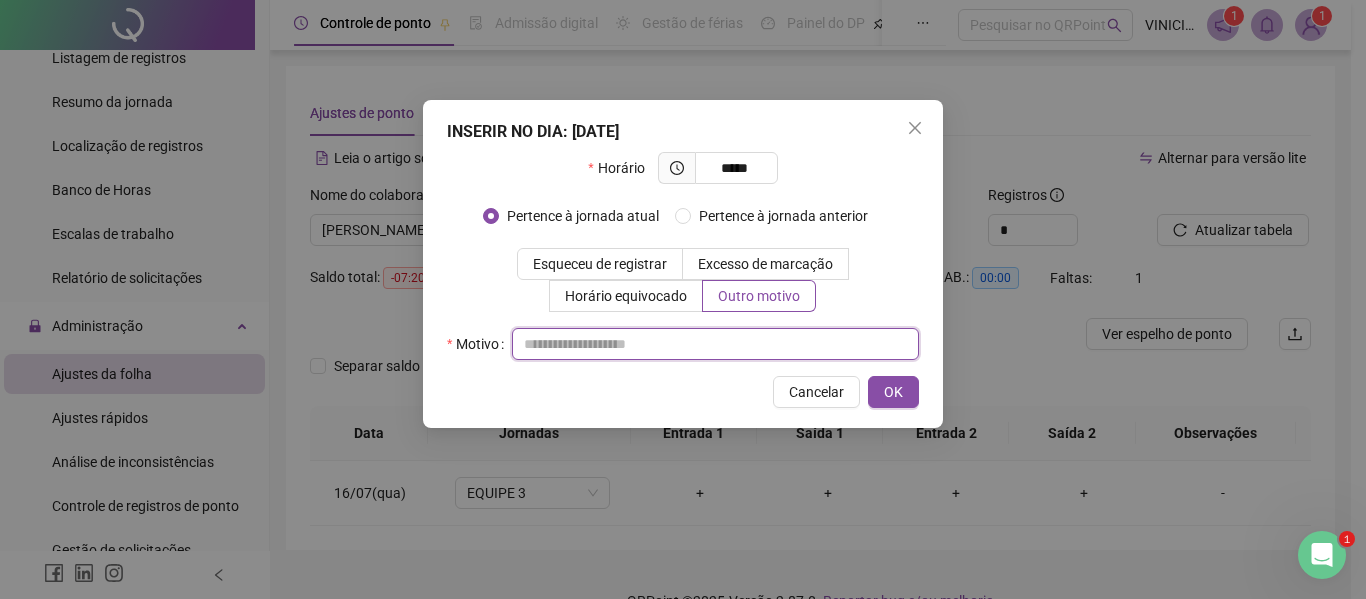 click at bounding box center [715, 344] 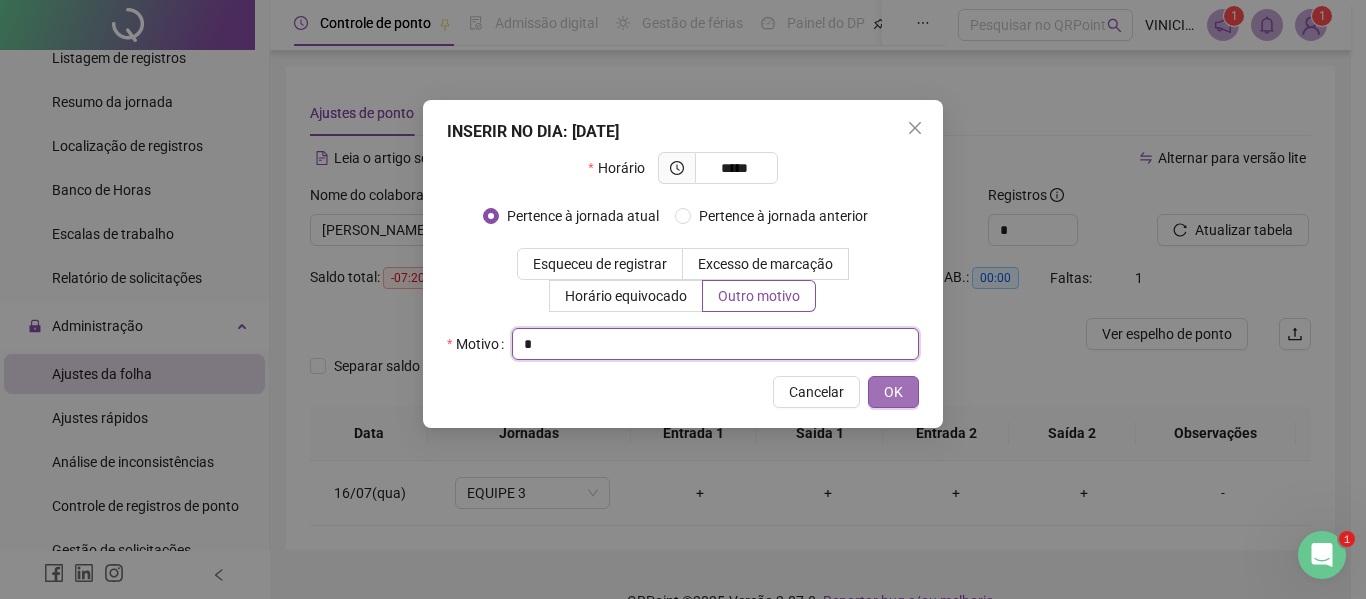 type on "*" 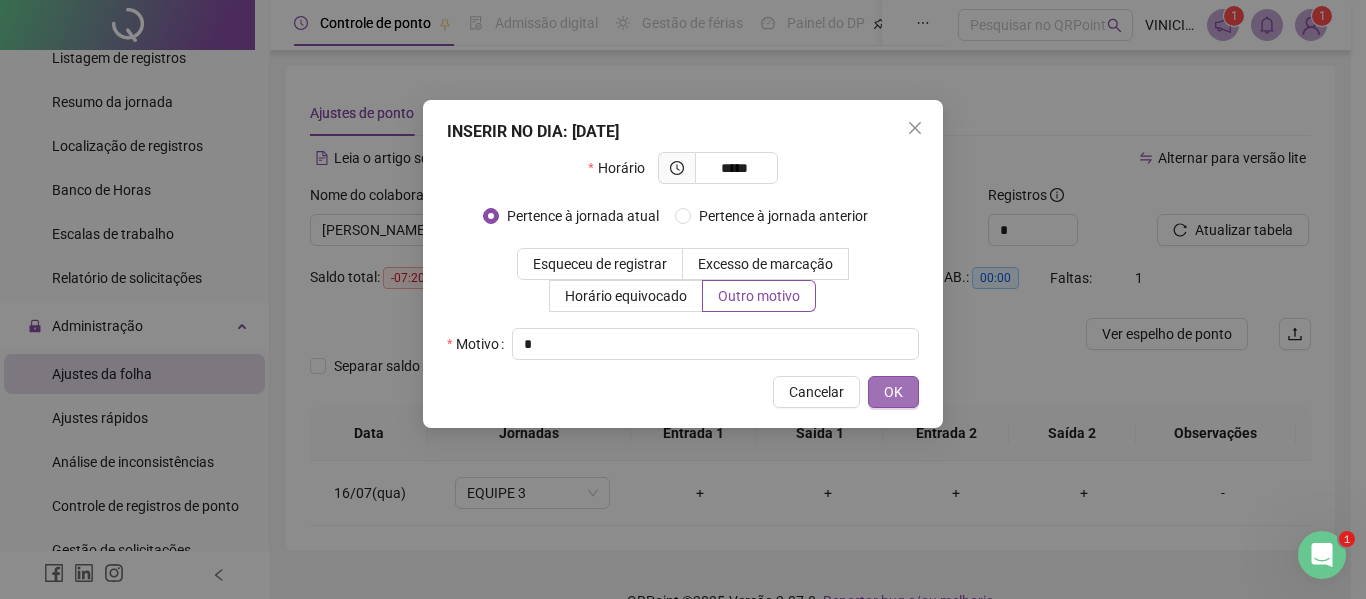 click on "OK" at bounding box center (893, 392) 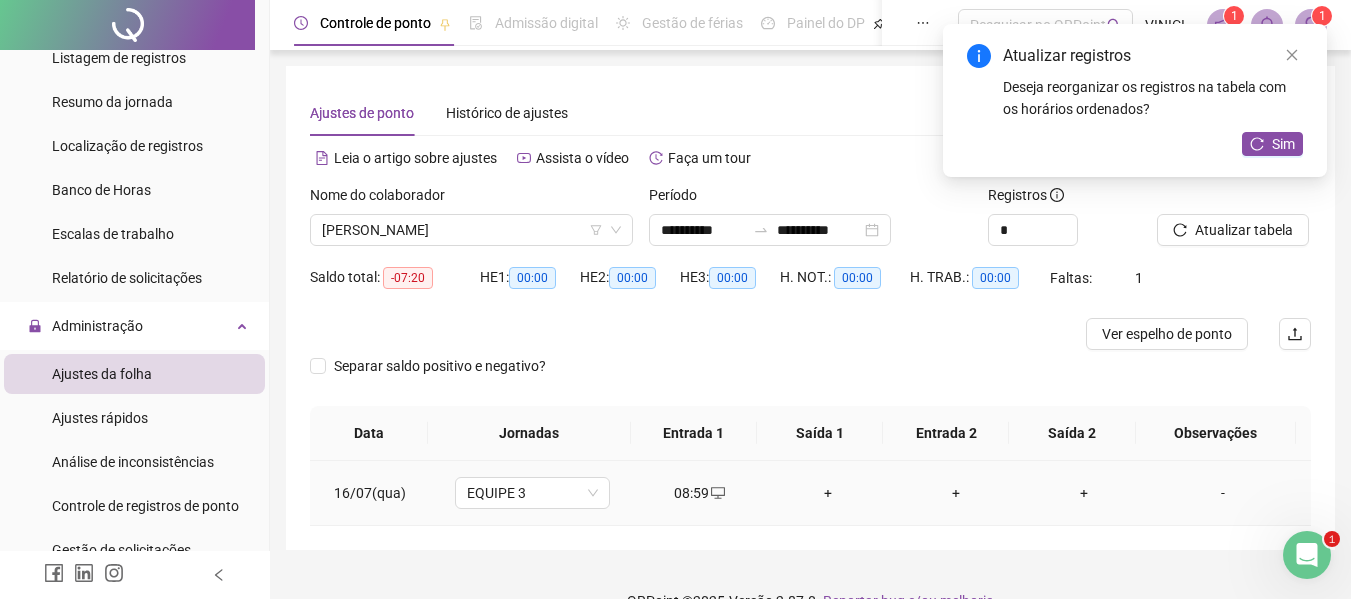 click on "+" at bounding box center (828, 493) 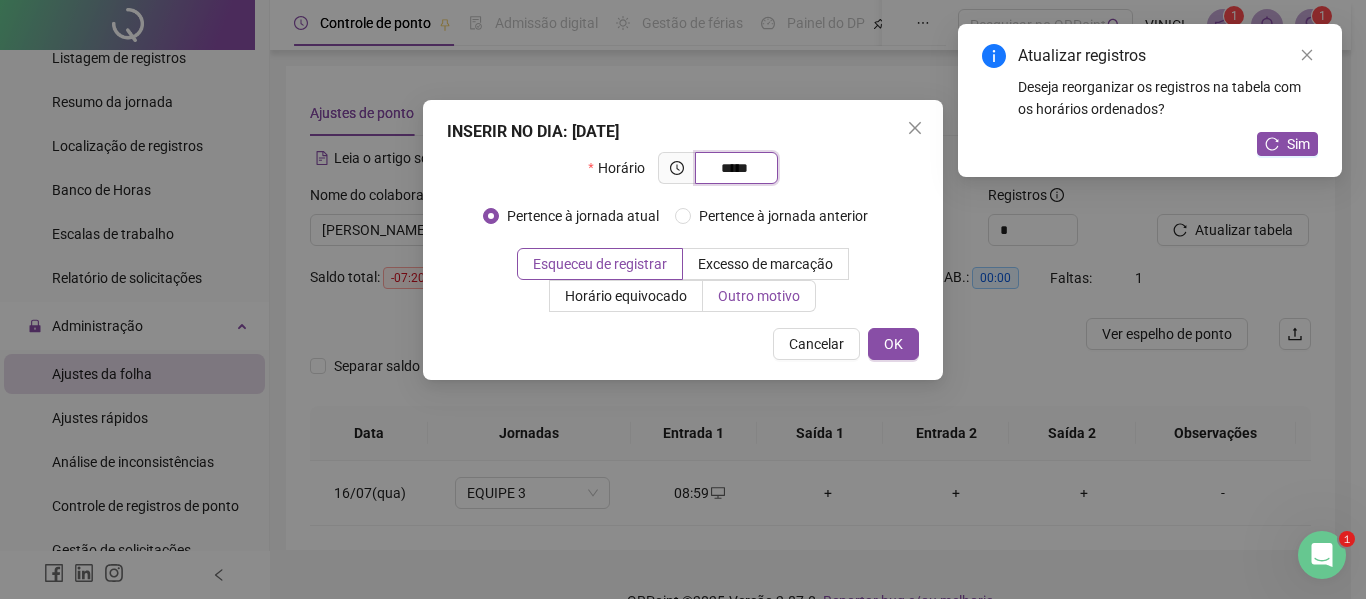 type on "*****" 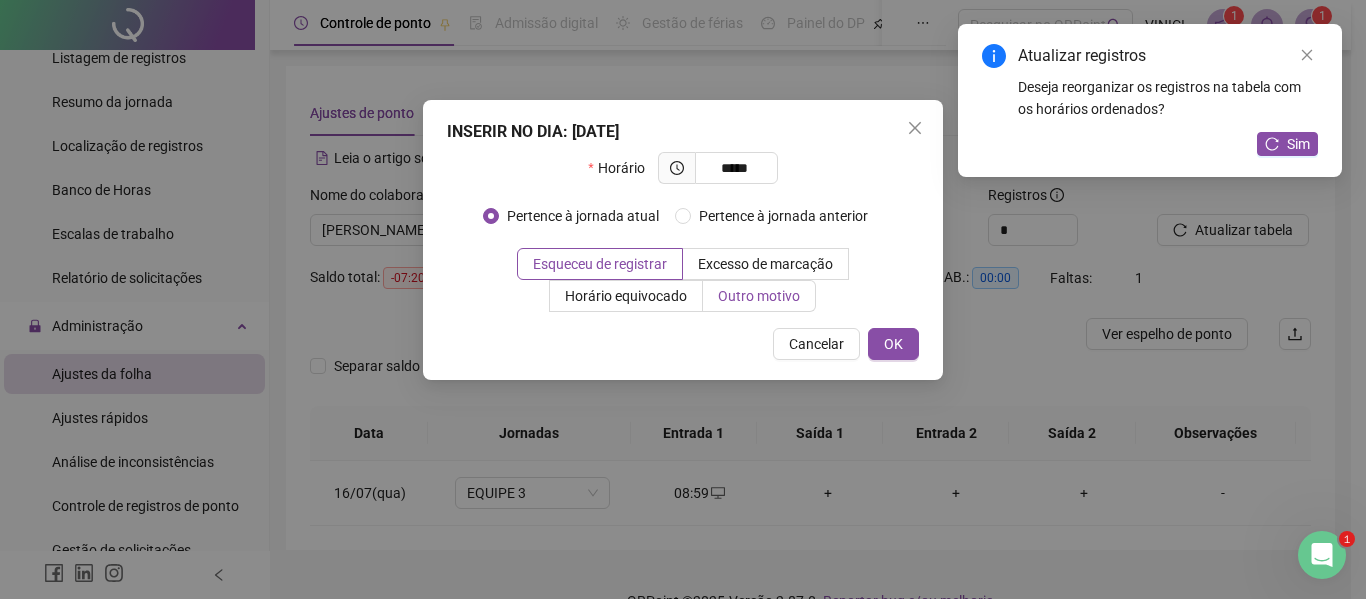 click on "Outro motivo" at bounding box center (759, 296) 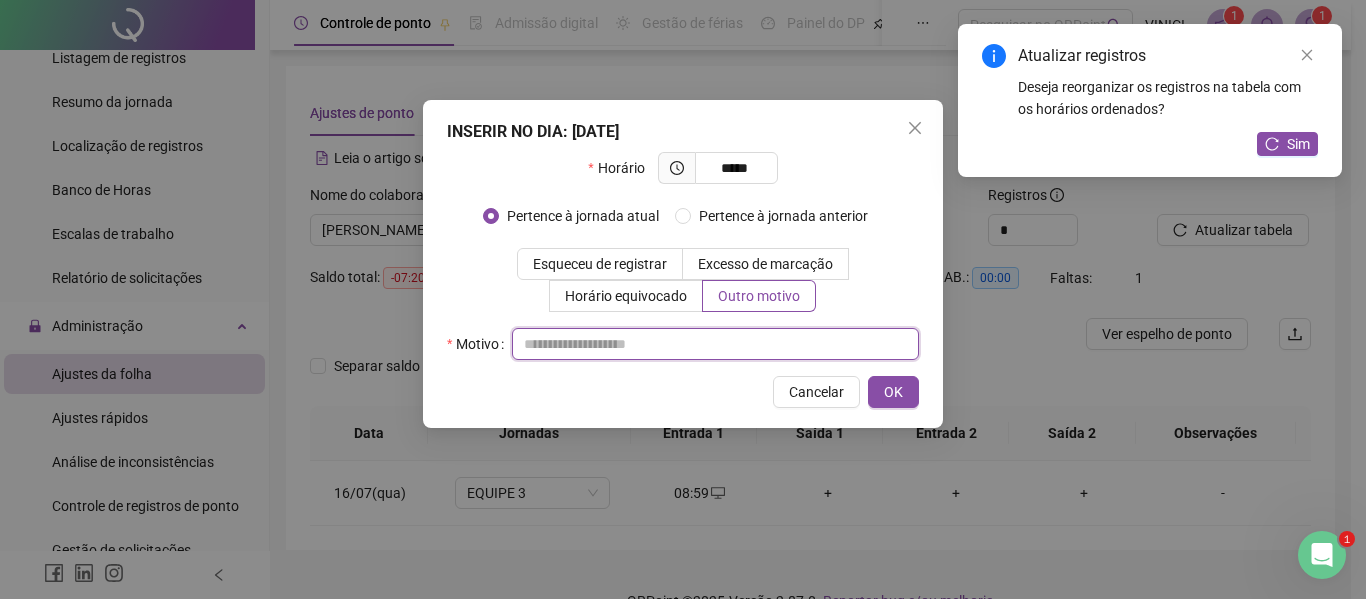 click at bounding box center [715, 344] 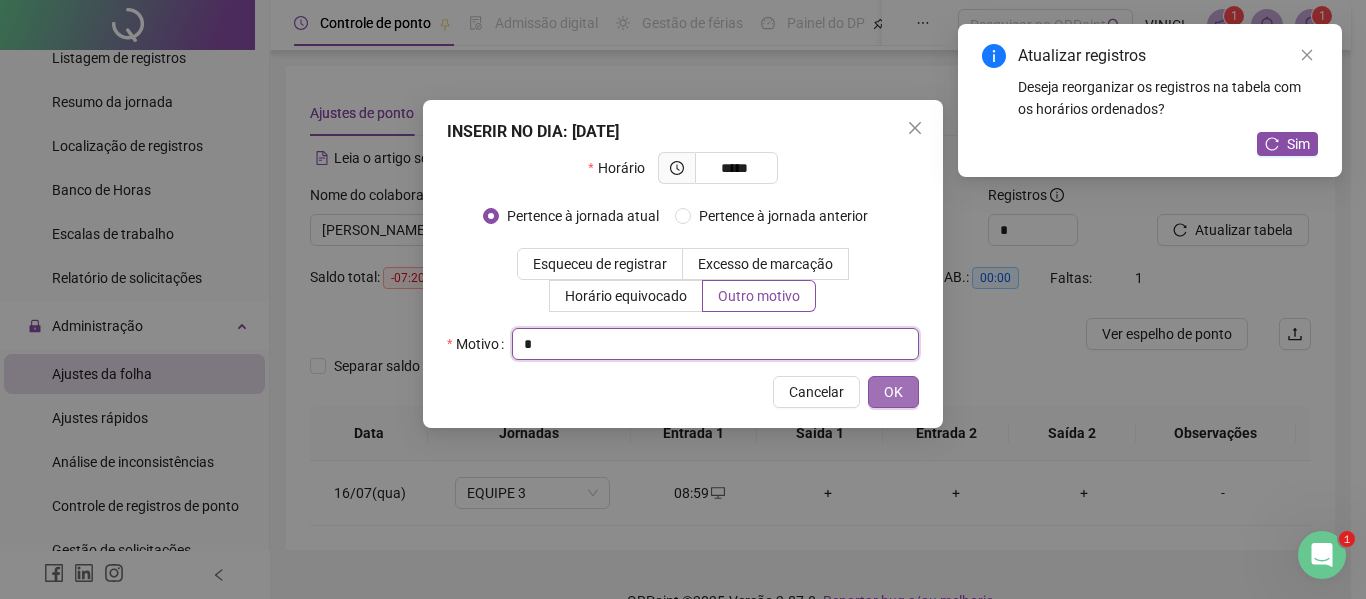 type on "*" 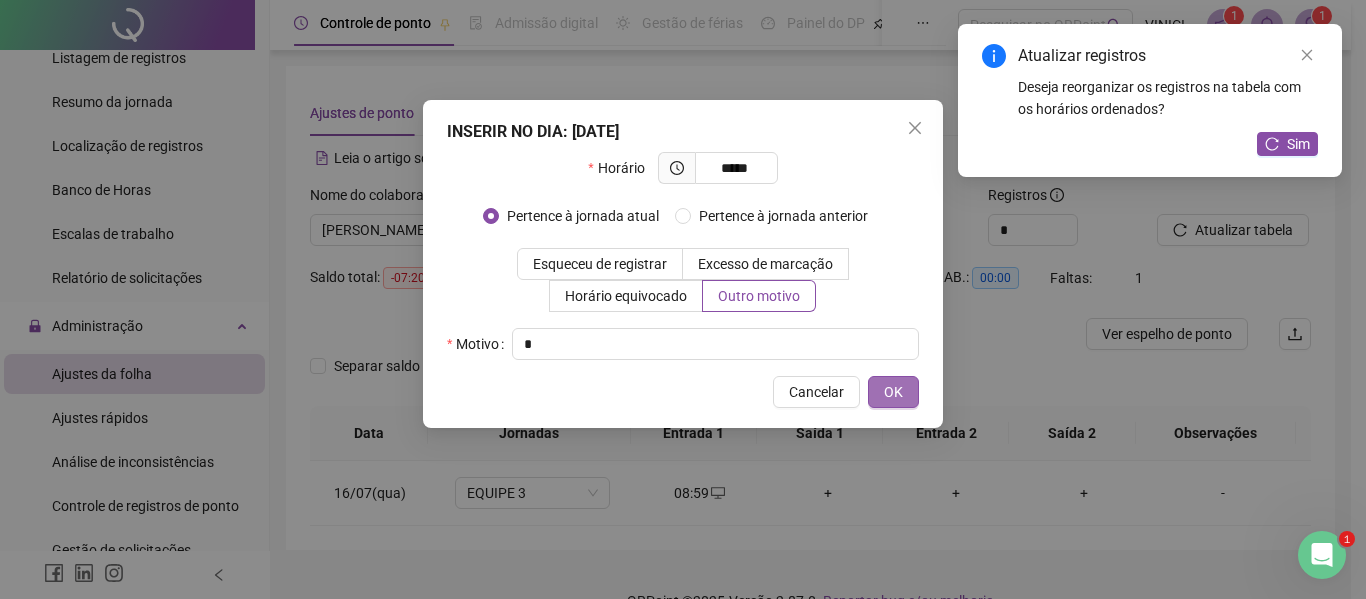 click on "OK" at bounding box center [893, 392] 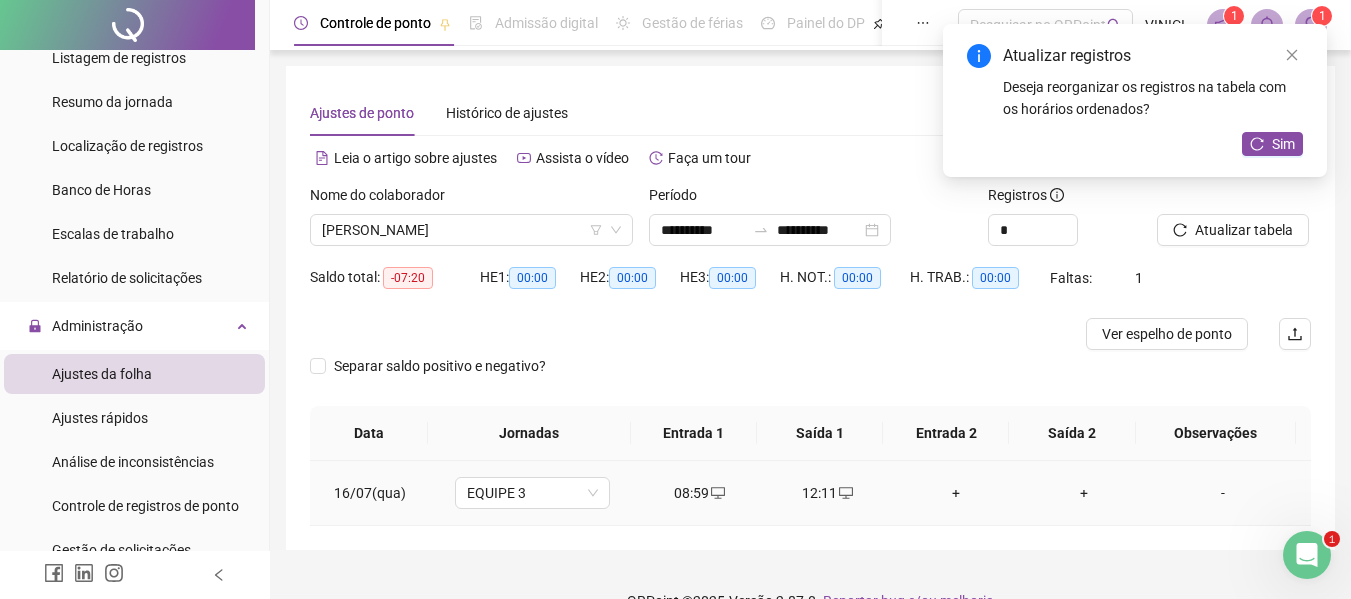 click on "+" at bounding box center (956, 493) 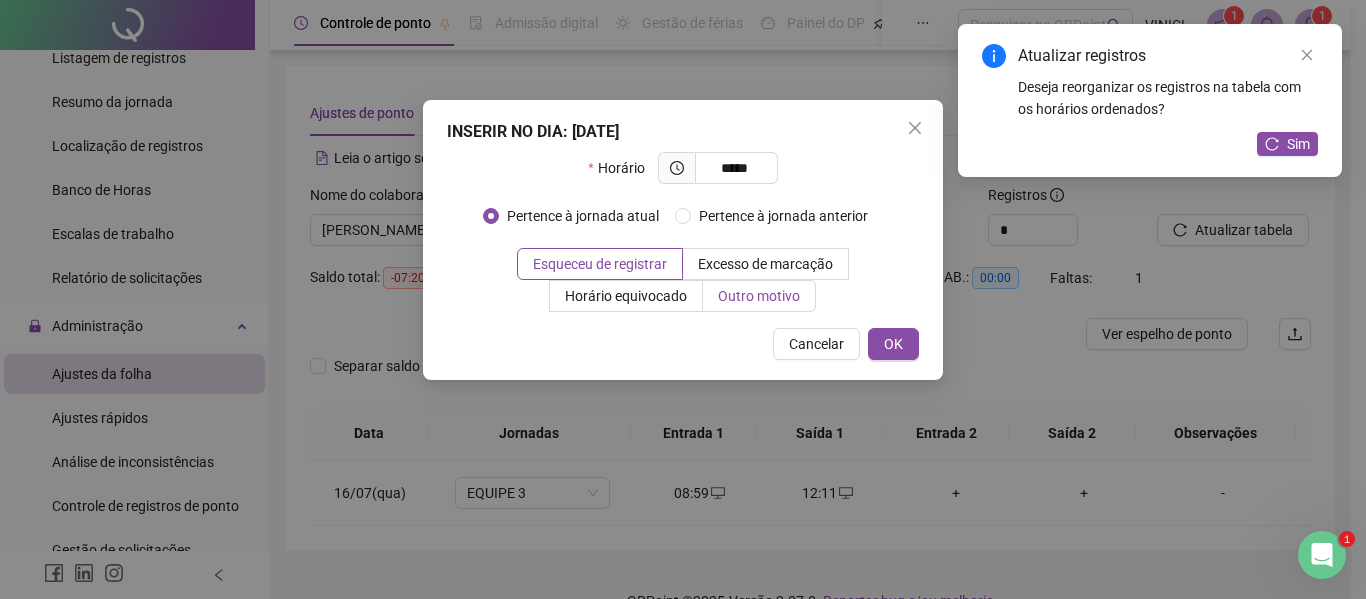 type on "*****" 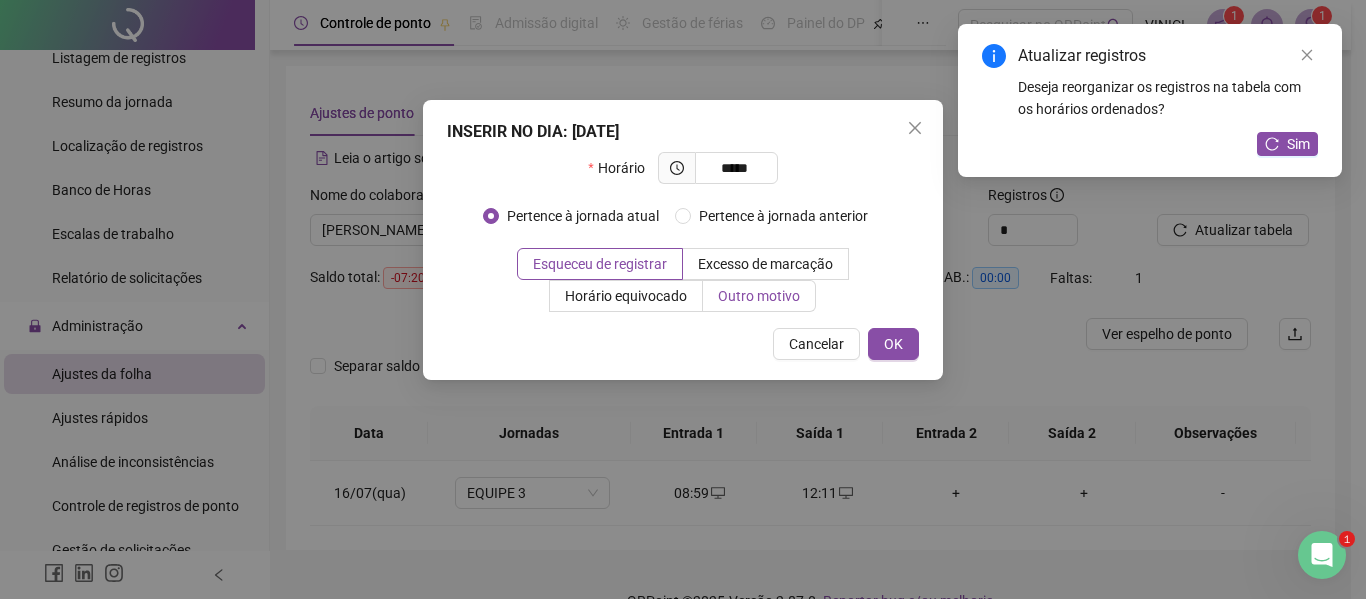 click on "Outro motivo" at bounding box center (759, 296) 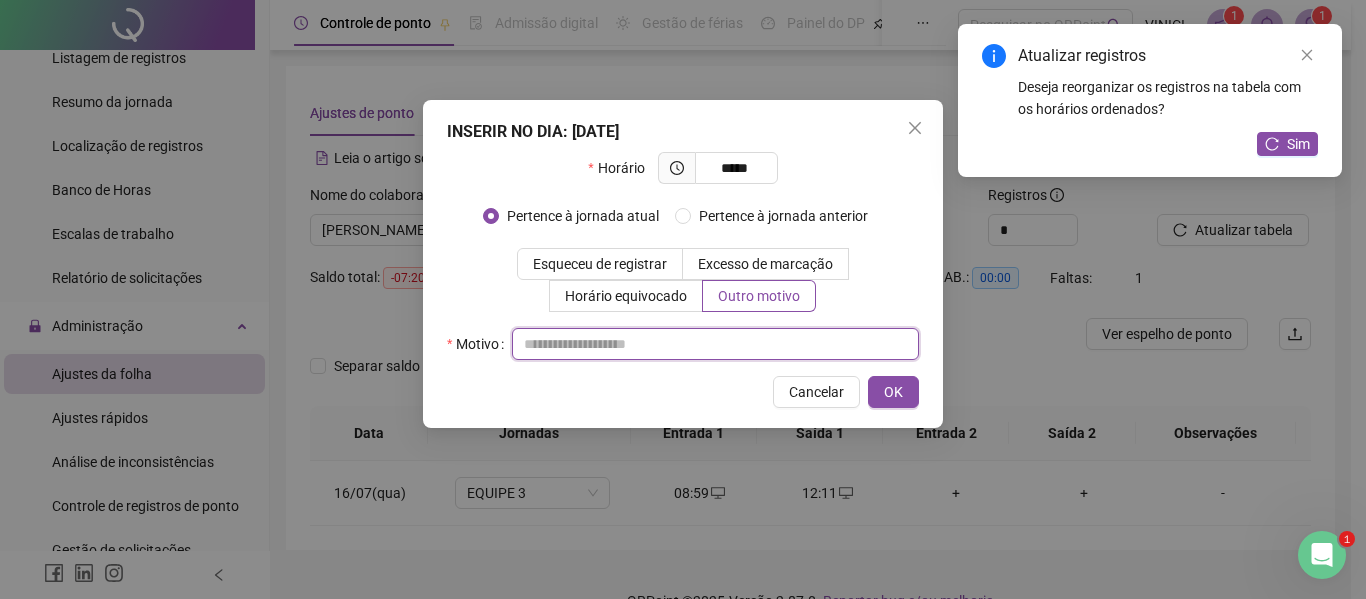 click at bounding box center [715, 344] 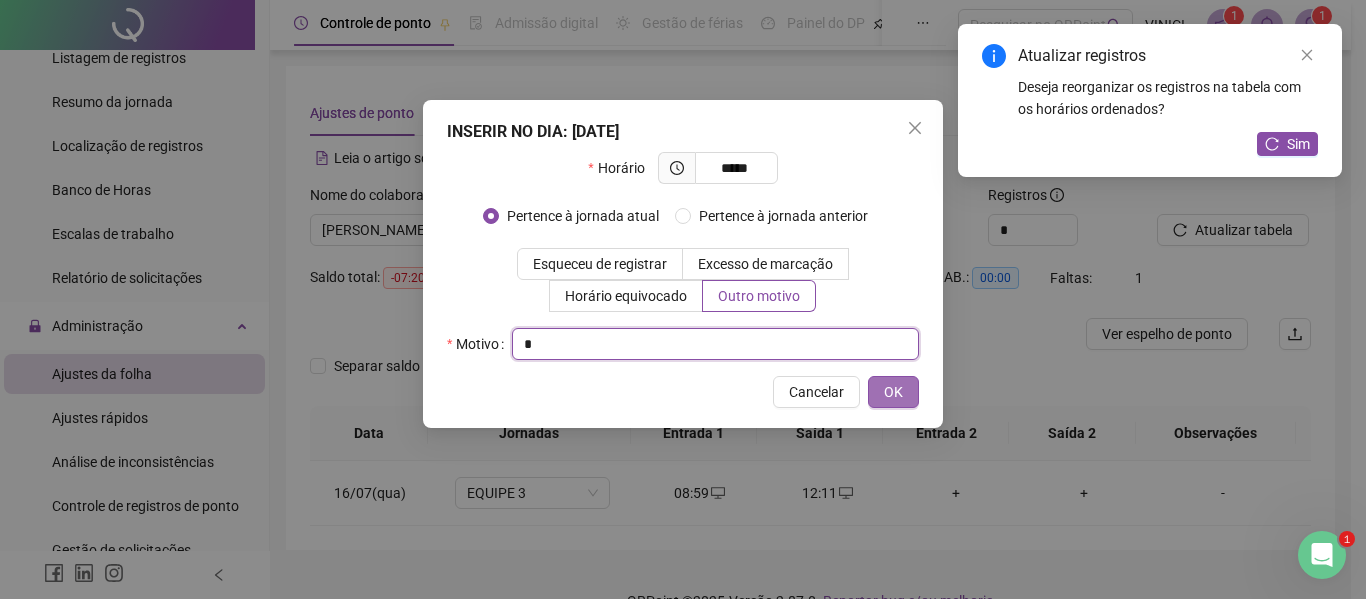 type on "*" 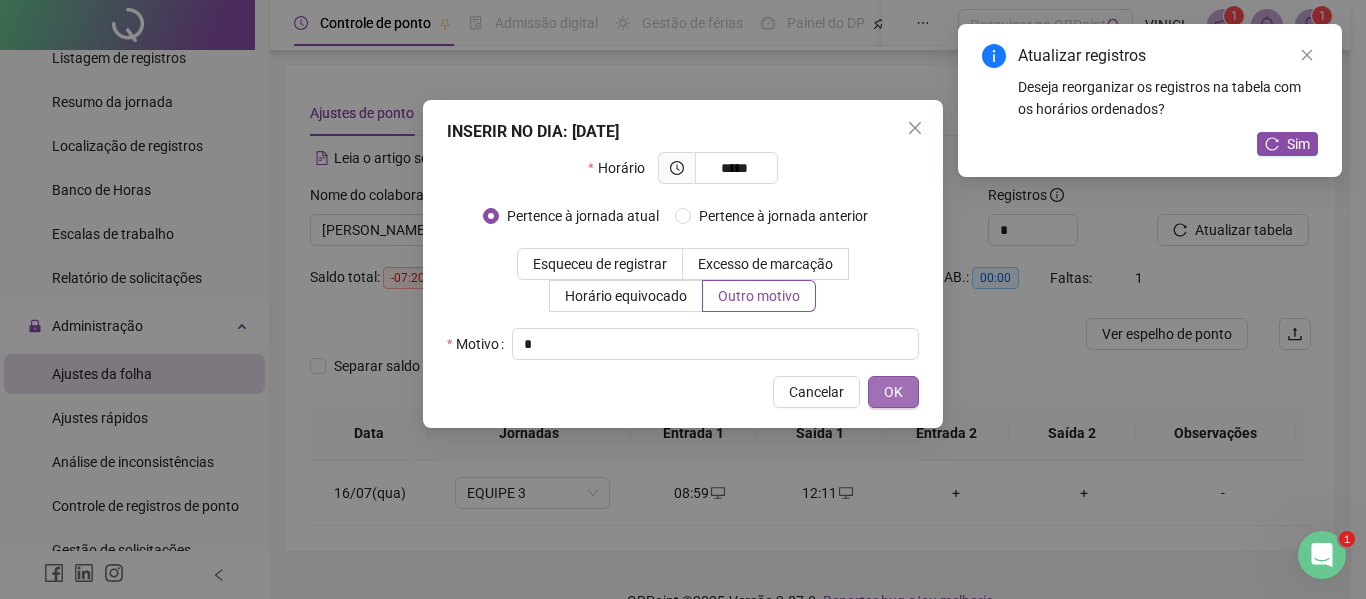 click on "OK" at bounding box center (893, 392) 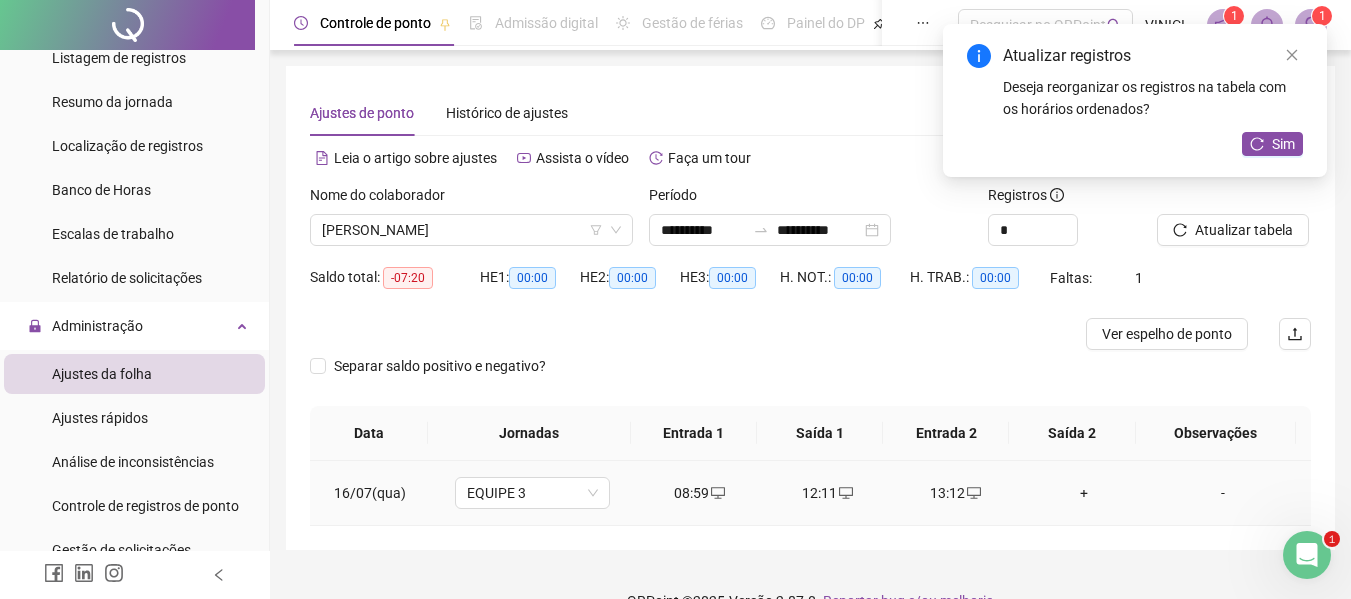 click on "+" at bounding box center (1084, 493) 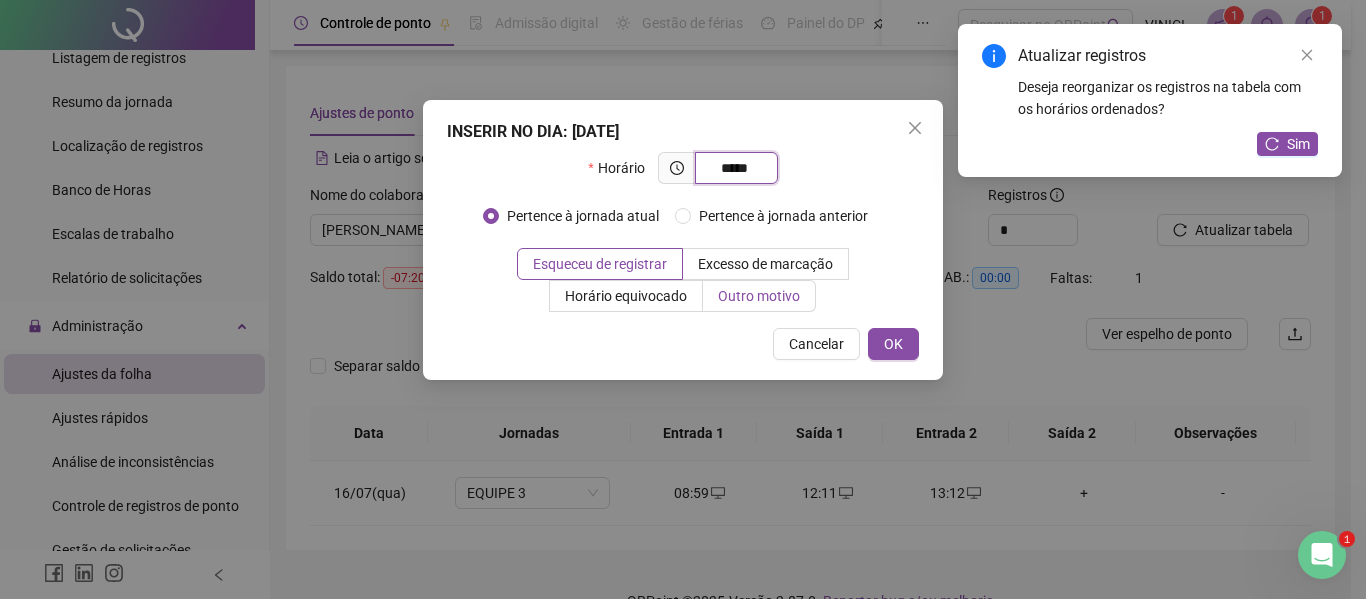 type on "*****" 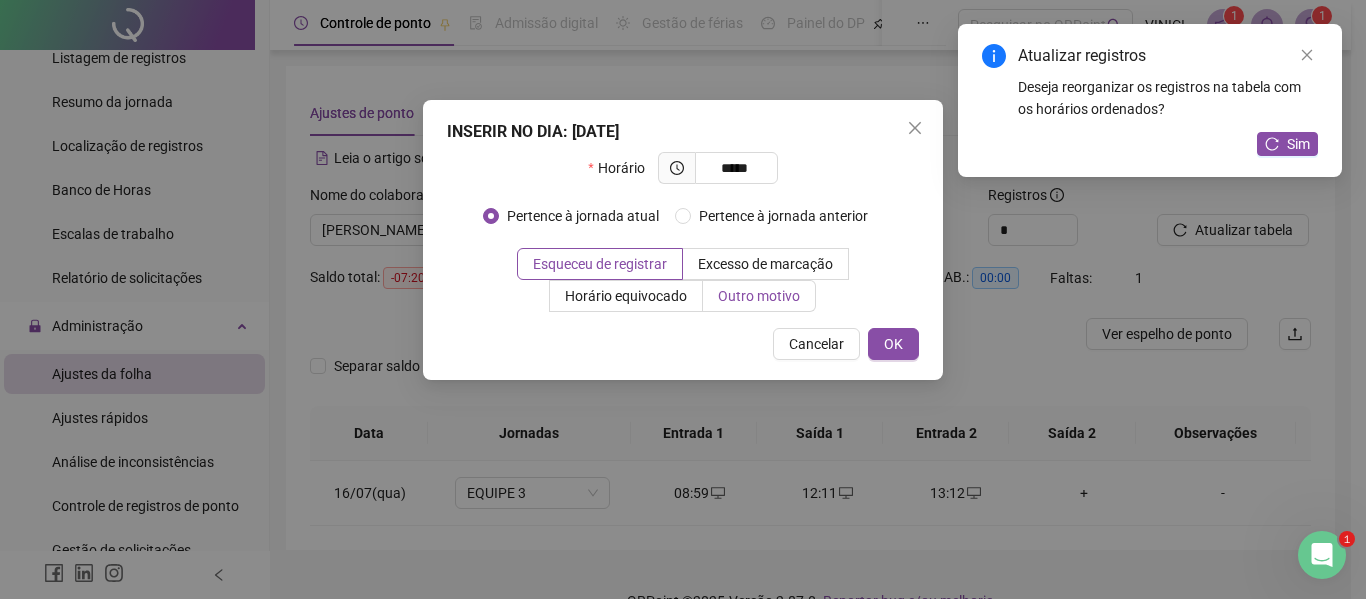 click on "Outro motivo" at bounding box center [759, 296] 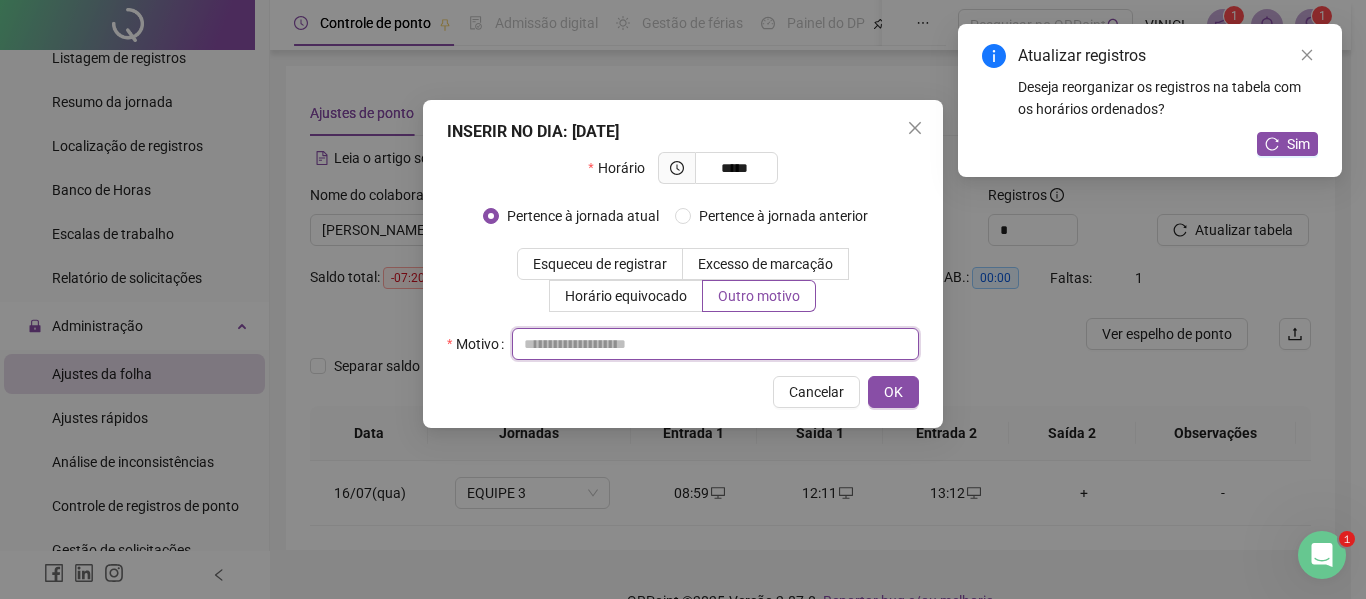 click at bounding box center [715, 344] 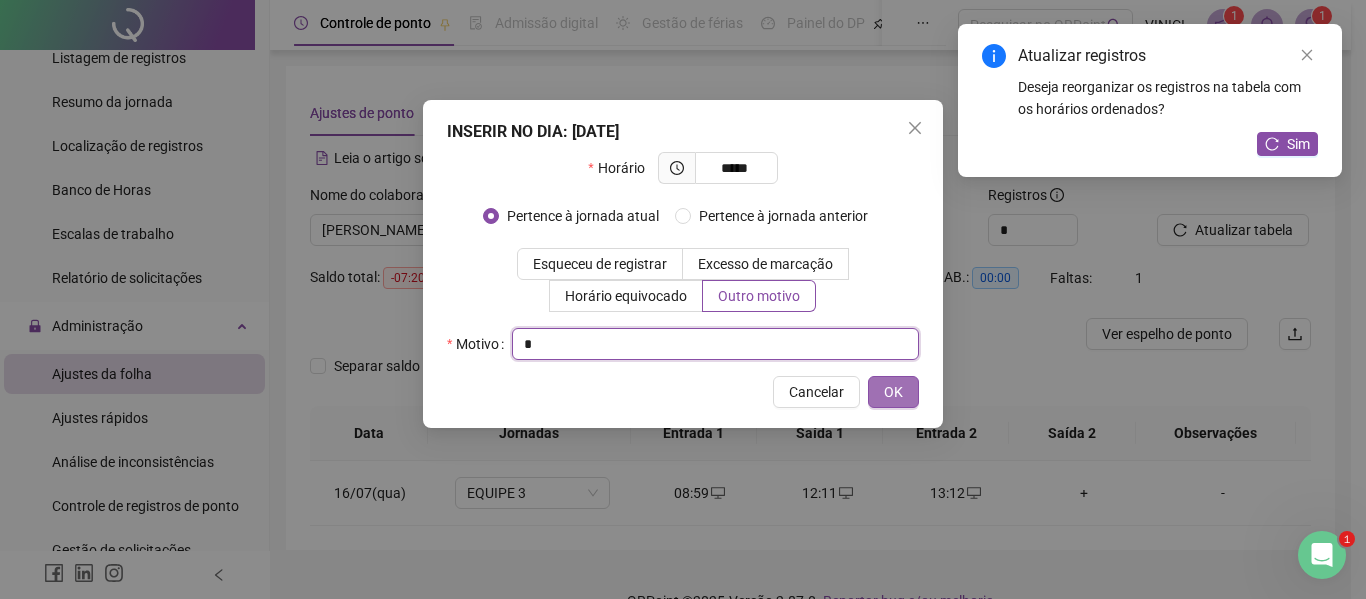 type on "*" 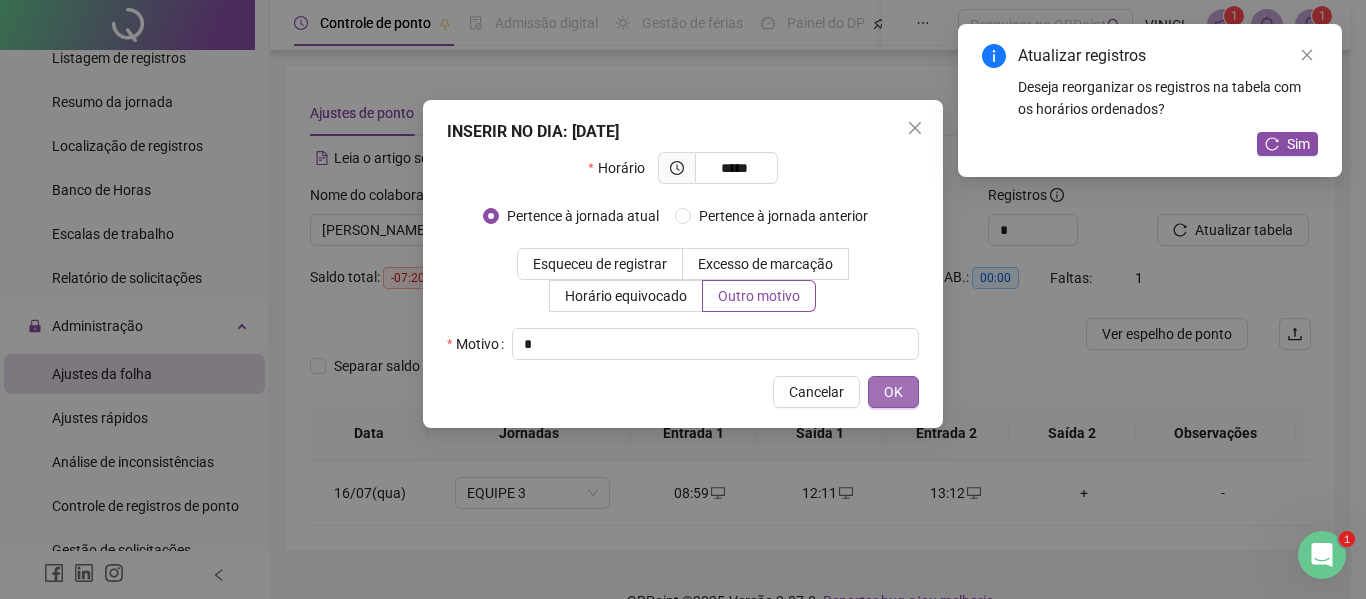click on "OK" at bounding box center [893, 392] 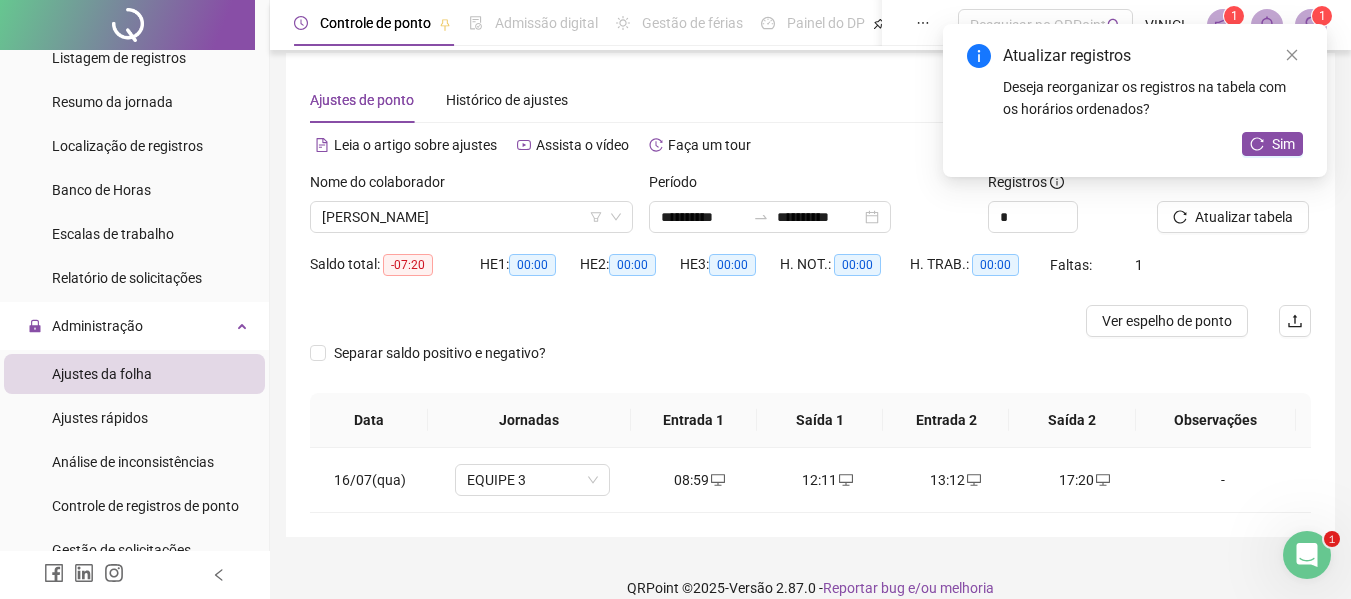scroll, scrollTop: 0, scrollLeft: 0, axis: both 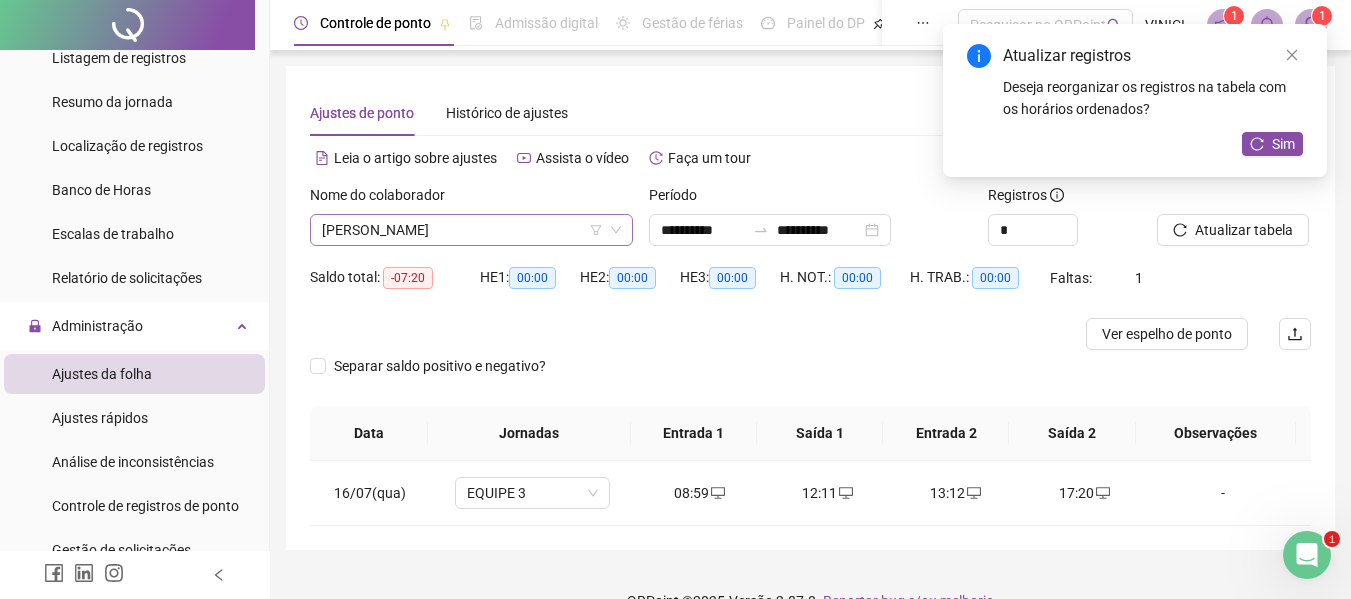 click on "[PERSON_NAME]" at bounding box center [471, 230] 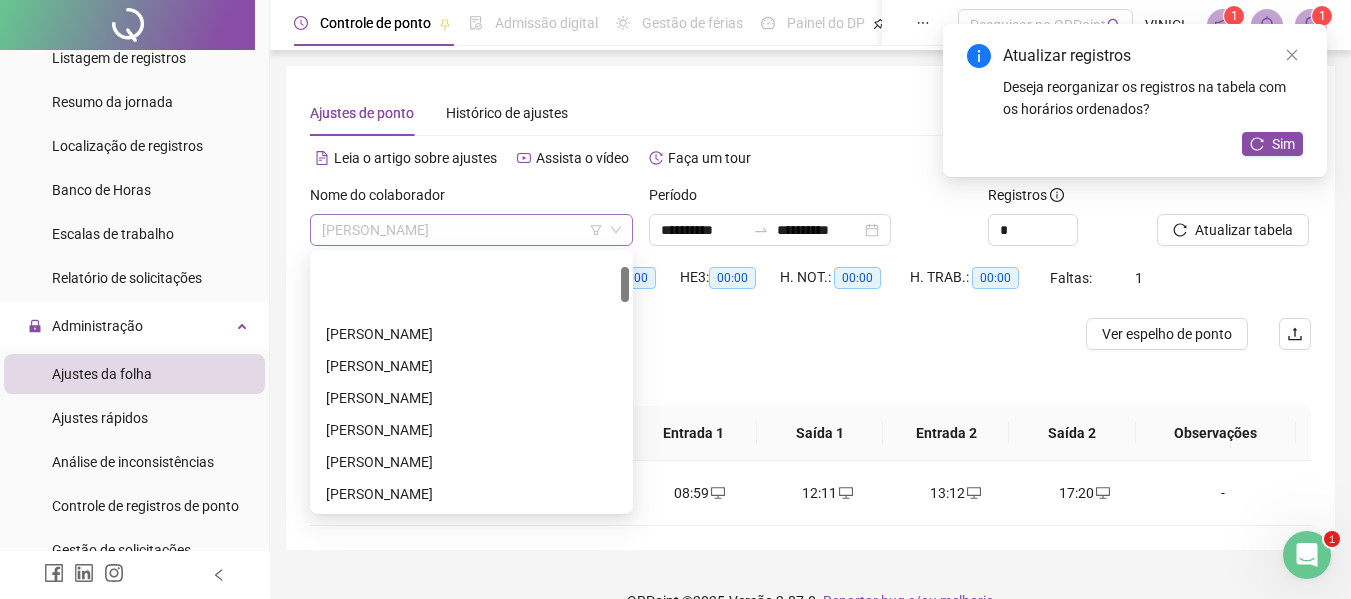 scroll, scrollTop: 96, scrollLeft: 0, axis: vertical 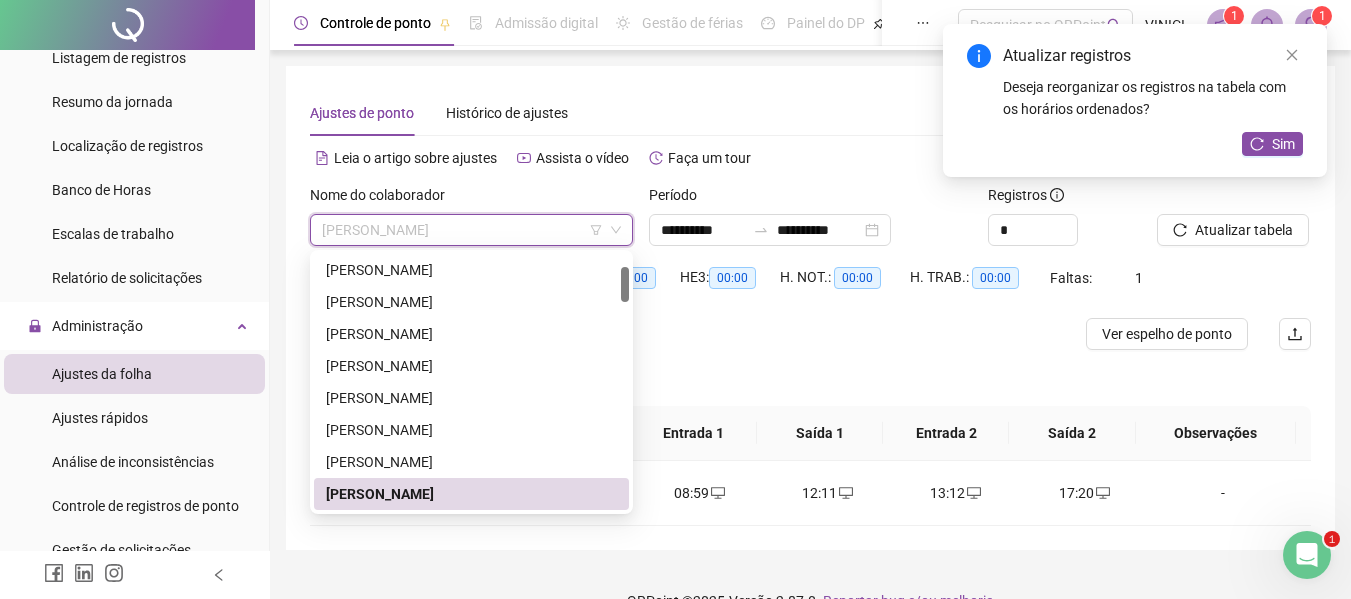 paste on "**********" 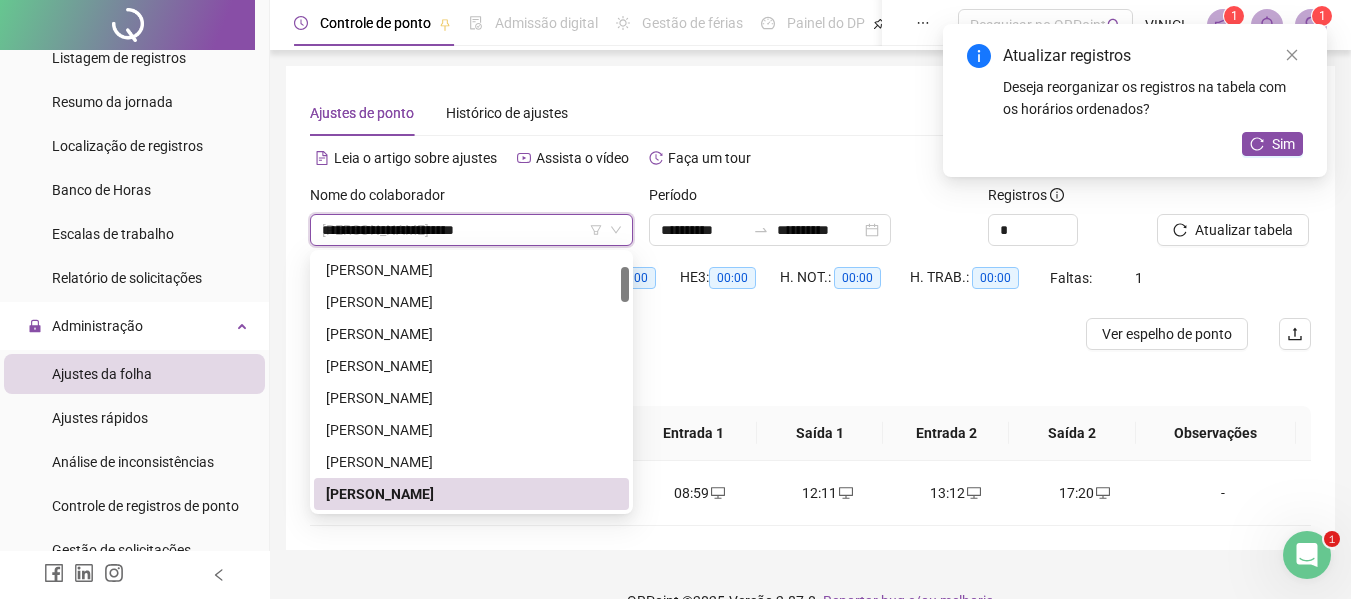 scroll, scrollTop: 0, scrollLeft: 0, axis: both 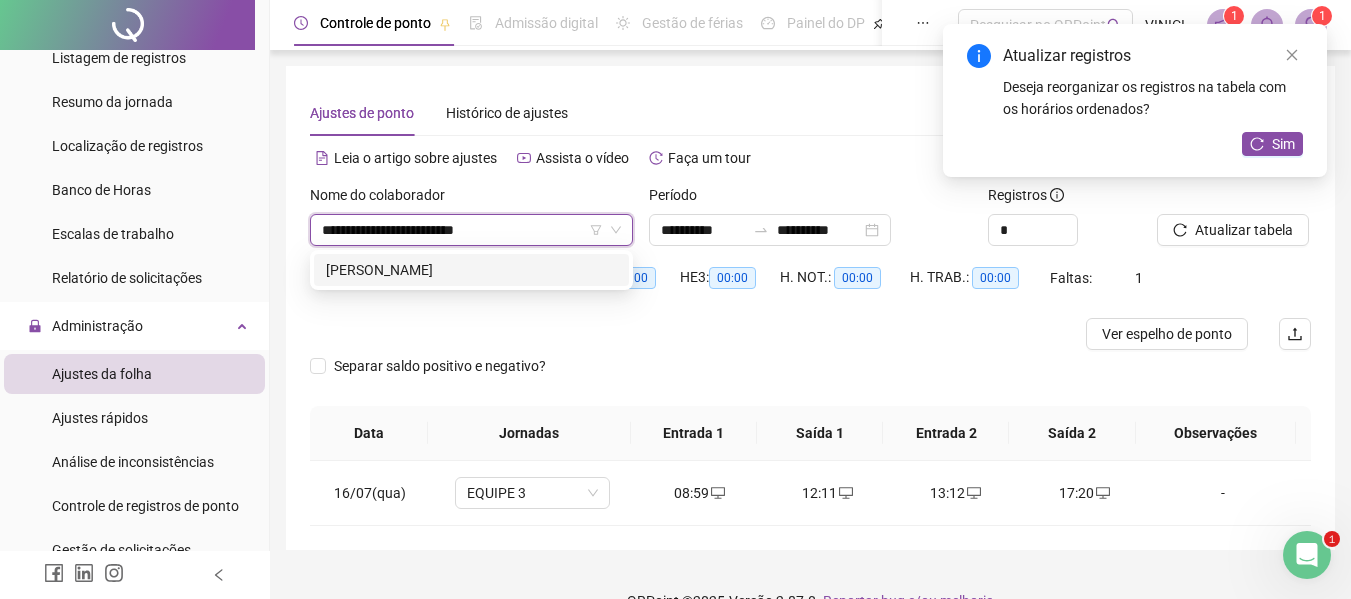 click on "**********" at bounding box center (465, 230) 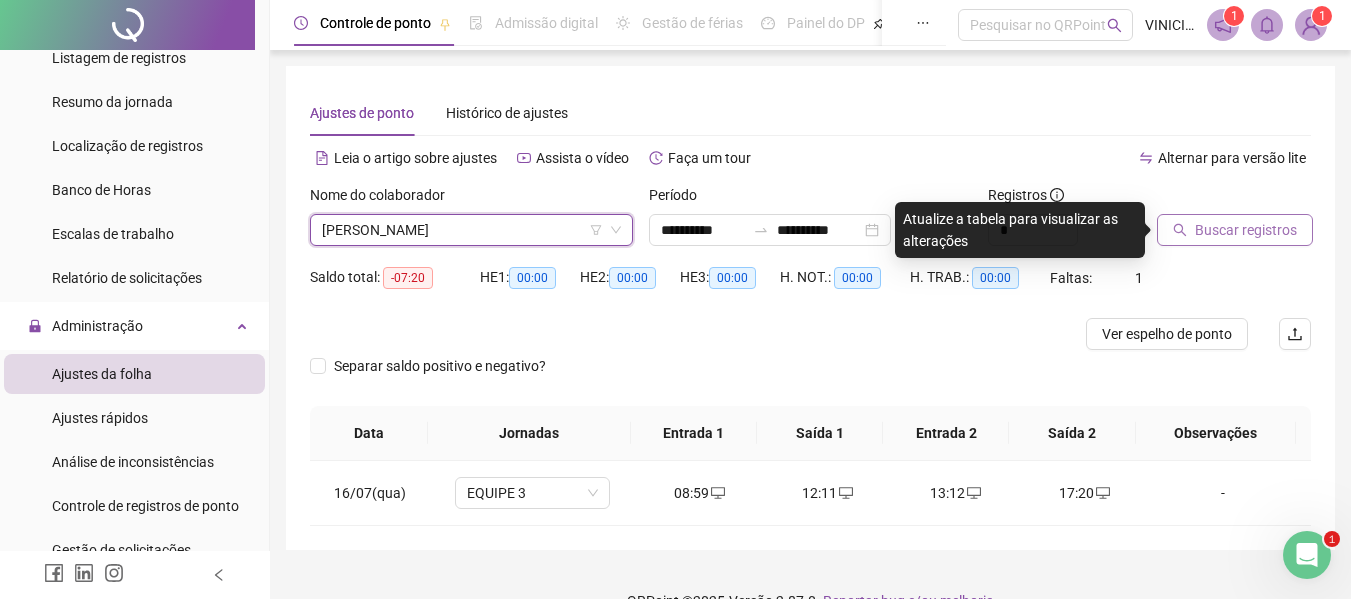 click on "Buscar registros" at bounding box center [1246, 230] 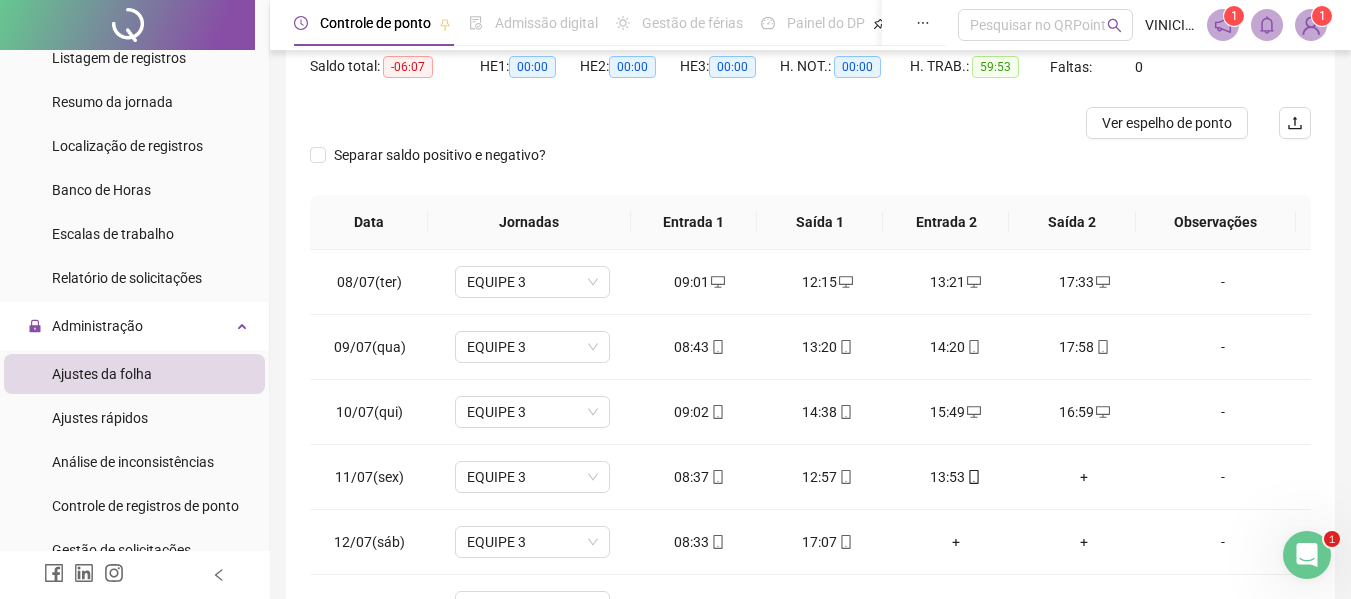 scroll, scrollTop: 300, scrollLeft: 0, axis: vertical 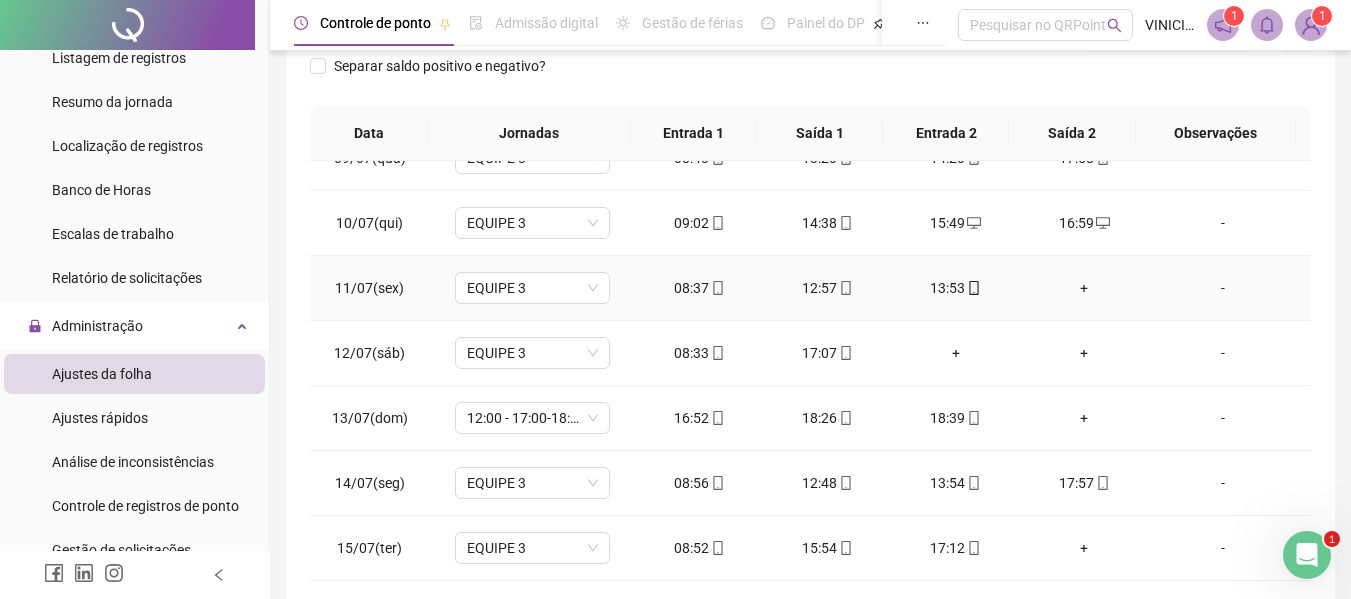 click on "+" at bounding box center [1084, 288] 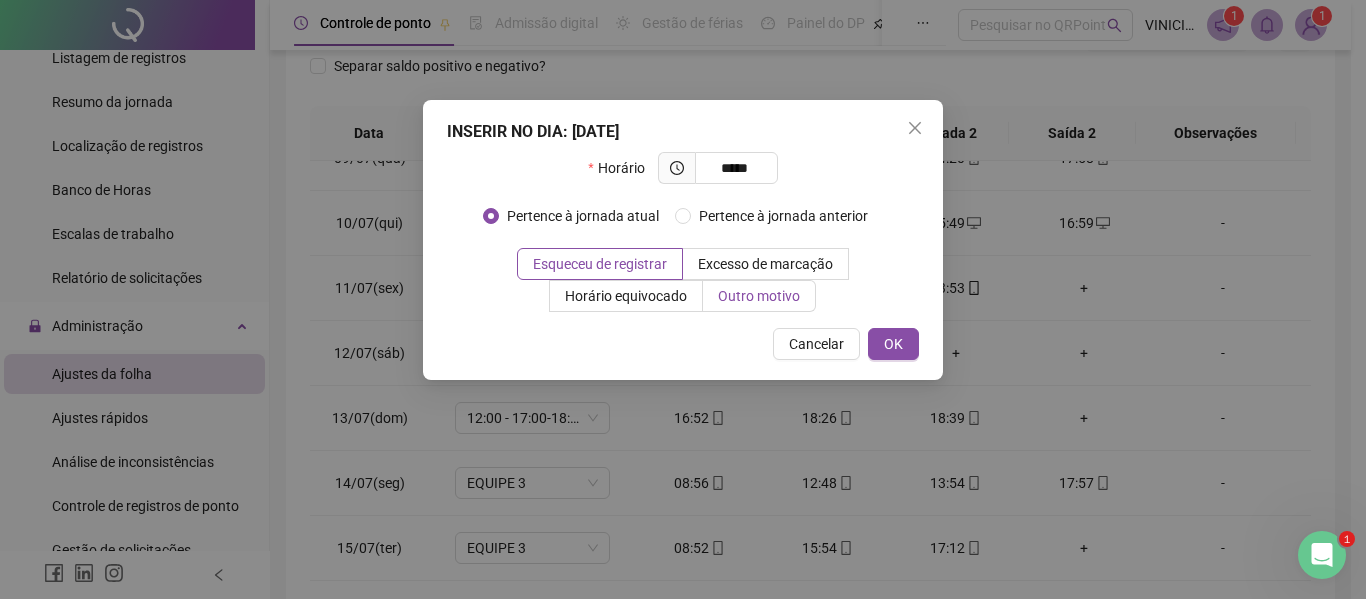 type on "*****" 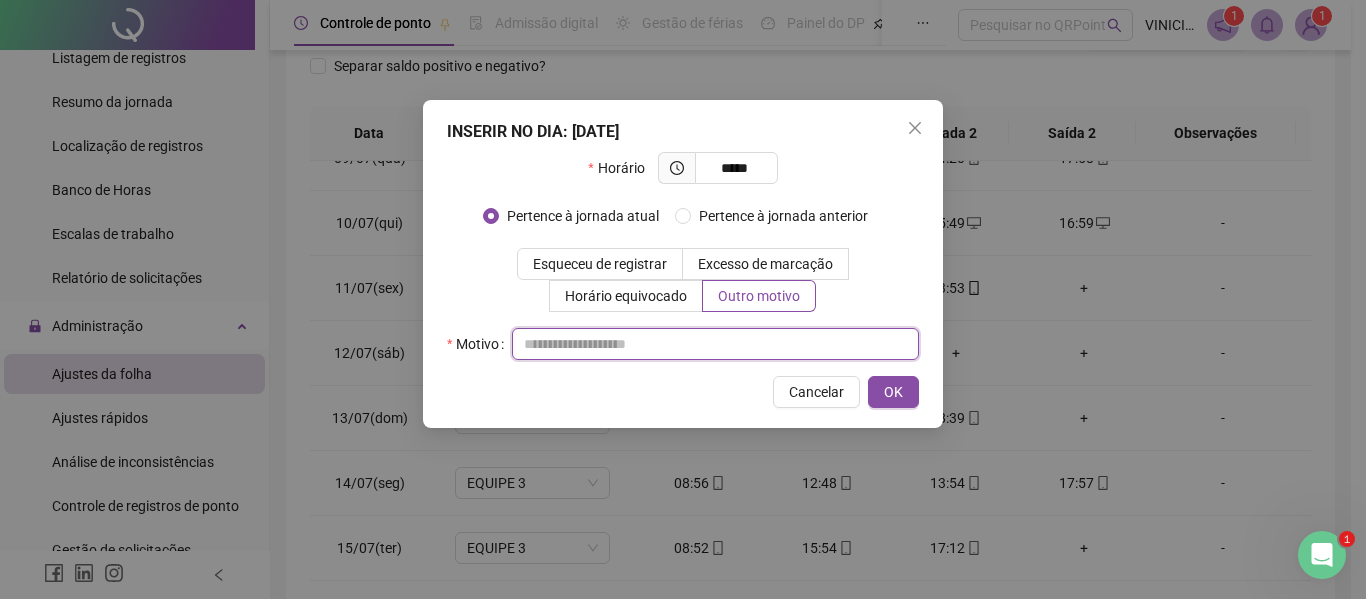 click at bounding box center [715, 344] 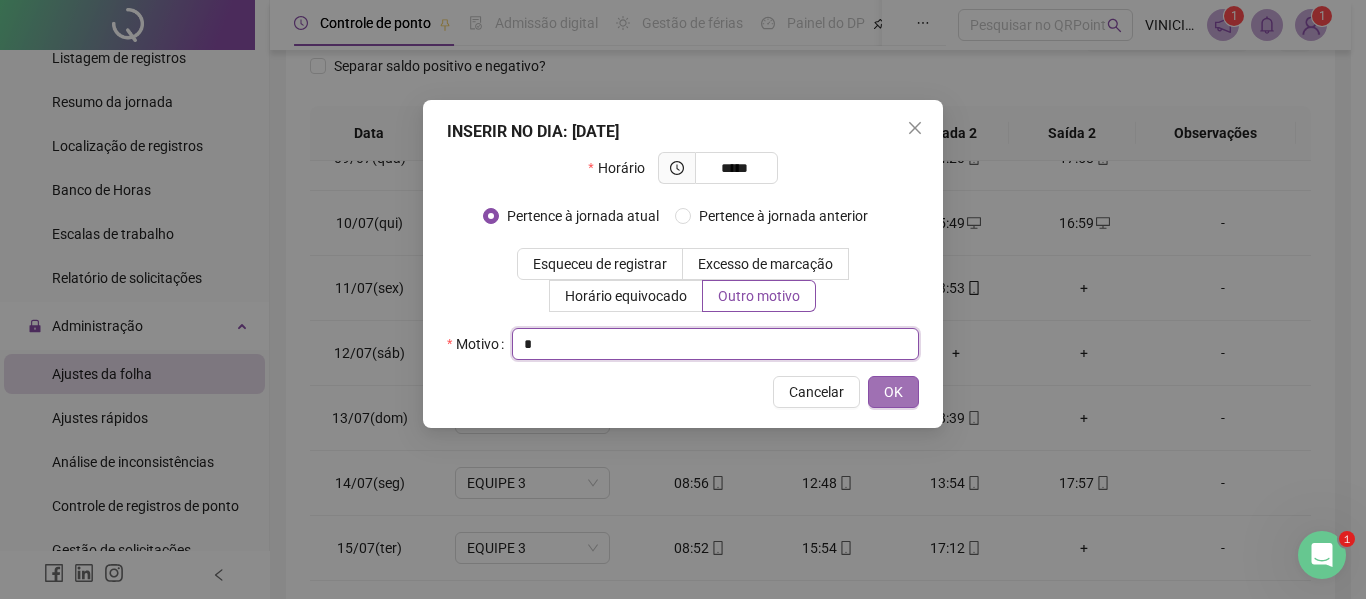 type on "*" 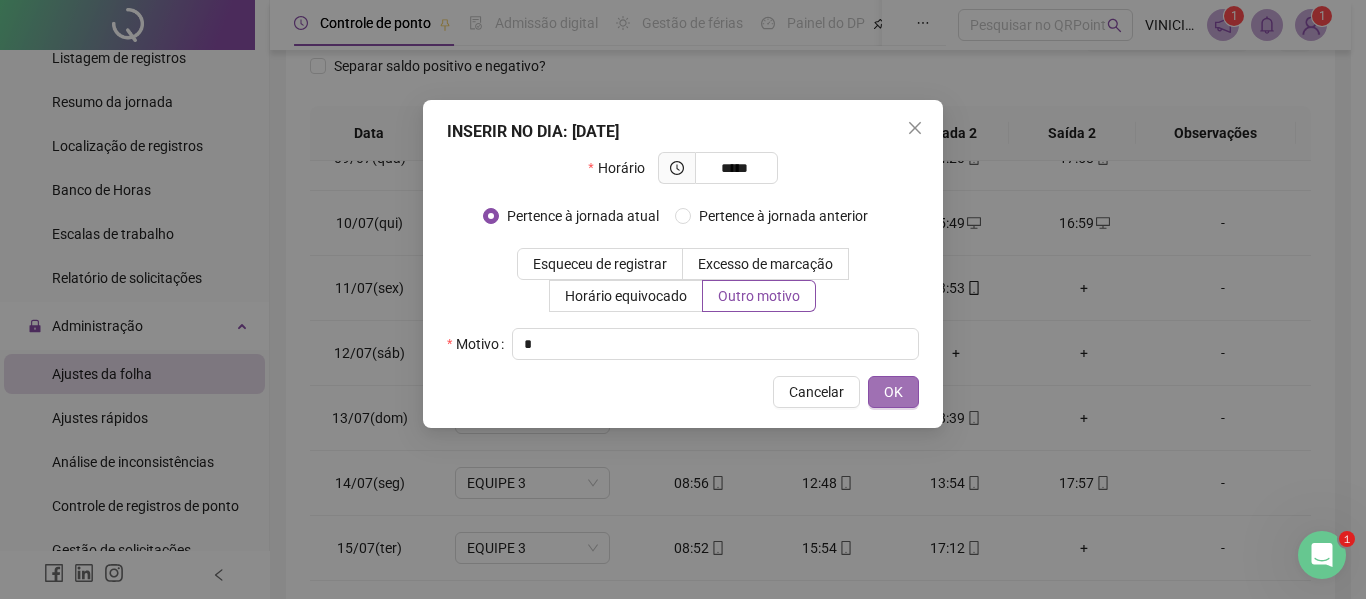 click on "OK" at bounding box center (893, 392) 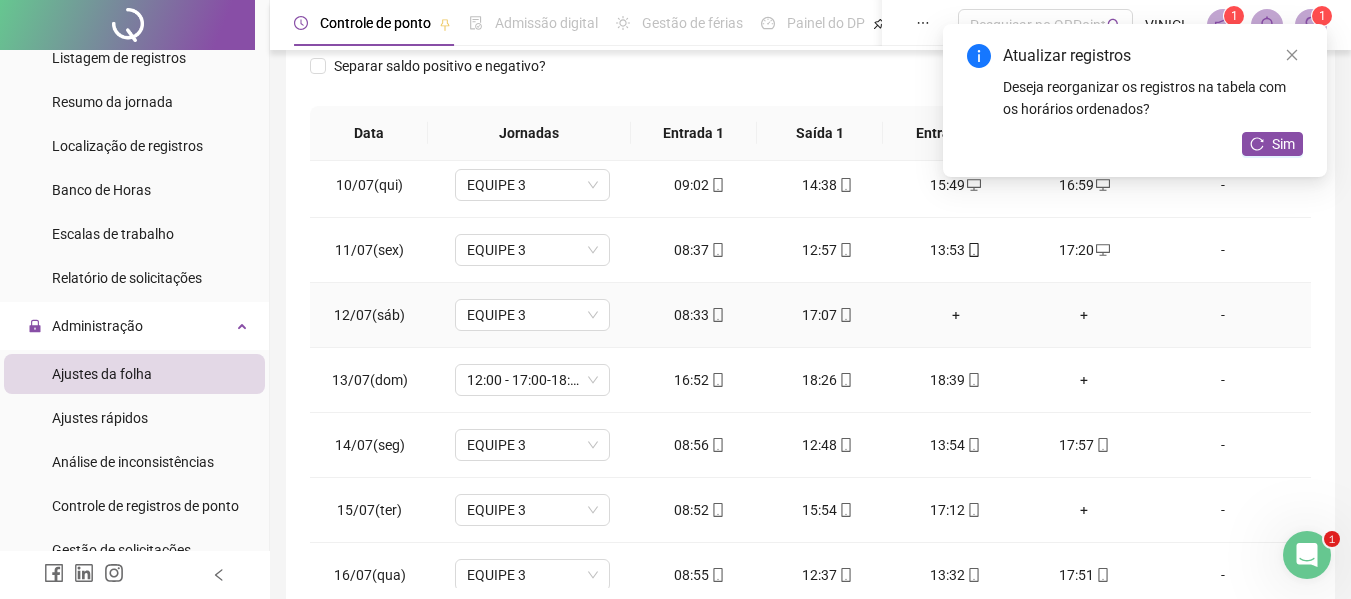 scroll, scrollTop: 158, scrollLeft: 0, axis: vertical 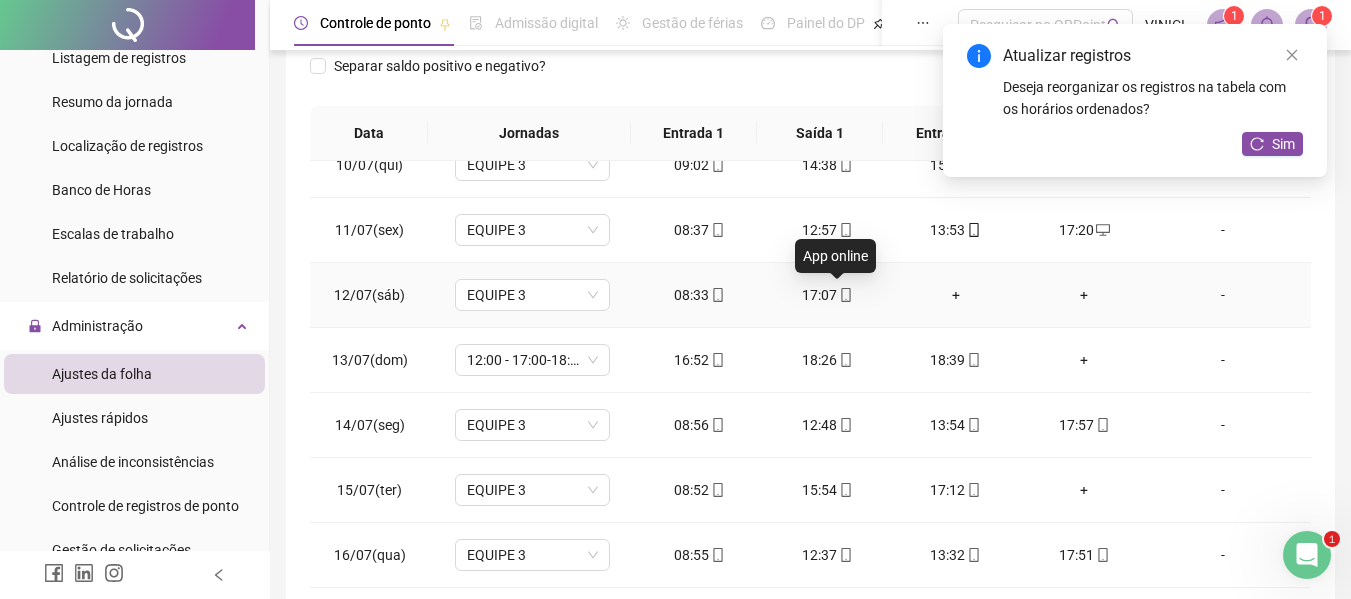 click 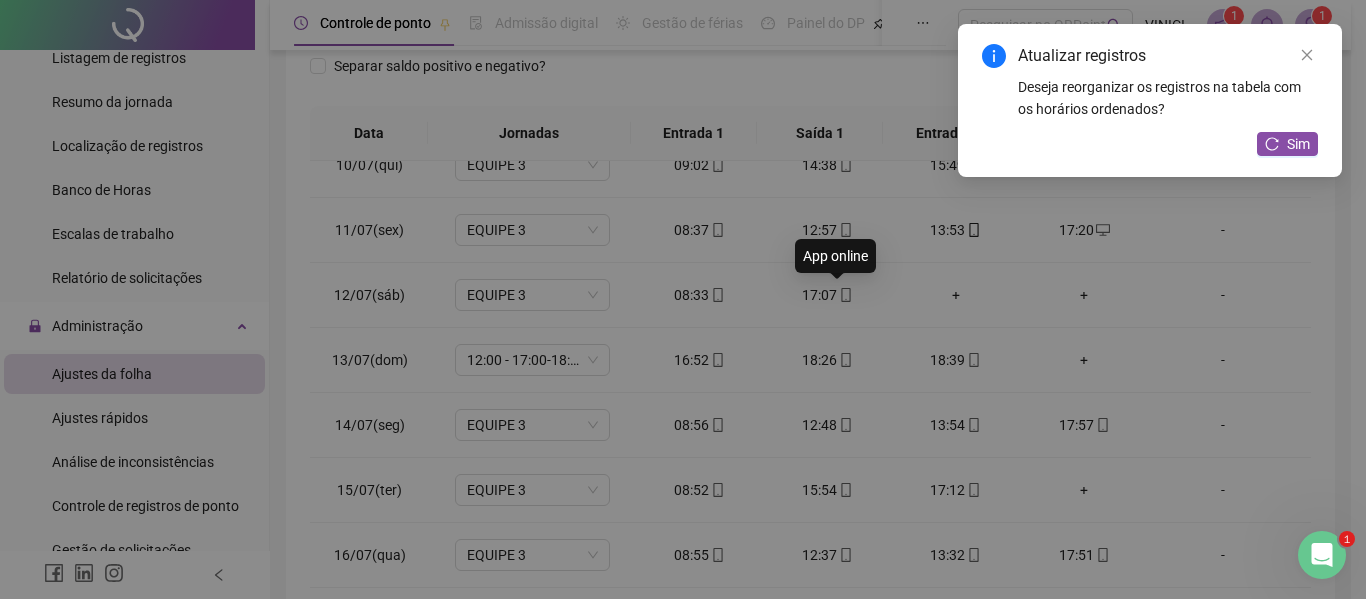 type on "**********" 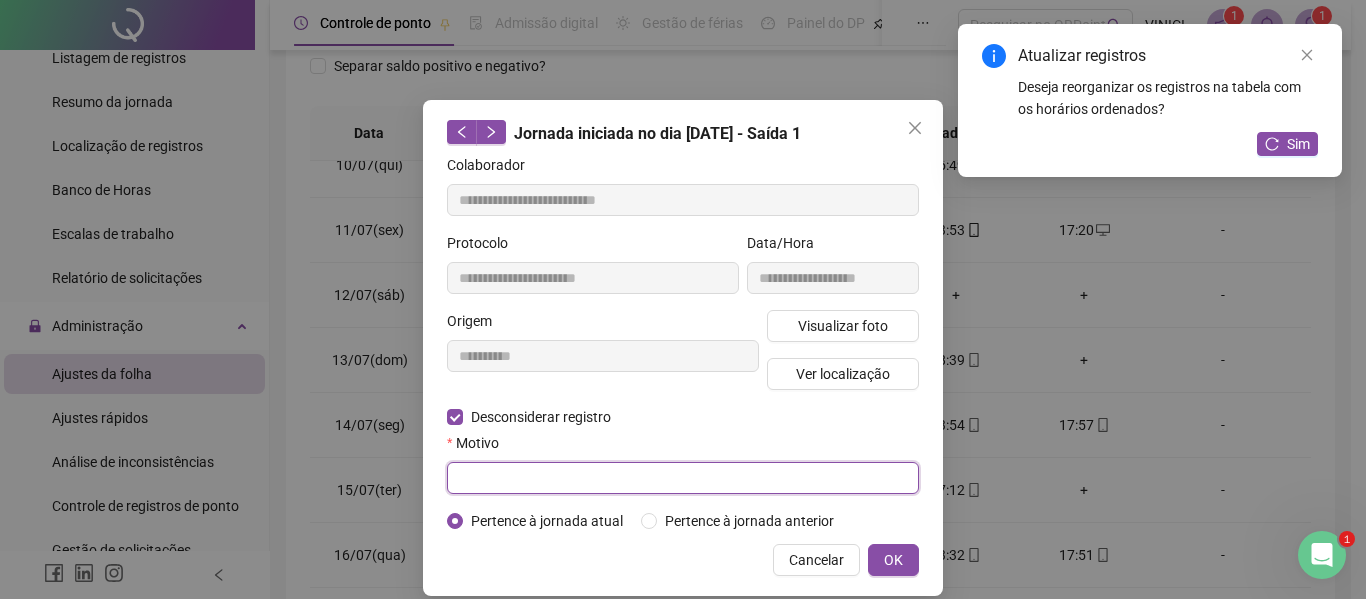 click at bounding box center (683, 478) 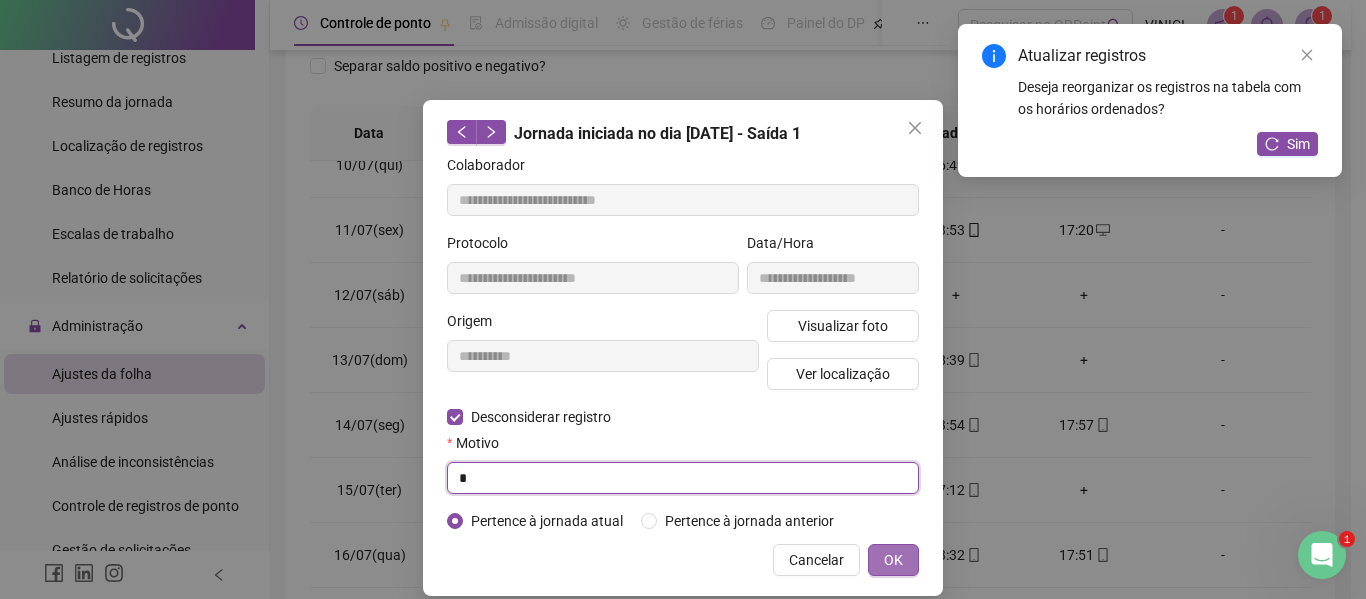 type on "*" 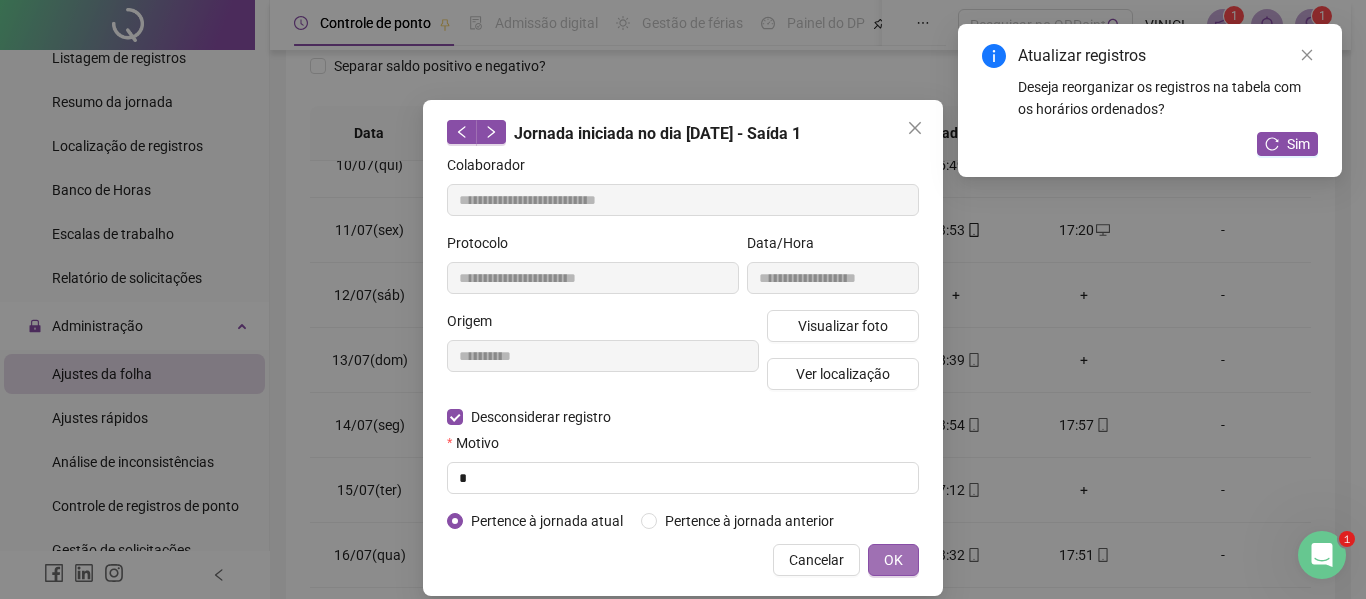 click on "OK" at bounding box center (893, 560) 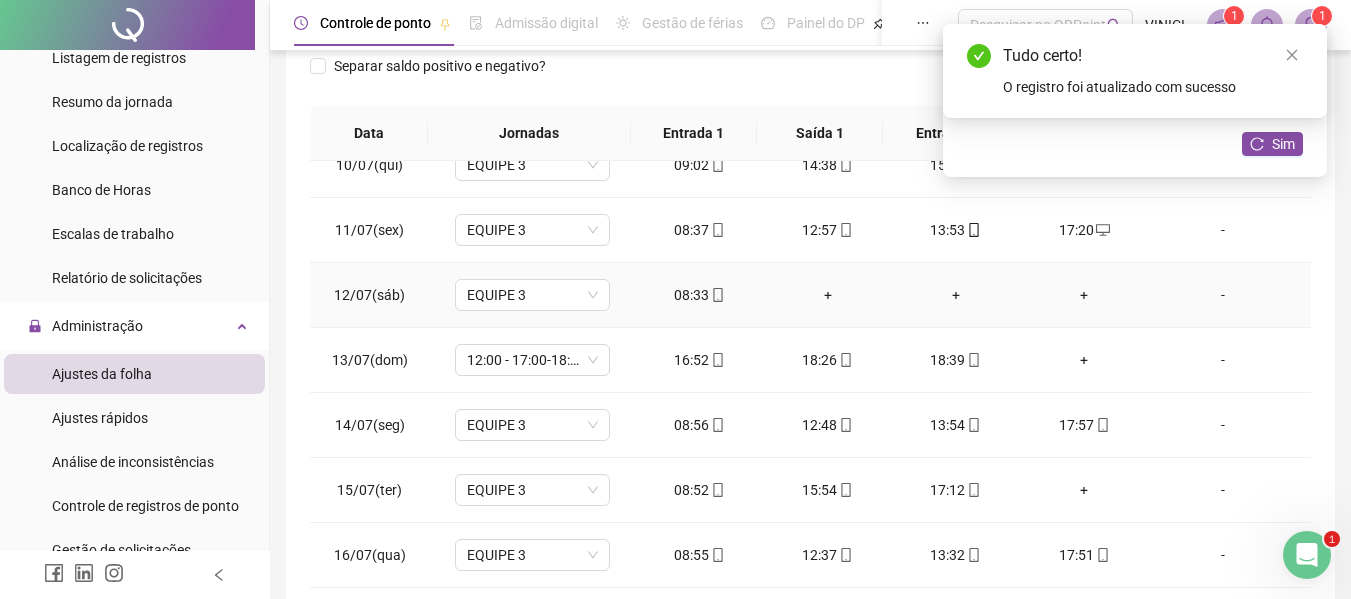 click on "+" at bounding box center [1084, 295] 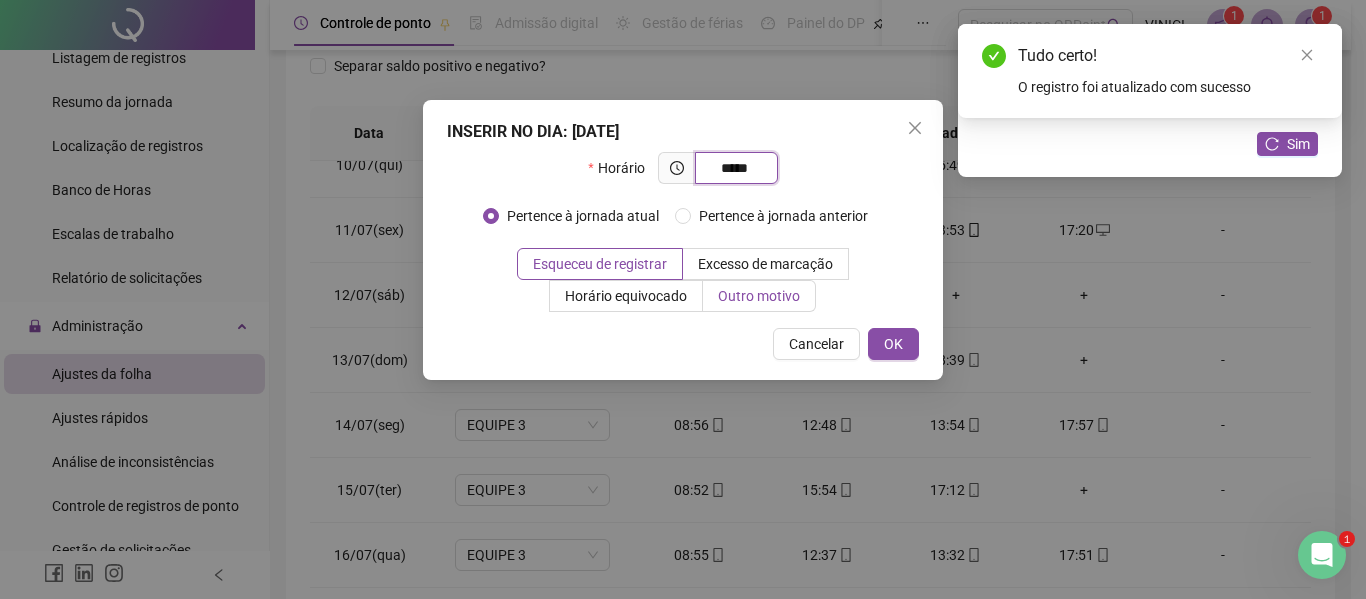 type on "*****" 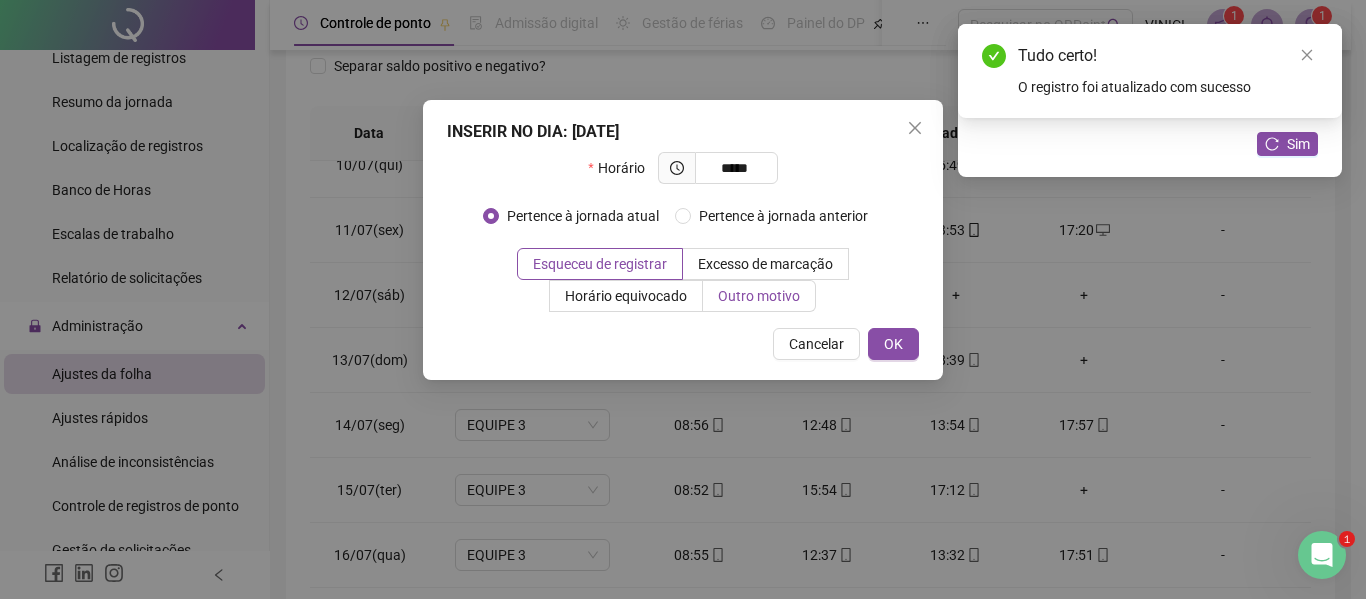 click on "Outro motivo" at bounding box center (759, 296) 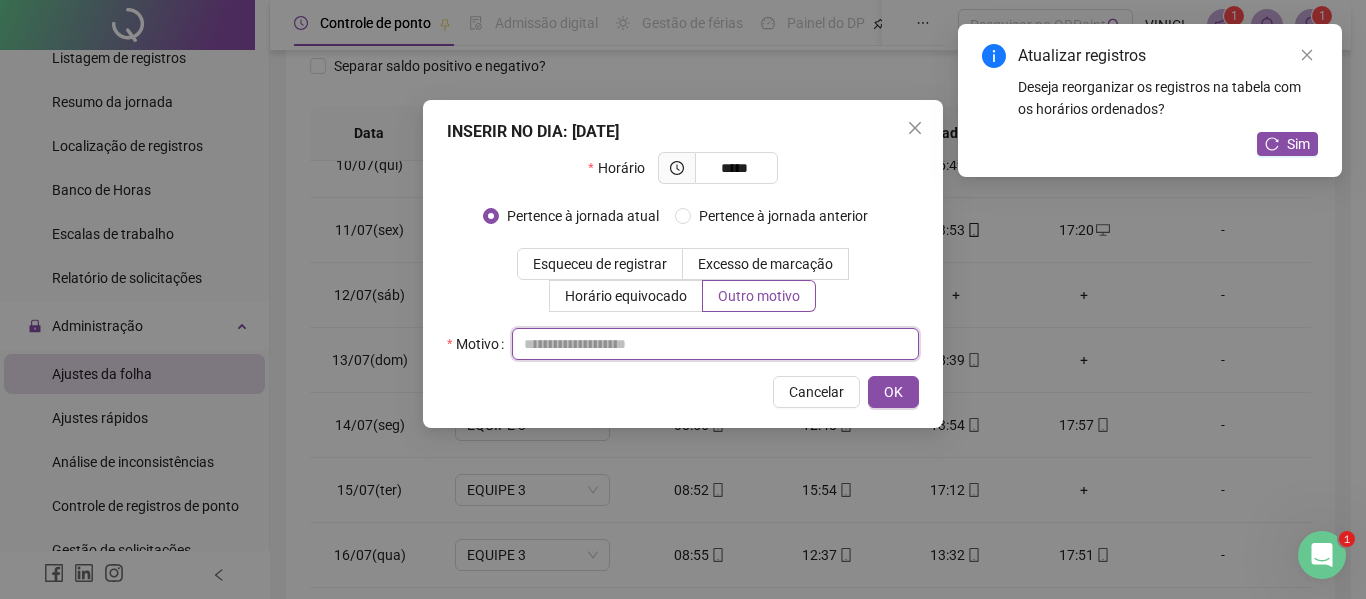 click at bounding box center [715, 344] 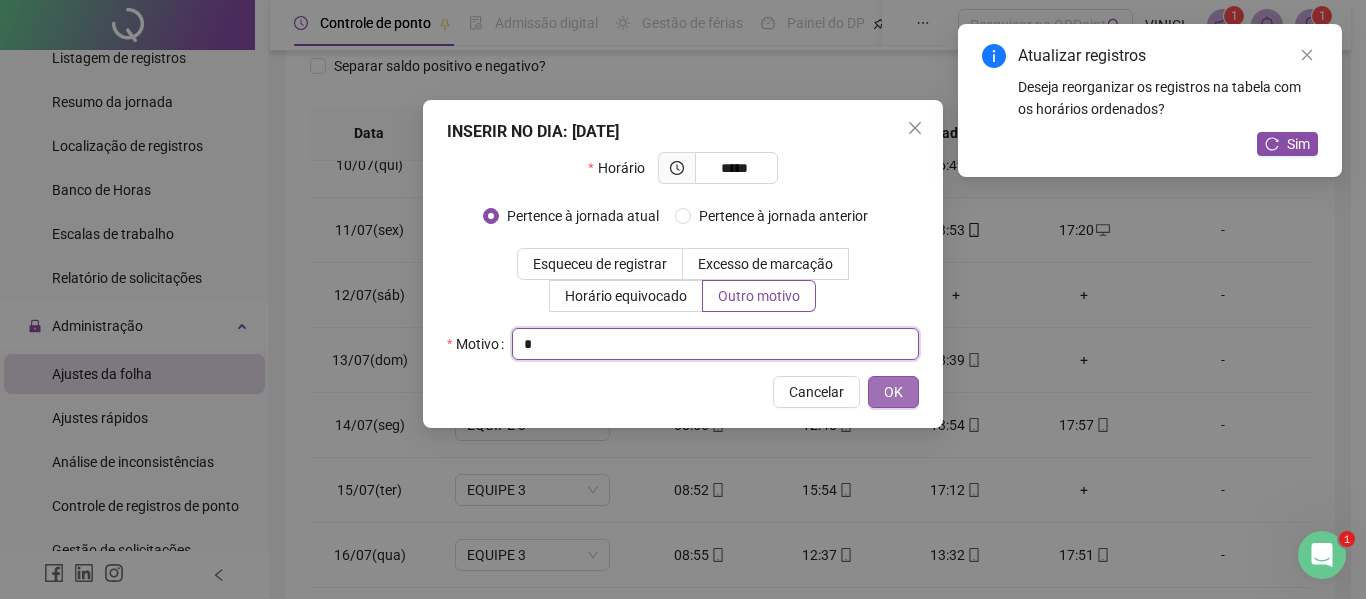 type on "*" 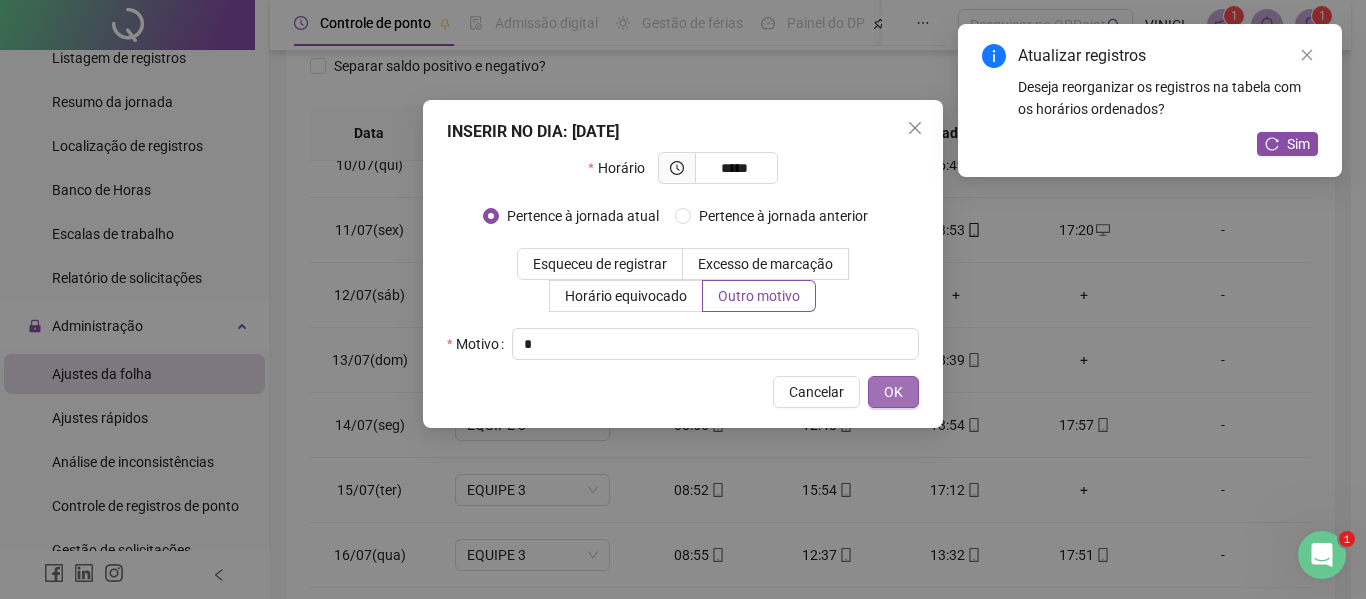 click on "OK" at bounding box center (893, 392) 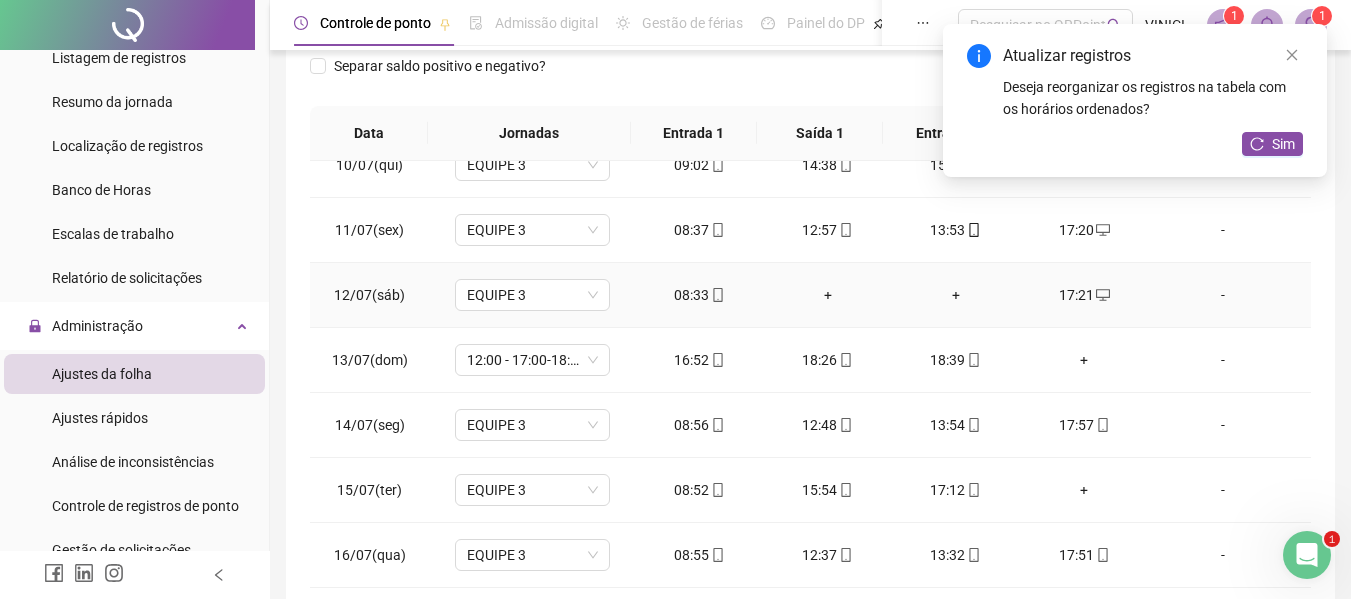 click on "+" at bounding box center (828, 295) 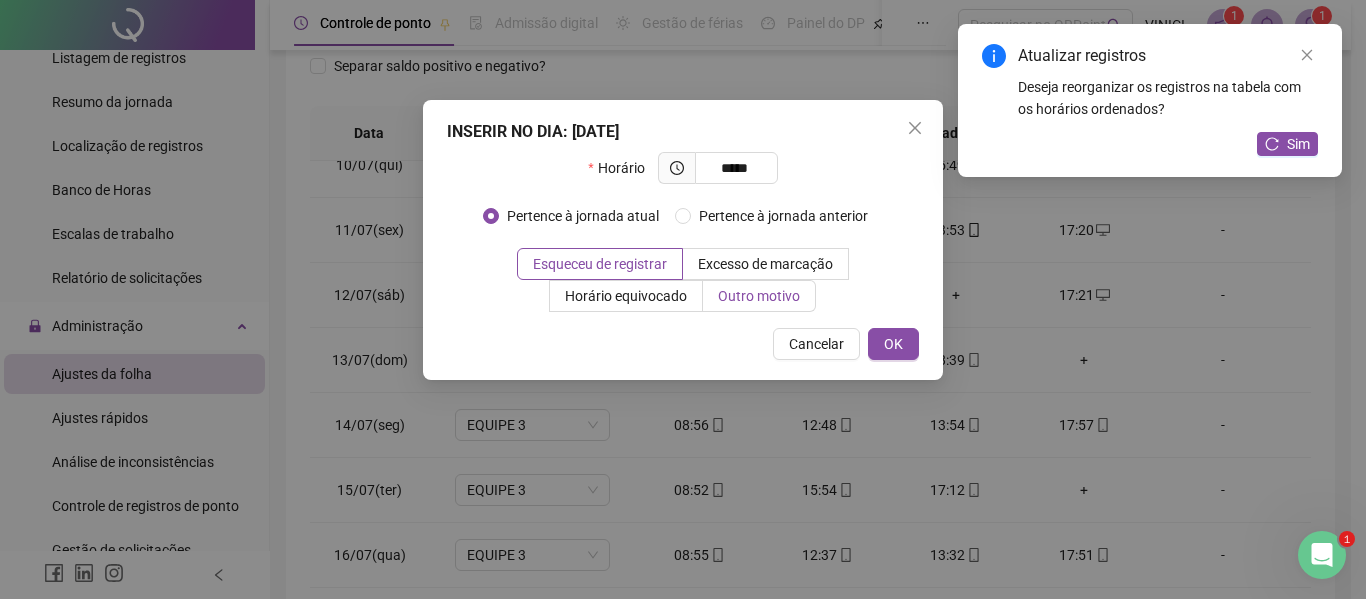 type on "*****" 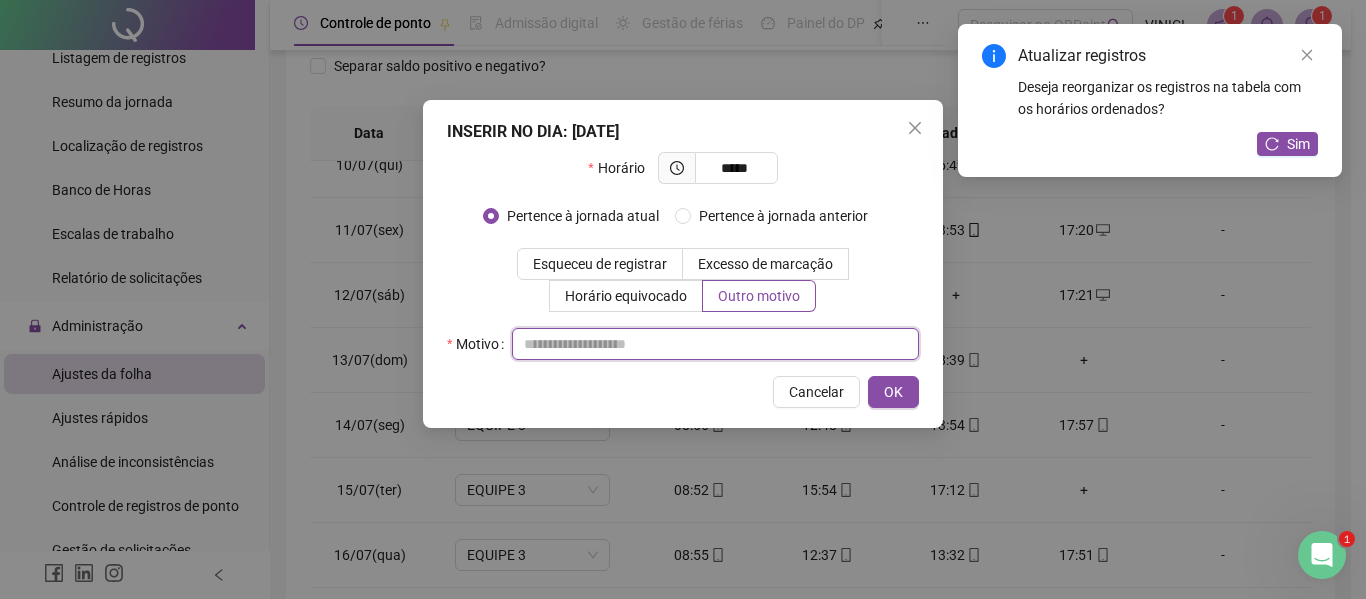 click at bounding box center [715, 344] 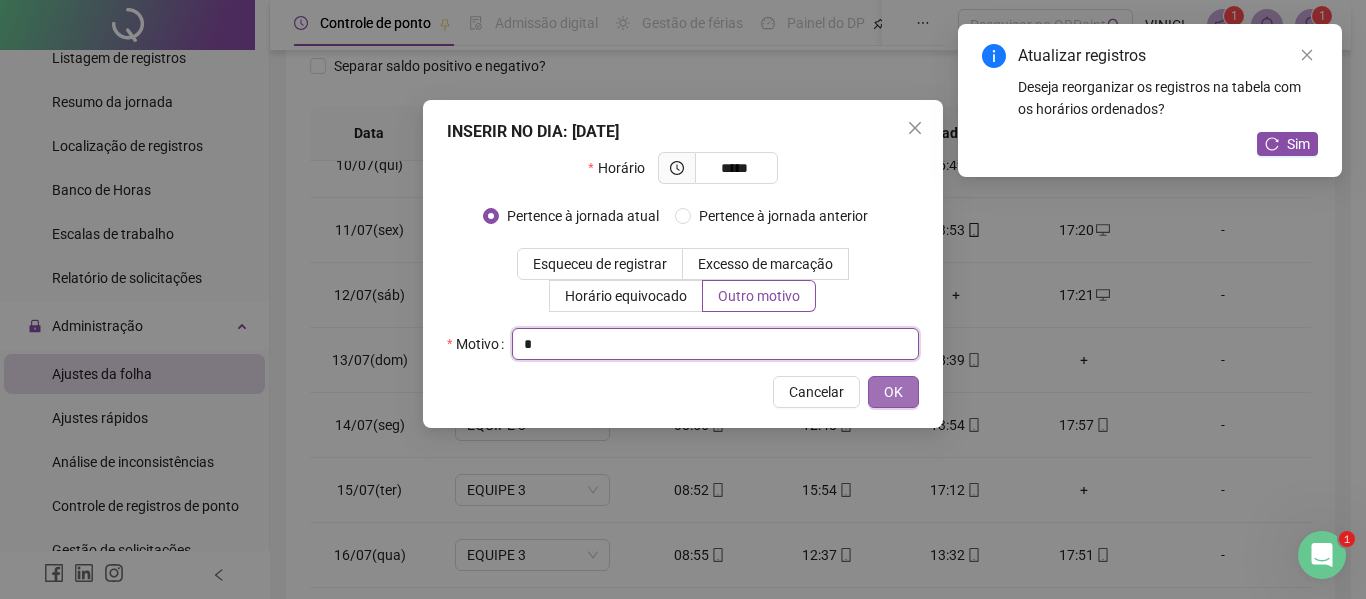 type on "*" 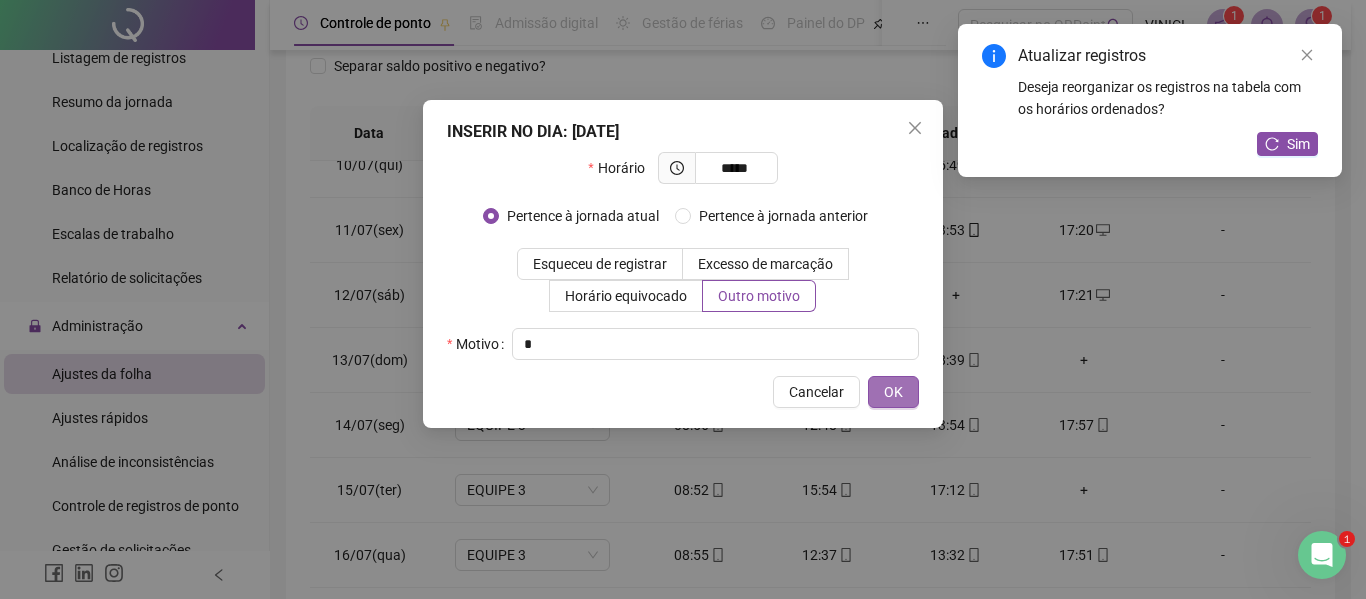 click on "OK" at bounding box center (893, 392) 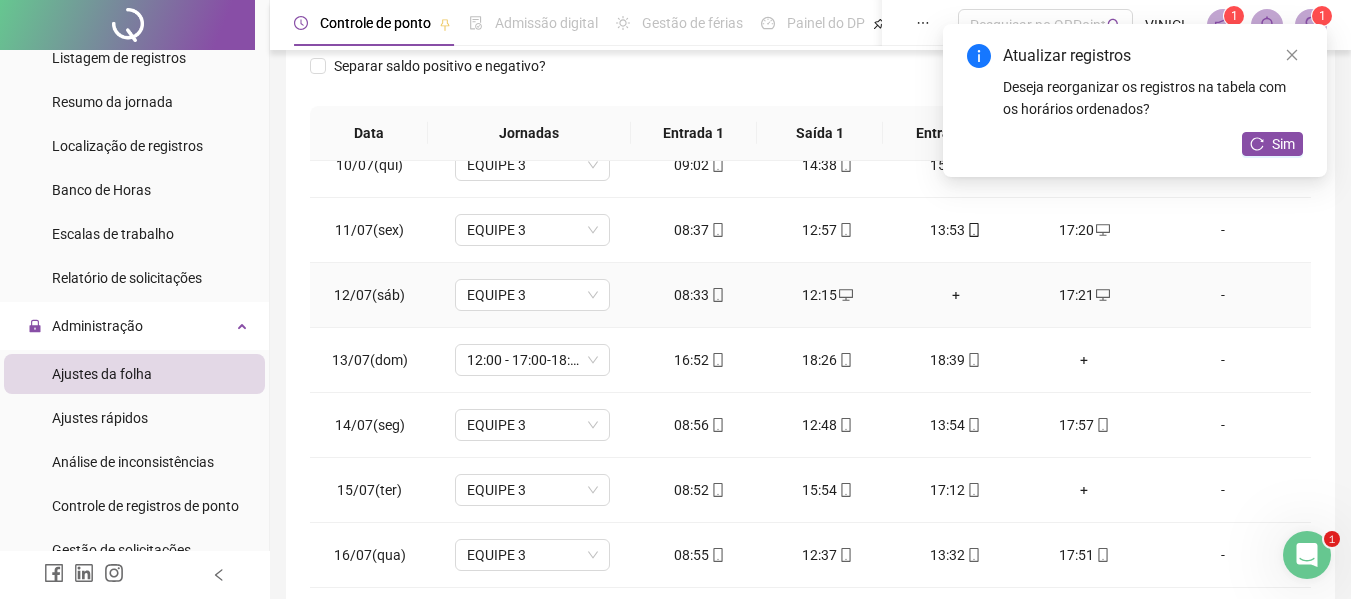 click on "+" at bounding box center [956, 295] 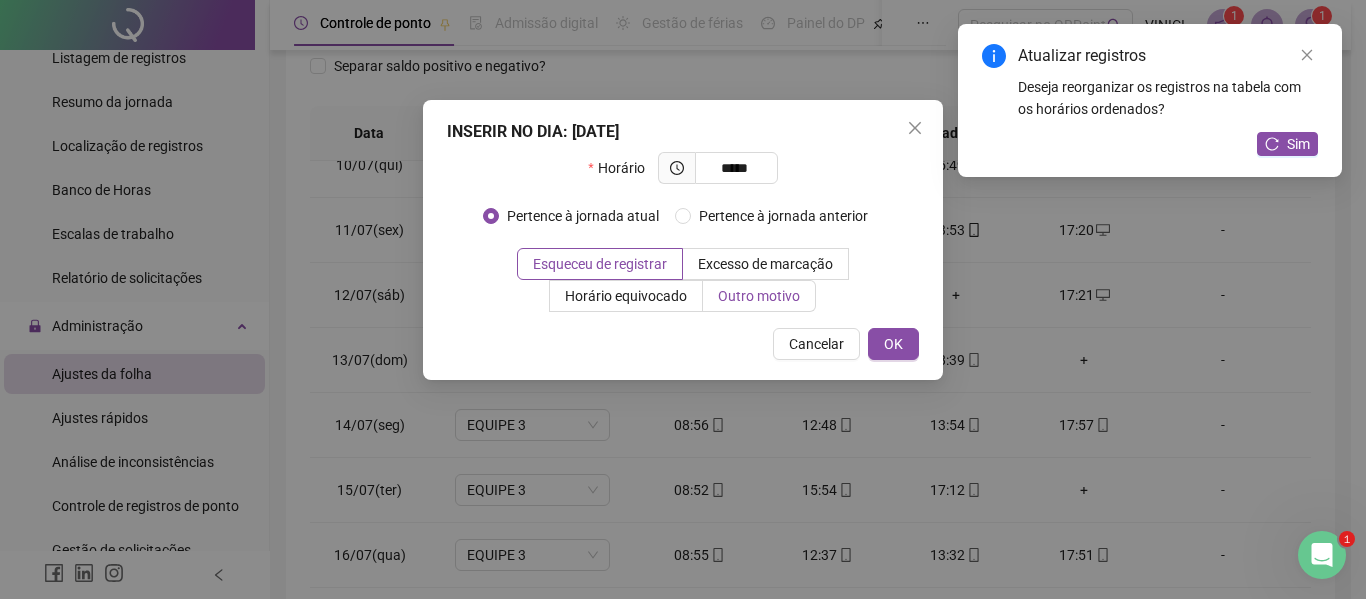 type on "*****" 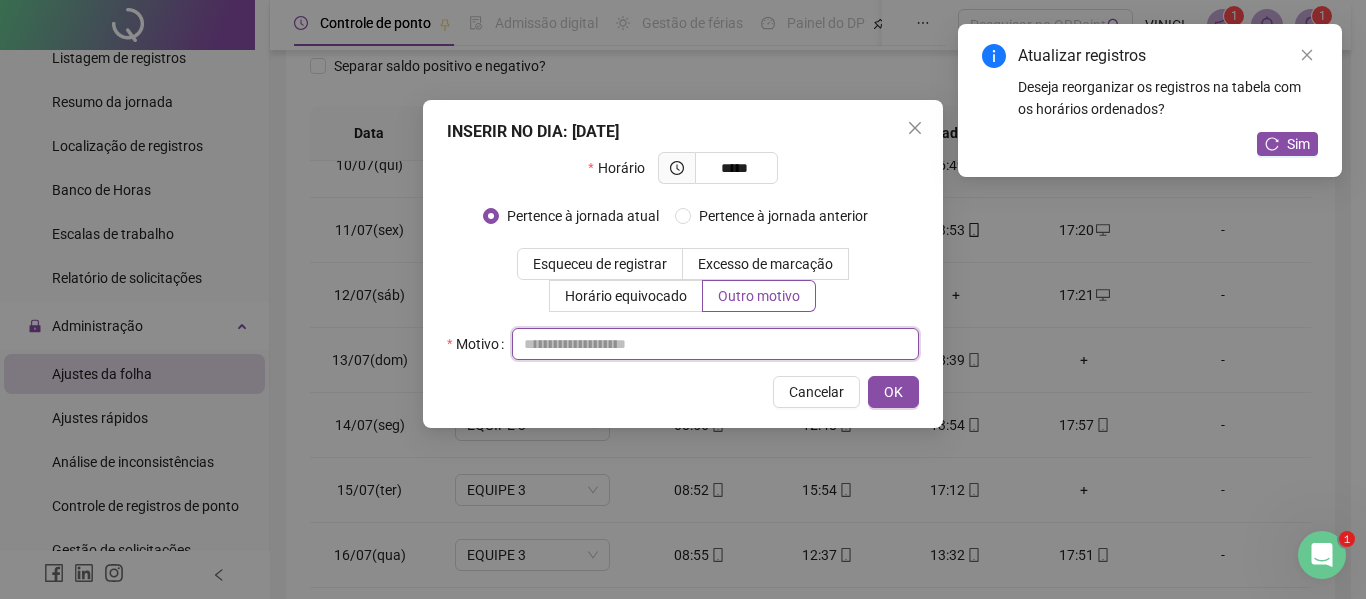 click at bounding box center (715, 344) 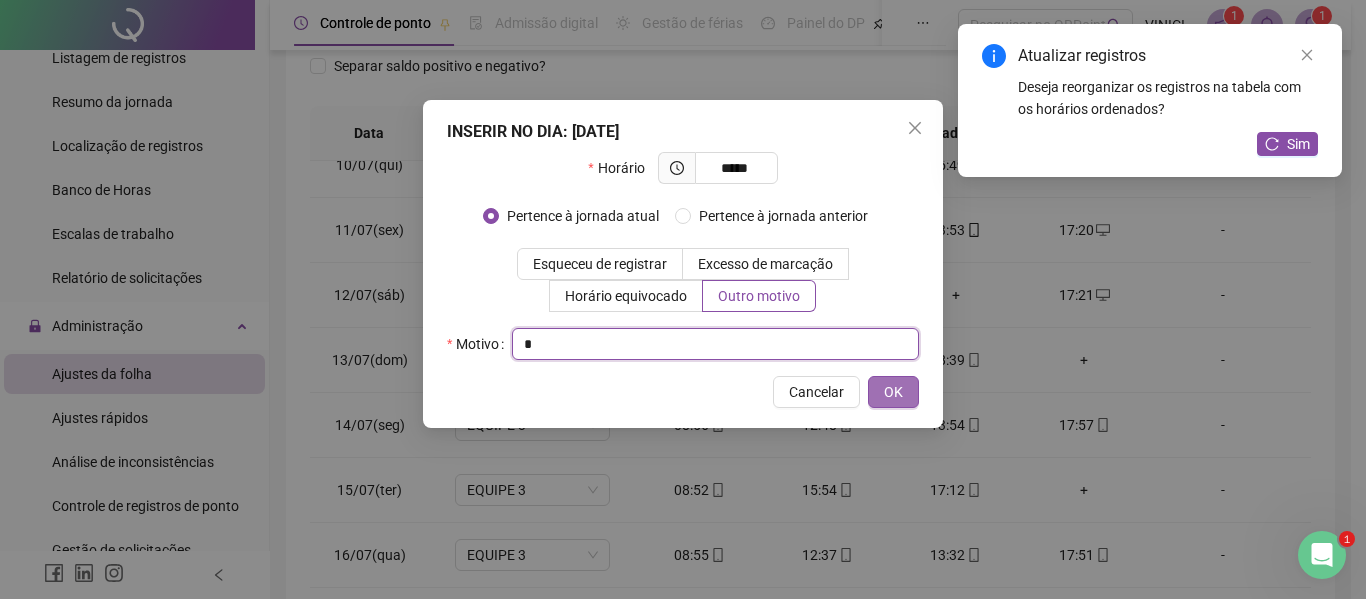 type on "*" 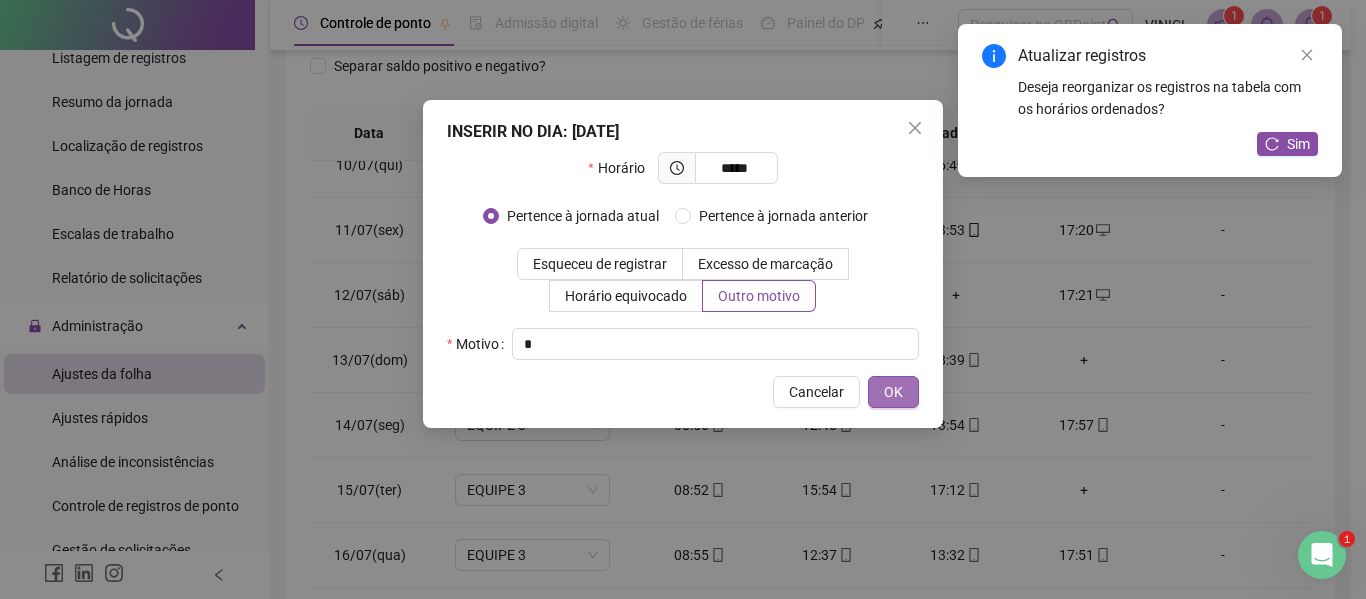 click on "OK" at bounding box center [893, 392] 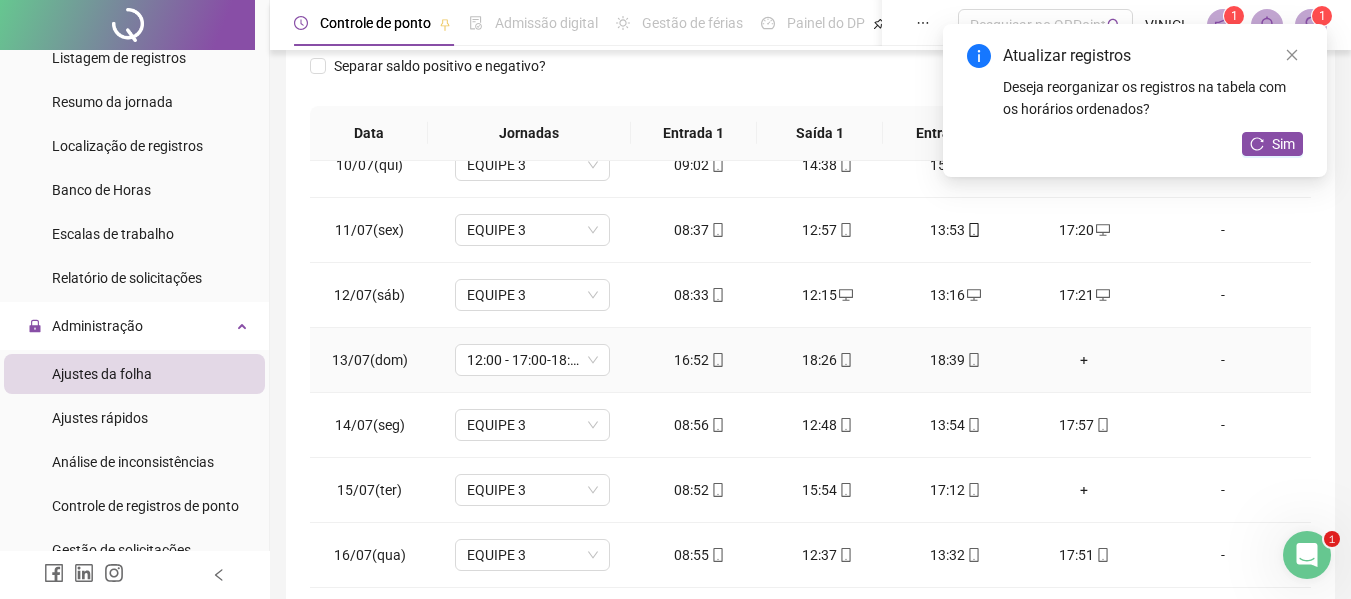 click on "+" at bounding box center [1084, 360] 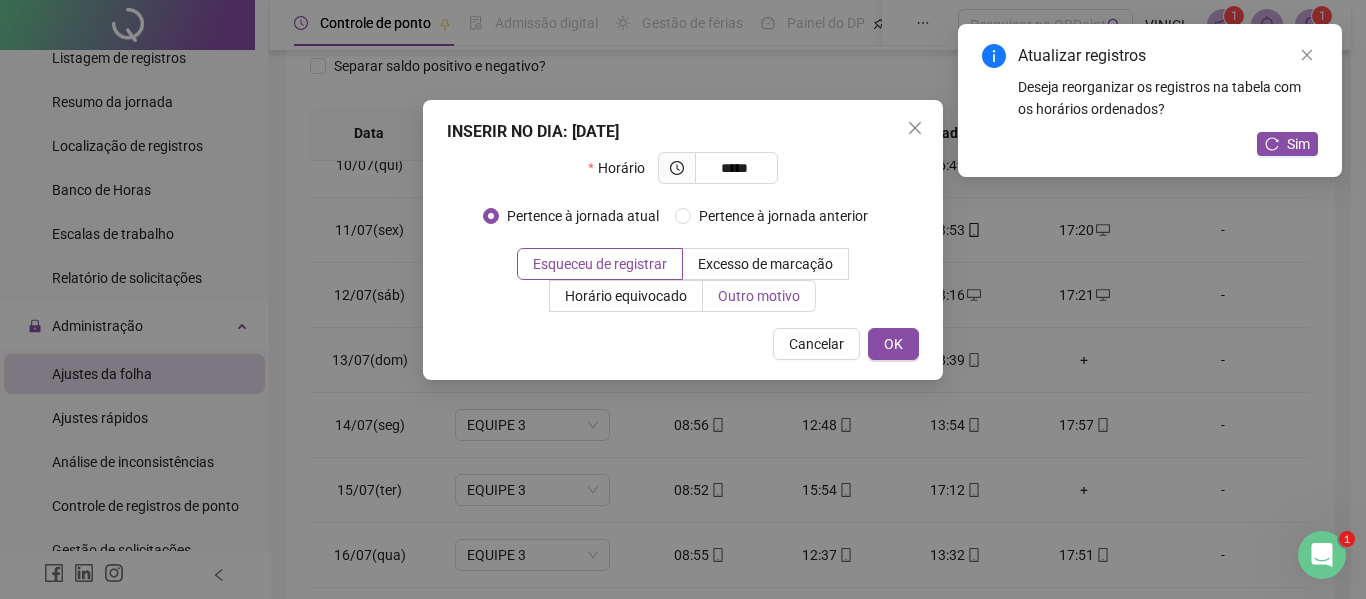 type on "*****" 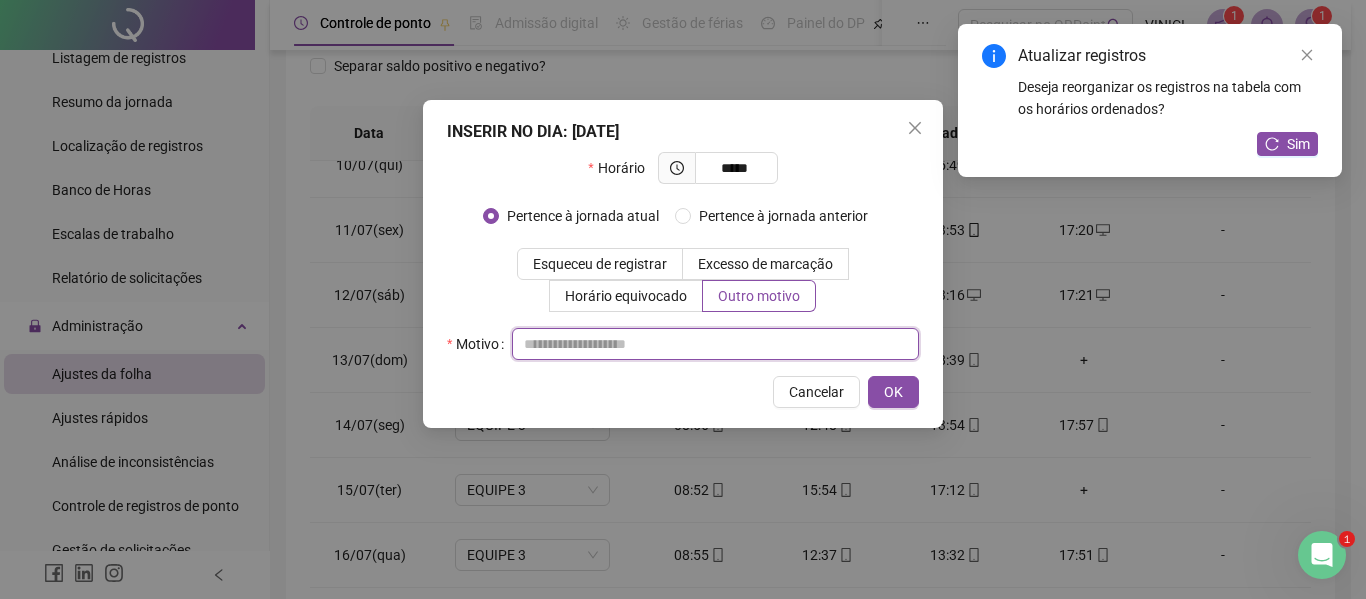 click at bounding box center [715, 344] 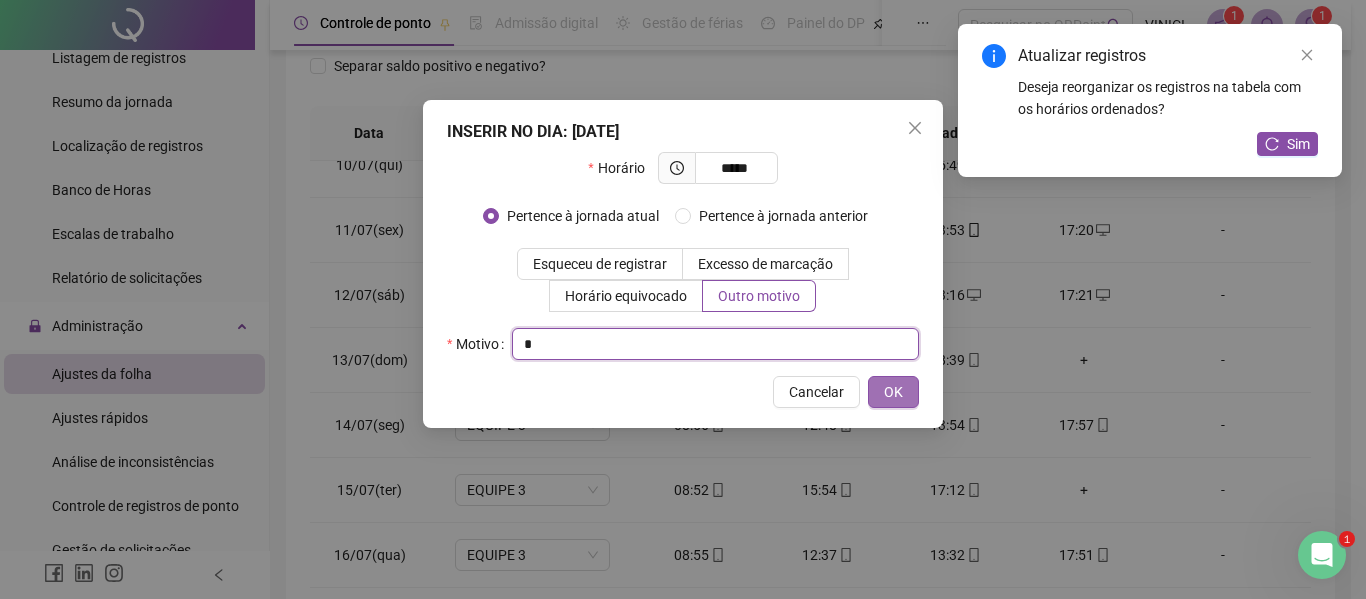 type on "*" 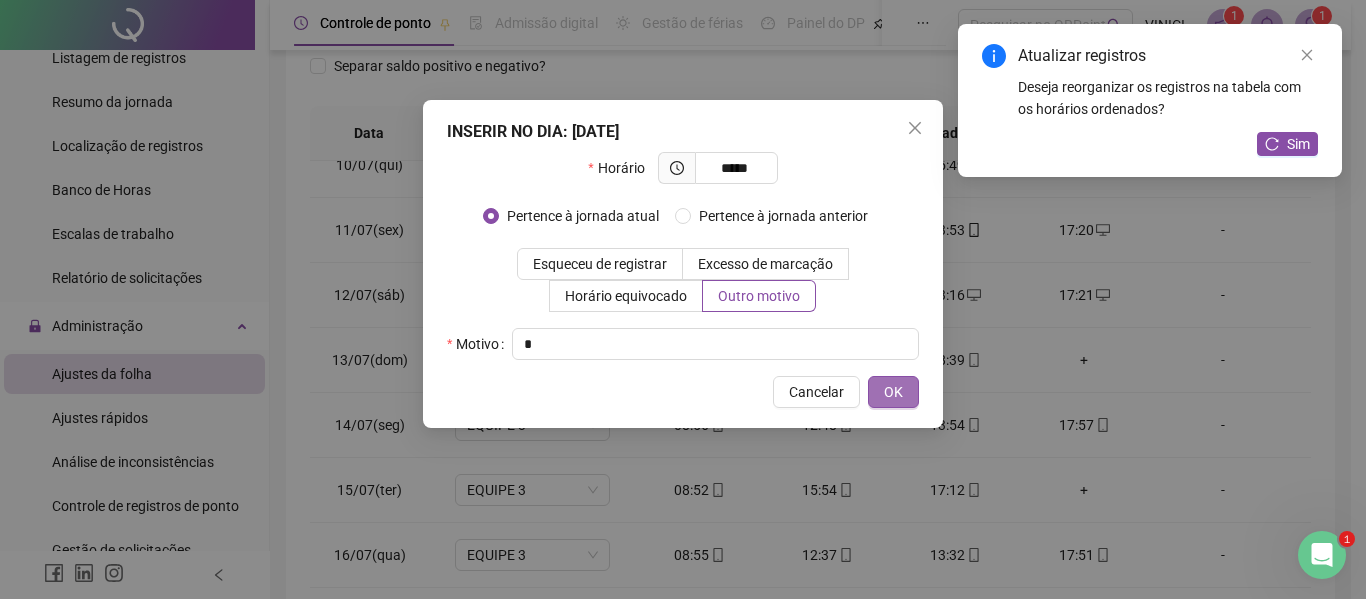 click on "OK" at bounding box center (893, 392) 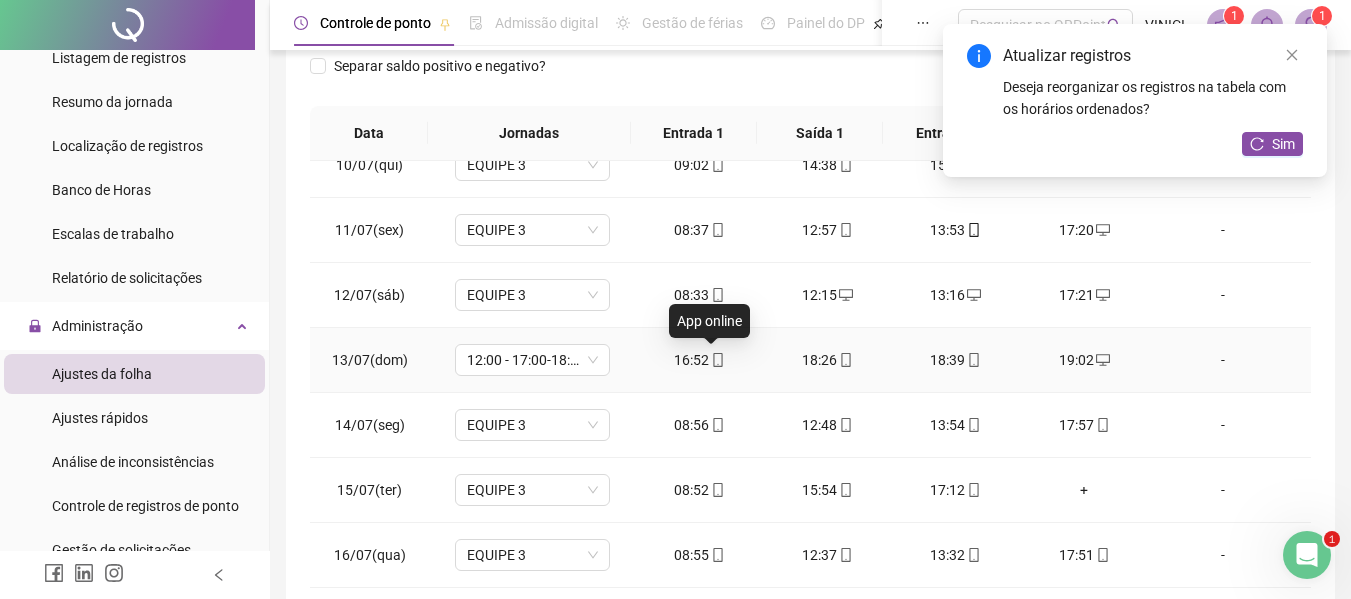 click 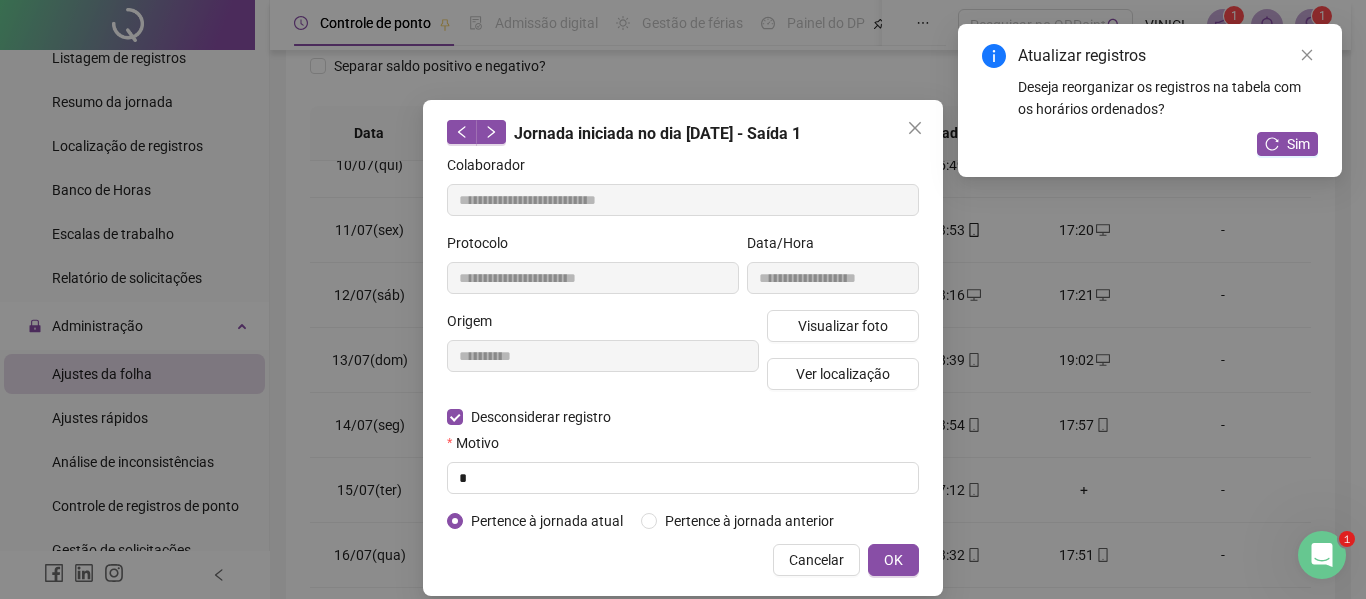 type on "**********" 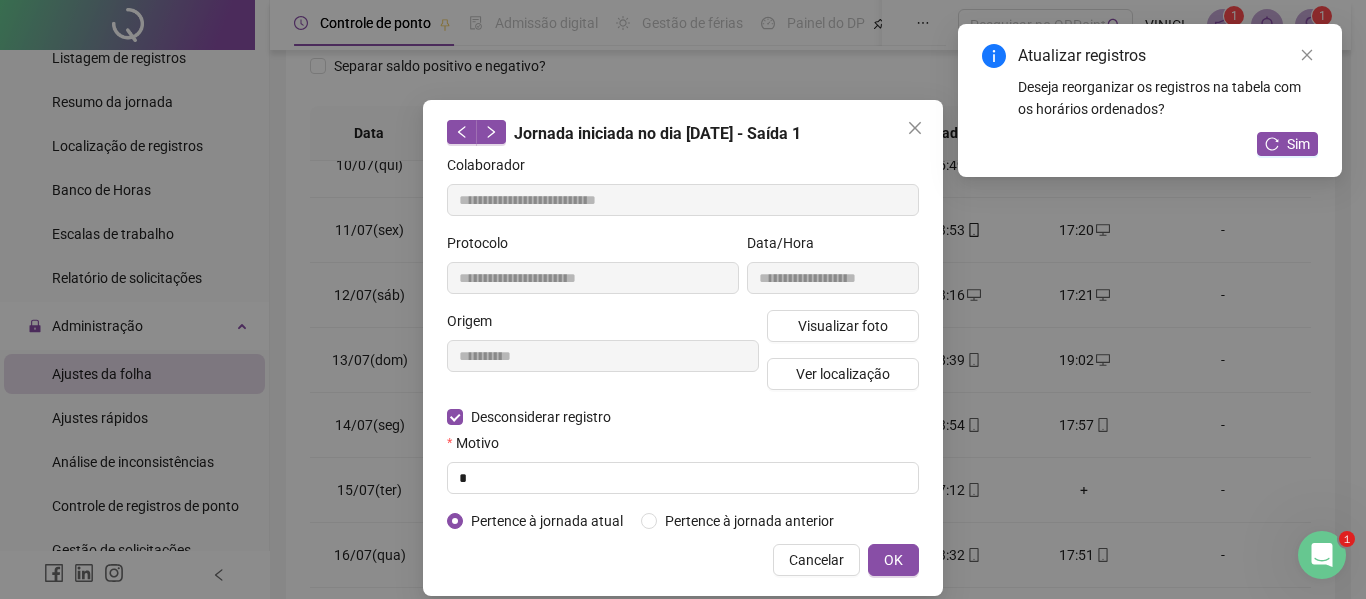 type on "**********" 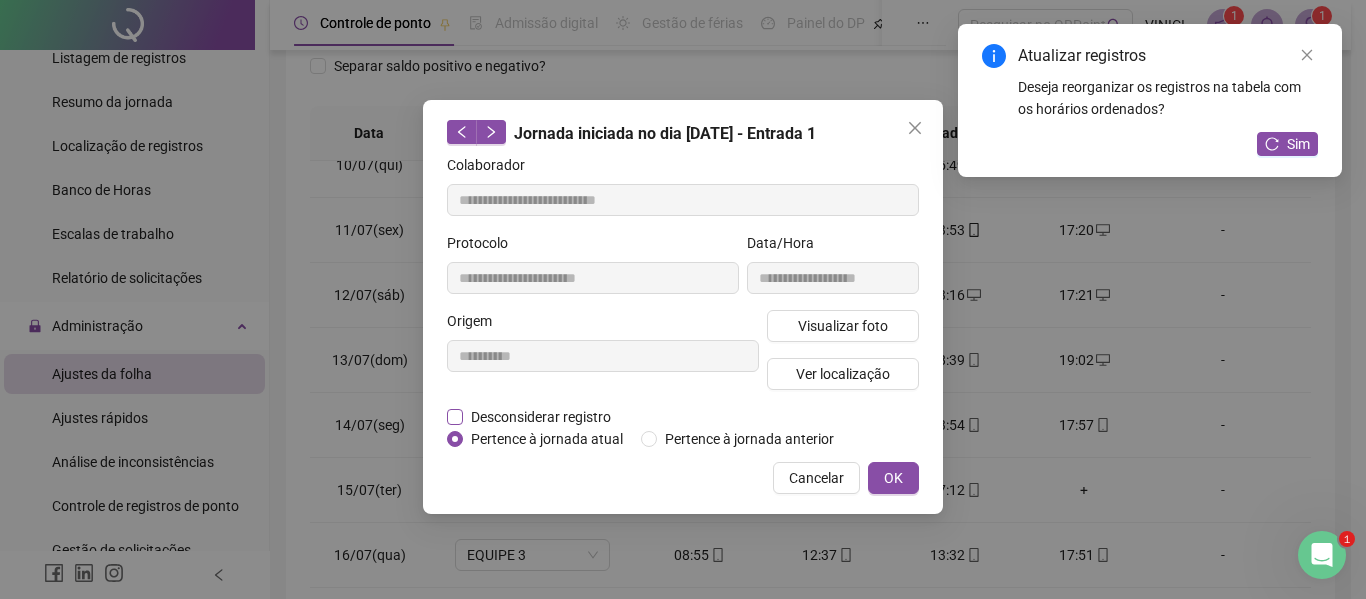 click on "Desconsiderar registro" at bounding box center [541, 417] 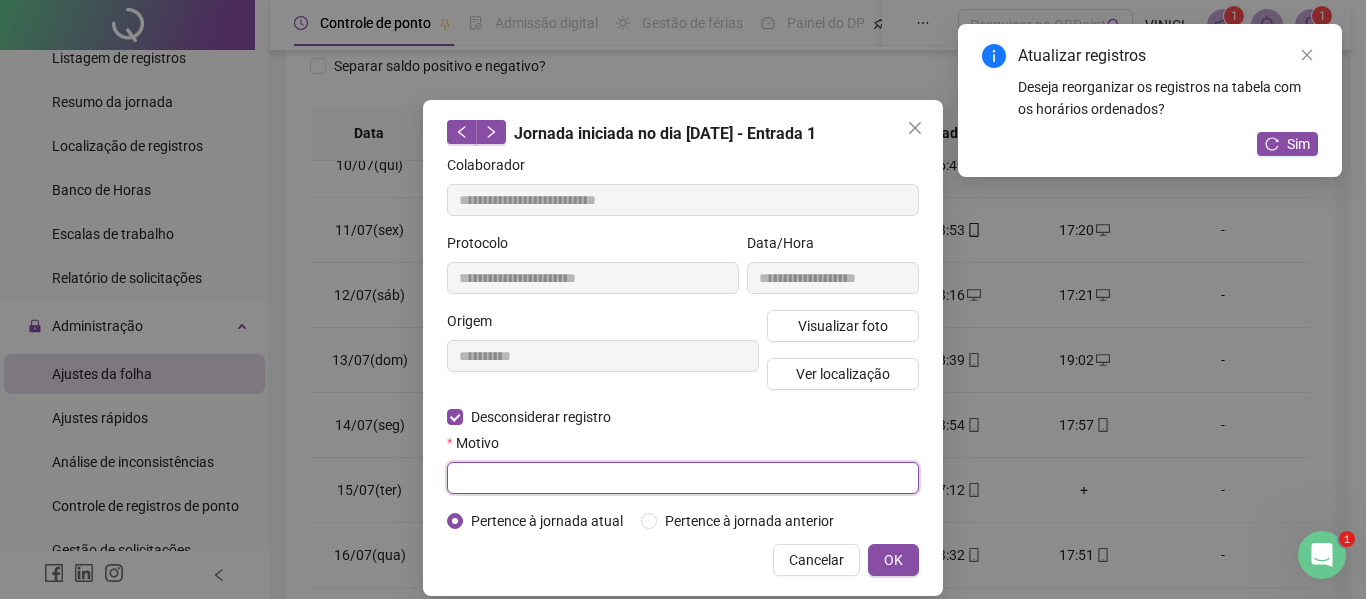 click at bounding box center [683, 478] 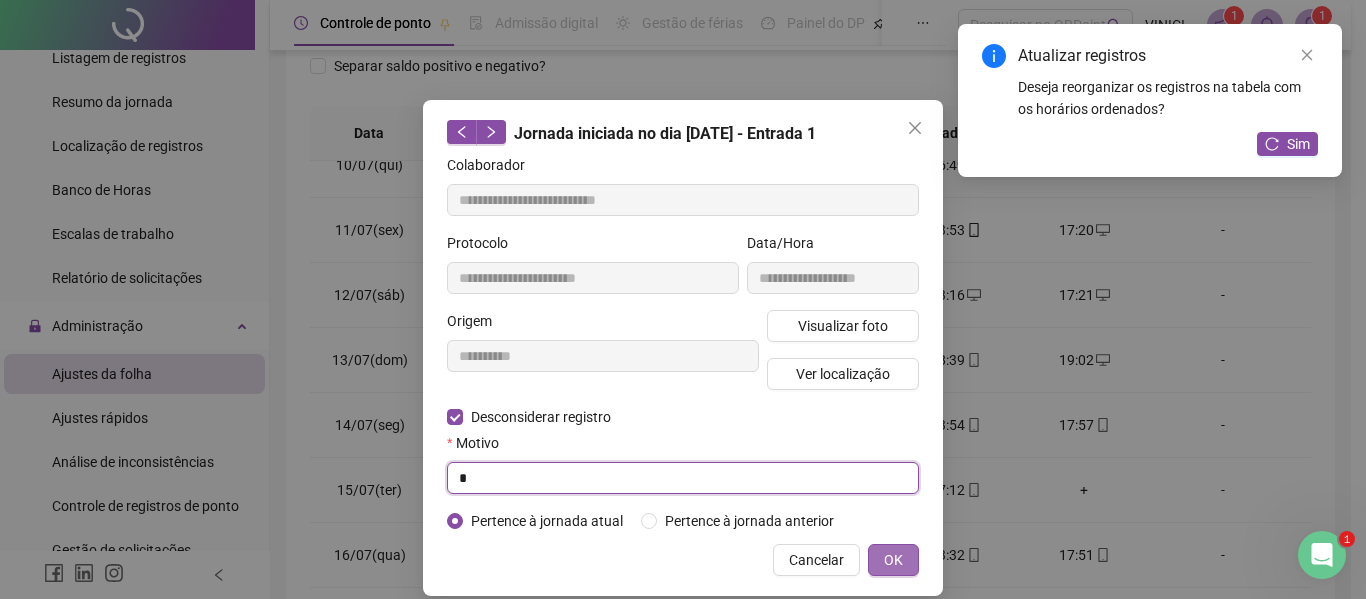 type on "*" 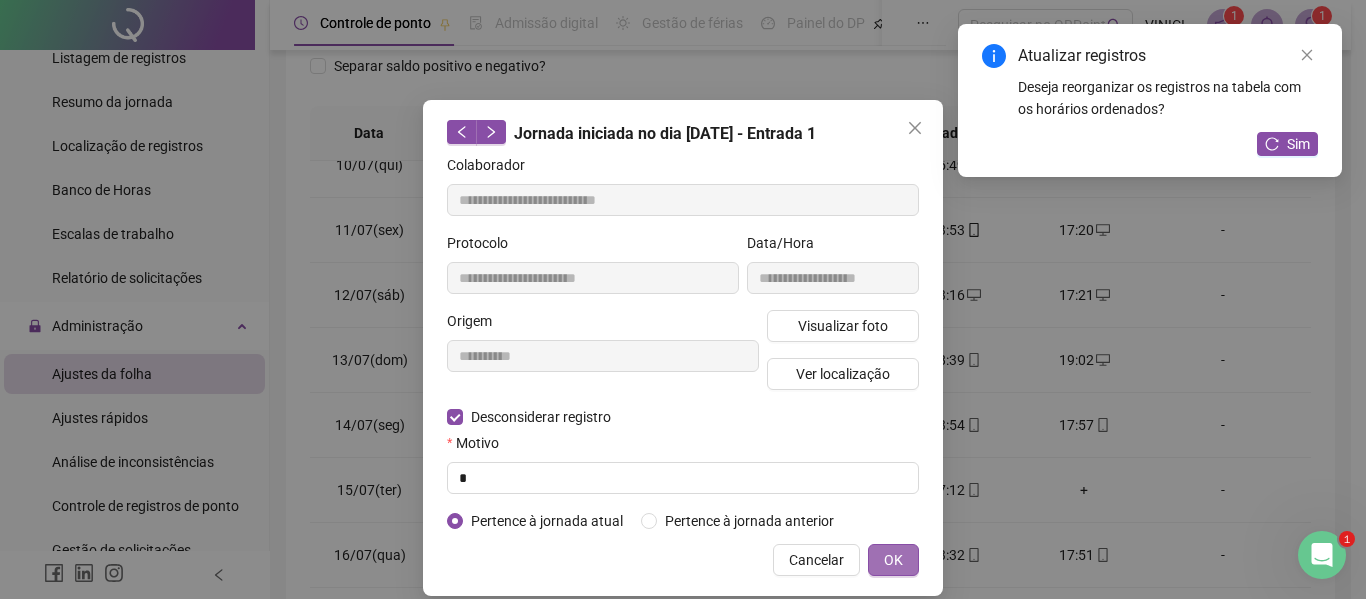 click on "OK" at bounding box center (893, 560) 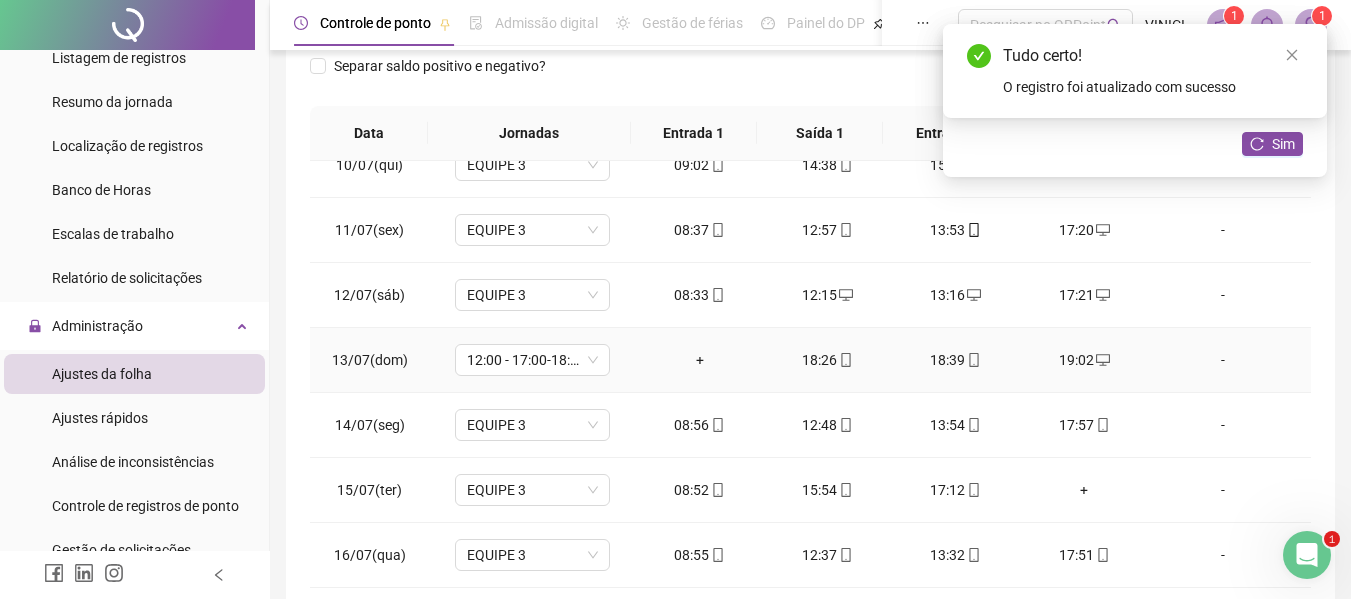 click on "+" at bounding box center [700, 360] 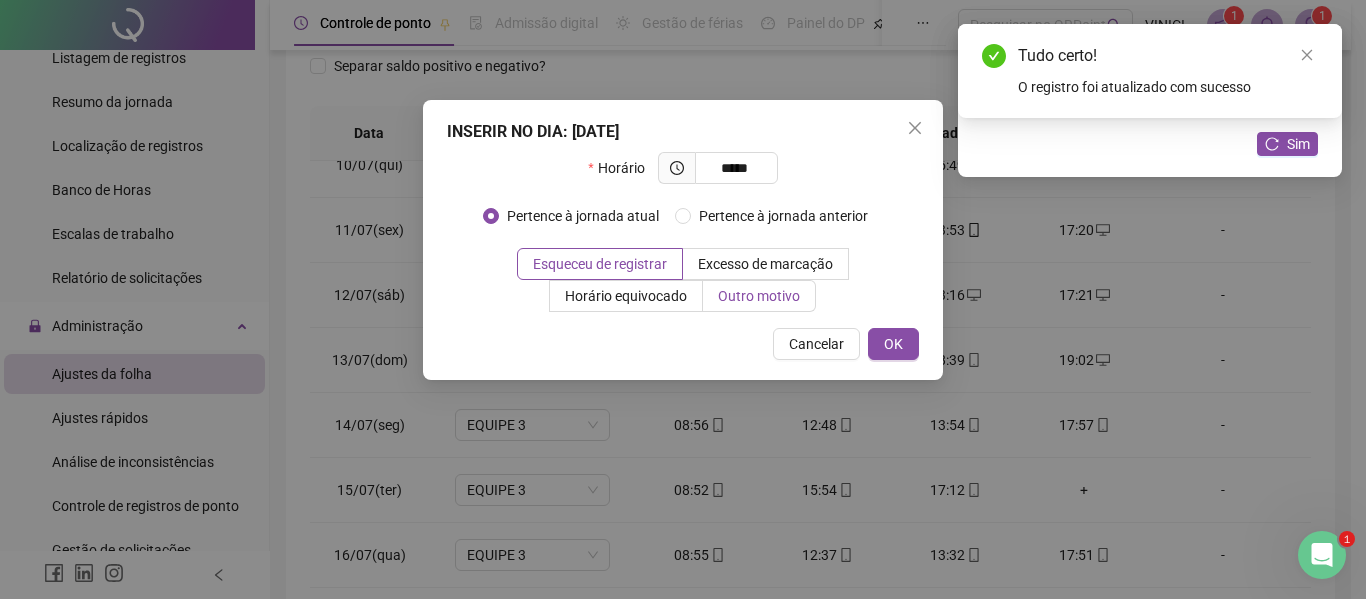 type on "*****" 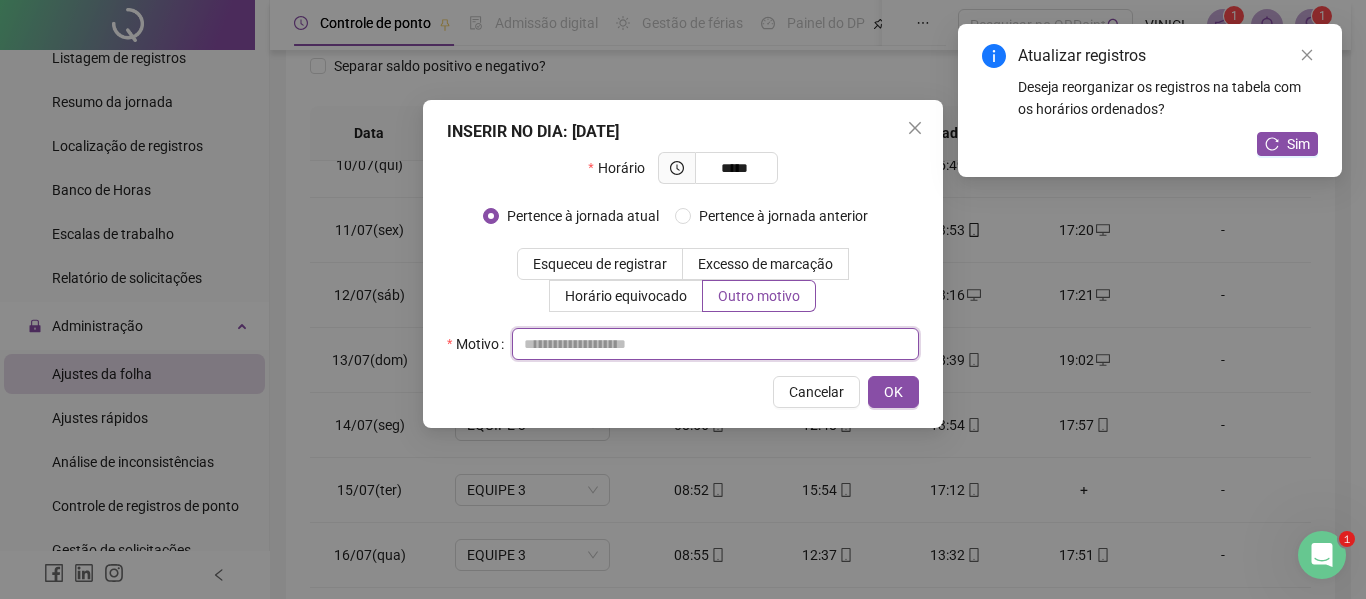 click at bounding box center (715, 344) 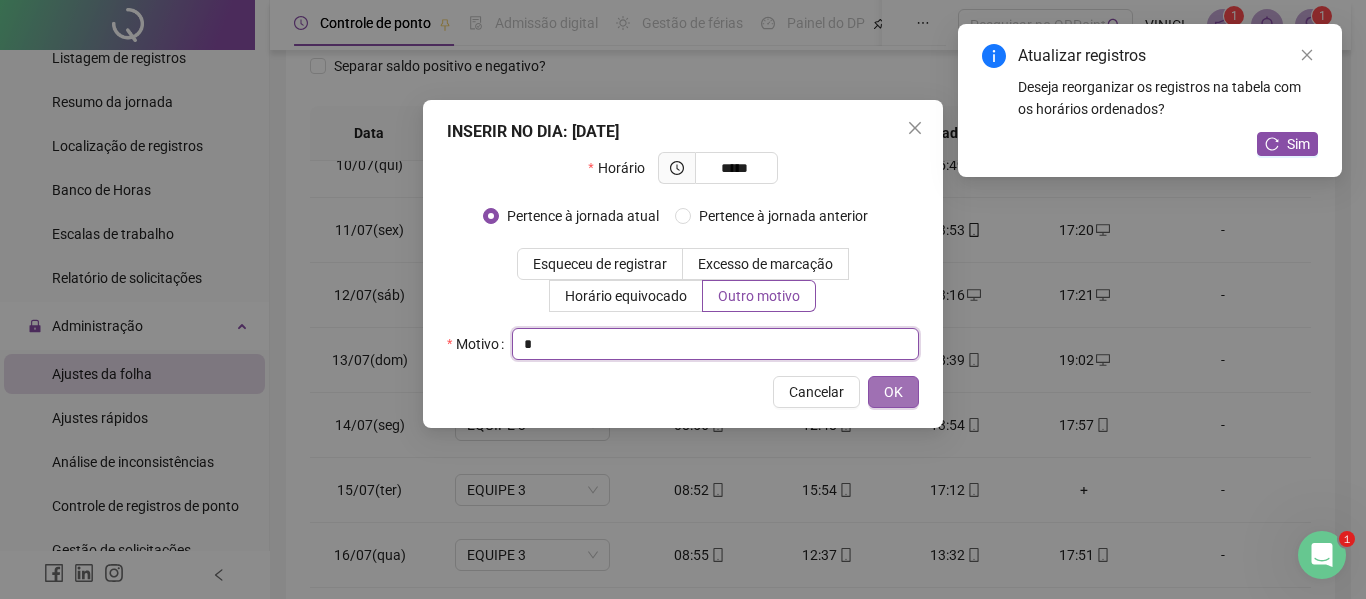 type on "*" 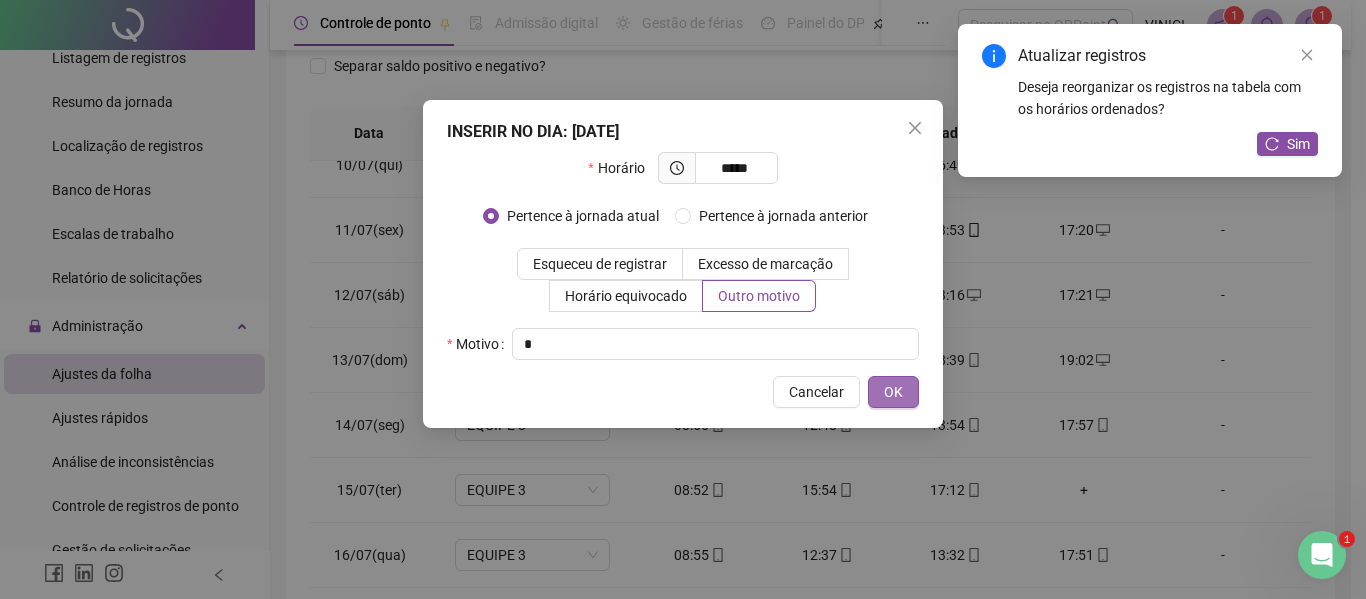 click on "OK" at bounding box center (893, 392) 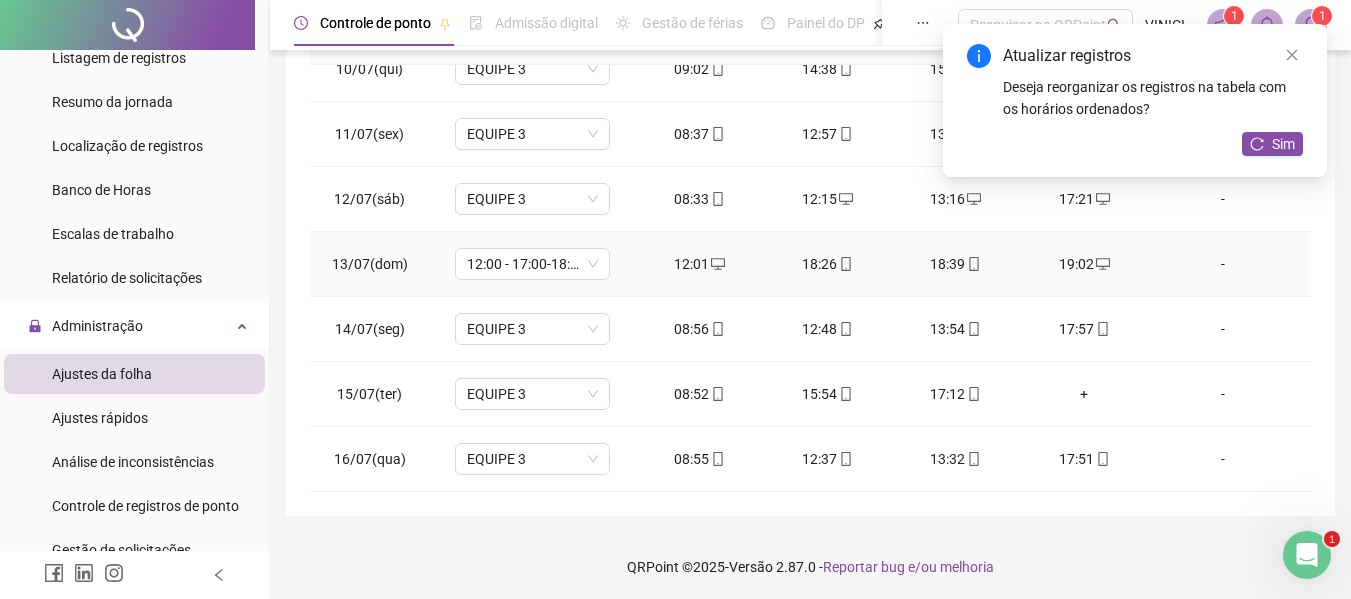 scroll, scrollTop: 399, scrollLeft: 0, axis: vertical 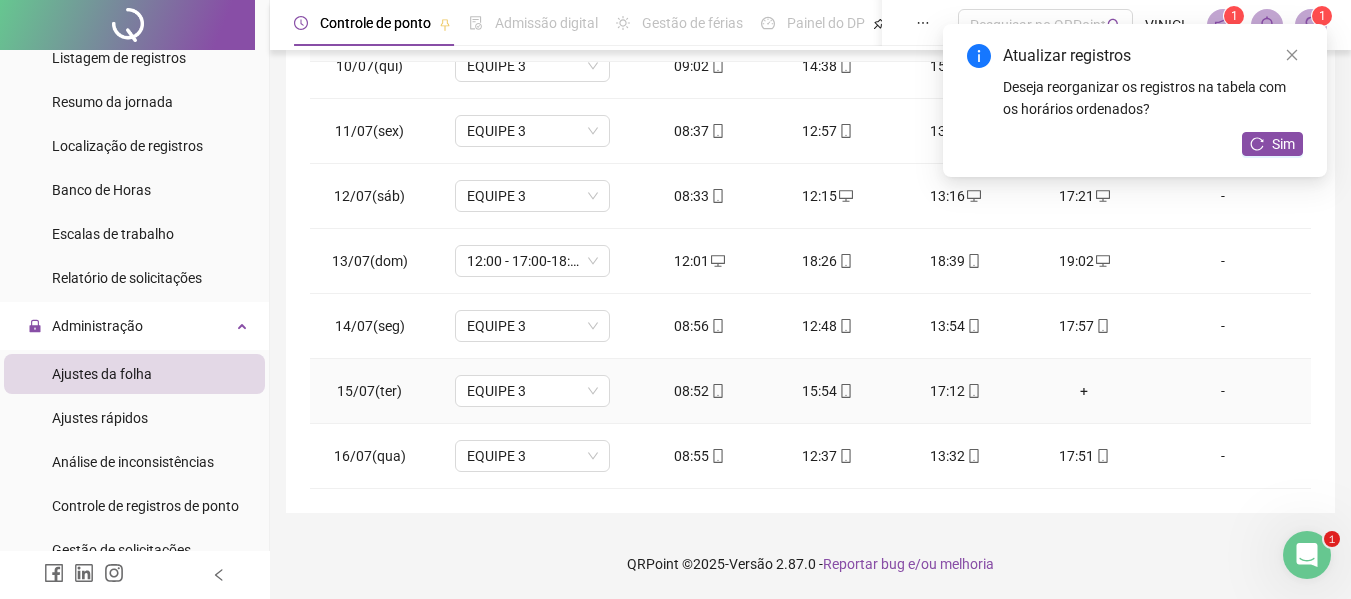 click on "+" at bounding box center [1084, 391] 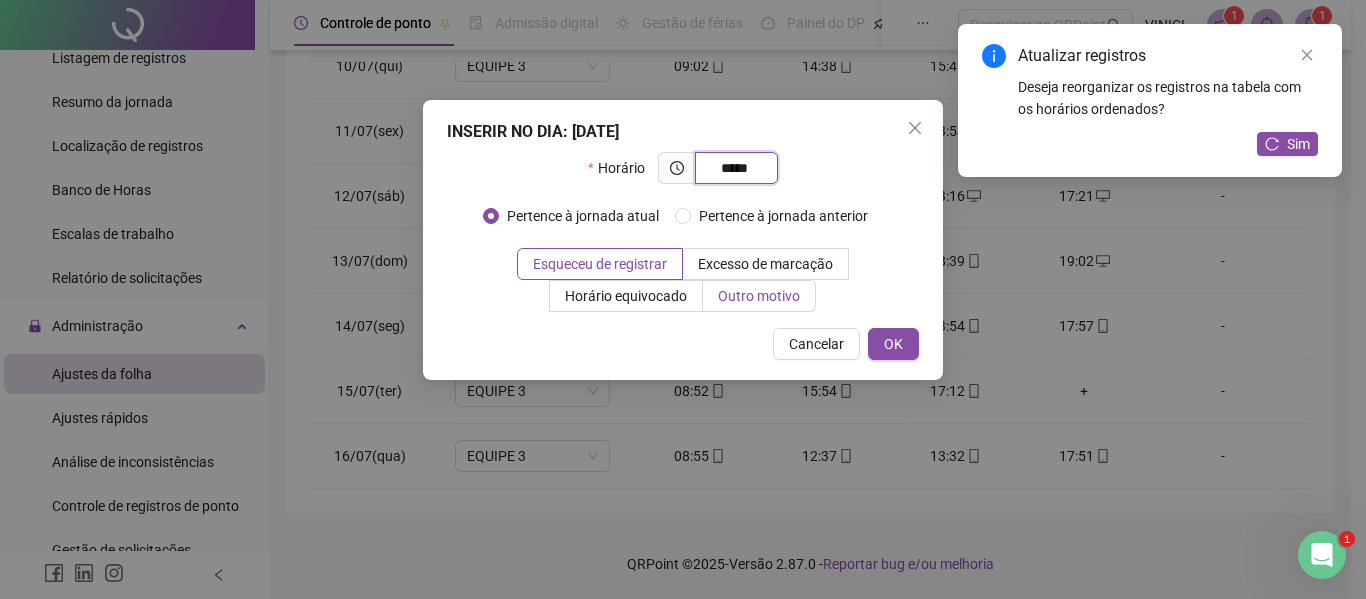 type on "*****" 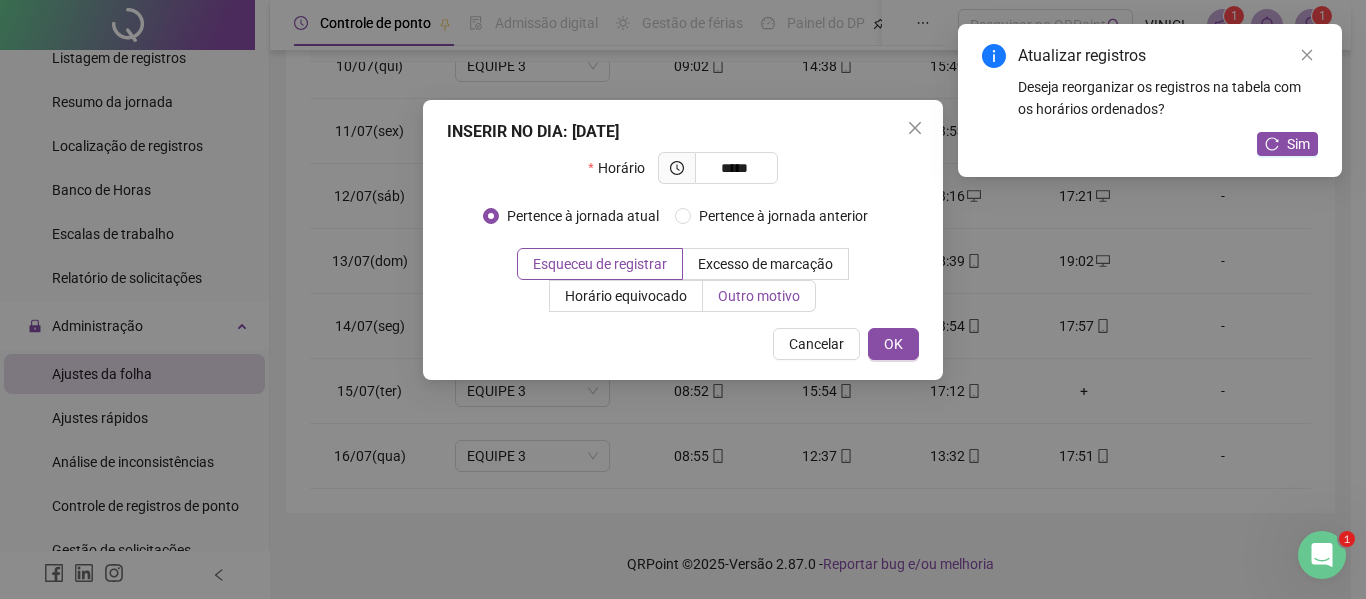 click on "Outro motivo" at bounding box center (759, 296) 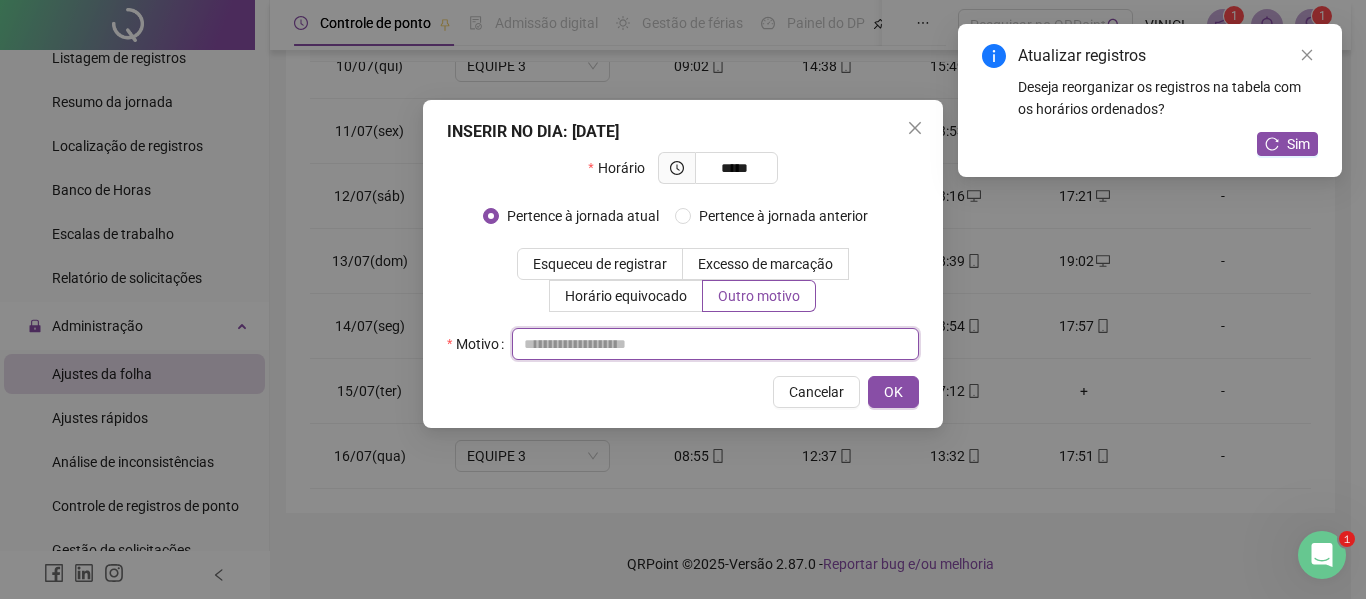 click at bounding box center [715, 344] 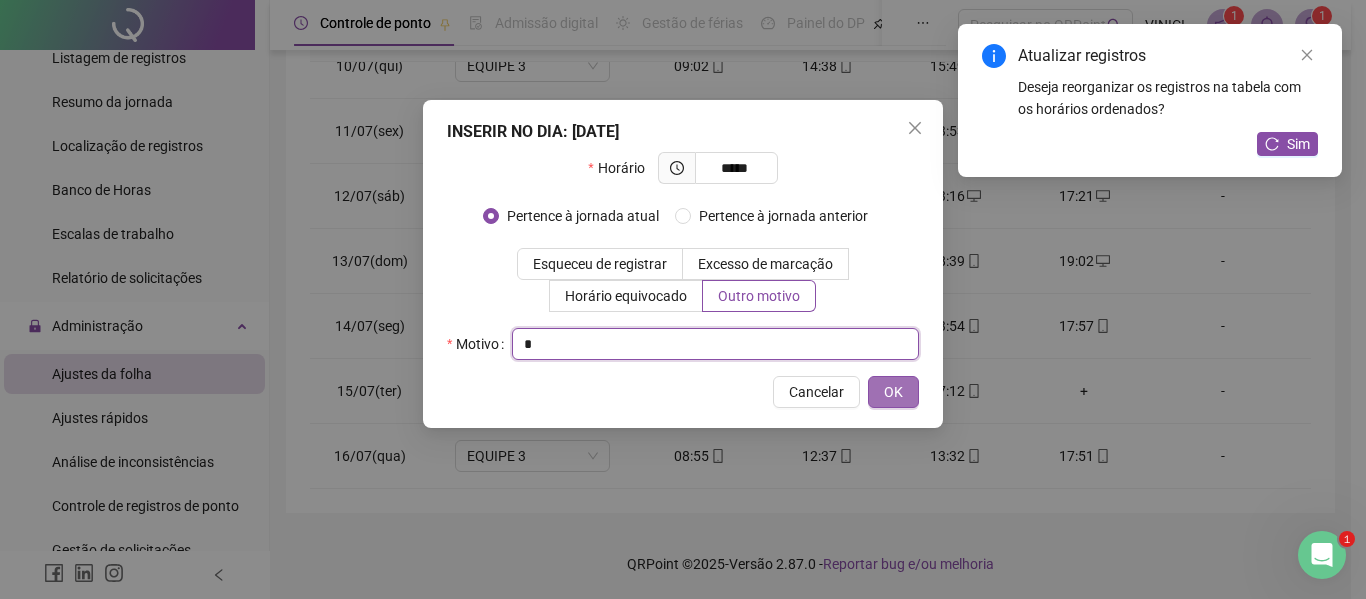 type on "*" 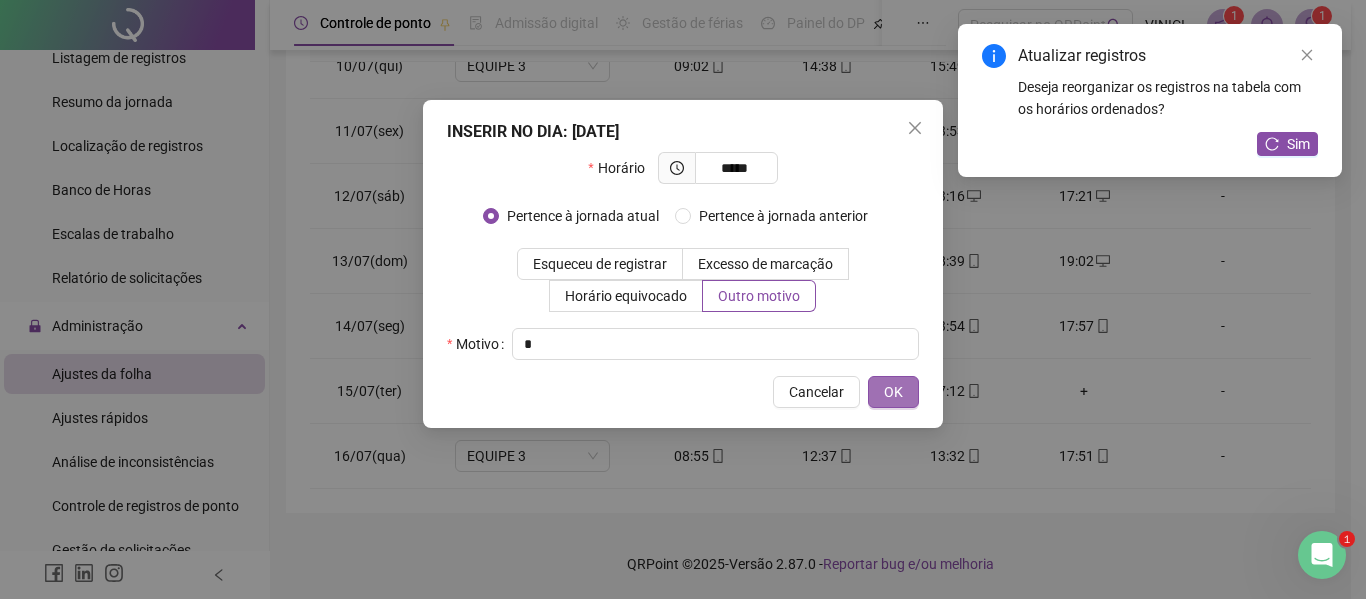 click on "OK" at bounding box center (893, 392) 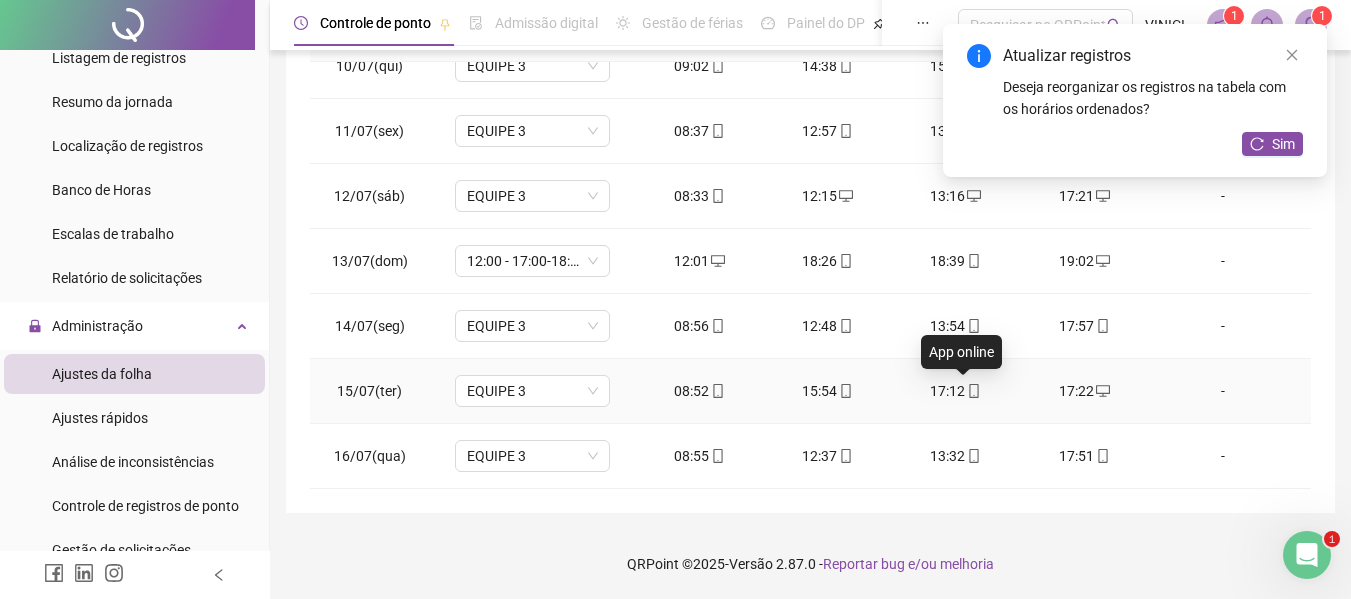 click at bounding box center (973, 391) 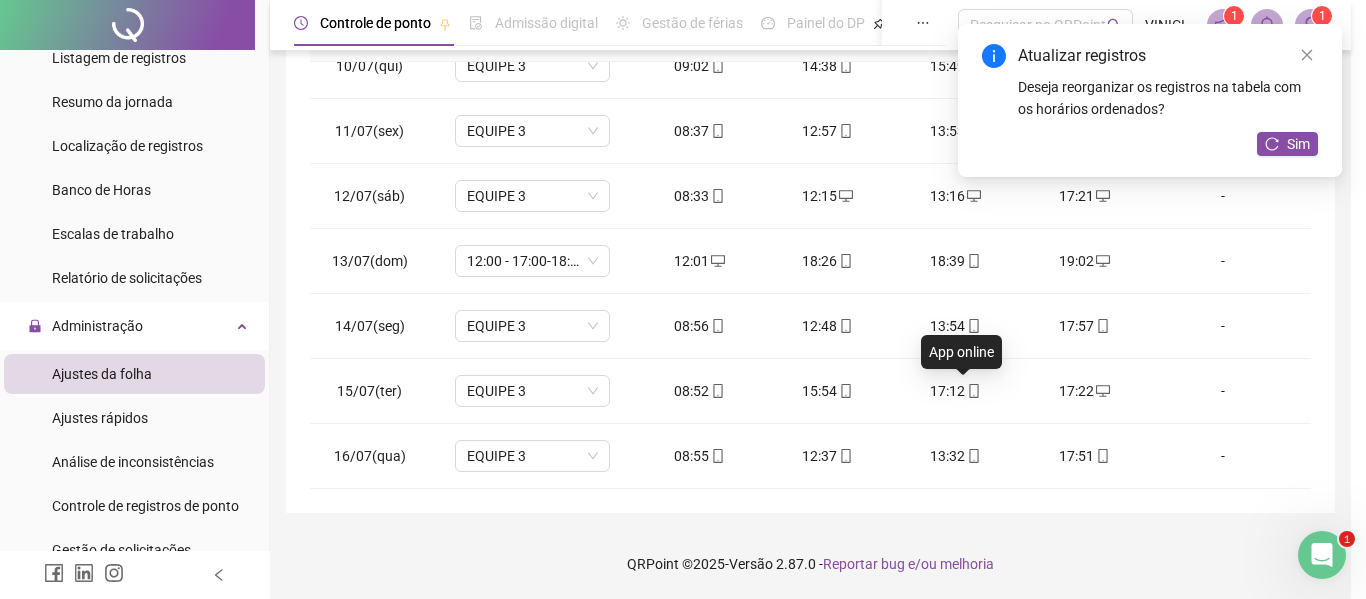 type on "**********" 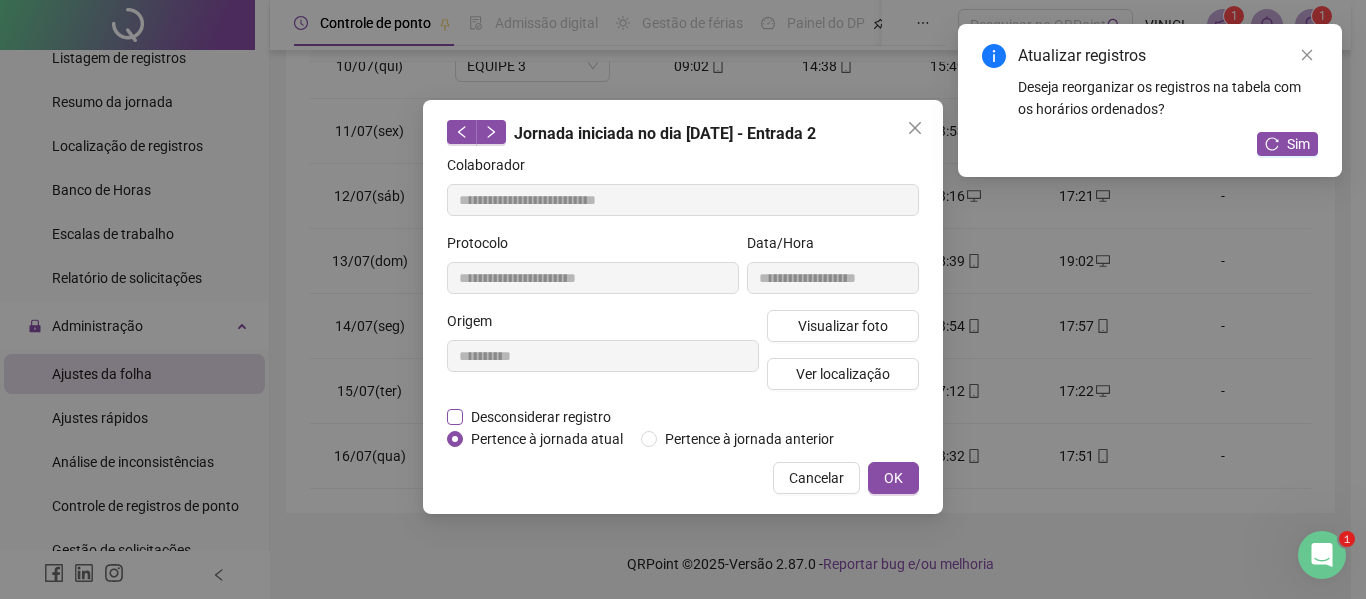 click on "Desconsiderar registro" at bounding box center (541, 417) 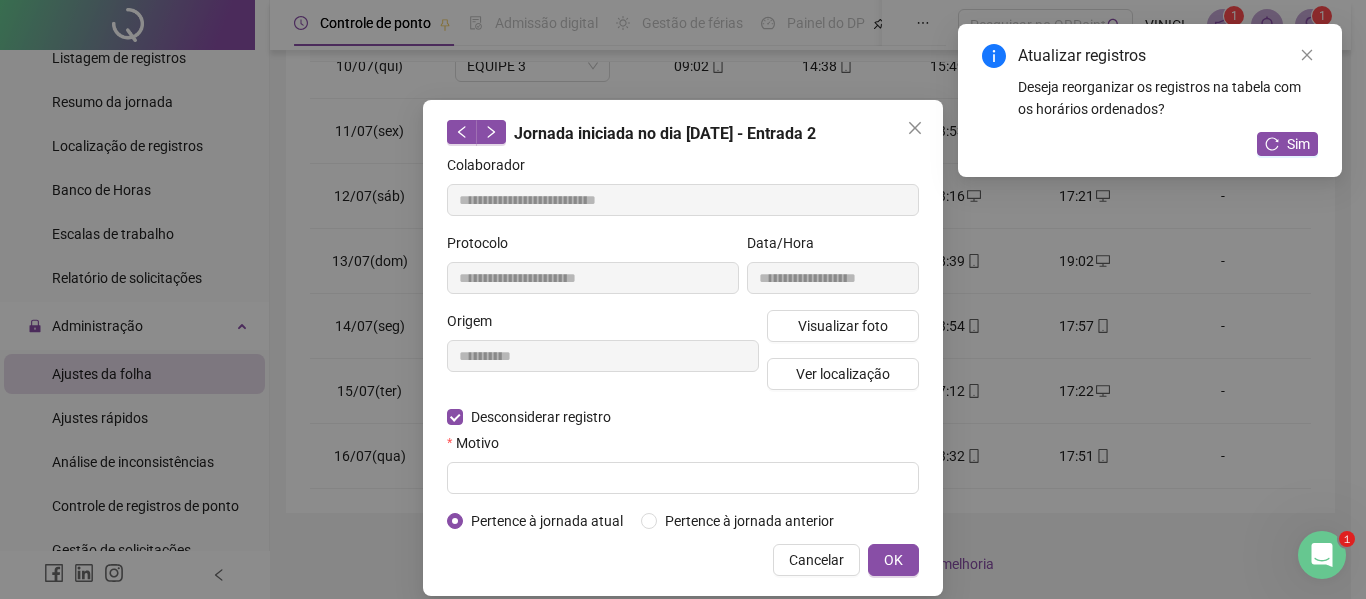 click on "Motivo" at bounding box center [683, 447] 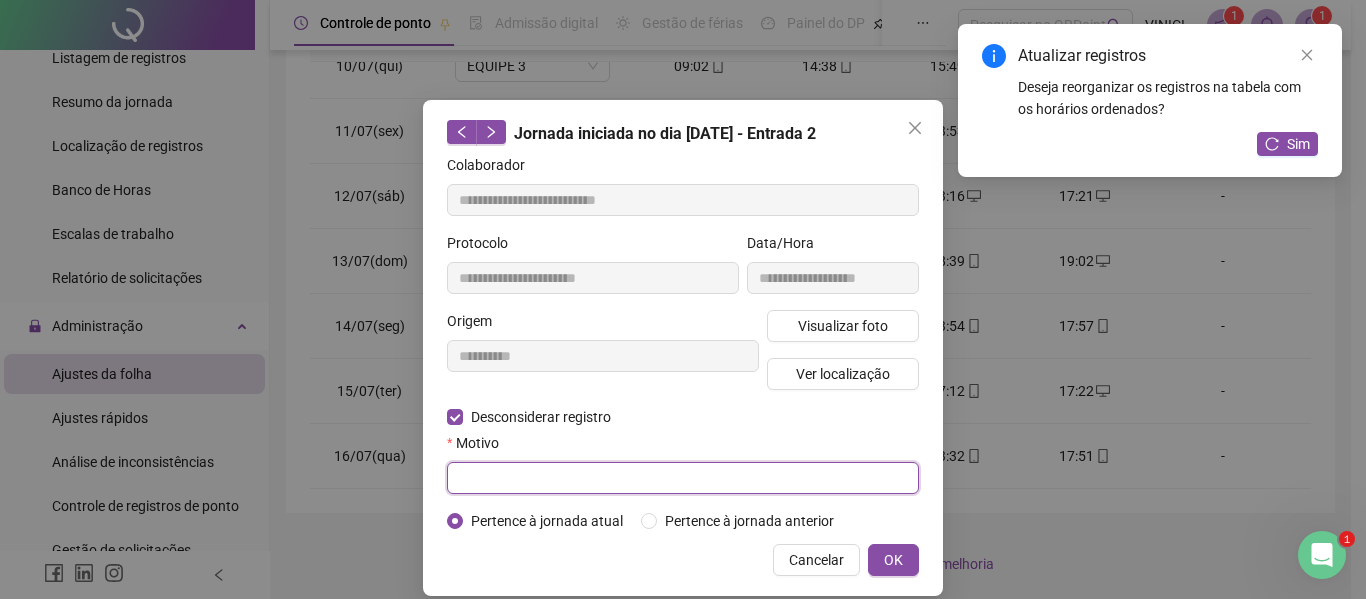 click at bounding box center (683, 478) 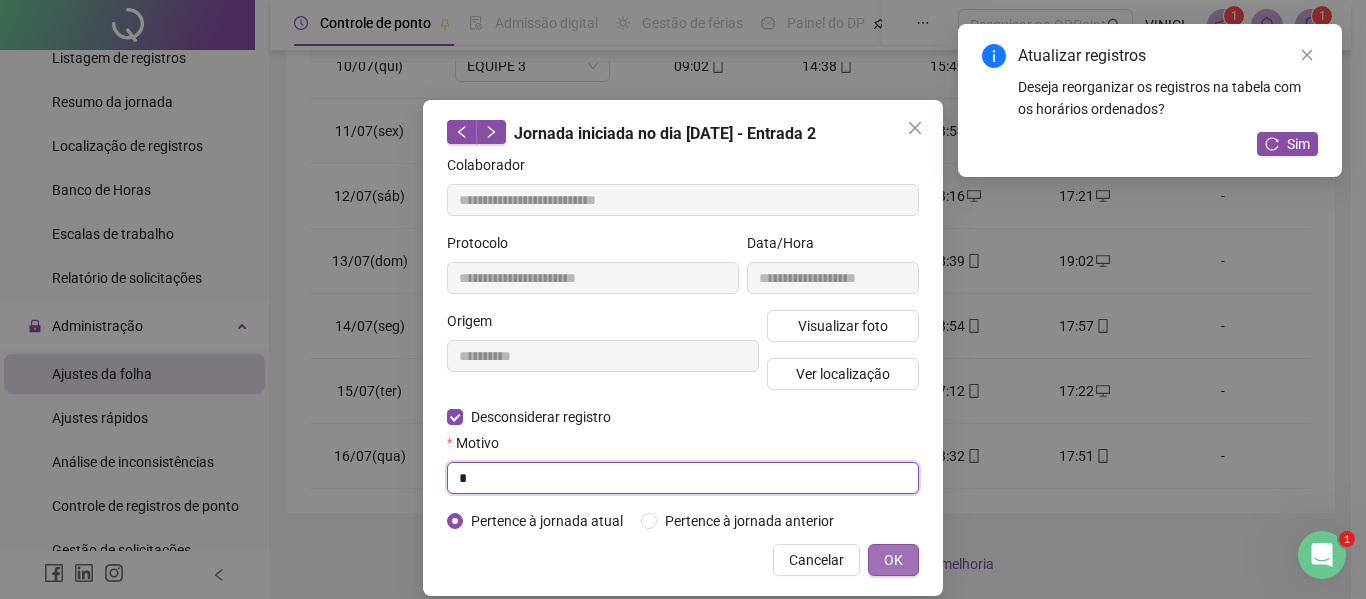 type on "*" 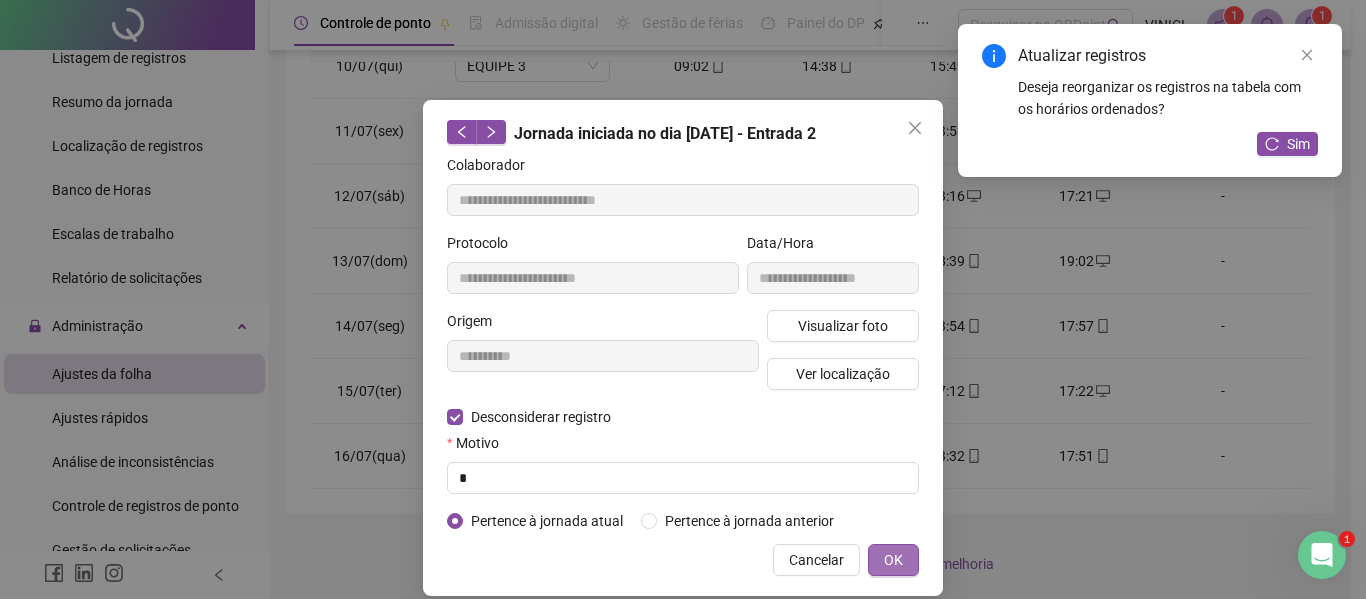 click on "OK" at bounding box center (893, 560) 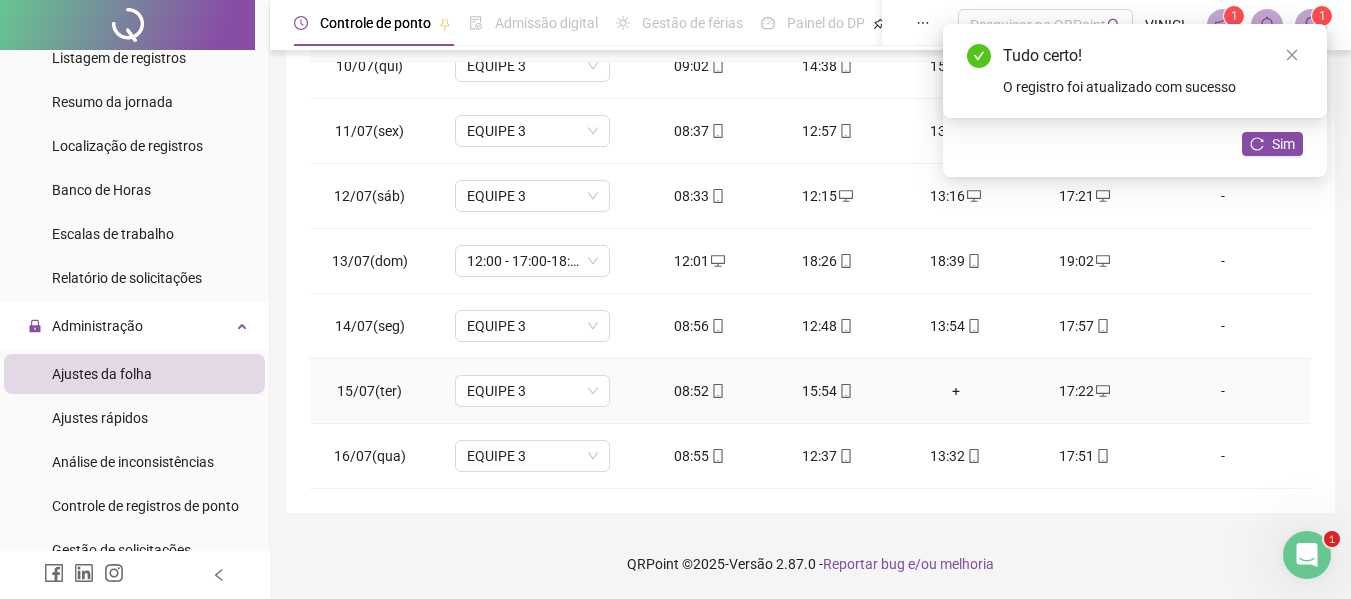 click on "+" at bounding box center (956, 391) 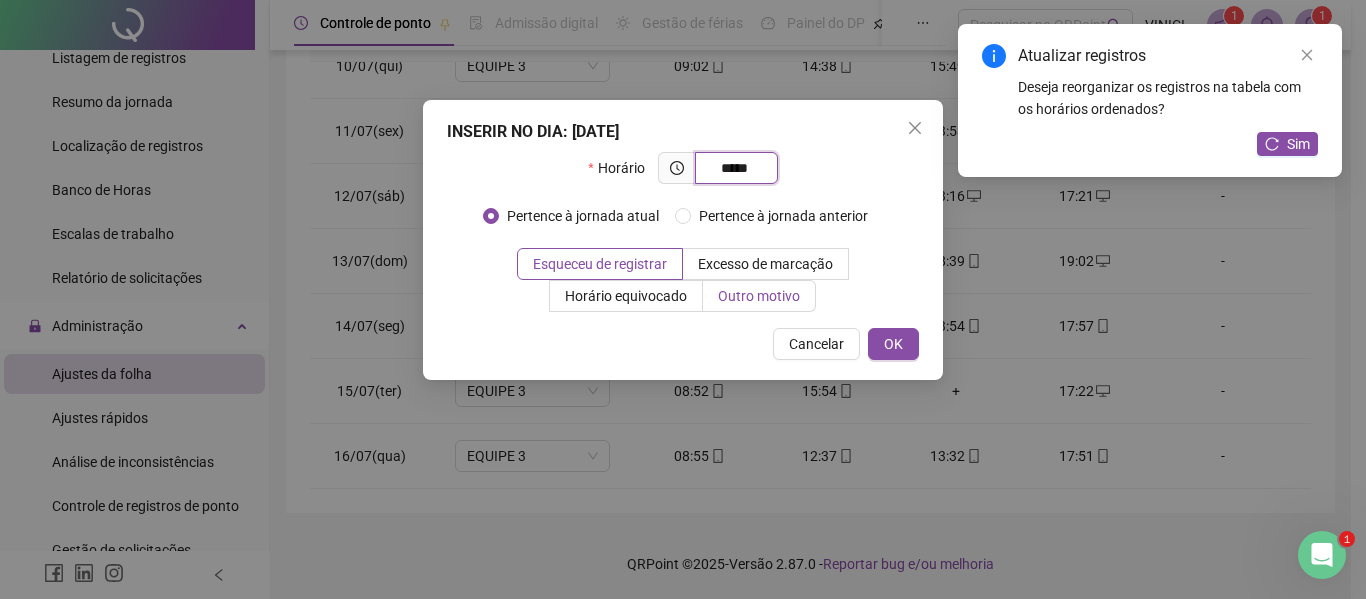 type on "*****" 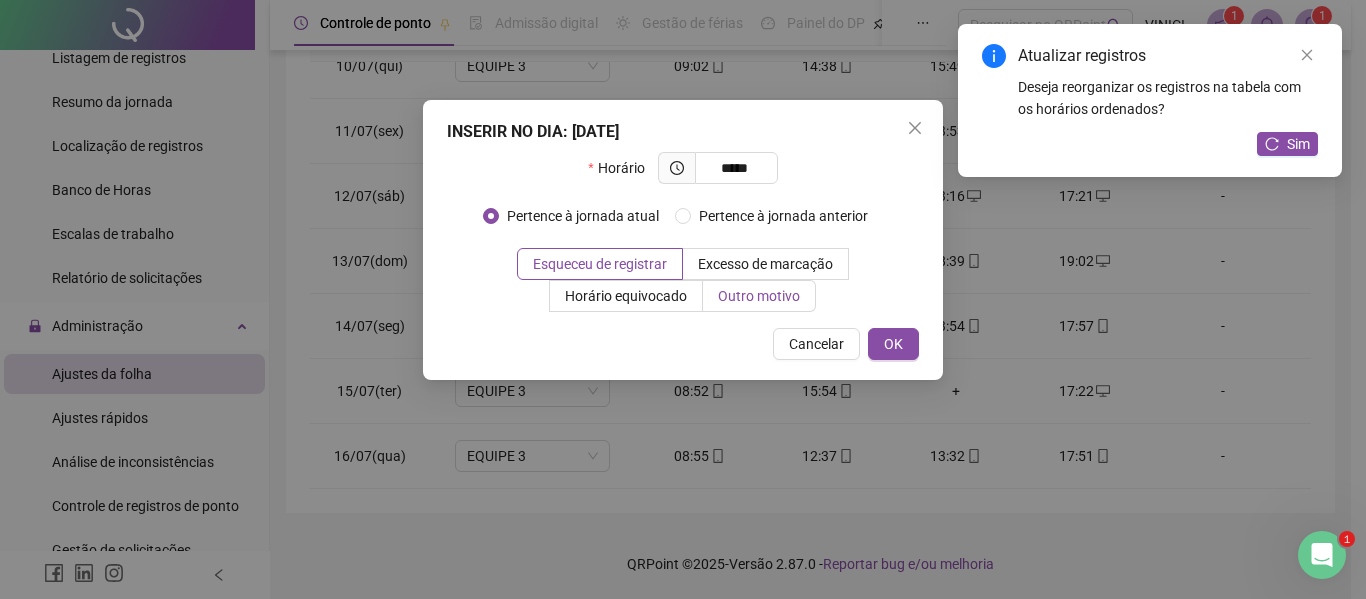 click on "Outro motivo" at bounding box center [759, 296] 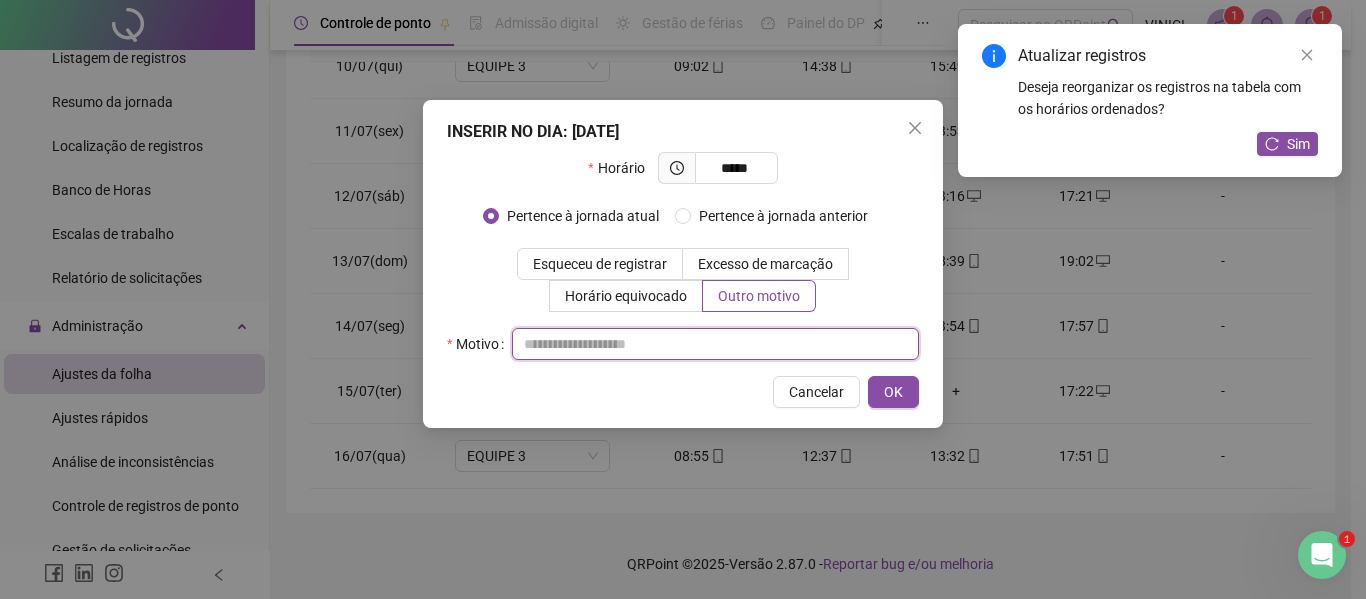 click at bounding box center (715, 344) 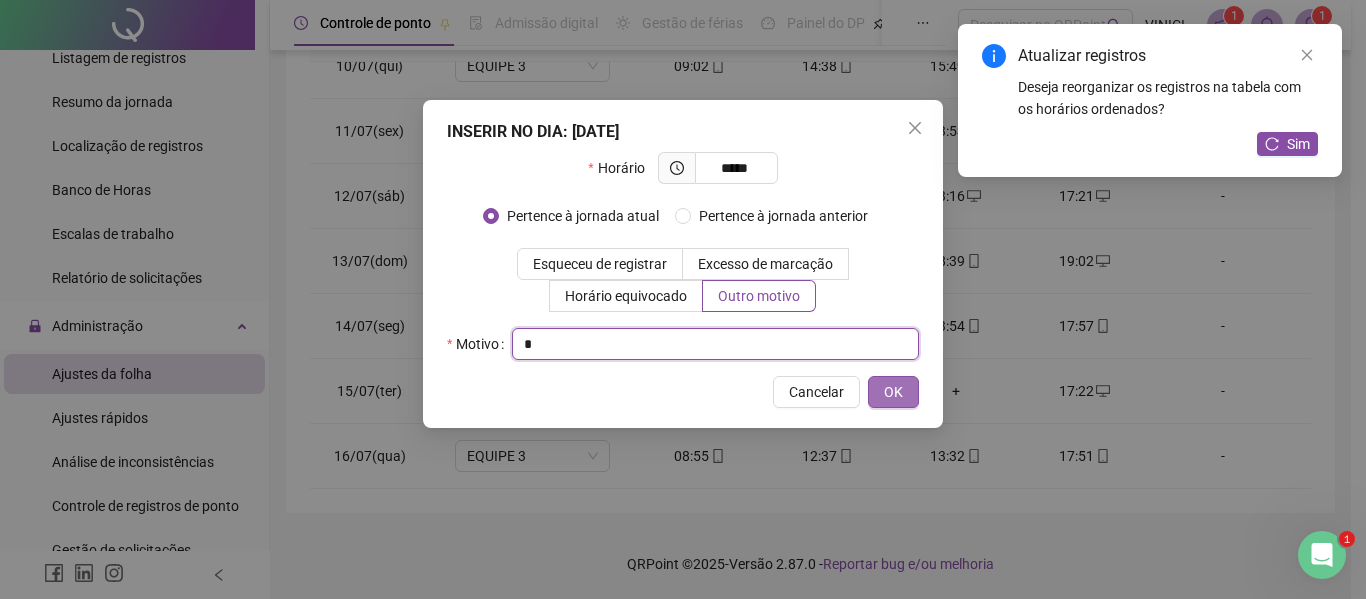 type on "*" 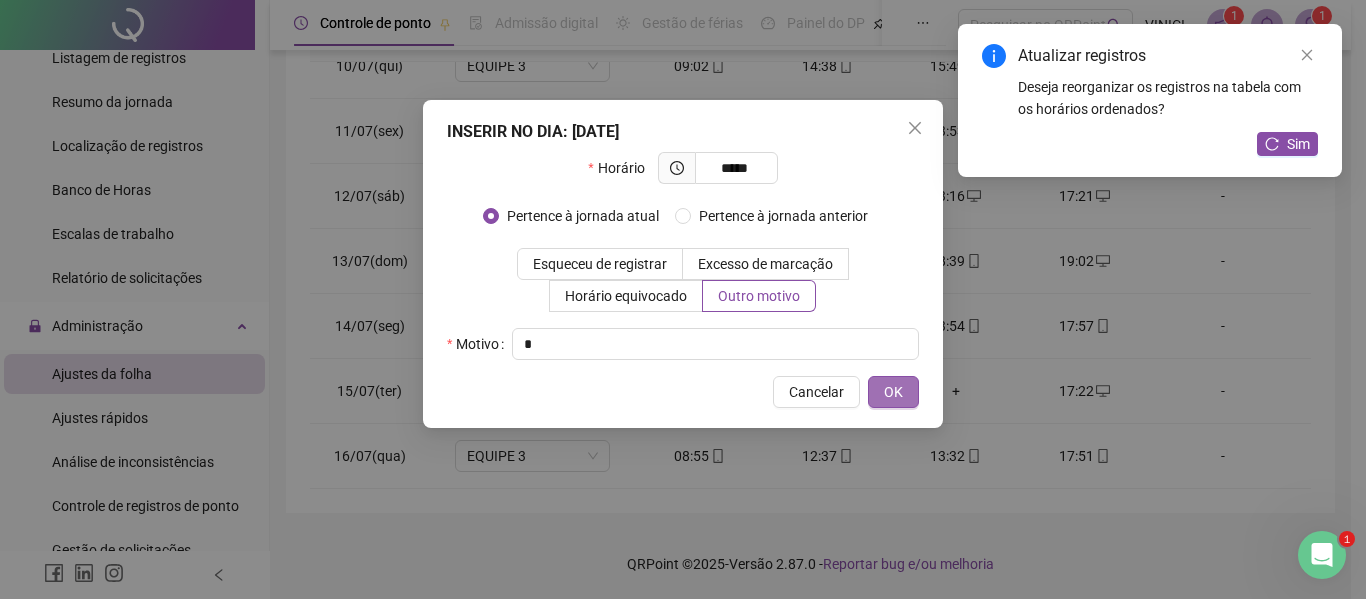 click on "OK" at bounding box center (893, 392) 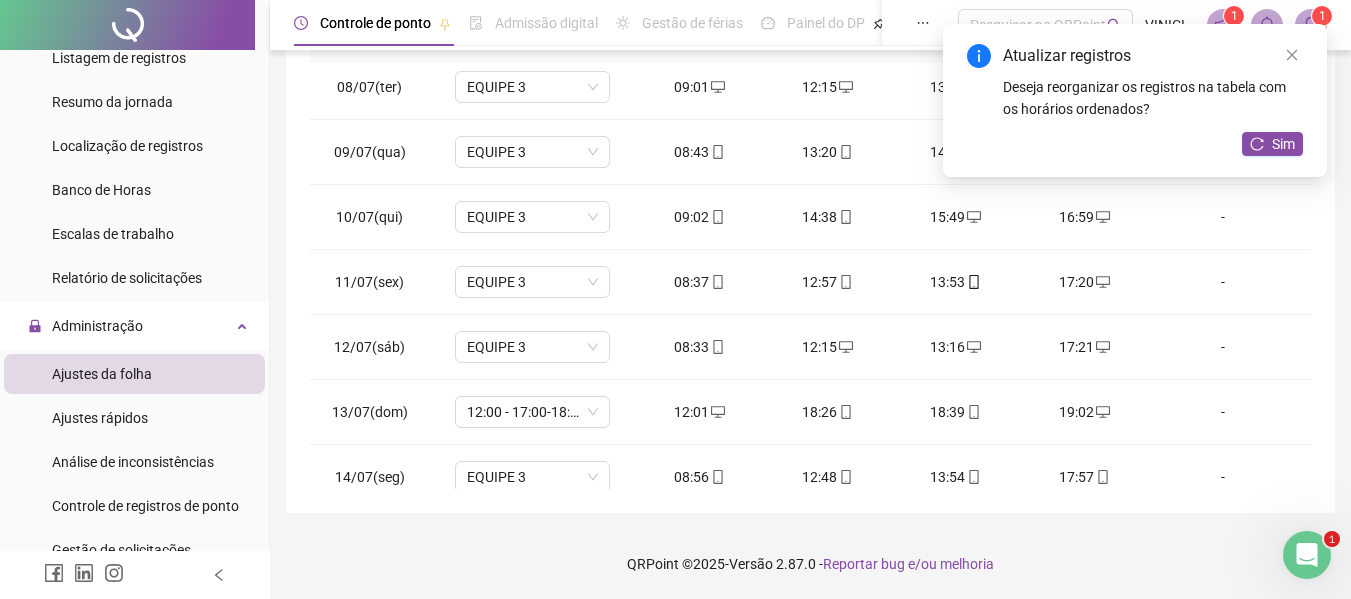 scroll, scrollTop: 0, scrollLeft: 0, axis: both 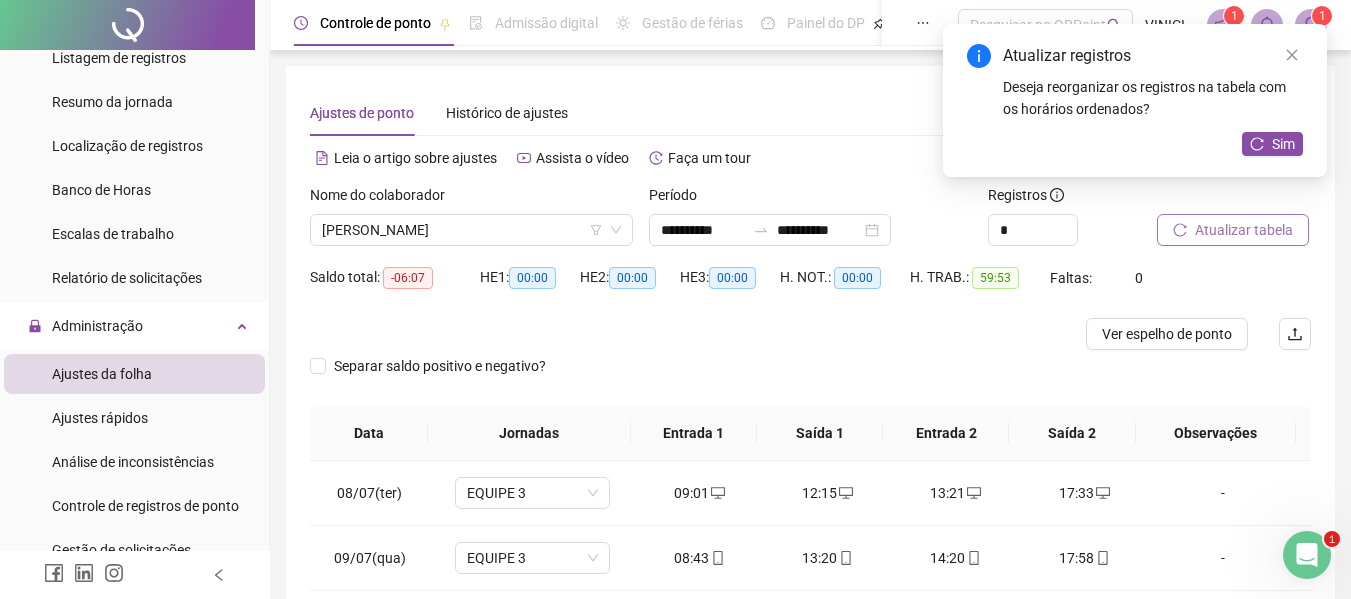 click on "Nome do colaborador [PERSON_NAME]" at bounding box center [471, 223] 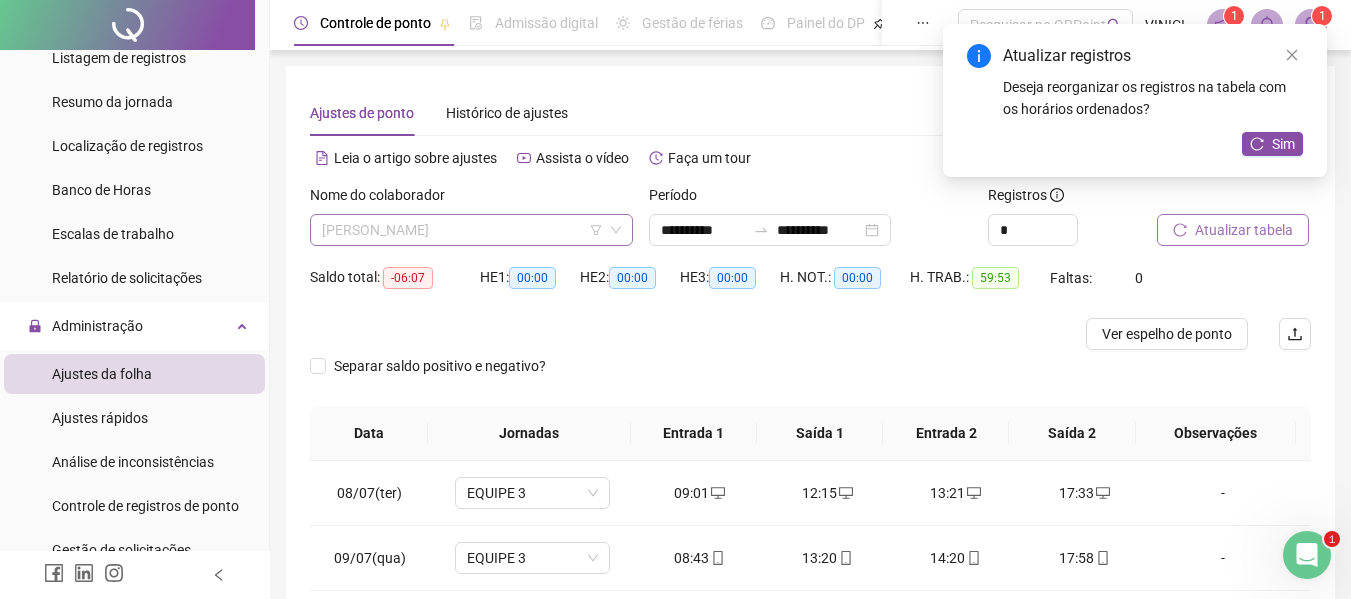 click on "[PERSON_NAME]" at bounding box center [471, 230] 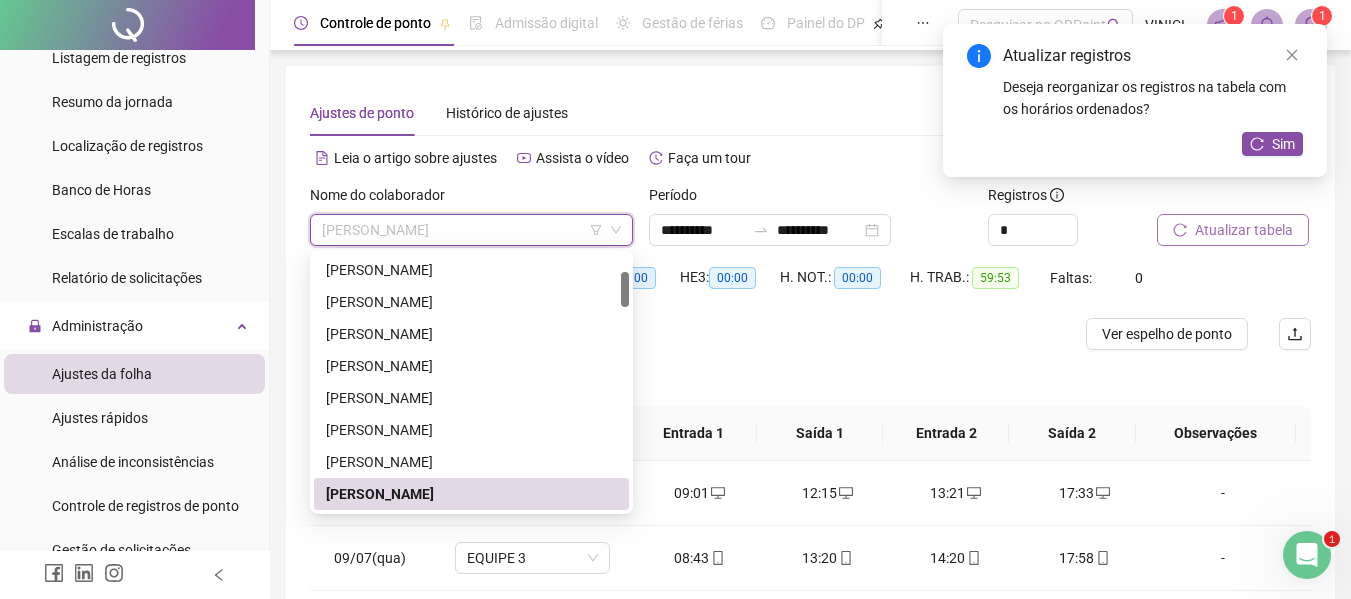 paste on "**********" 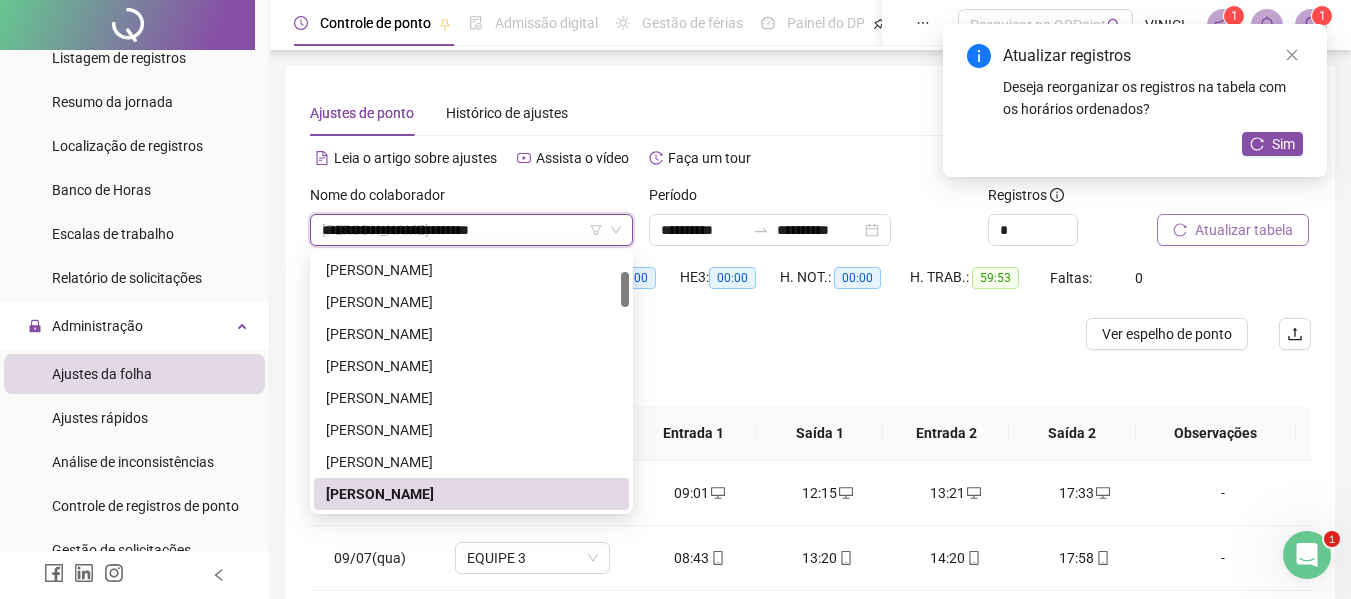 scroll, scrollTop: 0, scrollLeft: 0, axis: both 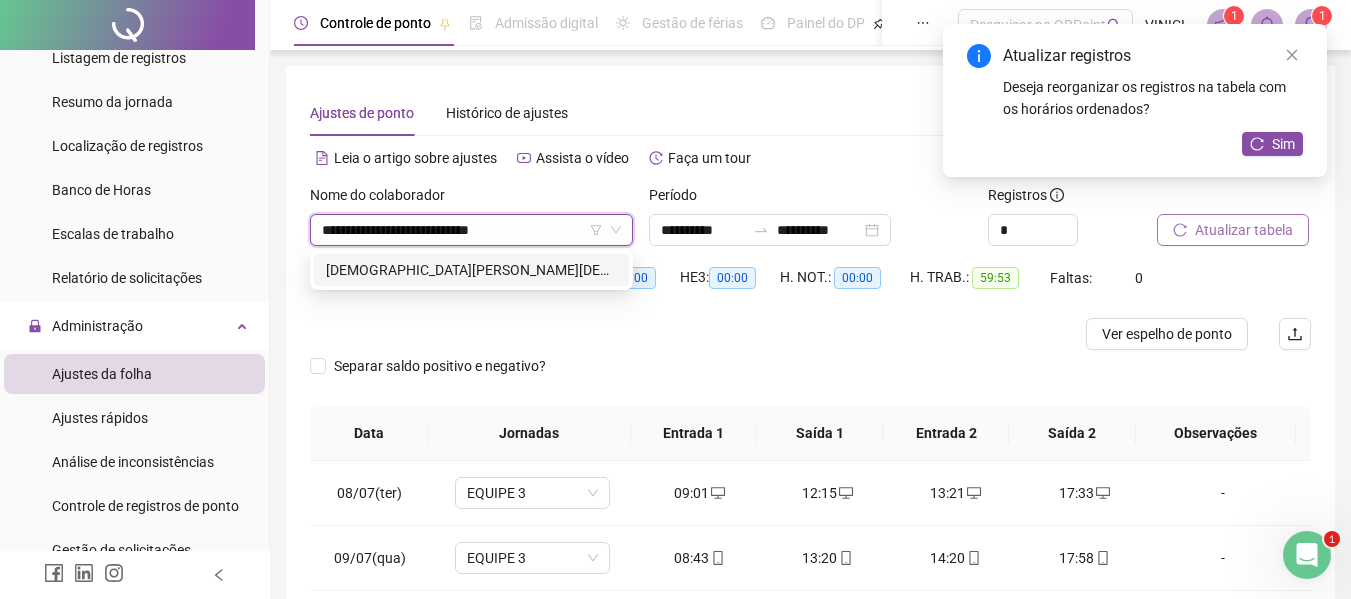 type on "**********" 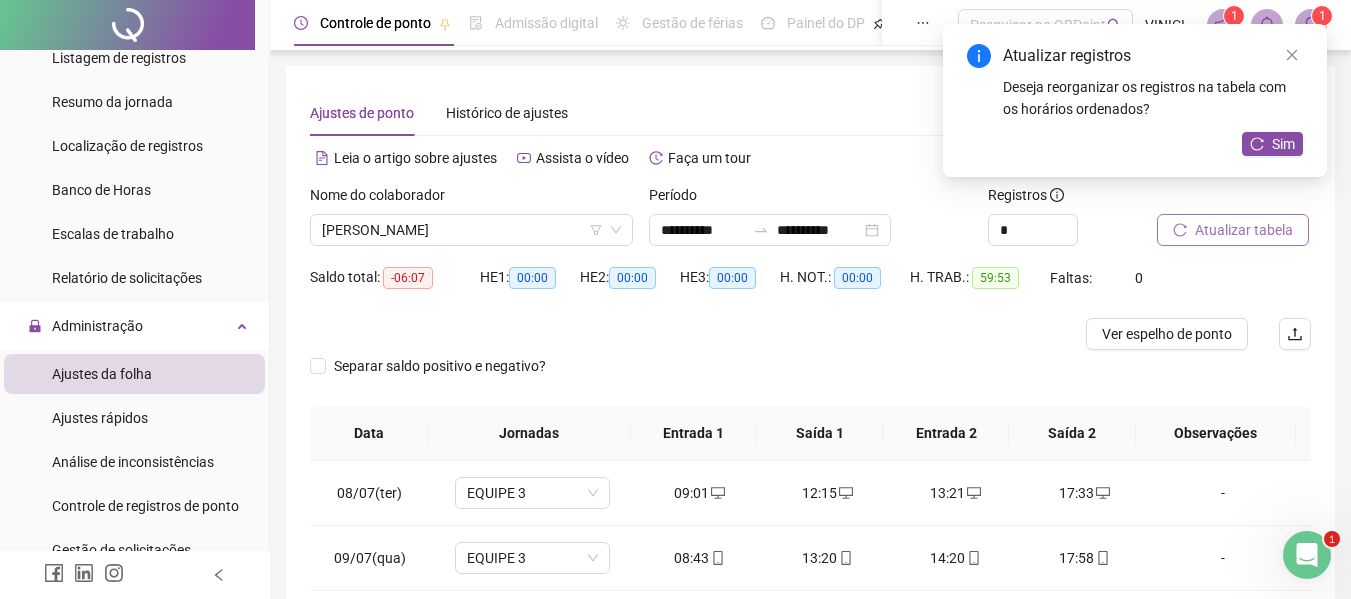 click on "Atualizar tabela" at bounding box center [1244, 230] 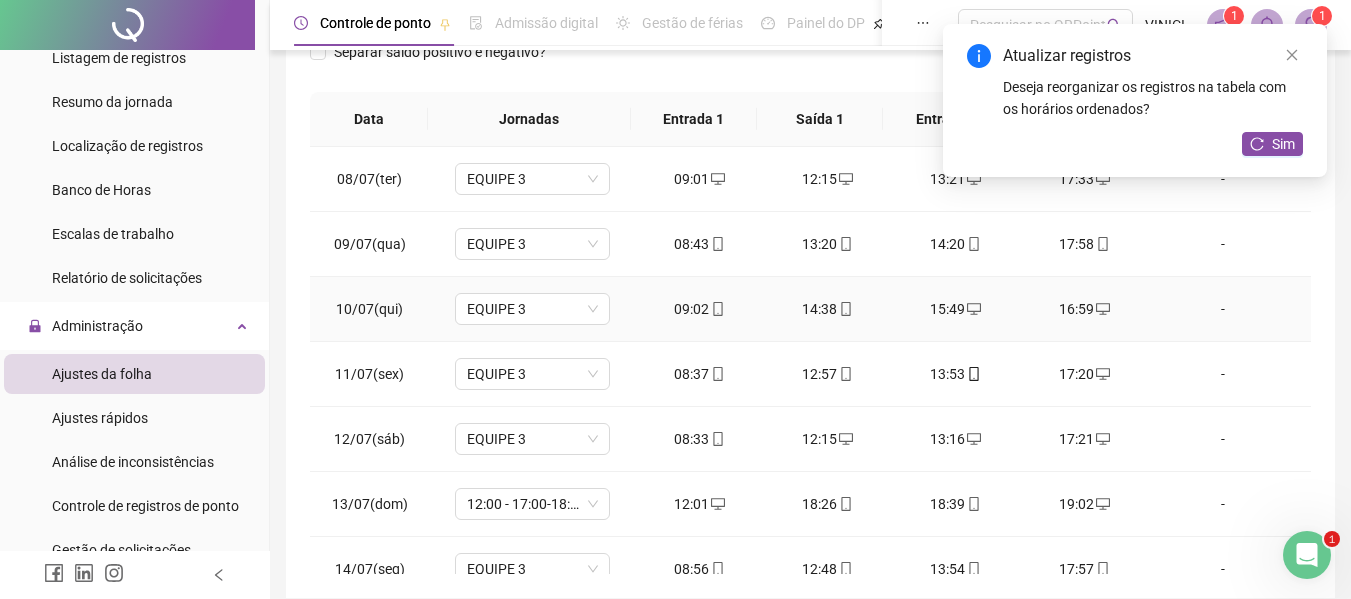 scroll, scrollTop: 399, scrollLeft: 0, axis: vertical 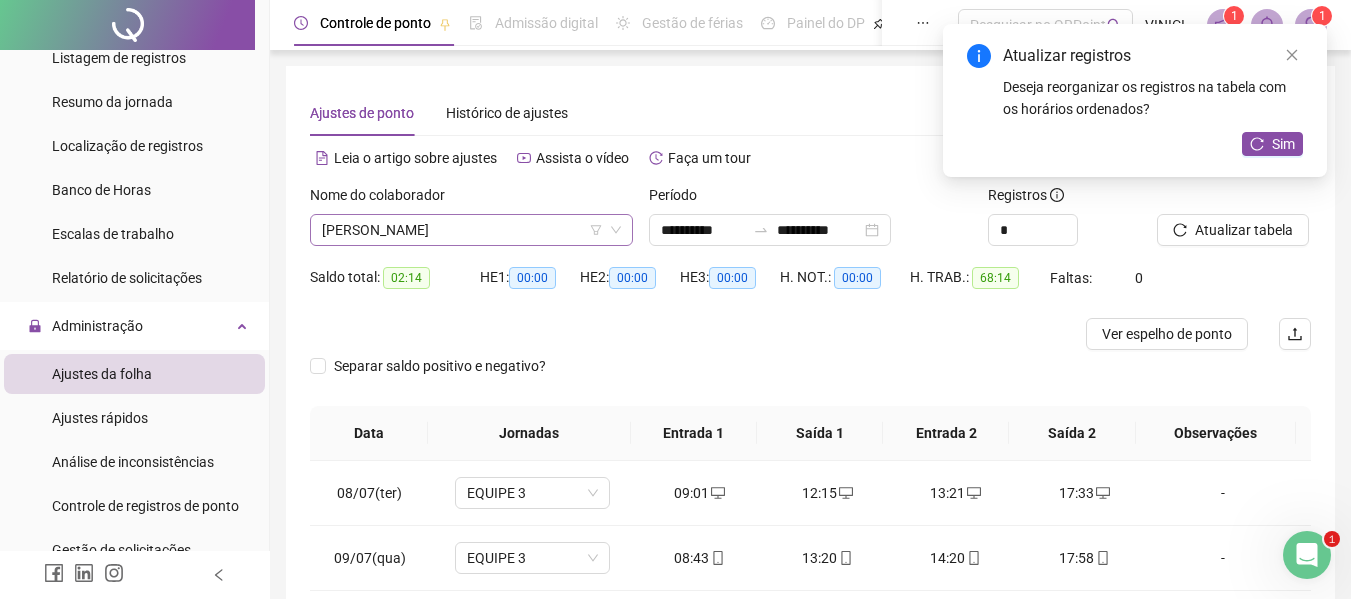 click on "[PERSON_NAME]" at bounding box center (471, 230) 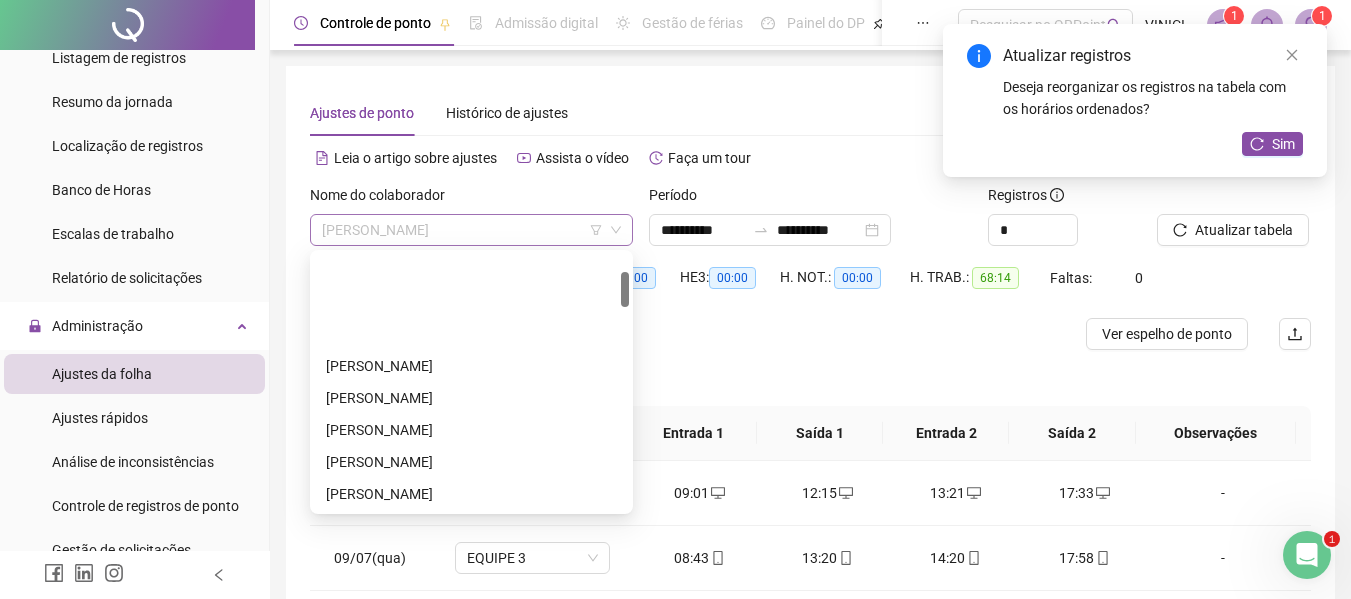 scroll, scrollTop: 128, scrollLeft: 0, axis: vertical 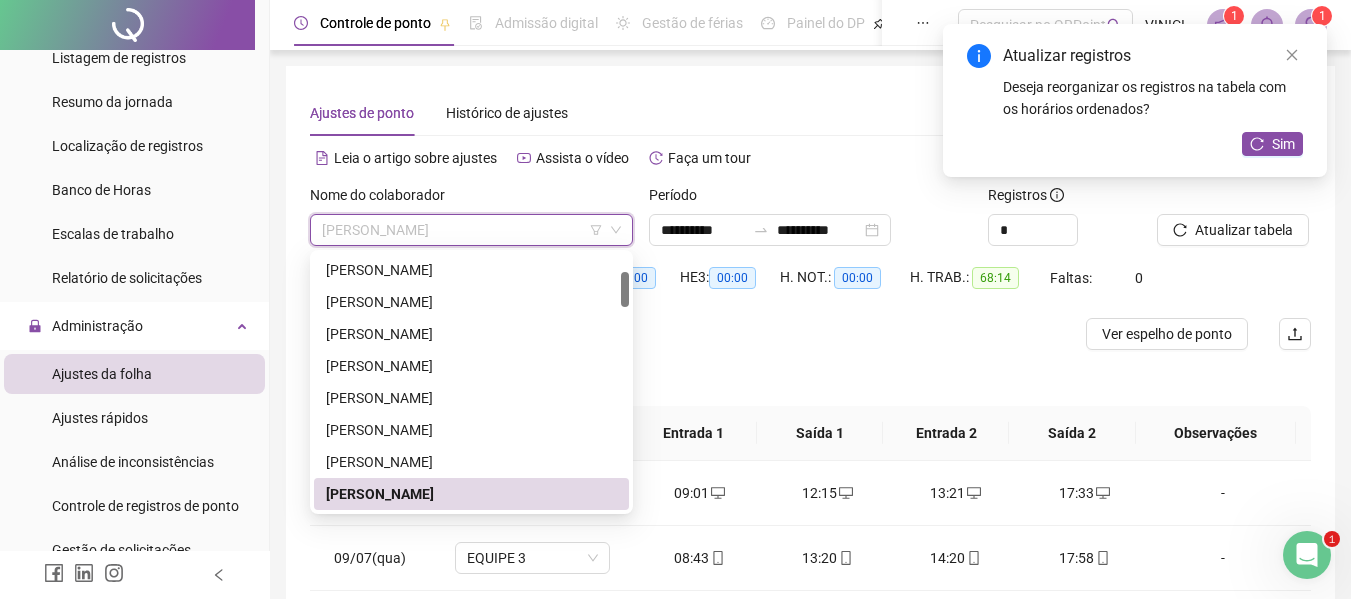 paste on "**********" 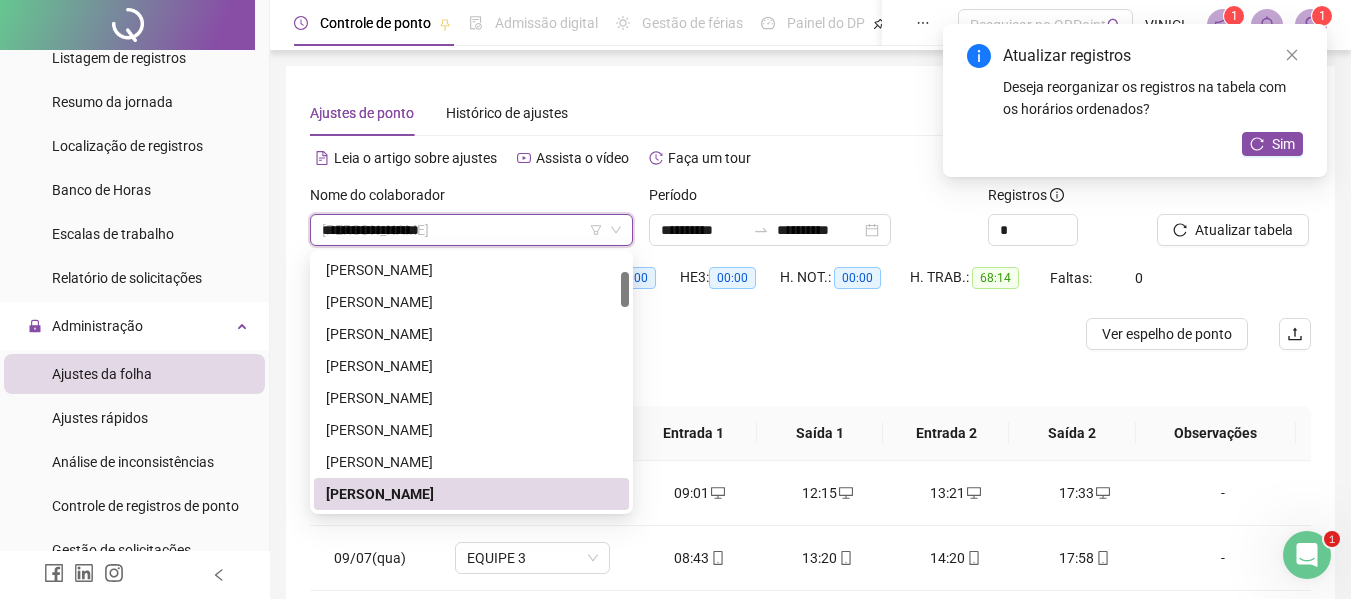 scroll, scrollTop: 0, scrollLeft: 0, axis: both 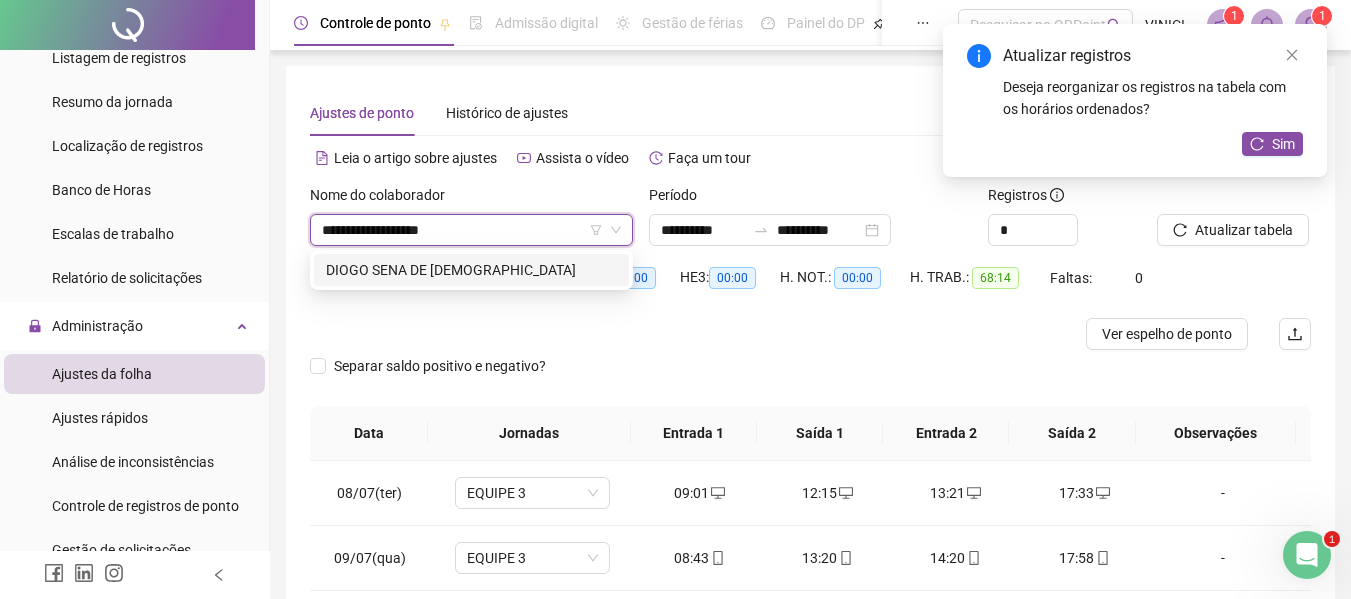 click on "DIOGO SENA DE [DEMOGRAPHIC_DATA]" at bounding box center (471, 270) 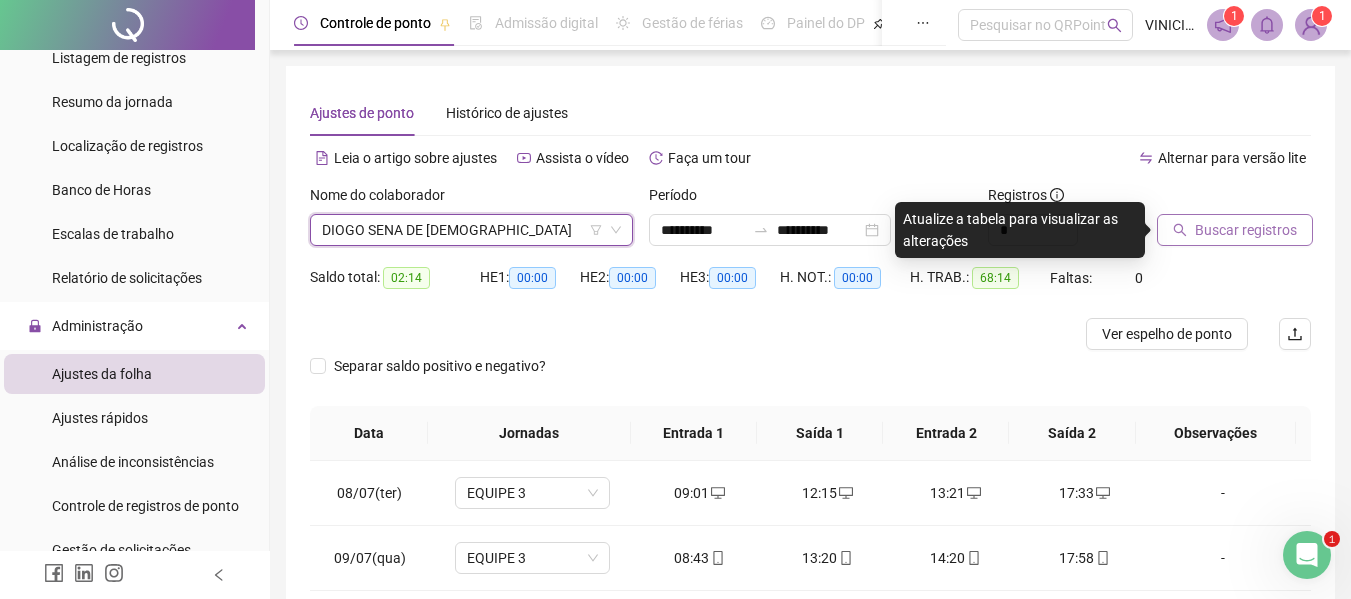 click on "Buscar registros" at bounding box center [1246, 230] 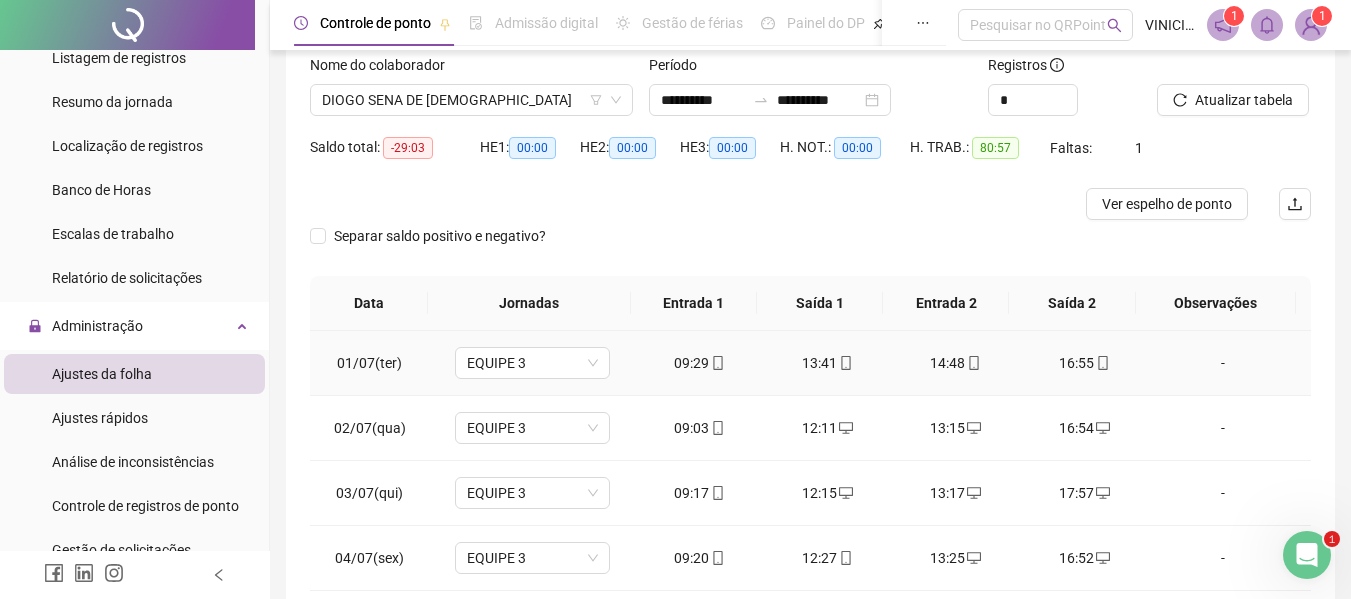 scroll, scrollTop: 300, scrollLeft: 0, axis: vertical 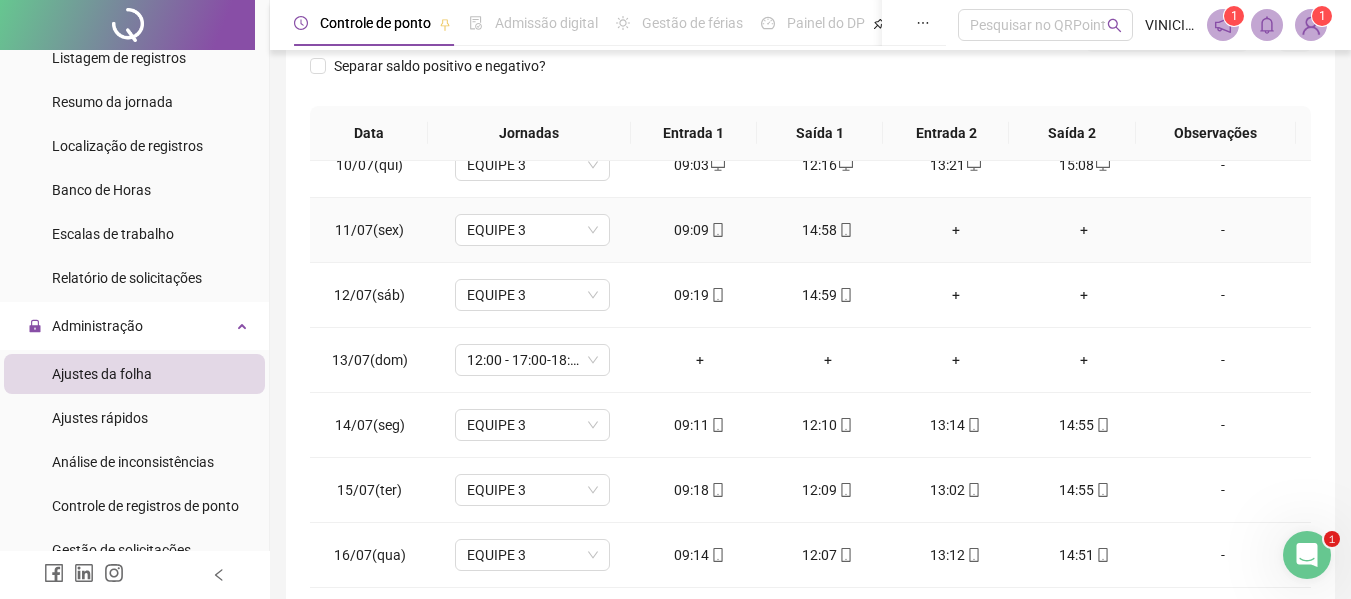 click on "+" at bounding box center (956, 230) 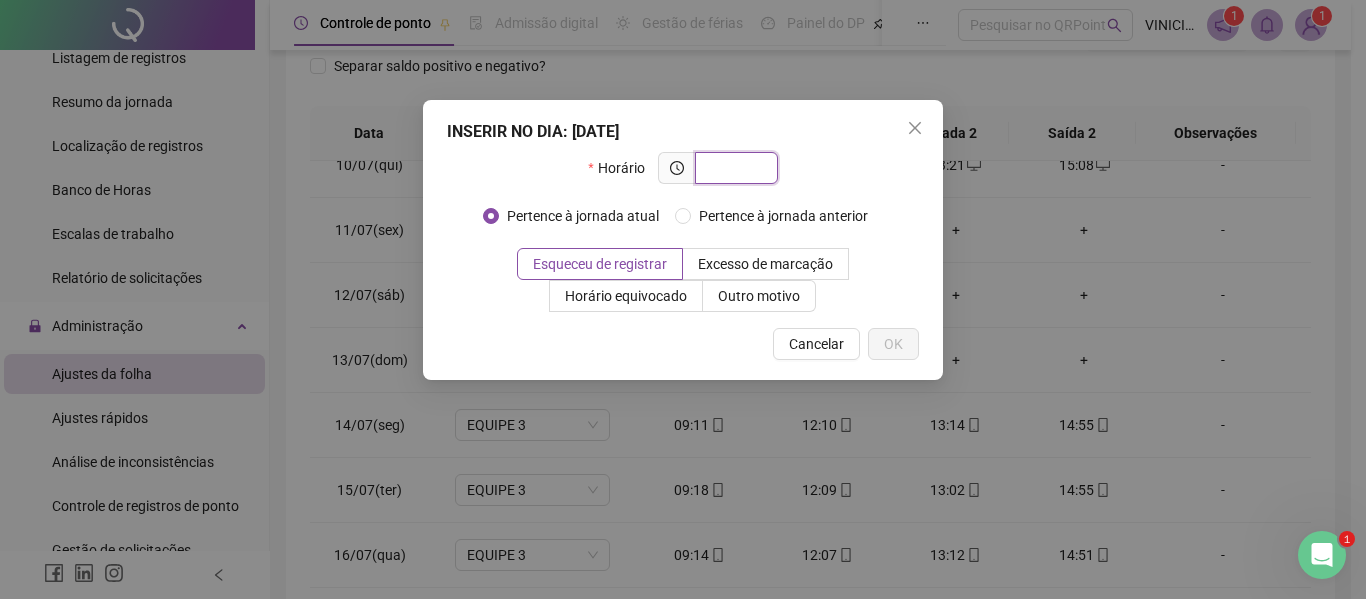 type on "*" 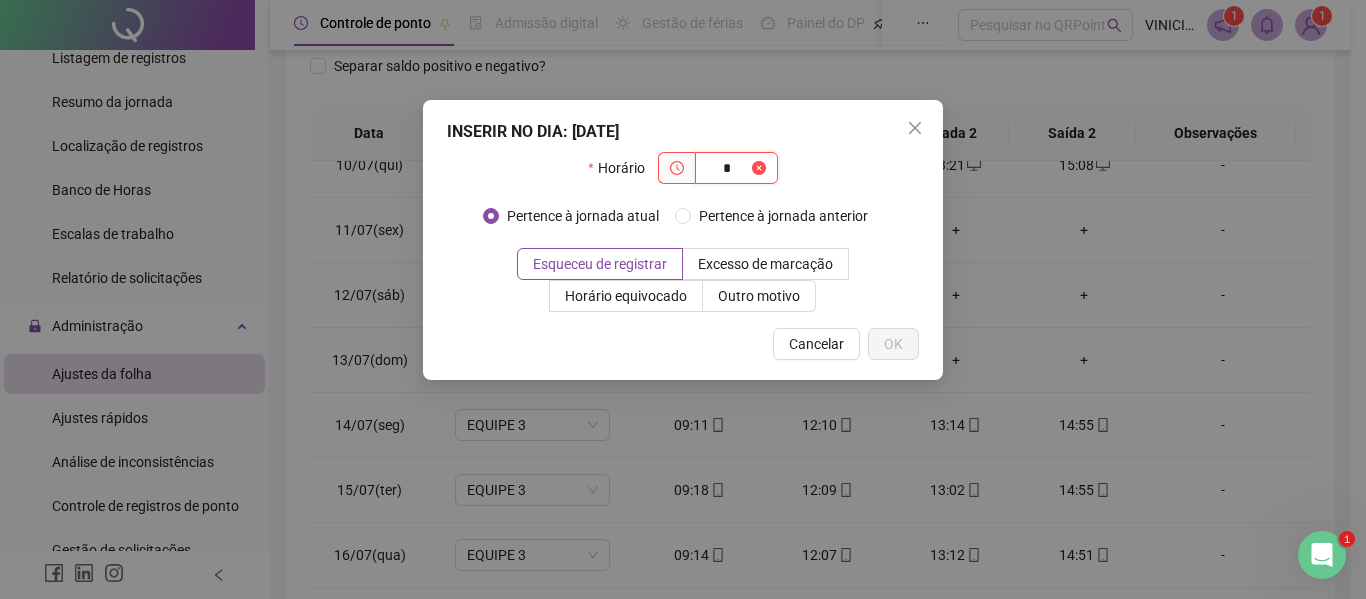 type 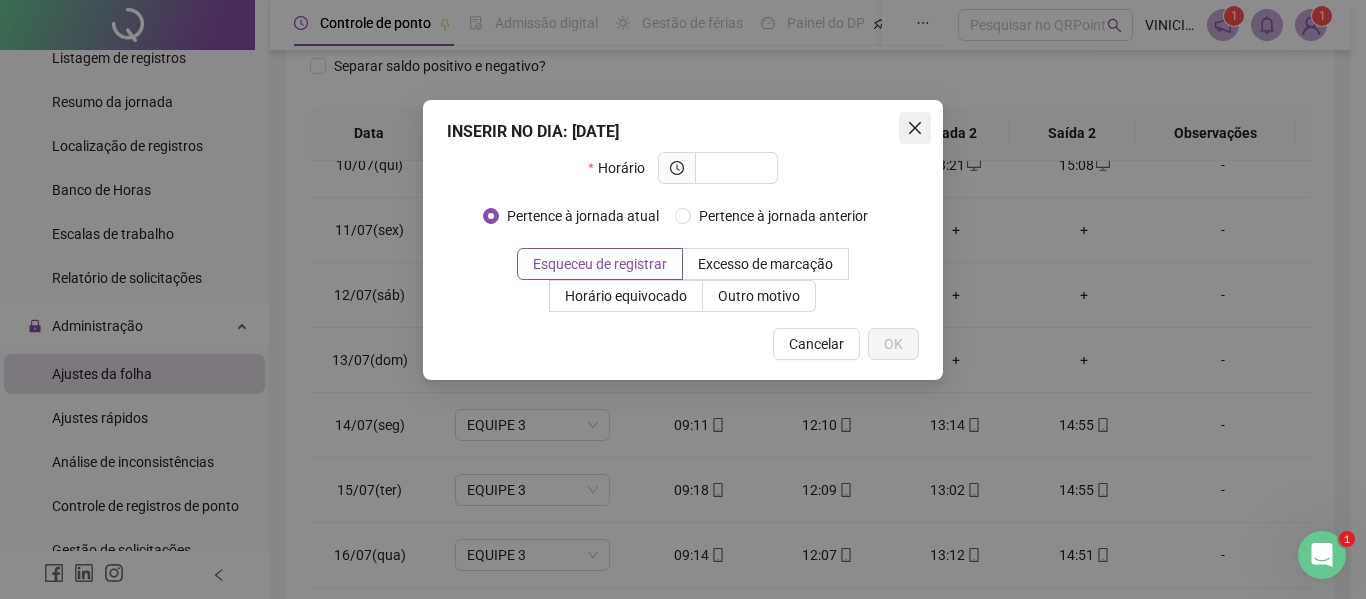 click 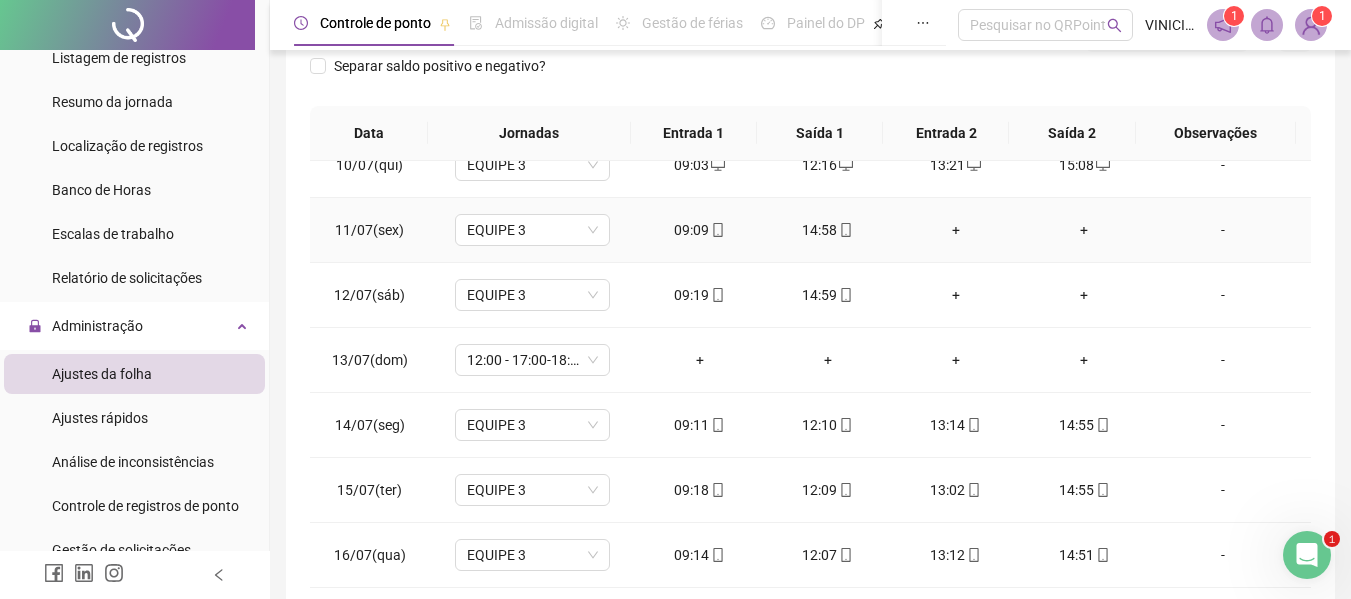 click on "+" at bounding box center [956, 230] 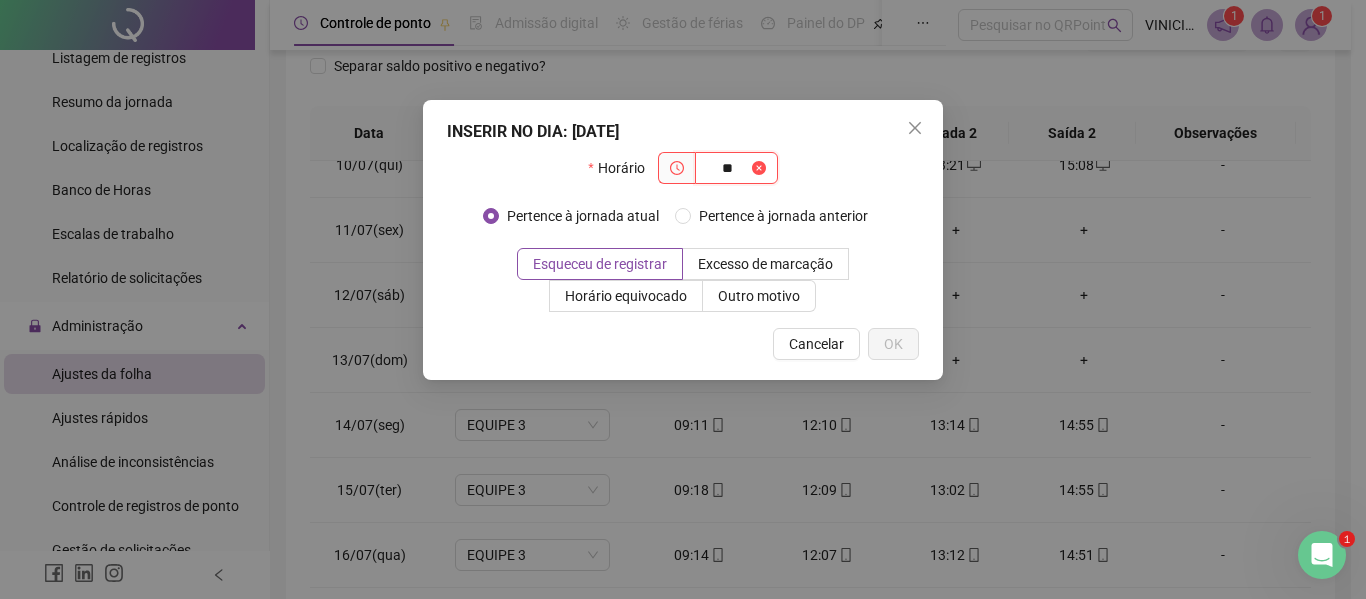 type on "*" 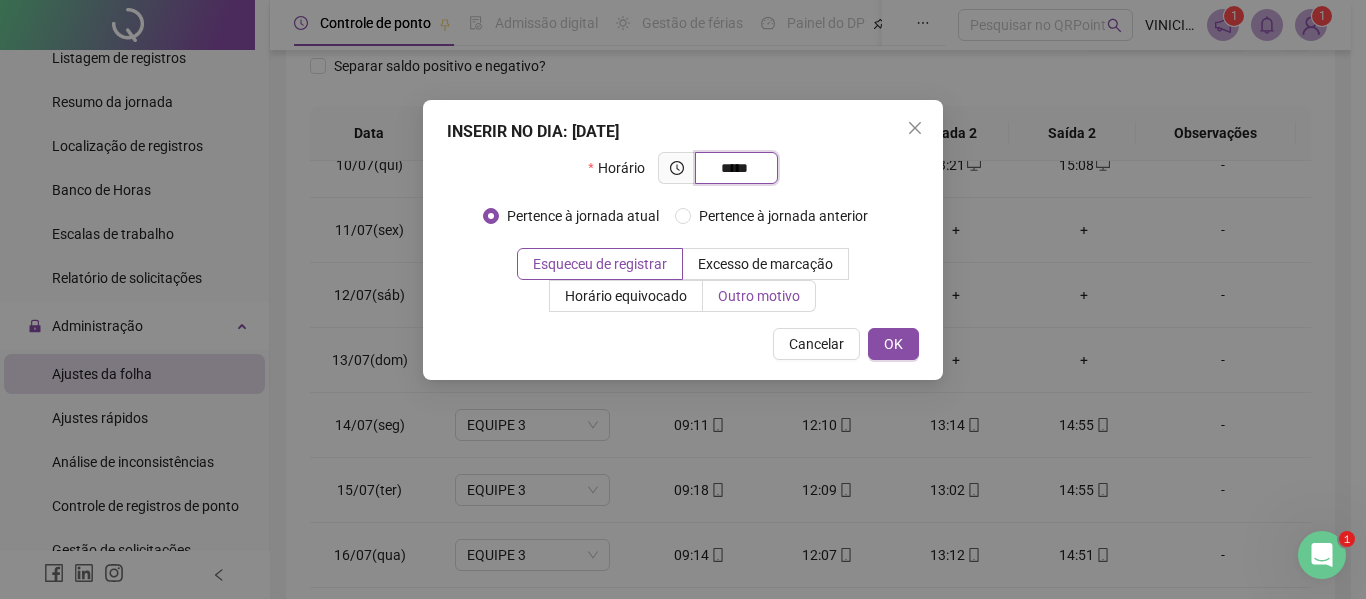 type on "*****" 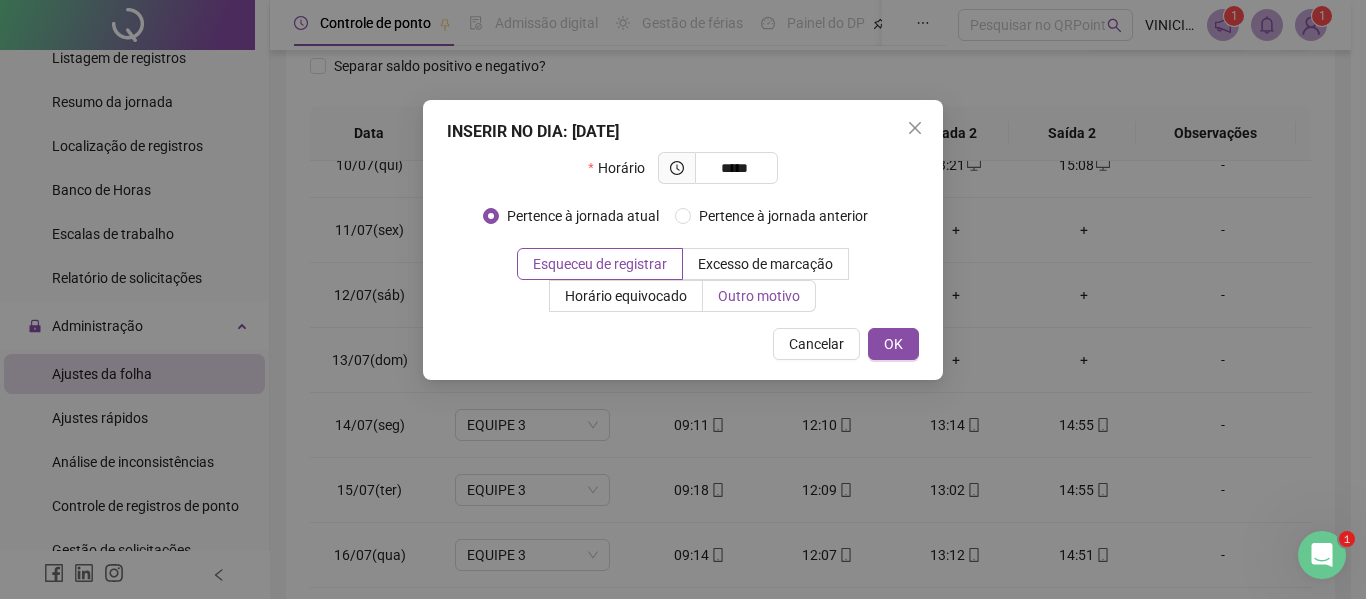 click on "Outro motivo" at bounding box center (759, 296) 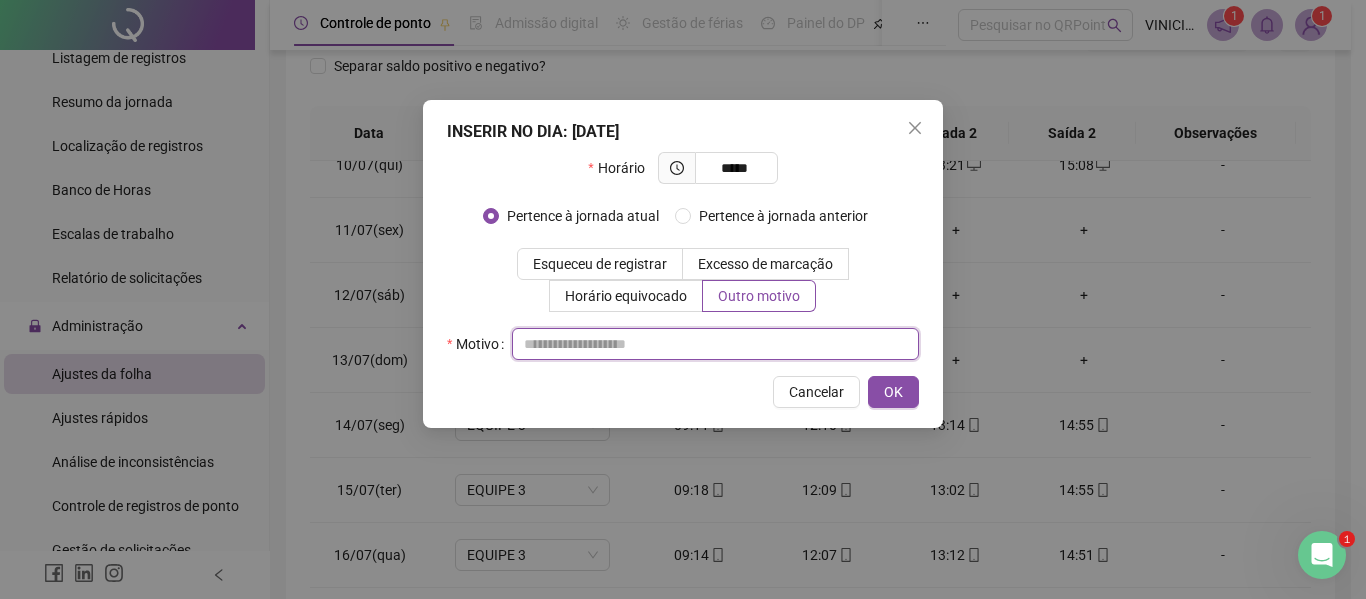 click at bounding box center (715, 344) 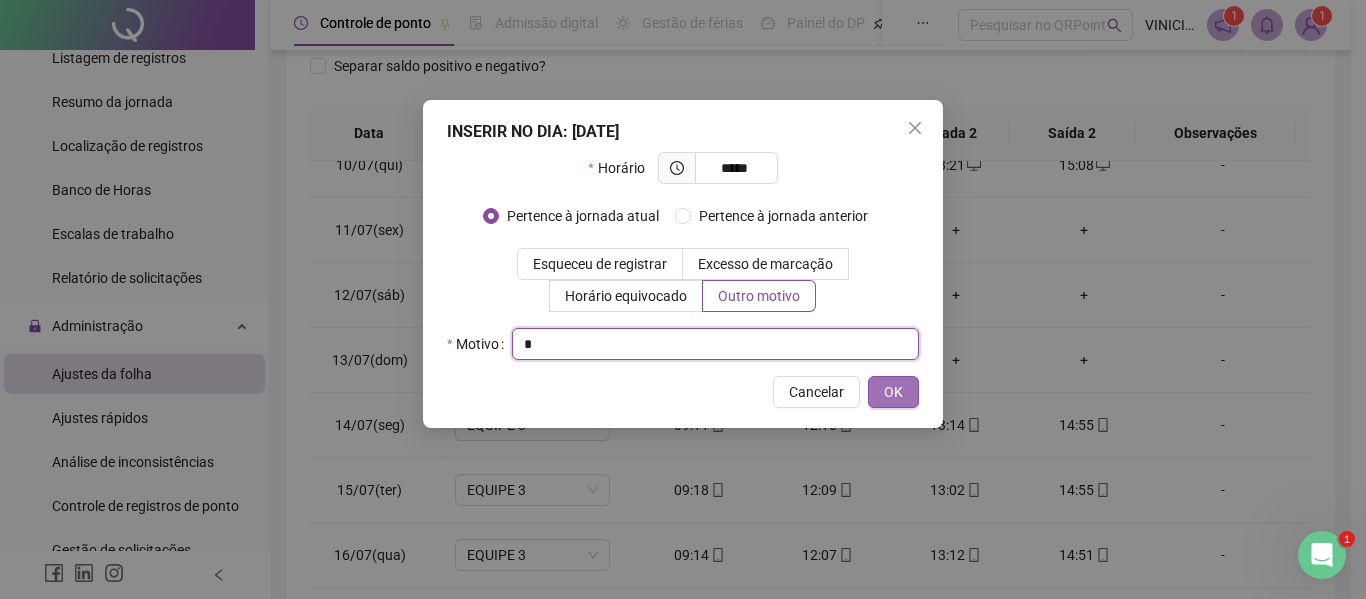 type on "*" 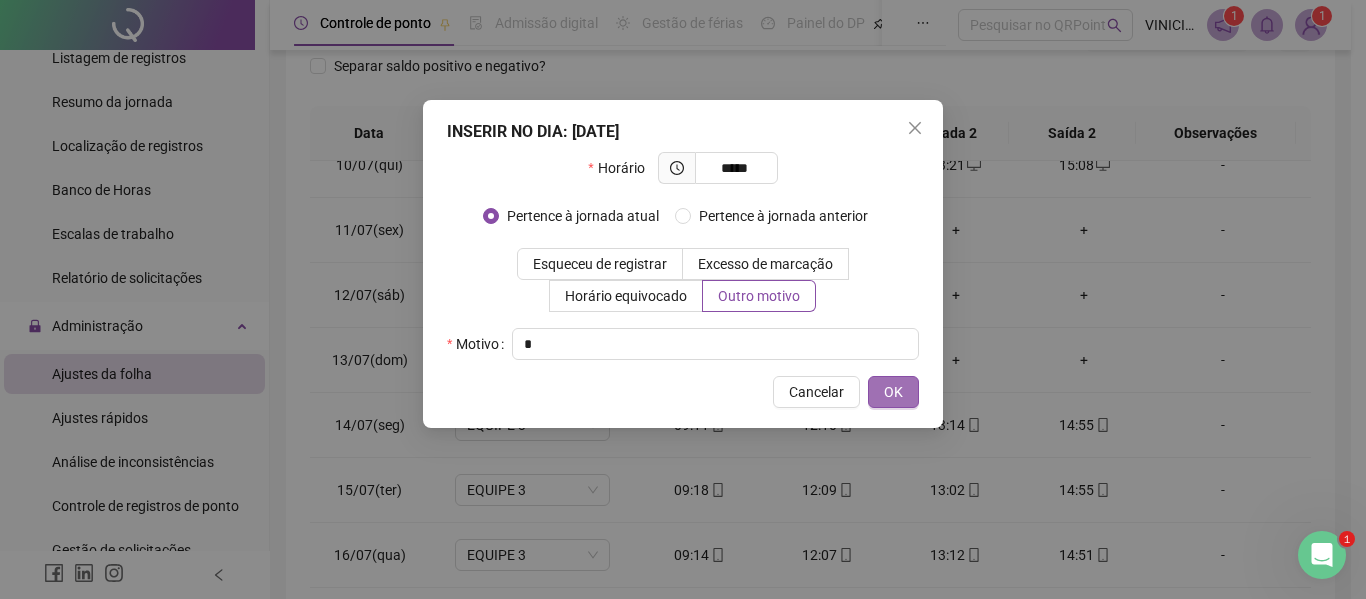 click on "OK" at bounding box center [893, 392] 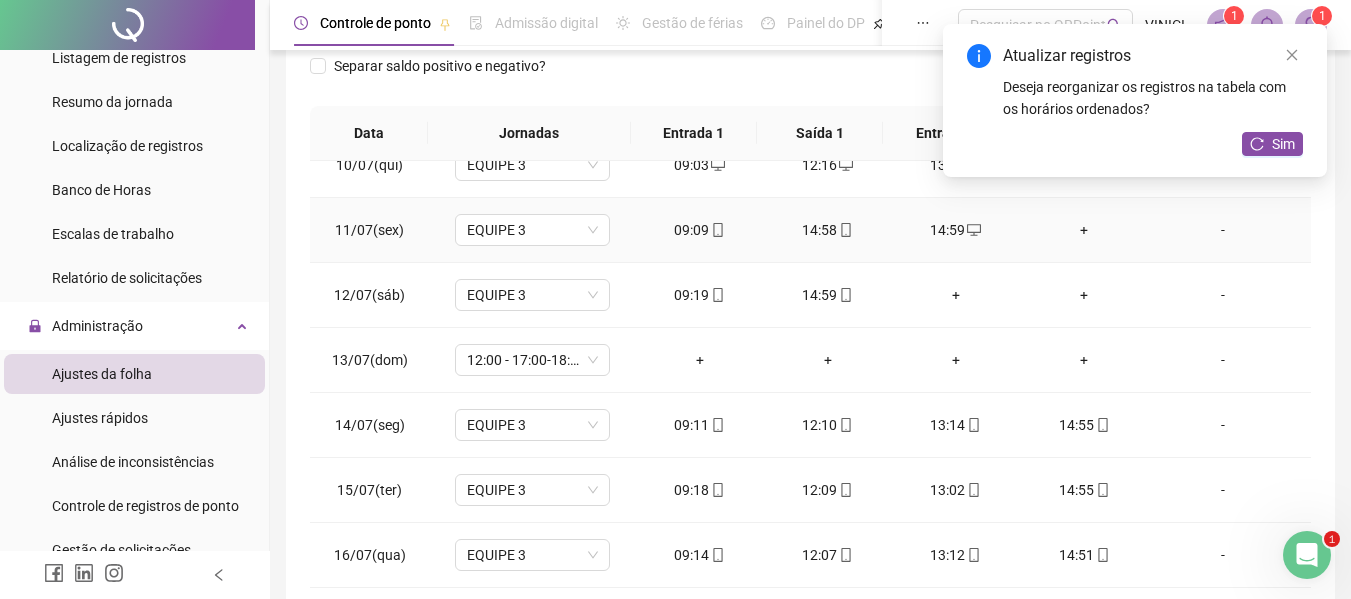 click on "+" at bounding box center (1084, 230) 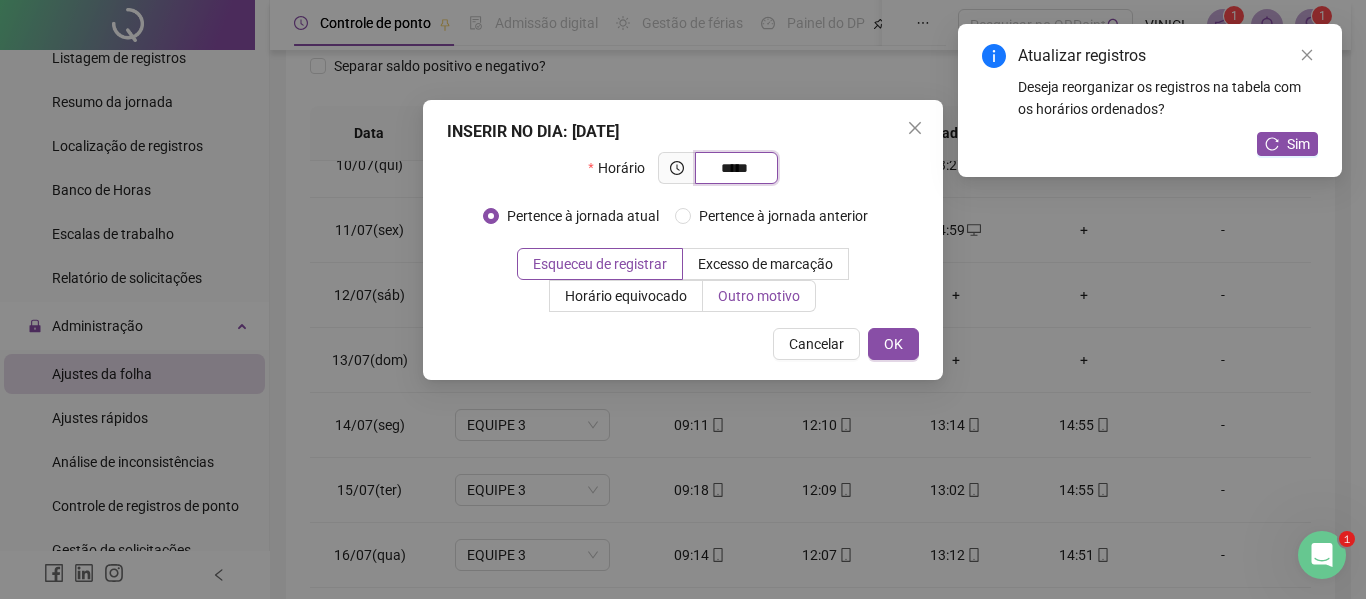 type on "*****" 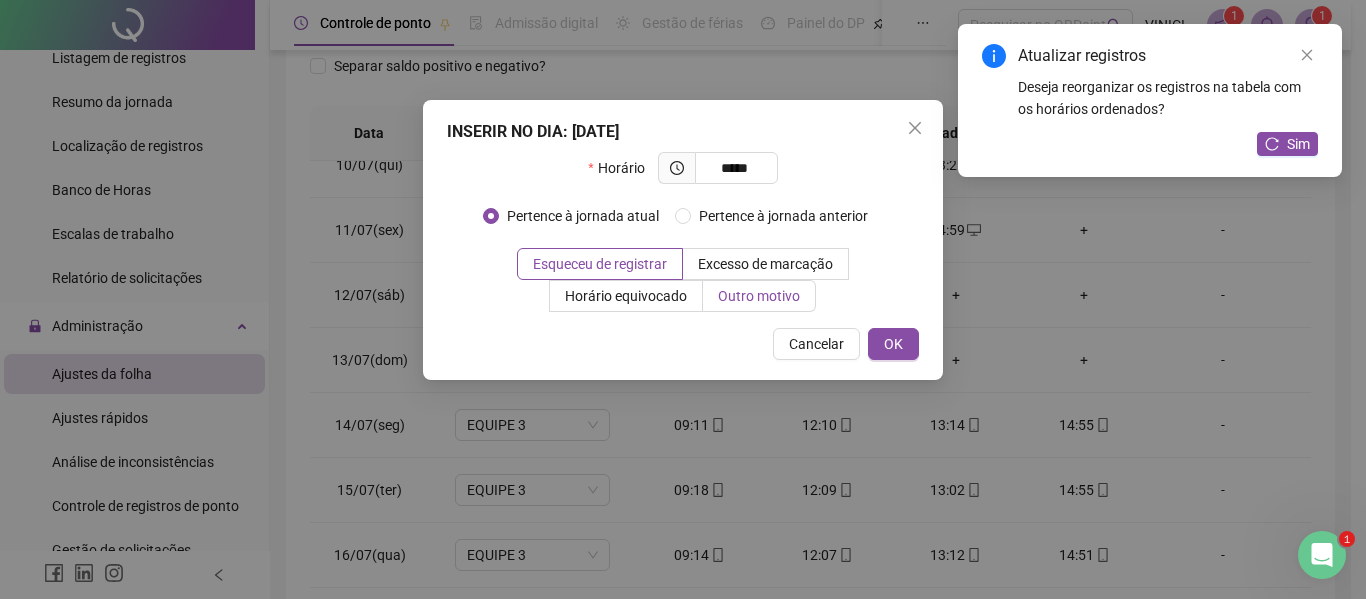 click on "Outro motivo" at bounding box center [759, 296] 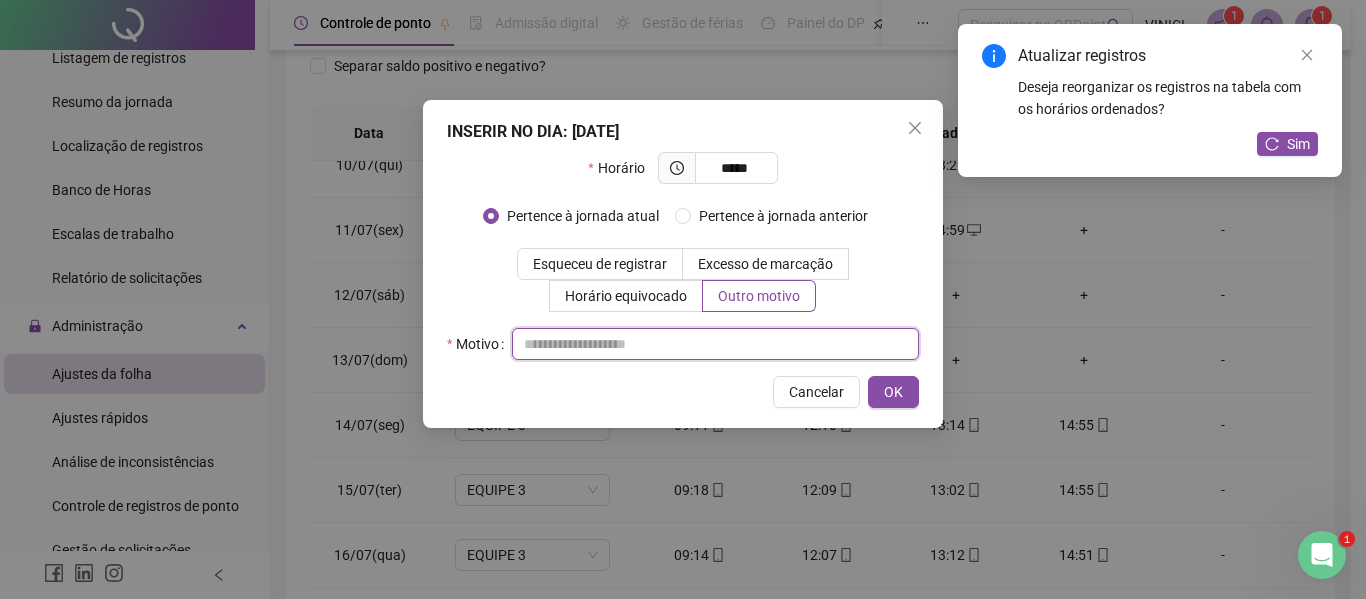click at bounding box center [715, 344] 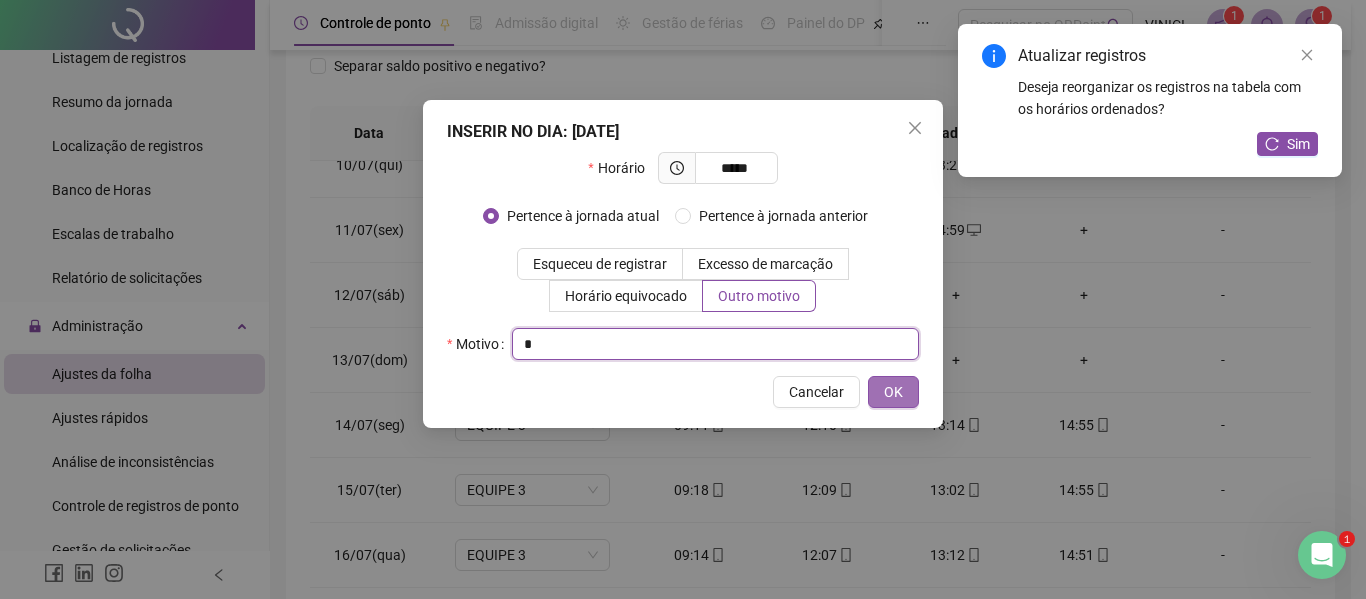type on "*" 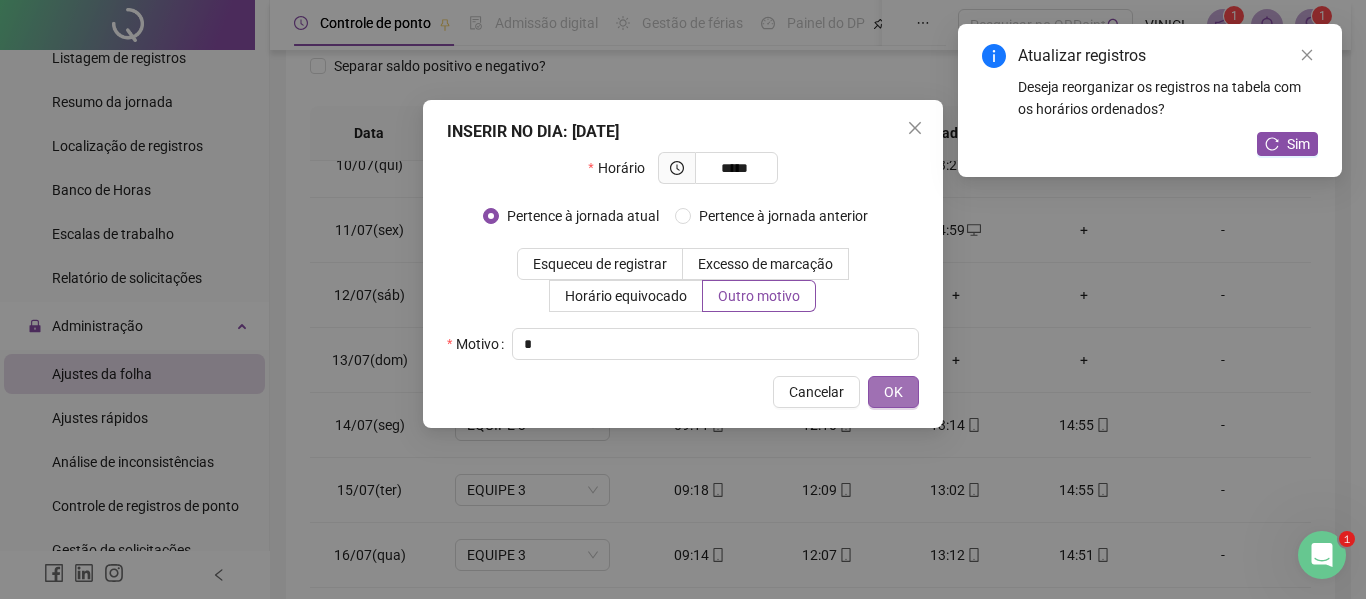 click on "OK" at bounding box center [893, 392] 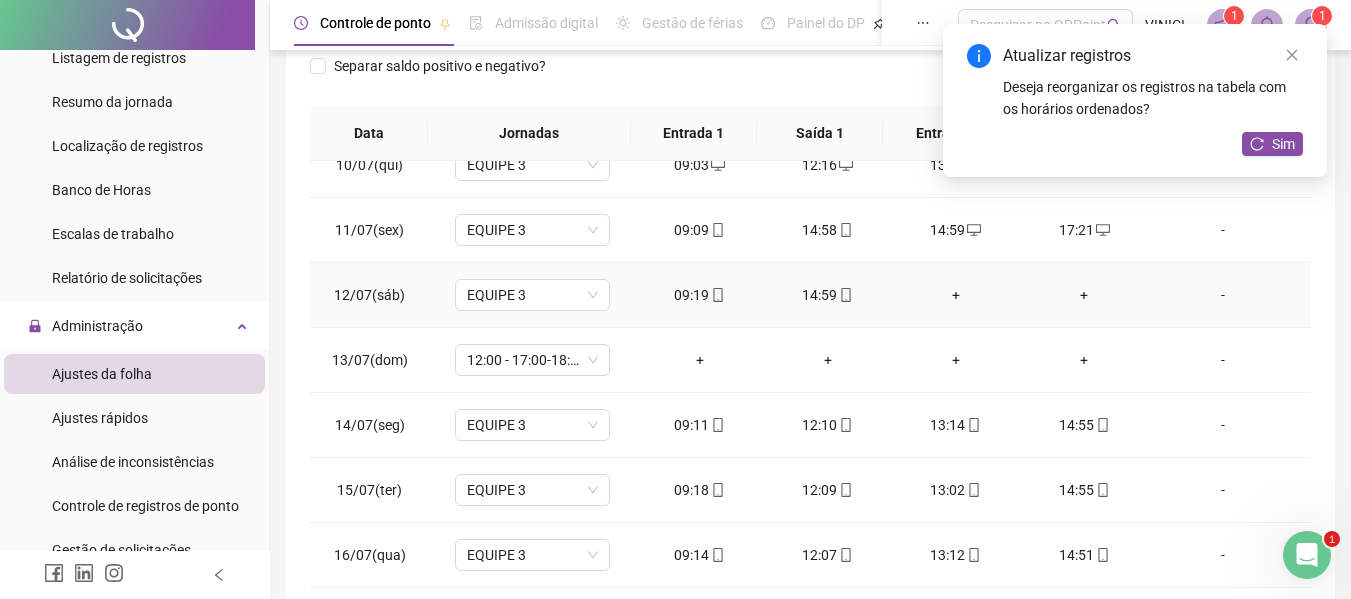 click on "+" at bounding box center [956, 295] 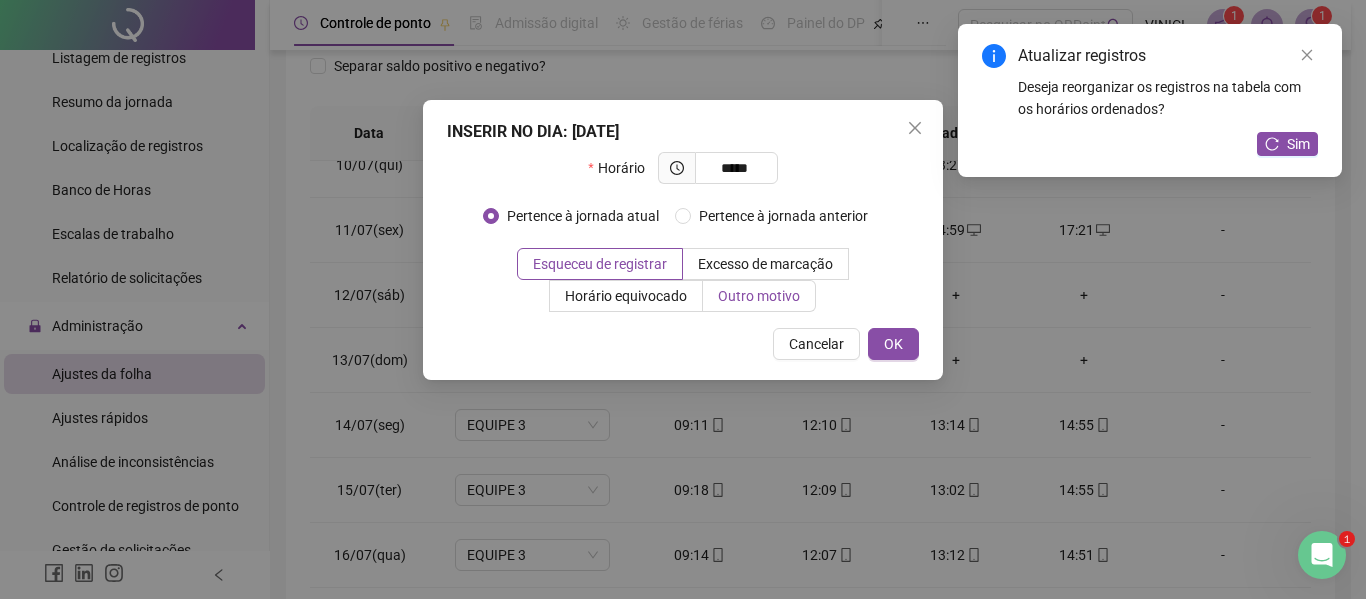 type on "*****" 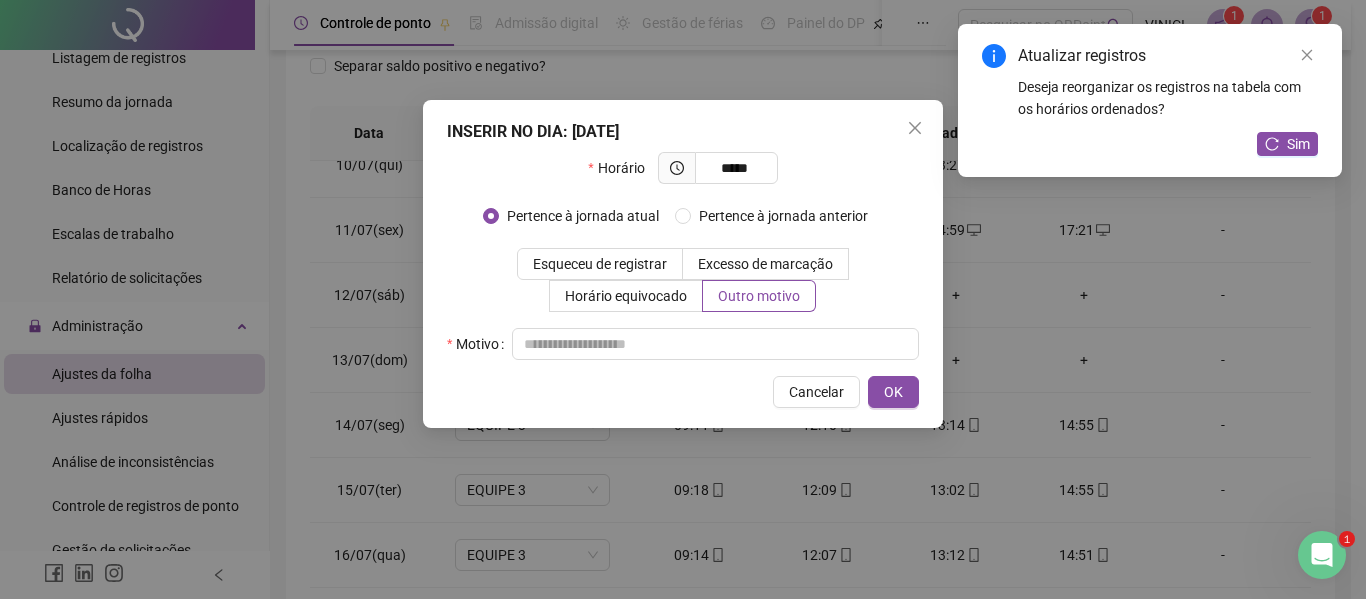 click on "Horário ***** Pertence à jornada atual [GEOGRAPHIC_DATA] à jornada anterior Esqueceu de registrar Excesso de marcação Horário equivocado Outro motivo Motivo" at bounding box center [683, 256] 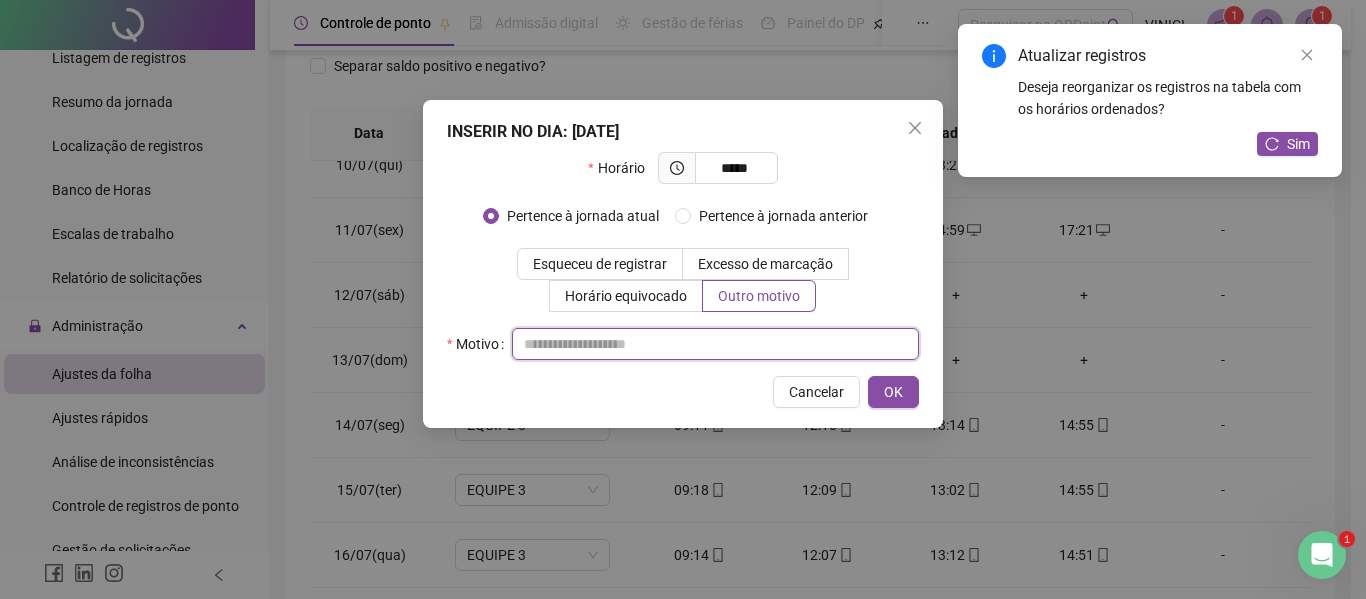 click at bounding box center (715, 344) 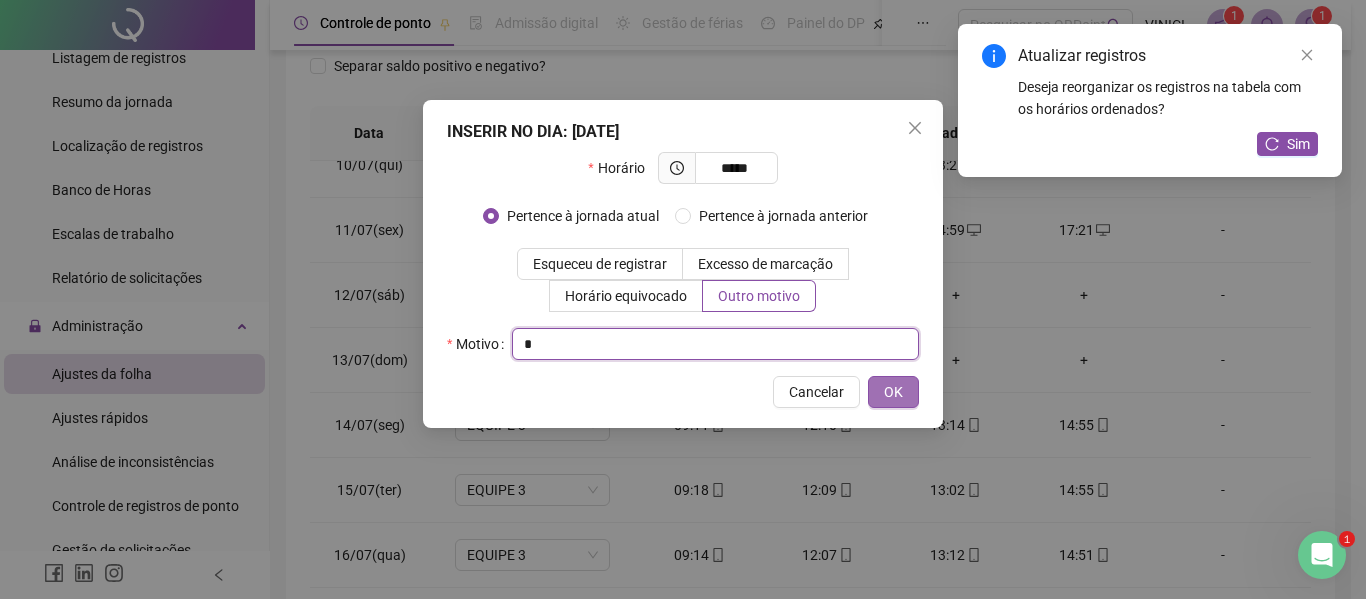 type on "*" 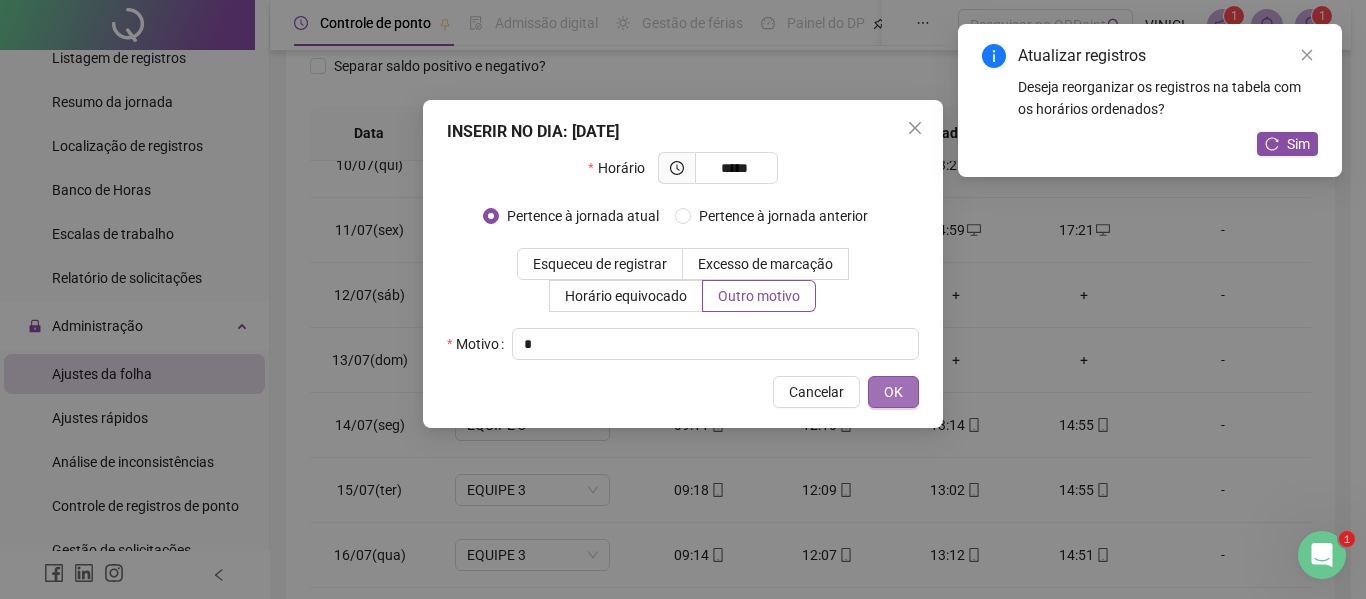 click on "OK" at bounding box center (893, 392) 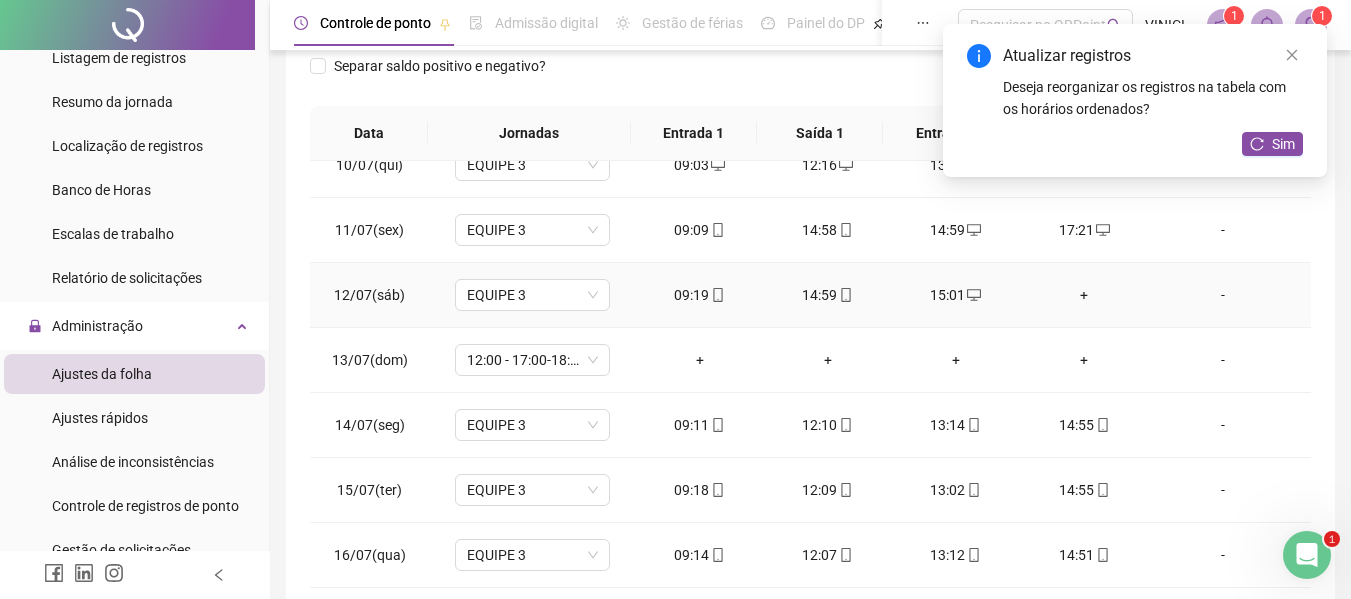 scroll, scrollTop: 399, scrollLeft: 0, axis: vertical 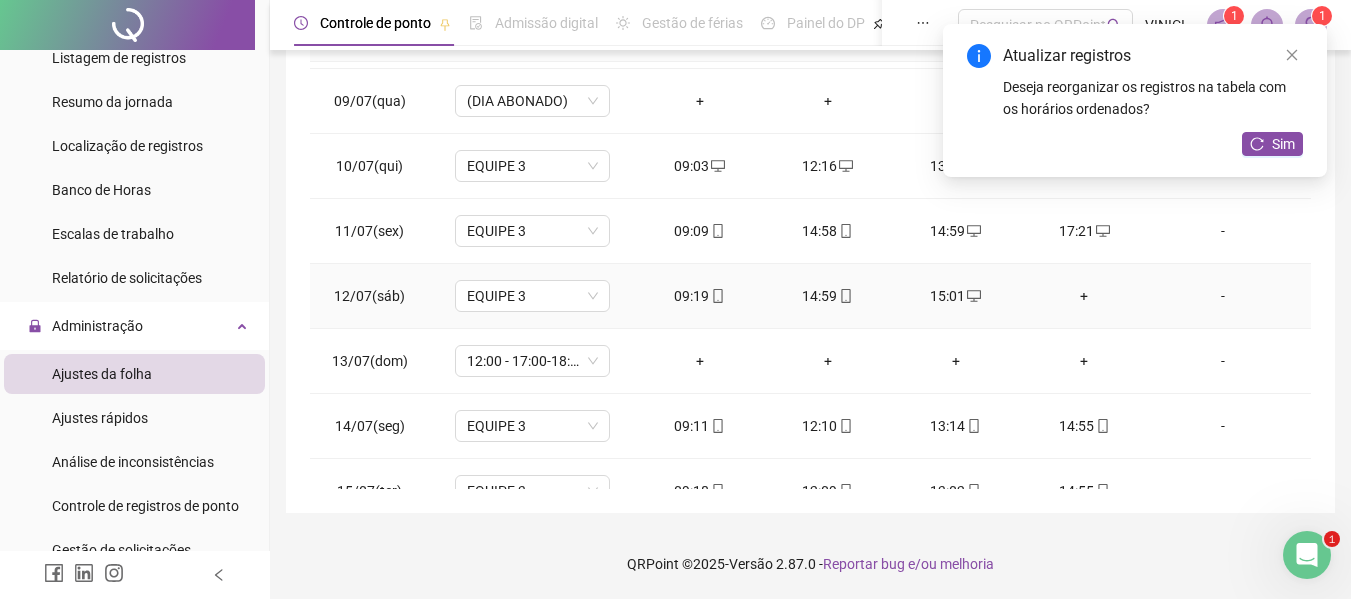 click on "+" at bounding box center (1084, 296) 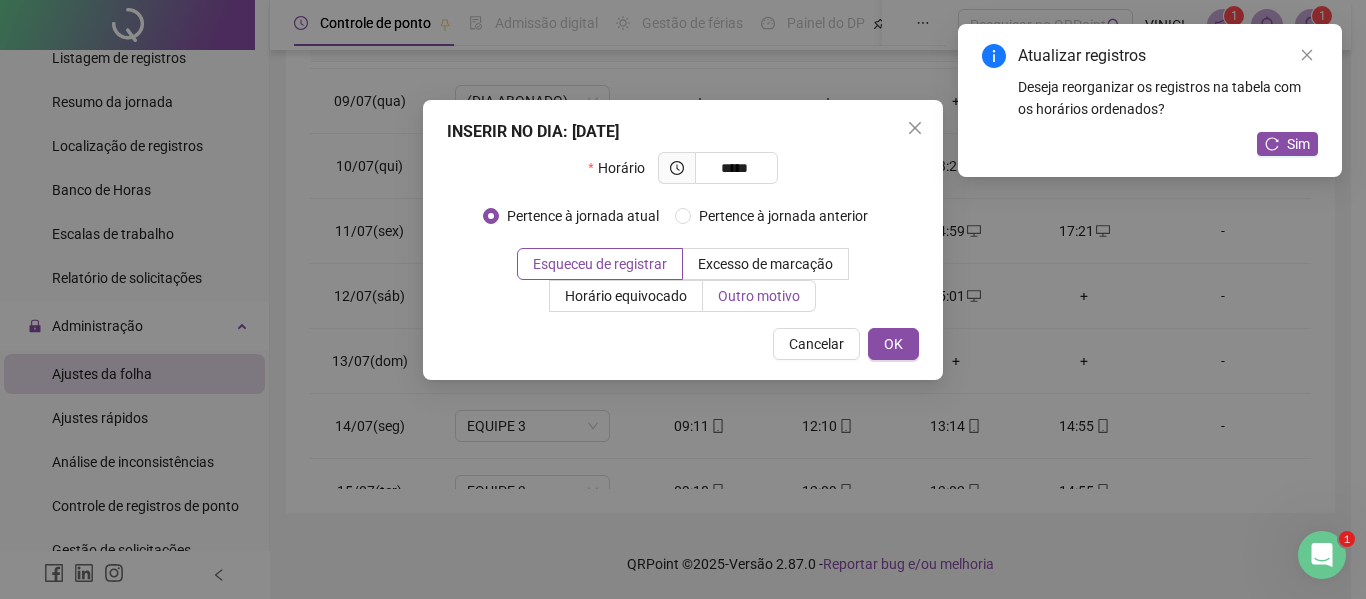 type on "*****" 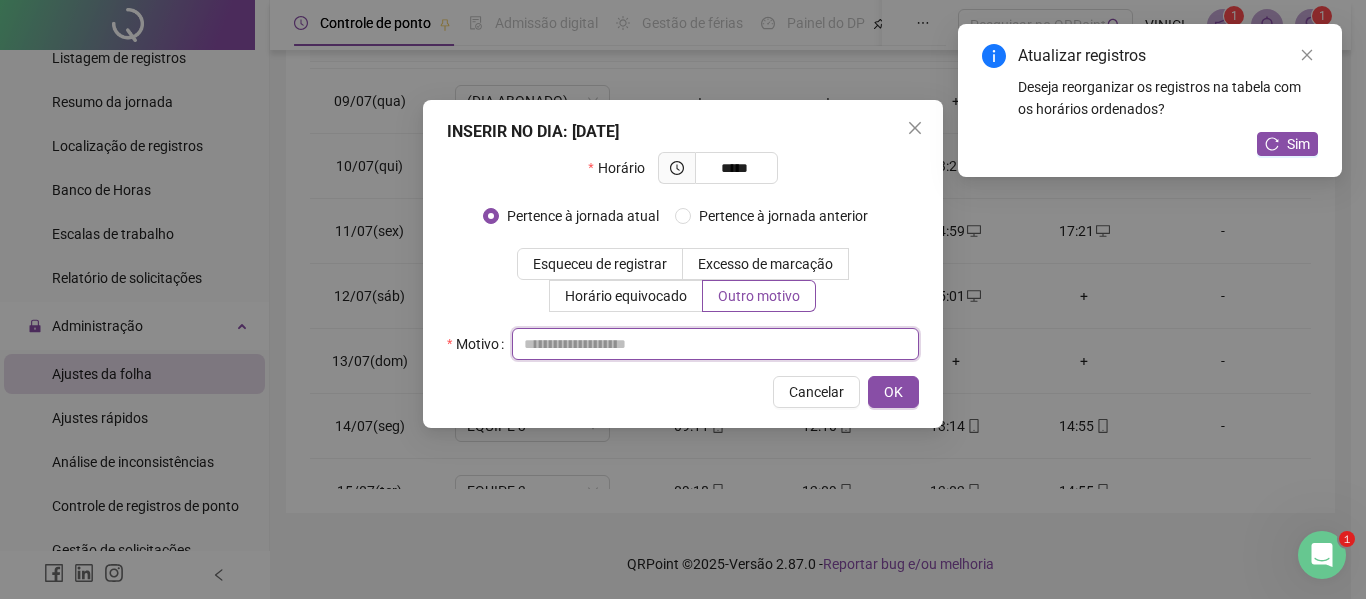 click at bounding box center [715, 344] 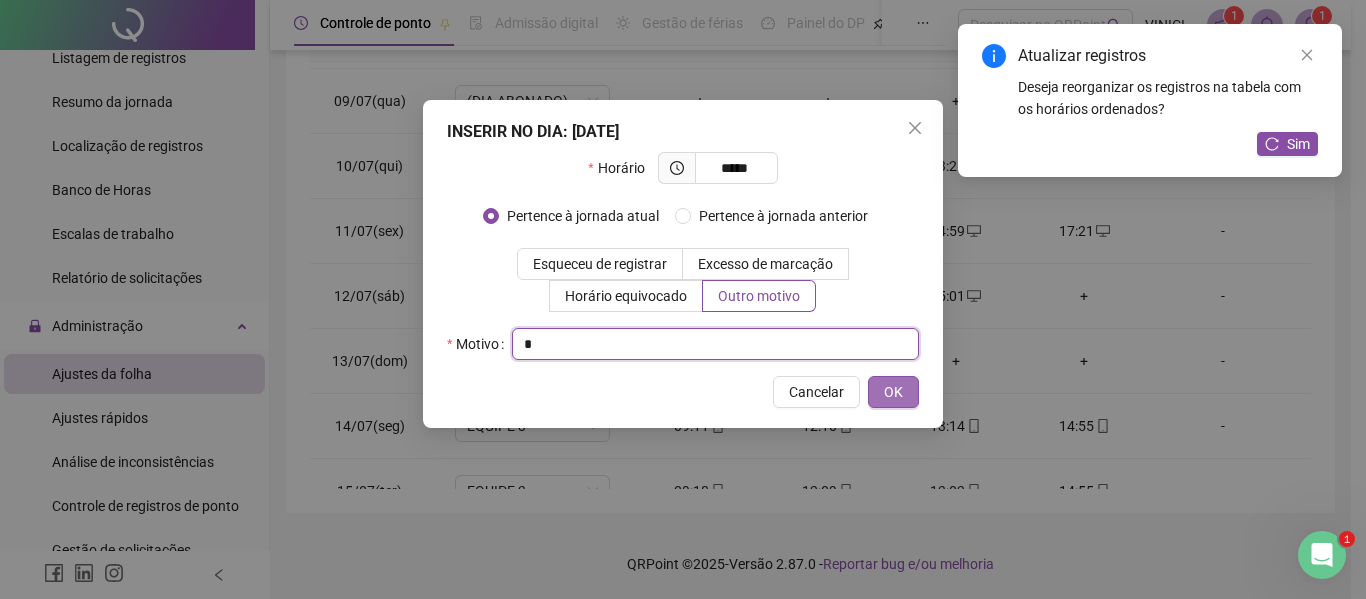 type on "*" 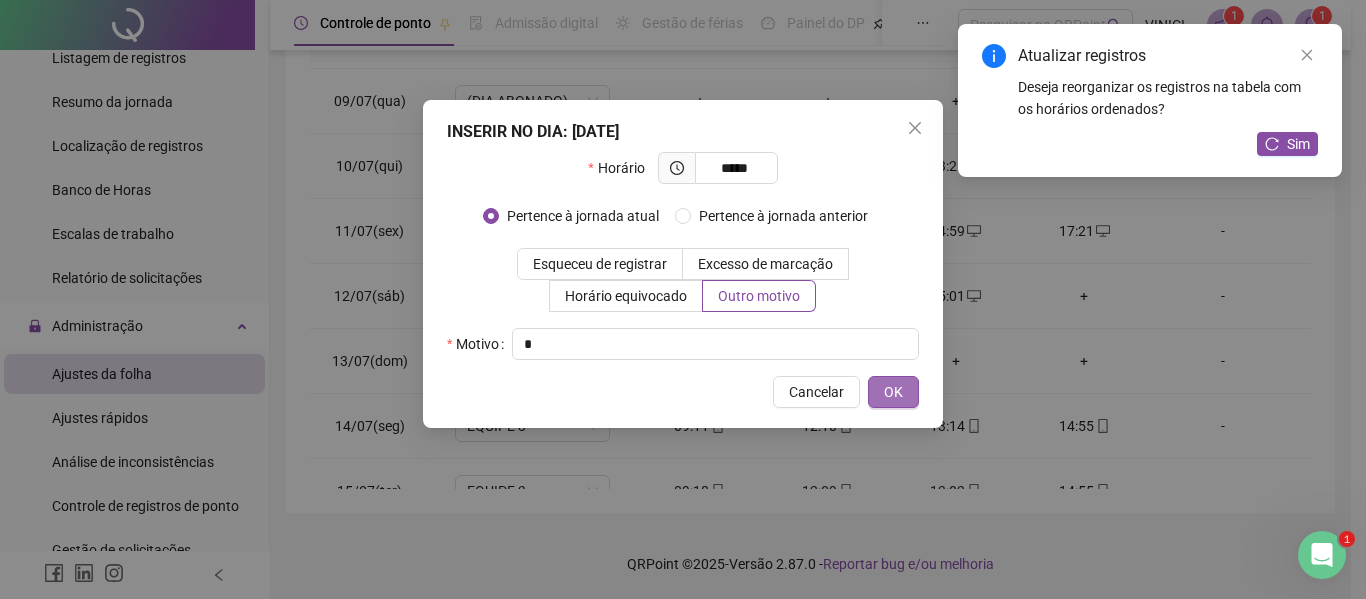 click on "OK" at bounding box center [893, 392] 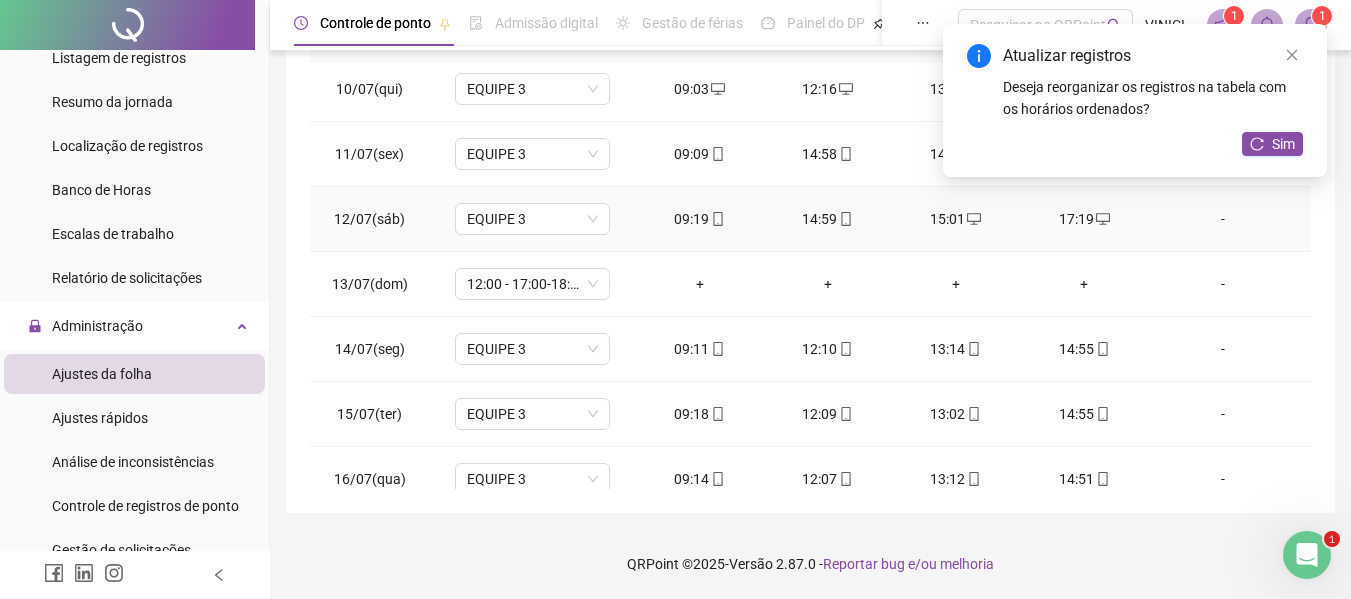 scroll, scrollTop: 613, scrollLeft: 0, axis: vertical 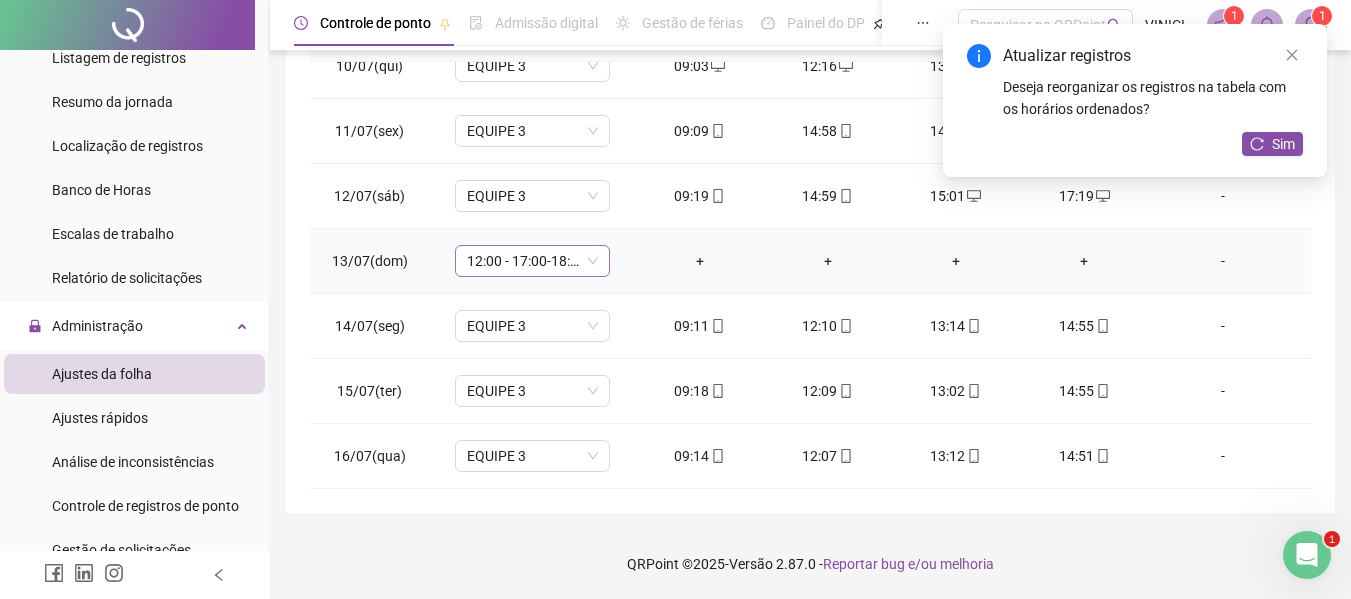 click on "12:00 - 17:00-18:00-20:20" at bounding box center [532, 261] 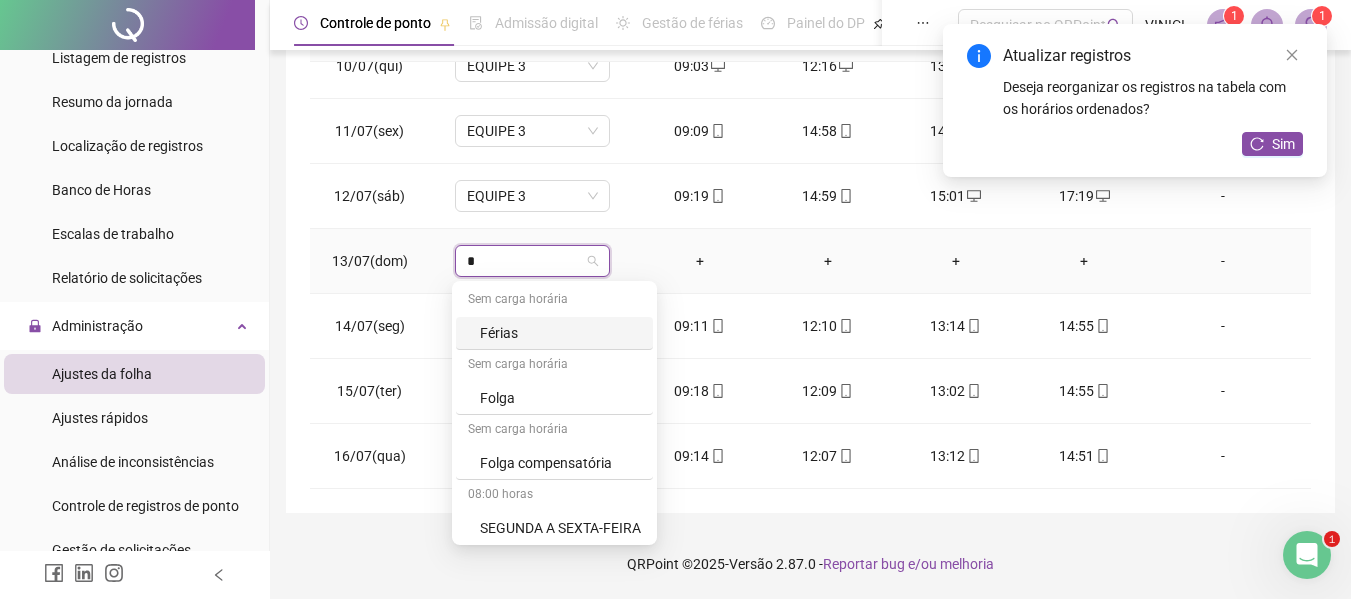 type on "**" 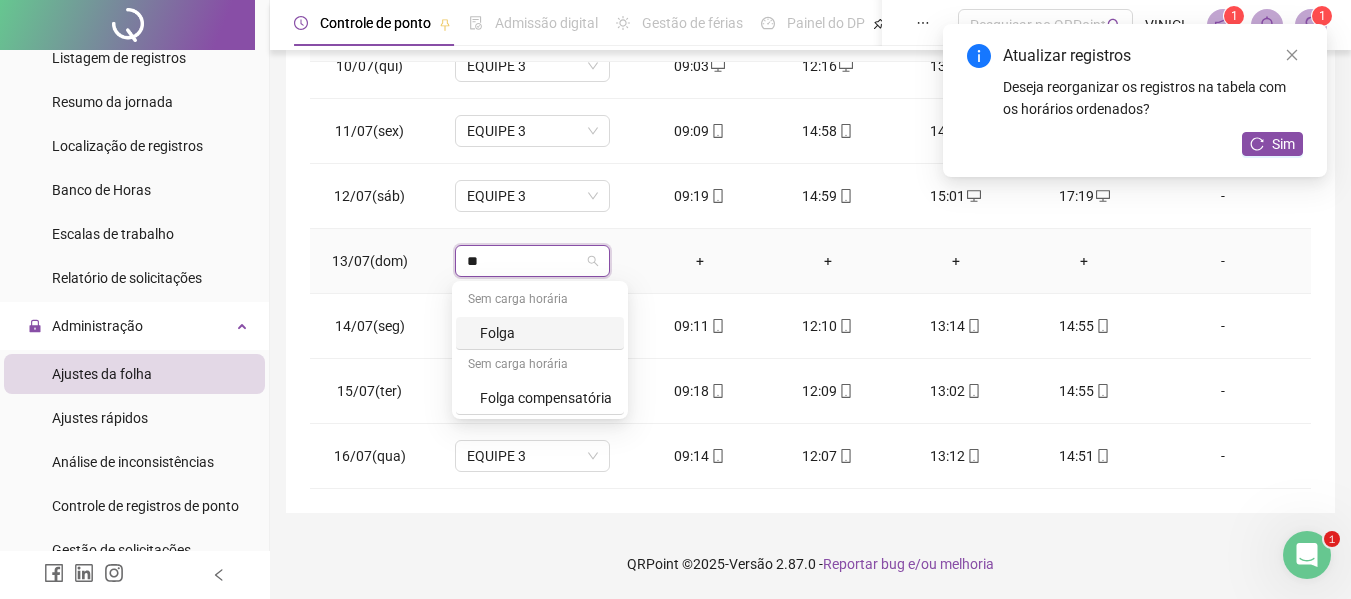 click on "Folga" at bounding box center [546, 333] 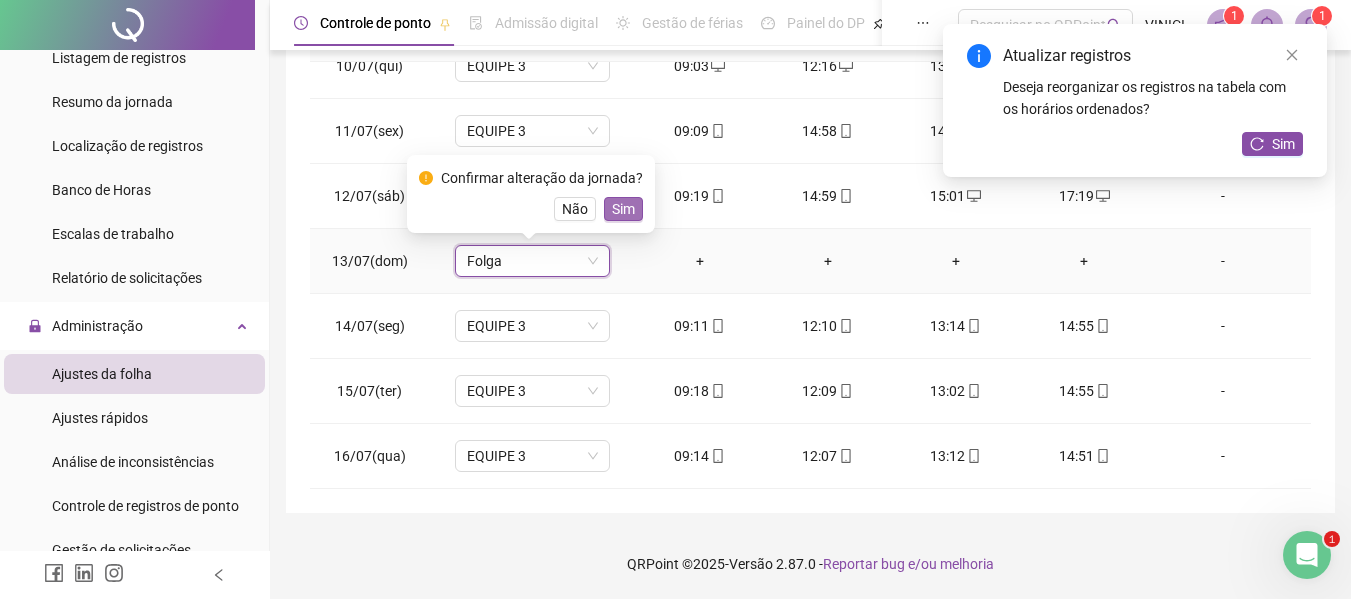 click on "Sim" at bounding box center [623, 209] 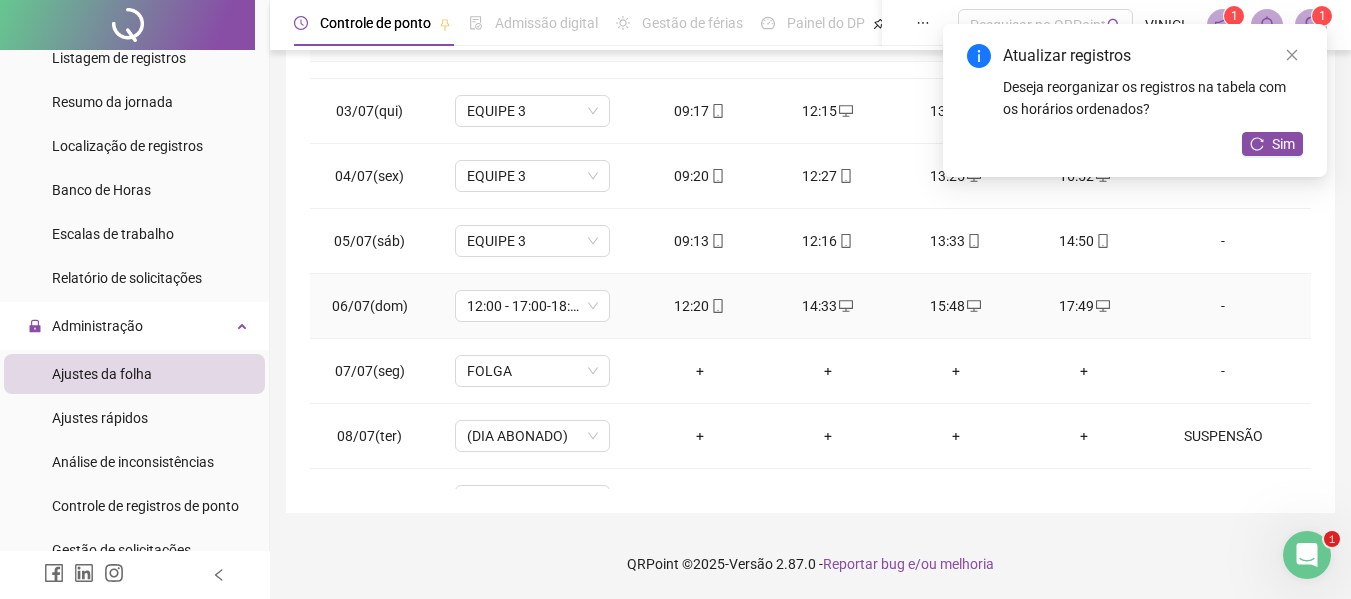scroll, scrollTop: 0, scrollLeft: 0, axis: both 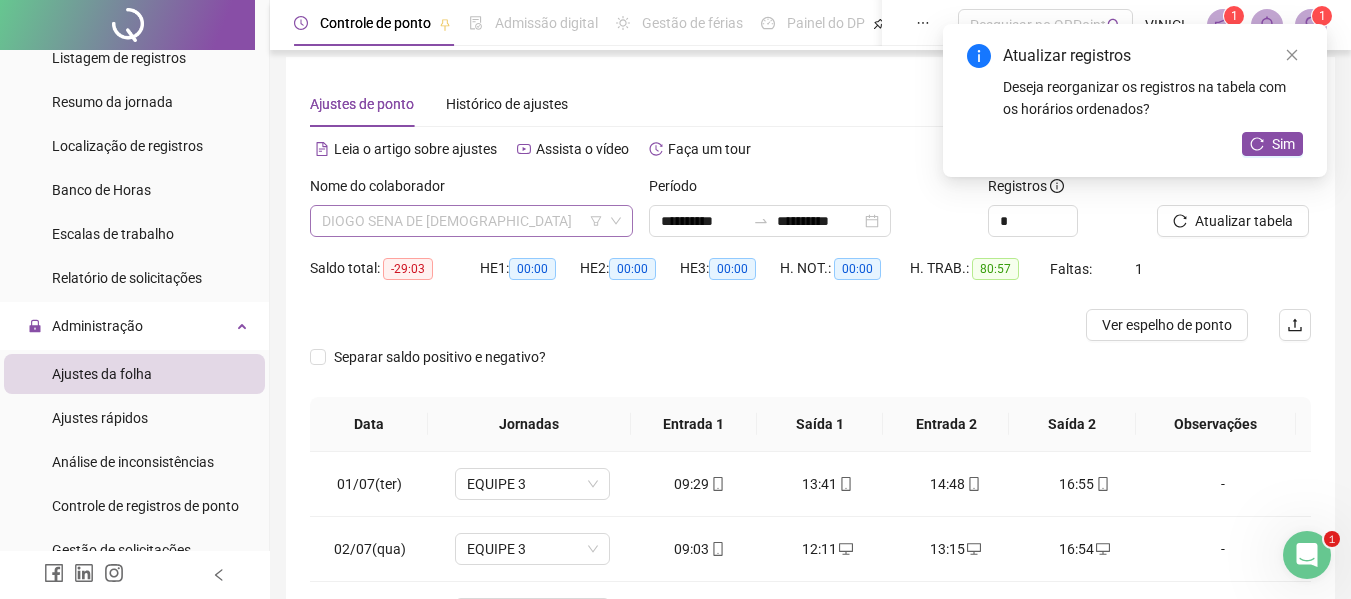 click on "DIOGO SENA DE [DEMOGRAPHIC_DATA]" at bounding box center [471, 221] 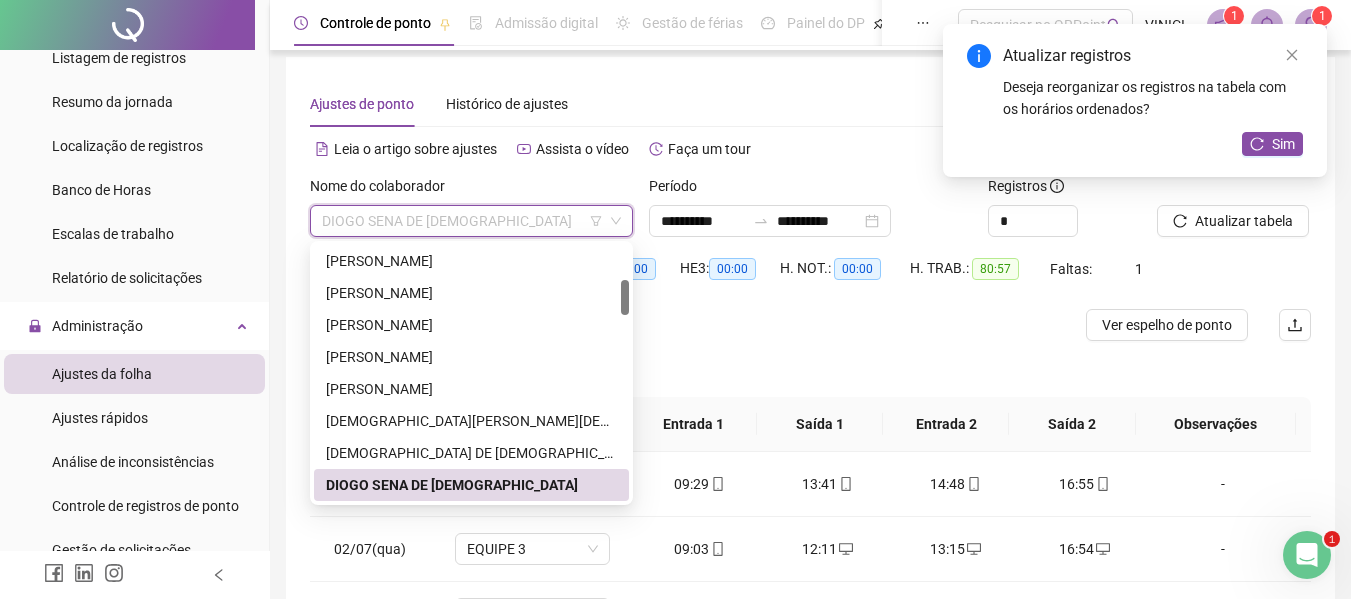 paste on "**********" 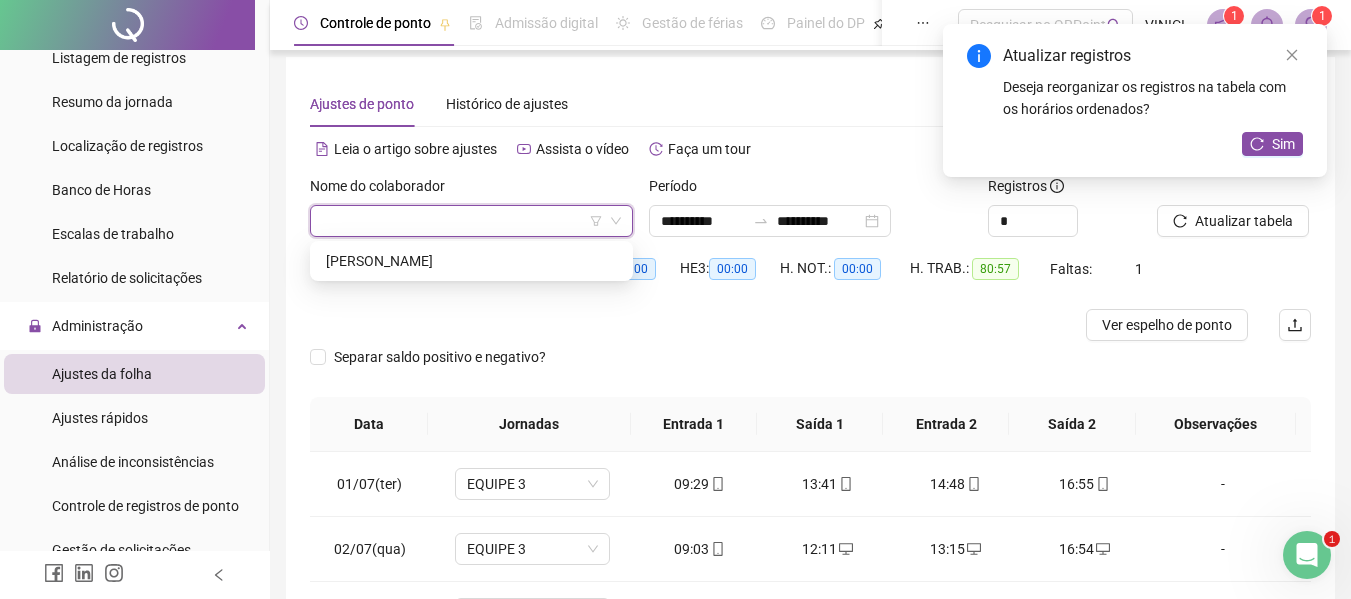 type on "**********" 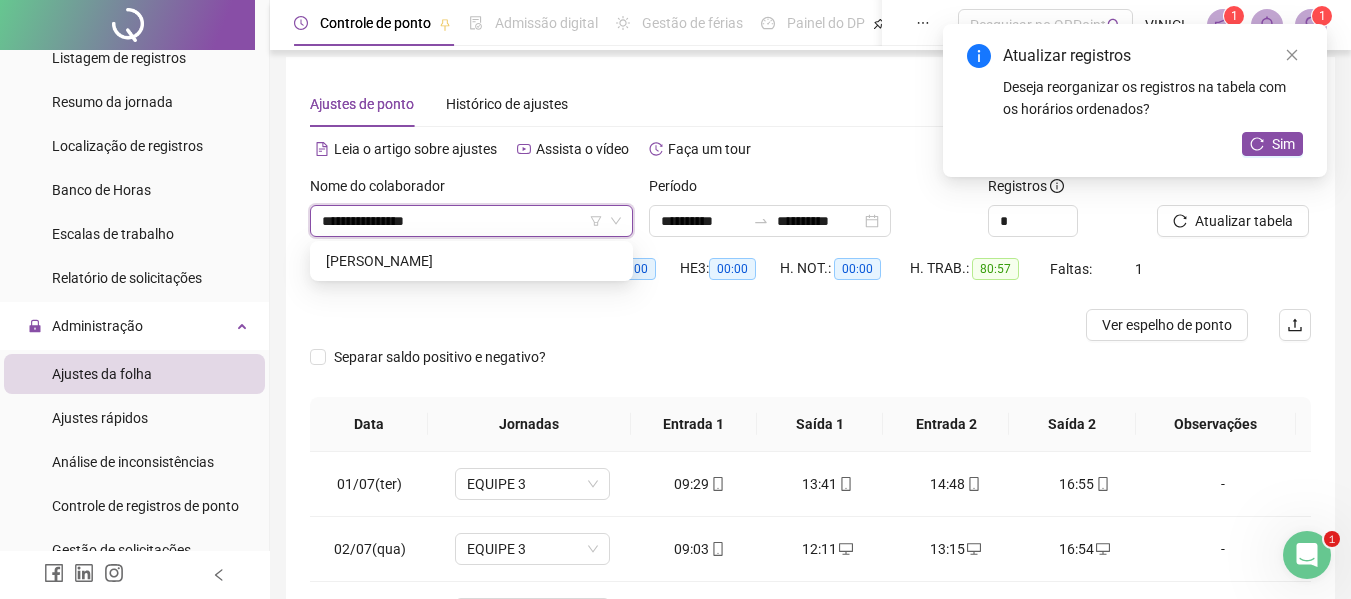 scroll, scrollTop: 0, scrollLeft: 0, axis: both 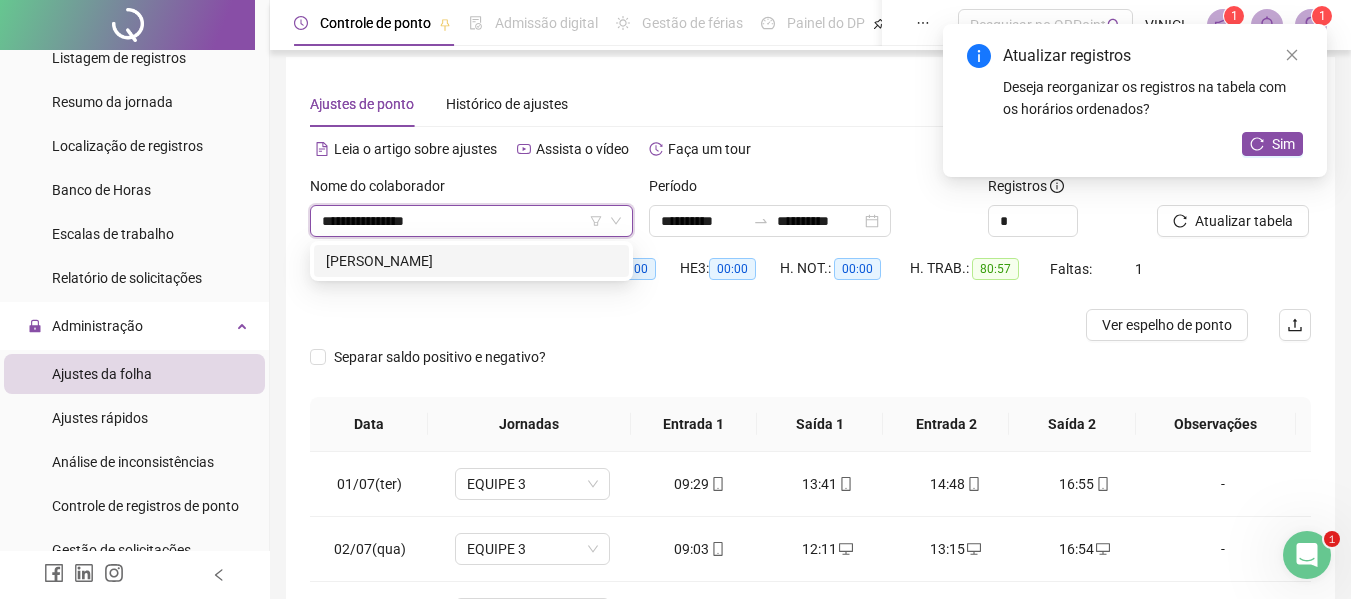 type 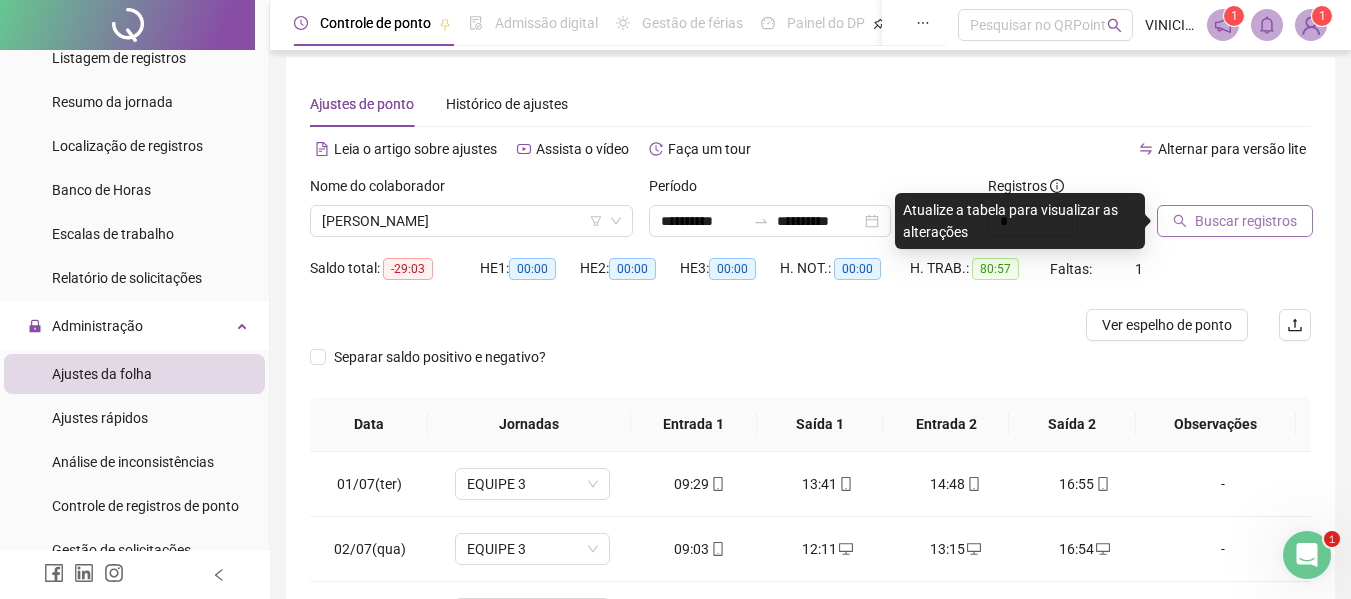 click on "Buscar registros" at bounding box center [1246, 221] 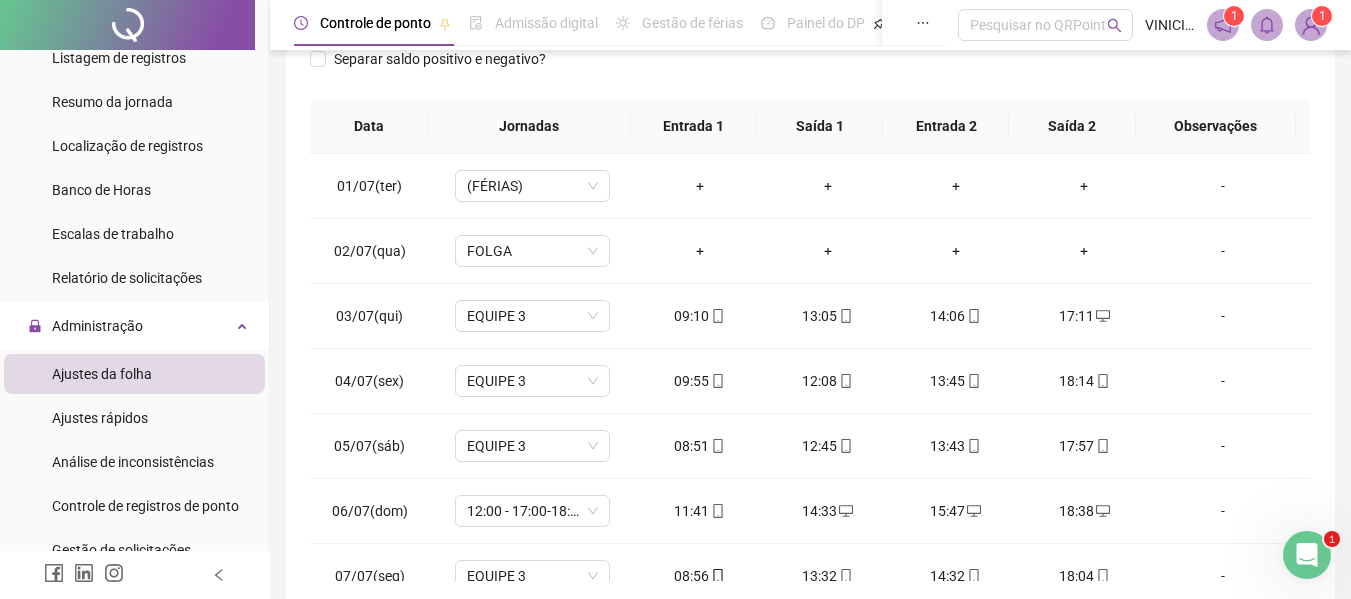 scroll, scrollTop: 309, scrollLeft: 0, axis: vertical 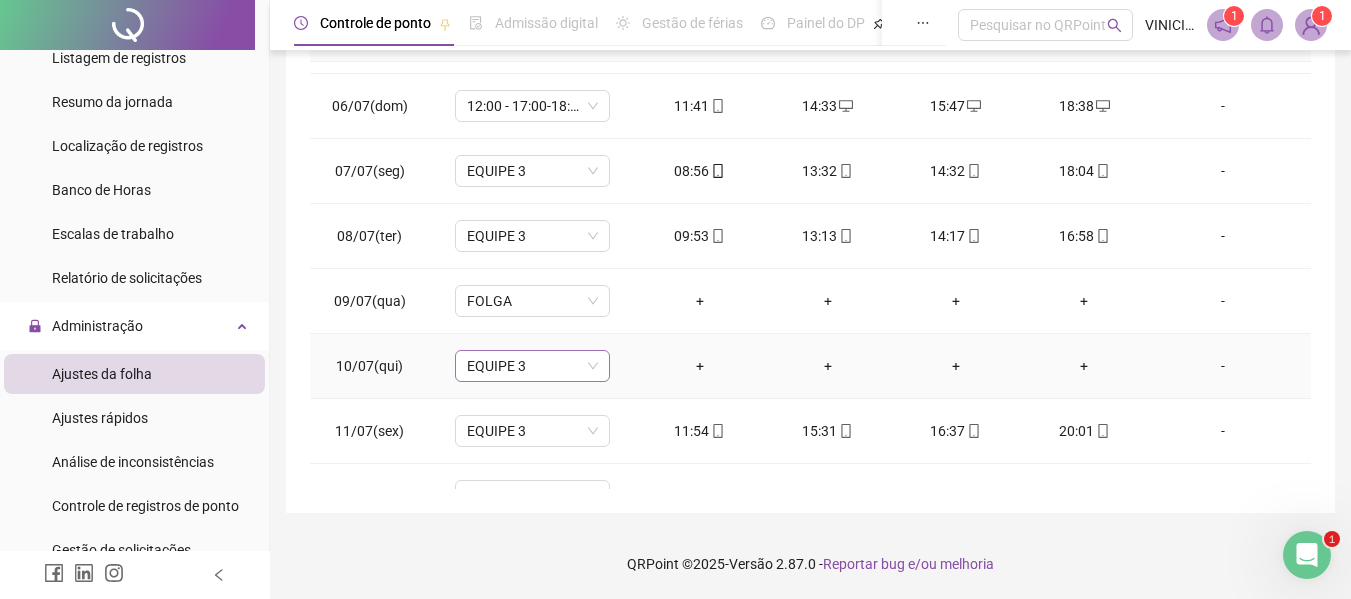 click on "EQUIPE 3" at bounding box center [532, 366] 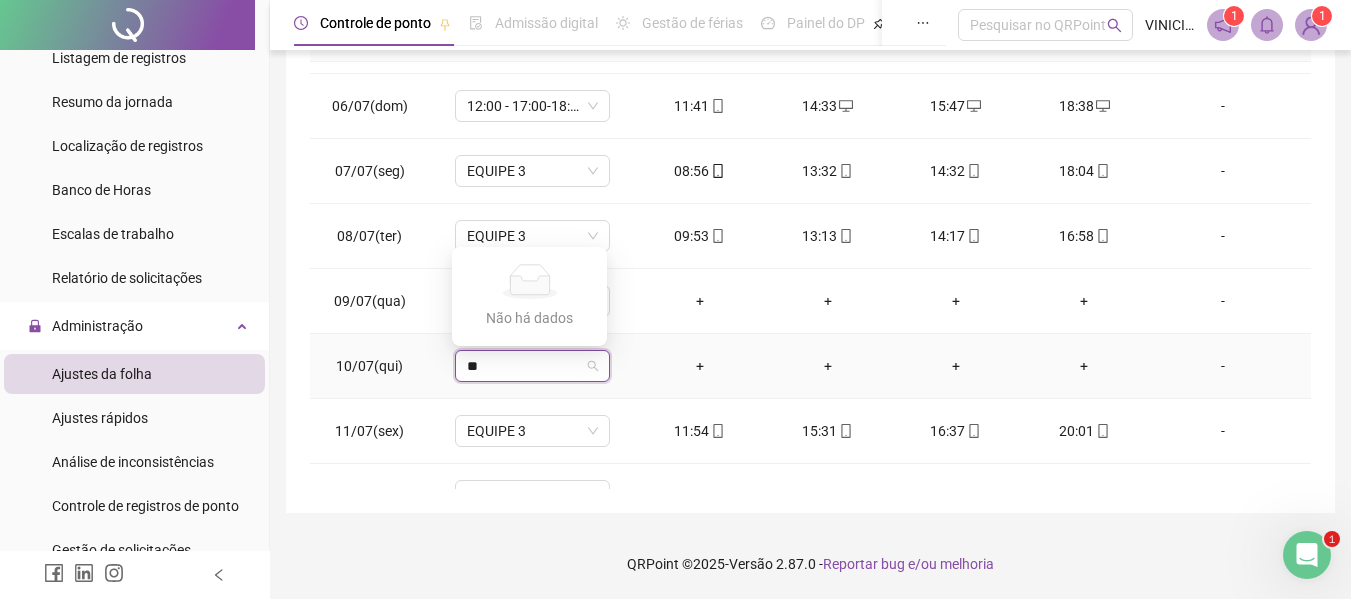 type on "*" 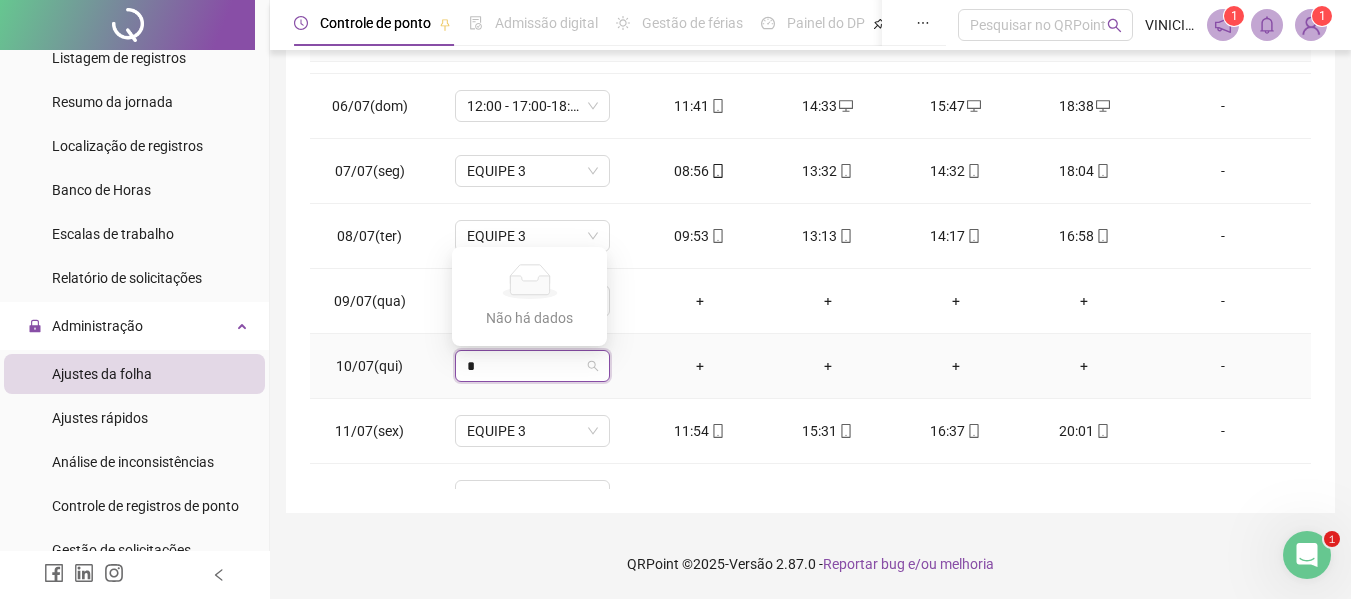type 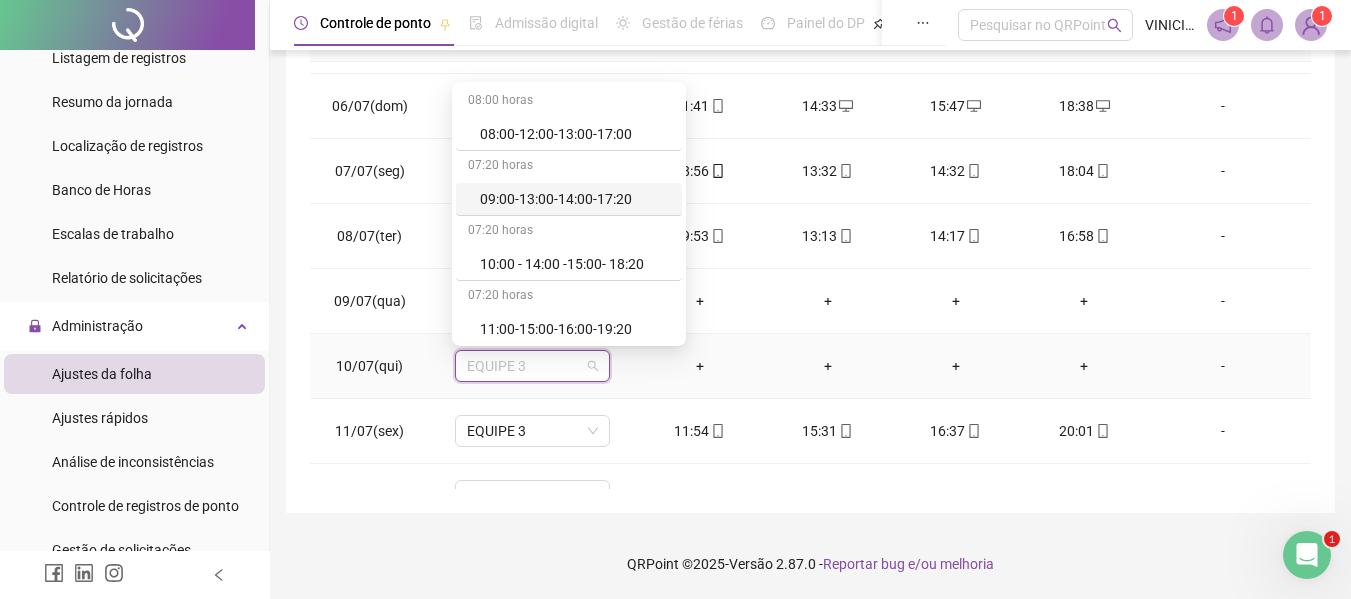 click on "-" at bounding box center (1223, 366) 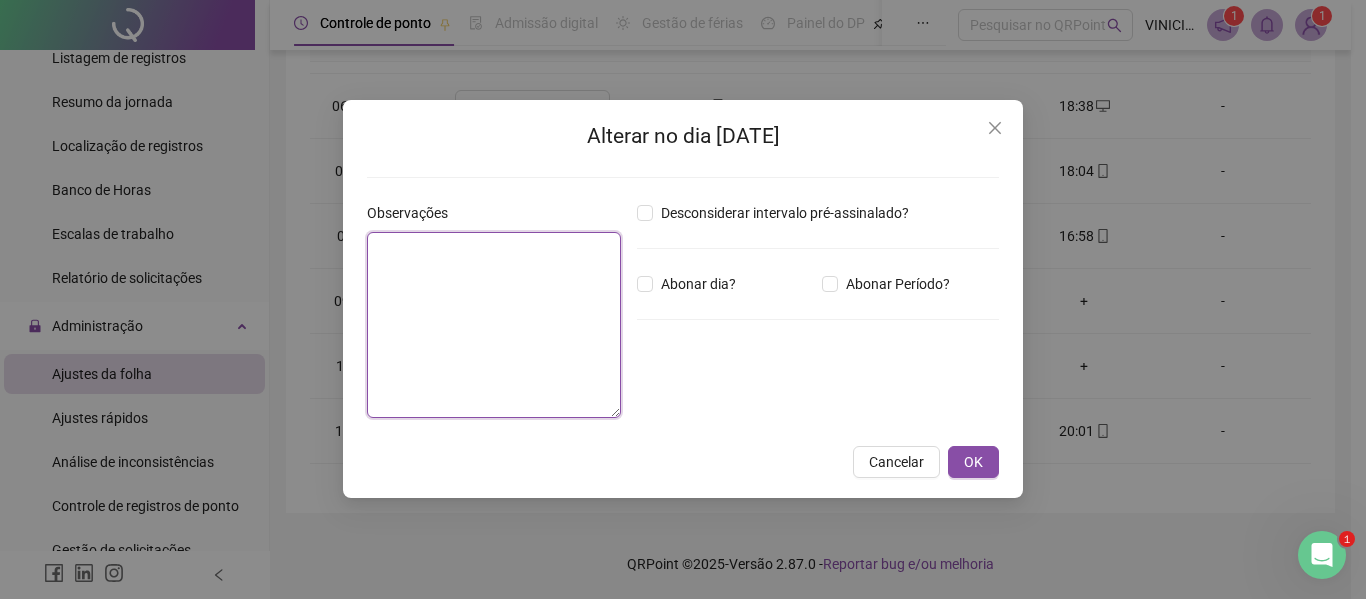 click at bounding box center (494, 325) 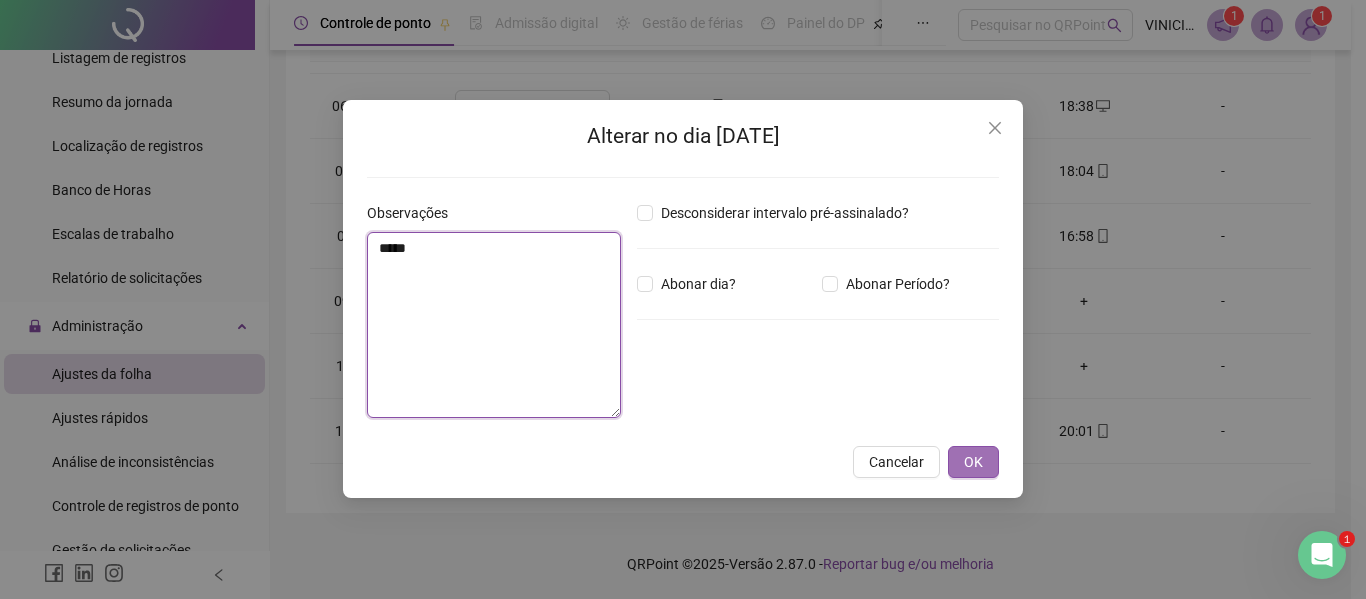 type on "*****" 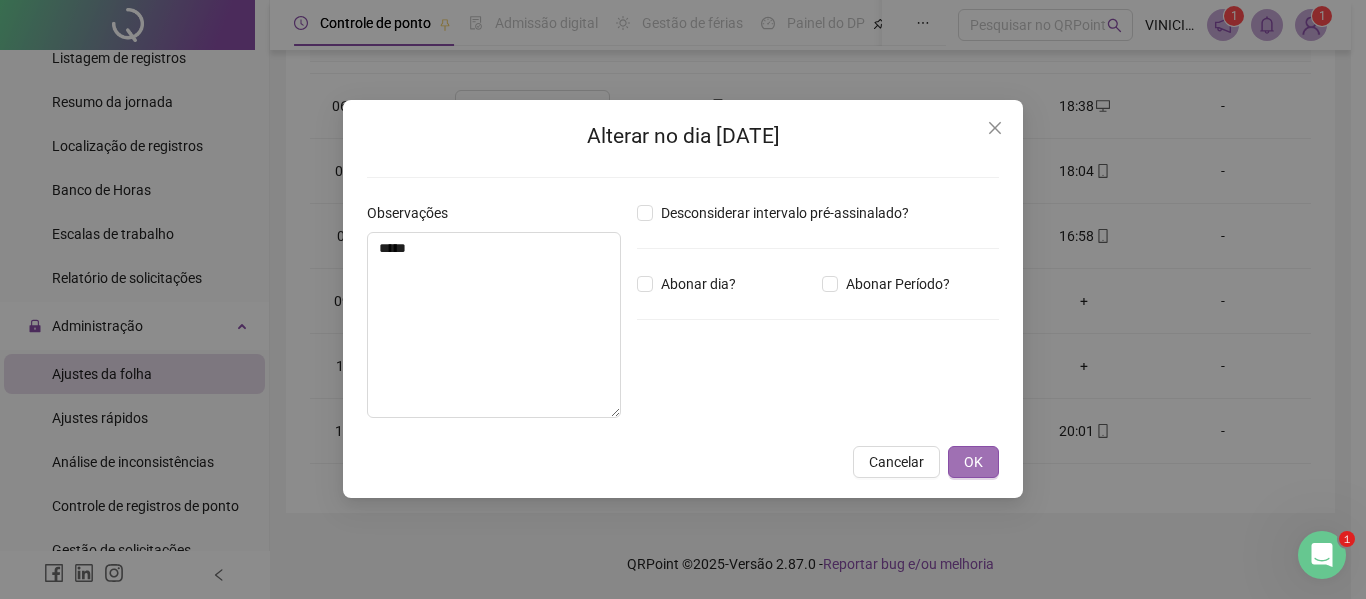click on "OK" at bounding box center [973, 462] 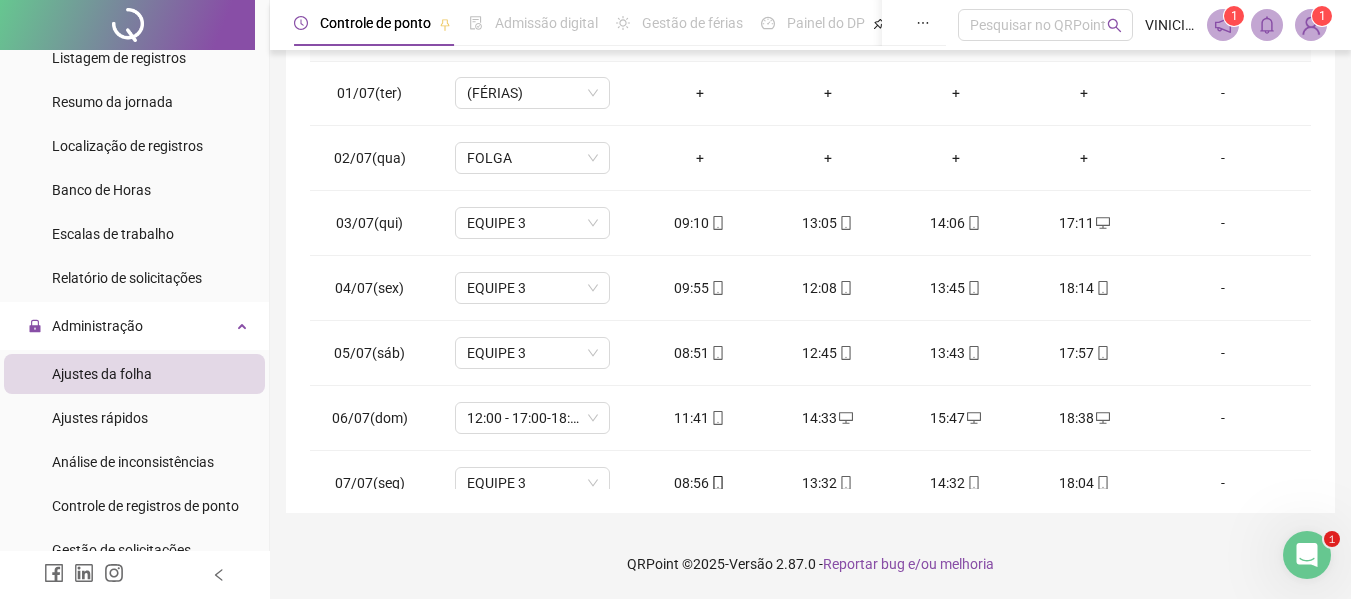 scroll, scrollTop: 0, scrollLeft: 0, axis: both 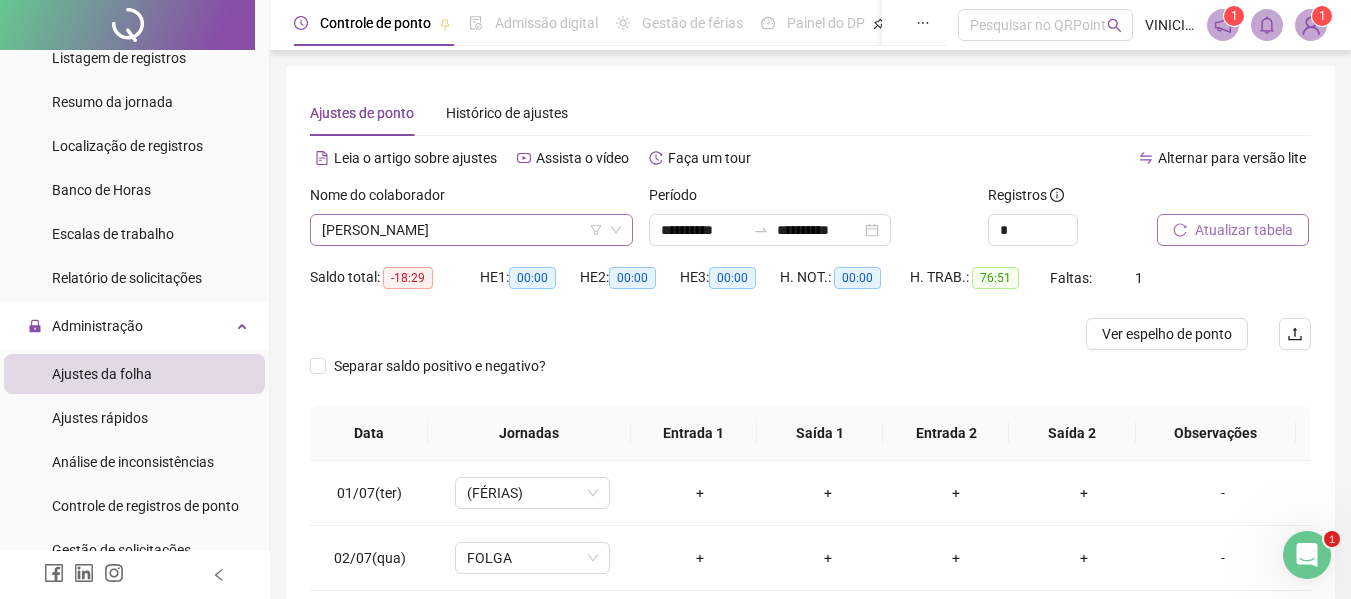 click on "[PERSON_NAME]" at bounding box center (471, 230) 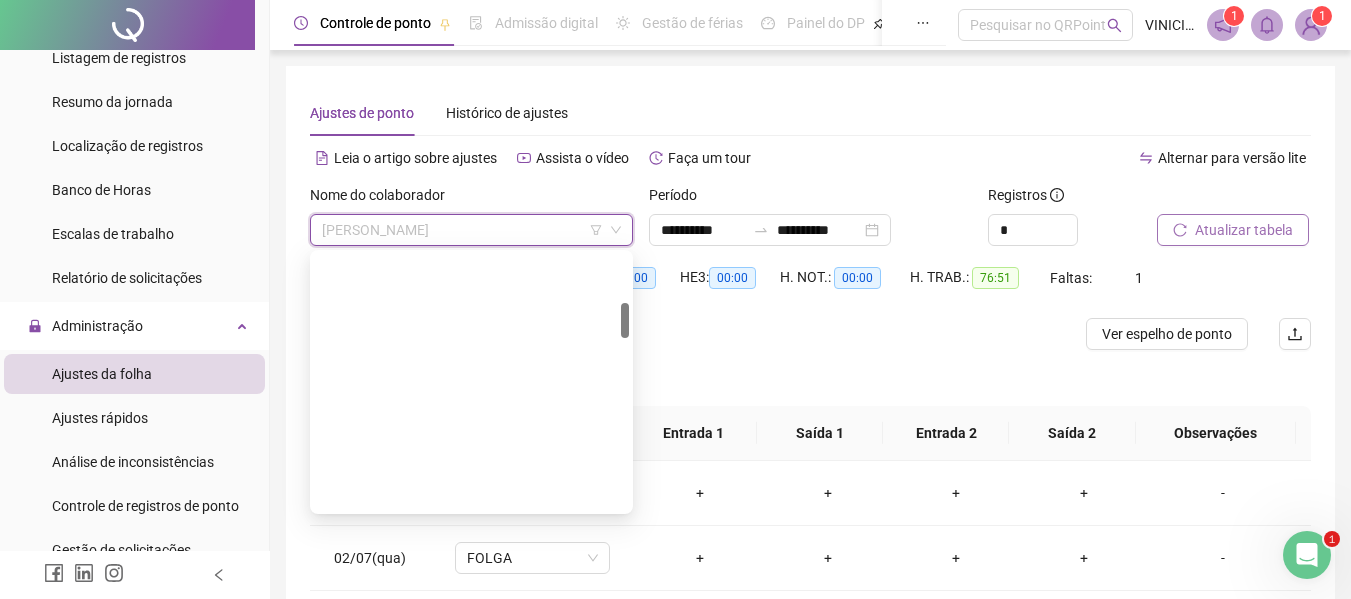 scroll, scrollTop: 352, scrollLeft: 0, axis: vertical 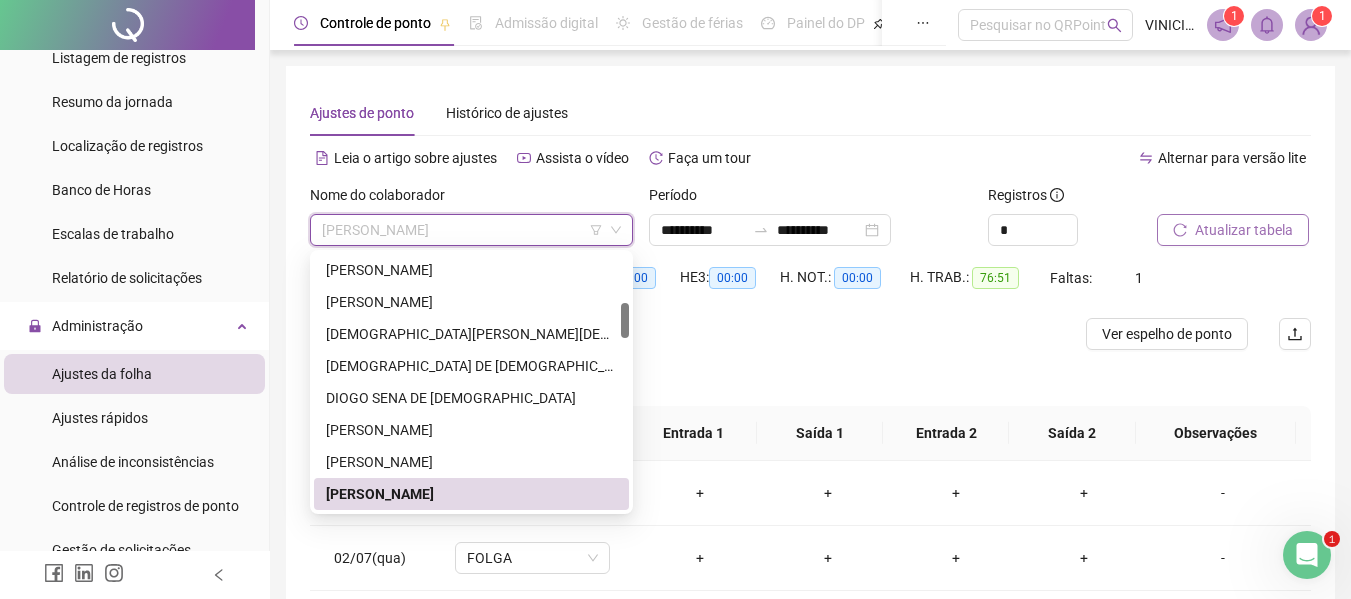 paste on "**********" 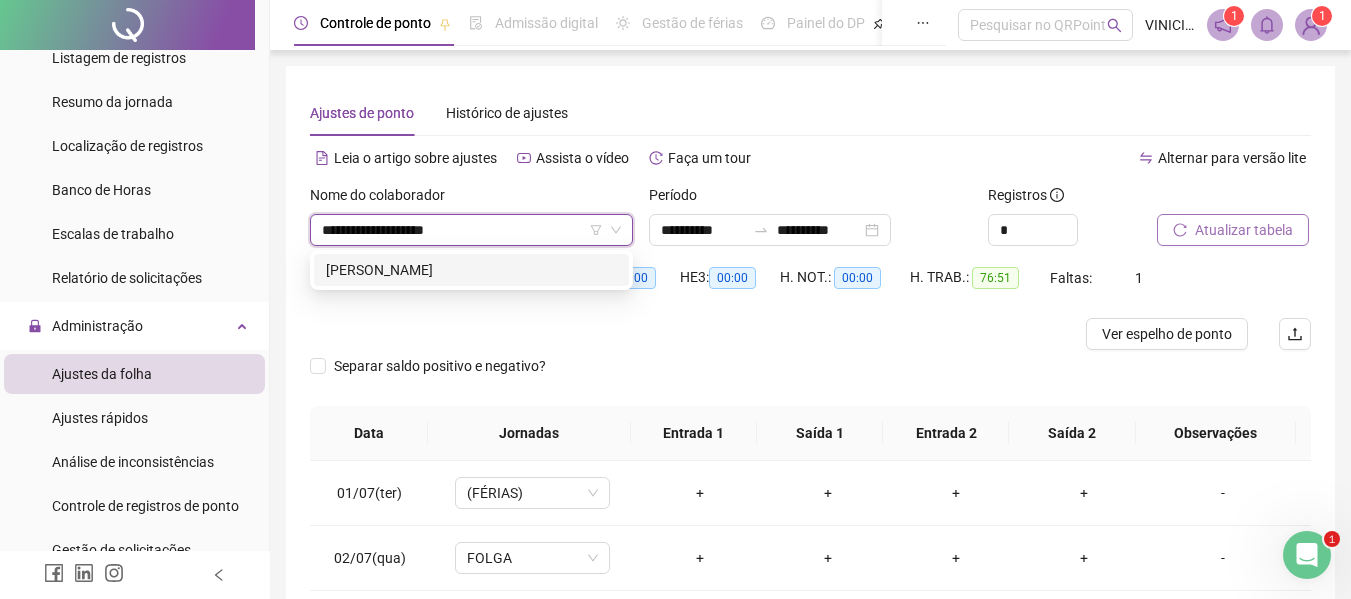 scroll, scrollTop: 0, scrollLeft: 0, axis: both 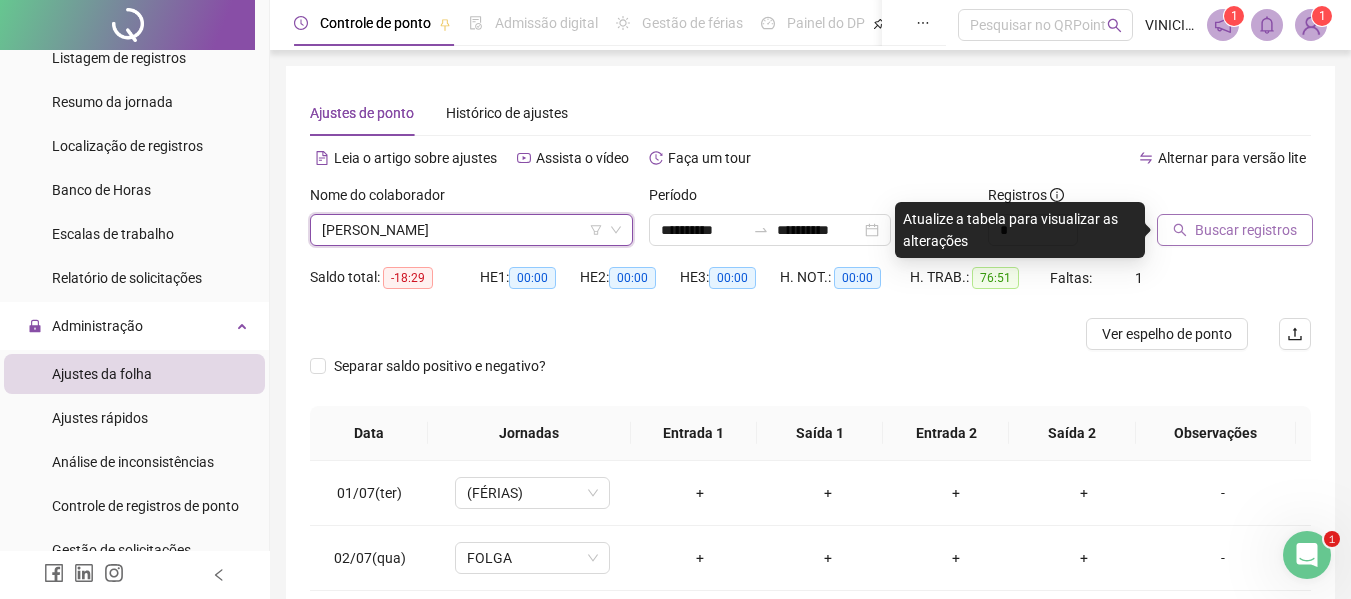 click 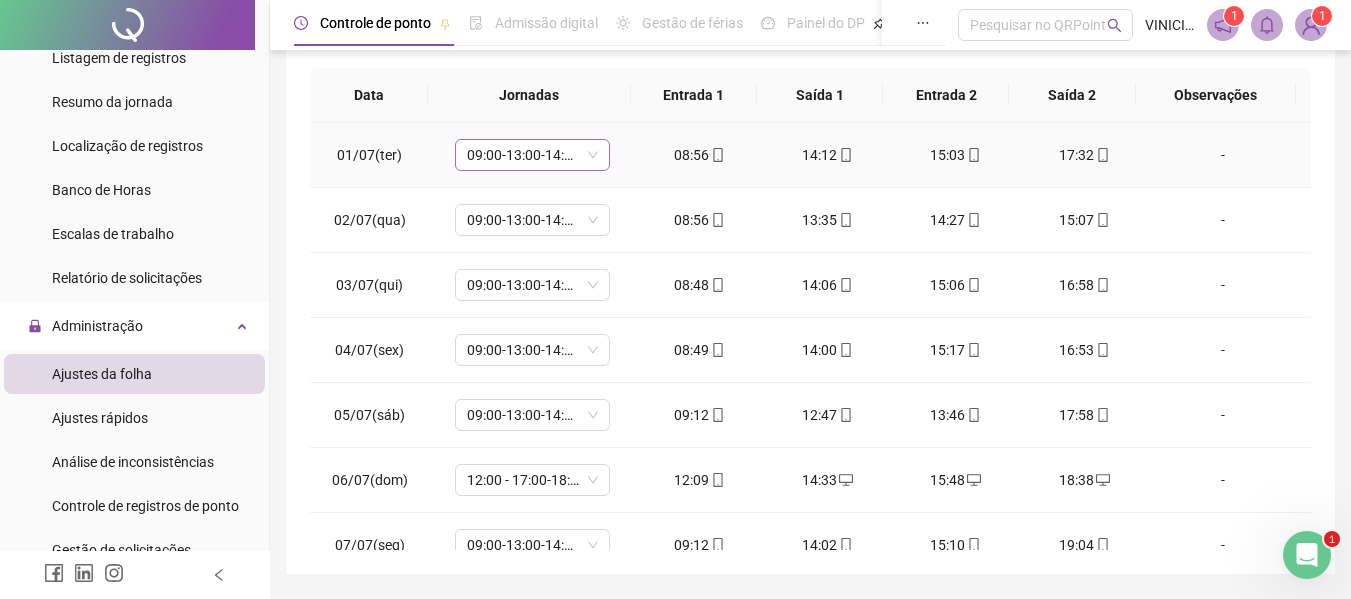 scroll, scrollTop: 423, scrollLeft: 0, axis: vertical 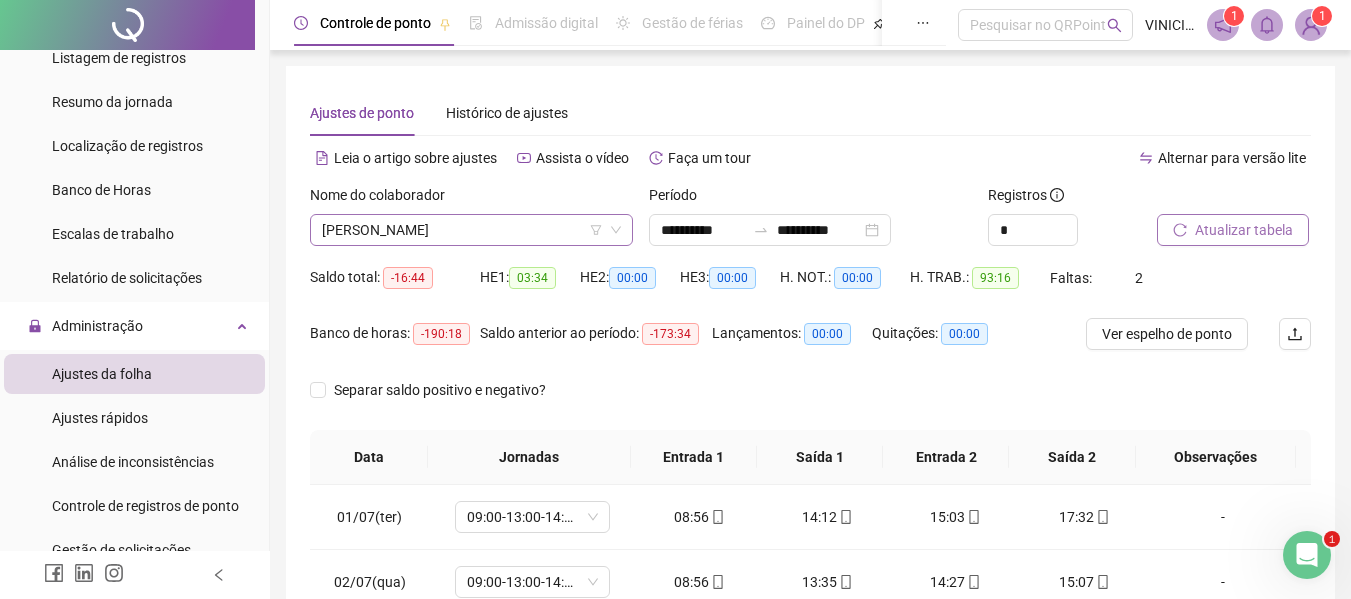 click on "[PERSON_NAME]" at bounding box center (471, 230) 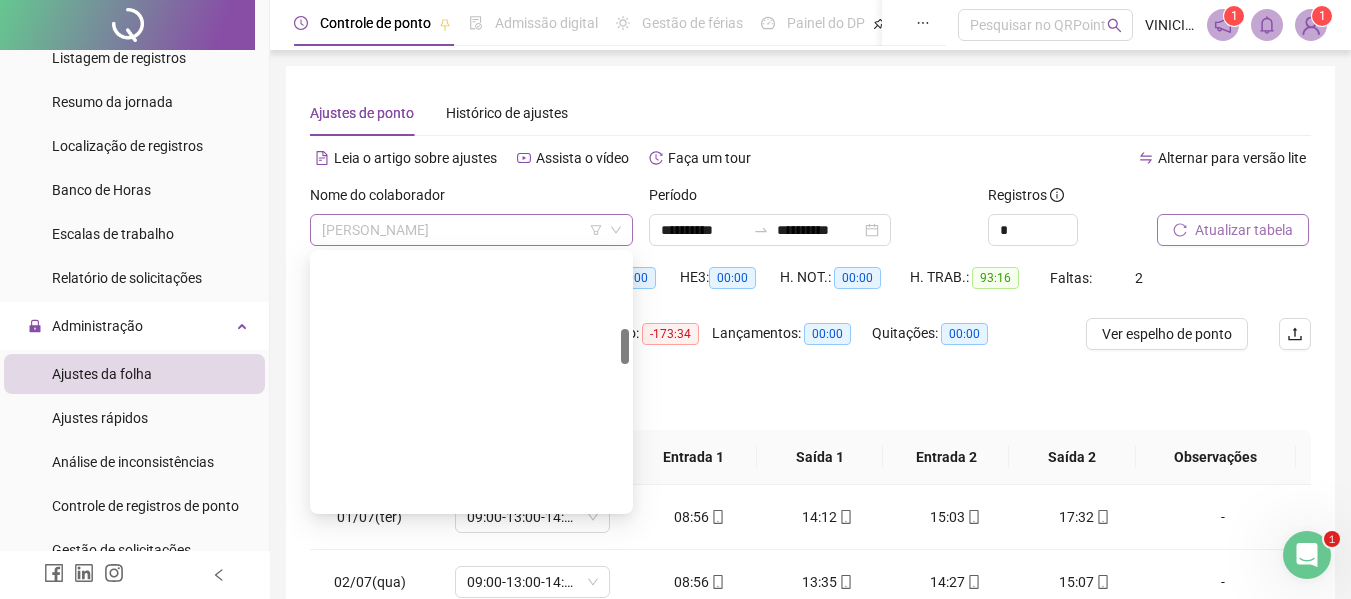 scroll, scrollTop: 544, scrollLeft: 0, axis: vertical 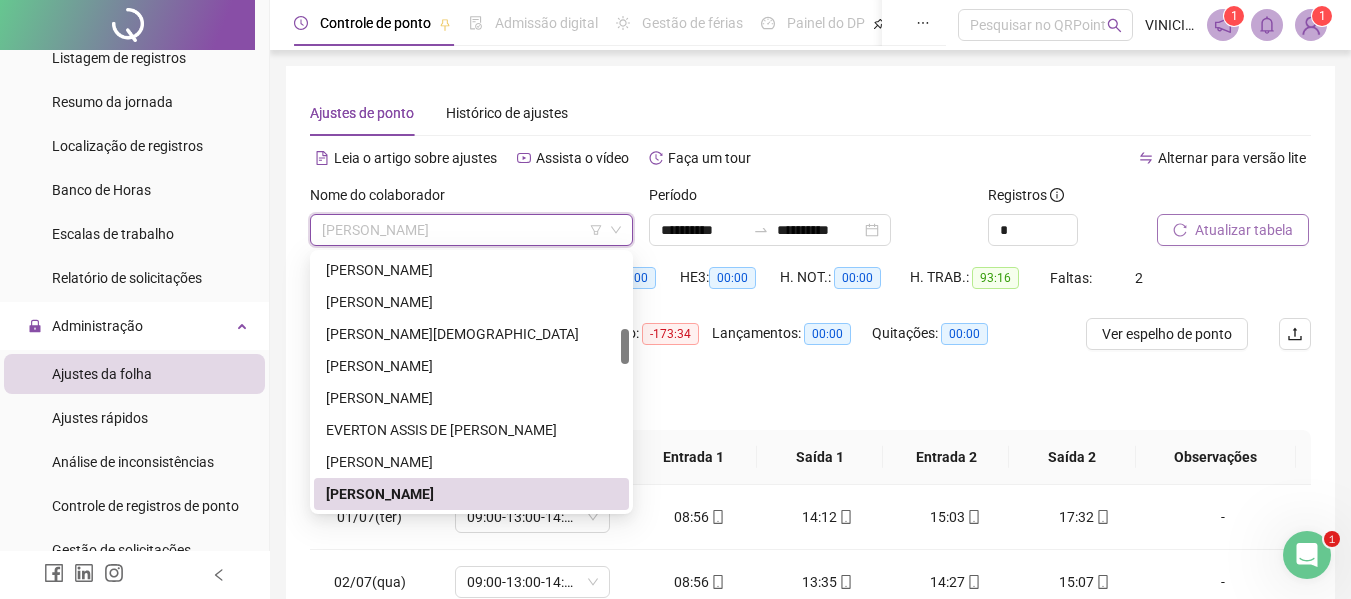 paste on "**********" 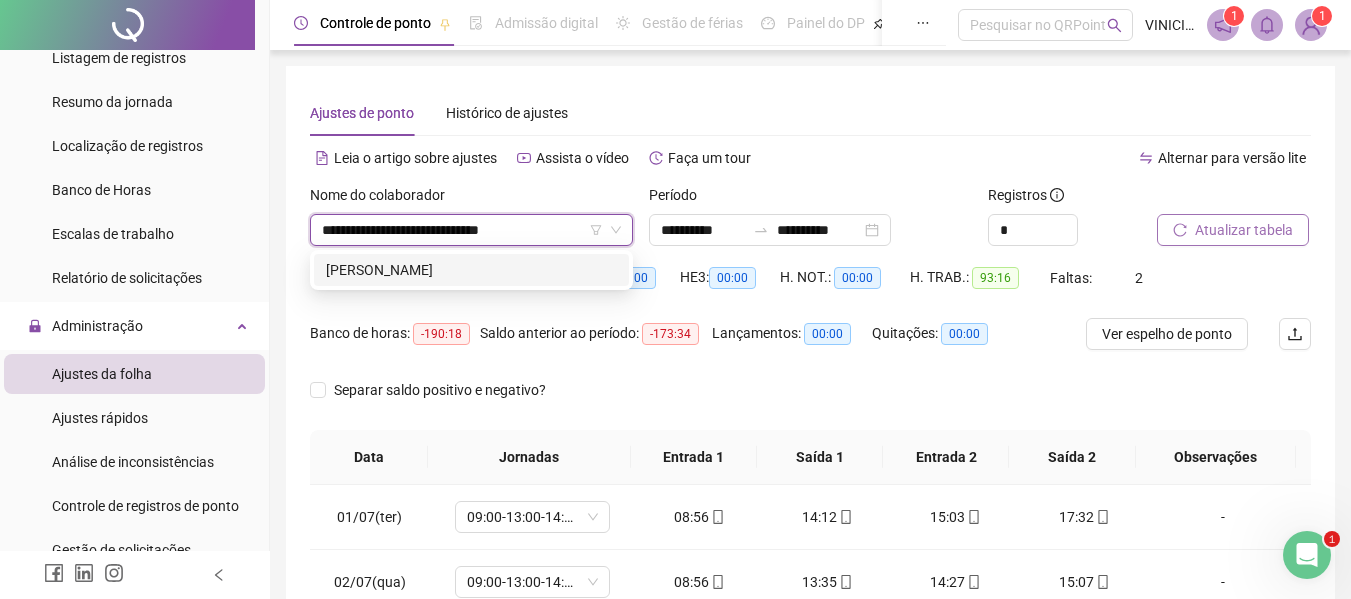 scroll, scrollTop: 0, scrollLeft: 0, axis: both 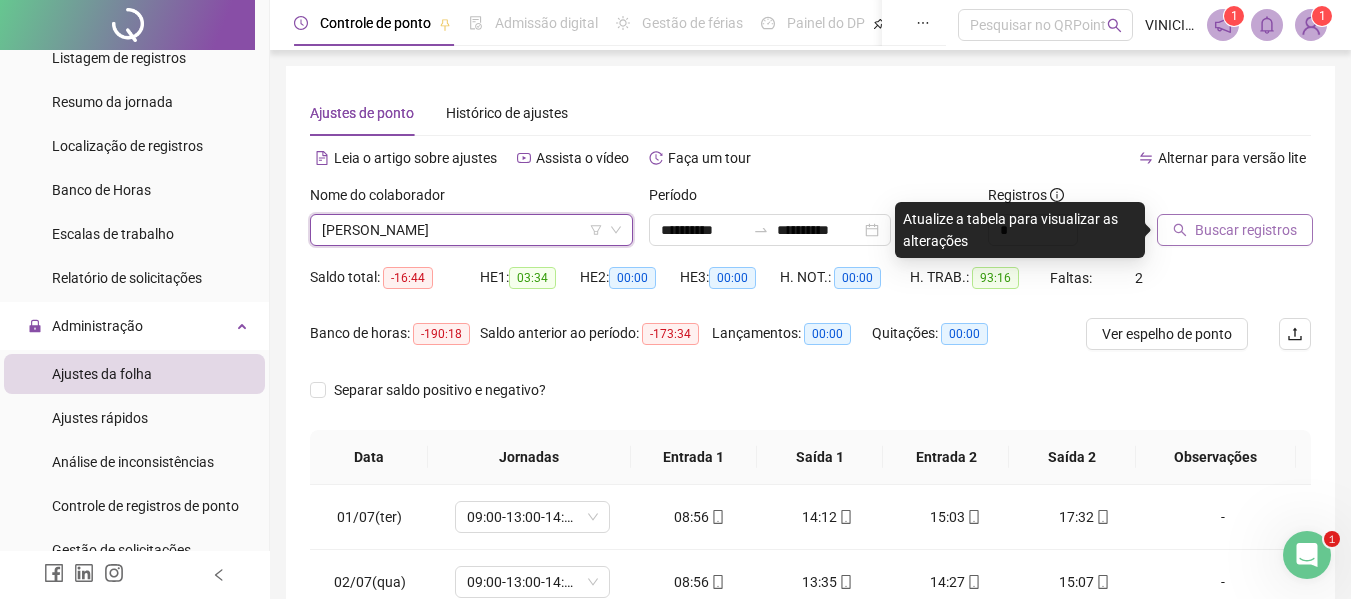 click on "Buscar registros" at bounding box center (1246, 230) 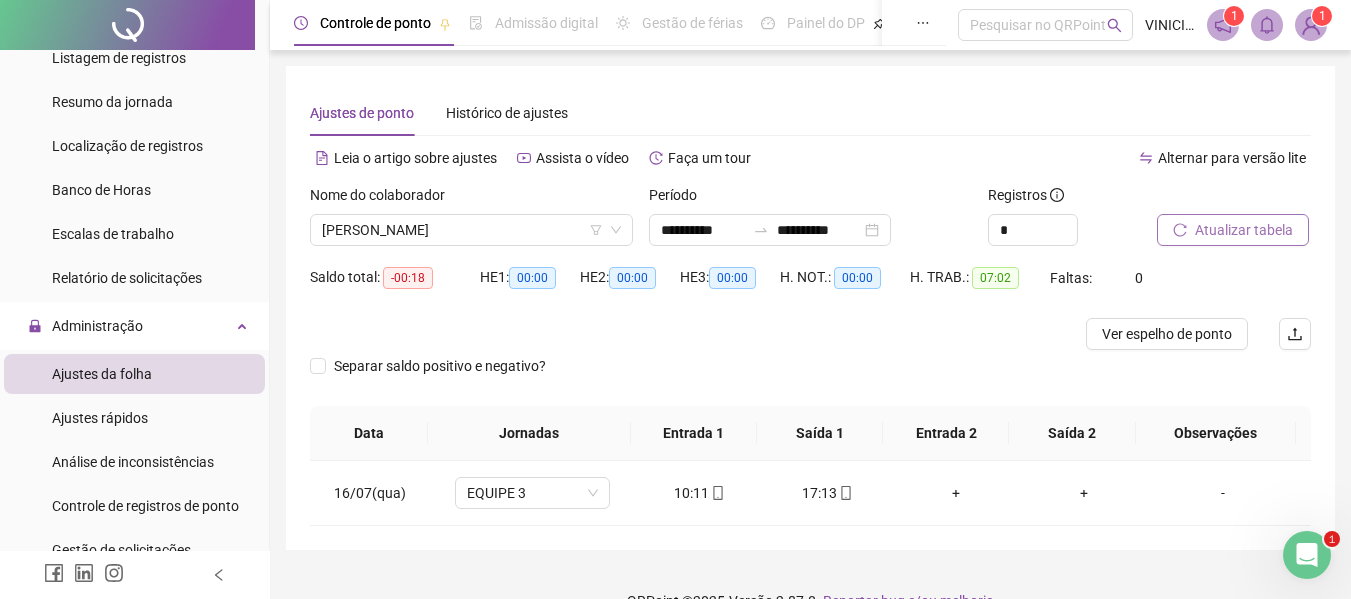 scroll, scrollTop: 37, scrollLeft: 0, axis: vertical 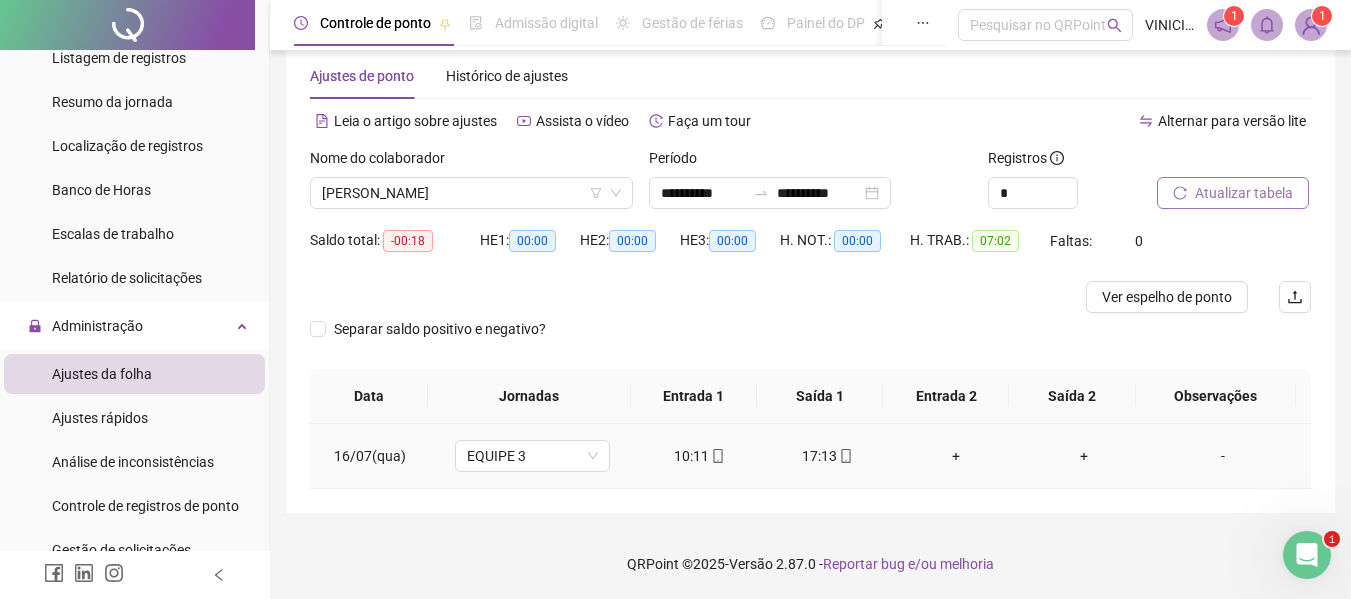 click on "+" at bounding box center [1084, 456] 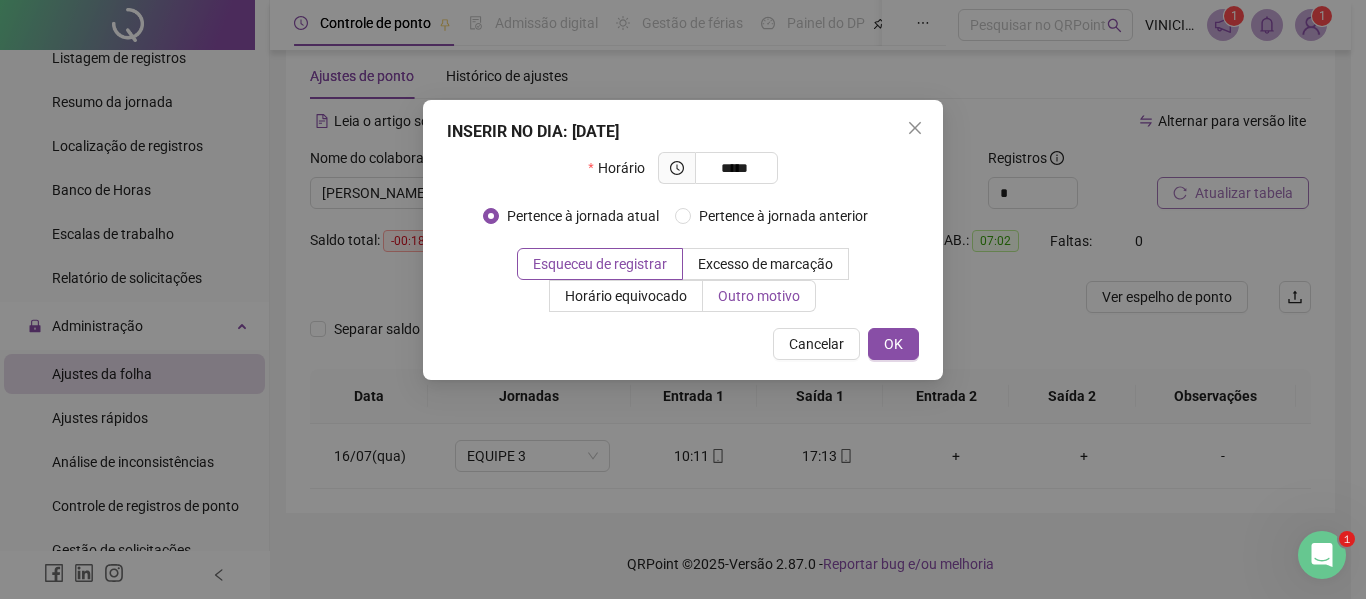 type on "*****" 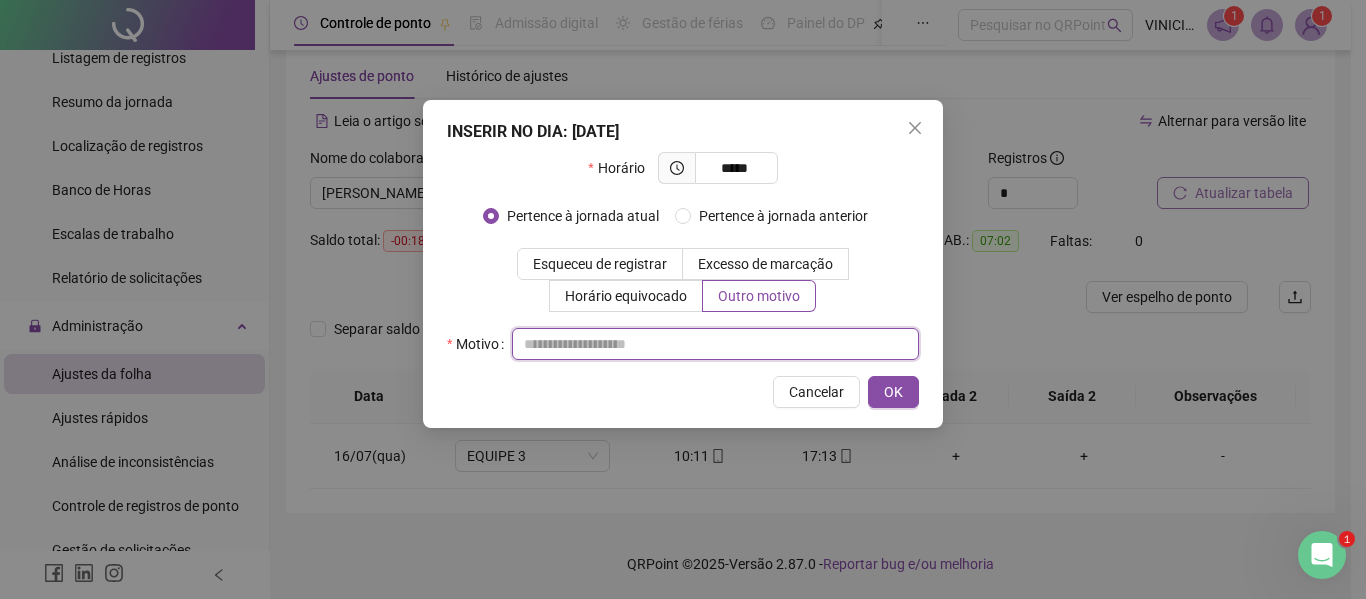 click at bounding box center [715, 344] 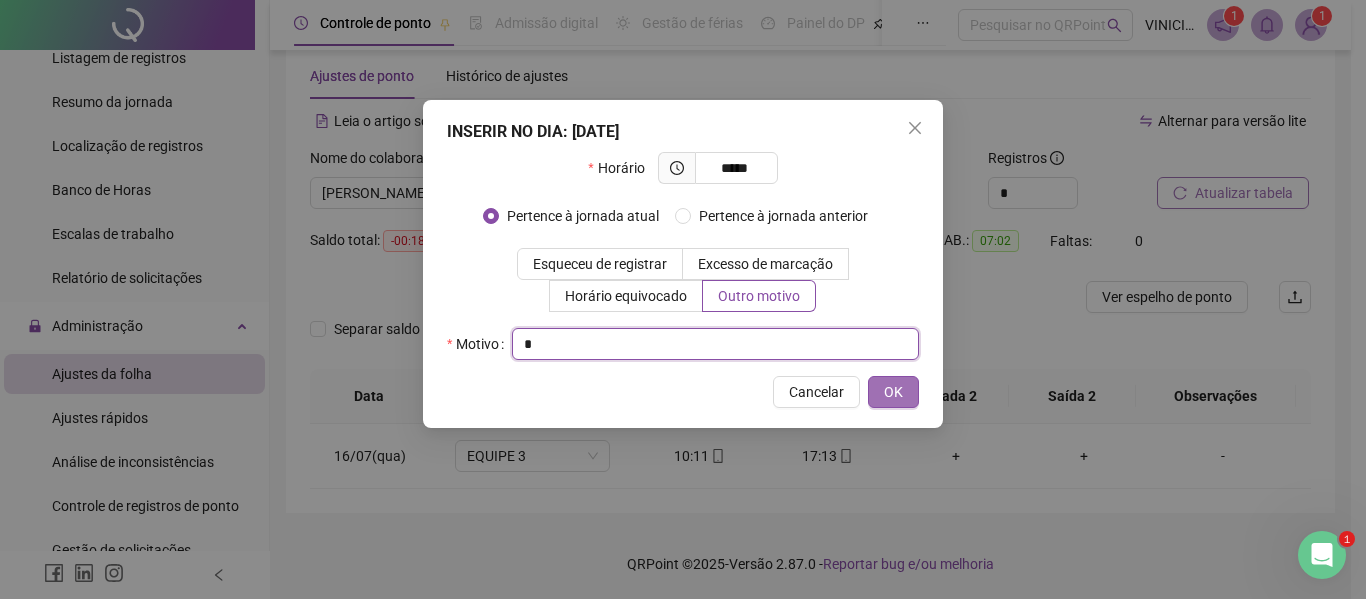 type on "*" 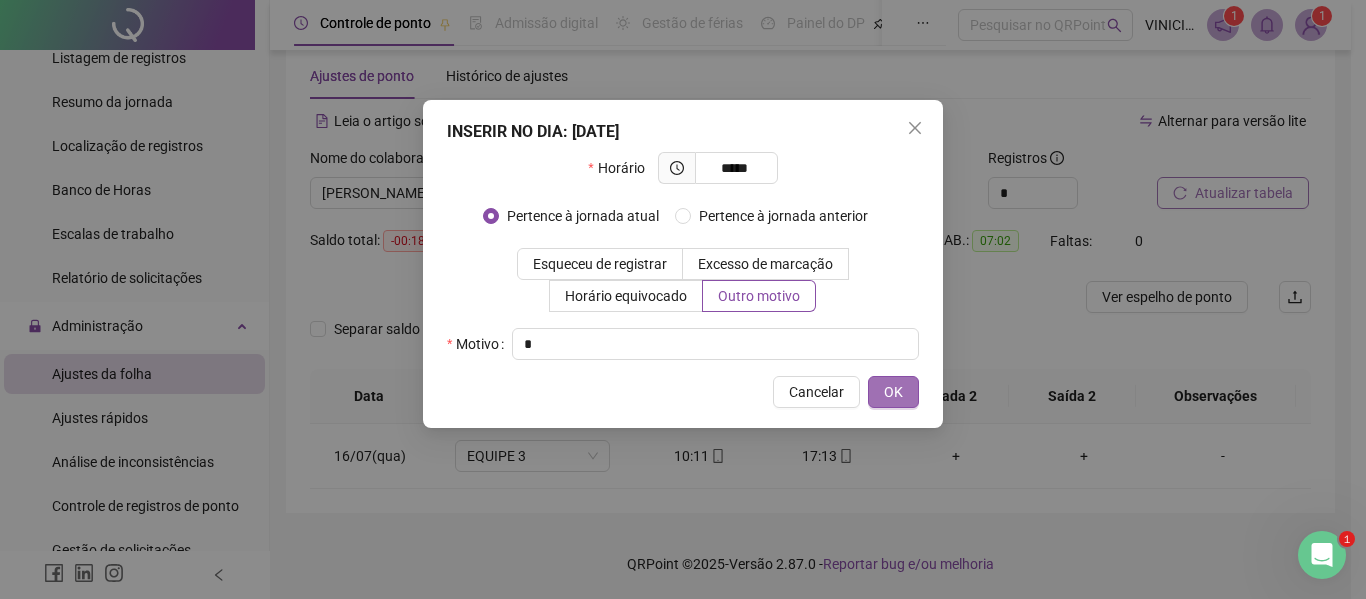 click on "OK" at bounding box center [893, 392] 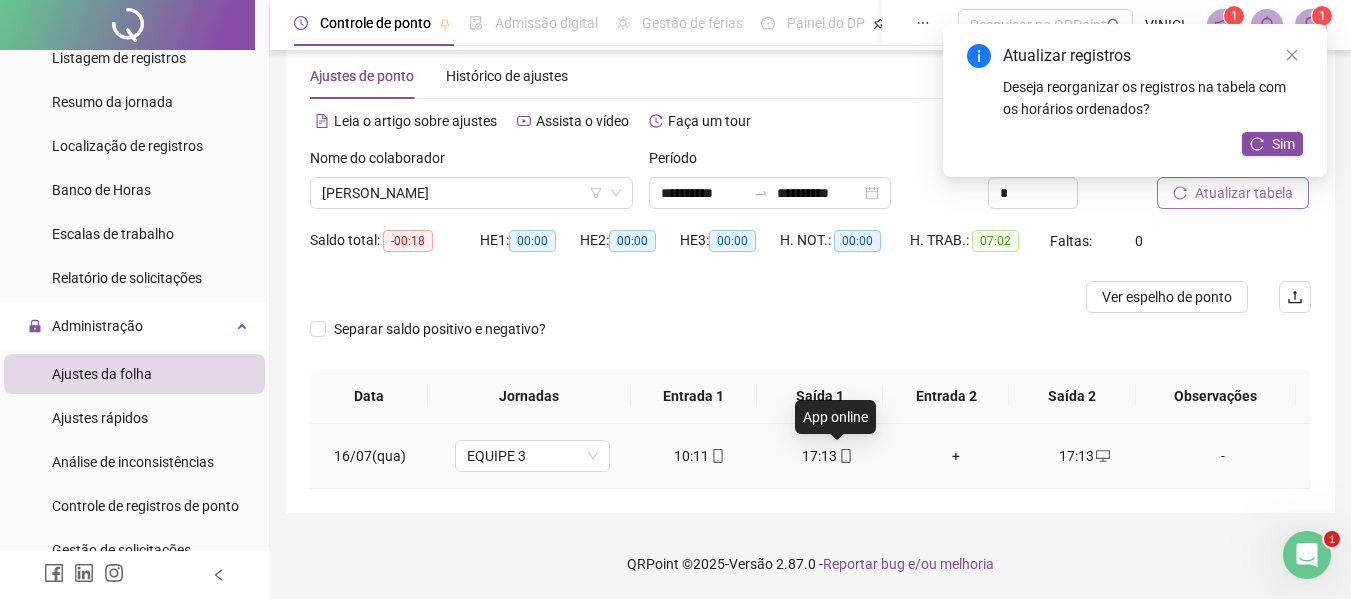 click 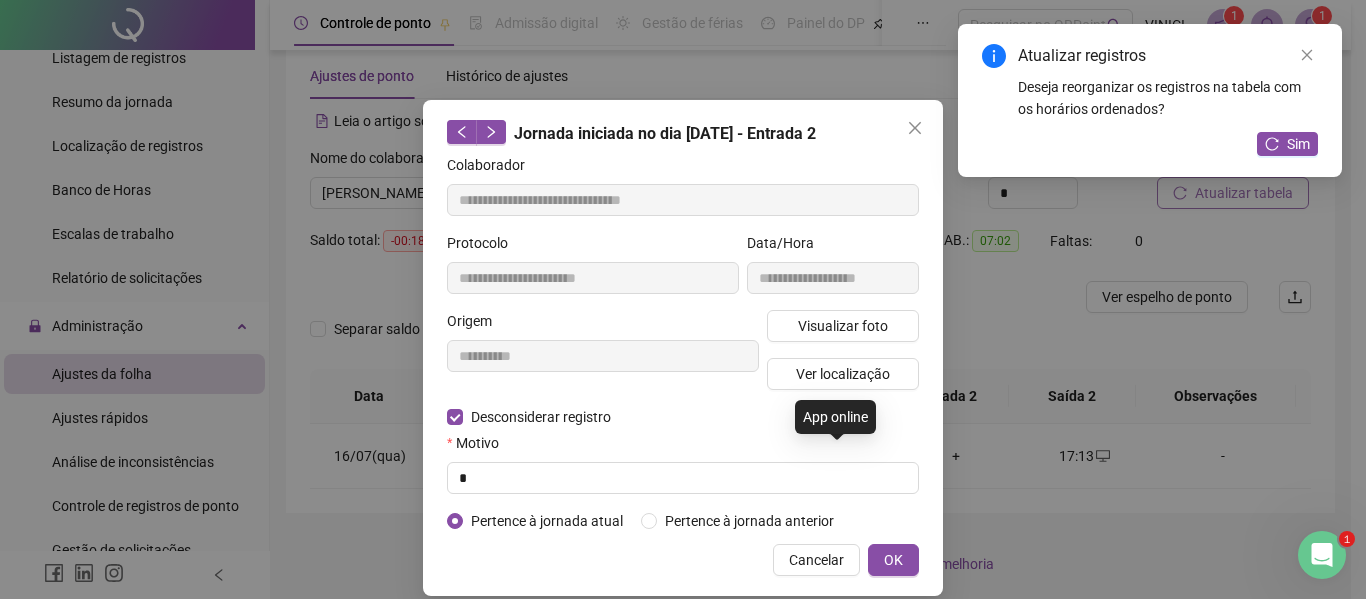 type on "**********" 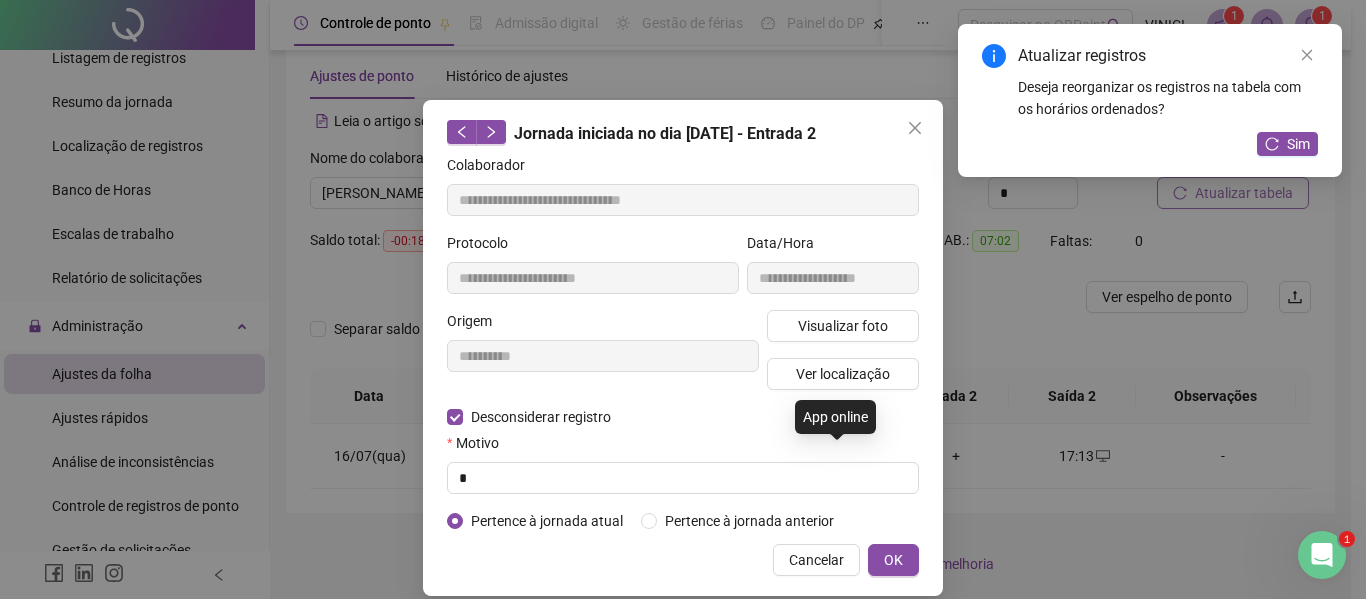 type on "**********" 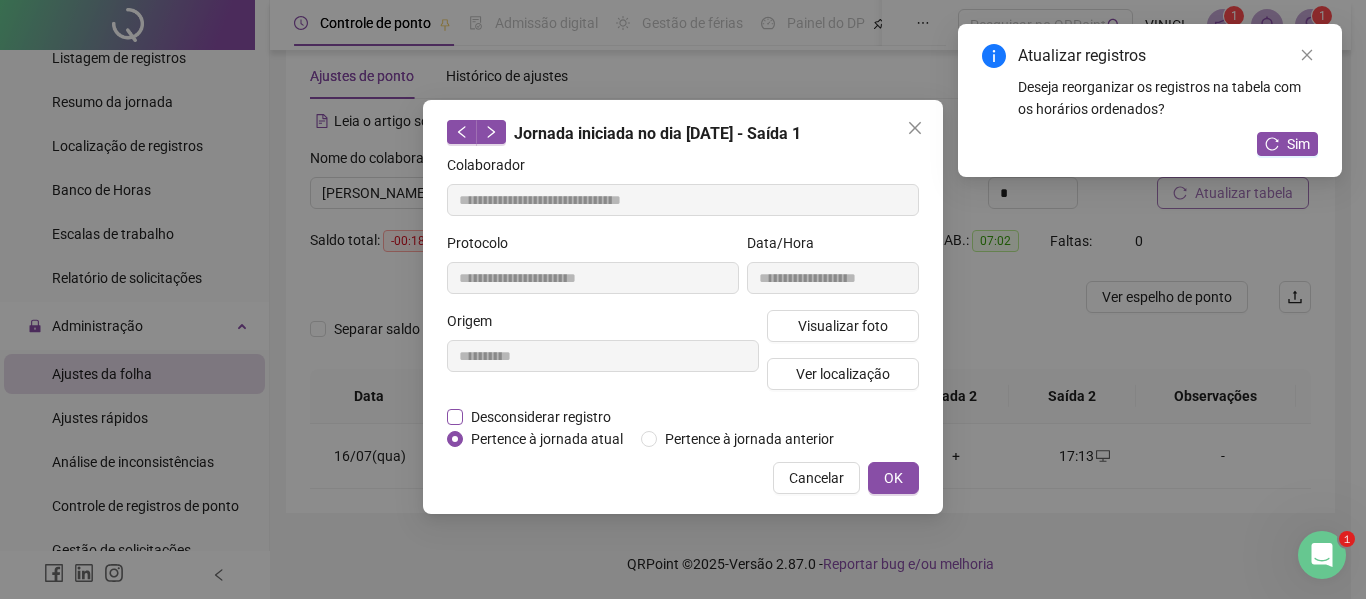 click on "Desconsiderar registro" at bounding box center (541, 417) 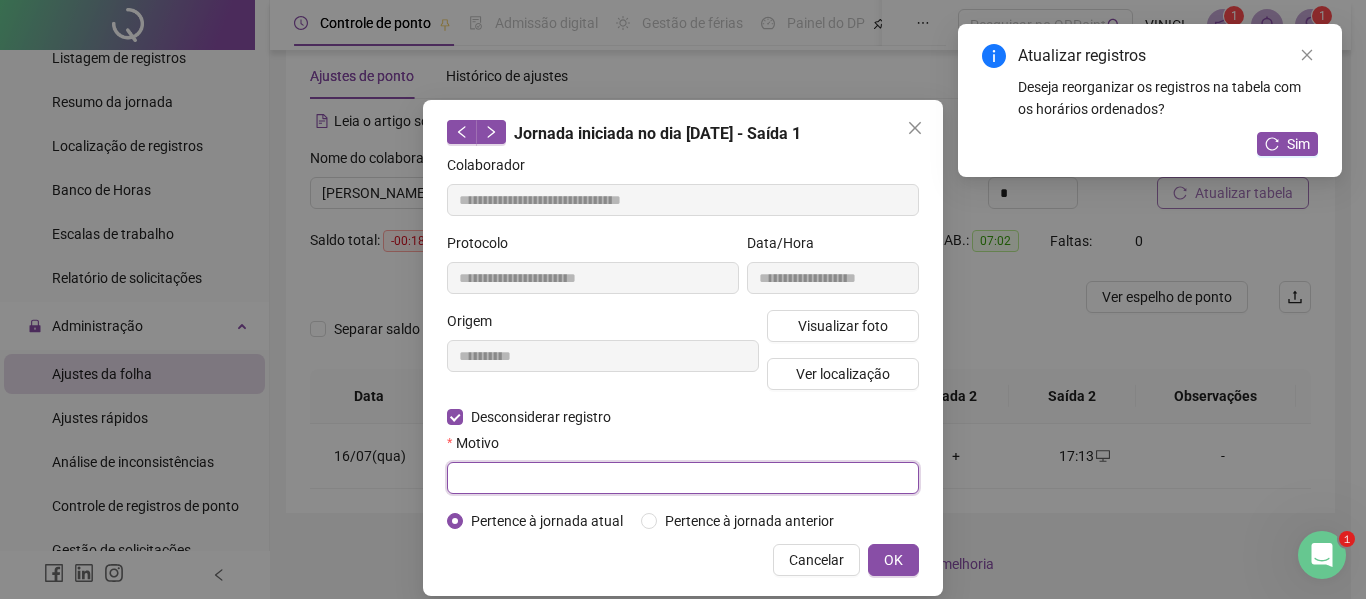 click at bounding box center [683, 478] 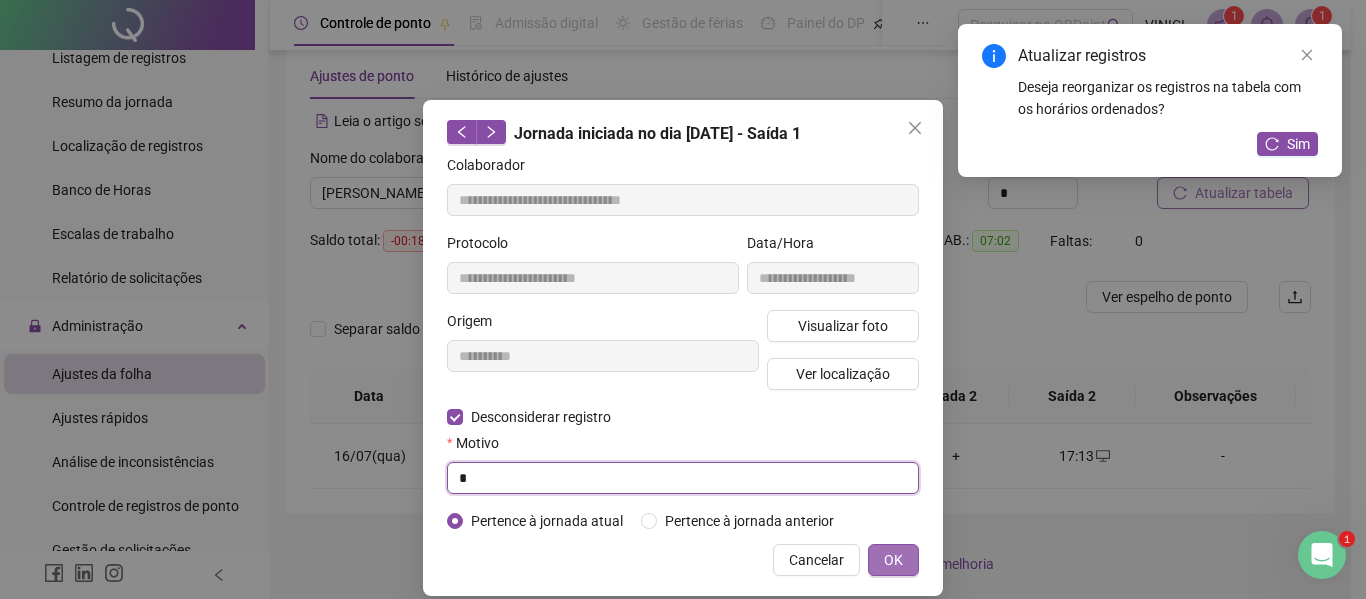 type on "*" 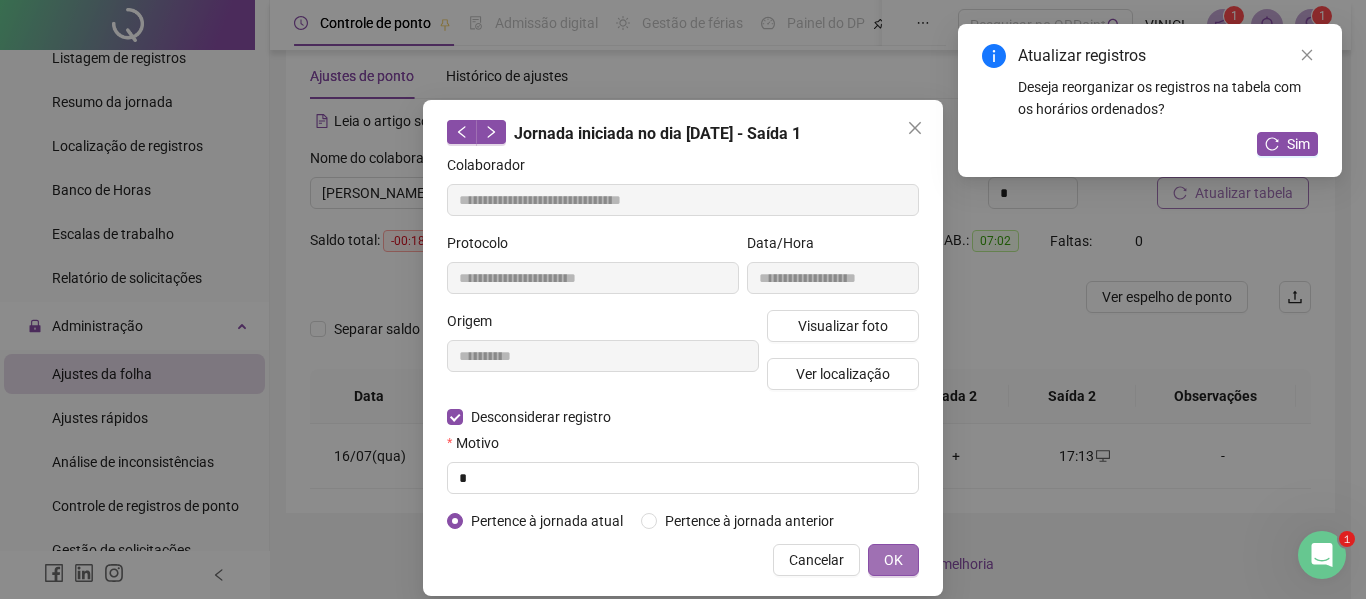 click on "OK" at bounding box center [893, 560] 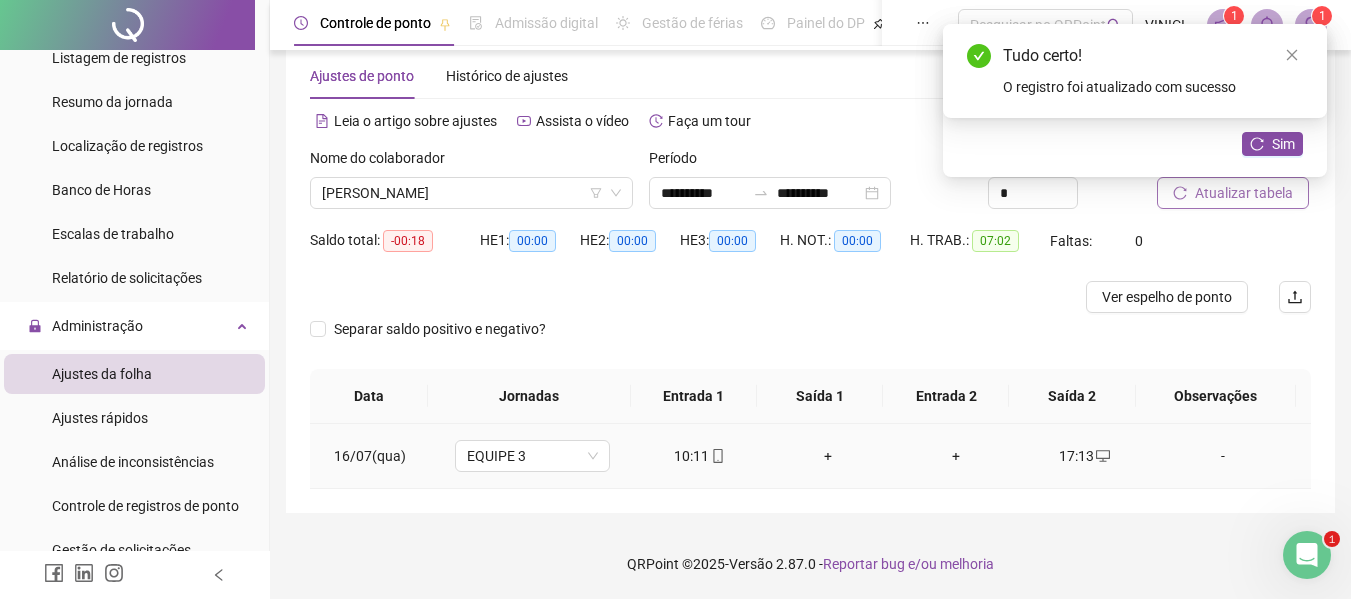 click on "+" at bounding box center [828, 456] 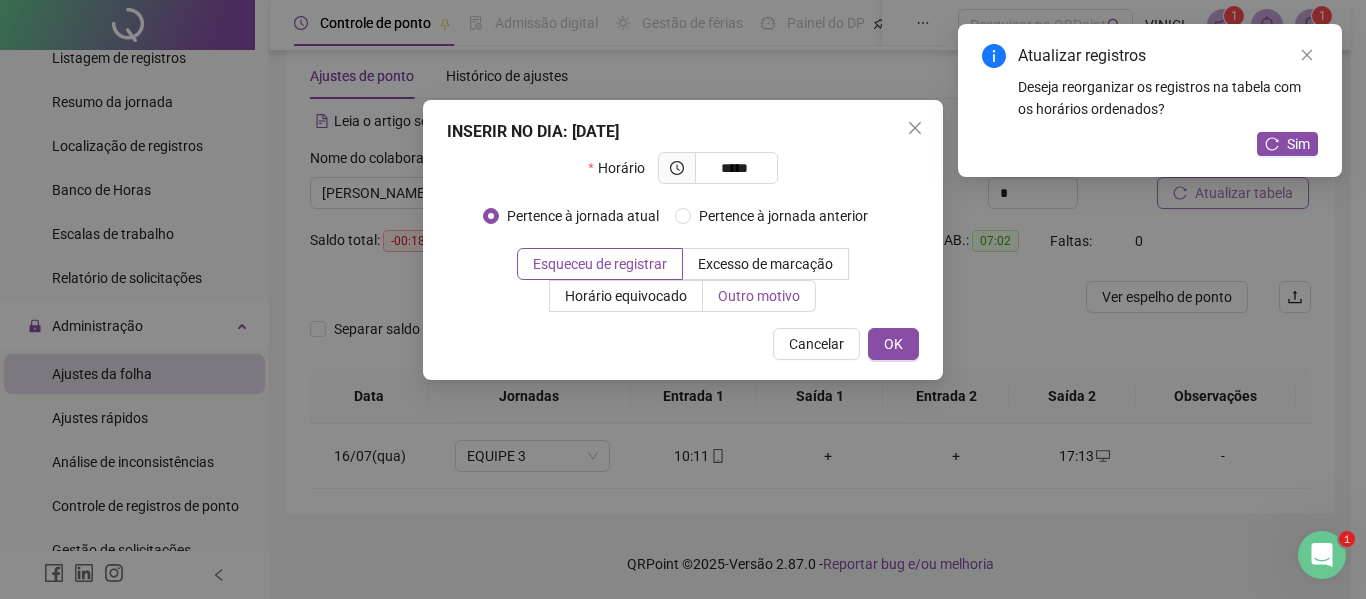 type on "*****" 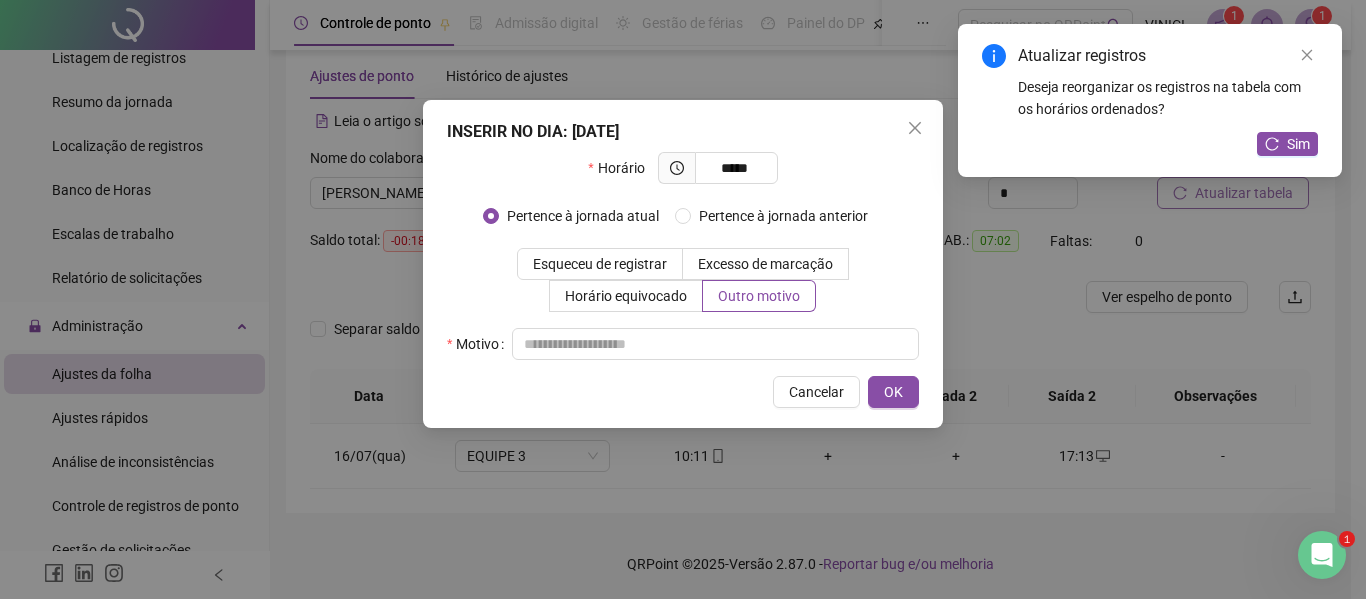 click on "INSERIR NO DIA :   [DATE] Horário ***** Pertence à jornada atual Pertence à jornada anterior Esqueceu de registrar Excesso de marcação Horário equivocado Outro motivo Motivo Cancelar OK" at bounding box center (683, 264) 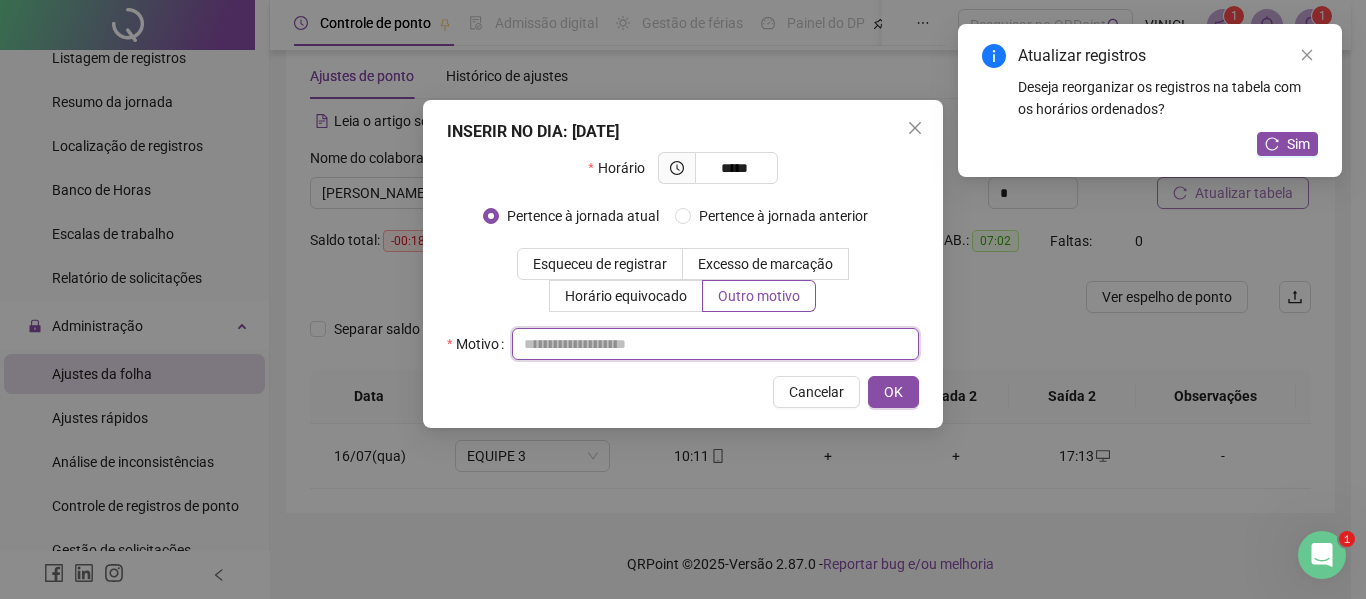 click at bounding box center (715, 344) 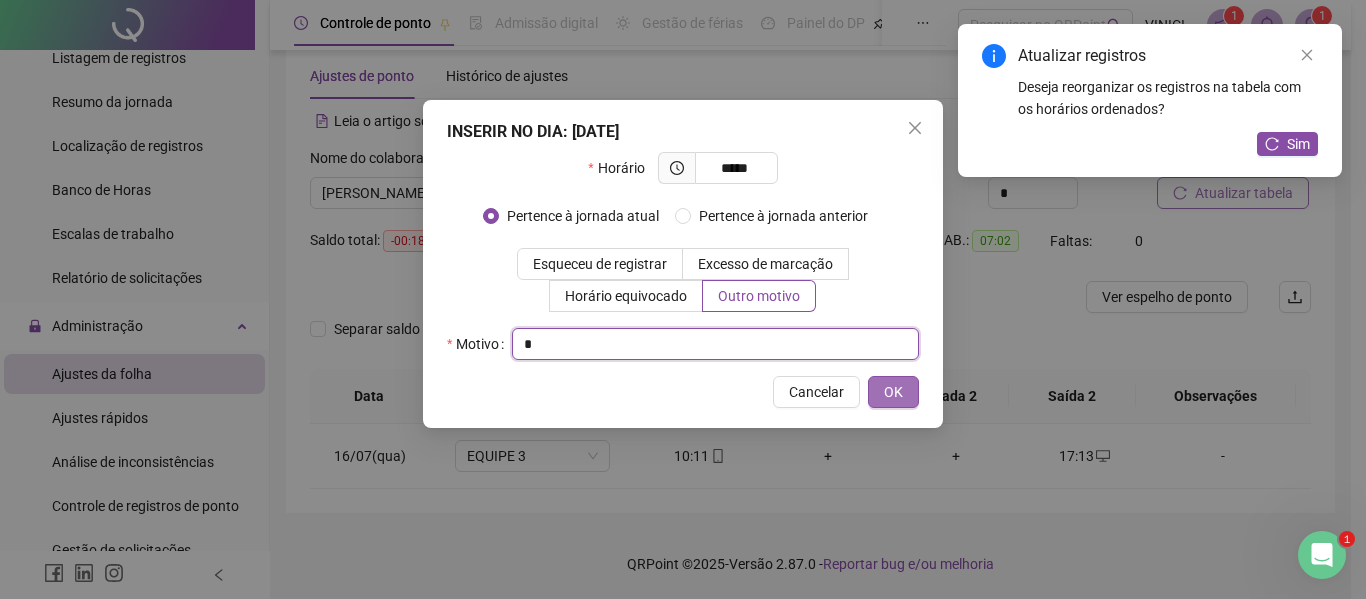 type on "*" 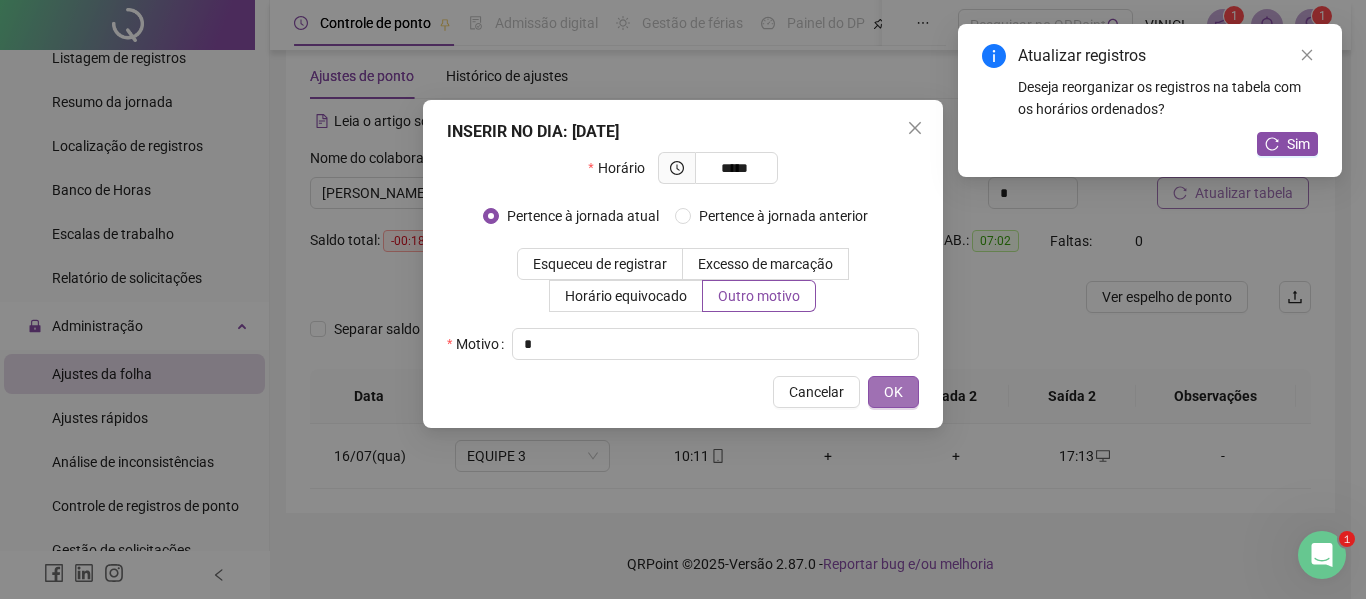 click on "OK" at bounding box center [893, 392] 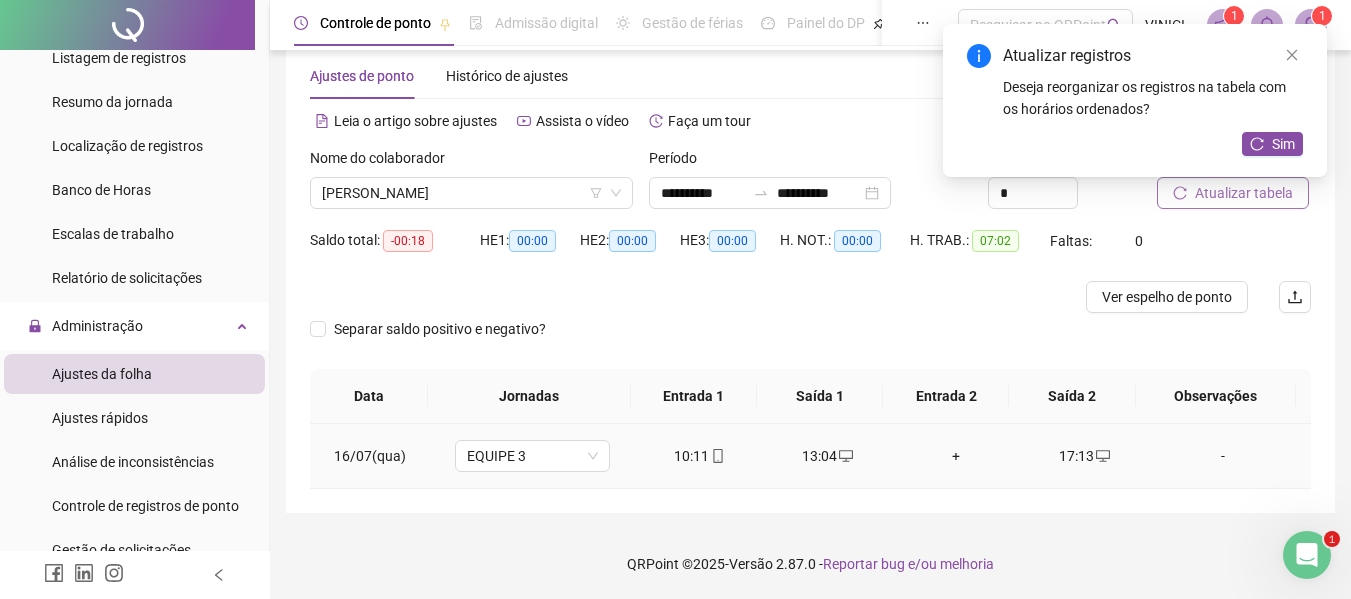 click on "+" at bounding box center (956, 456) 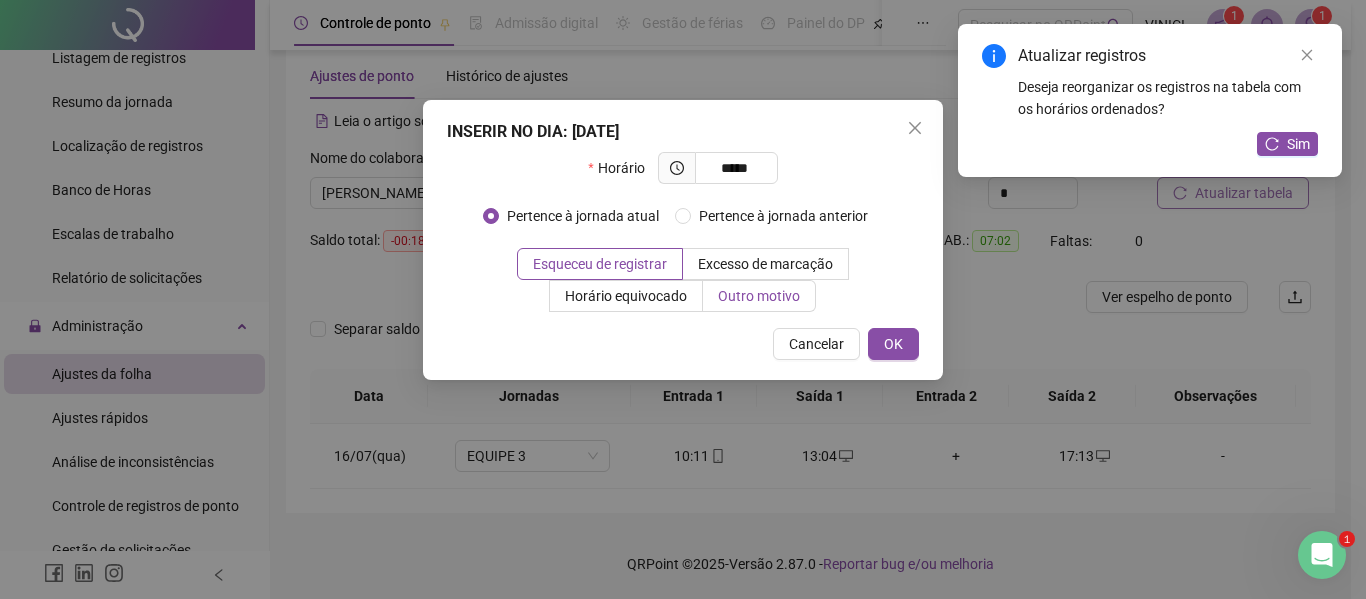 type on "*****" 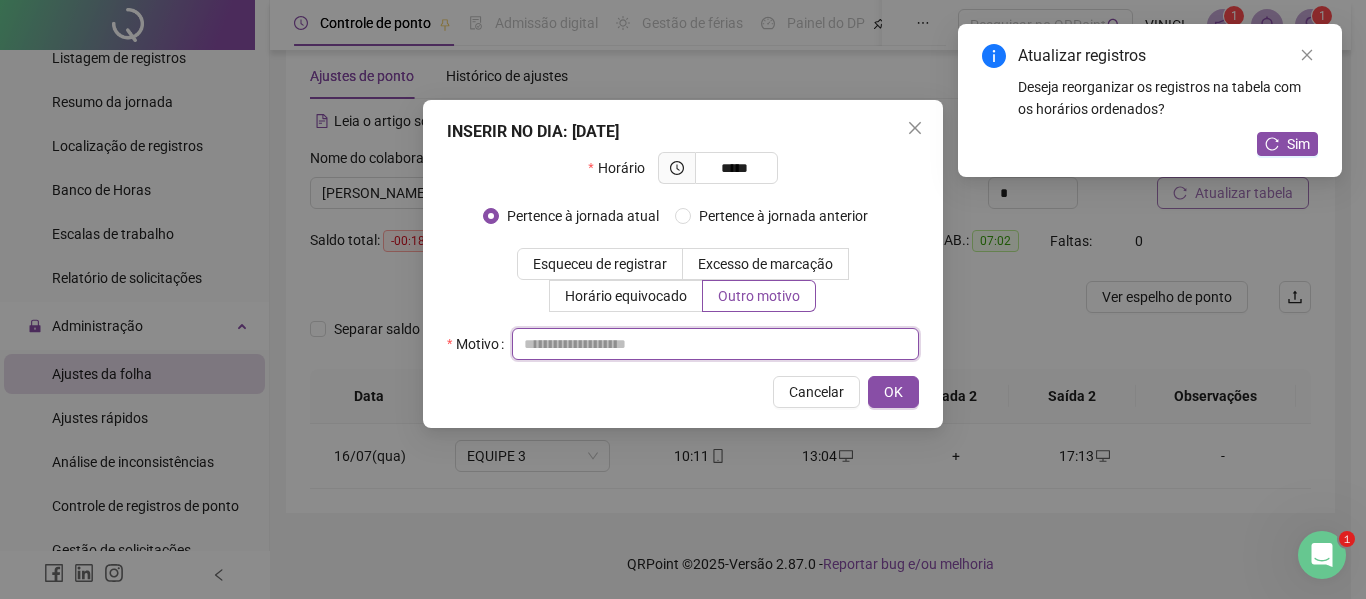 click at bounding box center (715, 344) 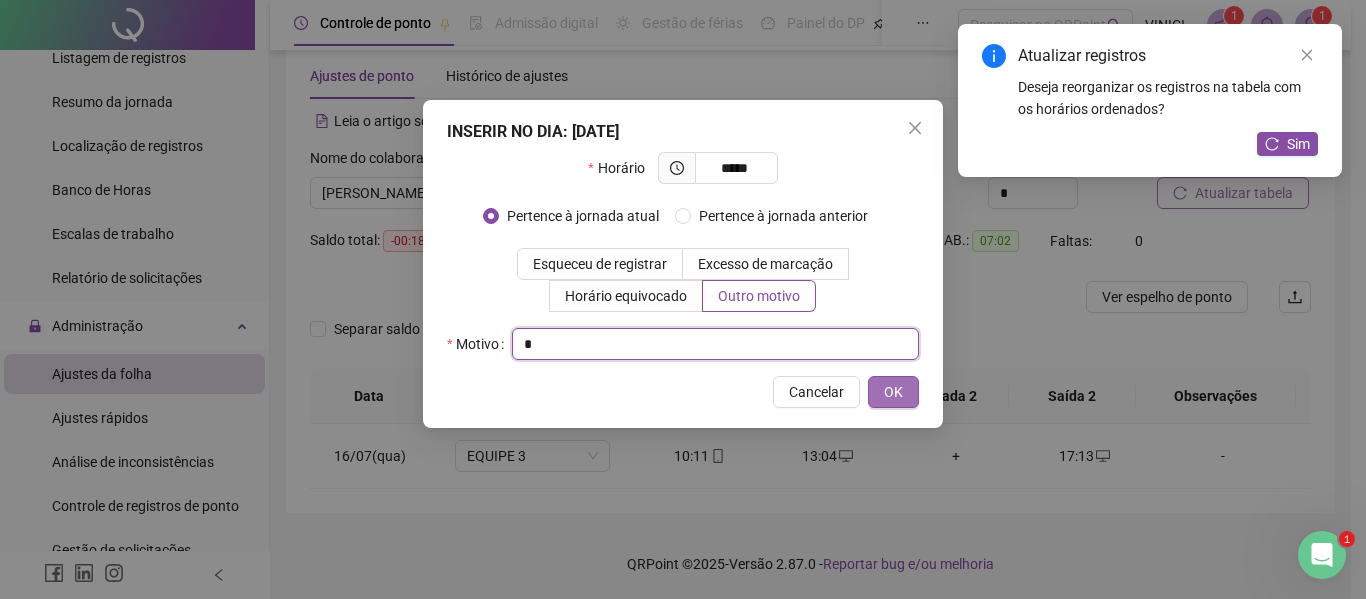 type on "*" 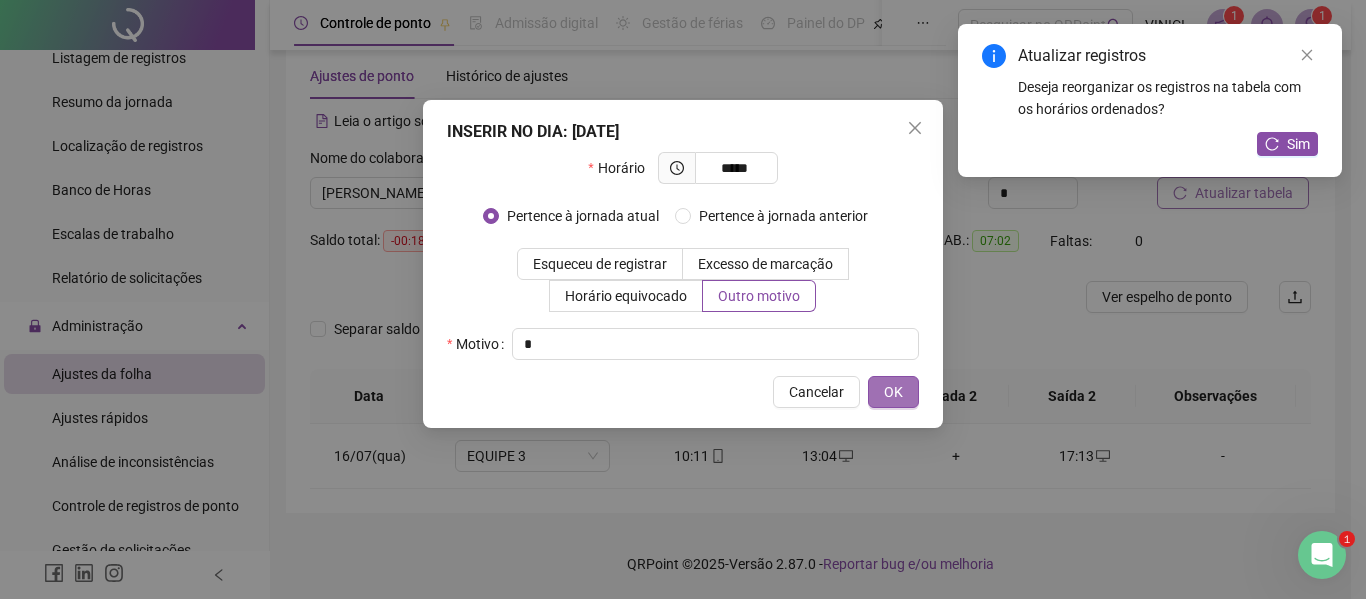 click on "OK" at bounding box center [893, 392] 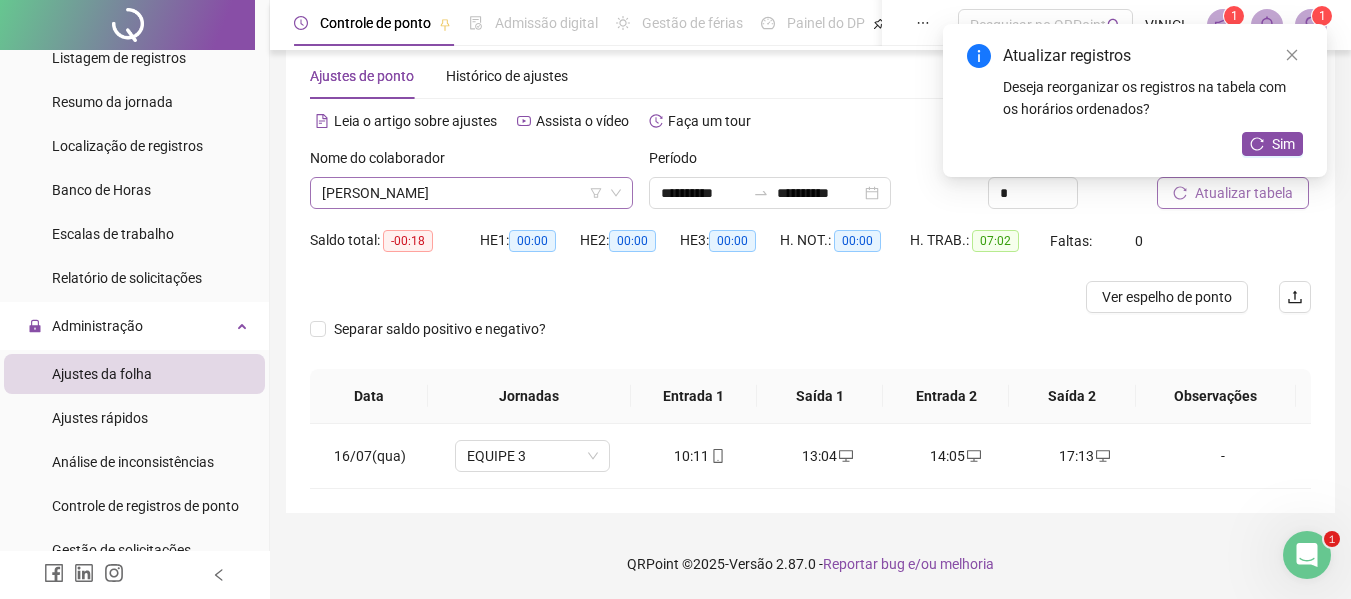 click on "[PERSON_NAME]" at bounding box center (471, 193) 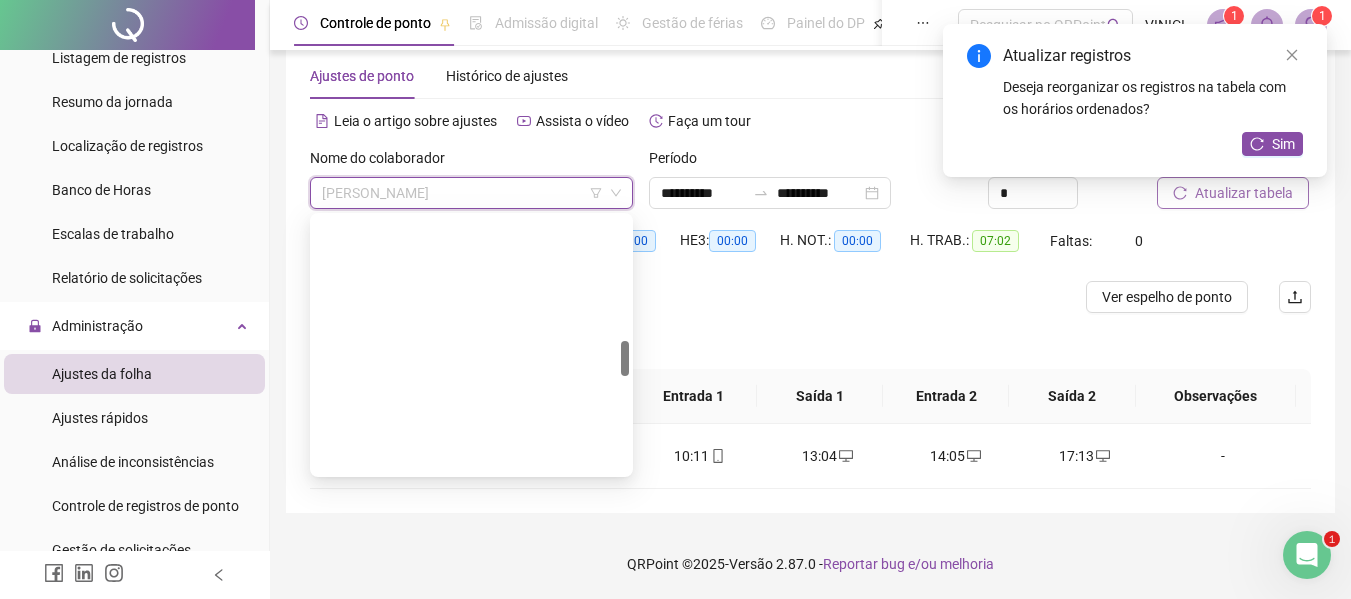 scroll, scrollTop: 896, scrollLeft: 0, axis: vertical 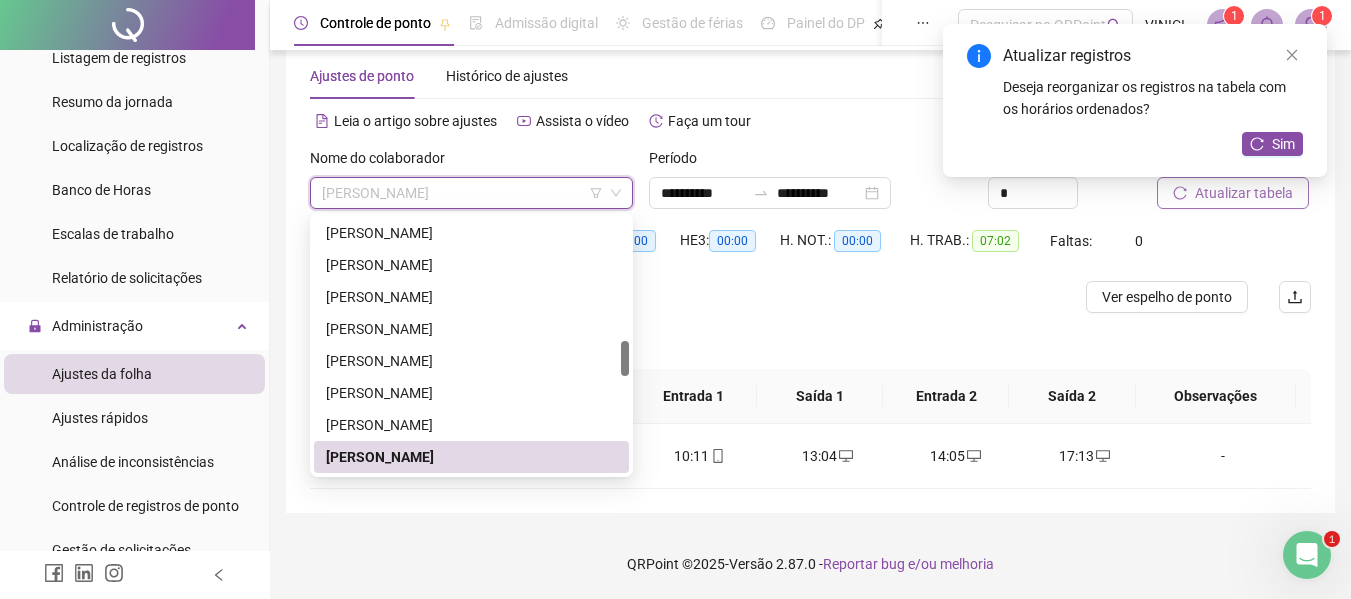 paste on "**********" 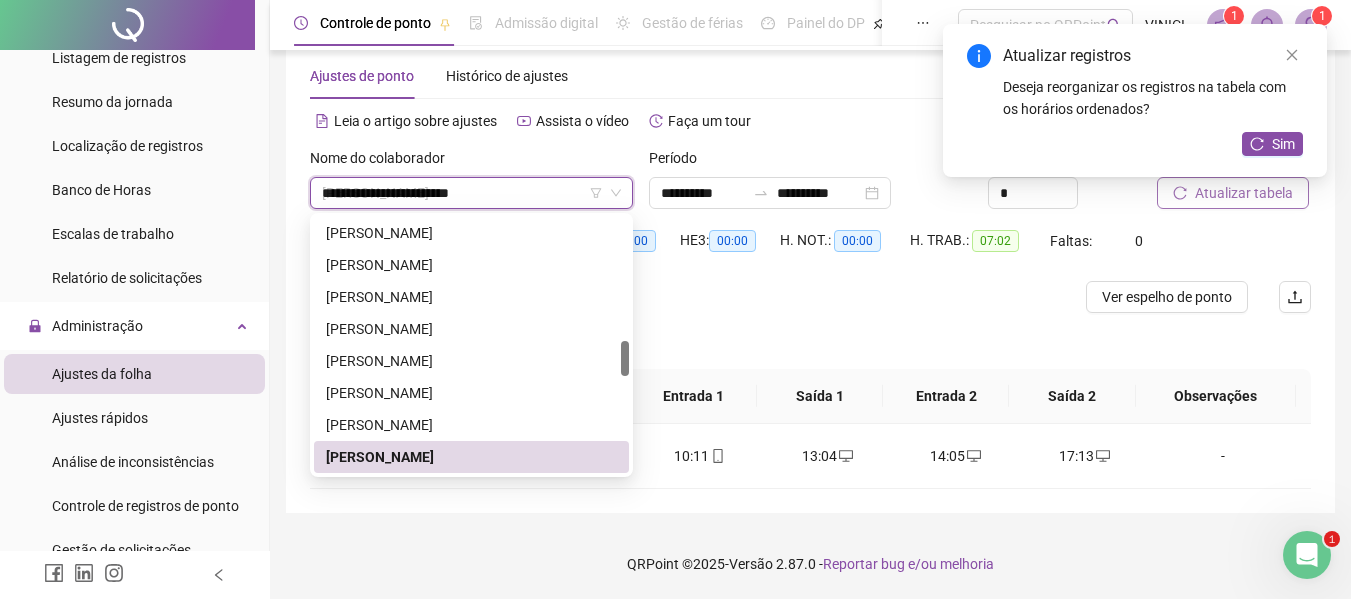 scroll, scrollTop: 0, scrollLeft: 0, axis: both 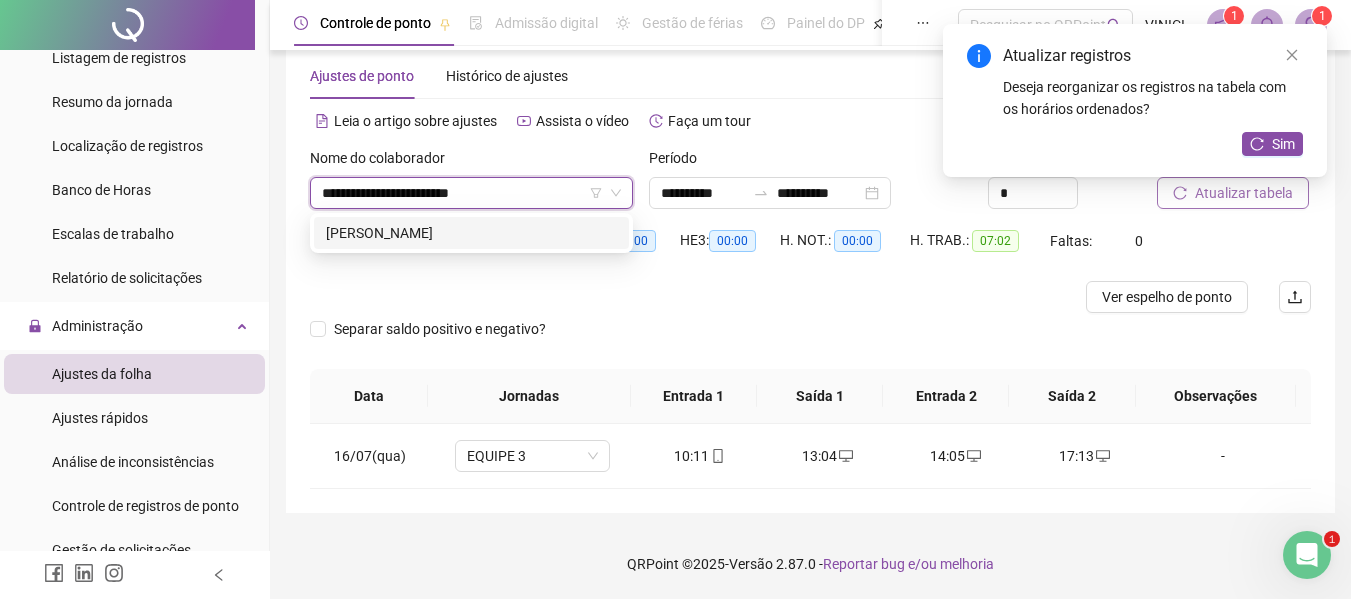 click on "[PERSON_NAME]" at bounding box center [471, 233] 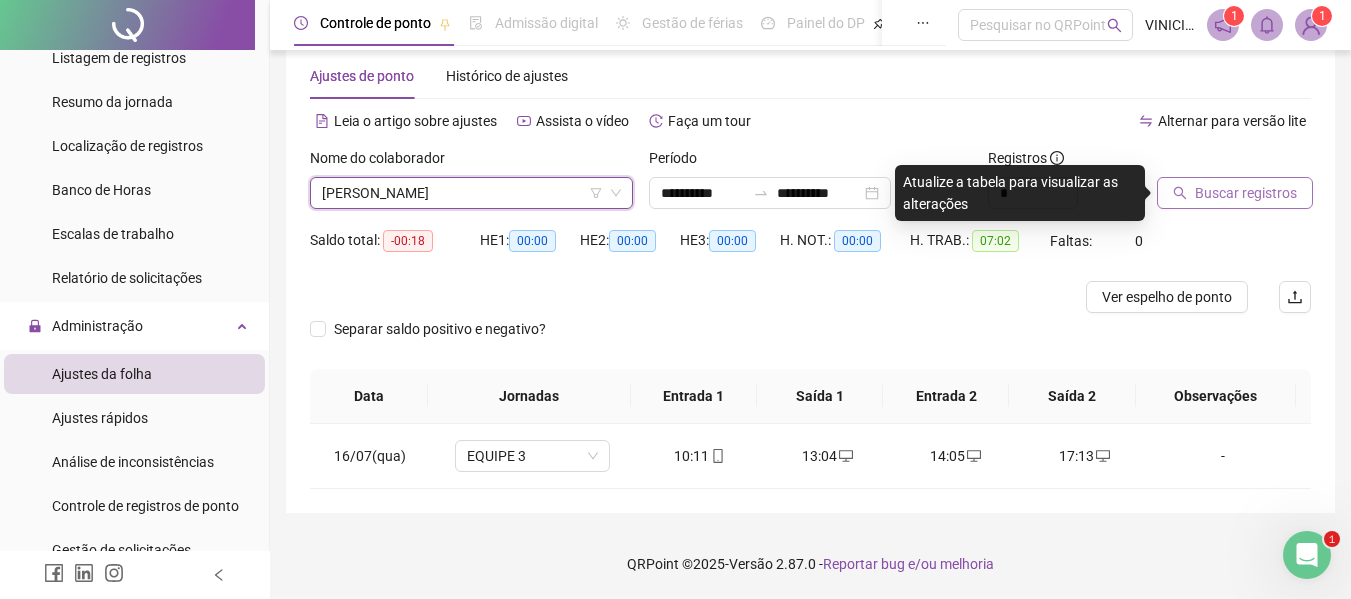 click on "Buscar registros" at bounding box center (1235, 193) 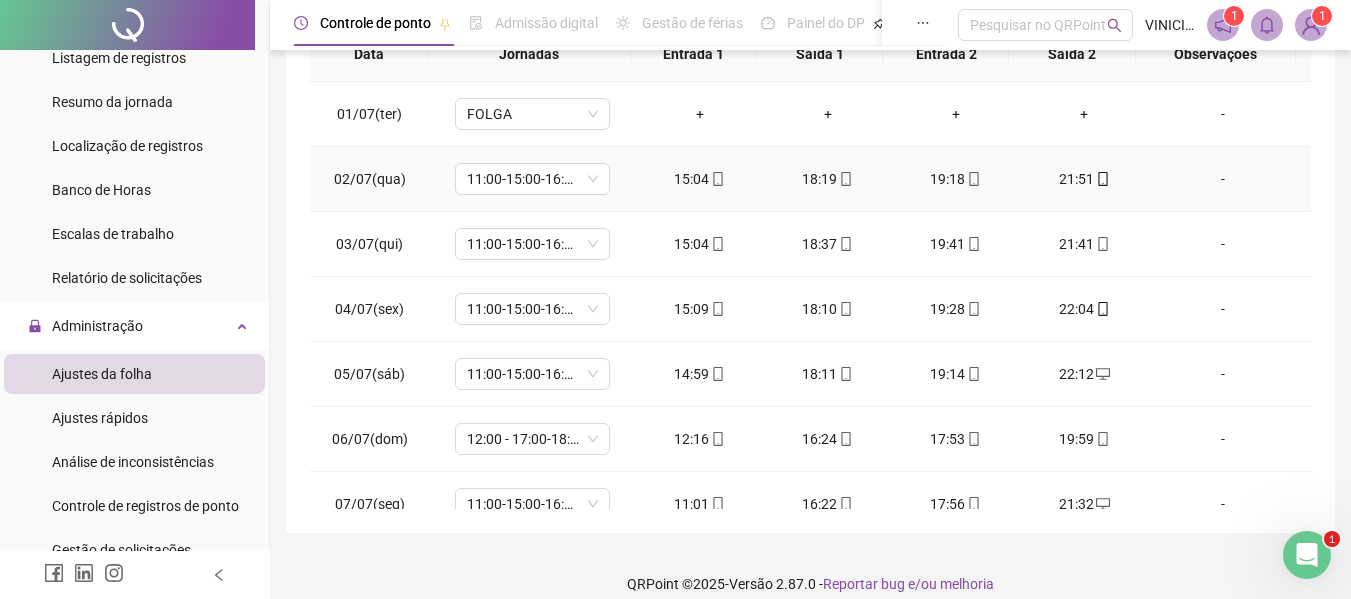 scroll, scrollTop: 399, scrollLeft: 0, axis: vertical 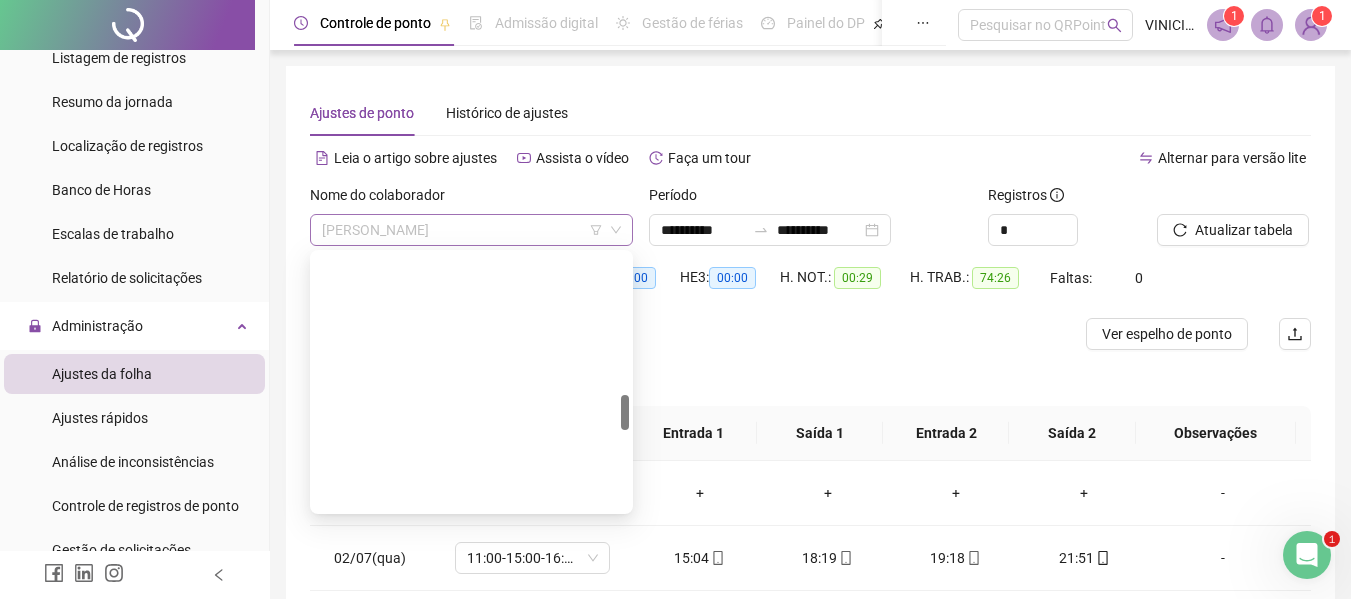 click on "[PERSON_NAME]" at bounding box center [471, 230] 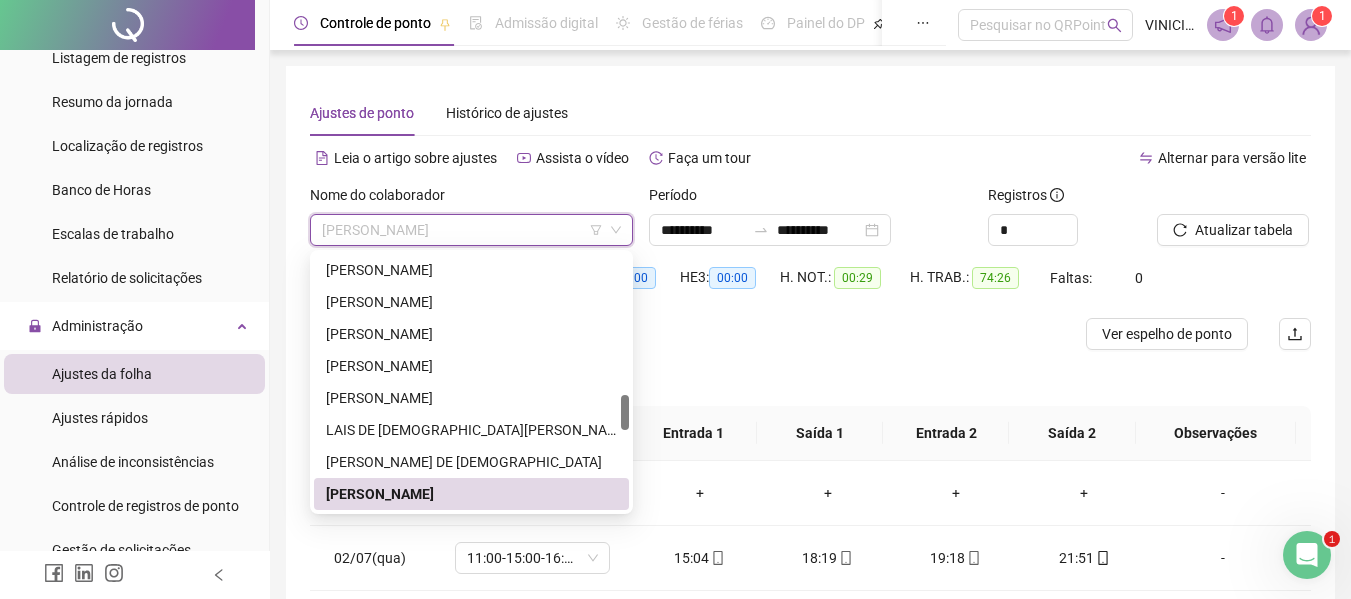 paste on "**********" 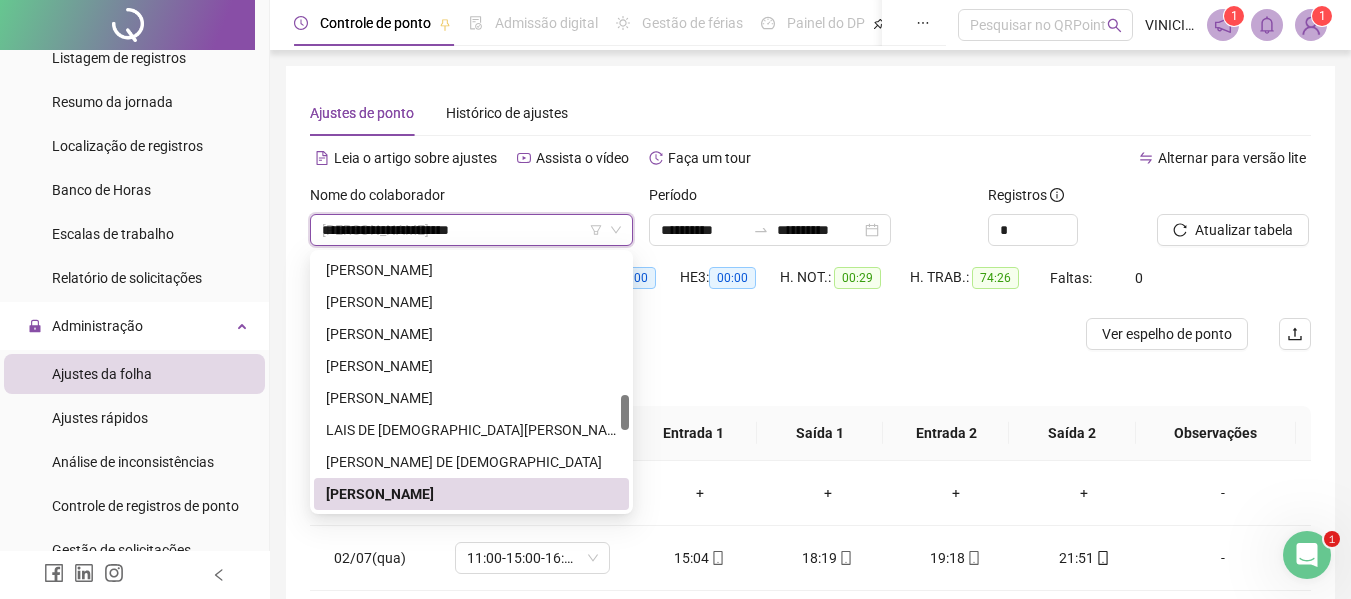scroll, scrollTop: 0, scrollLeft: 0, axis: both 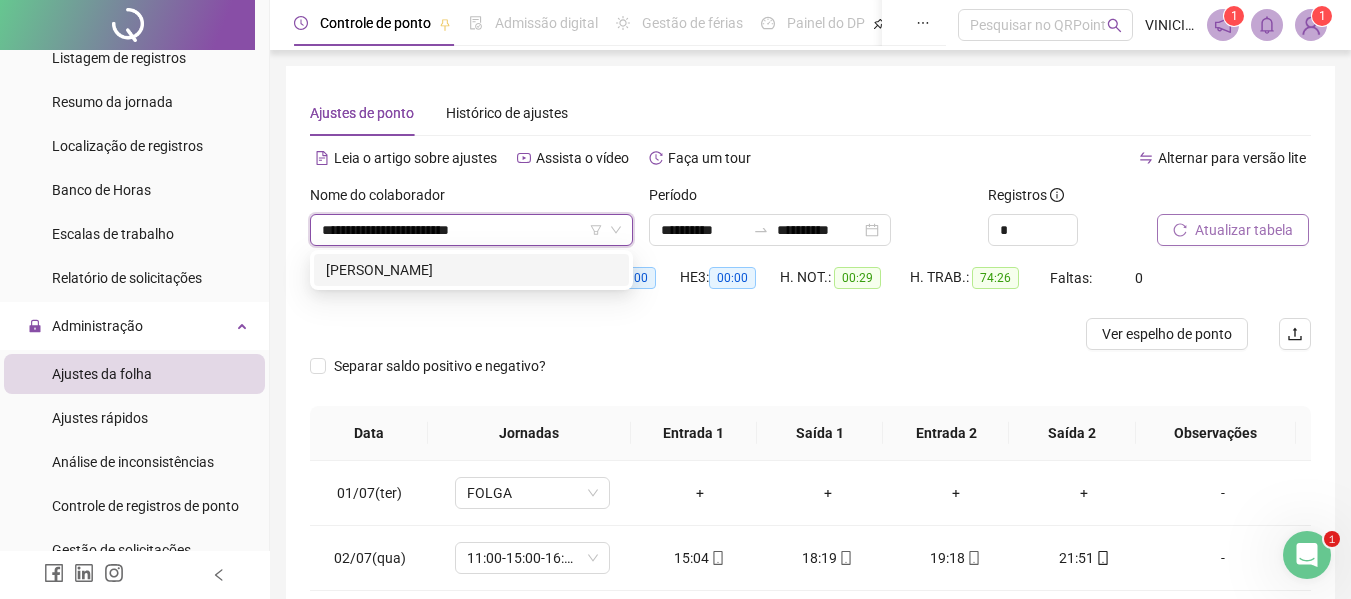 type on "**********" 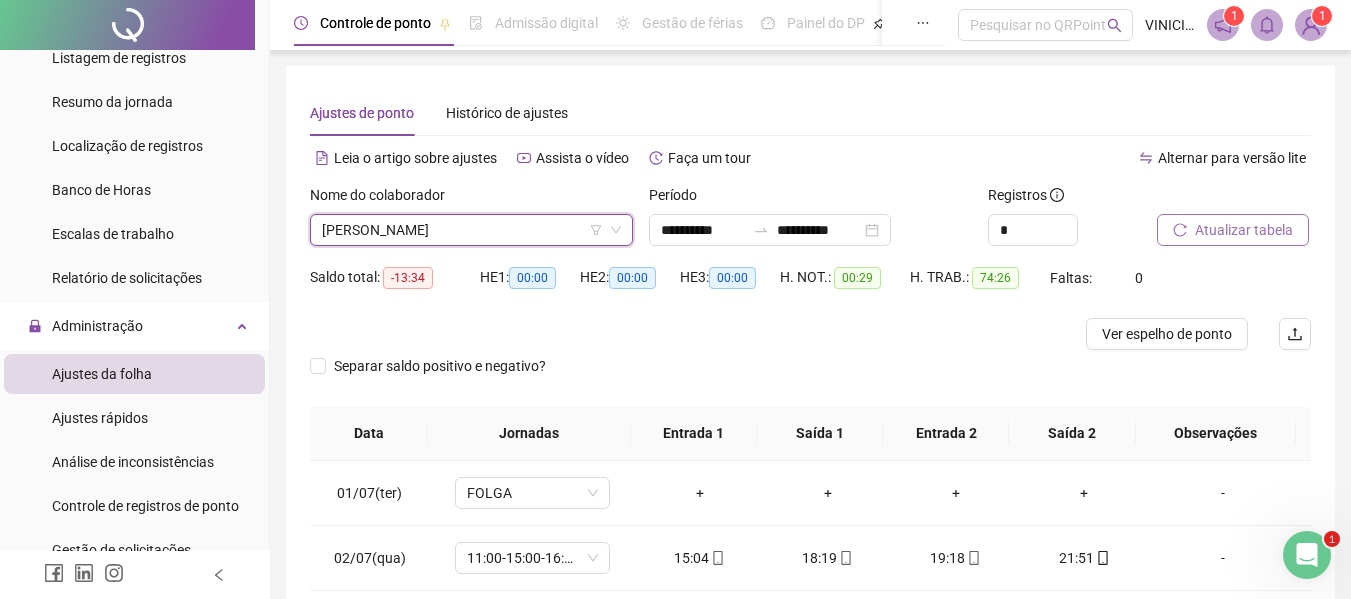 click on "Atualizar tabela" at bounding box center (1244, 230) 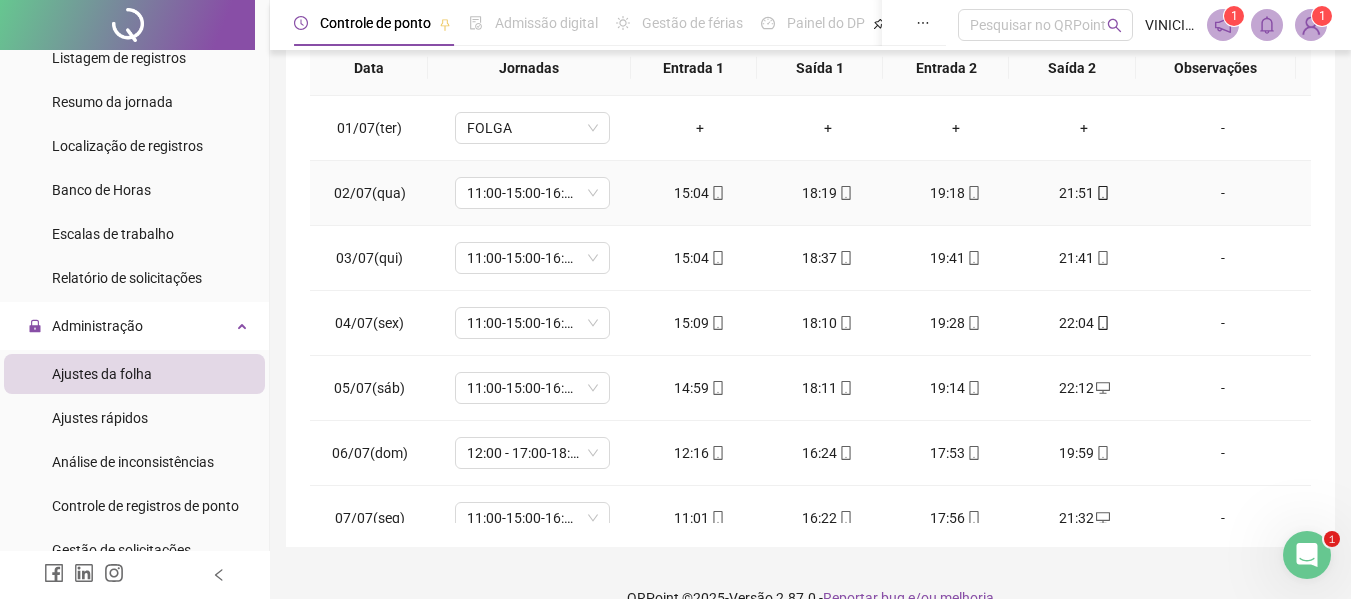 scroll, scrollTop: 399, scrollLeft: 0, axis: vertical 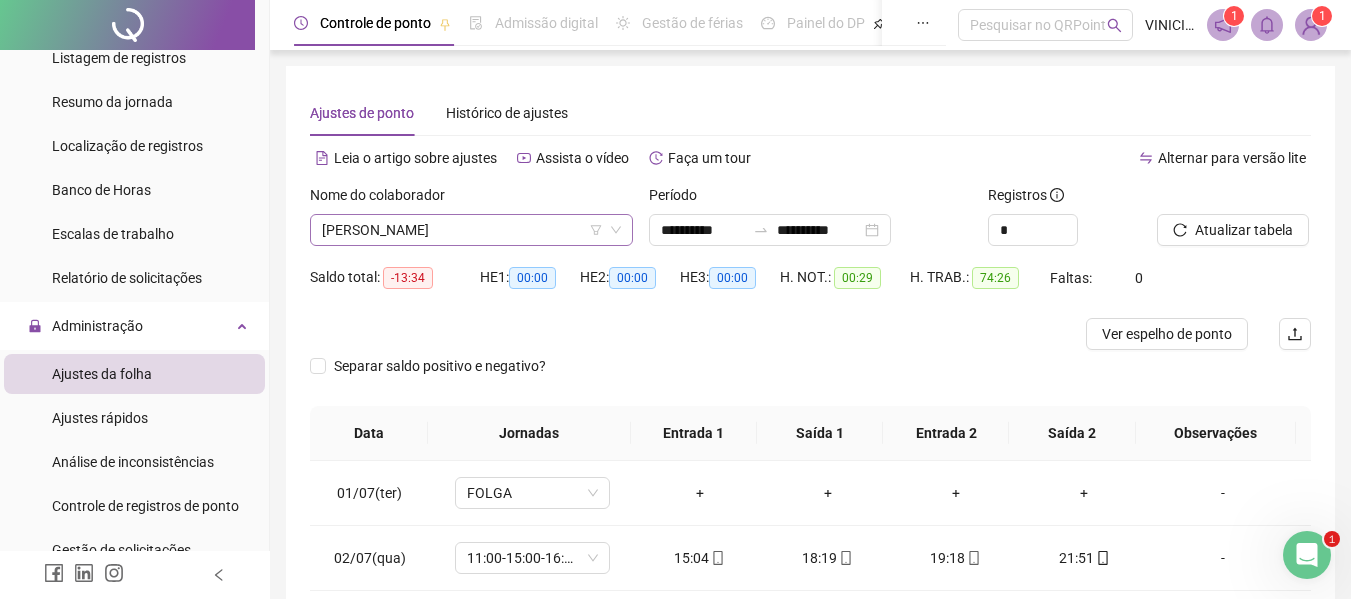 click on "[PERSON_NAME]" at bounding box center [471, 230] 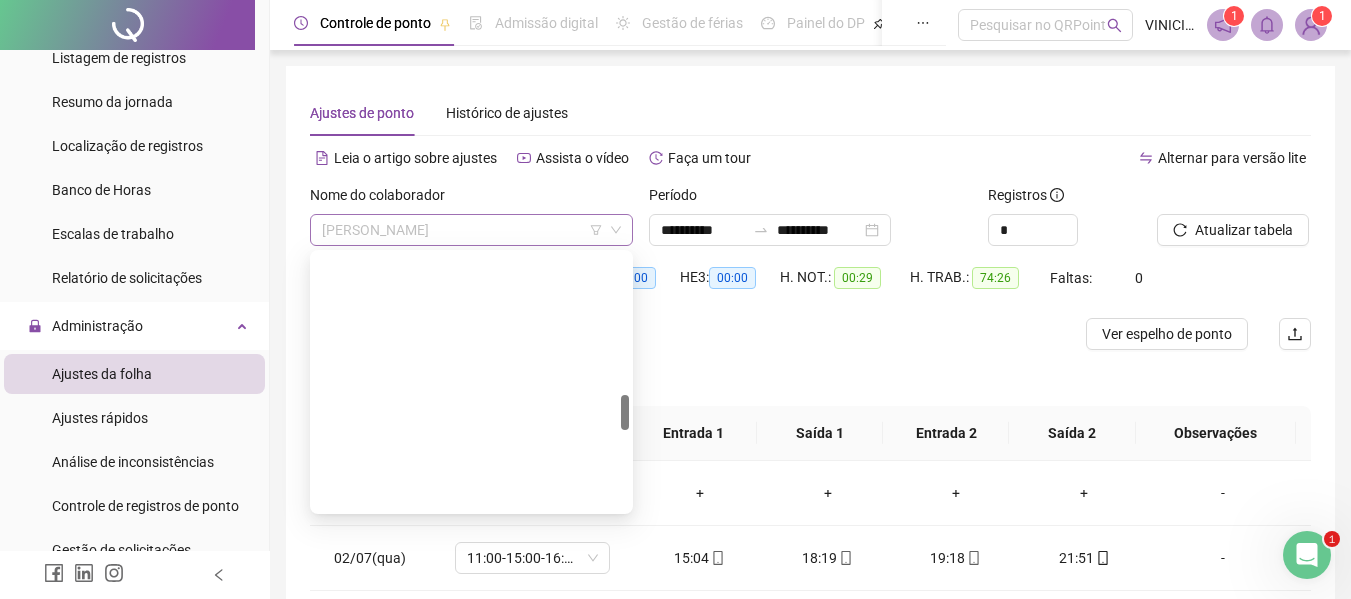 scroll, scrollTop: 1024, scrollLeft: 0, axis: vertical 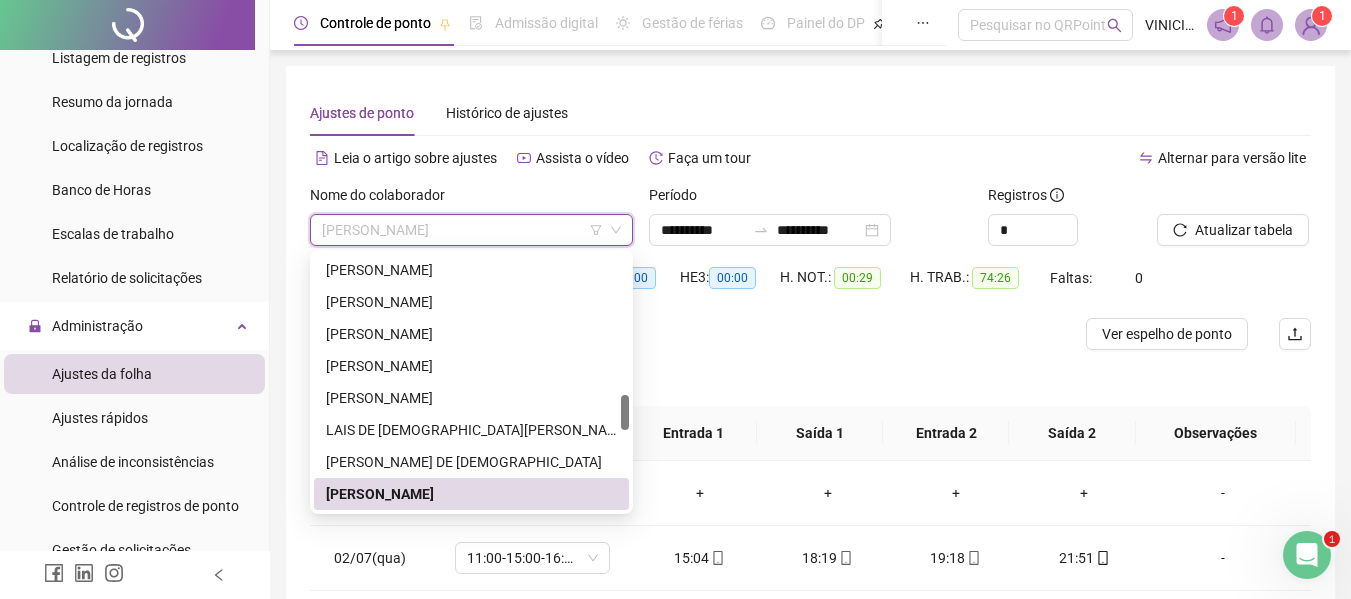 paste on "**********" 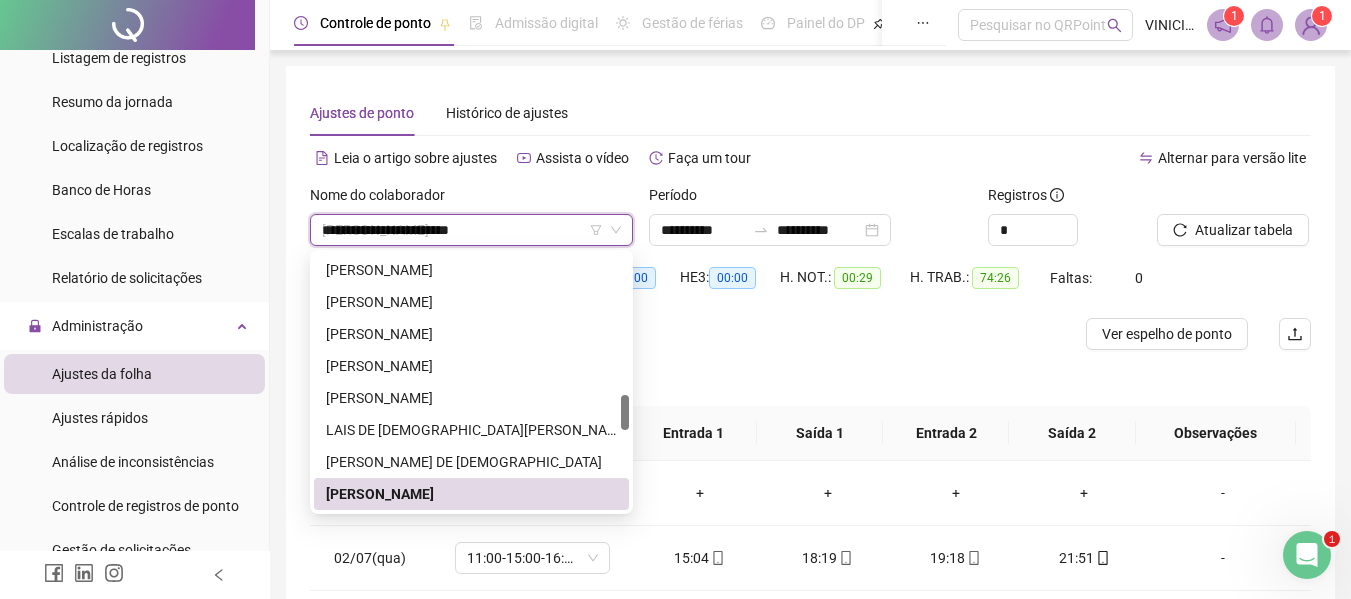 scroll, scrollTop: 0, scrollLeft: 0, axis: both 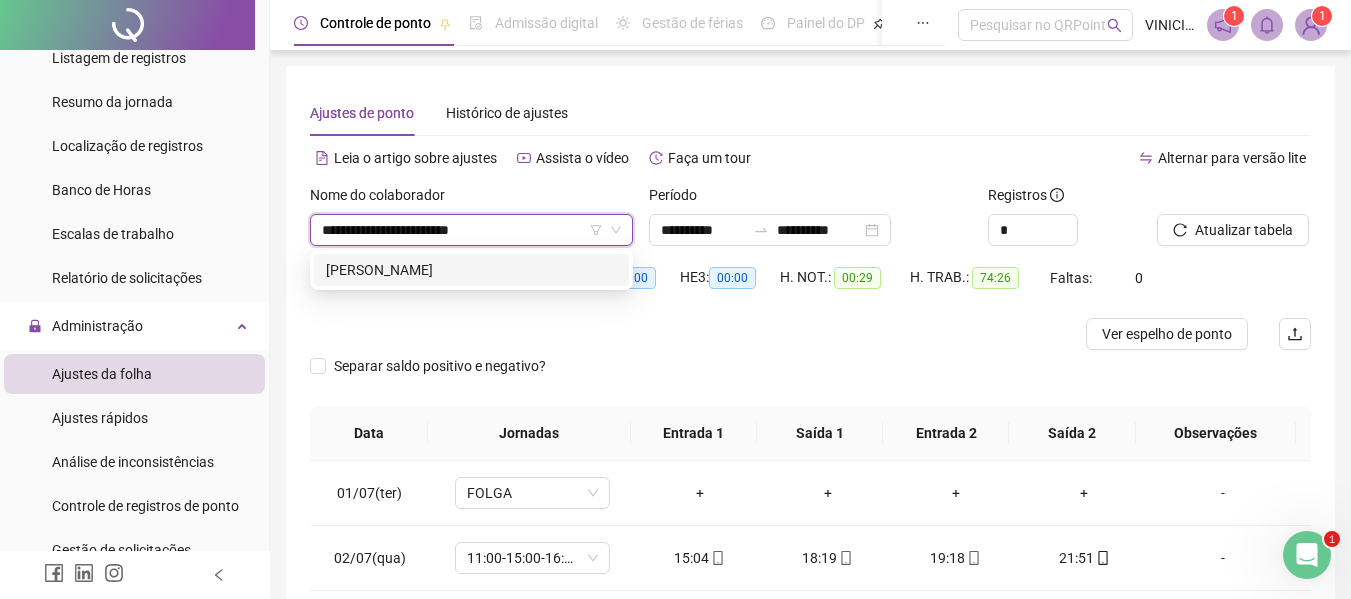 click on "[PERSON_NAME]" at bounding box center [471, 270] 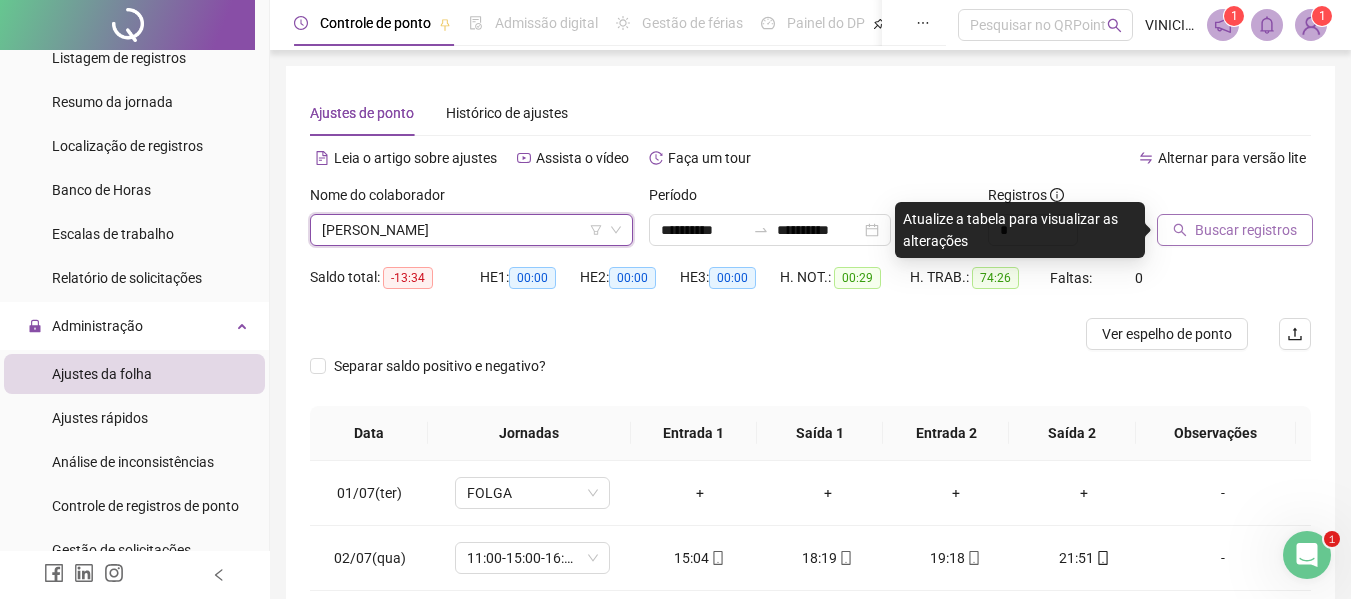 click on "Buscar registros" at bounding box center [1246, 230] 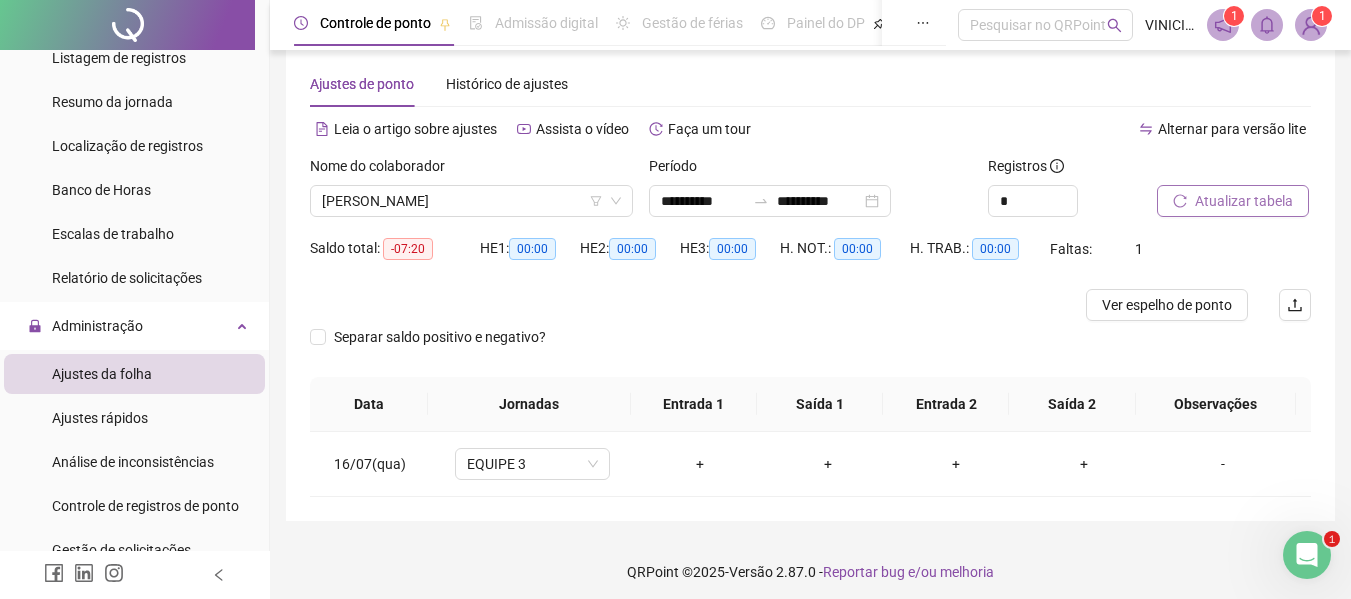 scroll, scrollTop: 37, scrollLeft: 0, axis: vertical 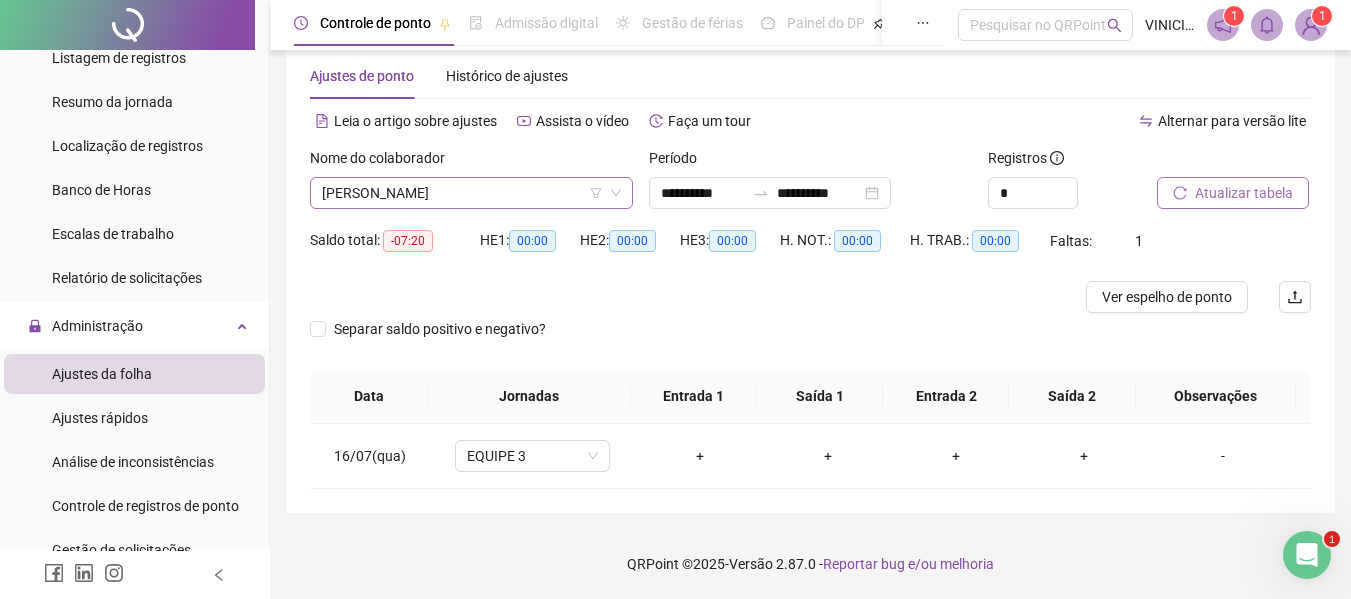 click on "[PERSON_NAME]" at bounding box center [471, 193] 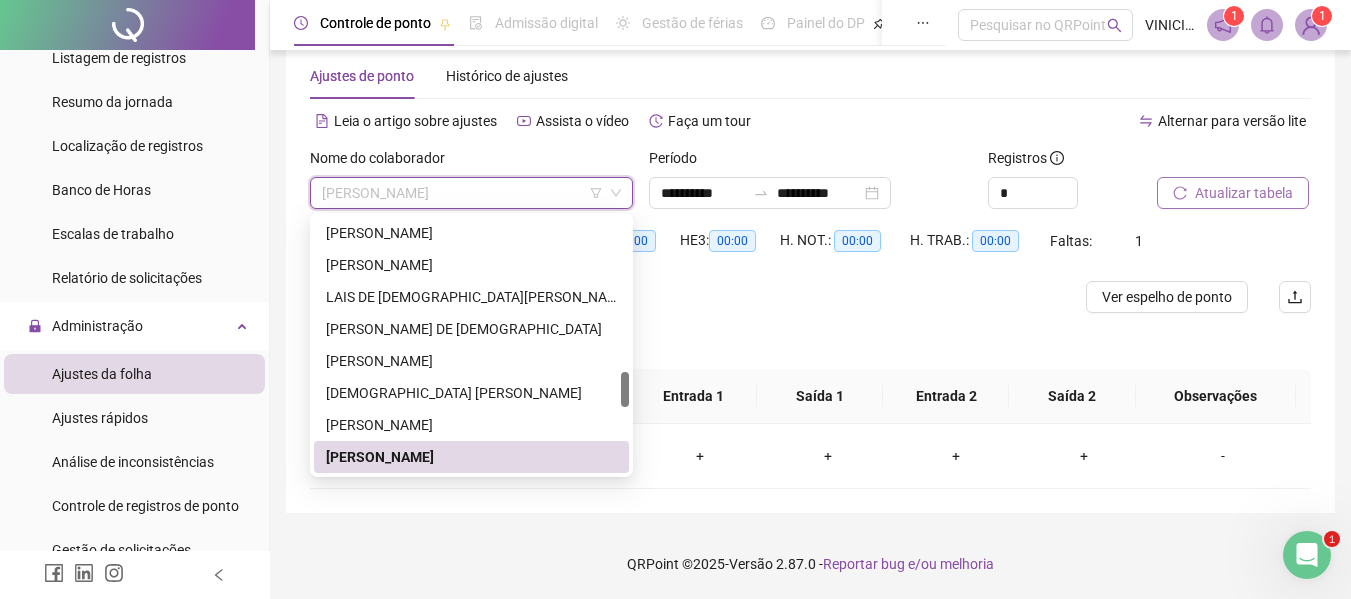 paste on "**********" 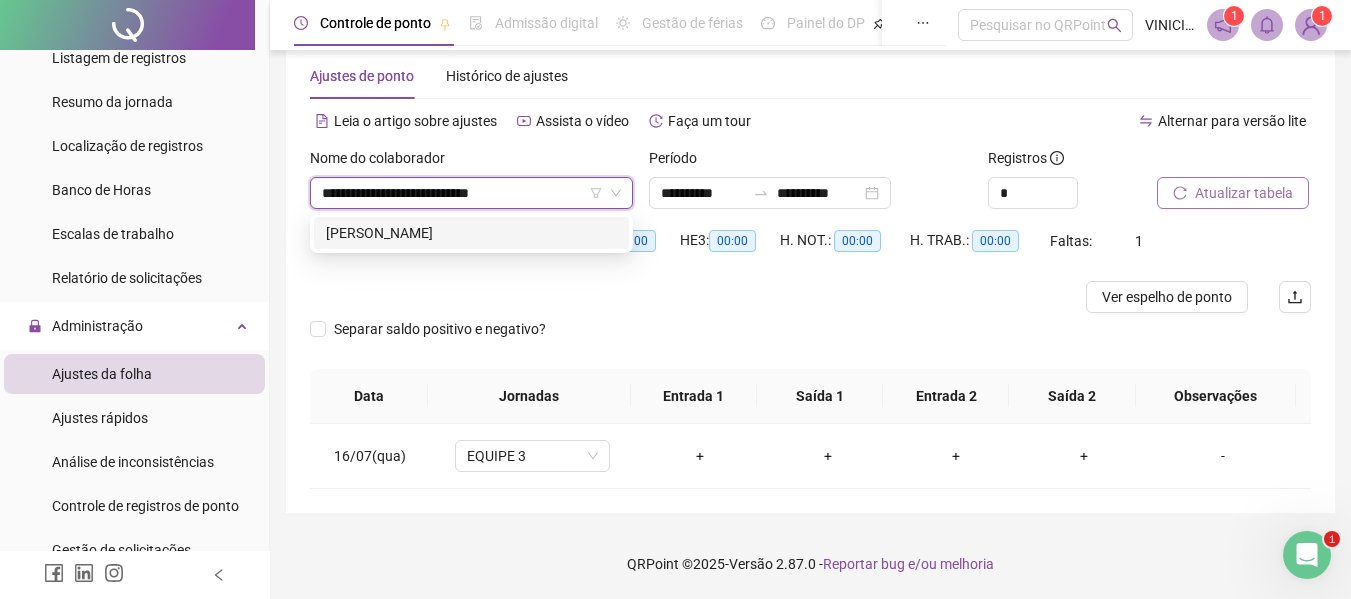 scroll, scrollTop: 0, scrollLeft: 0, axis: both 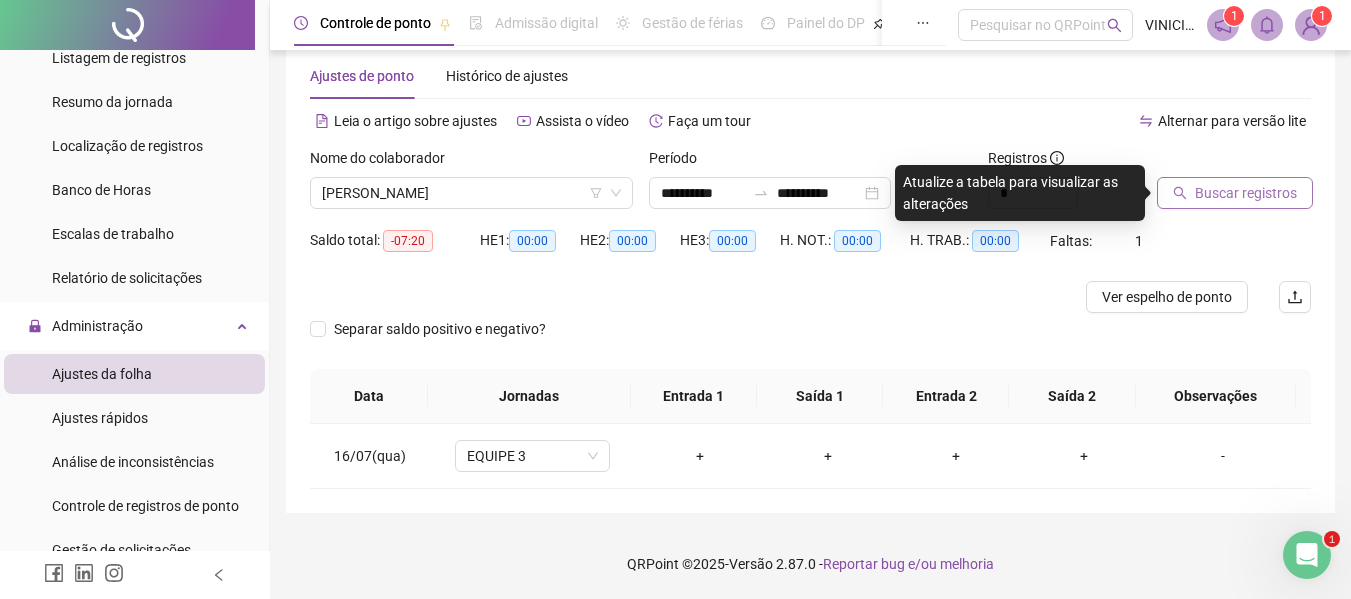 click on "Buscar registros" at bounding box center [1235, 193] 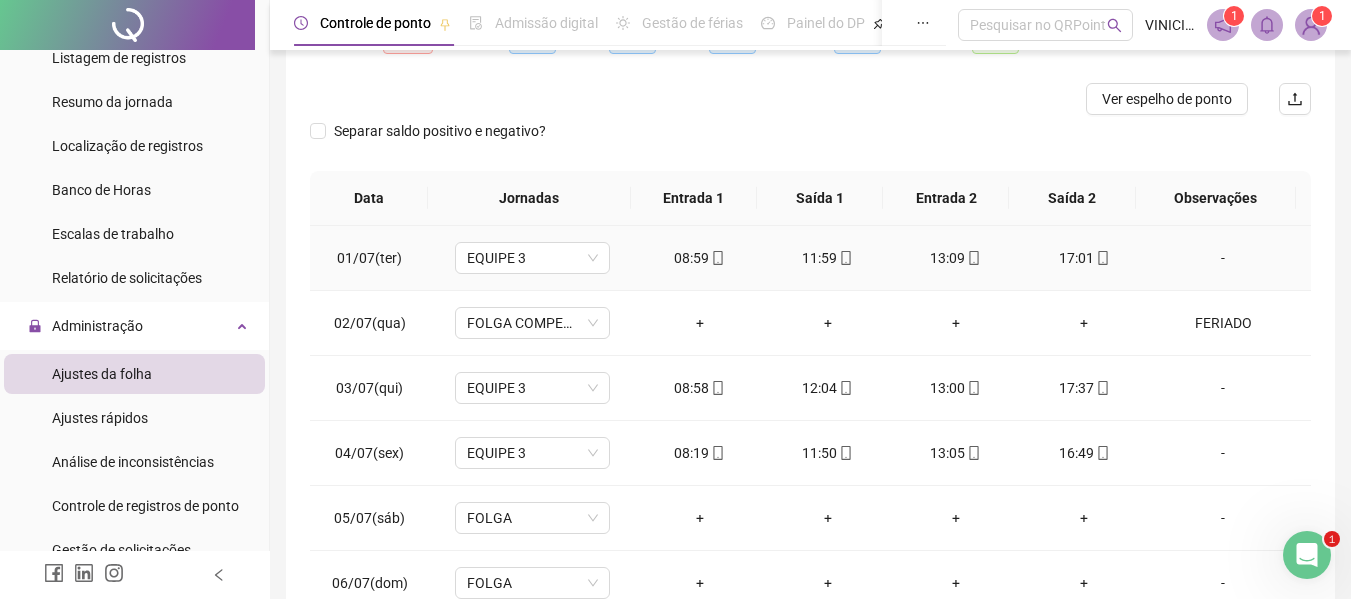 scroll, scrollTop: 237, scrollLeft: 0, axis: vertical 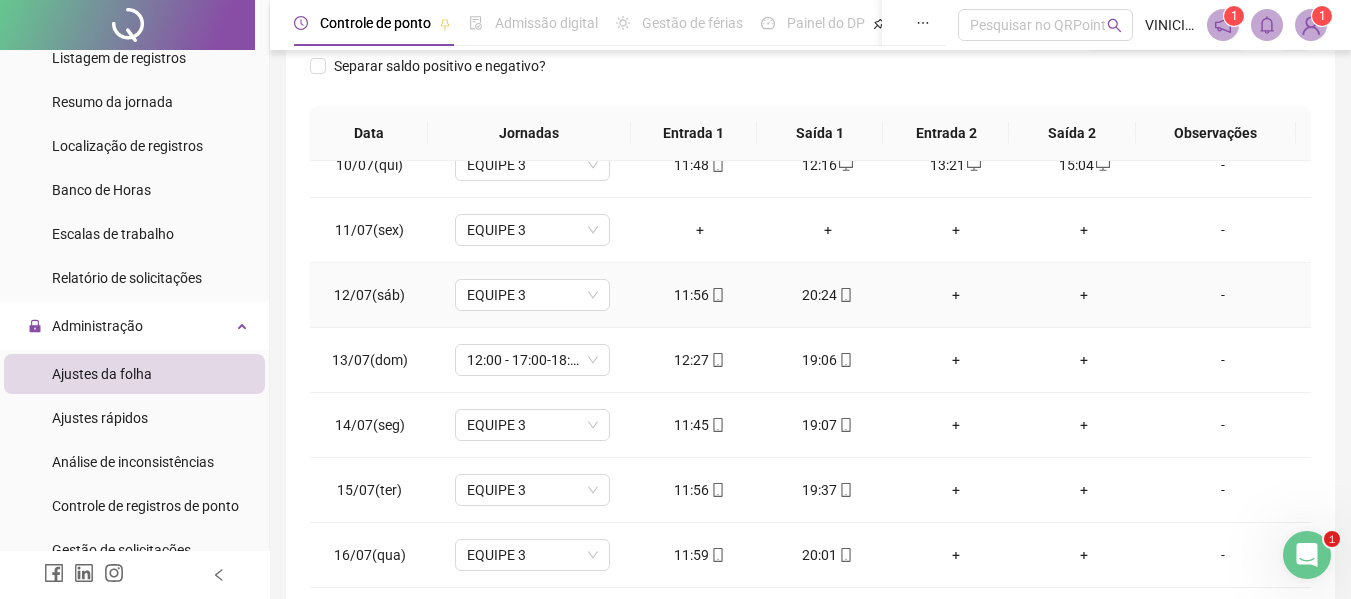 click on "+" at bounding box center [1084, 295] 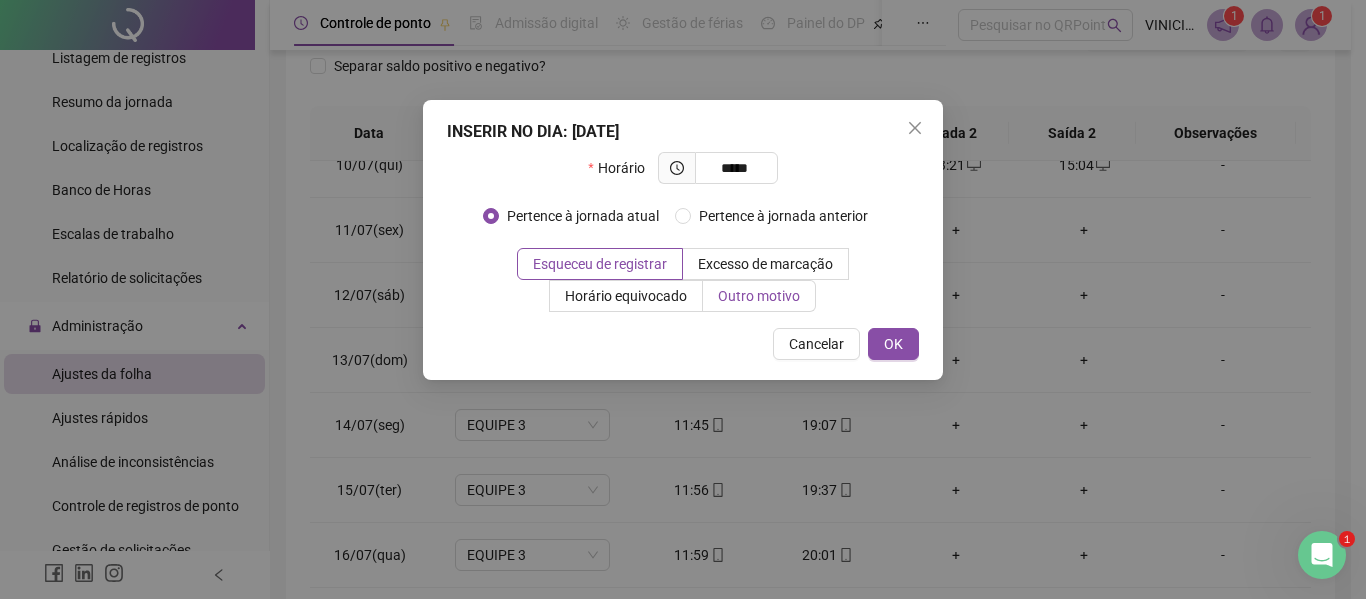 type on "*****" 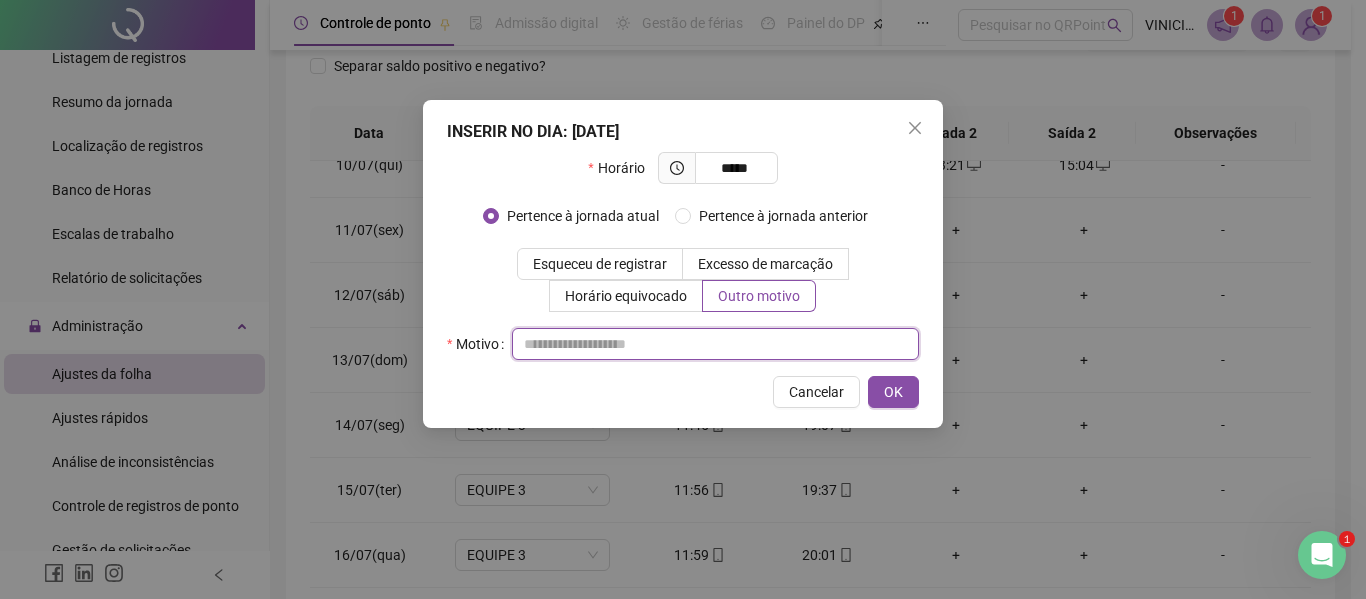 click at bounding box center [715, 344] 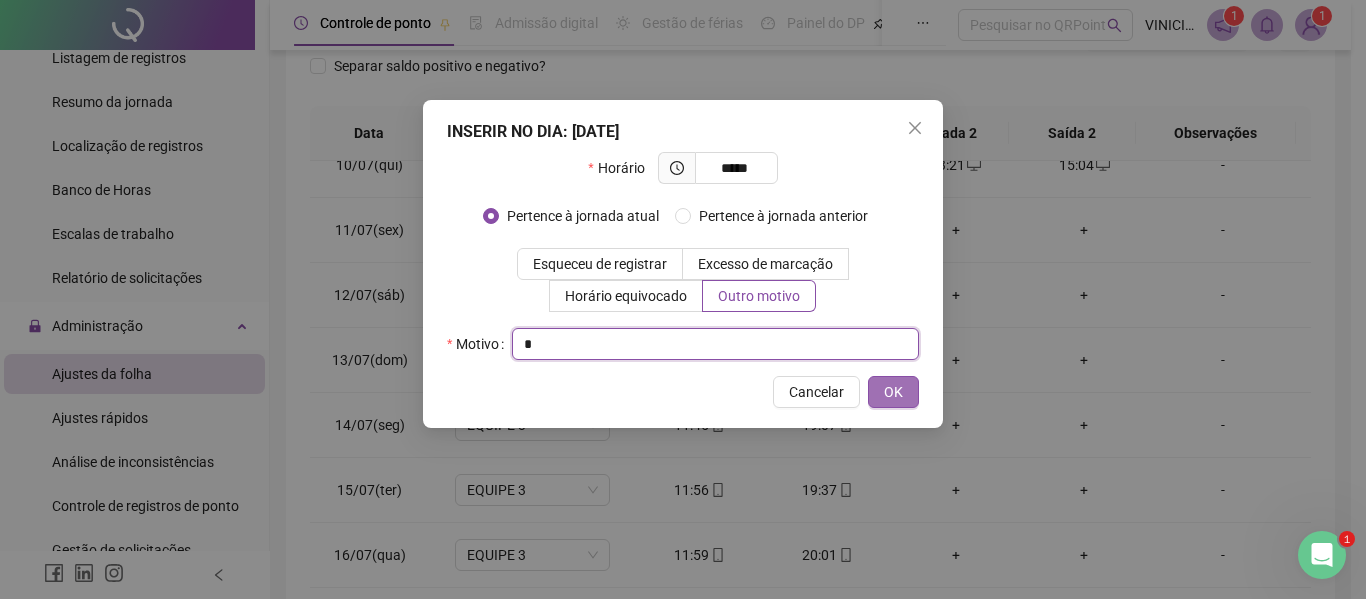 type on "*" 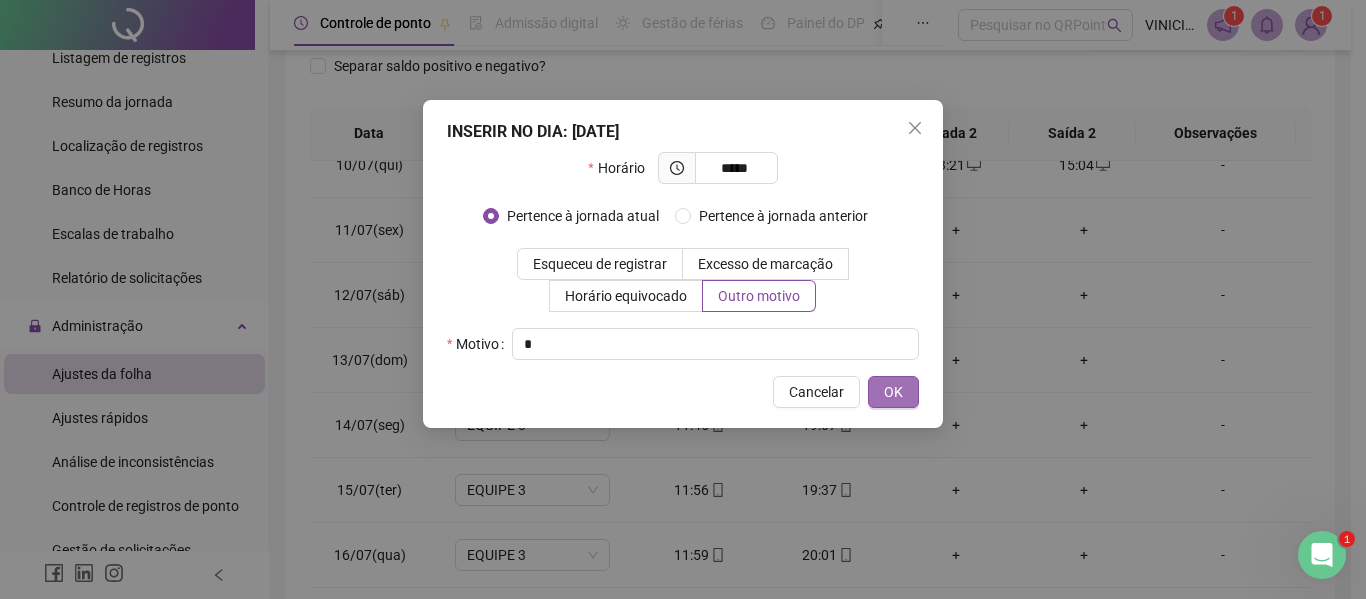 click on "OK" at bounding box center [893, 392] 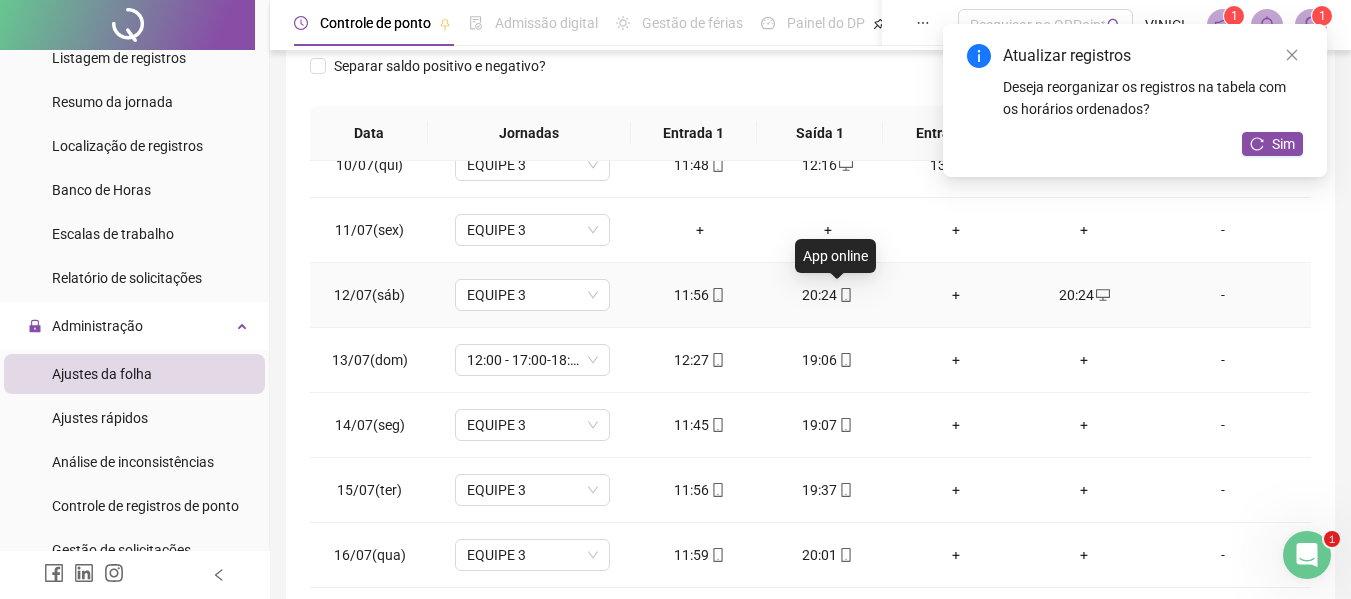 click 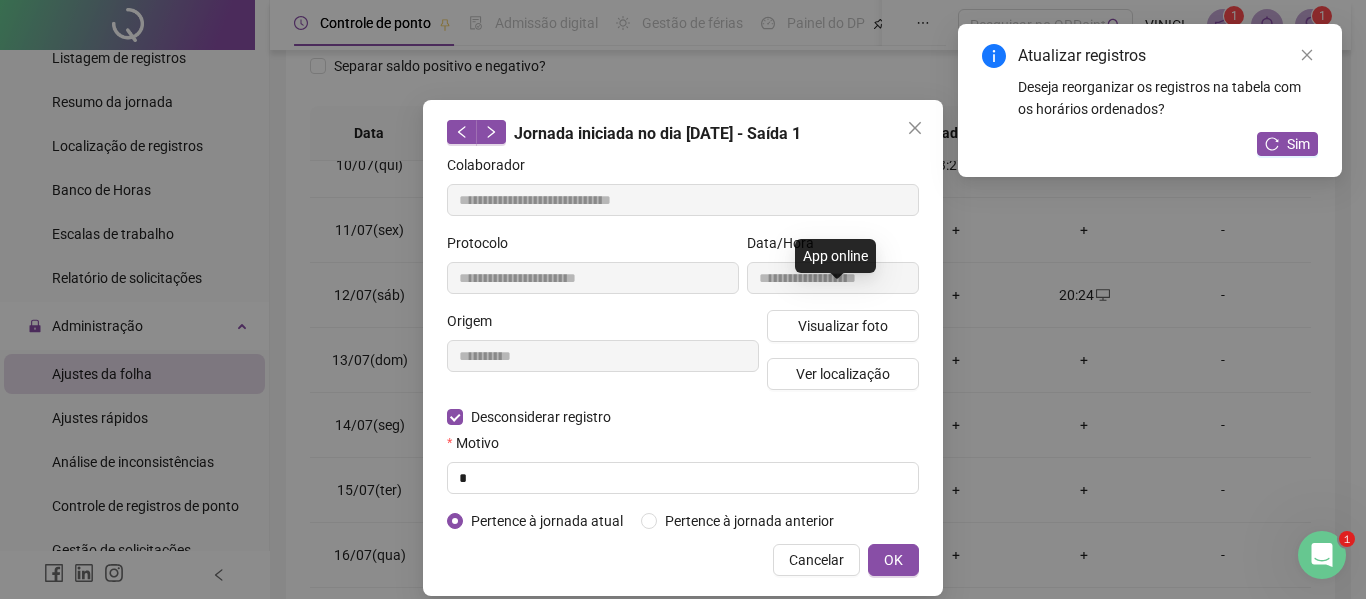 type on "**********" 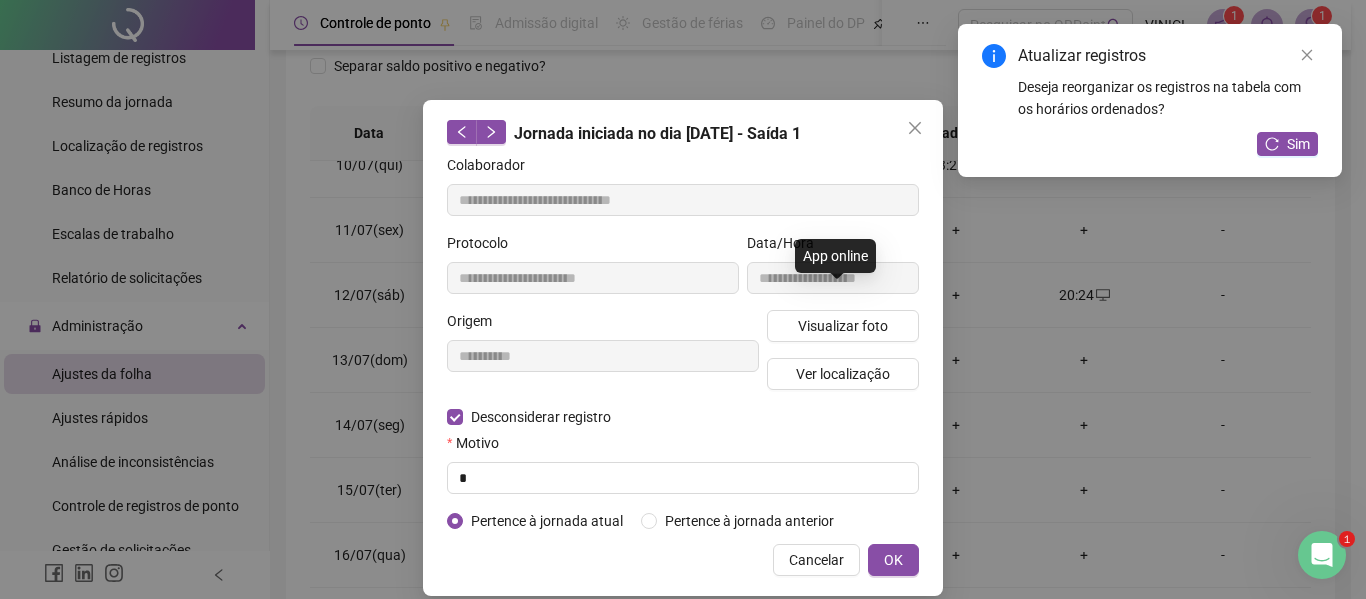 type on "**********" 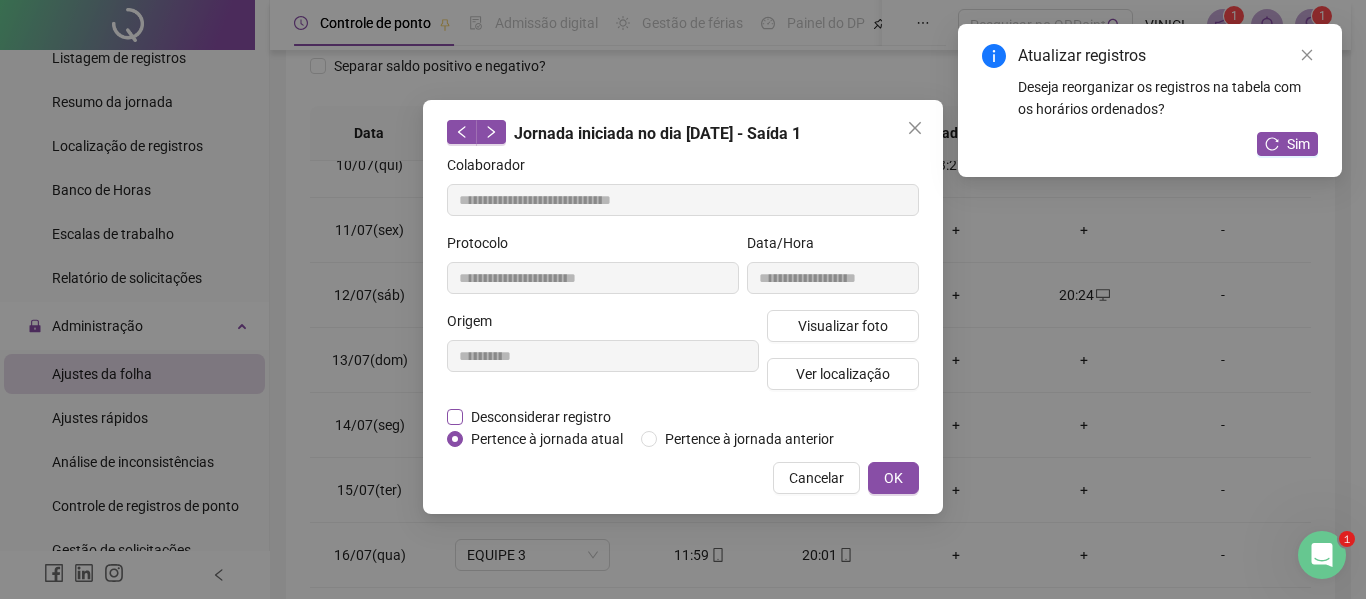 click on "Desconsiderar registro" at bounding box center (541, 417) 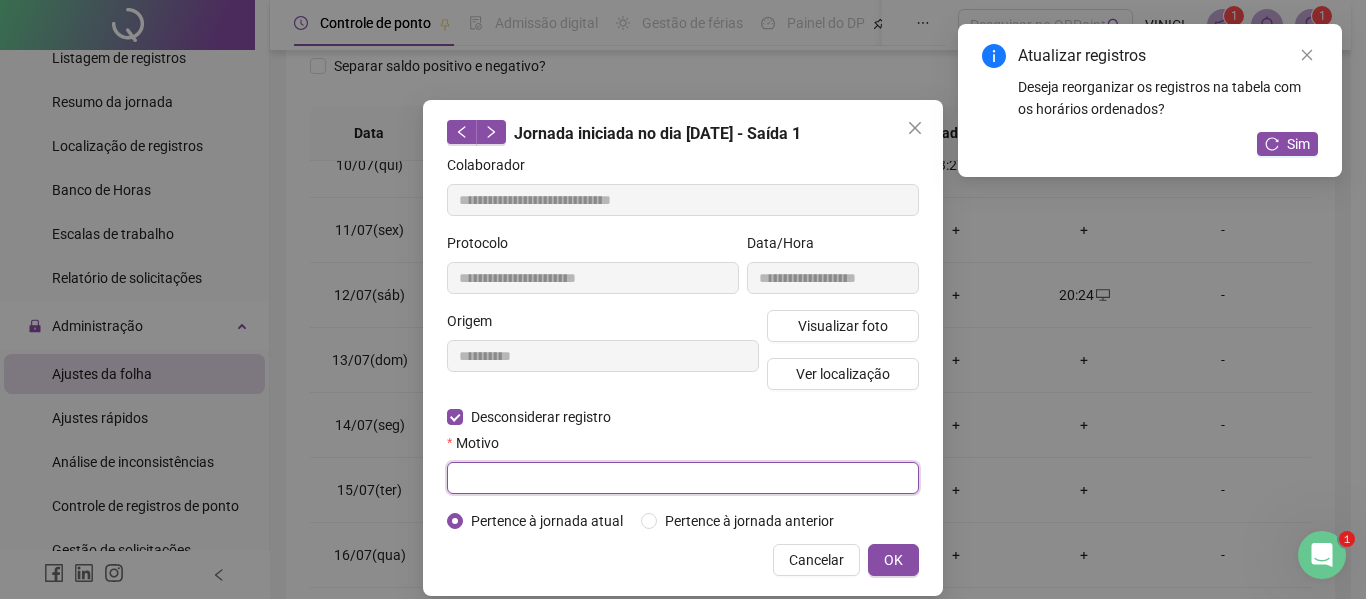 click at bounding box center (683, 478) 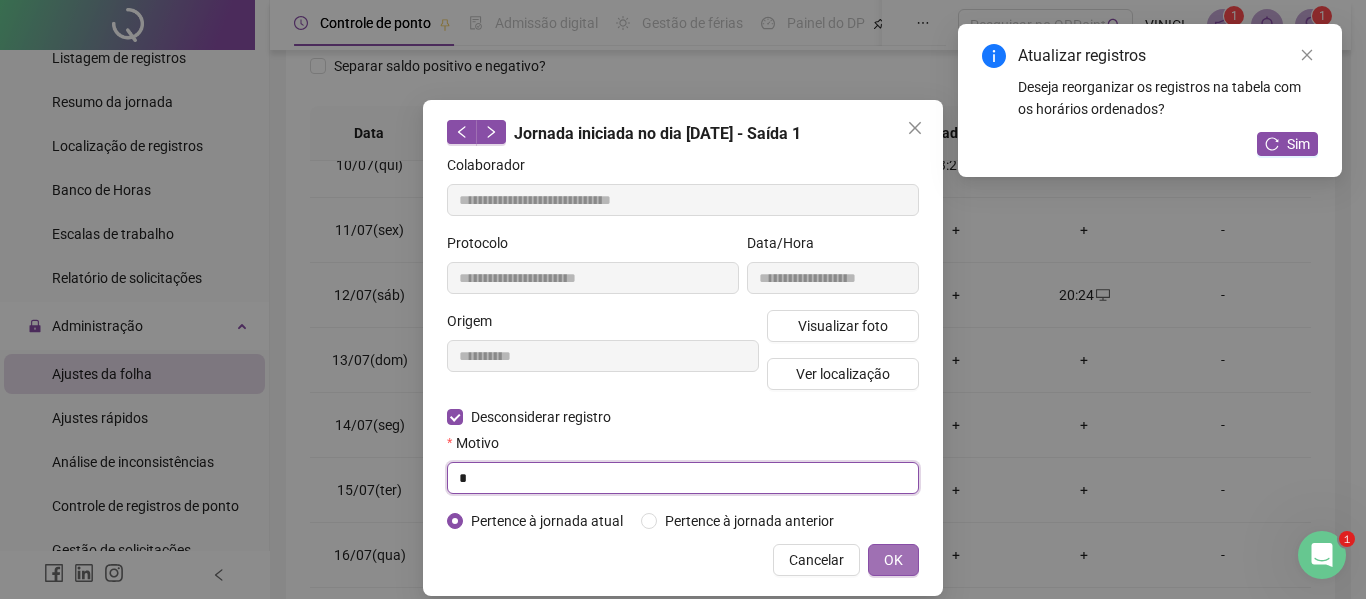type on "*" 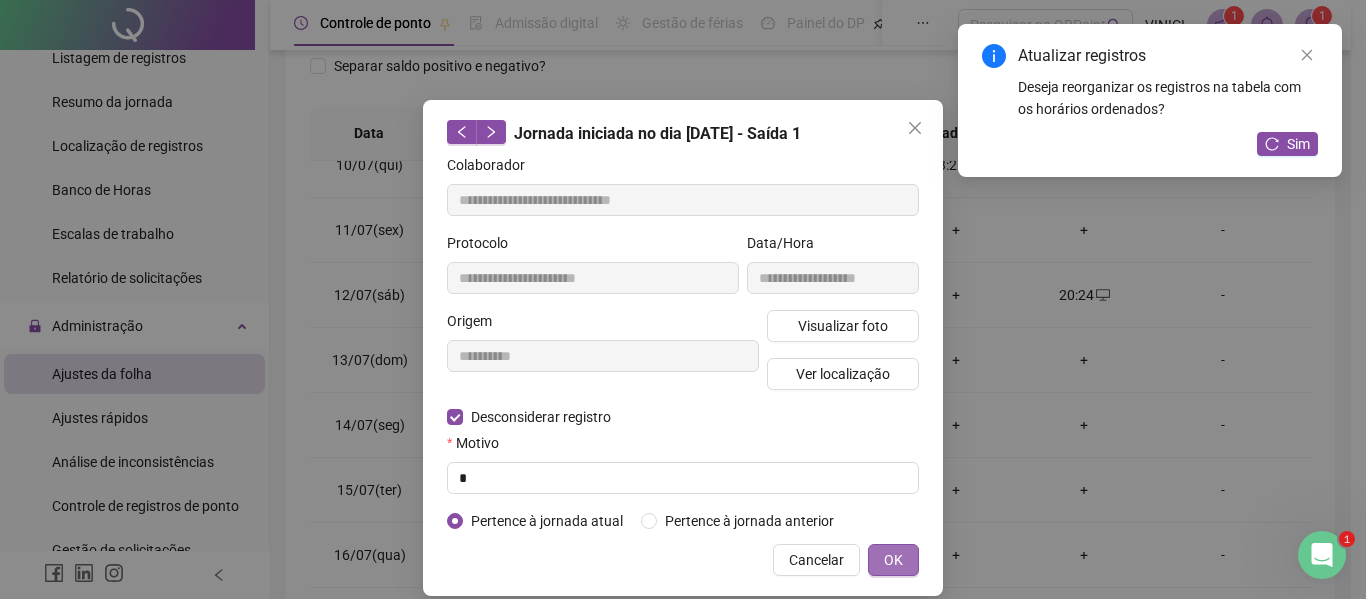 click on "OK" at bounding box center (893, 560) 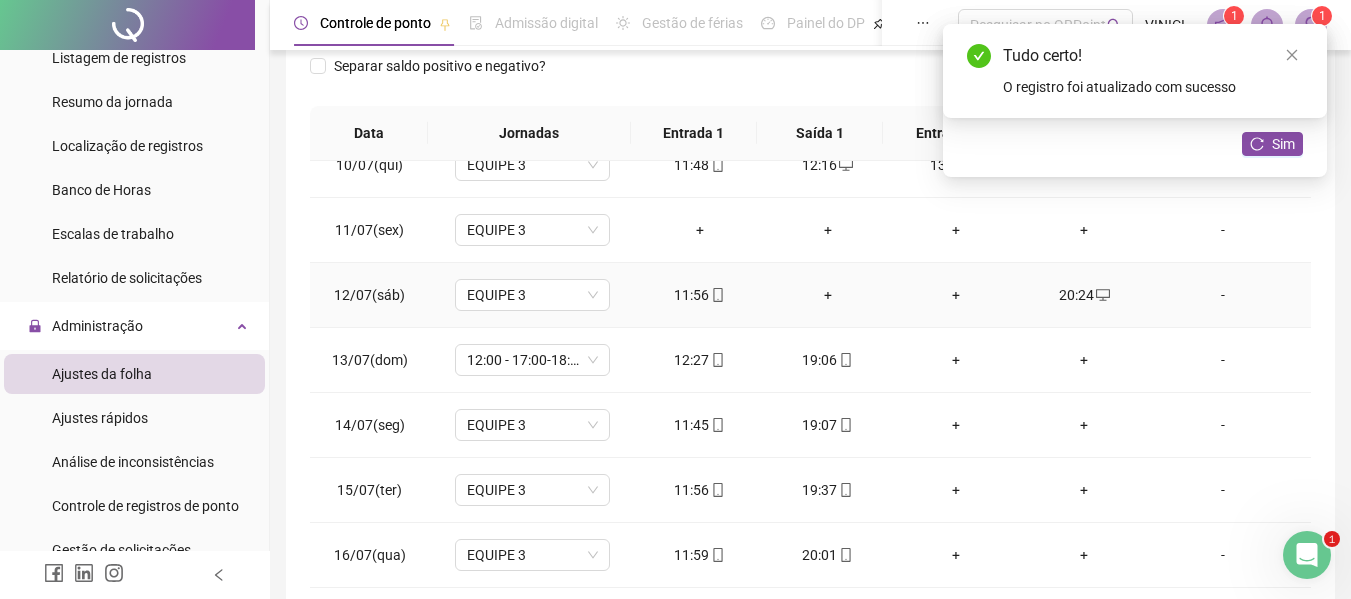 click on "+" at bounding box center (828, 295) 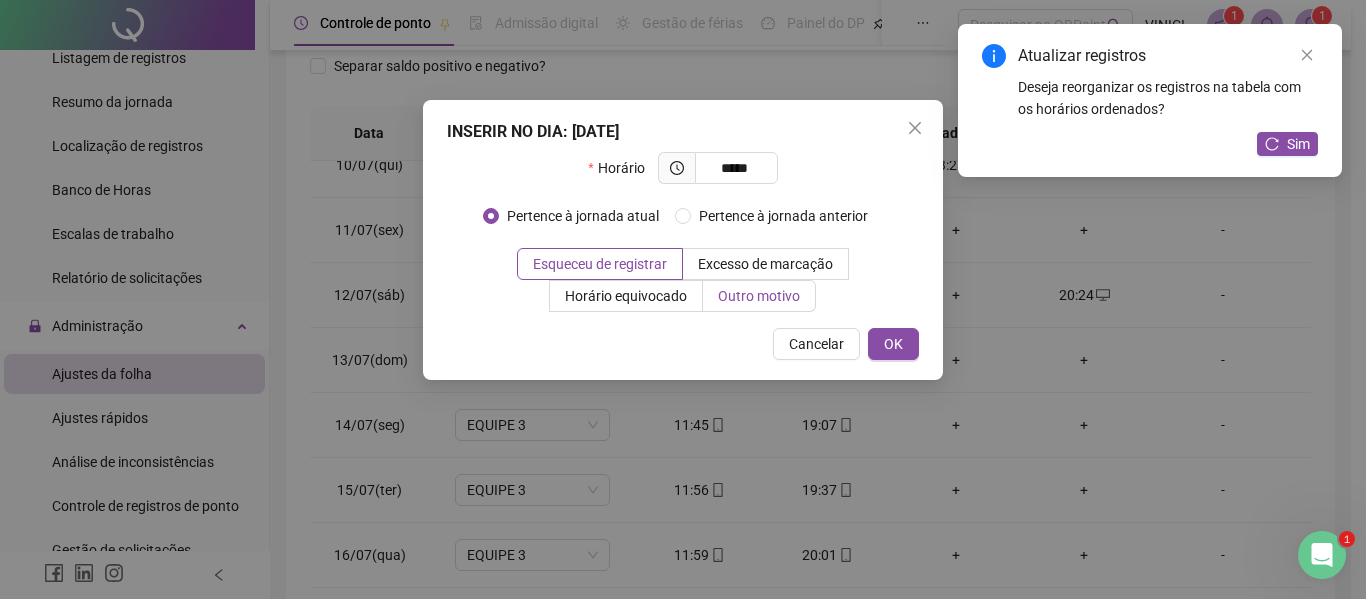 type on "*****" 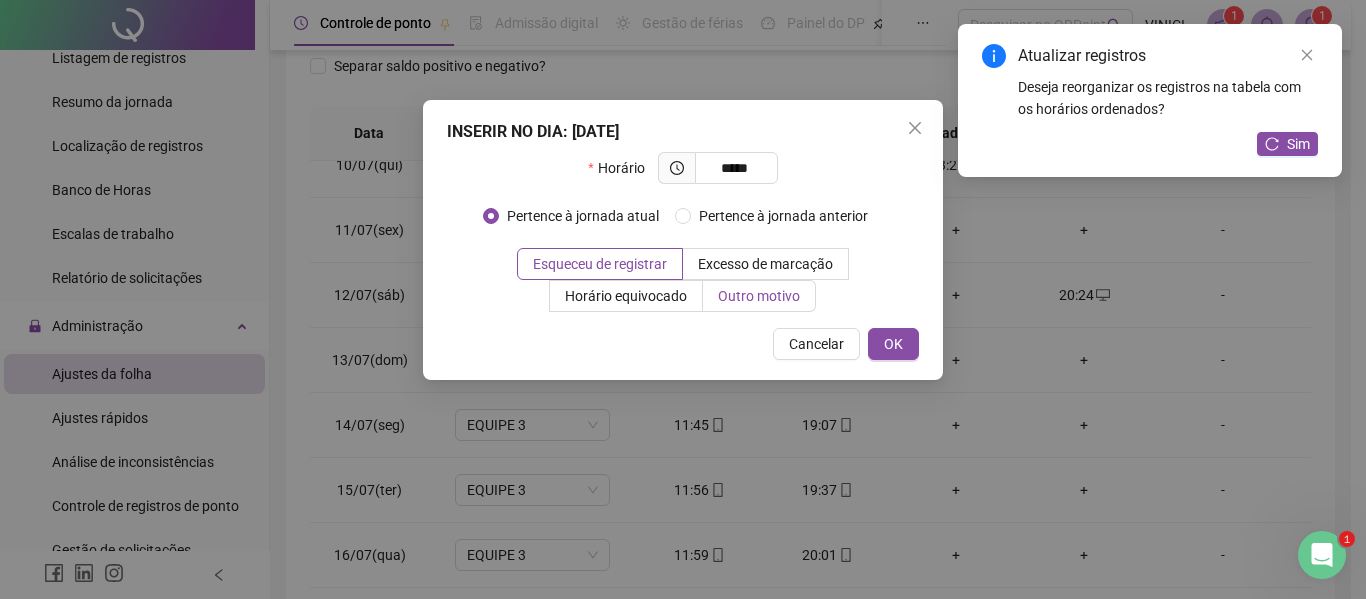 click on "Outro motivo" at bounding box center [759, 296] 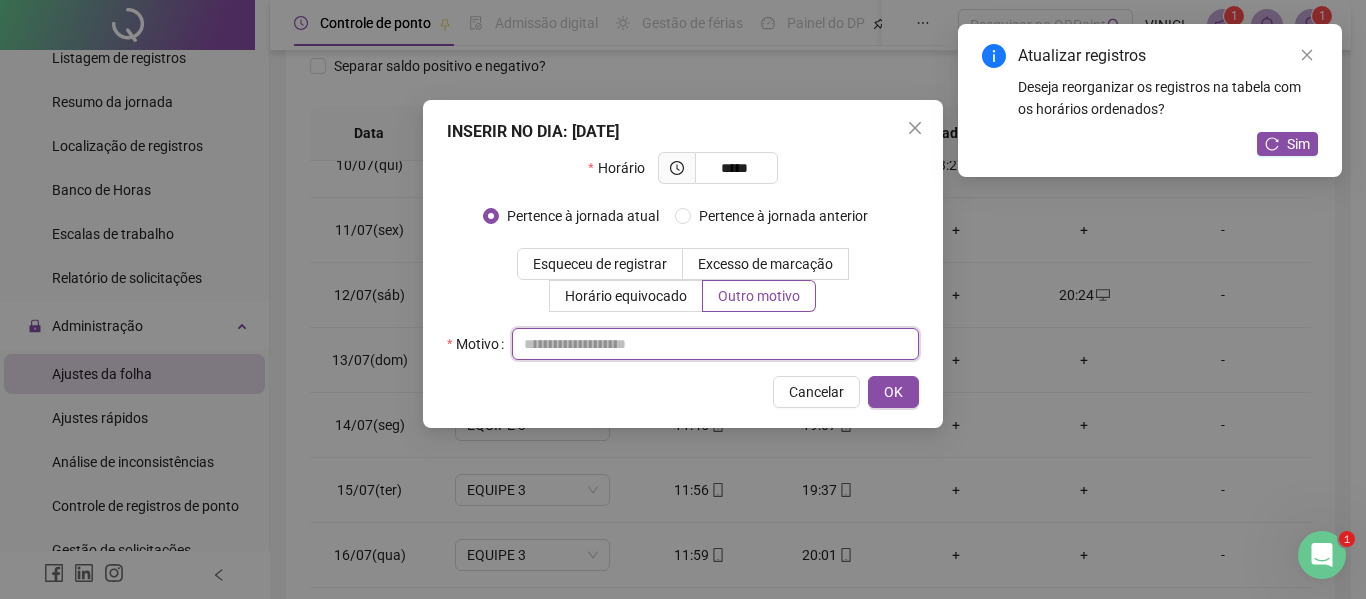 click at bounding box center (715, 344) 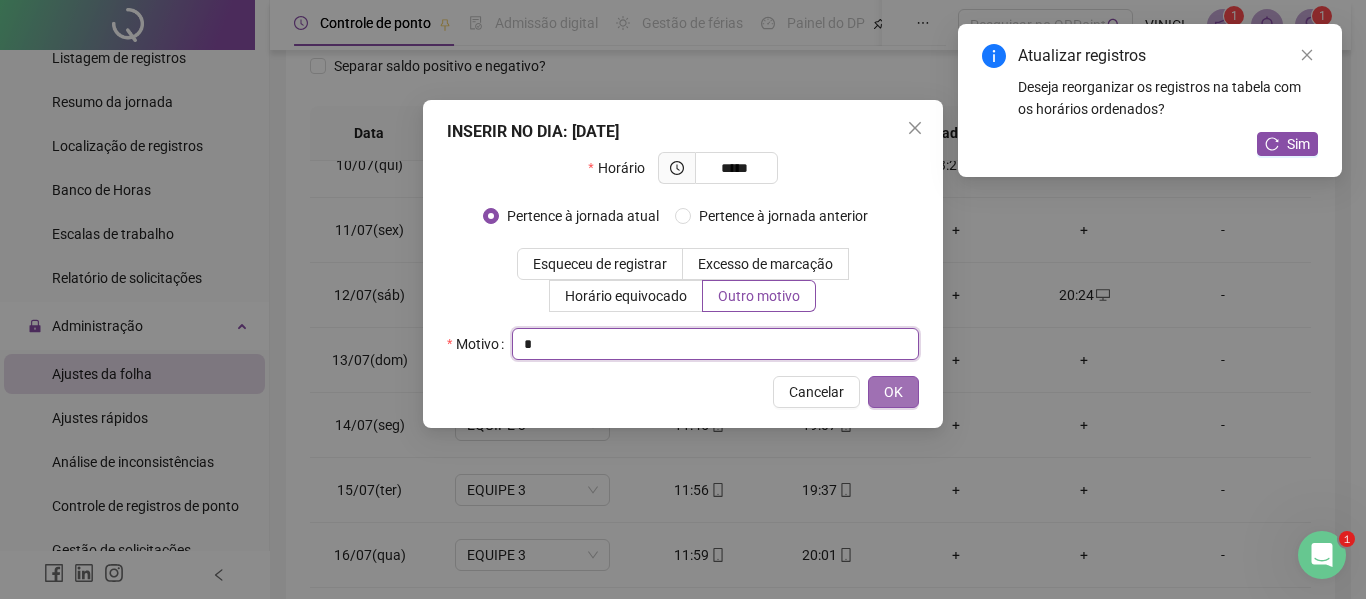 type on "*" 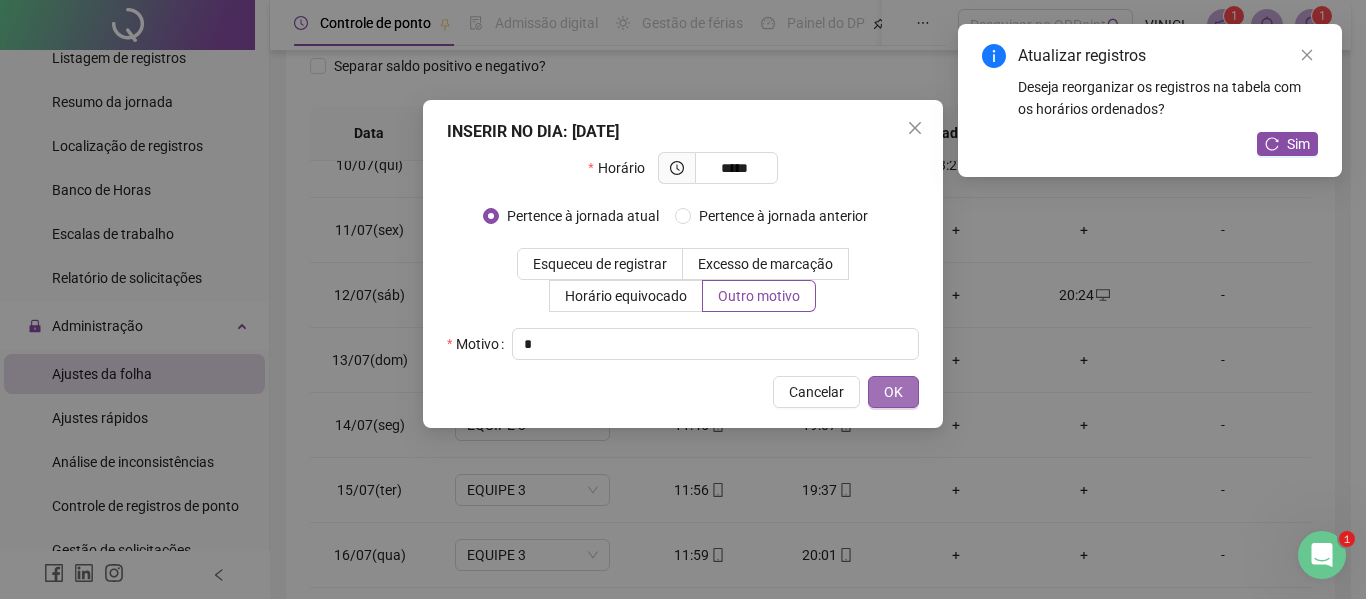 click on "OK" at bounding box center [893, 392] 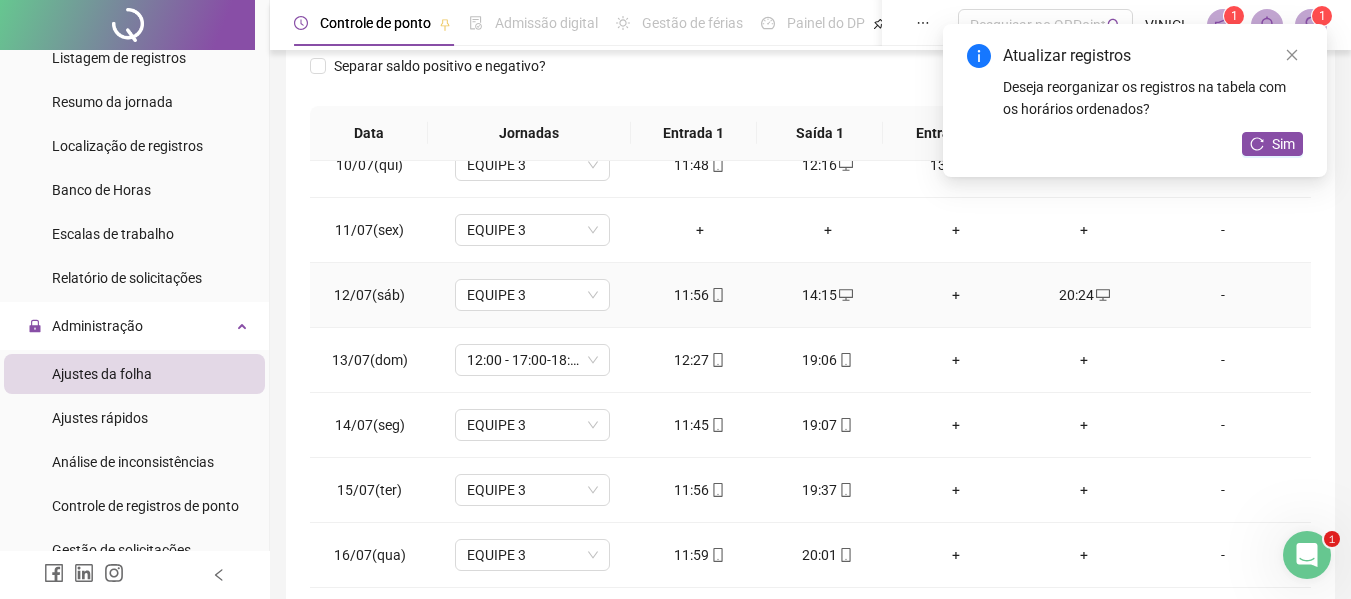 click on "+" at bounding box center [956, 295] 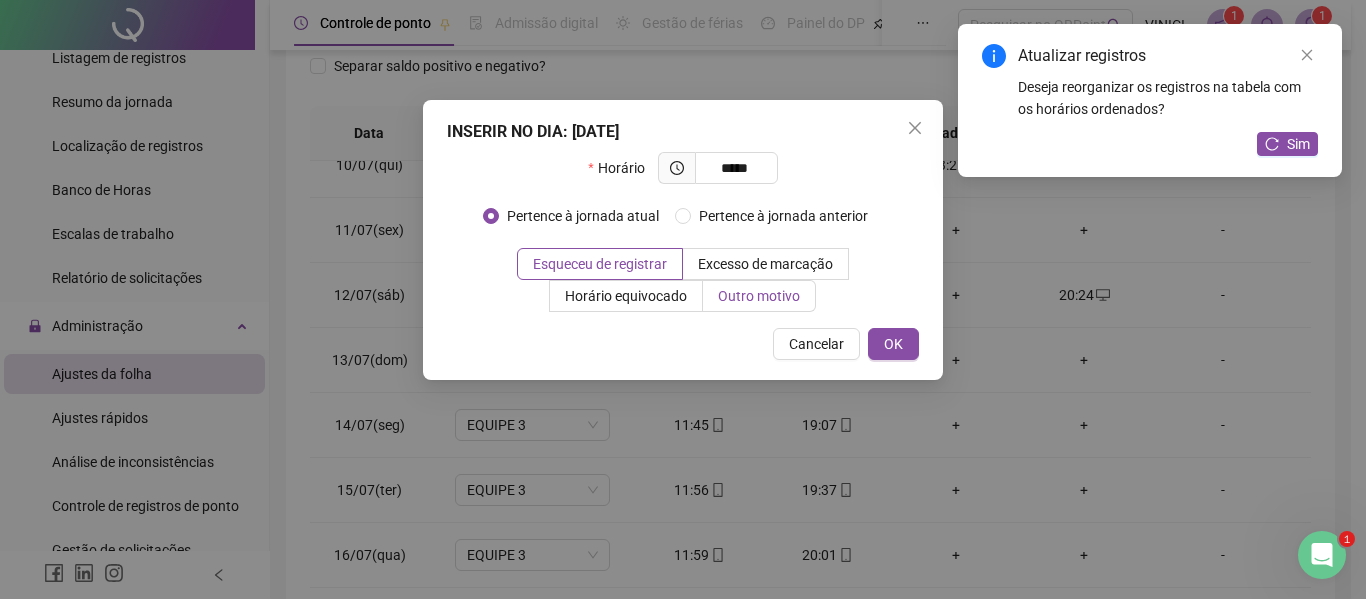 type on "*****" 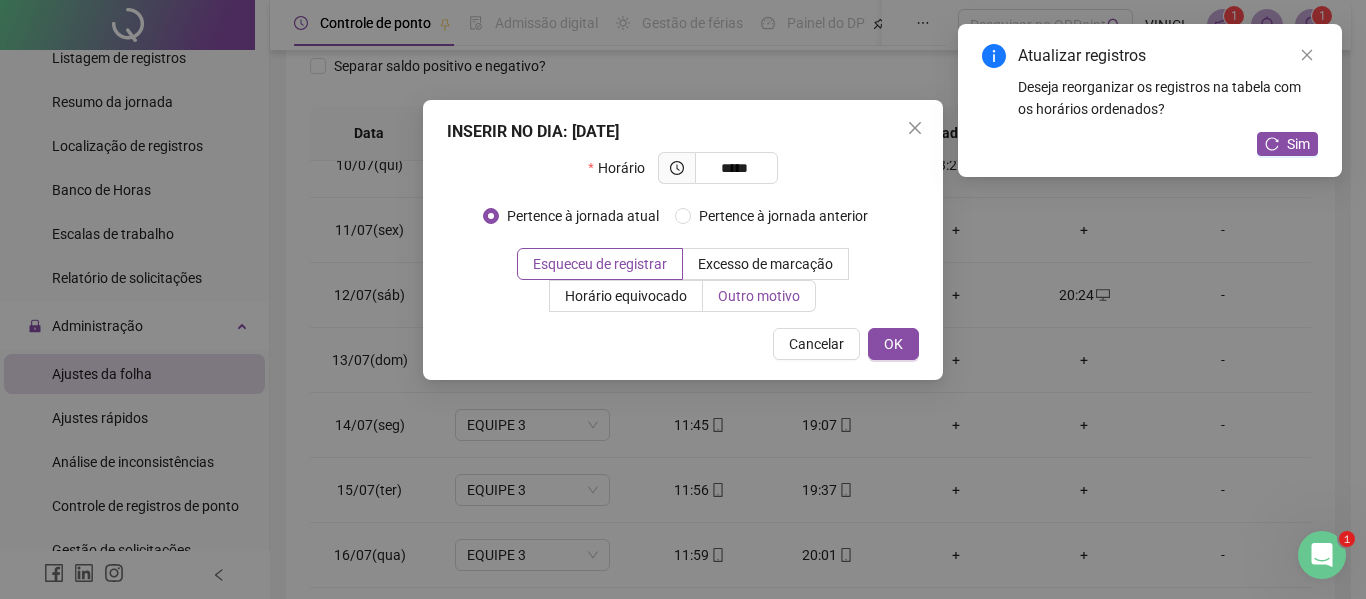click on "Outro motivo" at bounding box center (759, 296) 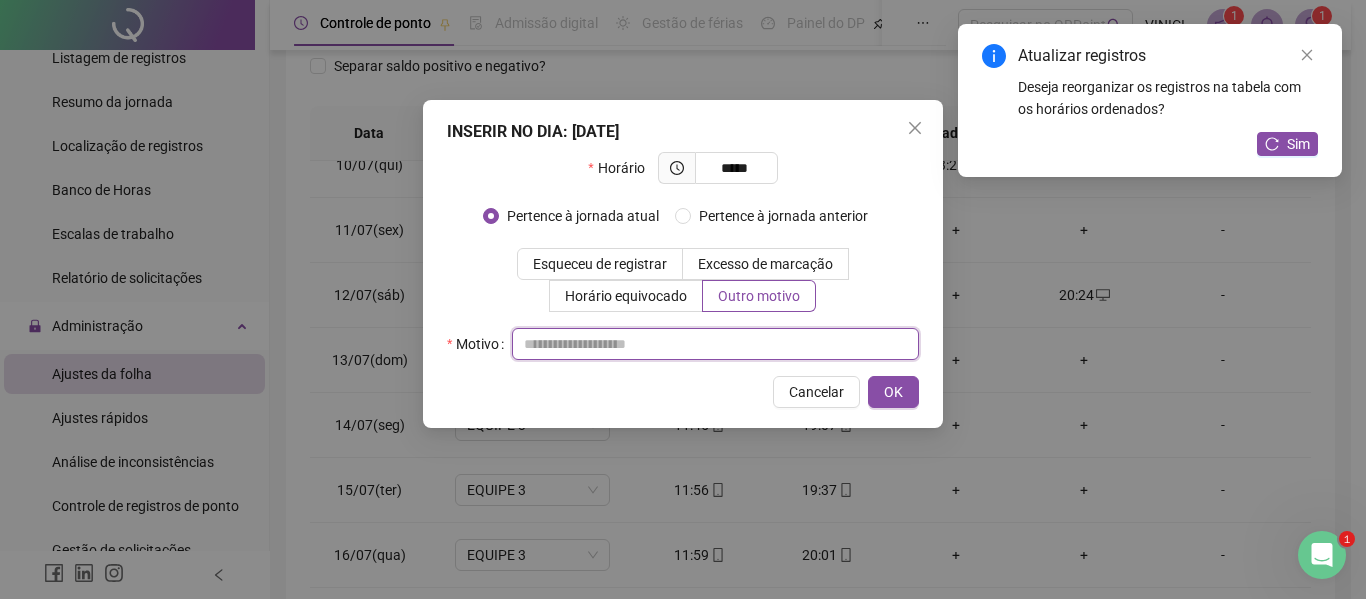 click at bounding box center [715, 344] 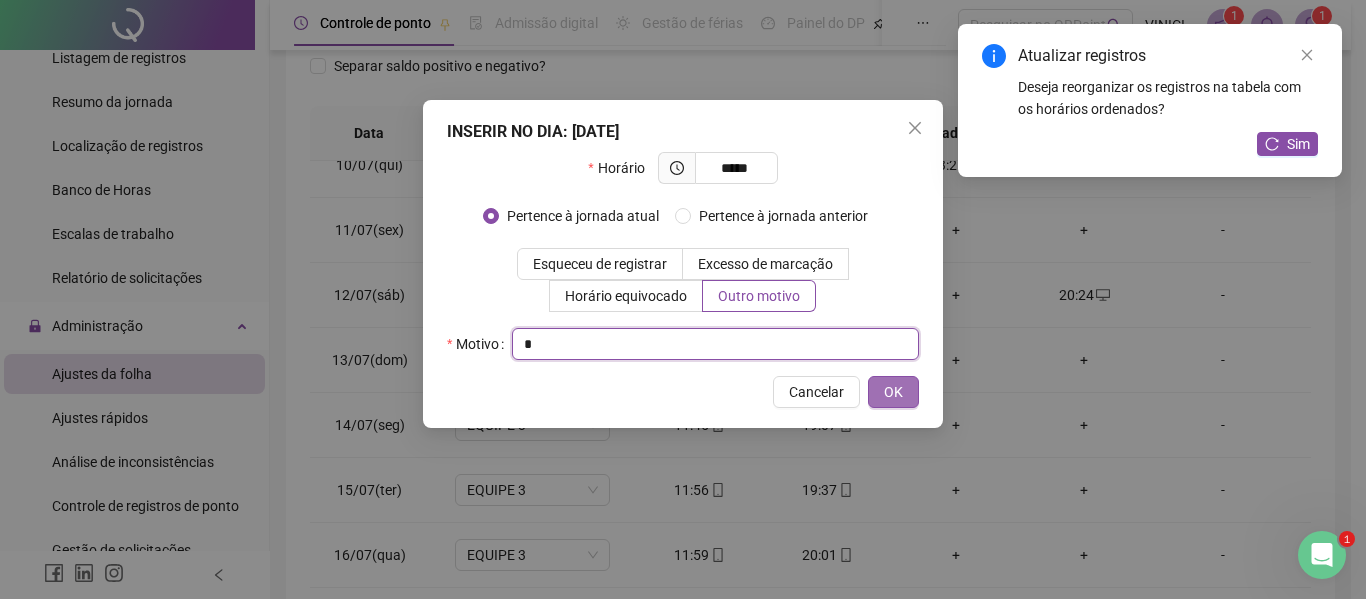 type on "*" 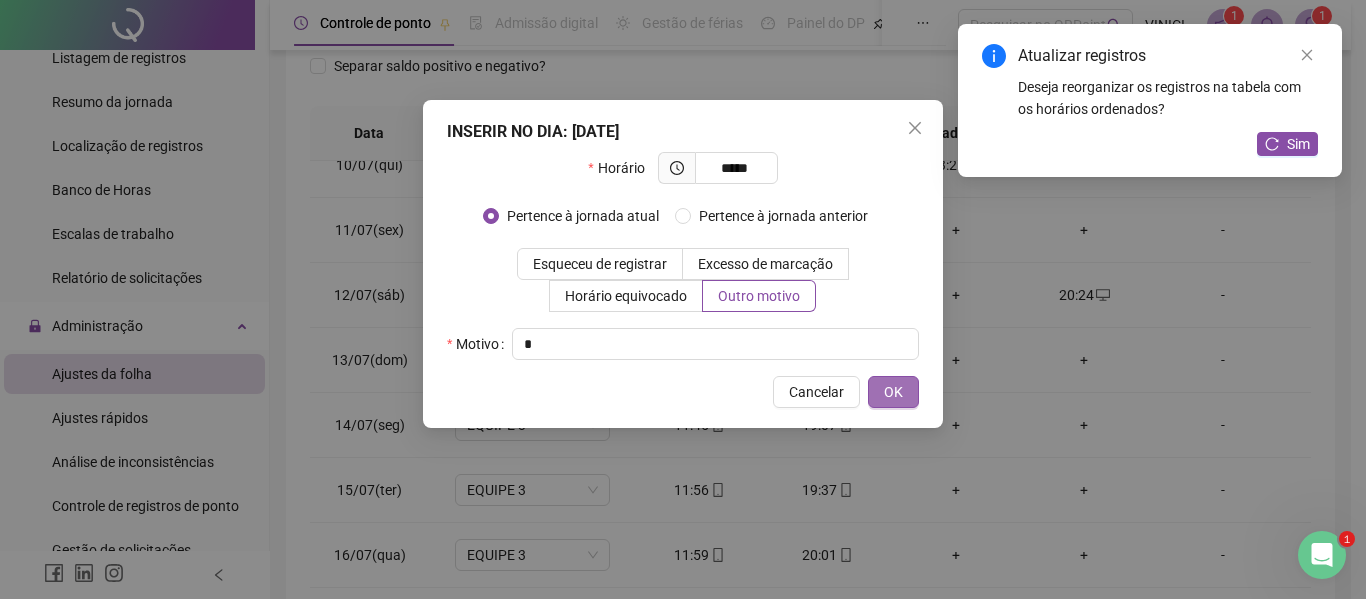 click on "OK" at bounding box center [893, 392] 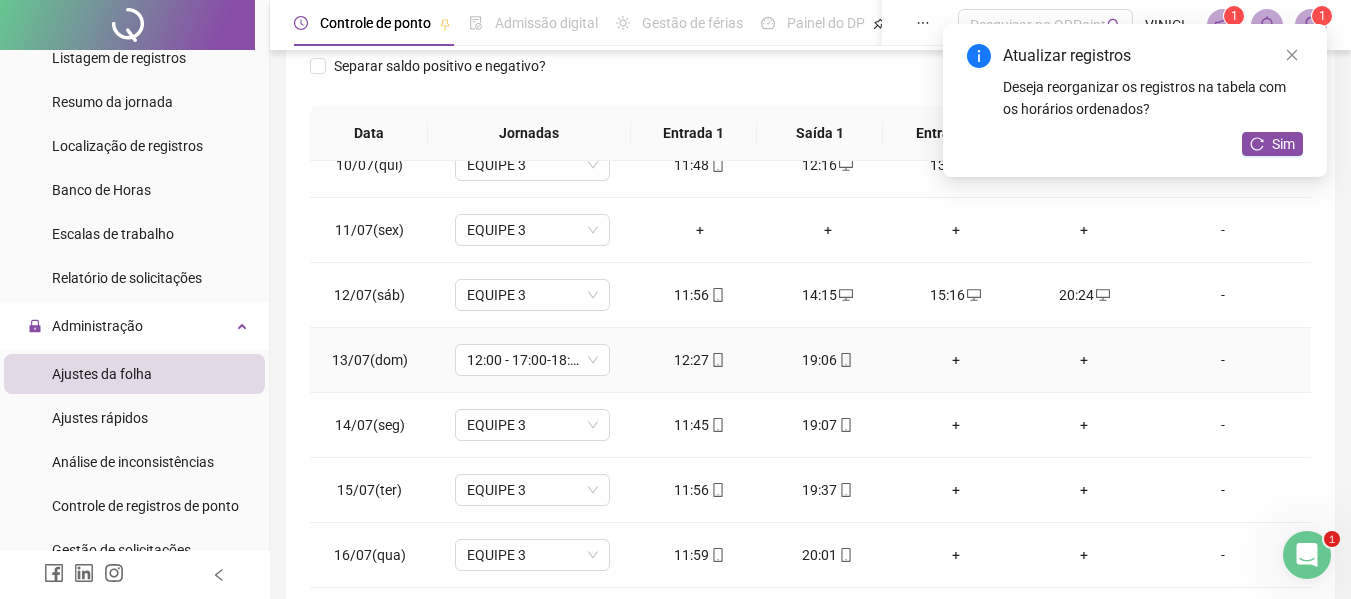click on "+" at bounding box center (1084, 360) 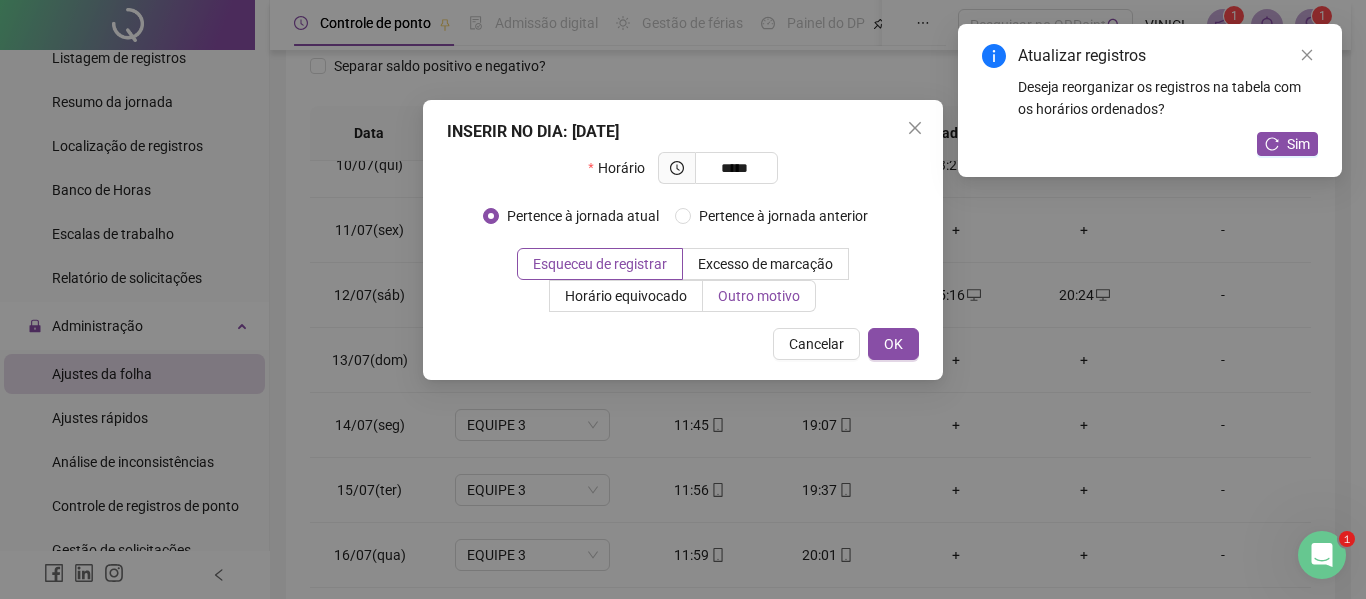 type on "*****" 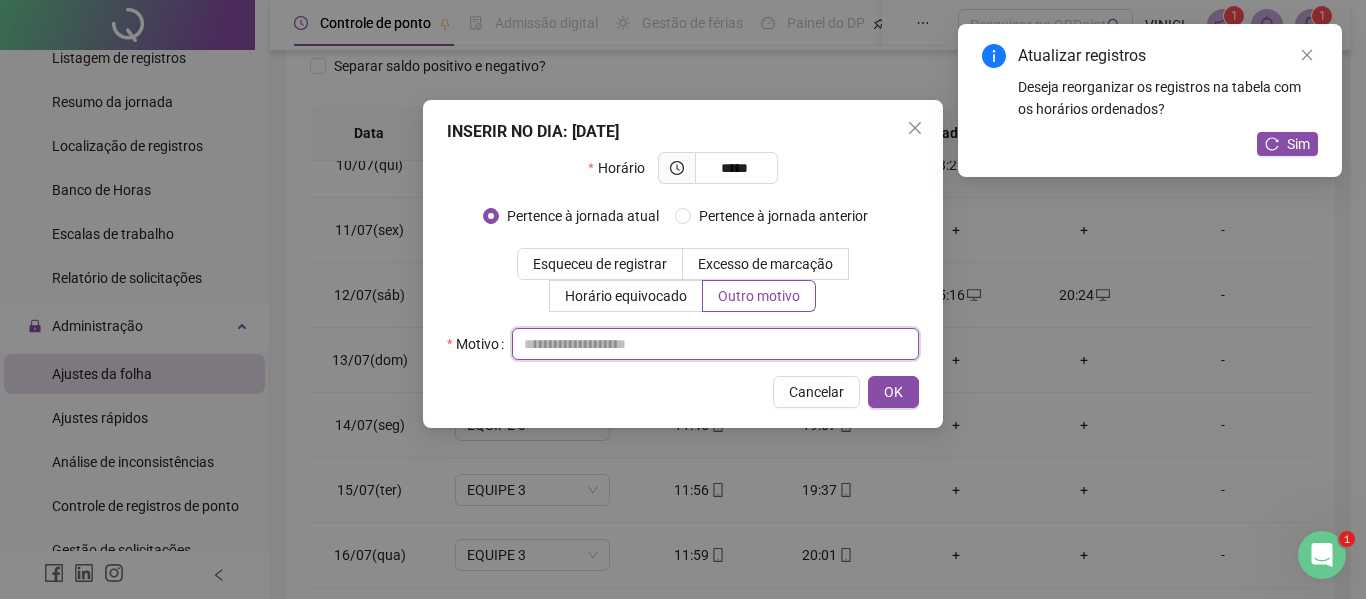 click at bounding box center [715, 344] 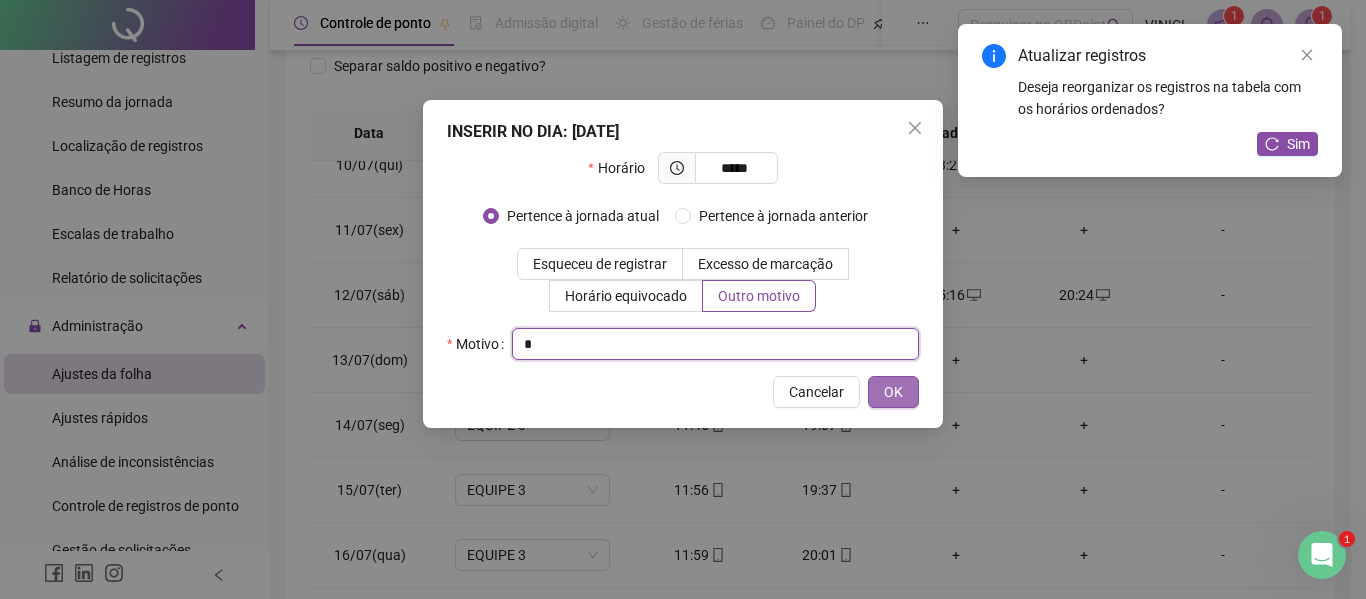 type on "*" 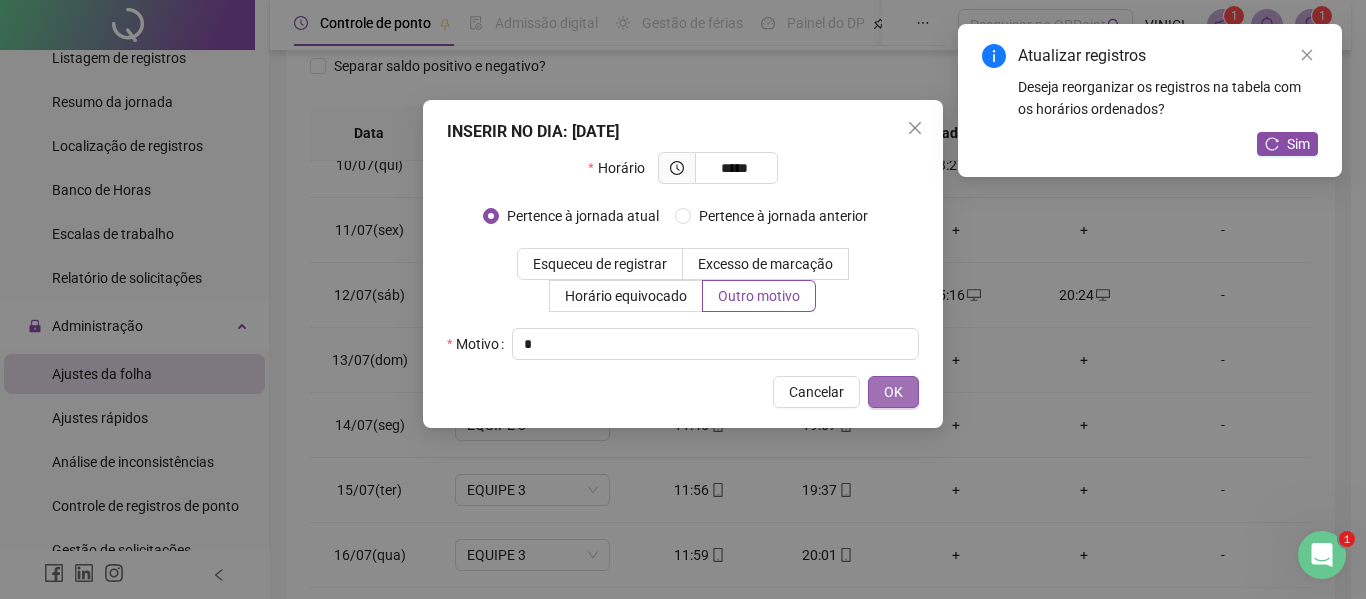 click on "OK" at bounding box center [893, 392] 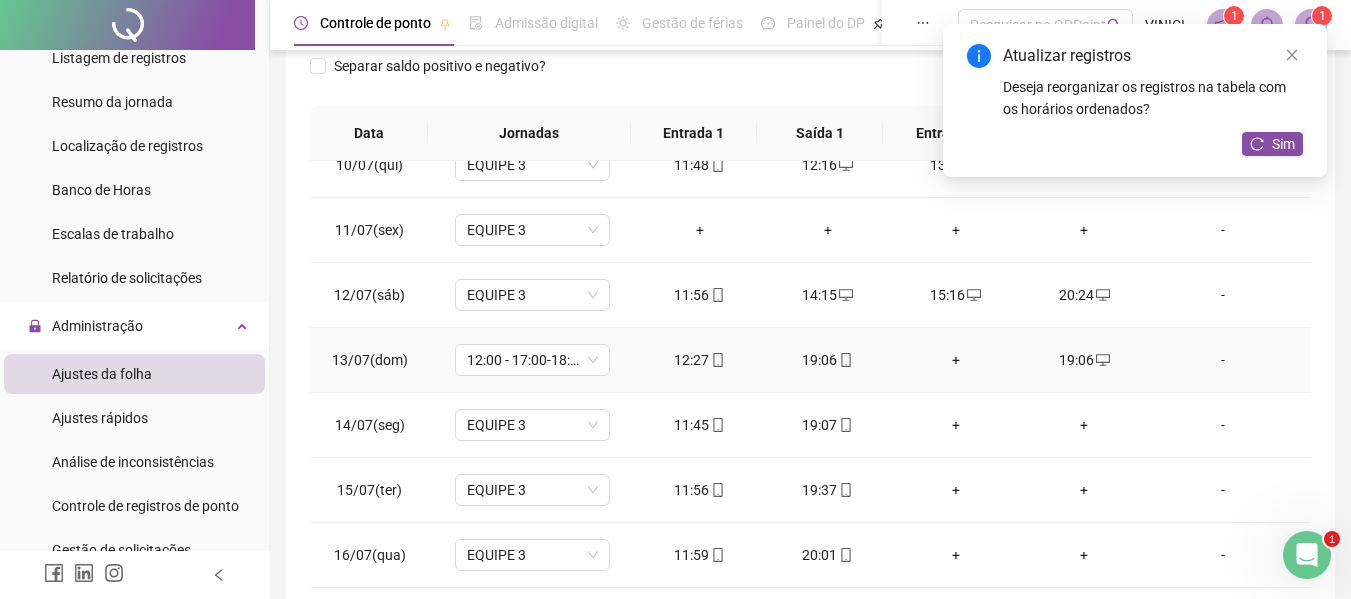 click 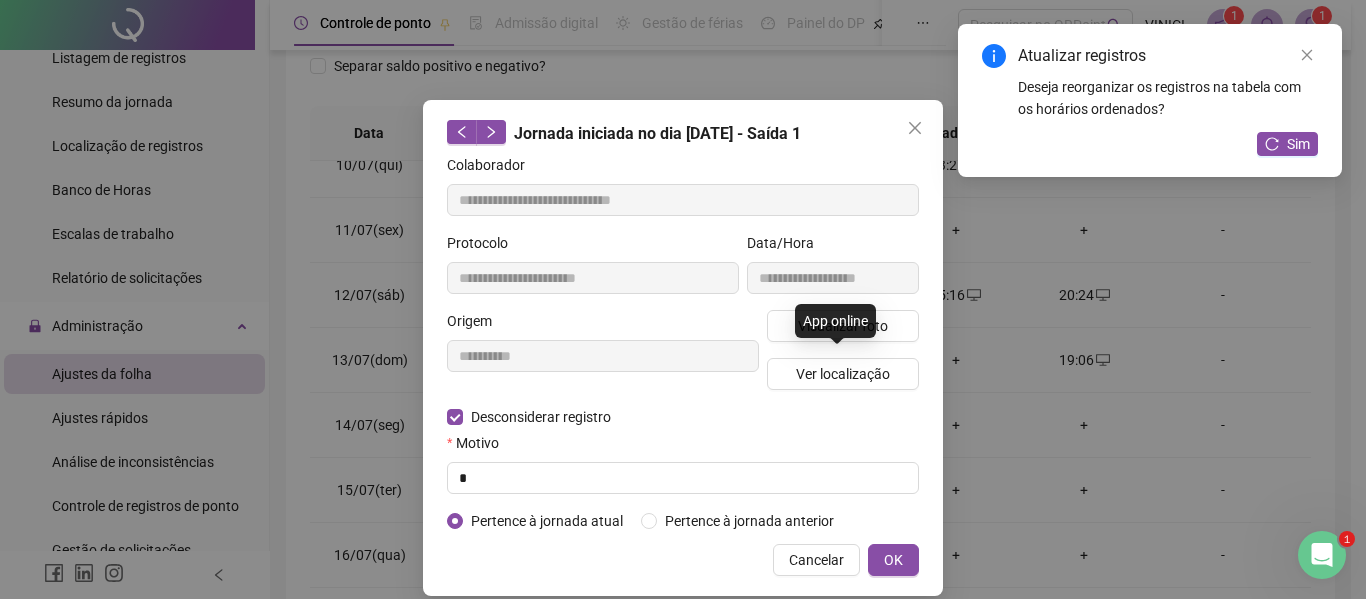 type on "**********" 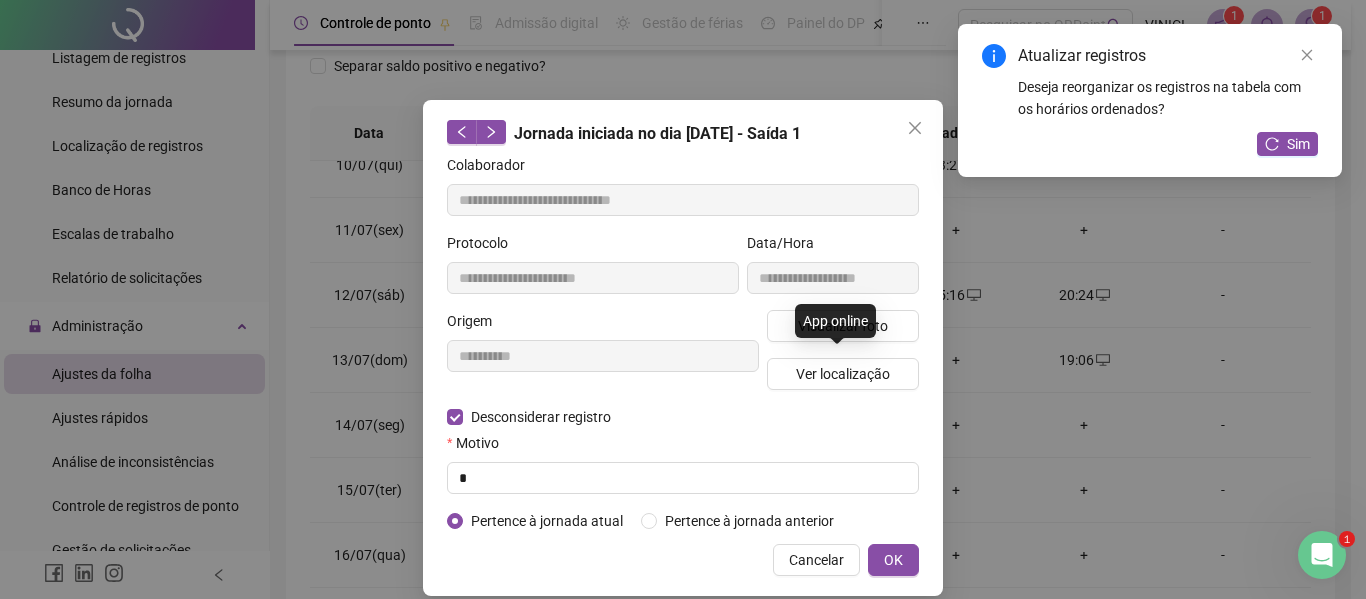 type on "**********" 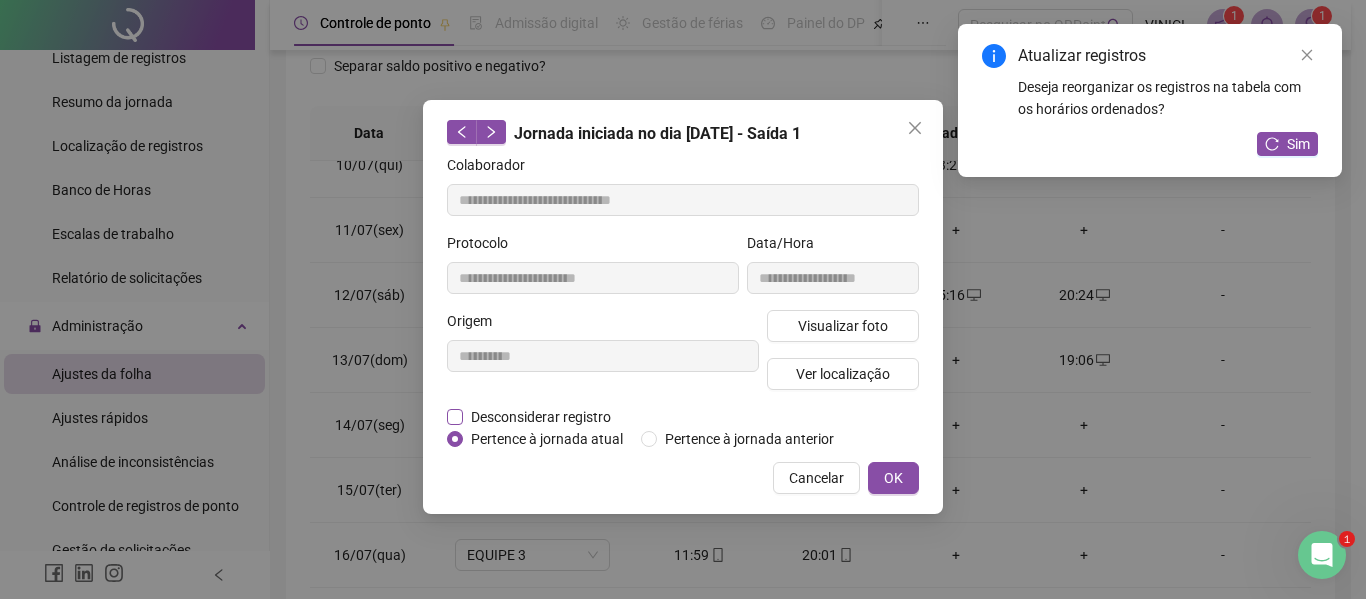 click on "Desconsiderar registro" at bounding box center (541, 417) 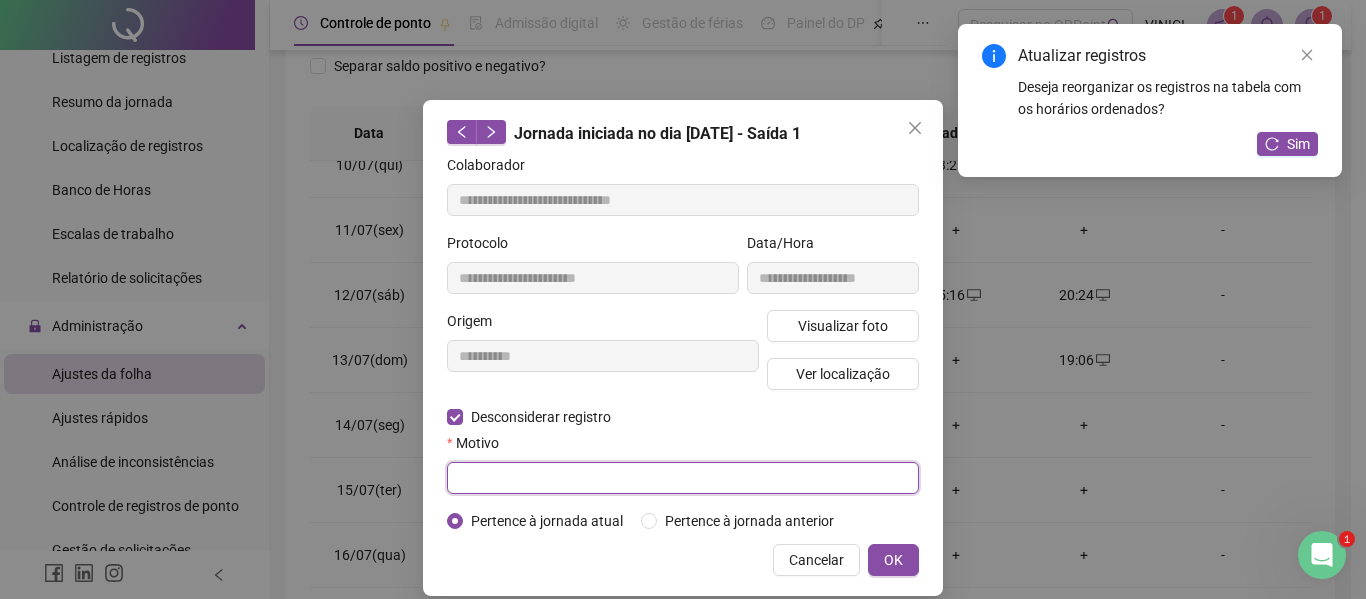 click at bounding box center [683, 478] 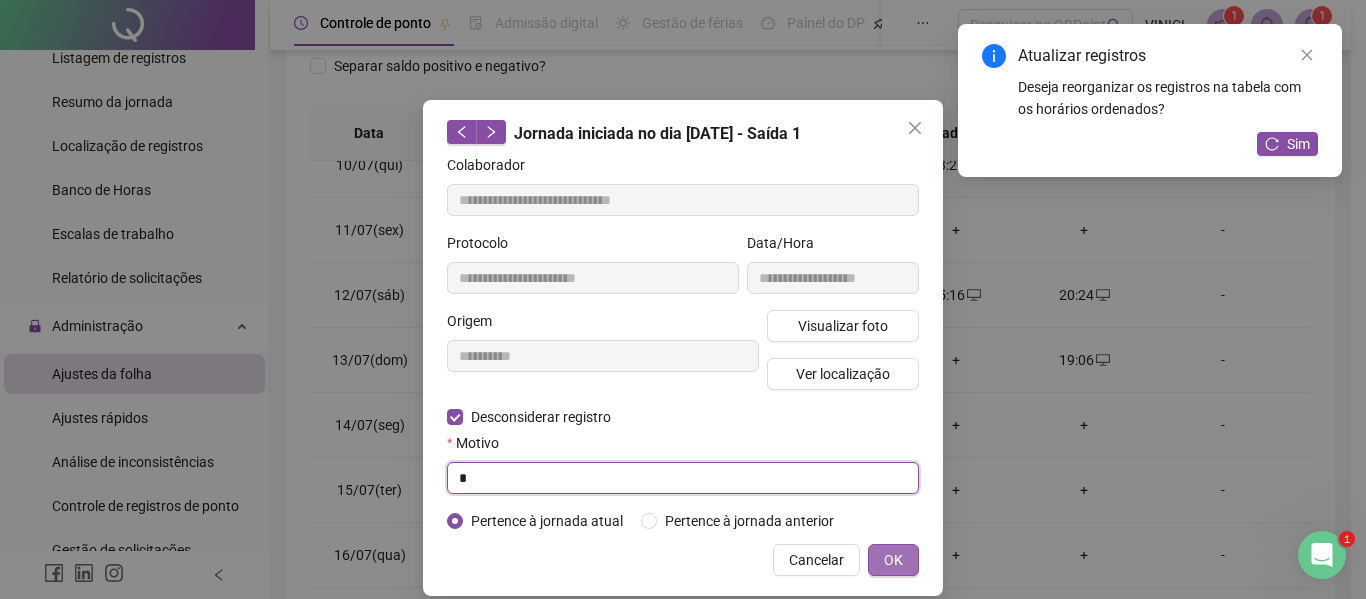 type on "*" 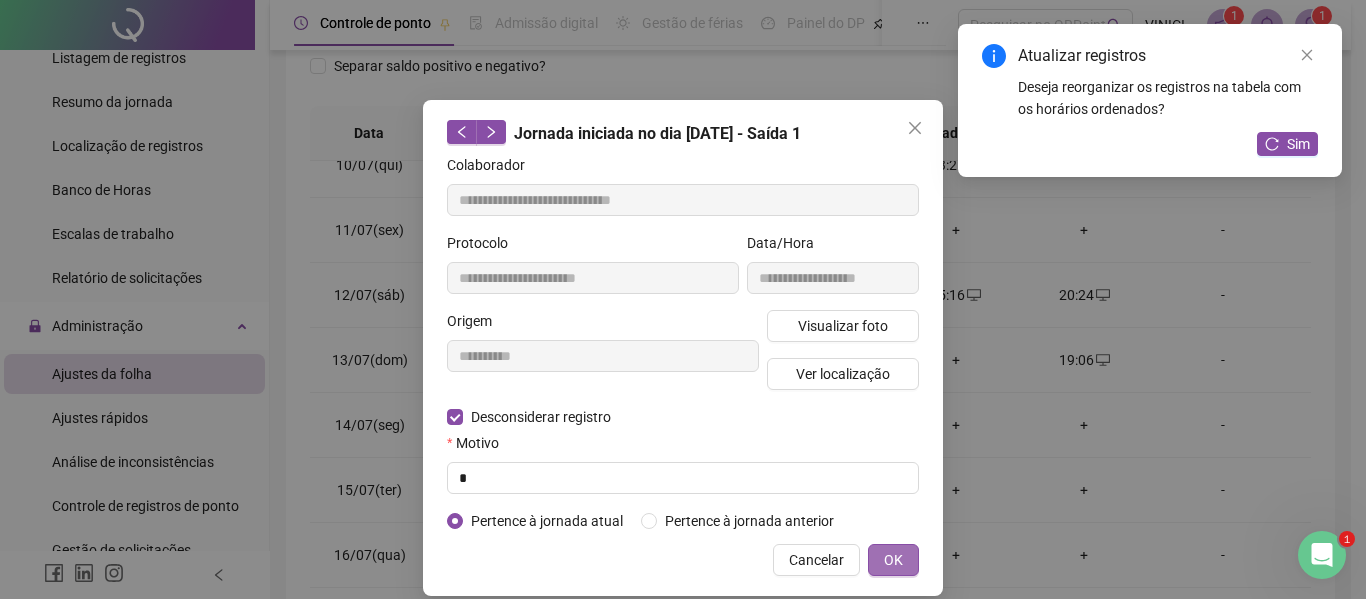 click on "OK" at bounding box center [893, 560] 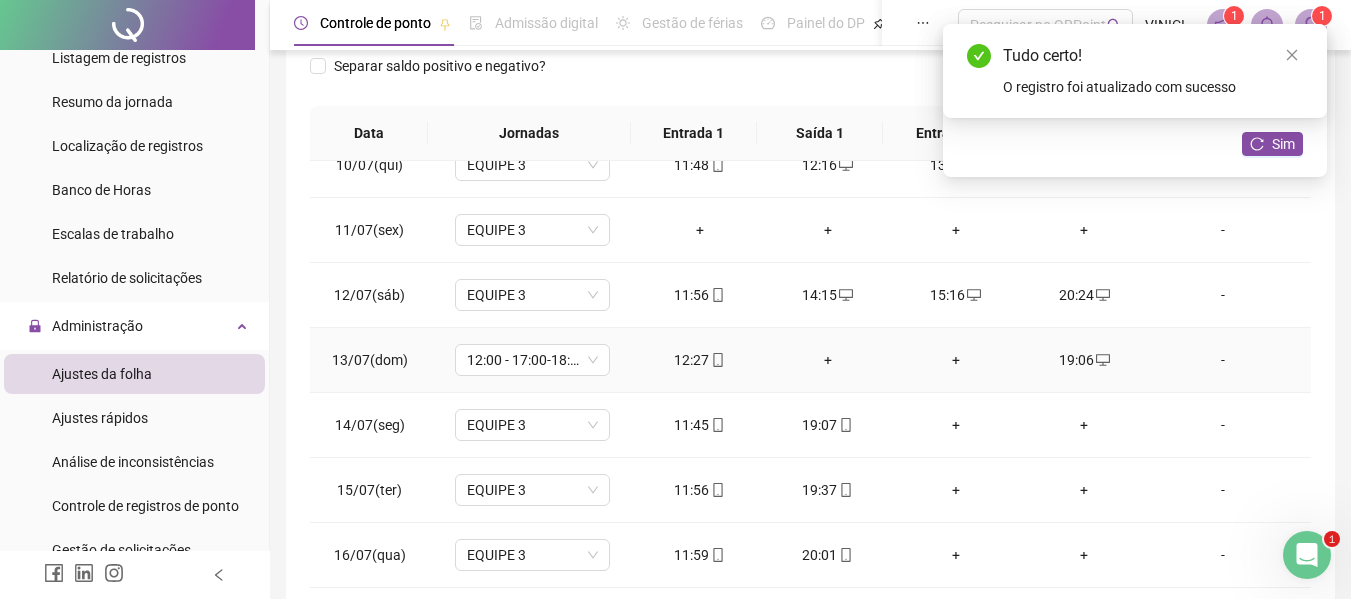 click on "+" at bounding box center [828, 360] 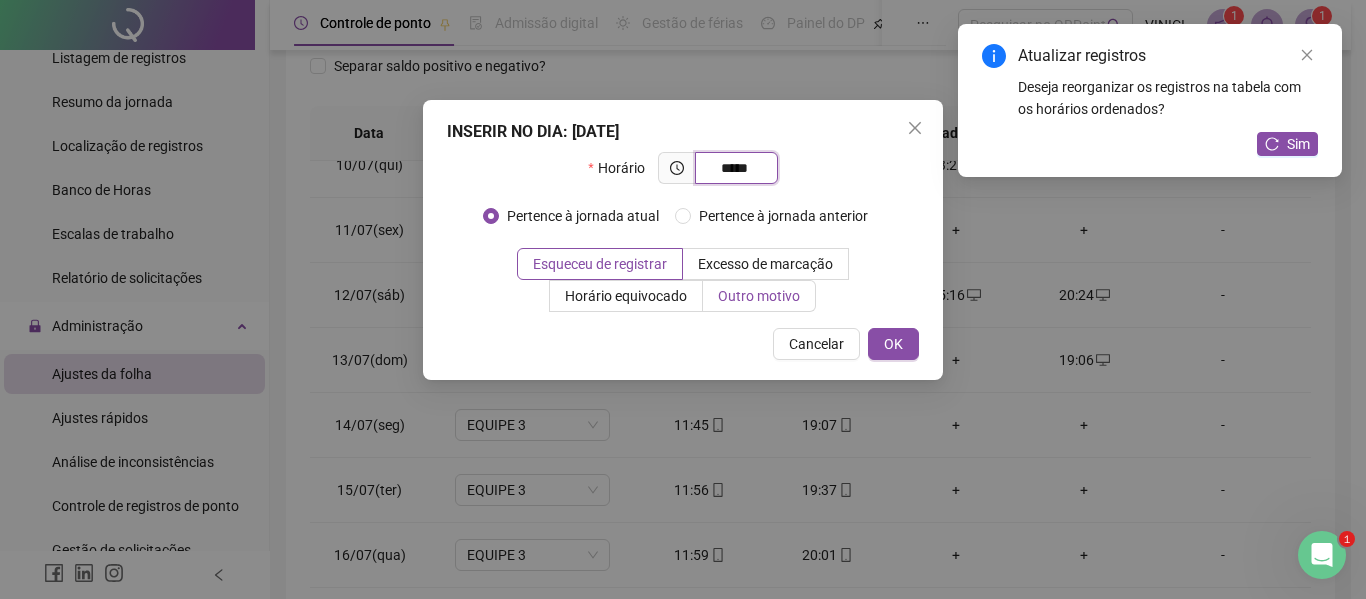 type on "*****" 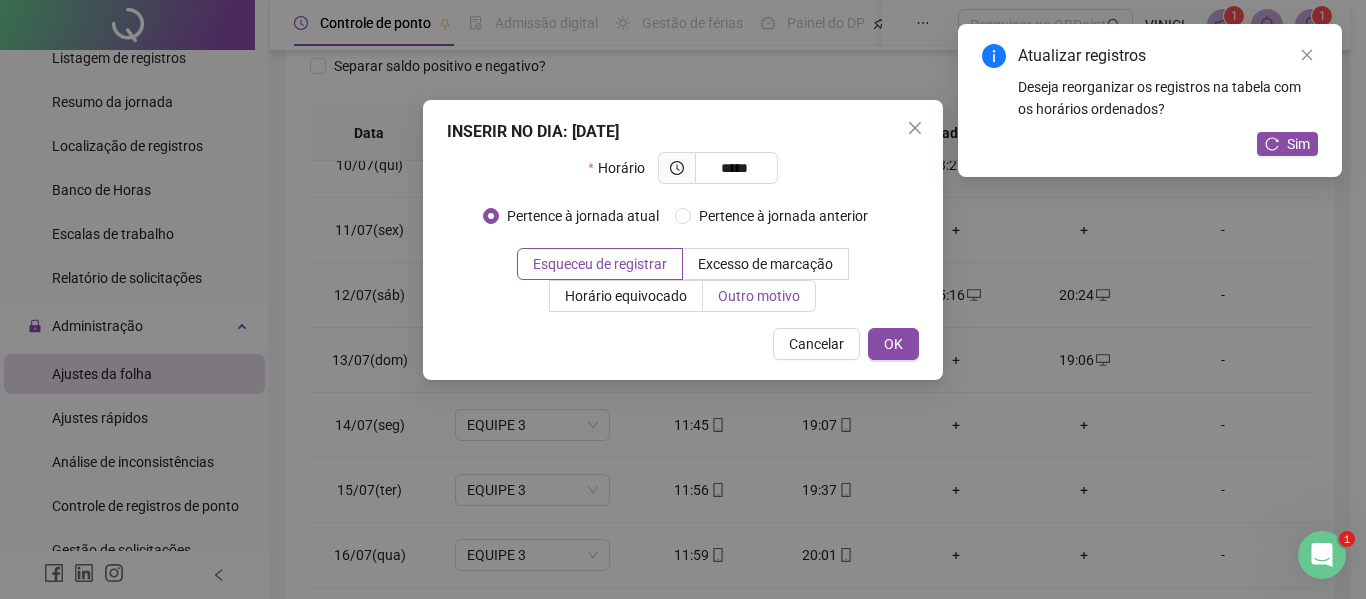 click on "Outro motivo" at bounding box center (759, 296) 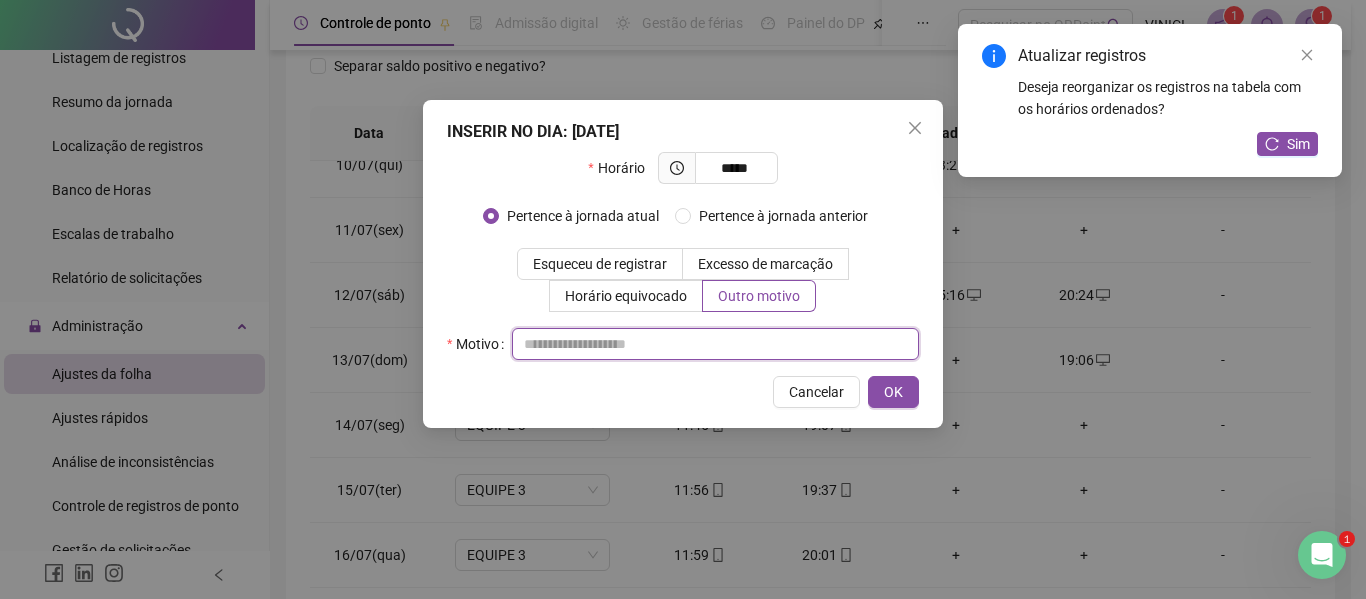 click at bounding box center (715, 344) 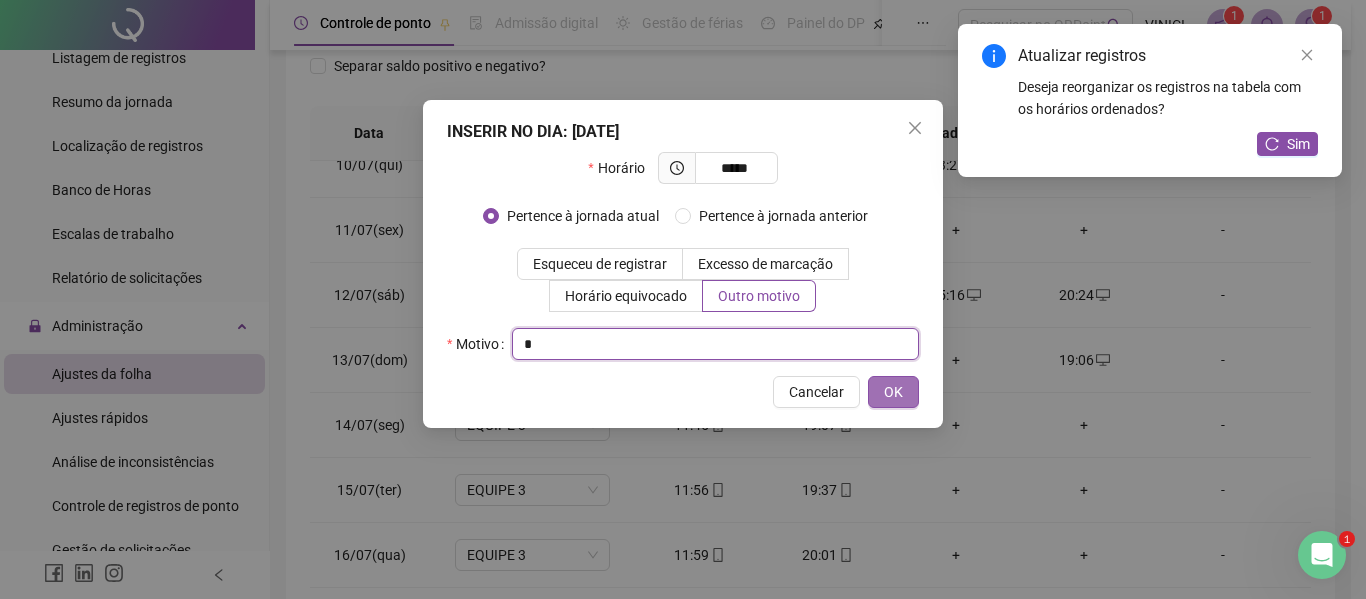 type on "*" 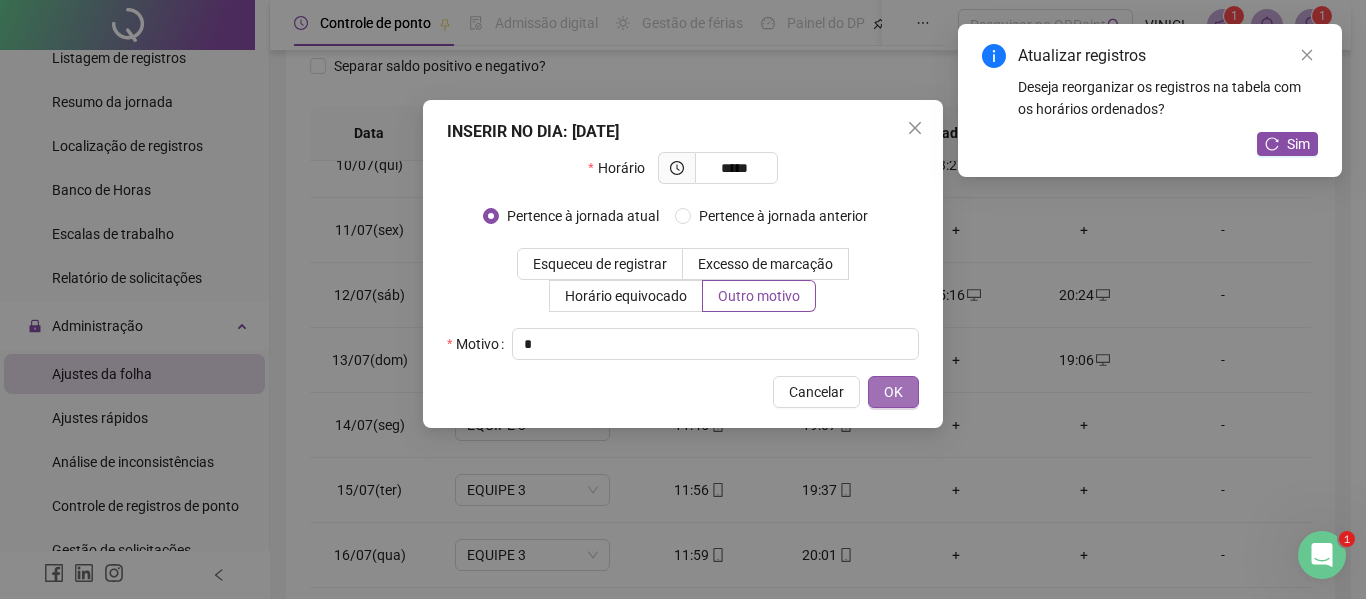 click on "OK" at bounding box center (893, 392) 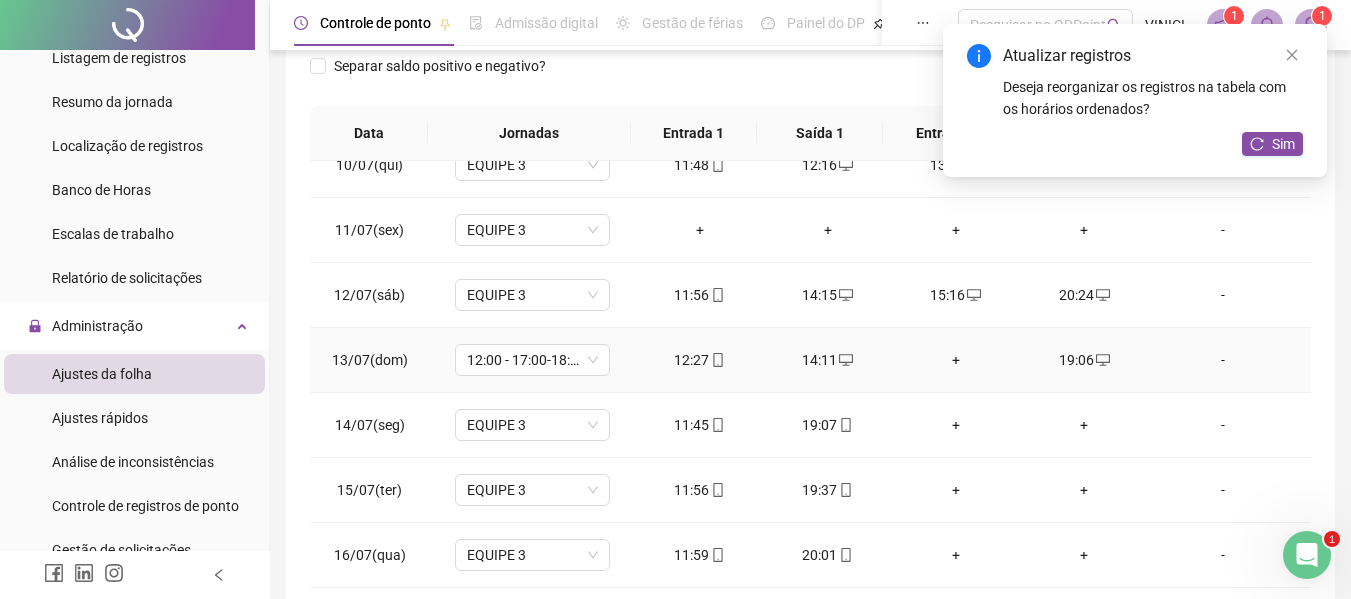 click on "+" at bounding box center [956, 360] 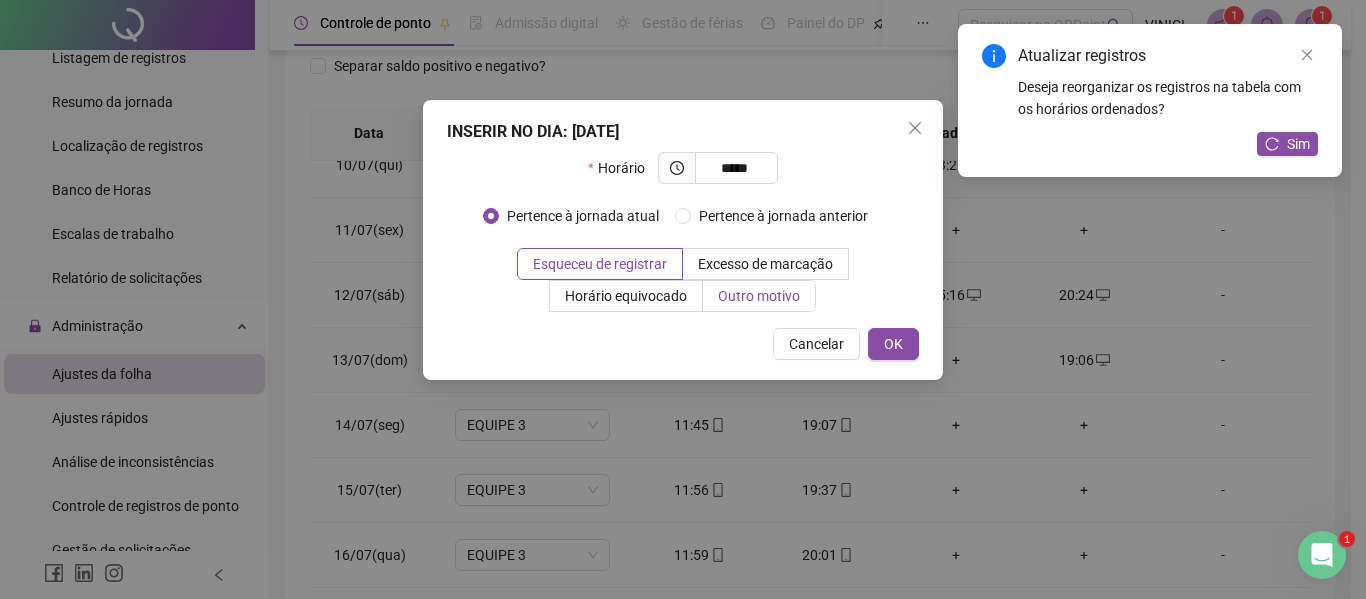 type on "*****" 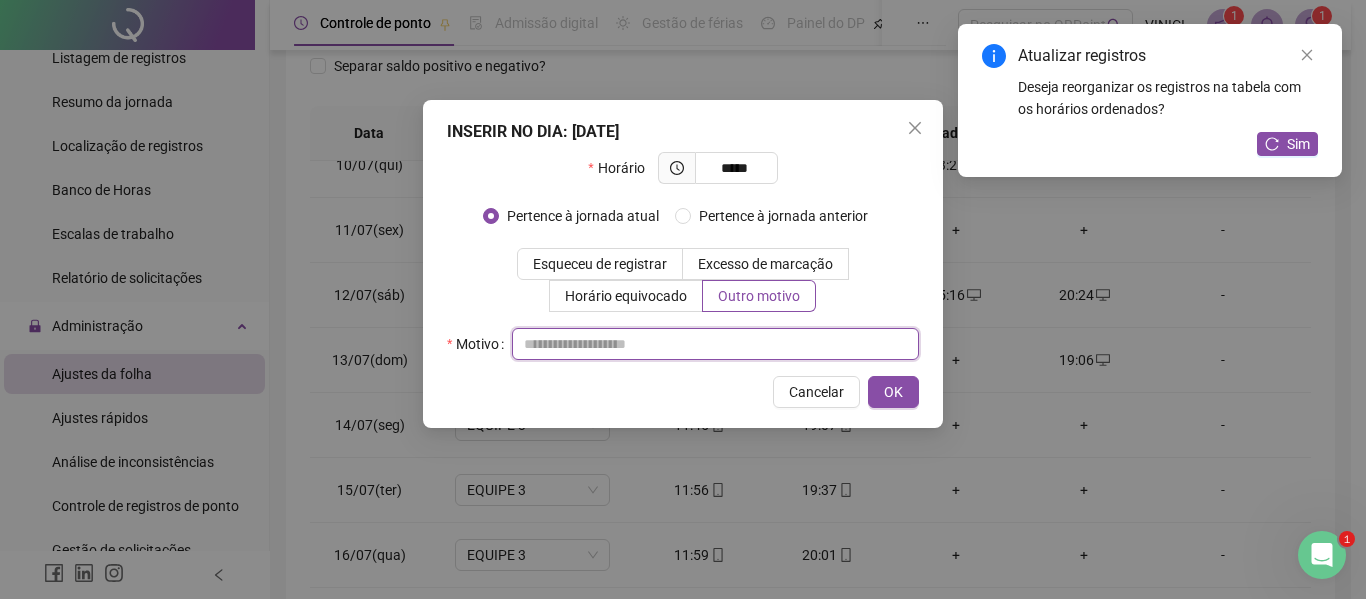 click at bounding box center [715, 344] 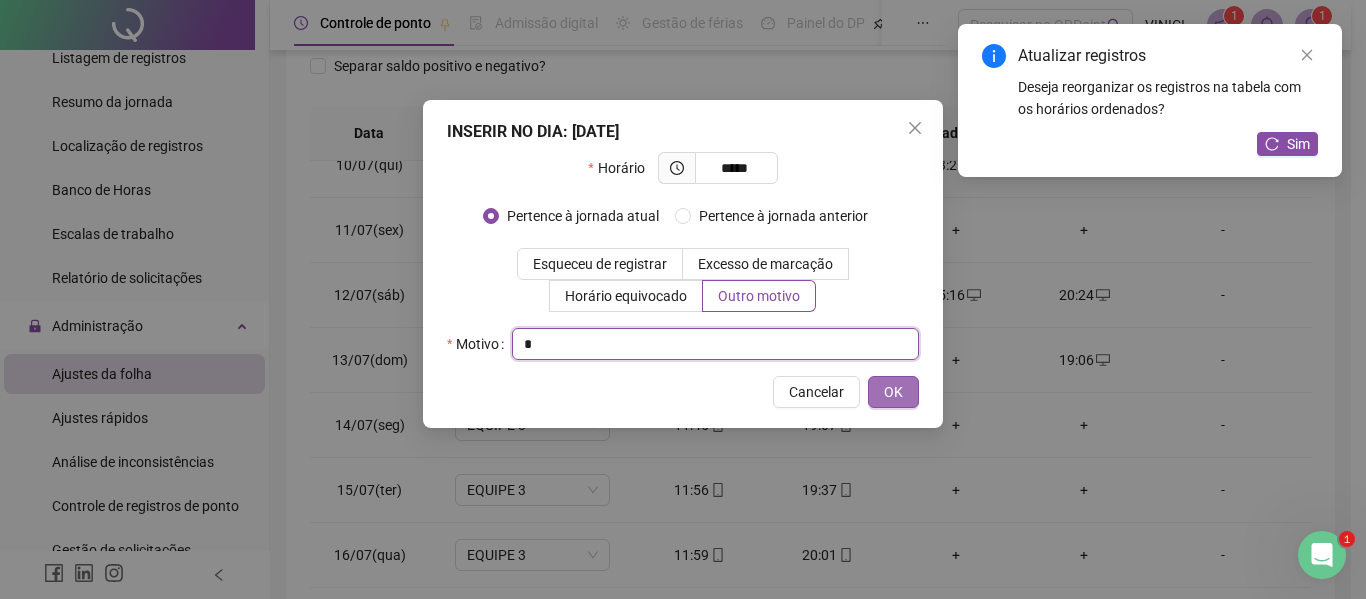 type on "*" 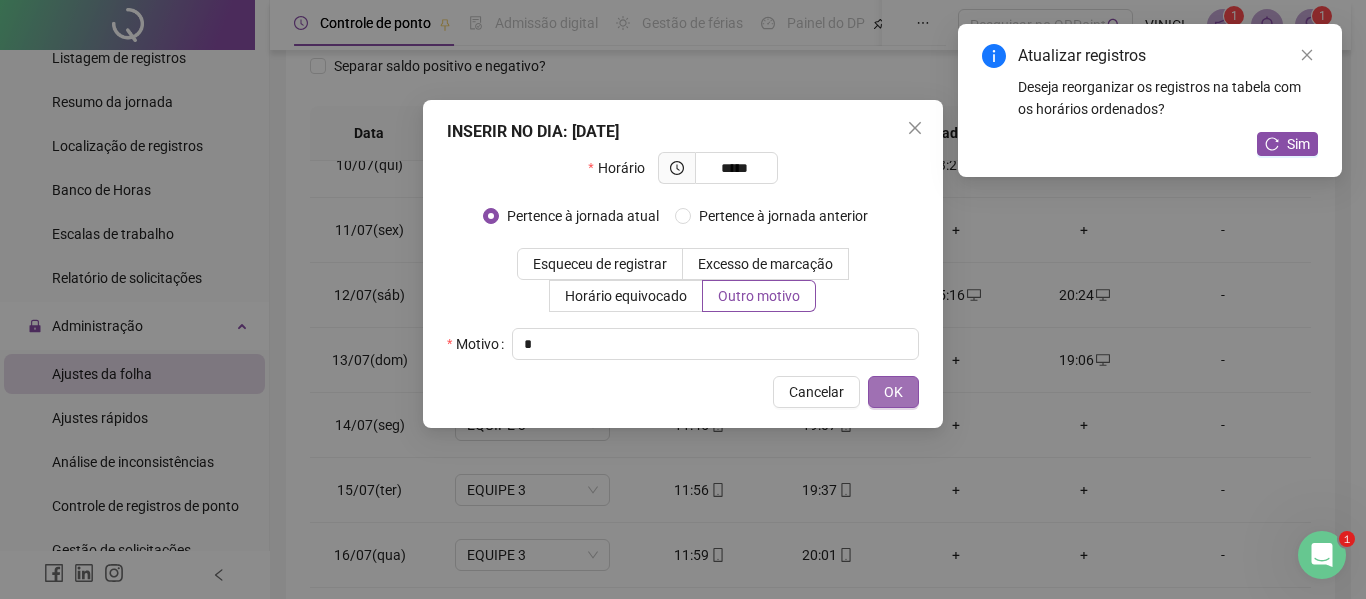 click on "OK" at bounding box center (893, 392) 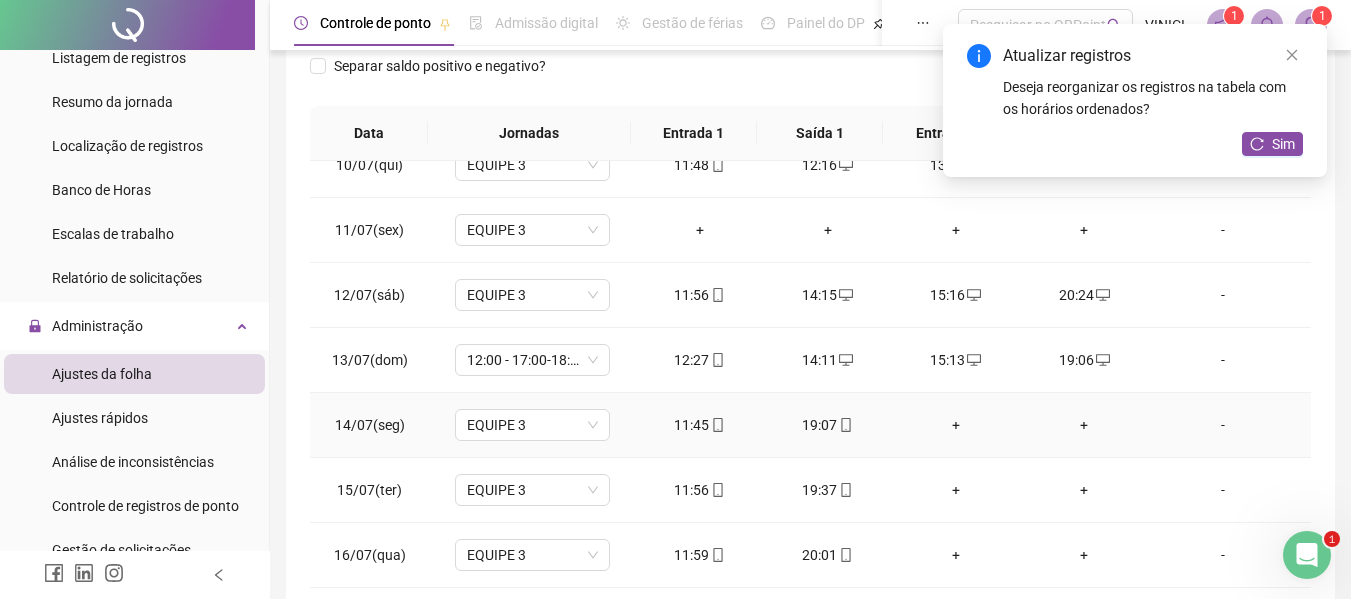 click on "+" at bounding box center [1084, 425] 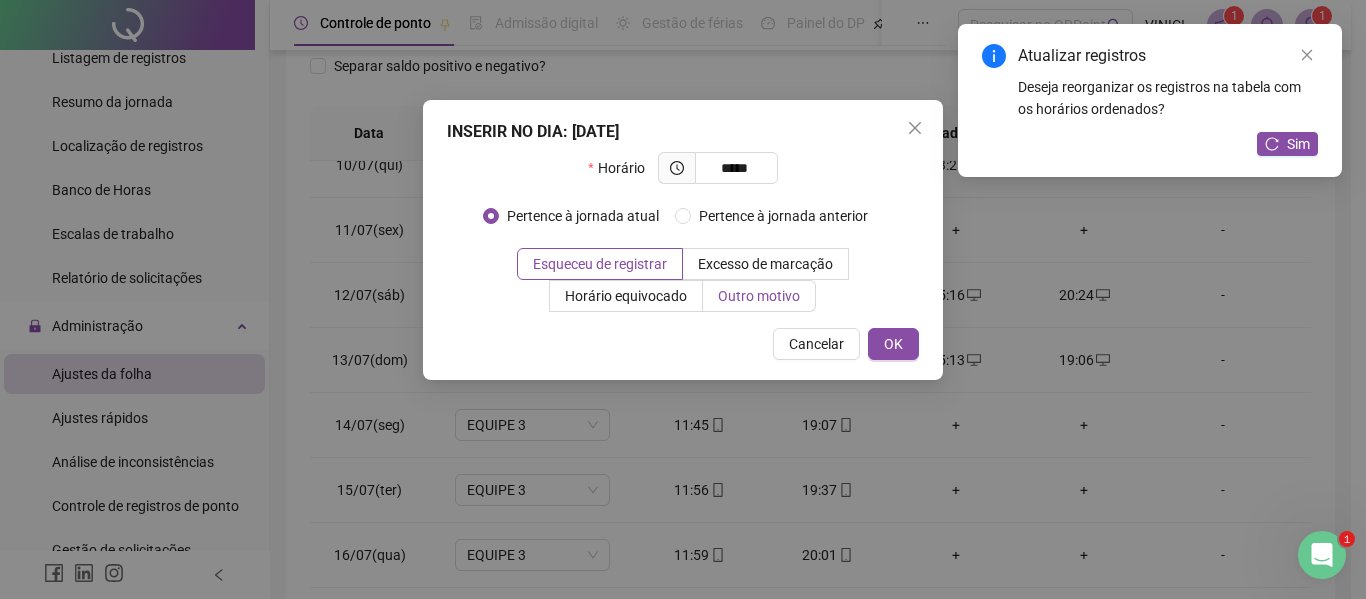 type on "*****" 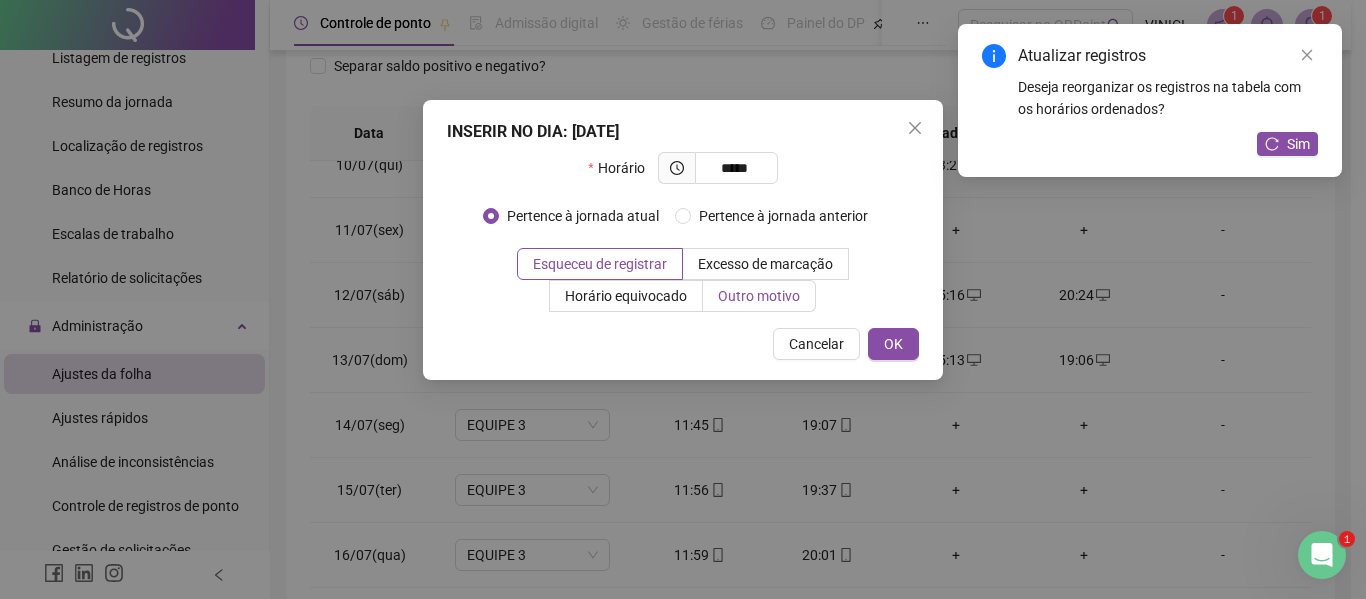 click on "Outro motivo" at bounding box center (759, 296) 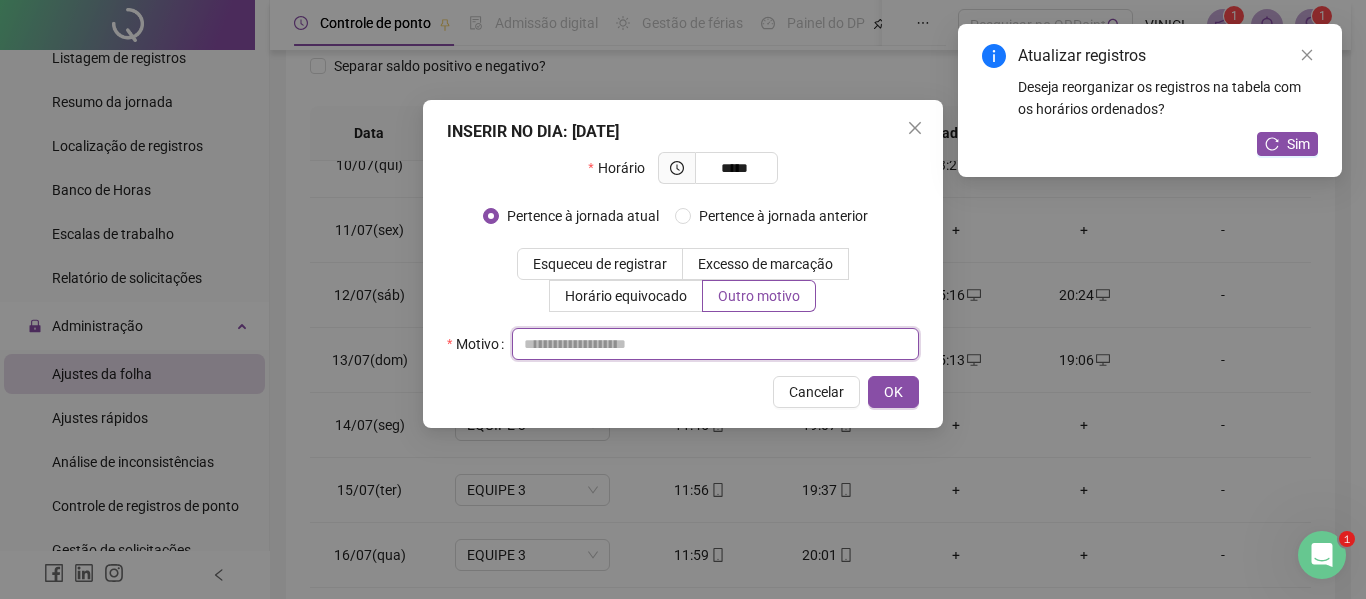 click at bounding box center [715, 344] 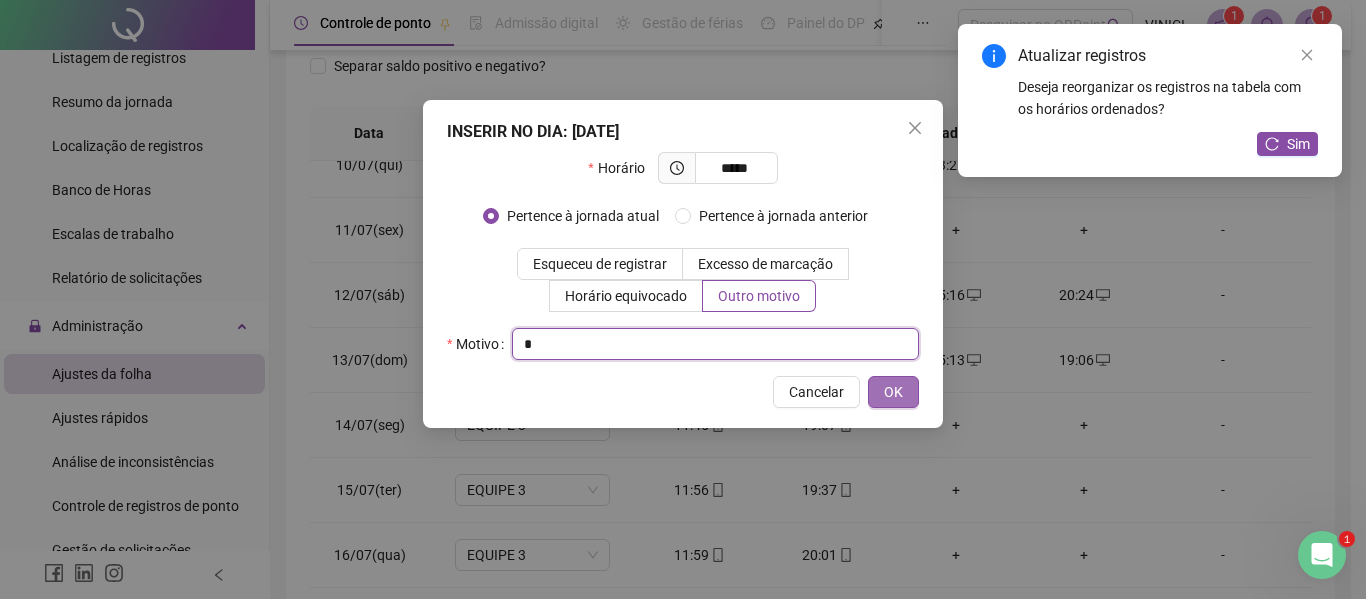 type on "*" 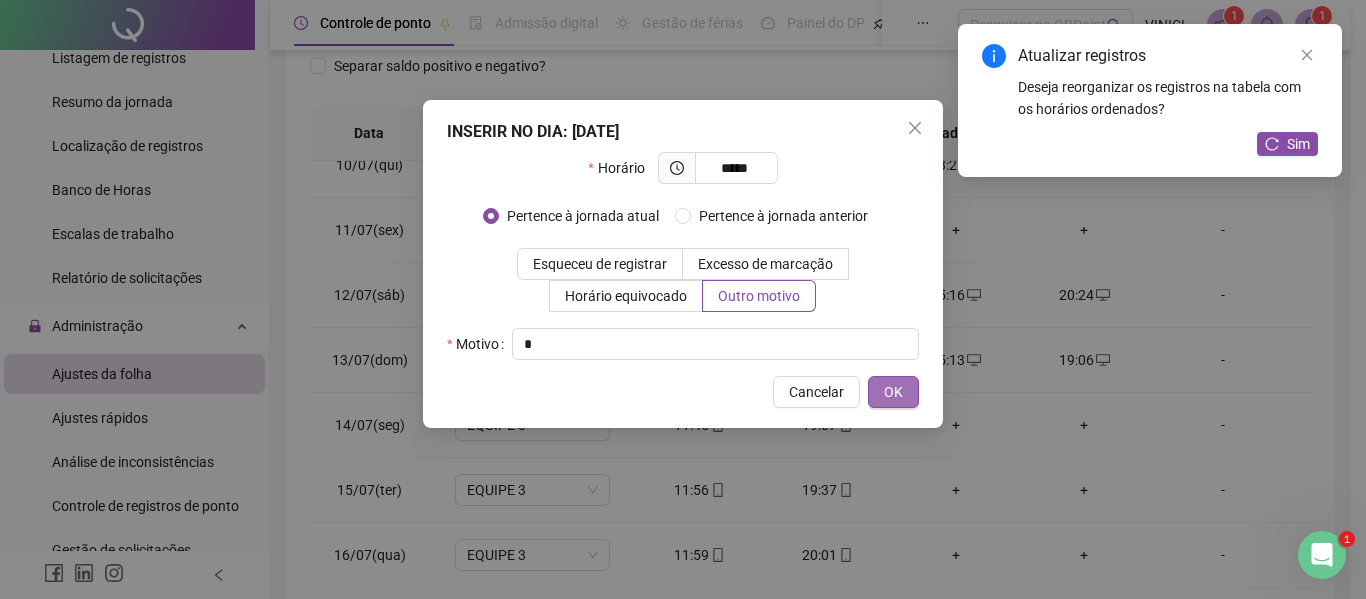 click on "OK" at bounding box center [893, 392] 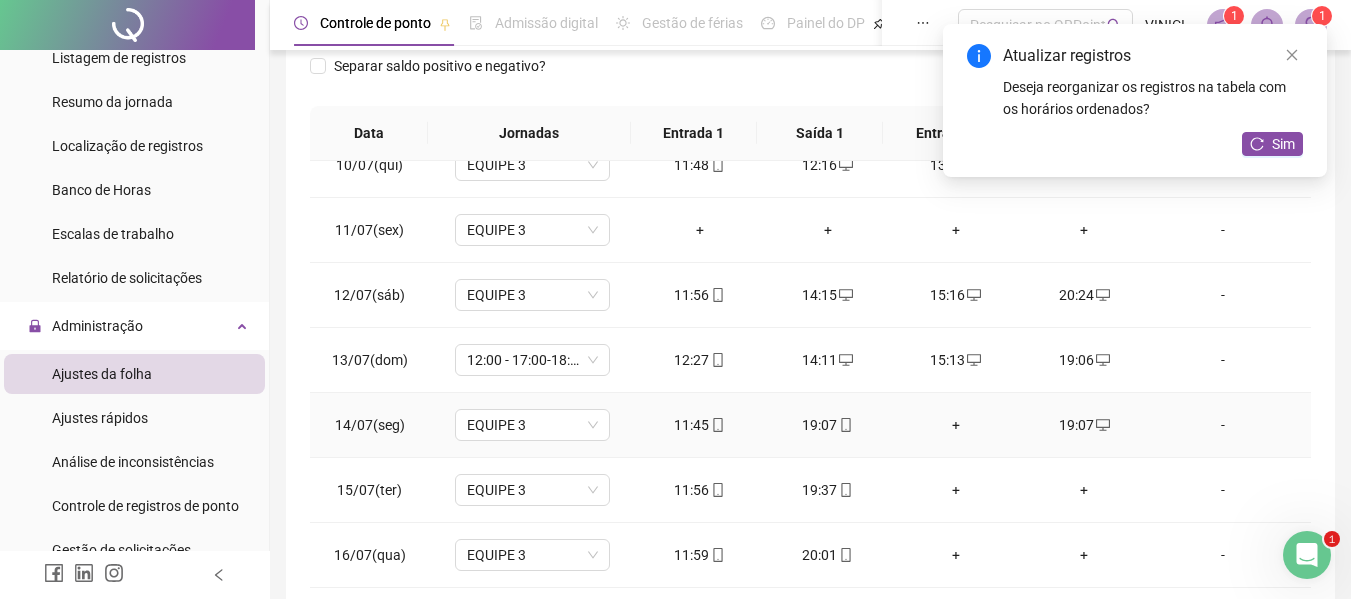 click 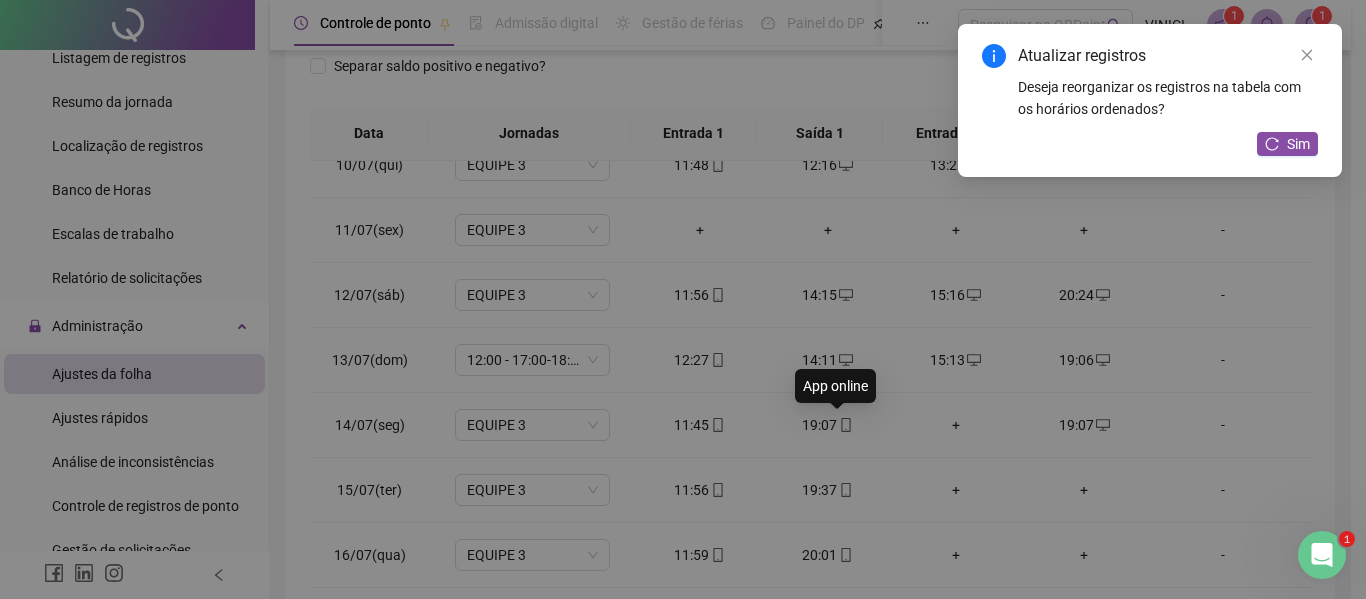 type on "**********" 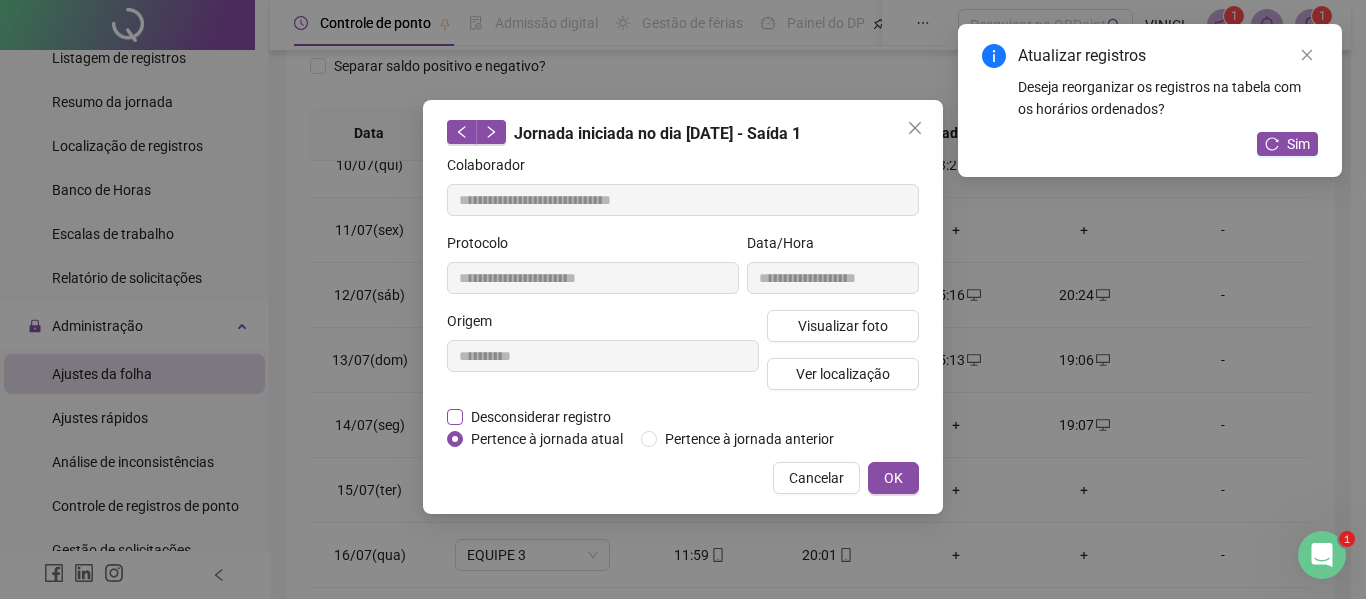 click on "Desconsiderar registro" at bounding box center (541, 417) 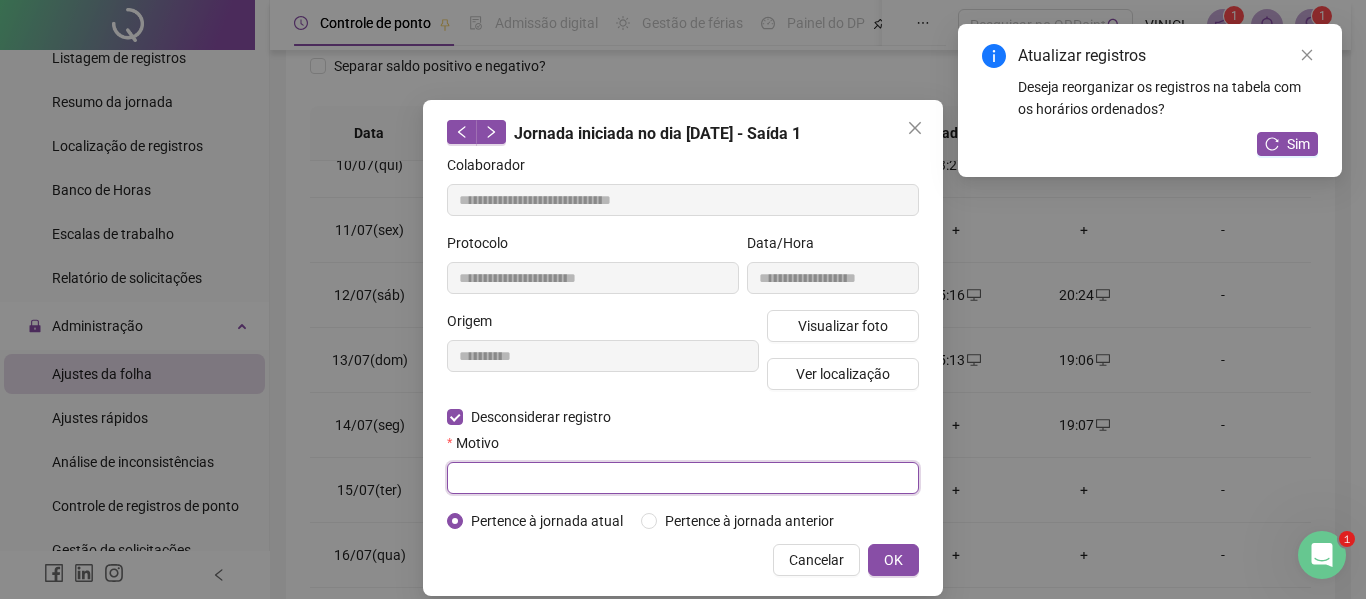 click at bounding box center [683, 478] 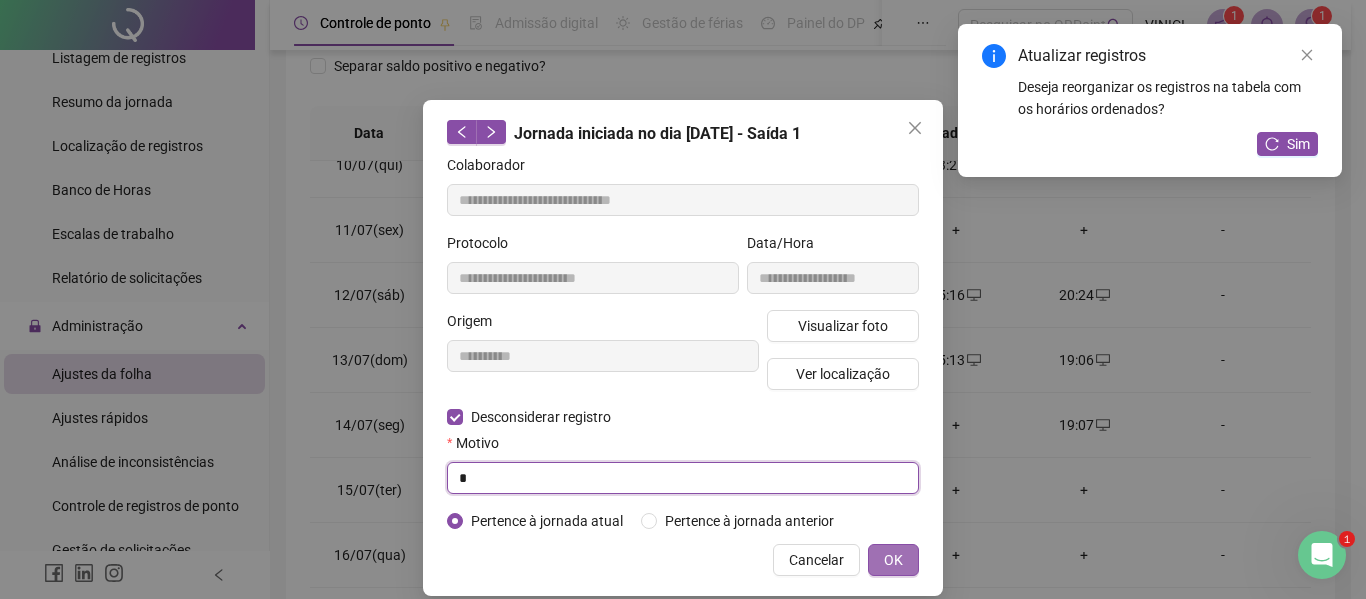 type on "*" 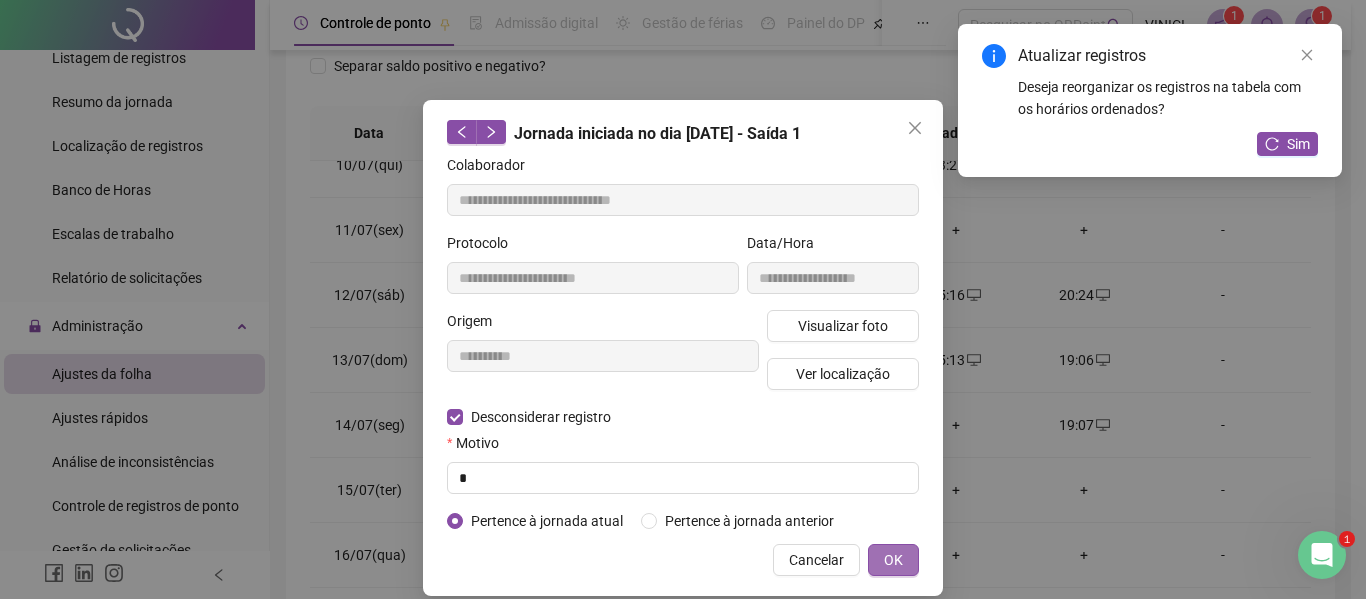 click on "OK" at bounding box center (893, 560) 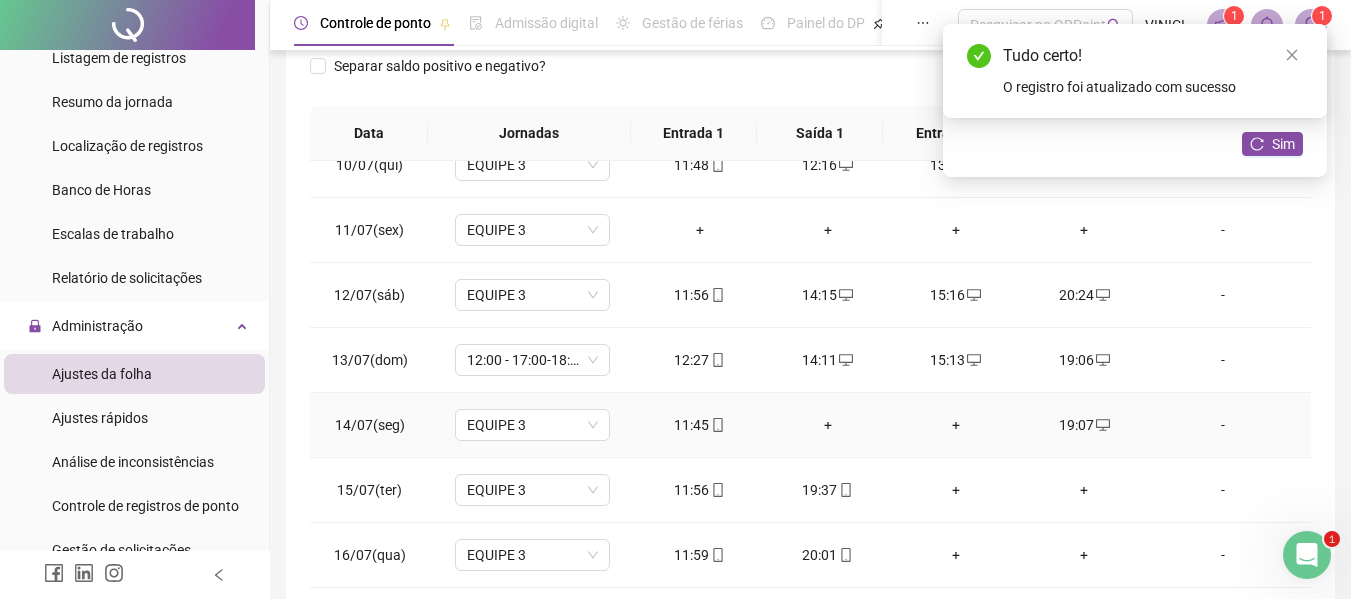 click on "+" at bounding box center (828, 425) 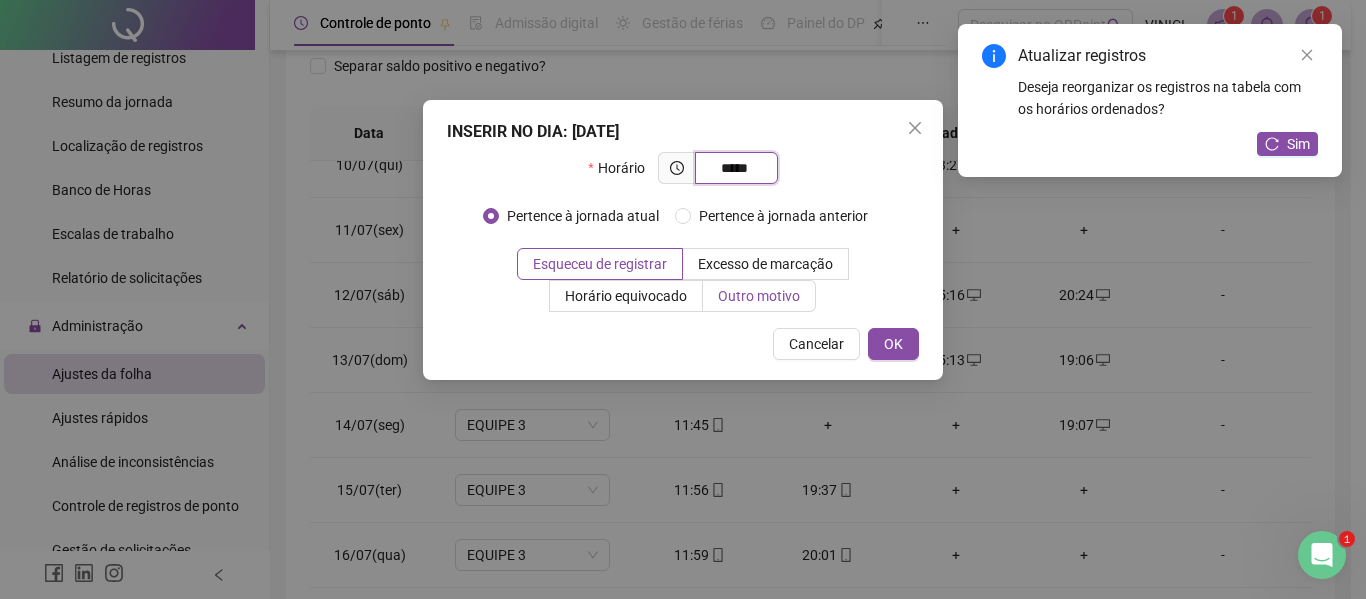 type on "*****" 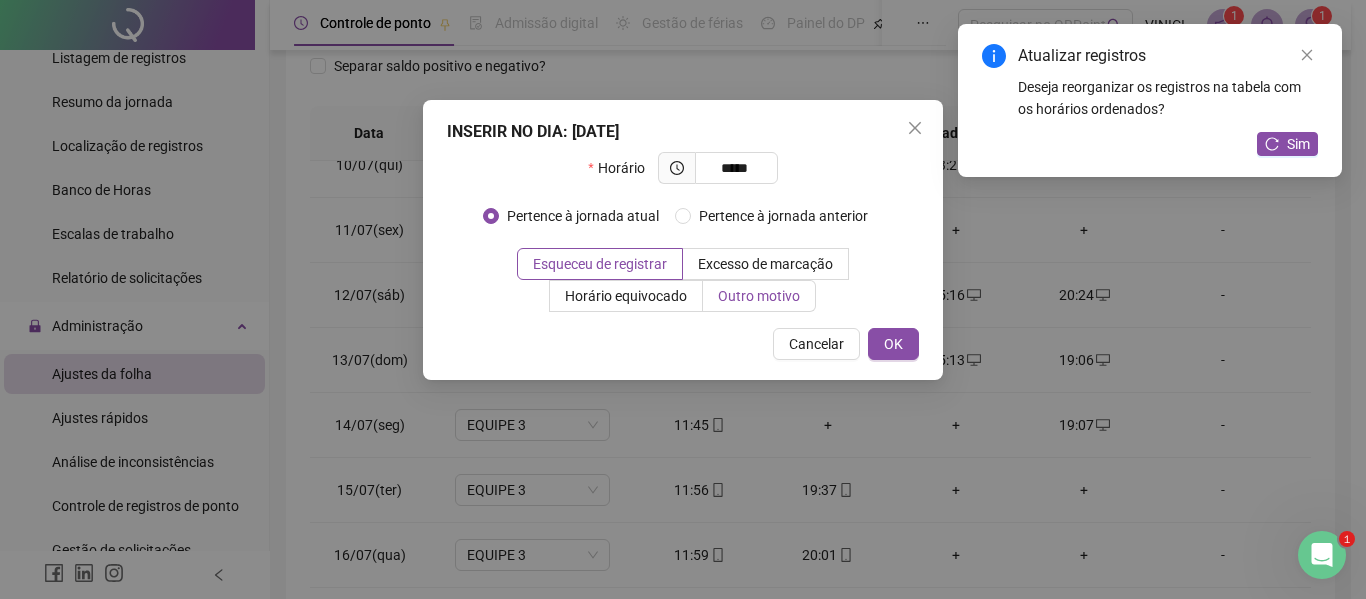 click on "Outro motivo" at bounding box center (759, 296) 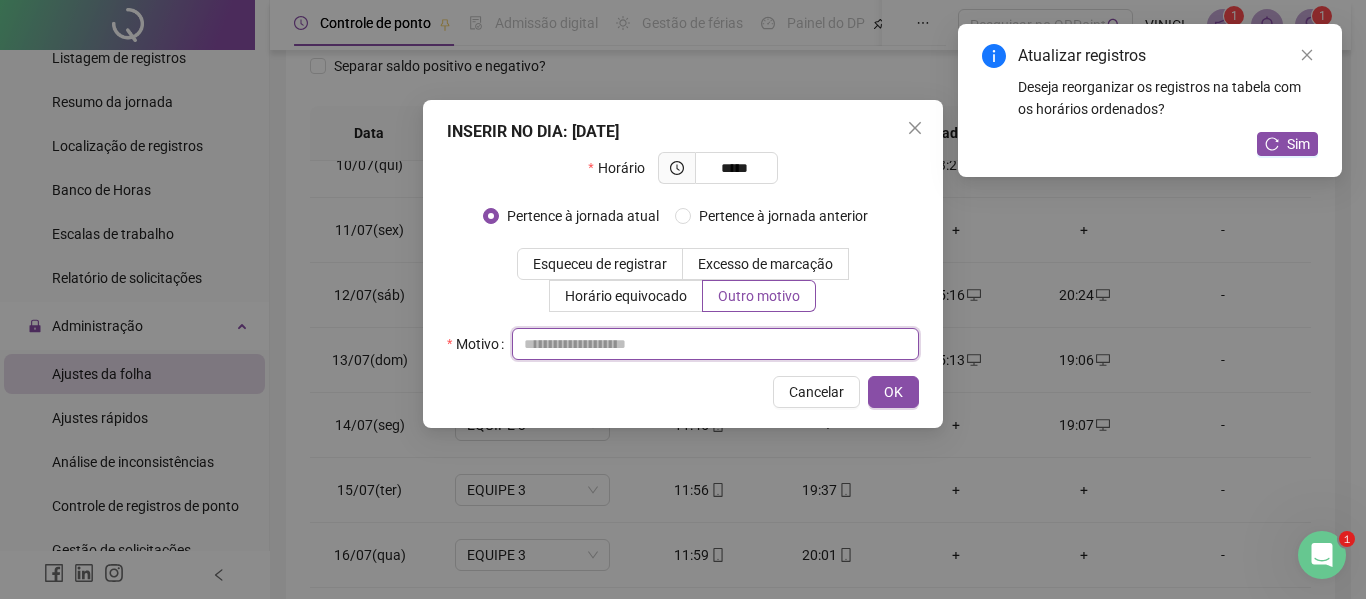 click at bounding box center [715, 344] 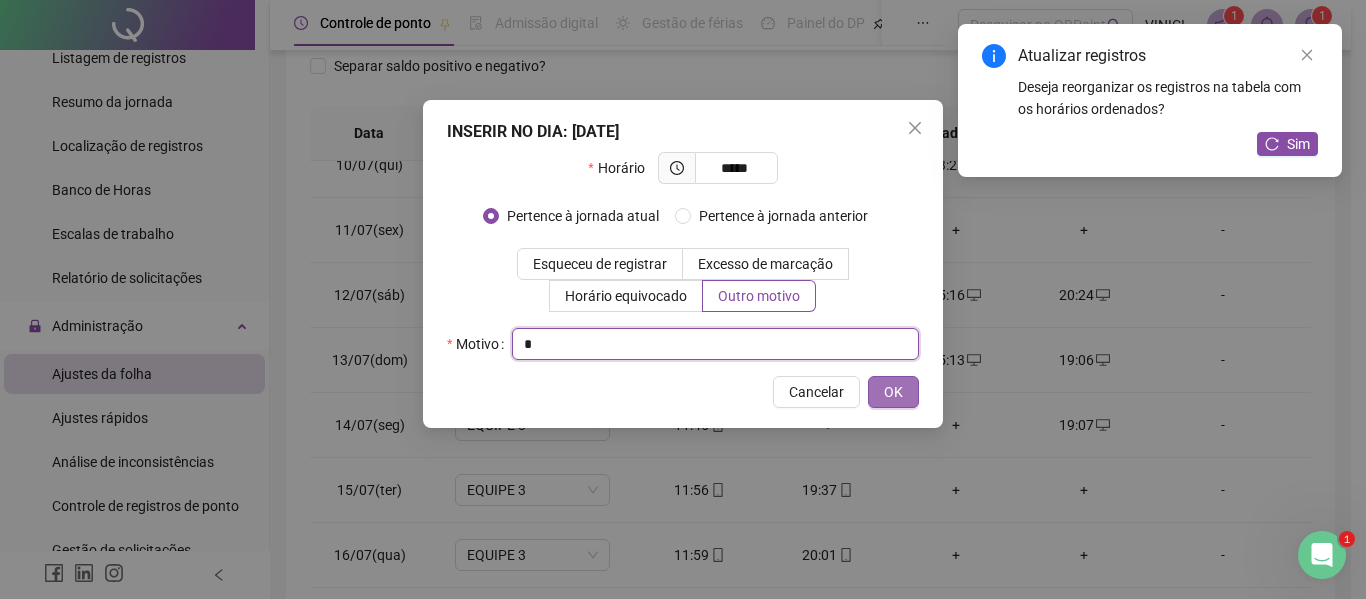 type on "*" 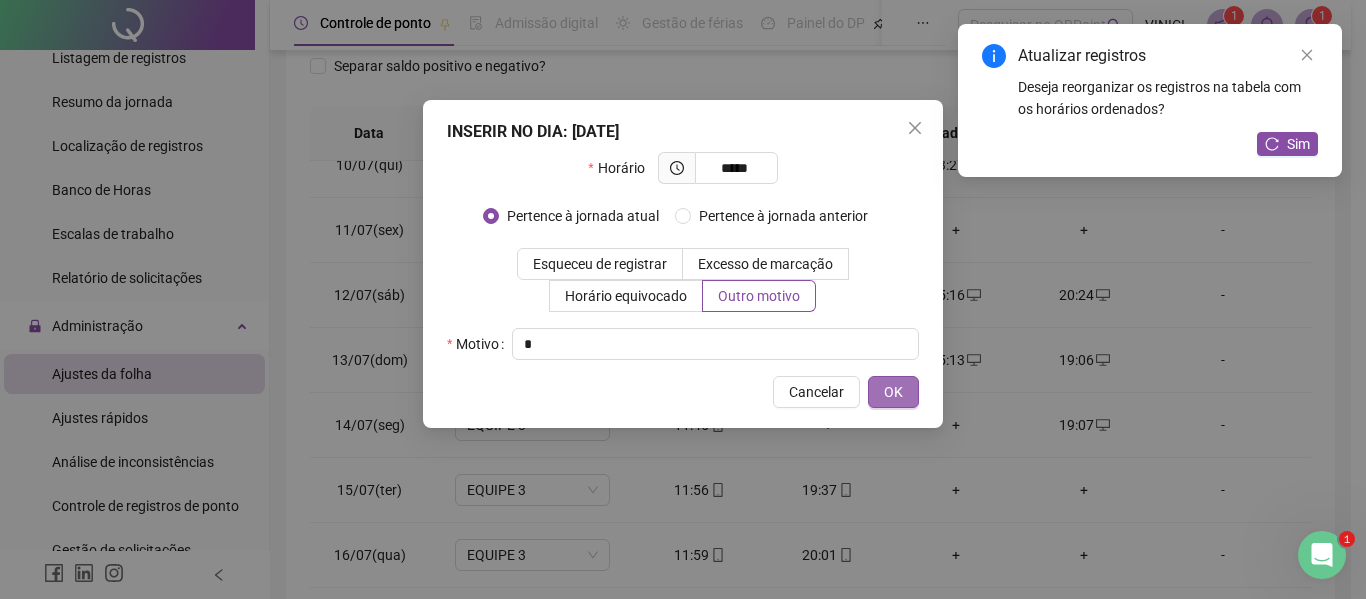 click on "OK" at bounding box center (893, 392) 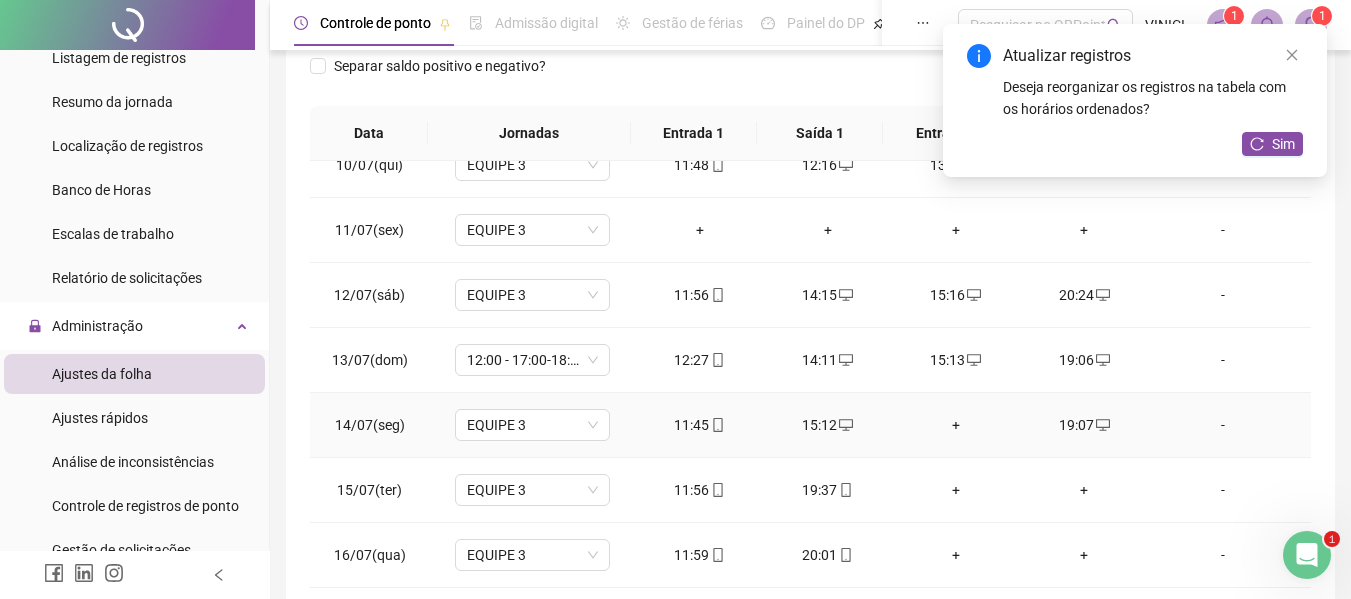 click on "+" at bounding box center [956, 425] 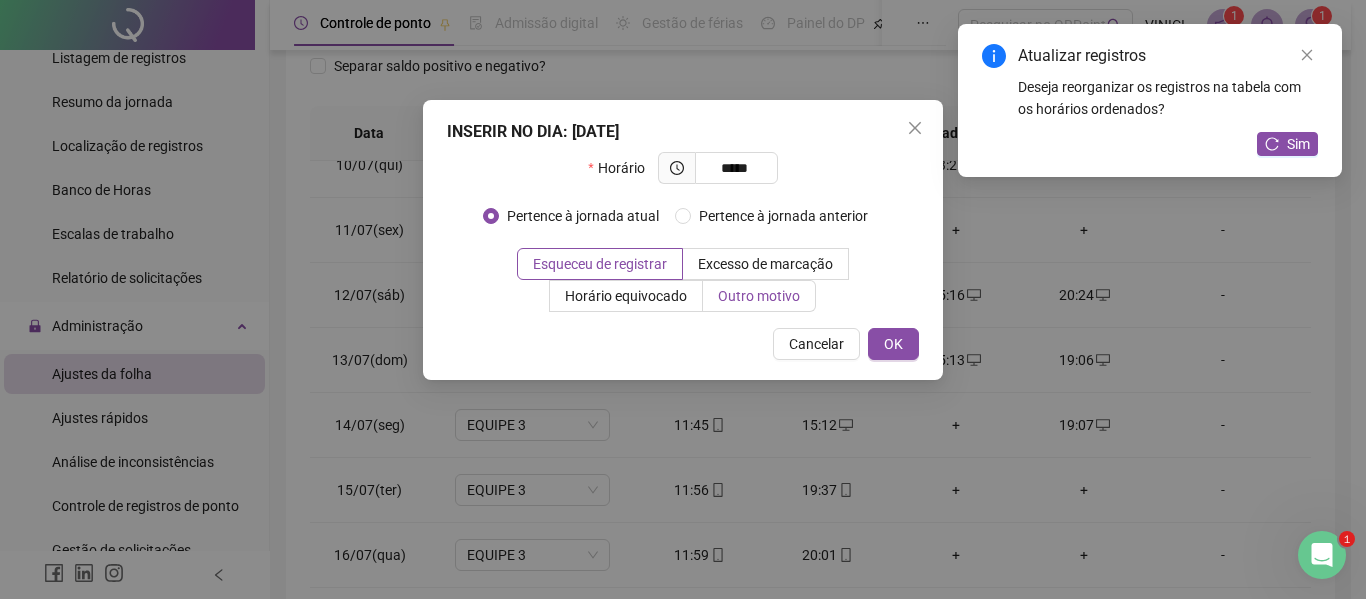 type on "*****" 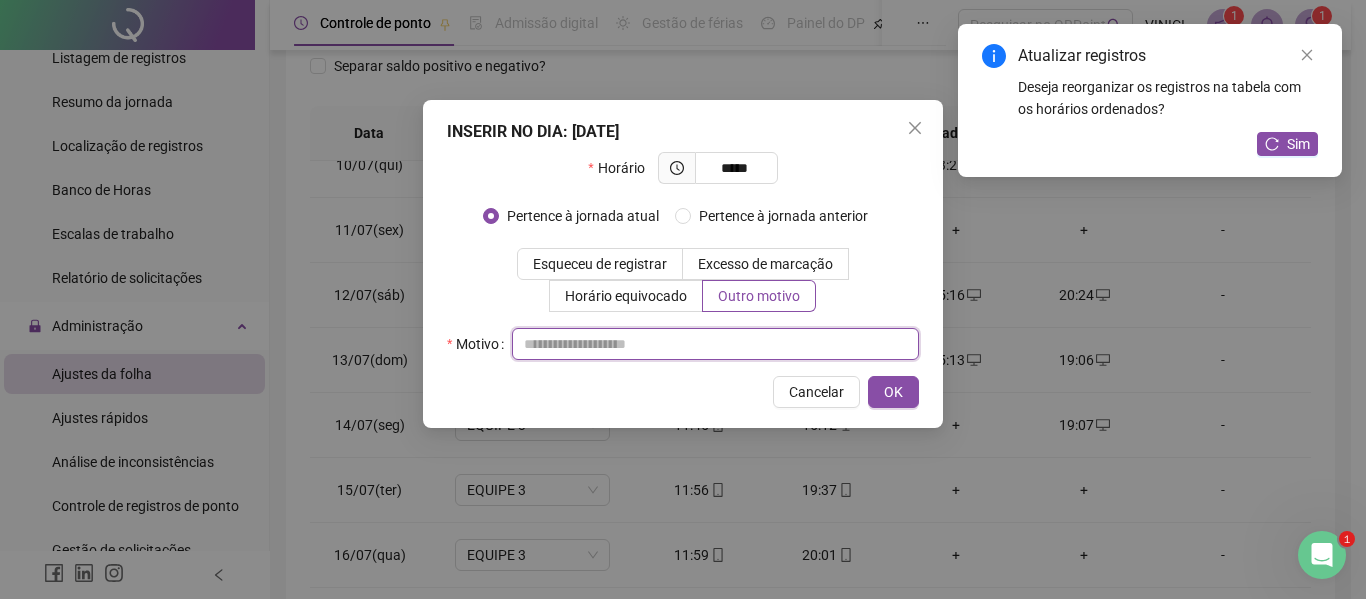 click at bounding box center (715, 344) 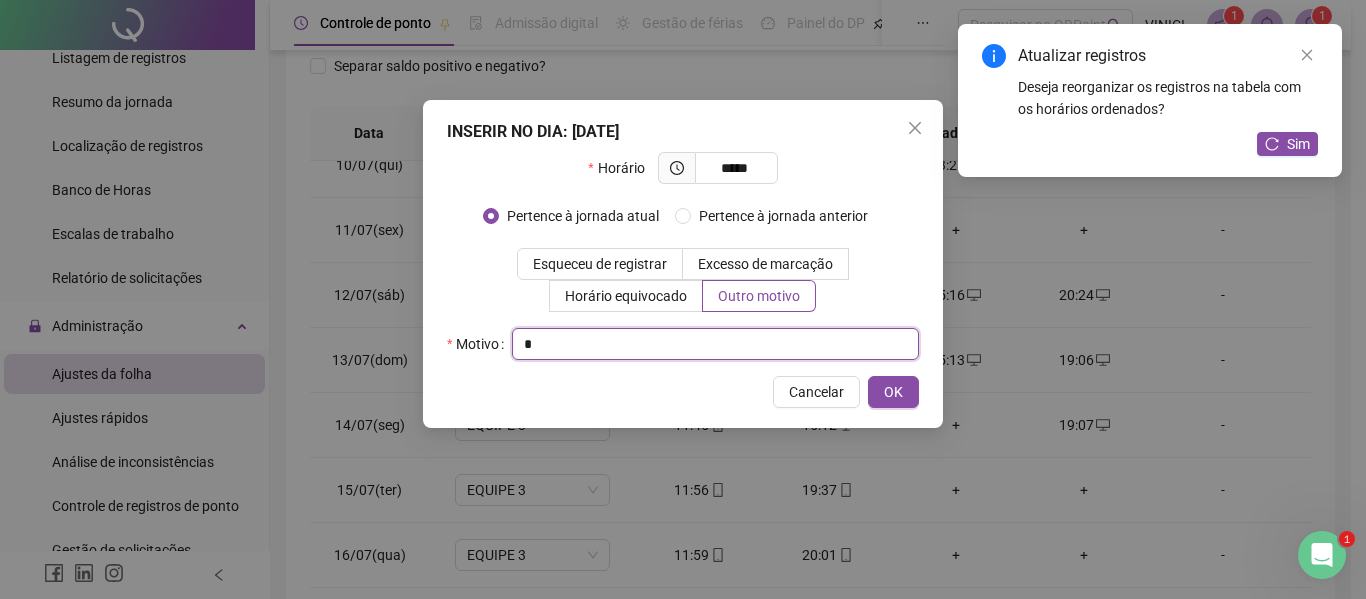 click on "*" at bounding box center [715, 344] 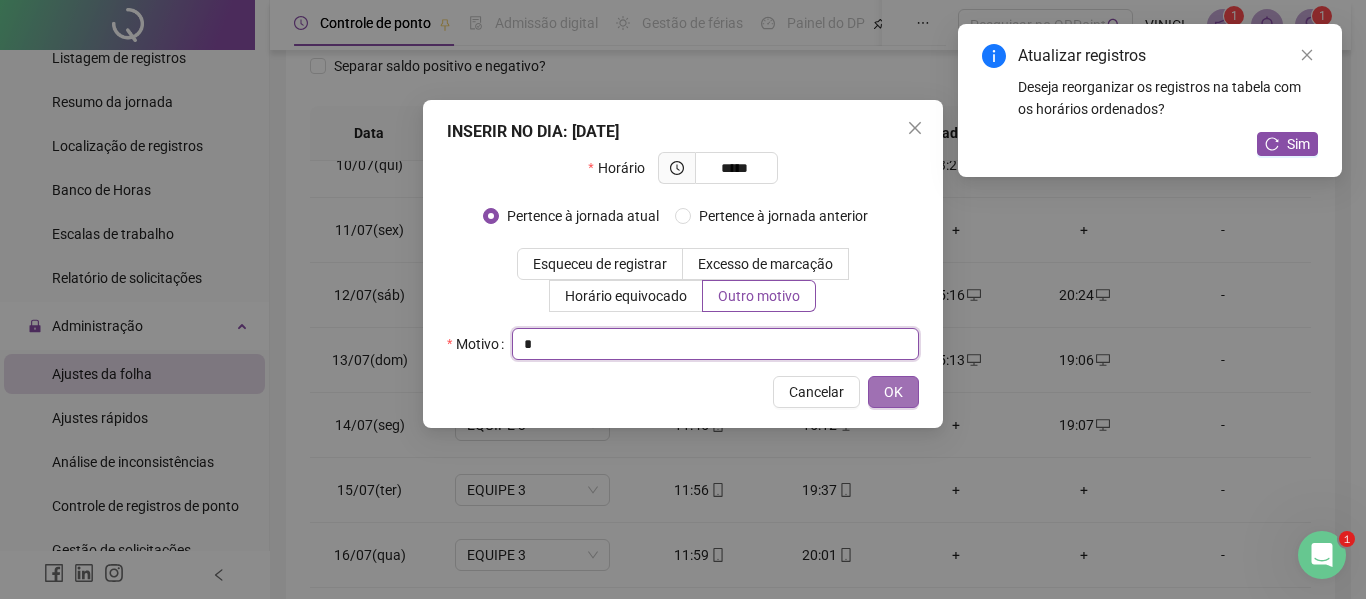 type on "*" 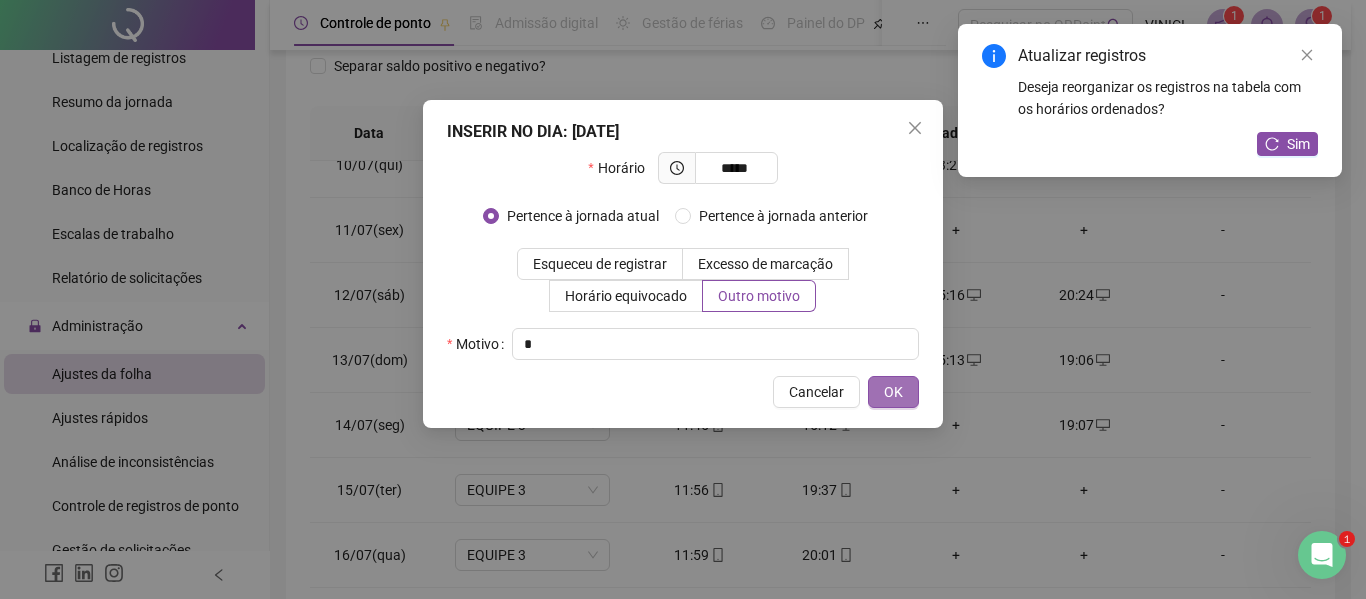 click on "OK" at bounding box center [893, 392] 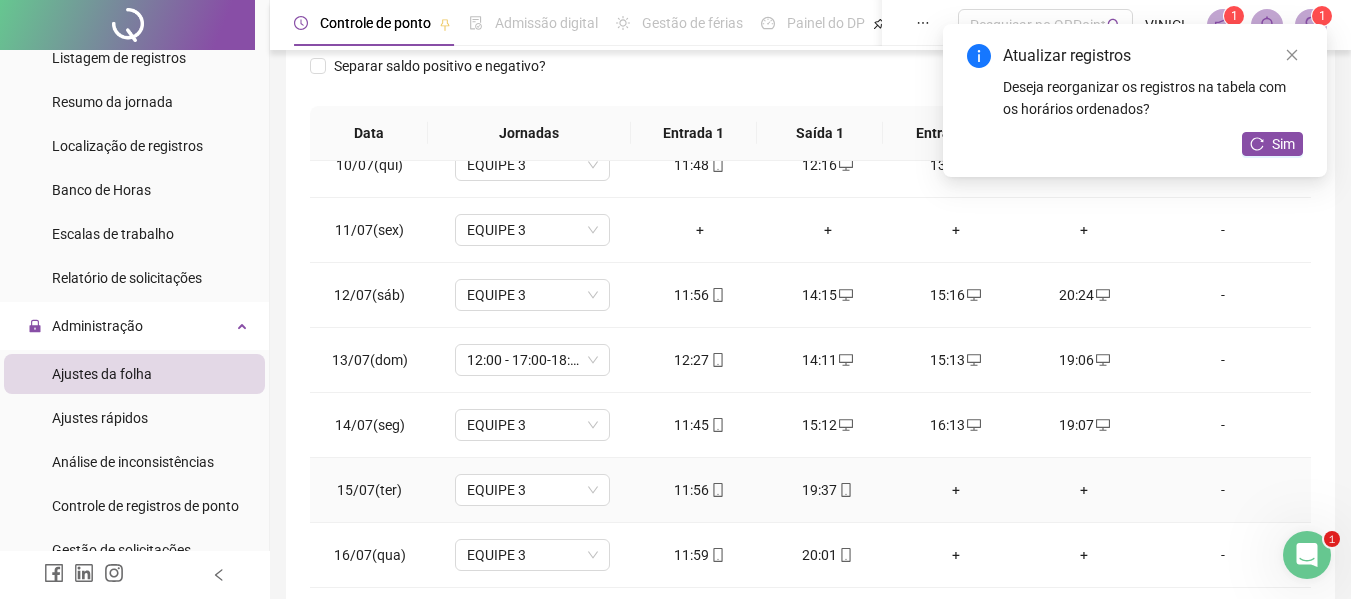 click on "+" at bounding box center (1084, 490) 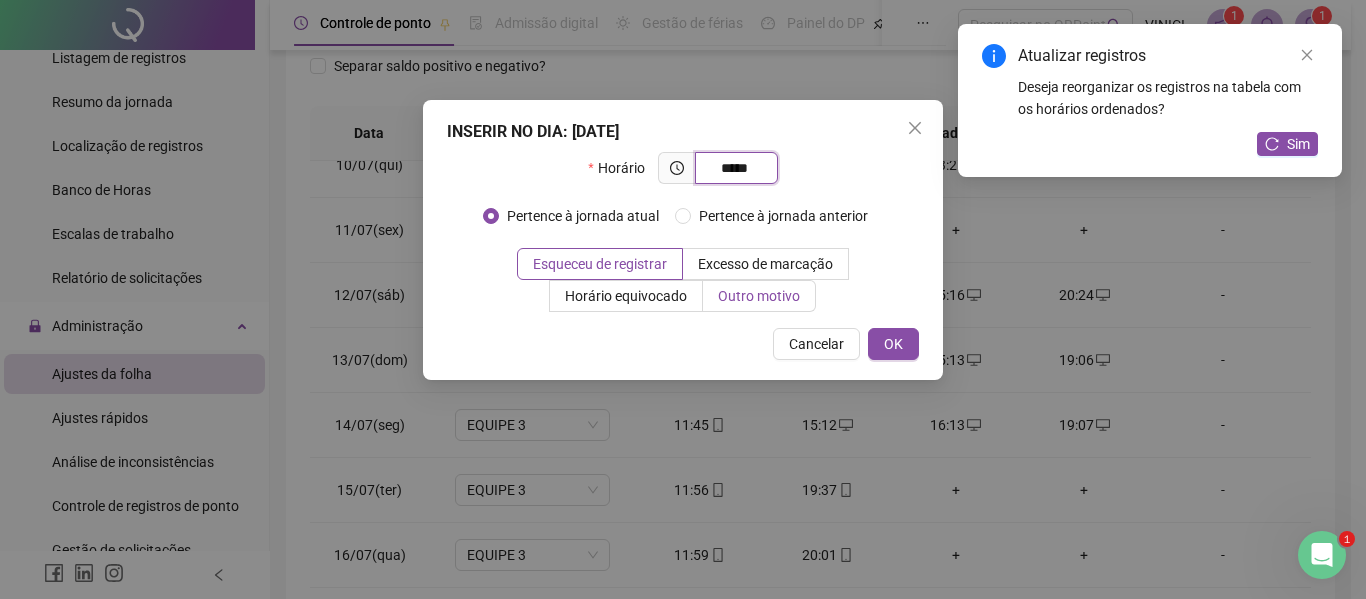 type on "*****" 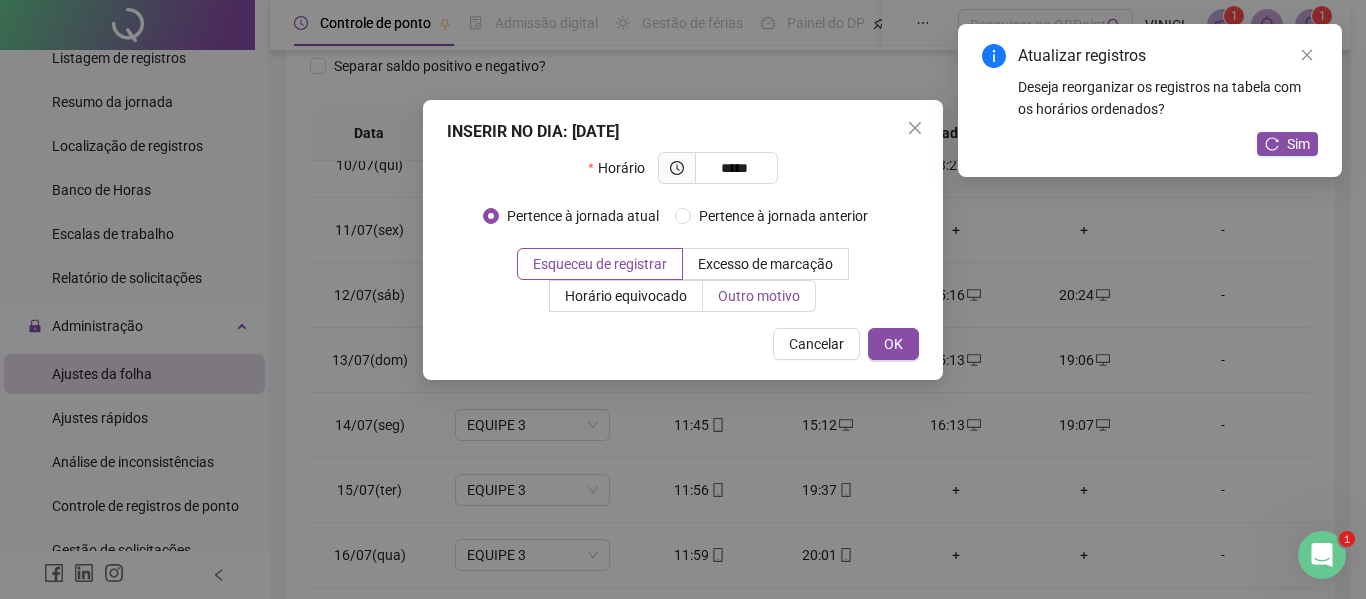 click on "Outro motivo" at bounding box center (759, 296) 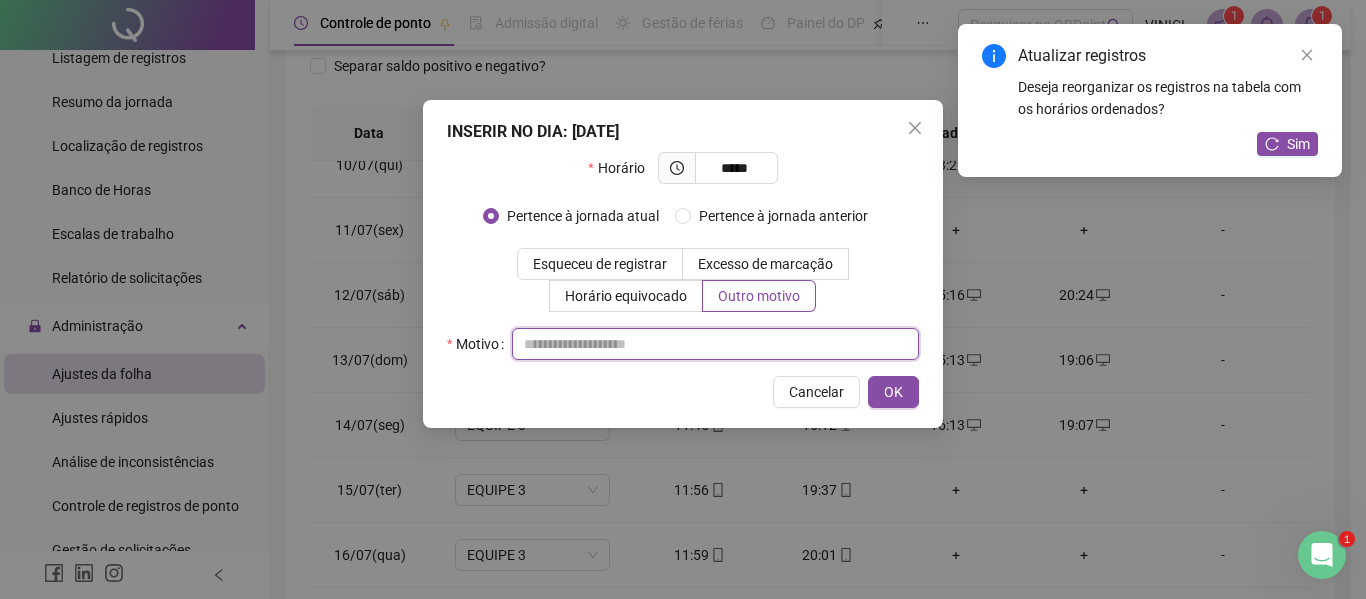 click at bounding box center [715, 344] 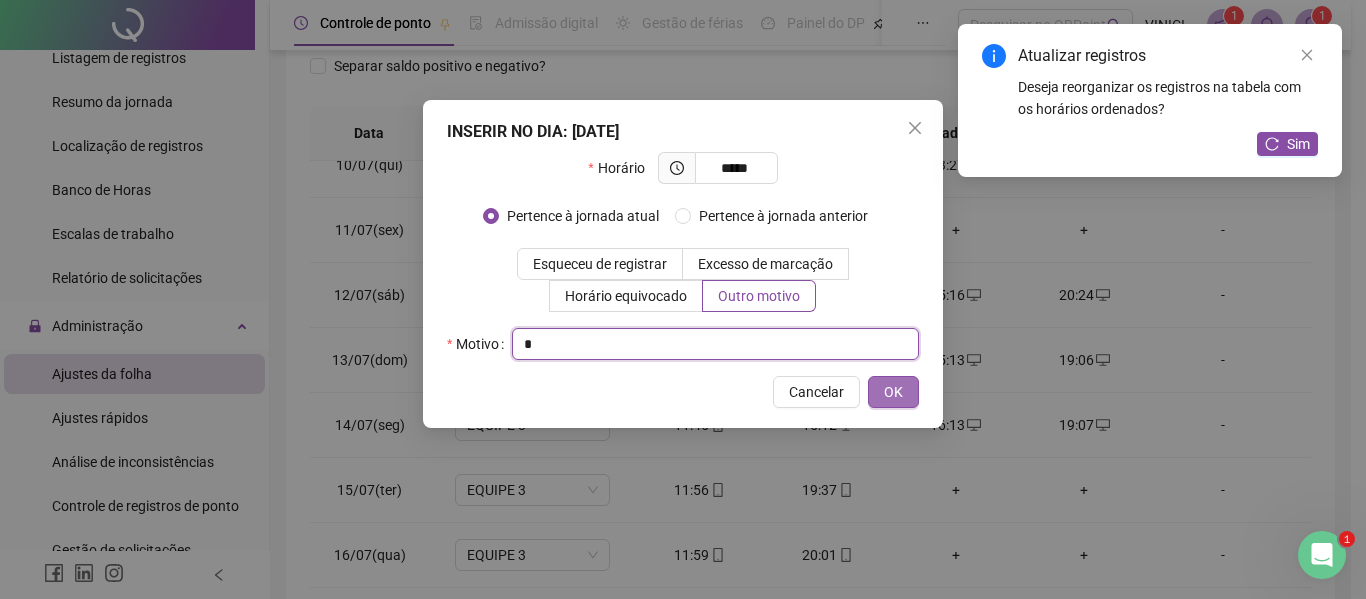 type on "*" 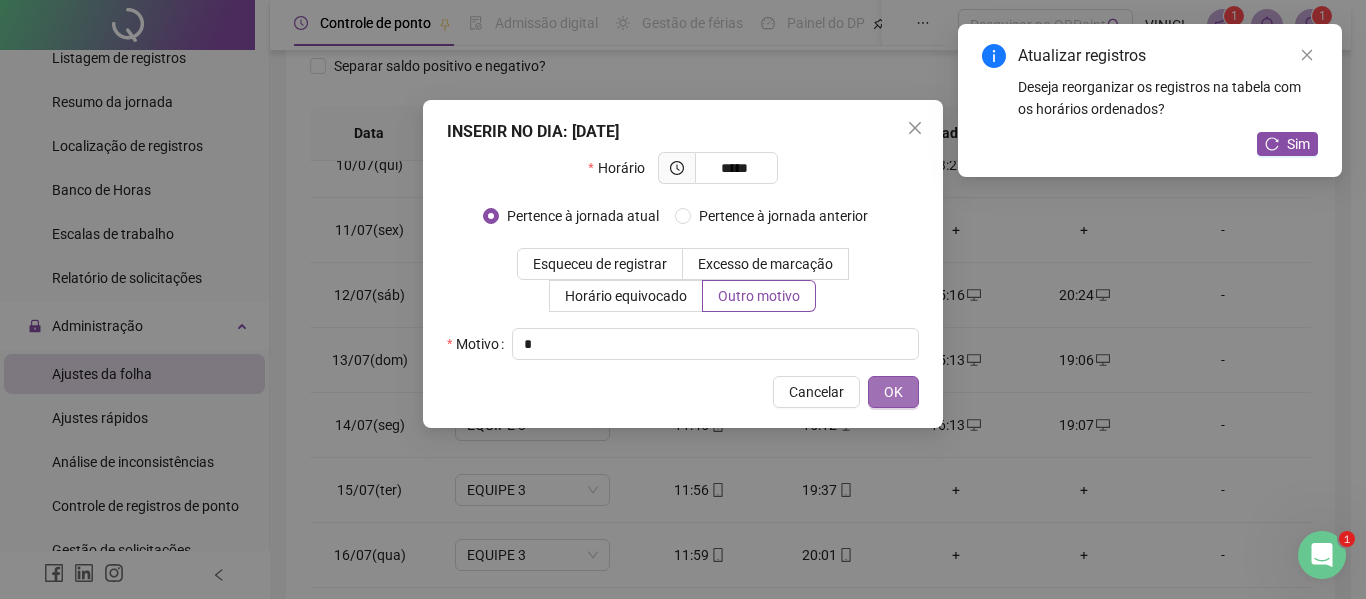 click on "OK" at bounding box center (893, 392) 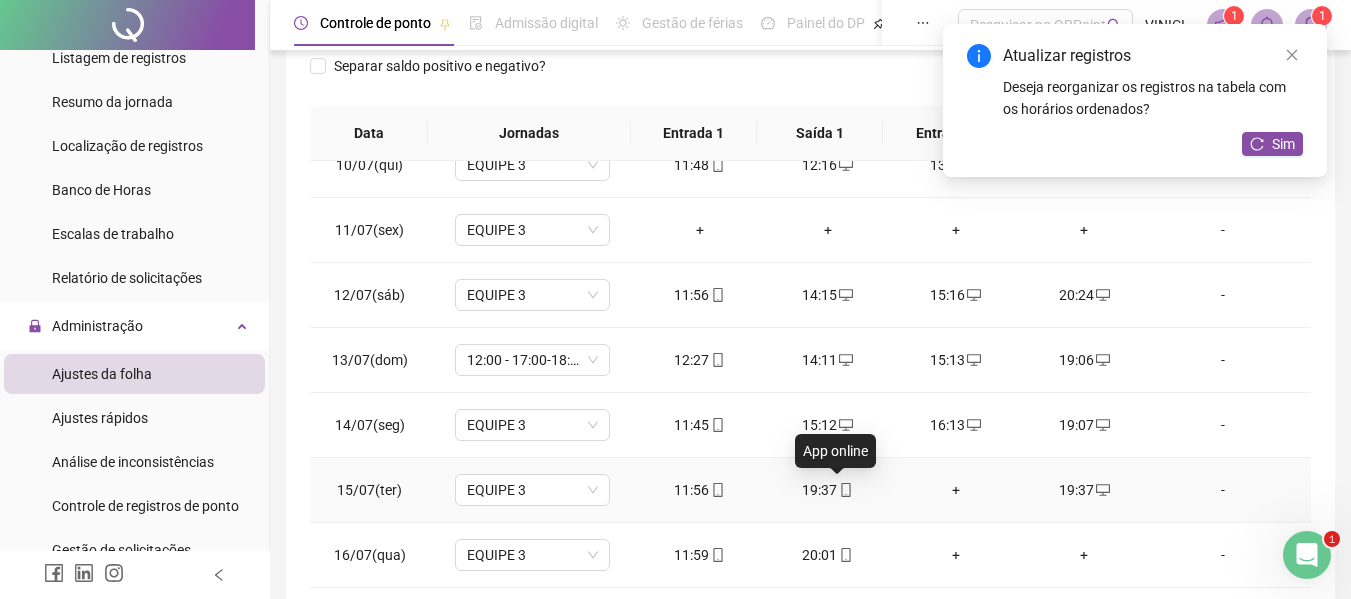 click at bounding box center [845, 490] 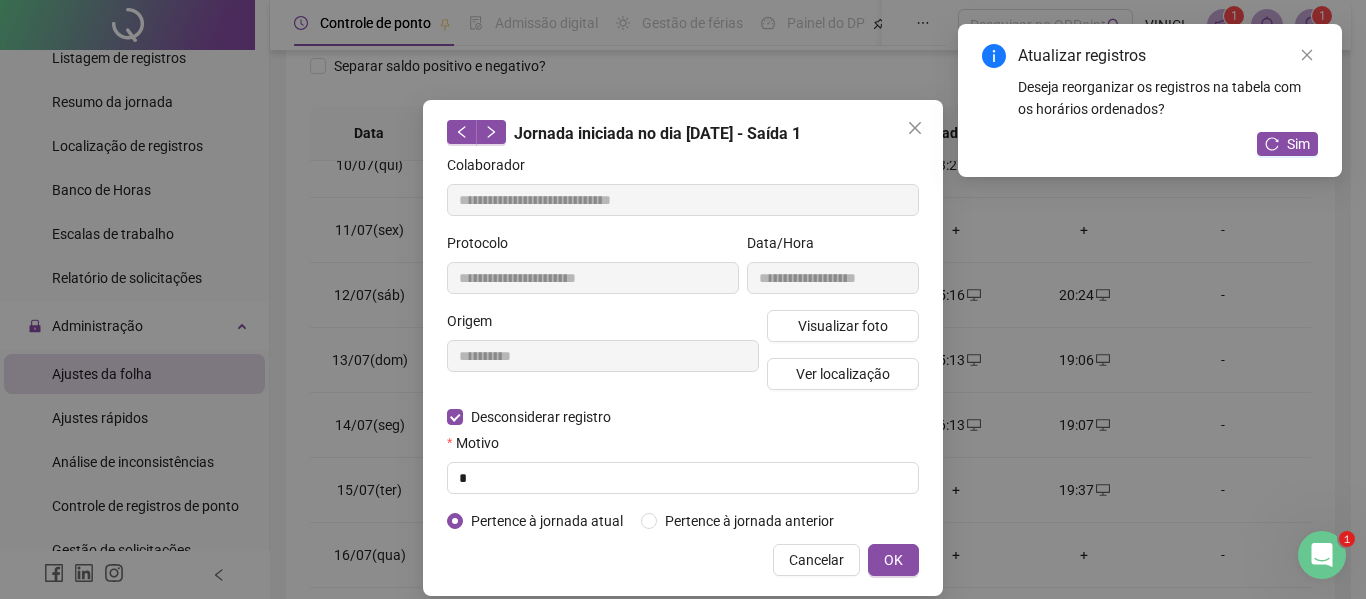 type on "**********" 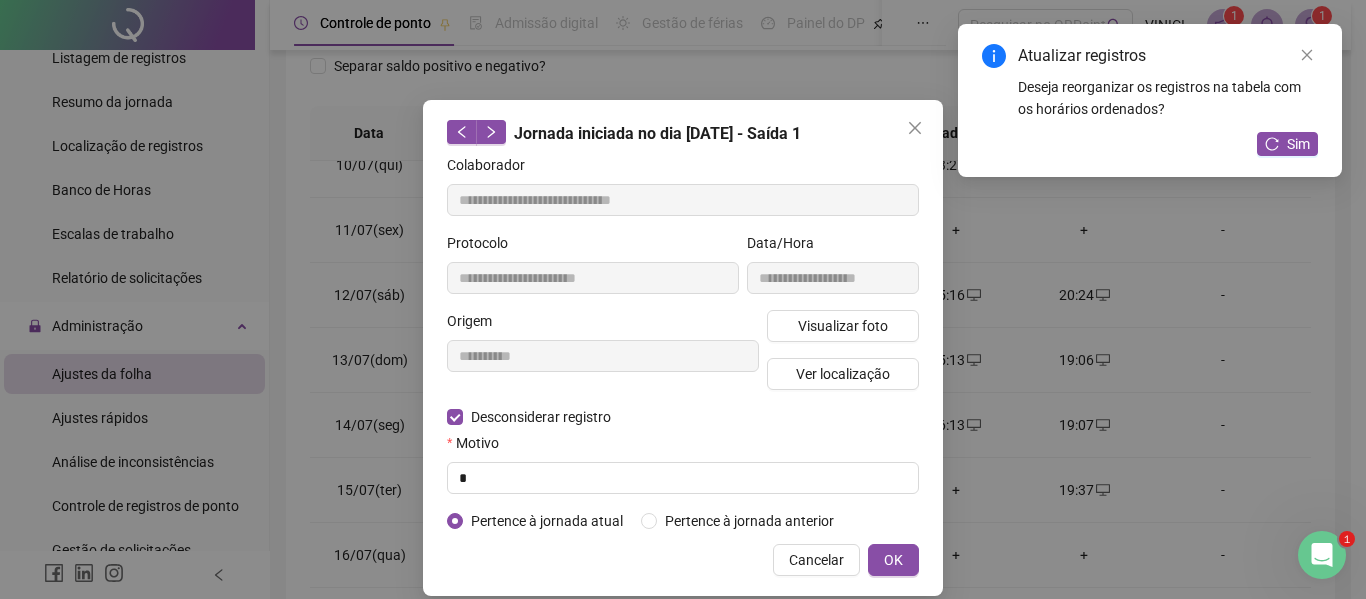 type on "**********" 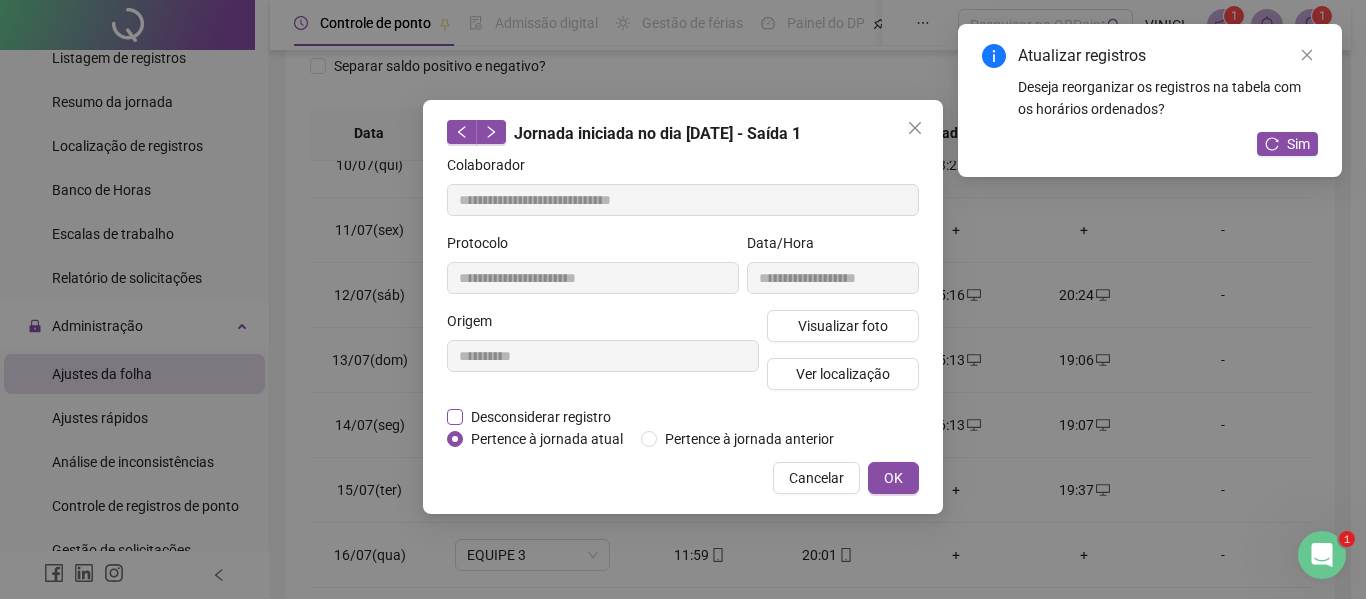 click on "Desconsiderar registro" at bounding box center [541, 417] 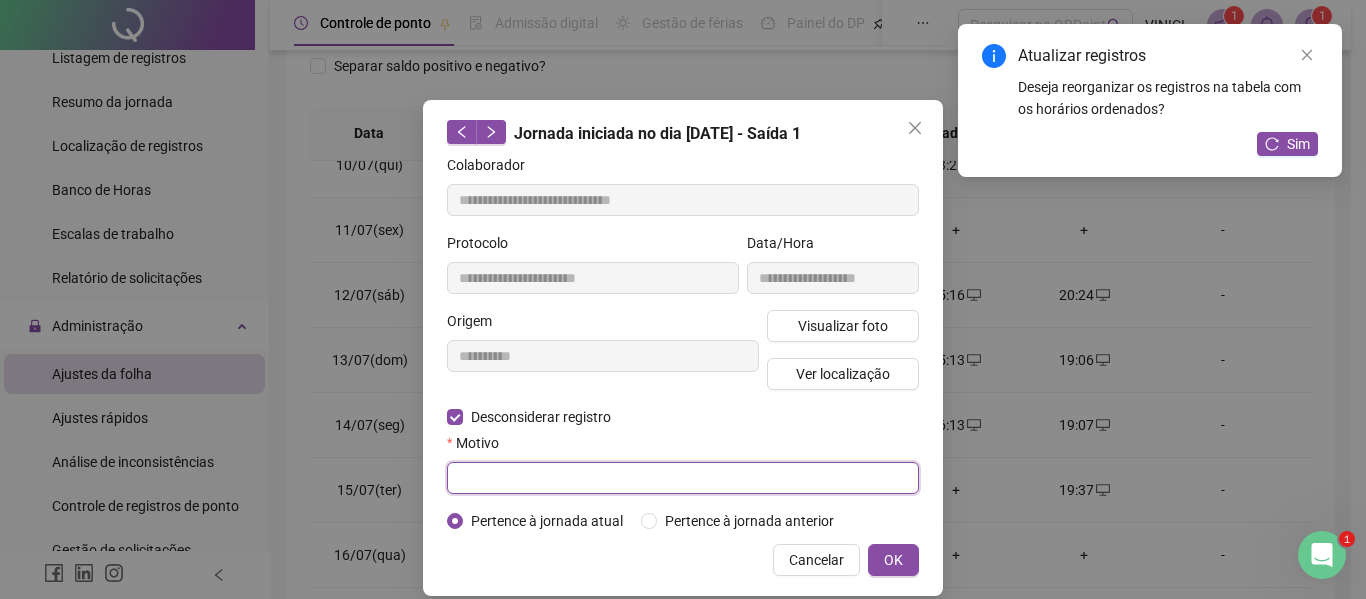 click at bounding box center (683, 478) 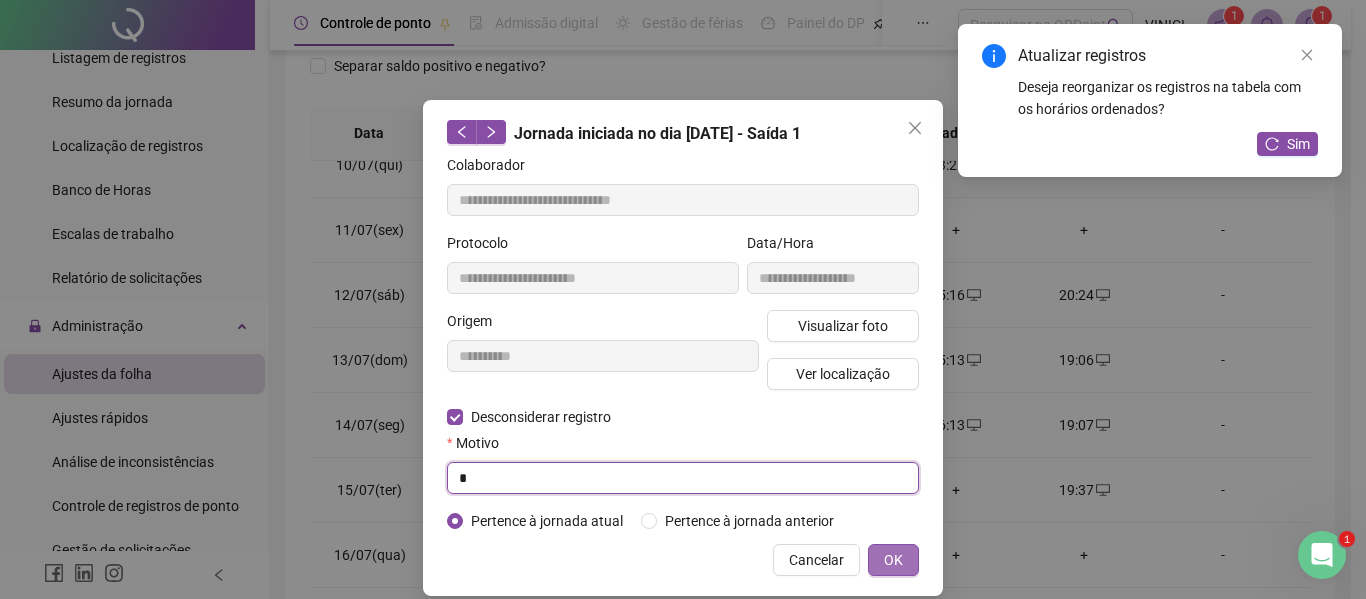 type on "*" 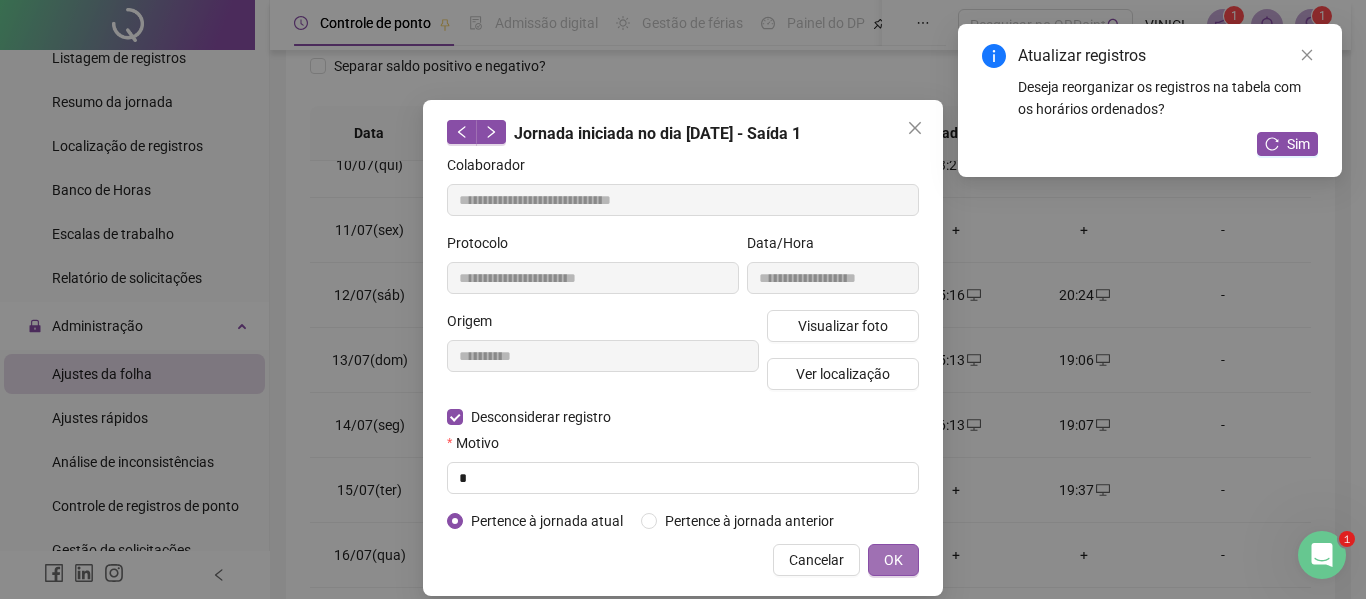 click on "OK" at bounding box center (893, 560) 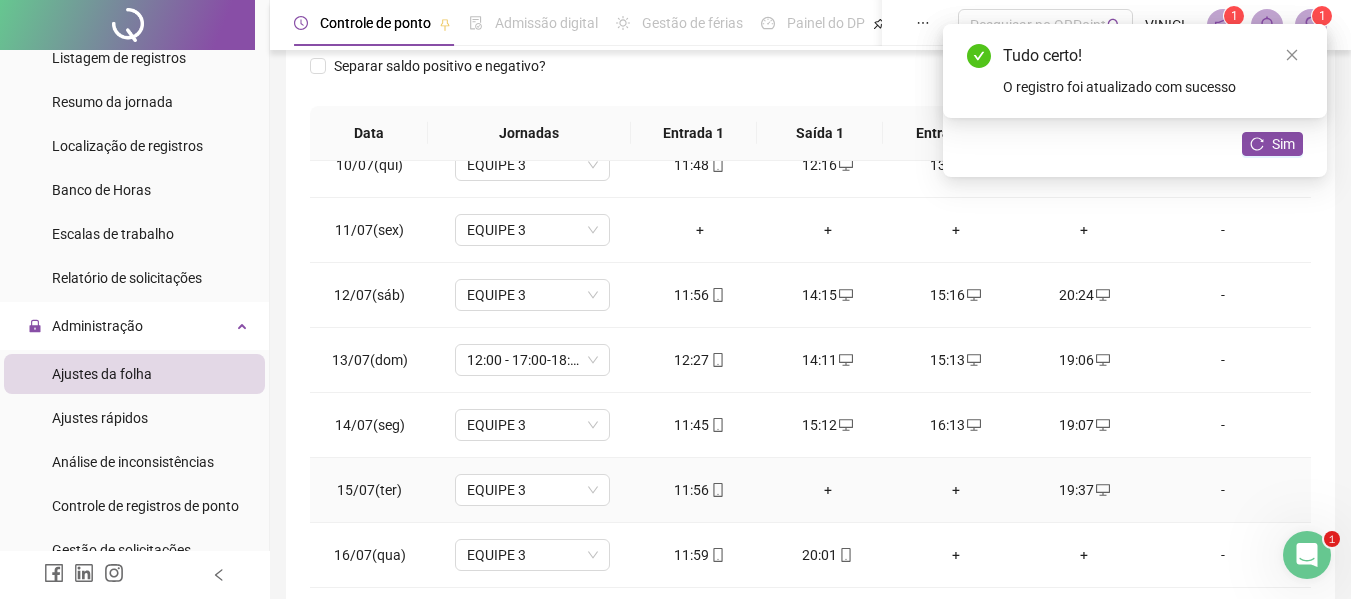 click on "+" at bounding box center [828, 490] 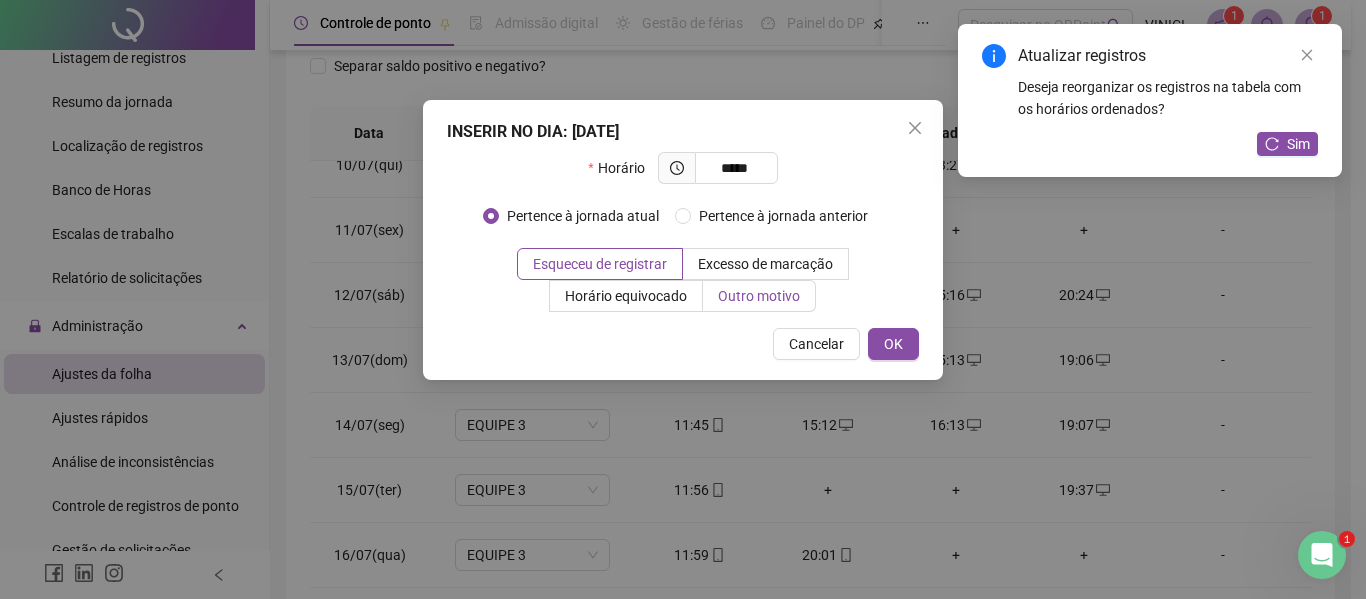 type on "*****" 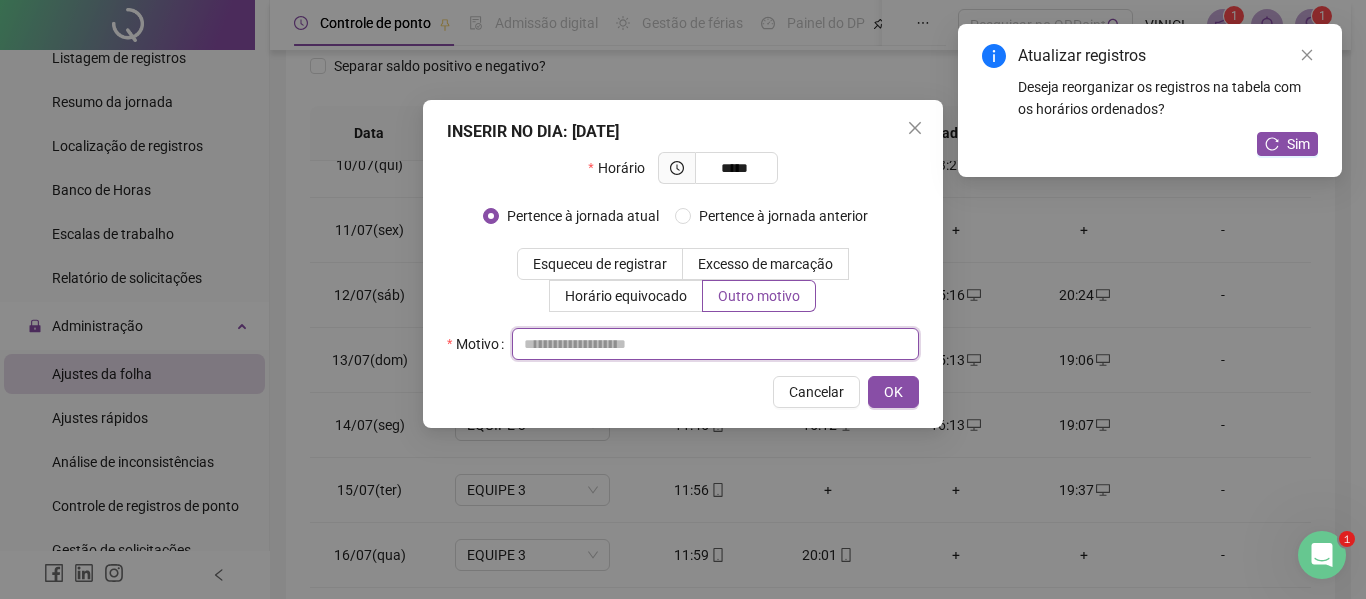 click at bounding box center (715, 344) 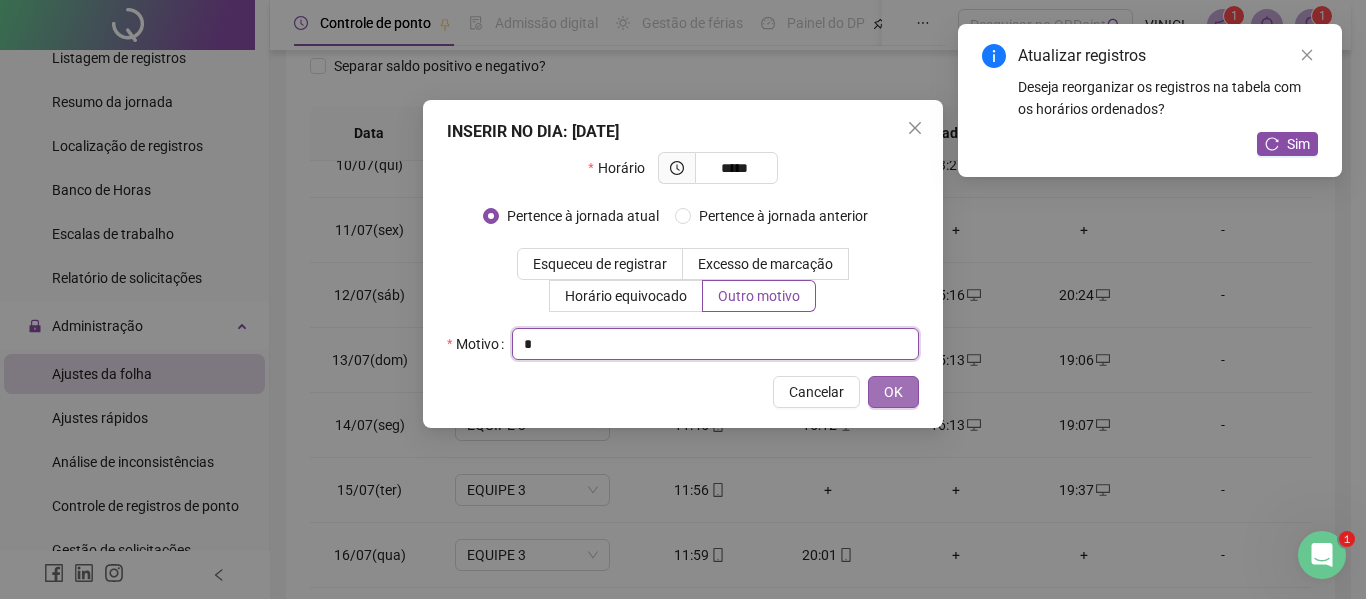 type on "*" 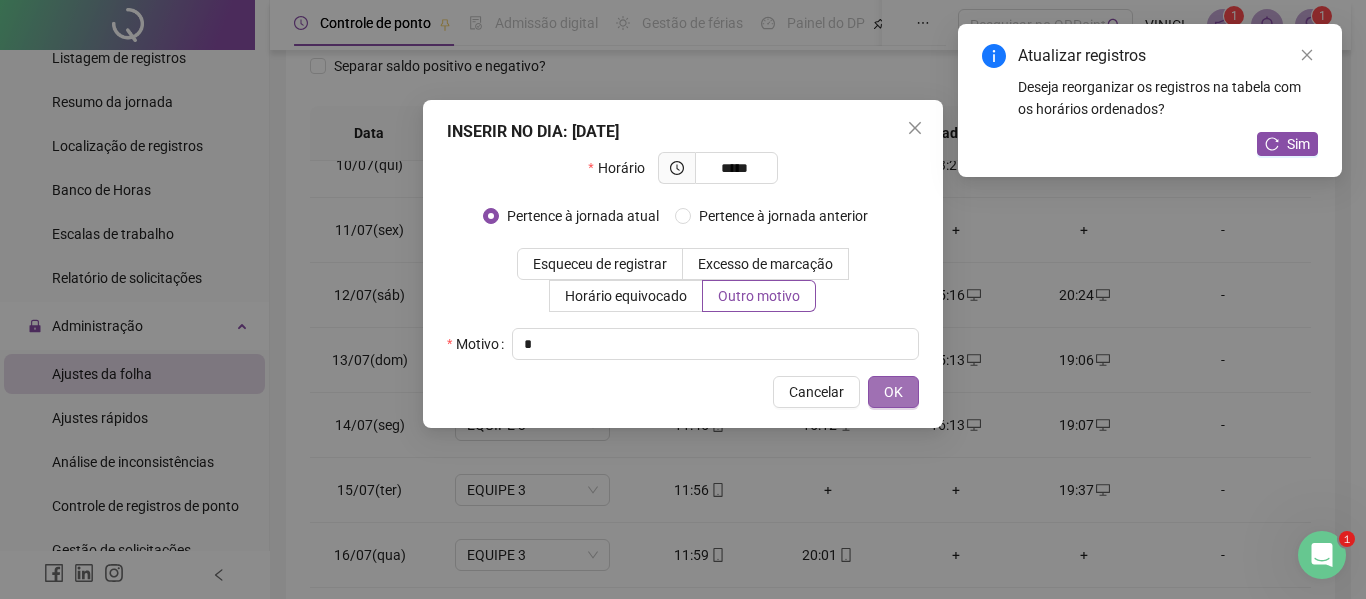 click on "OK" at bounding box center (893, 392) 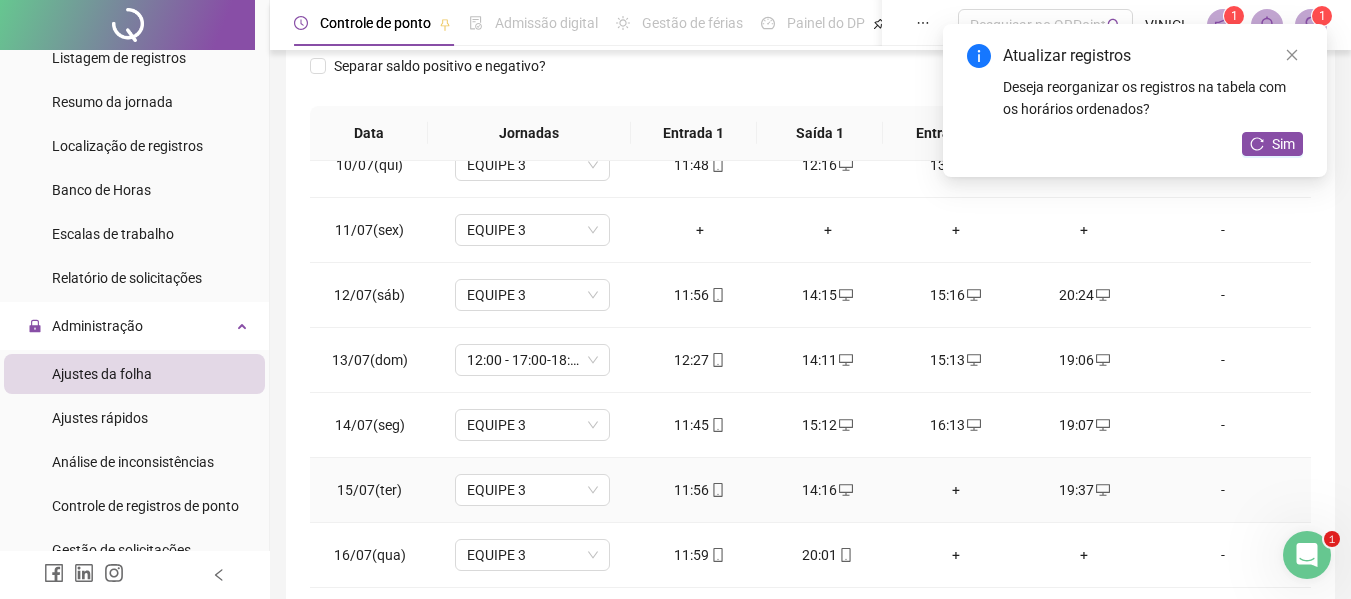 click on "+" at bounding box center (956, 490) 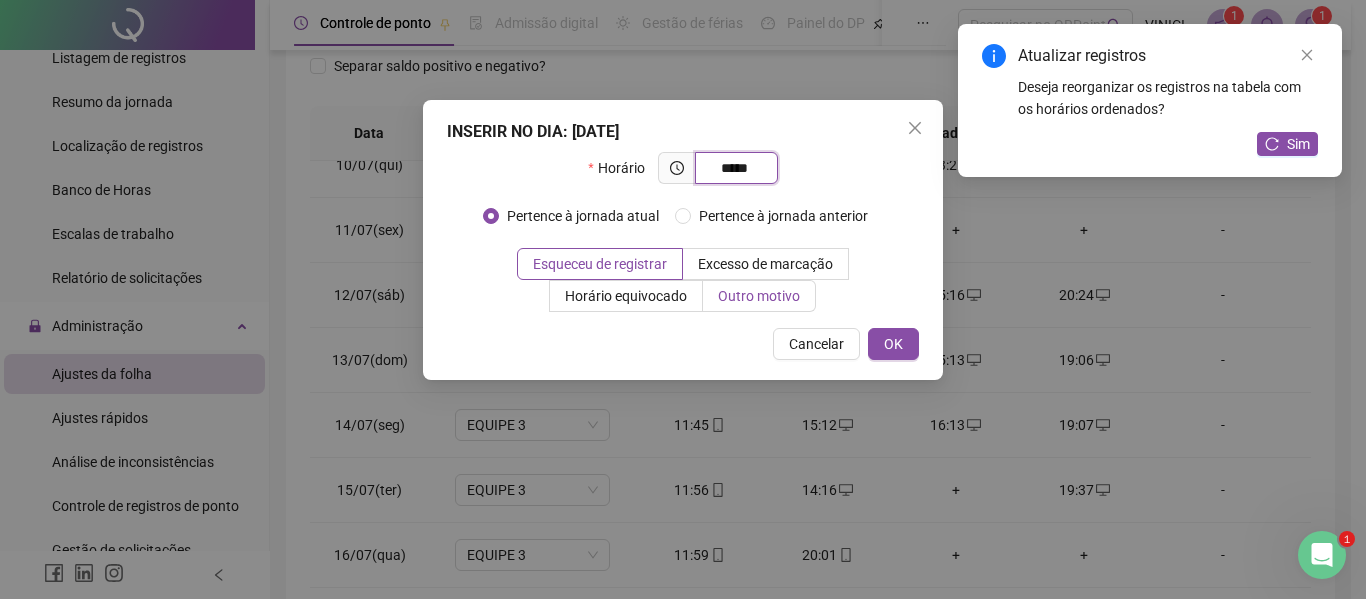 type on "*****" 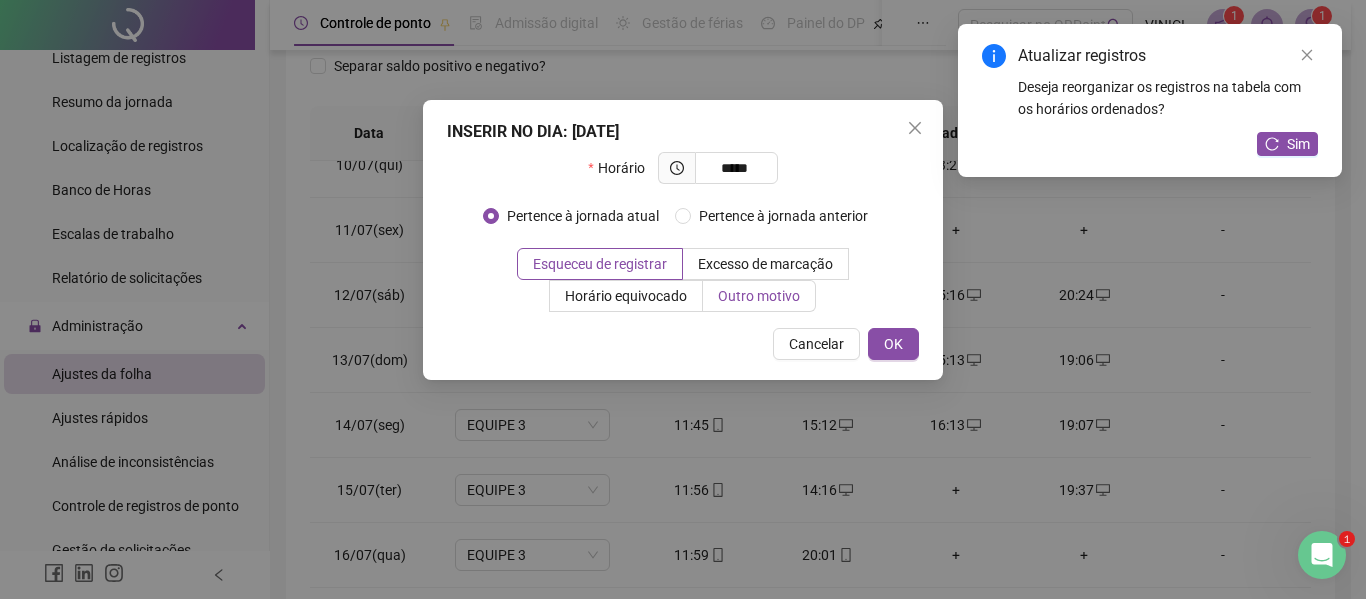 click on "Outro motivo" at bounding box center (759, 296) 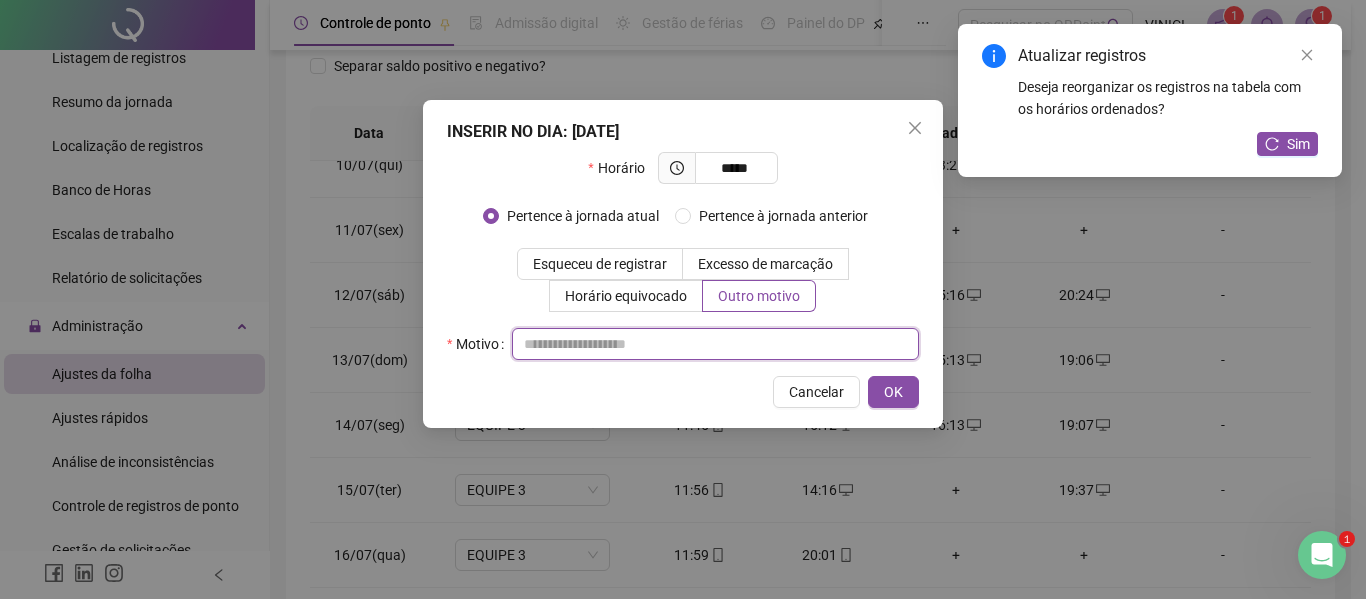click at bounding box center [715, 344] 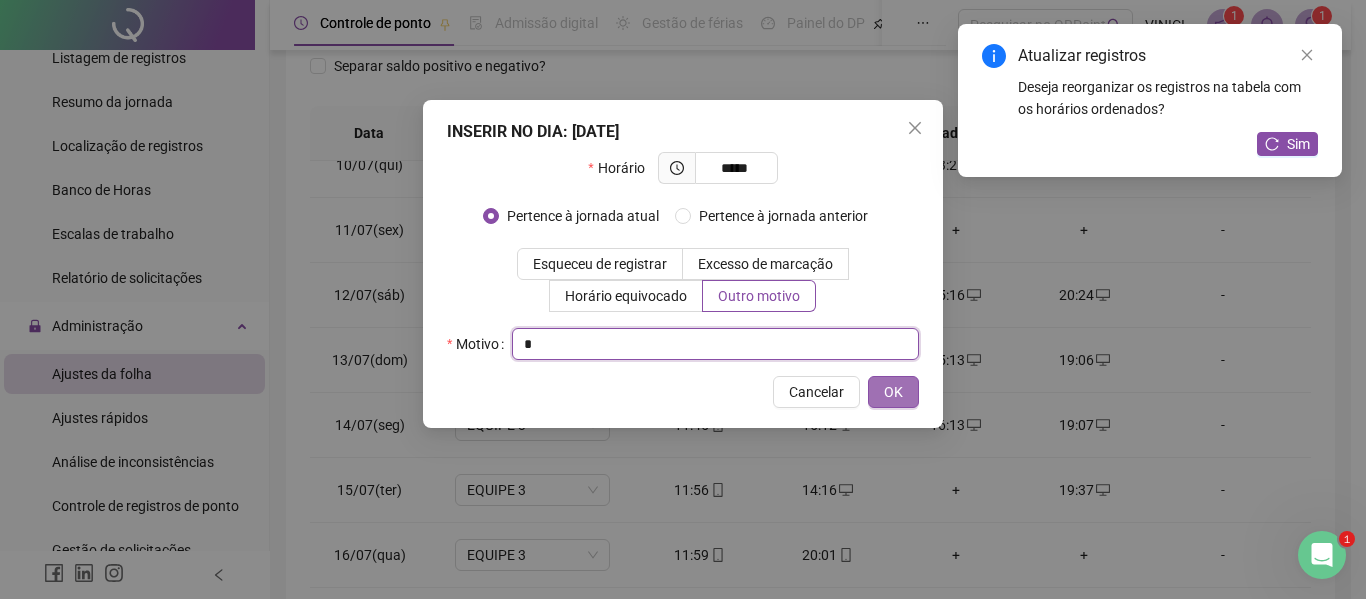 type on "*" 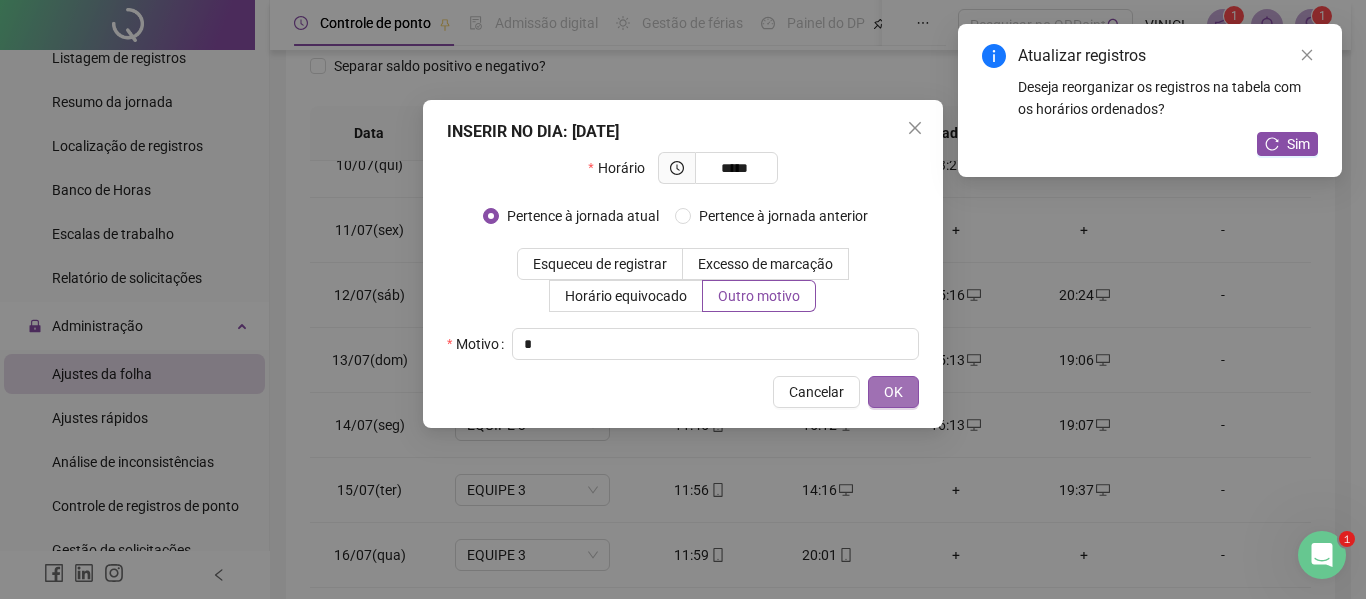 click on "OK" at bounding box center [893, 392] 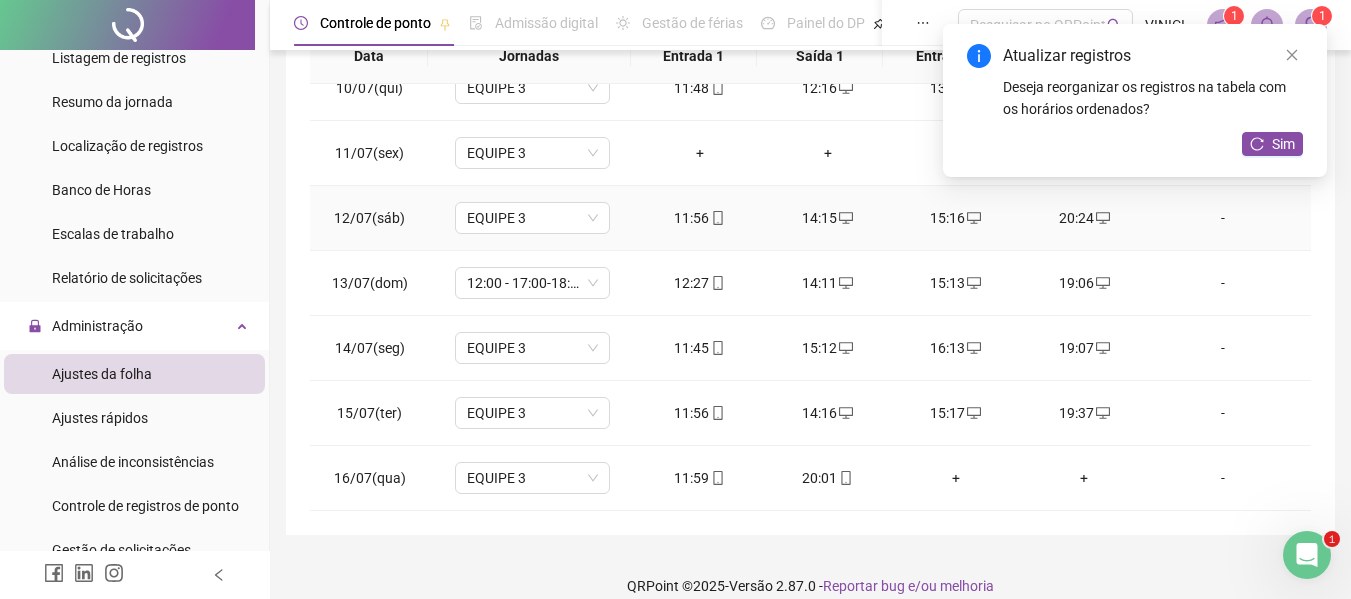 scroll, scrollTop: 399, scrollLeft: 0, axis: vertical 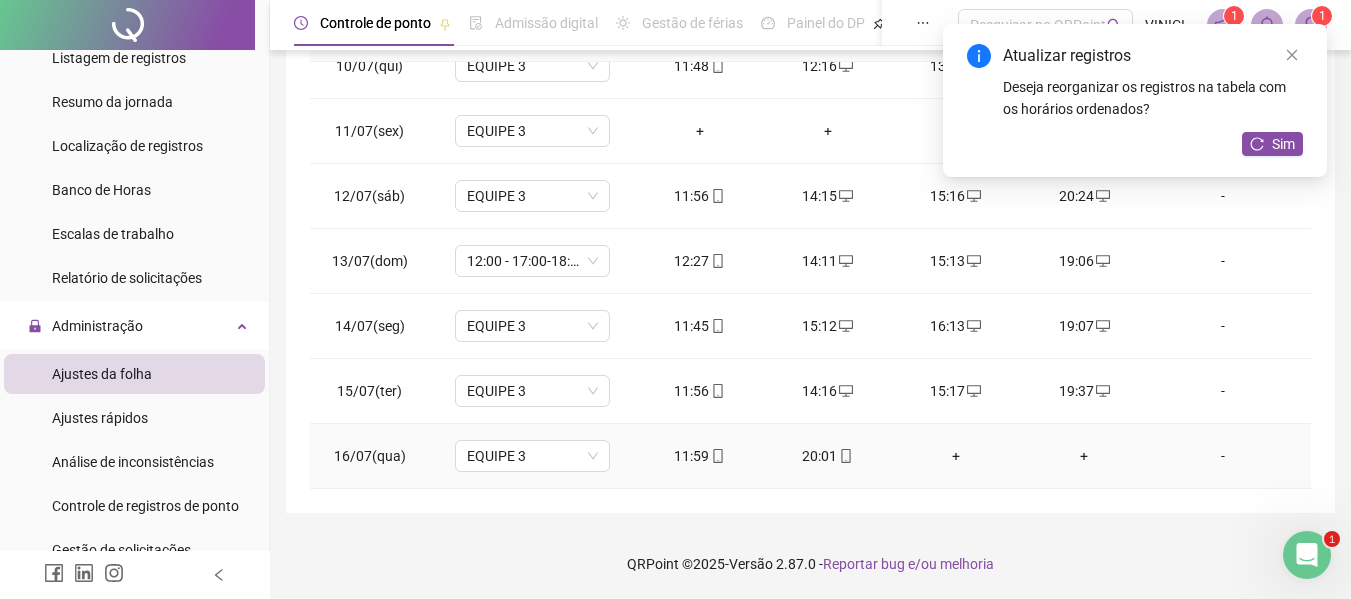 click on "+" at bounding box center [1084, 456] 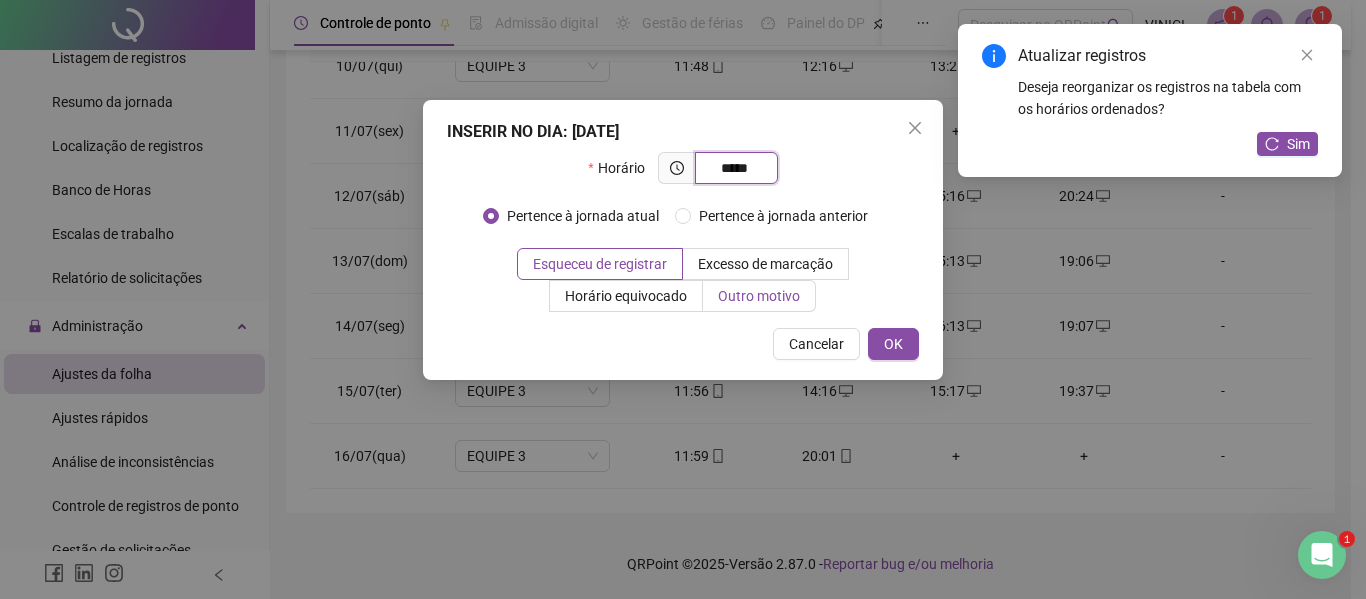 type on "*****" 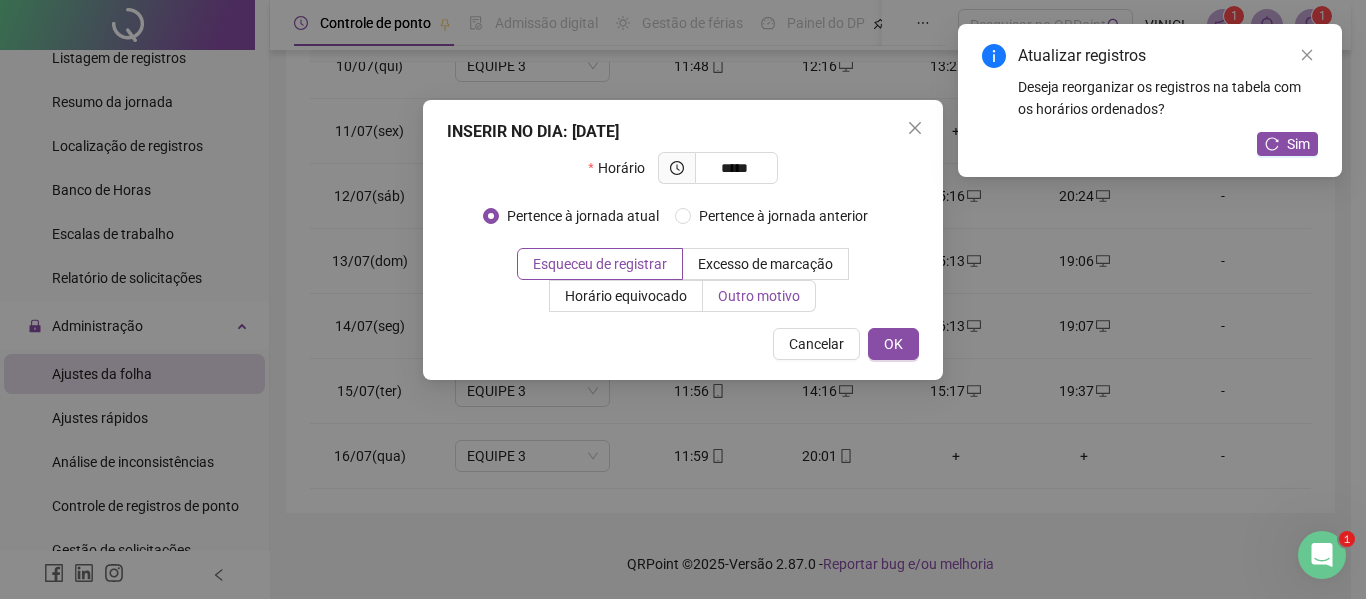 click on "Outro motivo" at bounding box center (759, 296) 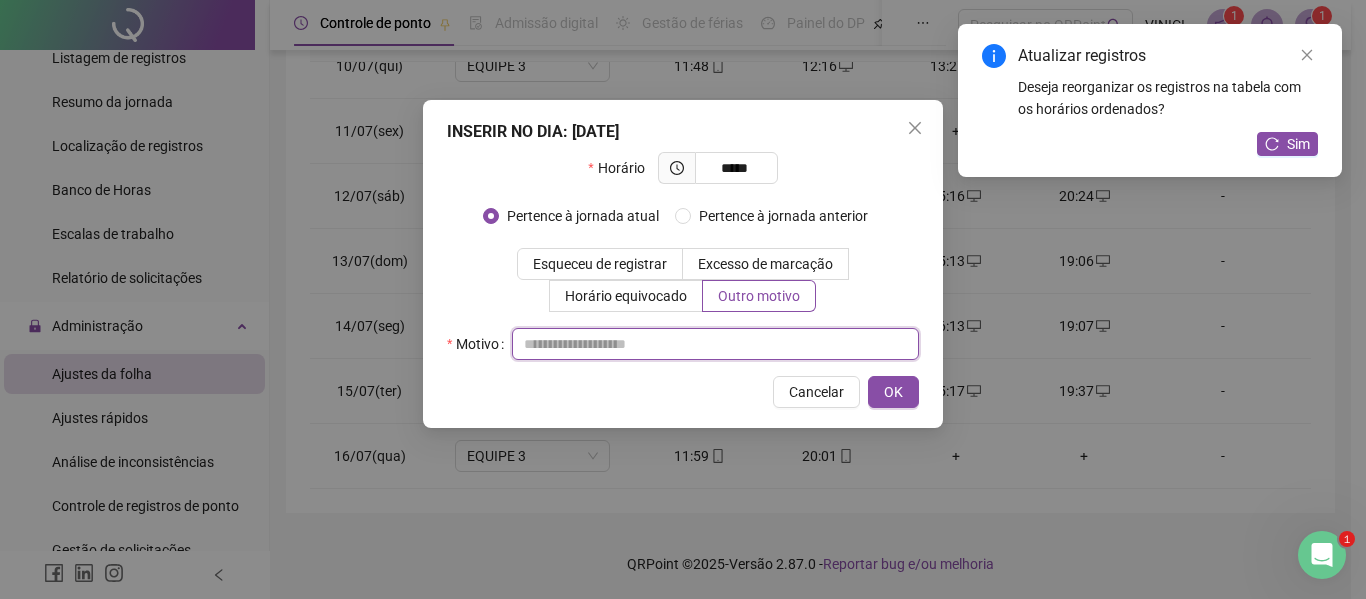 click at bounding box center [715, 344] 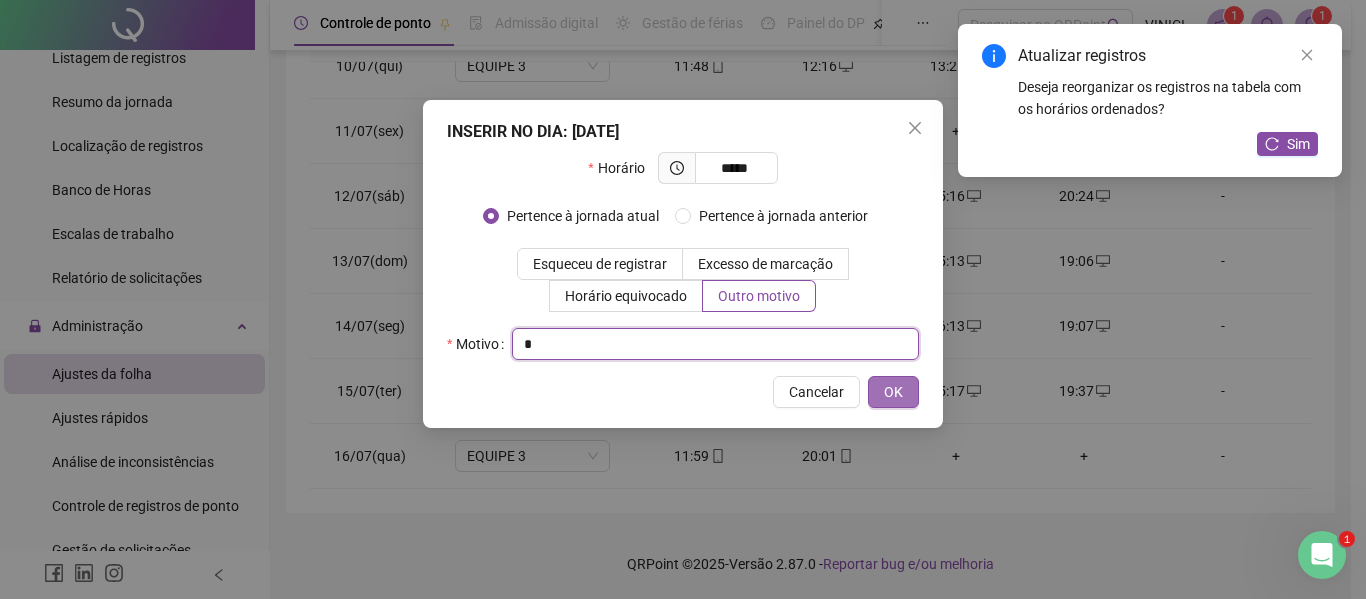 type on "*" 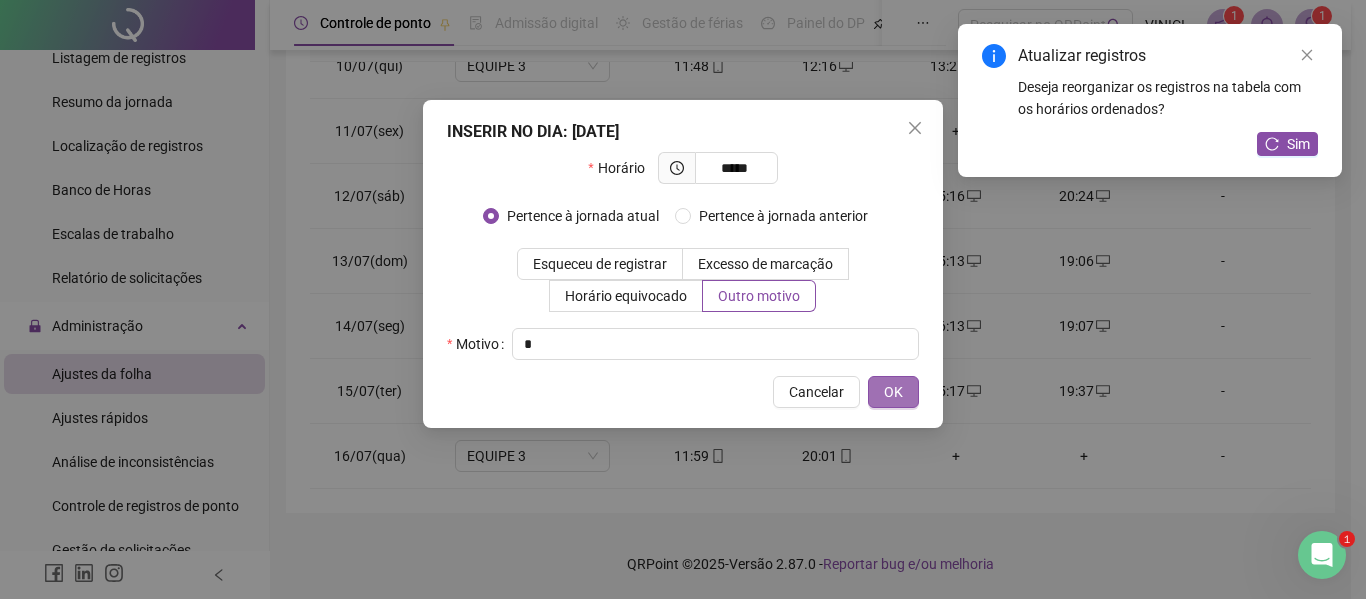 click on "OK" at bounding box center (893, 392) 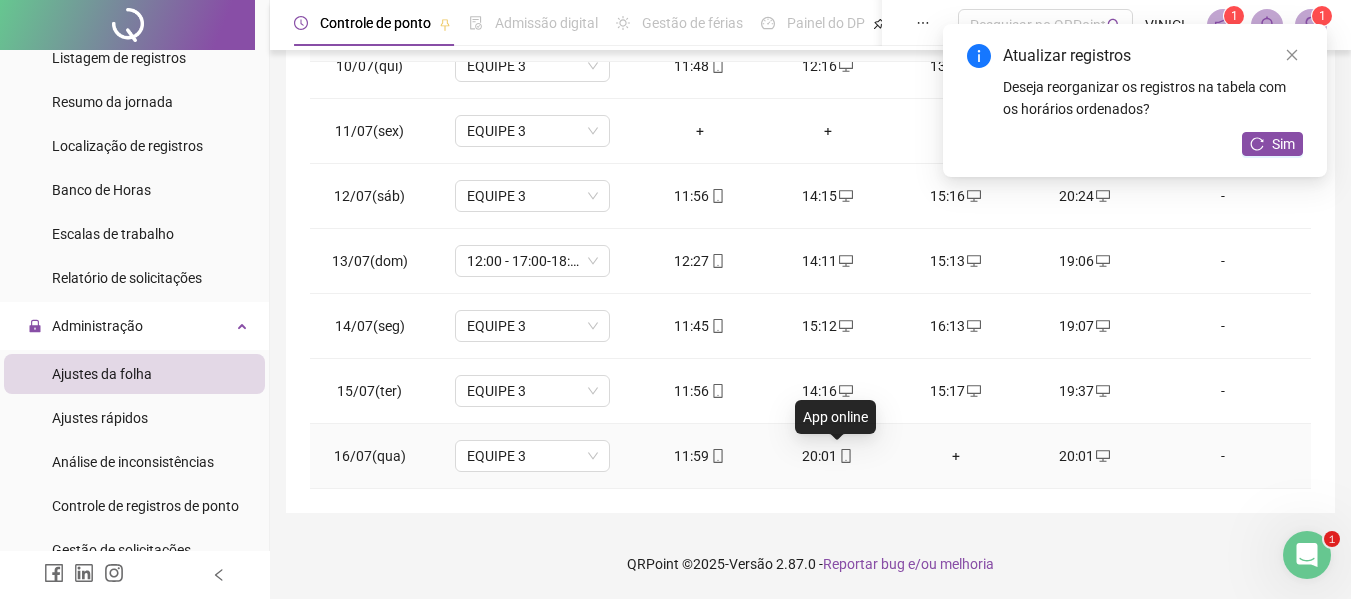 click 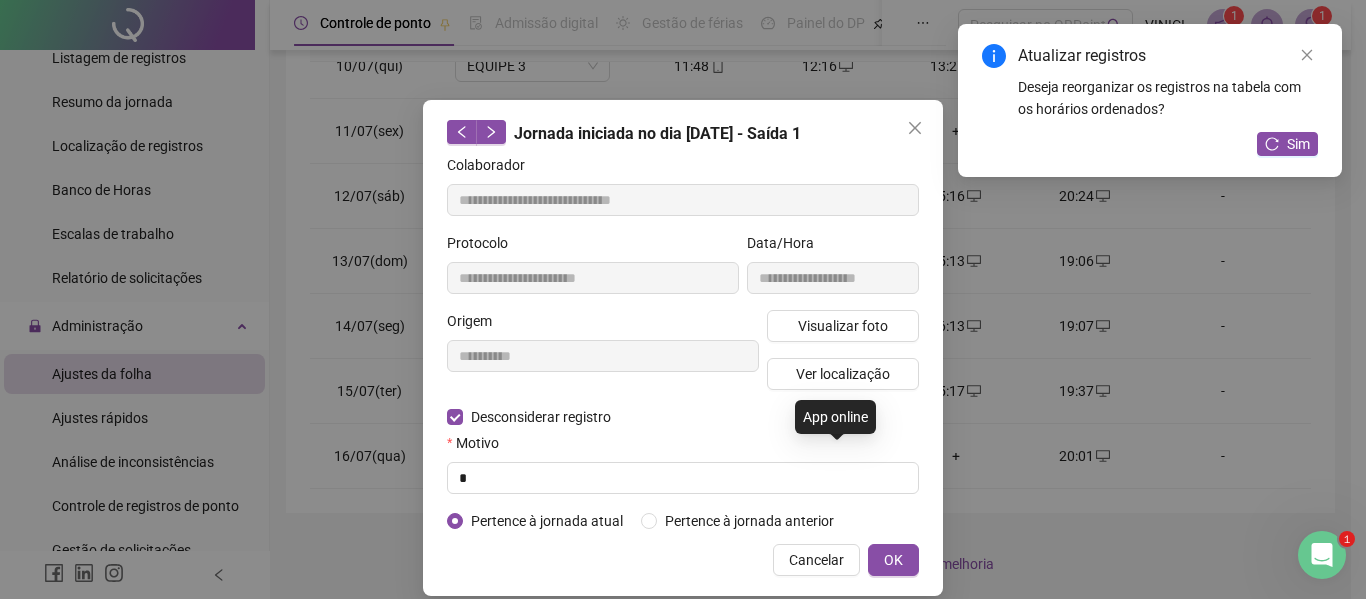 type on "**********" 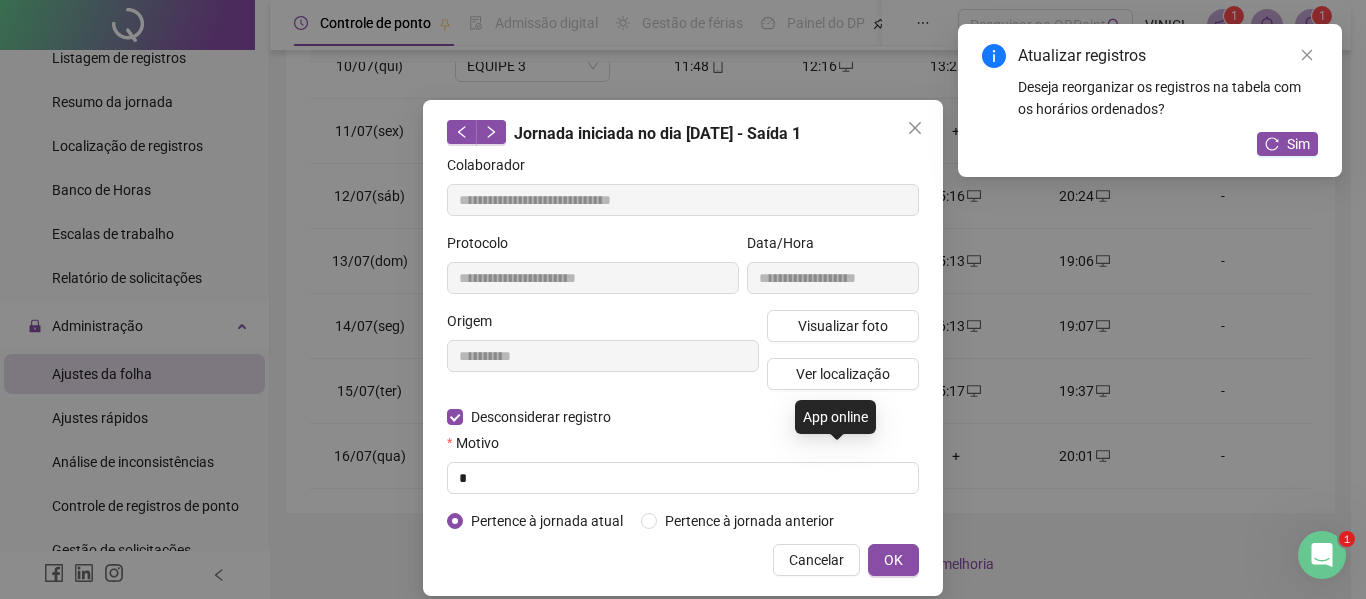 type on "**********" 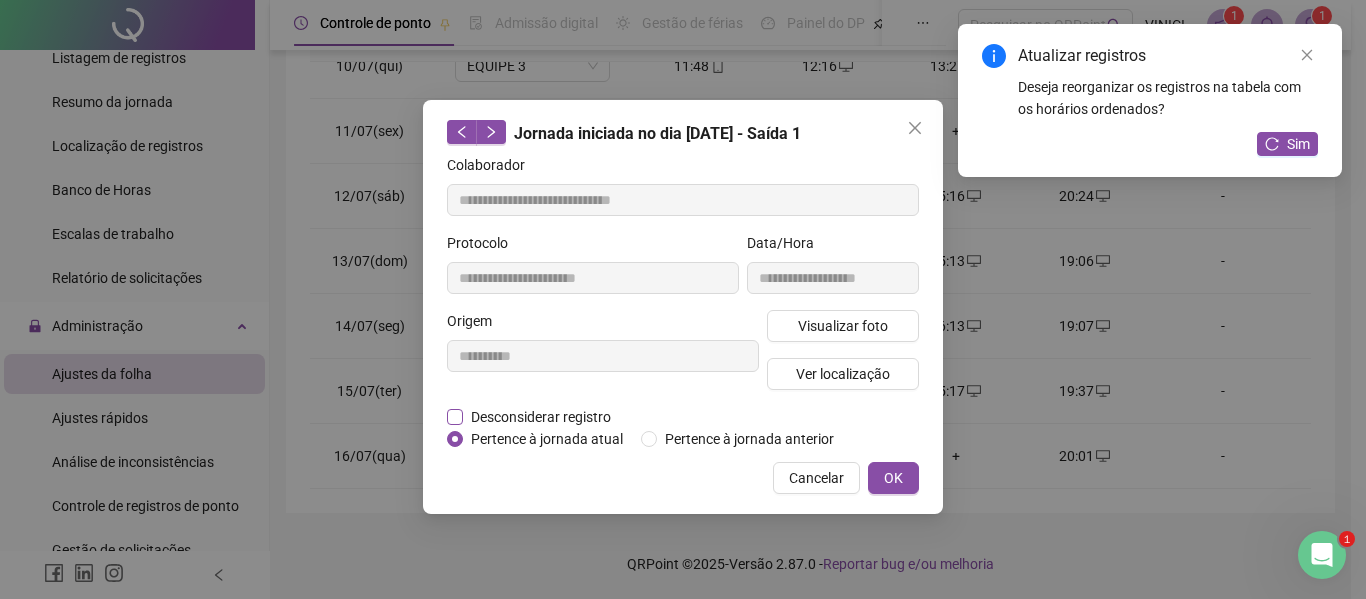 click on "Desconsiderar registro" at bounding box center [541, 417] 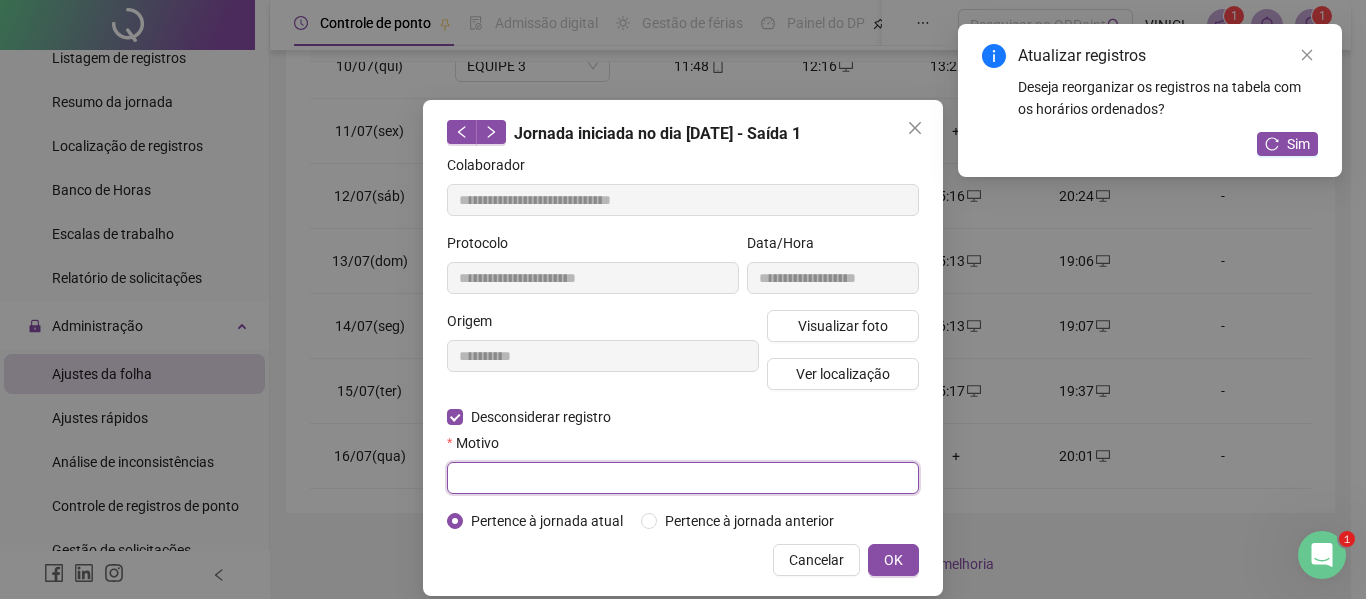 click at bounding box center [683, 478] 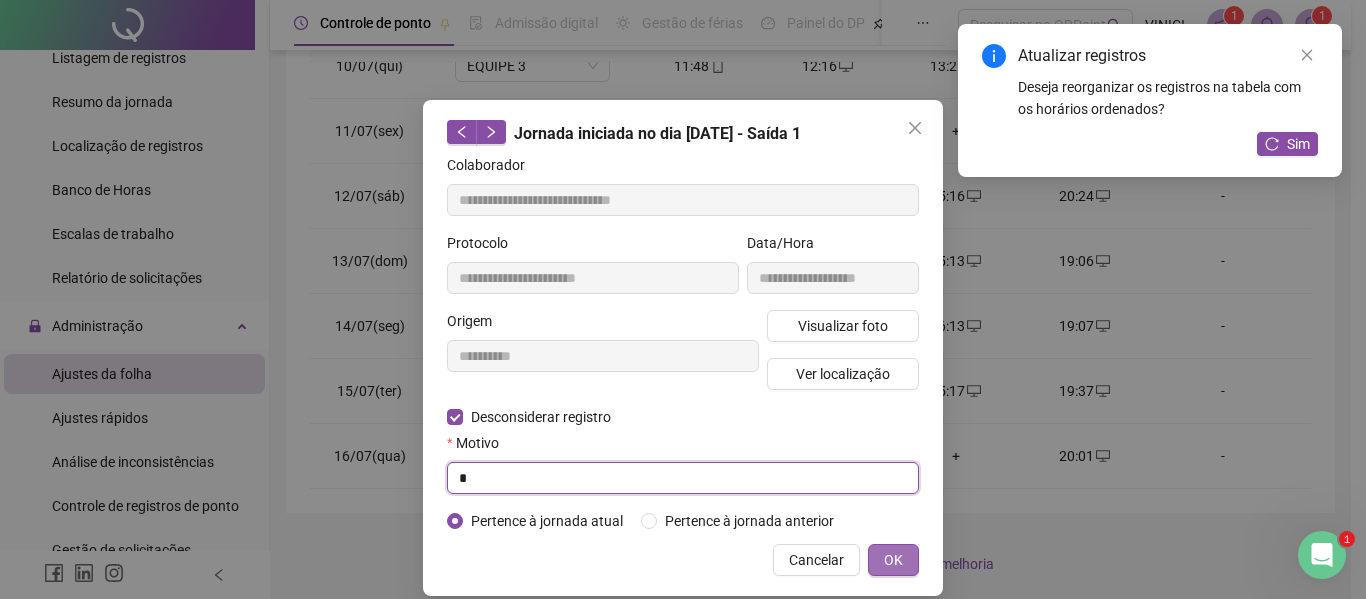 type on "*" 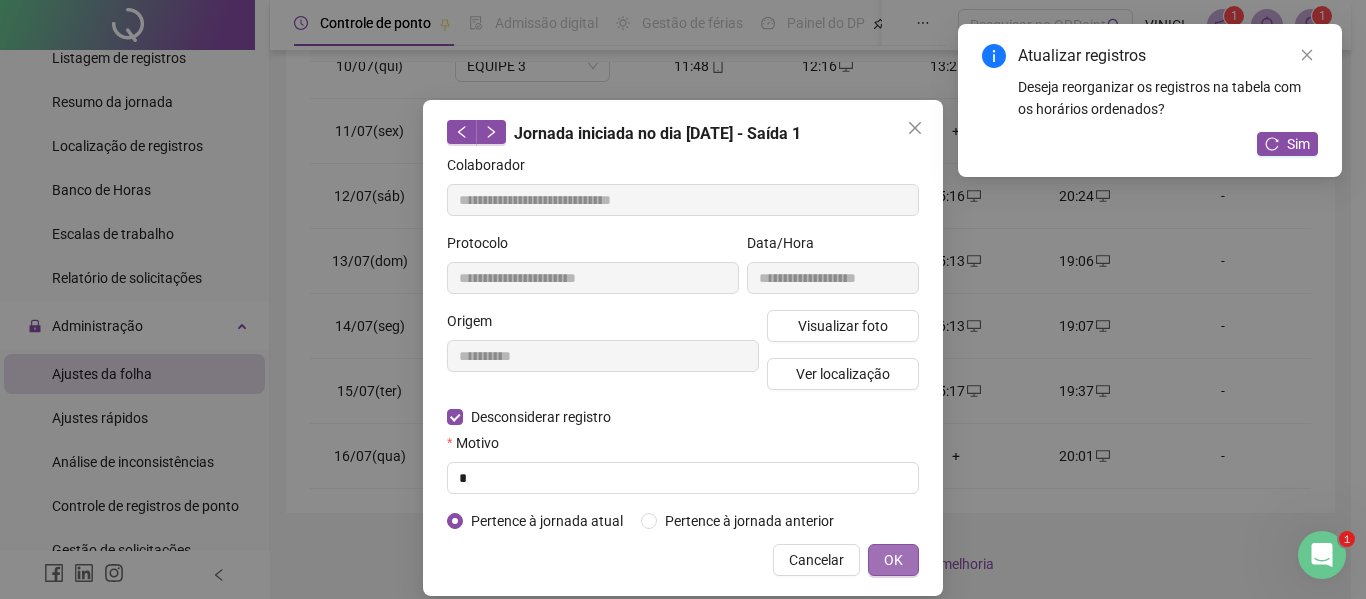 click on "OK" at bounding box center [893, 560] 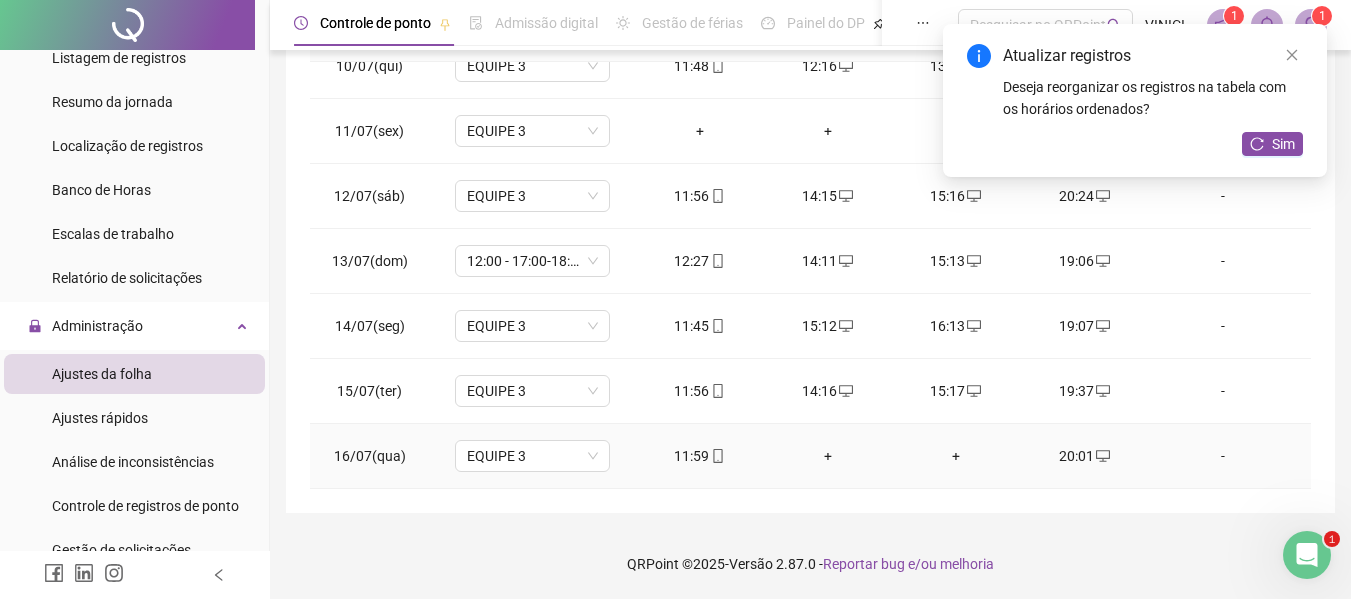 click on "+" at bounding box center [828, 456] 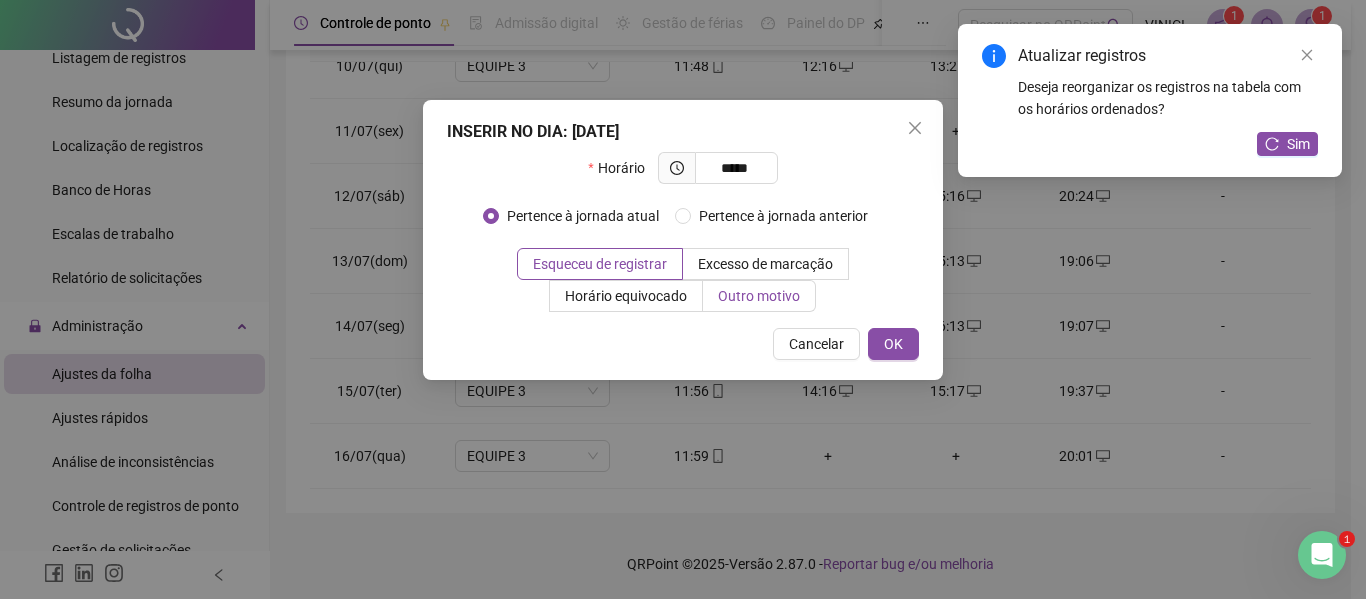 type on "*****" 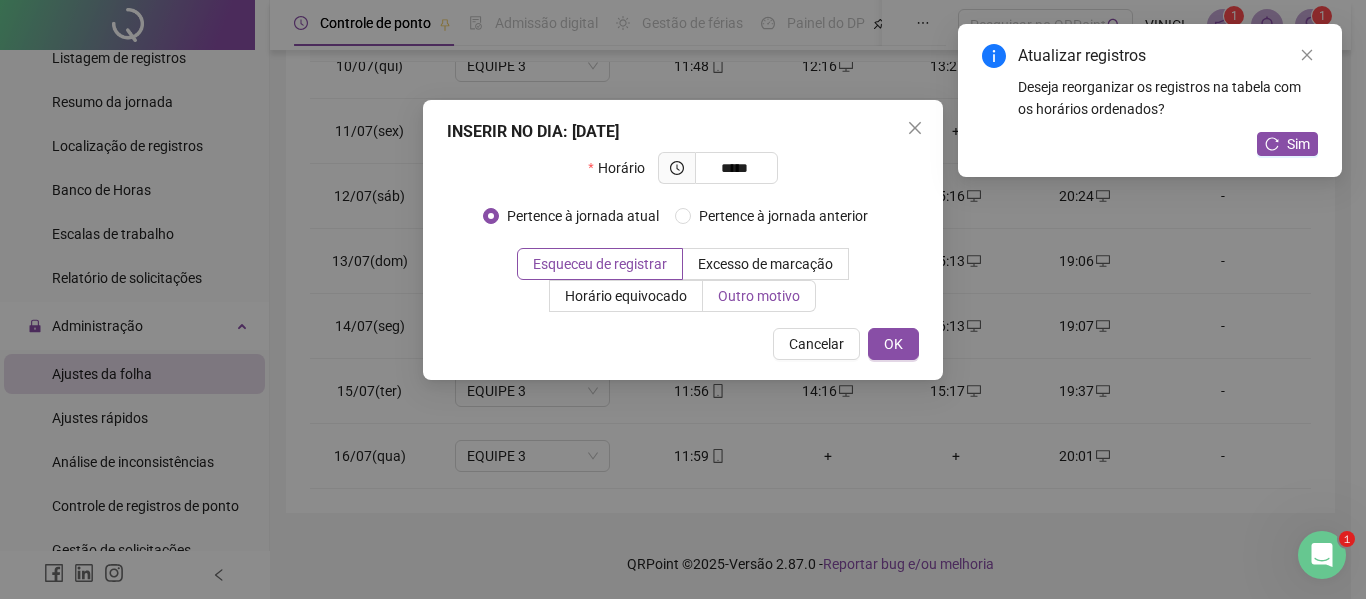 click on "Outro motivo" at bounding box center (759, 296) 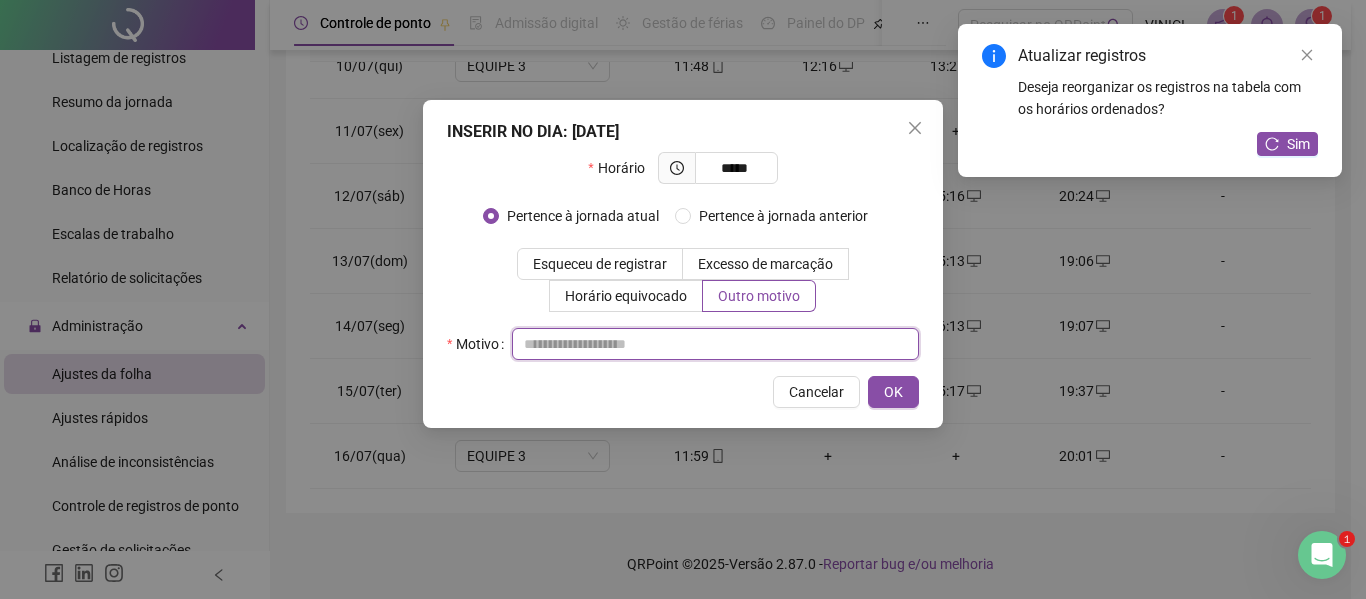 click at bounding box center (715, 344) 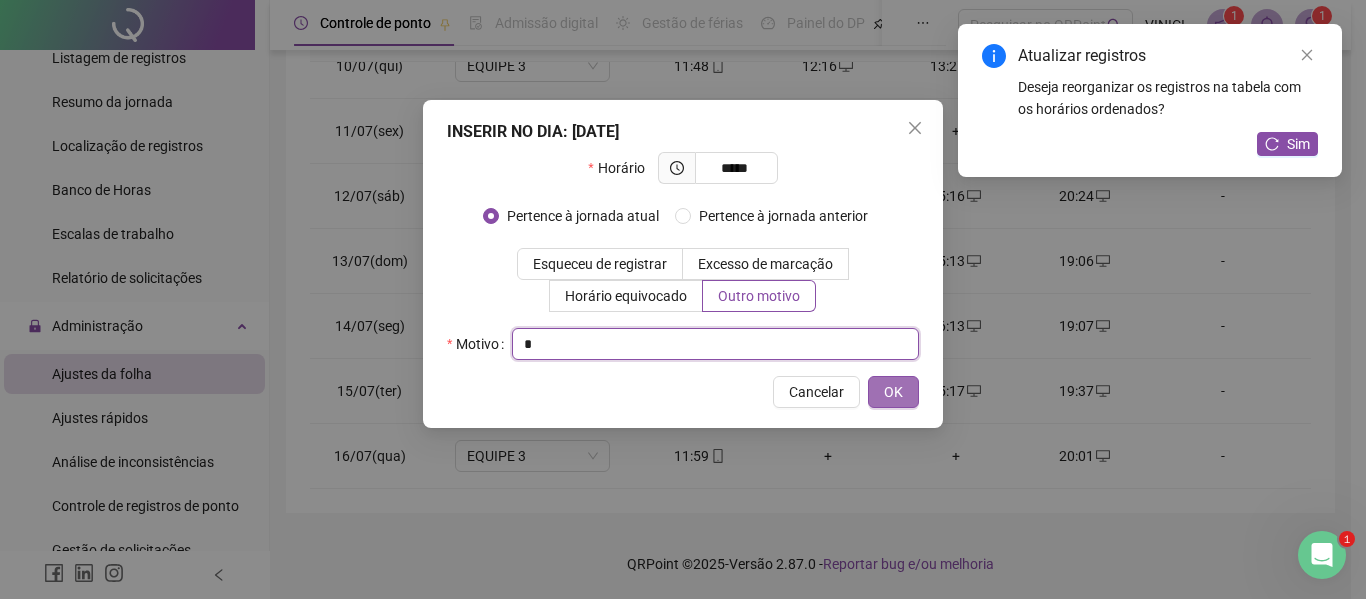 type on "*" 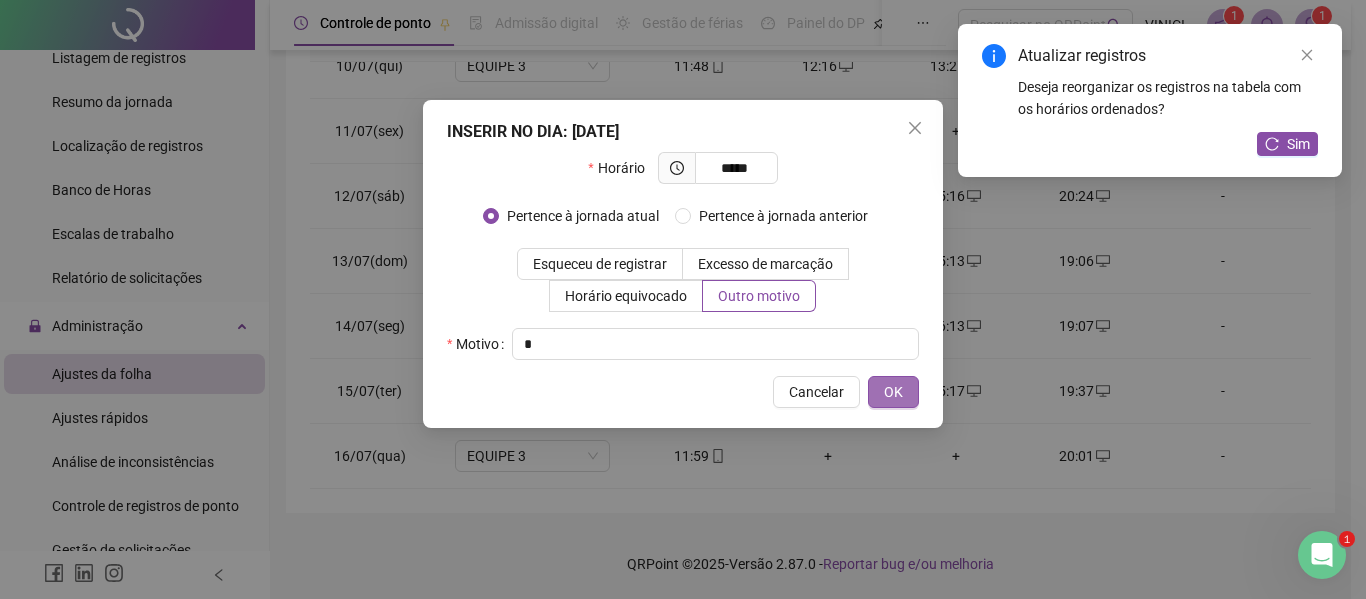 click on "OK" at bounding box center [893, 392] 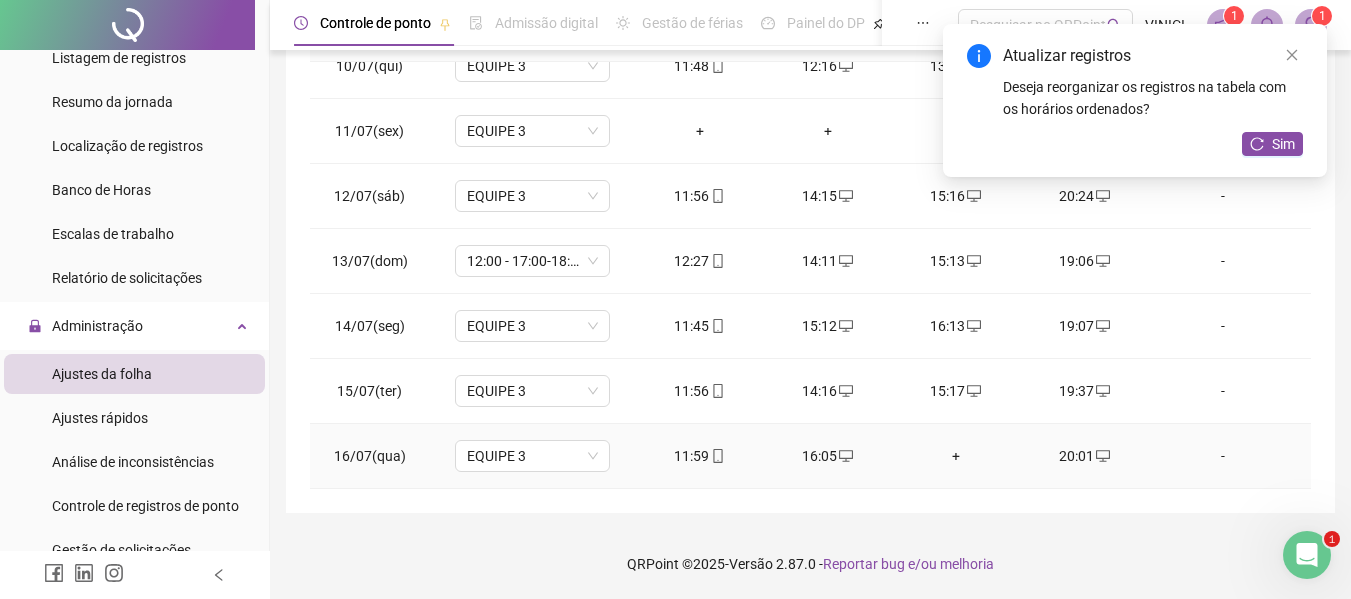 click on "+" at bounding box center [956, 456] 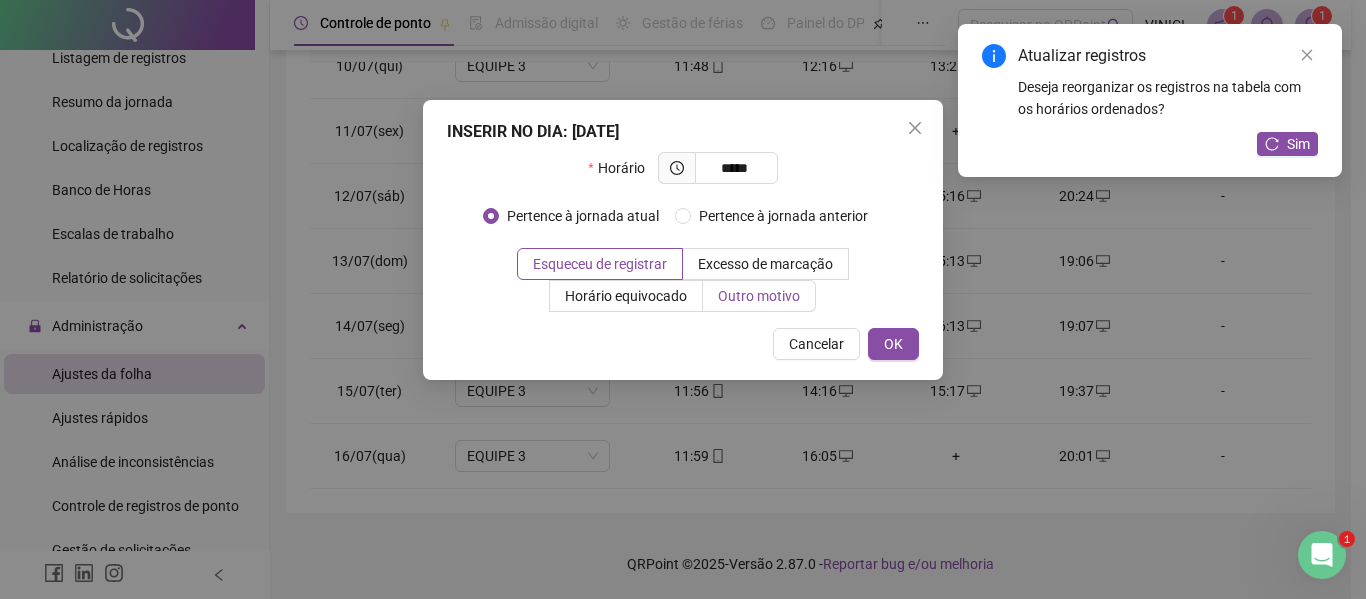 type on "*****" 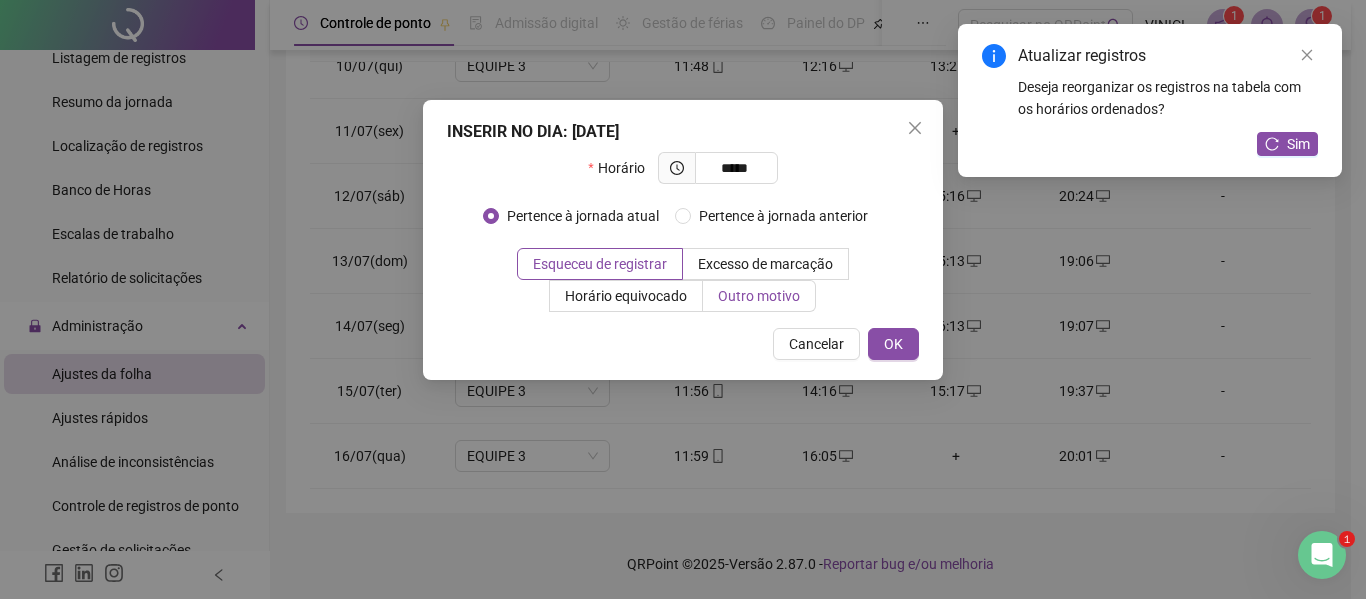 click on "Outro motivo" at bounding box center [759, 296] 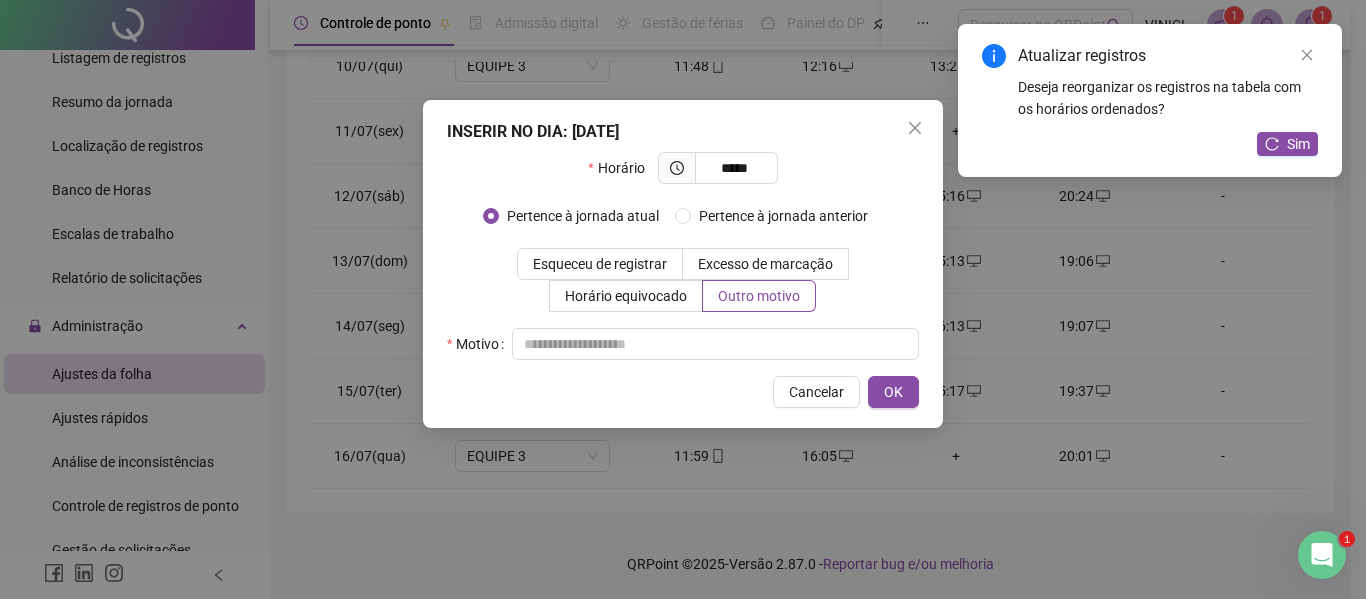 click on "Horário ***** Pertence à jornada atual [GEOGRAPHIC_DATA] à jornada anterior Esqueceu de registrar Excesso de marcação Horário equivocado Outro motivo Motivo" at bounding box center (683, 256) 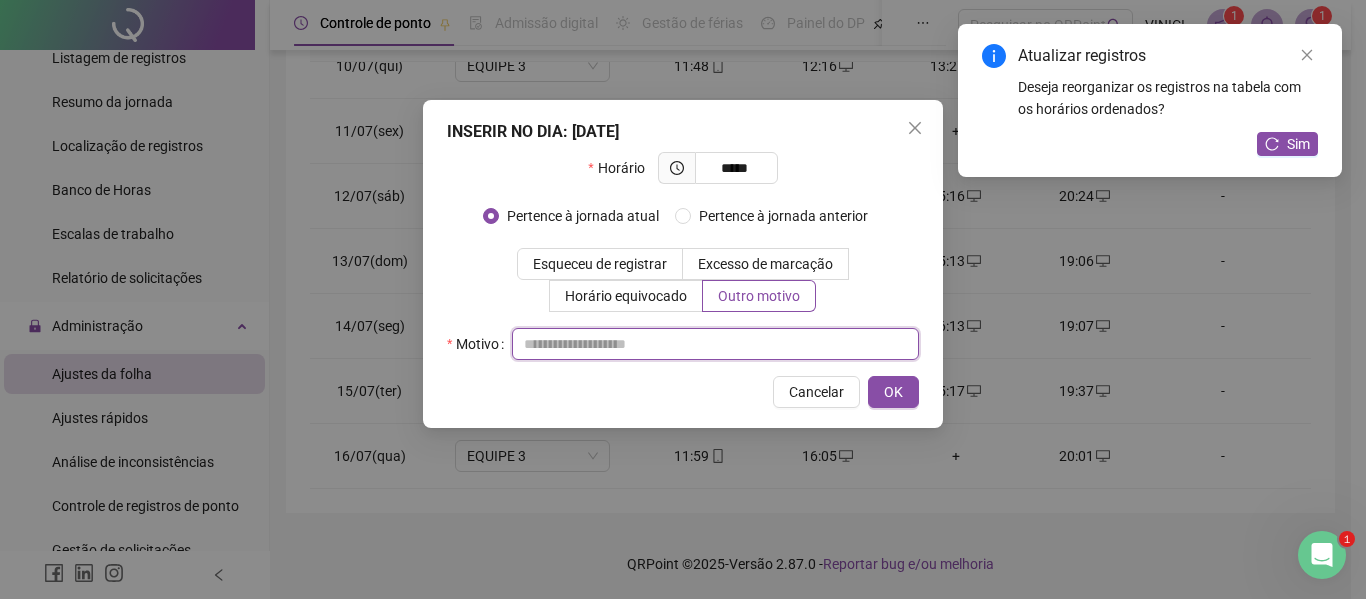 click at bounding box center [715, 344] 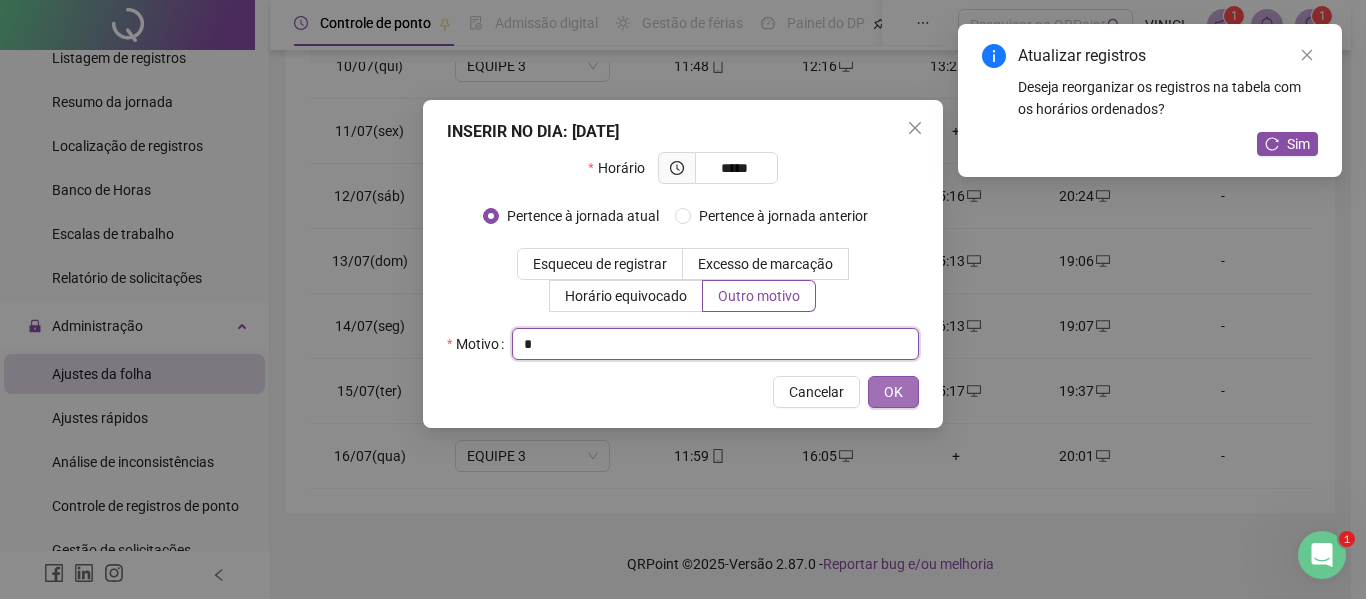 type on "*" 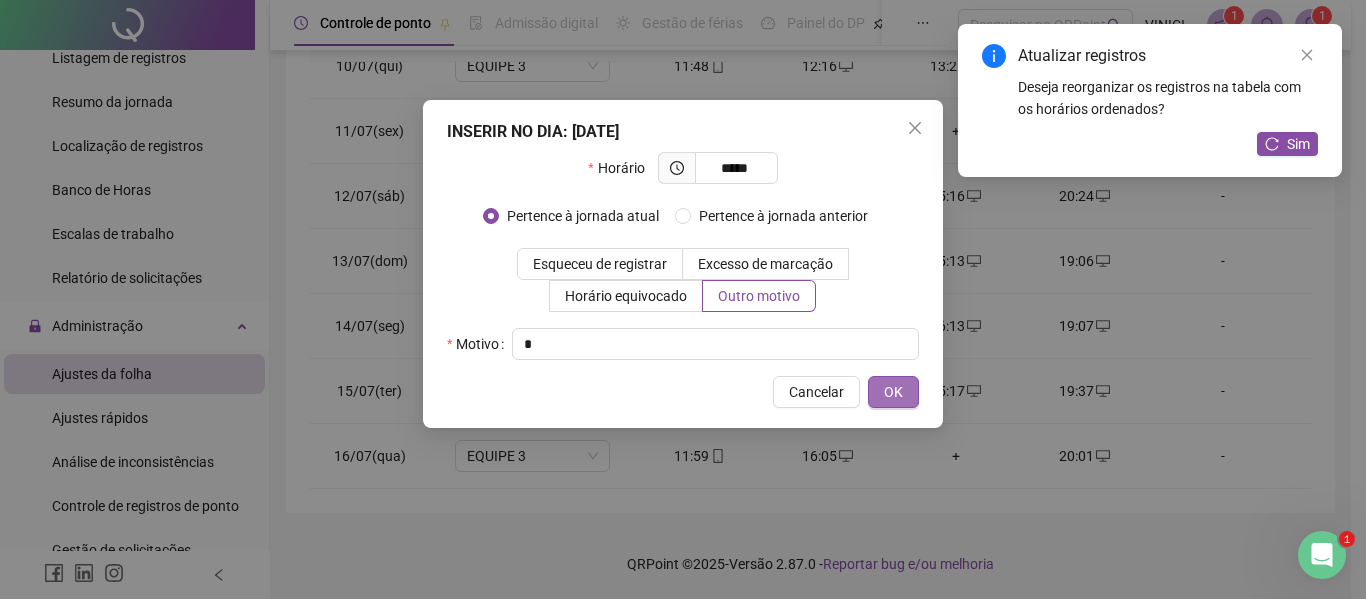 click on "OK" at bounding box center (893, 392) 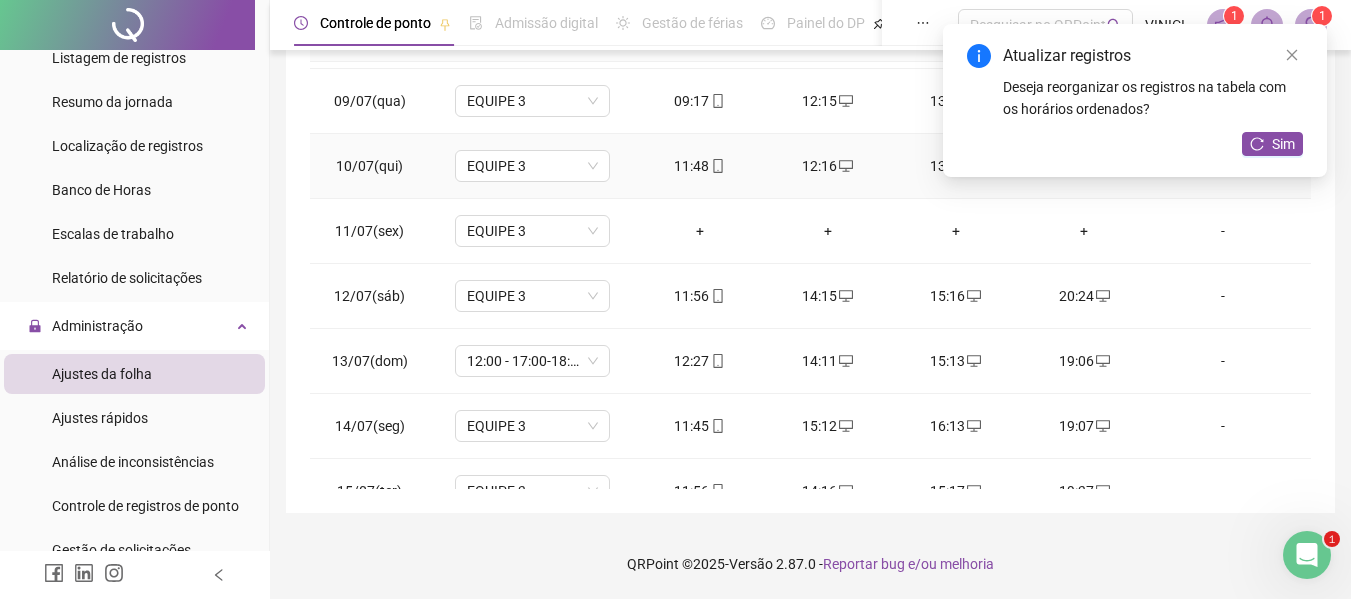 scroll, scrollTop: 613, scrollLeft: 0, axis: vertical 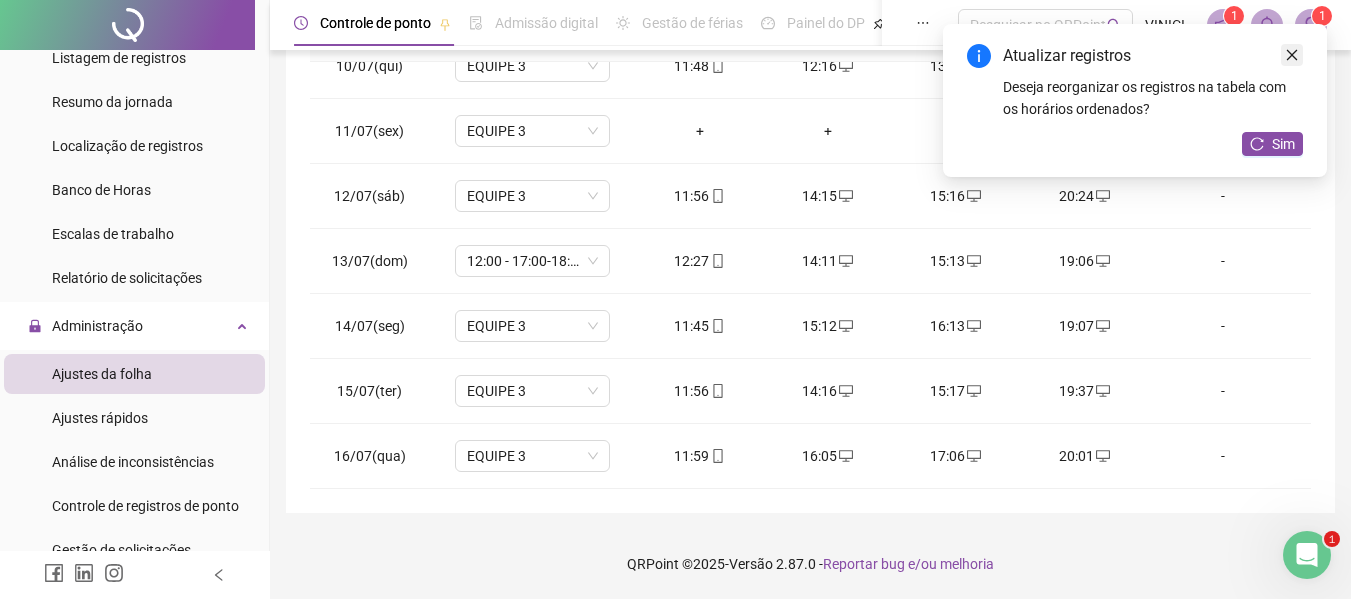 click 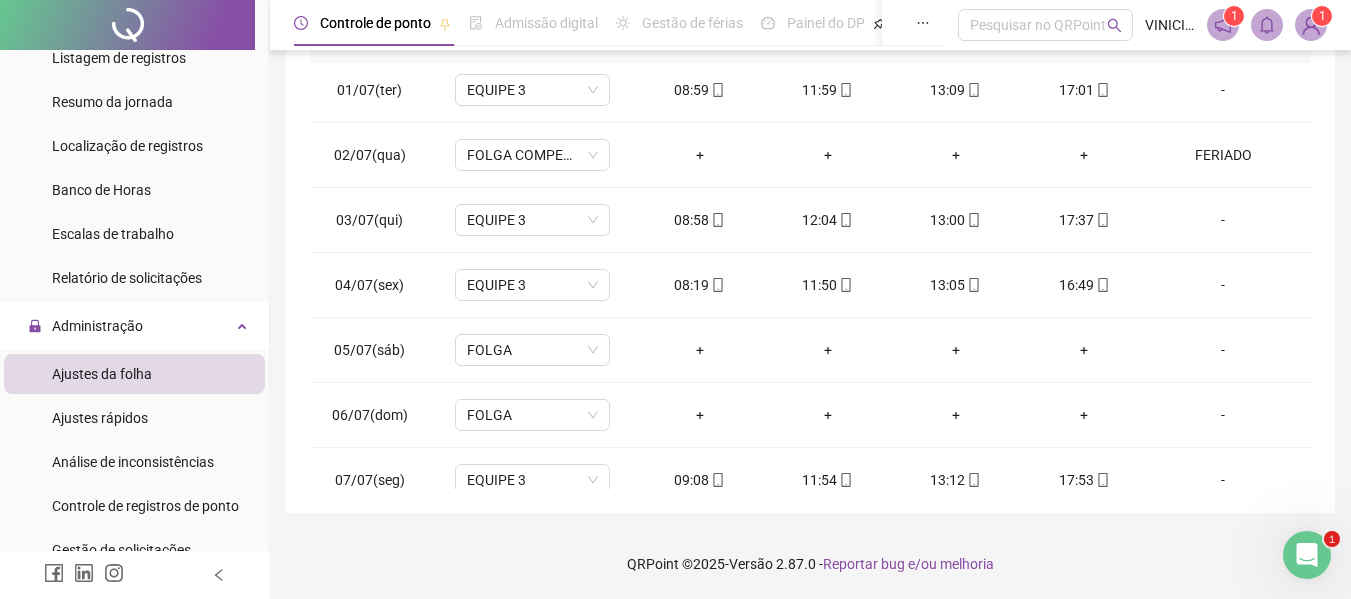 scroll, scrollTop: 0, scrollLeft: 0, axis: both 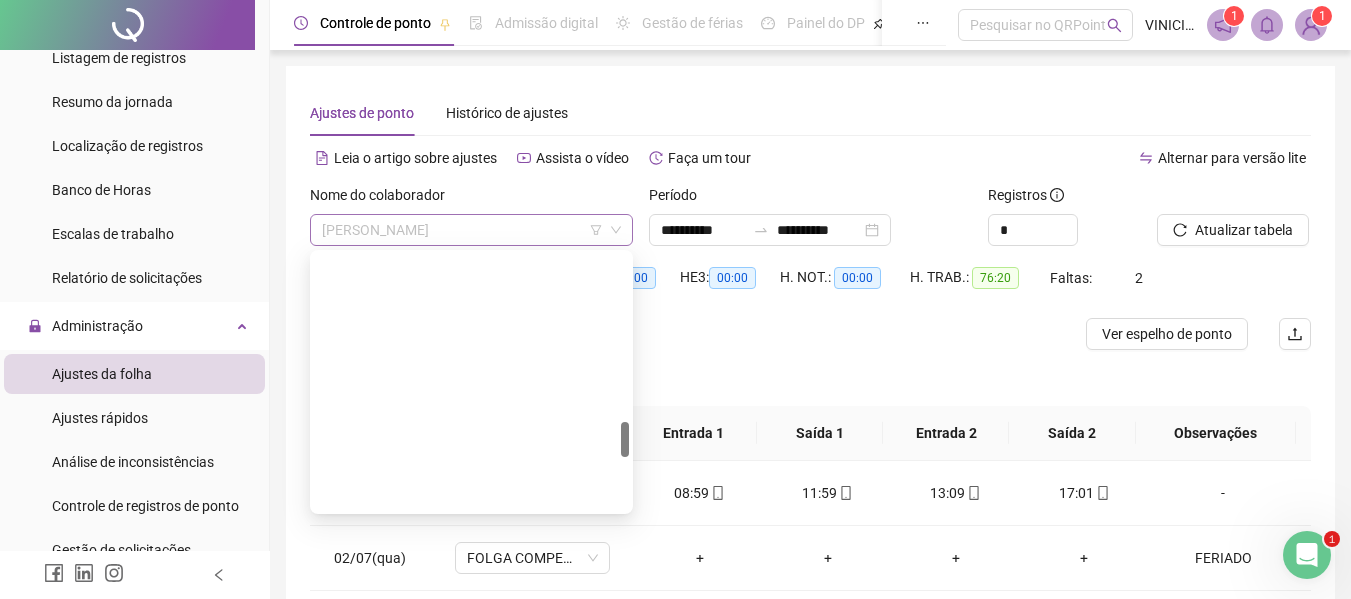 click on "[PERSON_NAME]" at bounding box center [471, 230] 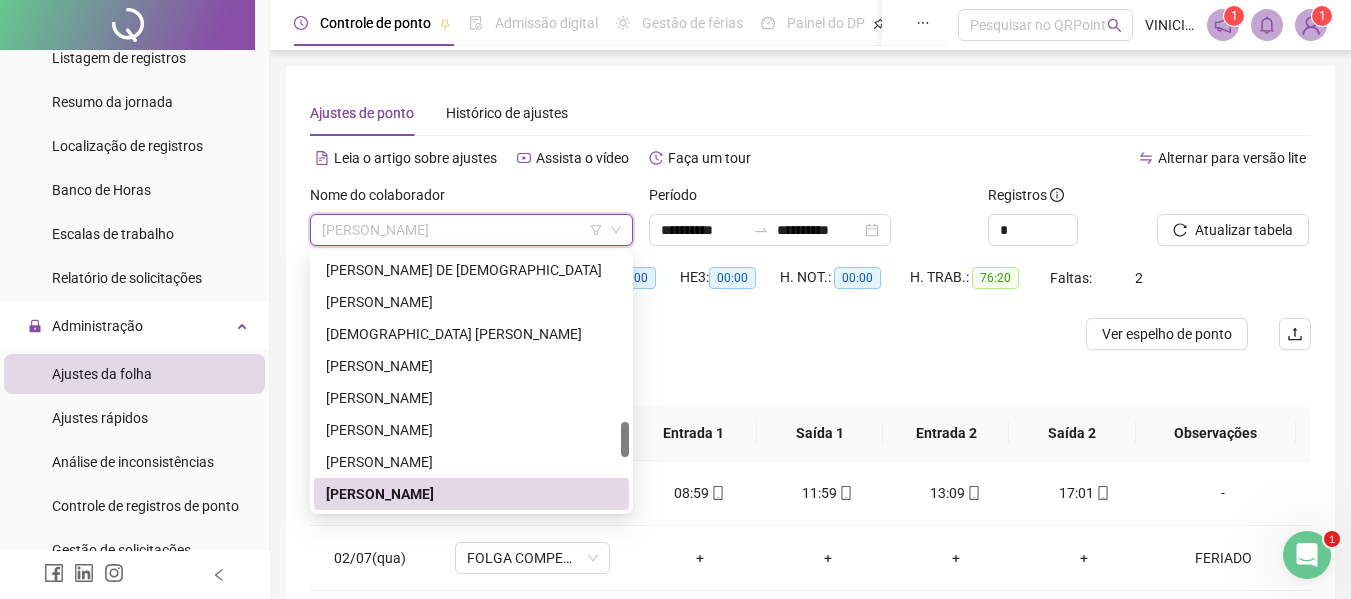 paste on "**********" 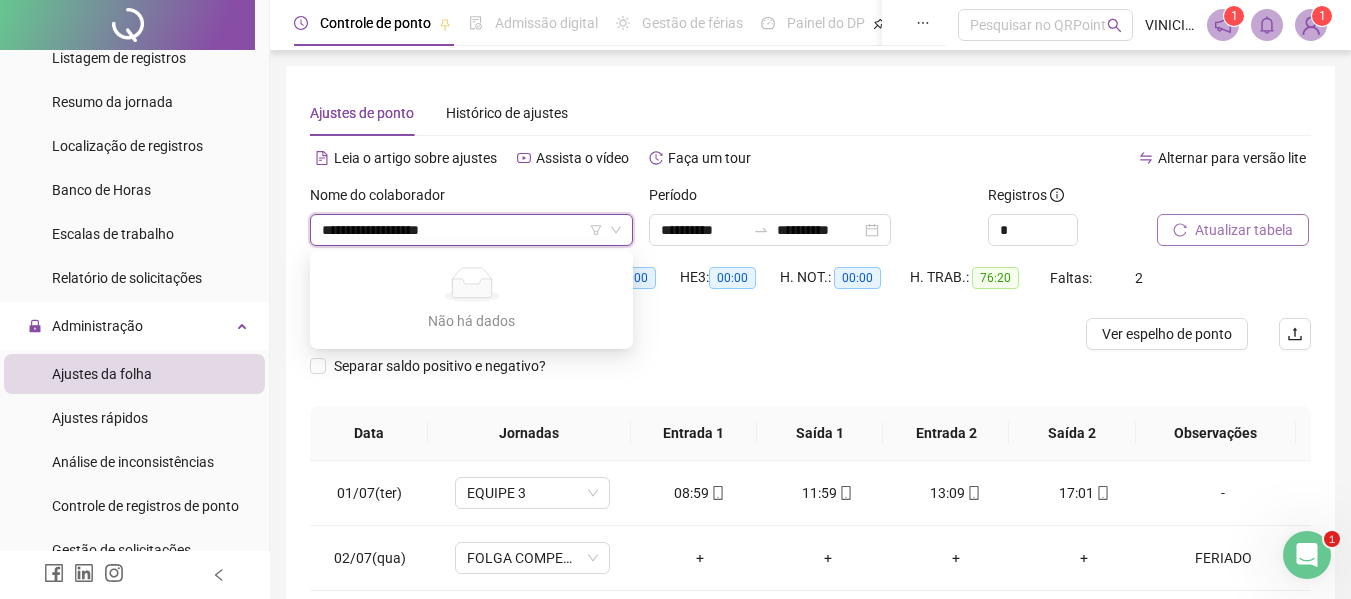 type on "**********" 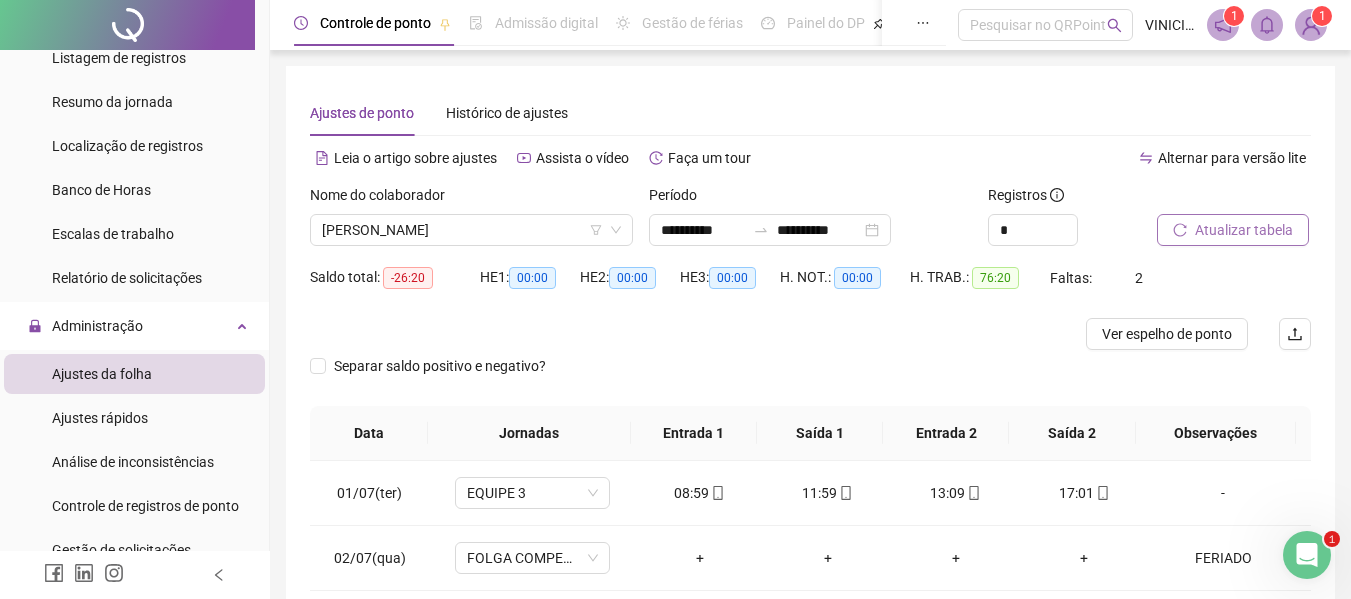 click on "Atualizar tabela" at bounding box center (1233, 230) 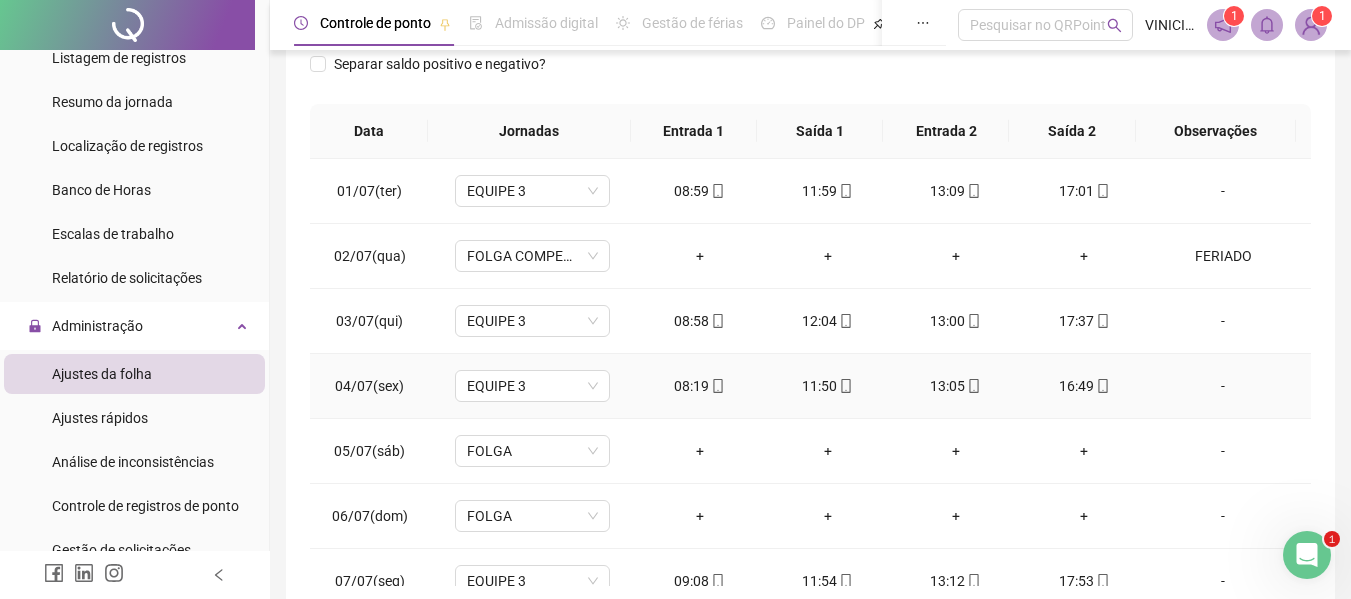 scroll, scrollTop: 399, scrollLeft: 0, axis: vertical 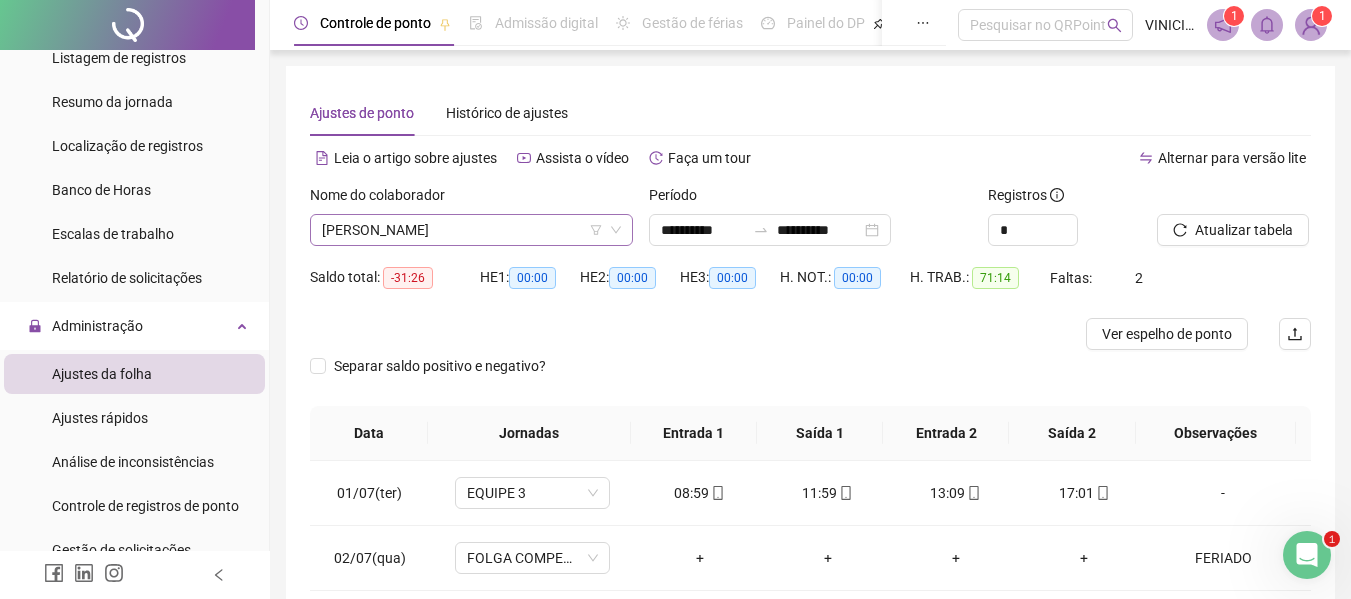 click on "[PERSON_NAME]" at bounding box center [471, 230] 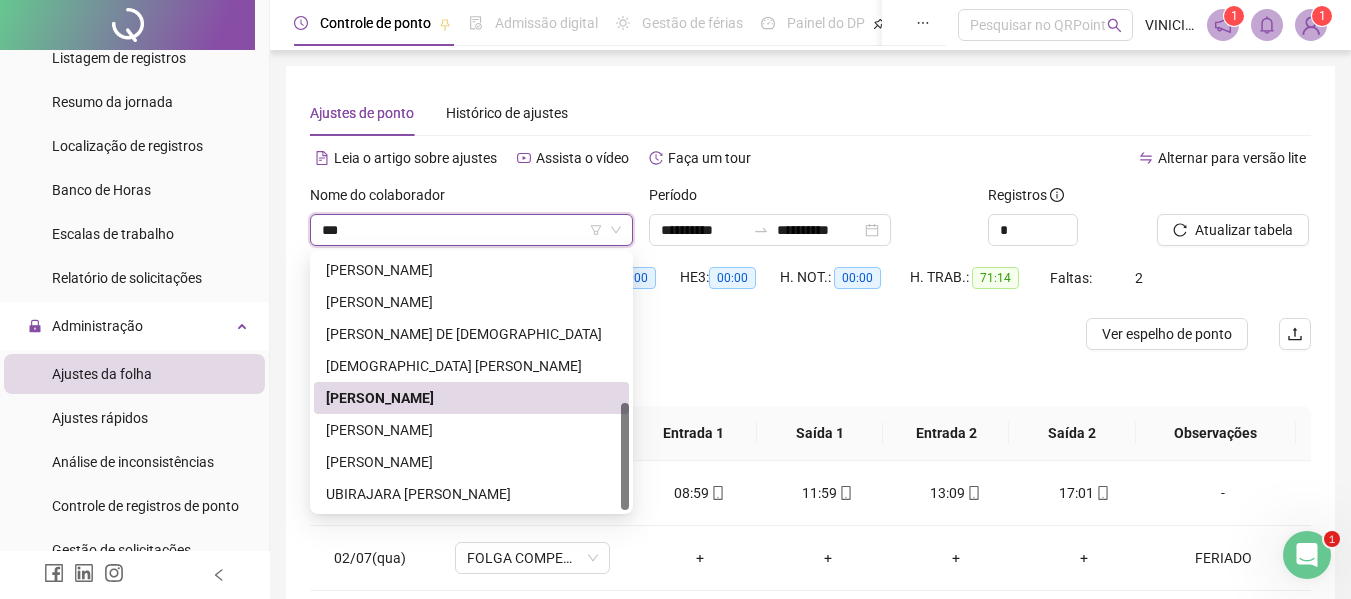 scroll, scrollTop: 0, scrollLeft: 0, axis: both 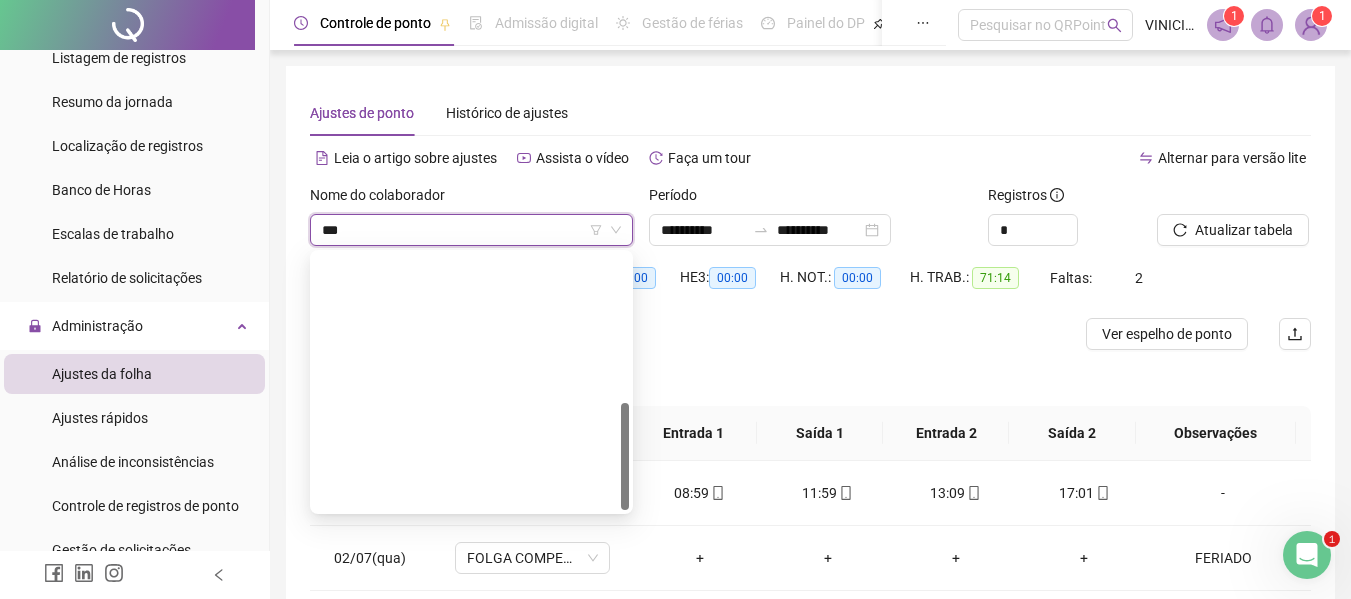 type on "****" 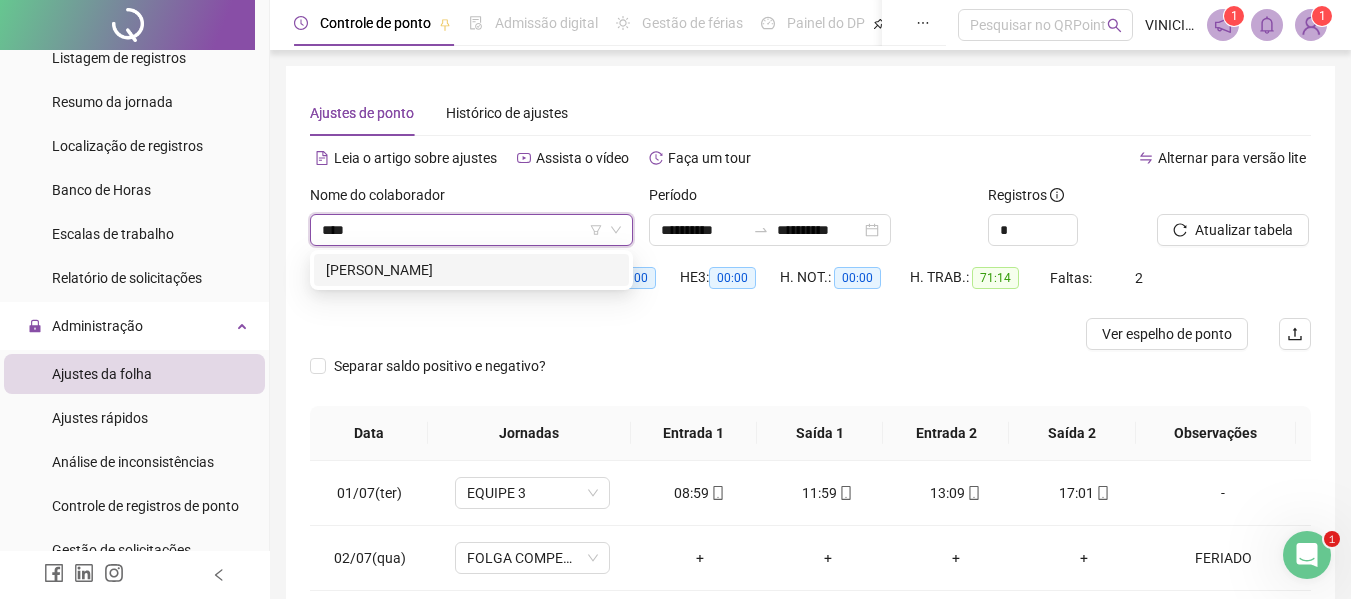 click on "[PERSON_NAME]" at bounding box center (471, 270) 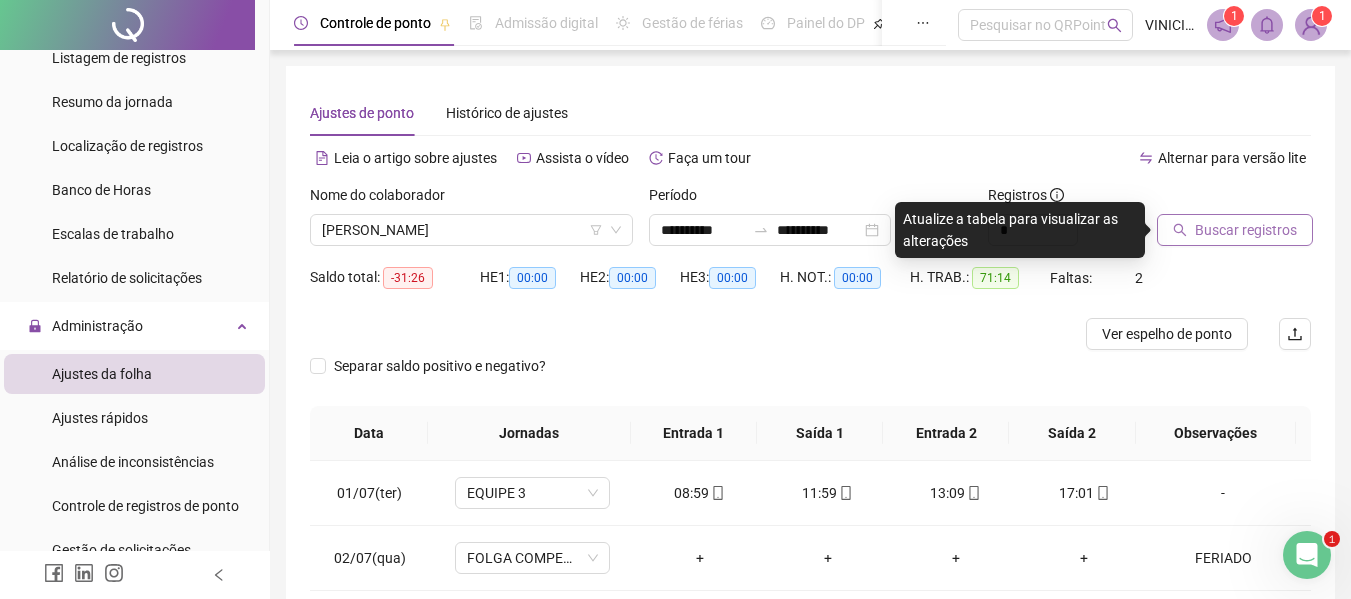 click on "Buscar registros" at bounding box center [1246, 230] 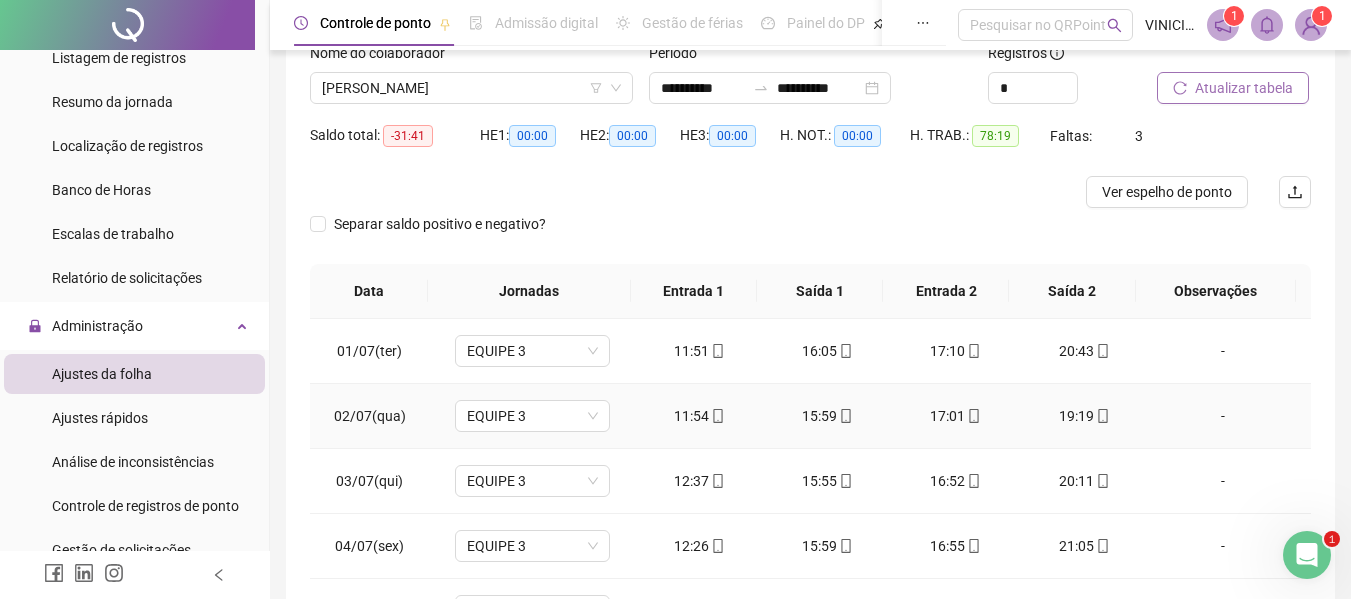 scroll, scrollTop: 300, scrollLeft: 0, axis: vertical 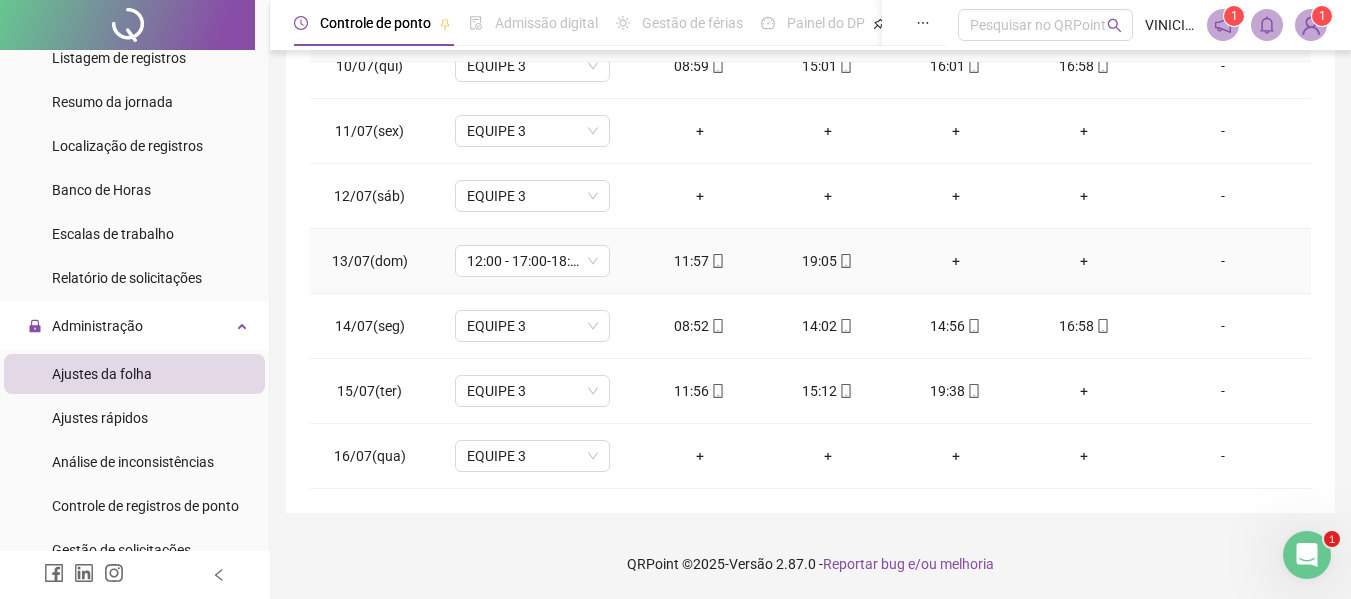 click on "+" at bounding box center [1084, 261] 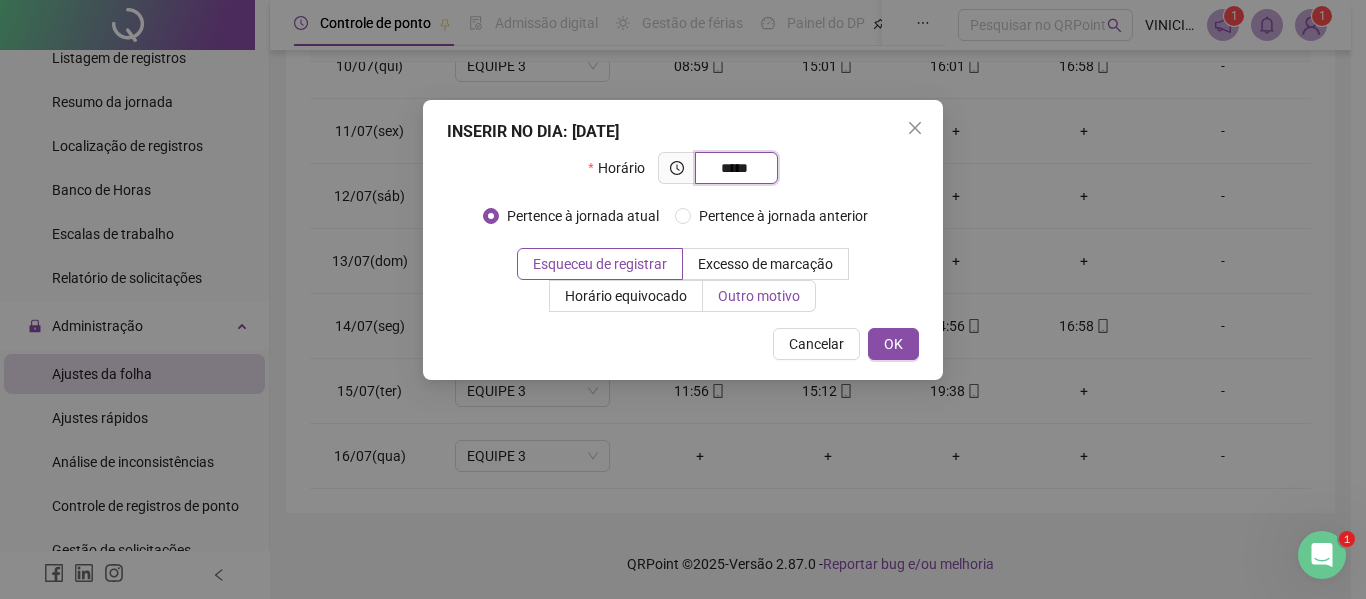 type on "*****" 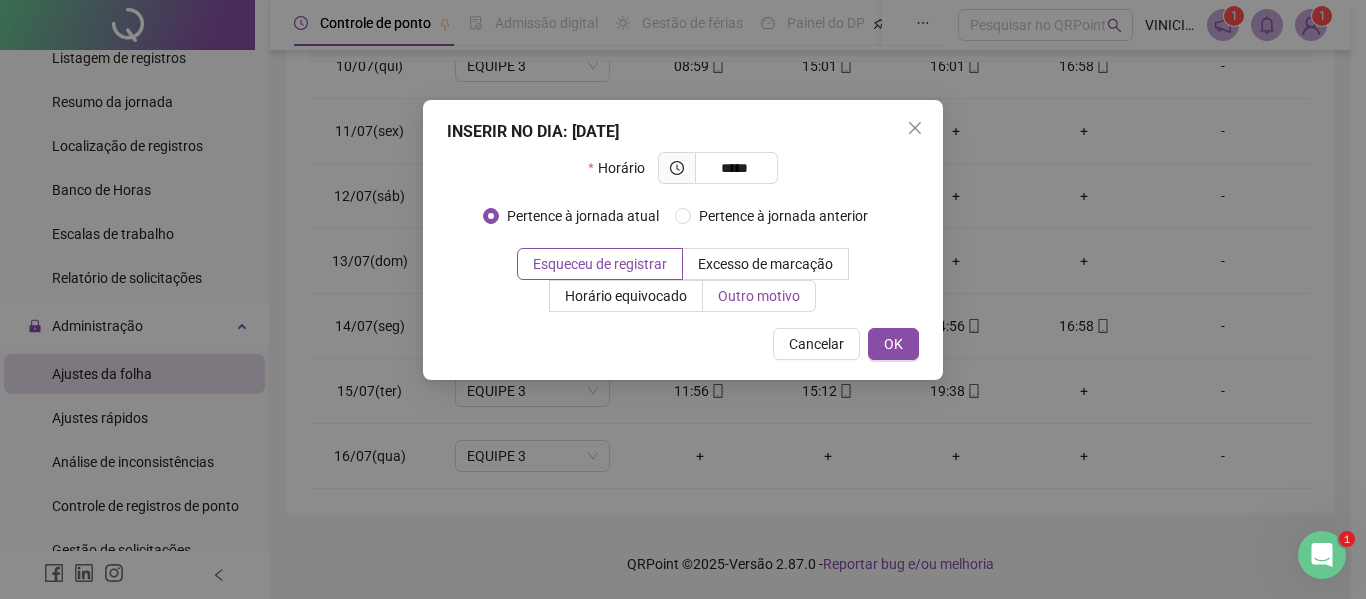 click on "Outro motivo" at bounding box center (759, 296) 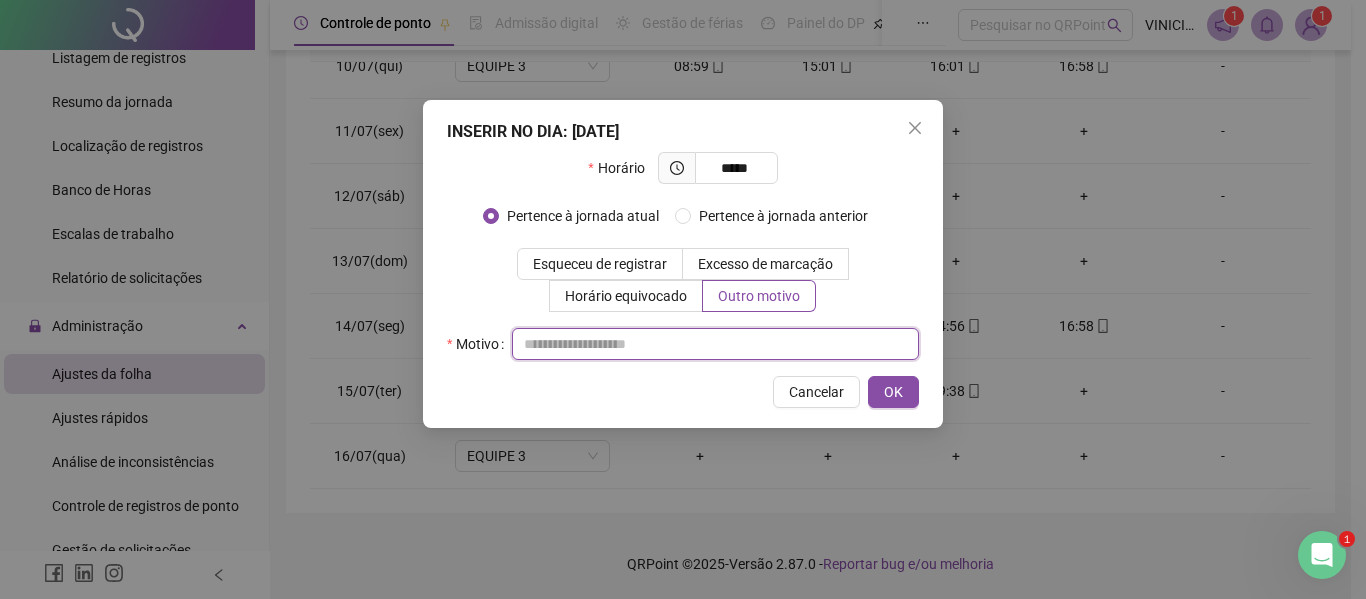 click at bounding box center (715, 344) 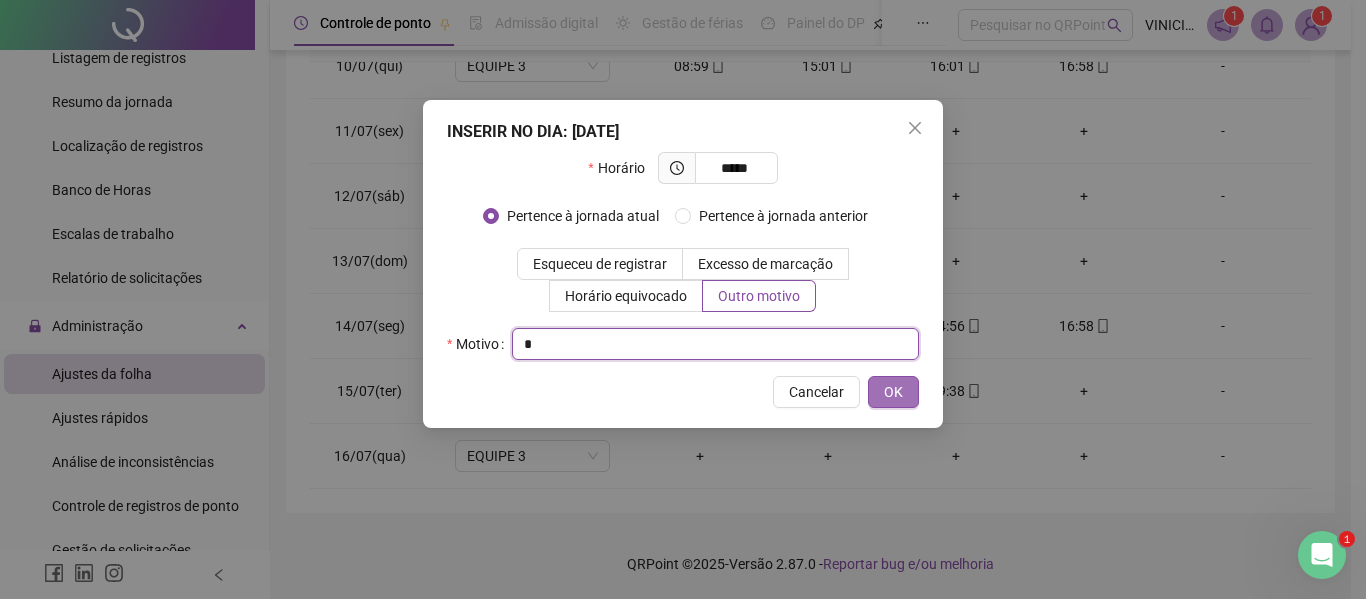 type on "*" 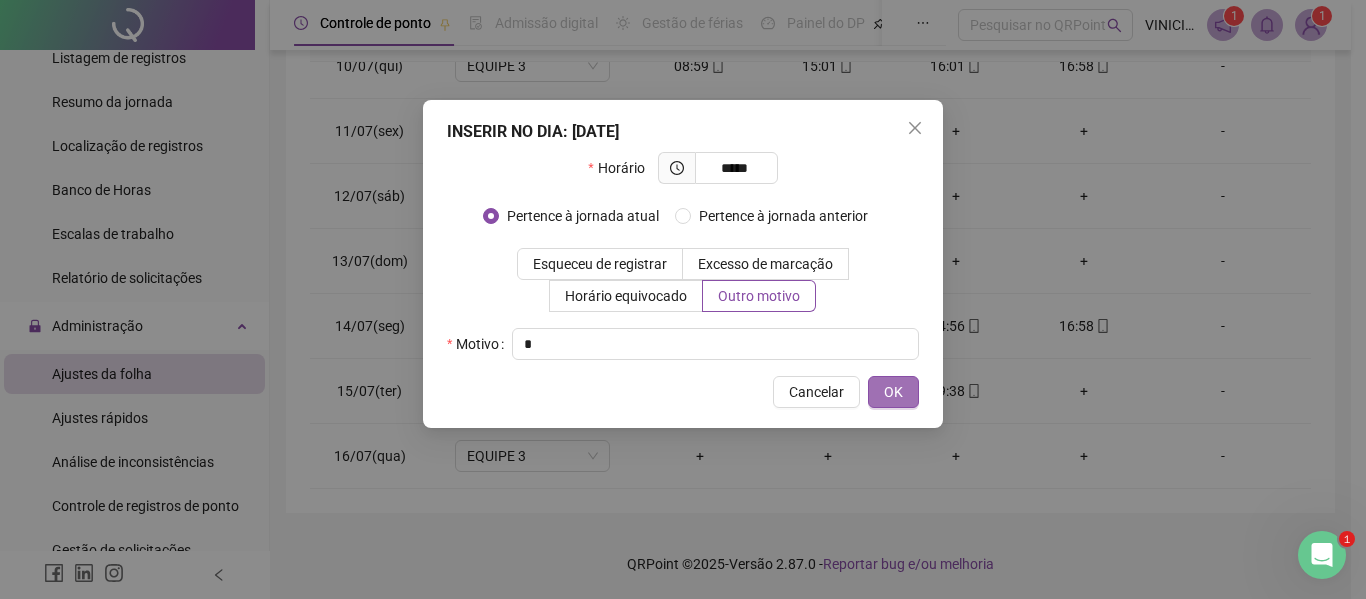 click on "OK" at bounding box center (893, 392) 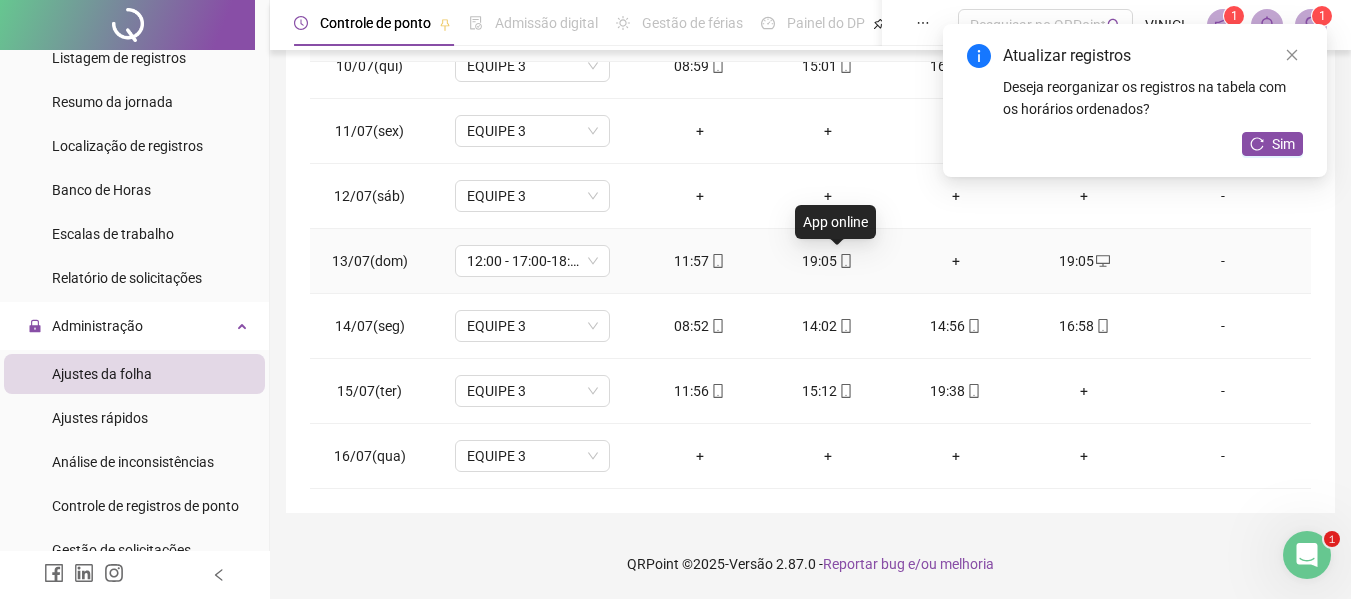 click 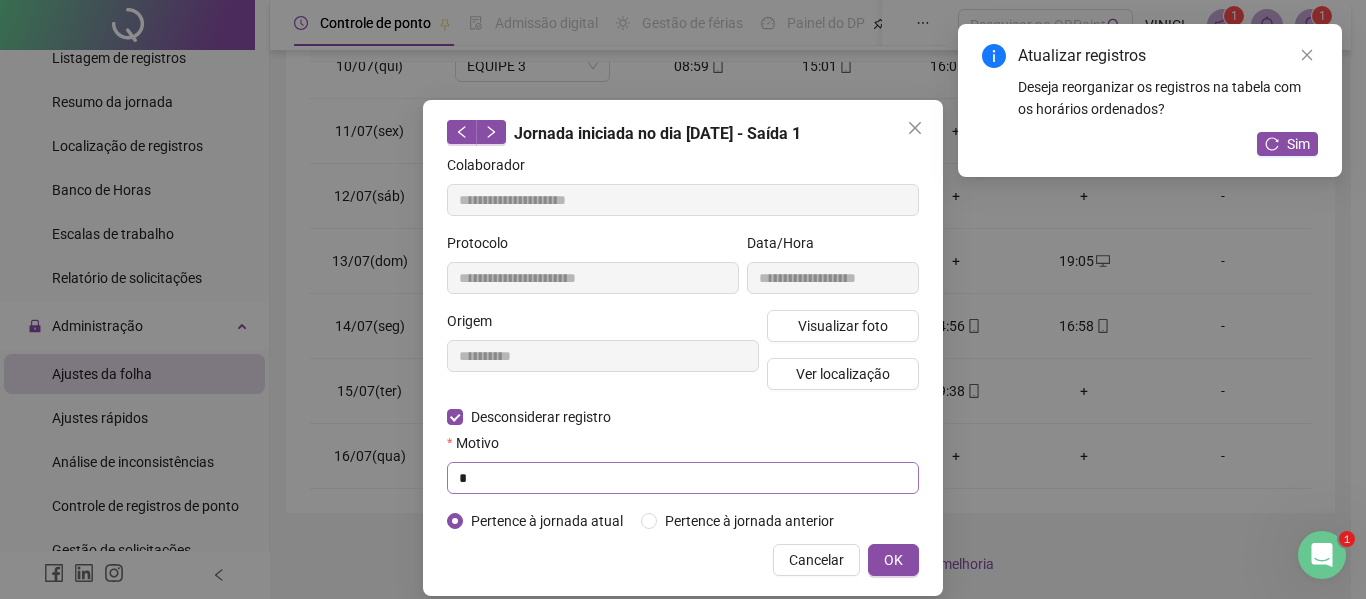 type on "**********" 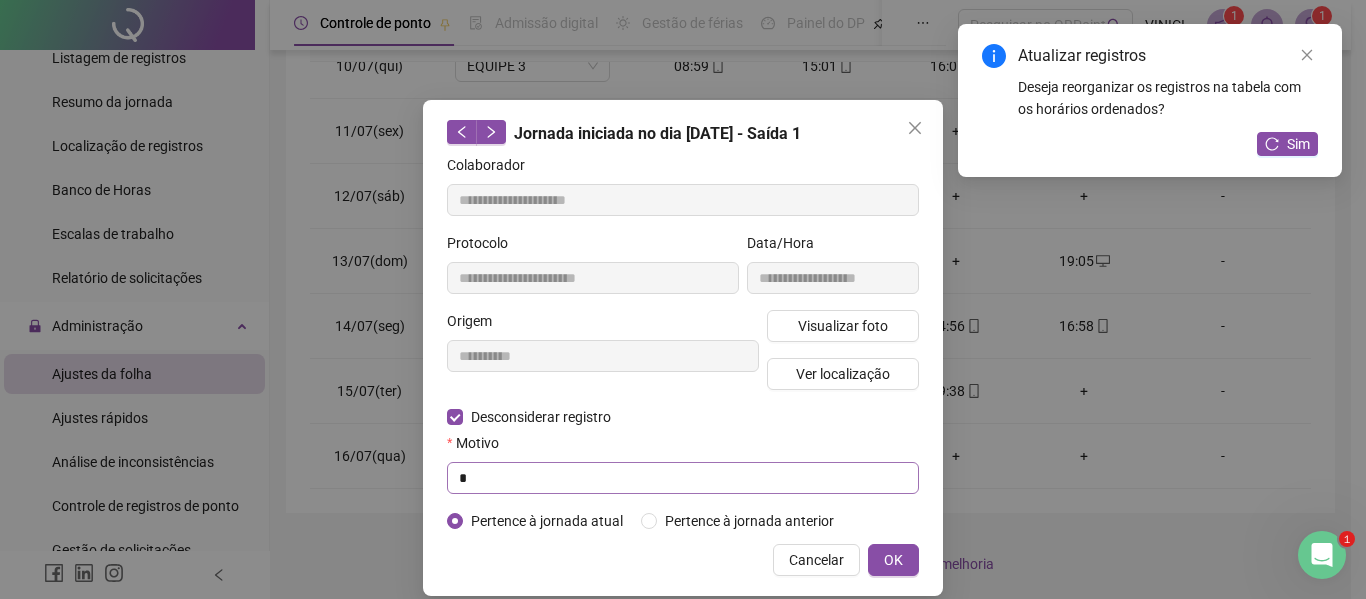 type on "**********" 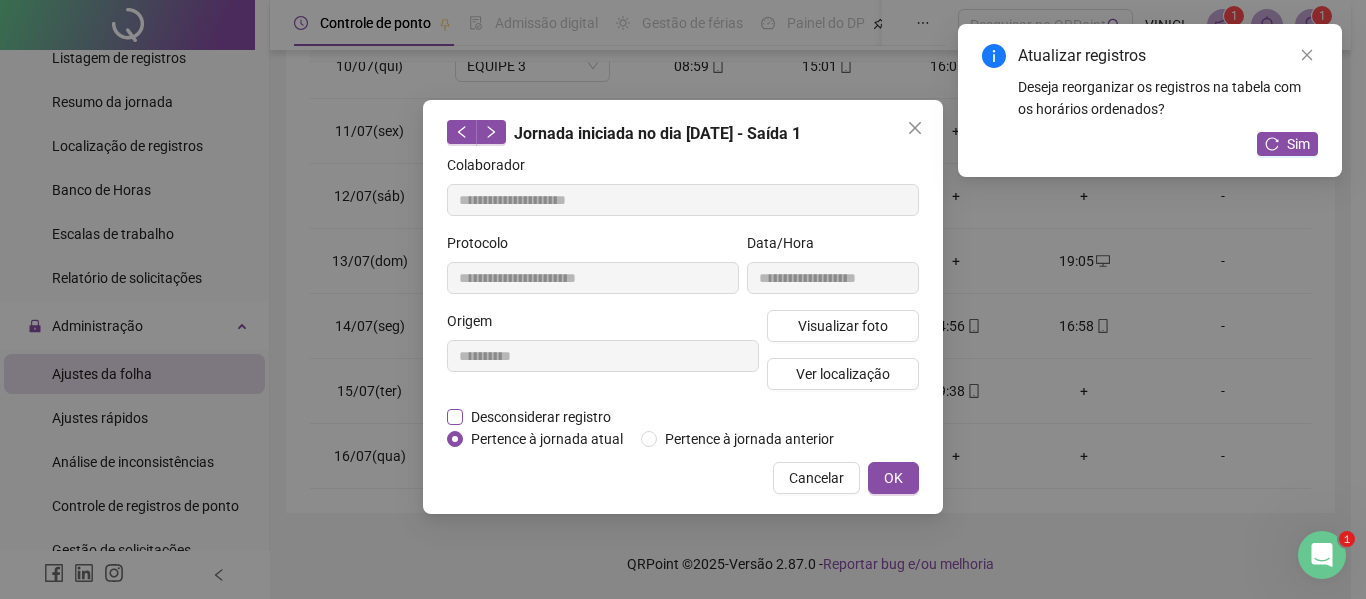 click on "Desconsiderar registro" at bounding box center [541, 417] 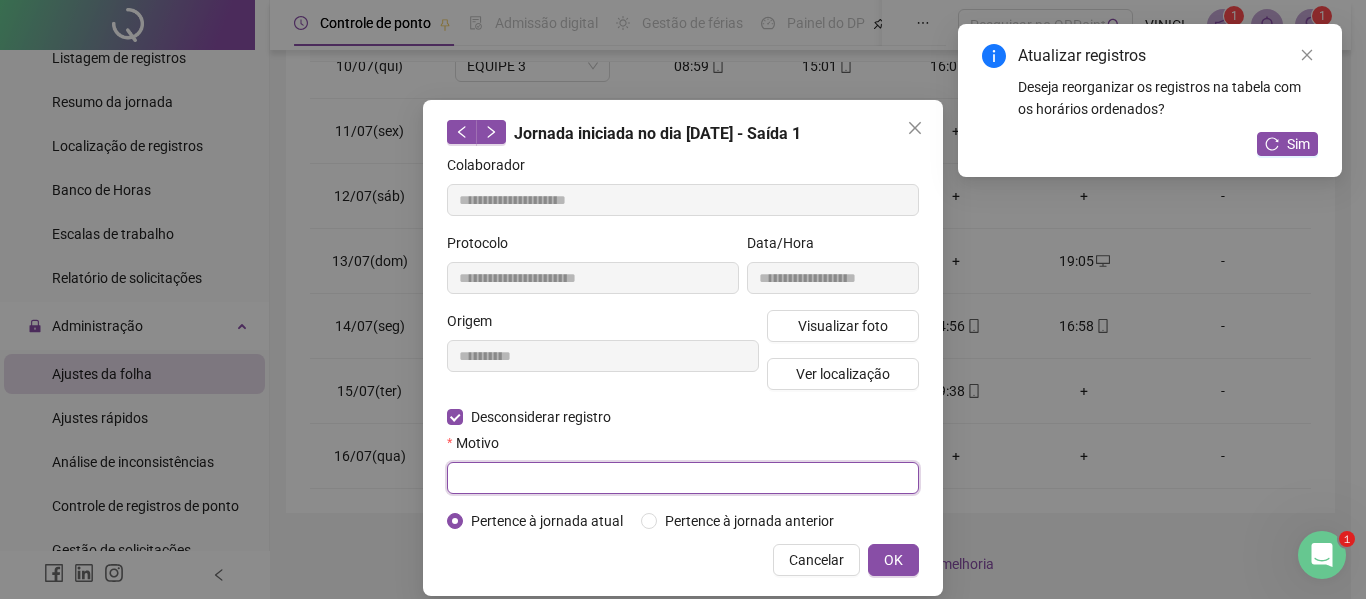 click at bounding box center [683, 478] 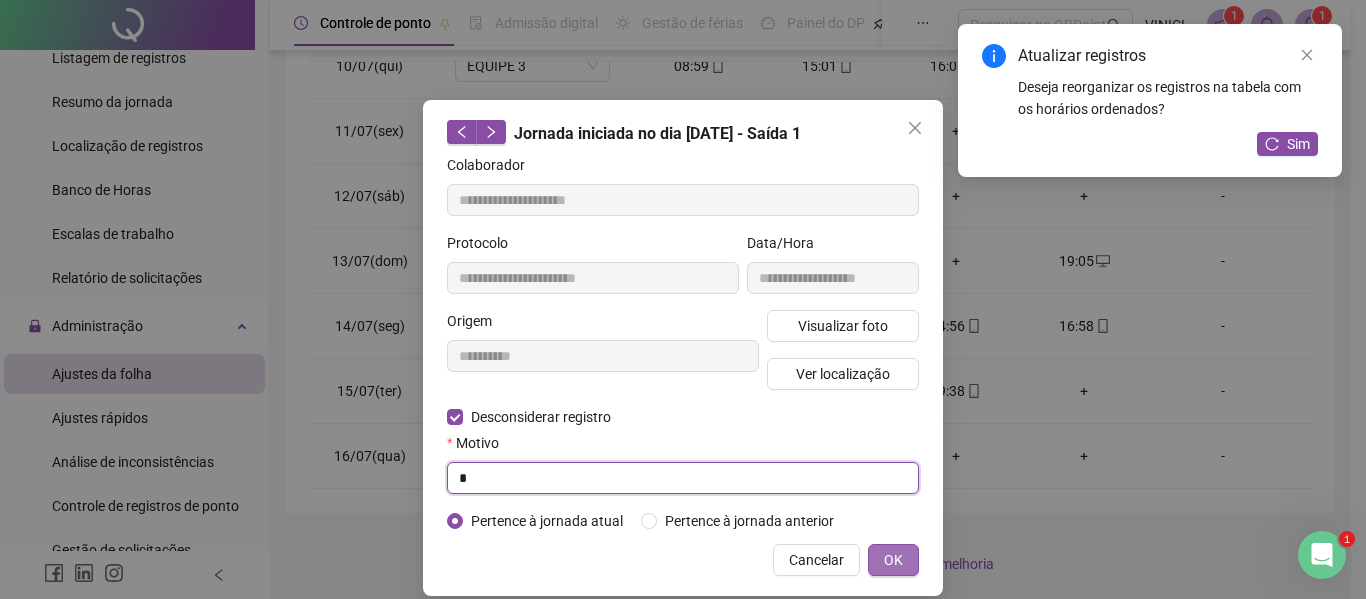 type on "*" 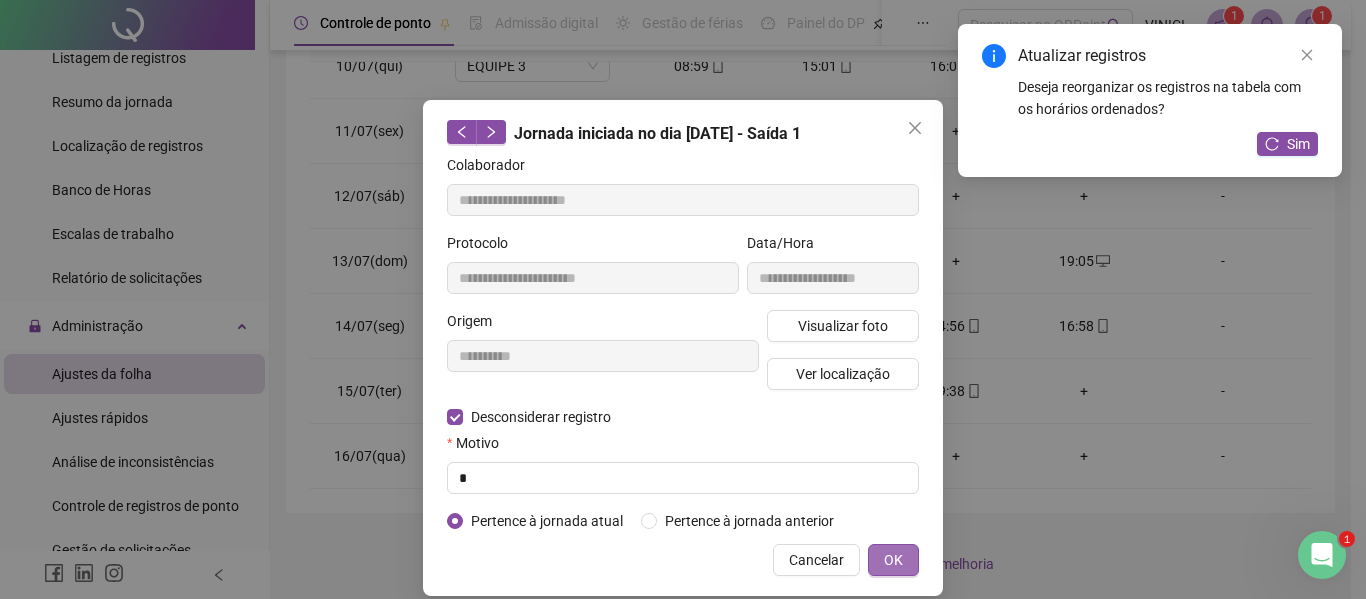 click on "OK" at bounding box center (893, 560) 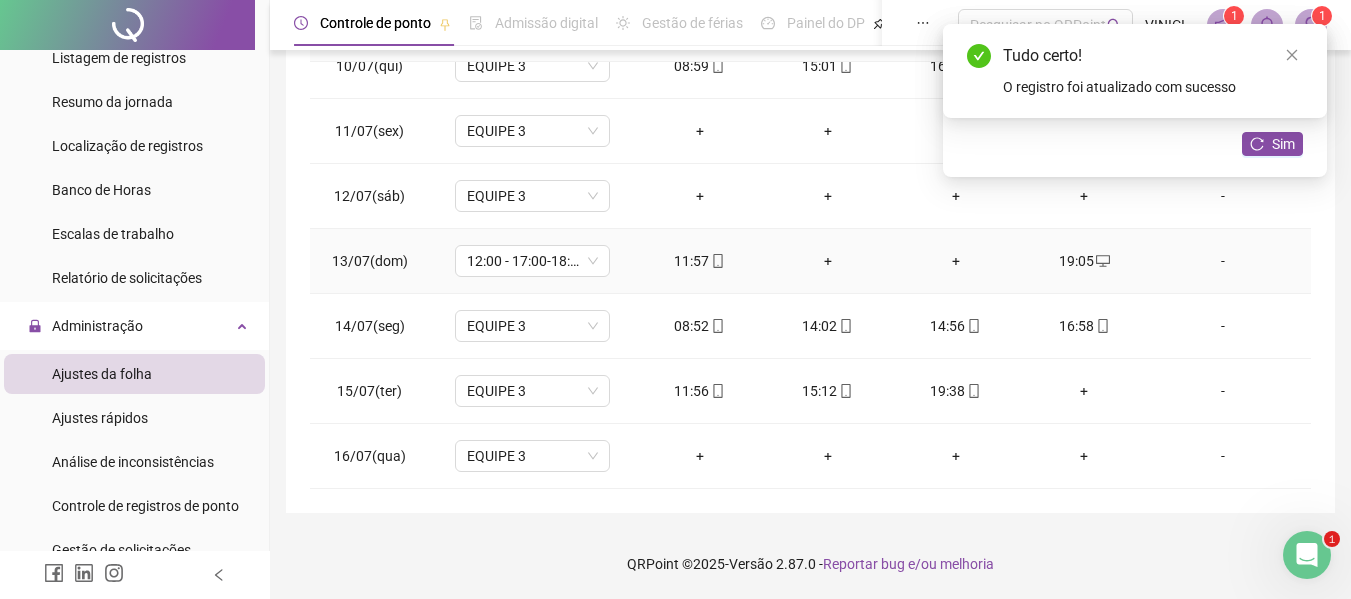 click on "+" at bounding box center [828, 261] 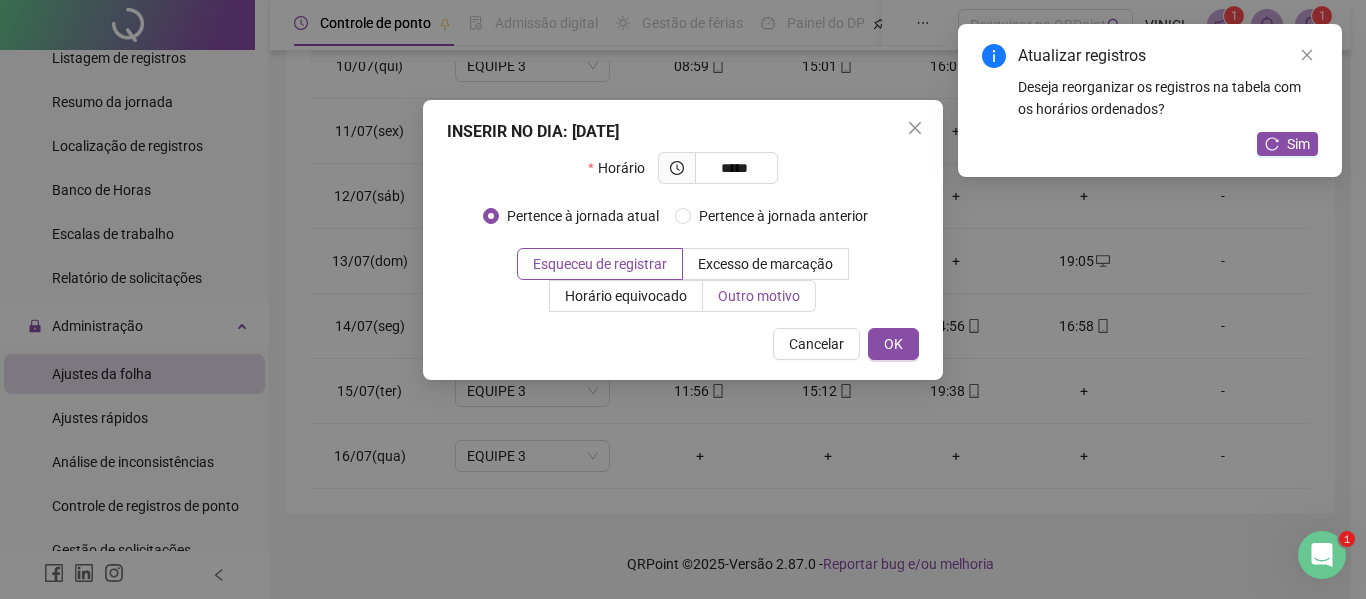 type on "*****" 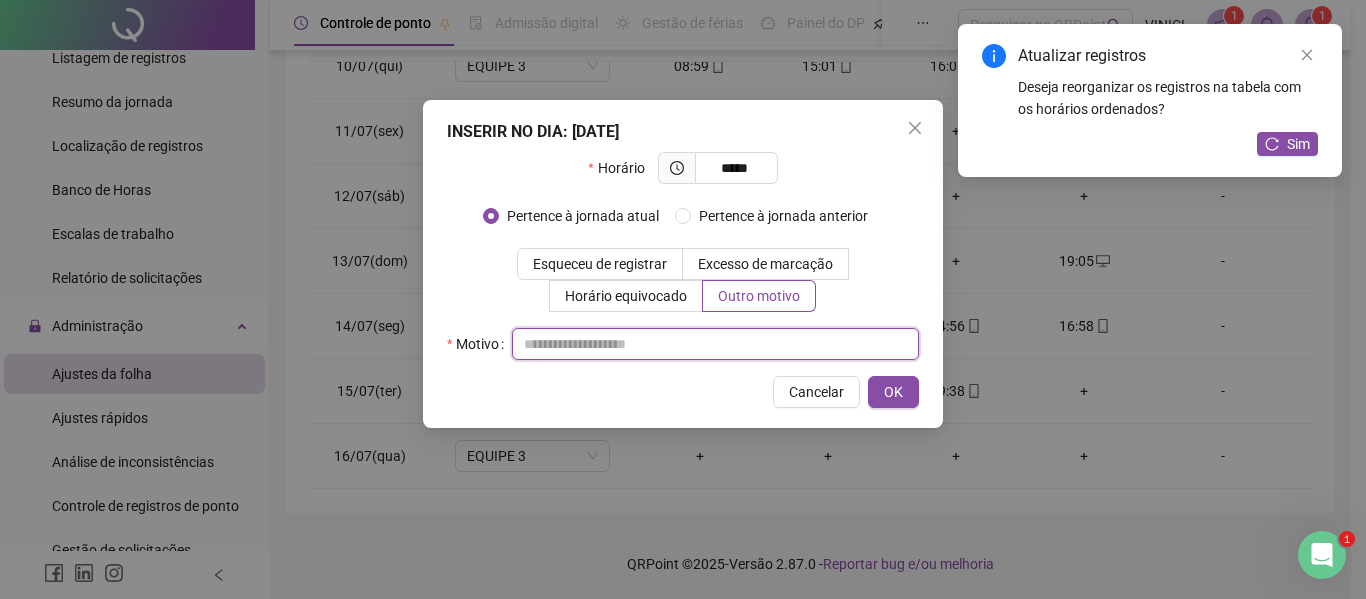 click at bounding box center (715, 344) 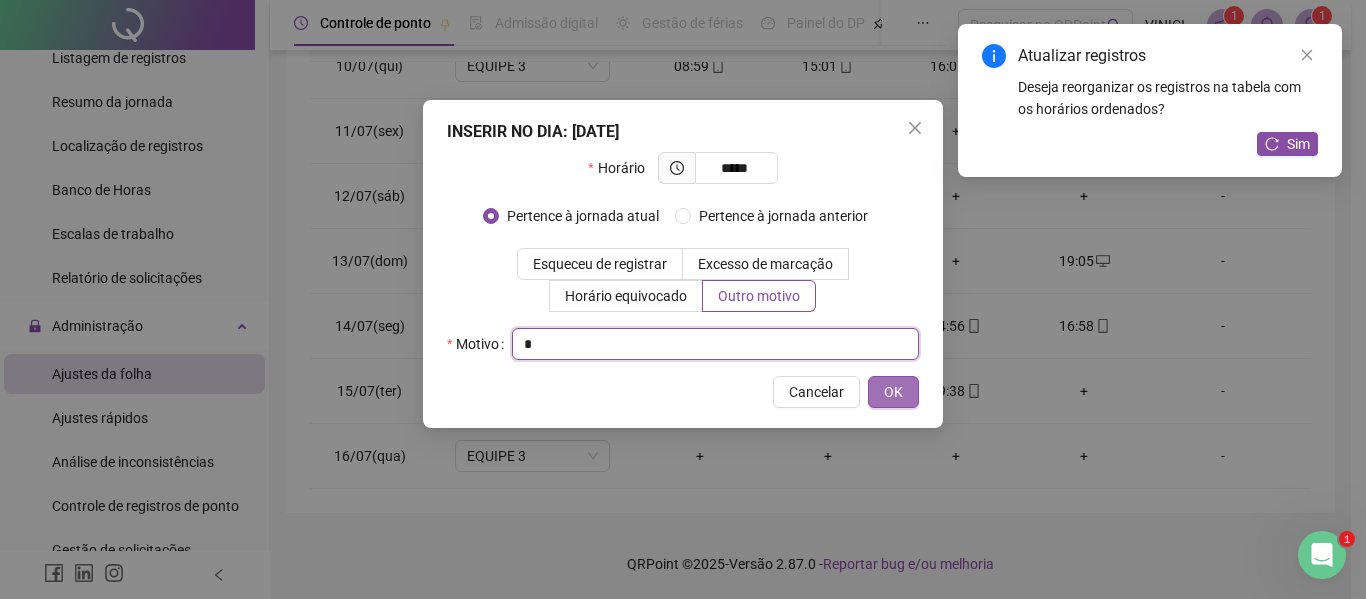 type on "*" 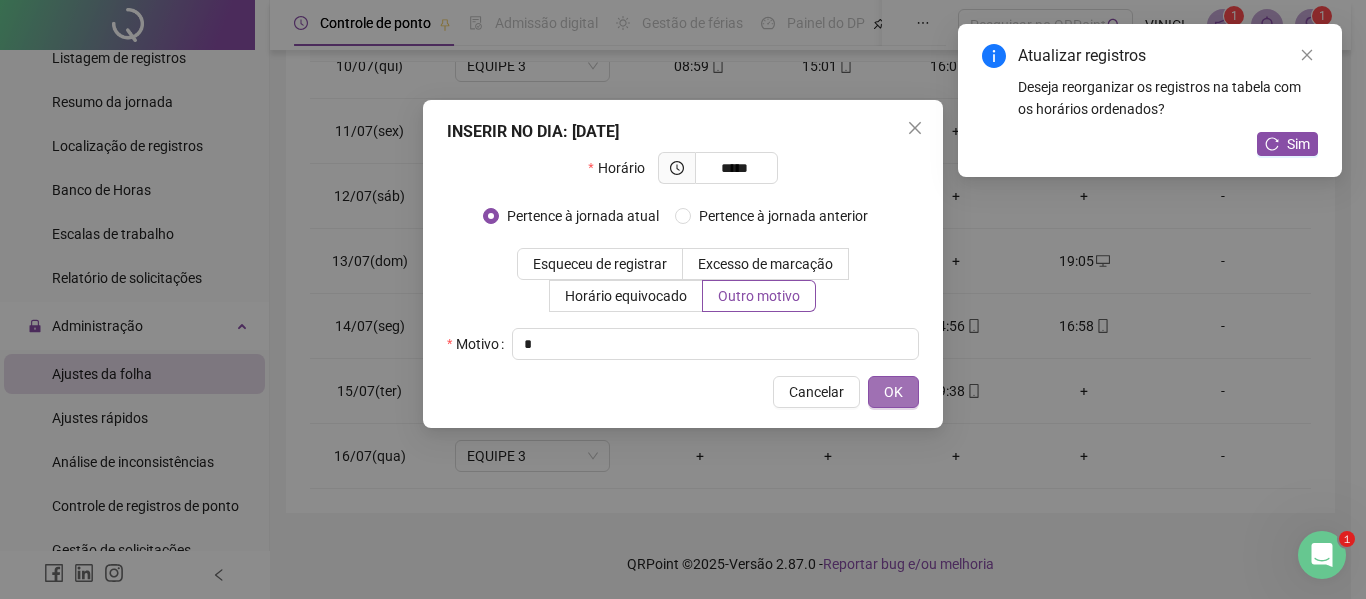click on "OK" at bounding box center (893, 392) 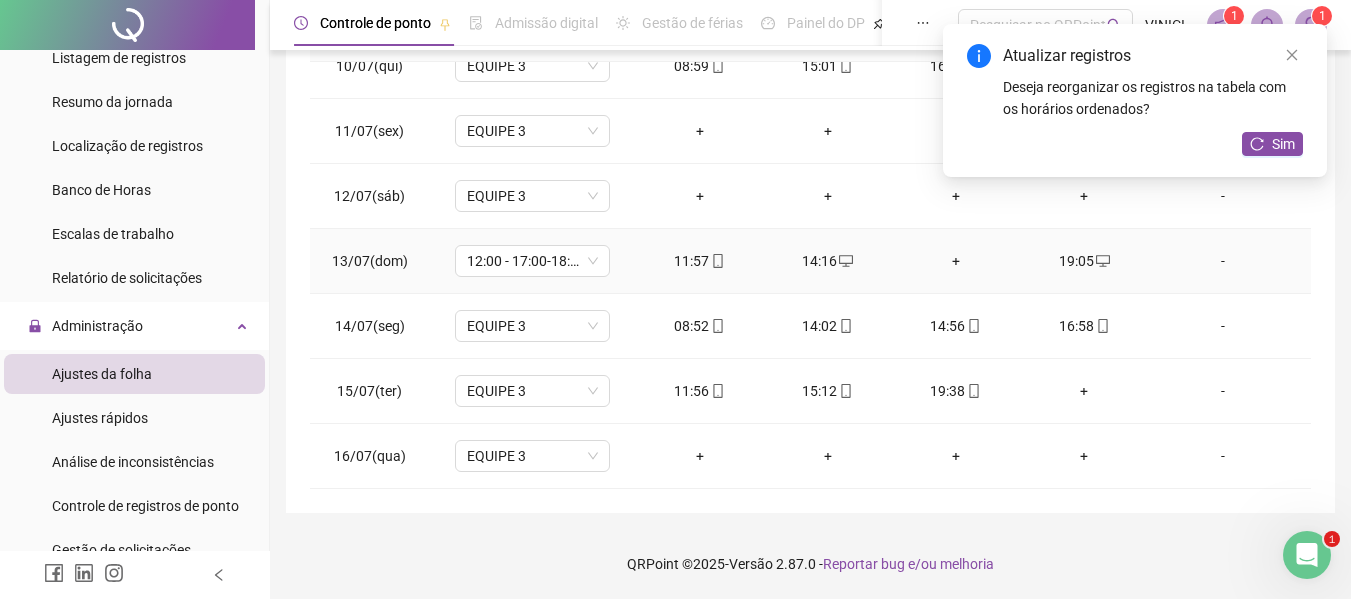 click on "+" at bounding box center [956, 261] 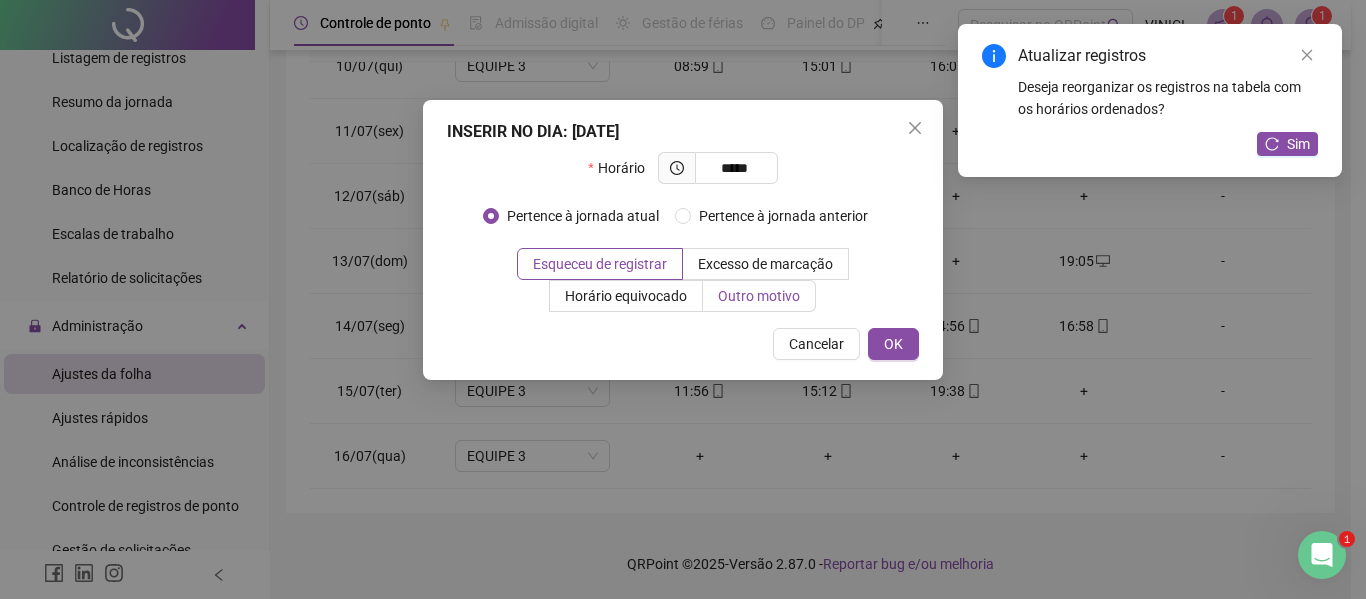 type on "*****" 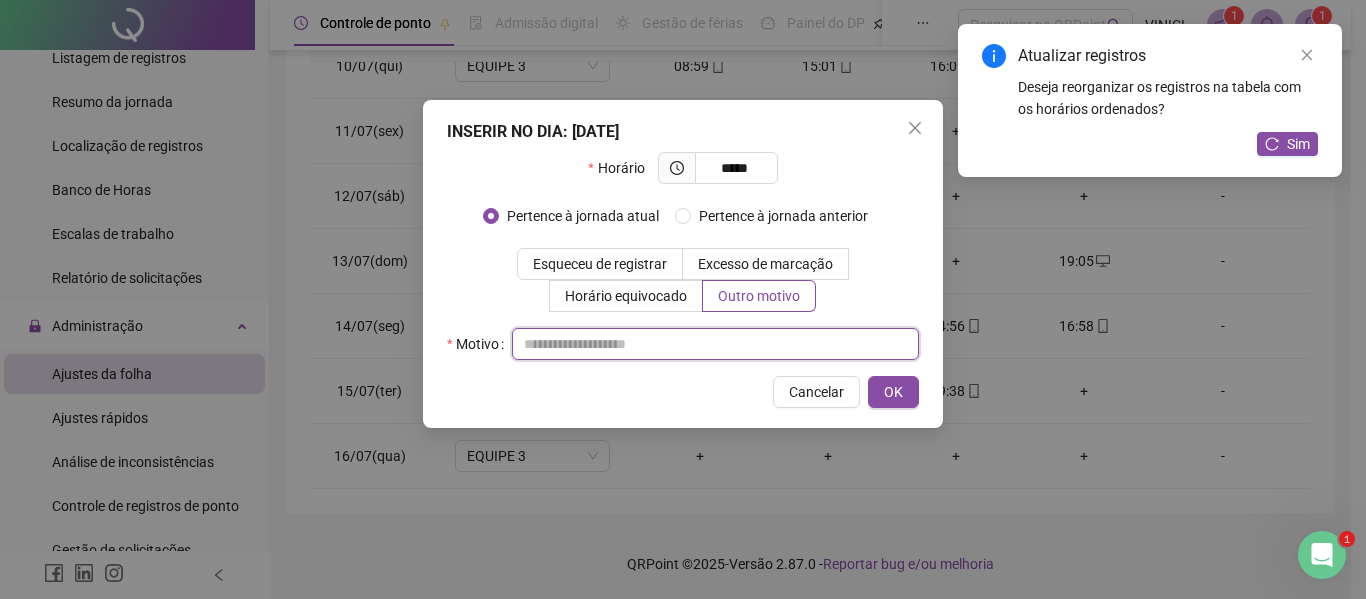 click at bounding box center (715, 344) 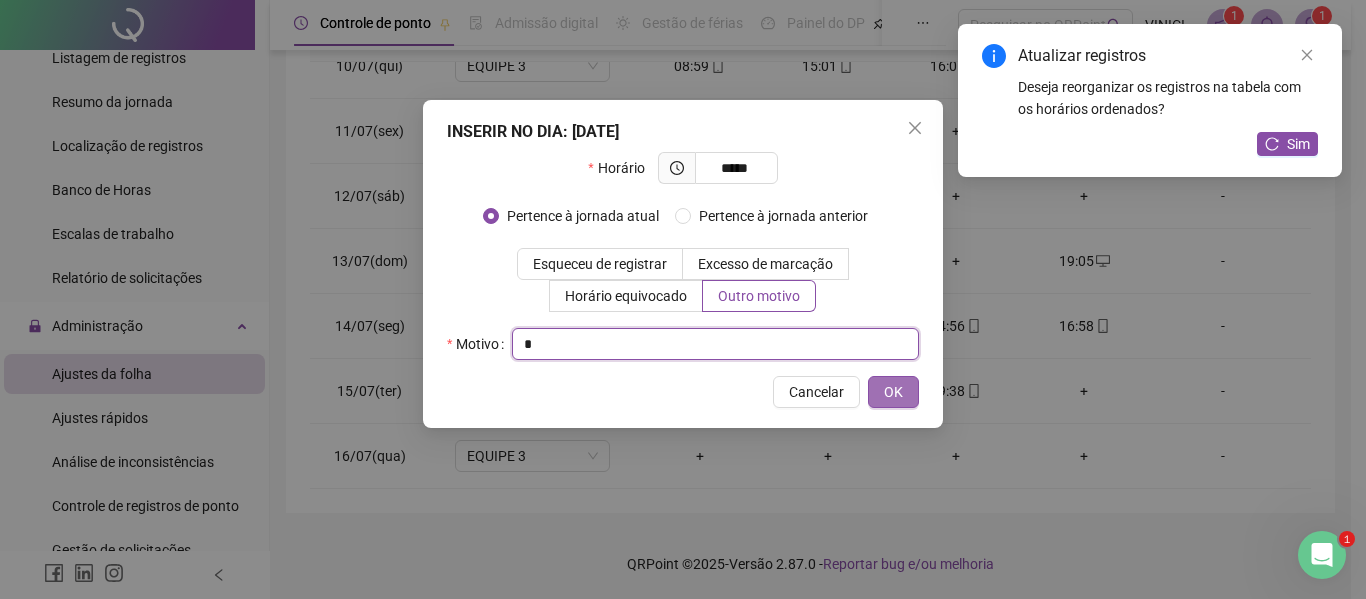 type on "*" 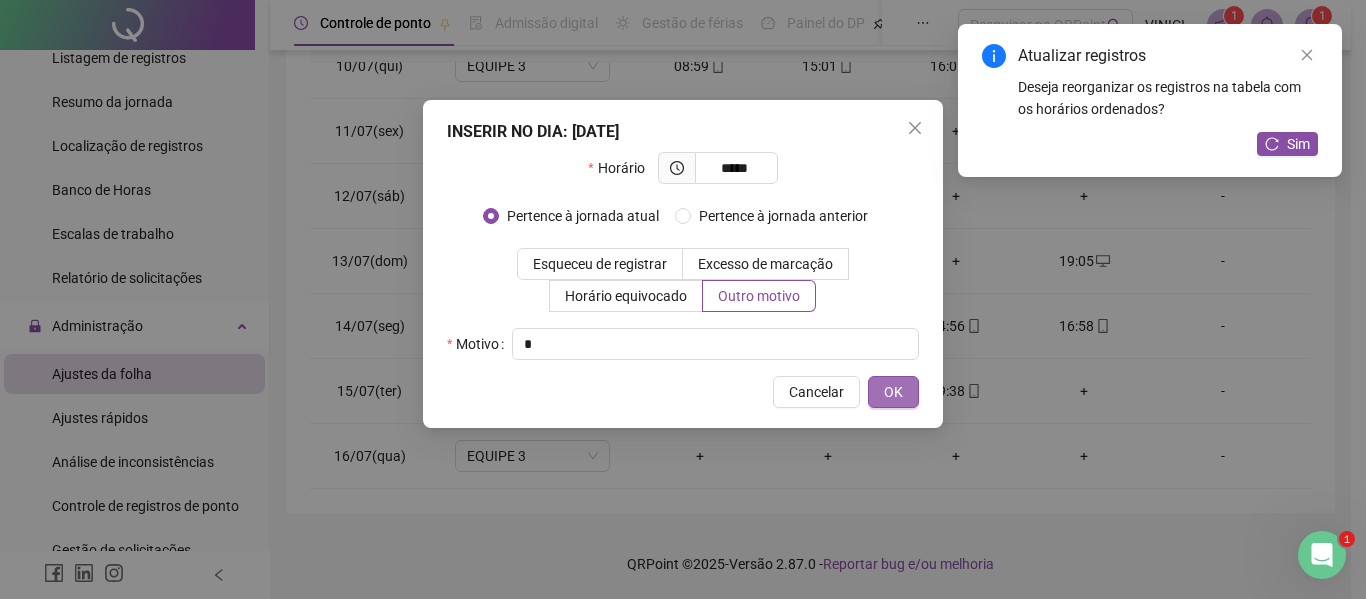 click on "OK" at bounding box center (893, 392) 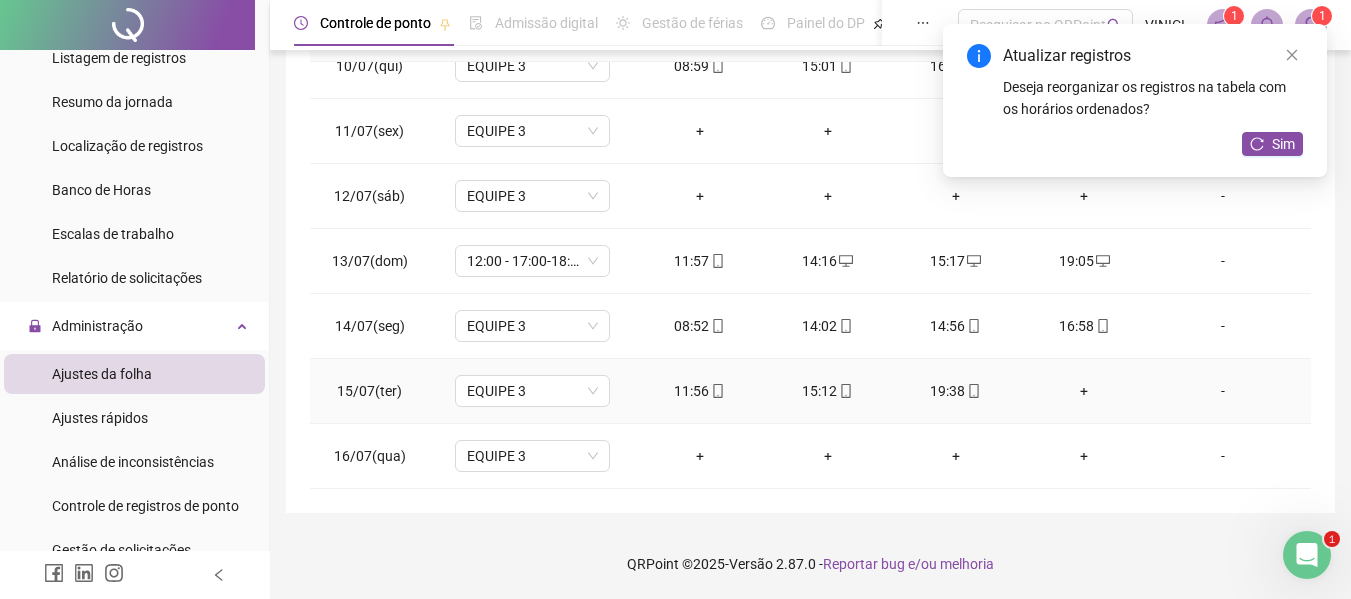 click on "+" at bounding box center (1084, 391) 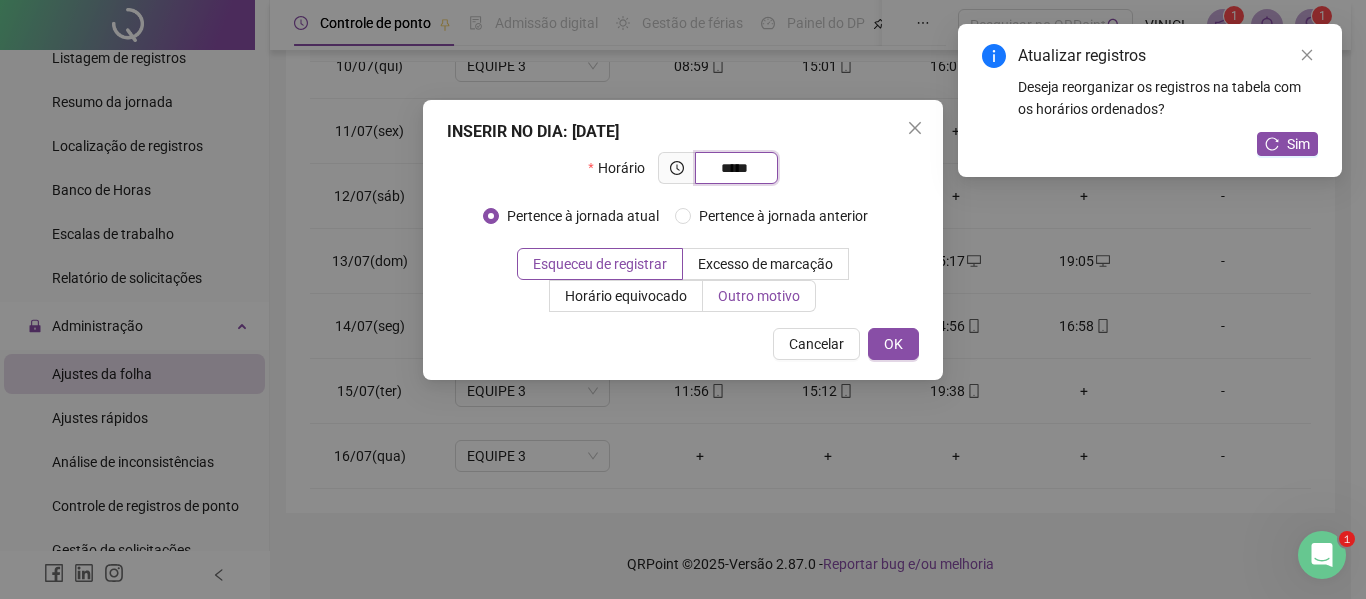 type on "*****" 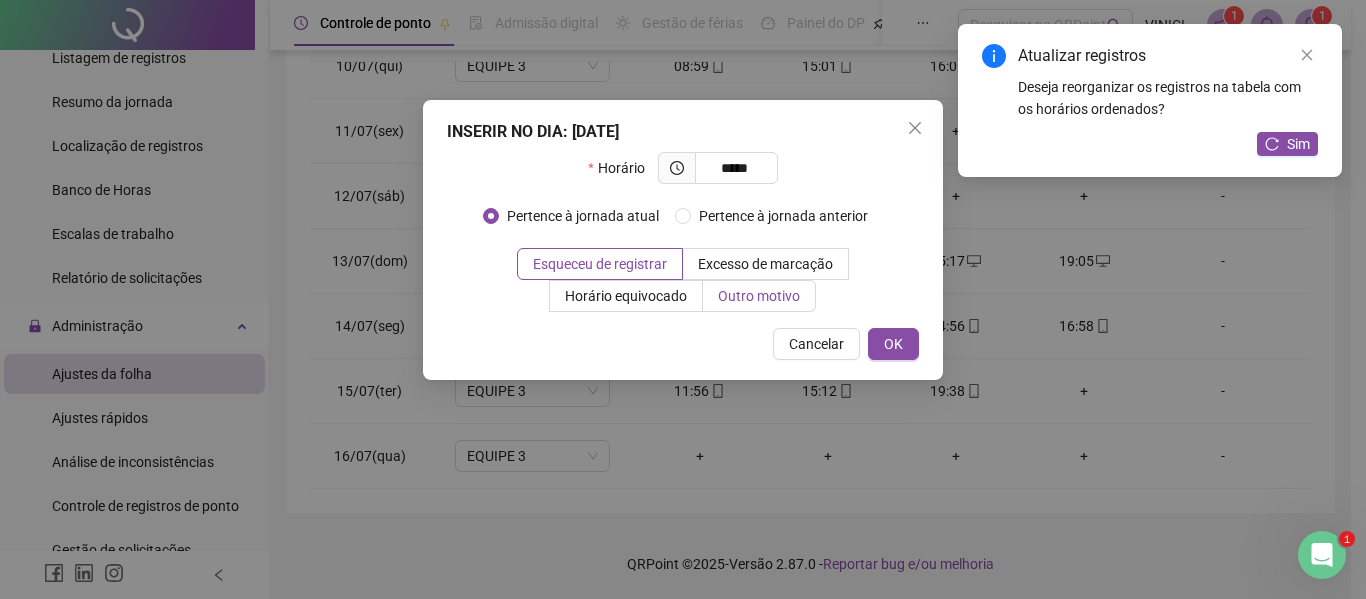 click on "Outro motivo" at bounding box center (759, 296) 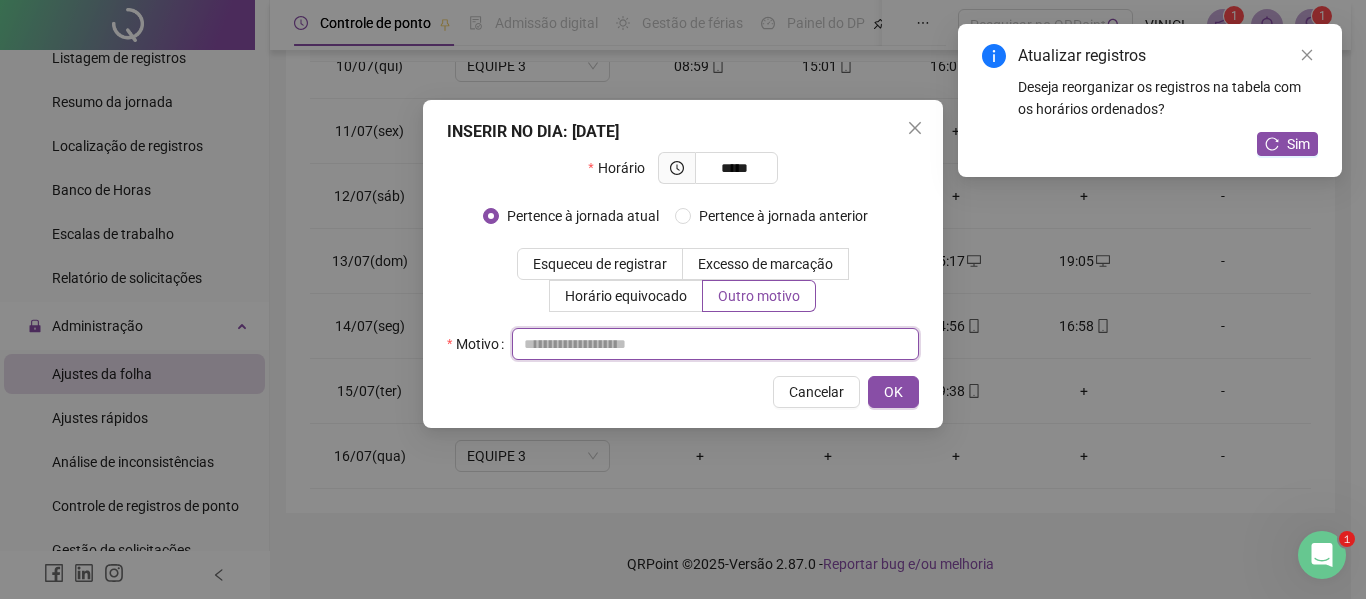 click at bounding box center [715, 344] 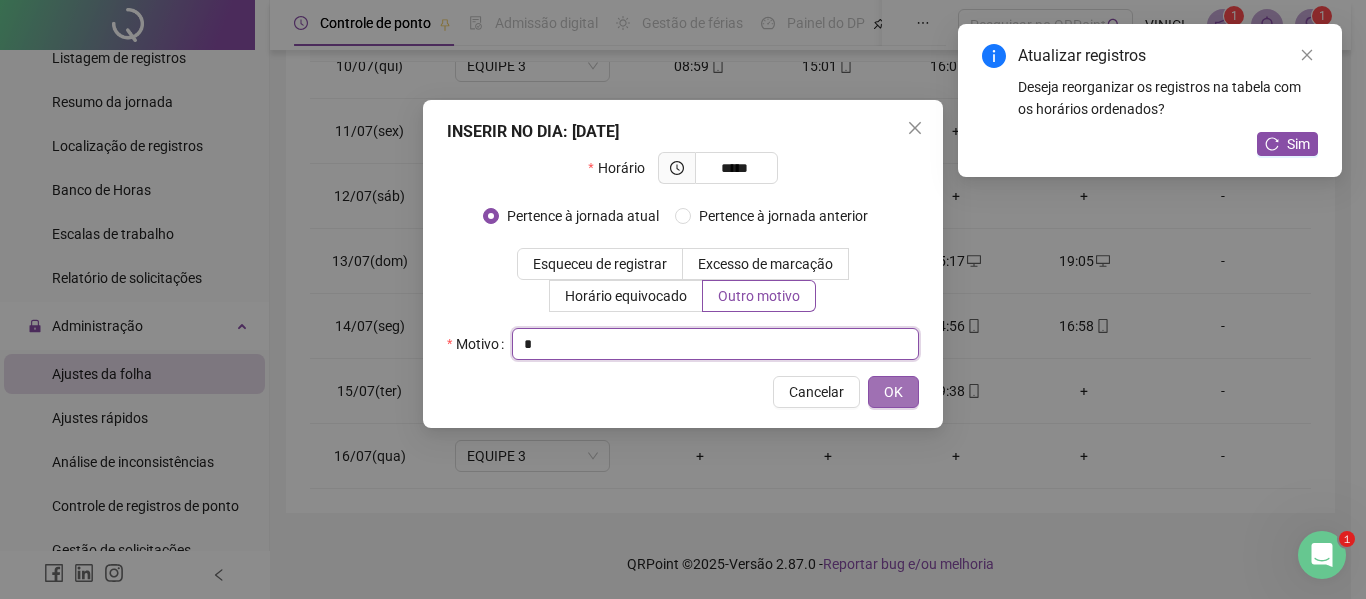 type on "*" 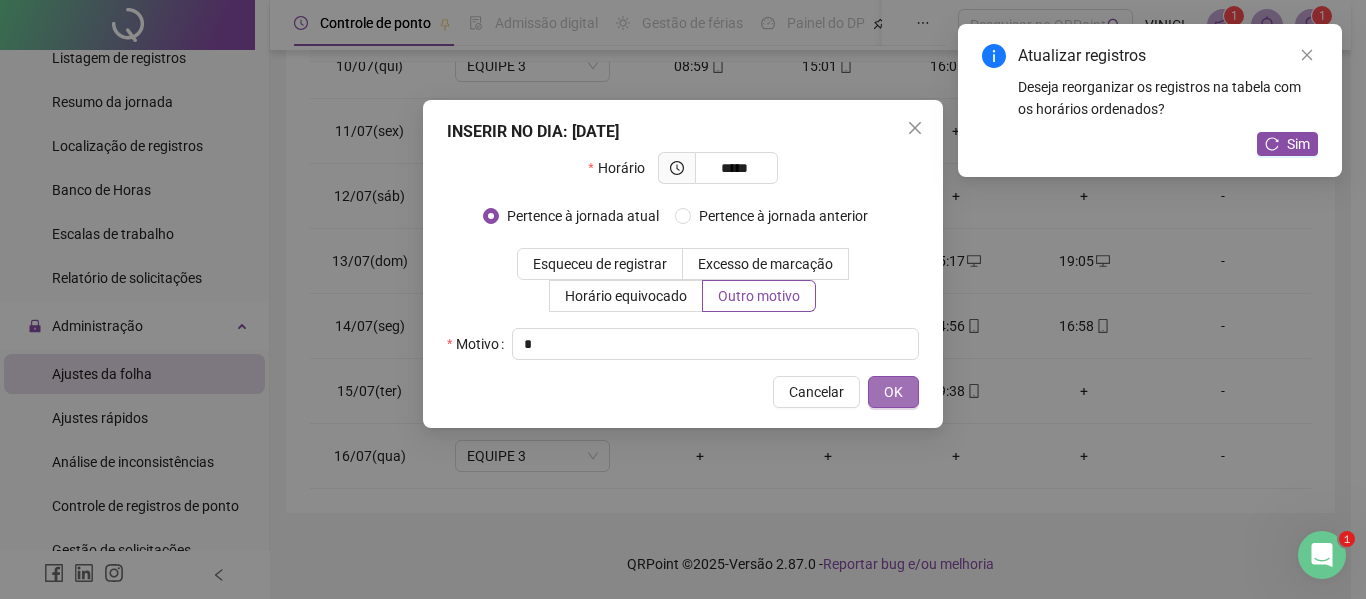 click on "OK" at bounding box center (893, 392) 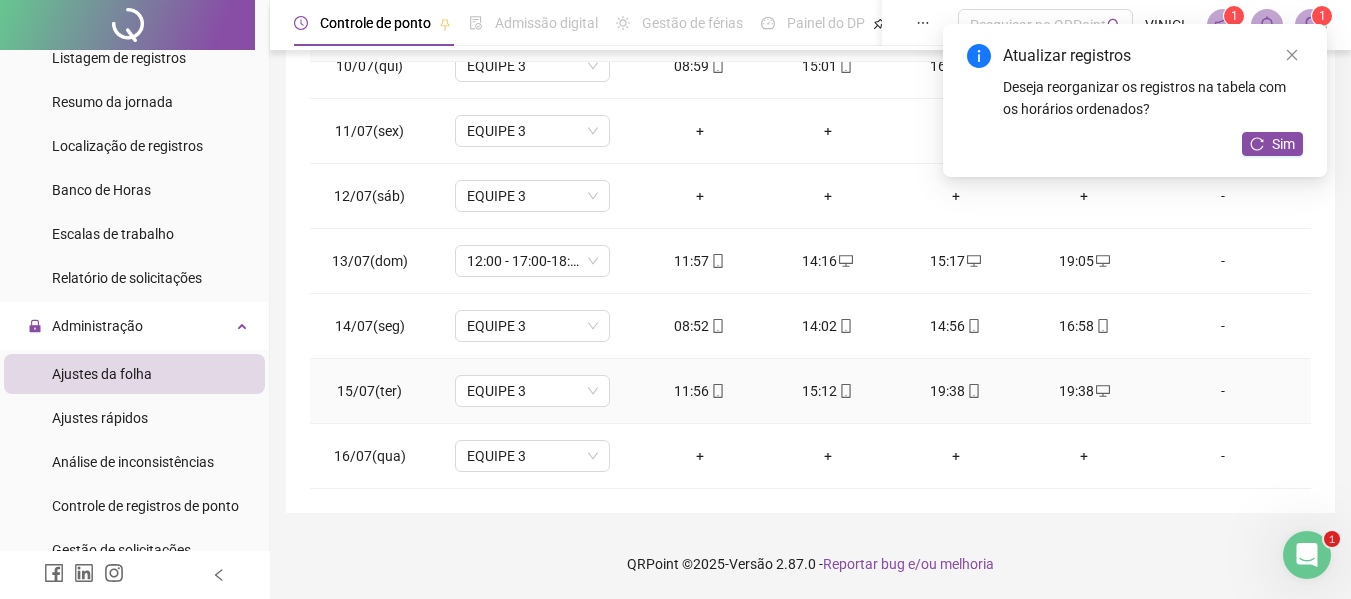 click on "19:38" at bounding box center (956, 391) 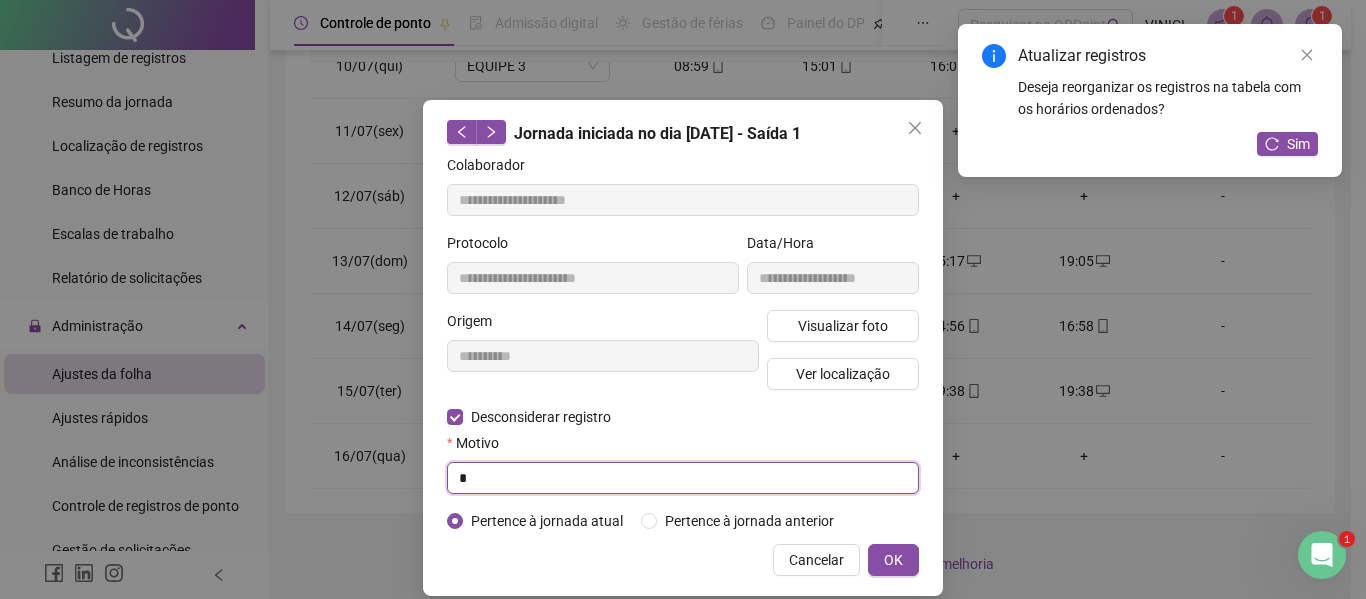 click on "*" at bounding box center [683, 478] 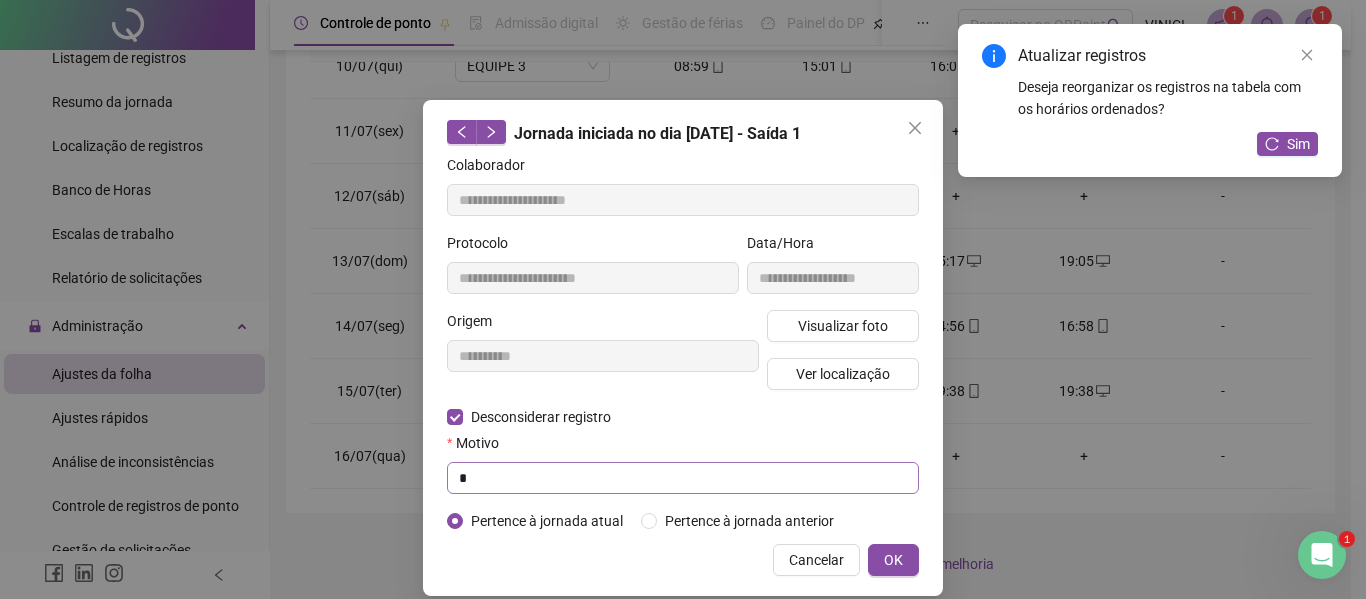 type on "**********" 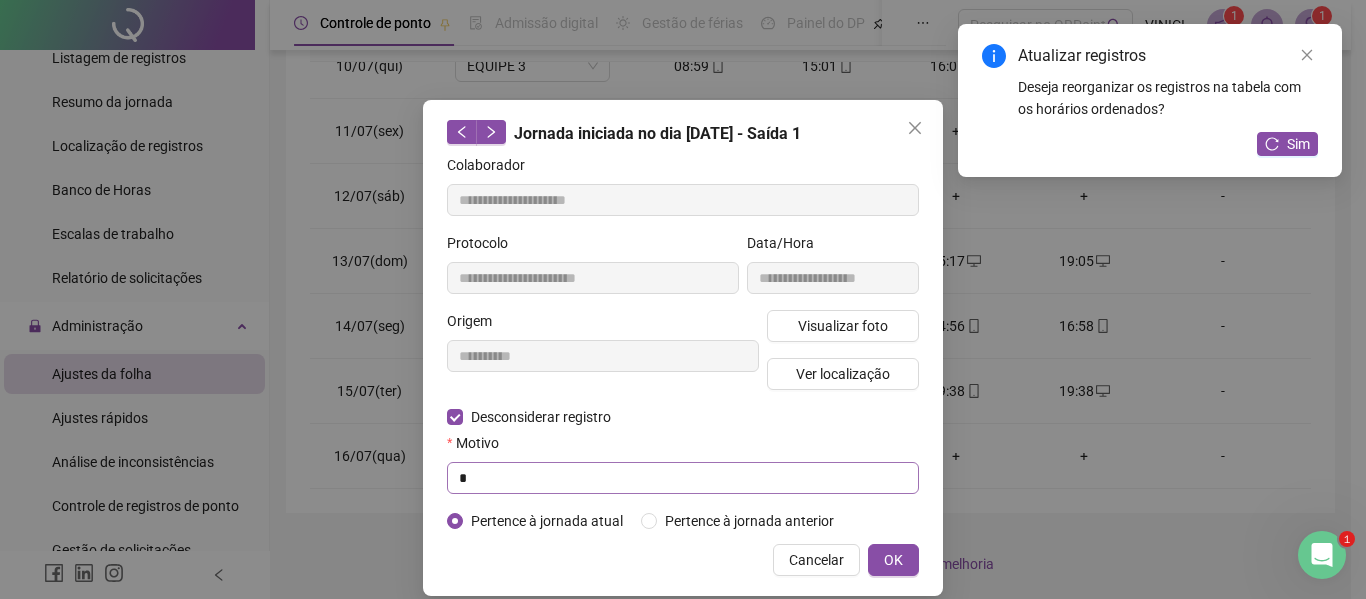 type on "**********" 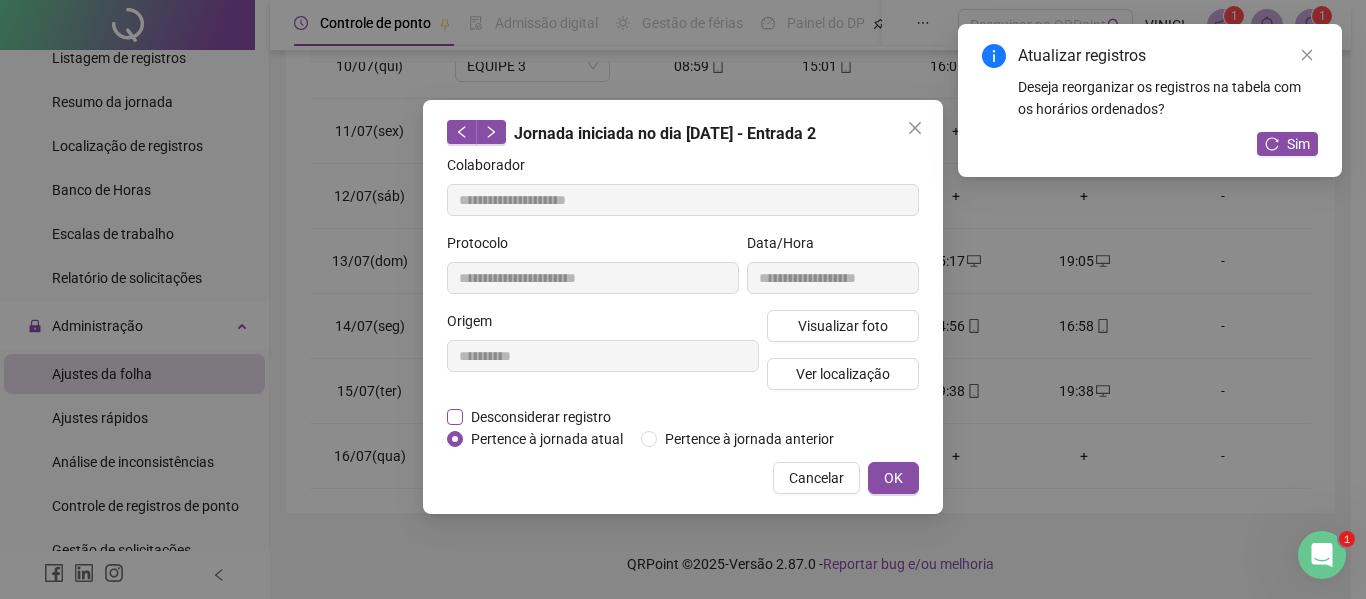 click on "Desconsiderar registro" at bounding box center (541, 417) 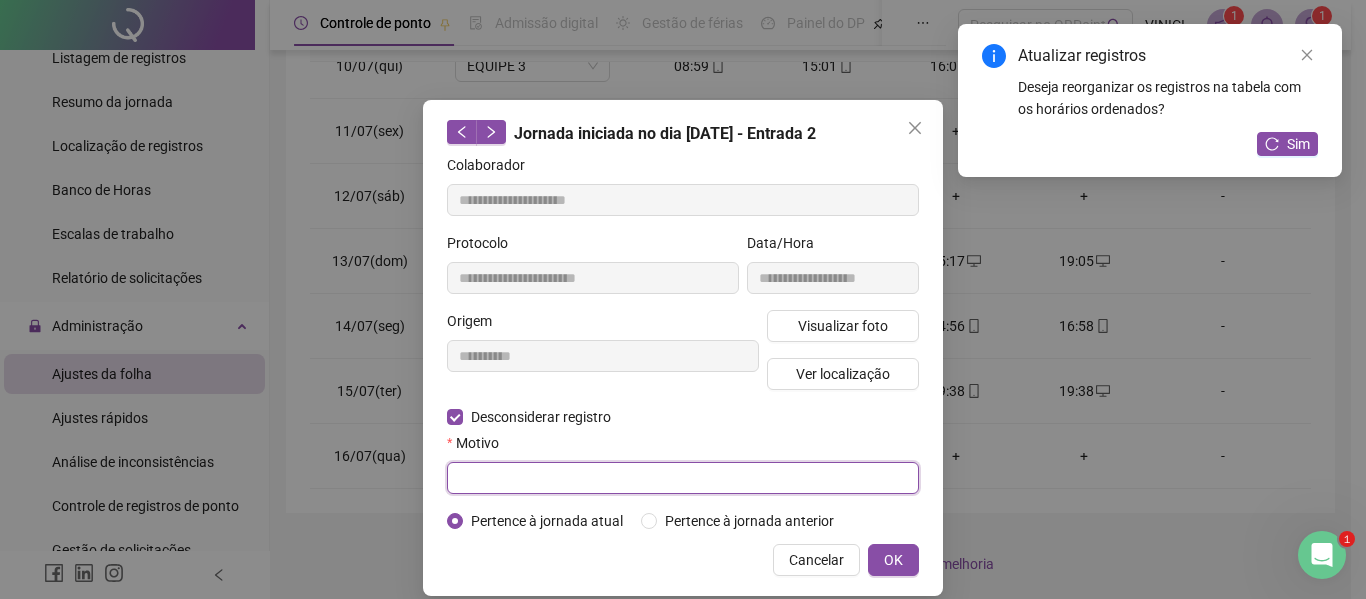 click at bounding box center (683, 478) 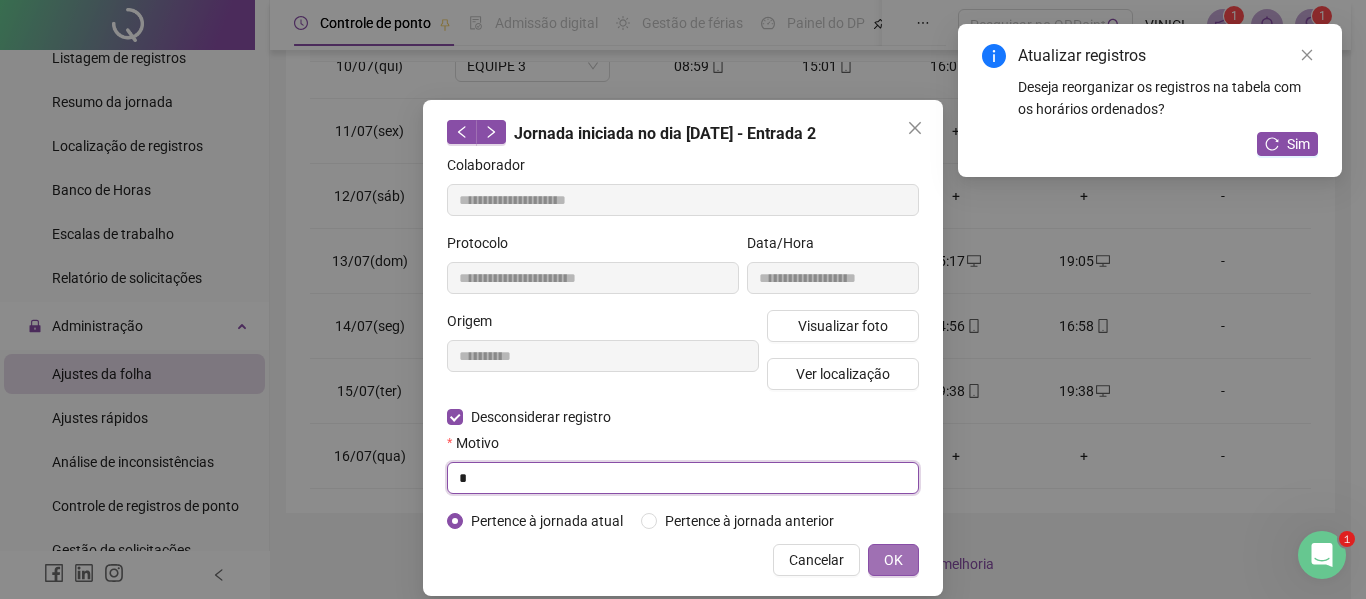 type on "*" 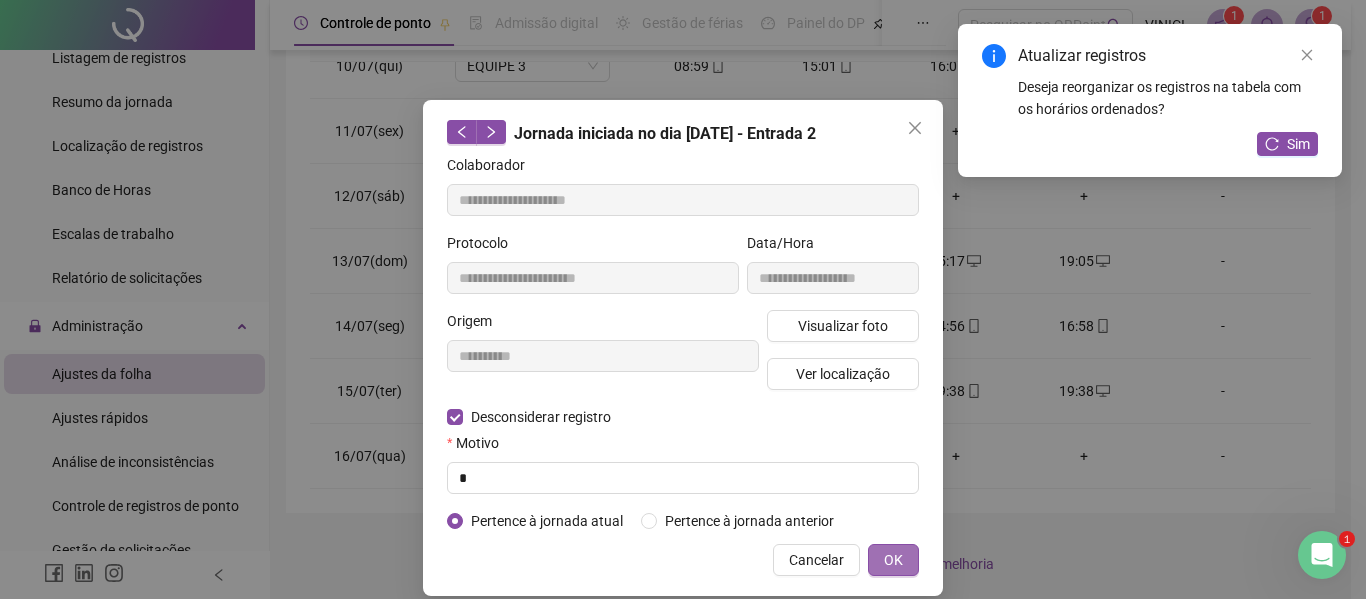 click on "OK" at bounding box center (893, 560) 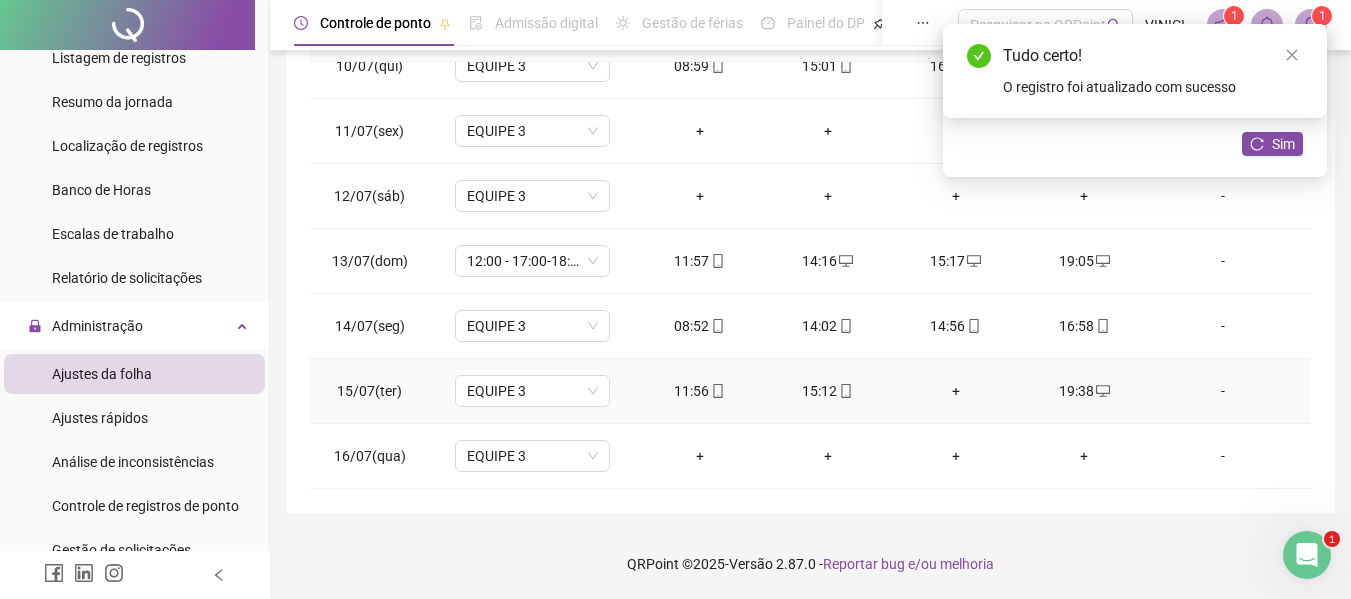 click on "+" at bounding box center [956, 391] 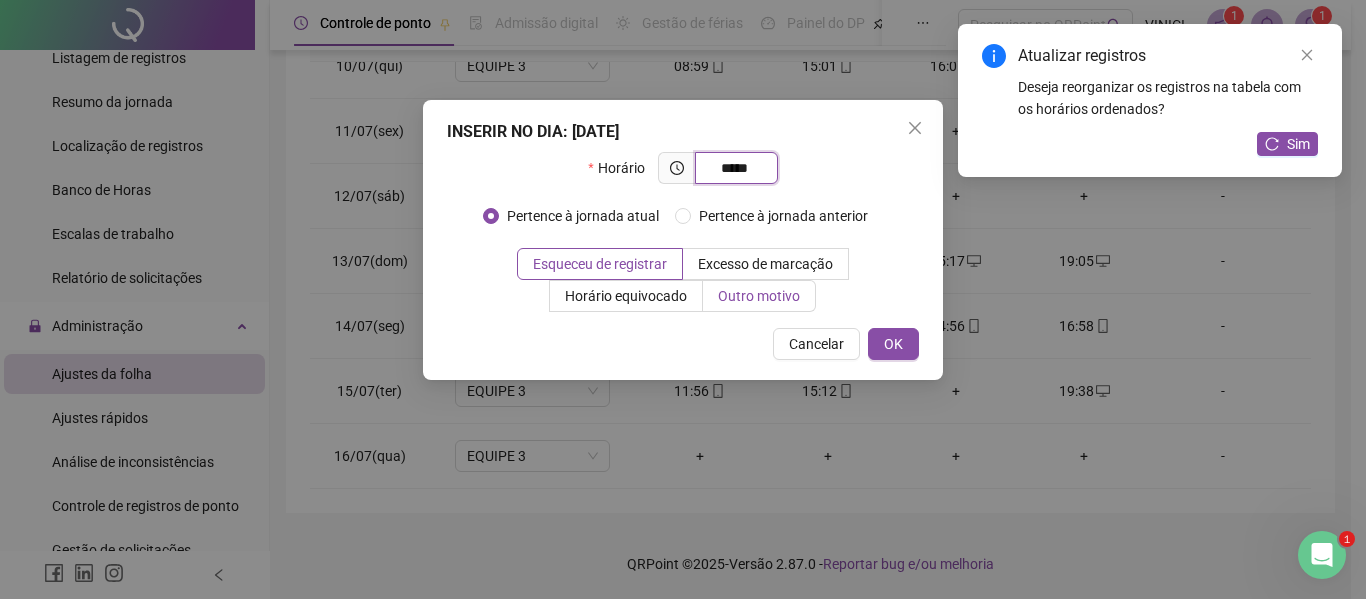 type on "*****" 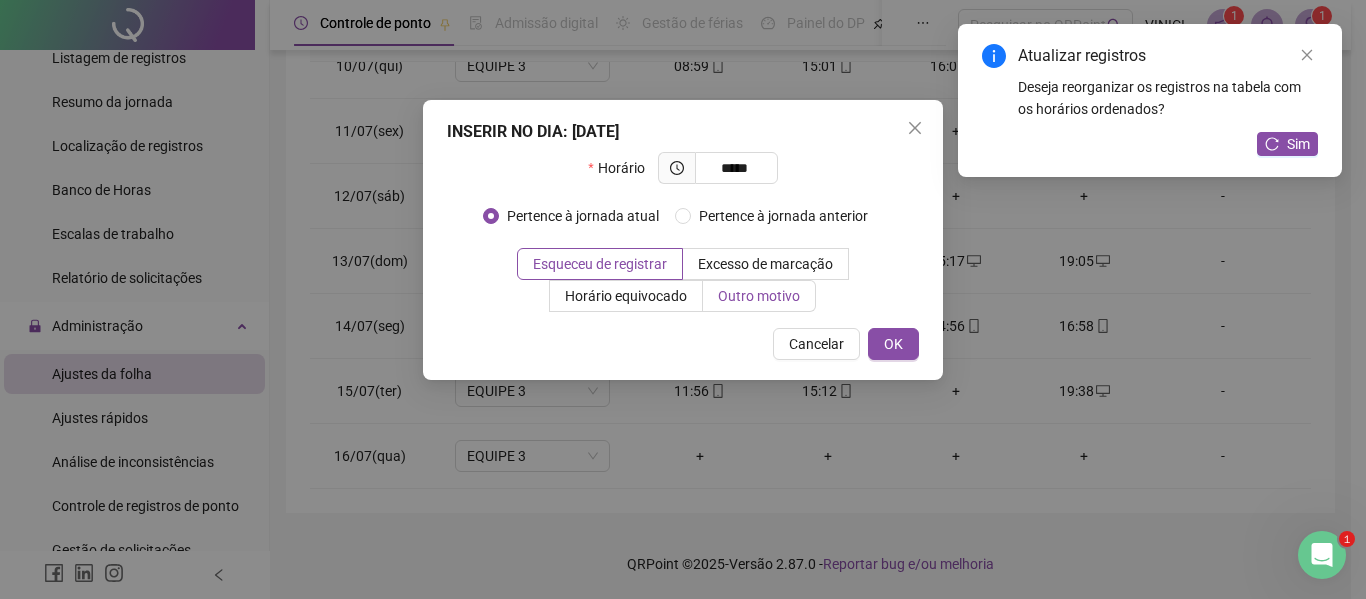 click on "Outro motivo" at bounding box center [759, 296] 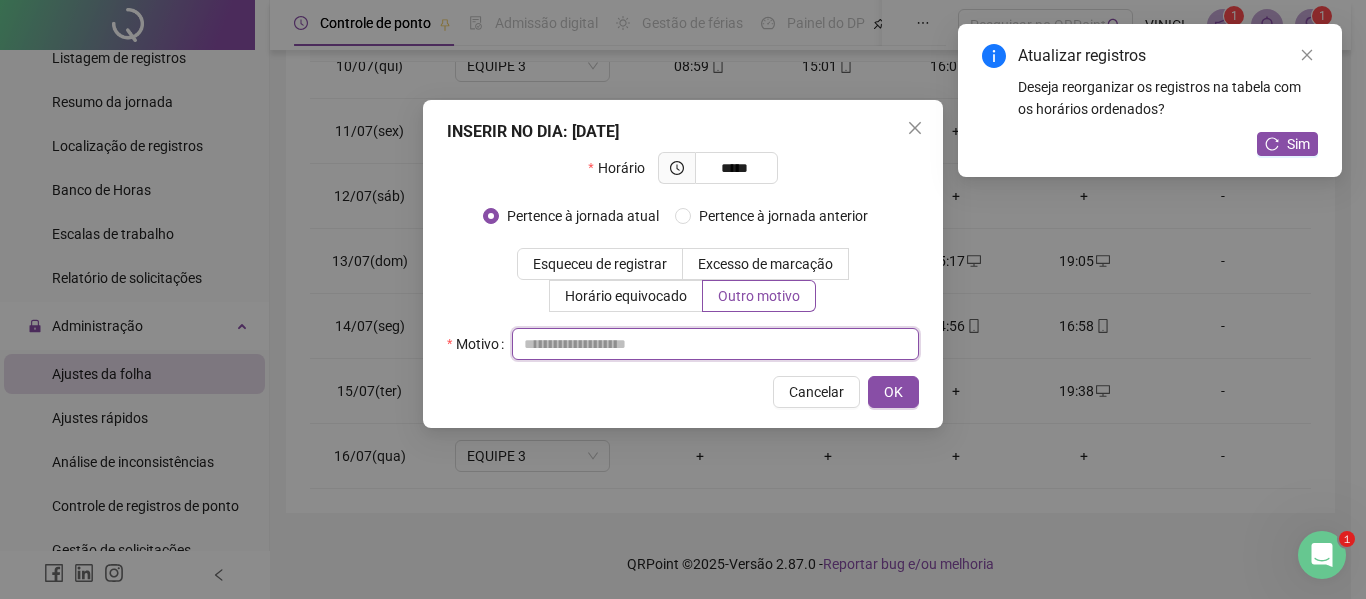 click at bounding box center (715, 344) 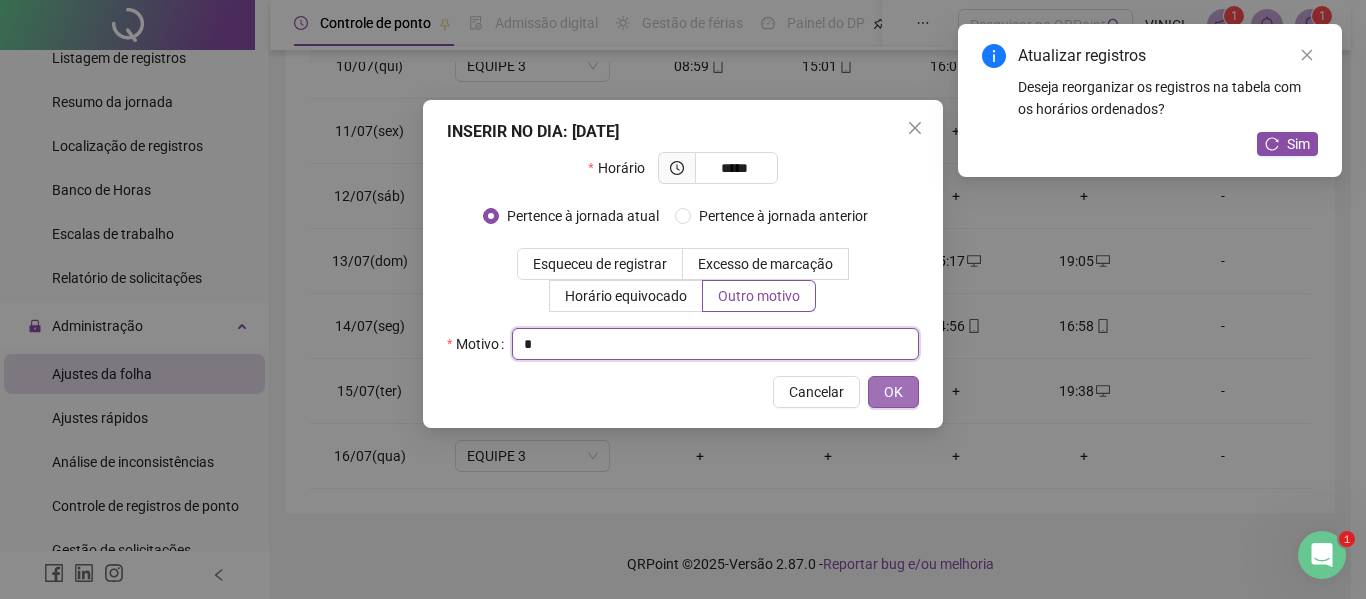 type on "*" 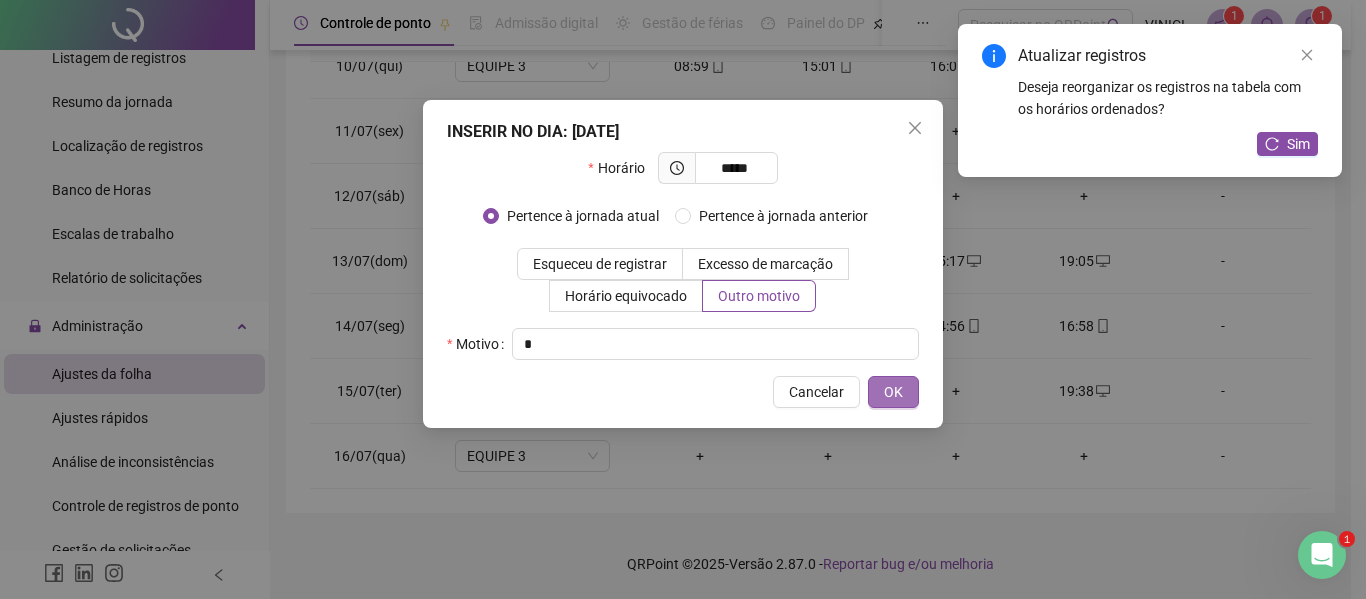 click on "OK" at bounding box center (893, 392) 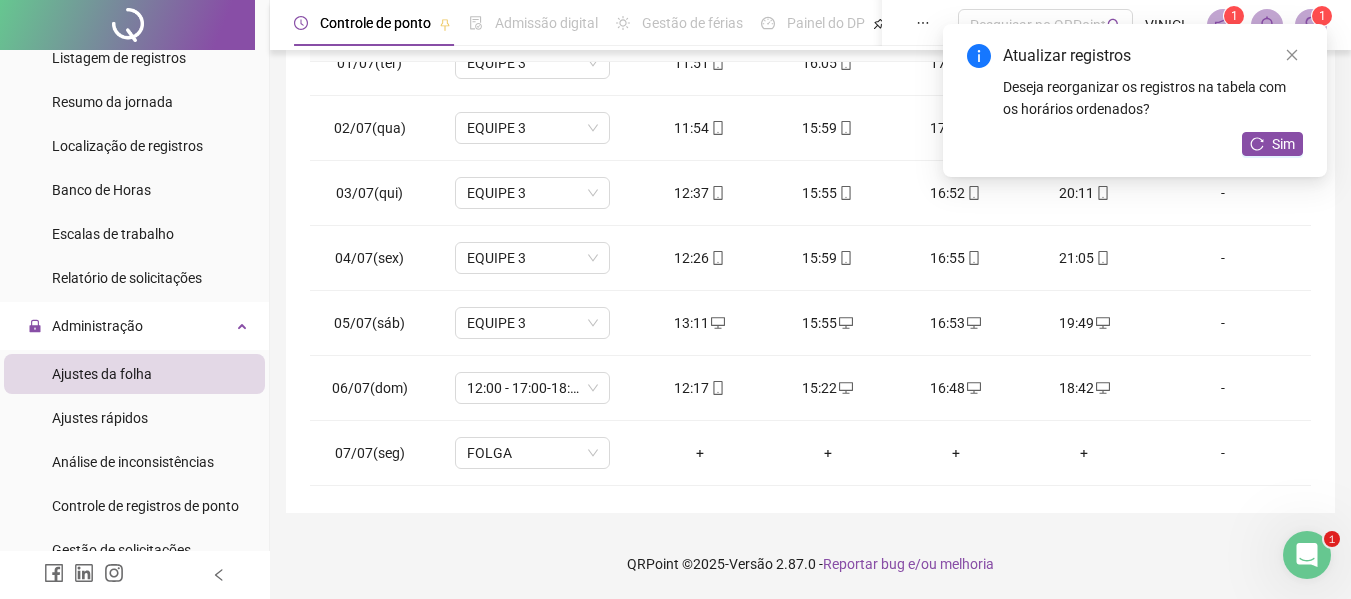 scroll, scrollTop: 0, scrollLeft: 0, axis: both 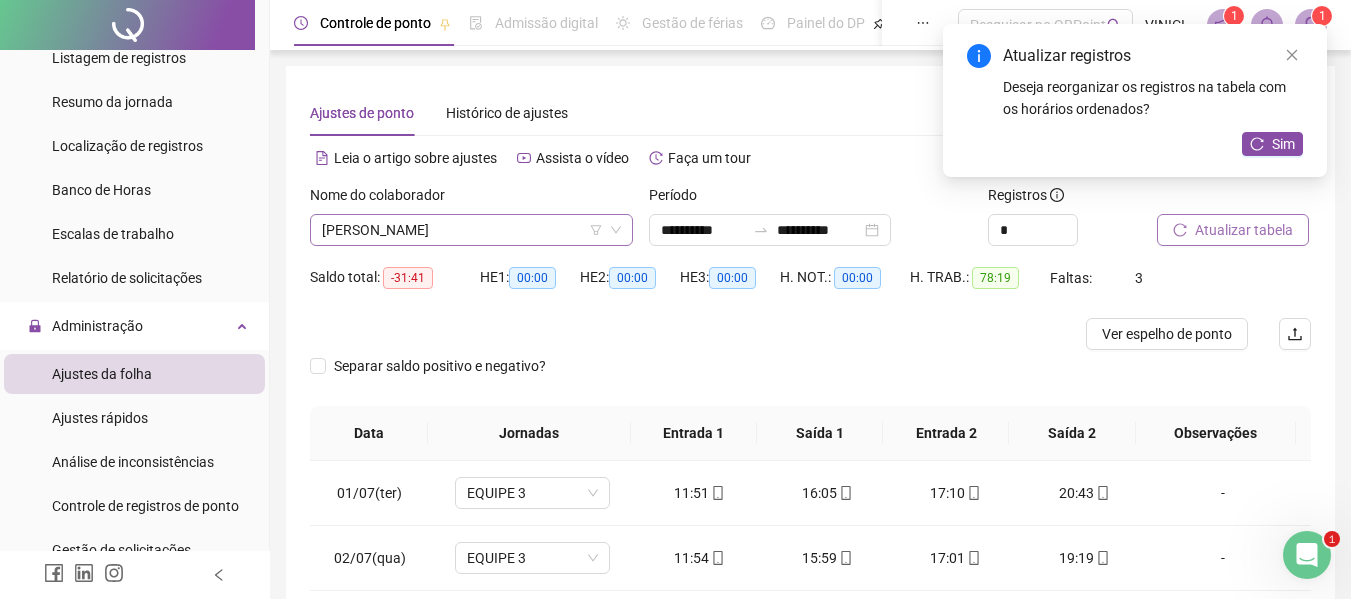click on "[PERSON_NAME]" at bounding box center (471, 230) 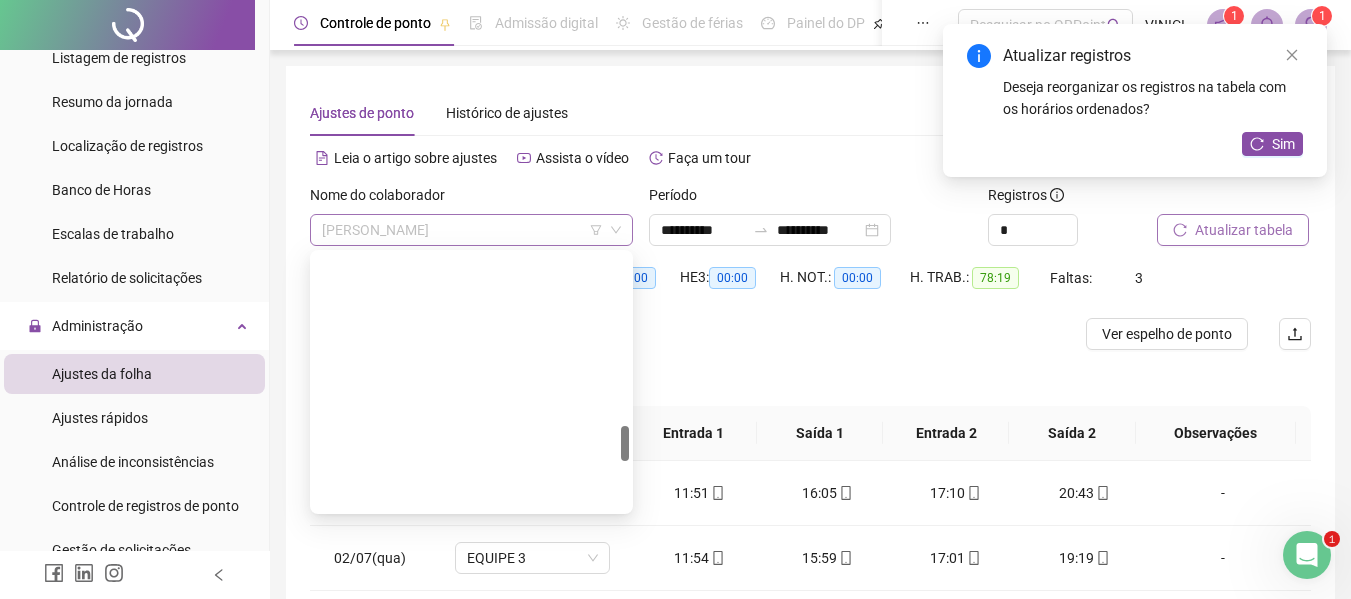 scroll, scrollTop: 1248, scrollLeft: 0, axis: vertical 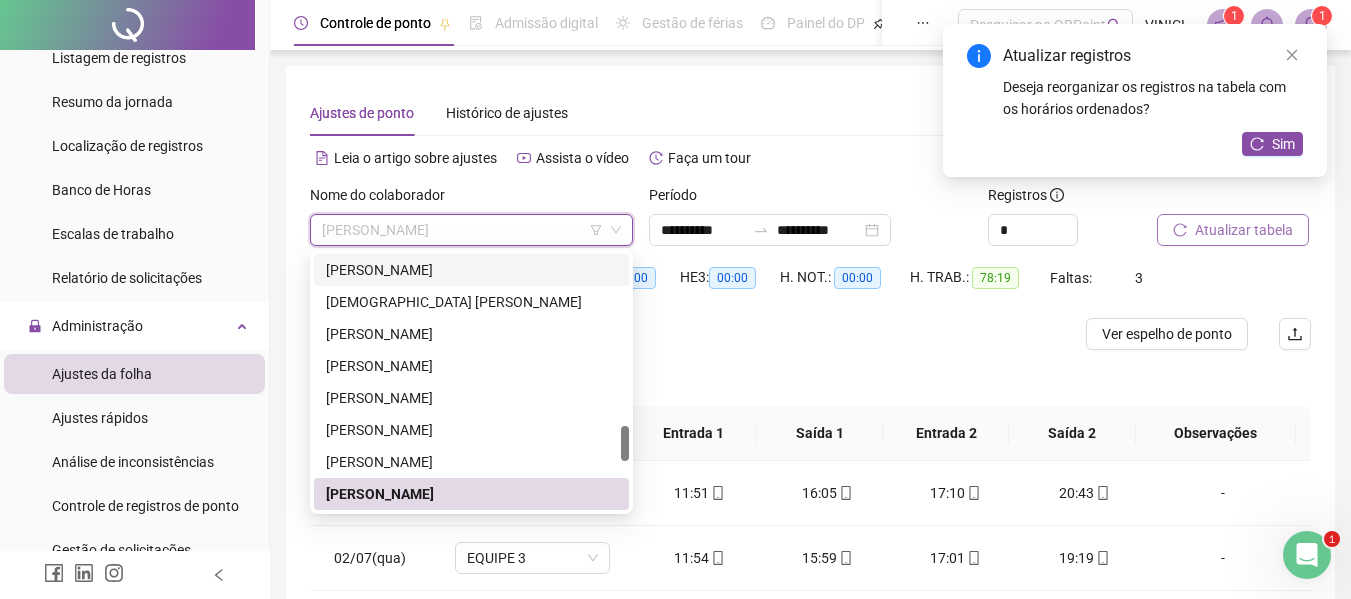 paste on "**********" 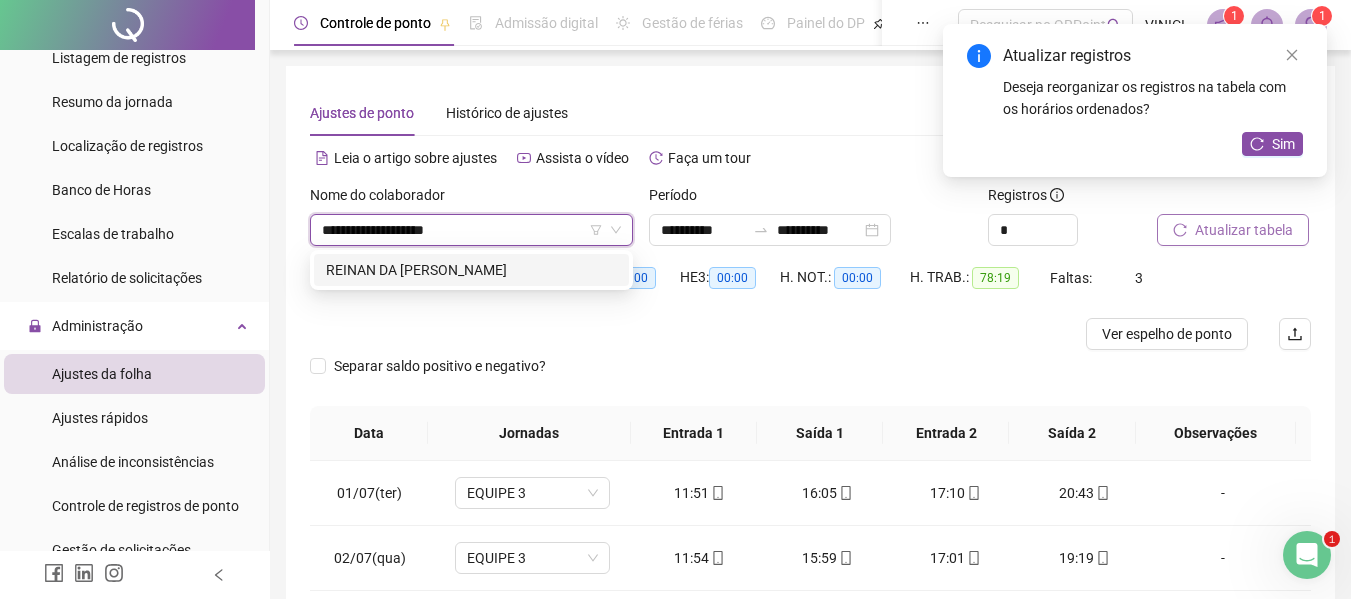 scroll, scrollTop: 0, scrollLeft: 0, axis: both 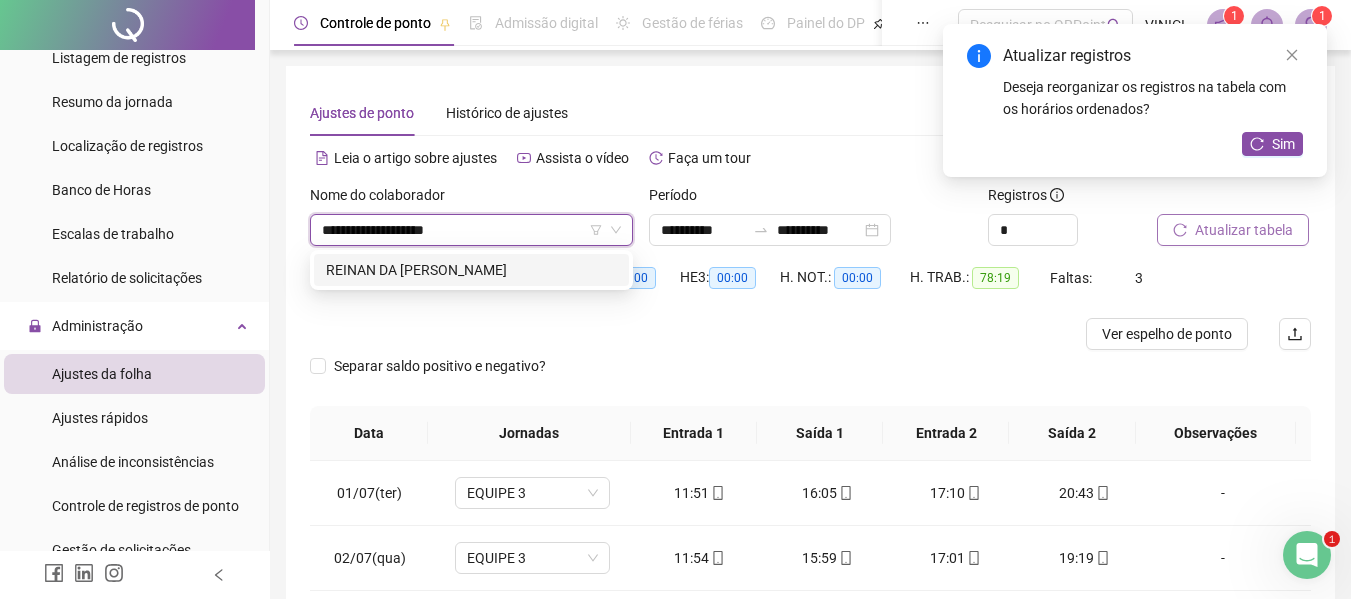 click on "REINAN DA [PERSON_NAME]" at bounding box center (471, 270) 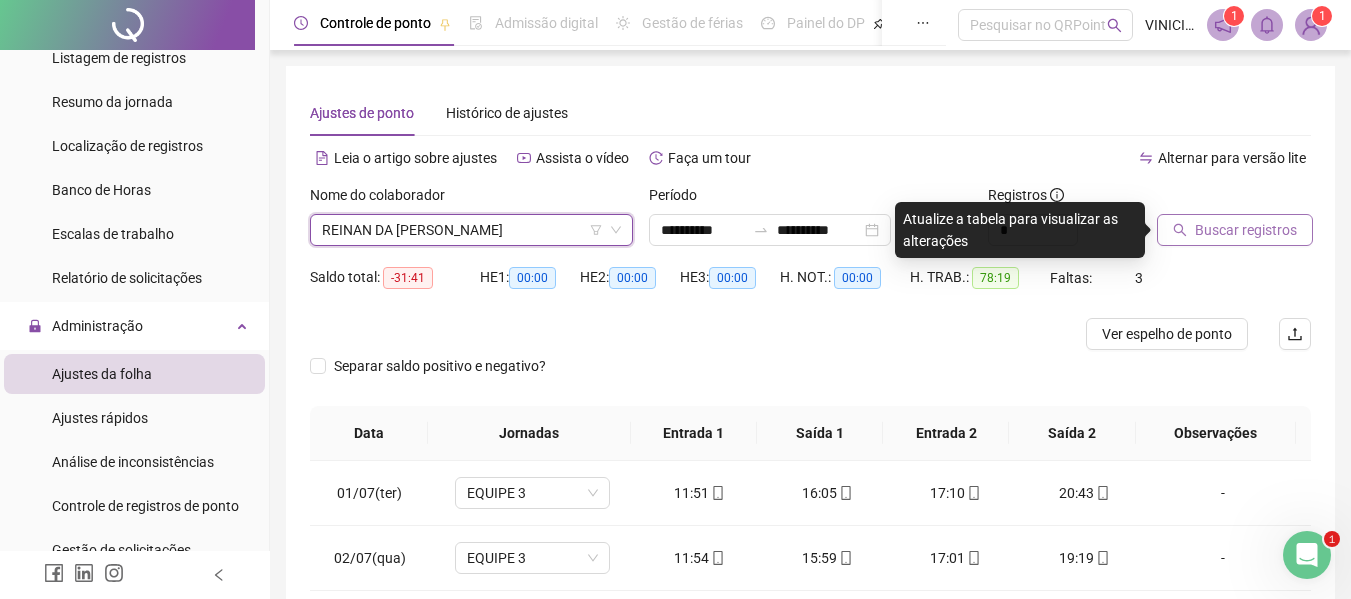 click on "Buscar registros" at bounding box center (1246, 230) 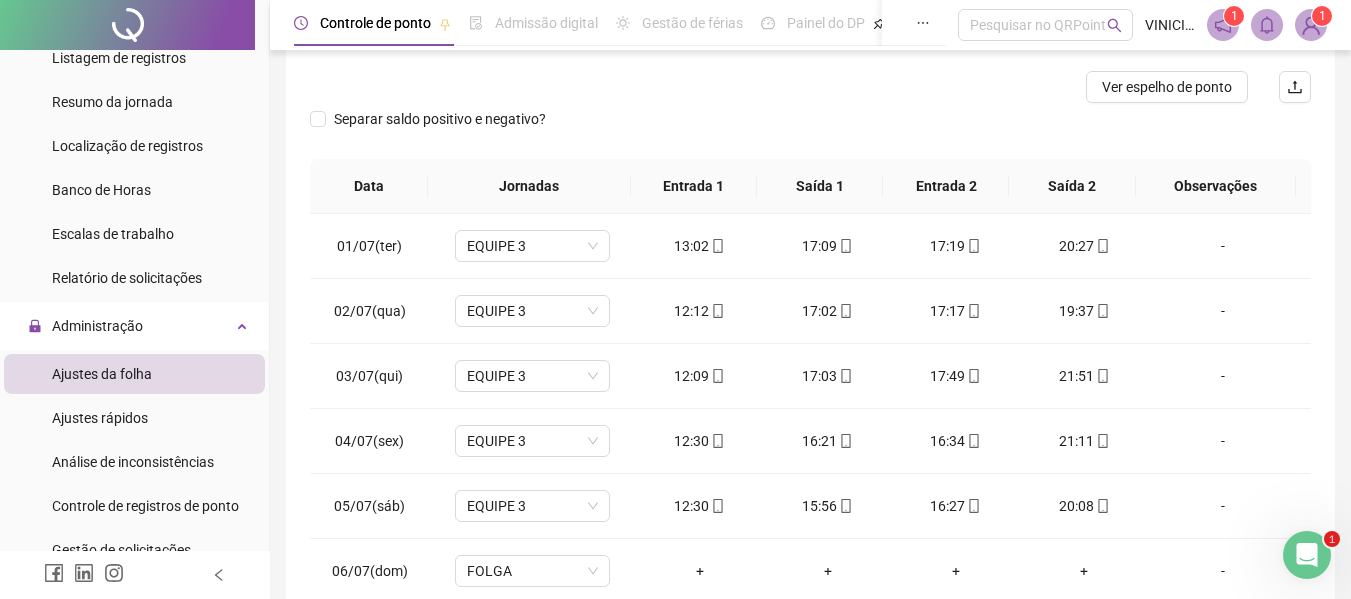 scroll, scrollTop: 300, scrollLeft: 0, axis: vertical 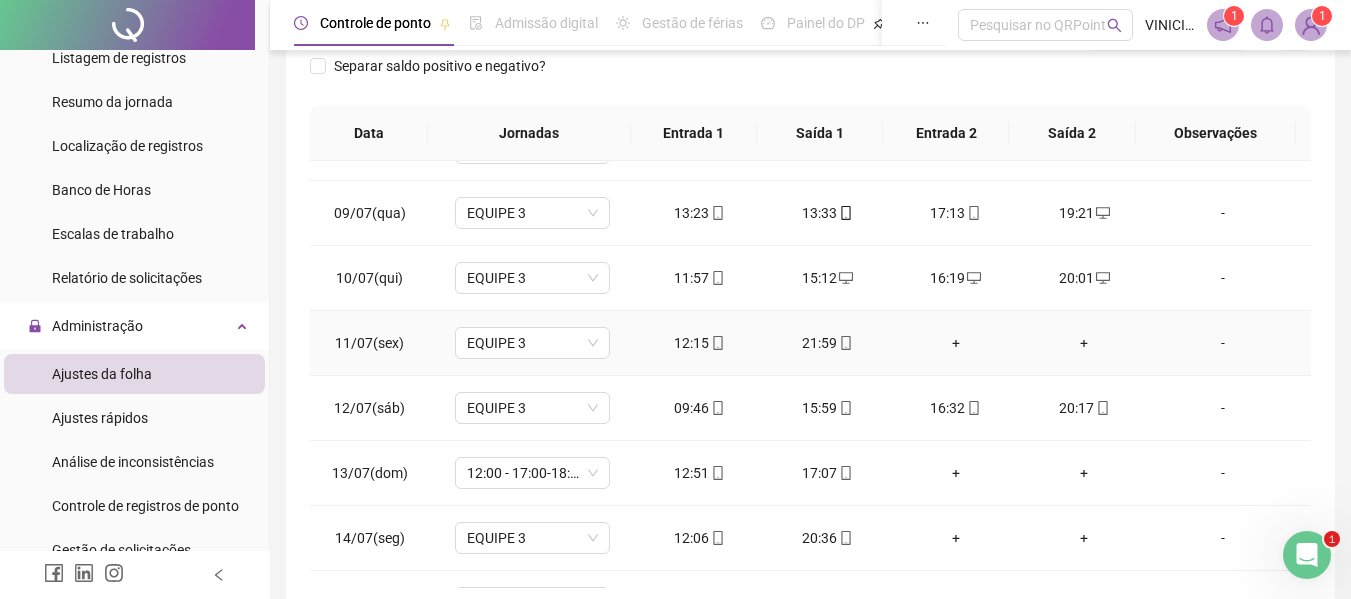 click on "+" at bounding box center (1084, 343) 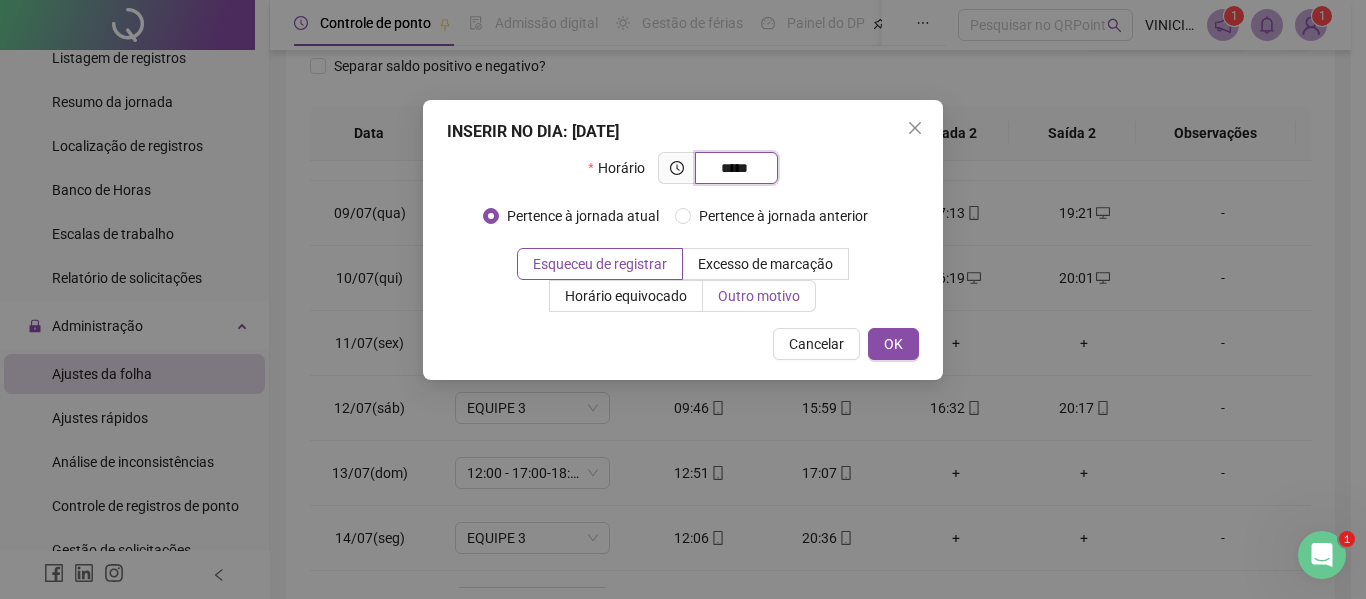 type on "*****" 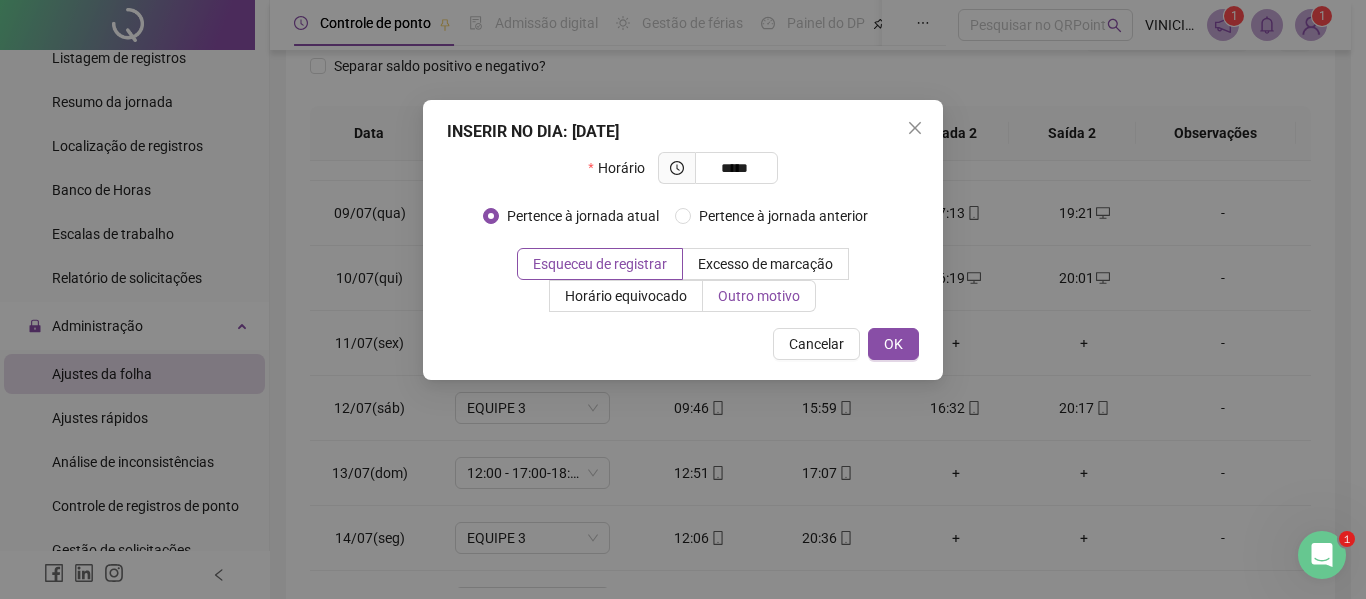 click on "Outro motivo" at bounding box center [759, 296] 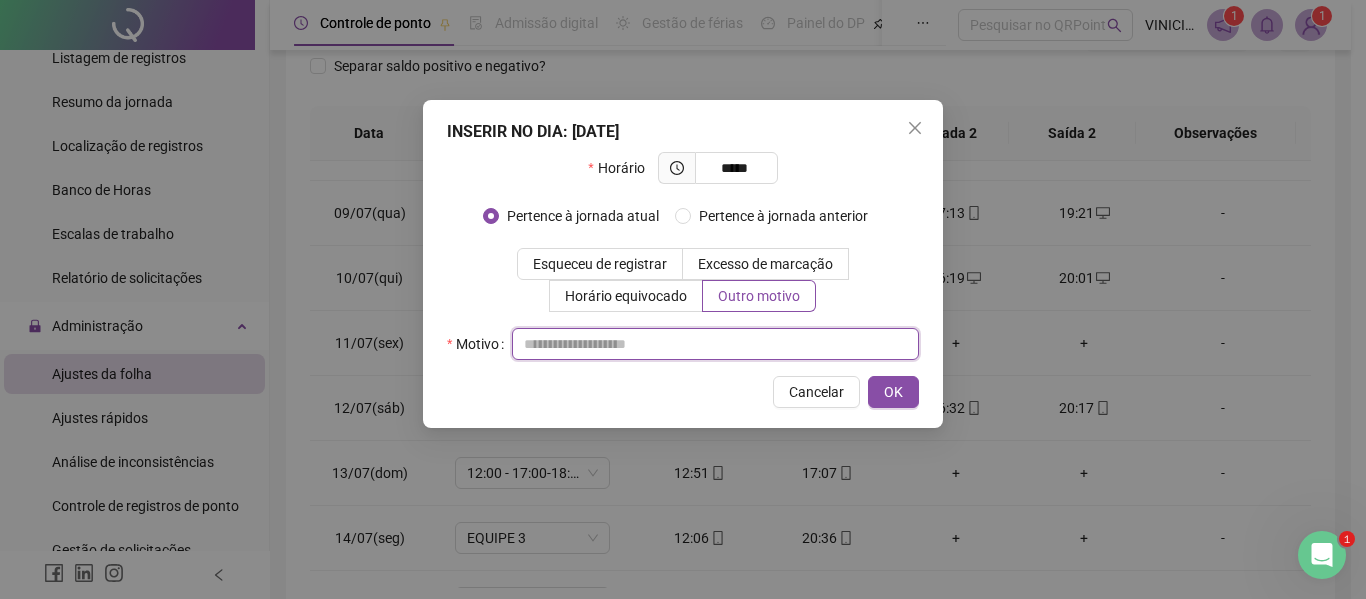 click at bounding box center (715, 344) 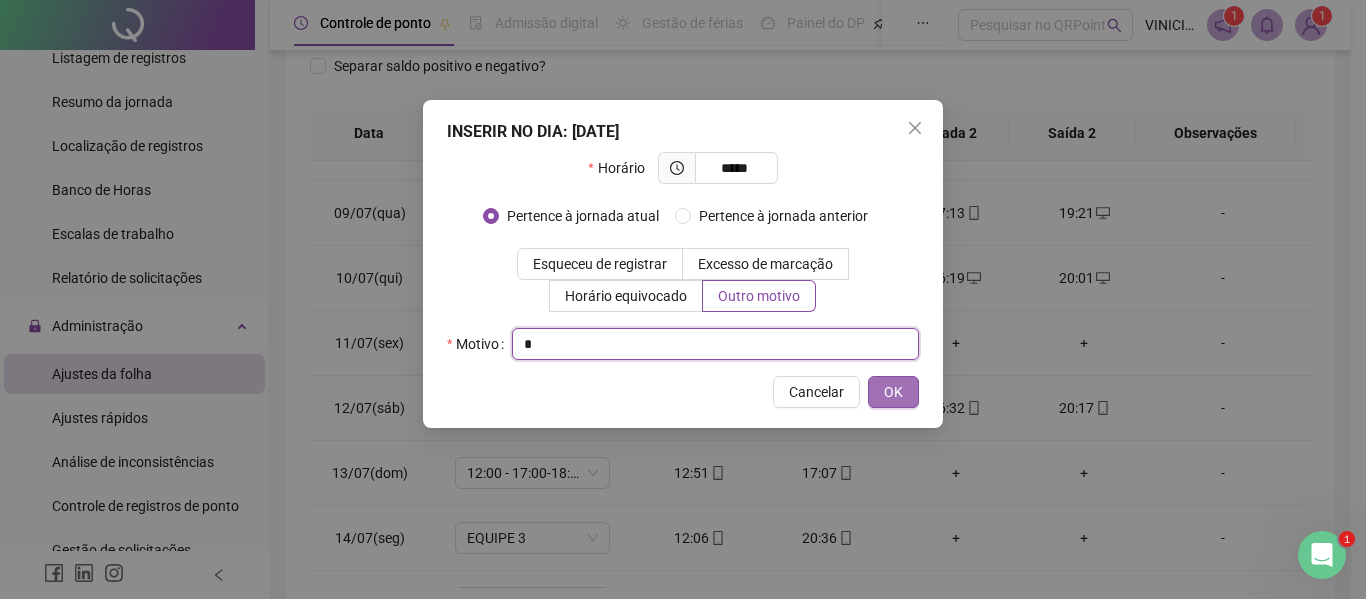 type on "*" 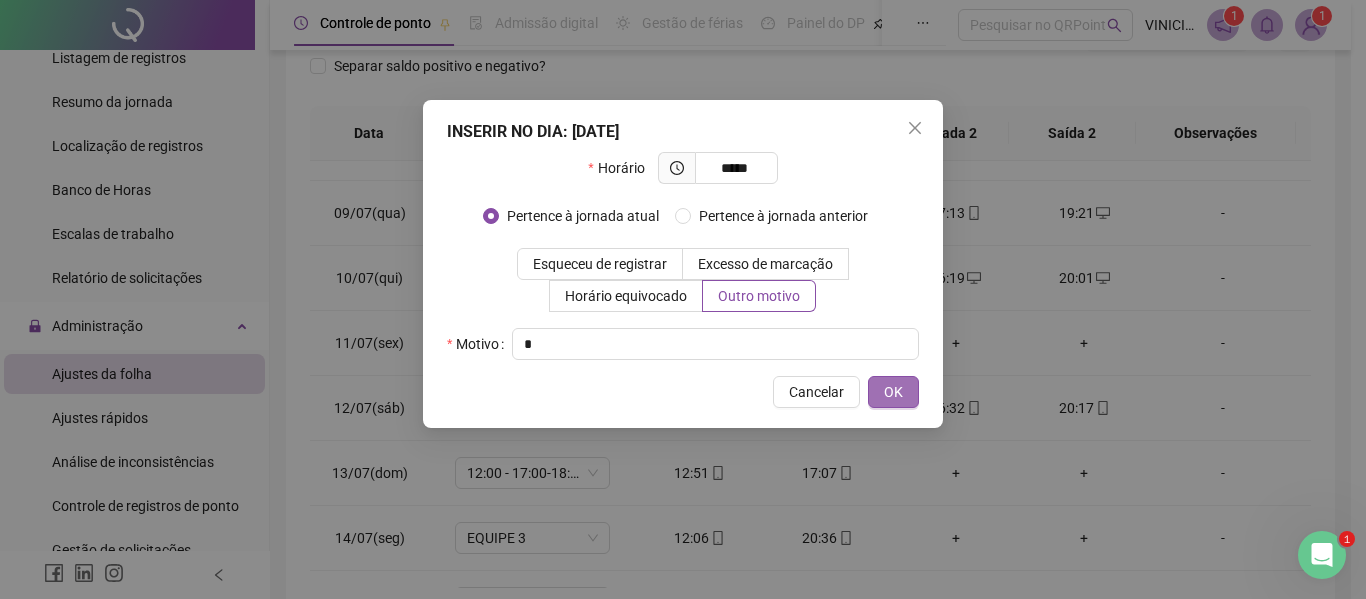 click on "OK" at bounding box center (893, 392) 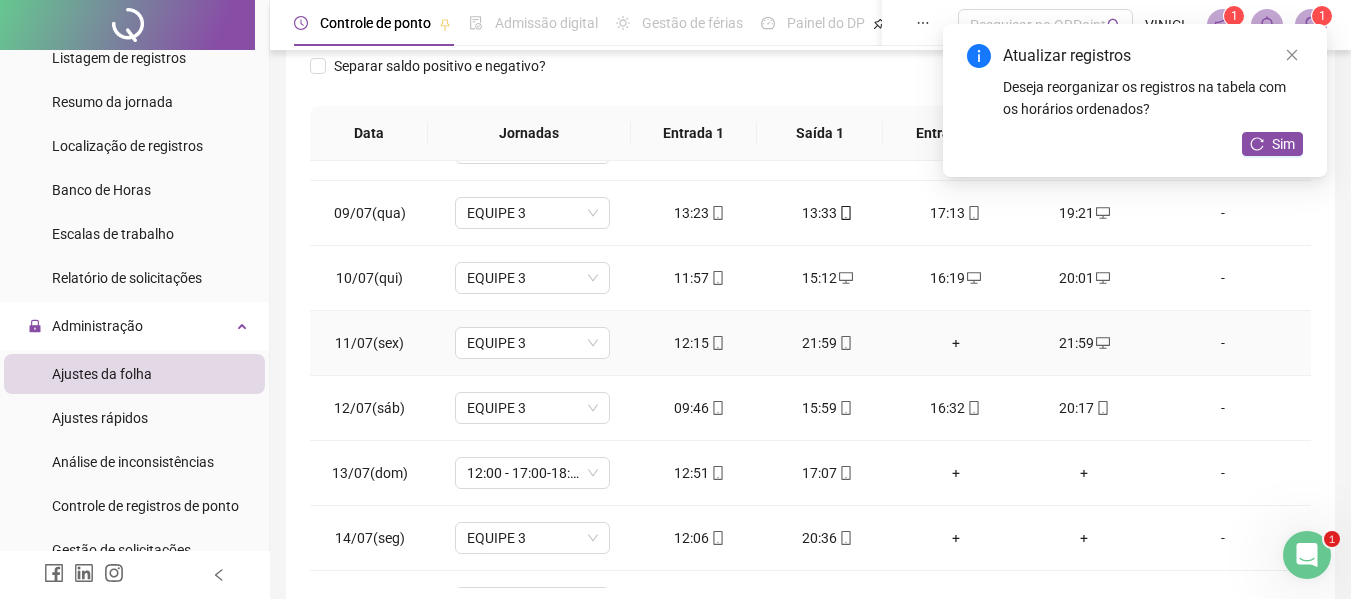 click on "21:59" at bounding box center (828, 343) 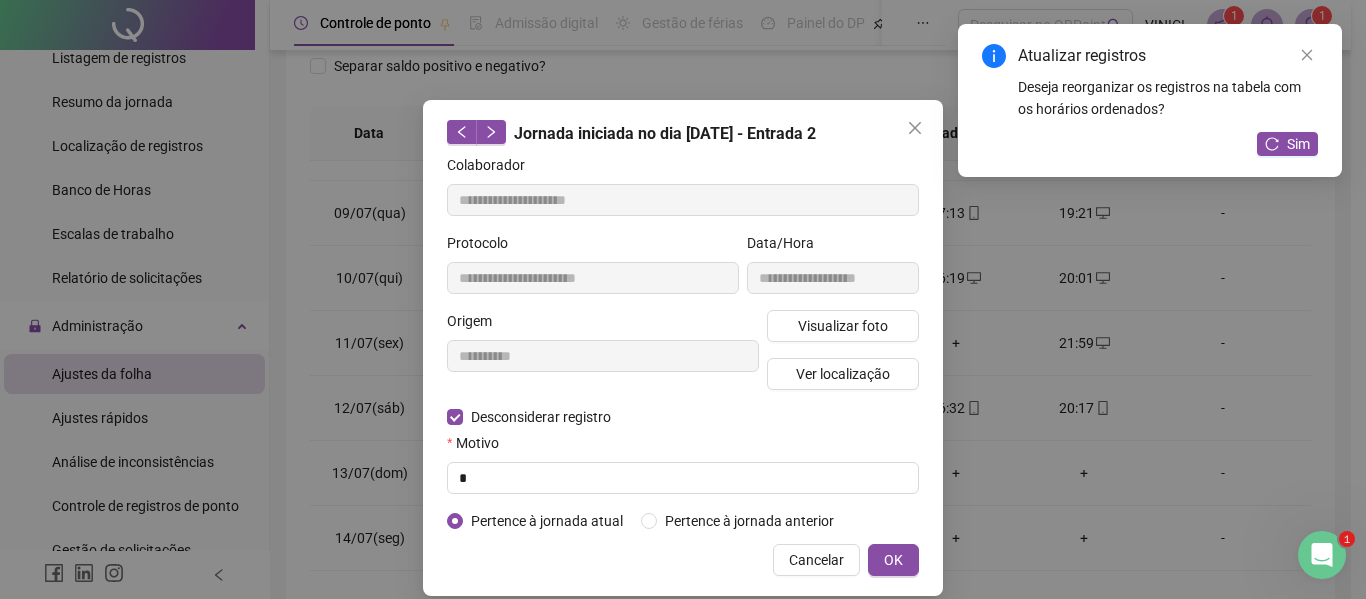 type on "**********" 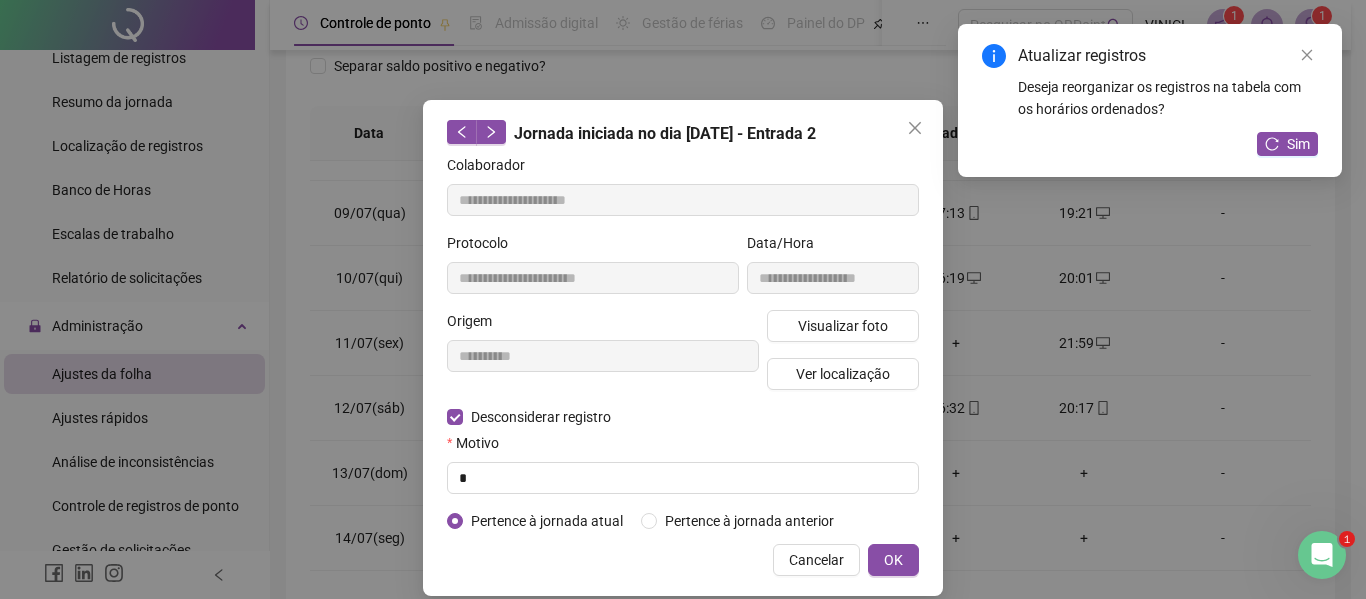 type on "**********" 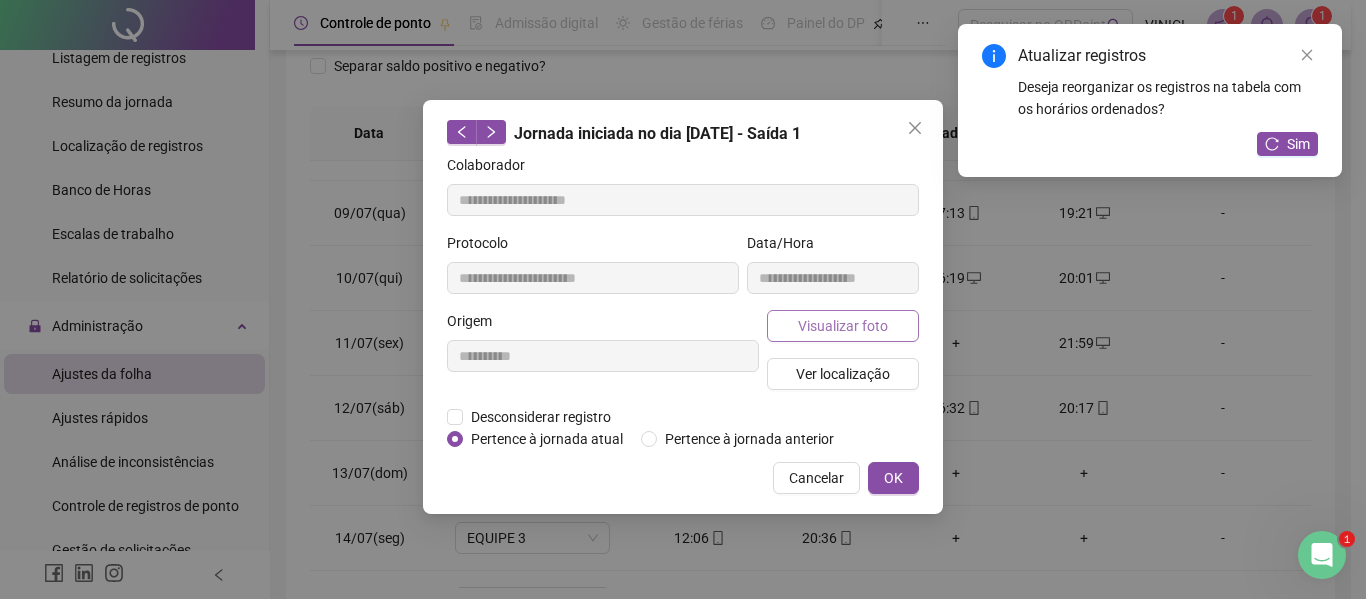 click on "Visualizar foto" at bounding box center [843, 326] 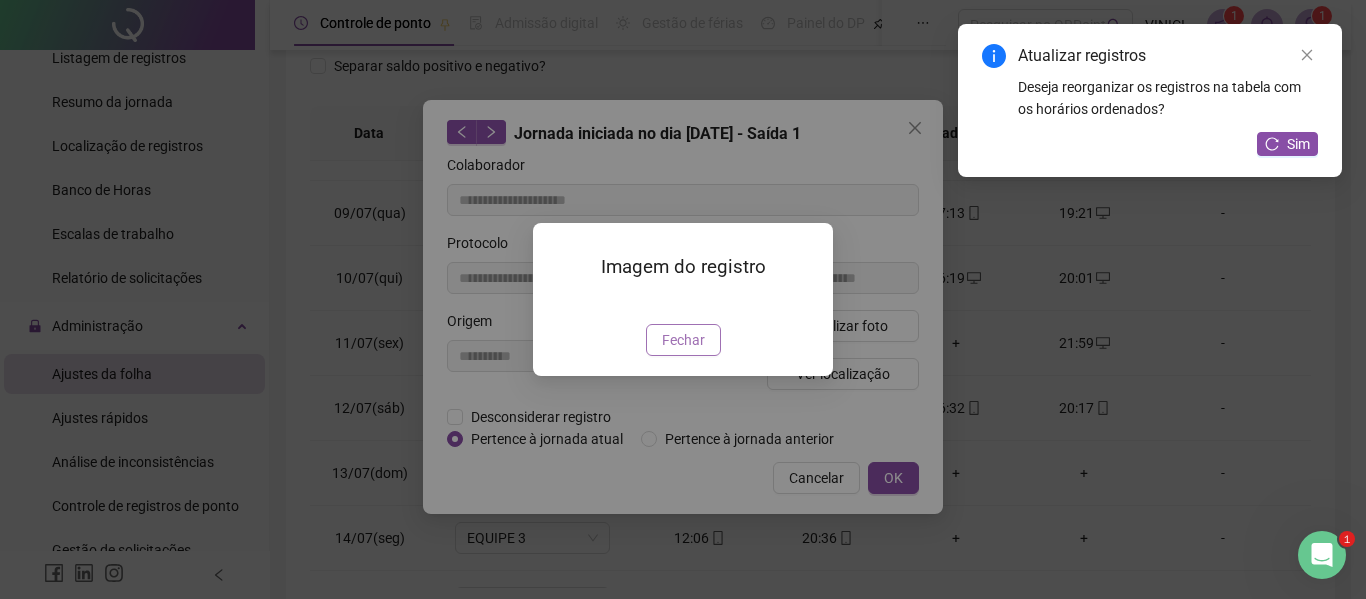 click on "Fechar" at bounding box center [683, 340] 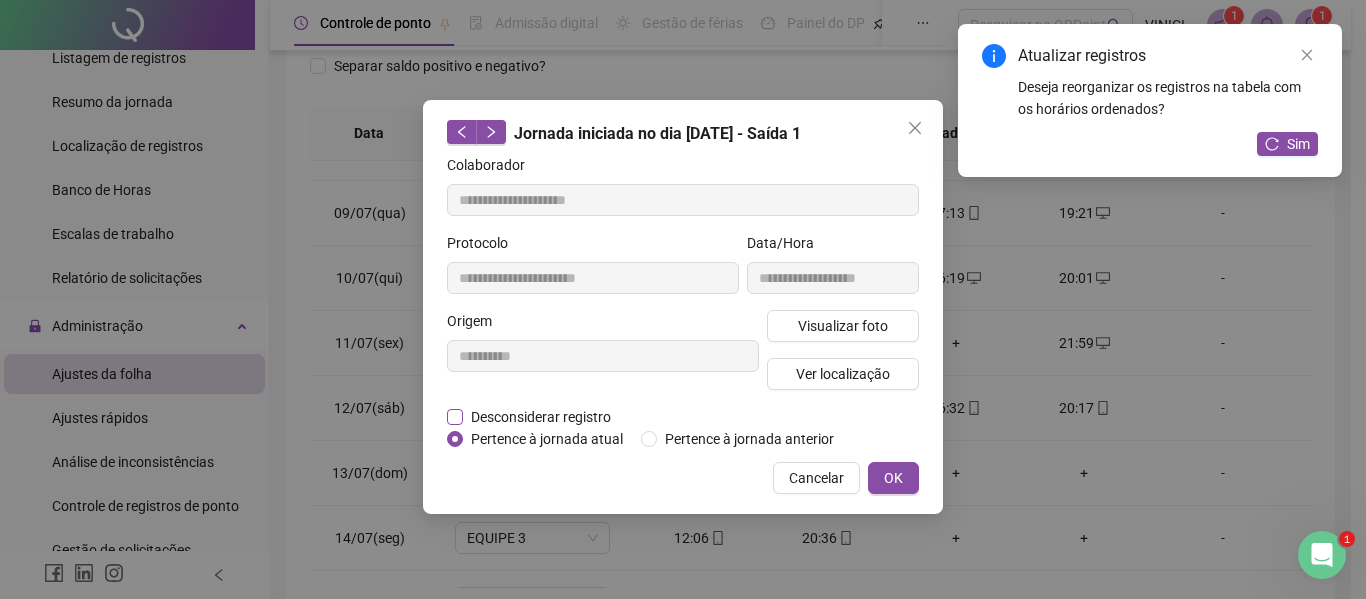 click on "Desconsiderar registro" at bounding box center [541, 417] 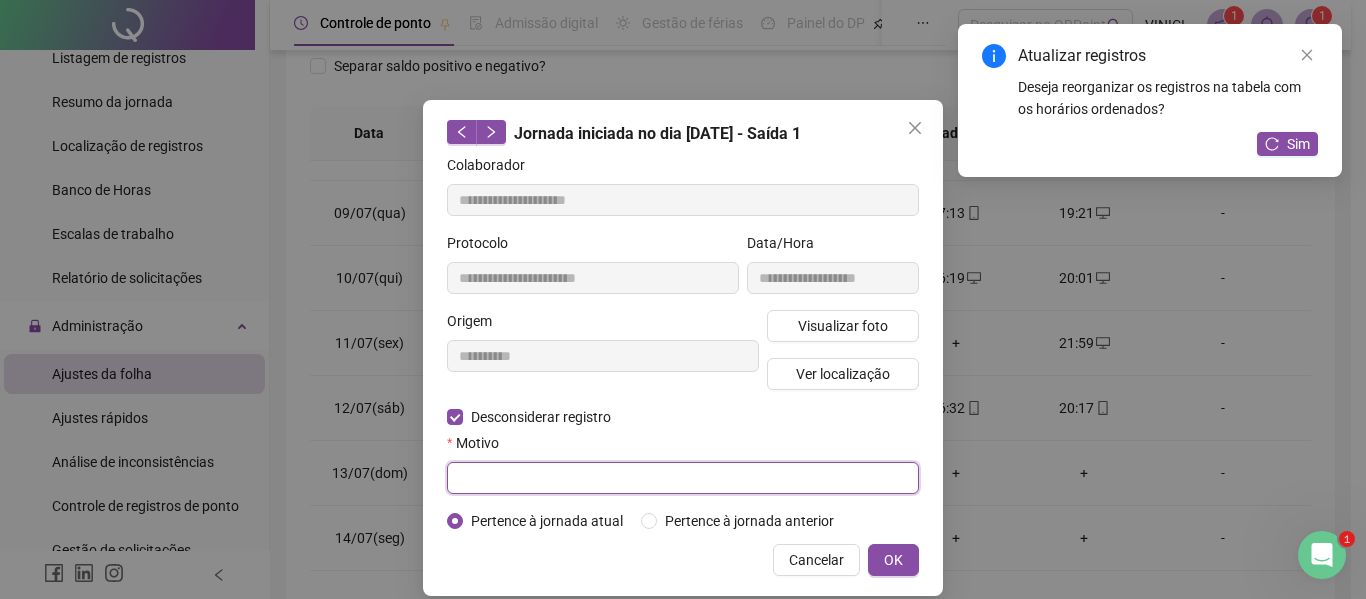 click at bounding box center (683, 478) 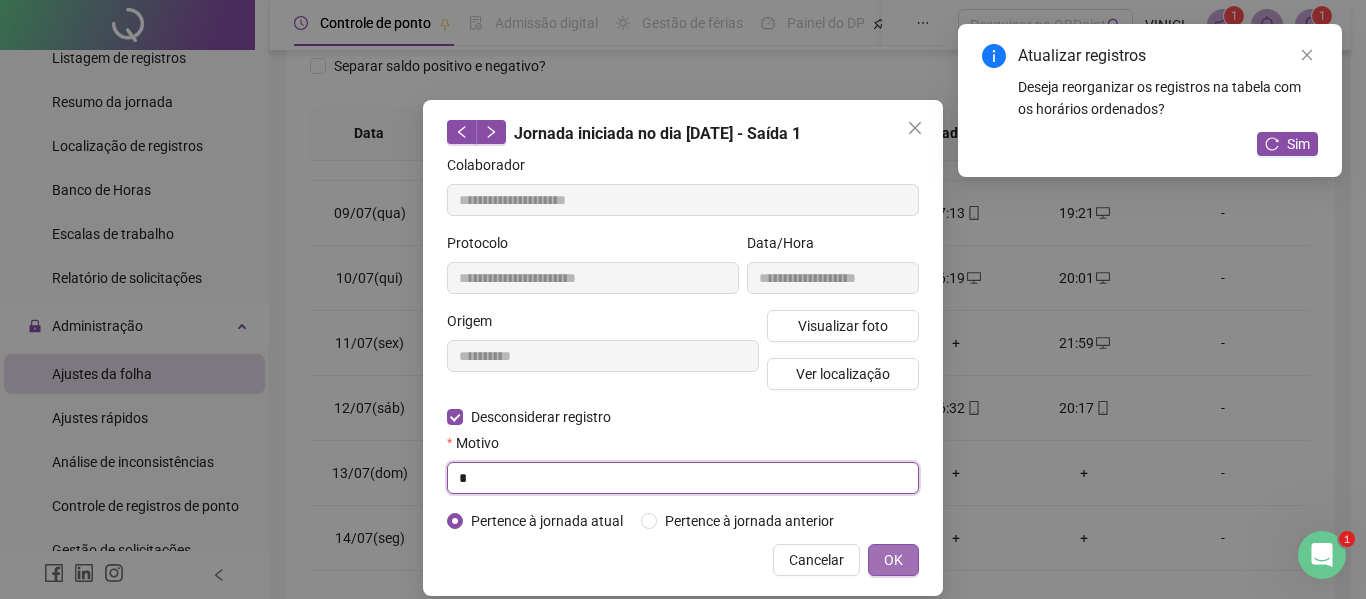type on "*" 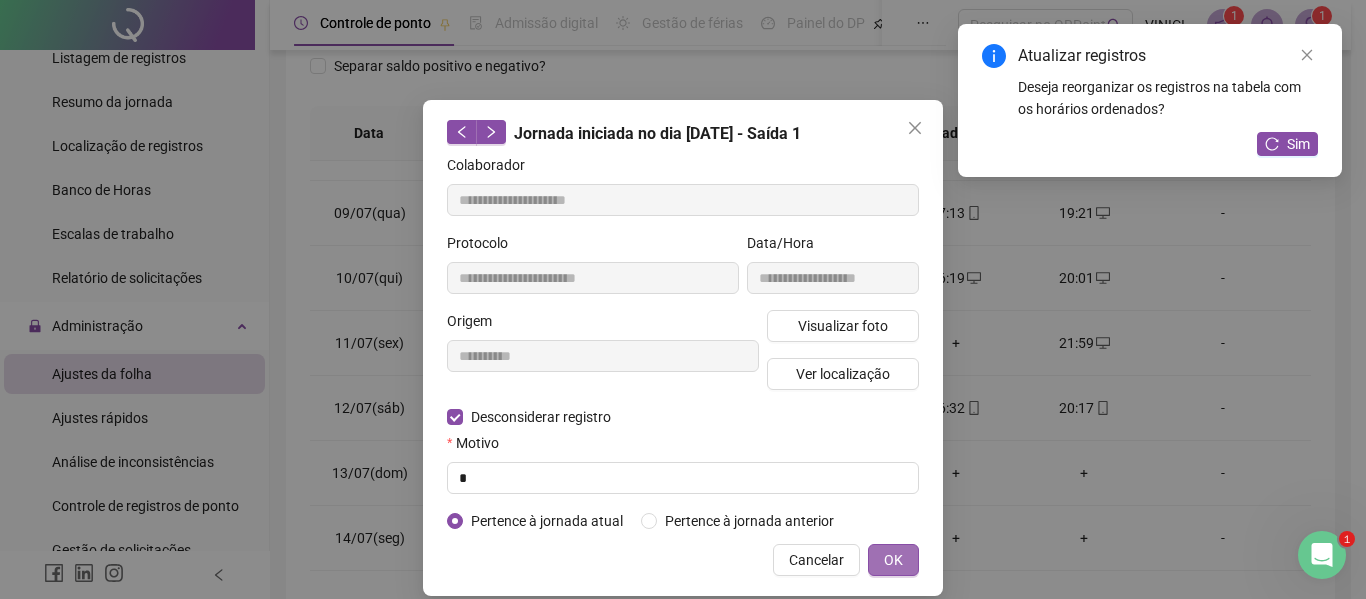 click on "OK" at bounding box center (893, 560) 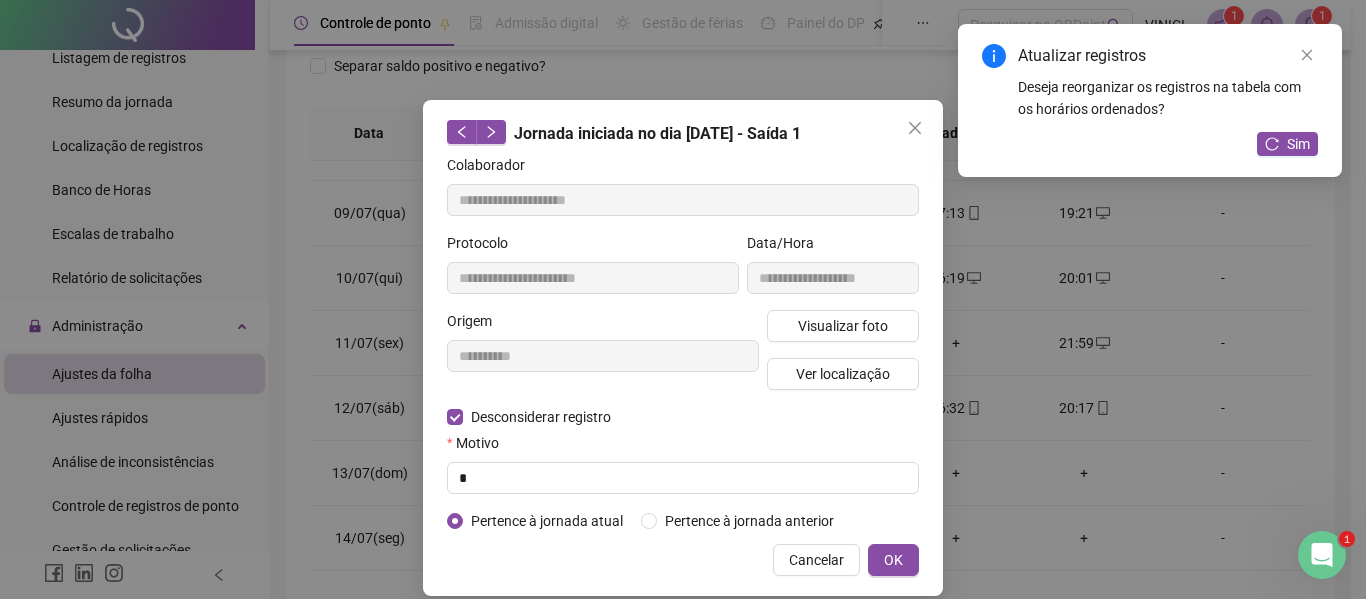 click on "**********" at bounding box center [683, 299] 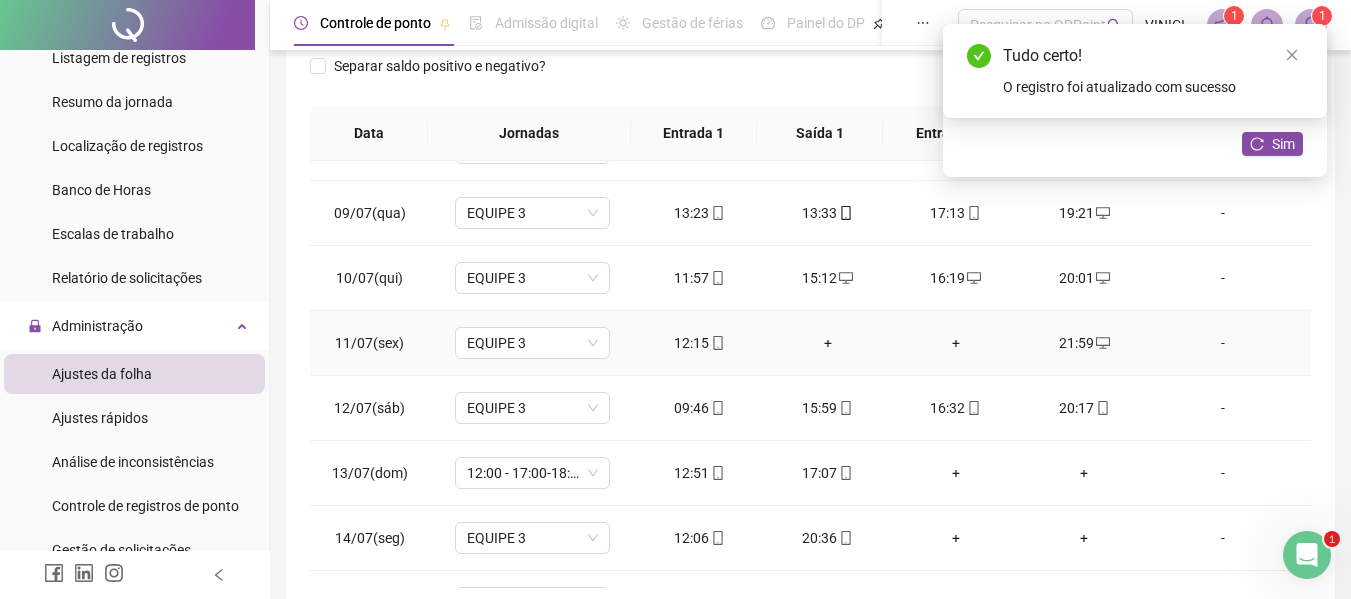 click on "+" at bounding box center [828, 343] 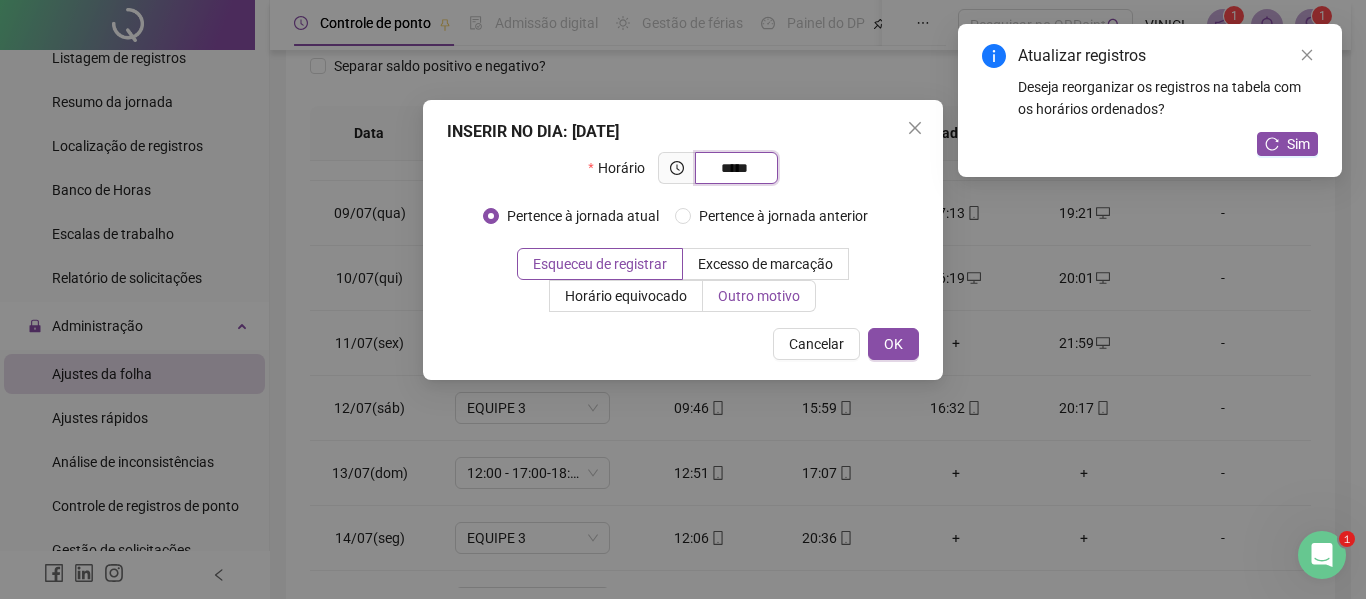 type on "*****" 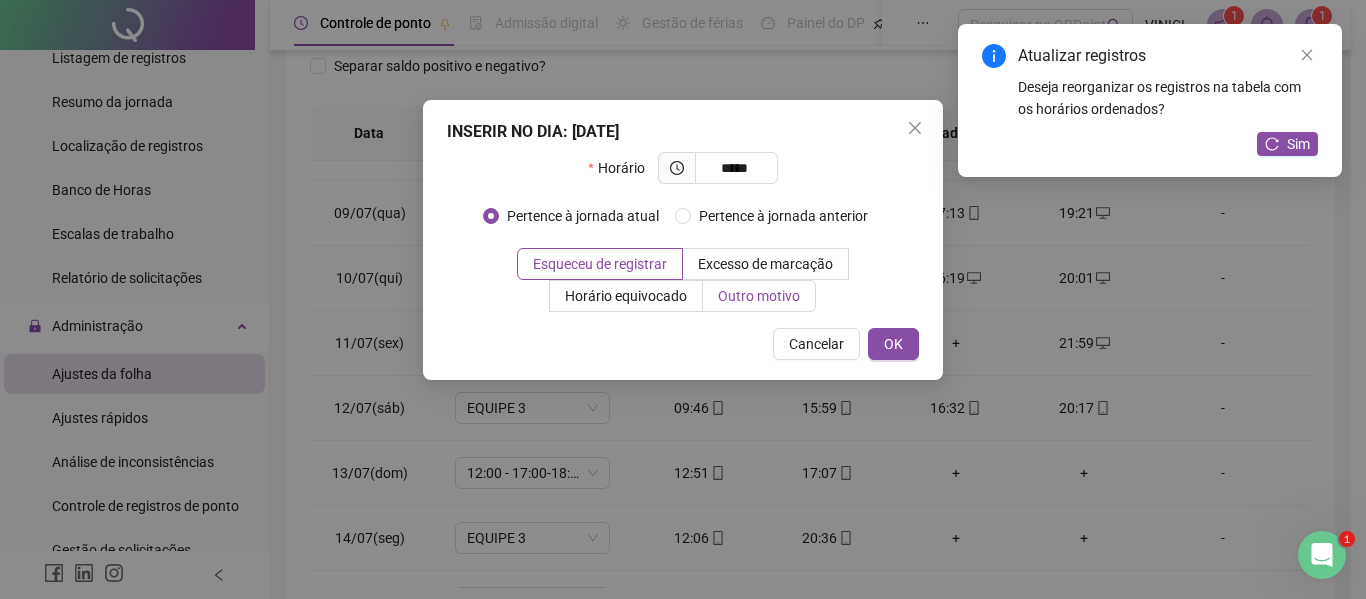 click on "Outro motivo" at bounding box center (759, 296) 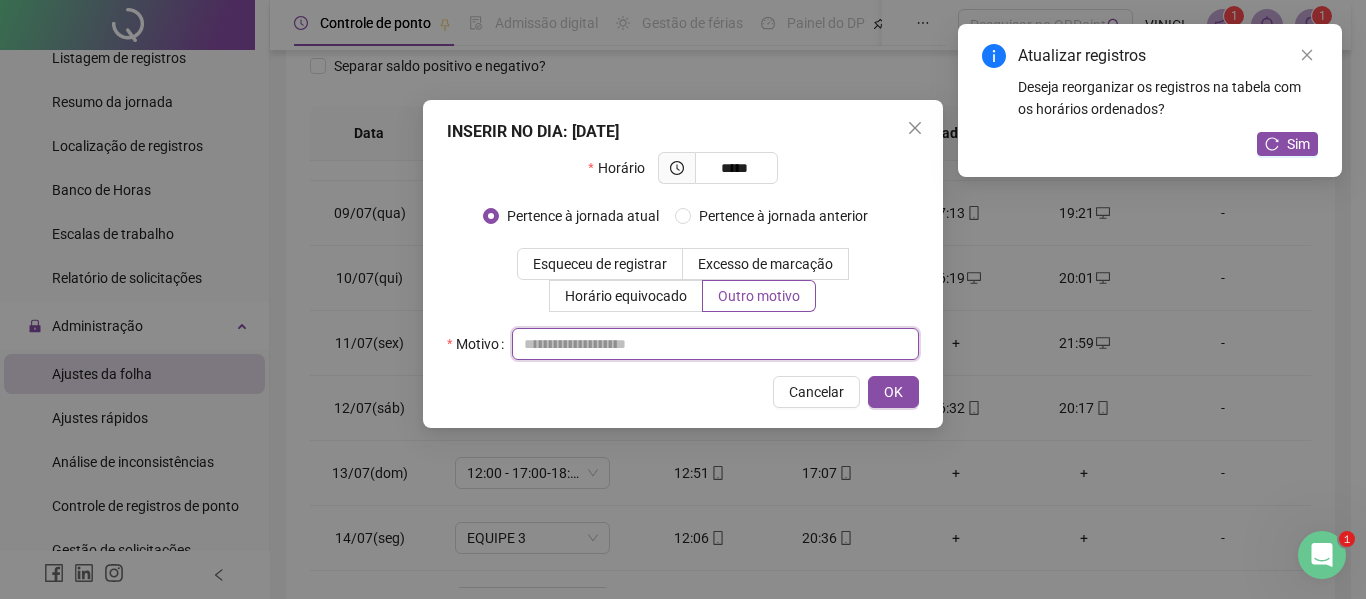 click at bounding box center (715, 344) 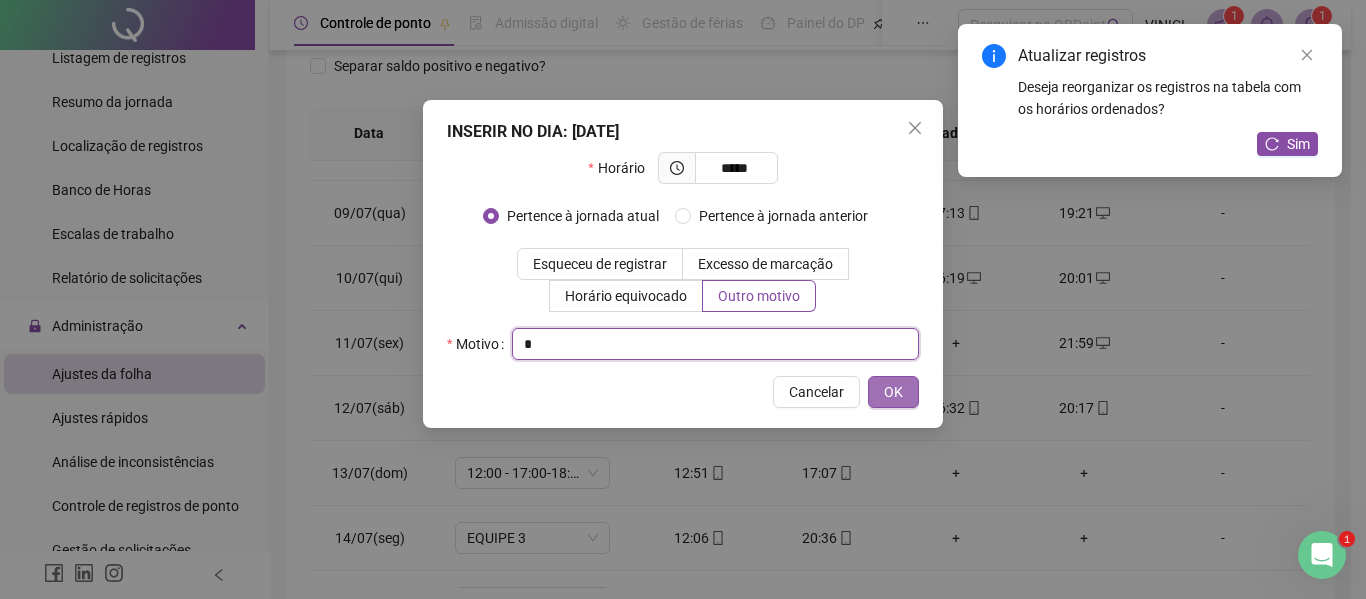 type on "*" 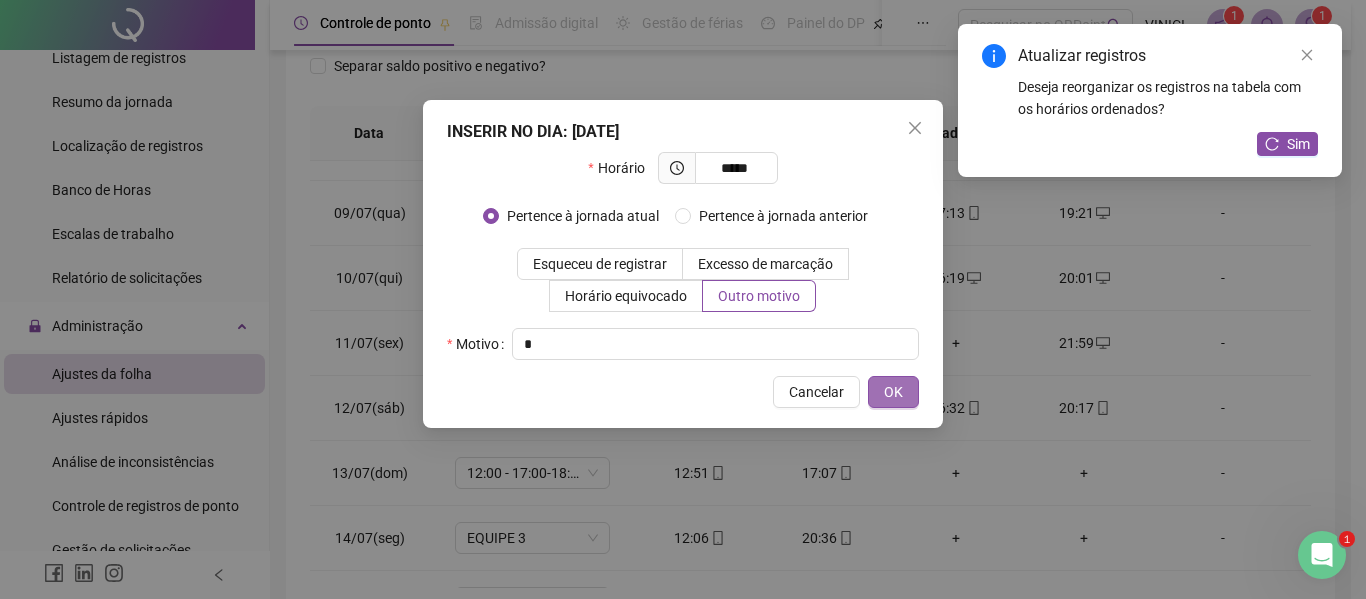 click on "OK" at bounding box center (893, 392) 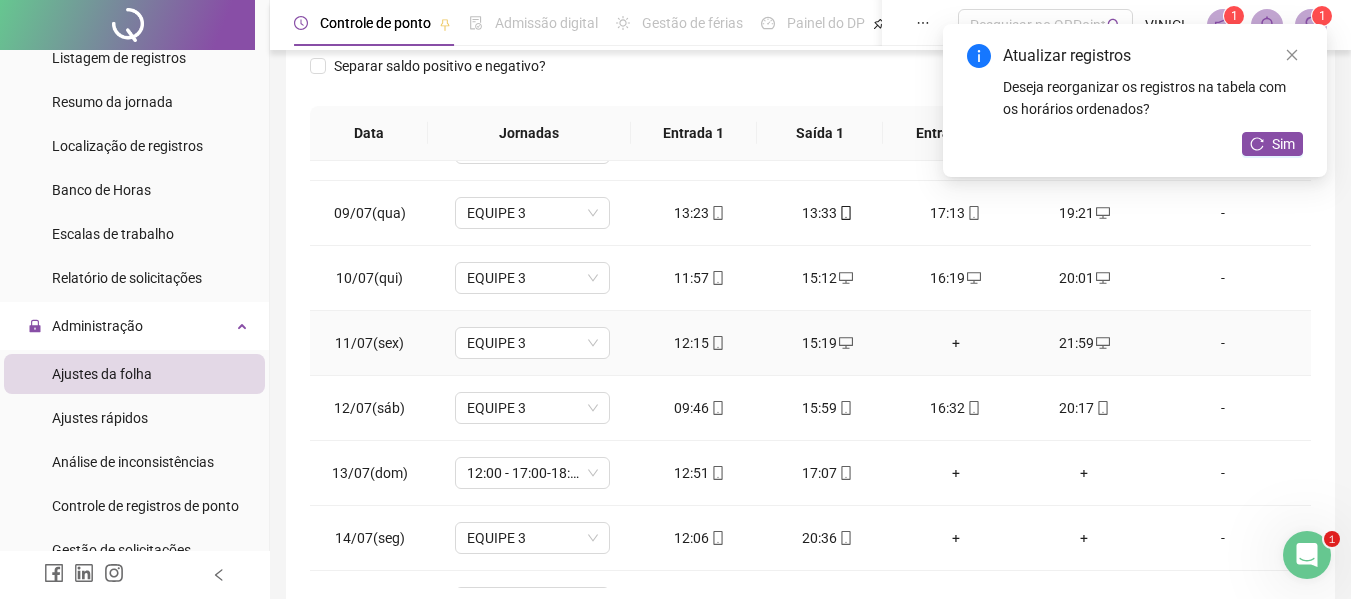 click on "+" at bounding box center (956, 343) 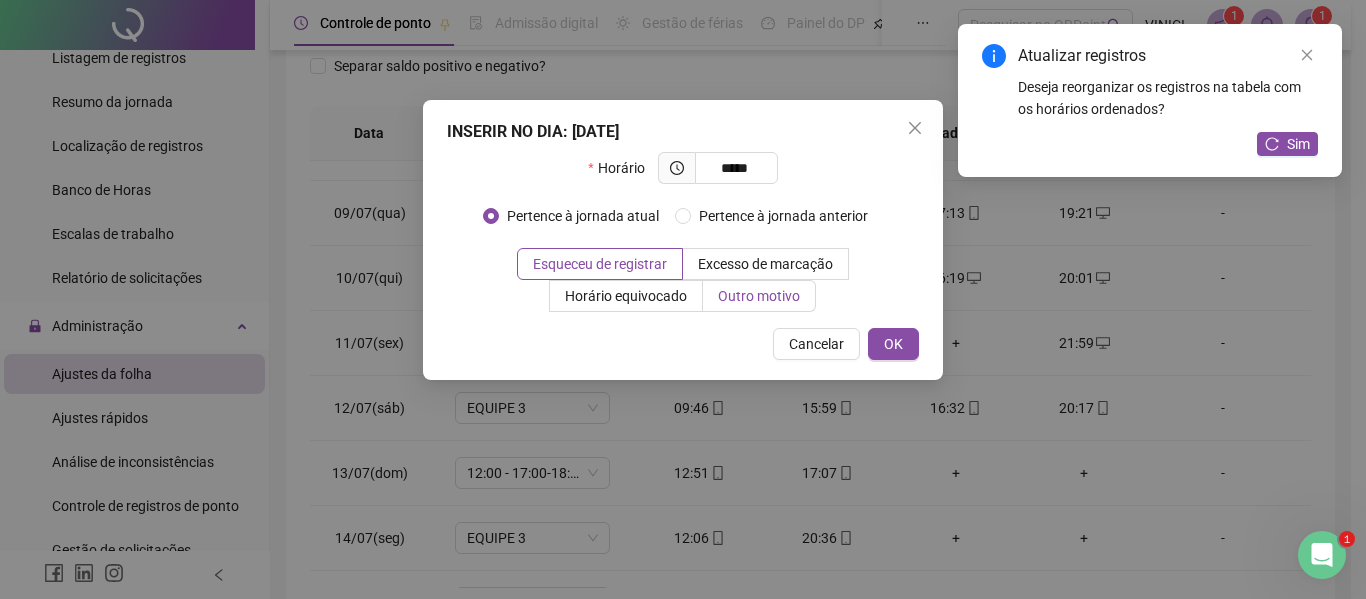 type on "*****" 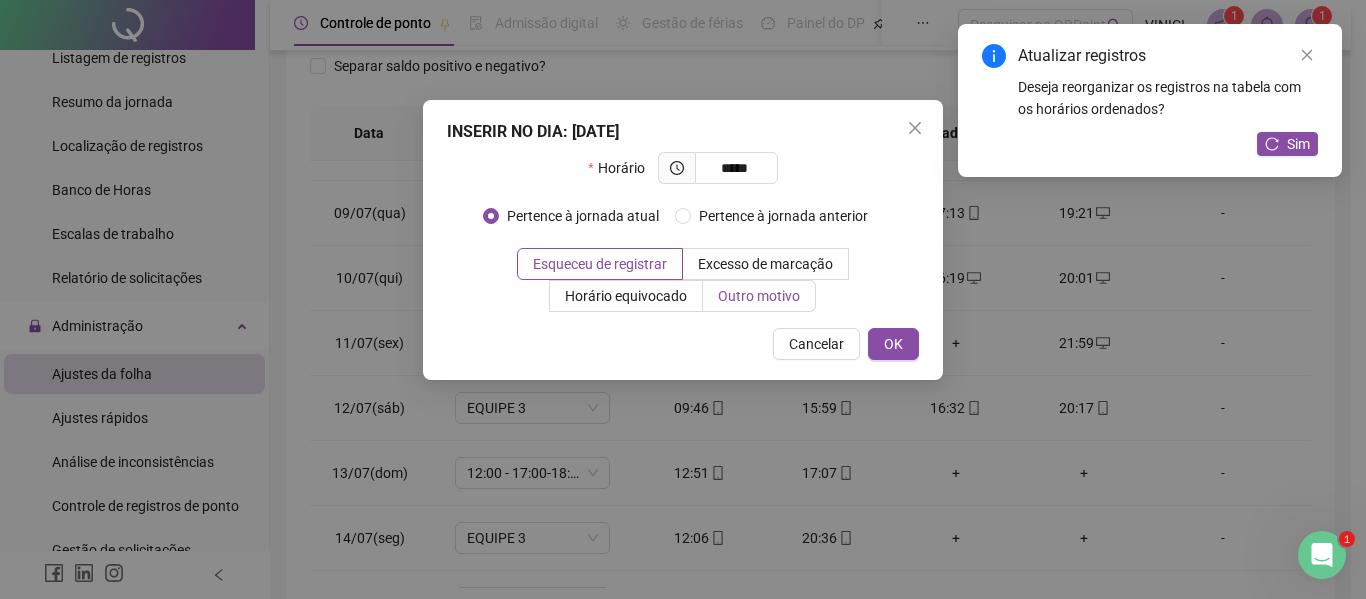 click on "Outro motivo" at bounding box center [759, 296] 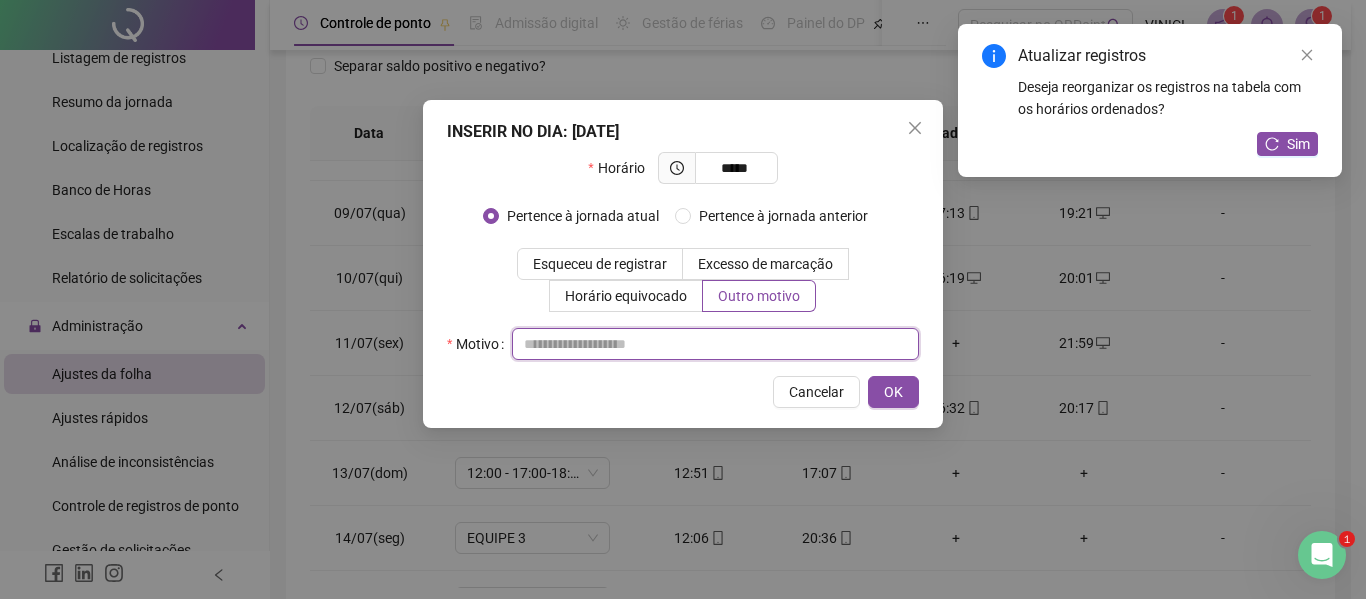 click at bounding box center (715, 344) 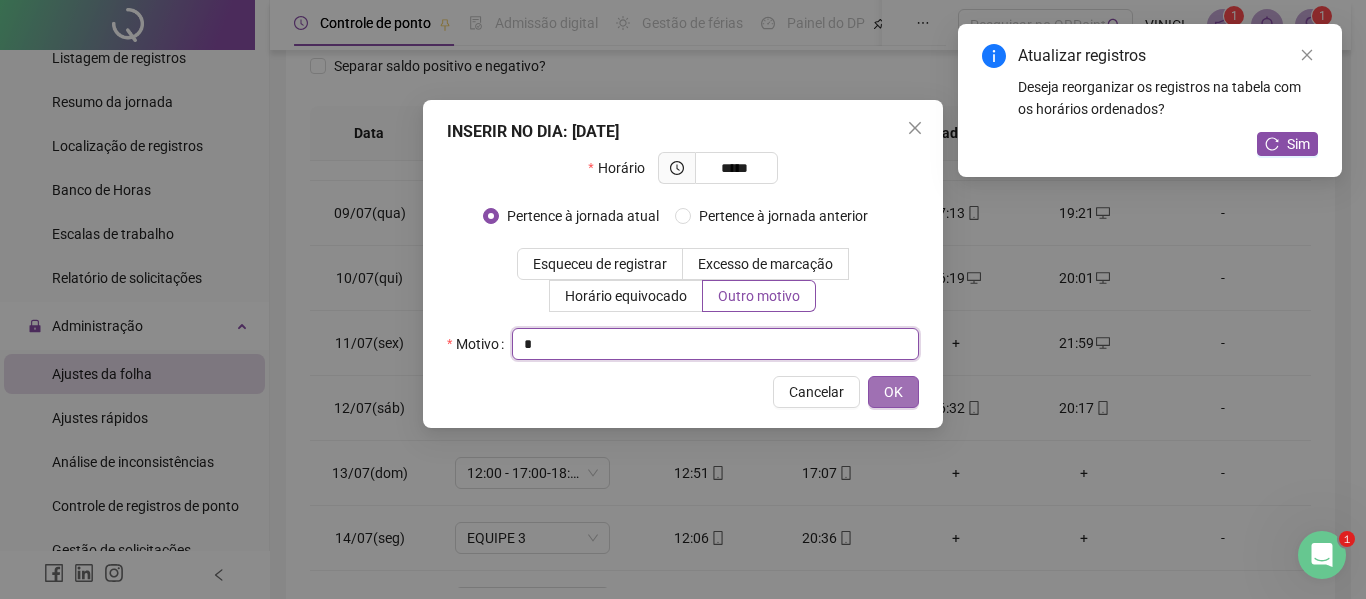 type on "*" 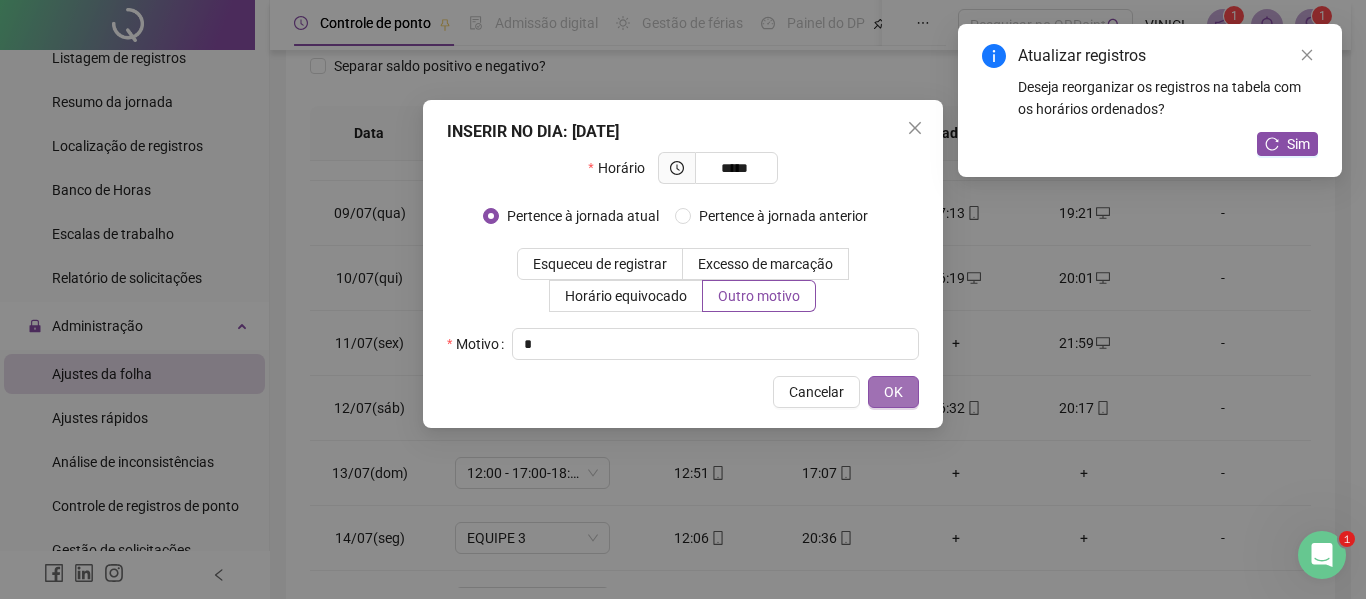 click on "OK" at bounding box center [893, 392] 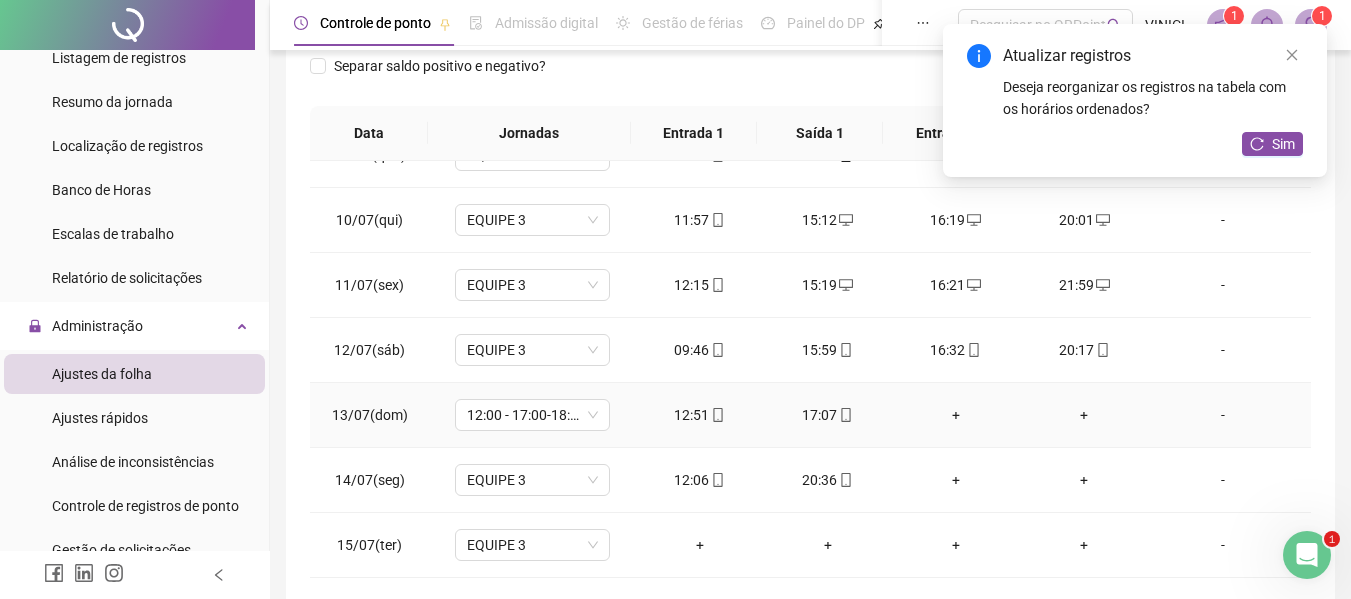 scroll, scrollTop: 613, scrollLeft: 0, axis: vertical 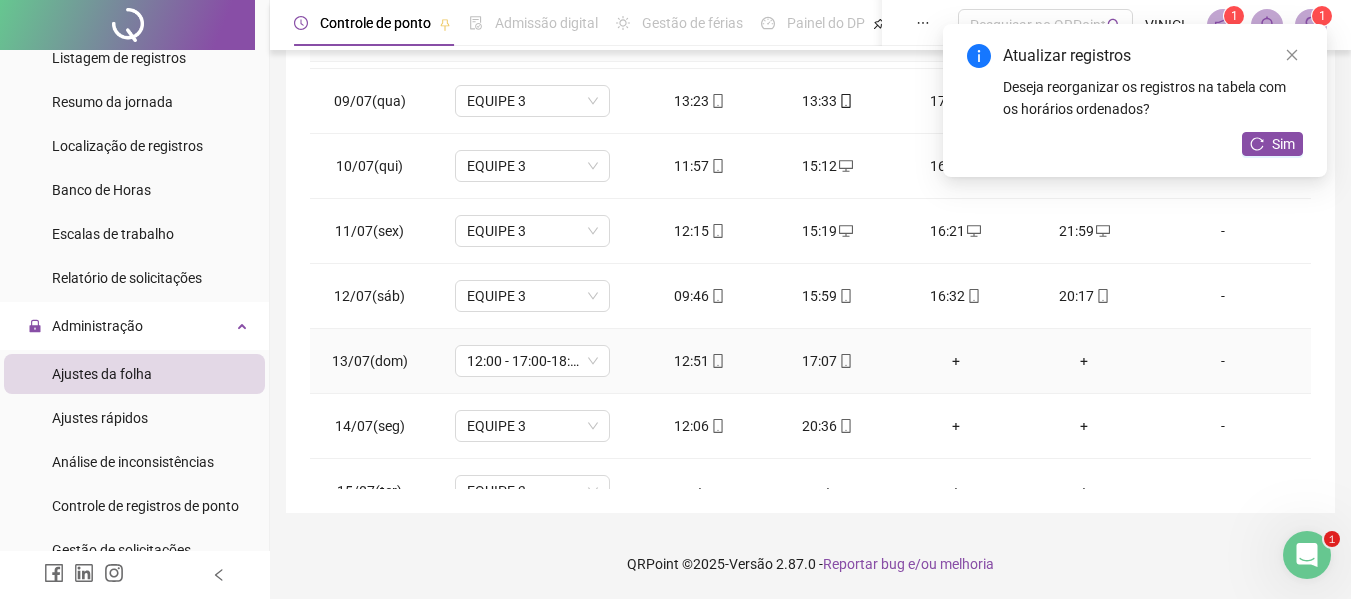 click on "+" at bounding box center (1084, 361) 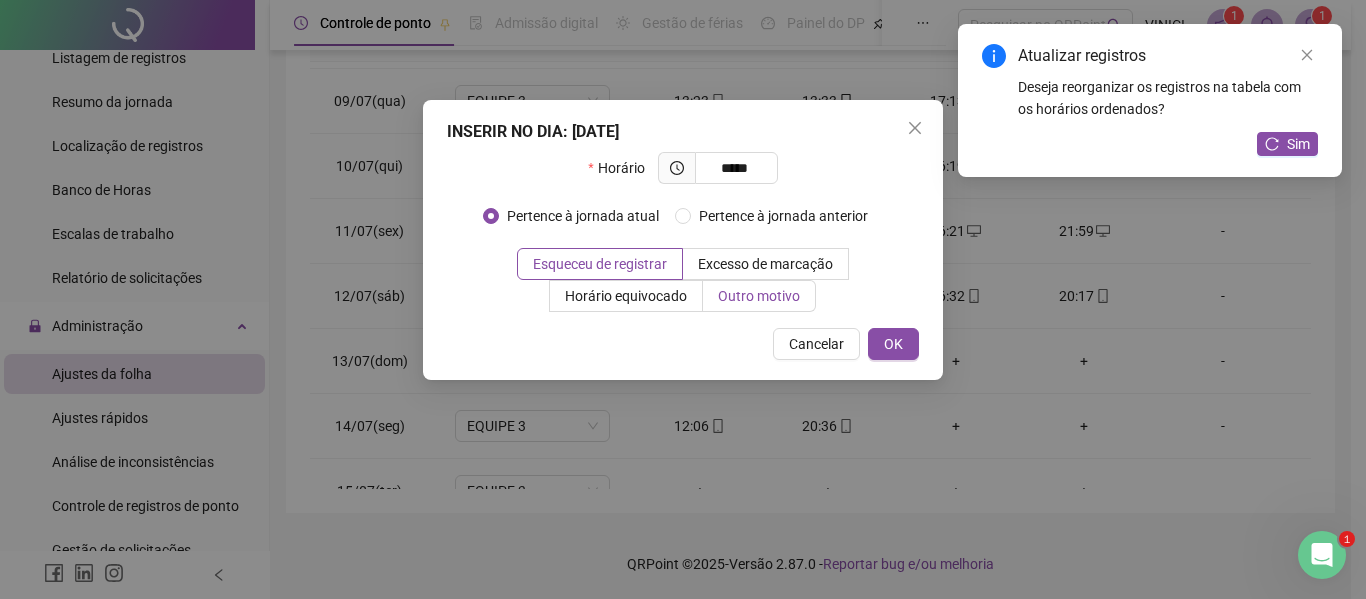 type on "*****" 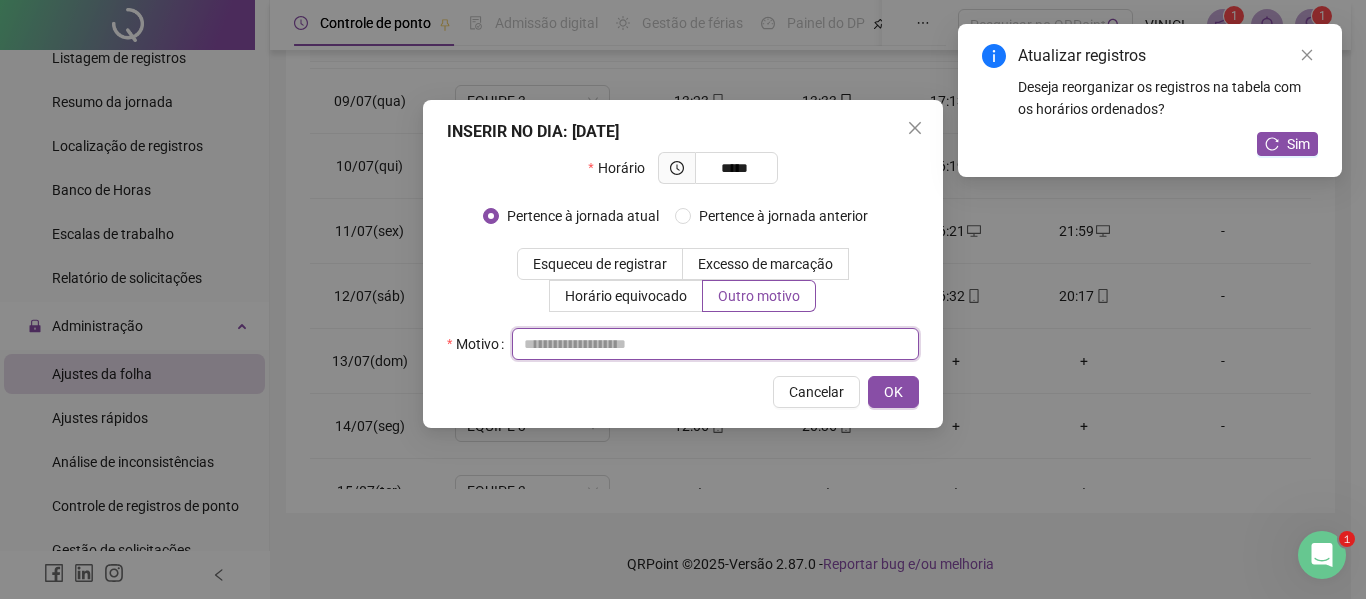 click at bounding box center (715, 344) 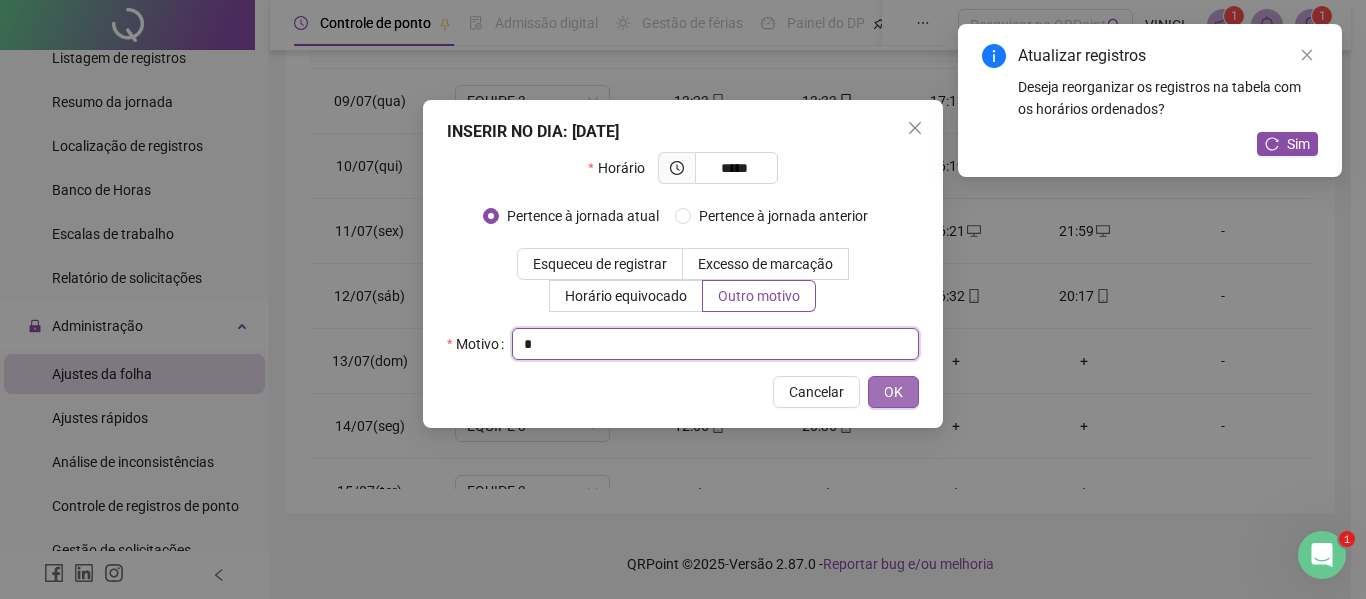 type on "*" 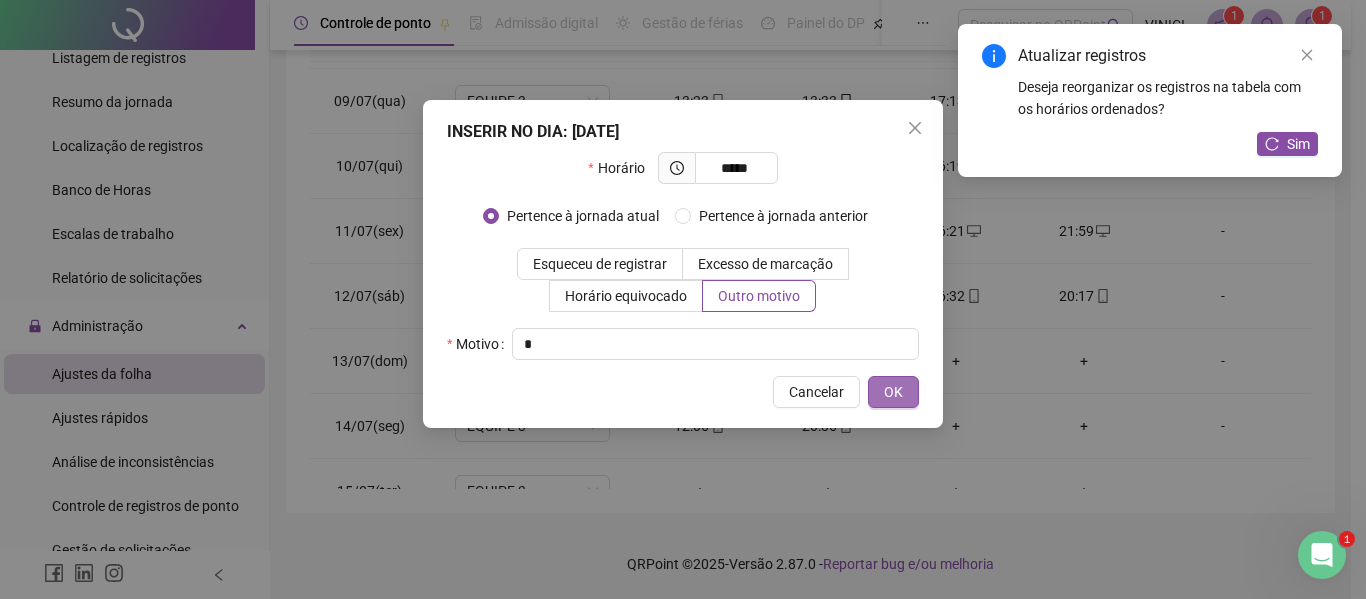 click on "OK" at bounding box center [893, 392] 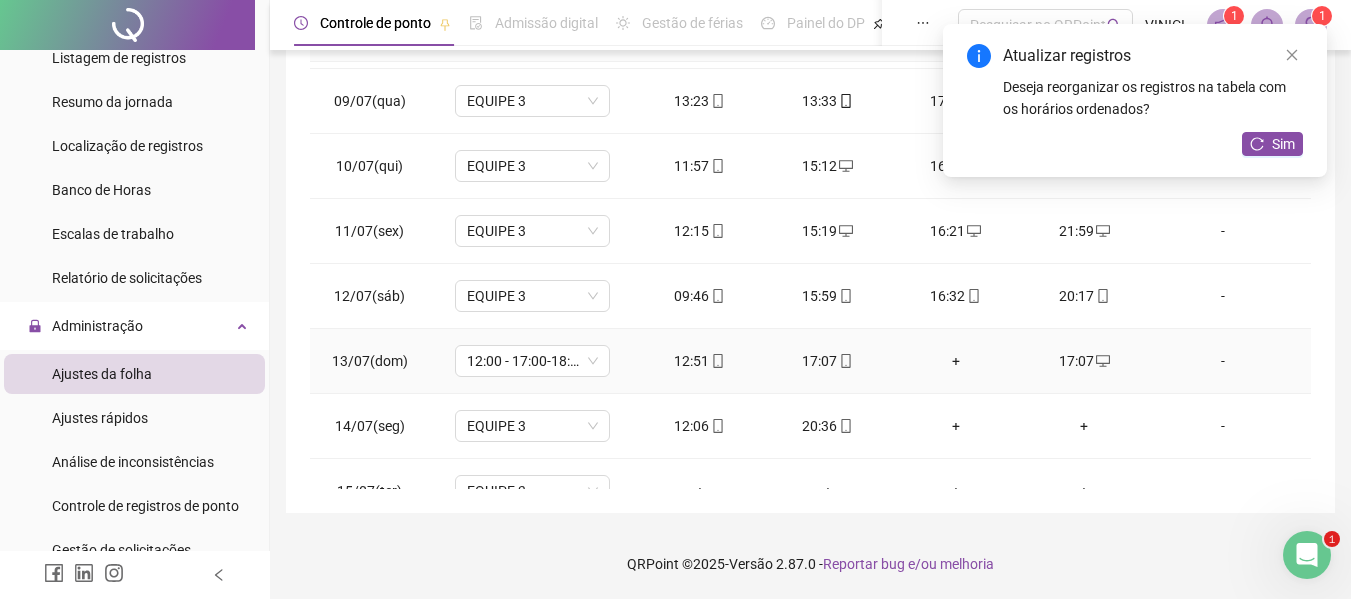 click on "17:07" at bounding box center (828, 361) 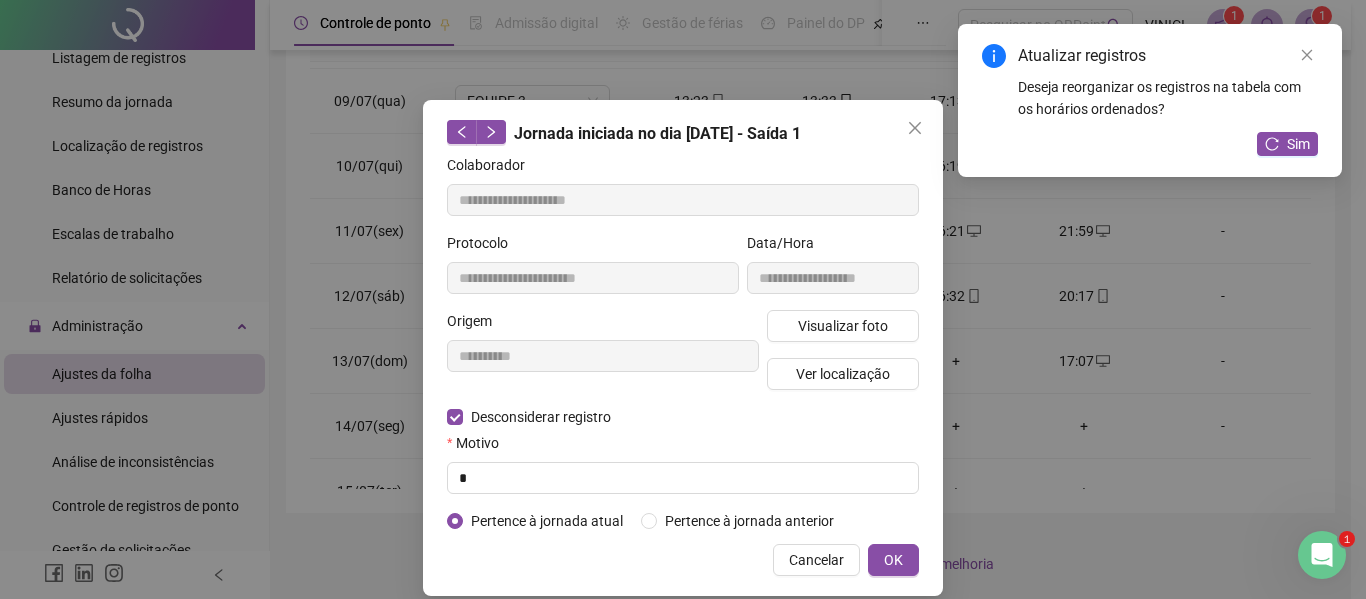type on "**********" 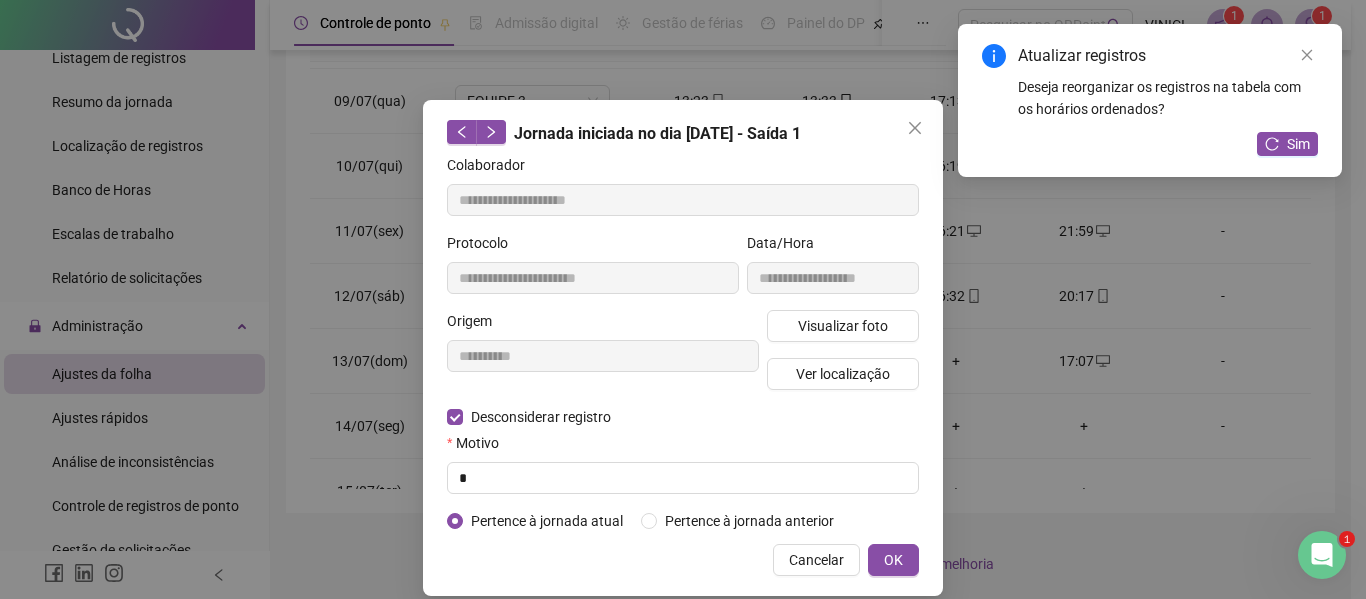 type on "**********" 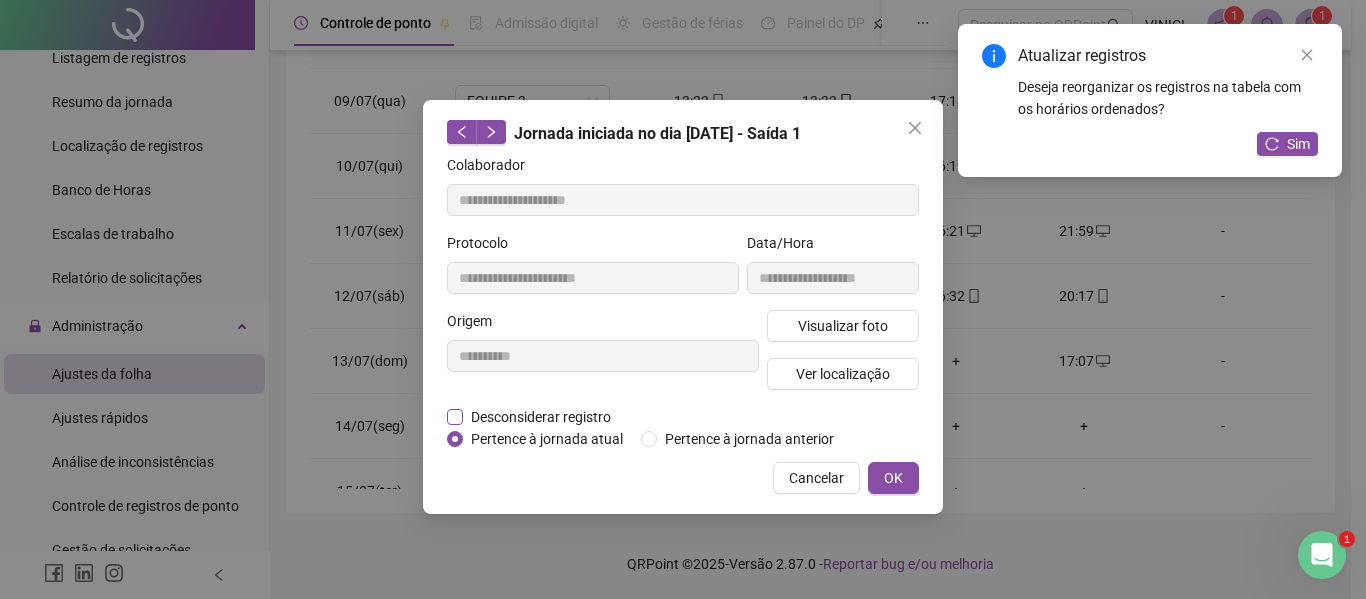 click on "Desconsiderar registro" at bounding box center (541, 417) 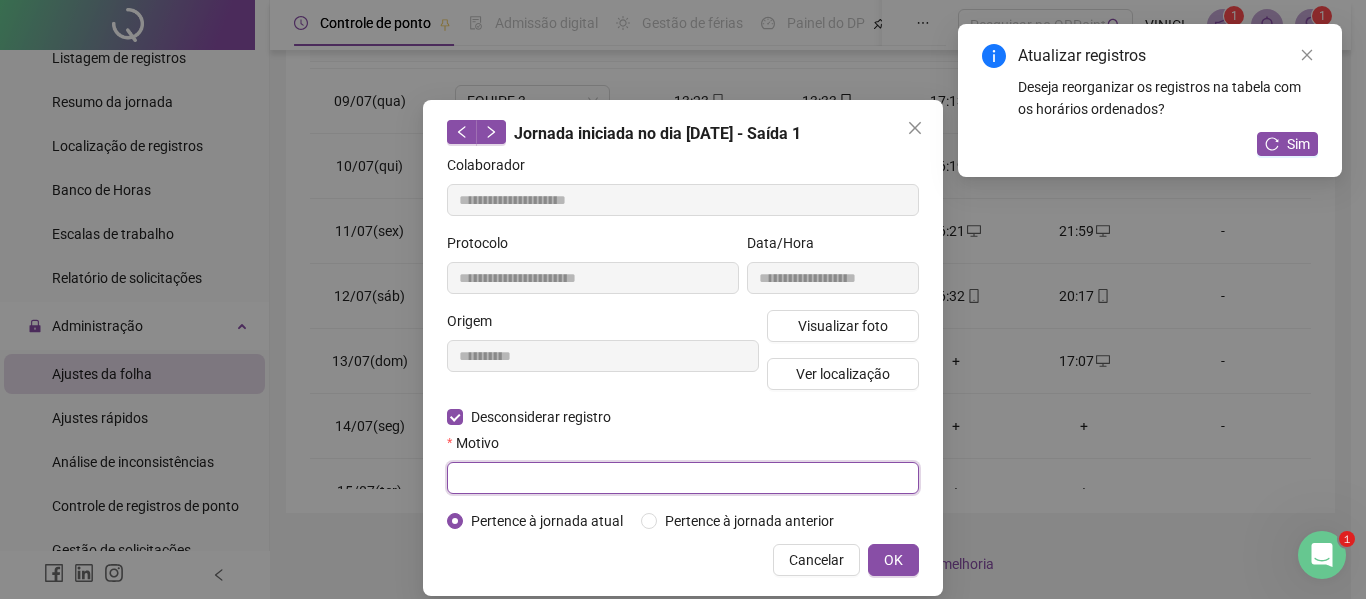 click at bounding box center (683, 478) 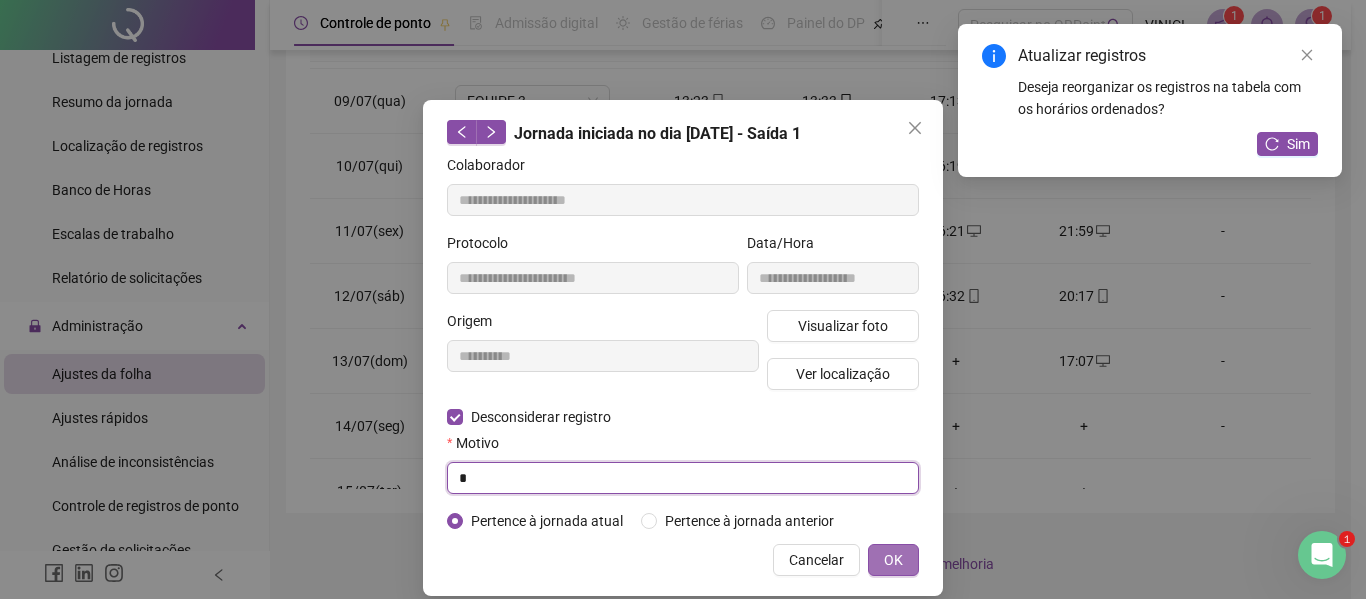 type on "*" 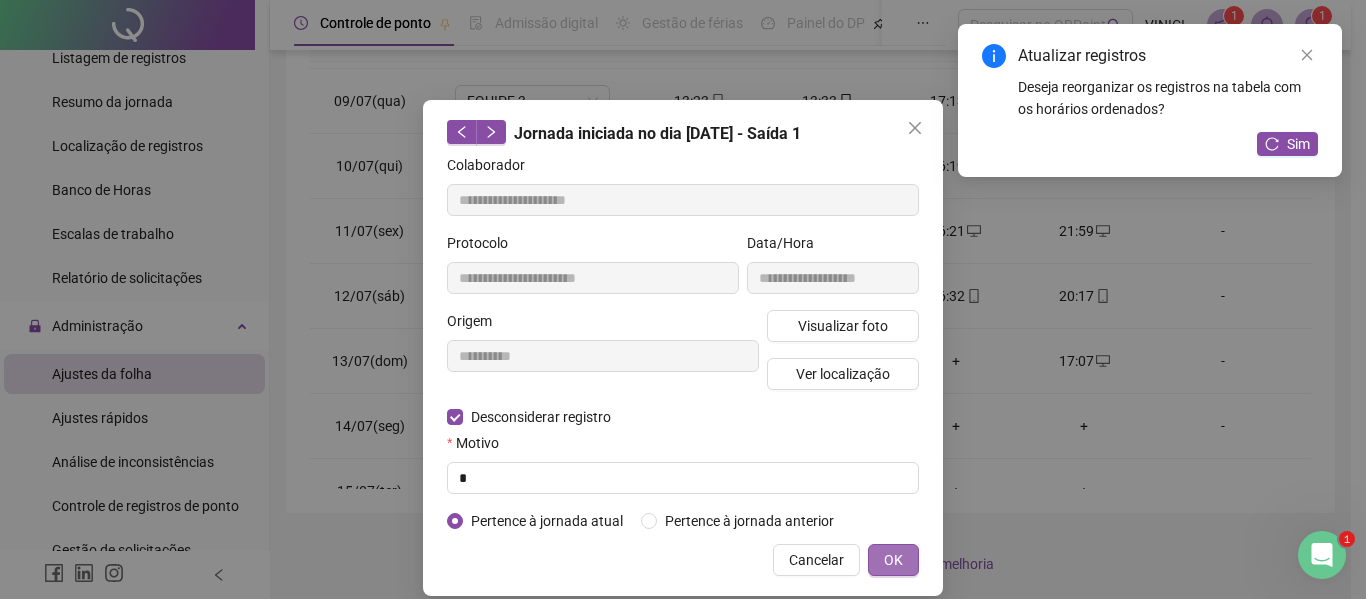 click on "OK" at bounding box center (893, 560) 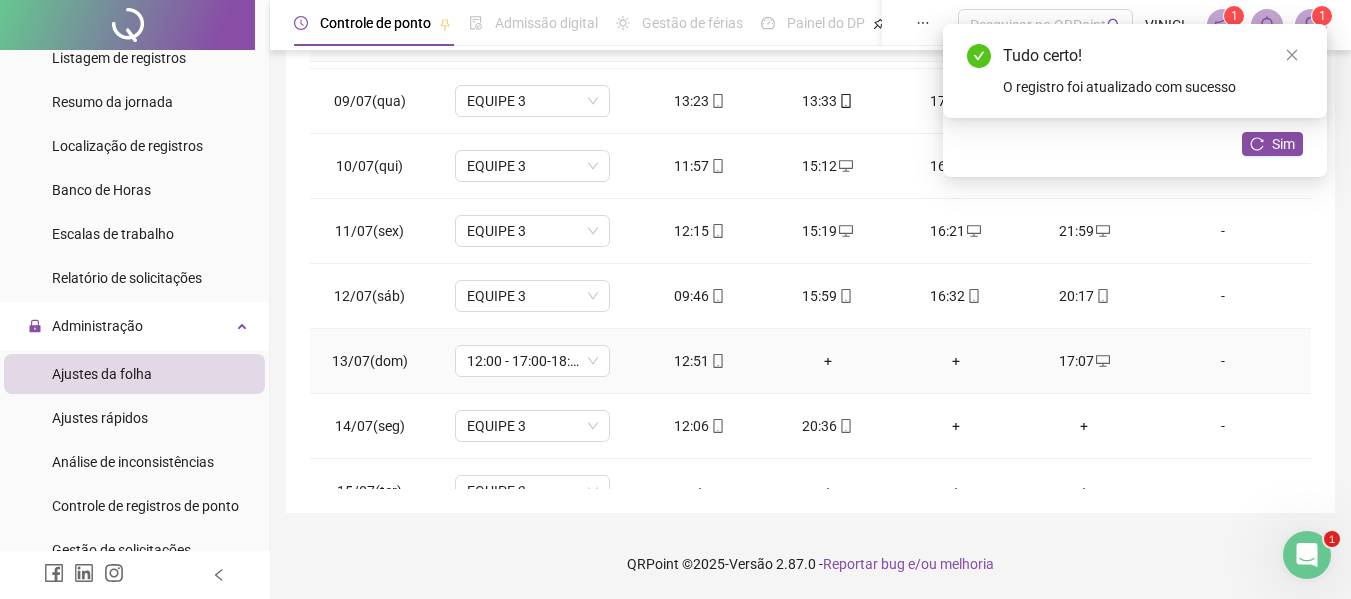 click on "+" at bounding box center [828, 361] 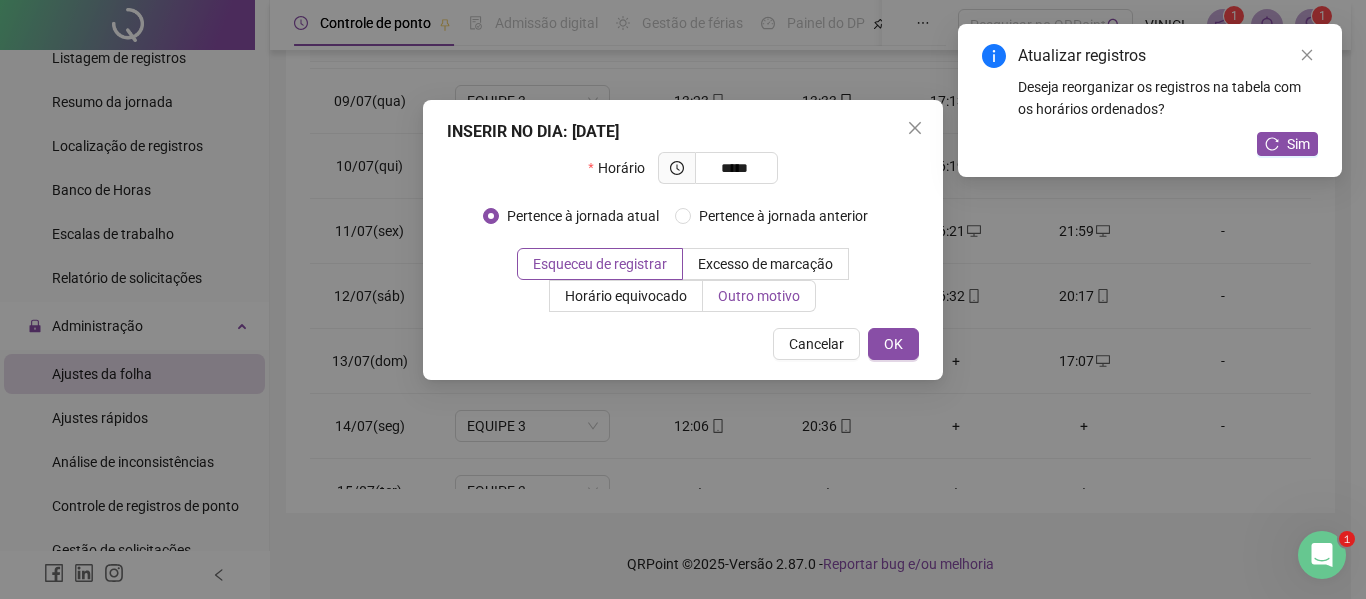 type on "*****" 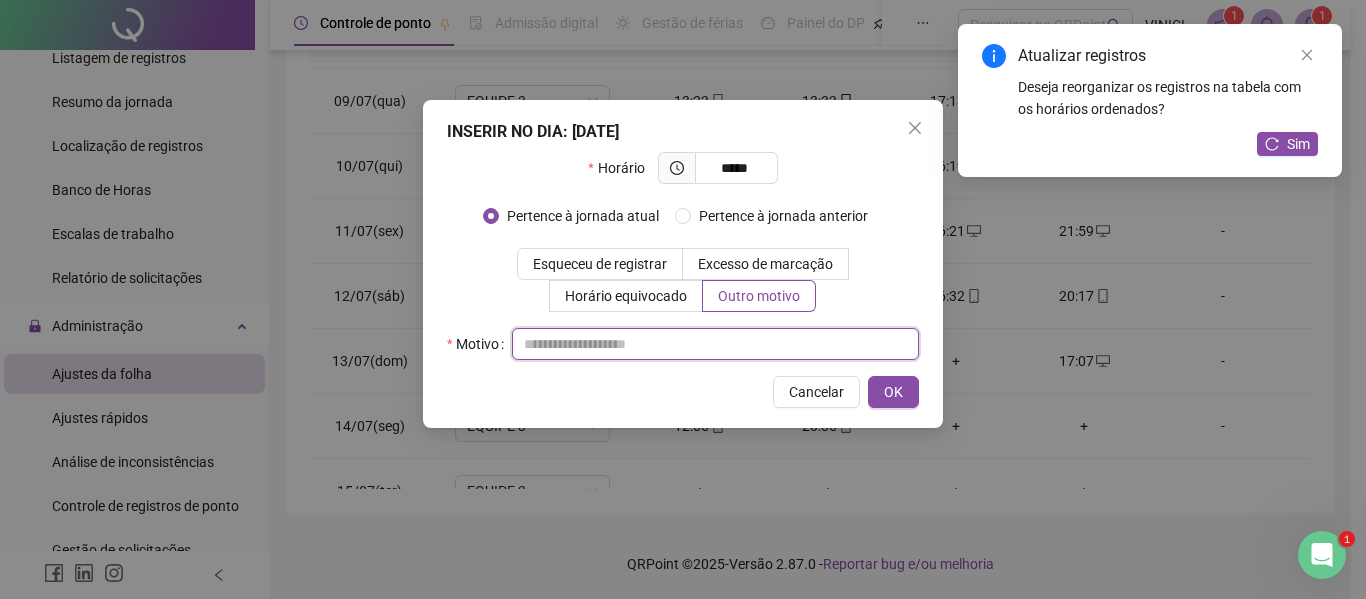 click at bounding box center (715, 344) 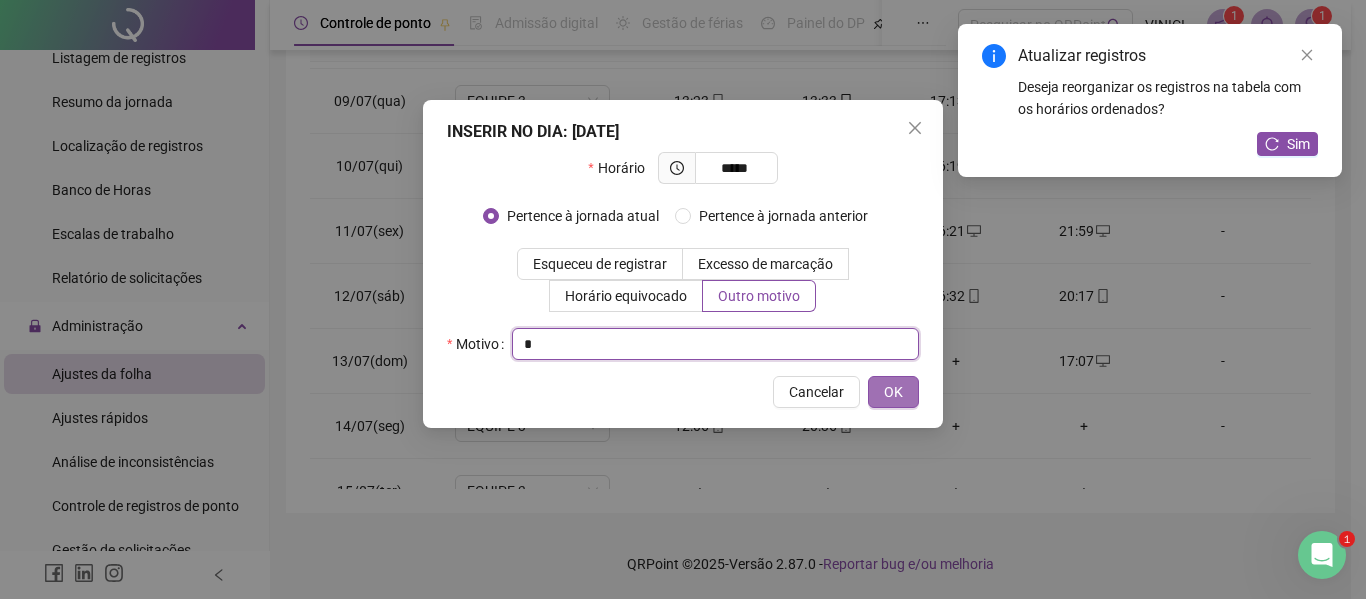 type on "*" 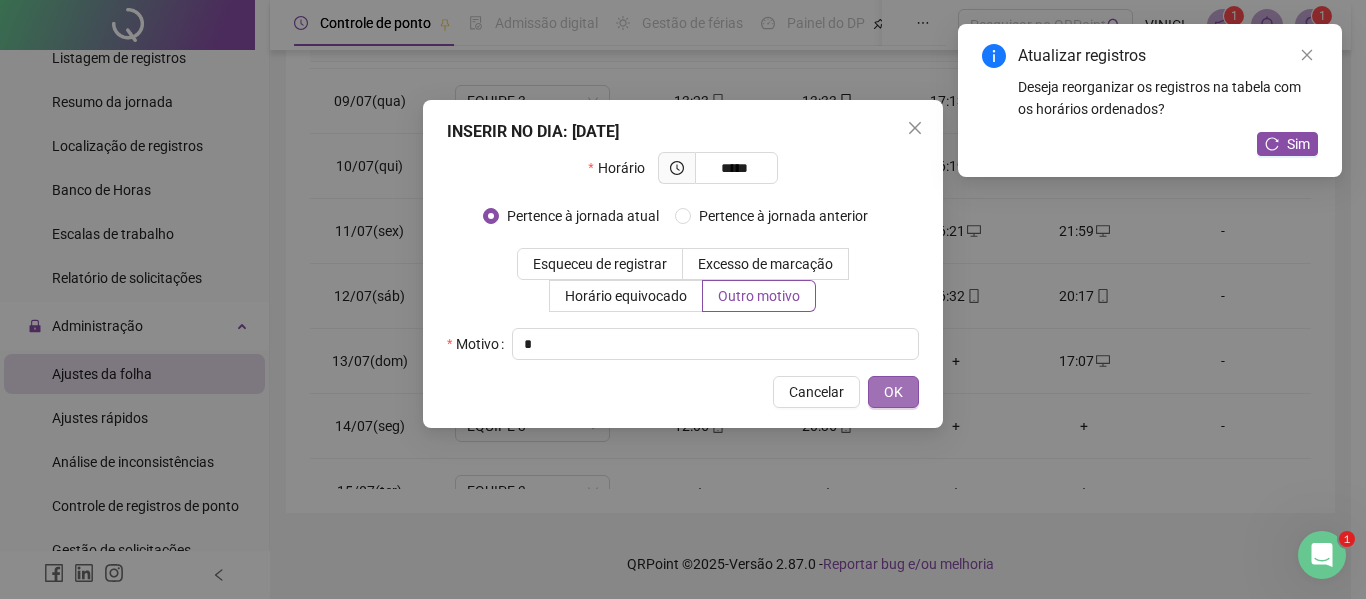click on "OK" at bounding box center (893, 392) 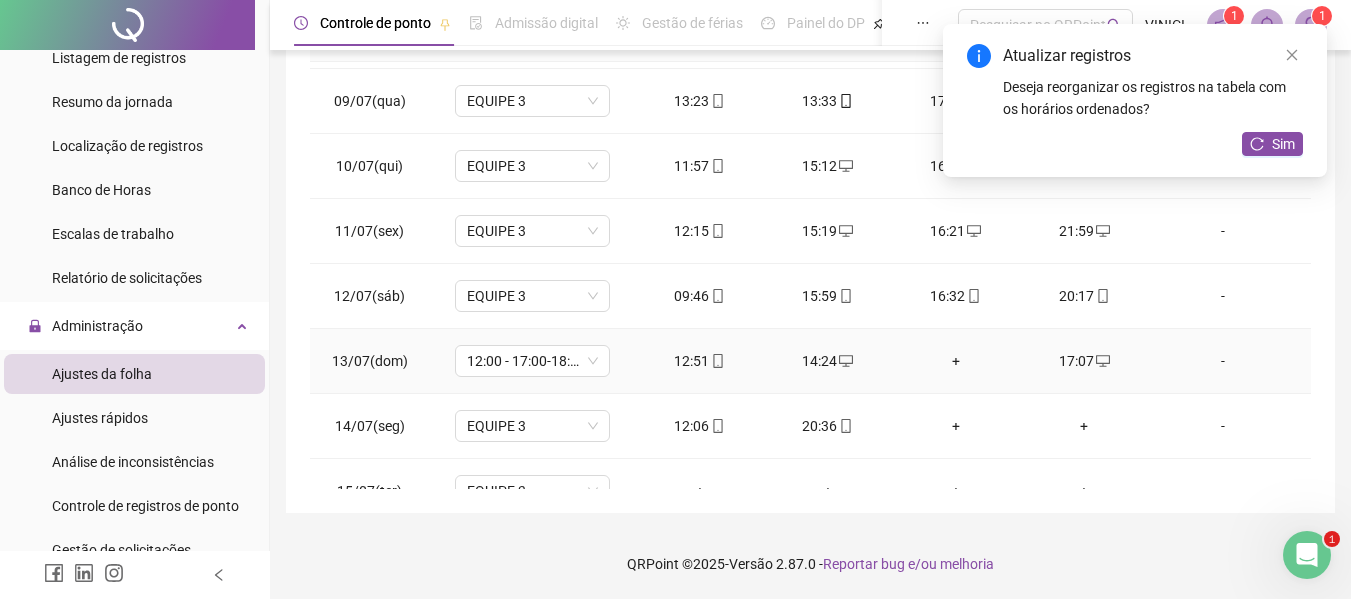 click on "+" at bounding box center [956, 361] 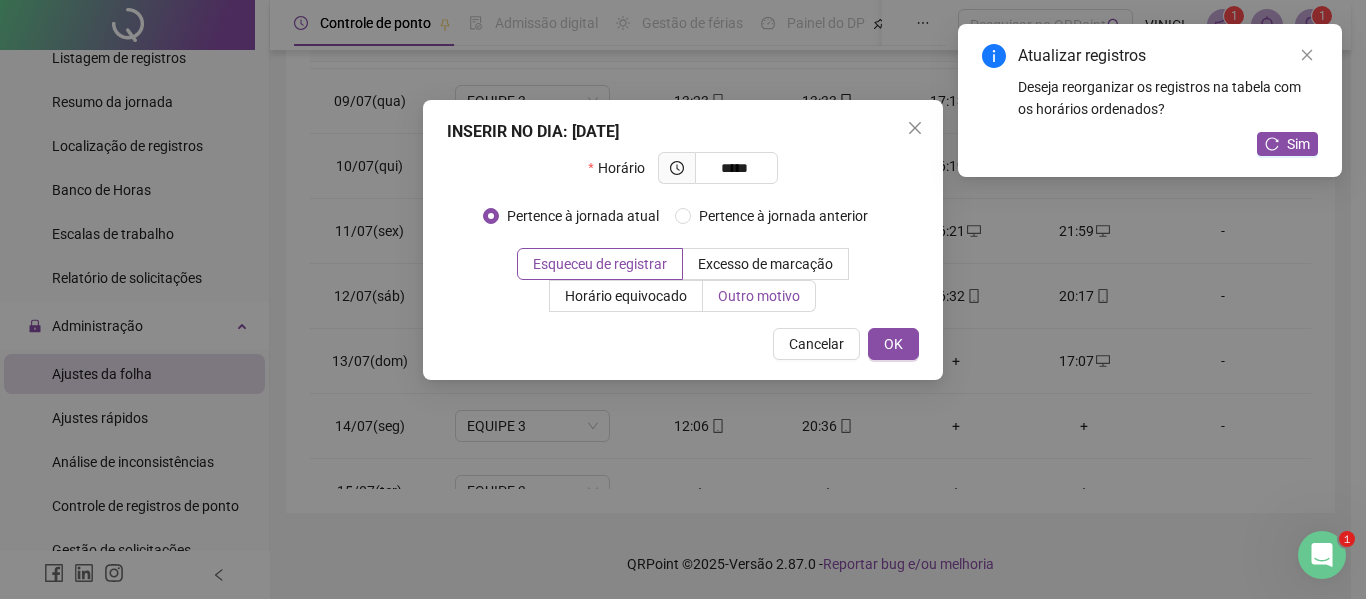 type on "*****" 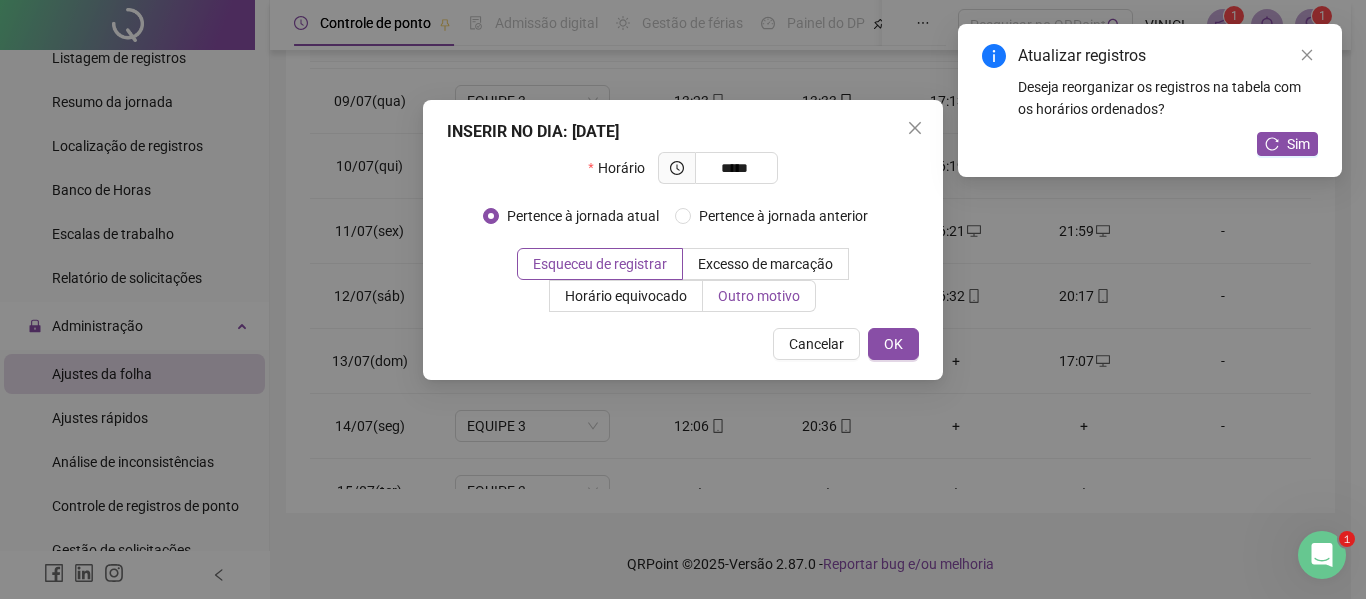 click on "Outro motivo" at bounding box center (759, 296) 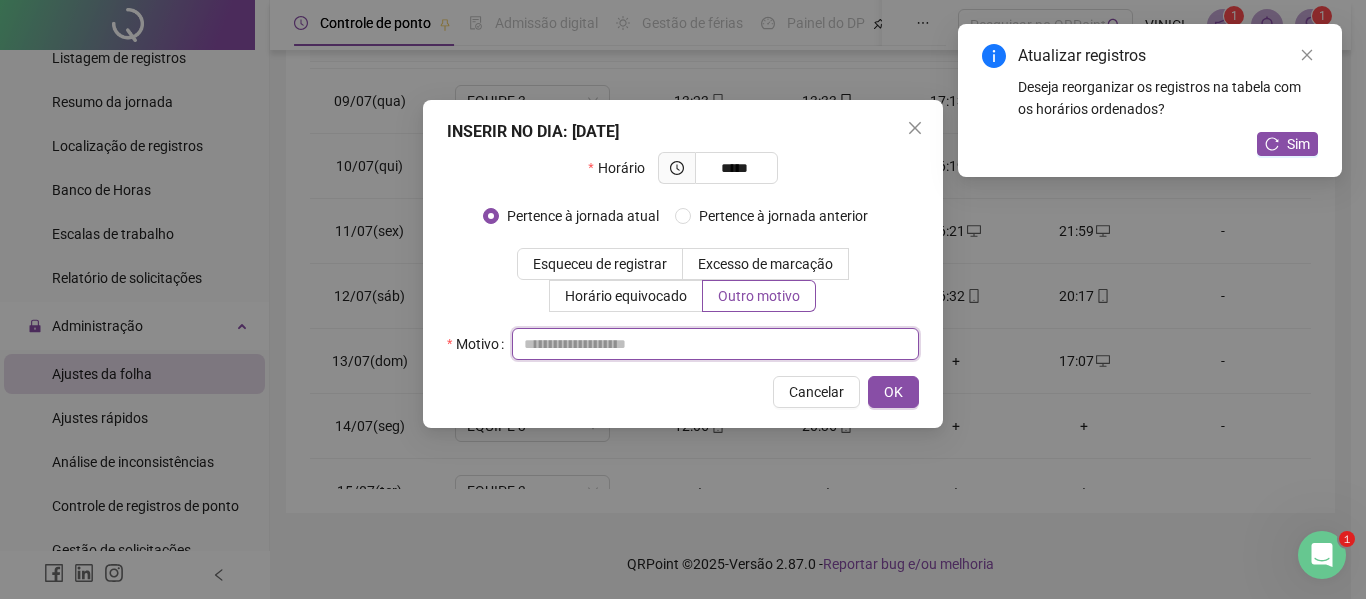 click at bounding box center [715, 344] 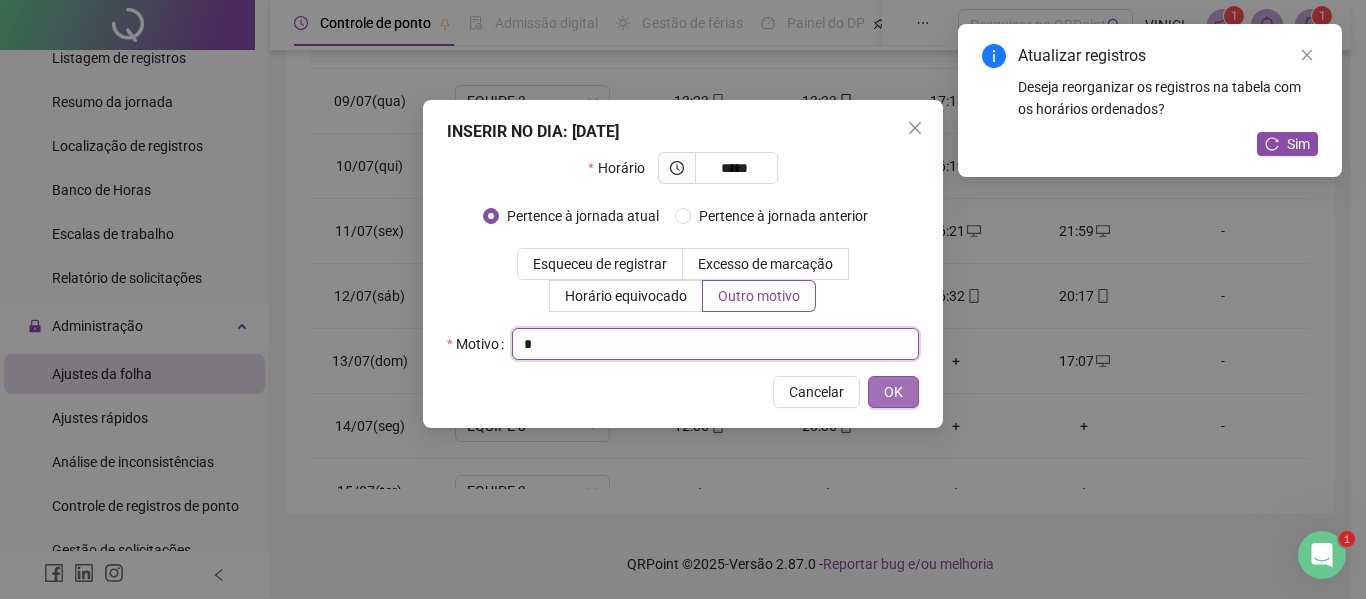 type on "*" 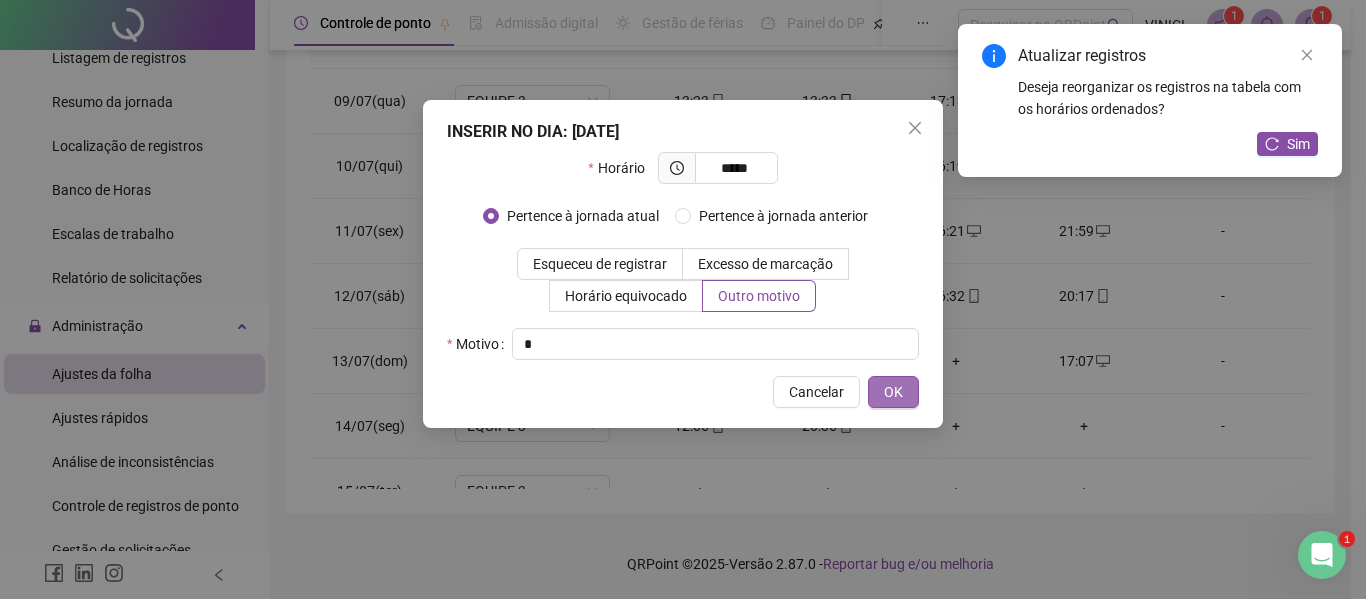 click on "OK" at bounding box center (893, 392) 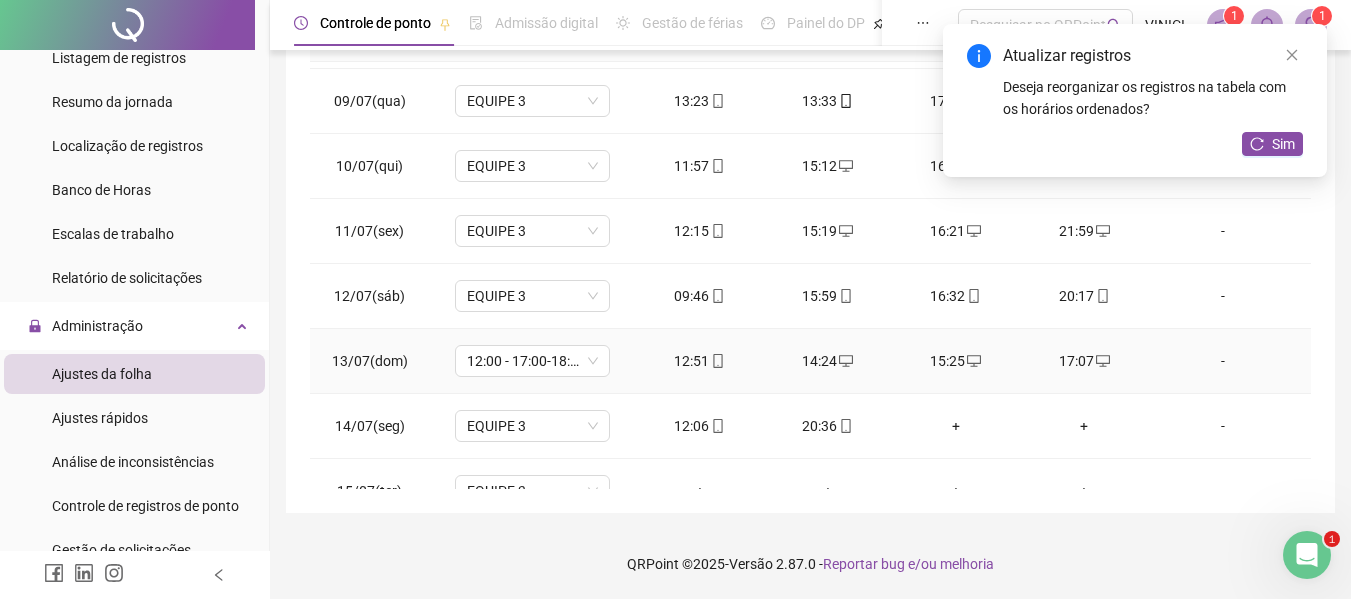 scroll, scrollTop: 613, scrollLeft: 0, axis: vertical 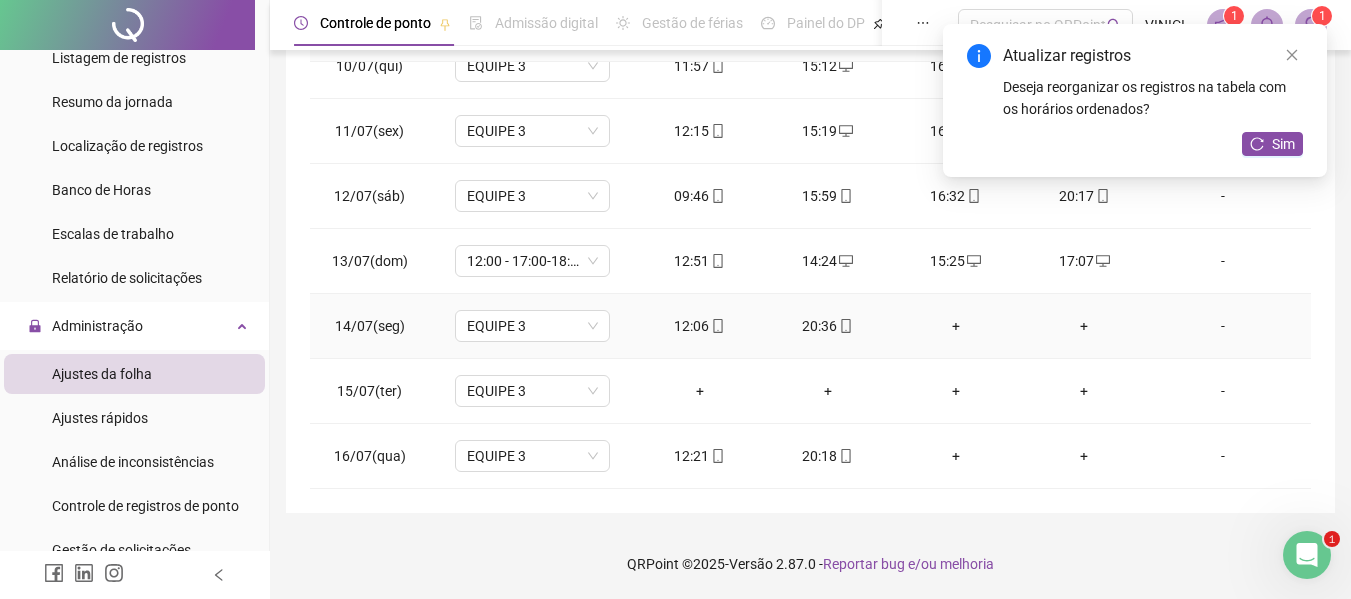 click on "+" at bounding box center [1084, 326] 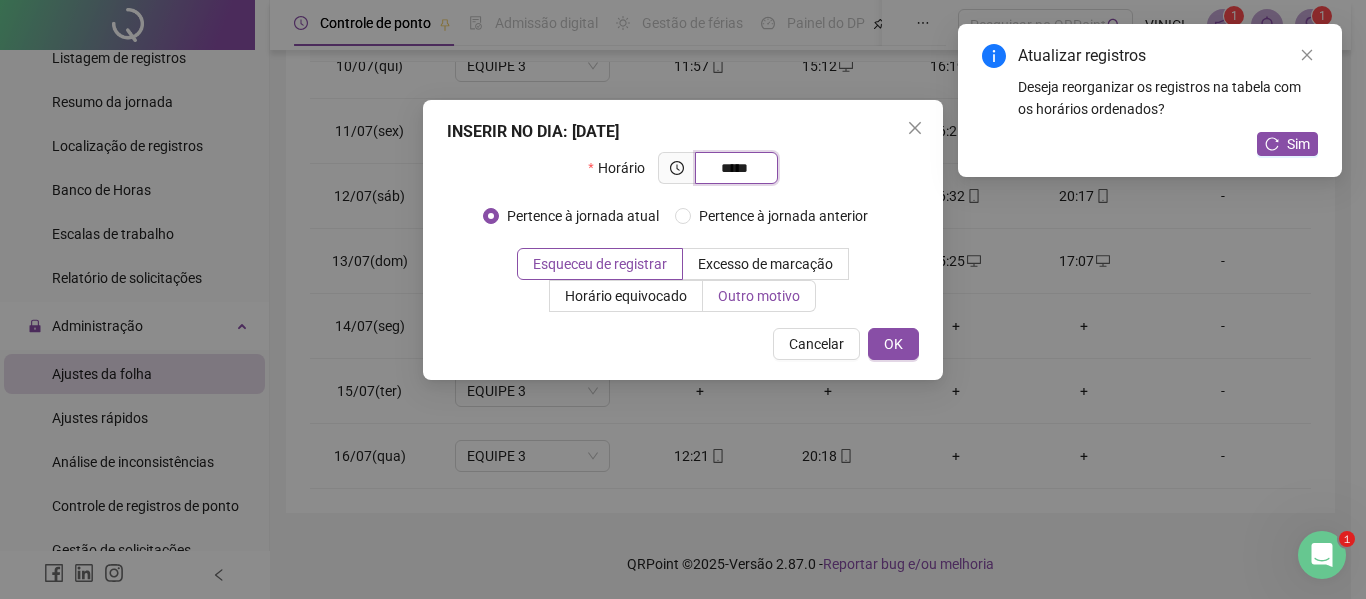 type on "*****" 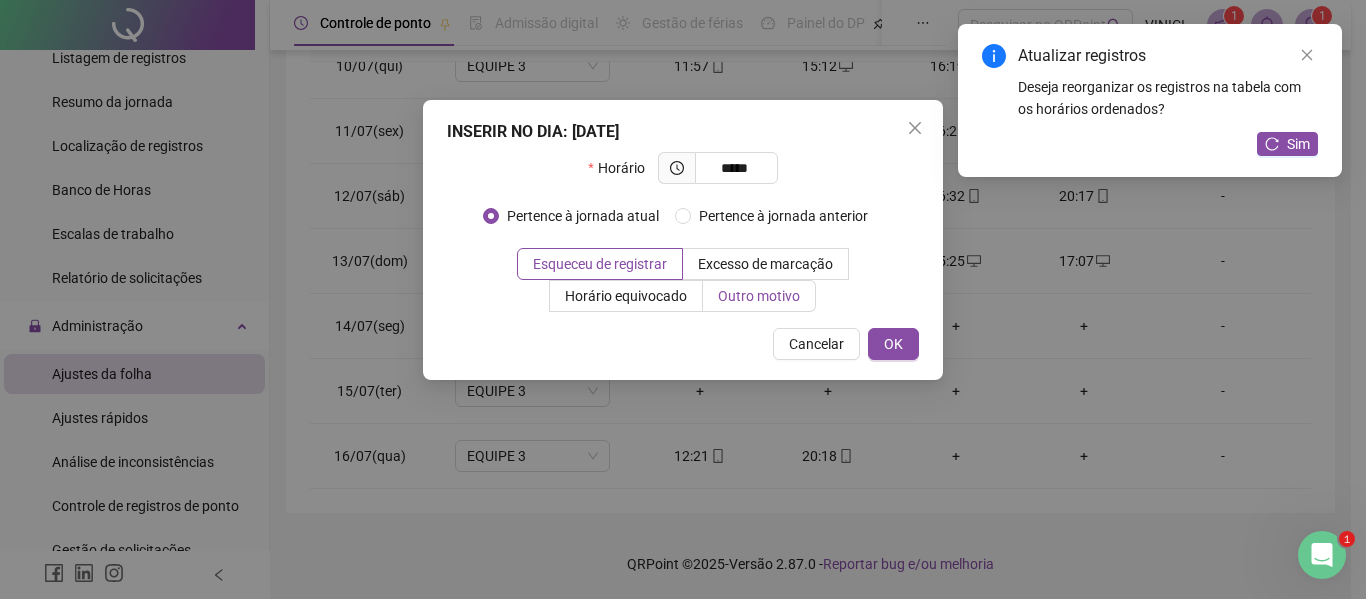 click on "Outro motivo" at bounding box center [759, 296] 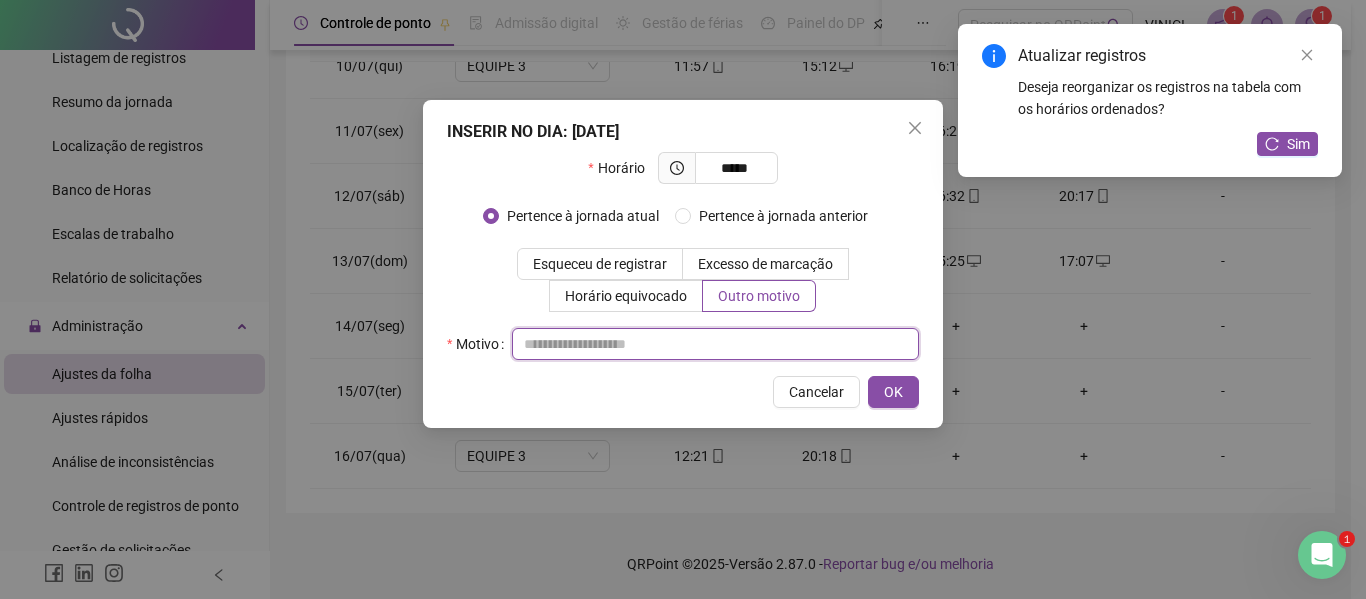 click at bounding box center [715, 344] 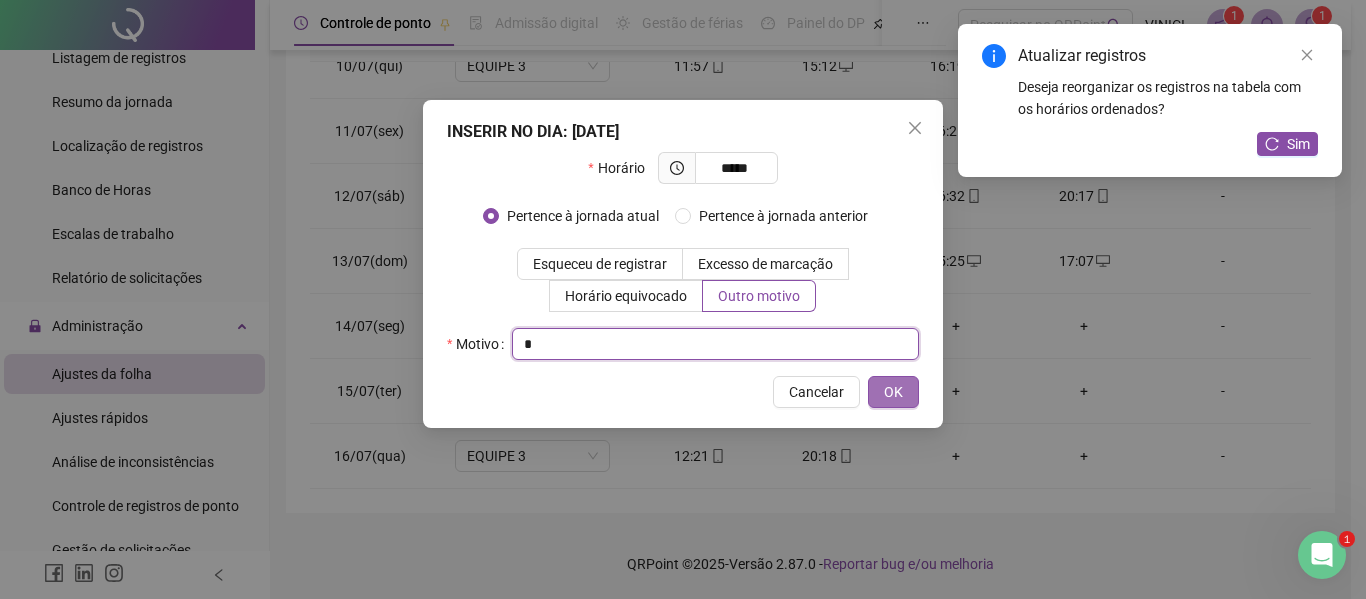 type on "*" 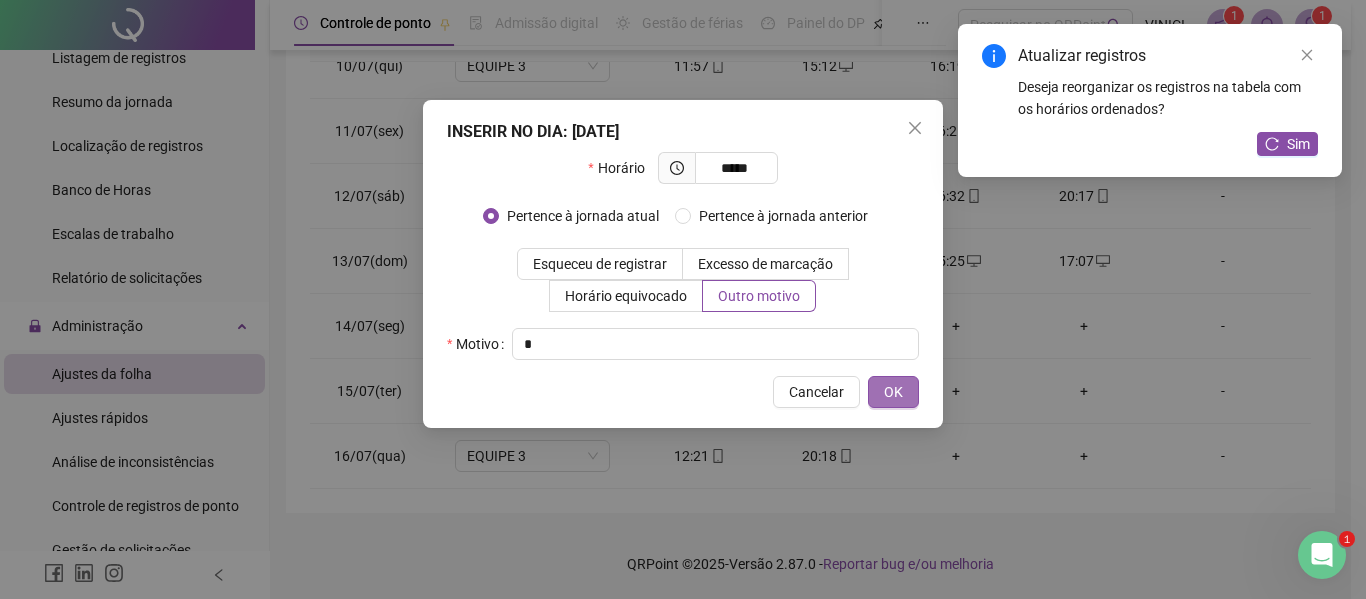 click on "OK" at bounding box center (893, 392) 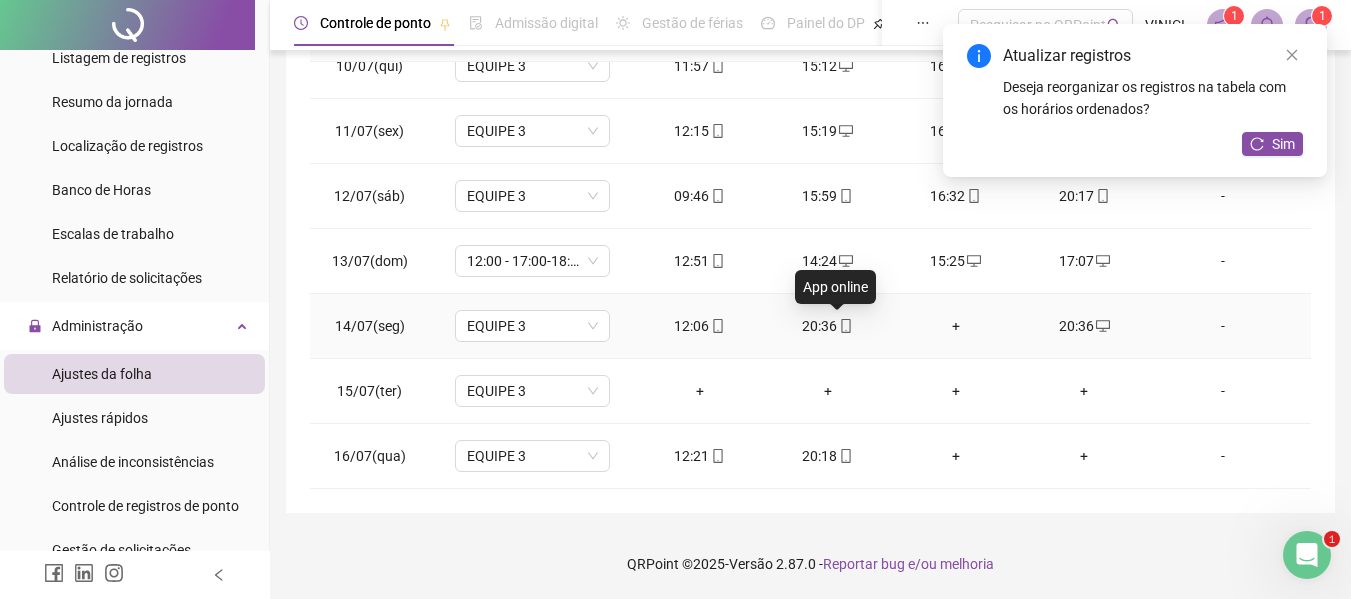 click 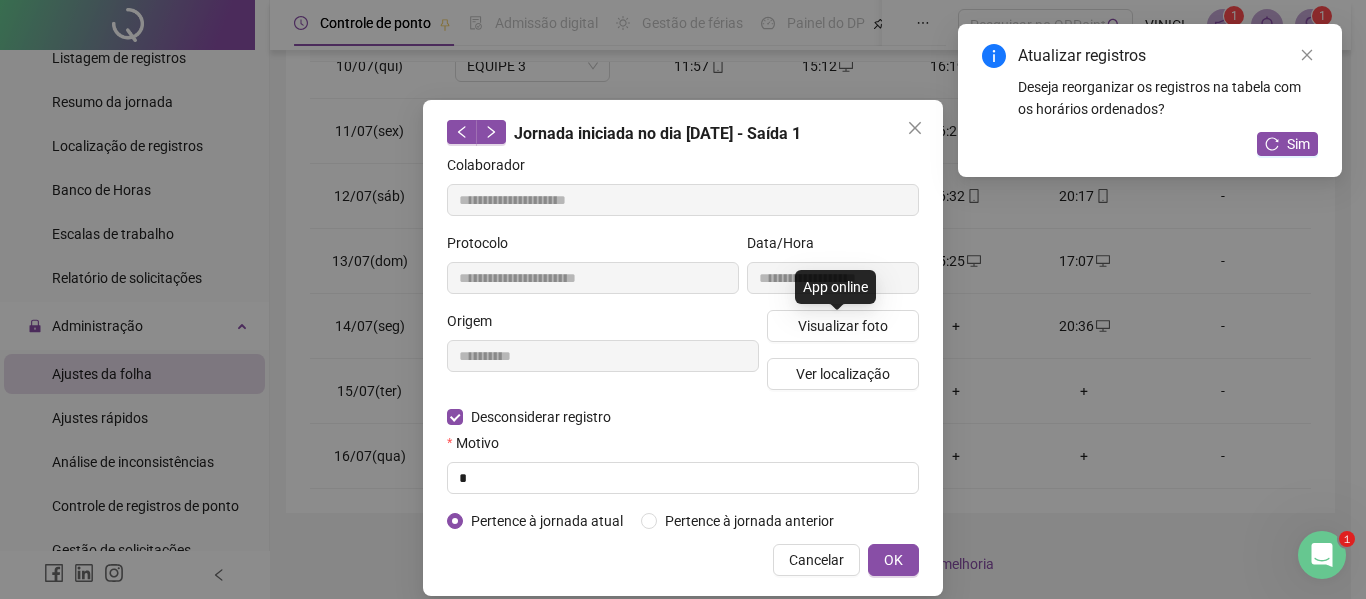type on "**********" 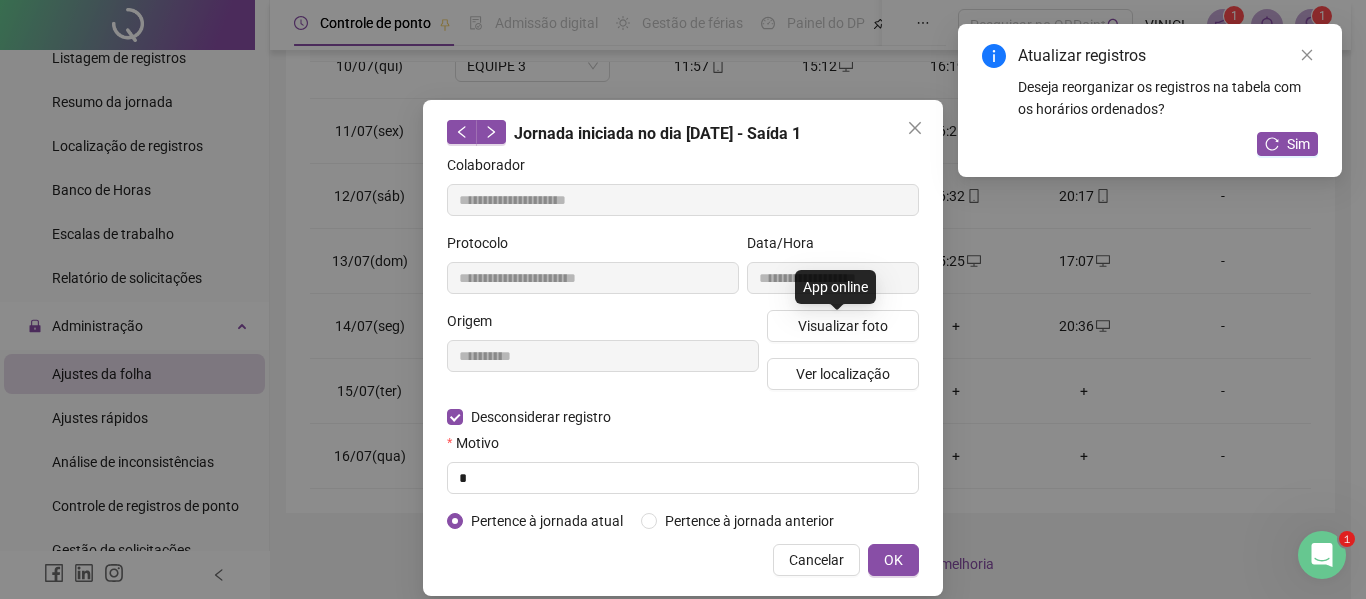 type on "**********" 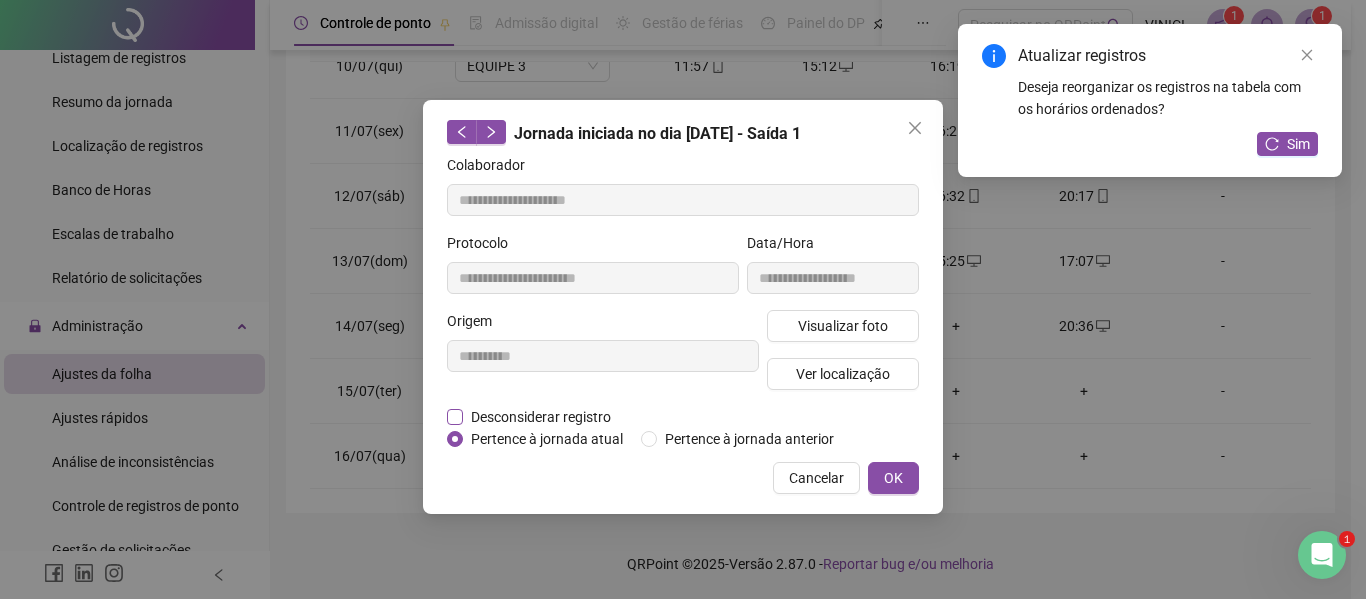 click on "Desconsiderar registro" at bounding box center (541, 417) 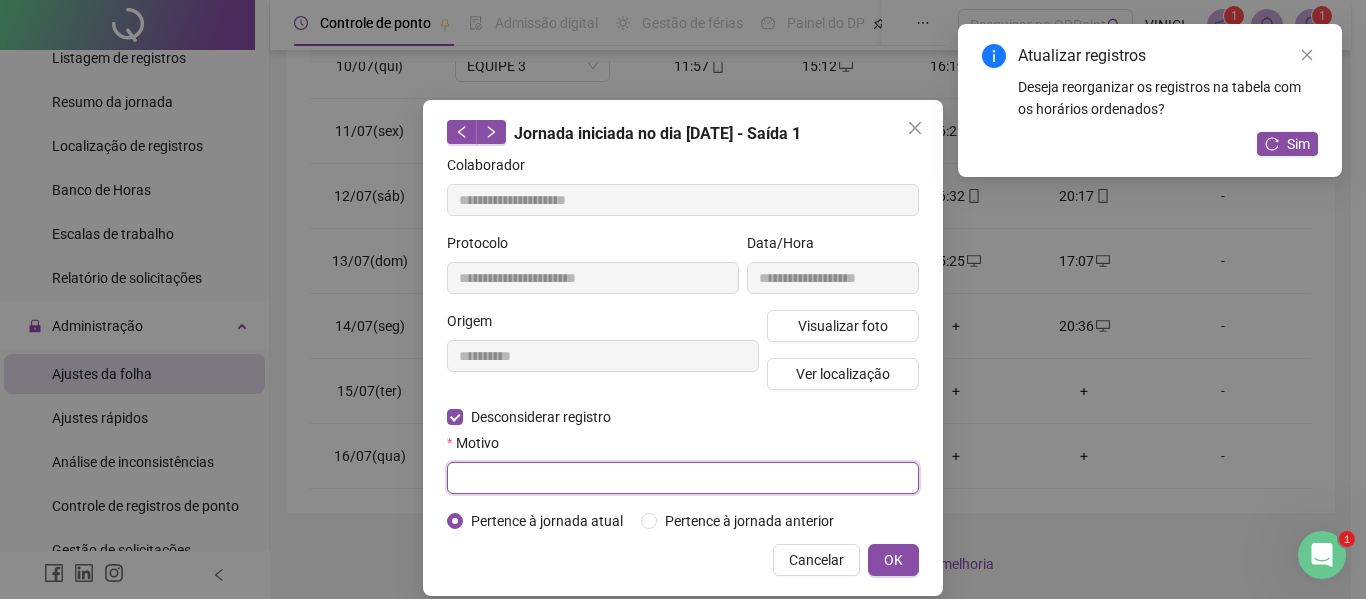 click at bounding box center [683, 478] 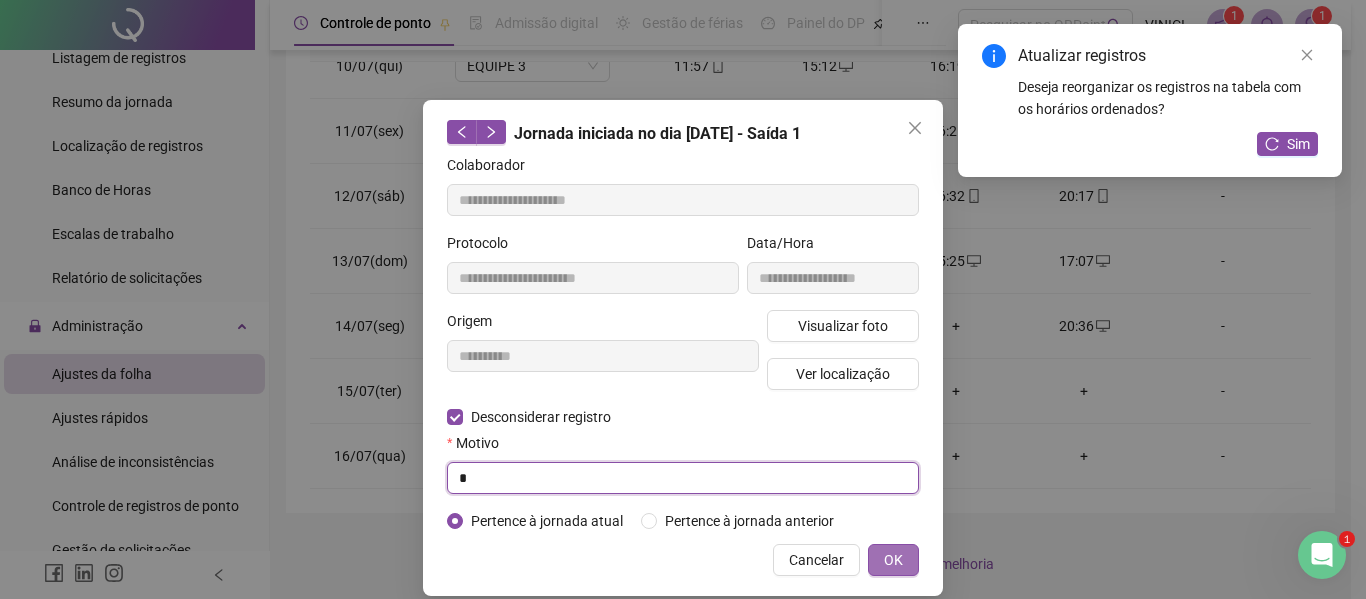 type on "*" 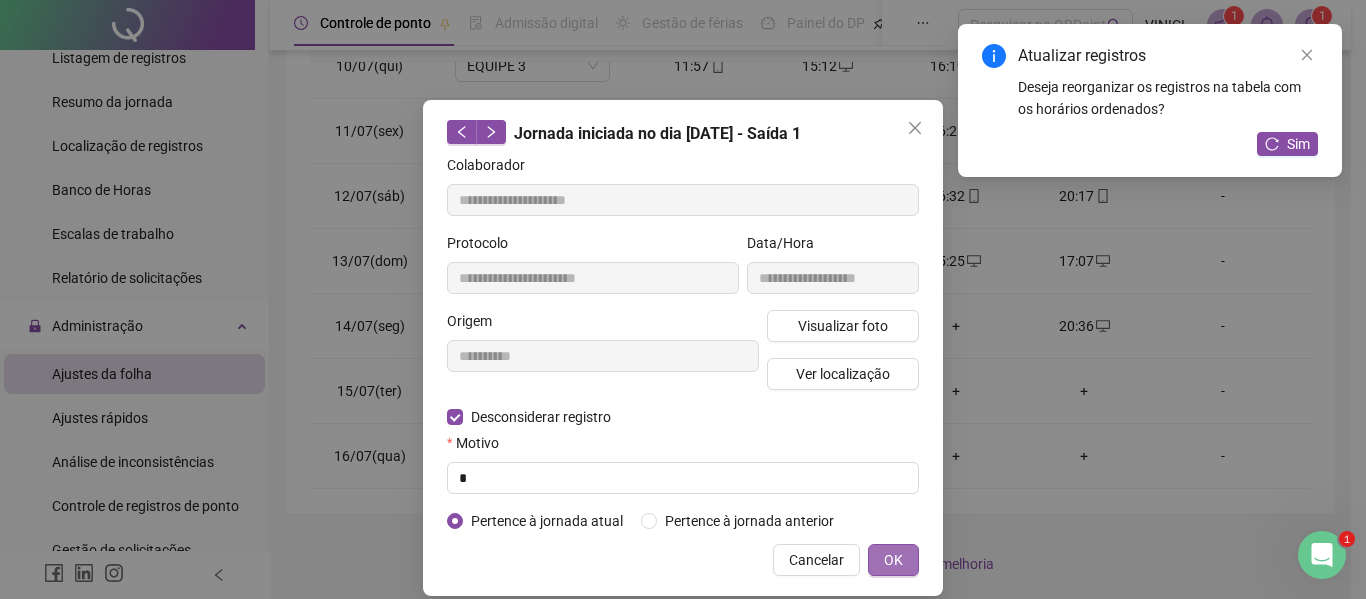 click on "OK" at bounding box center (893, 560) 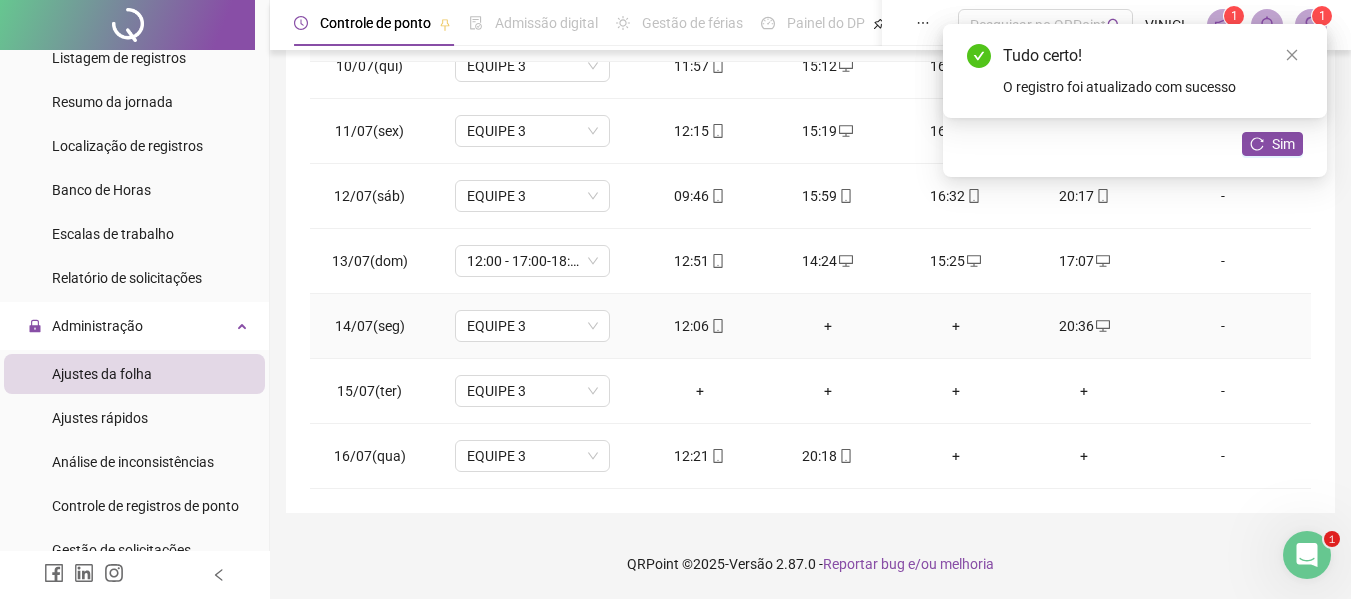 click on "+" at bounding box center [828, 326] 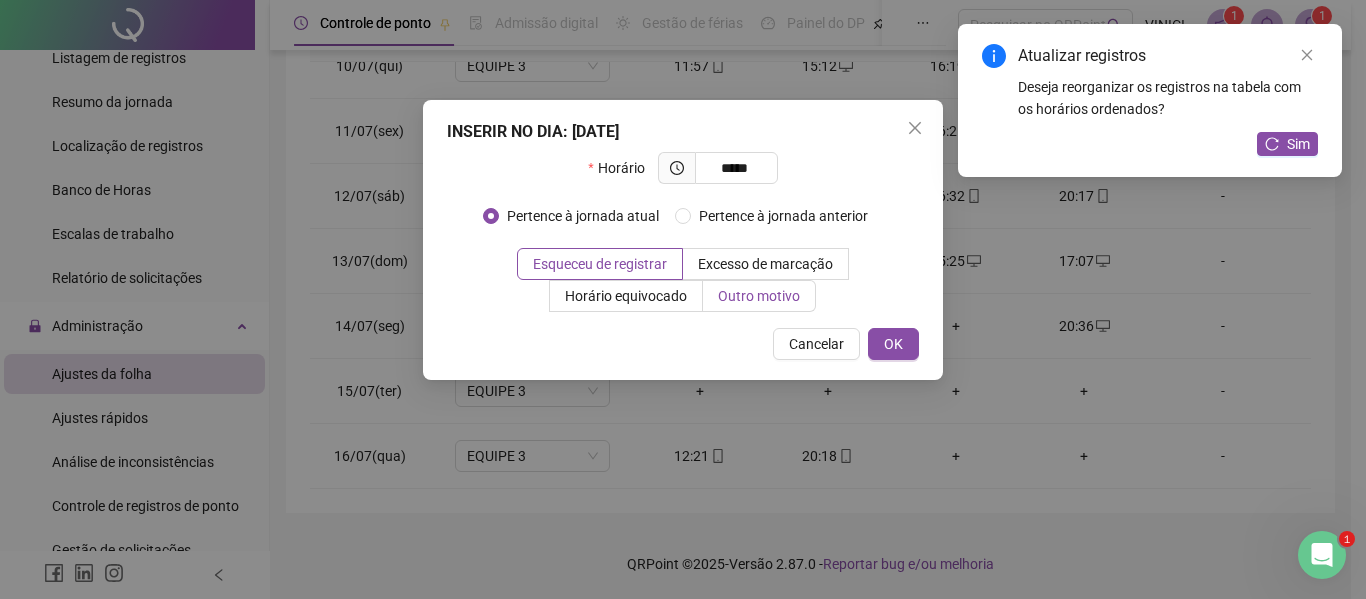 type on "*****" 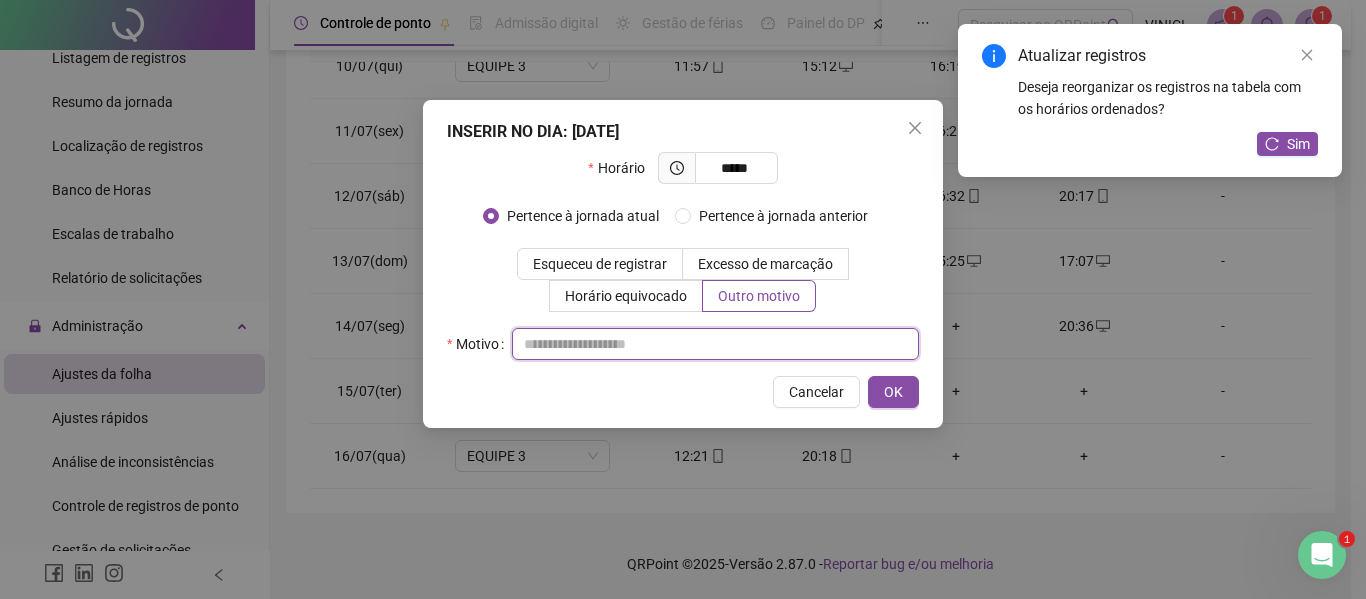 click at bounding box center (715, 344) 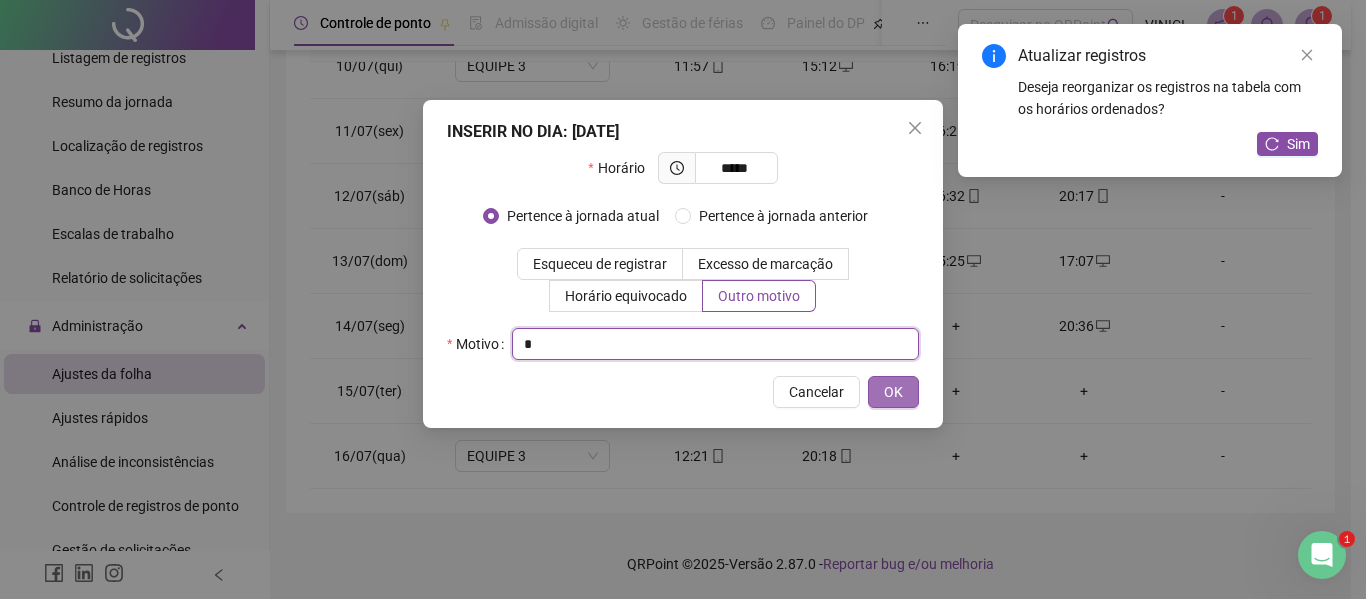 type on "*" 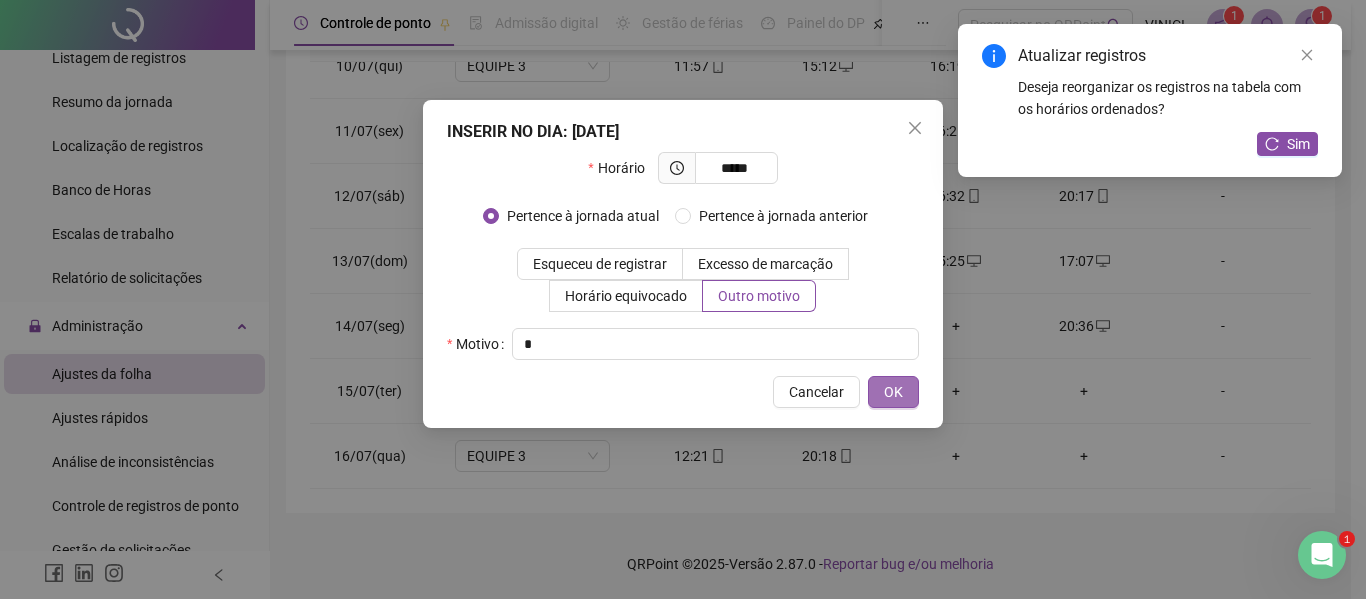 click on "OK" at bounding box center [893, 392] 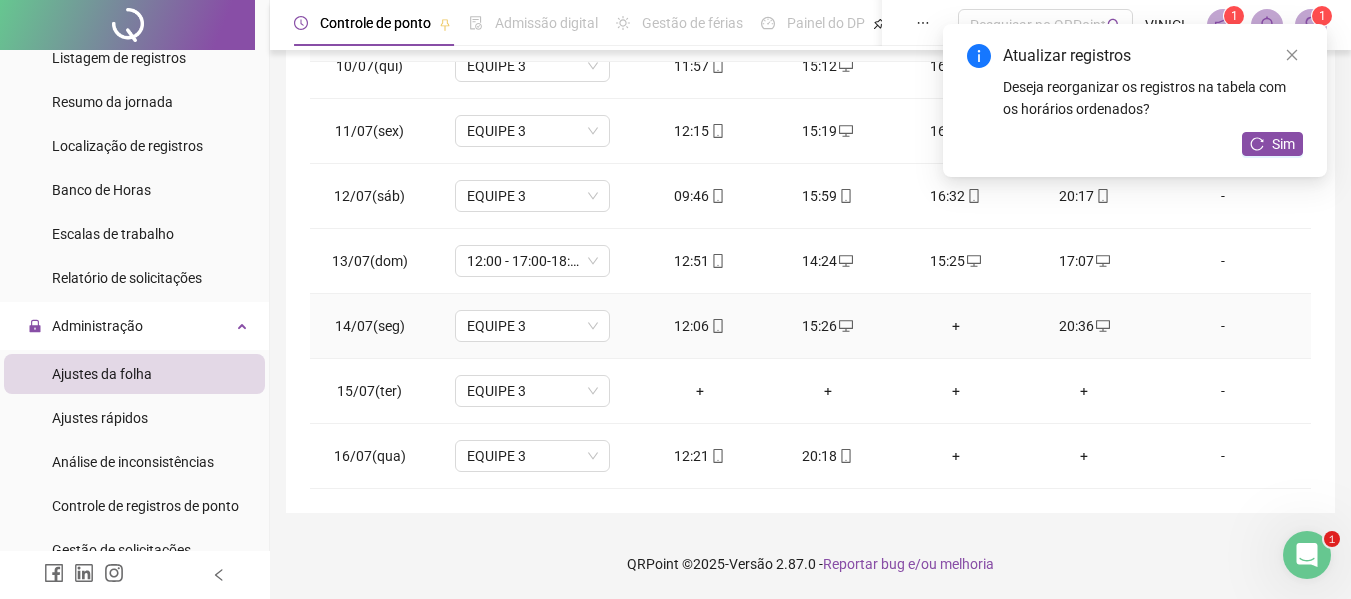 click on "+" at bounding box center [956, 326] 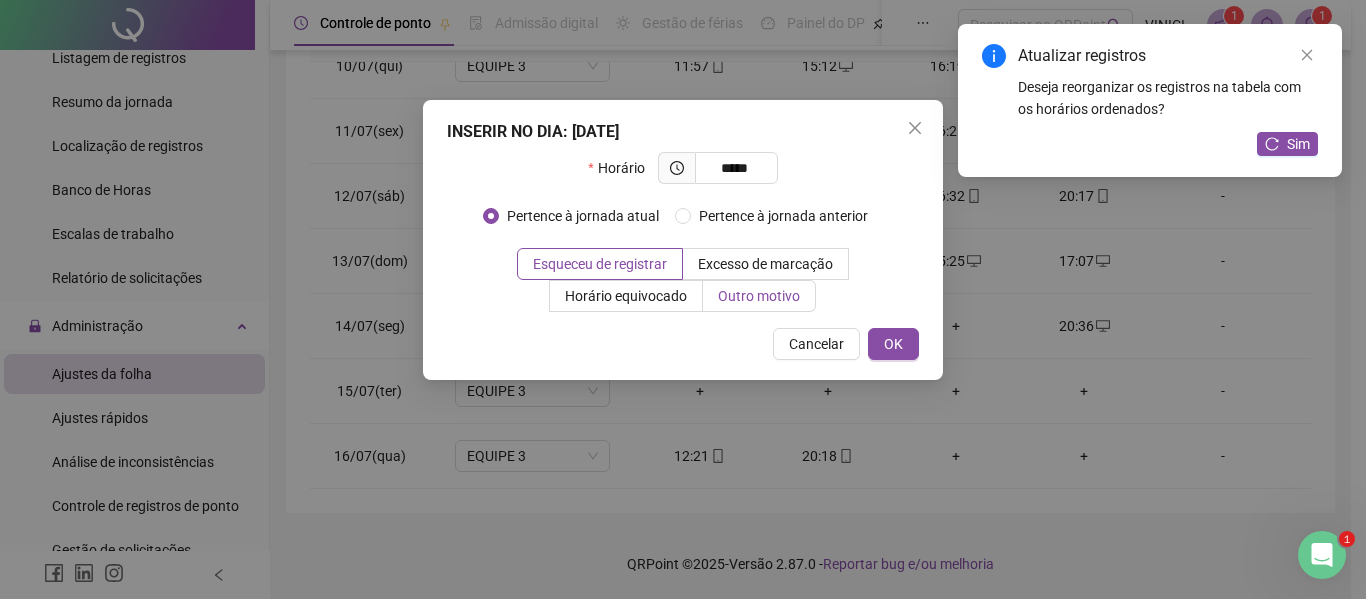 type on "*****" 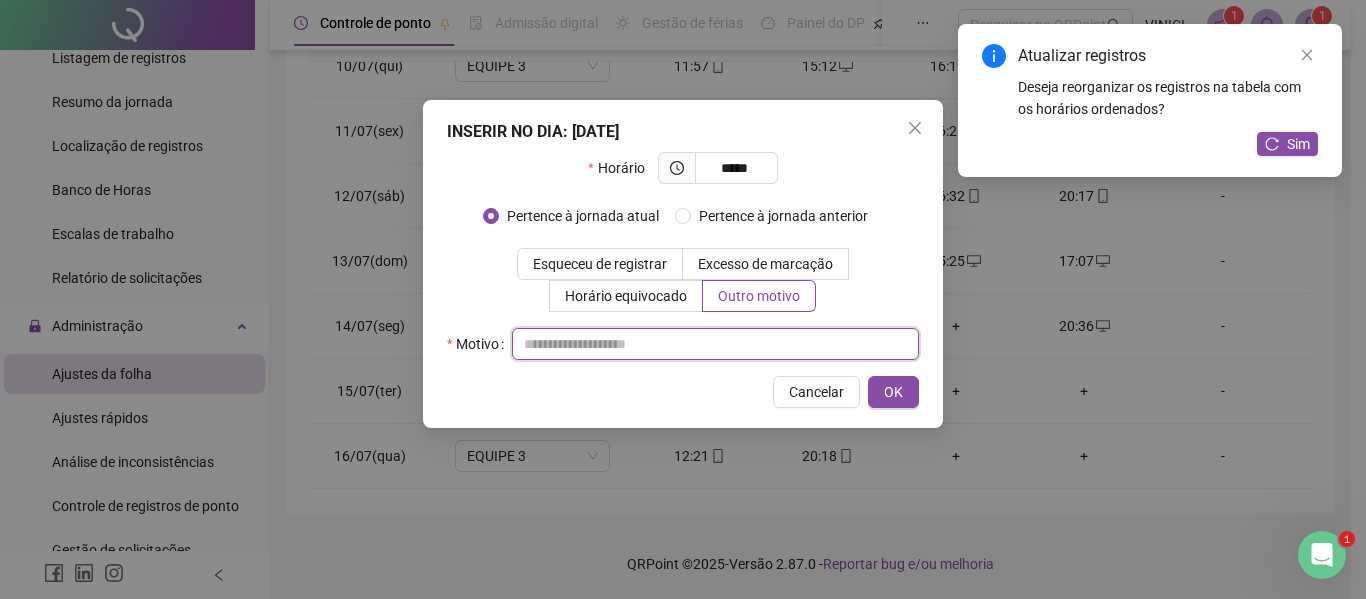 click at bounding box center (715, 344) 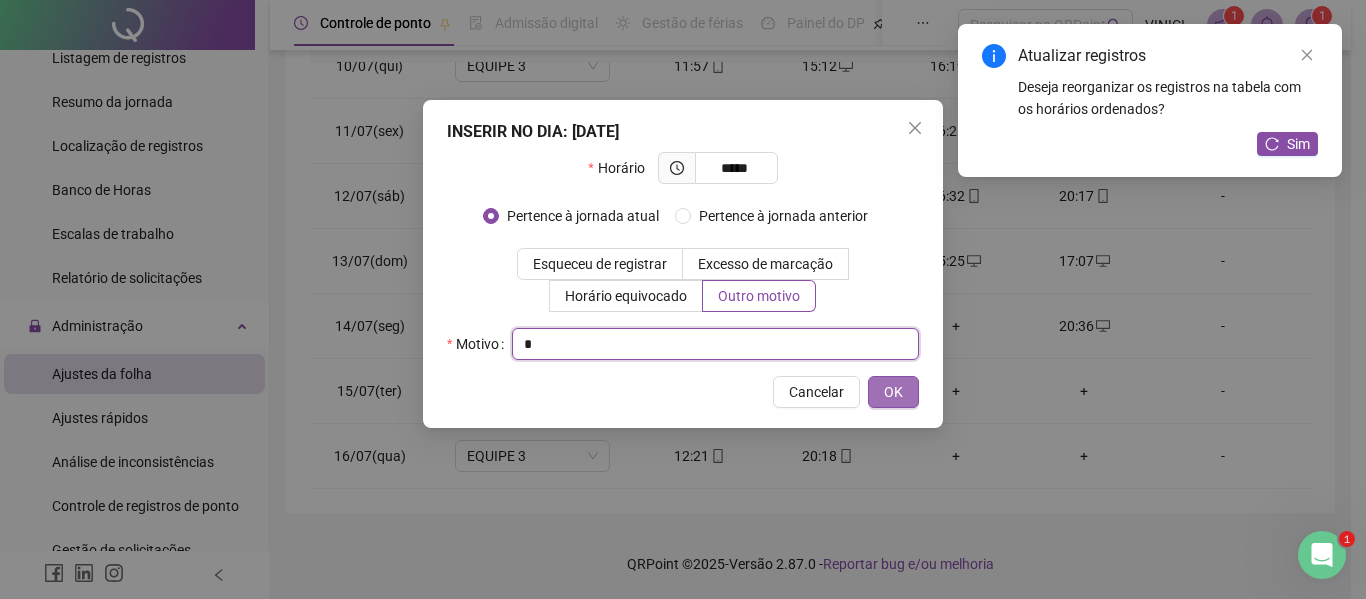 type on "*" 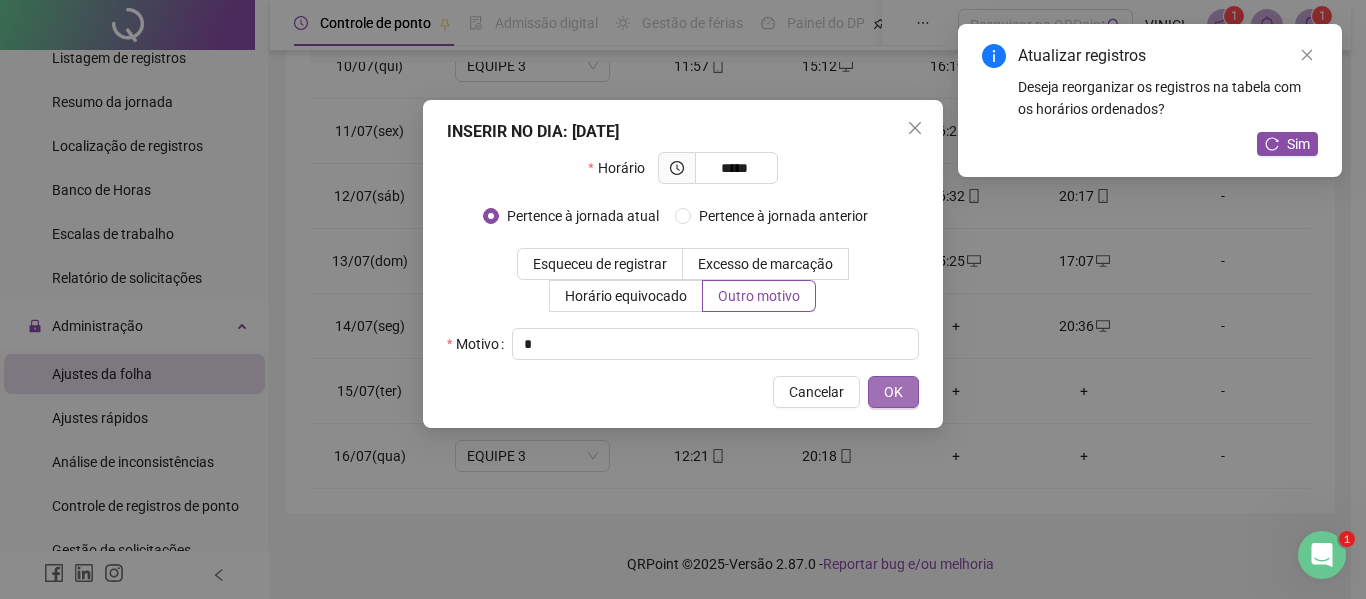 click on "OK" at bounding box center [893, 392] 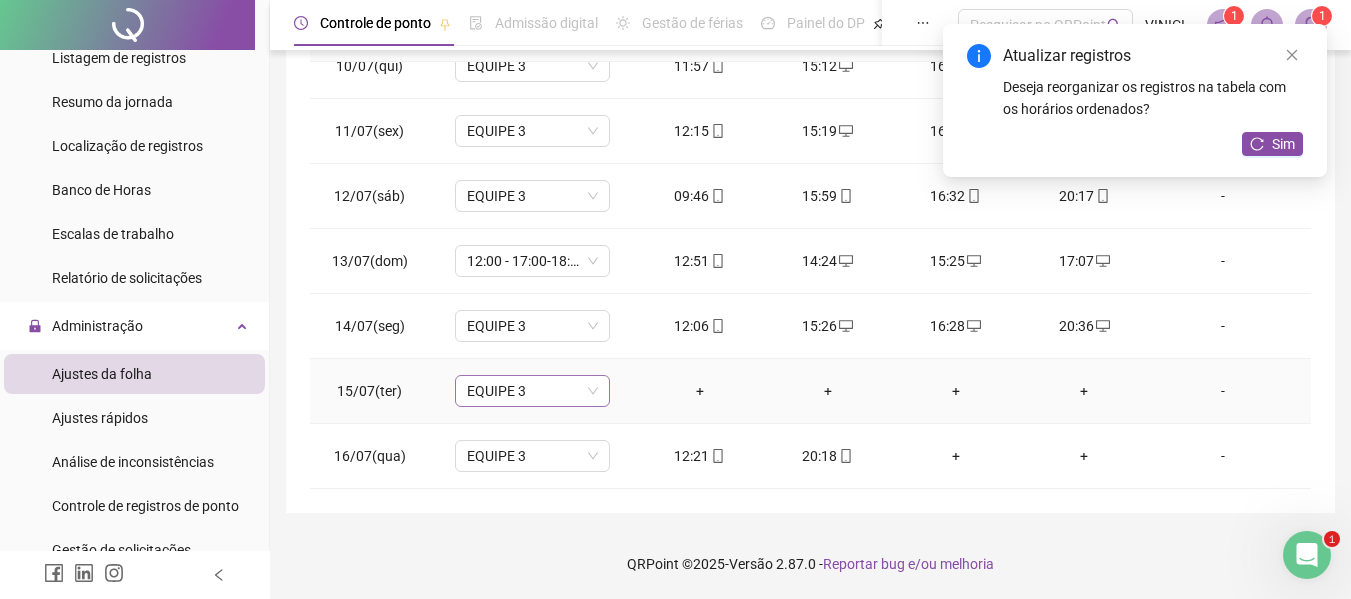 click on "EQUIPE 3" at bounding box center [532, 391] 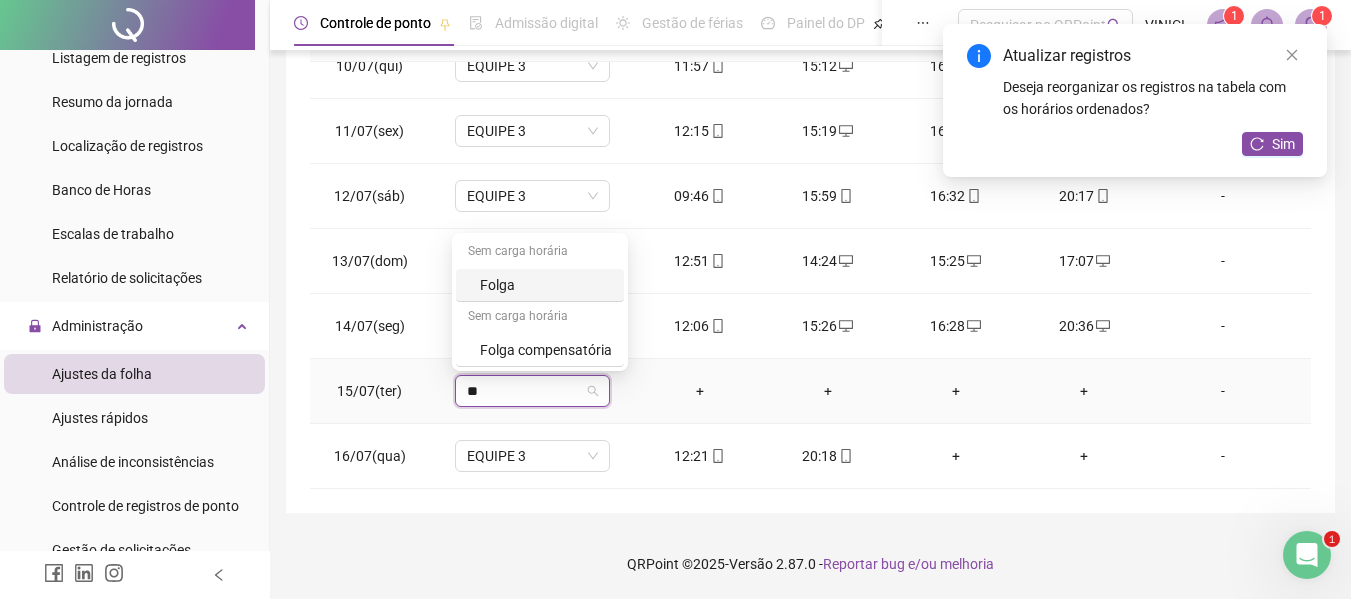 type on "***" 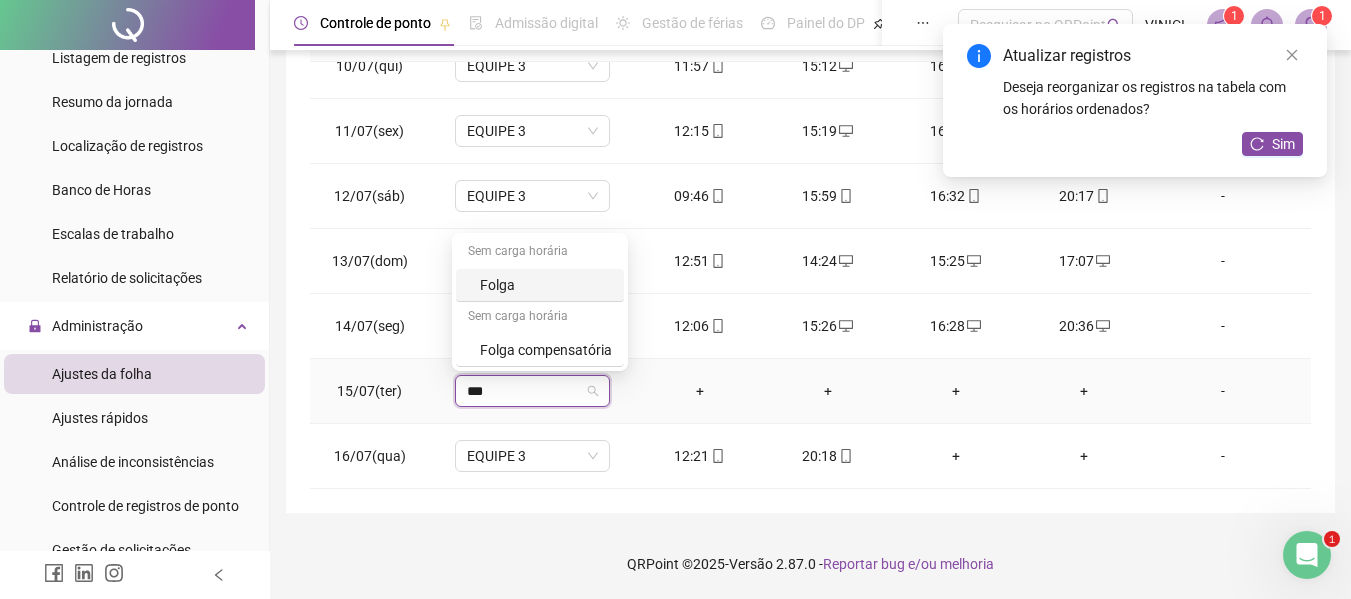 click on "Folga" at bounding box center [546, 285] 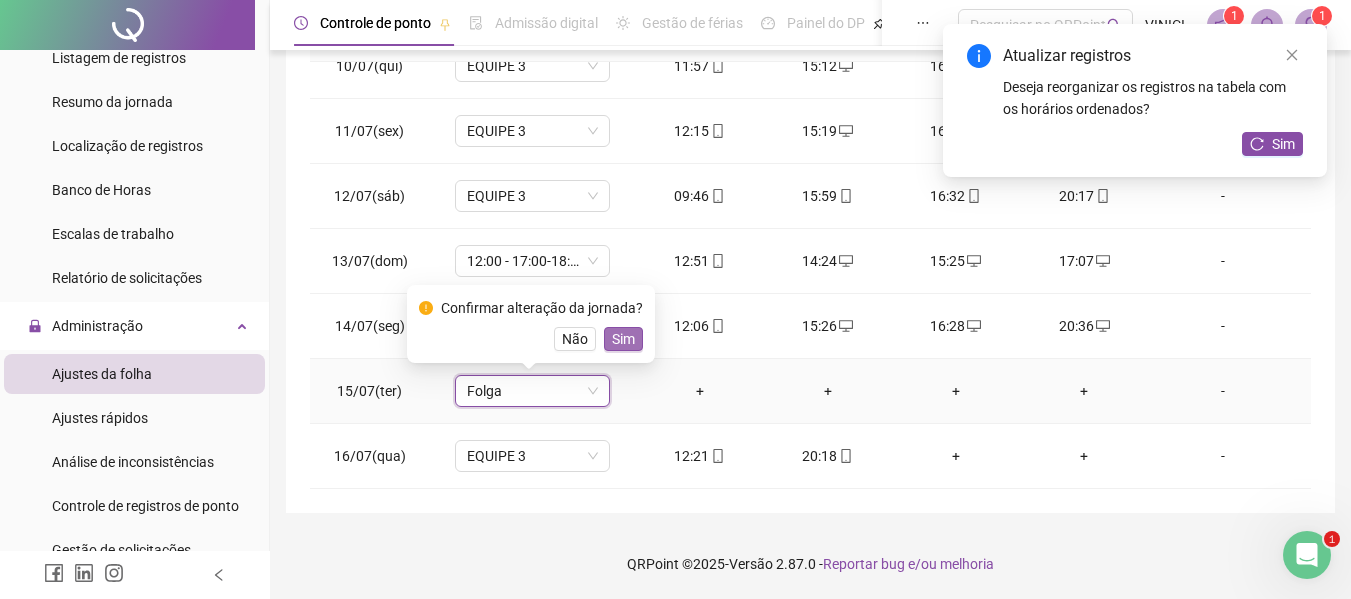 click on "Sim" at bounding box center [623, 339] 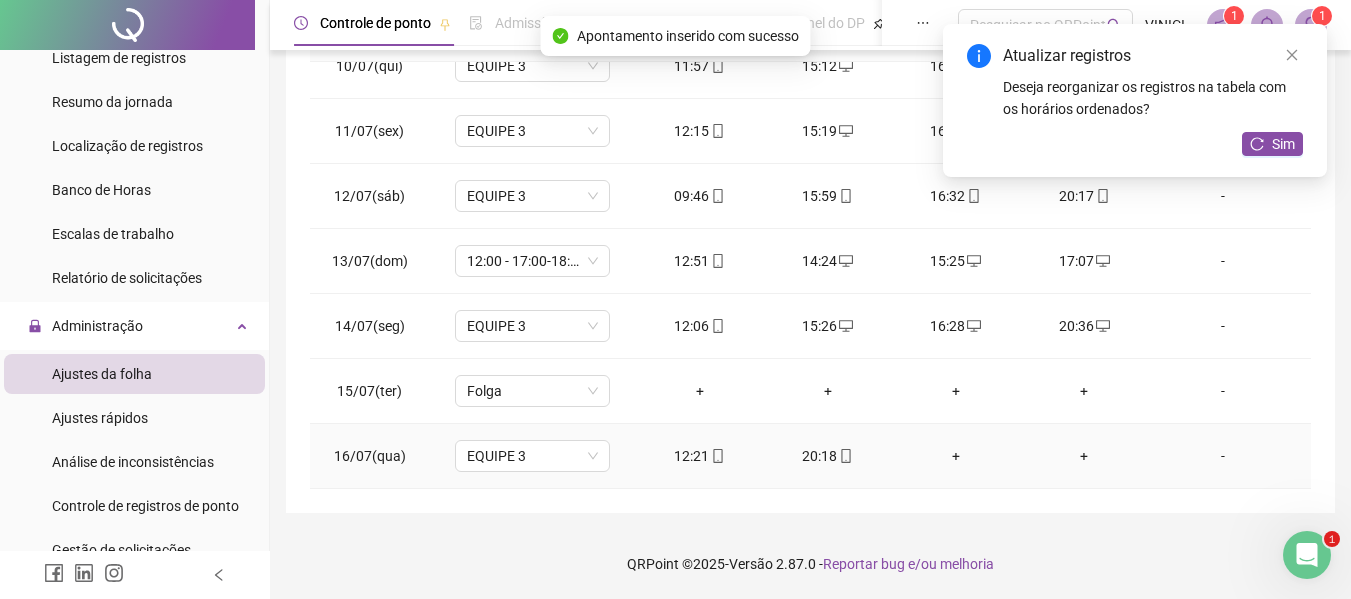 click on "+" at bounding box center (1084, 456) 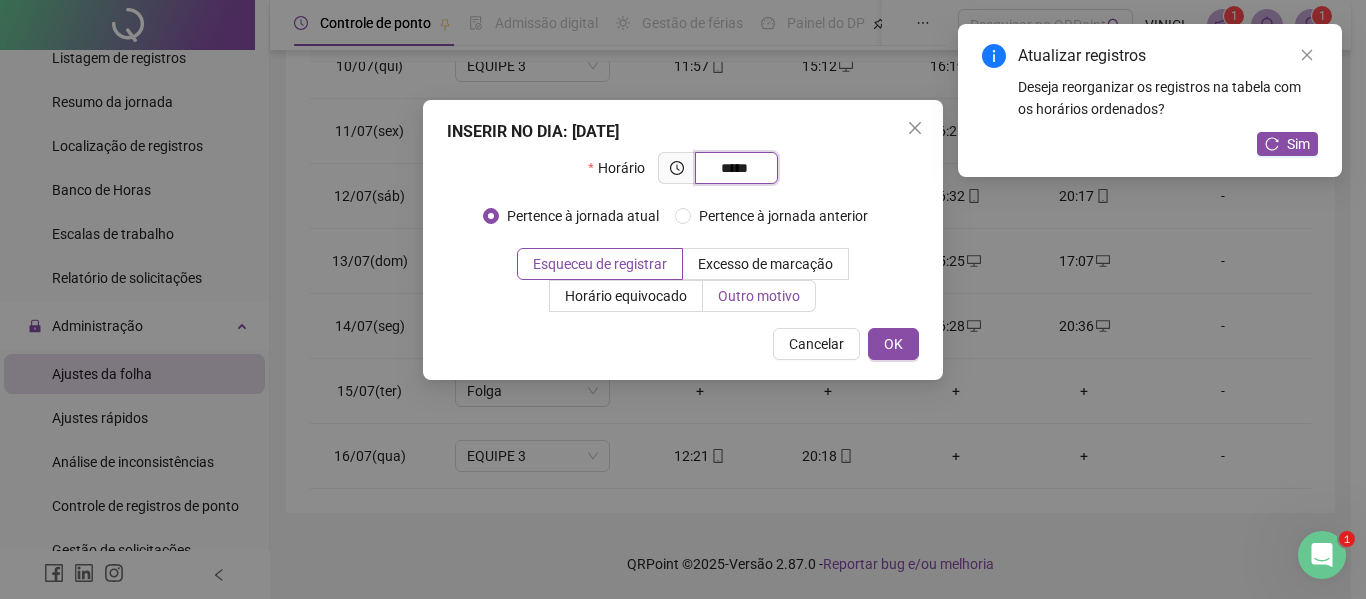 type 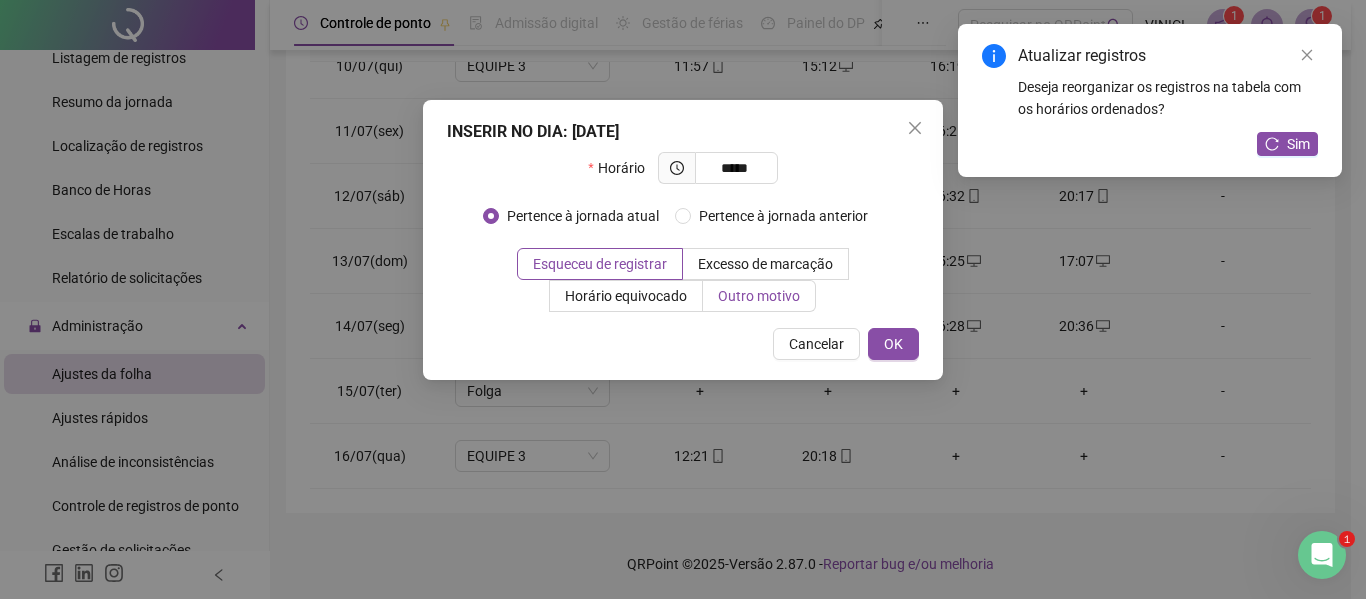 click on "Outro motivo" at bounding box center (759, 296) 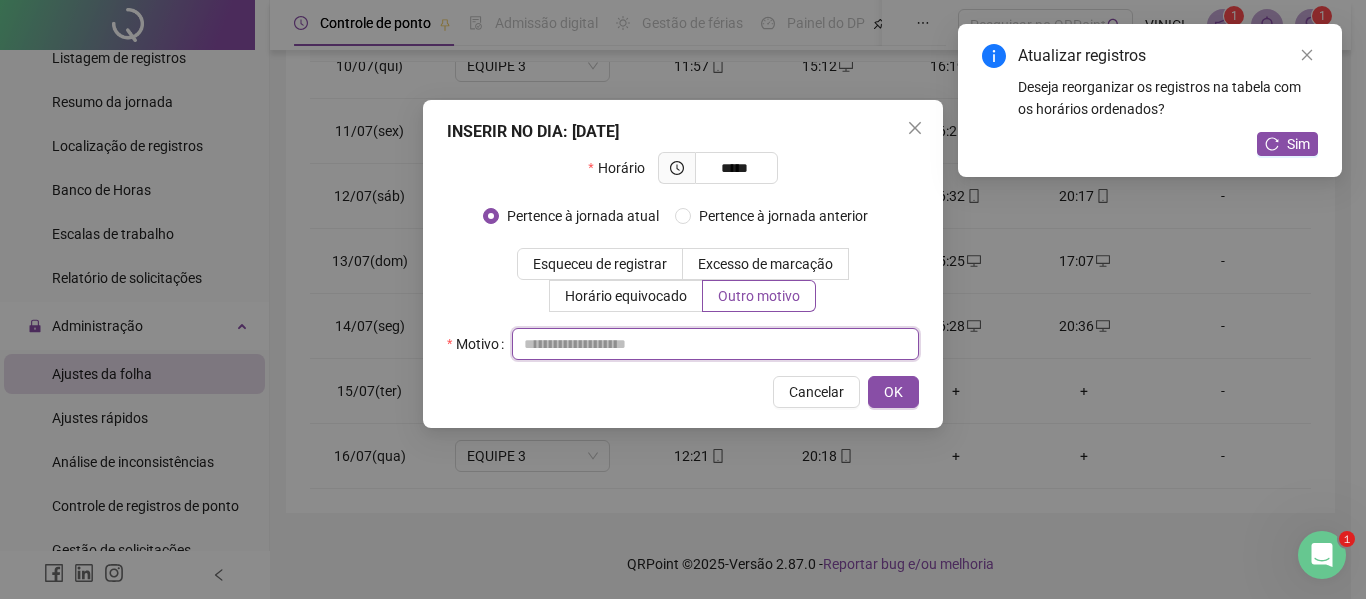 click at bounding box center (715, 344) 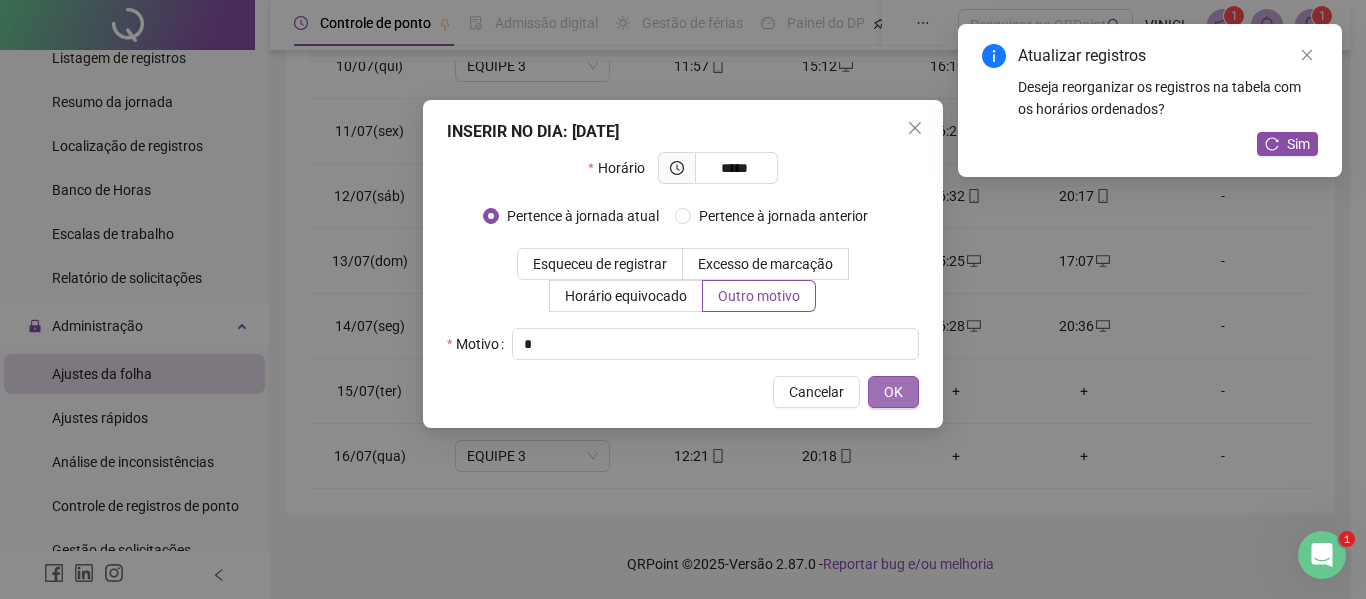 click on "OK" at bounding box center (893, 392) 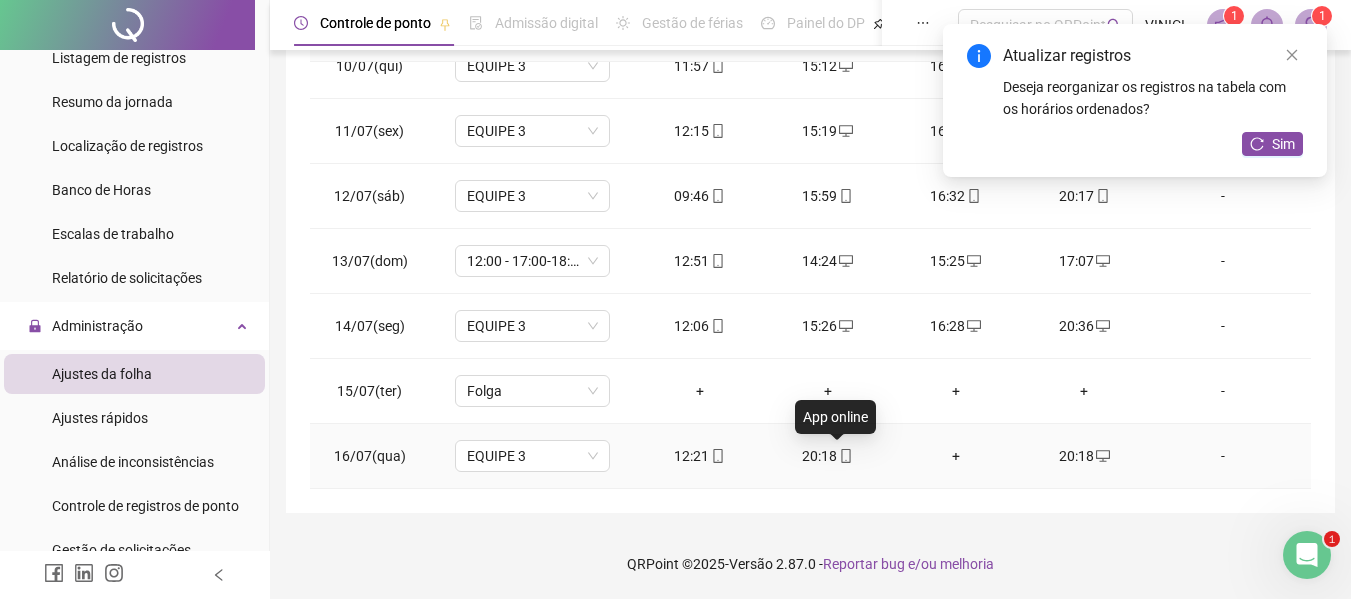 click 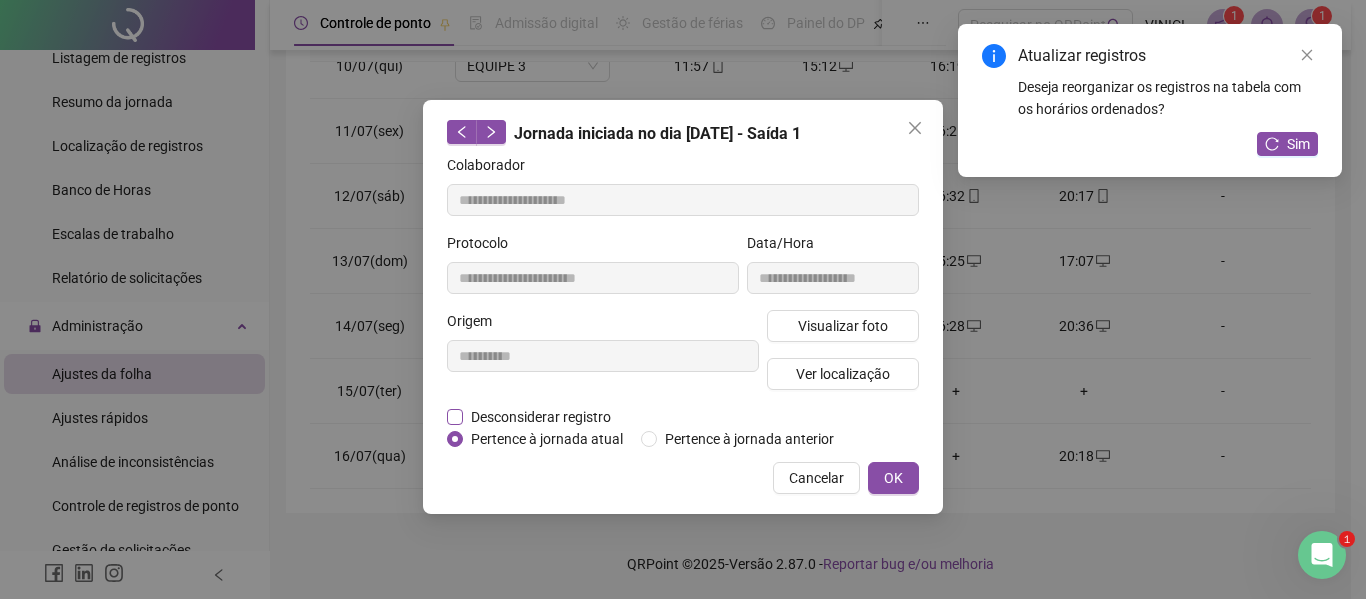 click on "Desconsiderar registro" at bounding box center (541, 417) 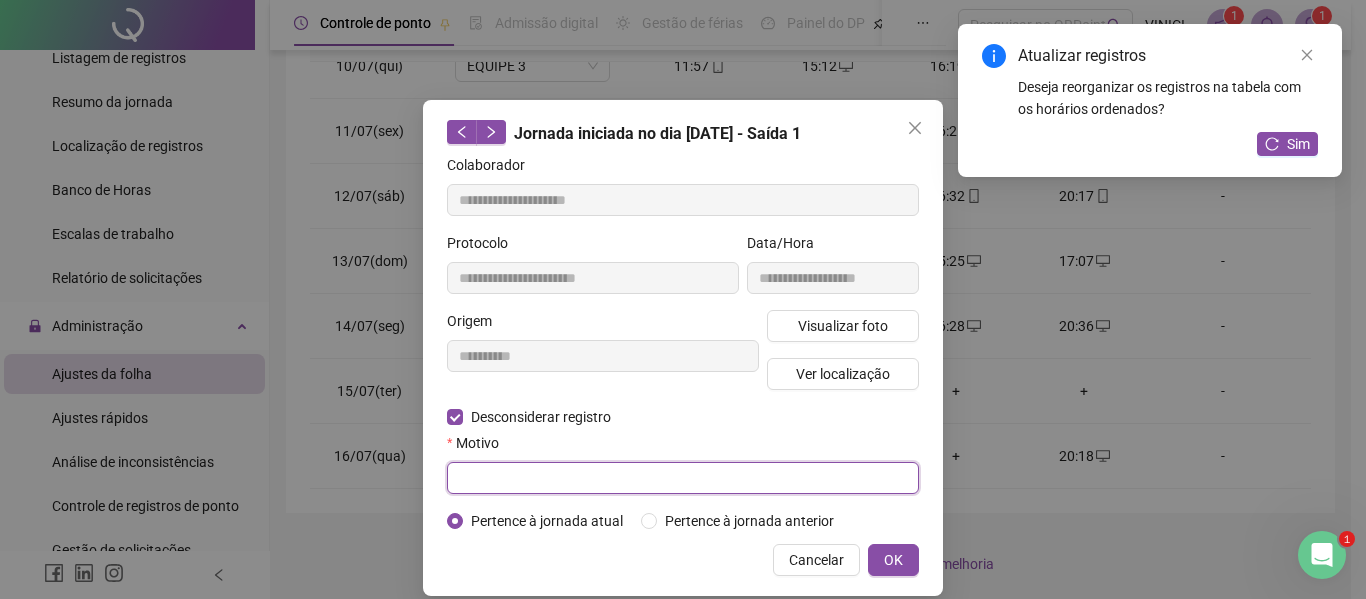 click at bounding box center [683, 478] 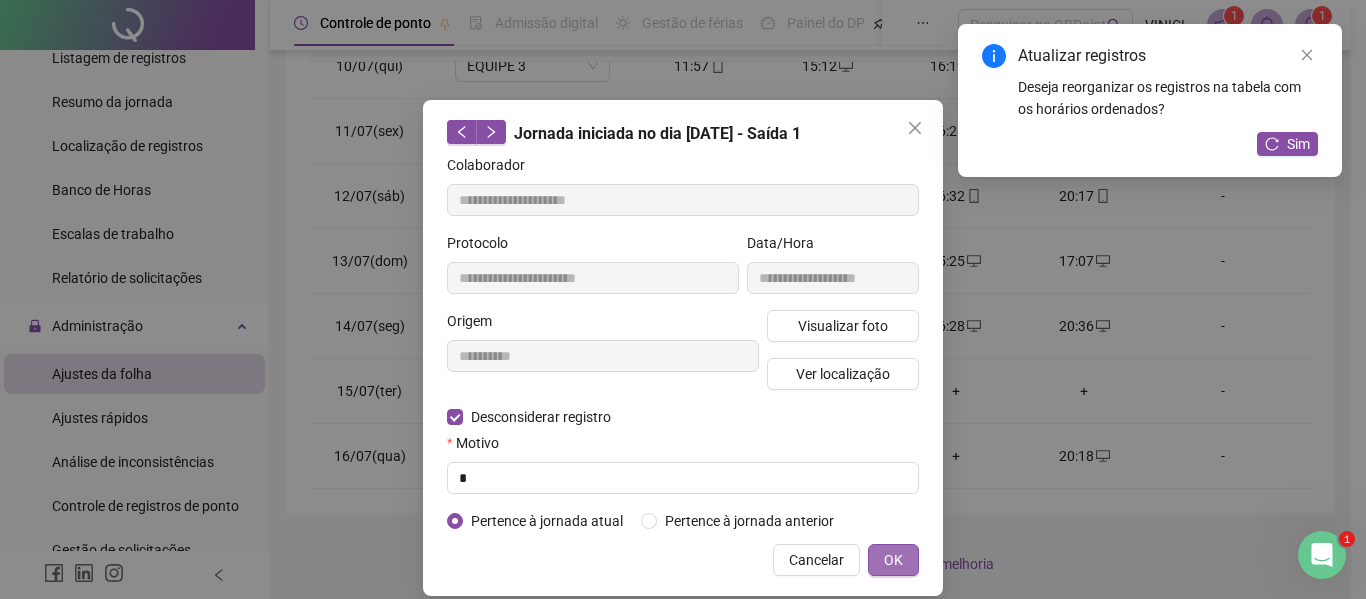 click on "OK" at bounding box center (893, 560) 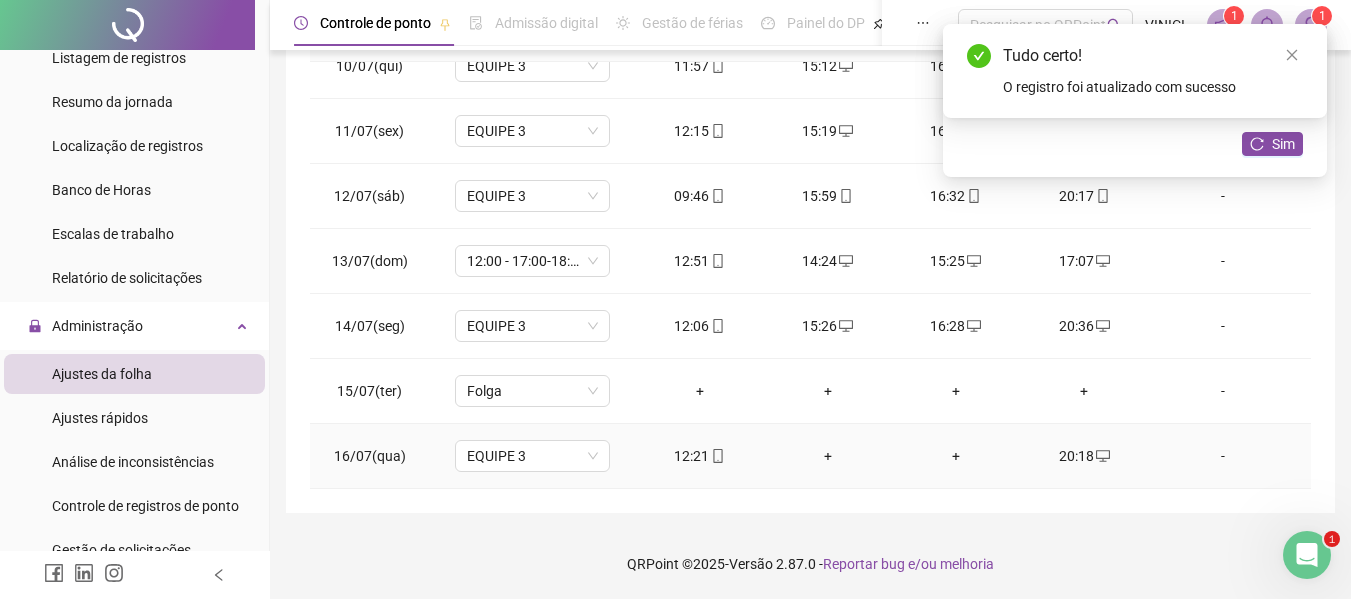 click on "+" at bounding box center [828, 456] 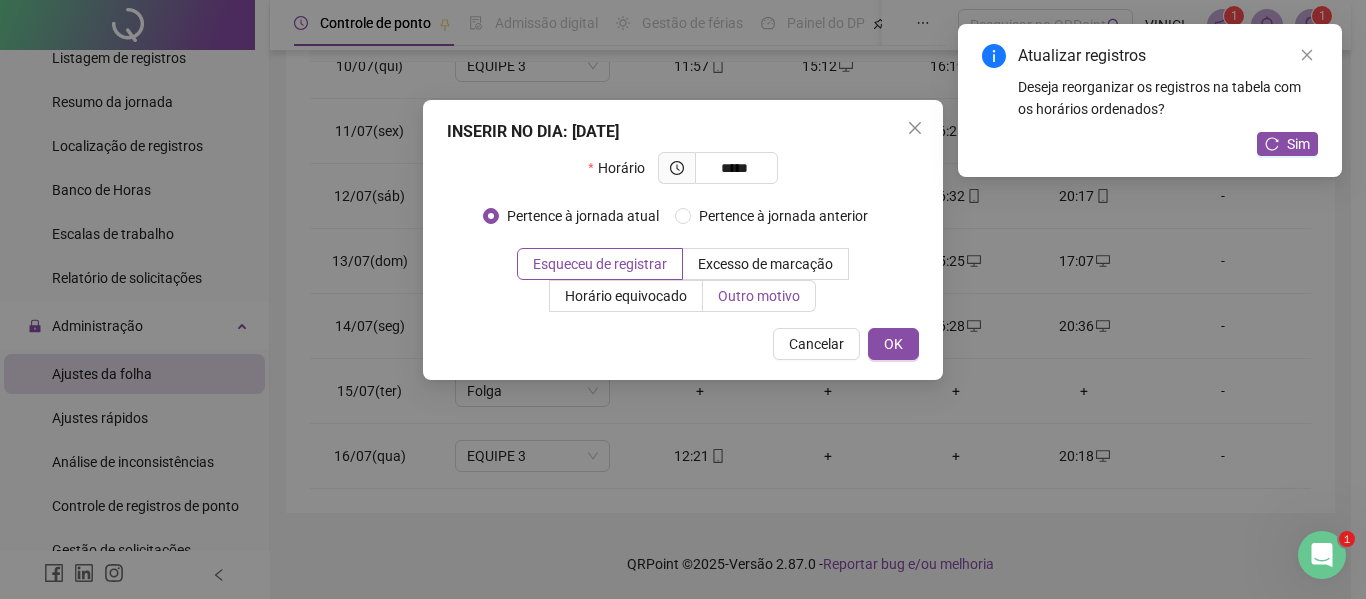 click on "Outro motivo" at bounding box center (759, 296) 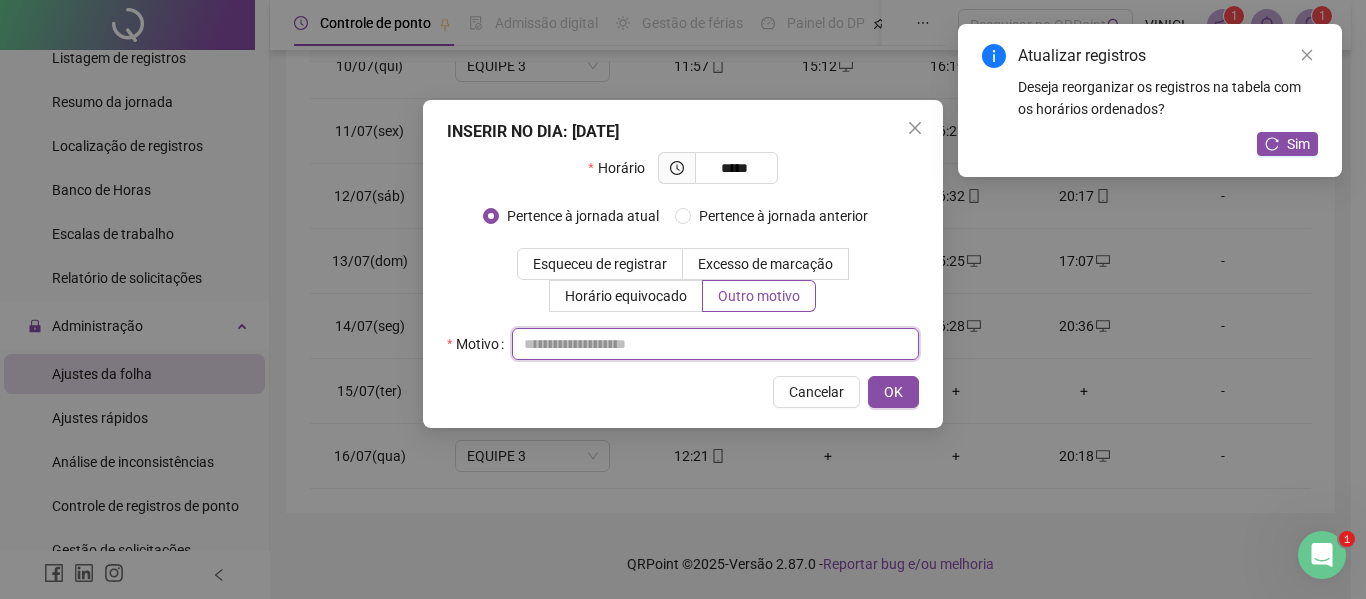 click at bounding box center [715, 344] 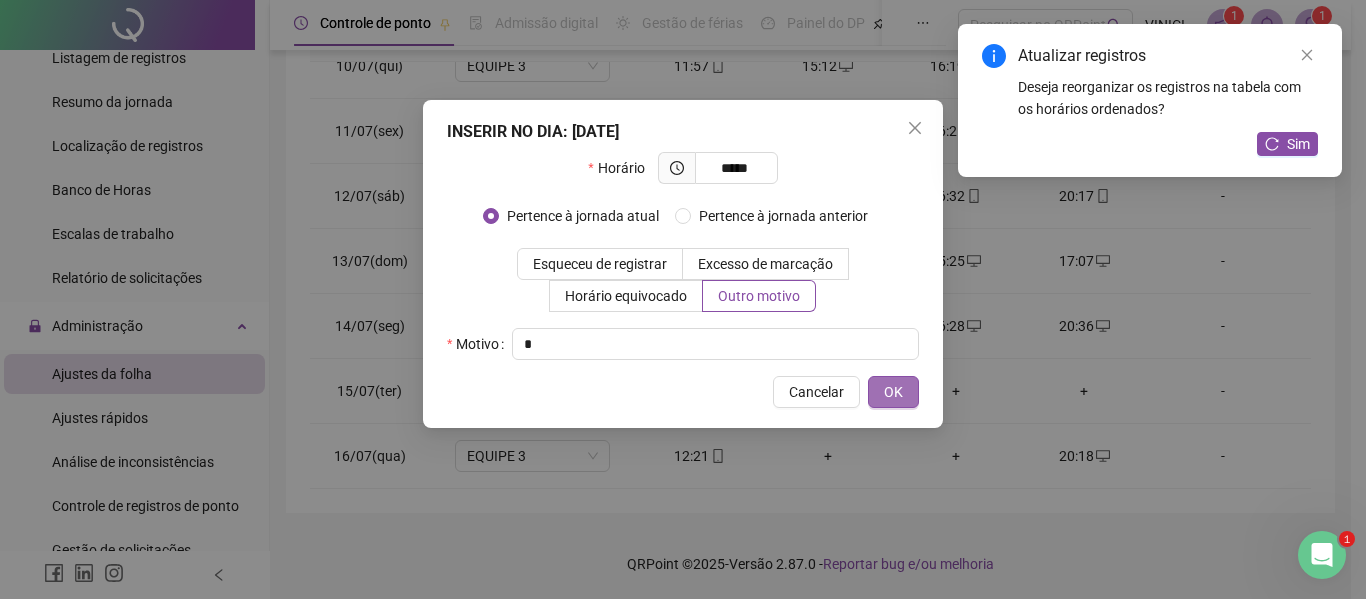 click on "OK" at bounding box center (893, 392) 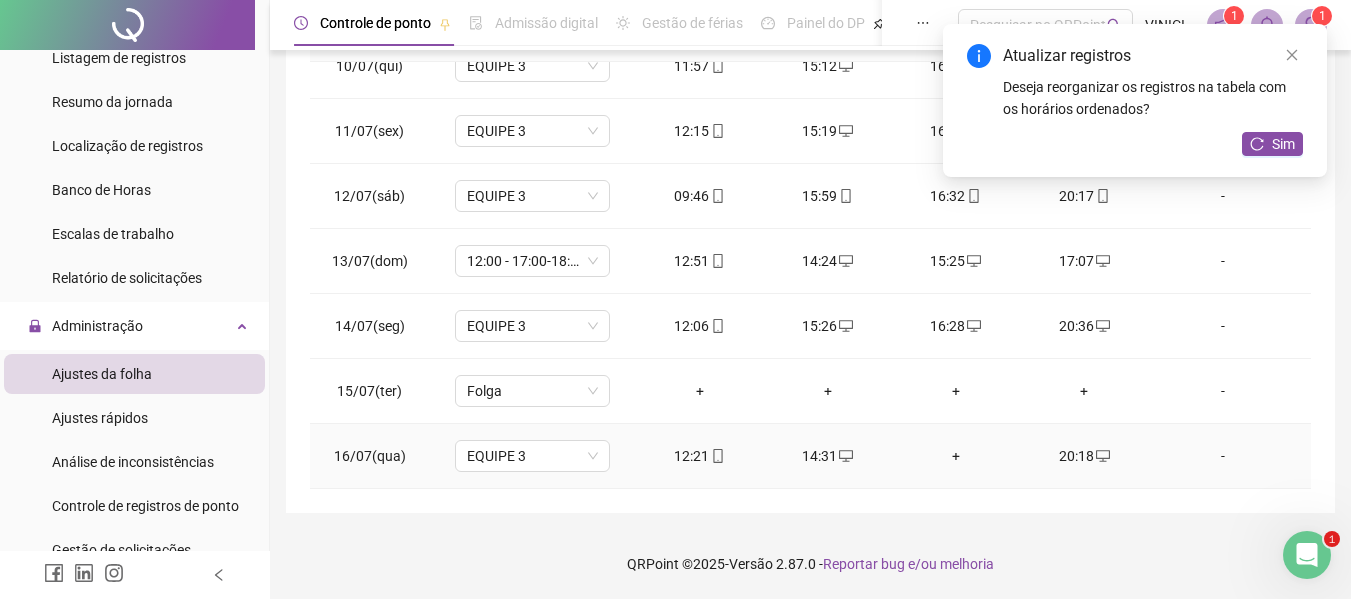 click on "+" at bounding box center [956, 456] 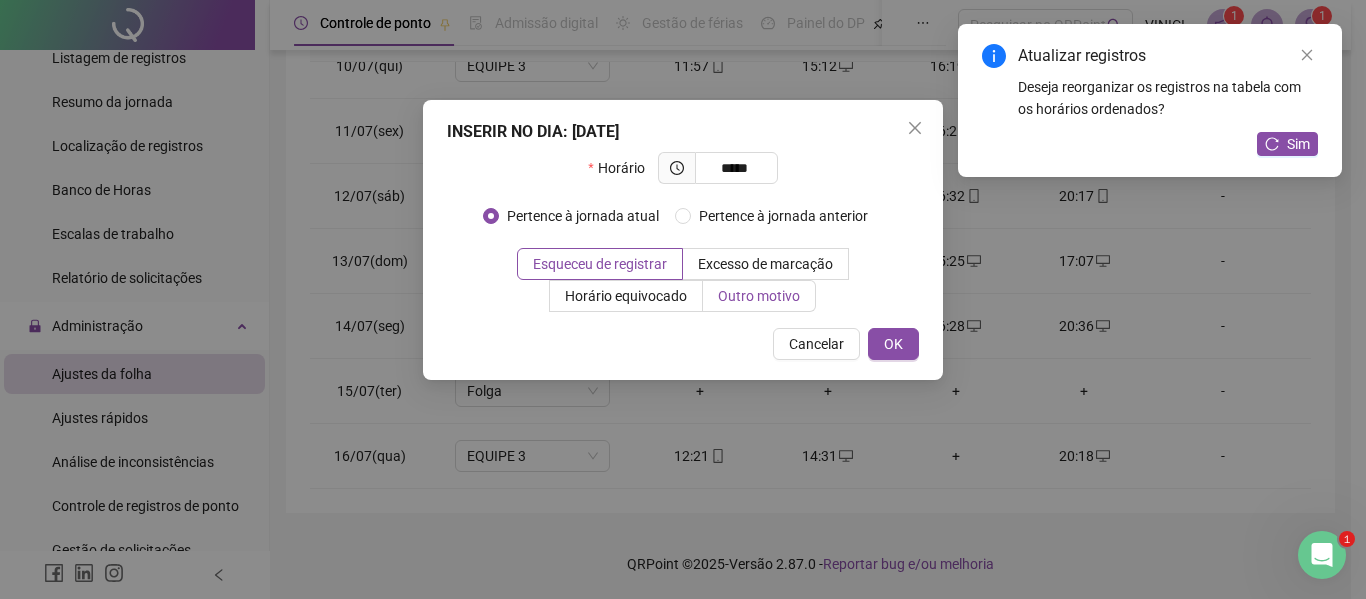 click on "Outro motivo" at bounding box center (759, 296) 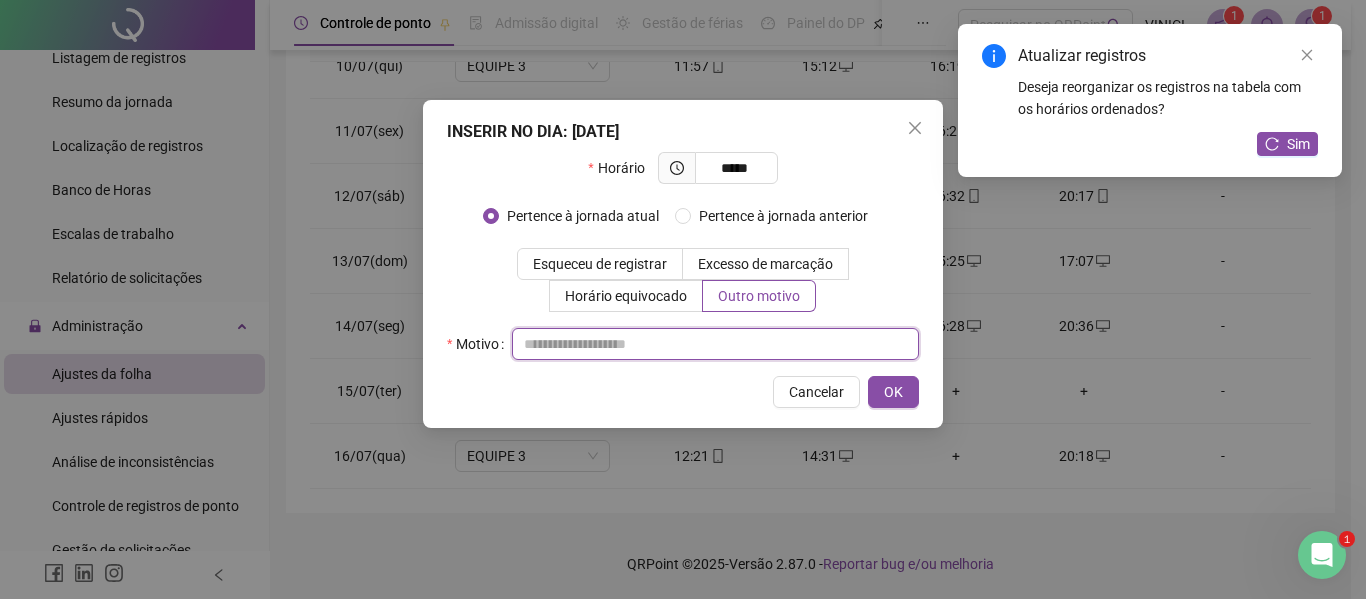 click at bounding box center [715, 344] 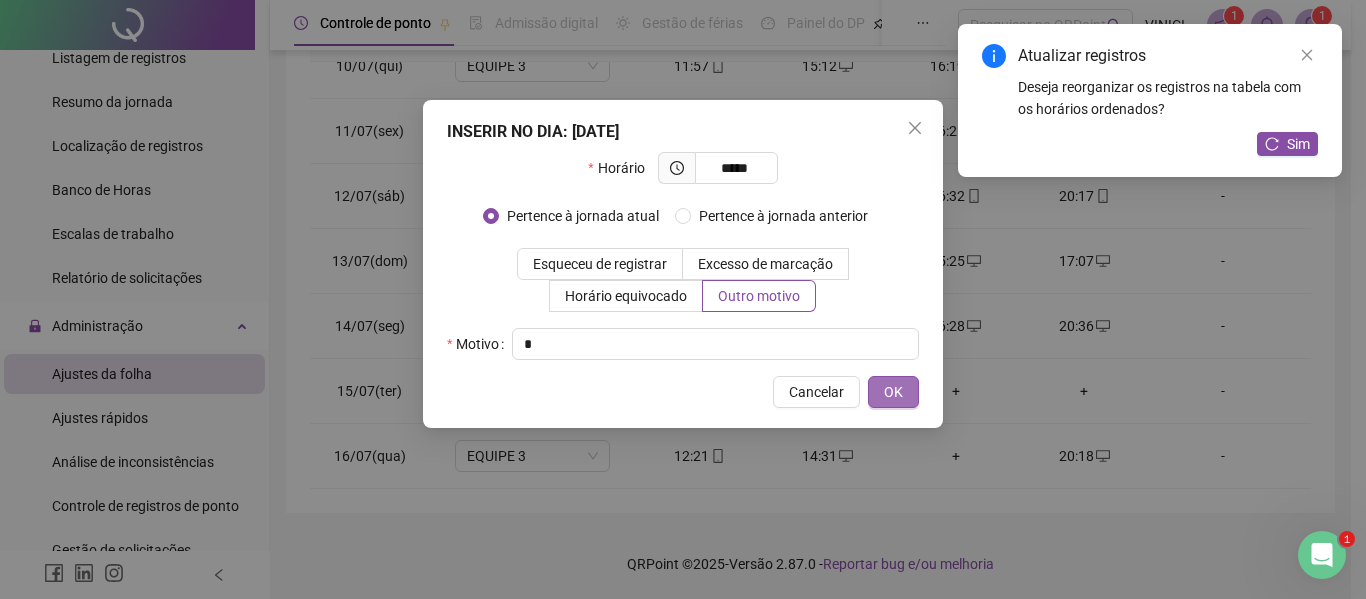 click on "OK" at bounding box center [893, 392] 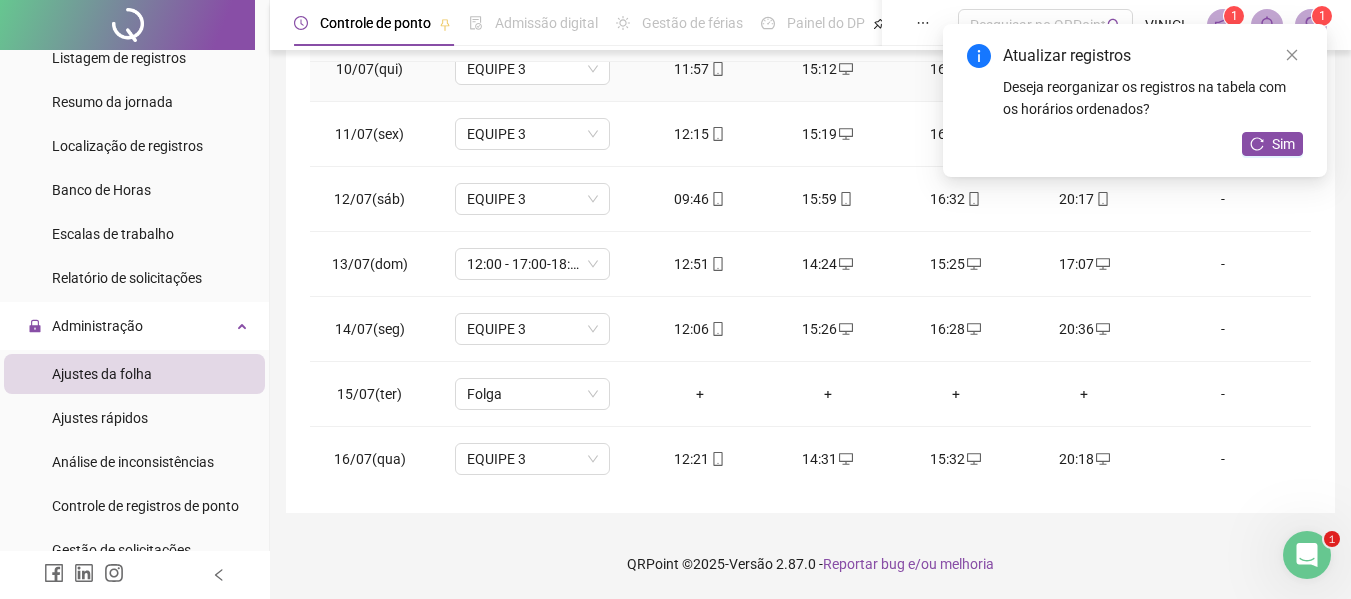 scroll, scrollTop: 613, scrollLeft: 0, axis: vertical 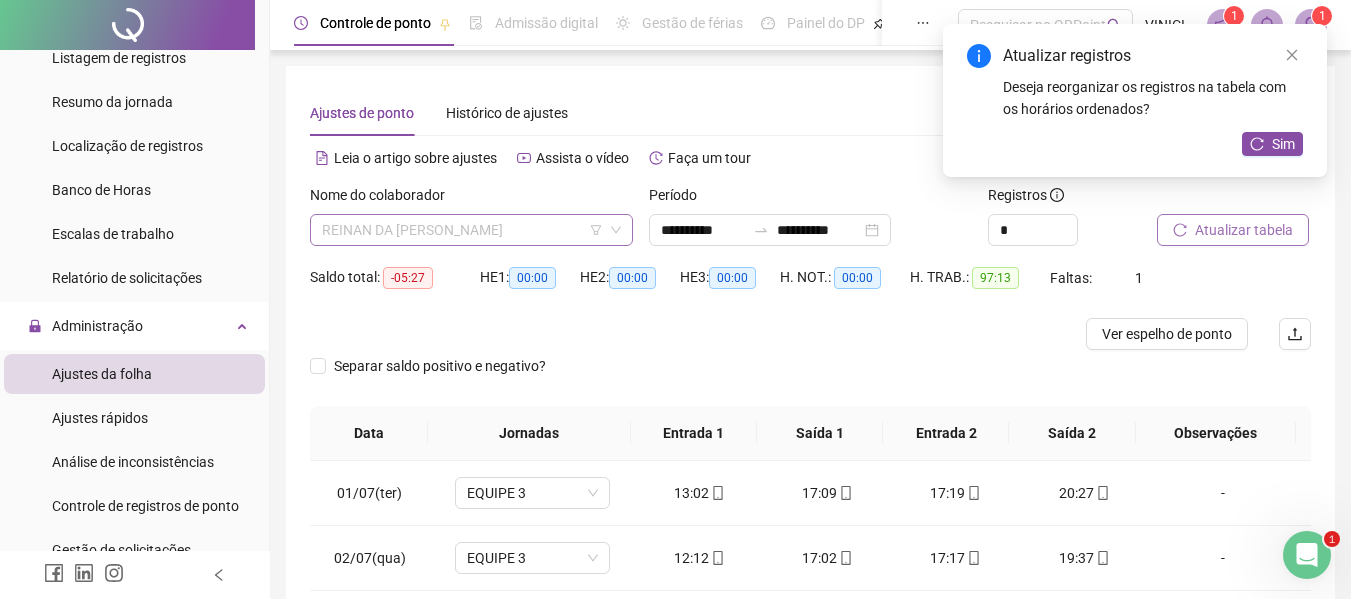 click on "REINAN DA [PERSON_NAME]" at bounding box center (471, 230) 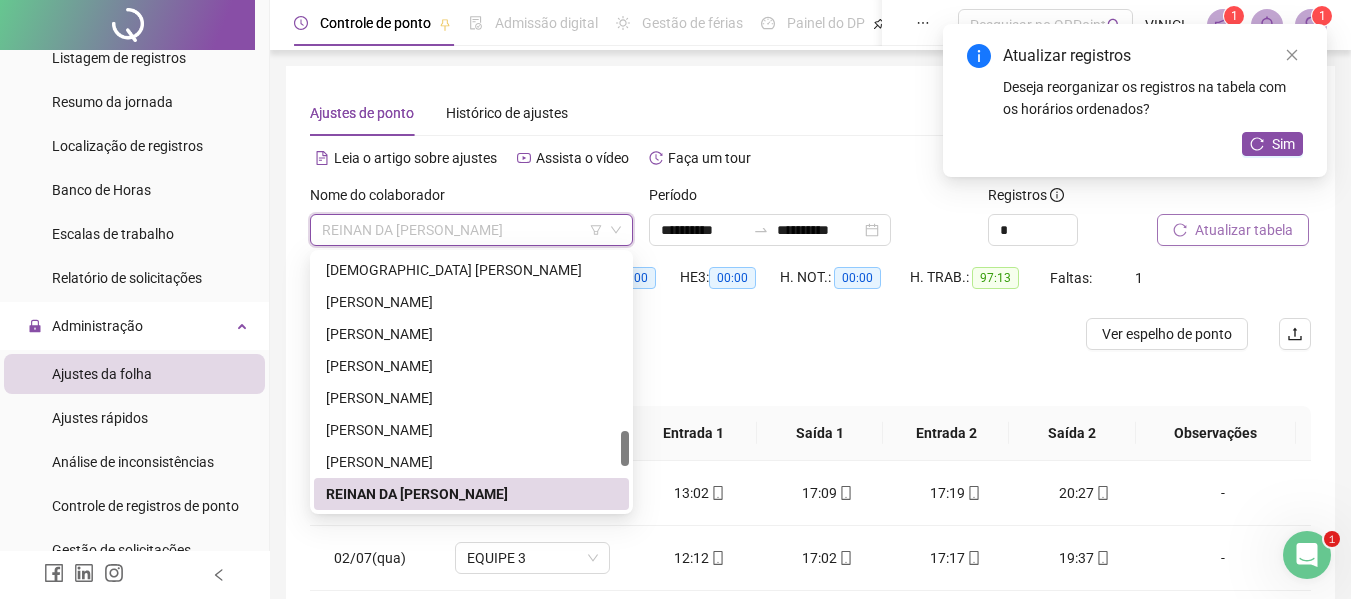 paste on "**********" 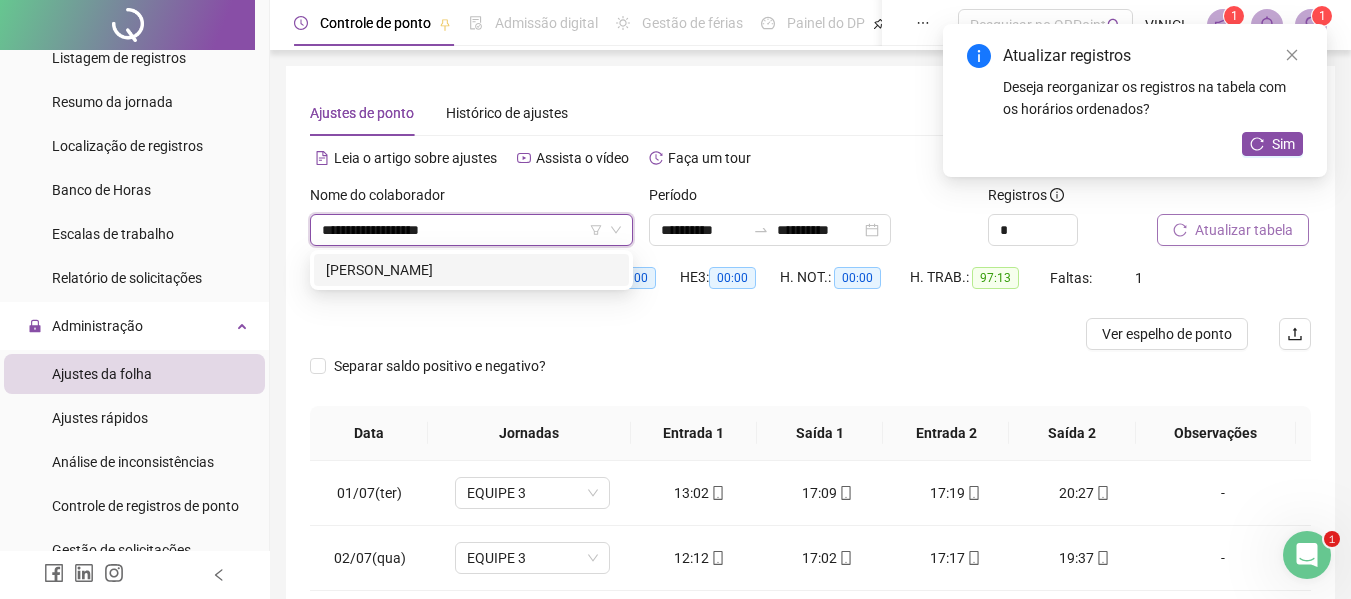 scroll, scrollTop: 0, scrollLeft: 0, axis: both 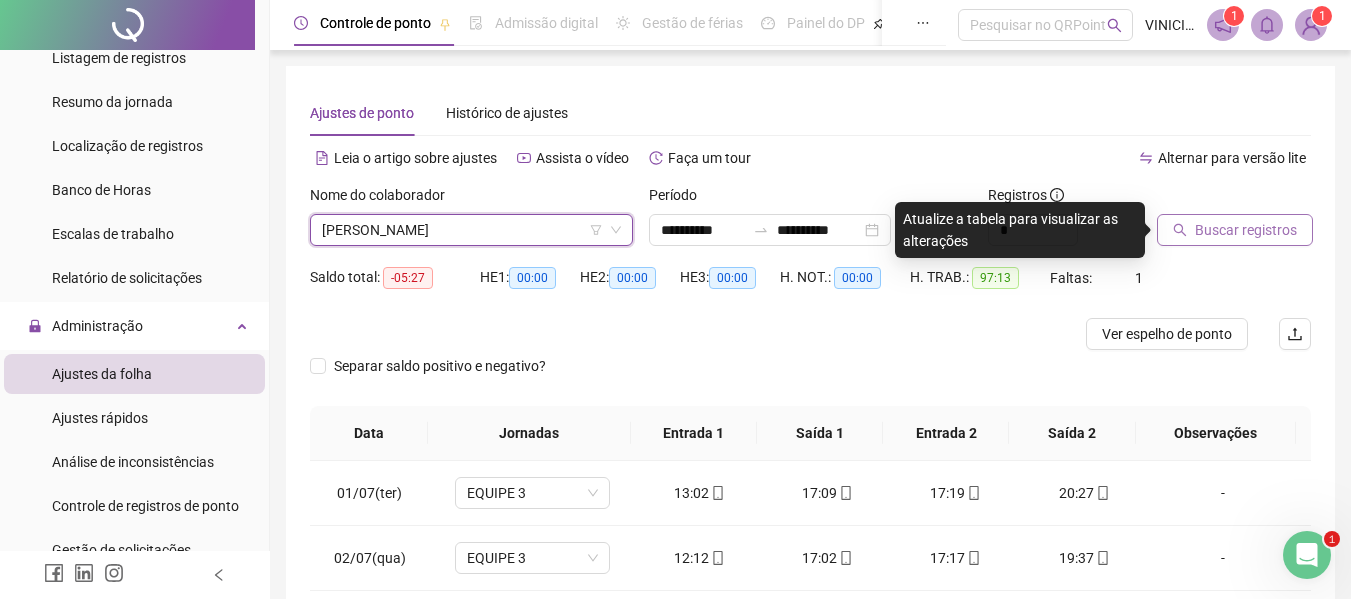 click on "Buscar registros" at bounding box center (1235, 230) 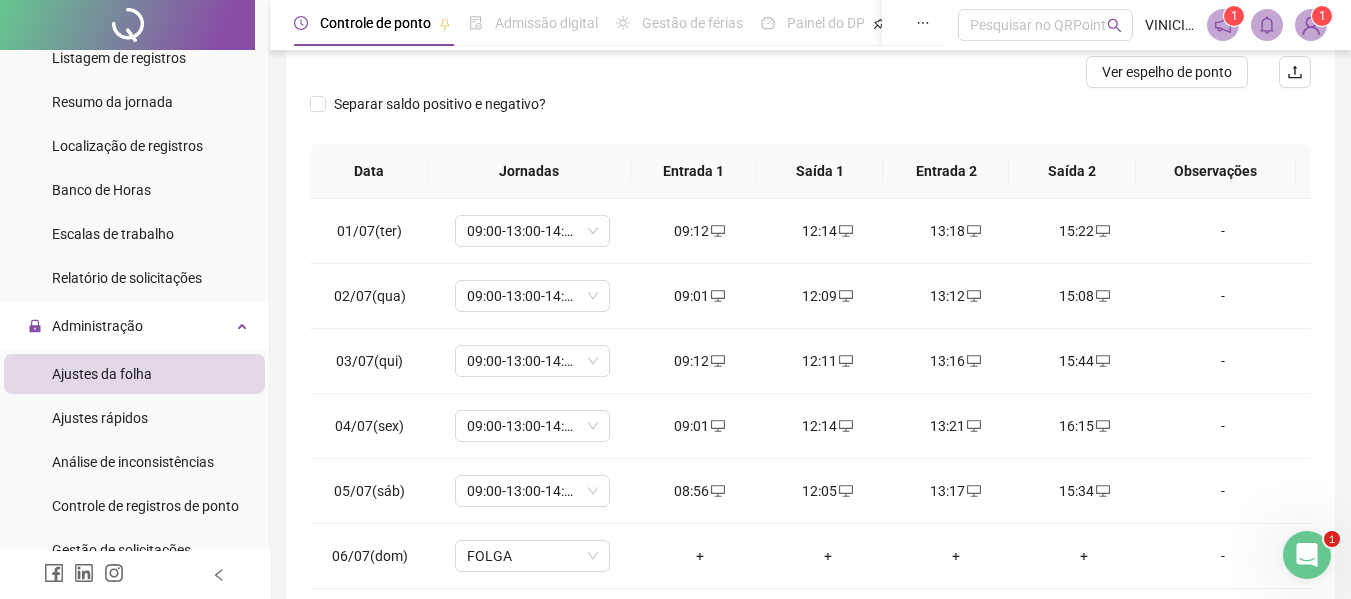 scroll, scrollTop: 399, scrollLeft: 0, axis: vertical 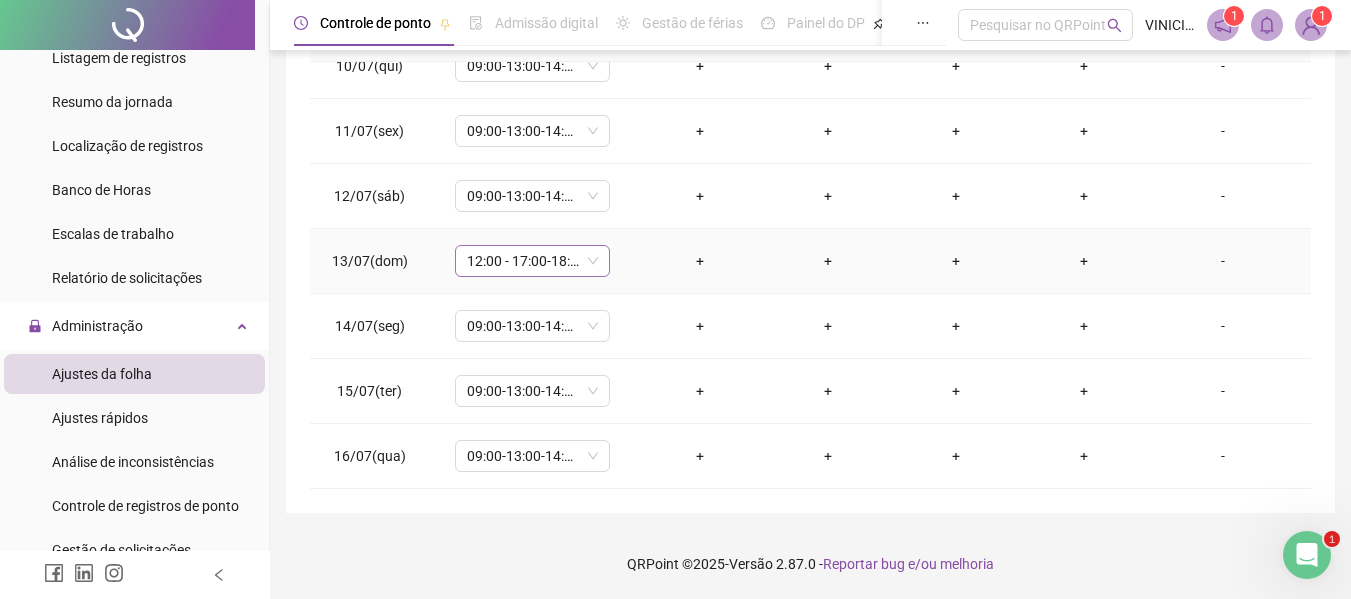 click on "12:00 - 17:00-18:00-20:20" at bounding box center (532, 261) 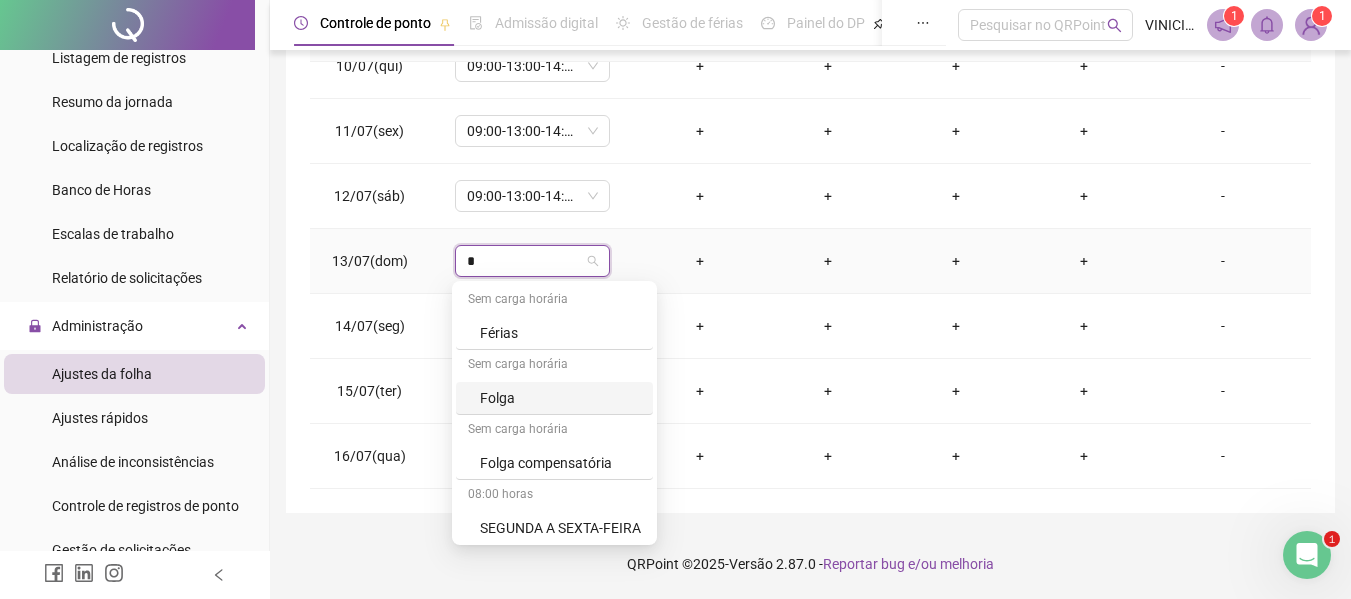 click on "Folga" at bounding box center (560, 398) 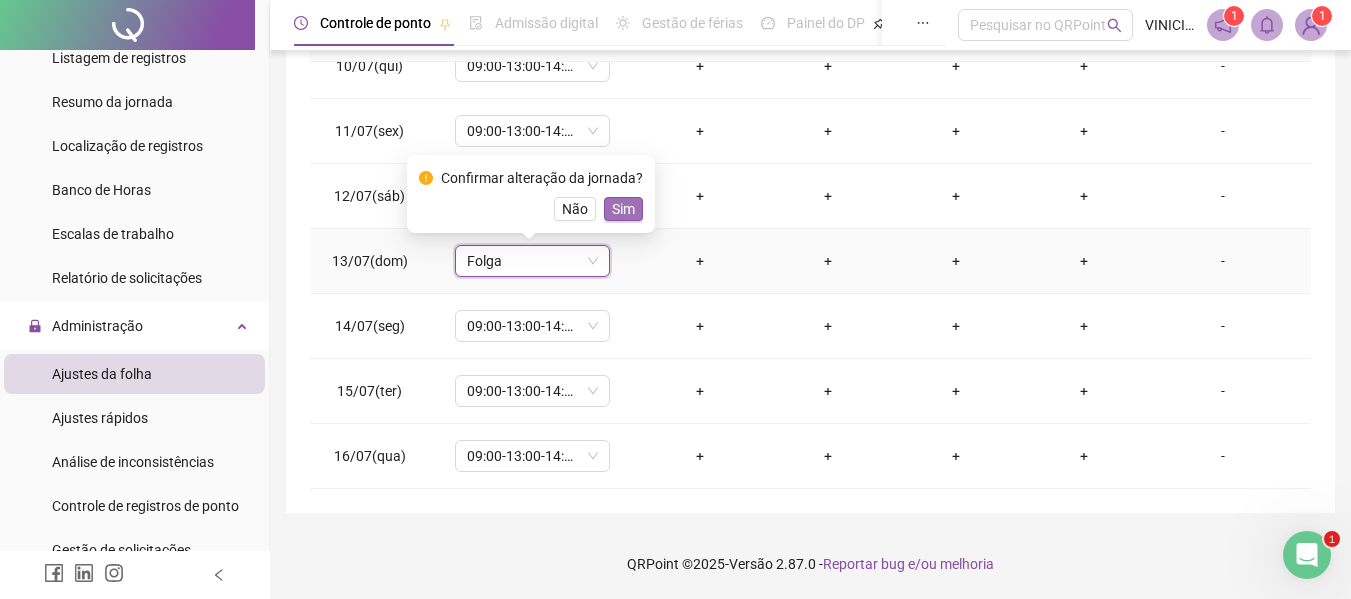 click on "Sim" at bounding box center (623, 209) 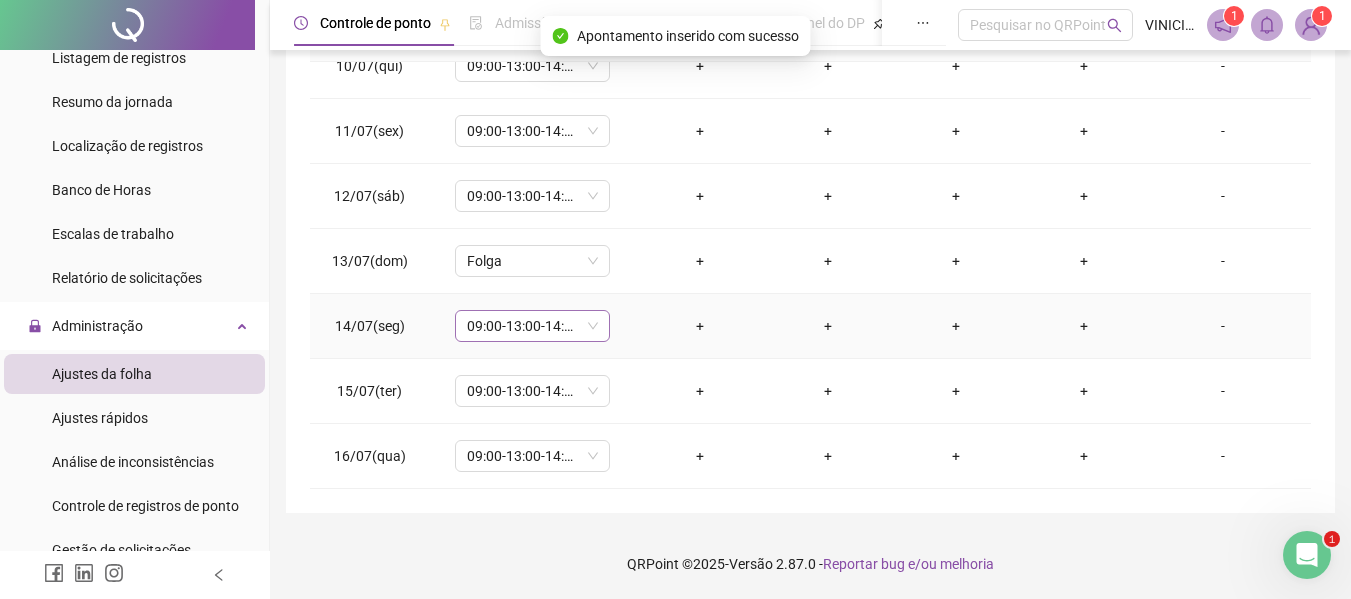 click on "09:00-13:00-14:00-17:20" at bounding box center (532, 326) 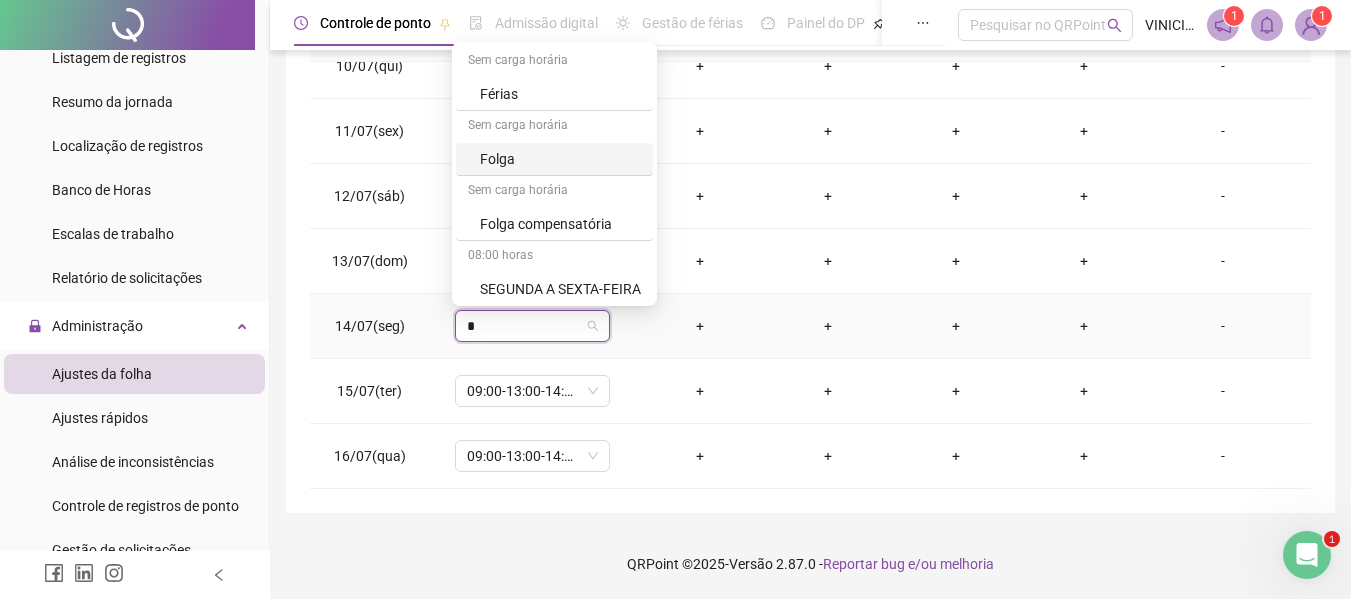 click on "Folga" at bounding box center [560, 159] 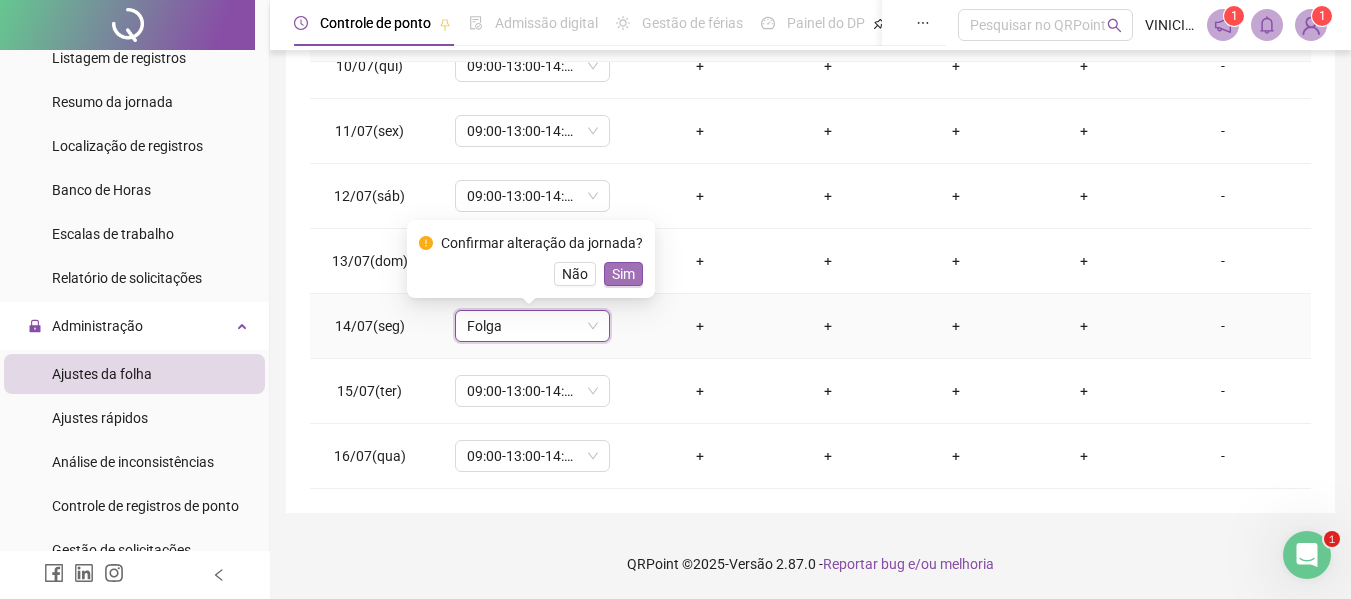 click on "Sim" at bounding box center [623, 274] 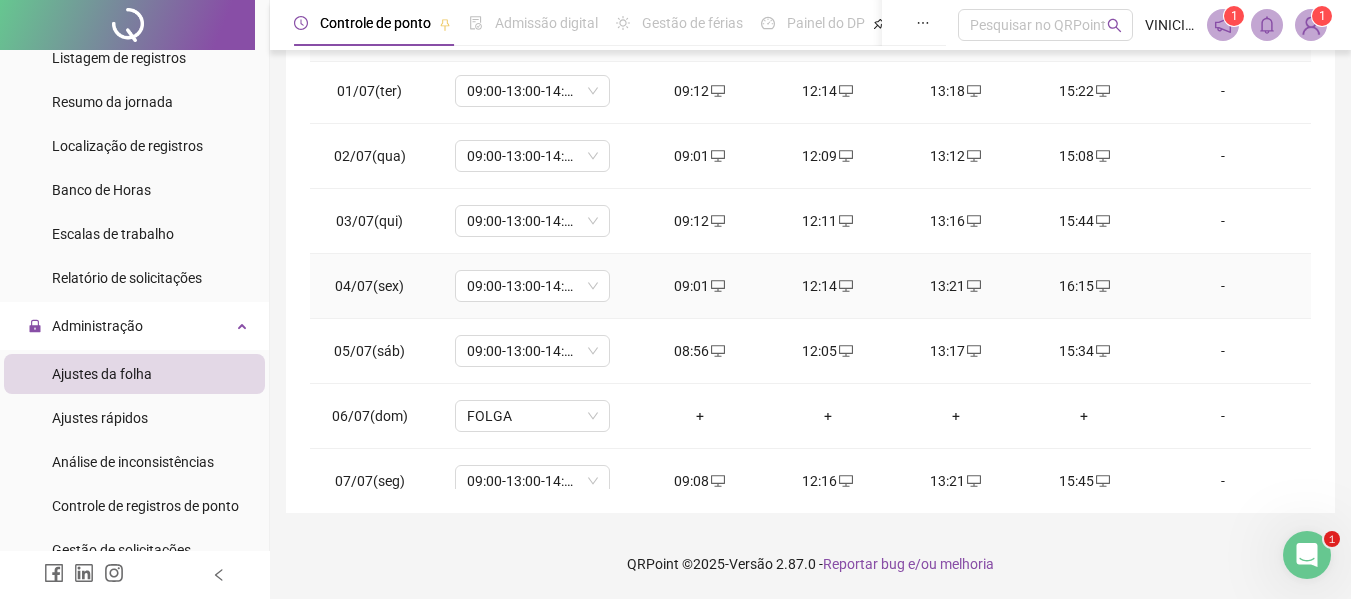 scroll, scrollTop: 0, scrollLeft: 0, axis: both 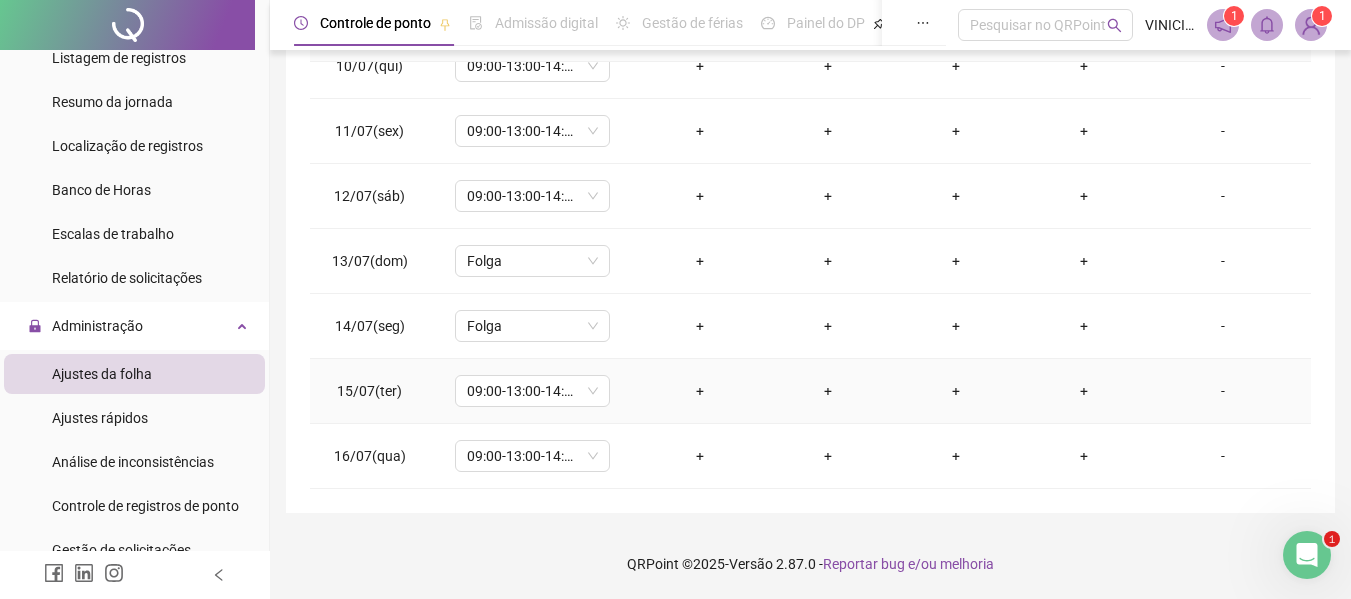 click on "+" at bounding box center [700, 391] 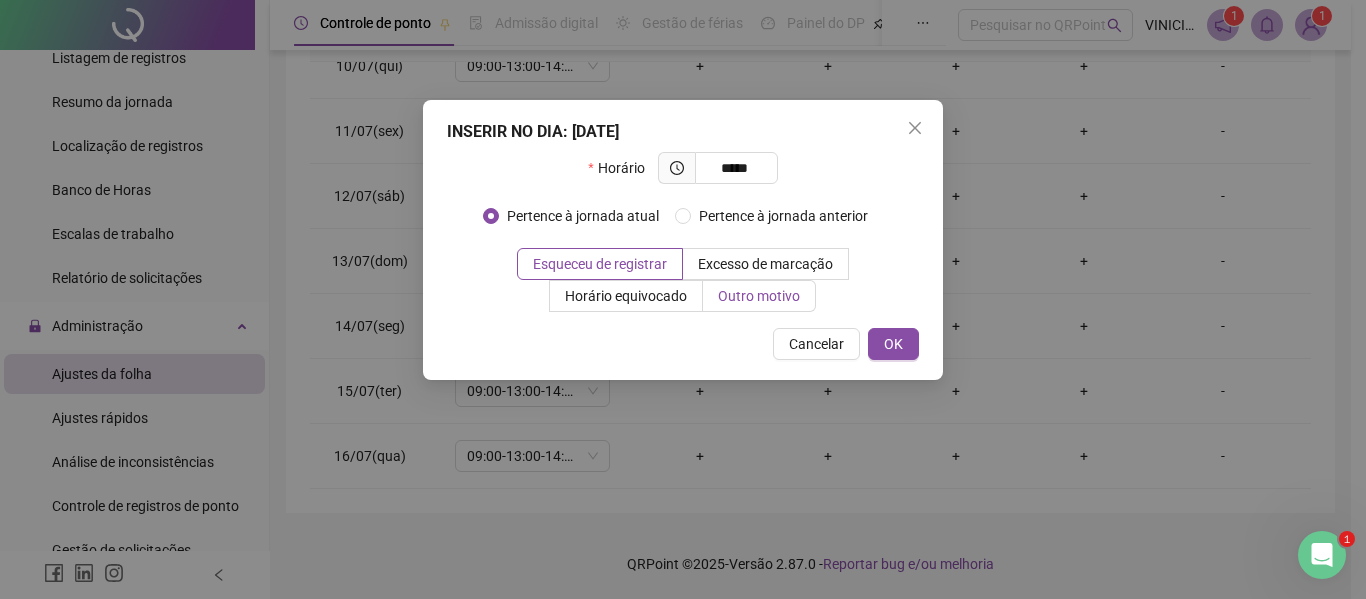 click on "Outro motivo" at bounding box center (759, 296) 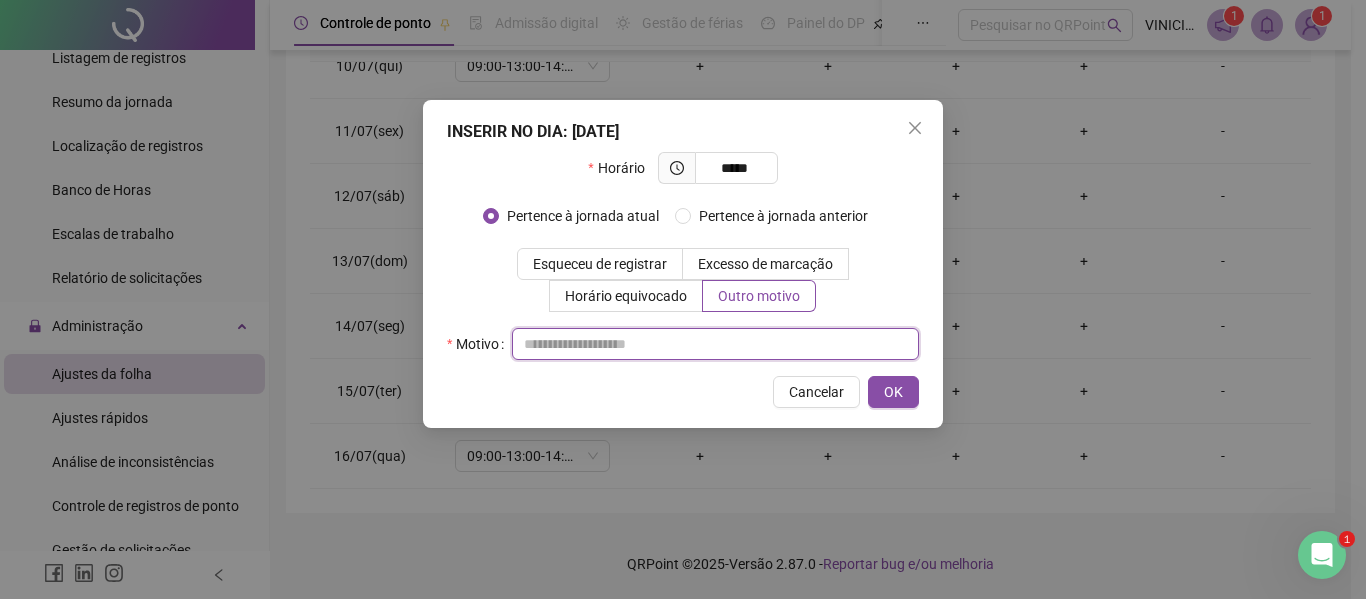 click at bounding box center [715, 344] 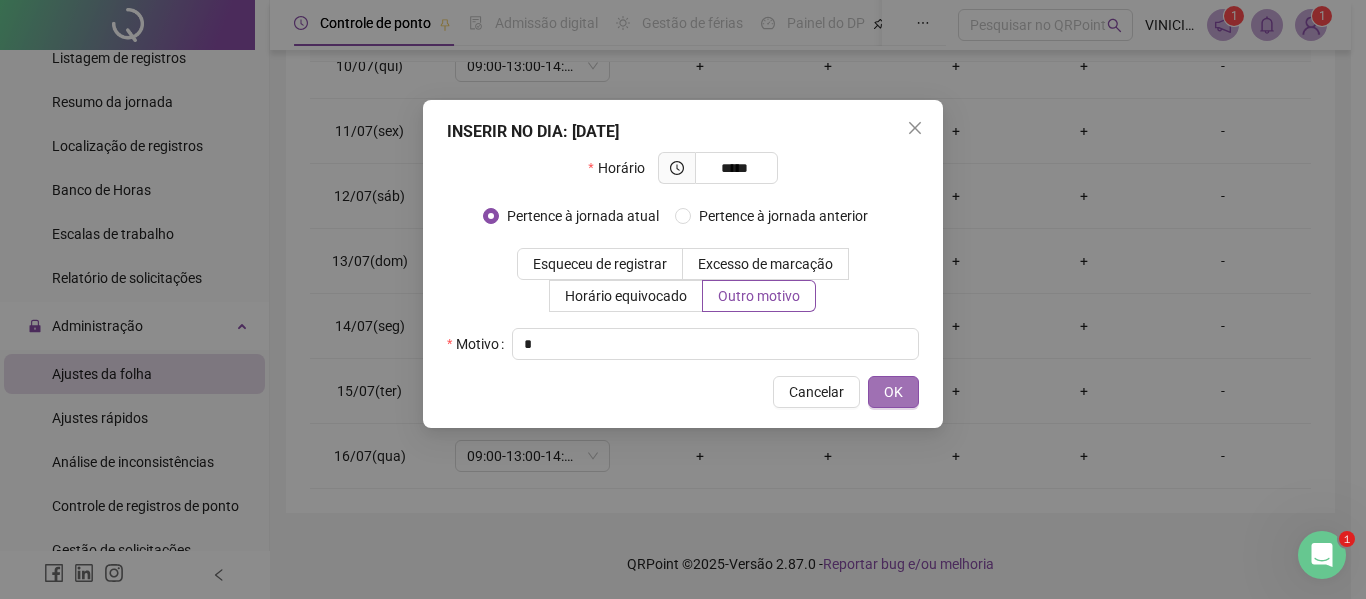 click on "OK" at bounding box center [893, 392] 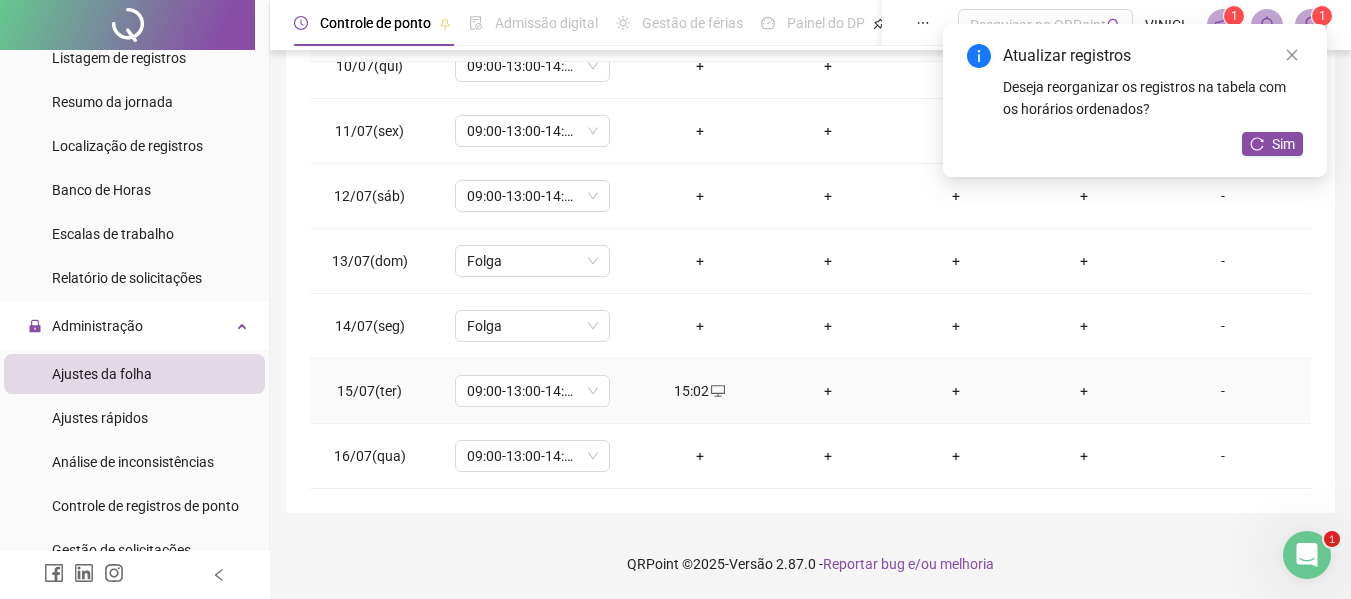 click on "+" at bounding box center [828, 391] 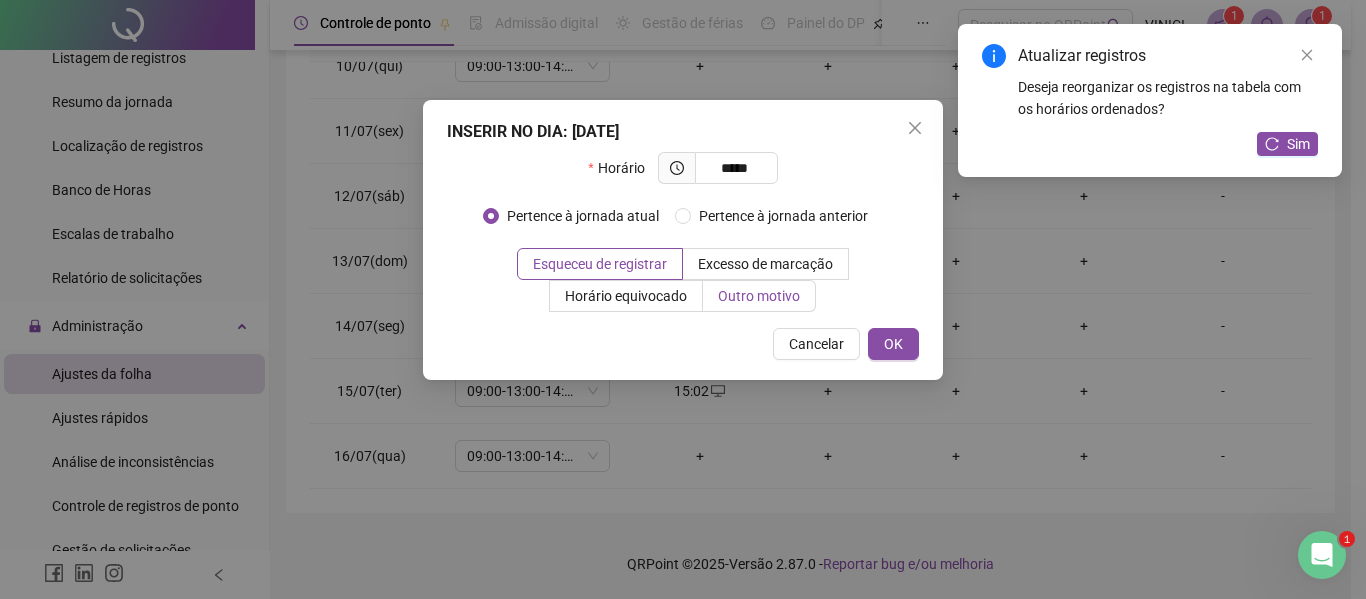 click on "Outro motivo" at bounding box center (759, 296) 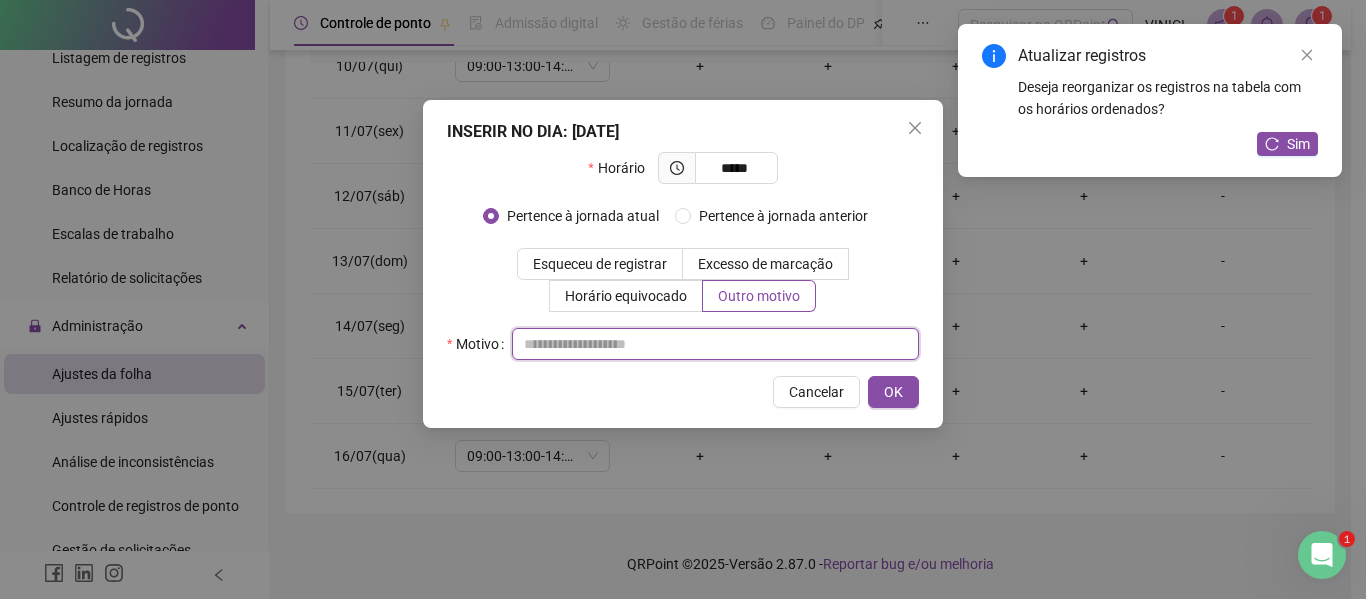 click at bounding box center [715, 344] 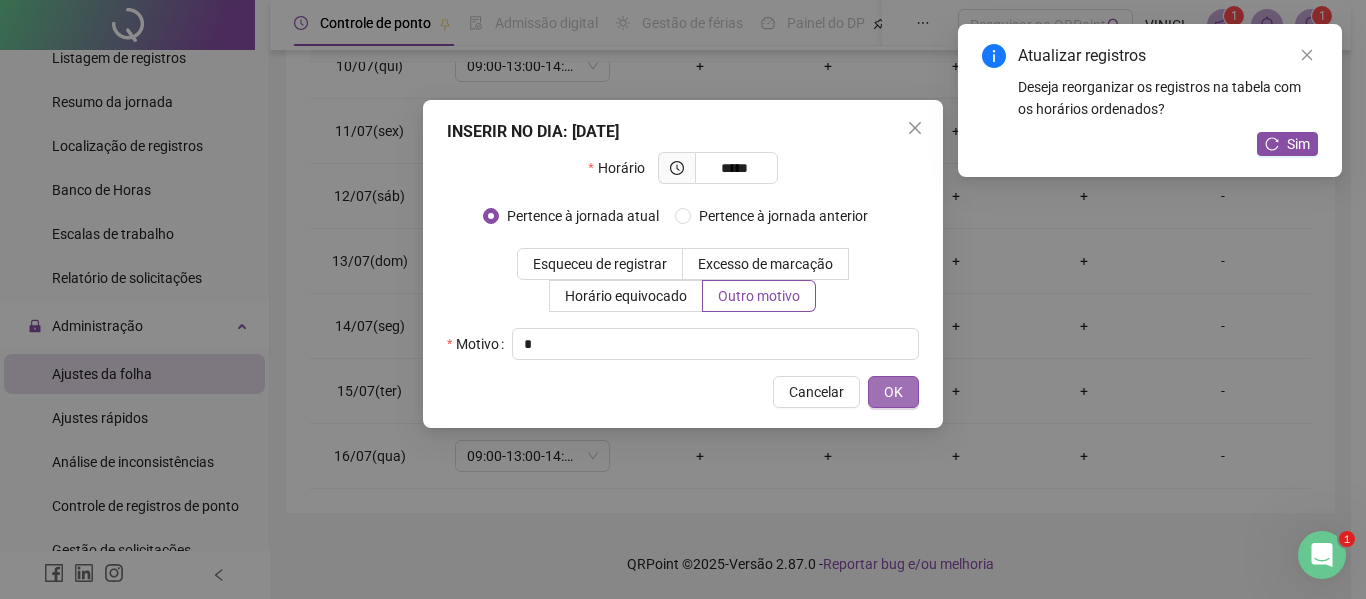 click on "OK" at bounding box center (893, 392) 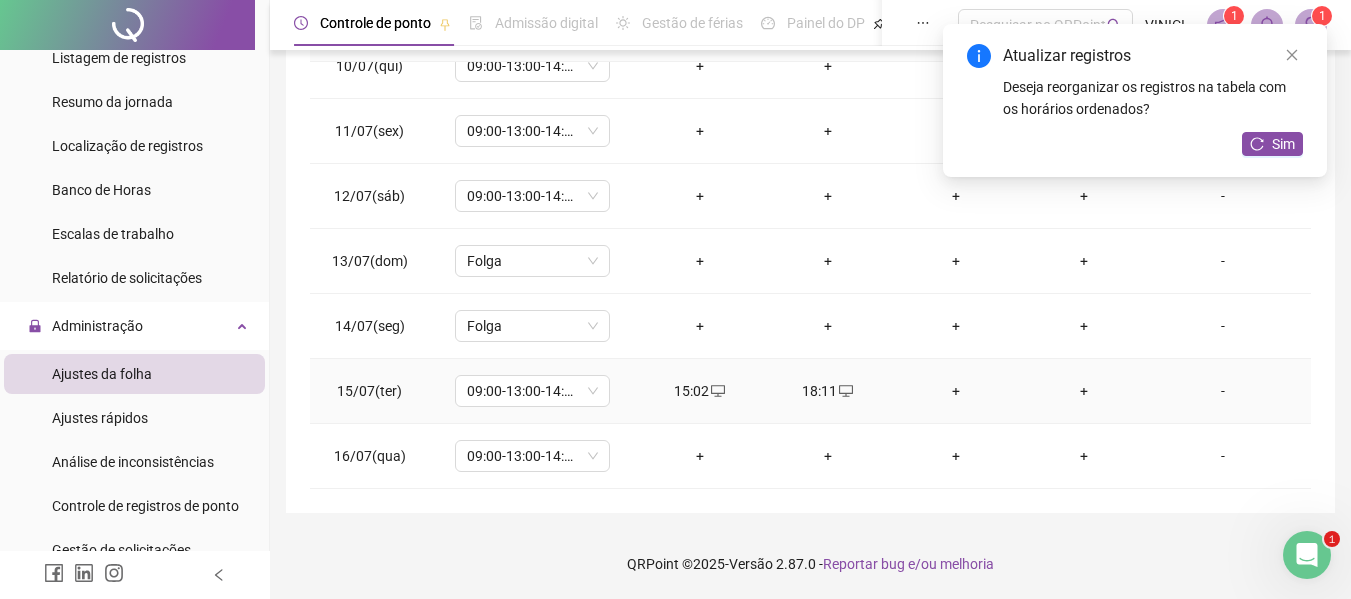 click on "+" at bounding box center (956, 391) 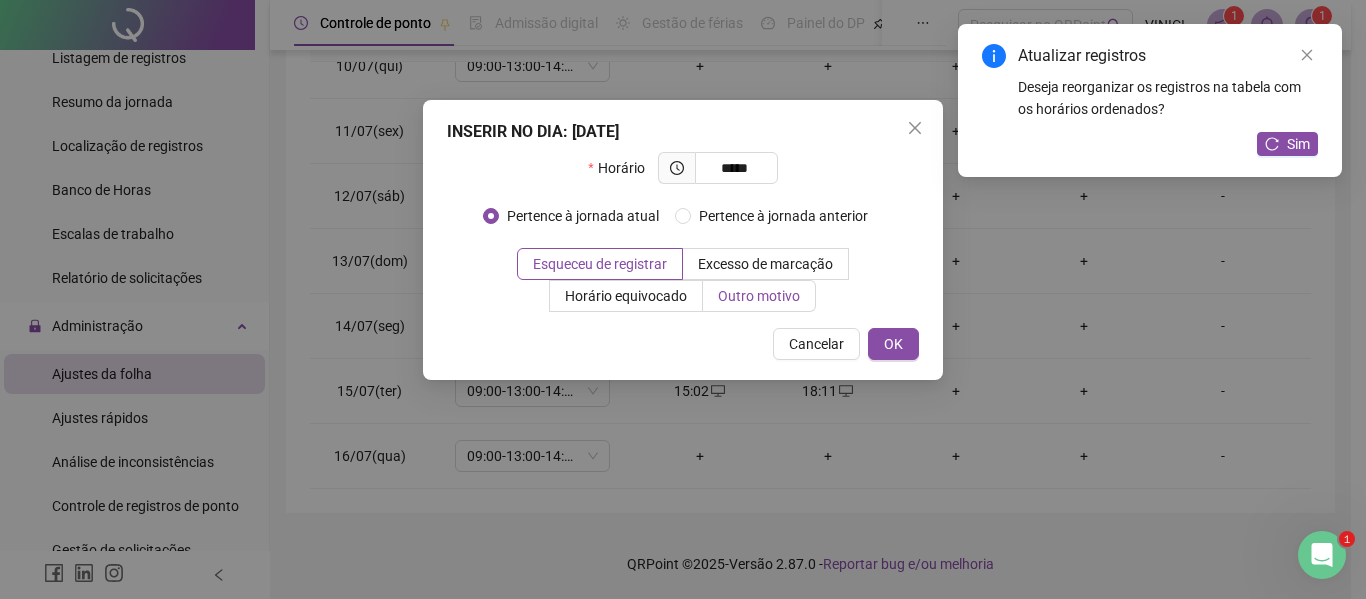 click on "Outro motivo" at bounding box center (759, 296) 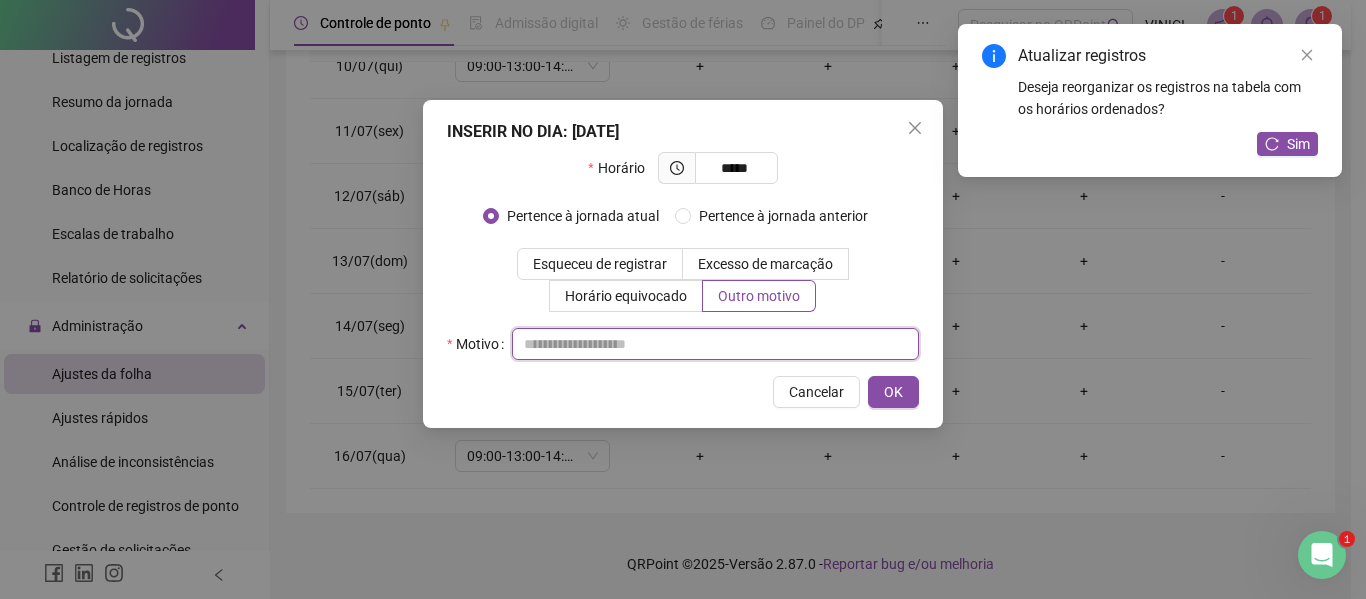 click at bounding box center [715, 344] 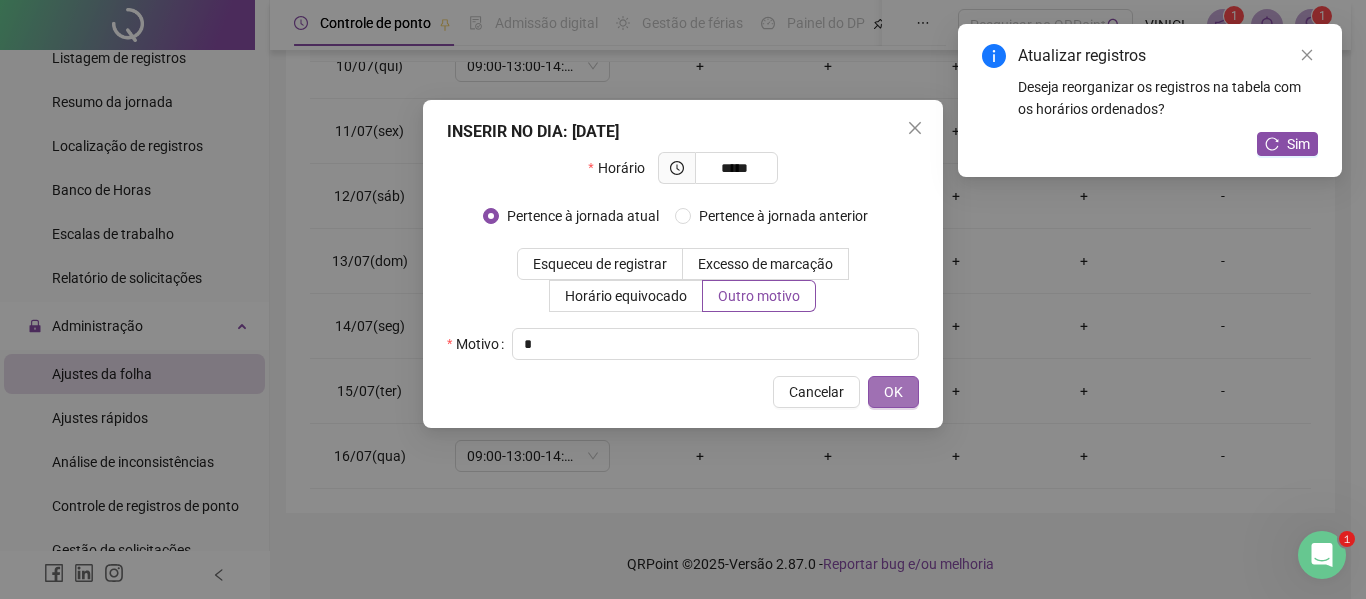 click on "OK" at bounding box center [893, 392] 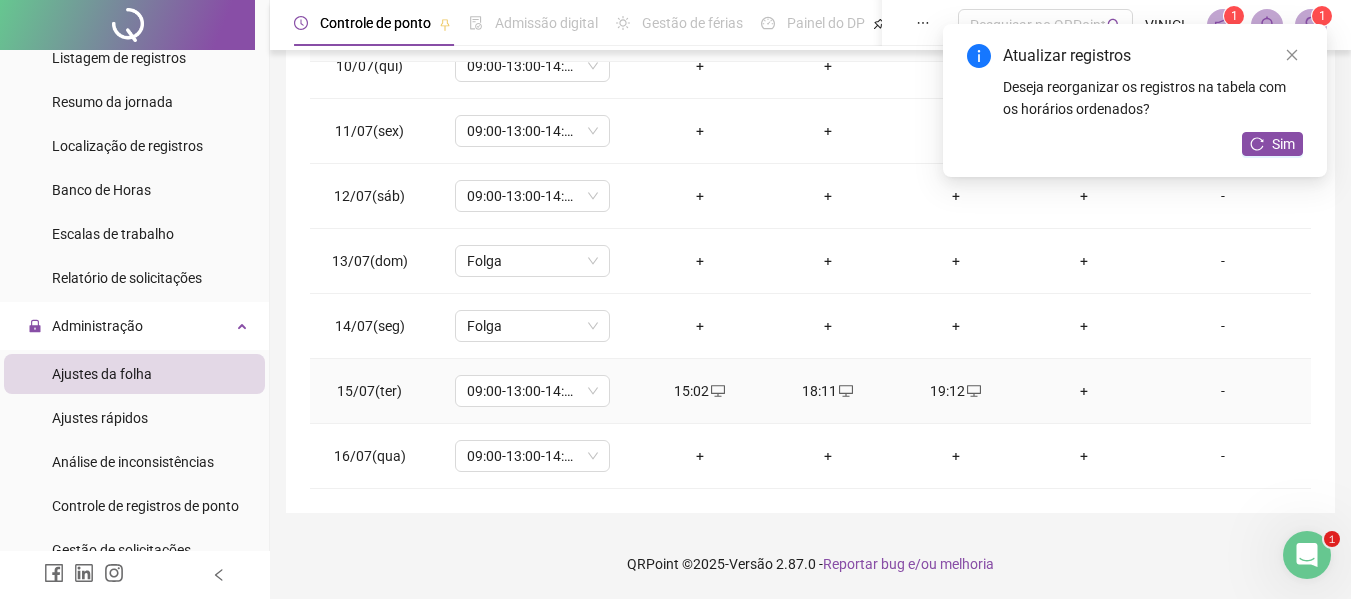 click on "+" at bounding box center (1084, 391) 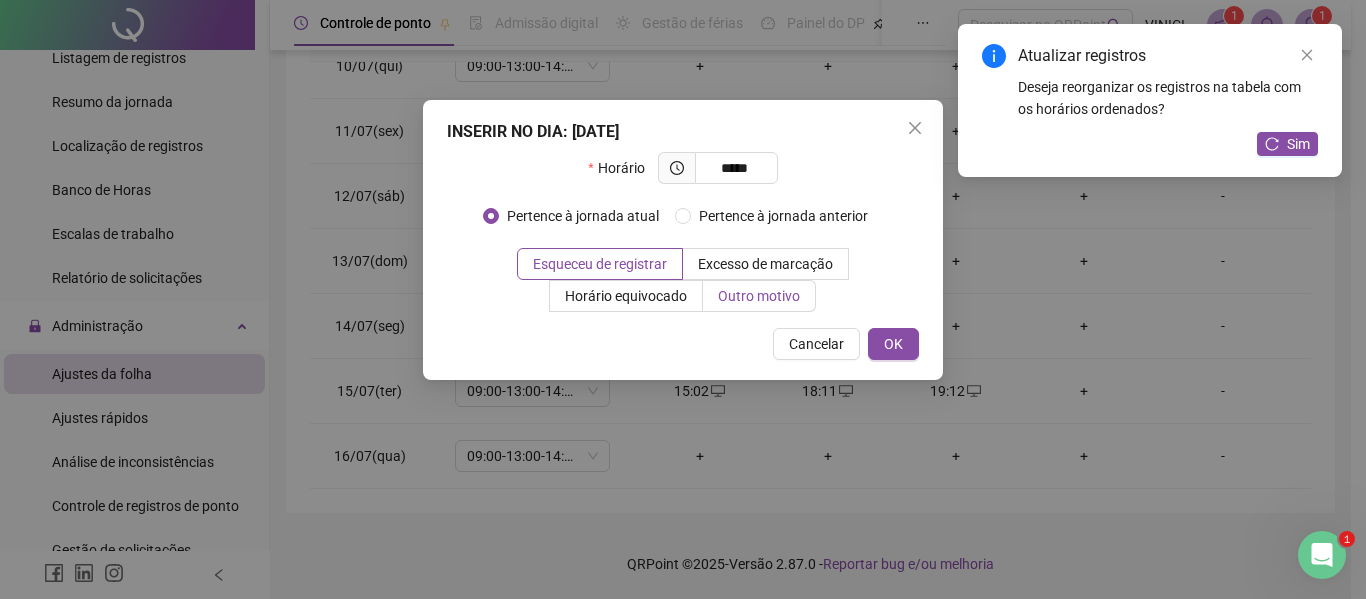 click on "Outro motivo" at bounding box center (759, 296) 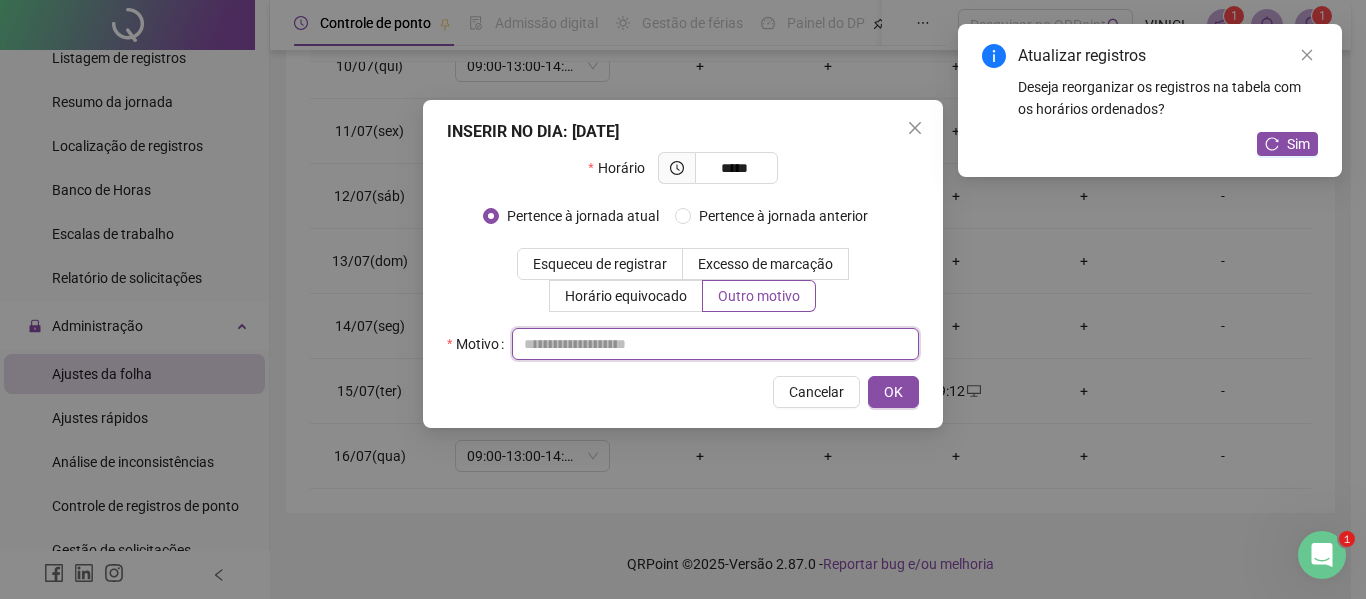 click at bounding box center (715, 344) 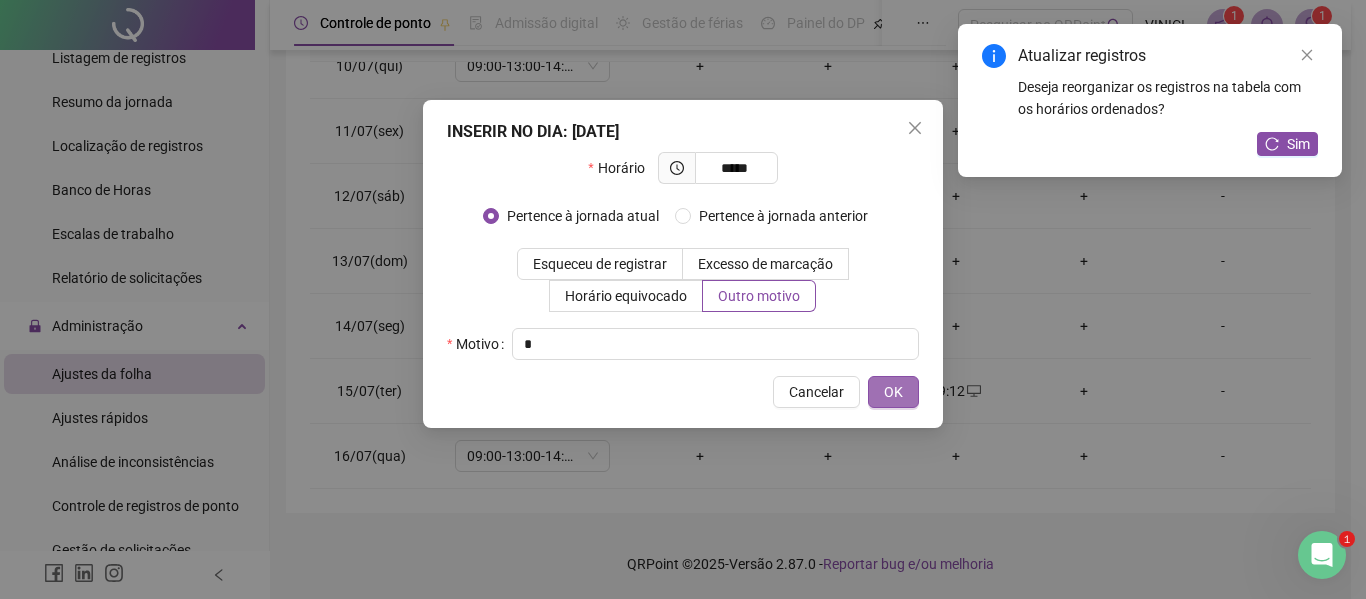 click on "OK" at bounding box center [893, 392] 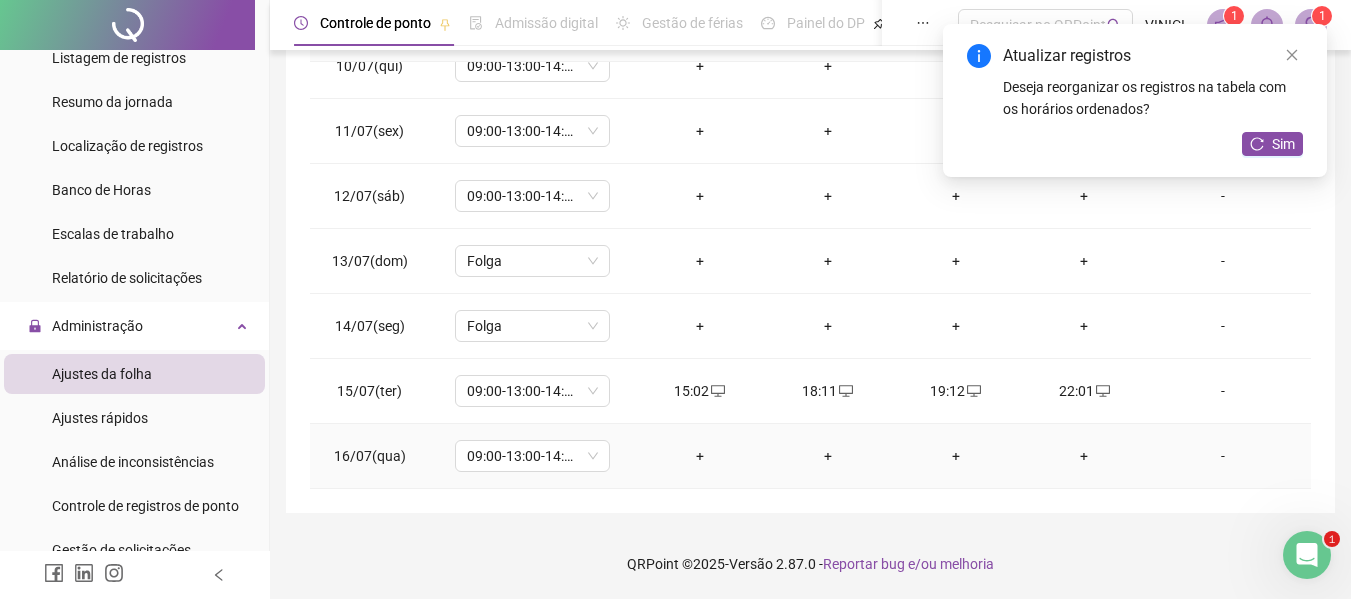 click on "+" at bounding box center [700, 456] 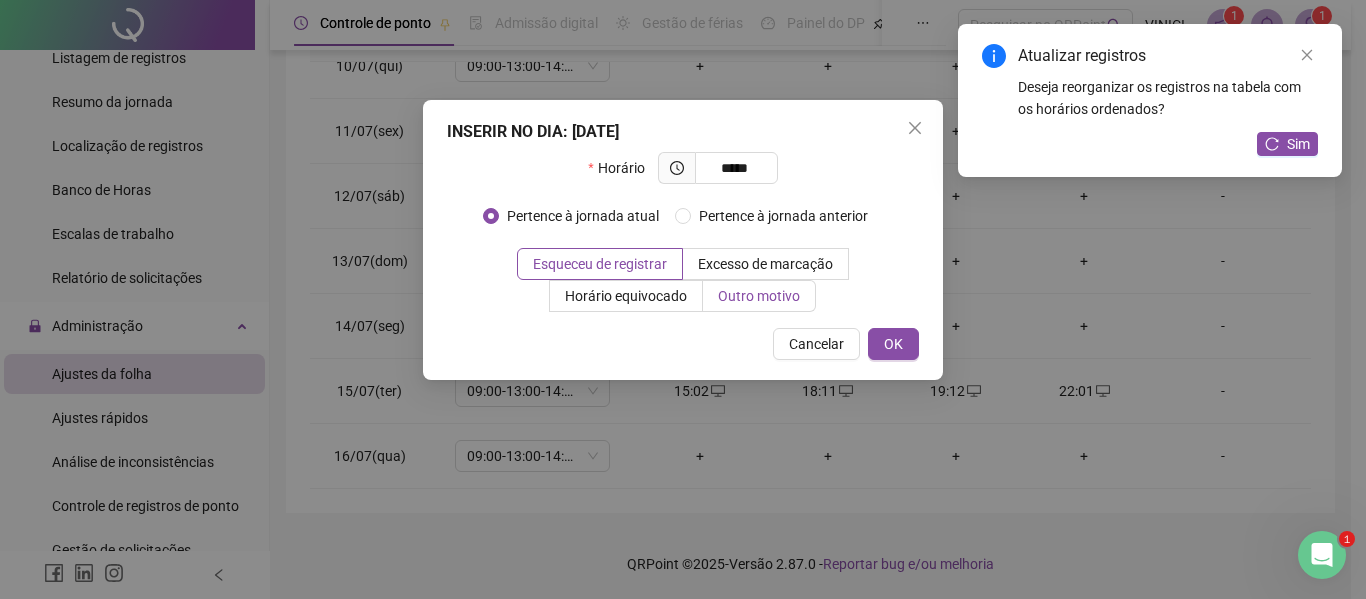 click on "Outro motivo" at bounding box center [759, 296] 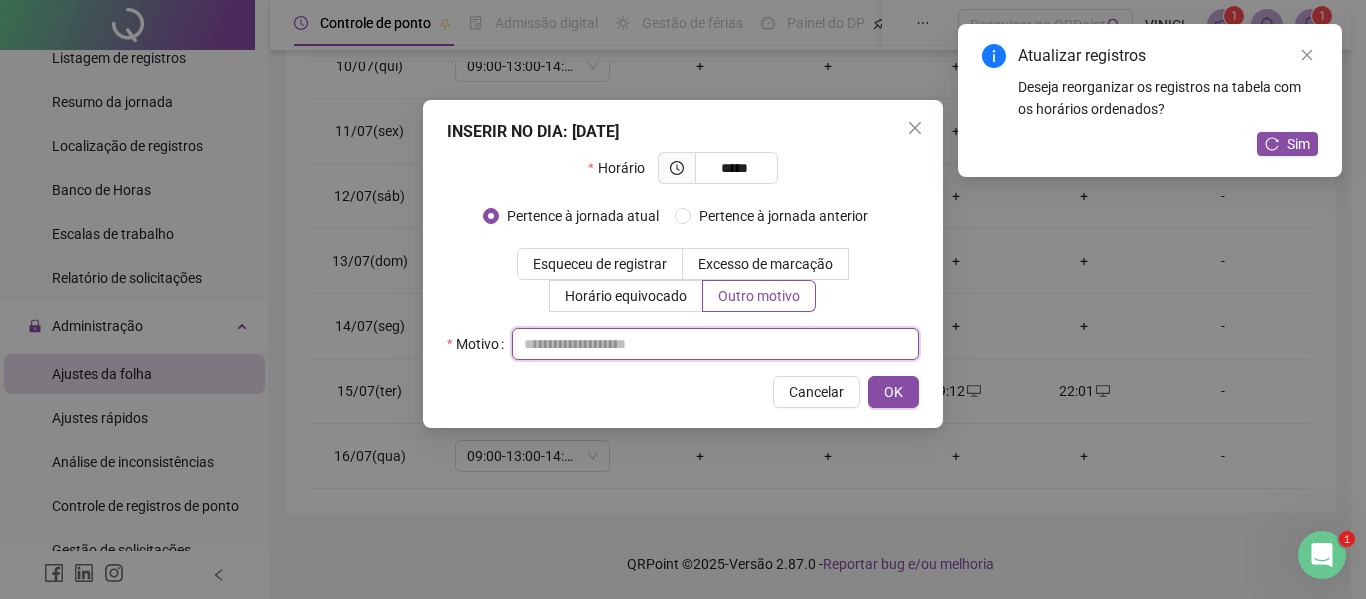 click at bounding box center (715, 344) 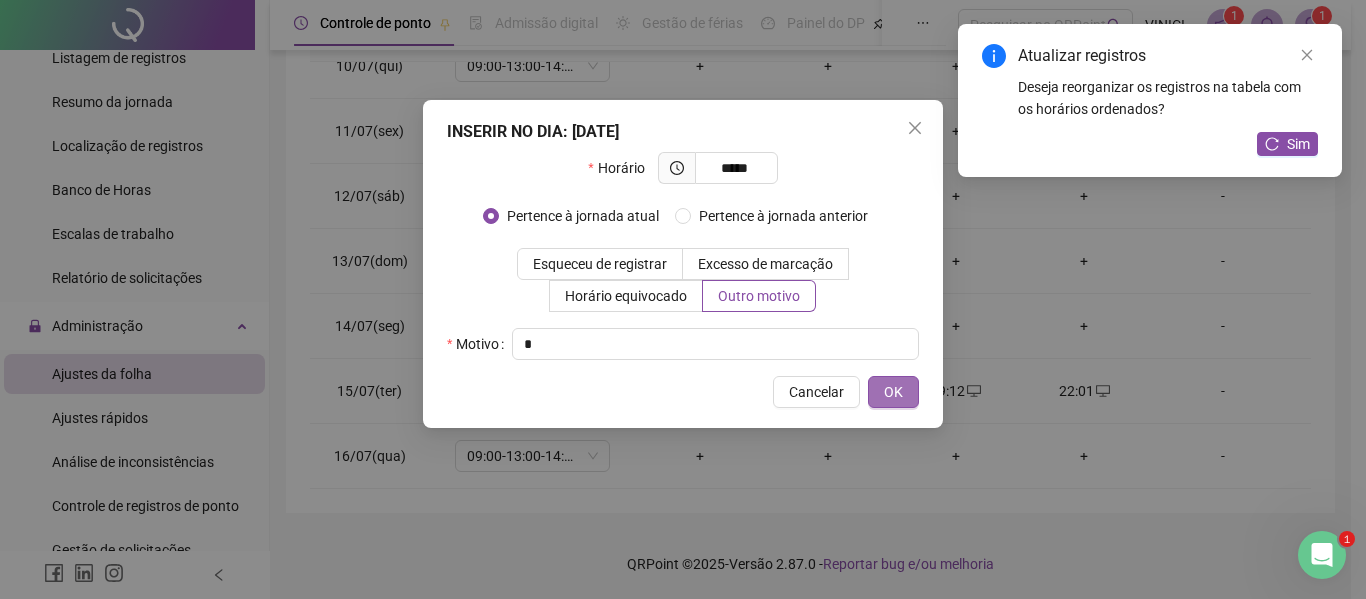 click on "OK" at bounding box center (893, 392) 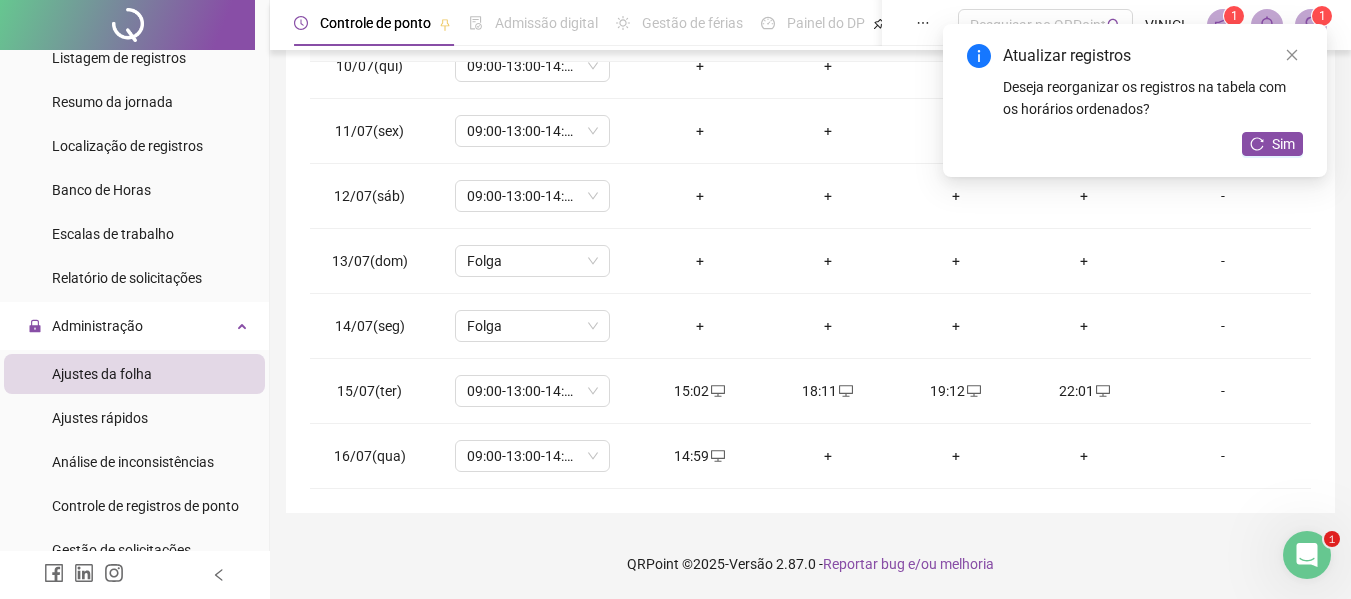click on "+" at bounding box center (828, 456) 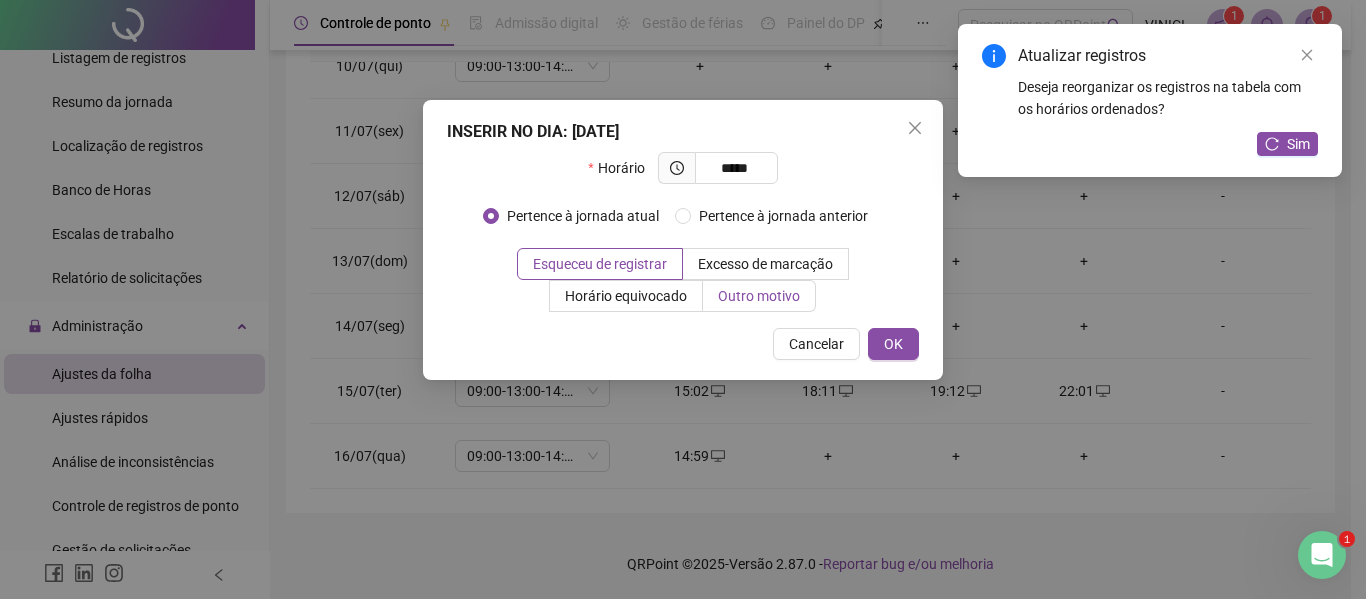 click on "Outro motivo" at bounding box center (759, 296) 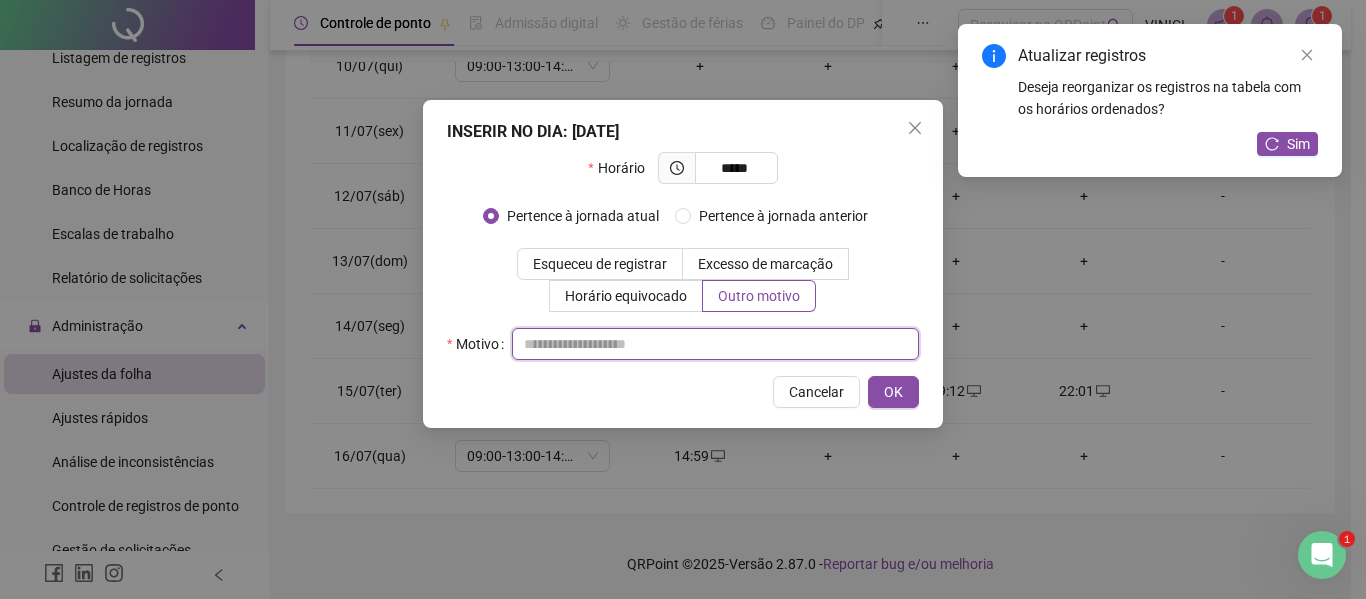 click at bounding box center [715, 344] 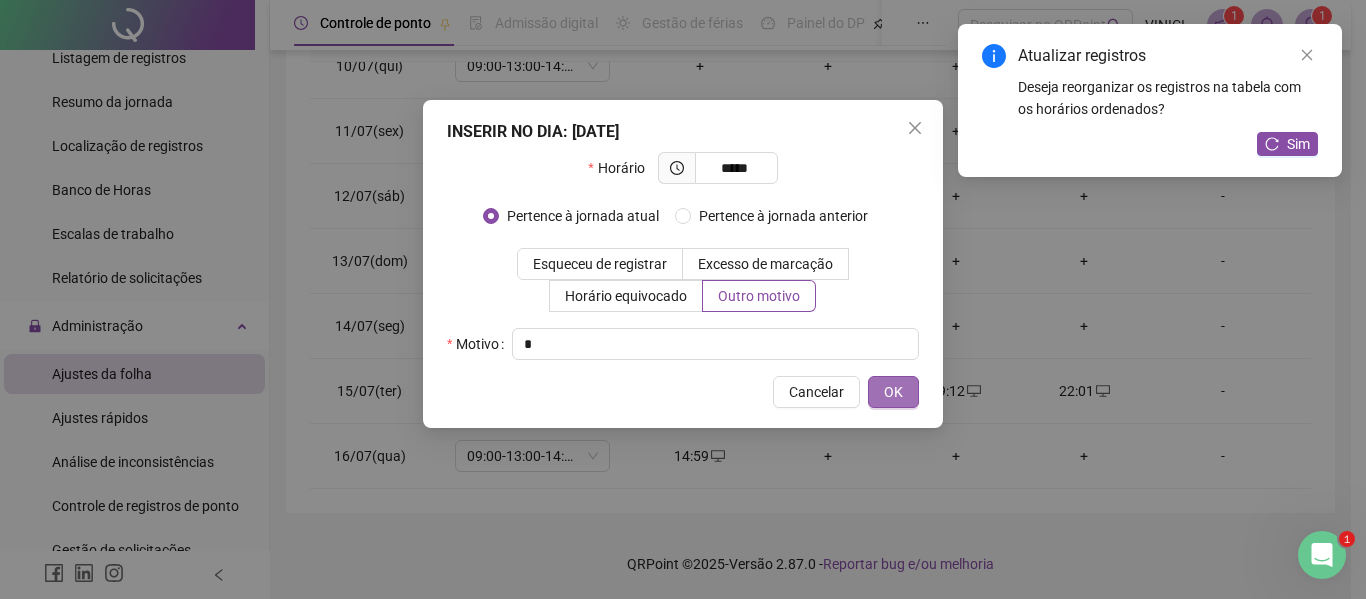 click on "OK" at bounding box center [893, 392] 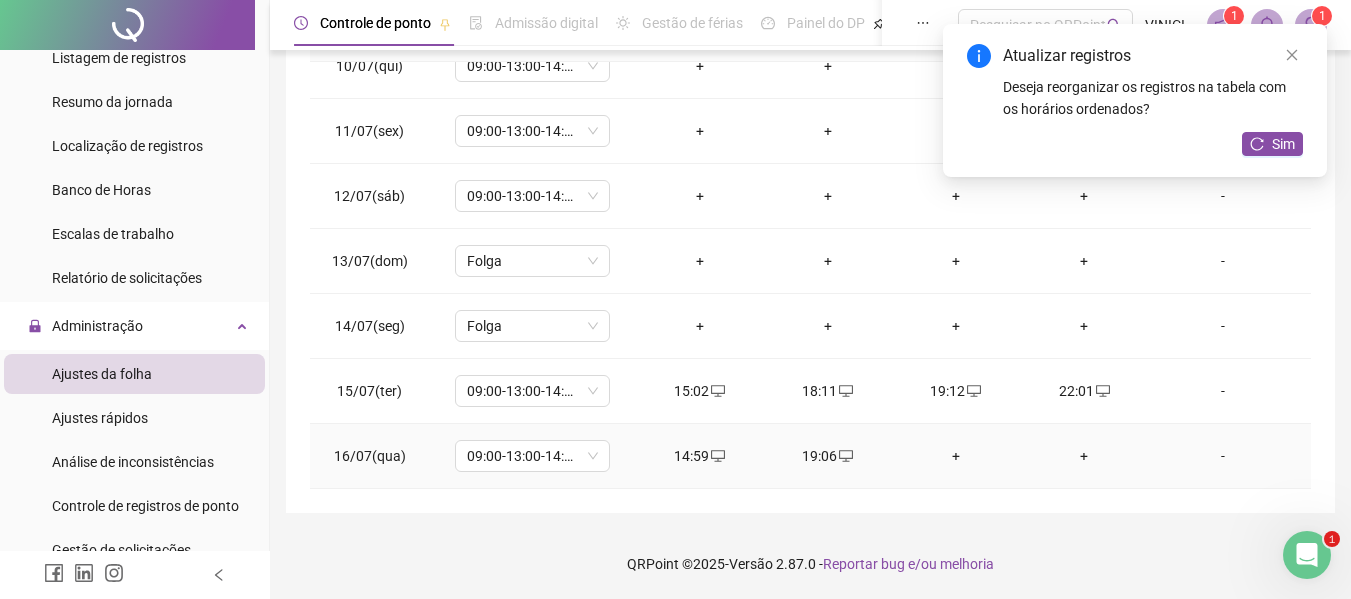 click on "+" at bounding box center (956, 456) 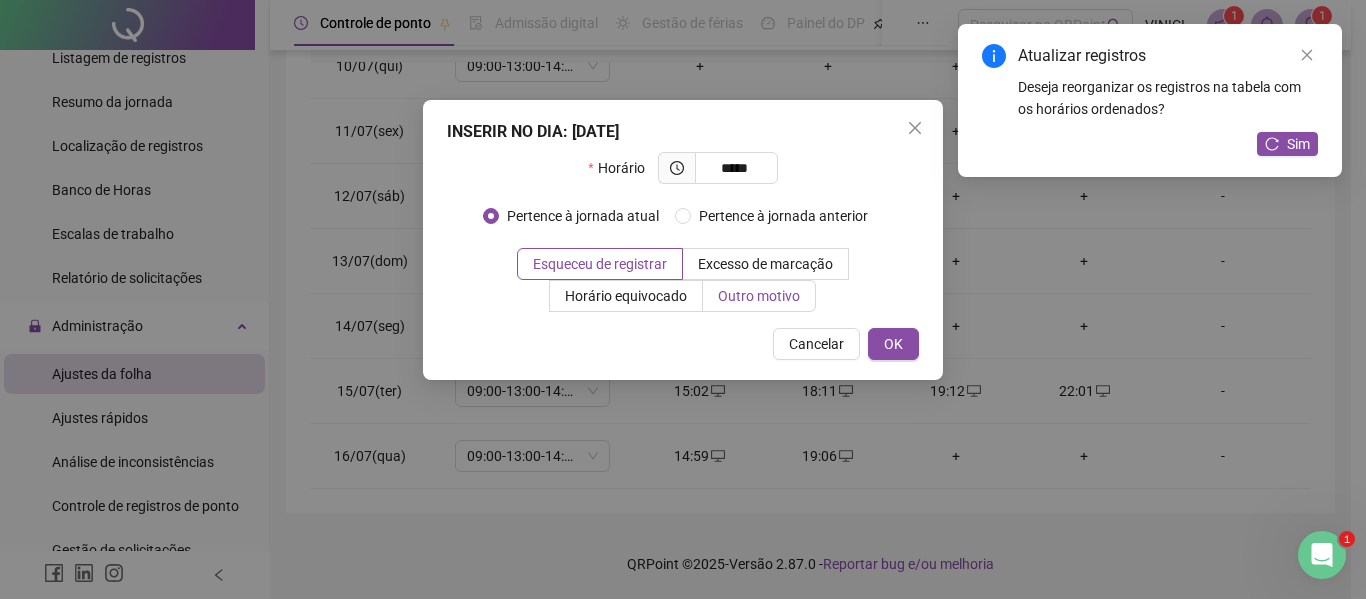 click on "Outro motivo" at bounding box center [759, 296] 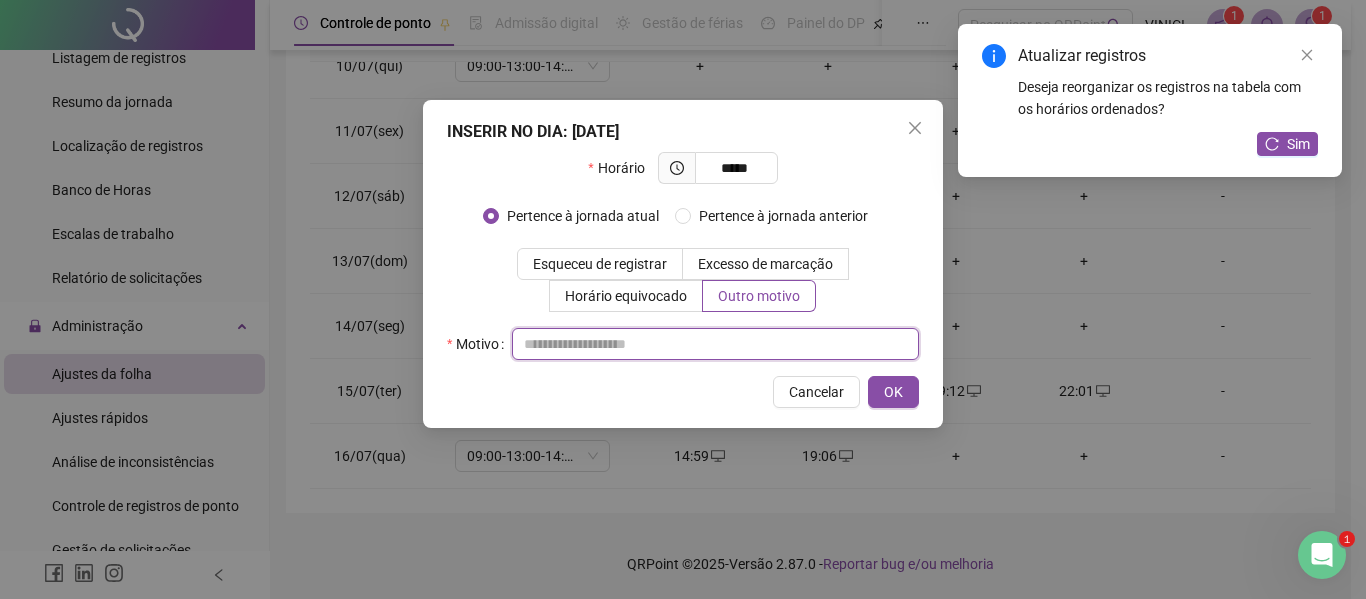 click at bounding box center [715, 344] 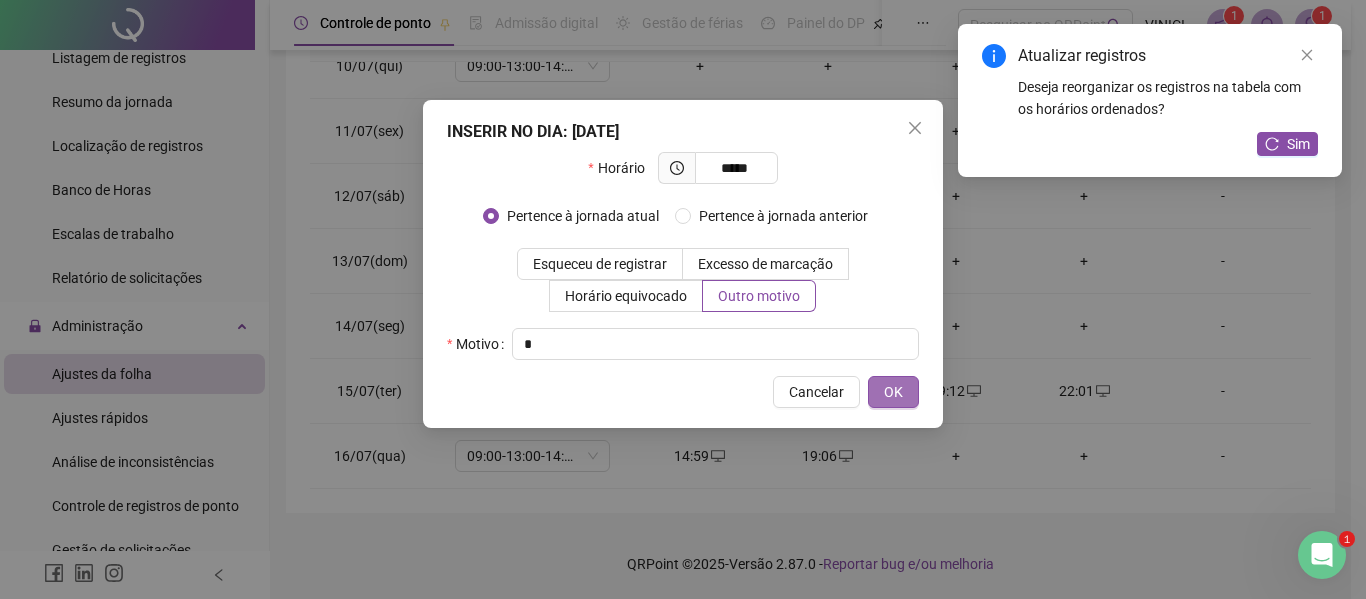 click on "OK" at bounding box center (893, 392) 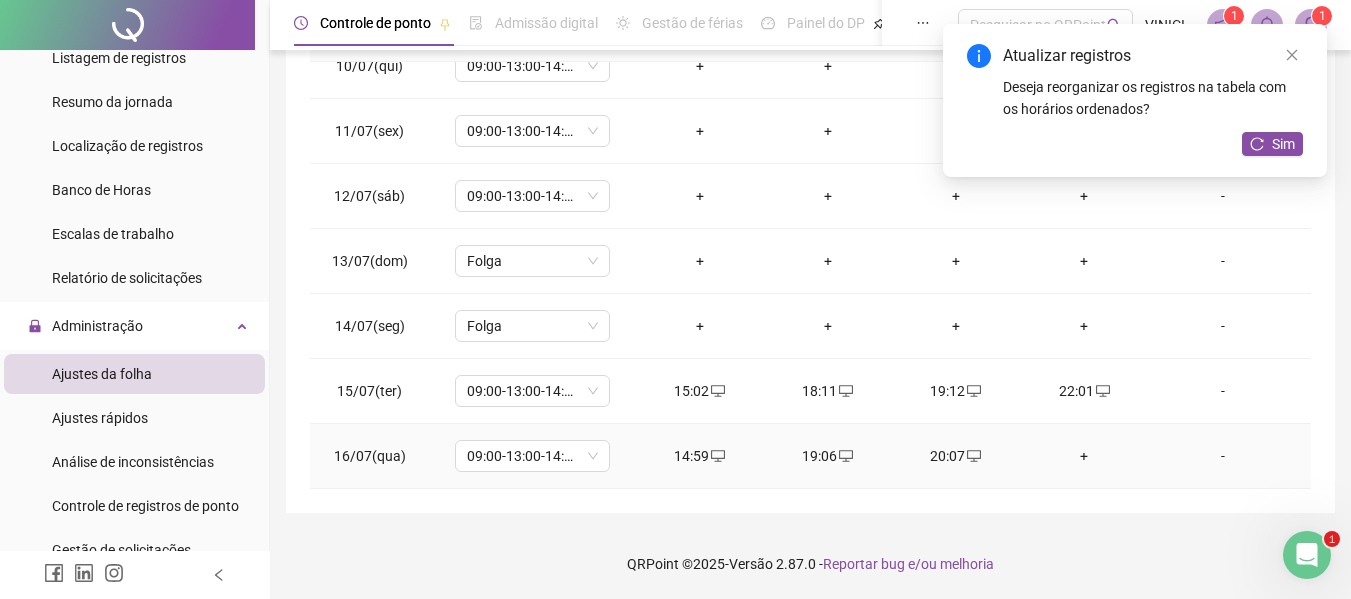 click on "+" at bounding box center (1084, 456) 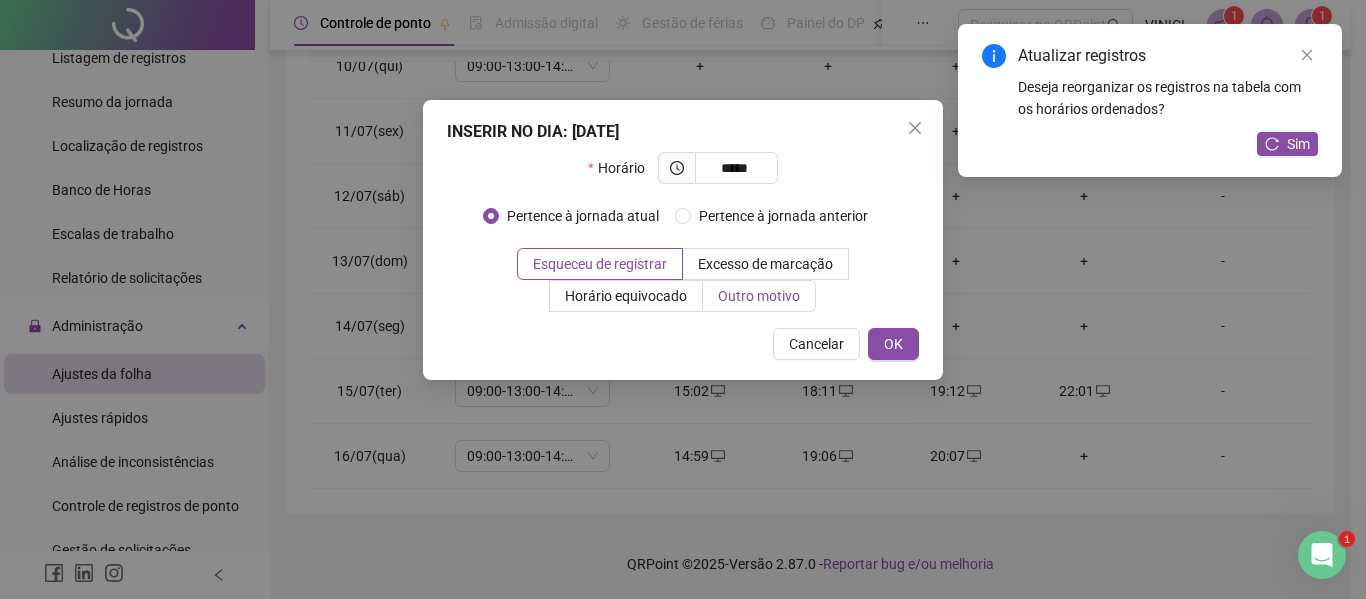 click on "Outro motivo" at bounding box center (759, 296) 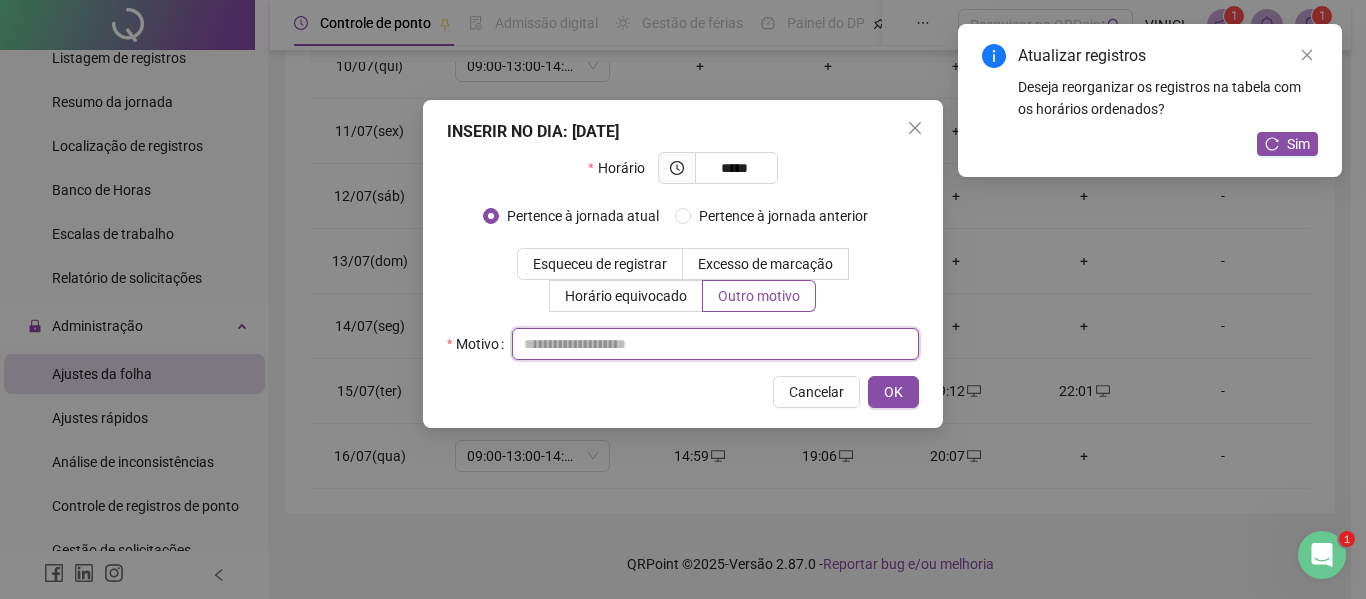 click at bounding box center (715, 344) 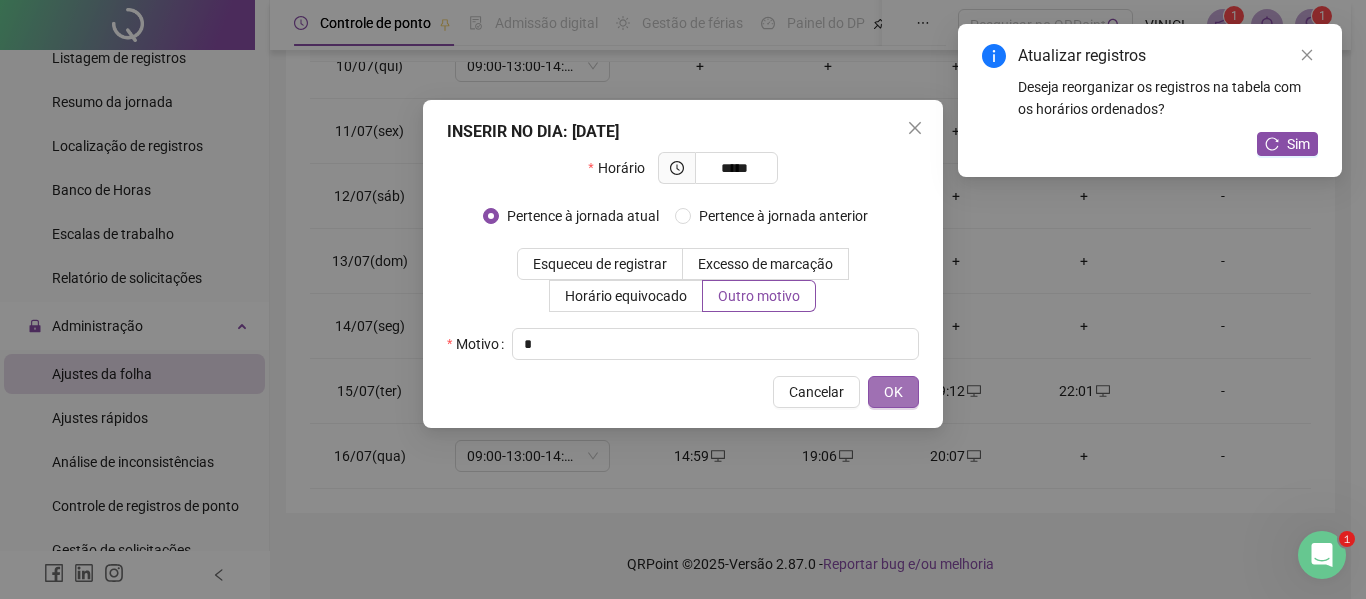 click on "OK" at bounding box center [893, 392] 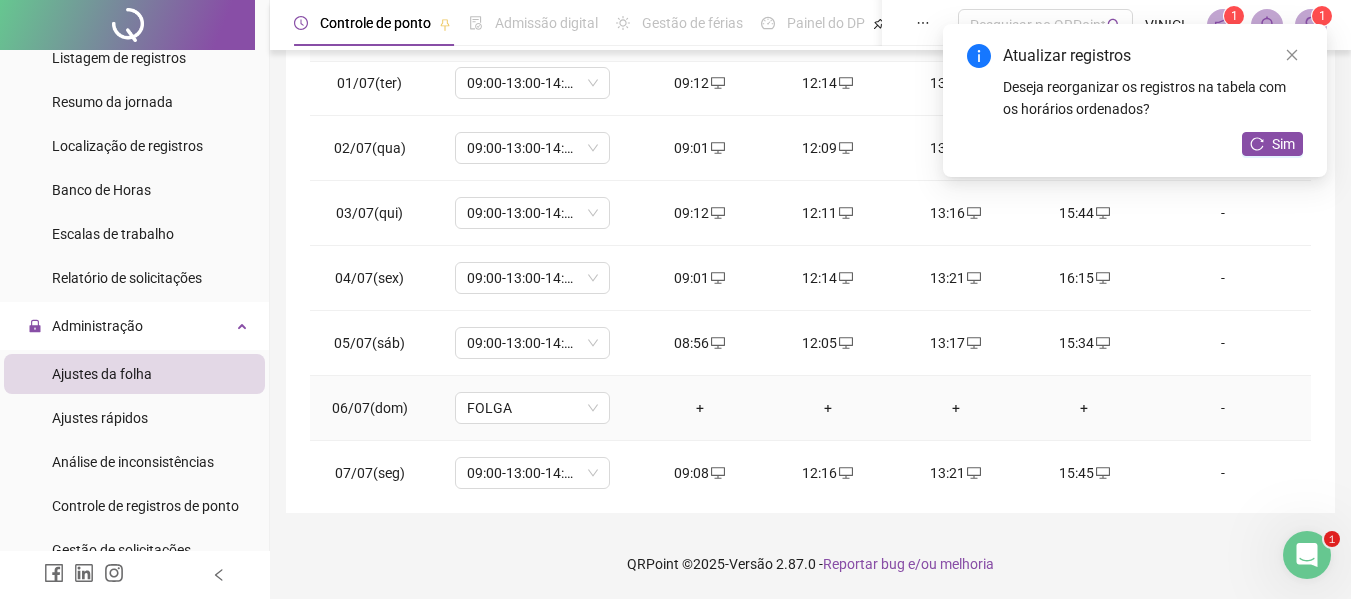 scroll, scrollTop: 0, scrollLeft: 0, axis: both 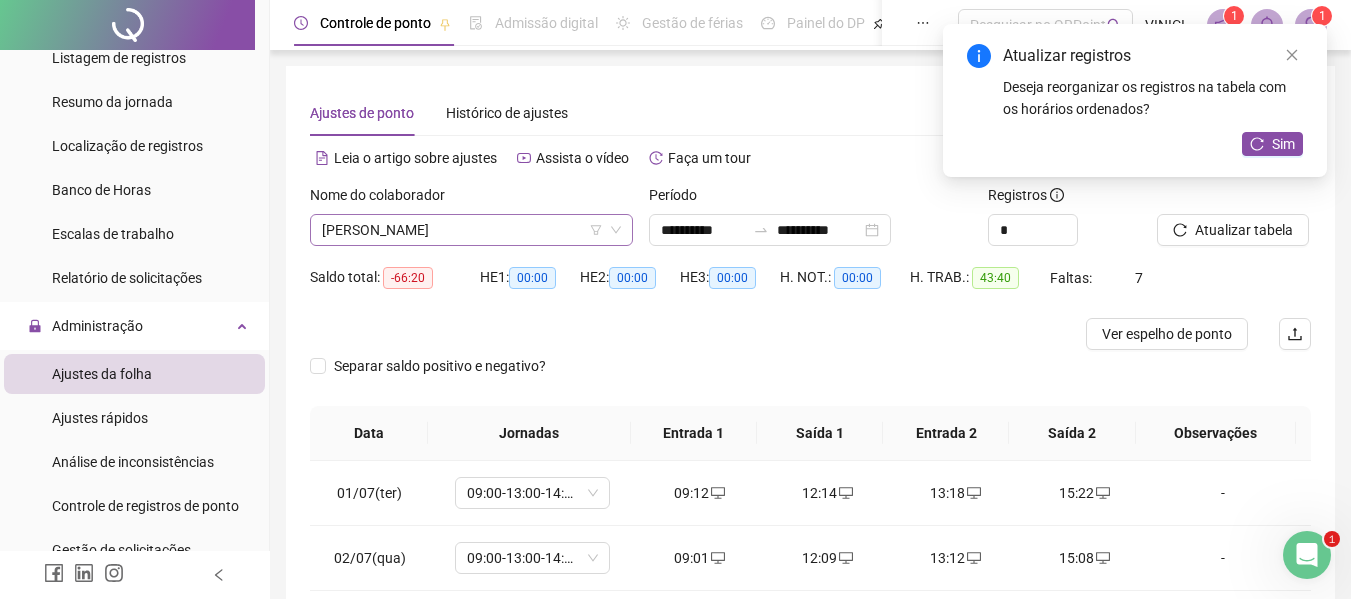 click on "[PERSON_NAME]" at bounding box center [471, 230] 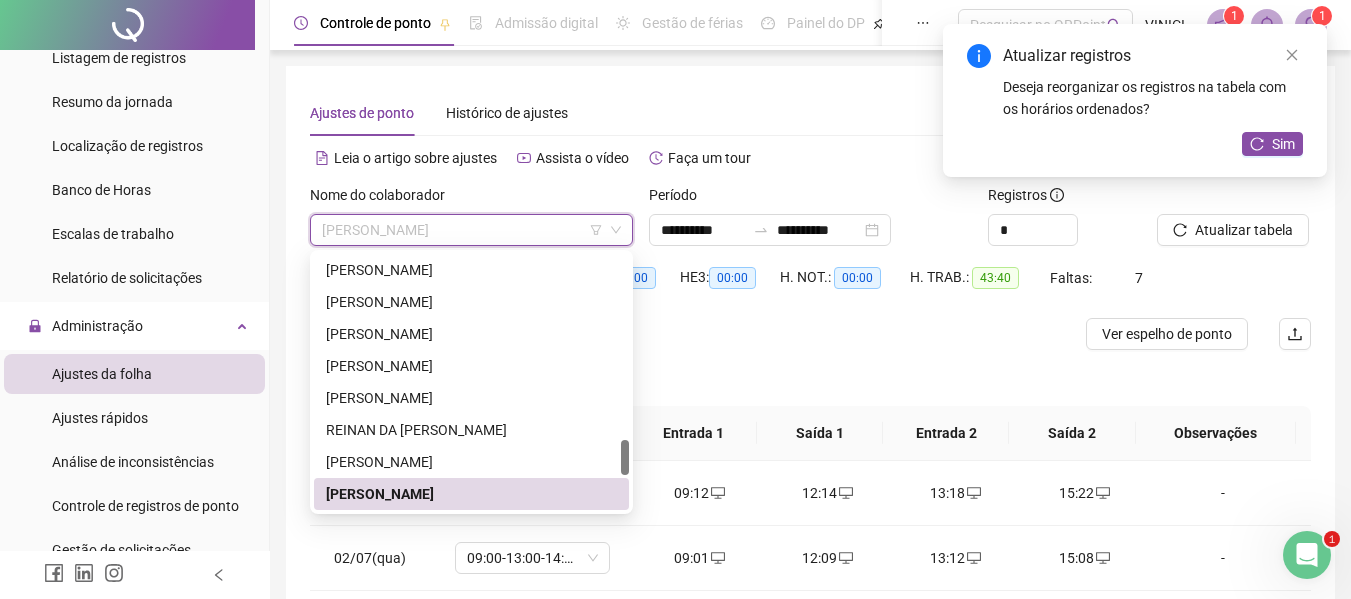 paste on "**********" 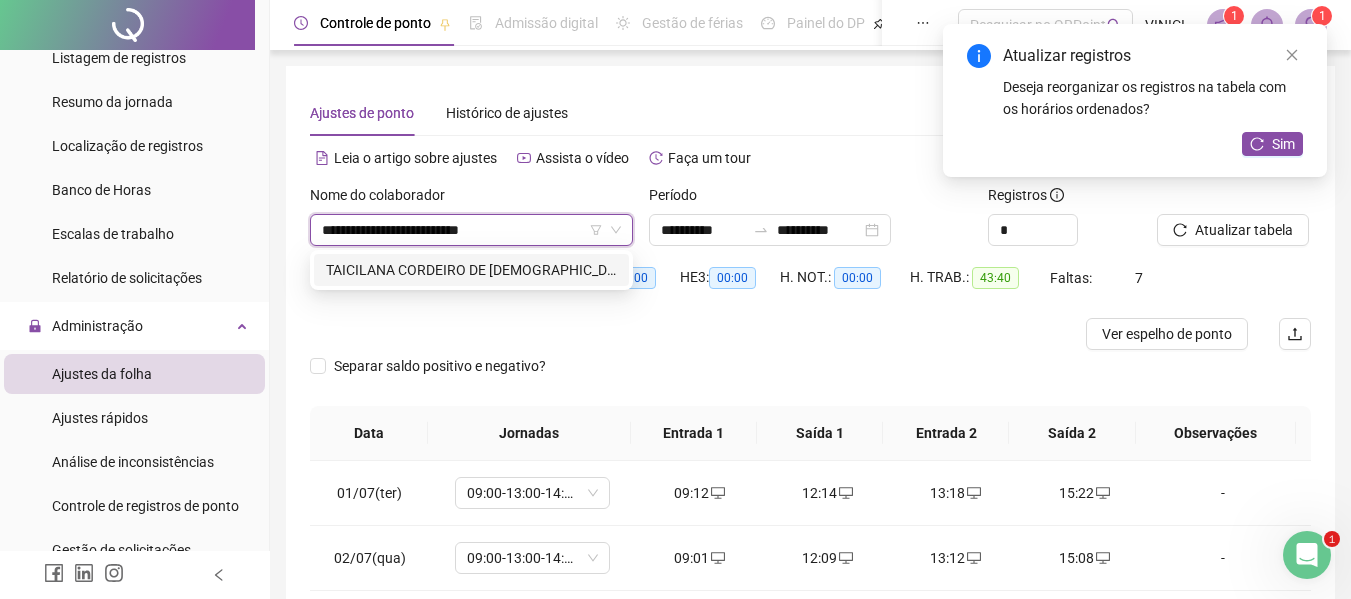 scroll, scrollTop: 0, scrollLeft: 0, axis: both 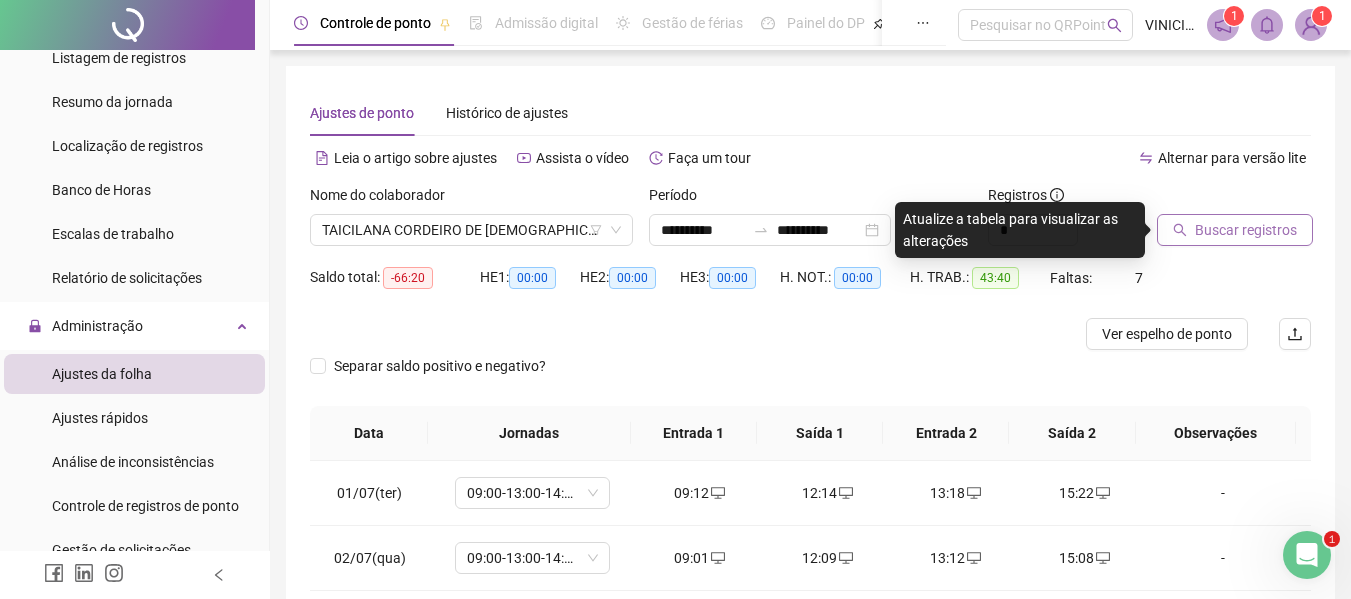 click on "Buscar registros" at bounding box center (1246, 230) 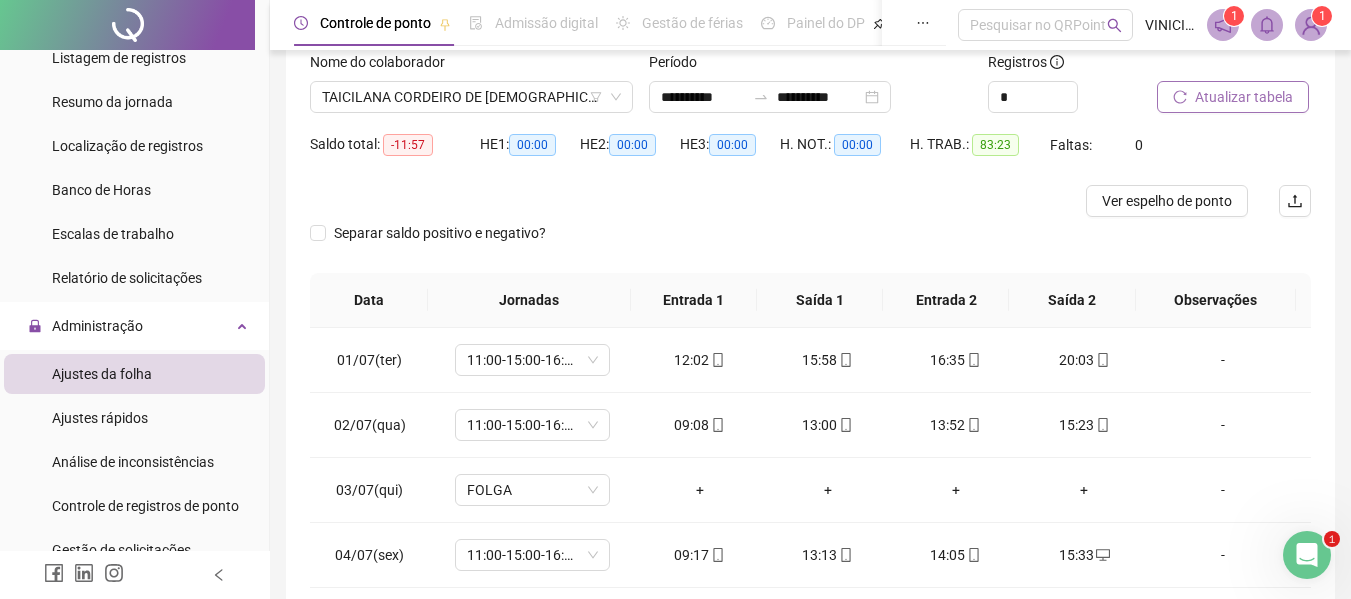 scroll, scrollTop: 399, scrollLeft: 0, axis: vertical 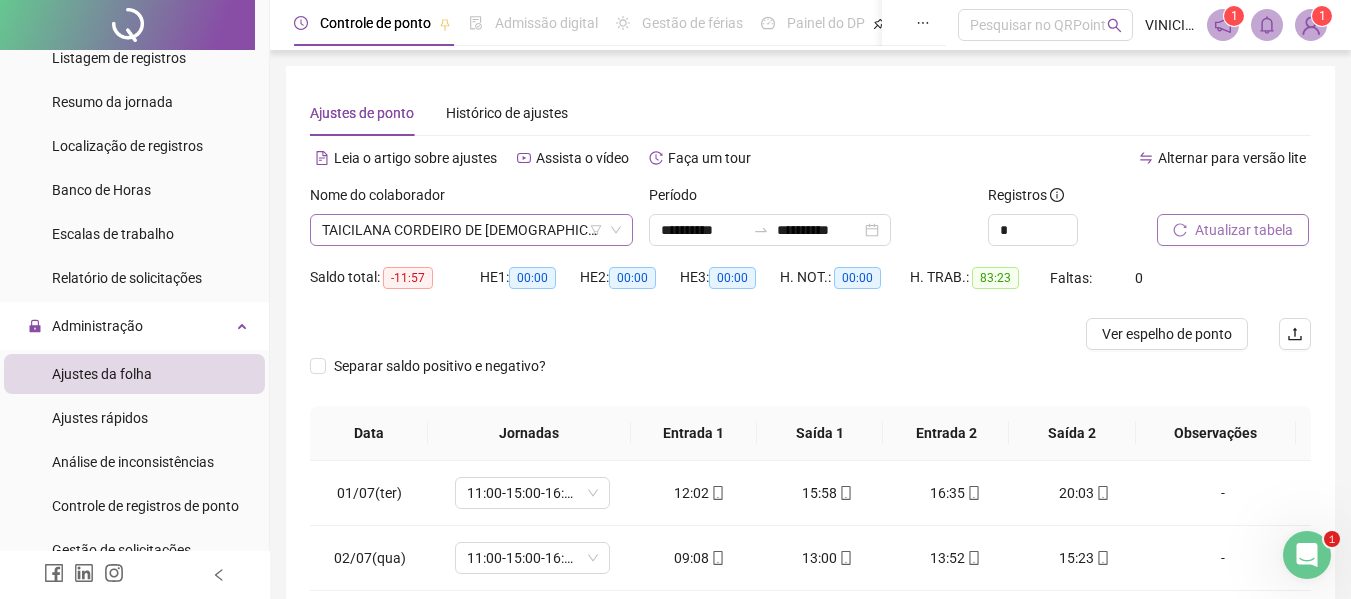 click on "TAICILANA CORDEIRO DE [DEMOGRAPHIC_DATA]" at bounding box center (471, 230) 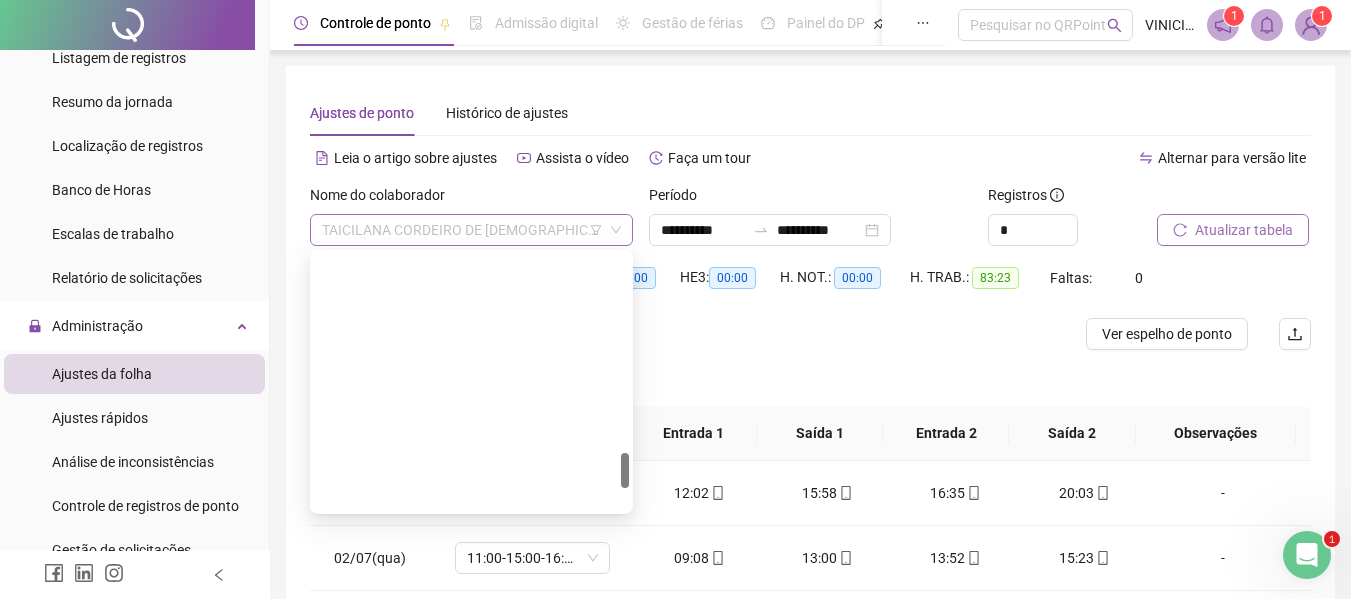 scroll, scrollTop: 1440, scrollLeft: 0, axis: vertical 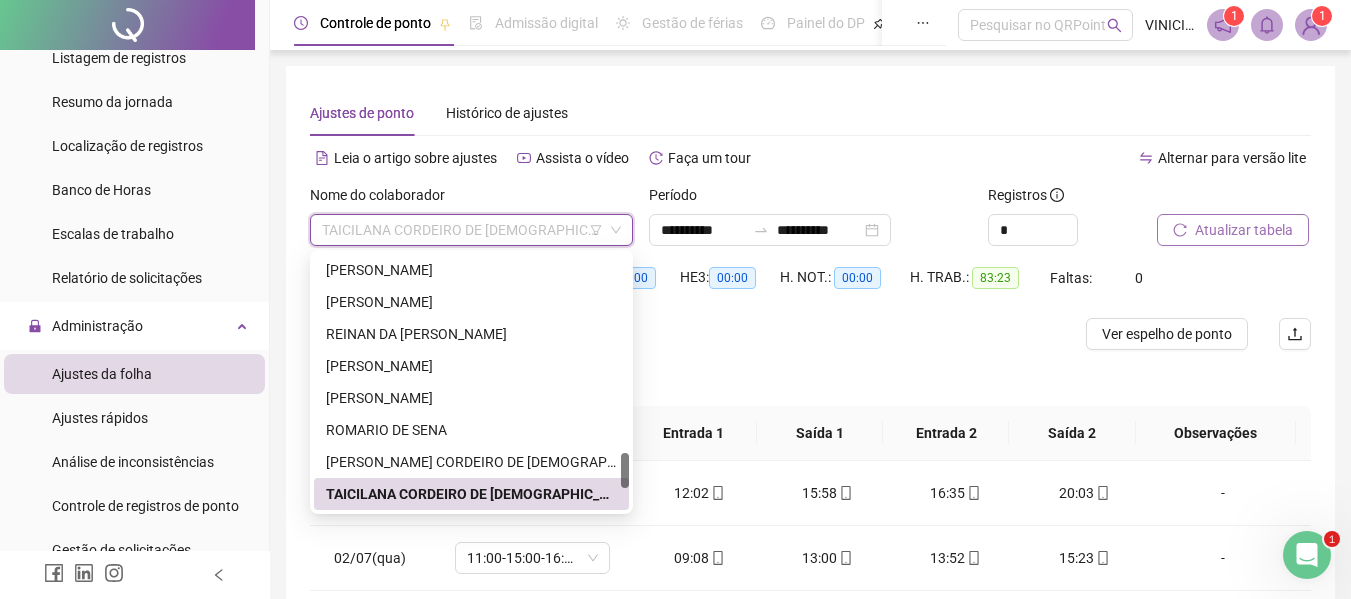paste on "**********" 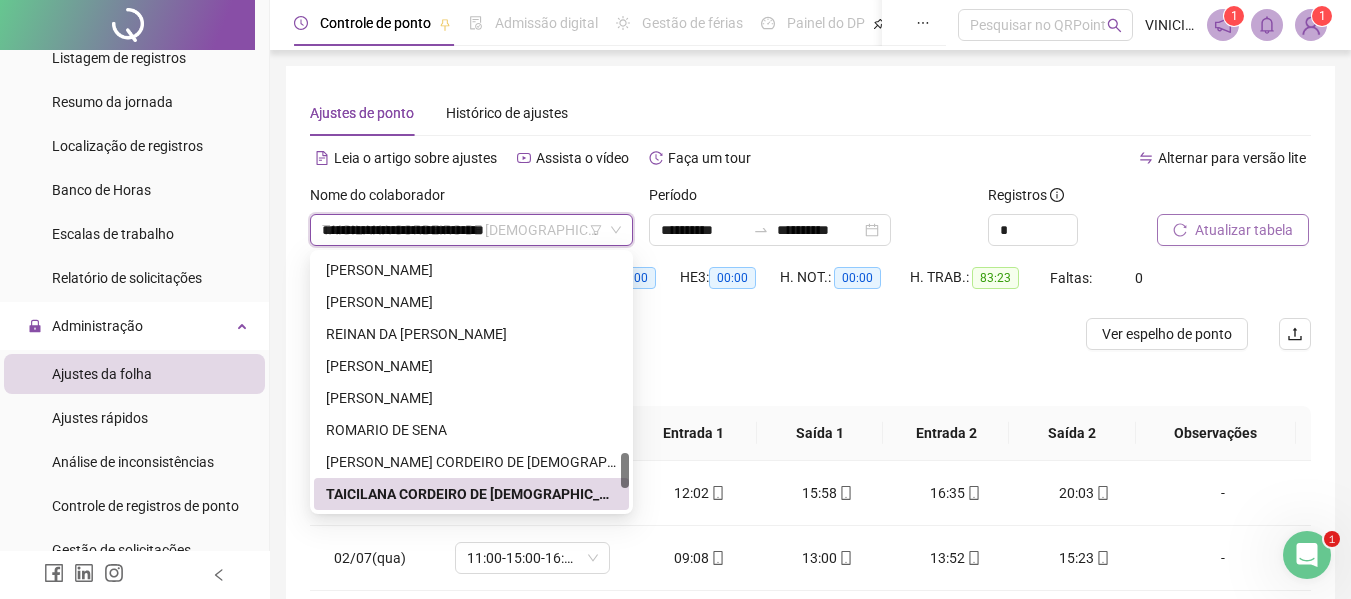 scroll, scrollTop: 0, scrollLeft: 0, axis: both 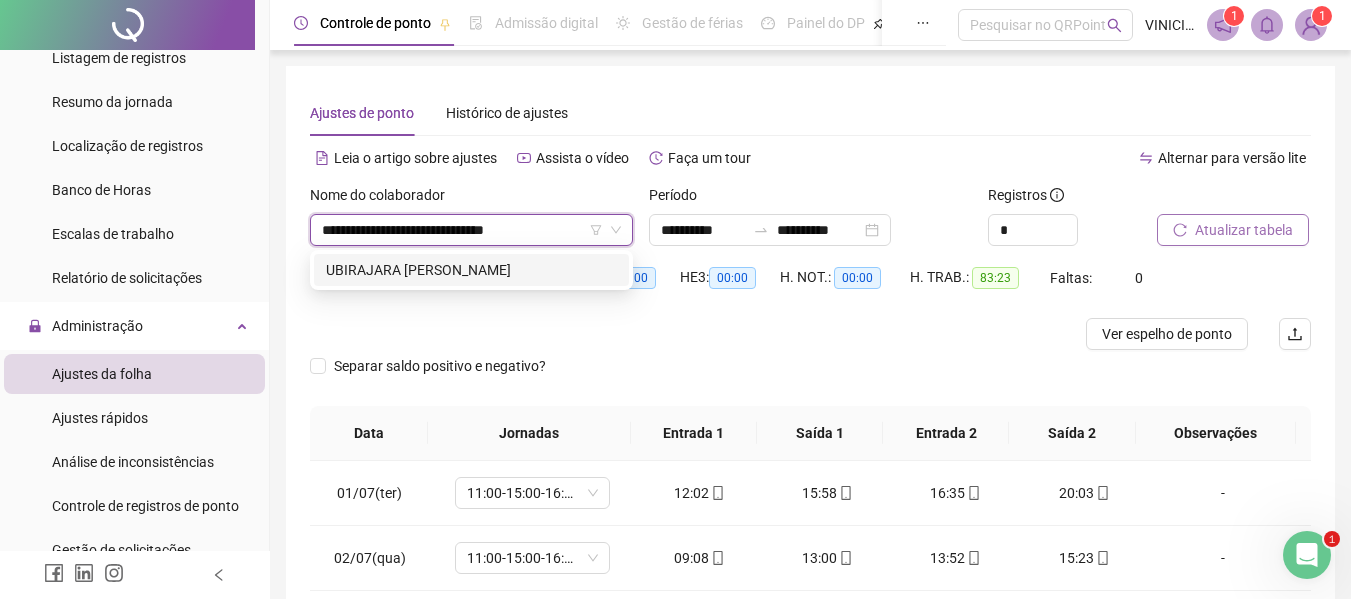 click on "UBIRAJARA [PERSON_NAME]" at bounding box center [471, 270] 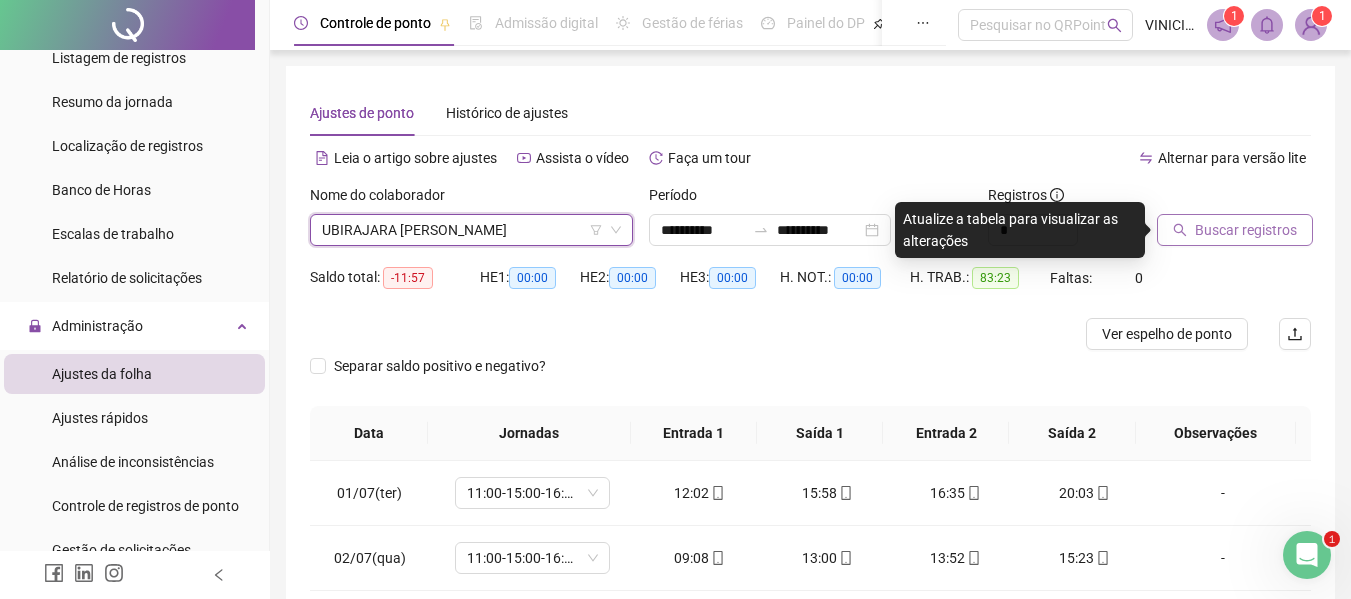 click on "Buscar registros" at bounding box center [1246, 230] 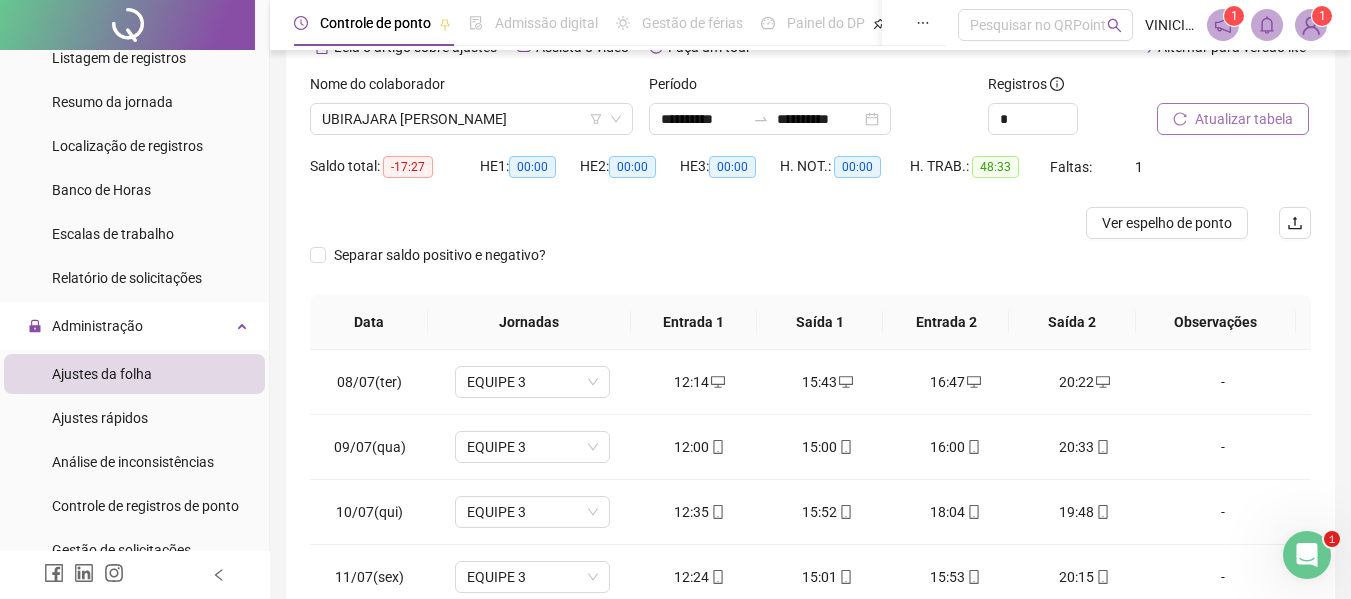 scroll, scrollTop: 200, scrollLeft: 0, axis: vertical 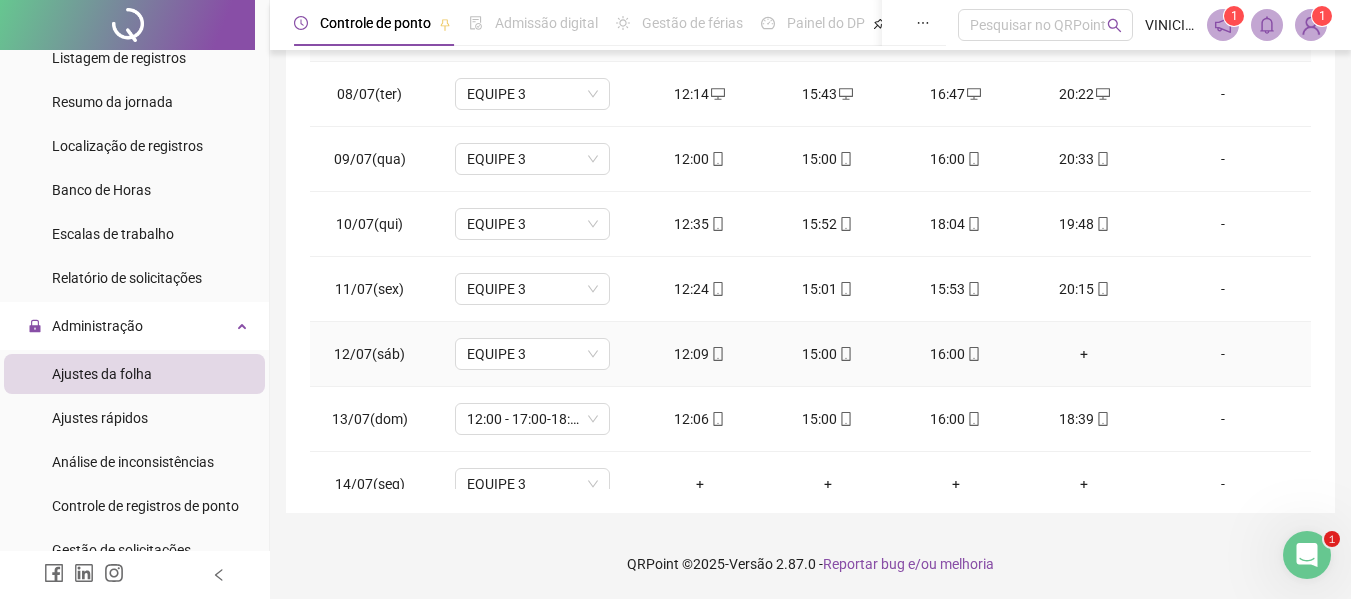 click on "+" at bounding box center (1084, 354) 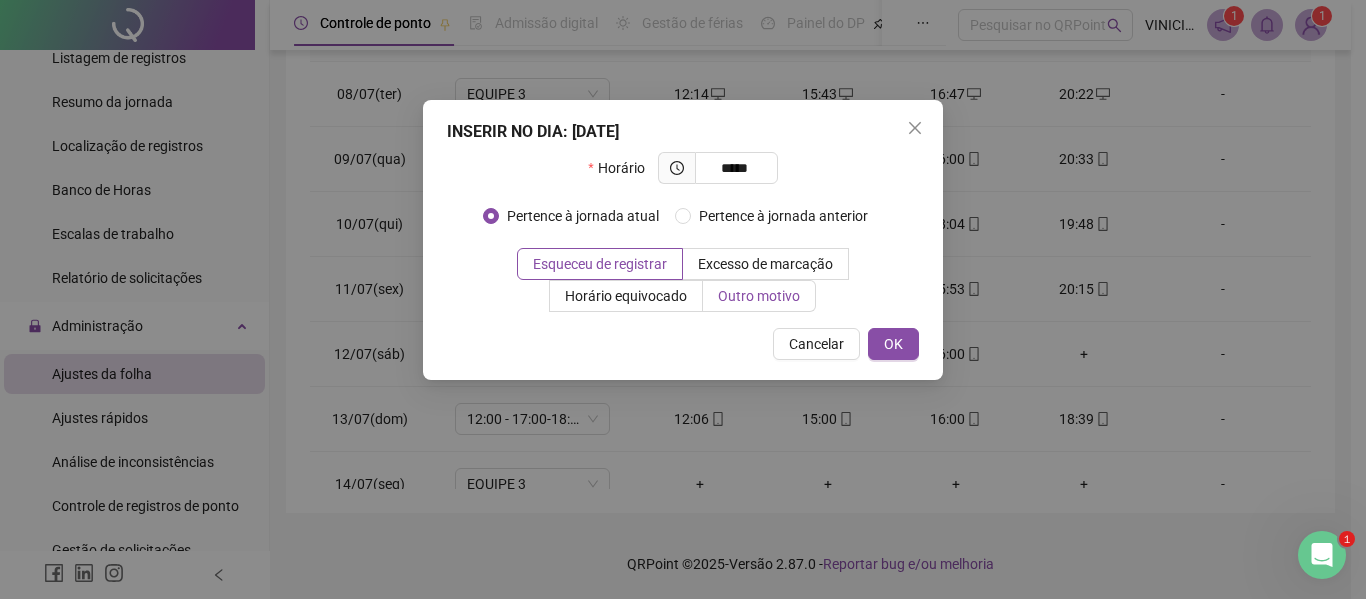 click on "Outro motivo" at bounding box center (759, 296) 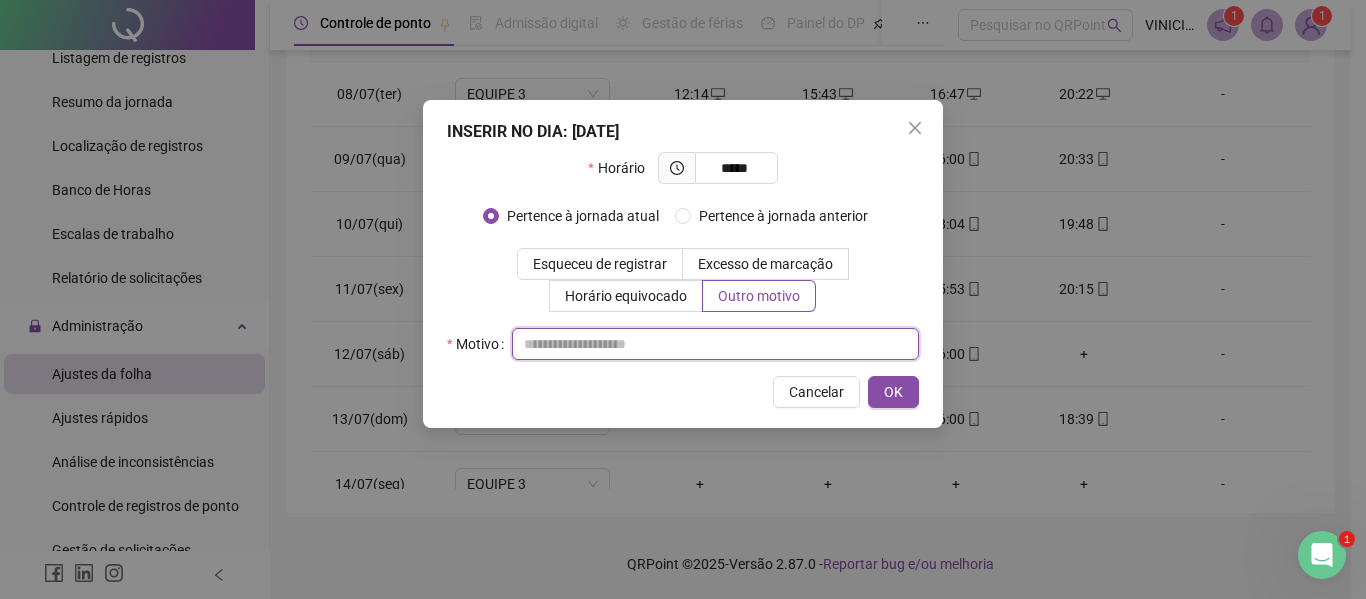 click at bounding box center [715, 344] 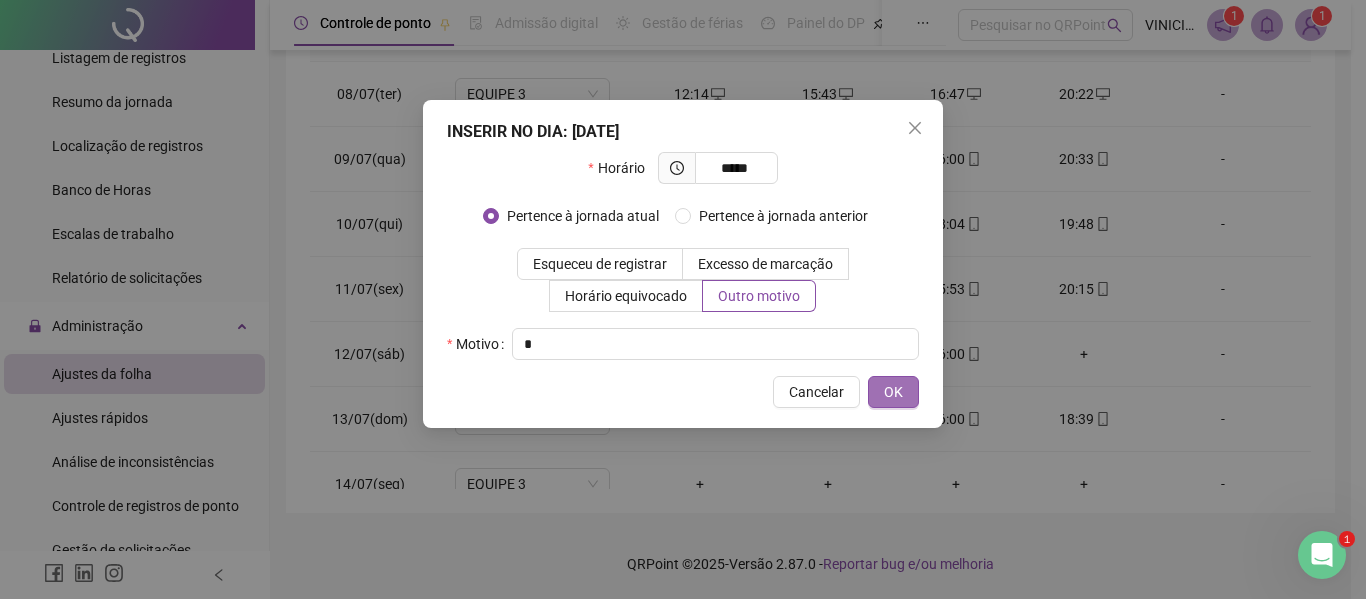 click on "OK" at bounding box center (893, 392) 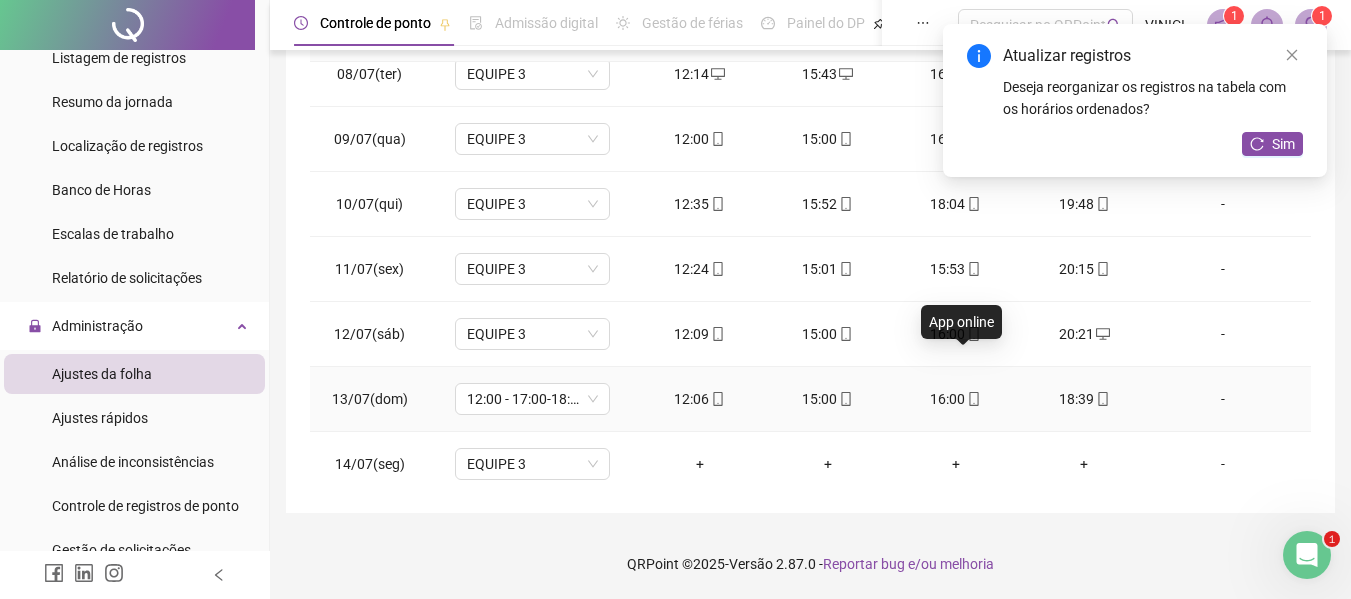 scroll, scrollTop: 0, scrollLeft: 0, axis: both 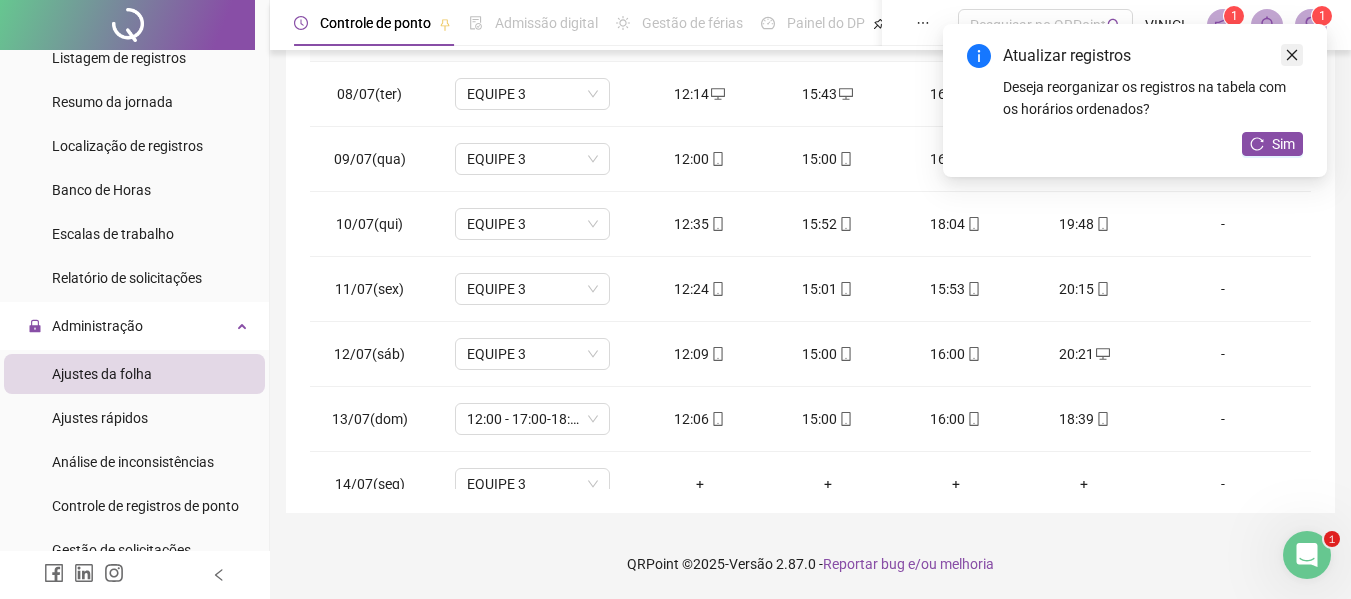 click 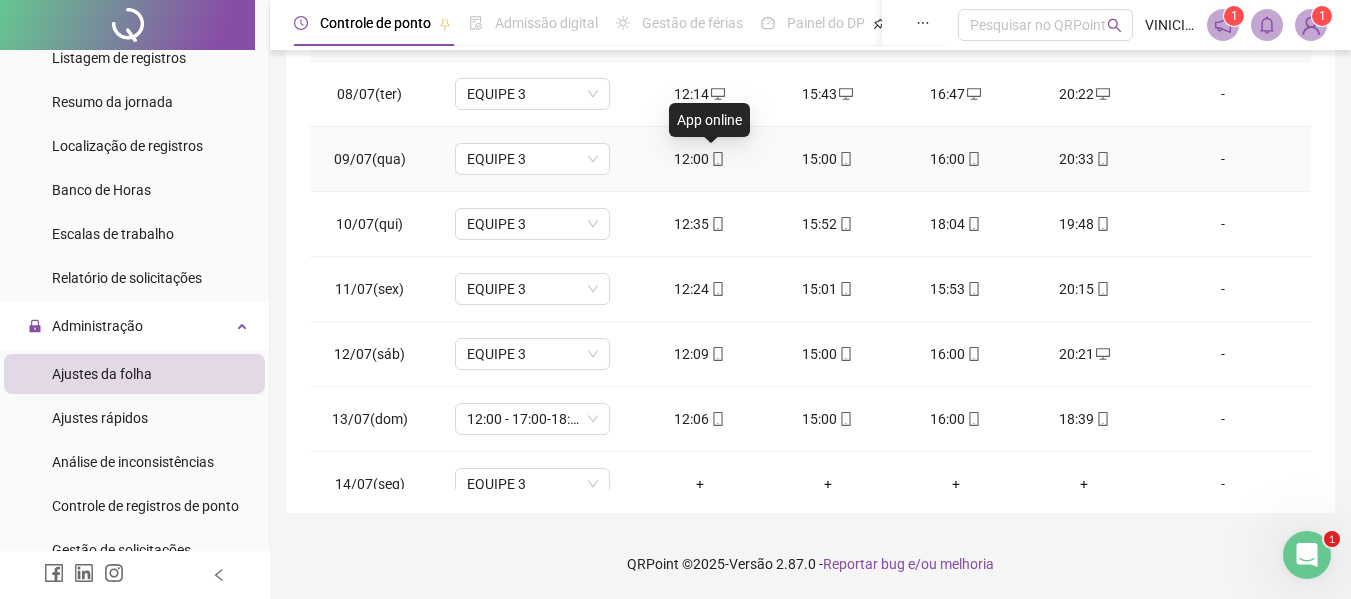 click 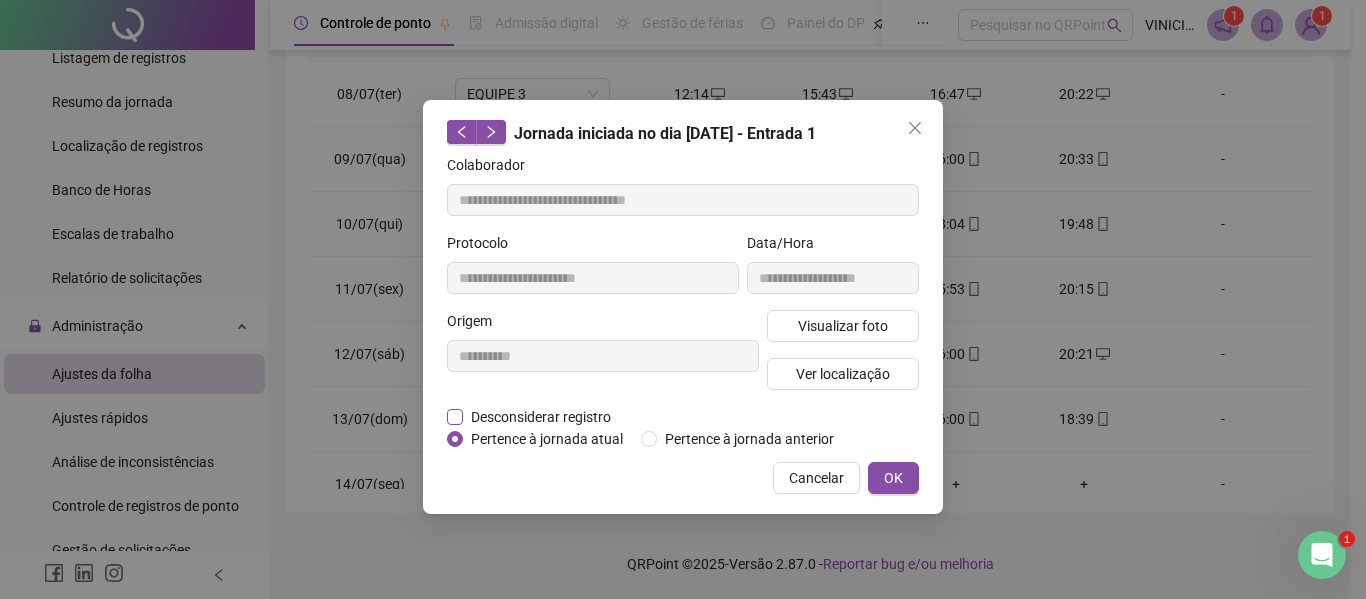click on "Desconsiderar registro" at bounding box center (541, 417) 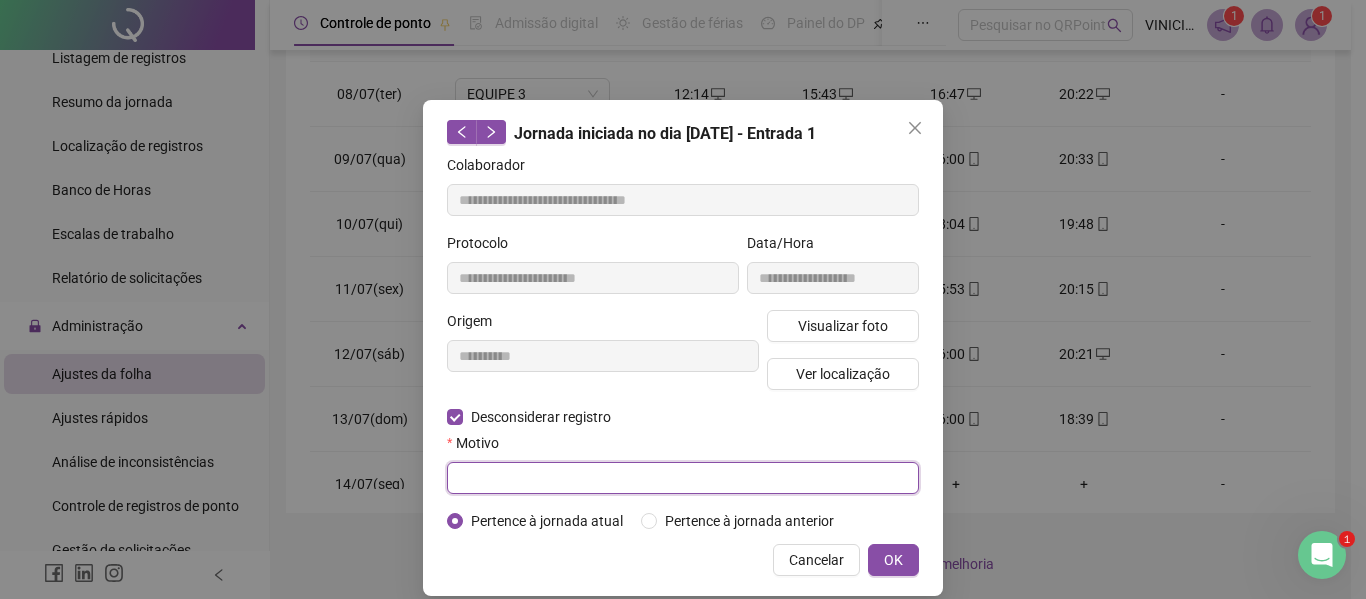 click at bounding box center (683, 478) 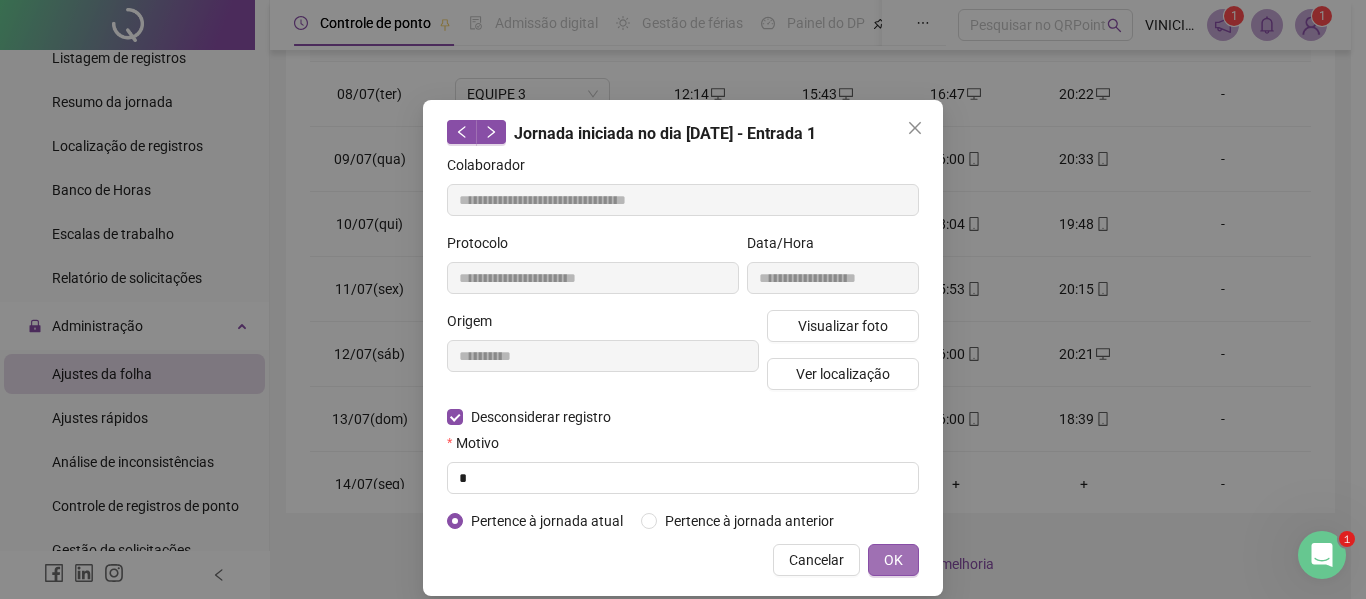click on "OK" at bounding box center [893, 560] 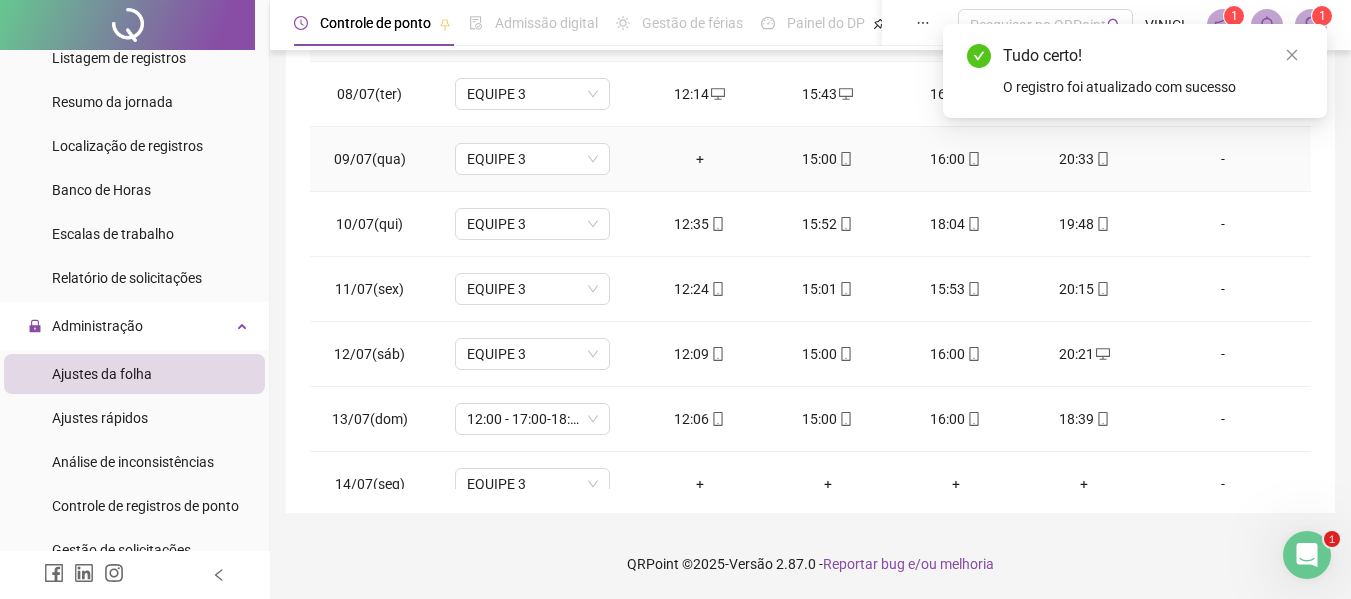click on "+" at bounding box center (700, 159) 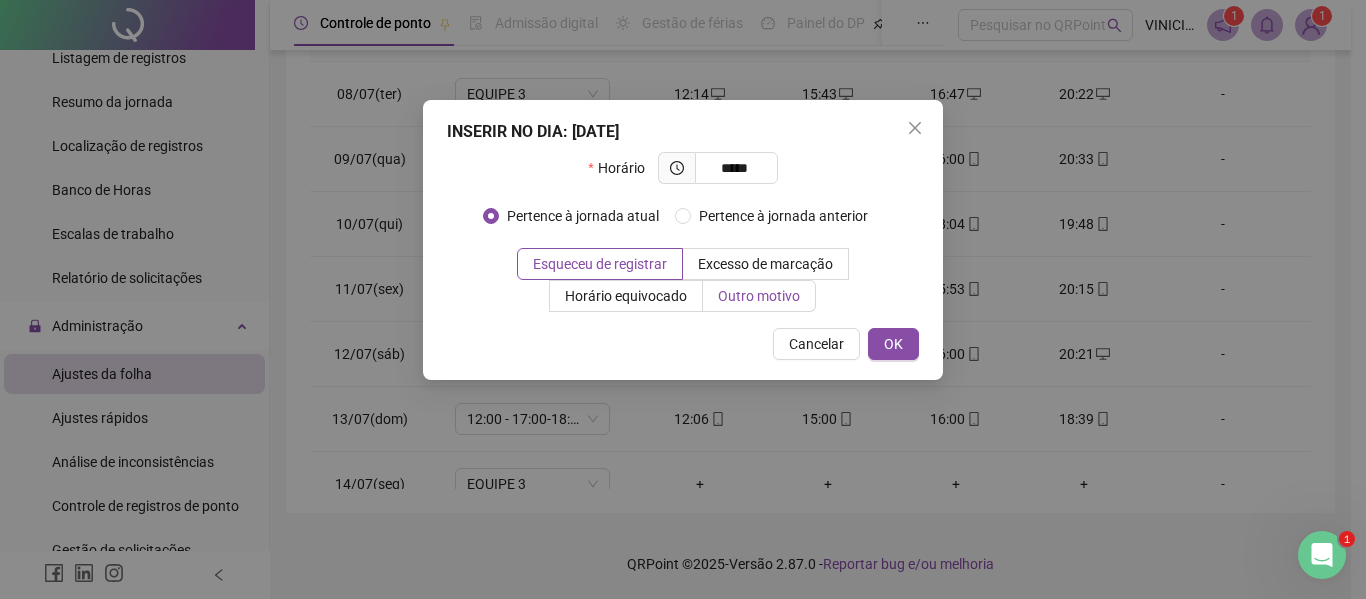 click on "Outro motivo" at bounding box center (759, 296) 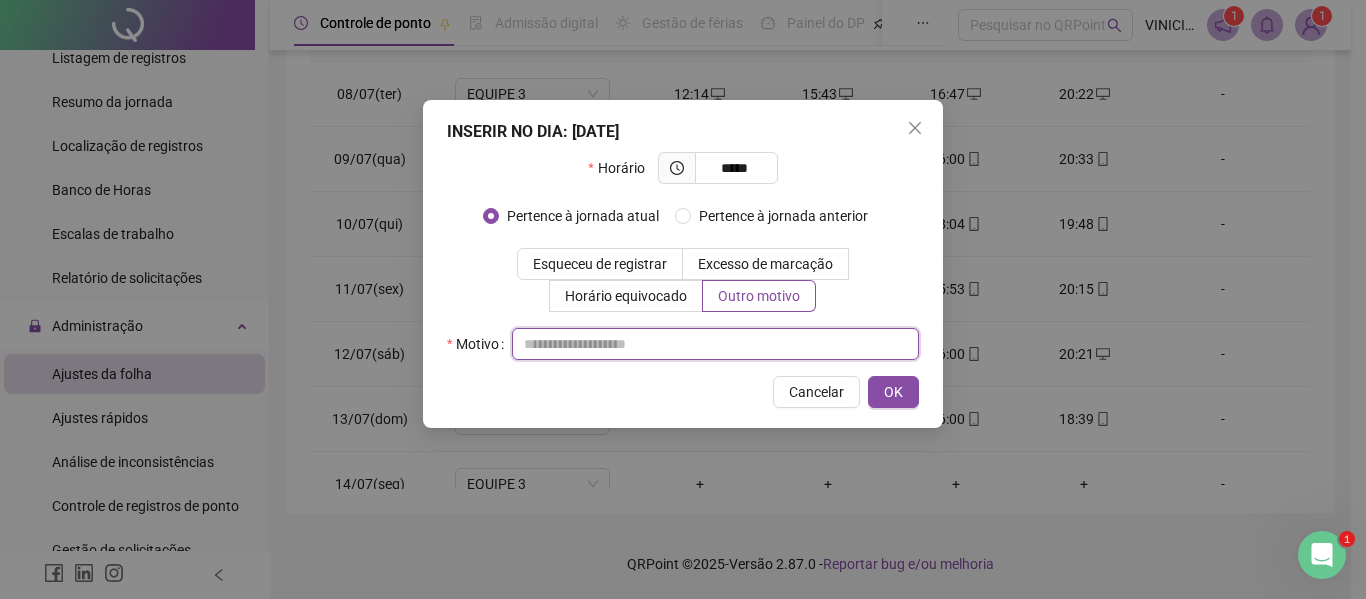 click at bounding box center [715, 344] 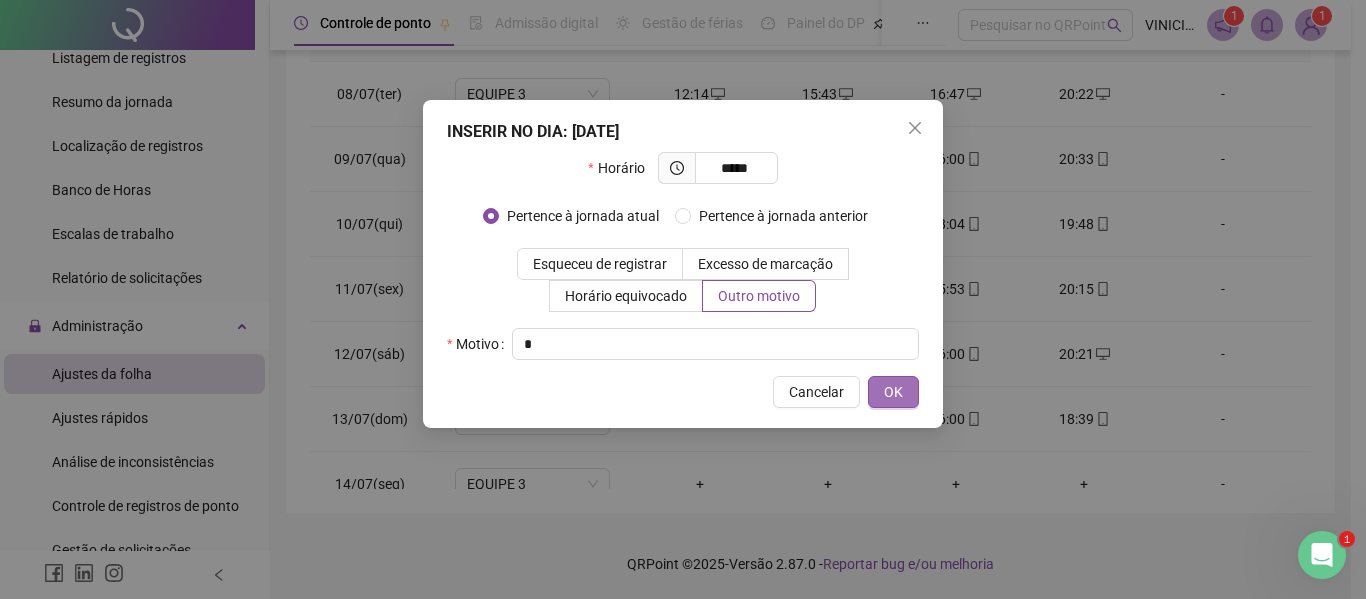 click on "OK" at bounding box center (893, 392) 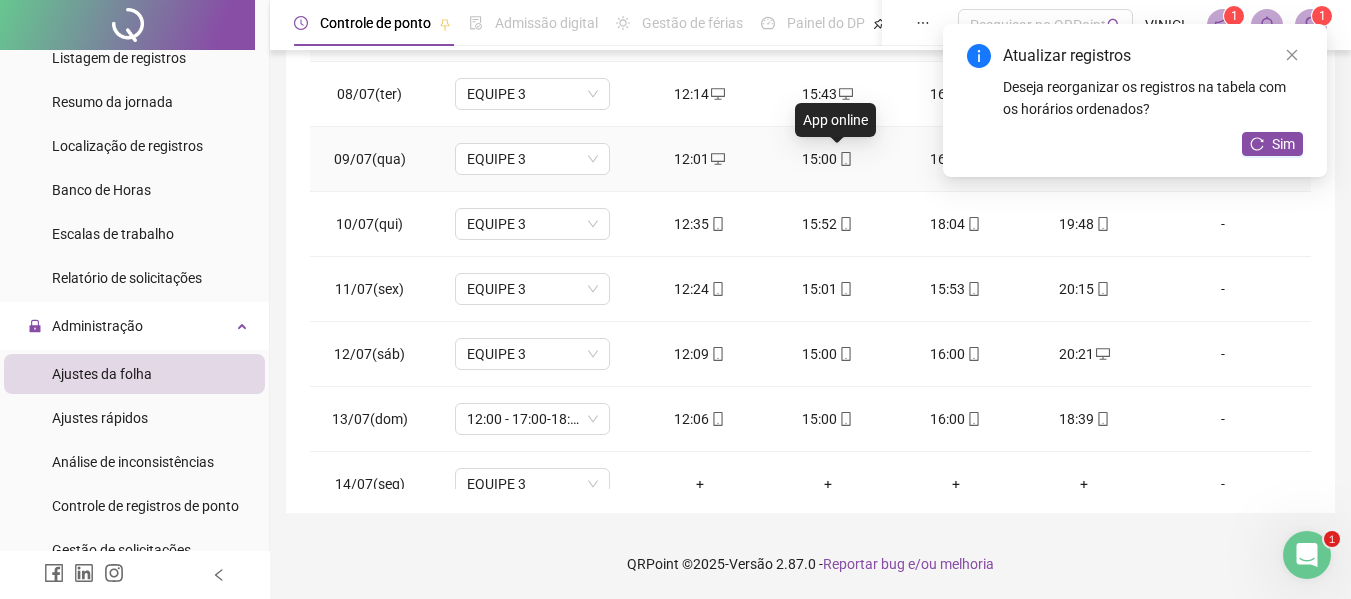 click 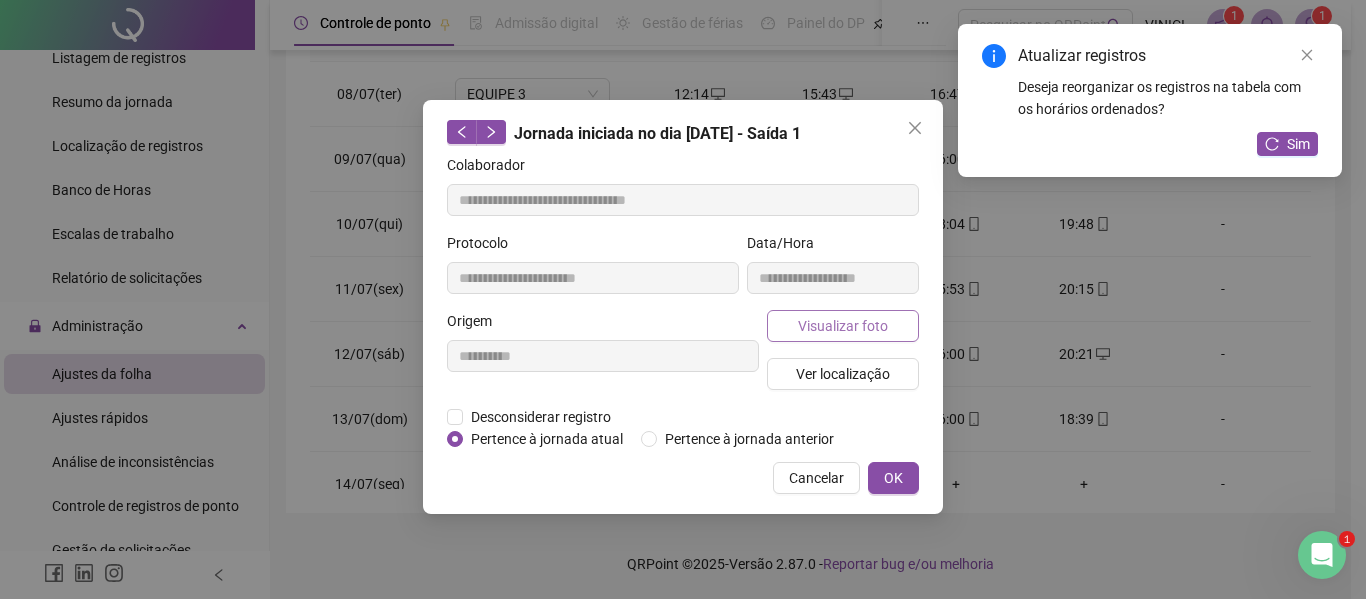 click on "Visualizar foto" at bounding box center (843, 326) 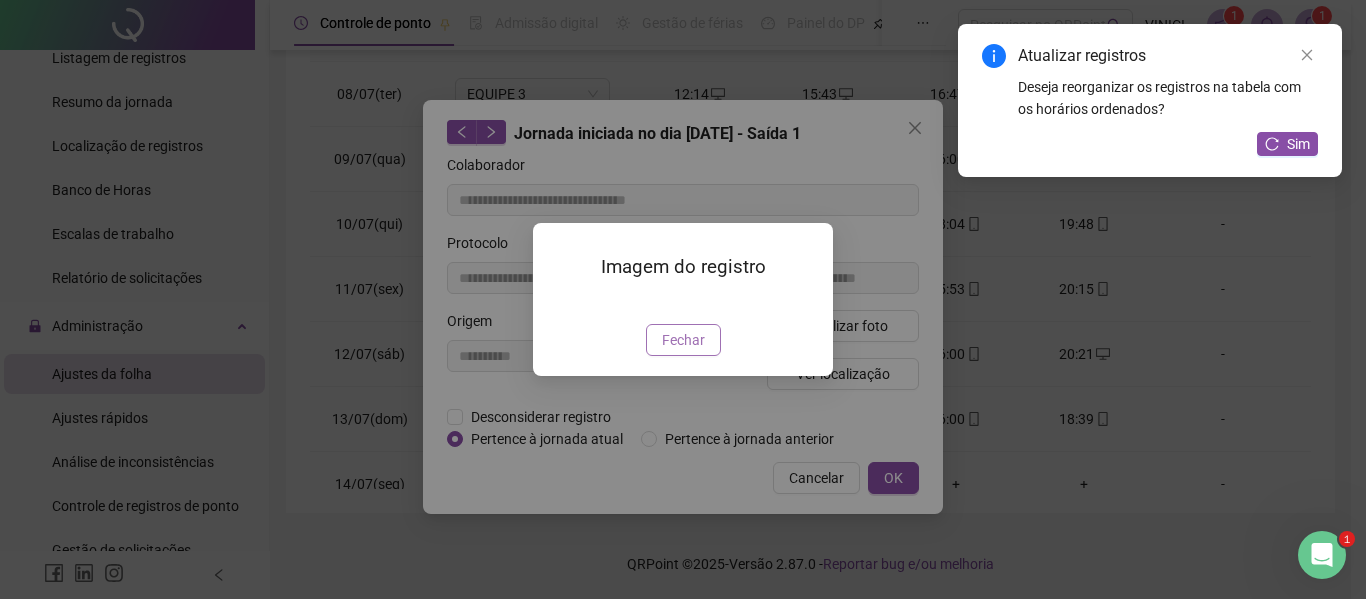 click on "Fechar" at bounding box center [683, 340] 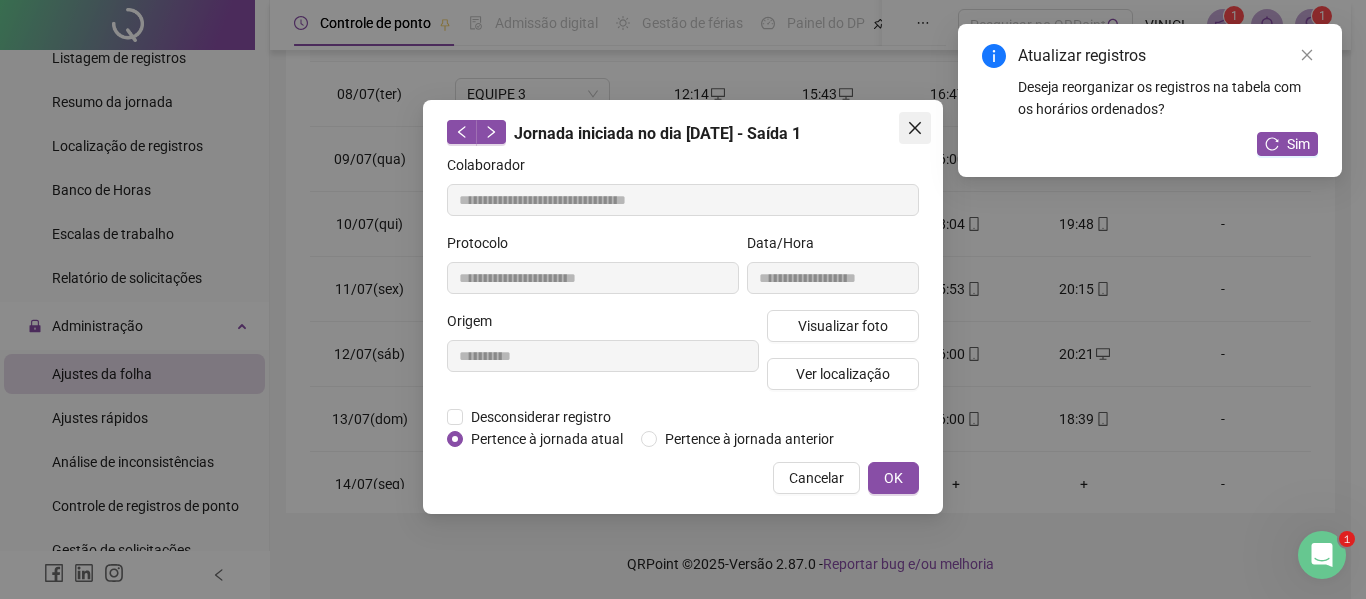 click 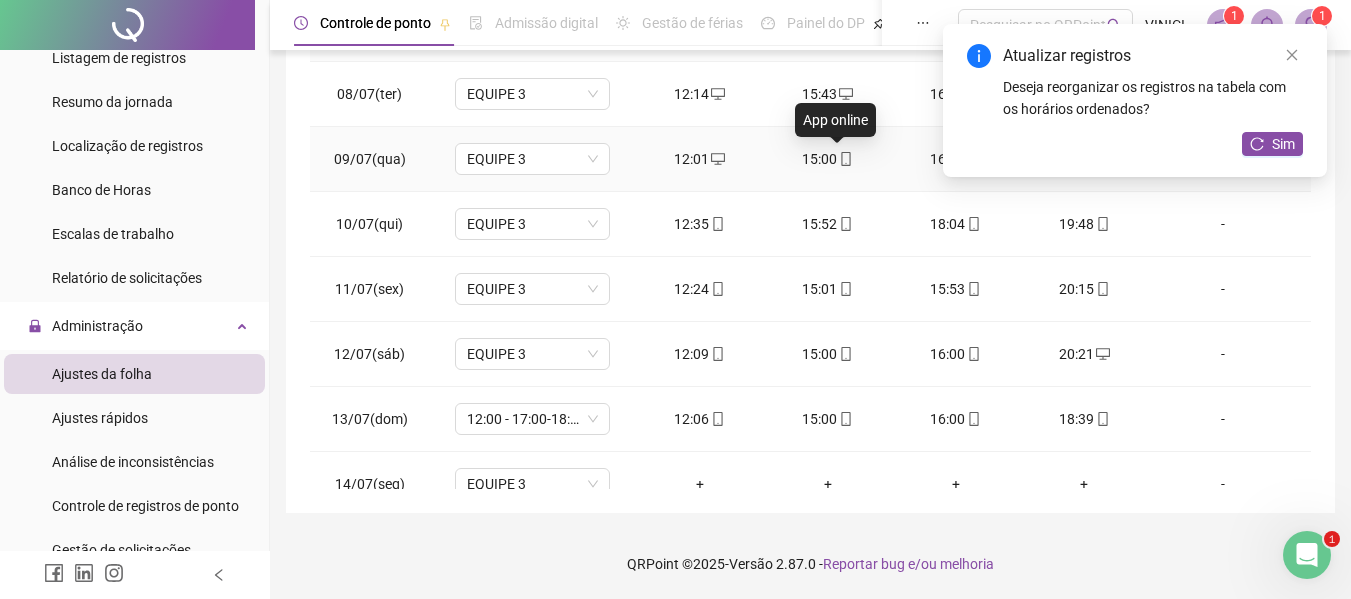 click at bounding box center (845, 159) 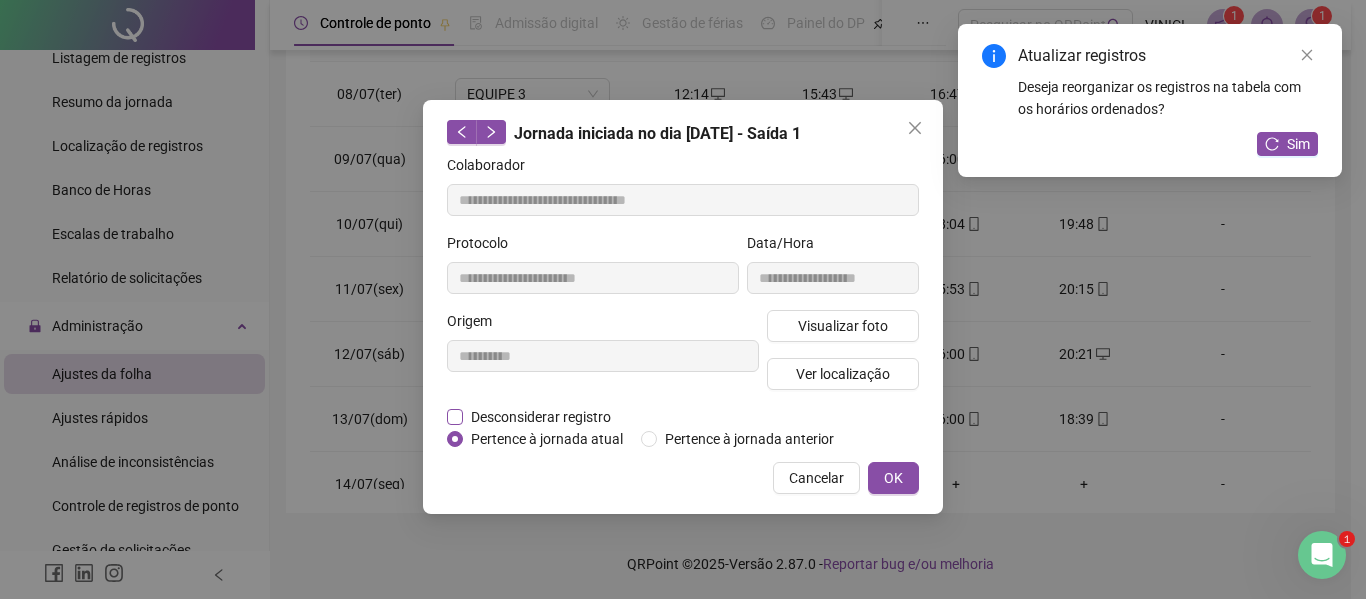 click on "Desconsiderar registro" at bounding box center [541, 417] 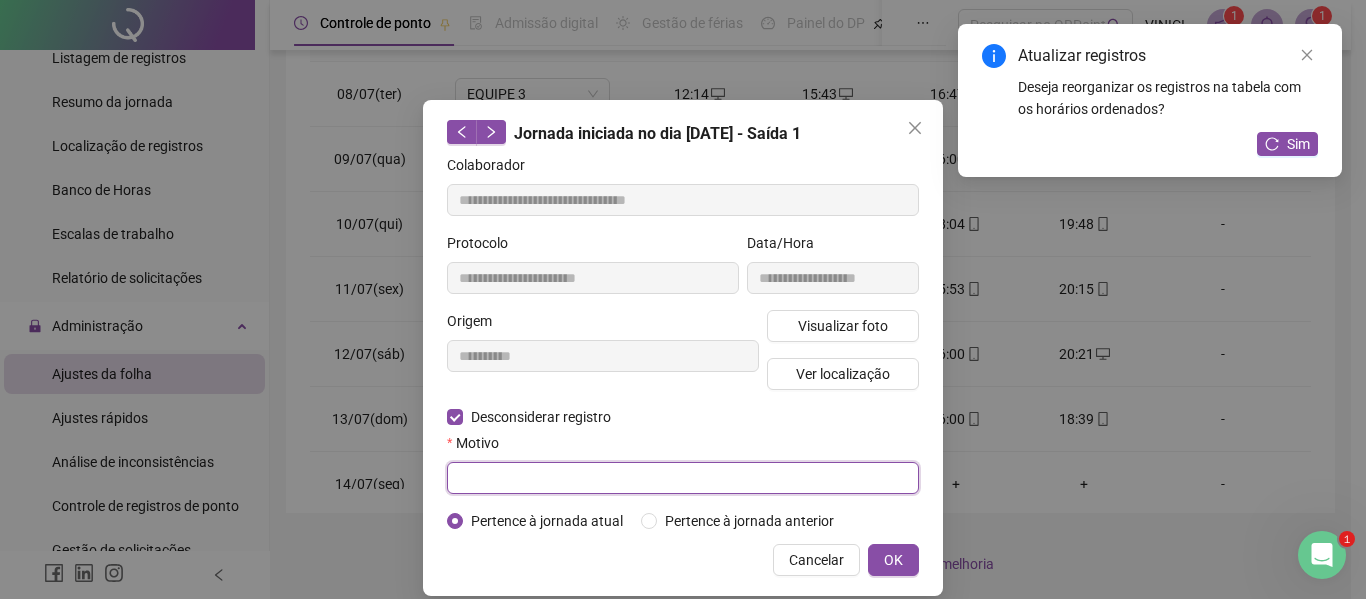 click at bounding box center (683, 478) 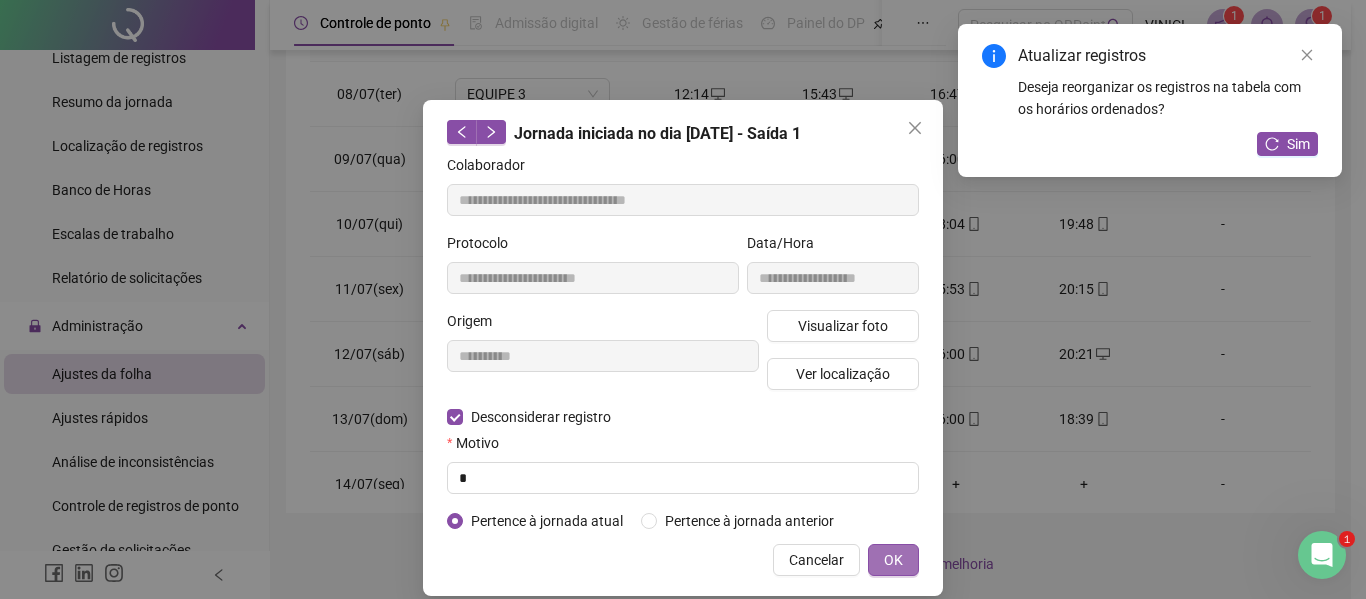 click on "OK" at bounding box center (893, 560) 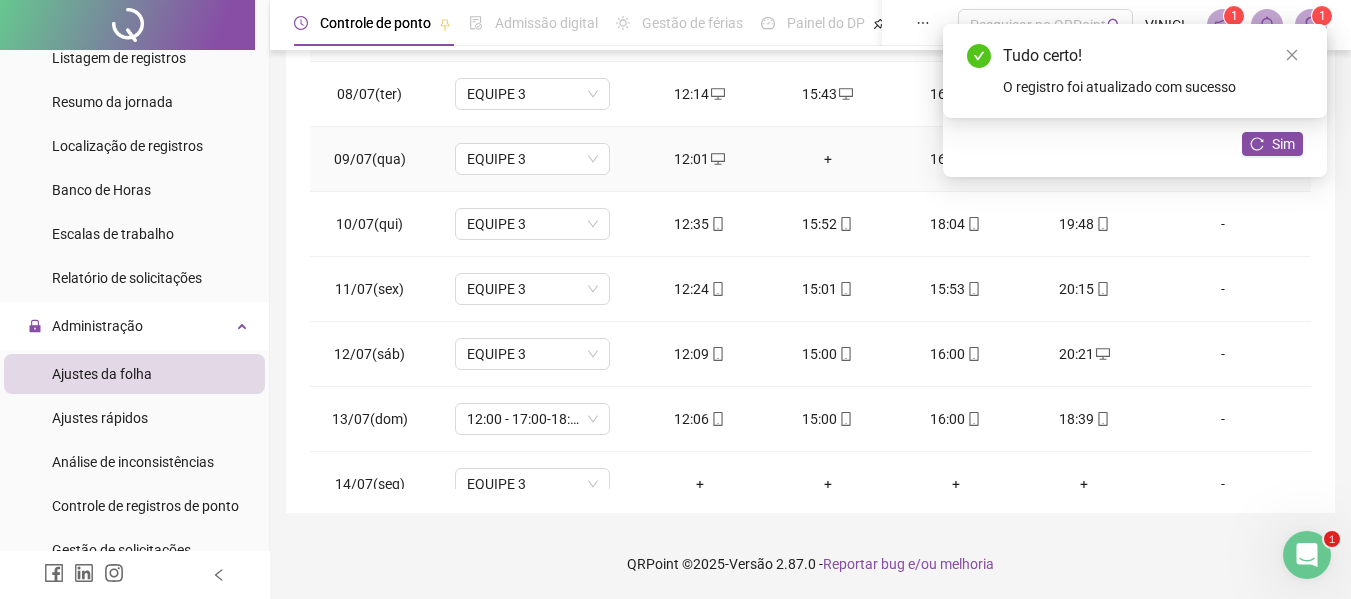 click on "+" at bounding box center [828, 159] 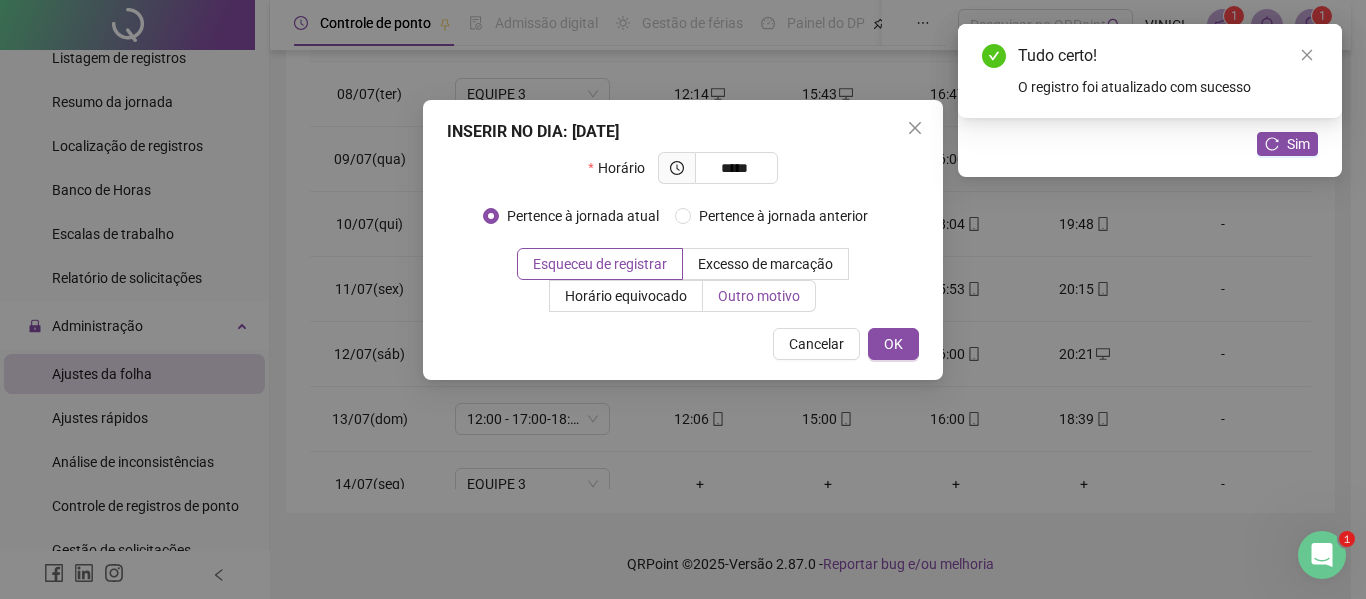 click on "Outro motivo" at bounding box center [759, 296] 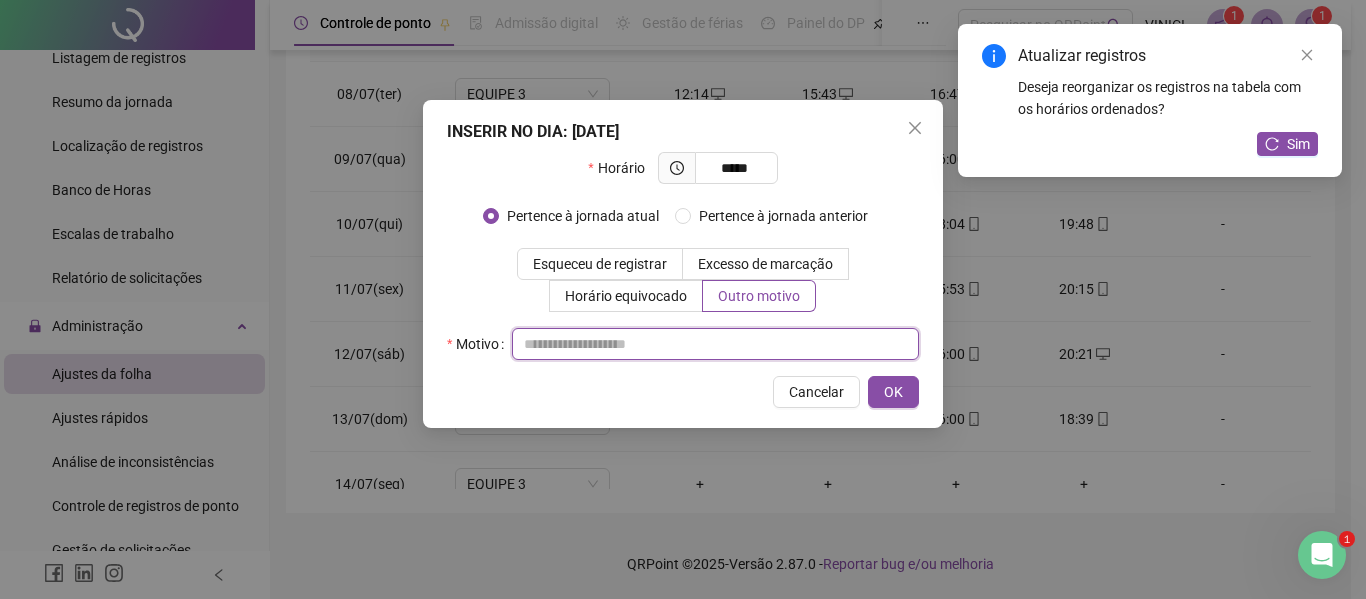 click at bounding box center (715, 344) 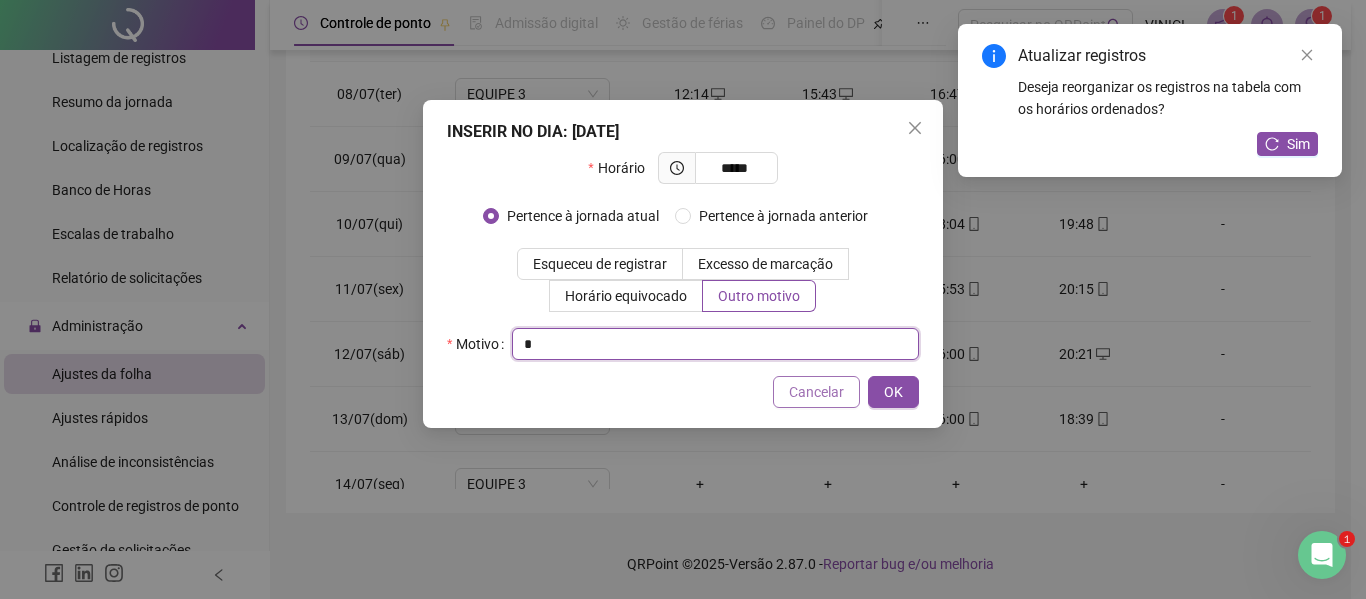 drag, startPoint x: 776, startPoint y: 350, endPoint x: 873, endPoint y: 393, distance: 106.10372 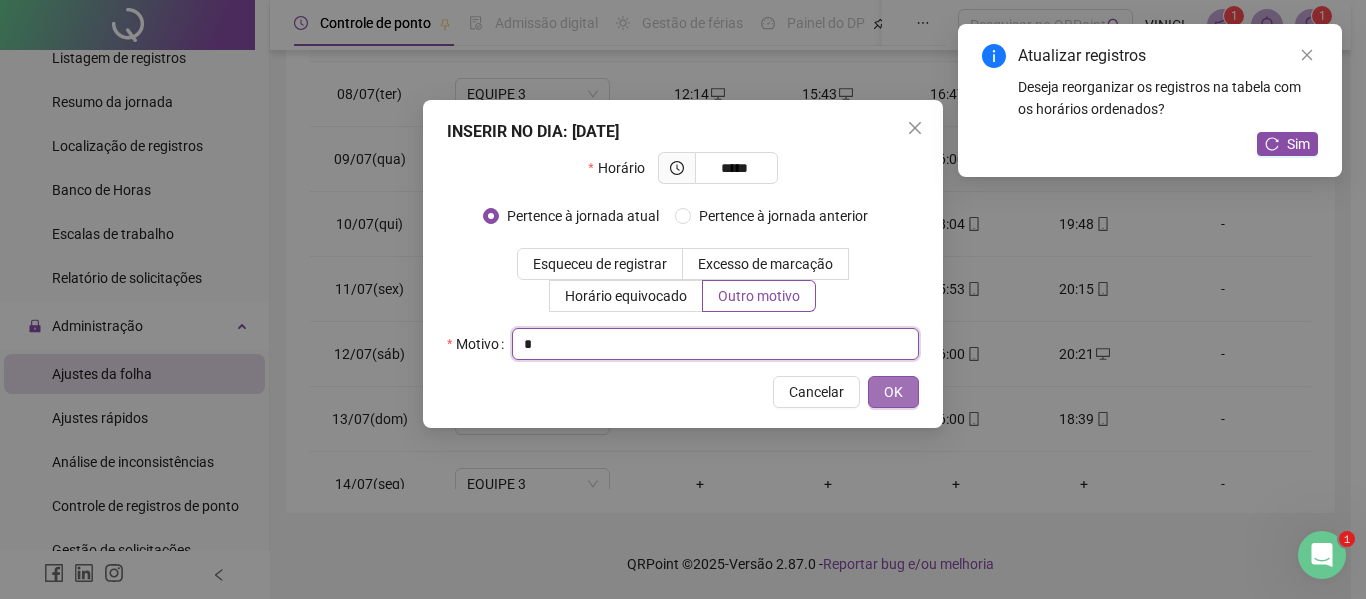 click on "INSERIR NO DIA :   [DATE] Horário ***** Pertence à jornada atual [GEOGRAPHIC_DATA] à jornada anterior Esqueceu de registrar Excesso de marcação Horário equivocado Outro motivo Motivo * Cancelar OK" at bounding box center [683, 264] 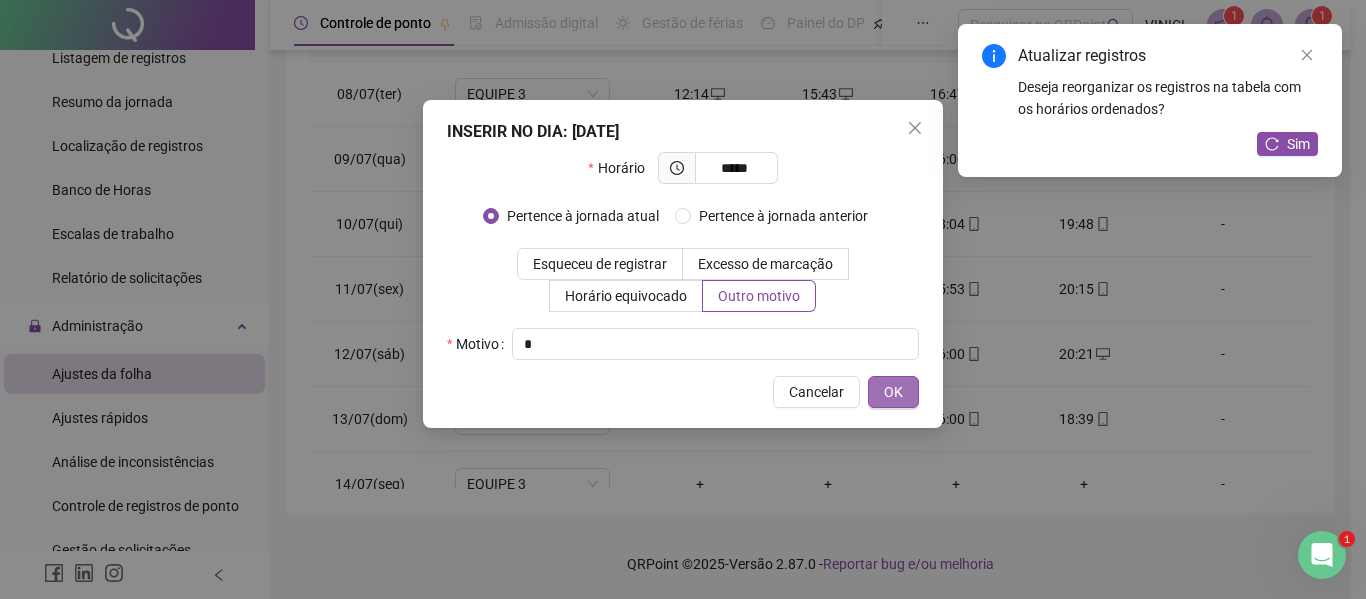 click on "OK" at bounding box center [893, 392] 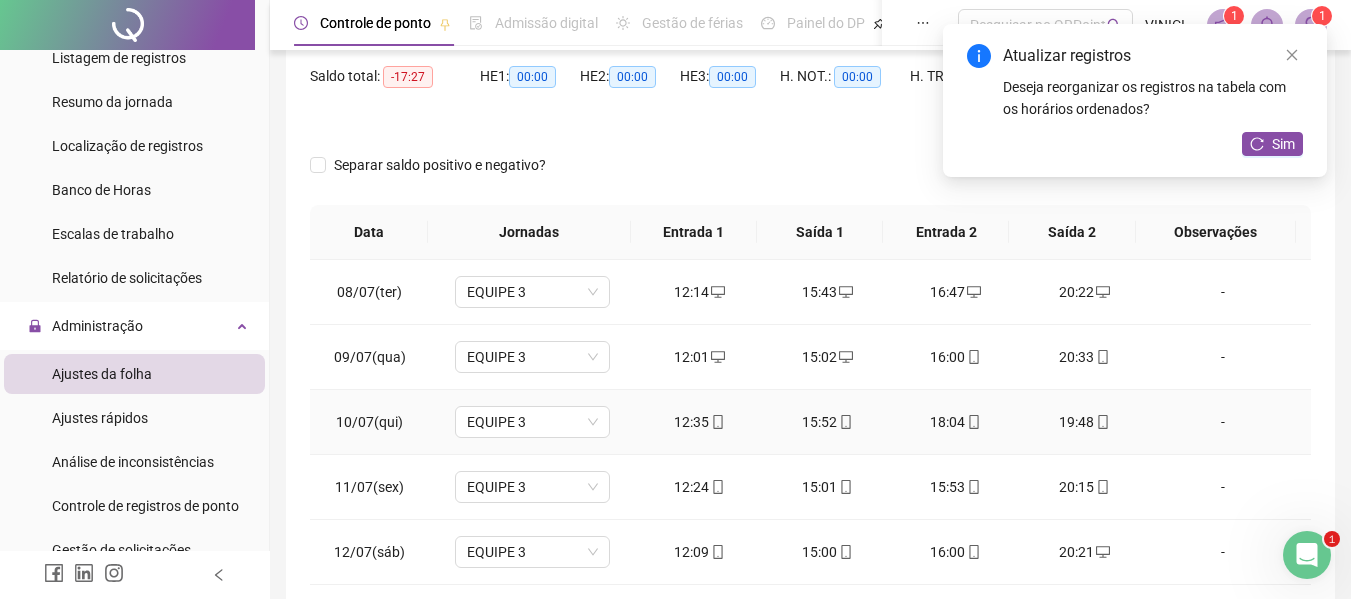scroll, scrollTop: 199, scrollLeft: 0, axis: vertical 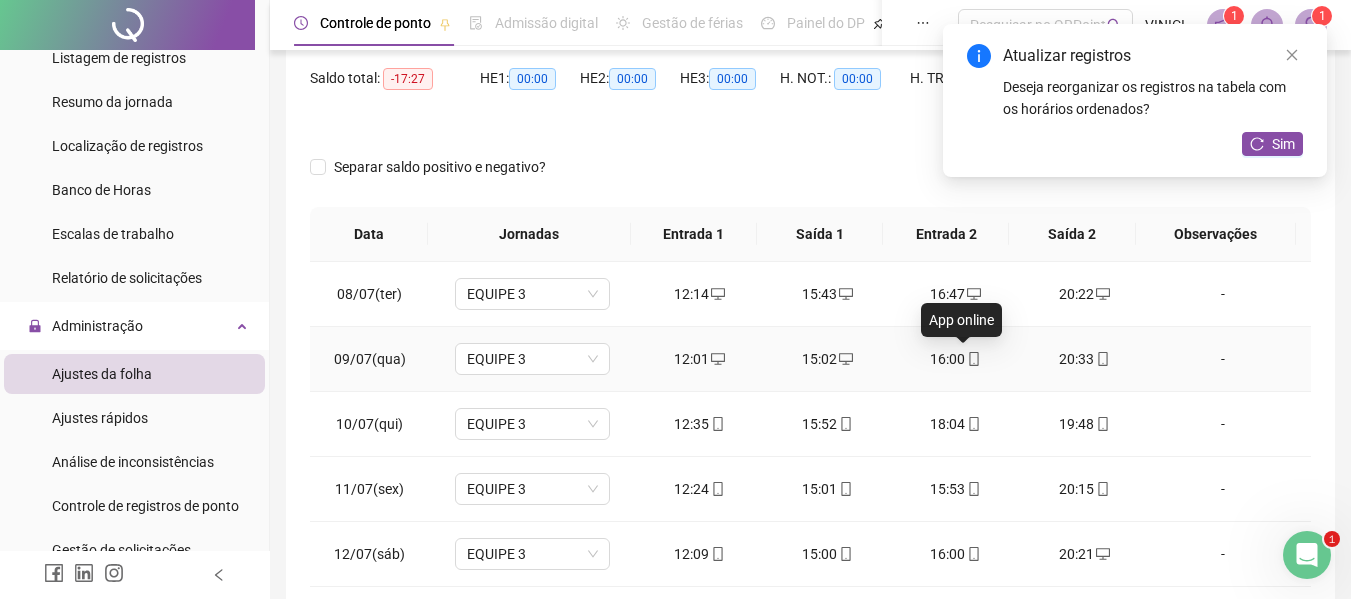 click at bounding box center [973, 359] 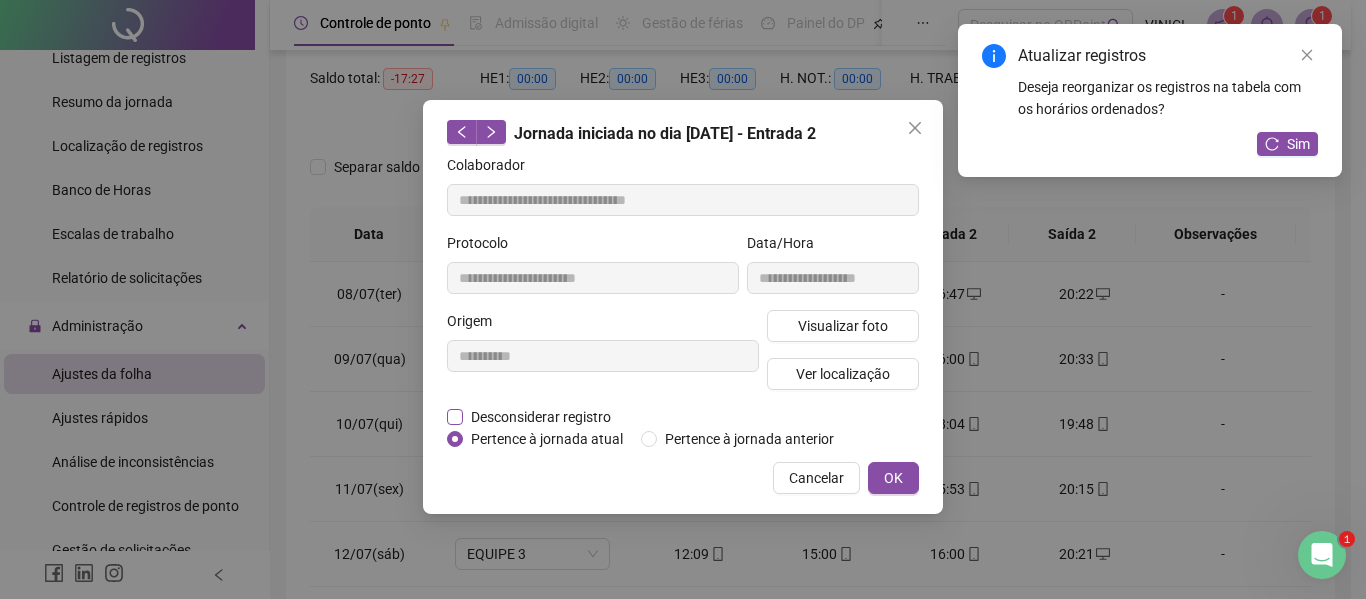 click on "Desconsiderar registro" at bounding box center [541, 417] 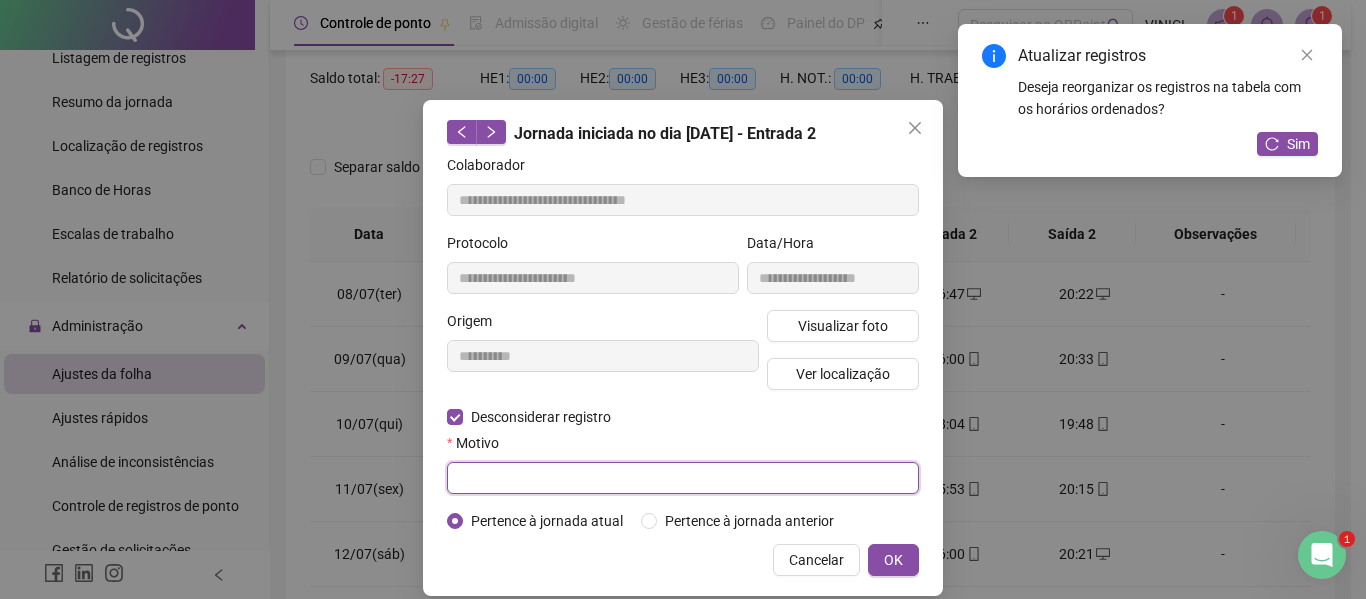 click at bounding box center [683, 478] 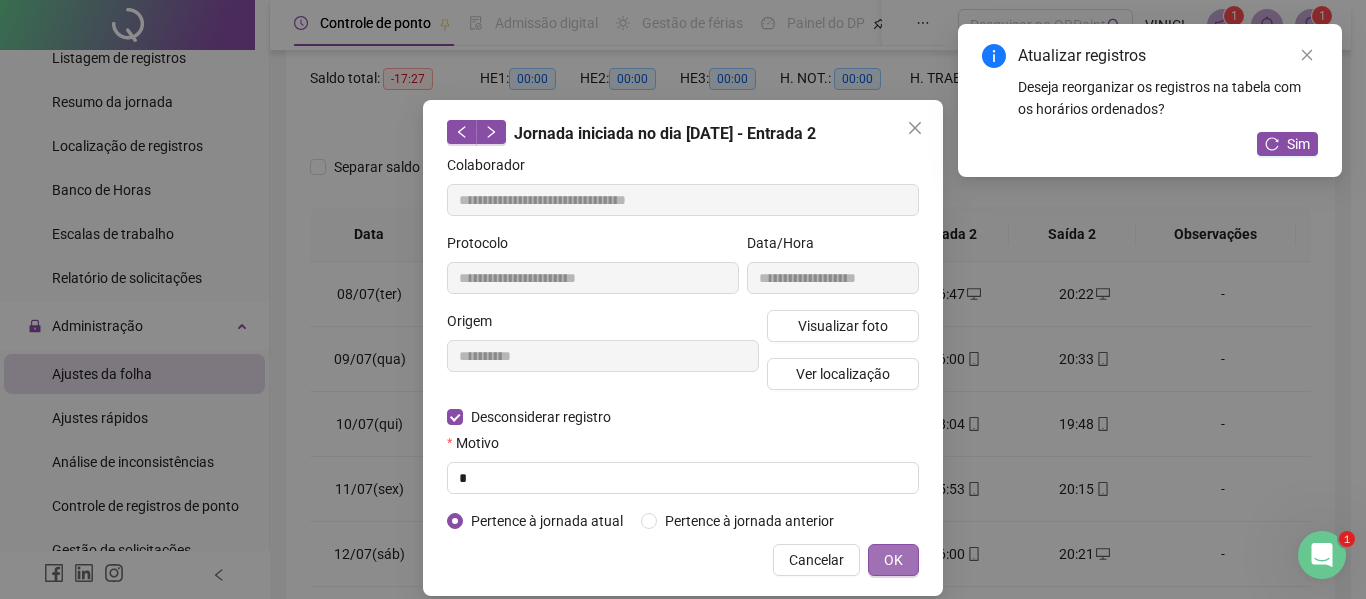 click on "OK" at bounding box center [893, 560] 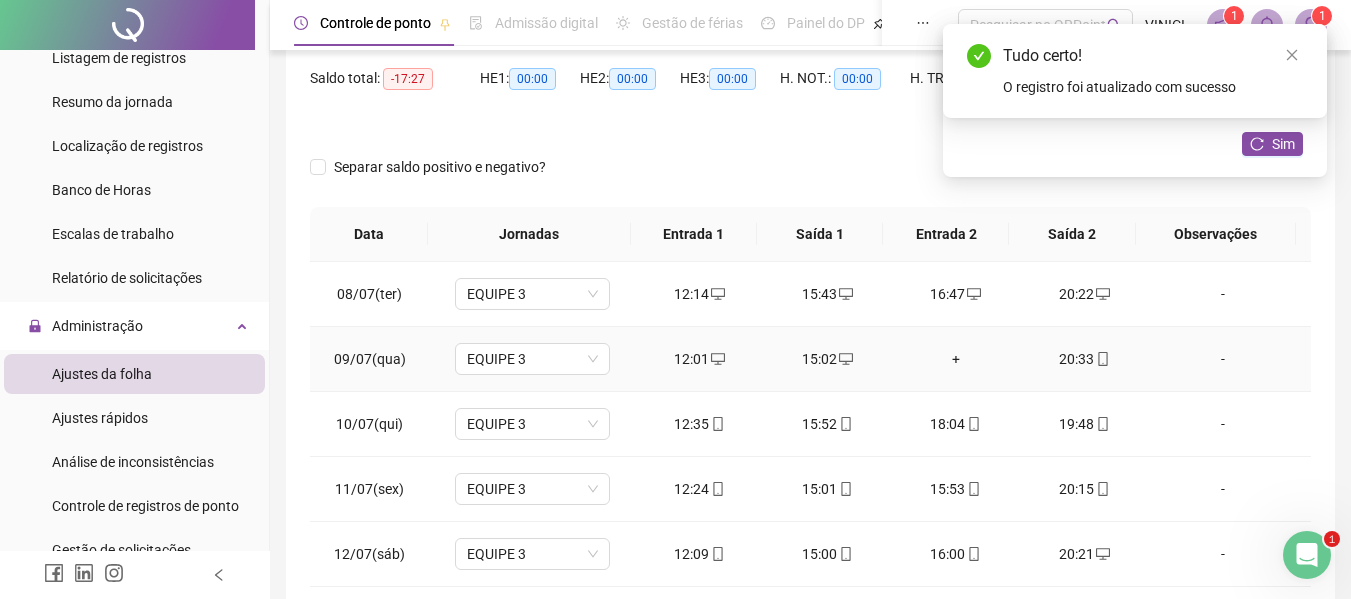 click on "+" at bounding box center (956, 359) 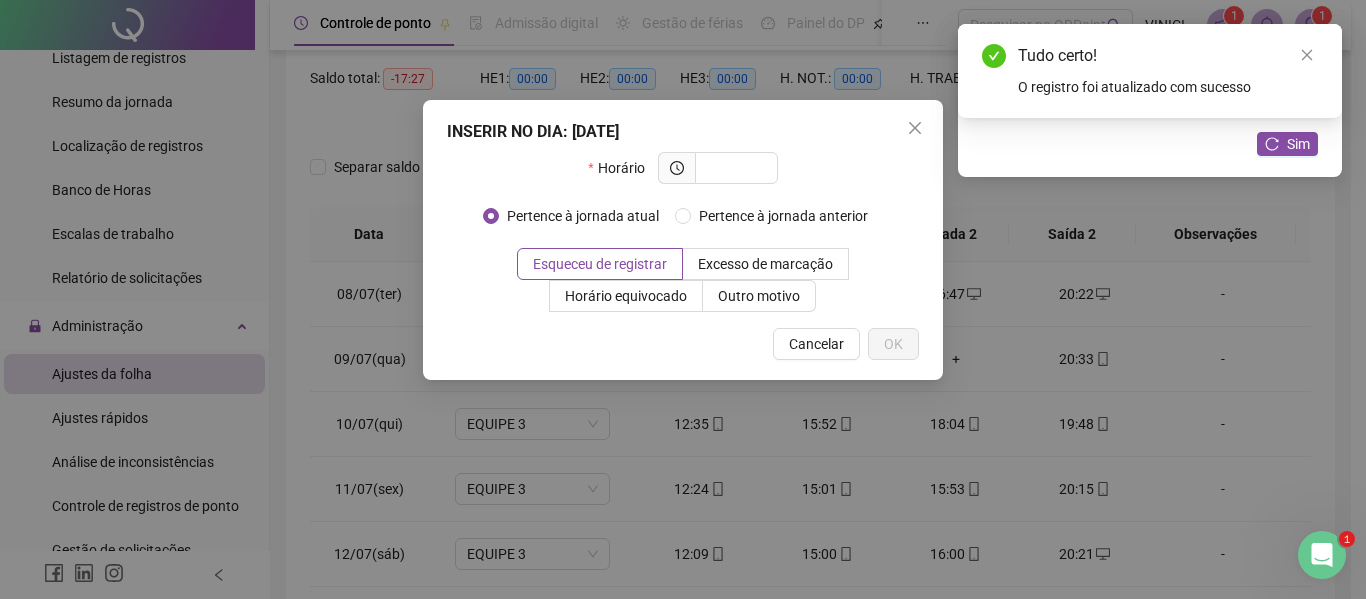 click on "INSERIR NO DIA :   [DATE] Horário Pertence à jornada atual Pertence à jornada anterior Esqueceu de registrar Excesso de marcação Horário equivocado Outro motivo Motivo Cancelar OK" at bounding box center (683, 299) 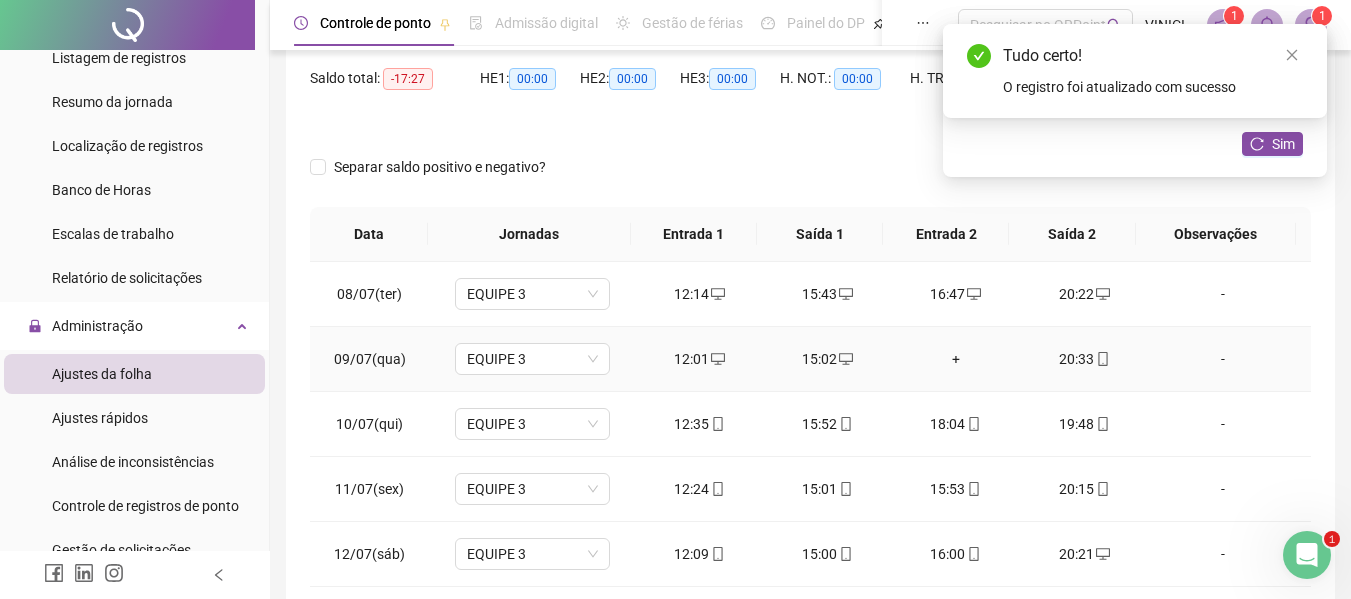 click on "+" at bounding box center [956, 359] 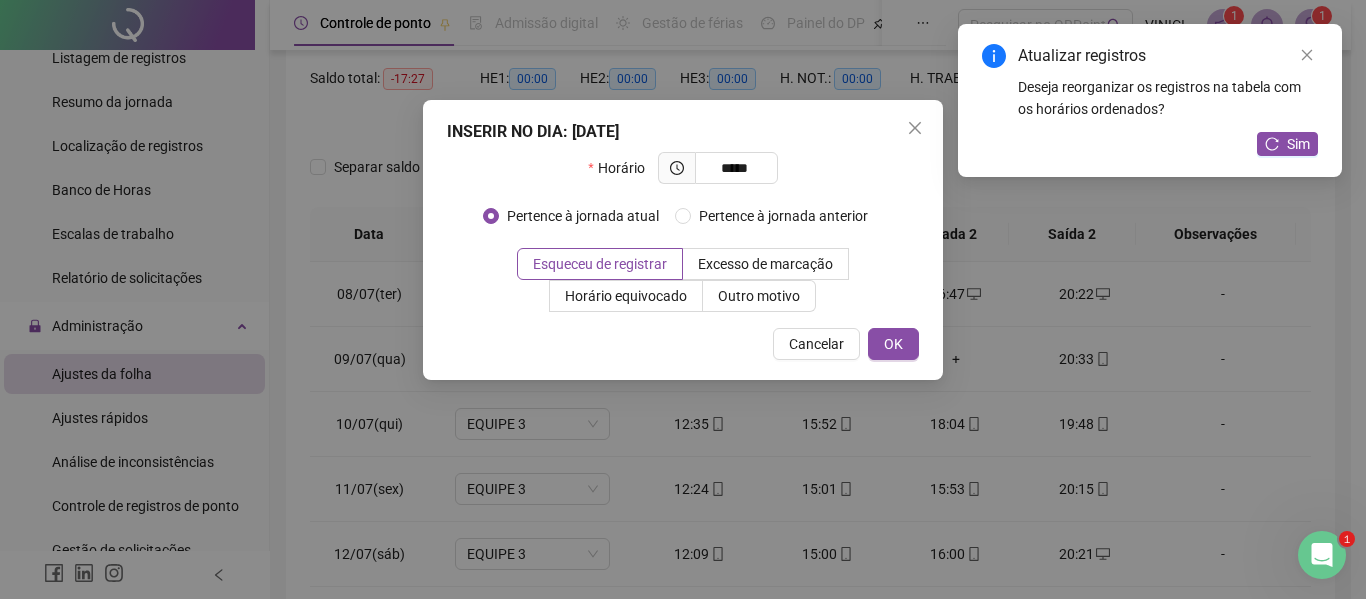 click on "INSERIR NO DIA :   [DATE] Horário ***** Pertence à jornada atual Pertence à jornada anterior Esqueceu de registrar Excesso de marcação Horário equivocado Outro motivo Motivo Cancelar OK" at bounding box center (683, 299) 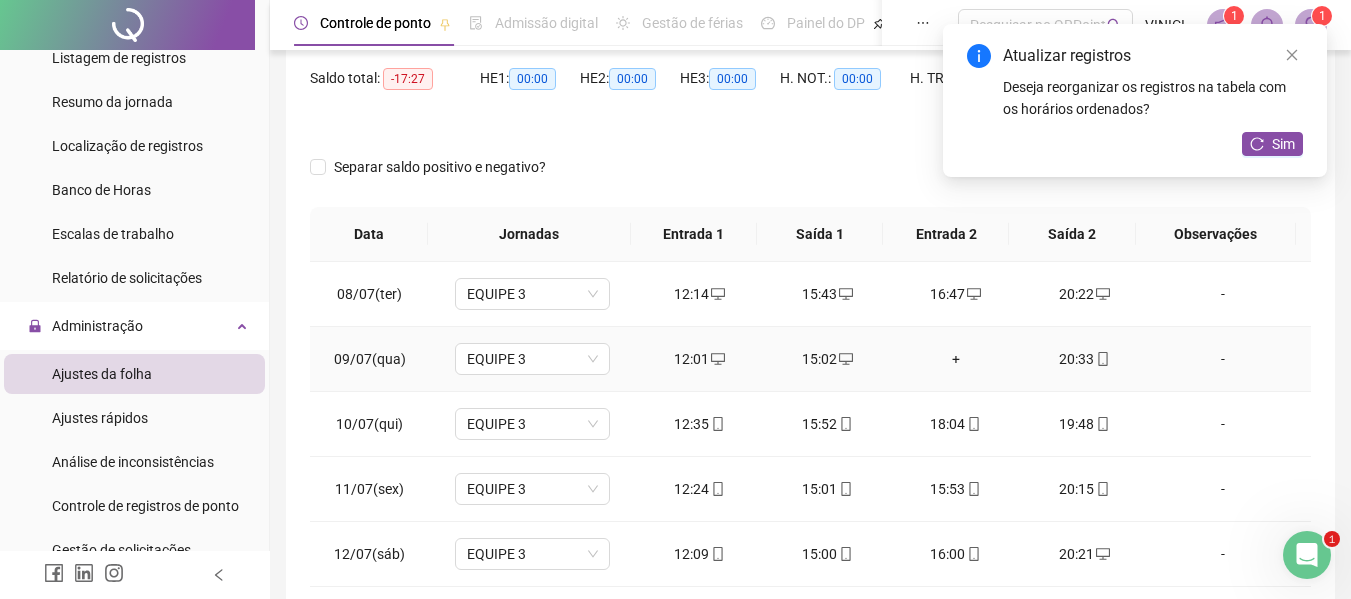 click on "+" at bounding box center [956, 359] 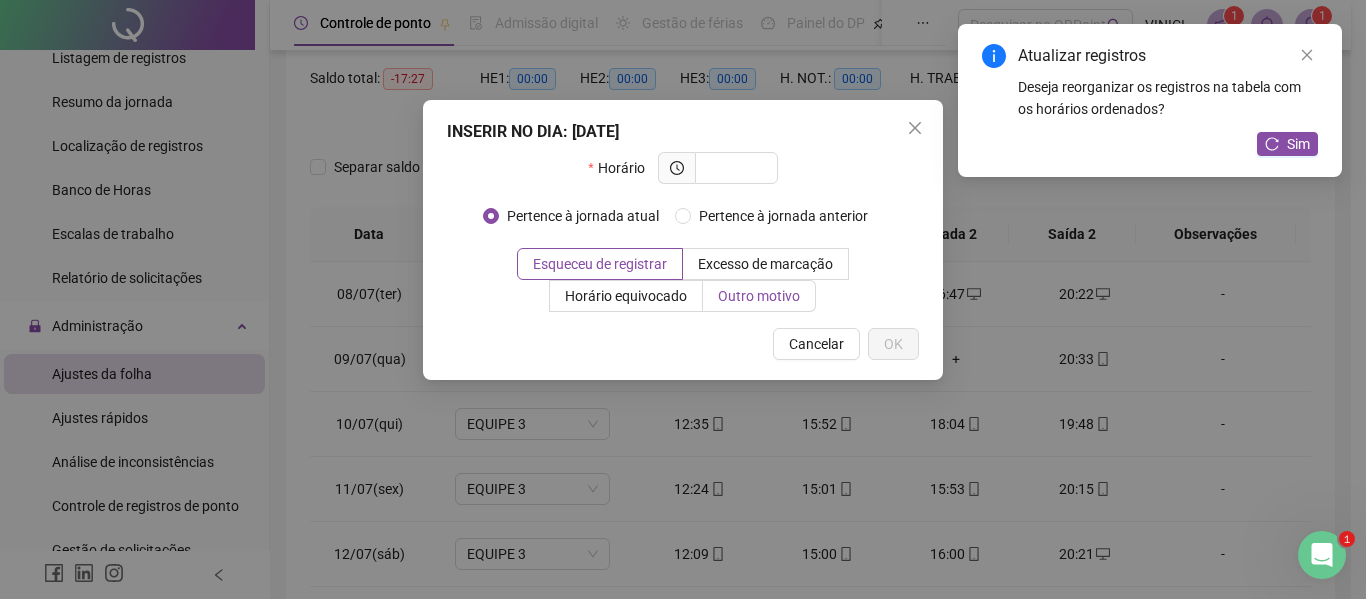 click on "Outro motivo" at bounding box center [759, 296] 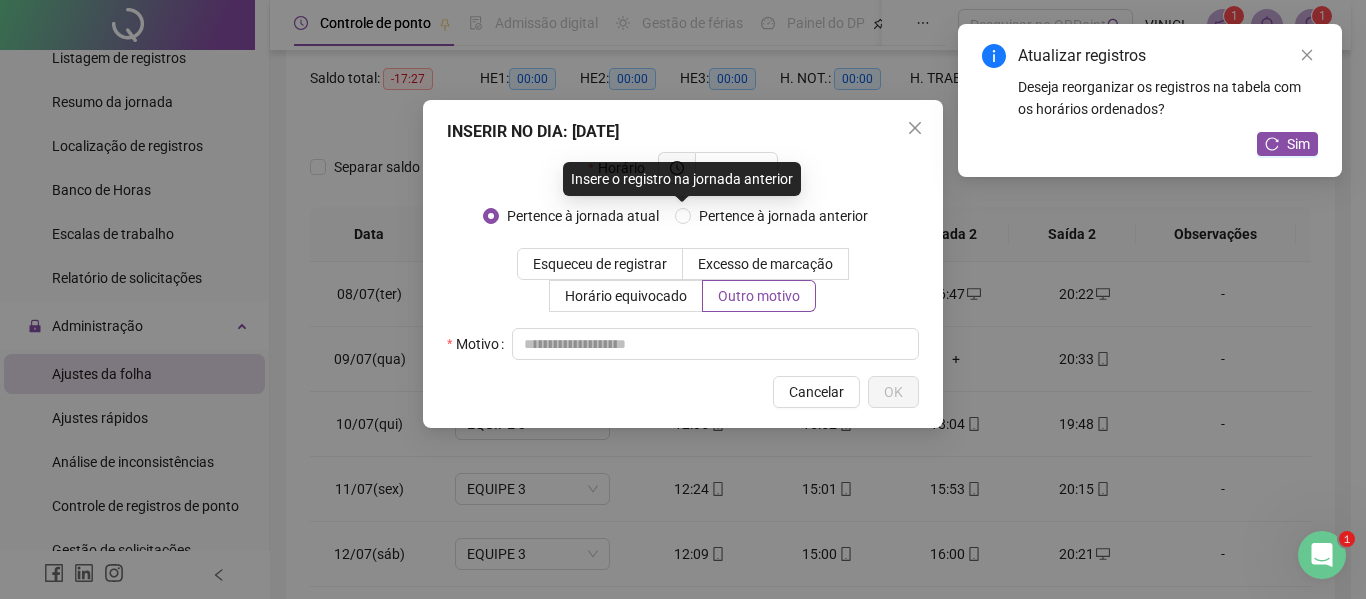 click on "Insere o registro na jornada anterior" at bounding box center (682, 179) 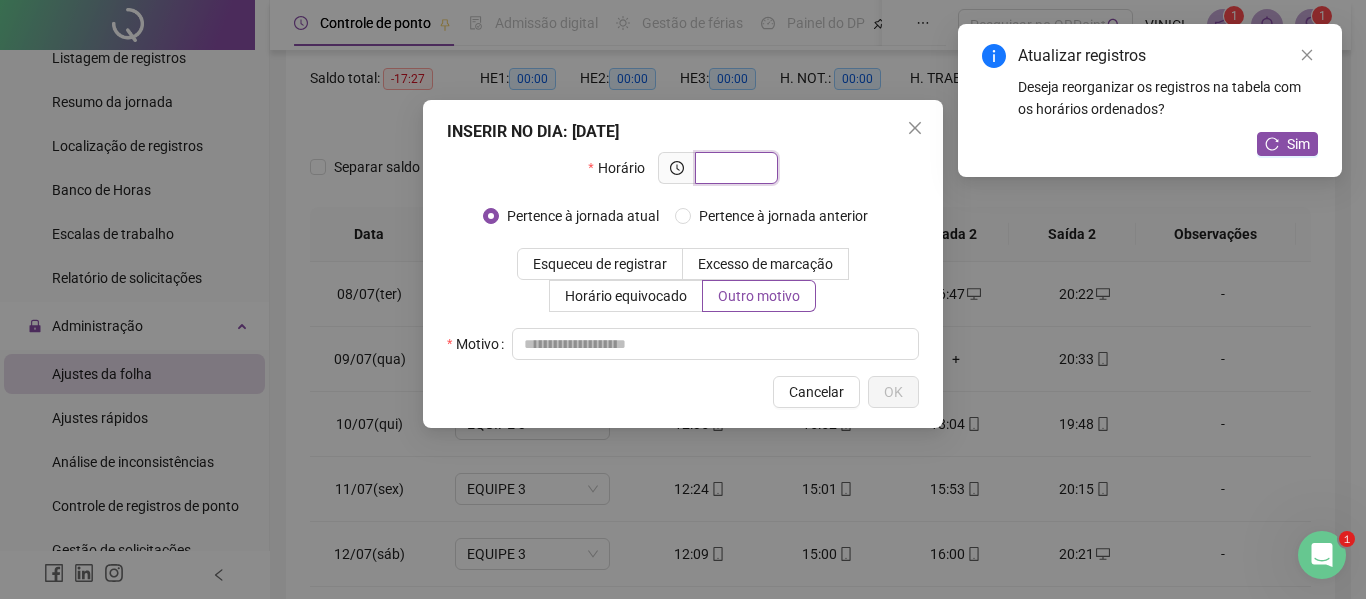 click at bounding box center (734, 168) 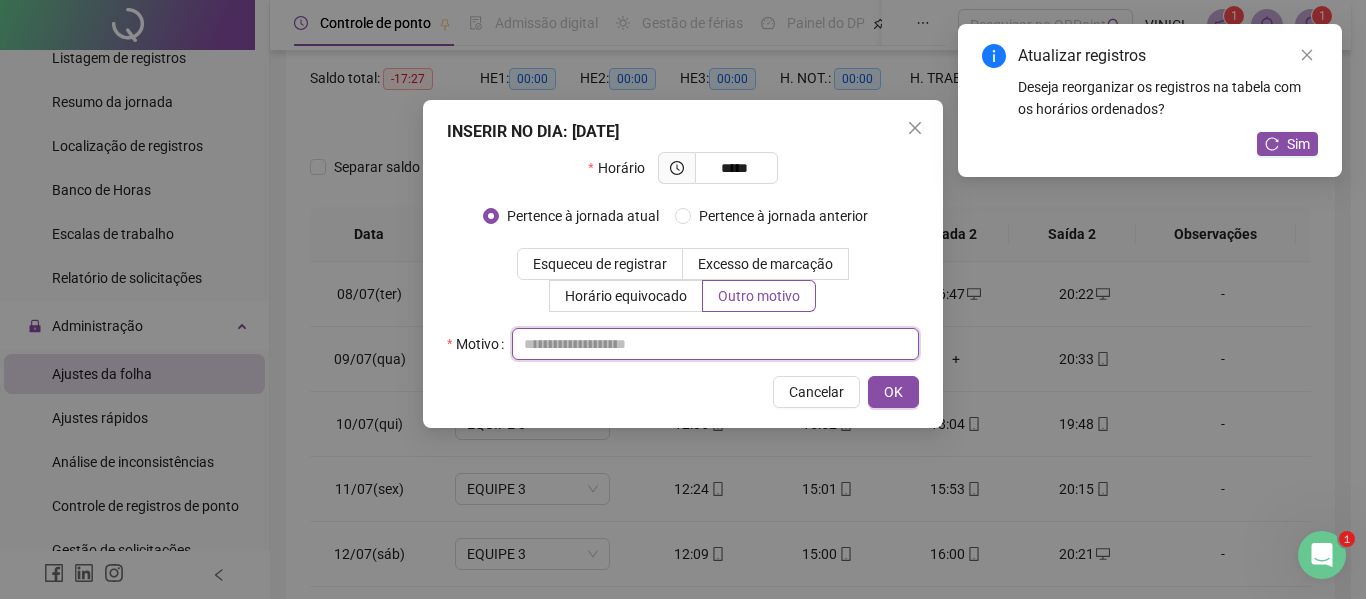 click at bounding box center [715, 344] 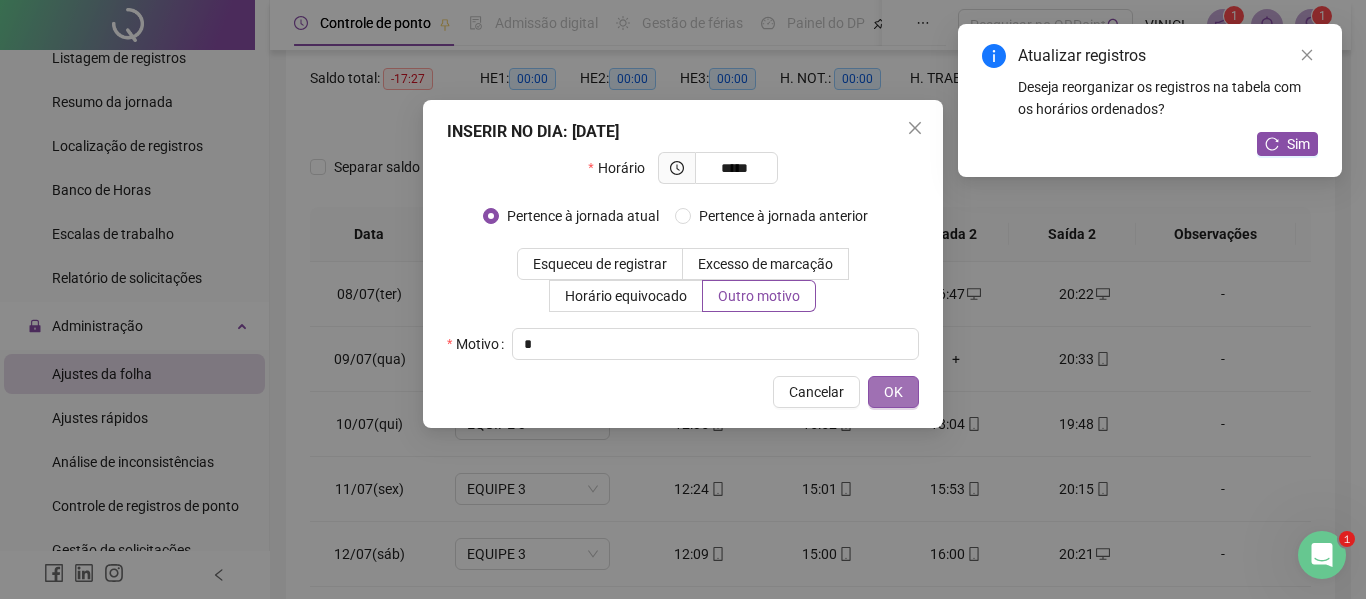 drag, startPoint x: 851, startPoint y: 384, endPoint x: 888, endPoint y: 383, distance: 37.01351 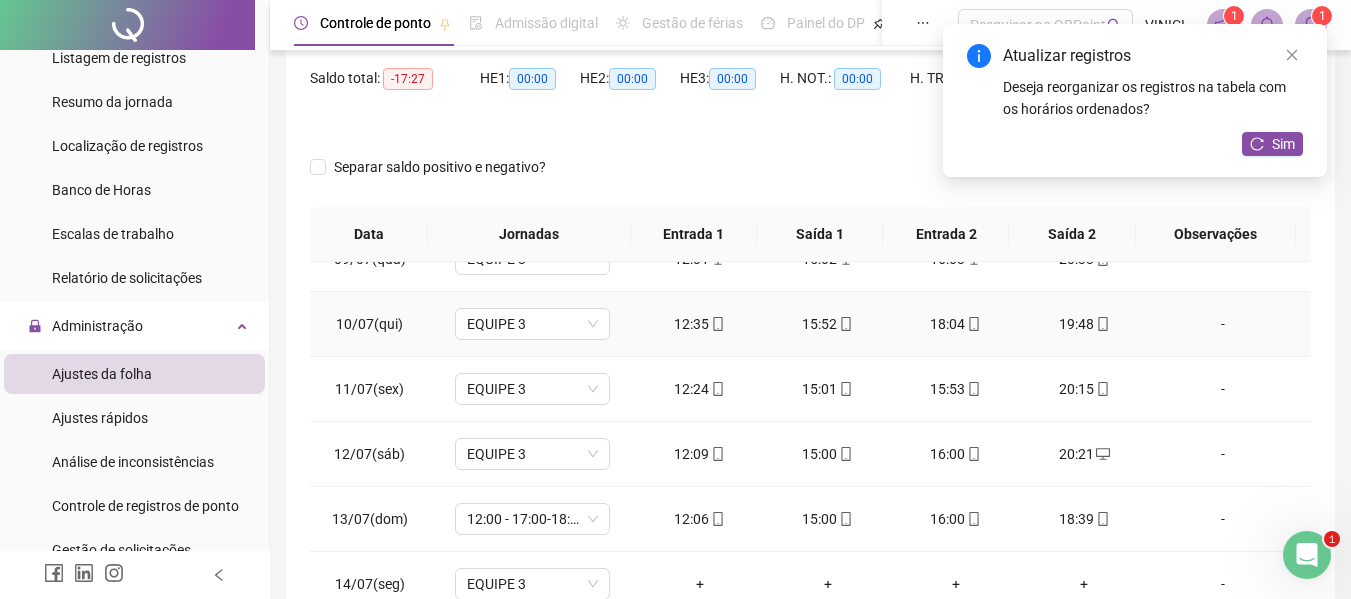 scroll, scrollTop: 0, scrollLeft: 0, axis: both 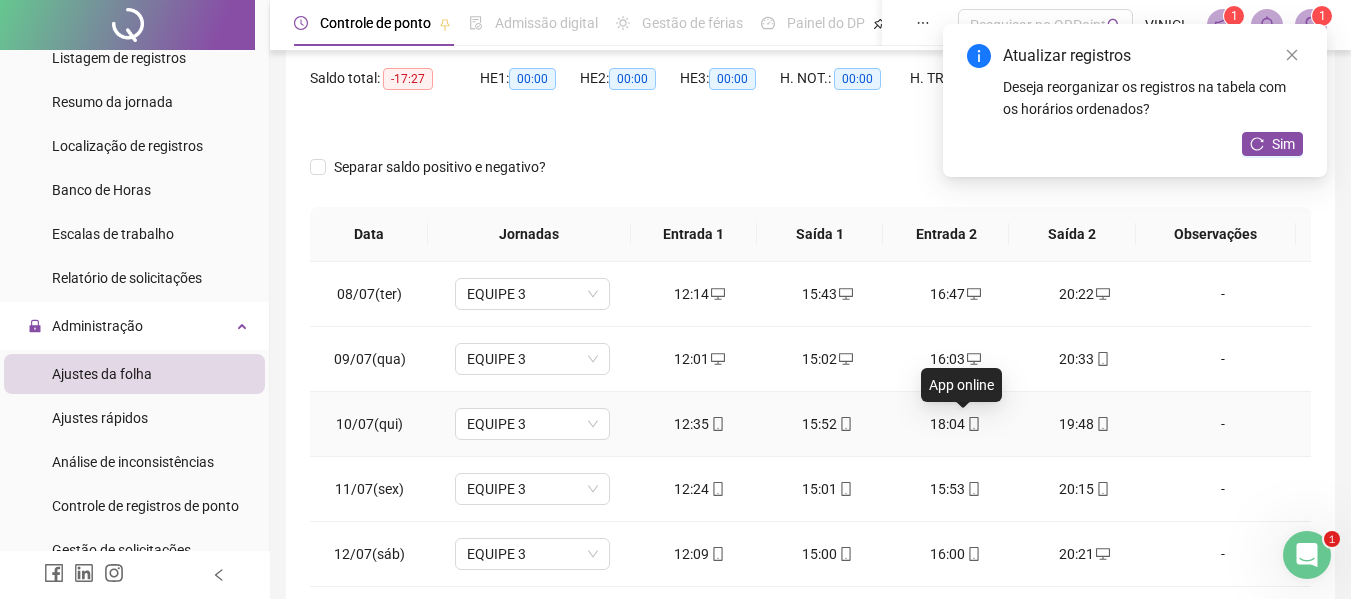 click 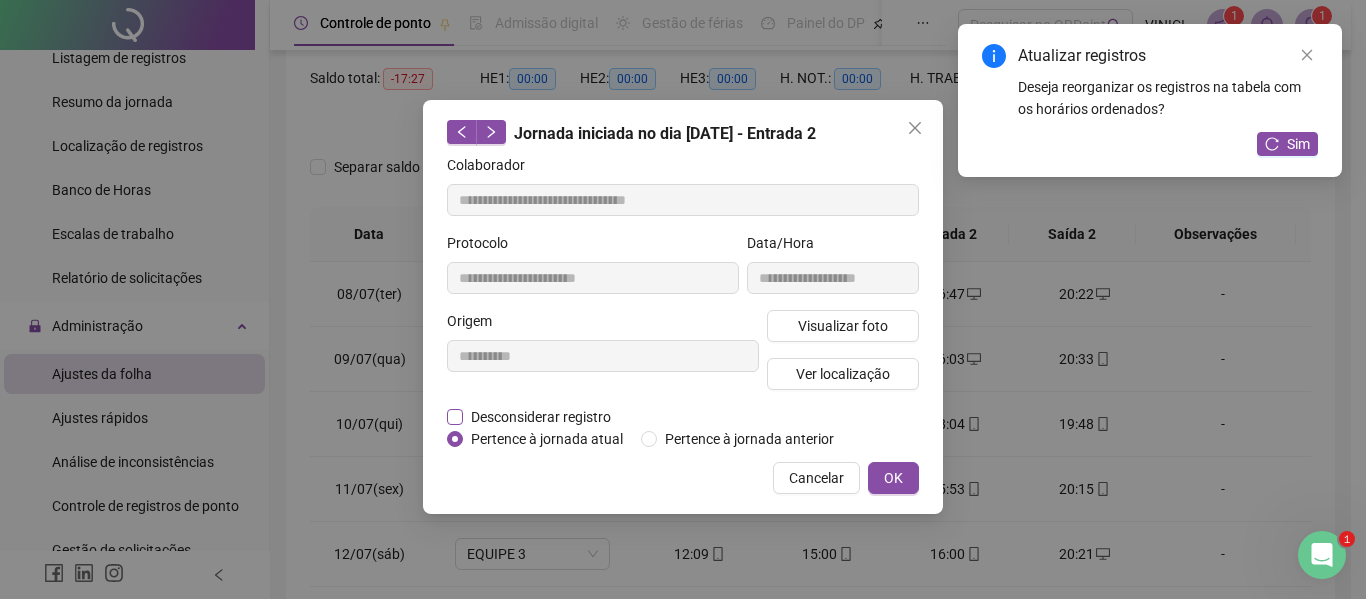 click on "Desconsiderar registro" at bounding box center (541, 417) 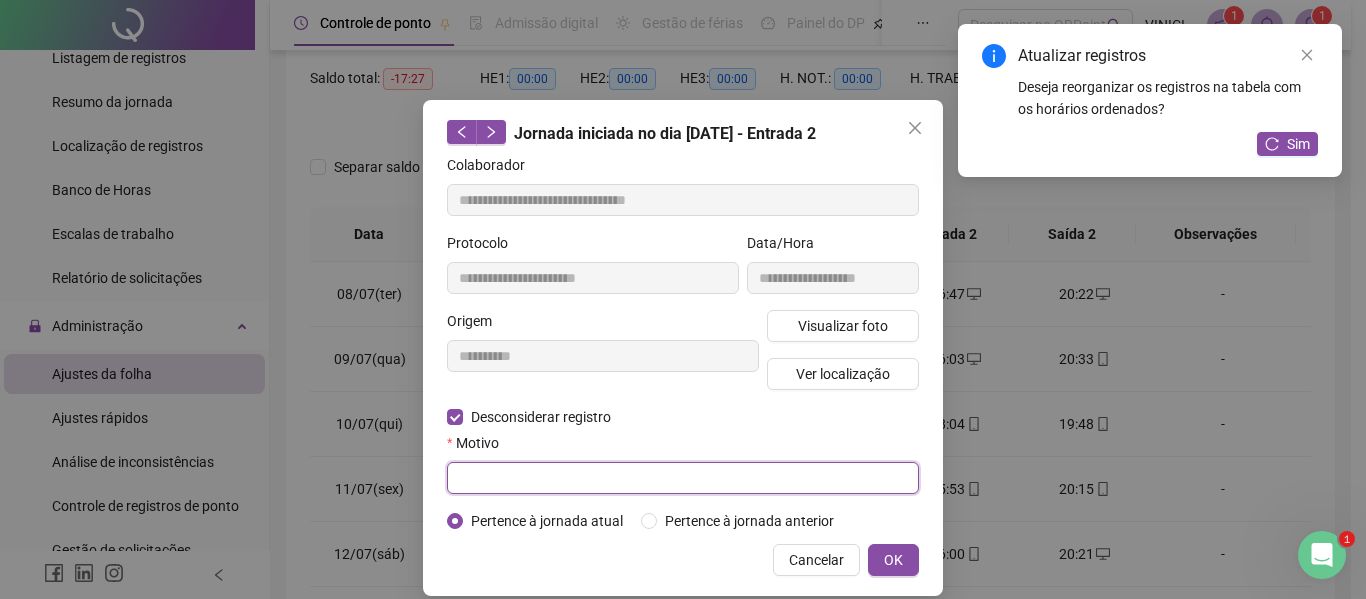 click at bounding box center [683, 478] 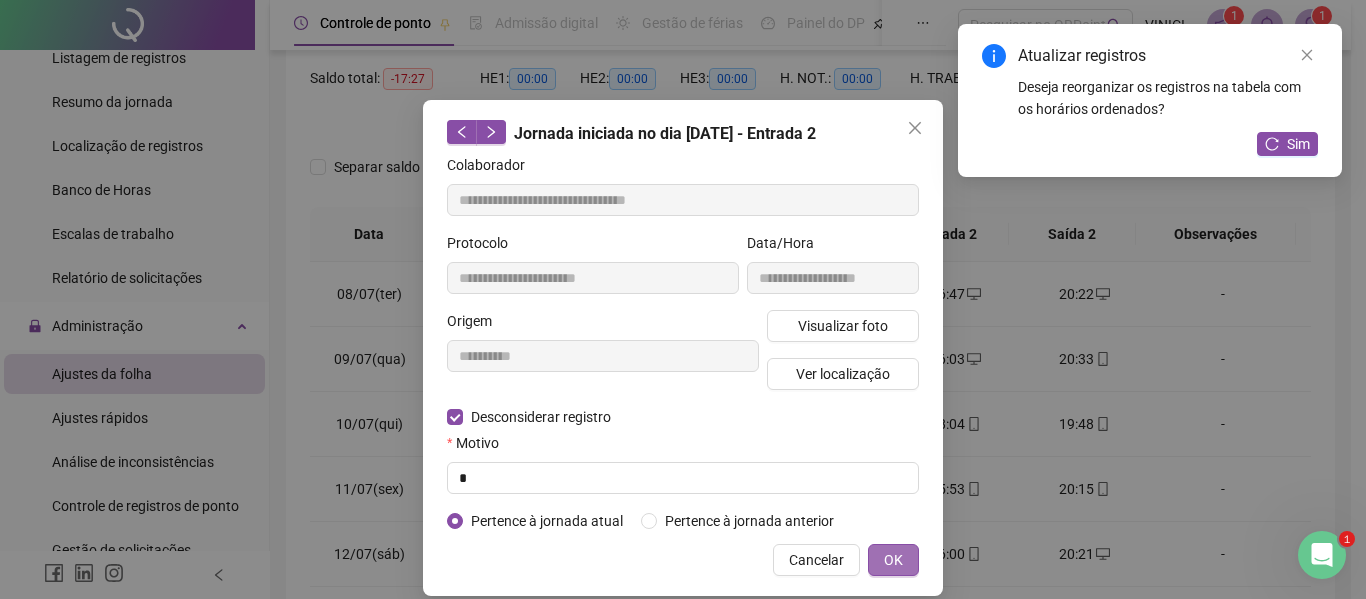 click on "OK" at bounding box center [893, 560] 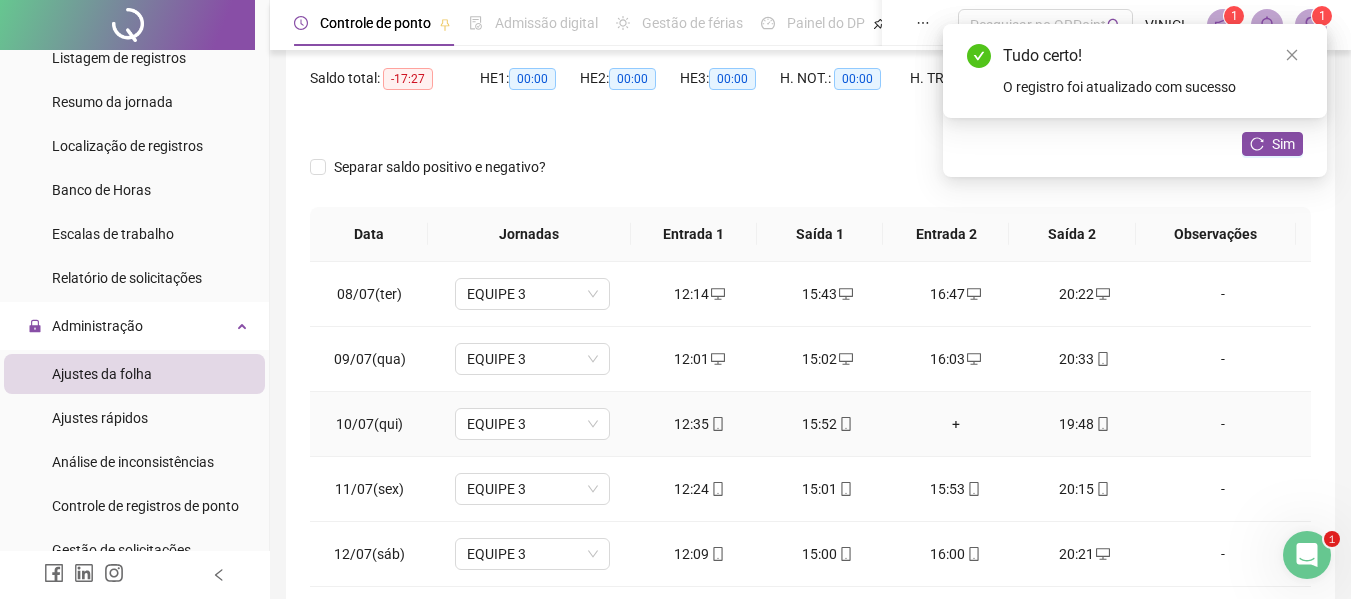 click on "+" at bounding box center [956, 424] 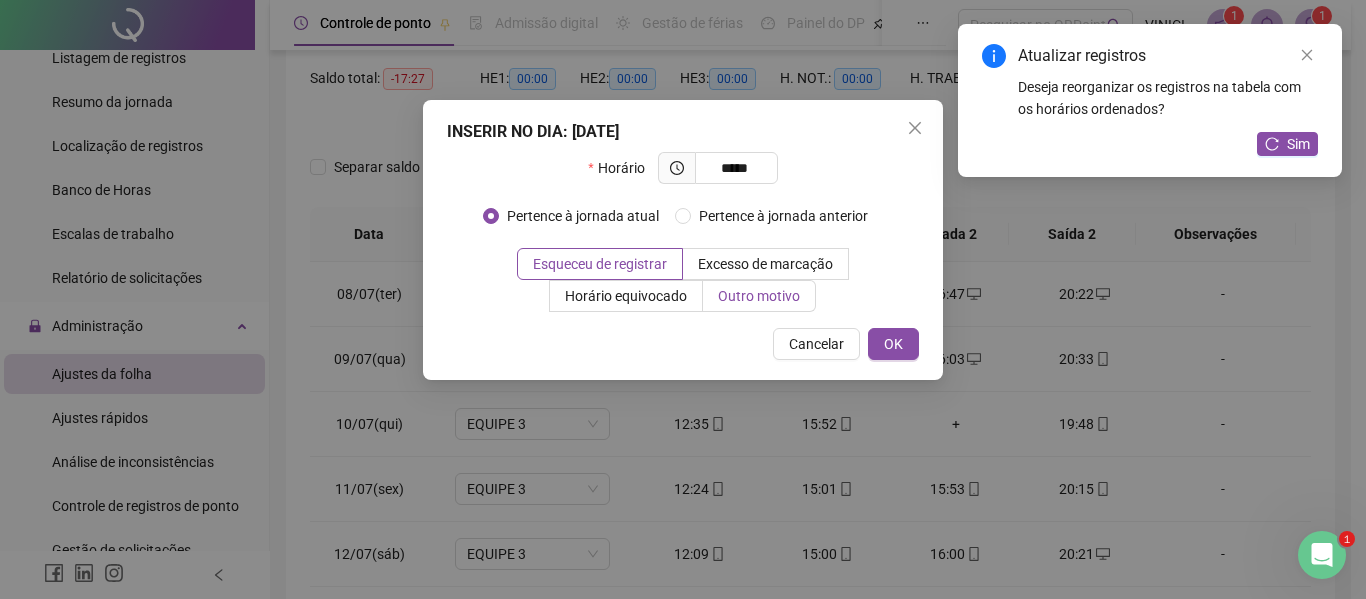 click on "Outro motivo" at bounding box center (759, 296) 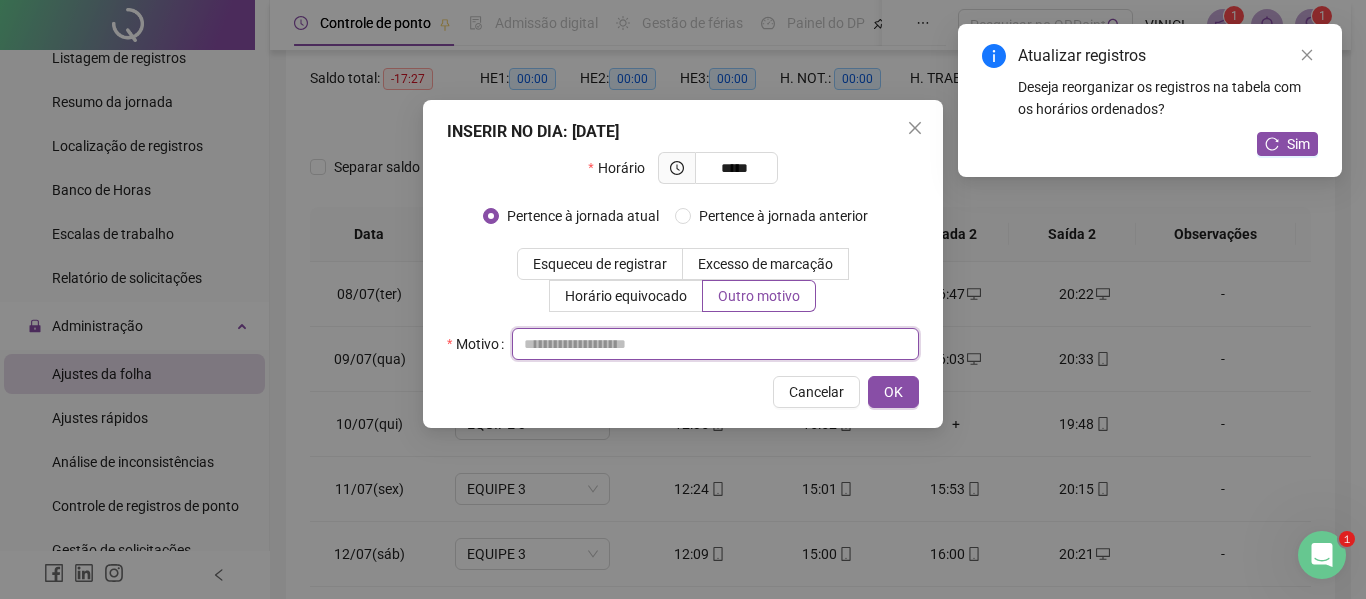 click at bounding box center [715, 344] 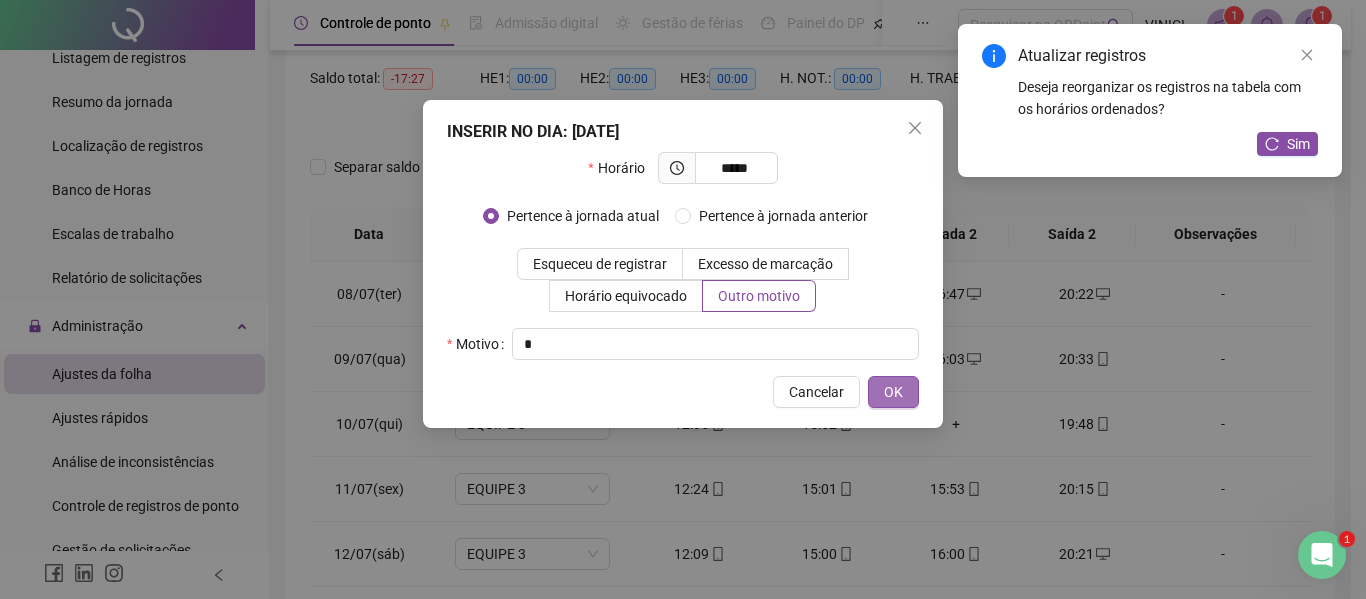 click on "OK" at bounding box center (893, 392) 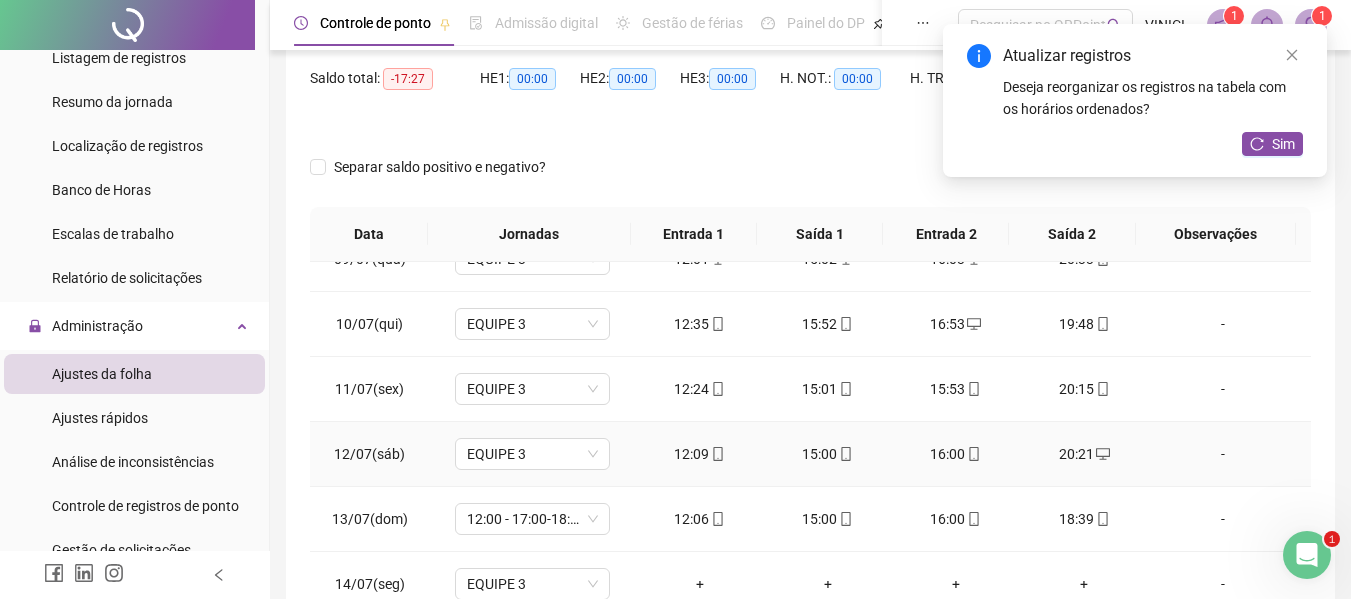 scroll, scrollTop: 158, scrollLeft: 0, axis: vertical 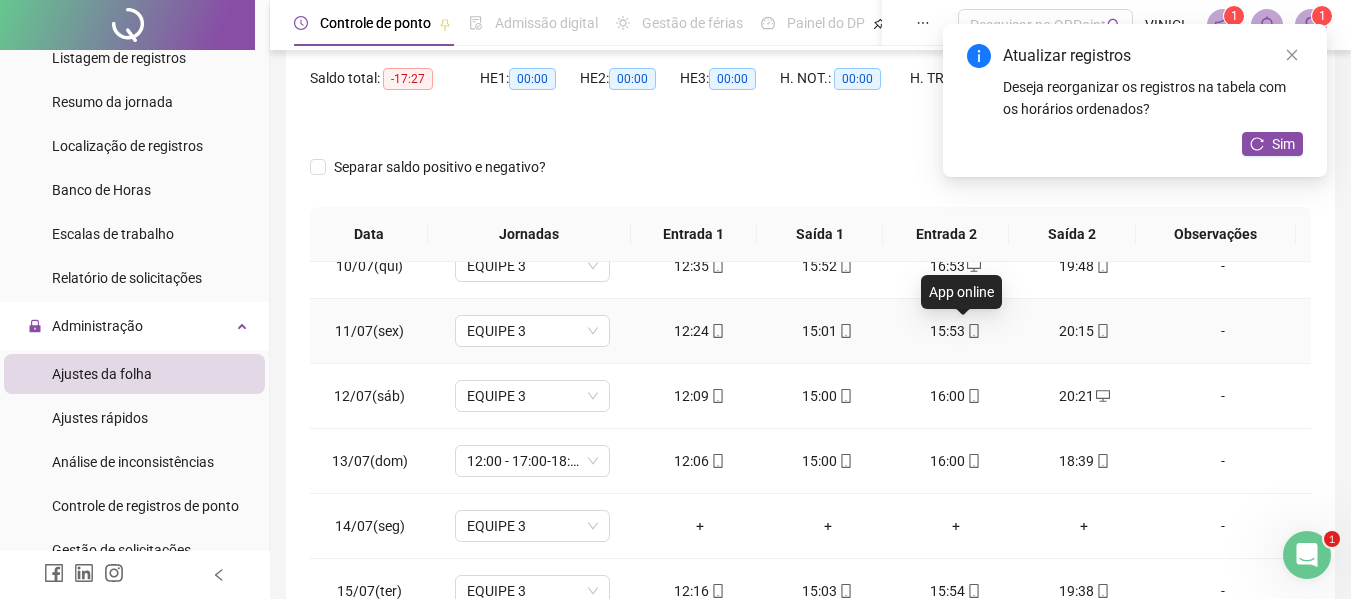click 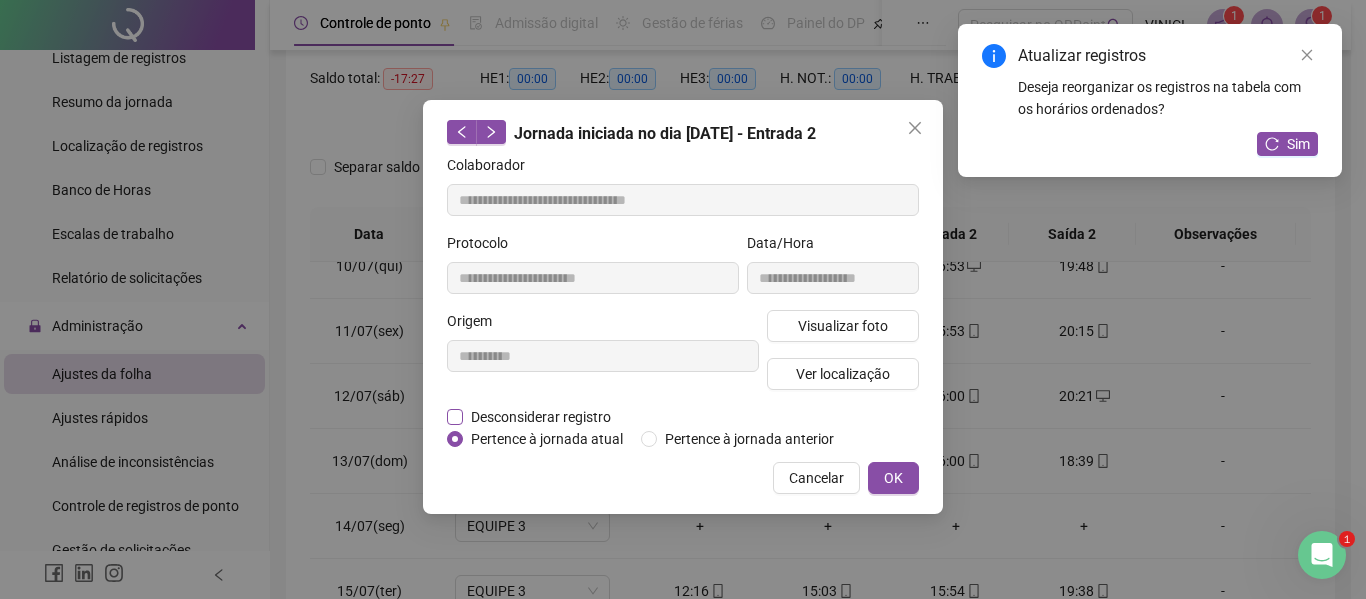 click on "Desconsiderar registro" at bounding box center (541, 417) 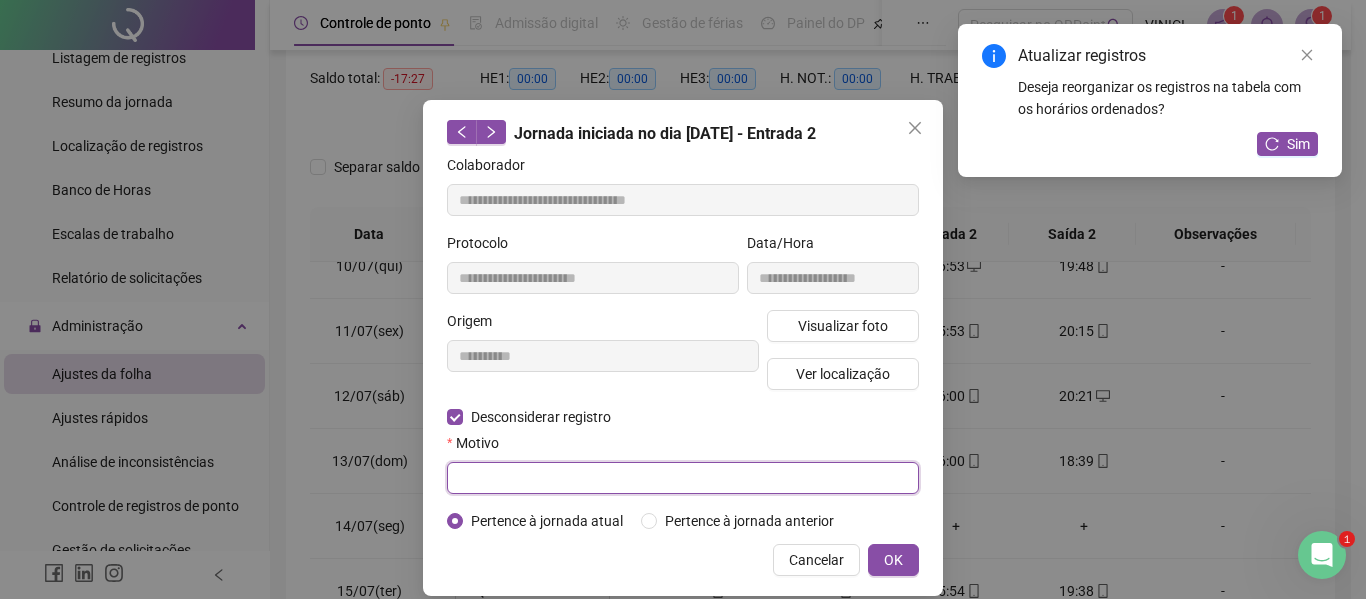 click at bounding box center [683, 478] 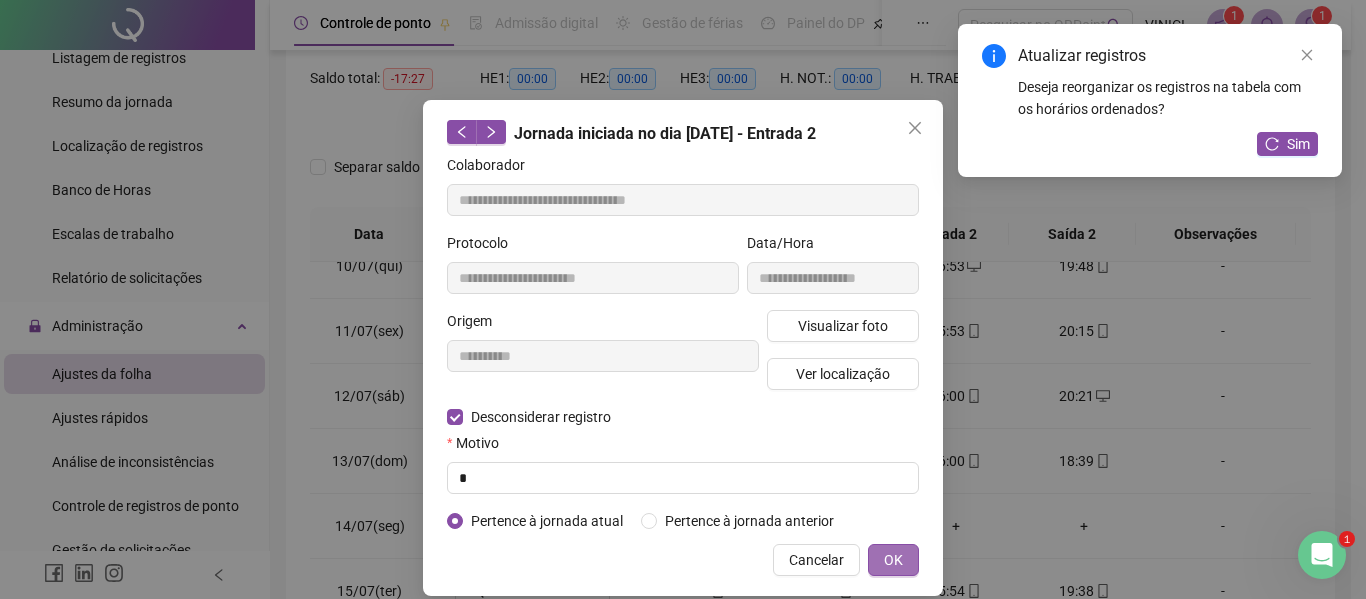 click on "OK" at bounding box center [893, 560] 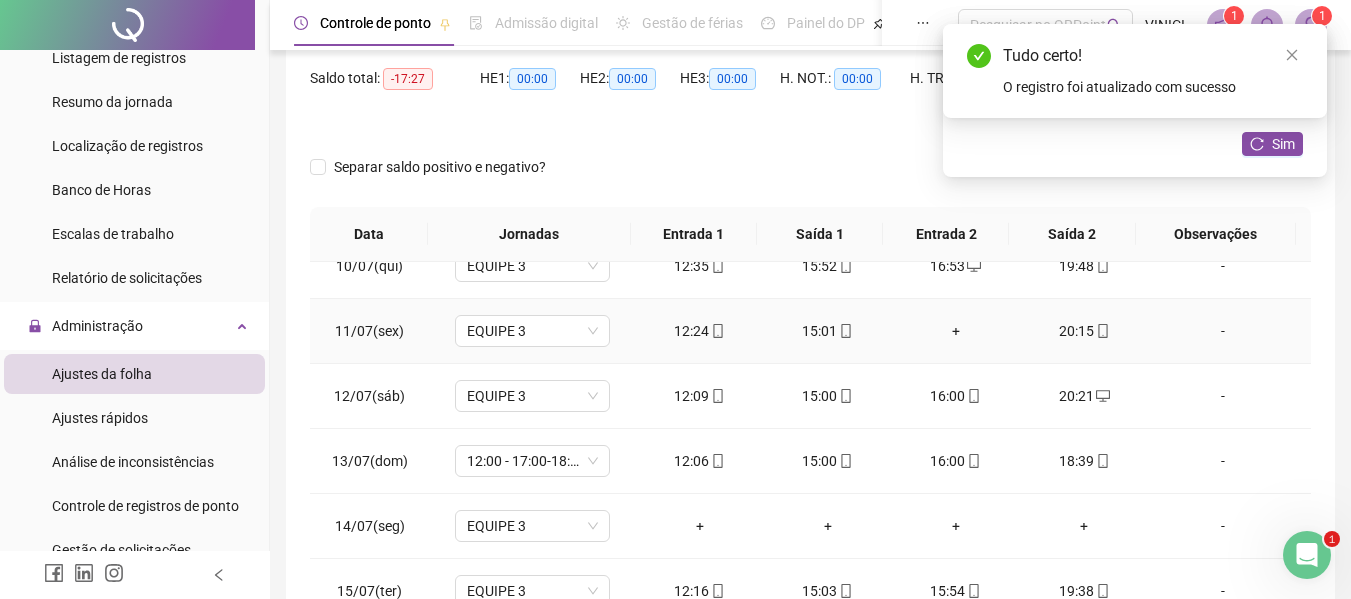 click on "+" at bounding box center (956, 331) 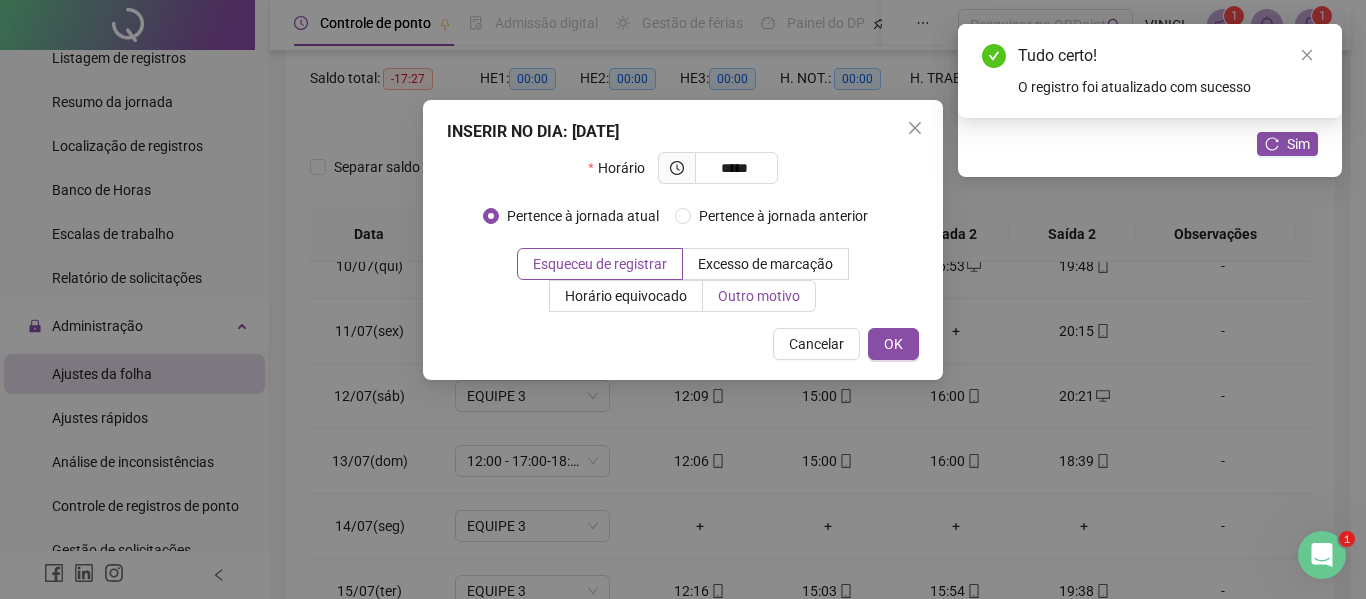 click on "Outro motivo" at bounding box center (759, 296) 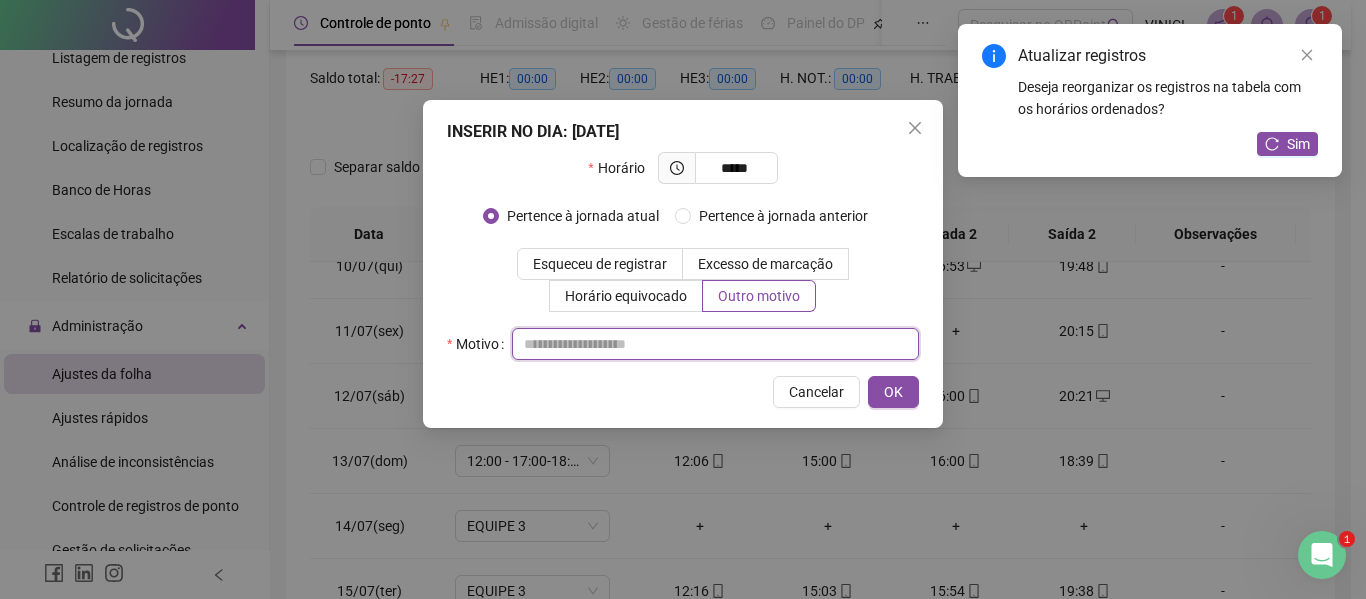 drag, startPoint x: 781, startPoint y: 343, endPoint x: 806, endPoint y: 328, distance: 29.15476 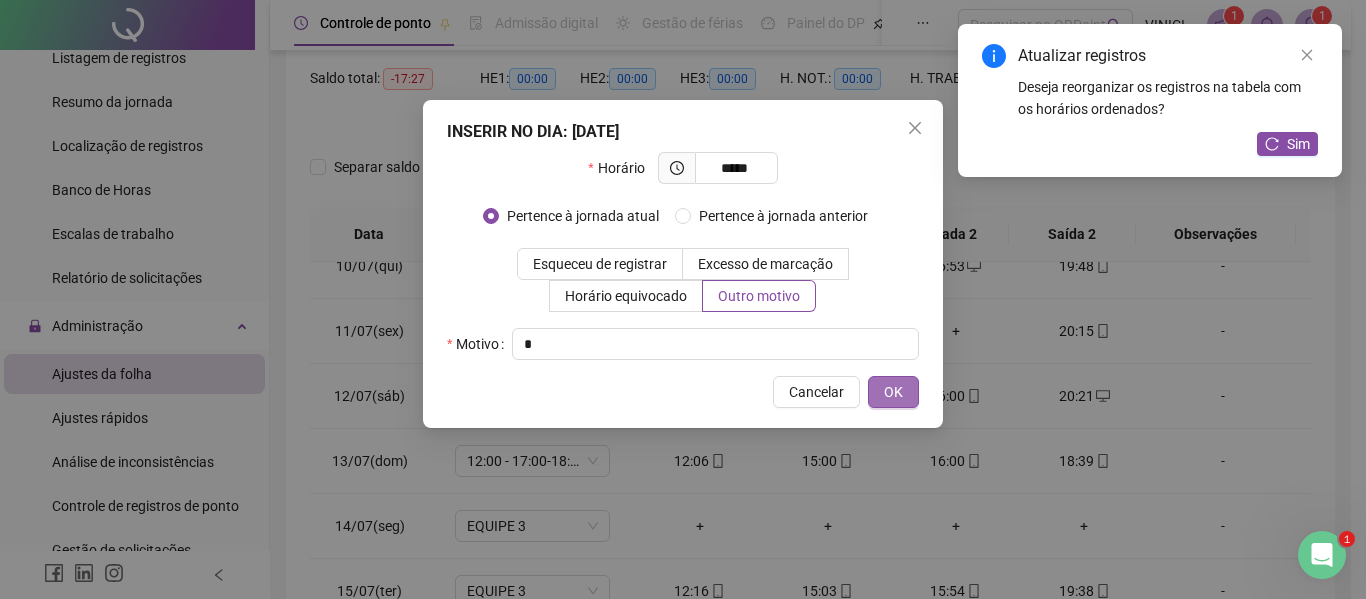 click on "OK" at bounding box center (893, 392) 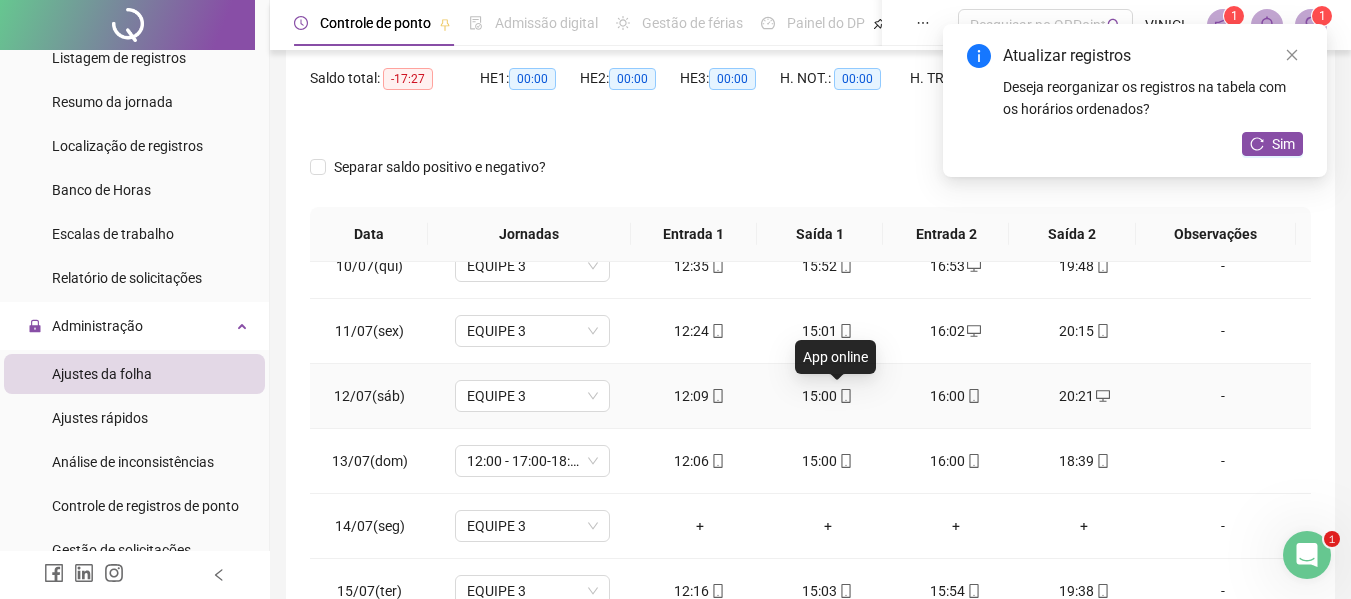 click 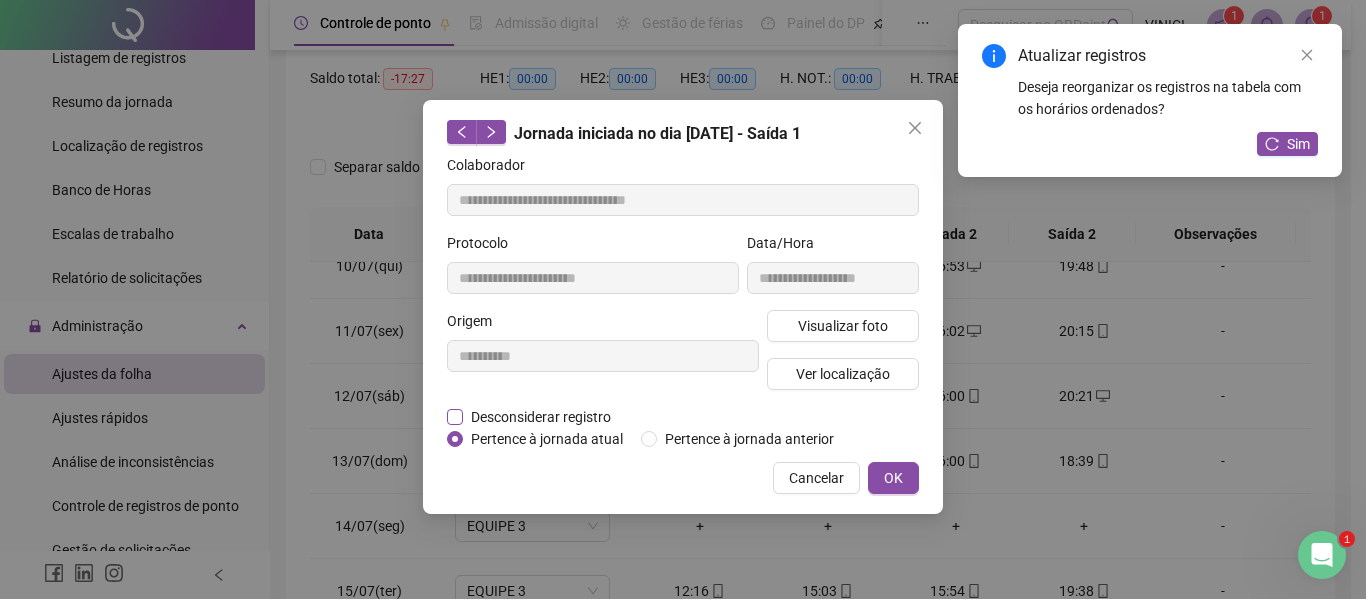 click on "Desconsiderar registro" at bounding box center [541, 417] 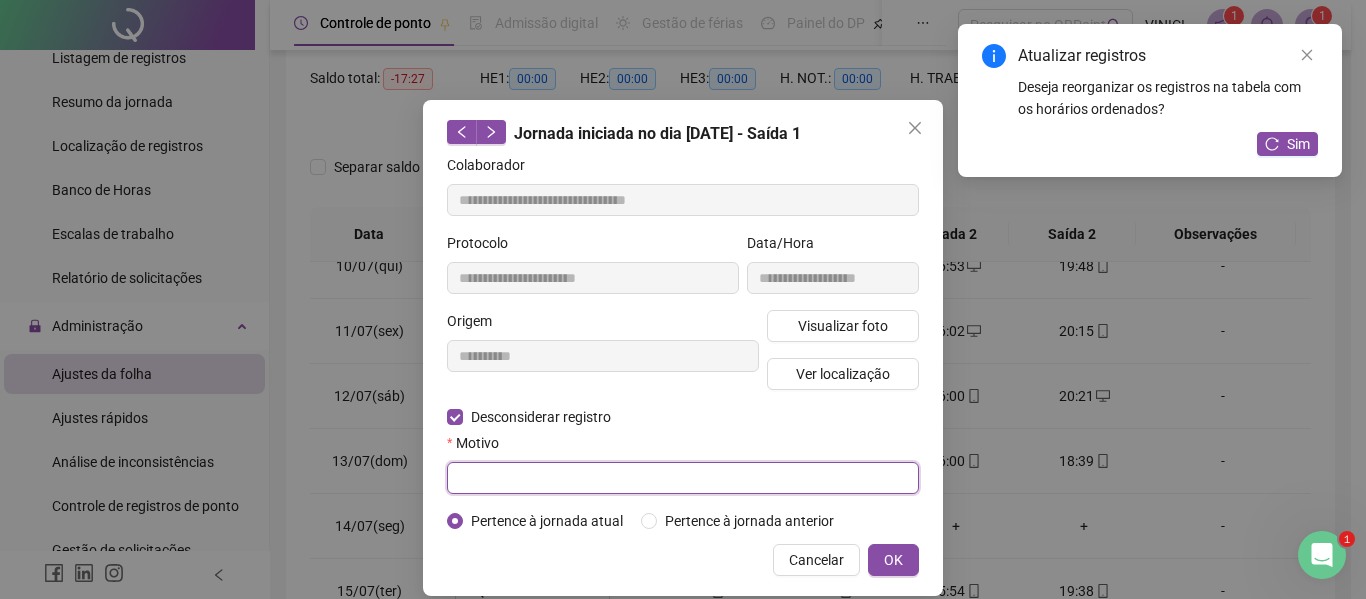 click at bounding box center (683, 478) 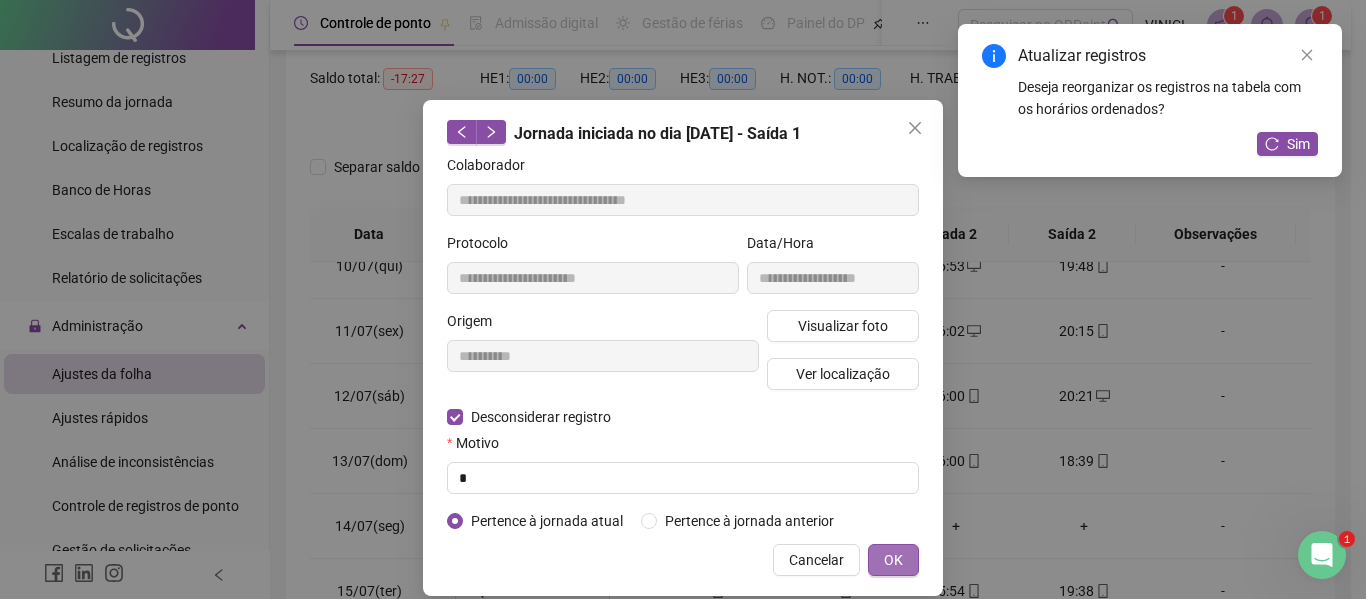 click on "OK" at bounding box center (893, 560) 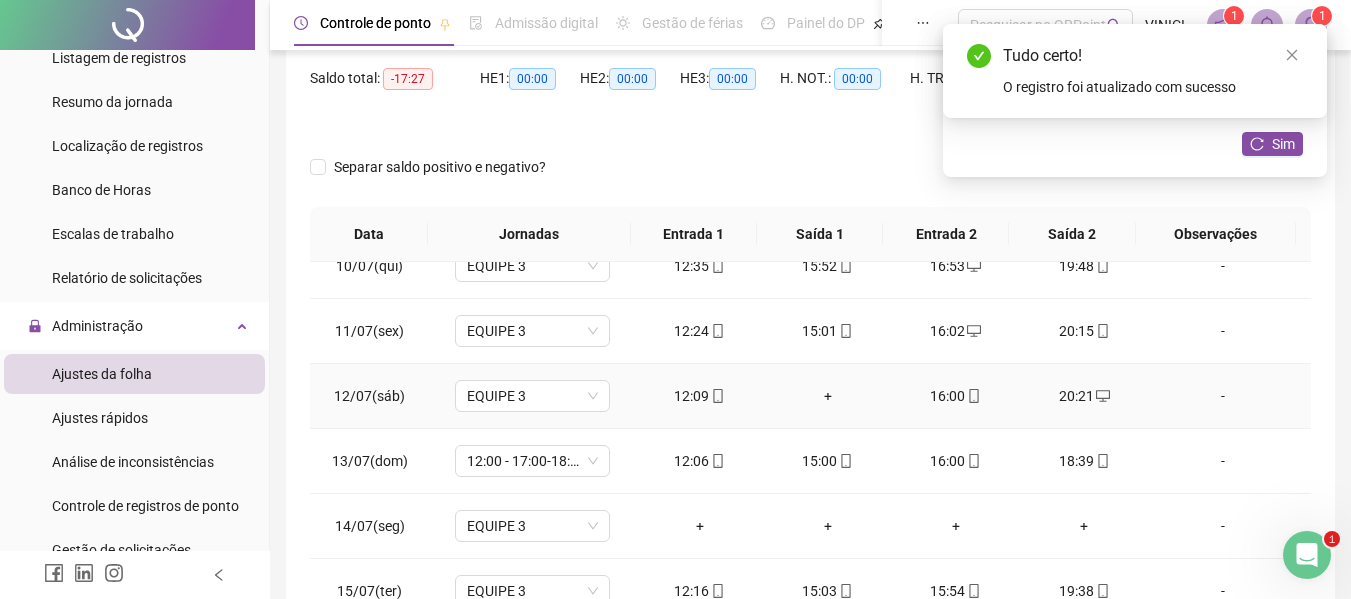 click on "+" at bounding box center (828, 396) 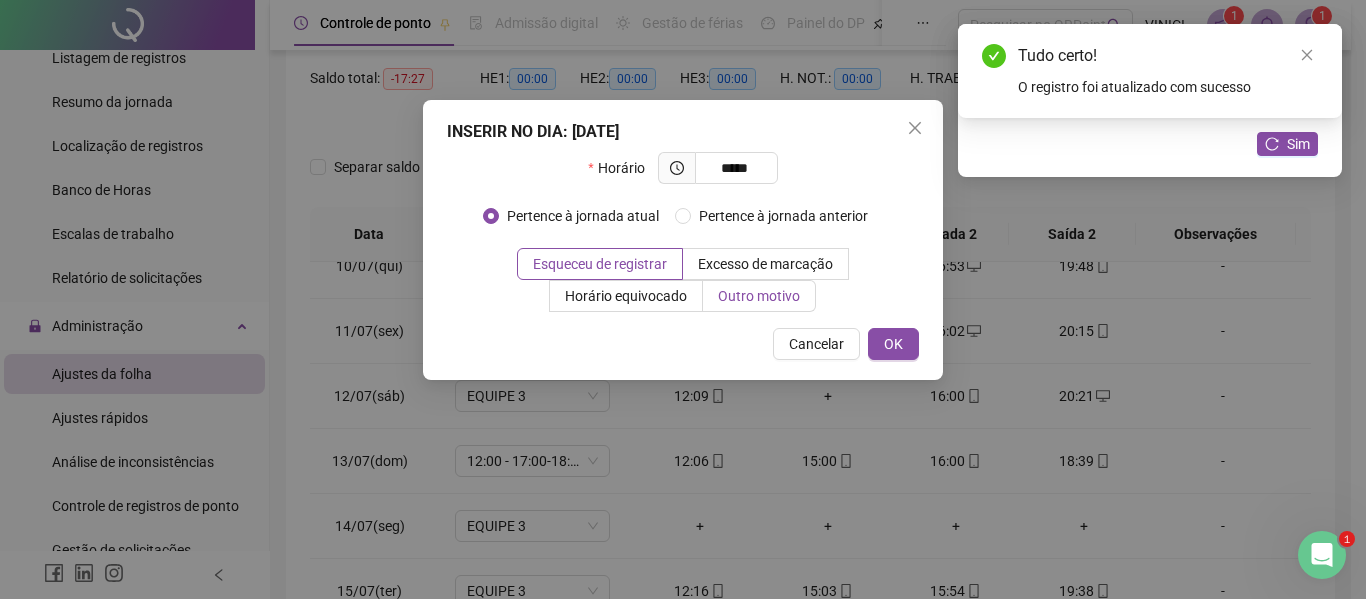 click on "Outro motivo" at bounding box center [759, 296] 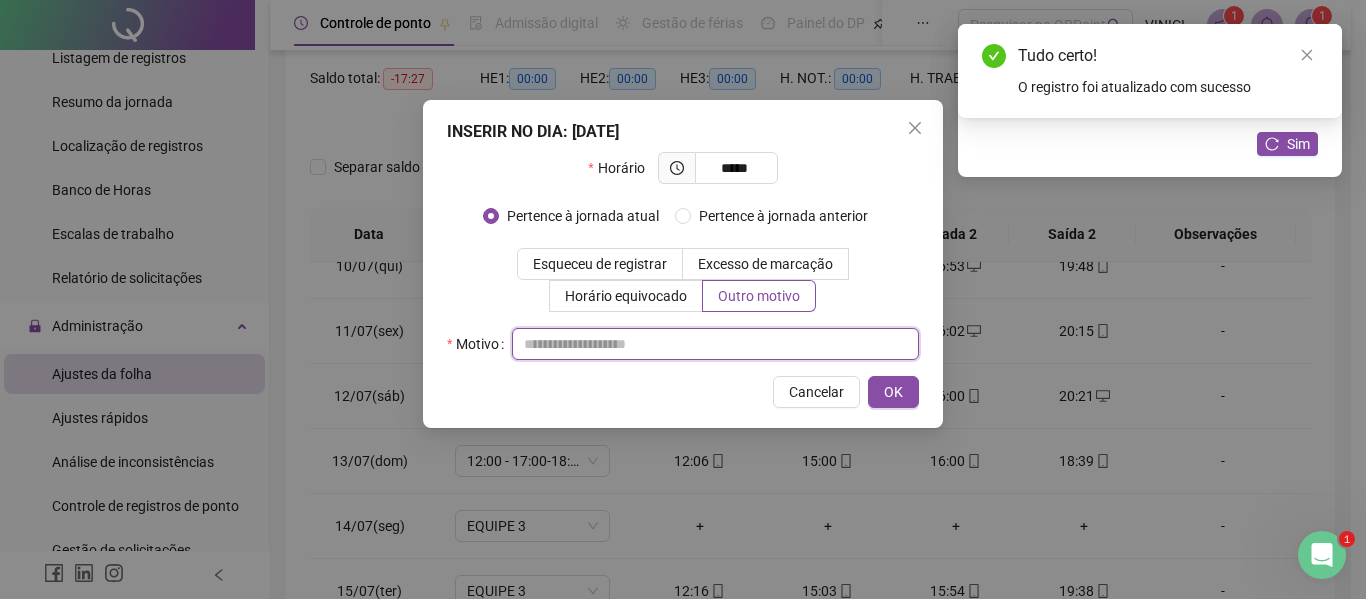 click at bounding box center (715, 344) 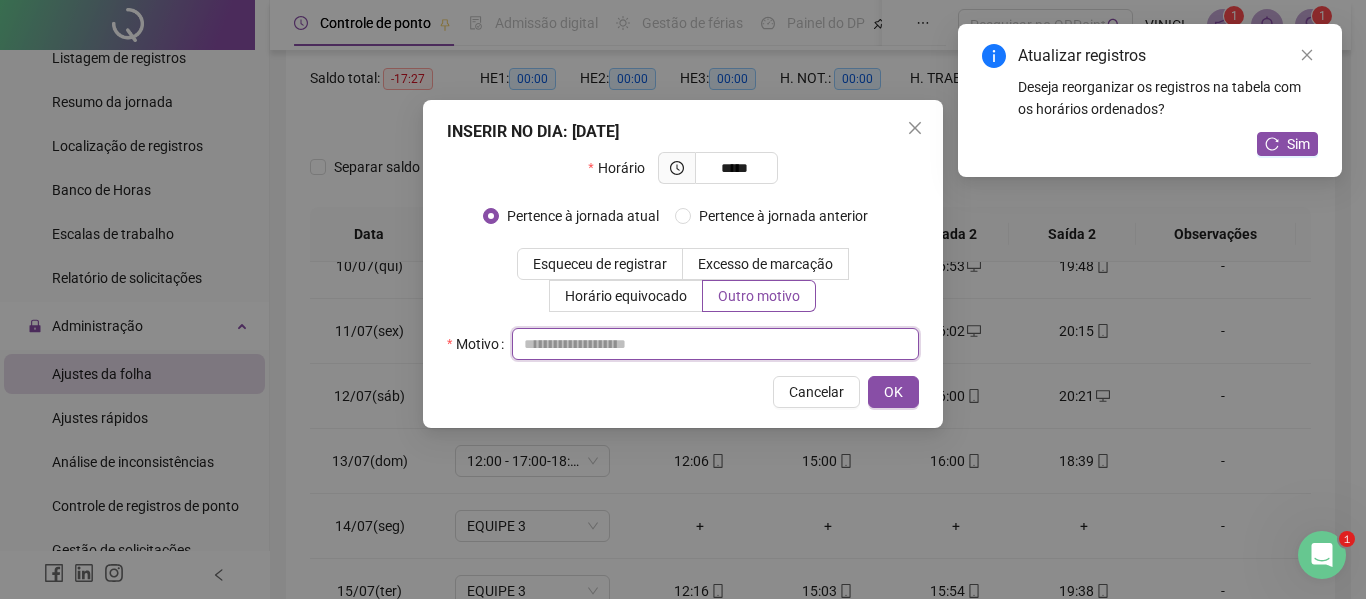 click at bounding box center [715, 344] 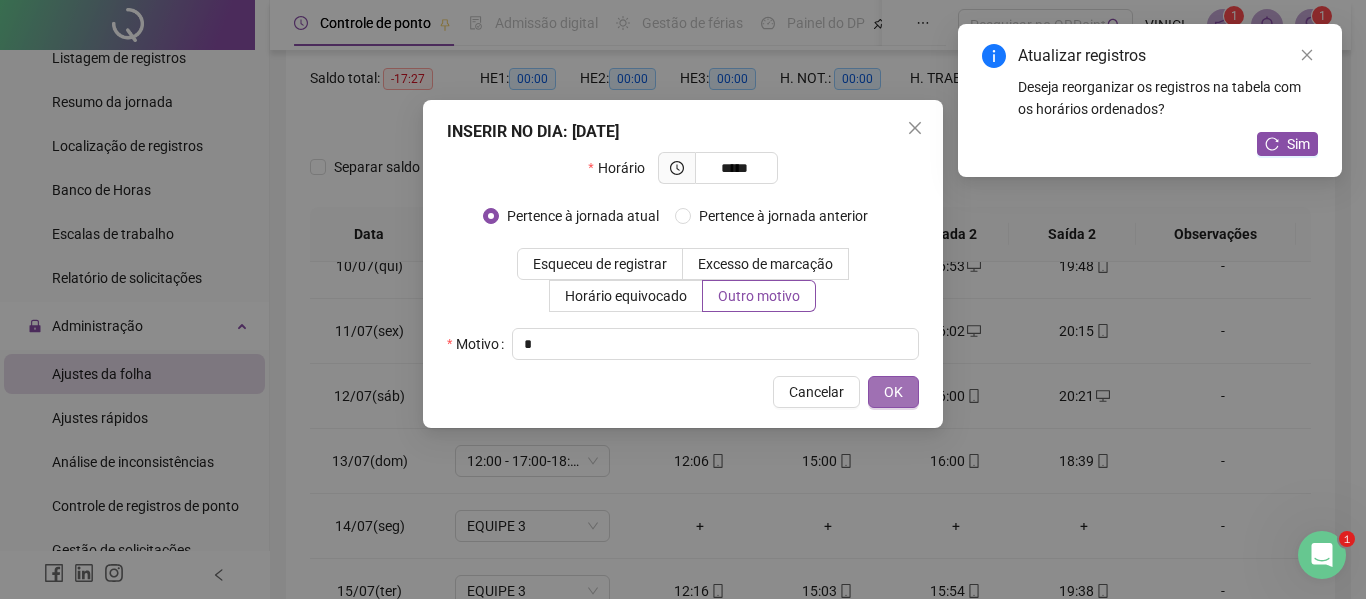 click on "OK" at bounding box center (893, 392) 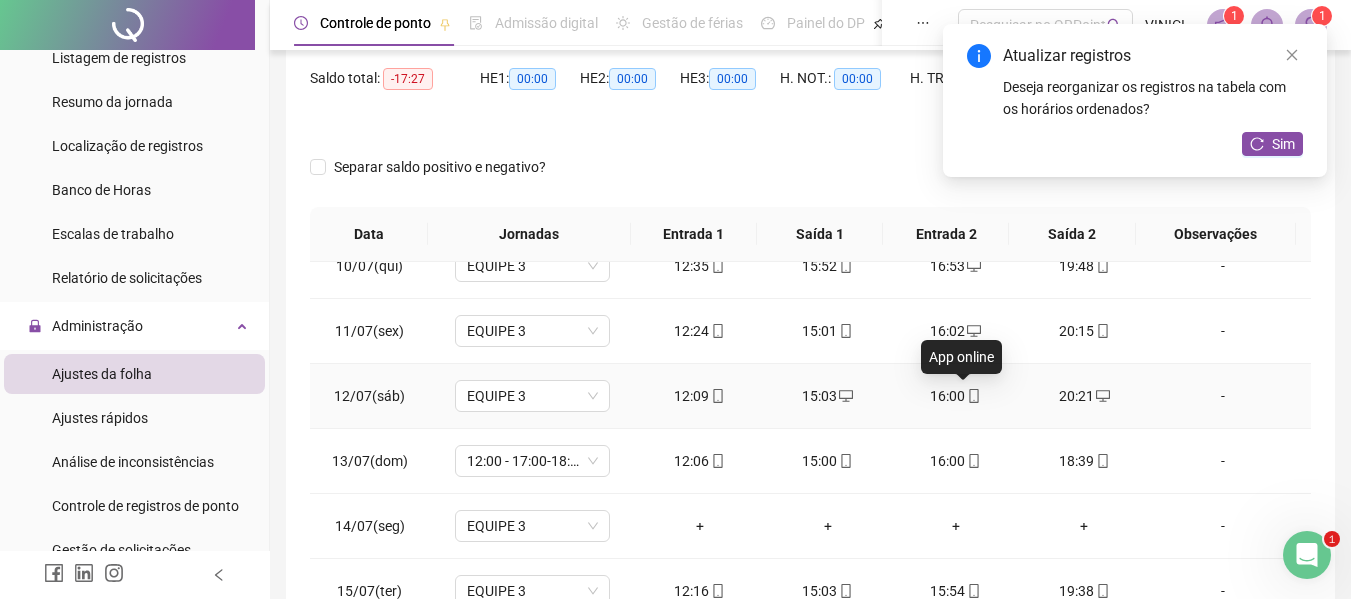 click 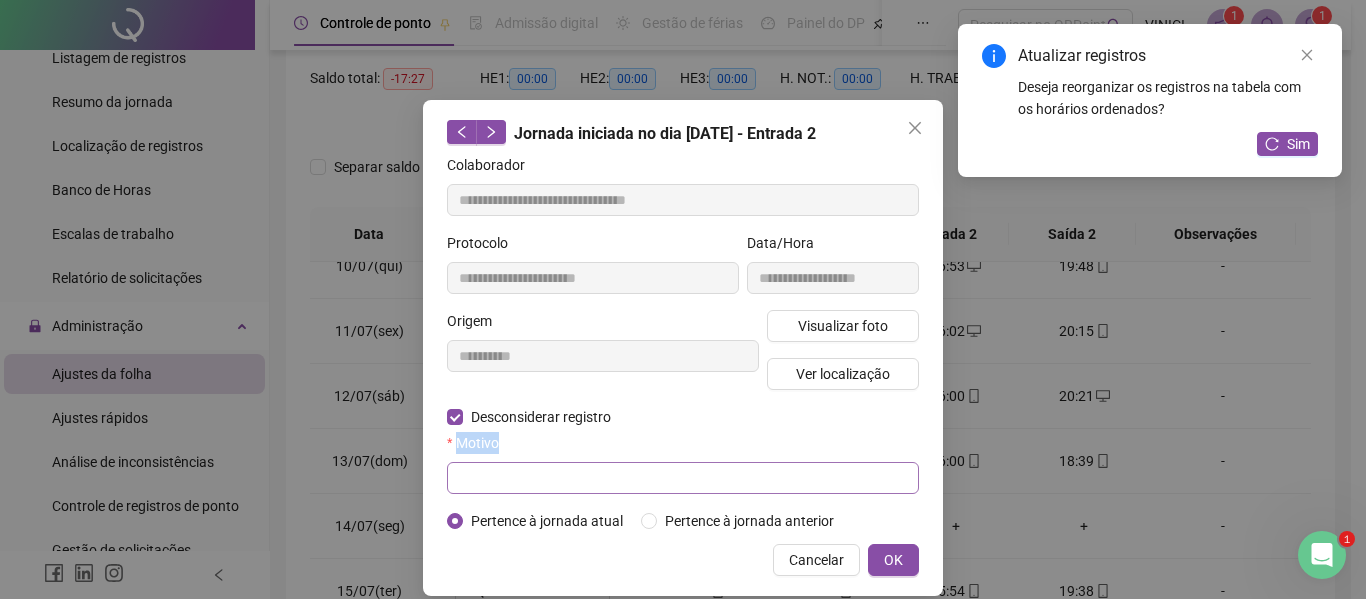 click on "Motivo" at bounding box center [683, 463] 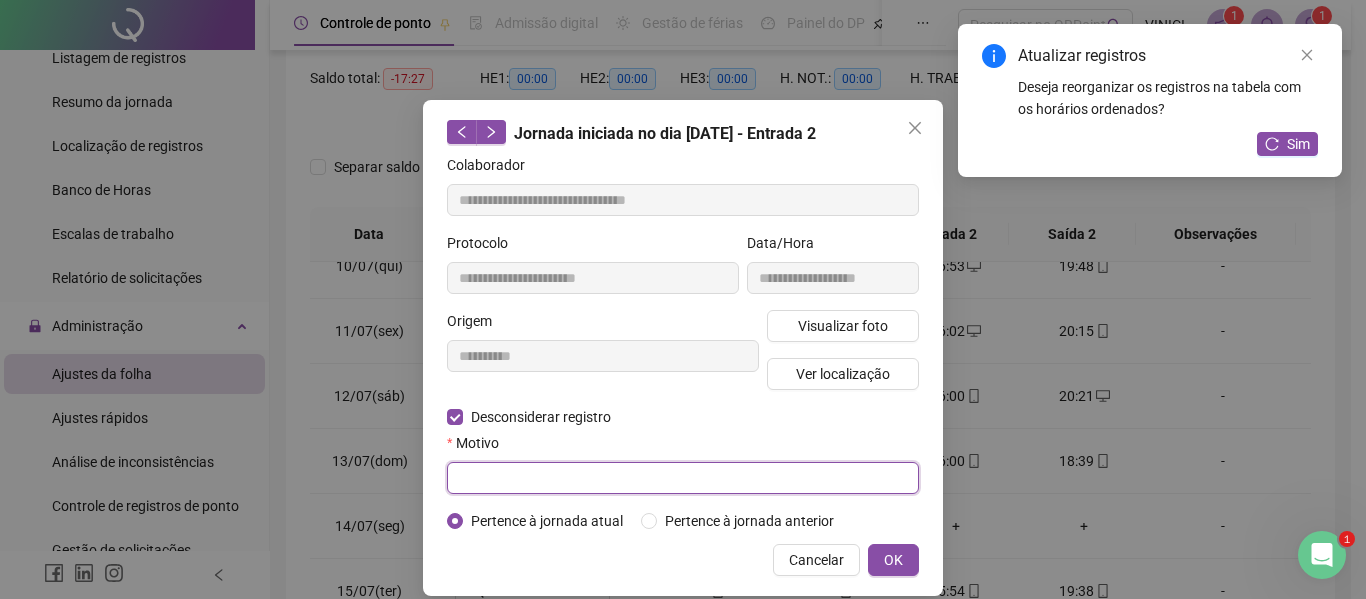 click at bounding box center [683, 478] 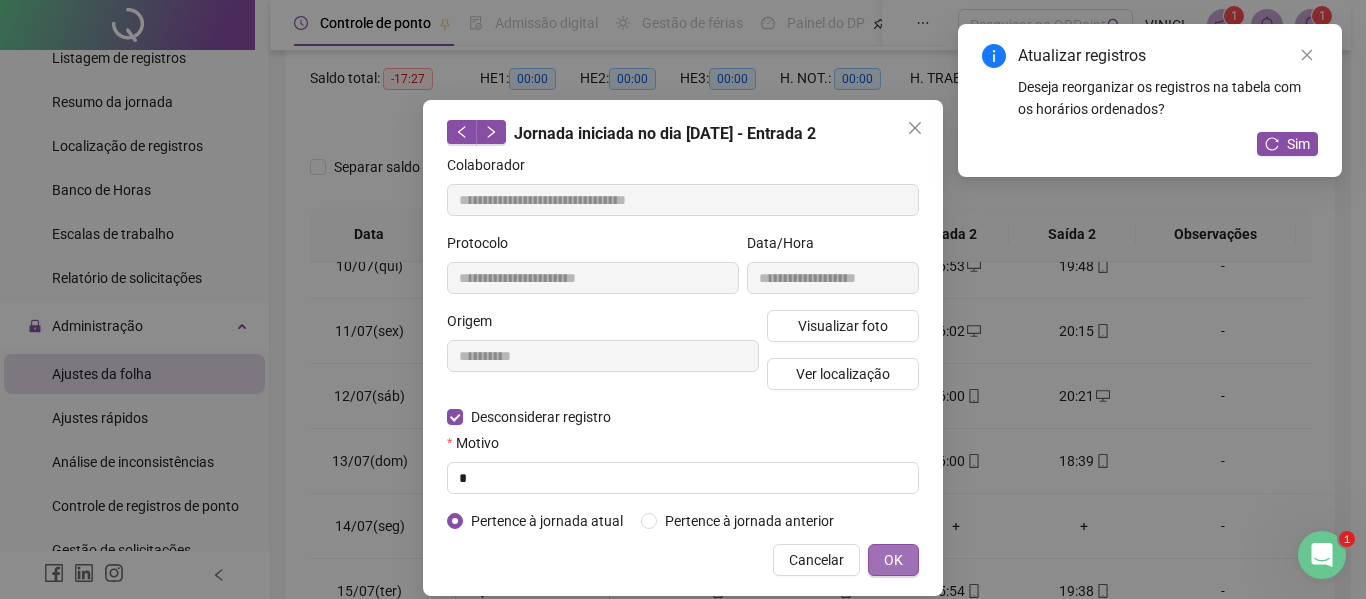 click on "OK" at bounding box center [893, 560] 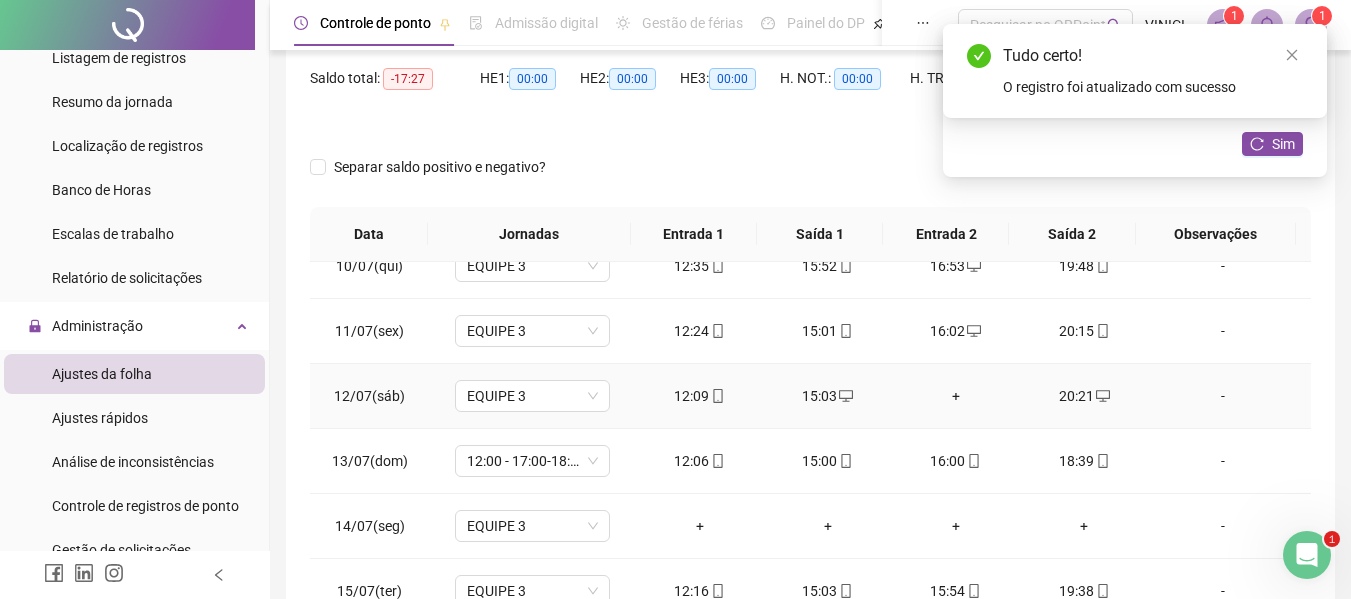 click on "+" at bounding box center (956, 396) 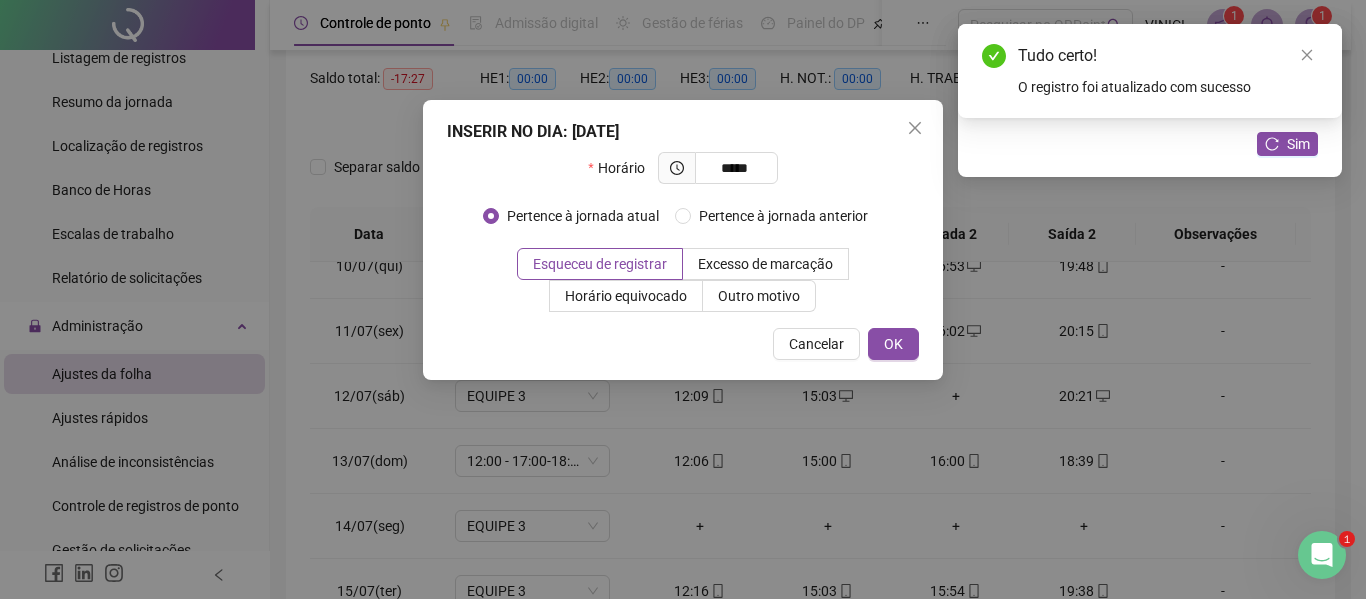 click on "INSERIR NO DIA :   [DATE] Horário ***** Pertence à jornada atual Pertence à jornada anterior Esqueceu de registrar Excesso de marcação Horário equivocado Outro motivo Motivo Cancelar OK" at bounding box center [683, 299] 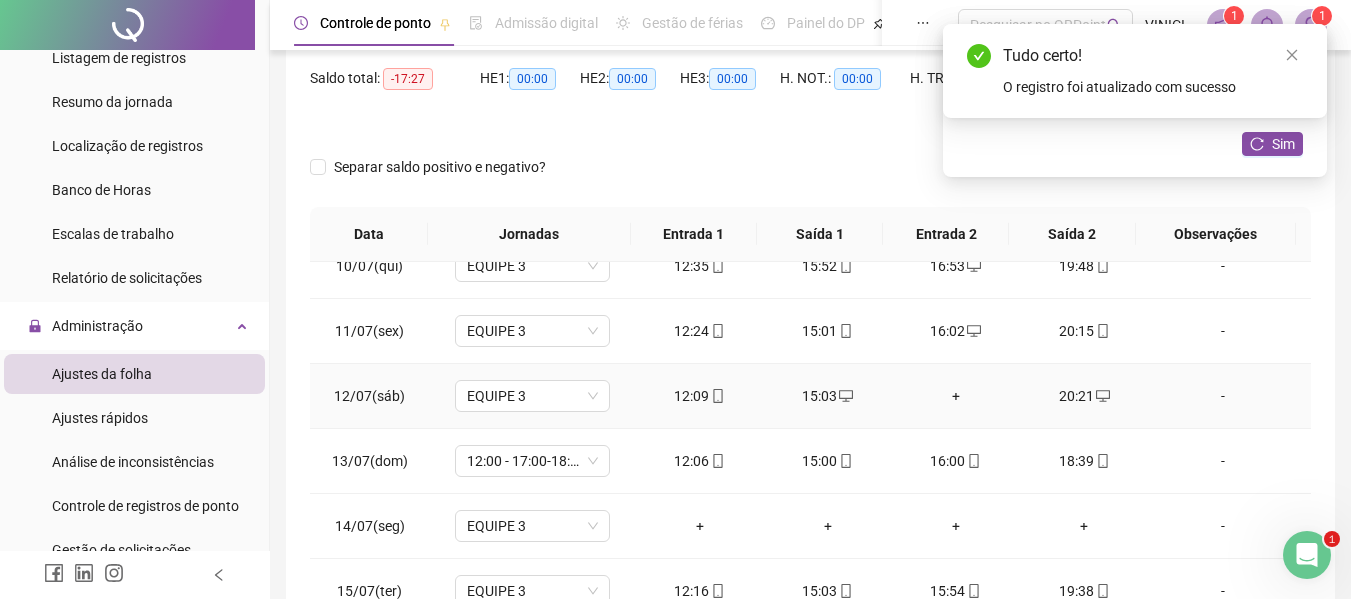 click on "+" at bounding box center (956, 396) 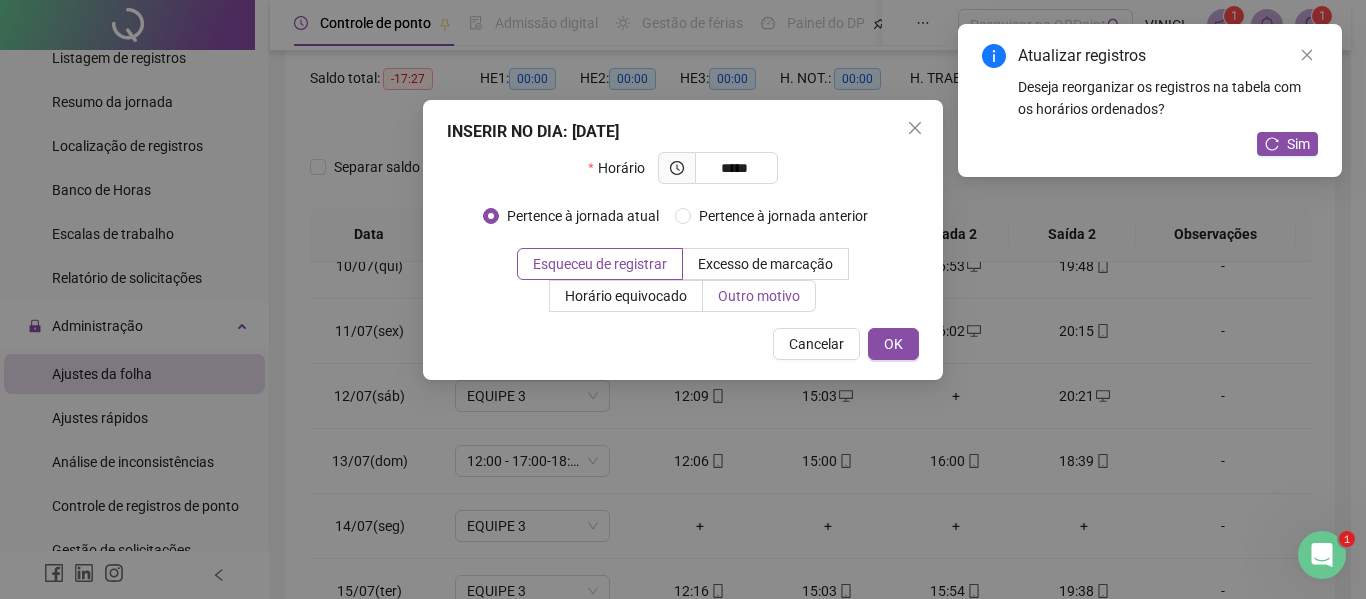 click on "Outro motivo" at bounding box center (759, 296) 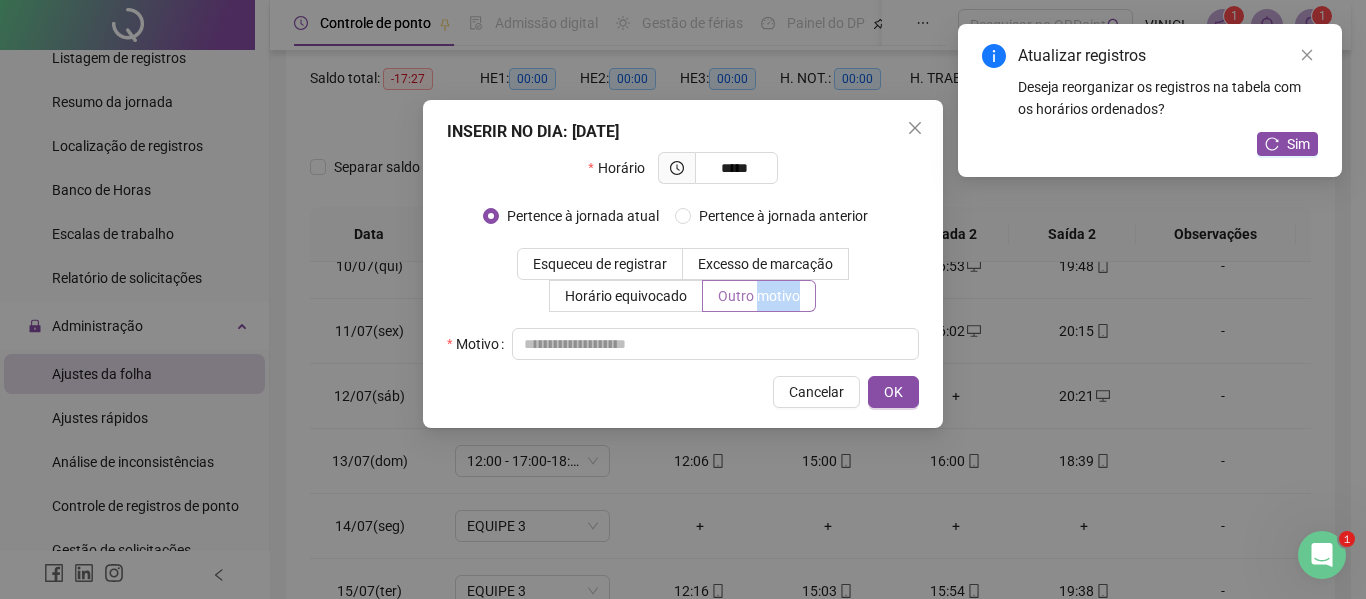 click on "Outro motivo" at bounding box center [759, 296] 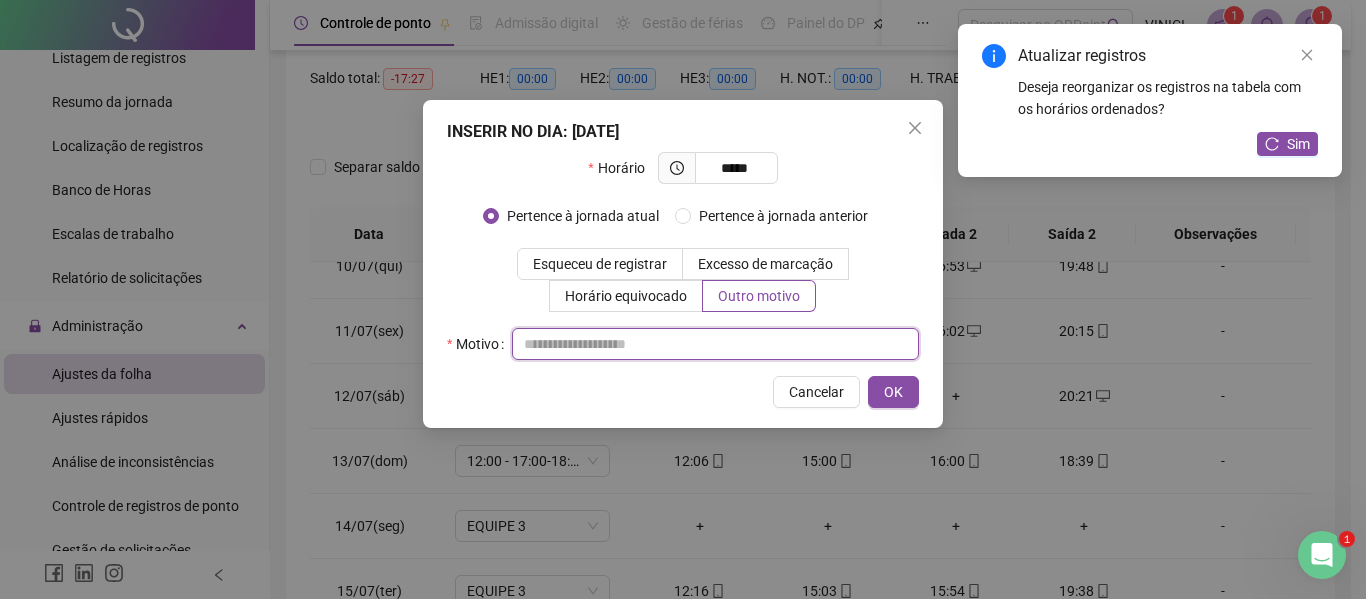 click at bounding box center (715, 344) 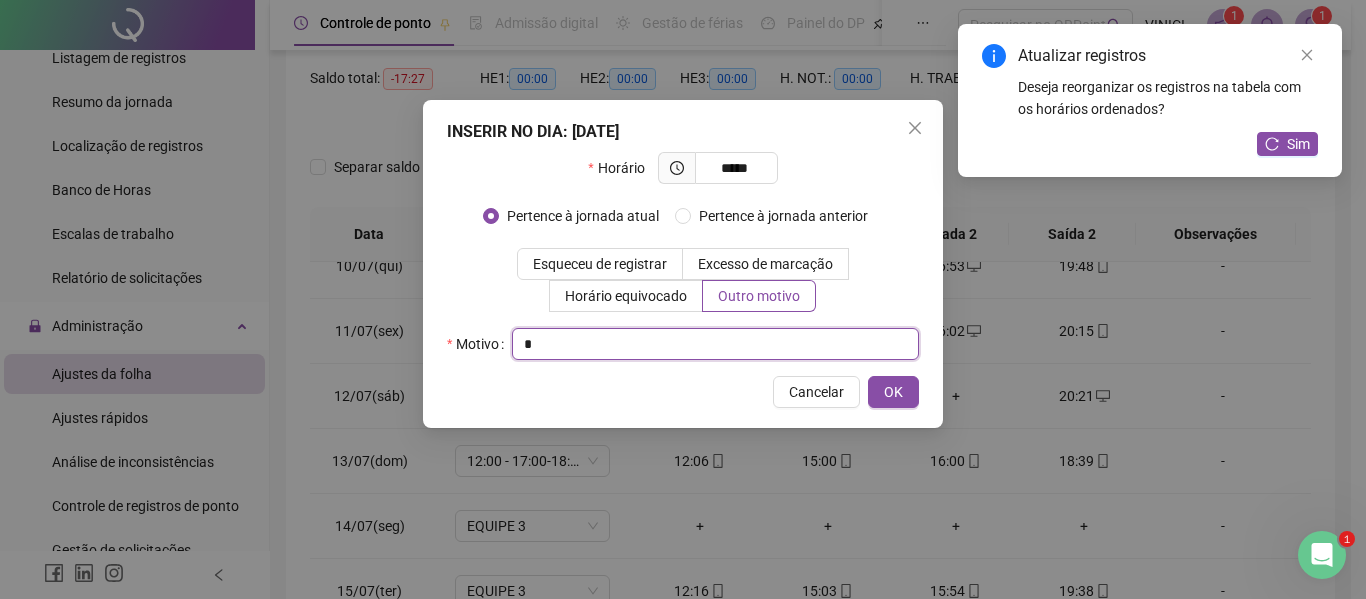 click on "*" at bounding box center [715, 344] 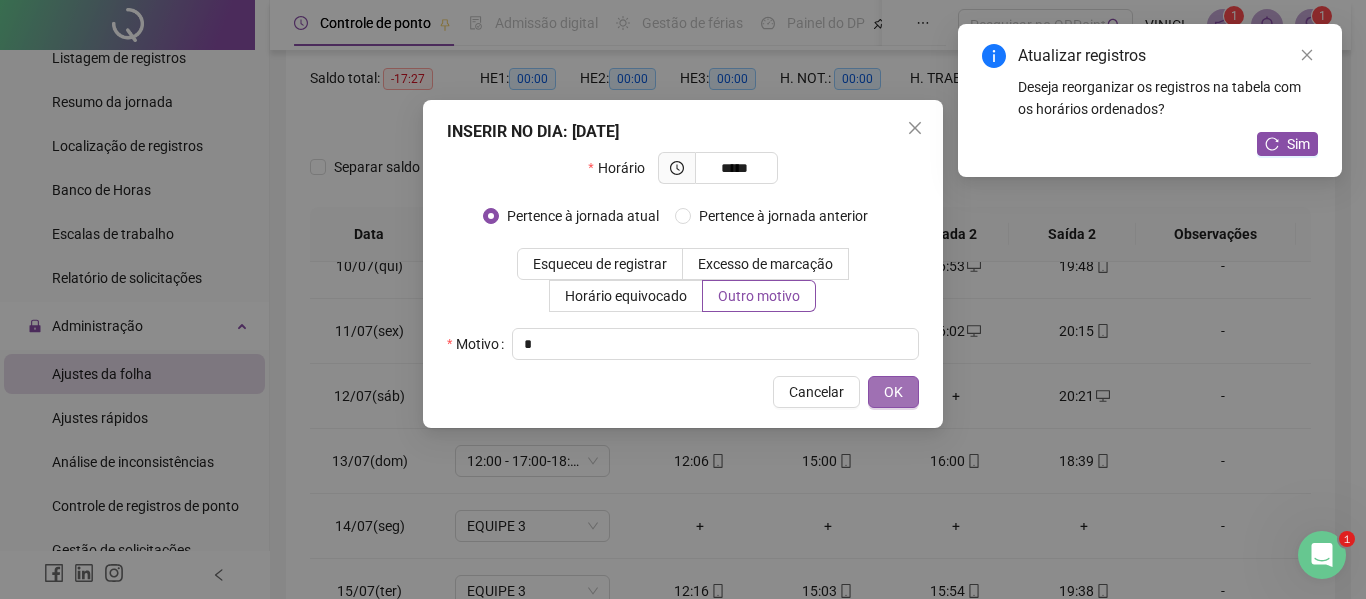 click on "OK" at bounding box center (893, 392) 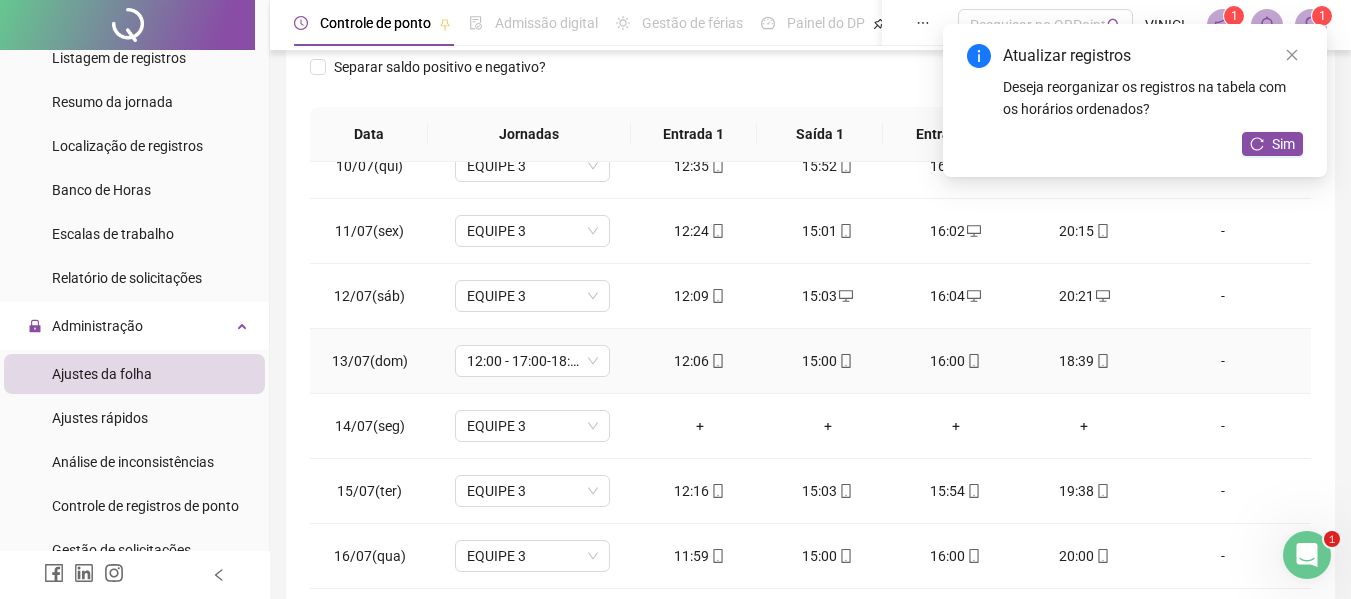 scroll, scrollTop: 399, scrollLeft: 0, axis: vertical 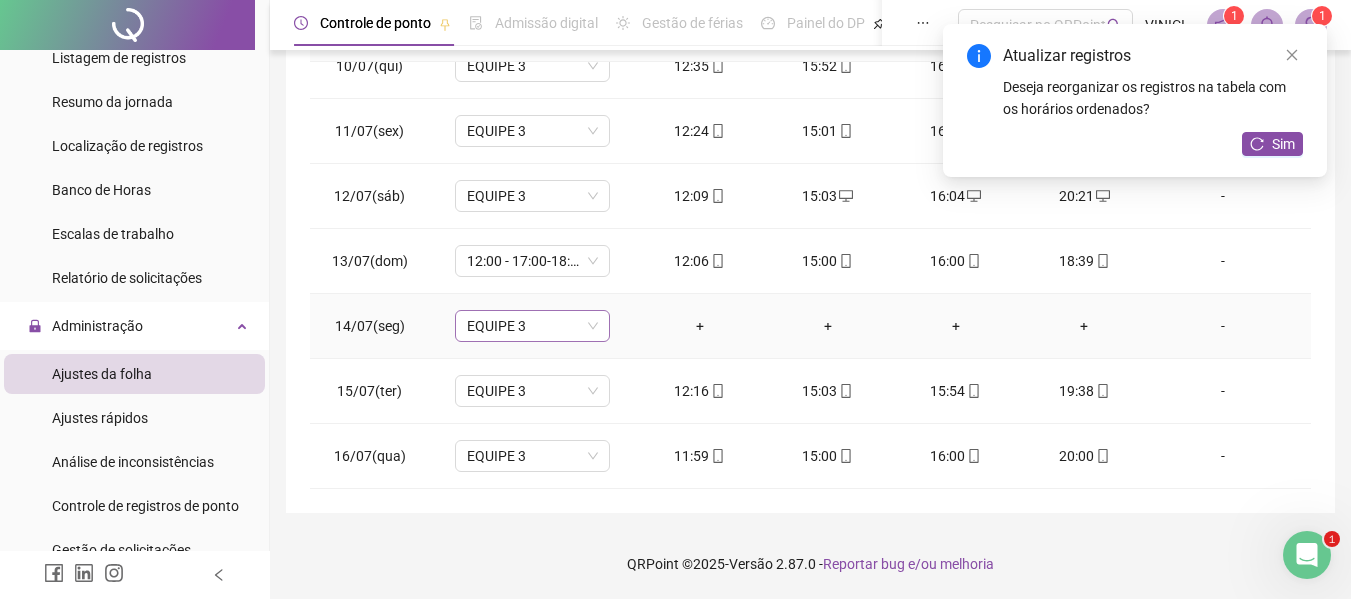 click on "EQUIPE 3" at bounding box center [532, 326] 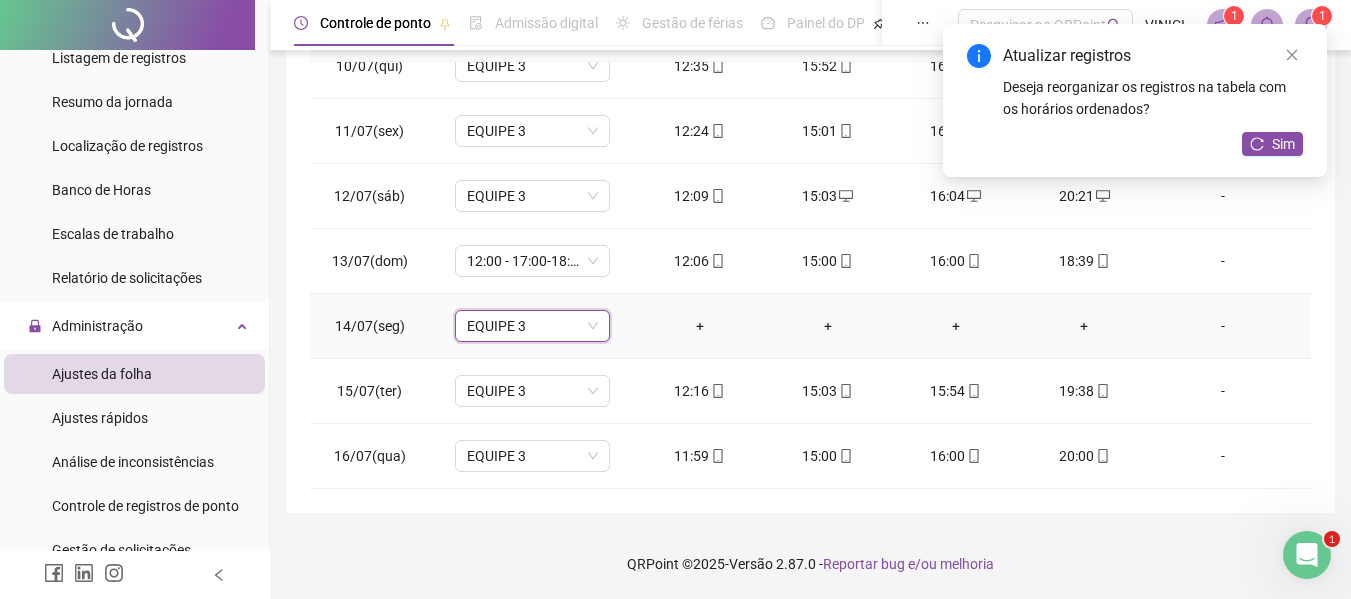 click on "EQUIPE 3" at bounding box center [532, 326] 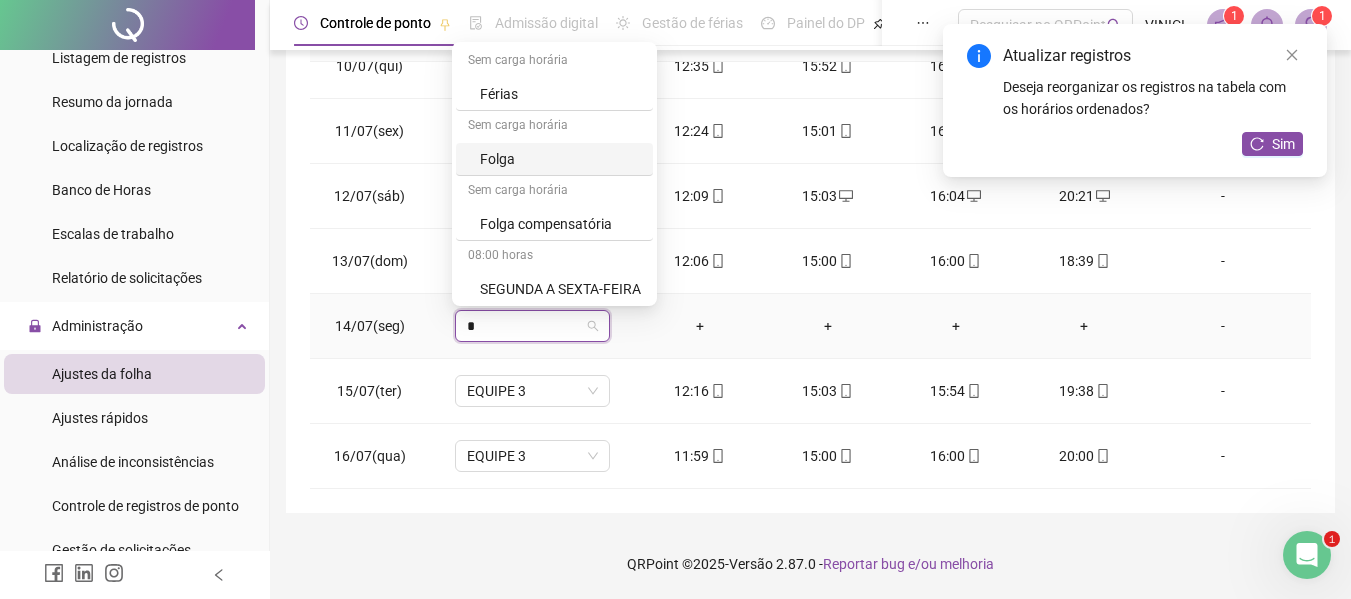 click on "Folga" at bounding box center [560, 159] 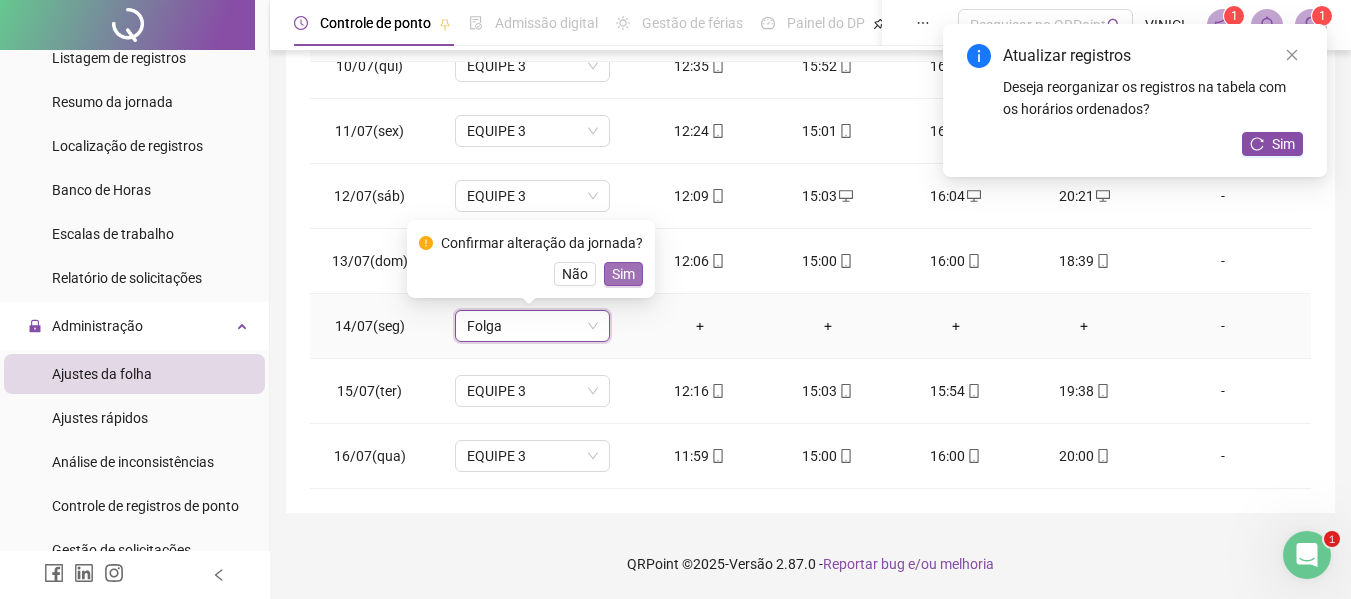 click on "Sim" at bounding box center (623, 274) 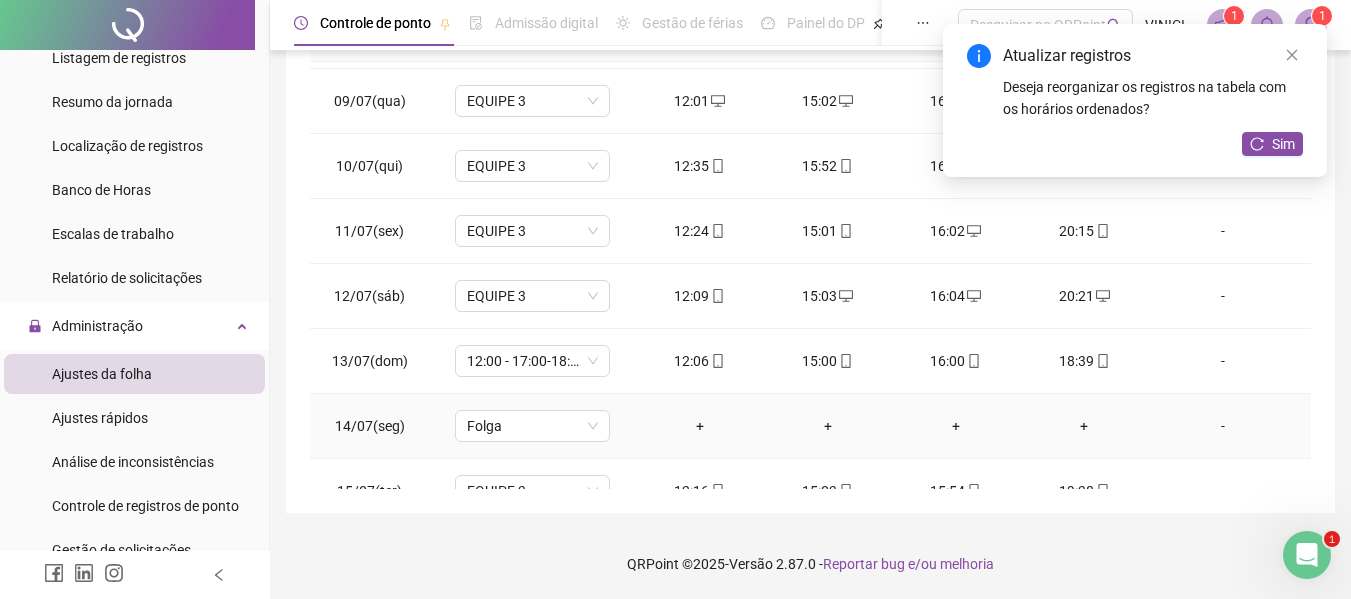 scroll, scrollTop: 0, scrollLeft: 0, axis: both 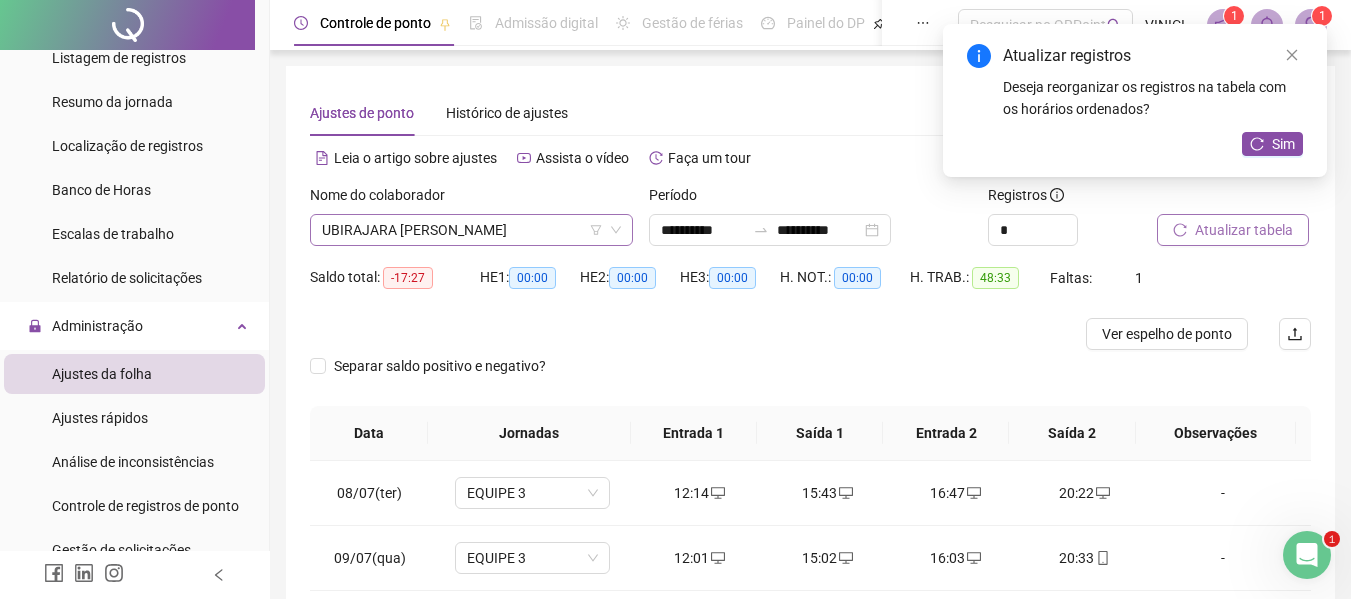 click on "UBIRAJARA [PERSON_NAME]" at bounding box center [471, 230] 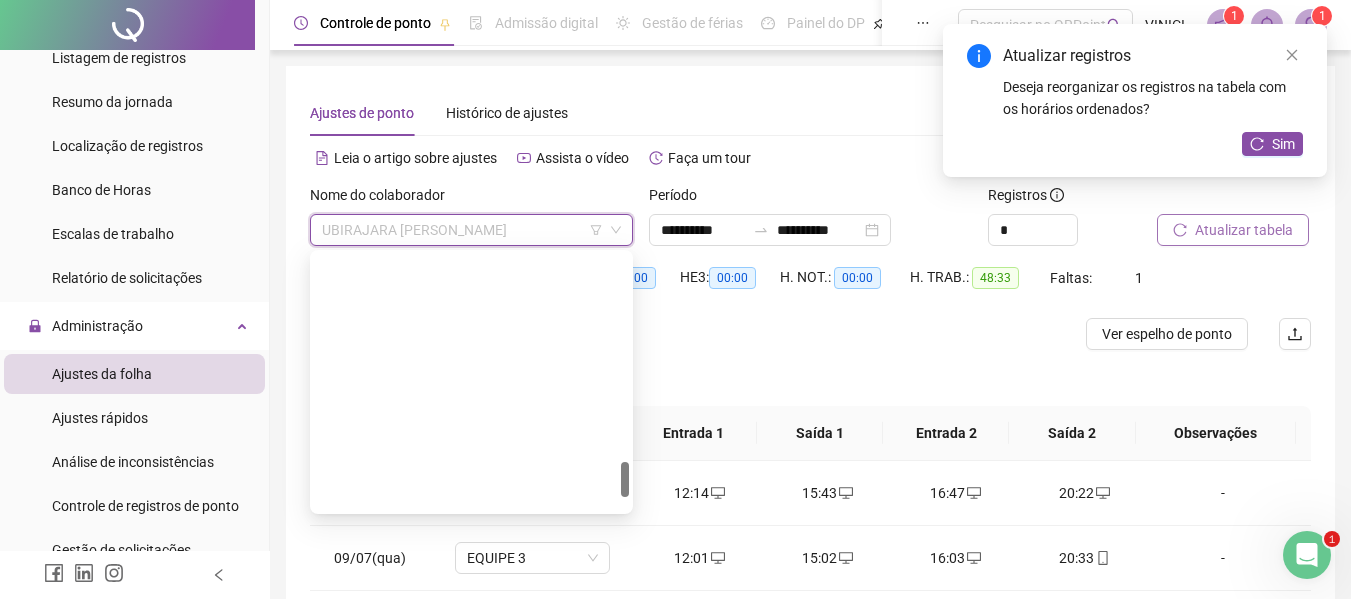 scroll, scrollTop: 1504, scrollLeft: 0, axis: vertical 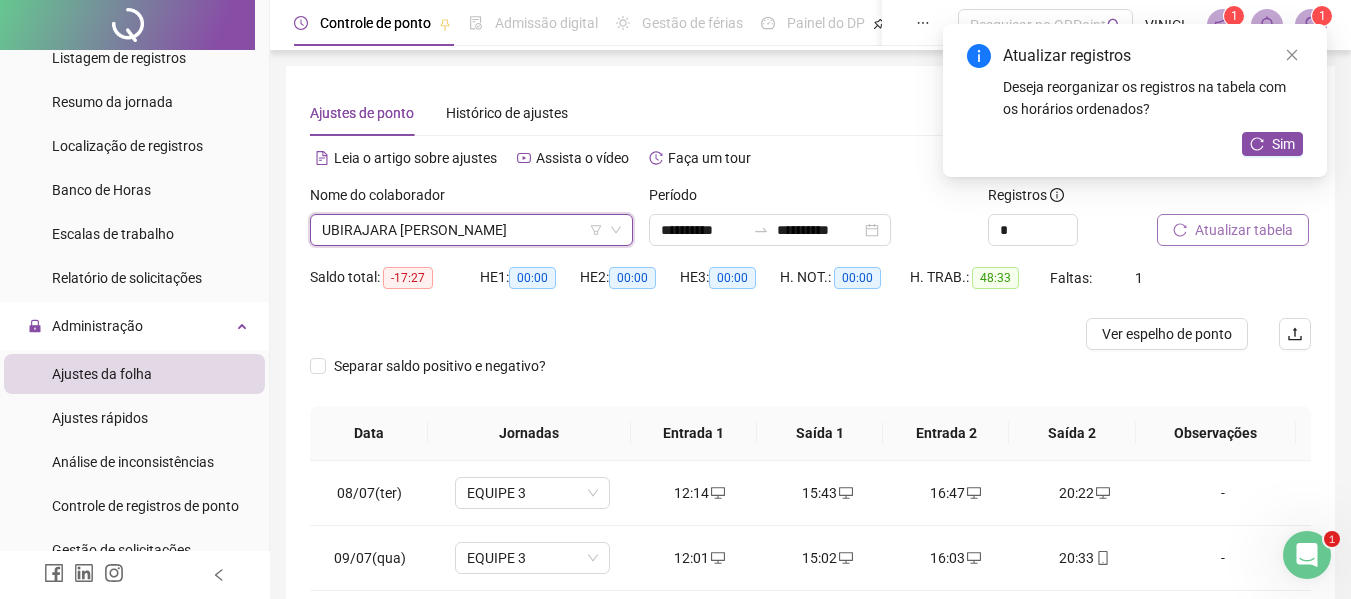 click on "UBIRAJARA [PERSON_NAME]" at bounding box center (471, 230) 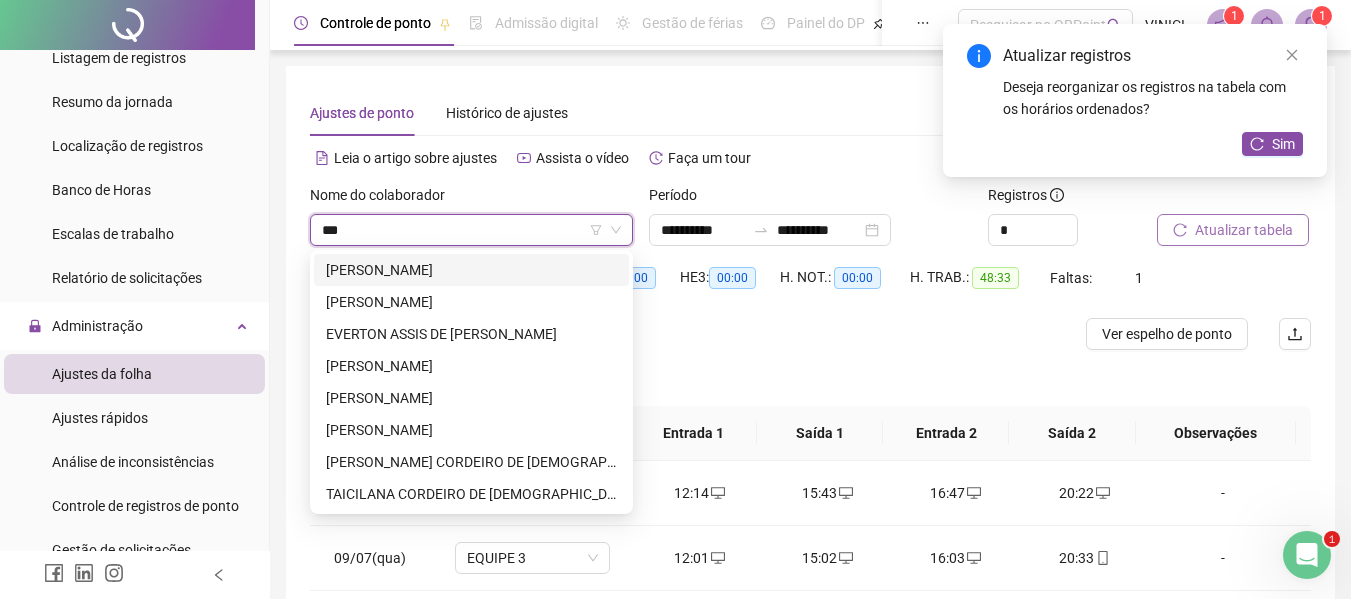 scroll, scrollTop: 0, scrollLeft: 0, axis: both 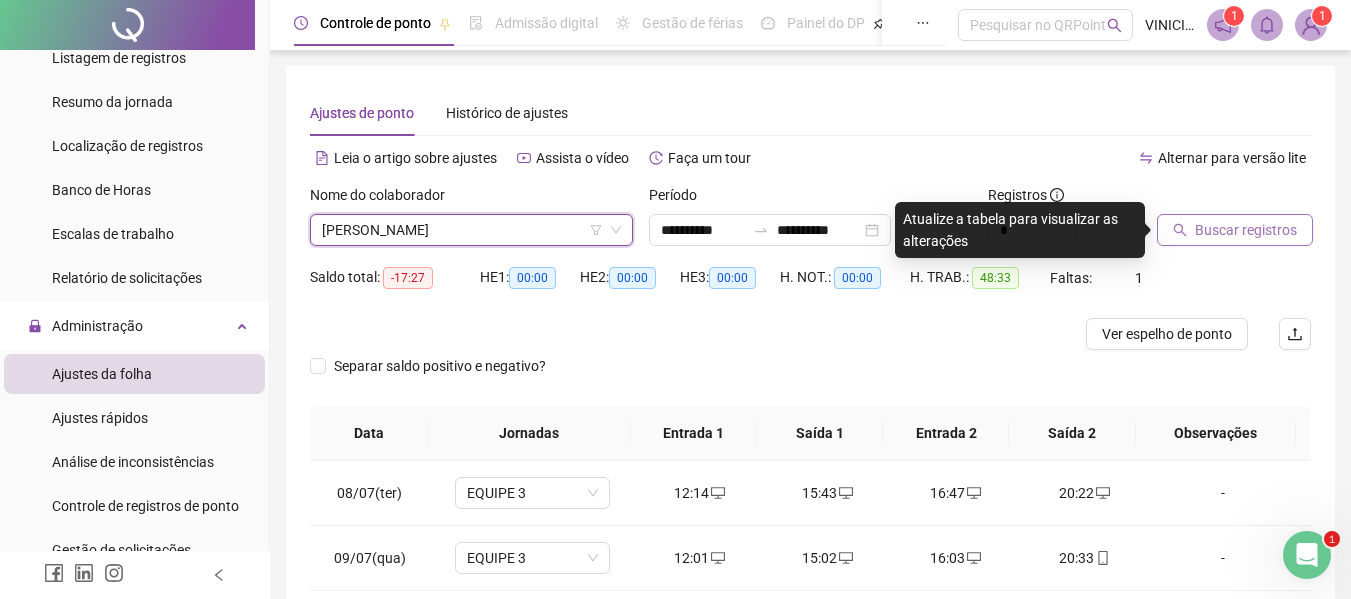 click on "Buscar registros" at bounding box center (1246, 230) 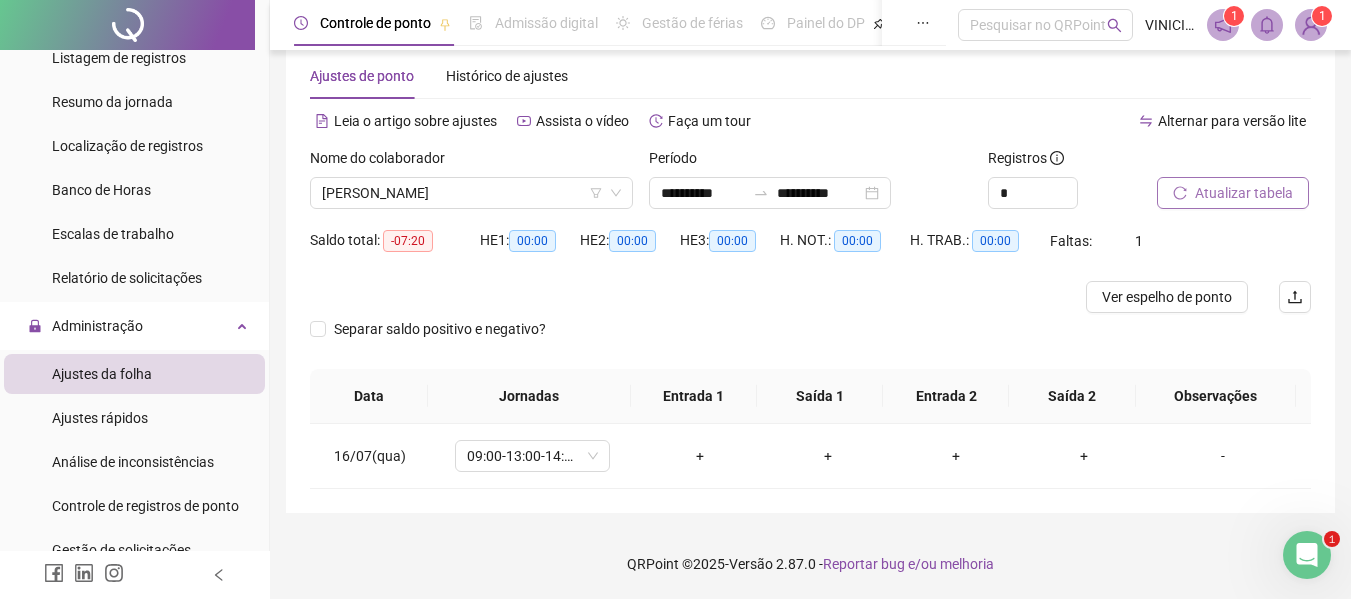 scroll, scrollTop: 0, scrollLeft: 0, axis: both 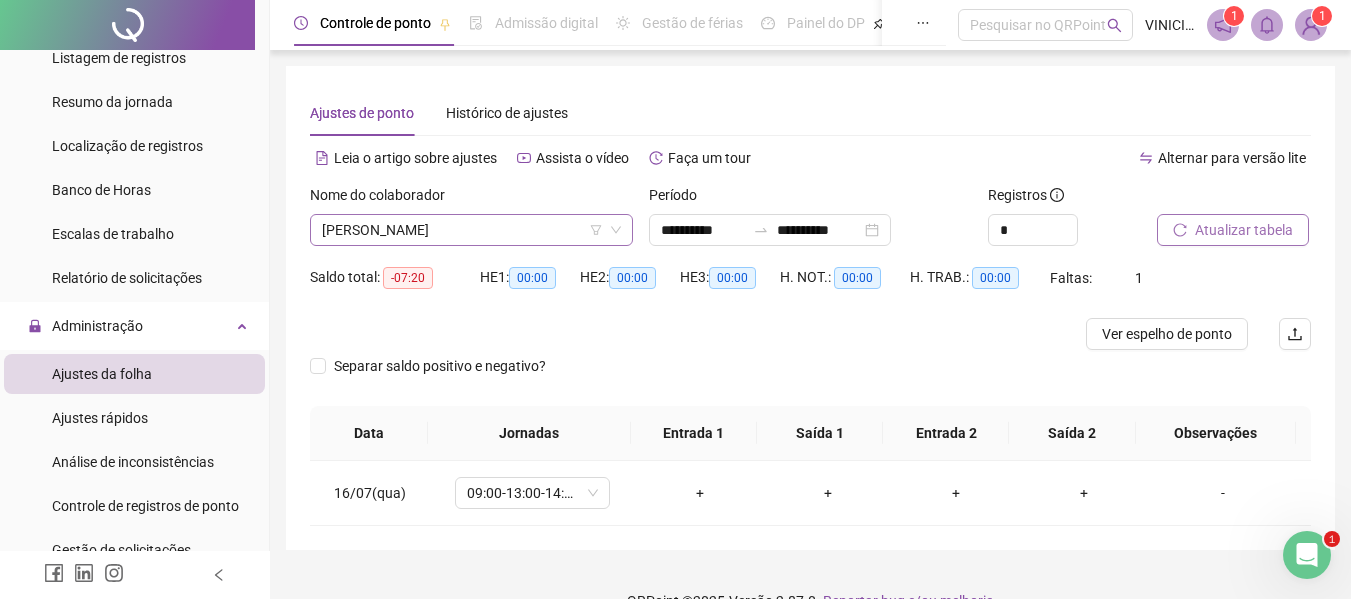 click on "[PERSON_NAME]" at bounding box center [471, 230] 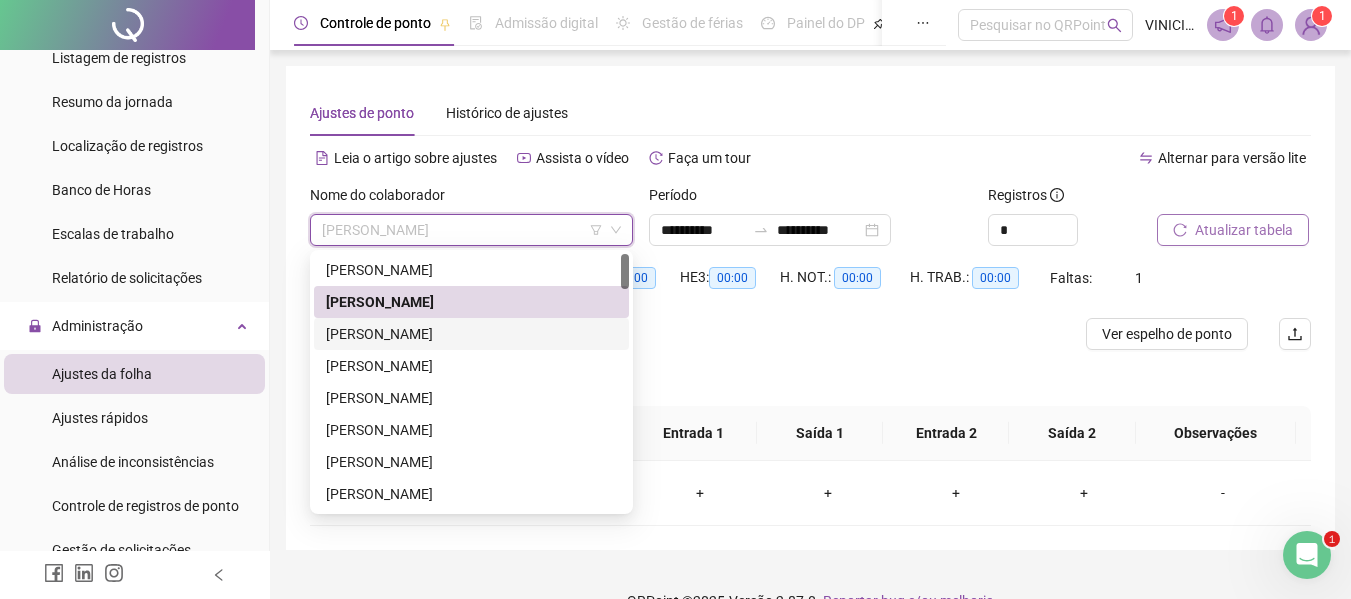 click on "[PERSON_NAME]" at bounding box center [471, 334] 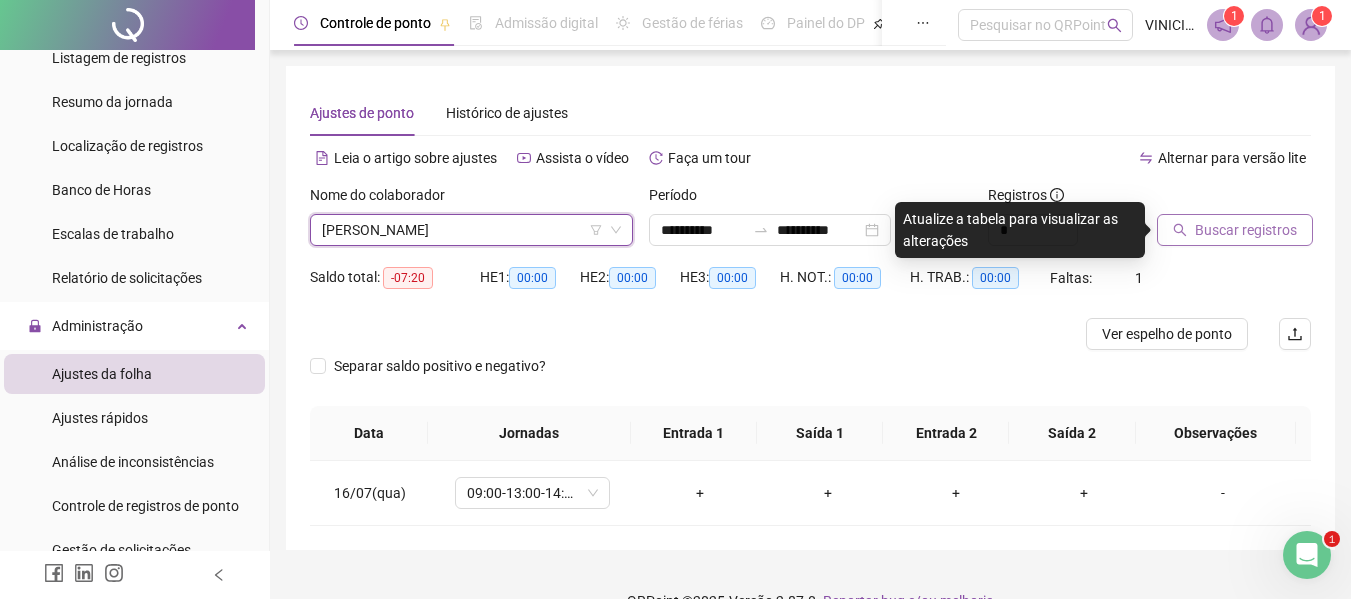click on "Buscar registros" at bounding box center [1246, 230] 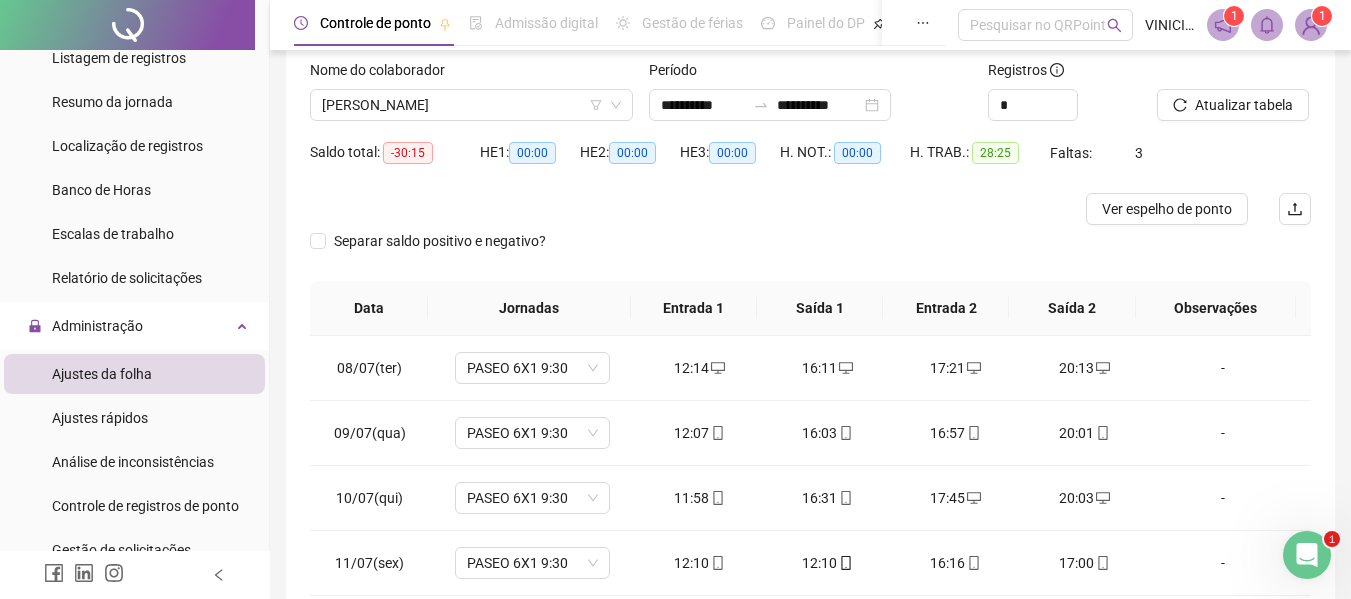 scroll, scrollTop: 399, scrollLeft: 0, axis: vertical 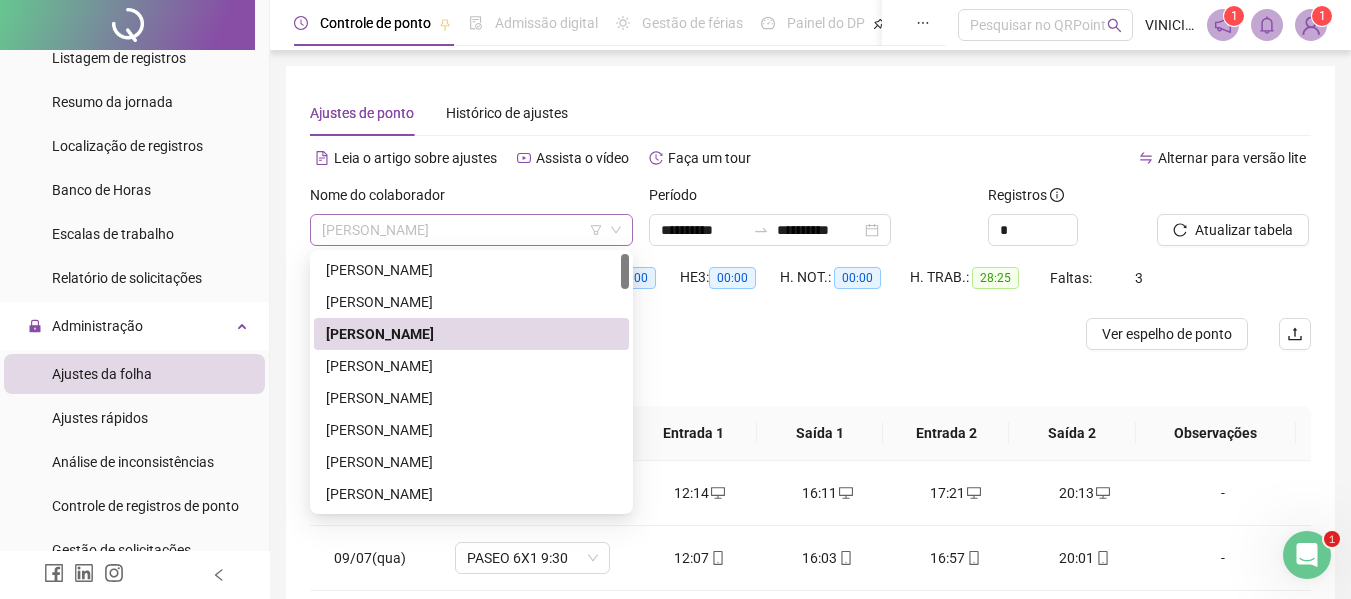 click on "[PERSON_NAME]" at bounding box center [471, 230] 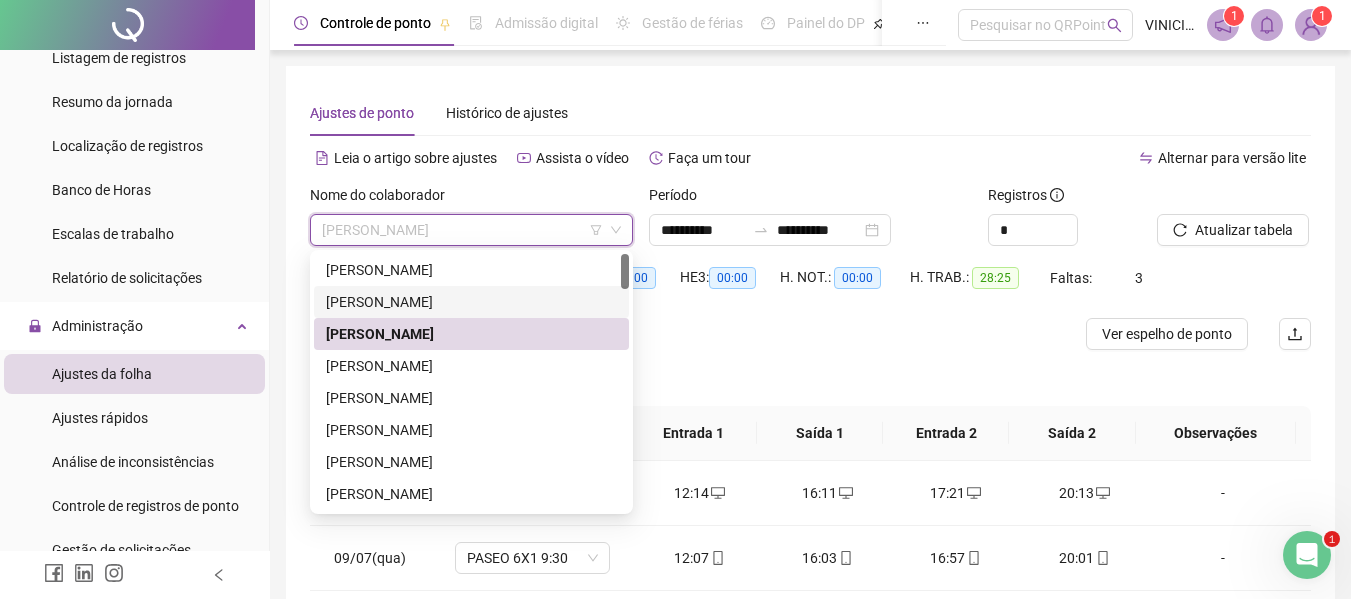click on "[PERSON_NAME]" at bounding box center (471, 302) 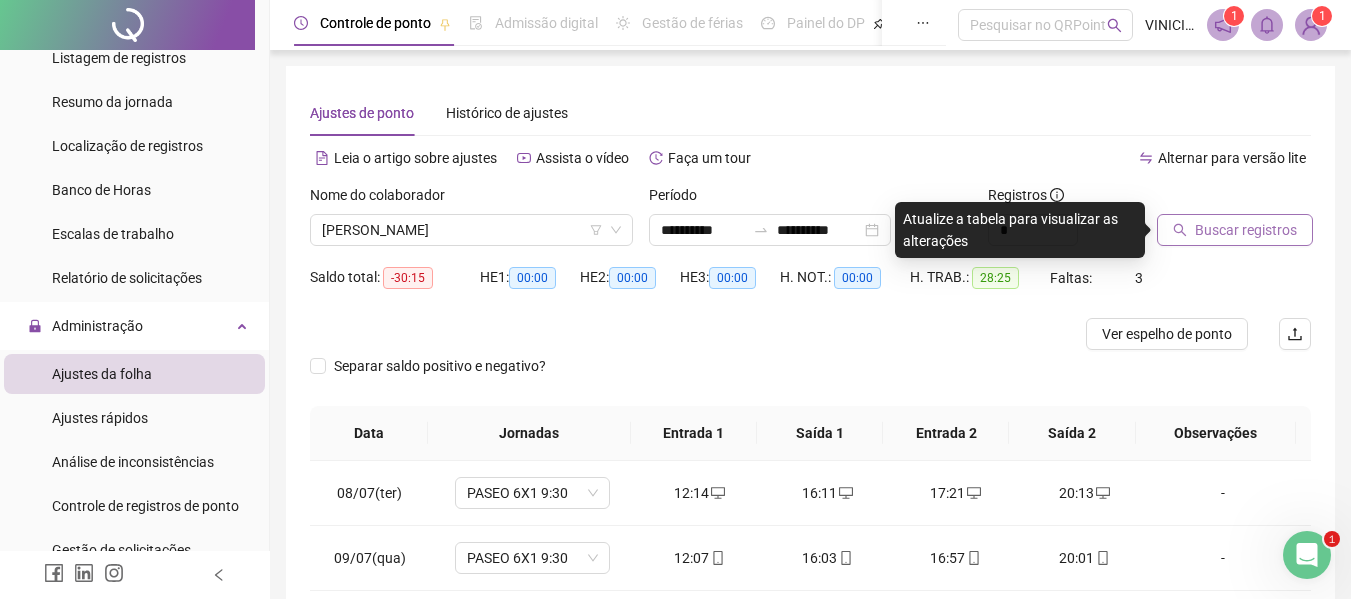 click on "Buscar registros" at bounding box center [1246, 230] 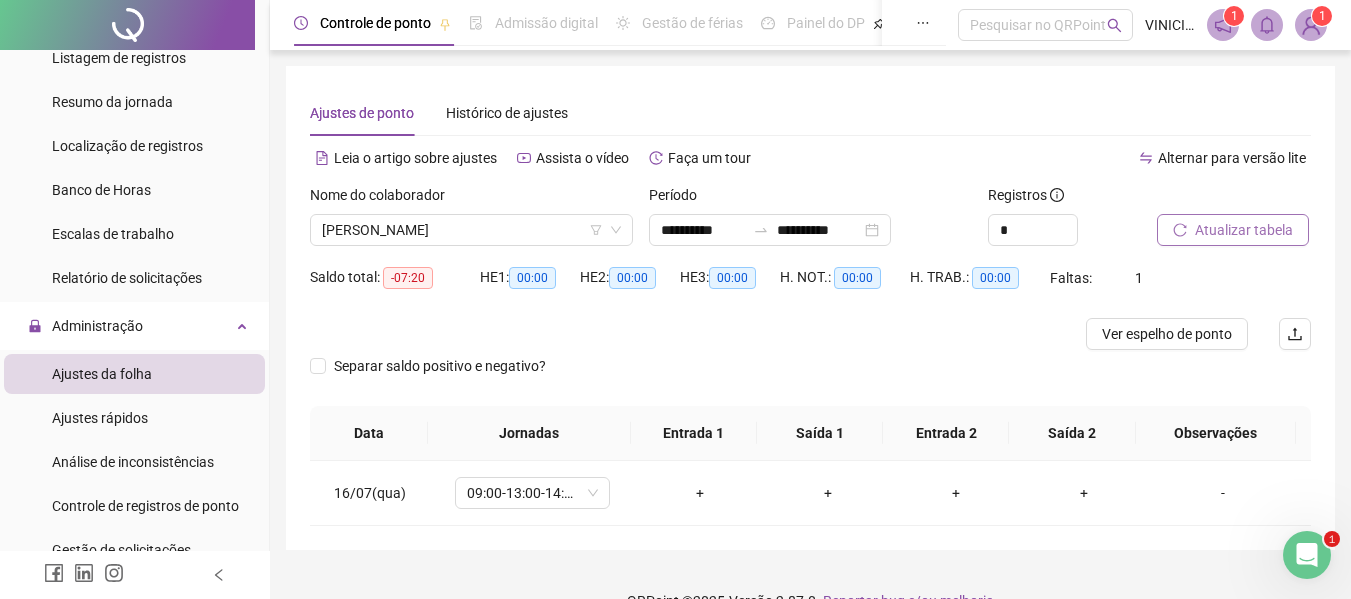 scroll, scrollTop: 37, scrollLeft: 0, axis: vertical 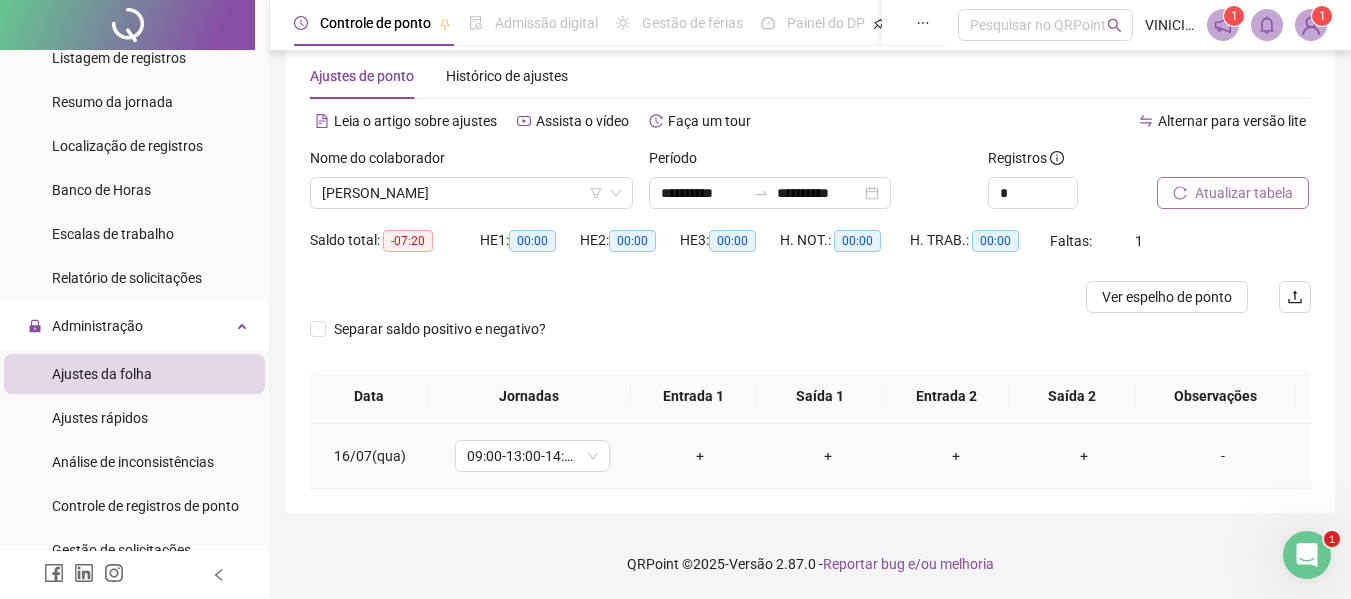 click on "+" at bounding box center [700, 456] 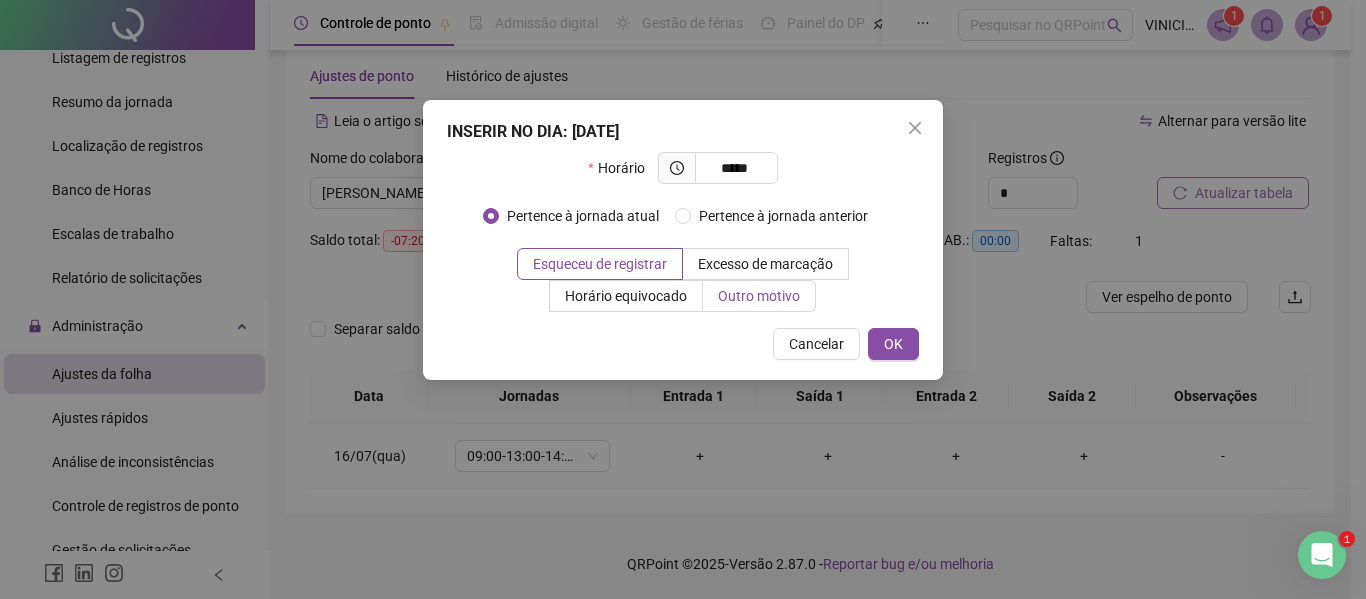 click on "Outro motivo" at bounding box center [759, 296] 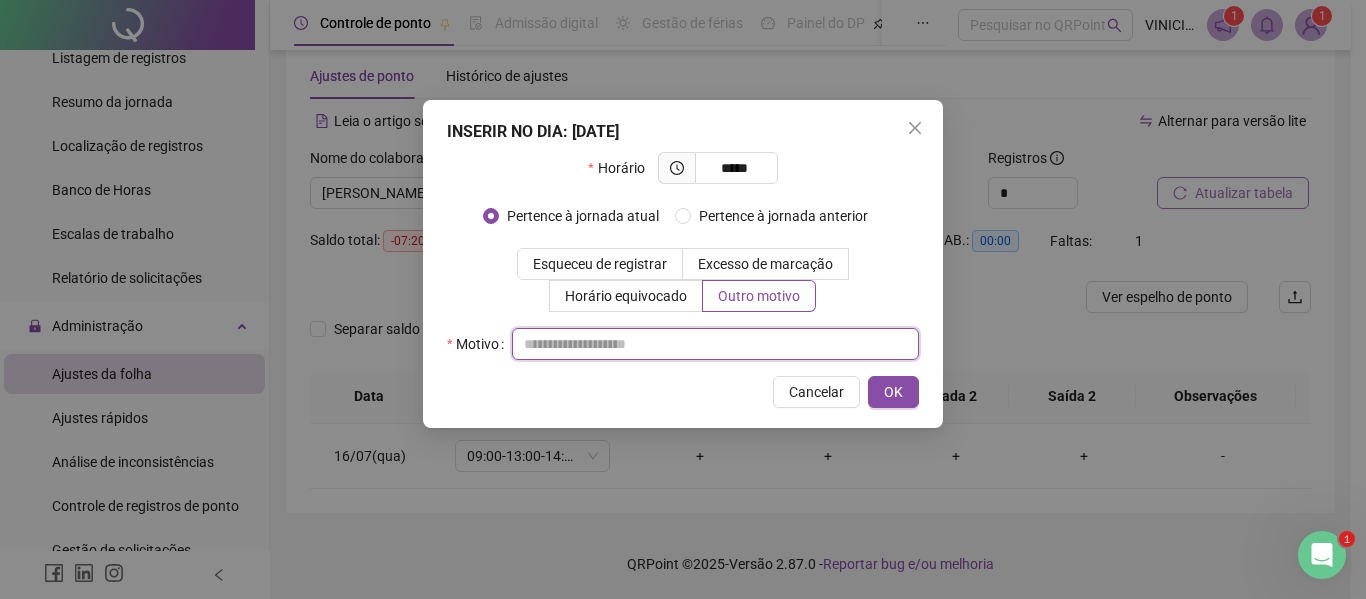 click at bounding box center [715, 344] 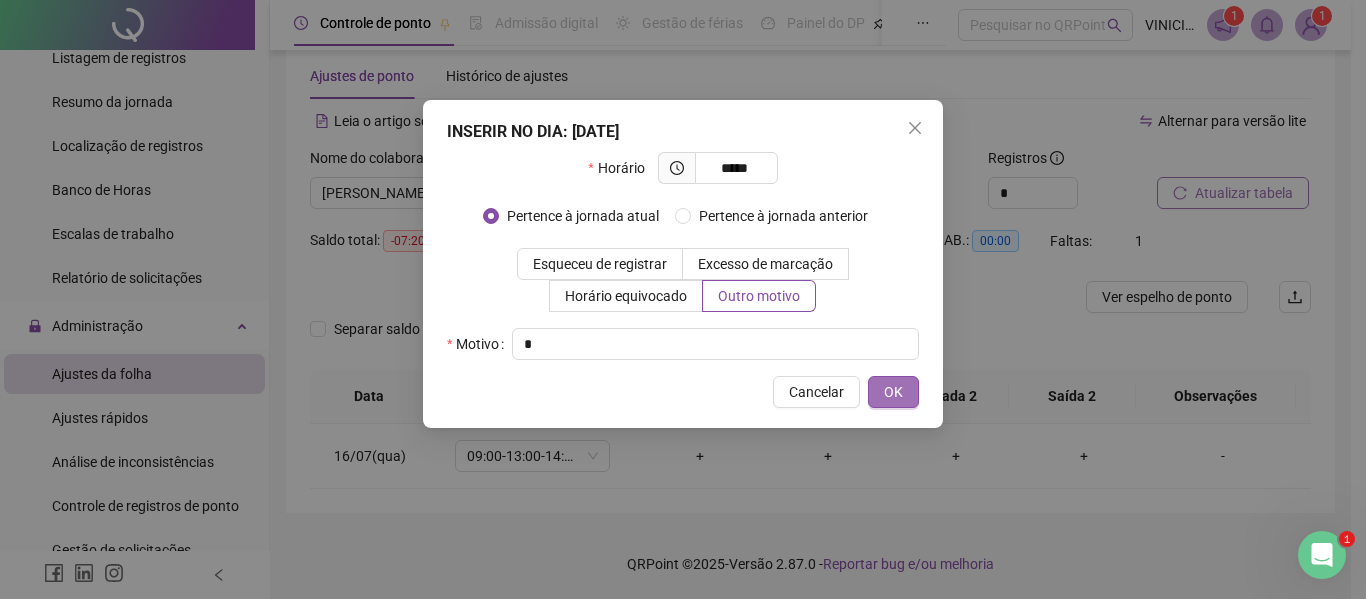 click on "OK" at bounding box center (893, 392) 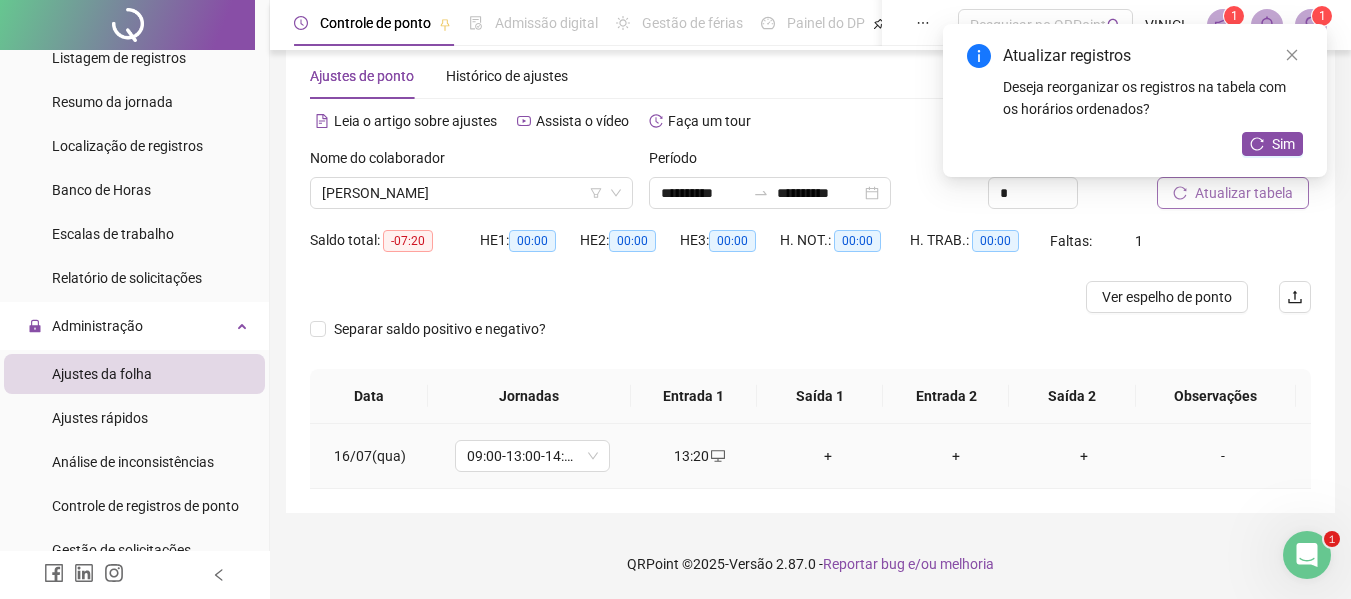 click on "+" at bounding box center [828, 456] 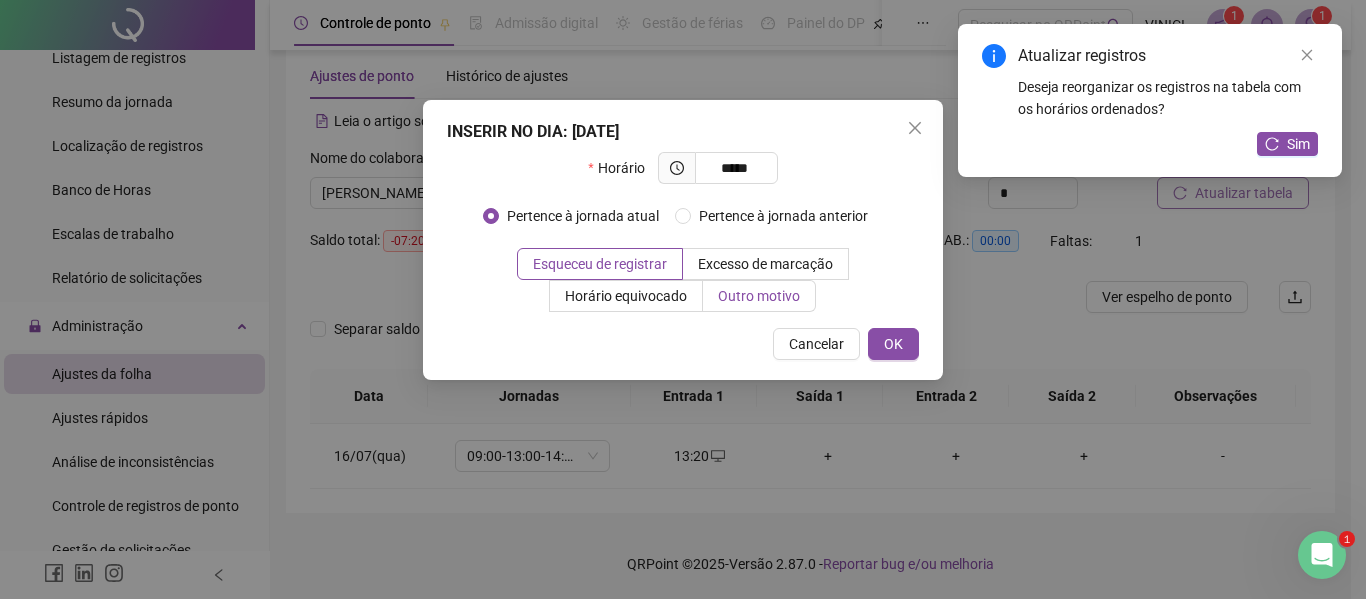 click on "Outro motivo" at bounding box center [759, 296] 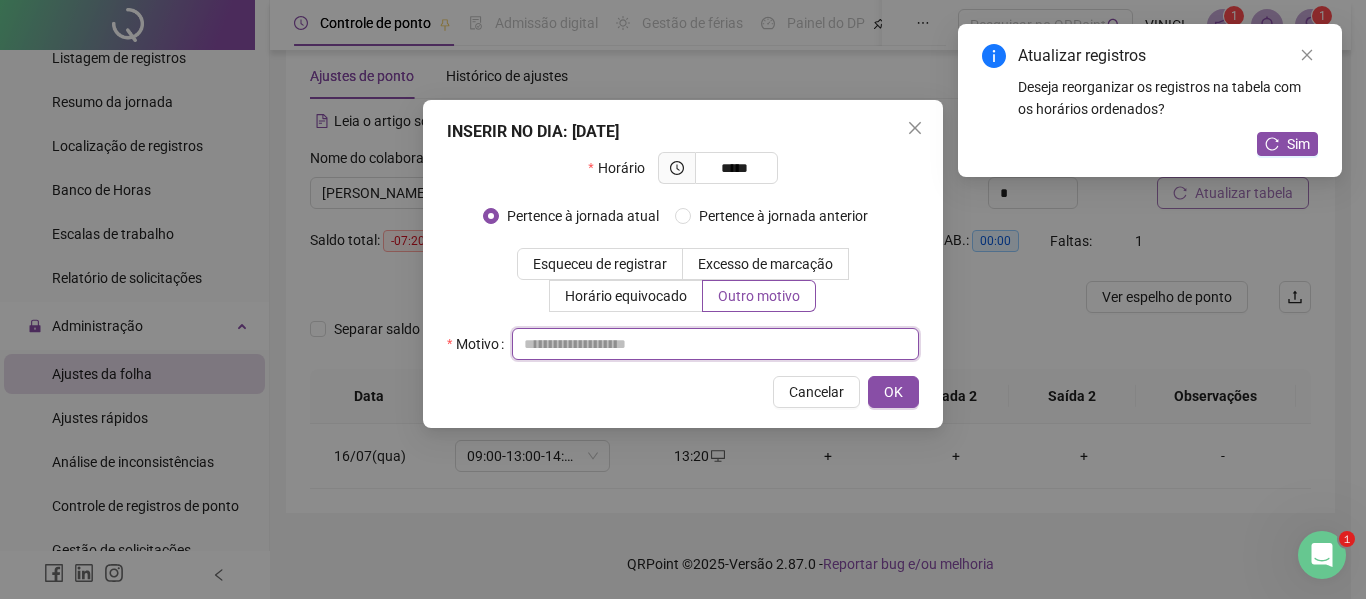 click at bounding box center (715, 344) 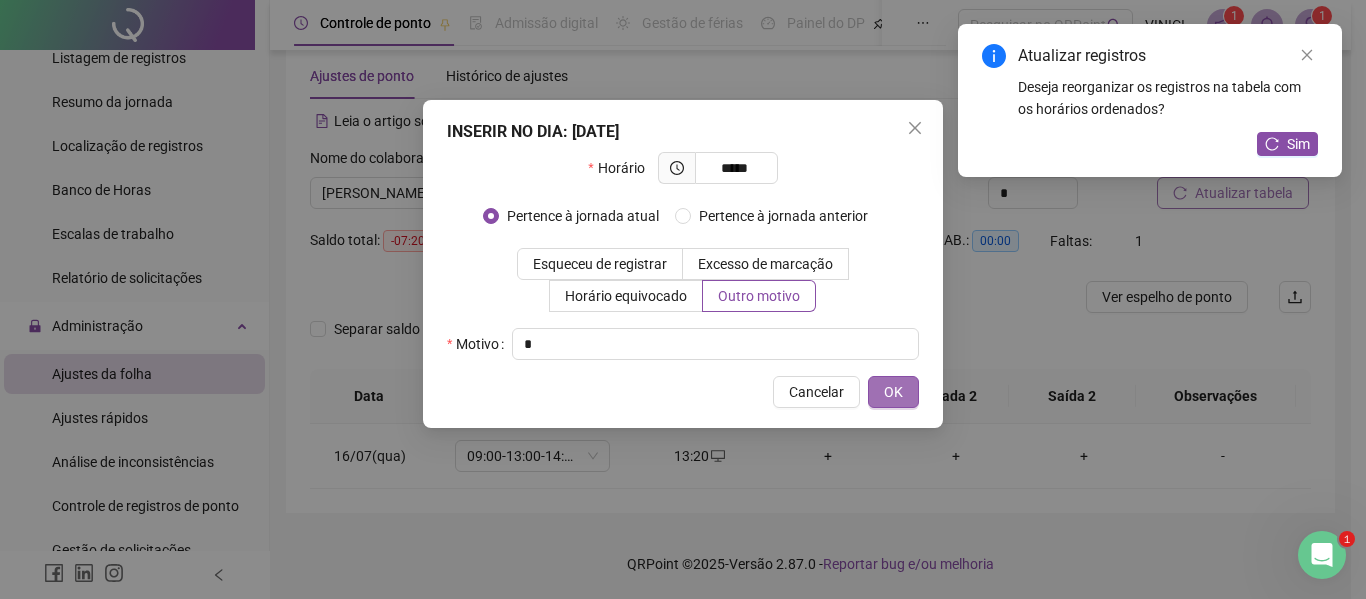 click on "OK" at bounding box center (893, 392) 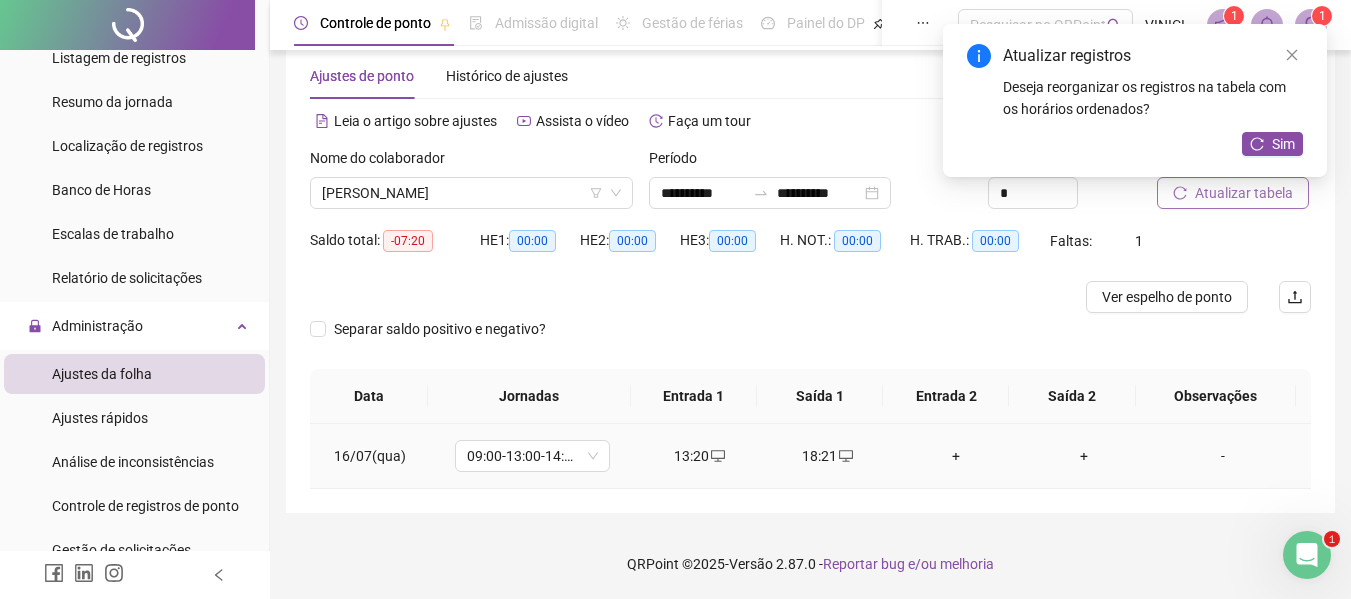 click on "+" at bounding box center [956, 456] 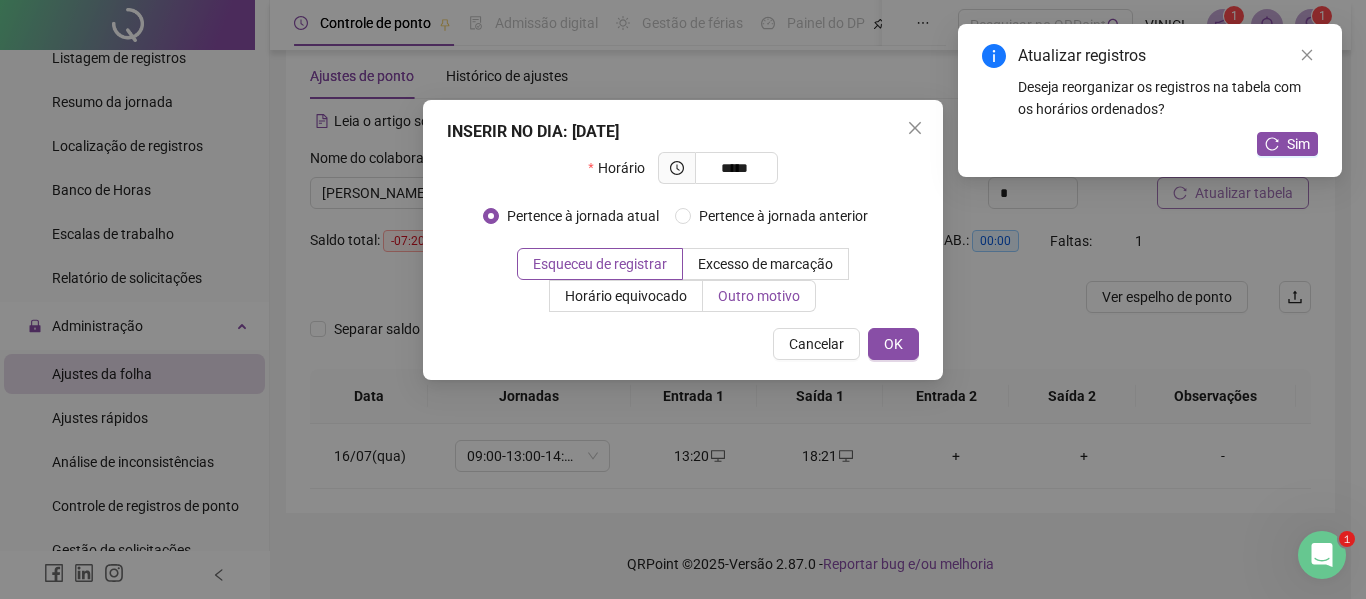 click on "Outro motivo" at bounding box center (759, 296) 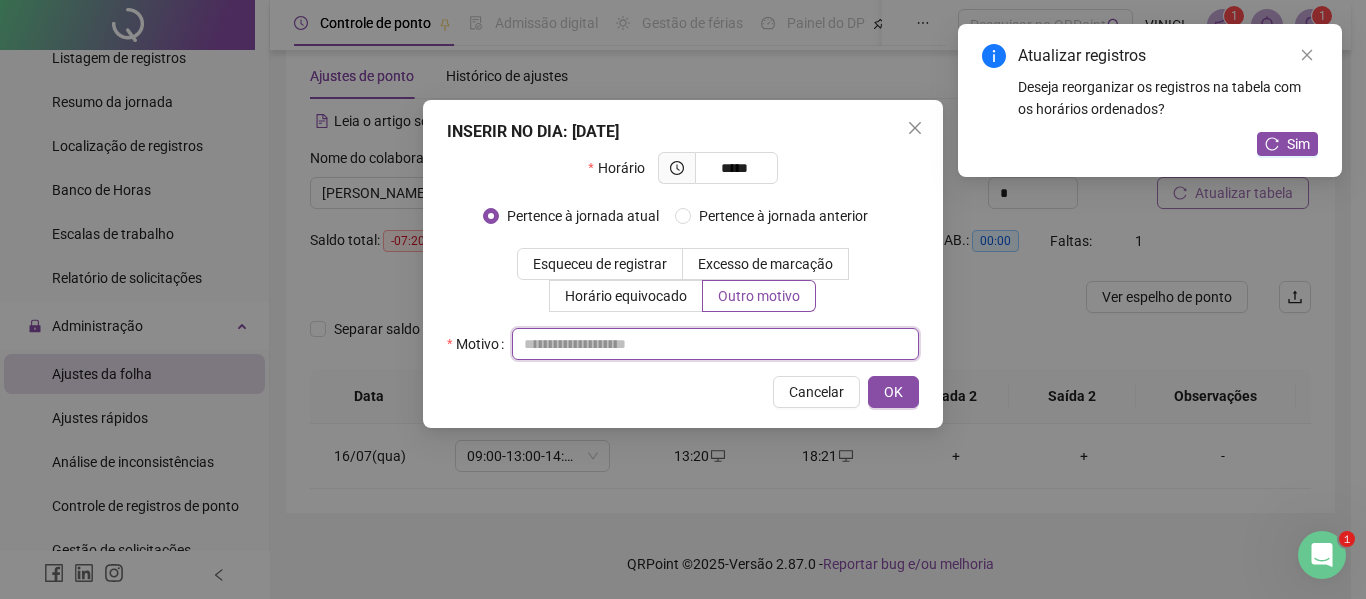 click at bounding box center [715, 344] 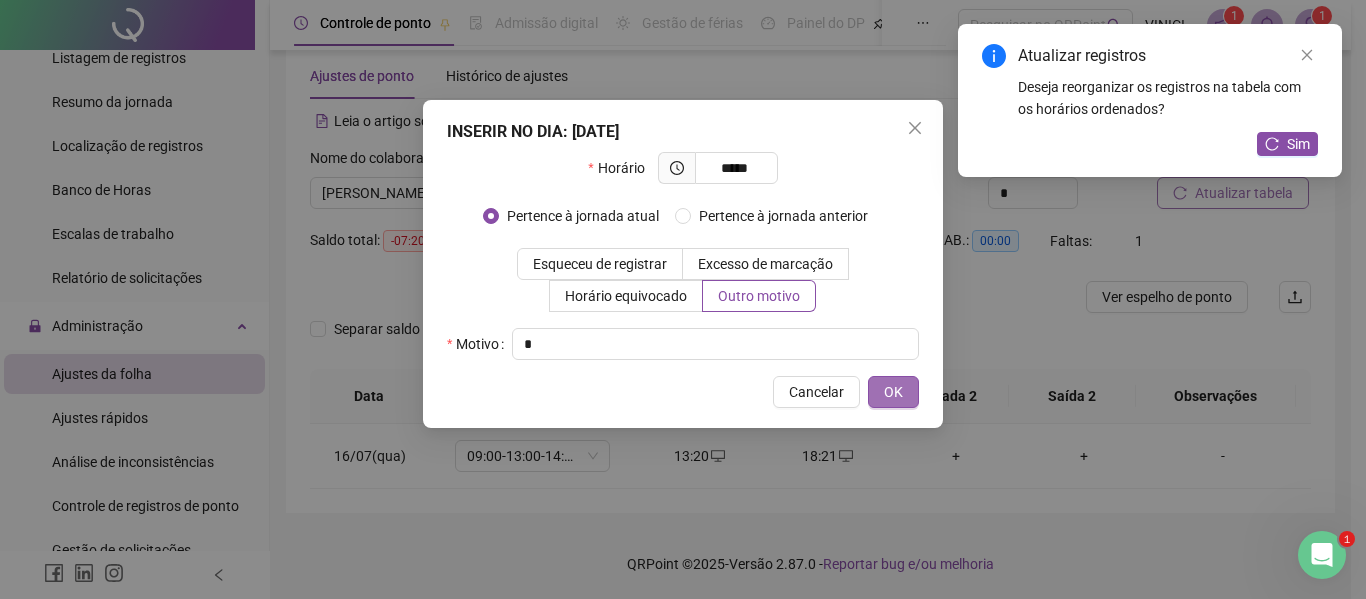 click on "OK" at bounding box center [893, 392] 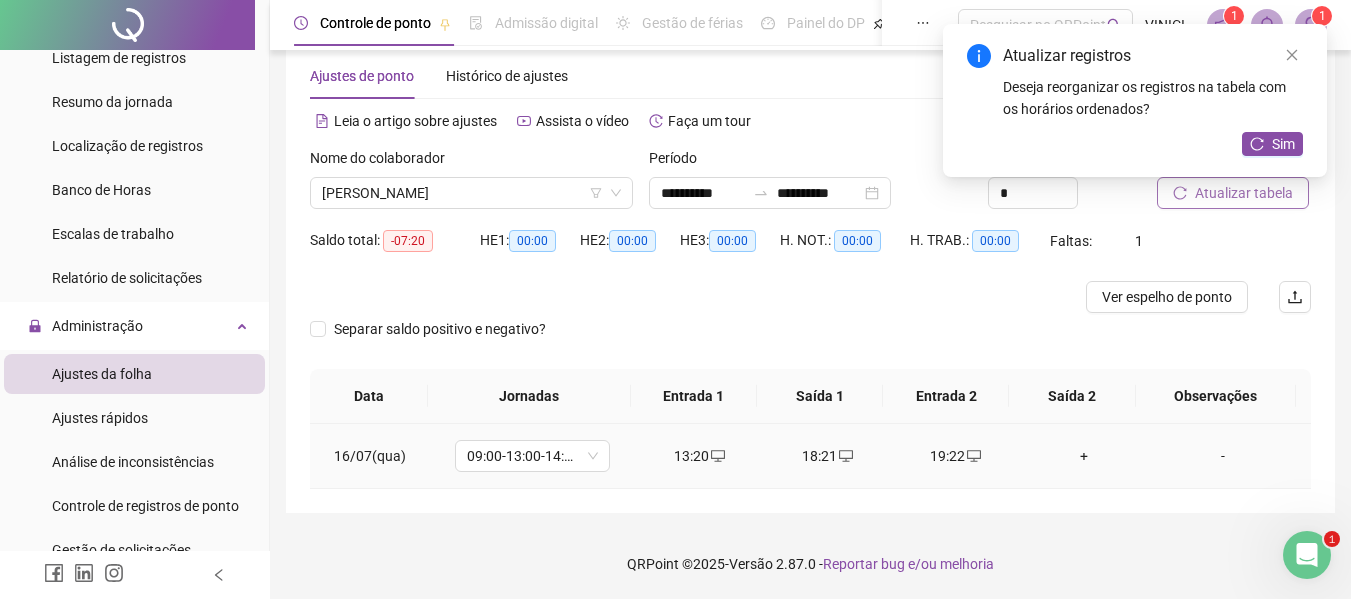 click on "+" at bounding box center [1084, 456] 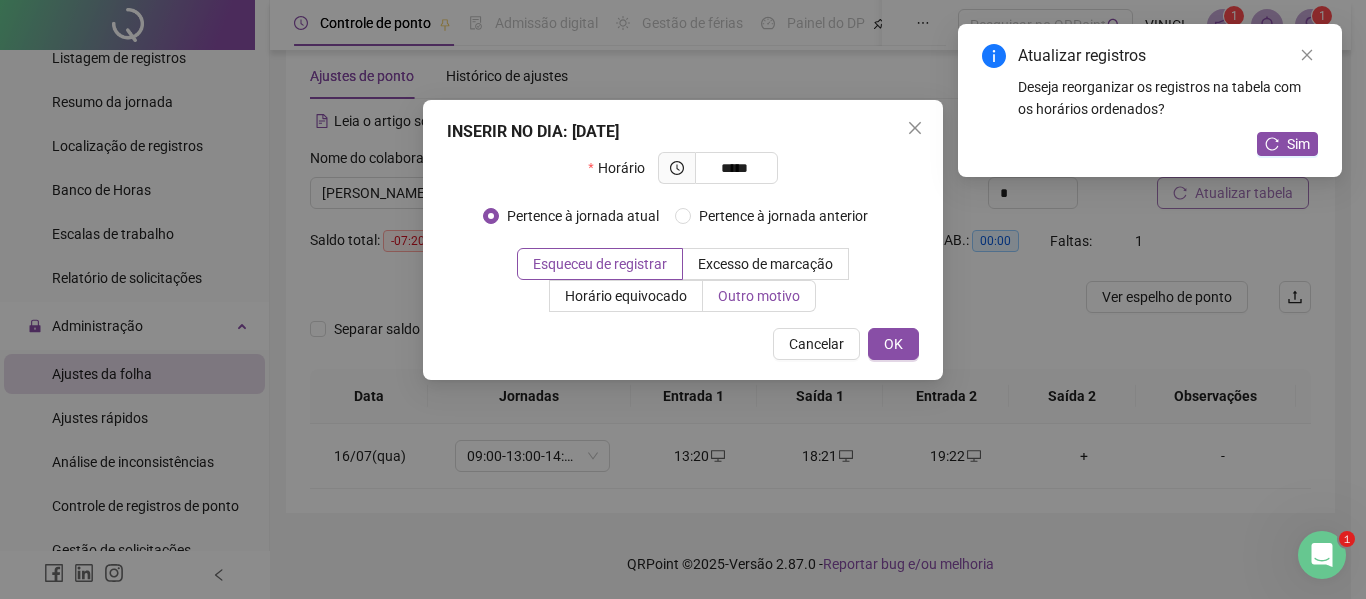 click on "Outro motivo" at bounding box center (759, 296) 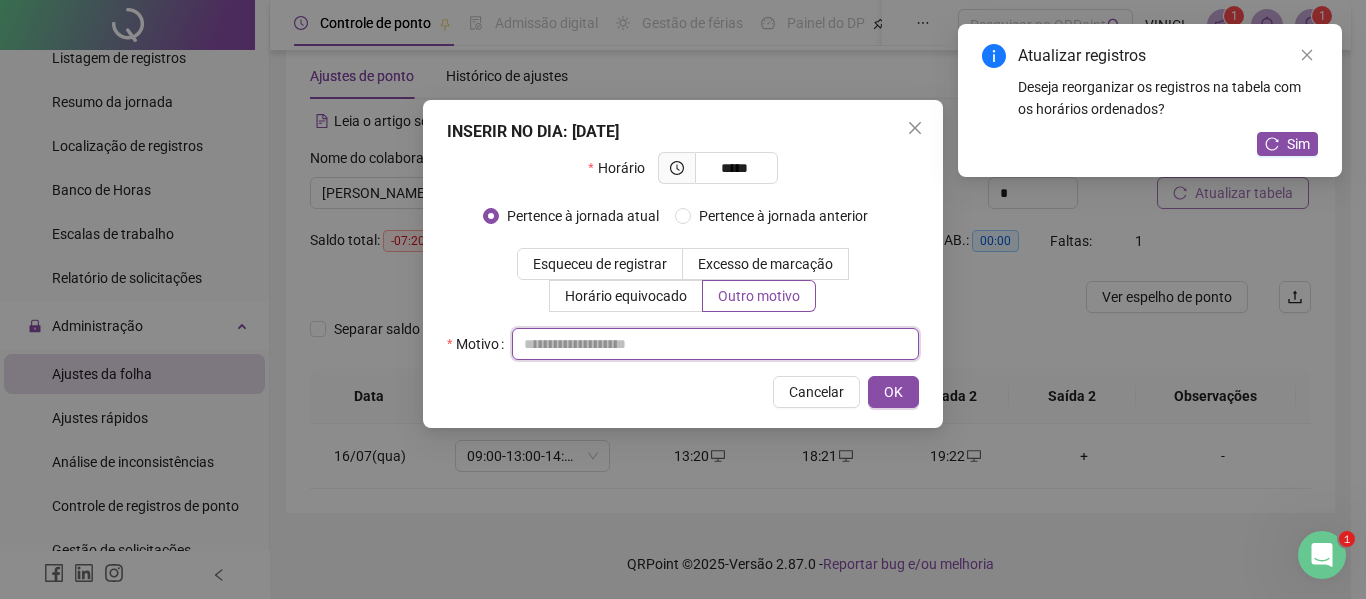 click at bounding box center [715, 344] 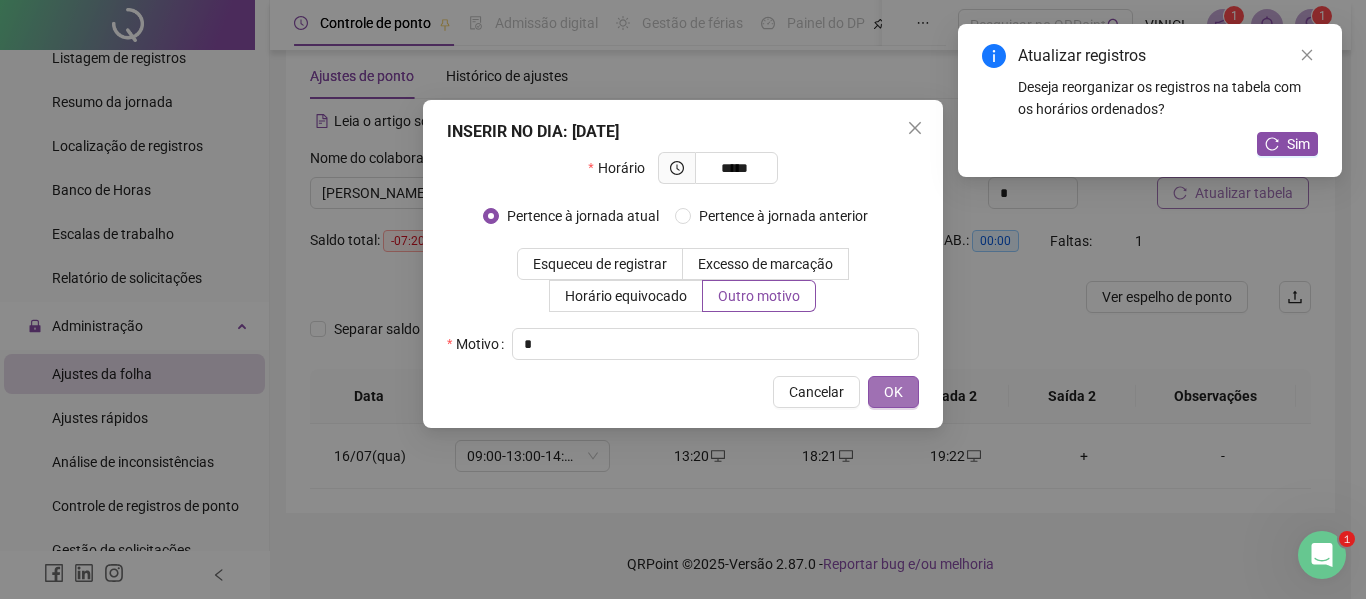 click on "OK" at bounding box center (893, 392) 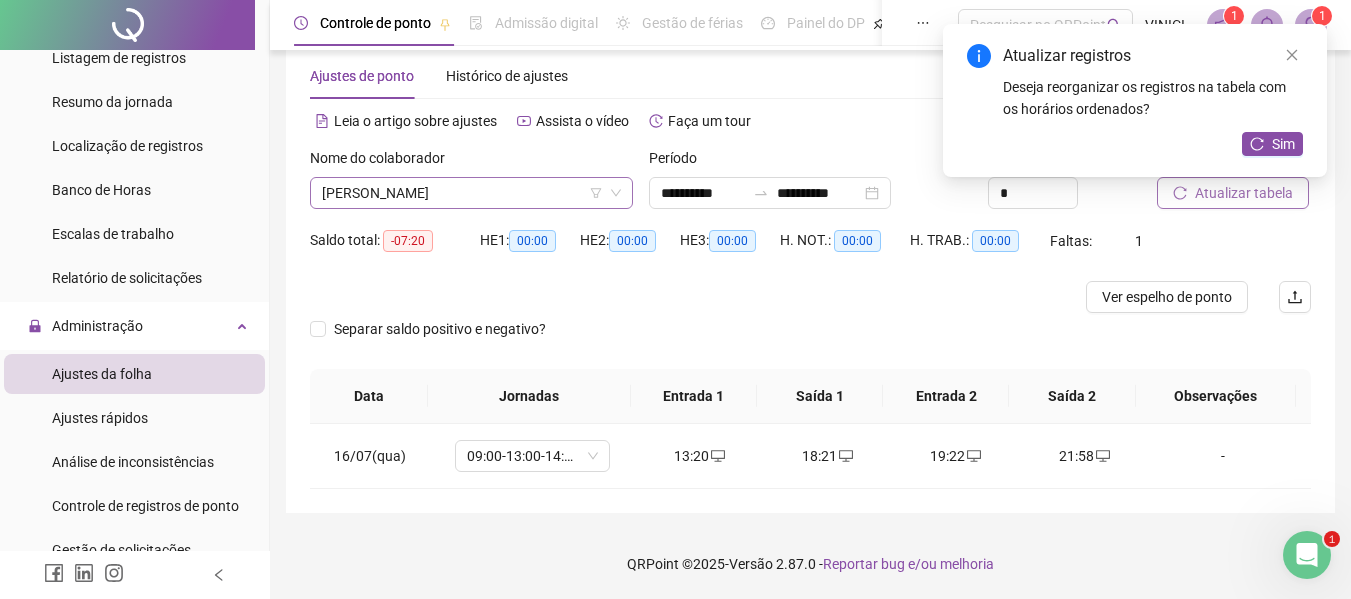 click on "[PERSON_NAME]" at bounding box center (471, 193) 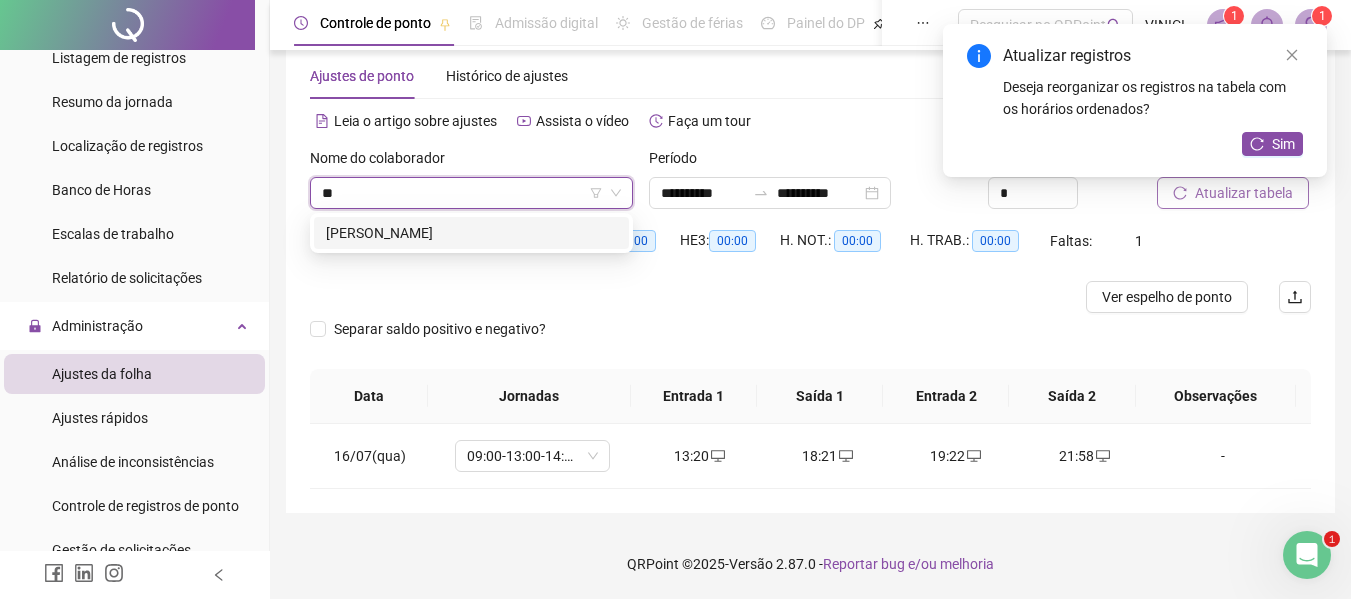 click on "[PERSON_NAME]" at bounding box center [471, 233] 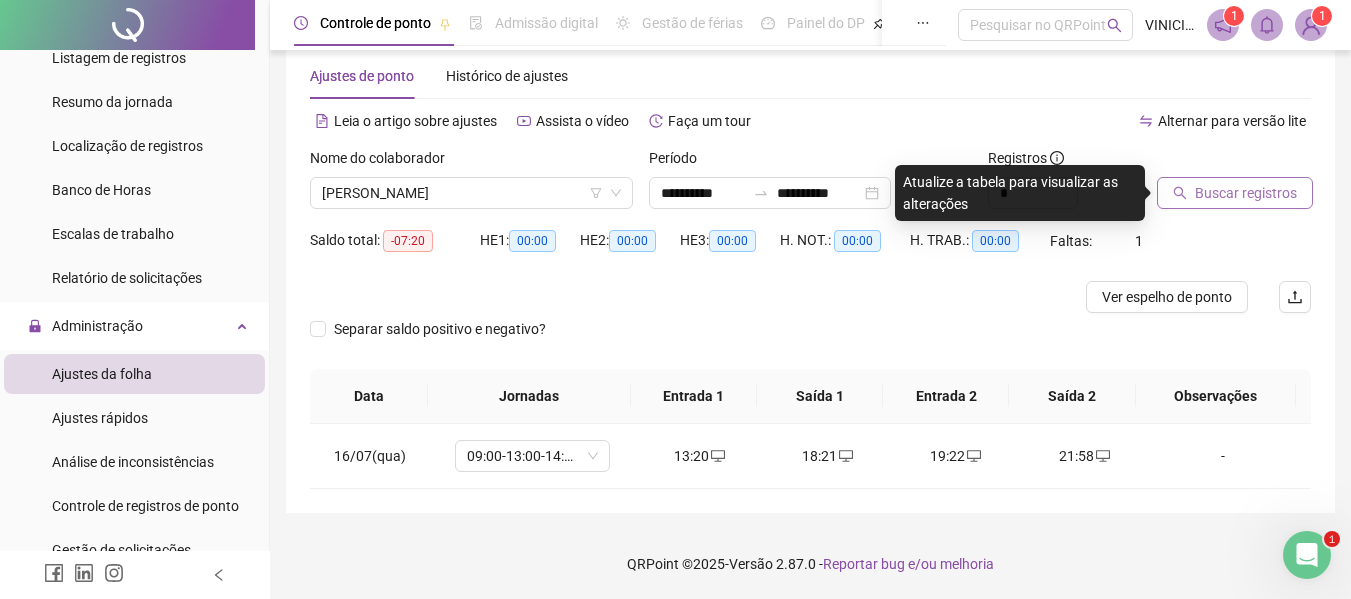 click on "Buscar registros" at bounding box center [1235, 193] 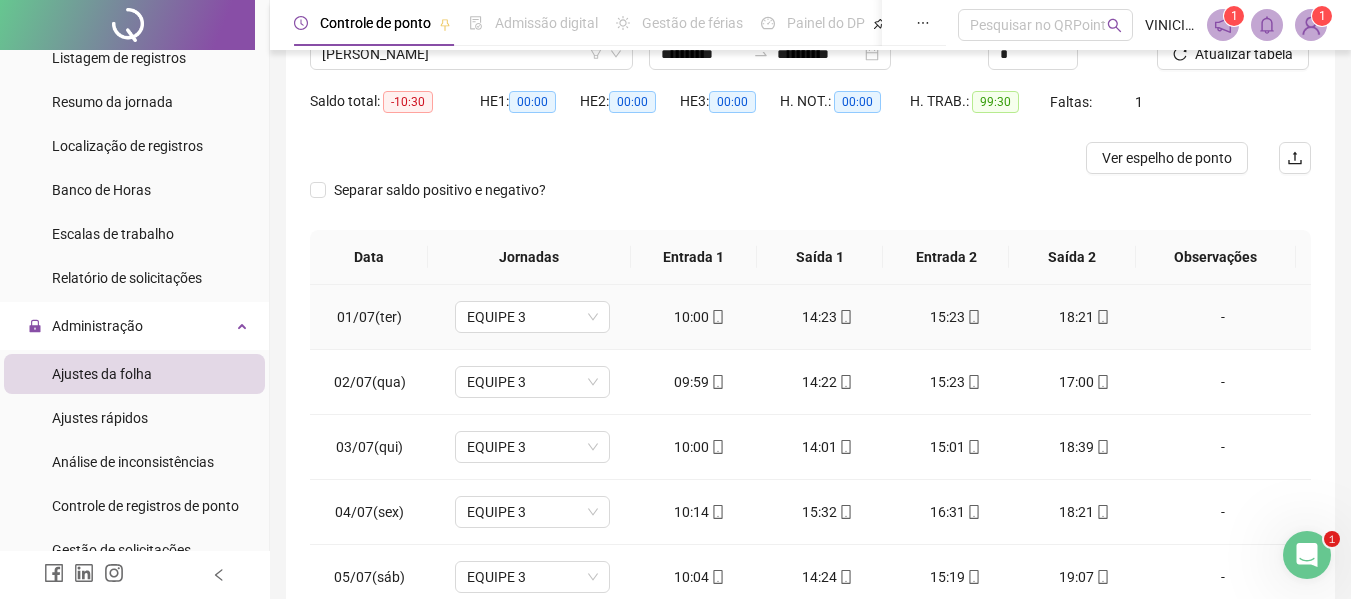 scroll, scrollTop: 337, scrollLeft: 0, axis: vertical 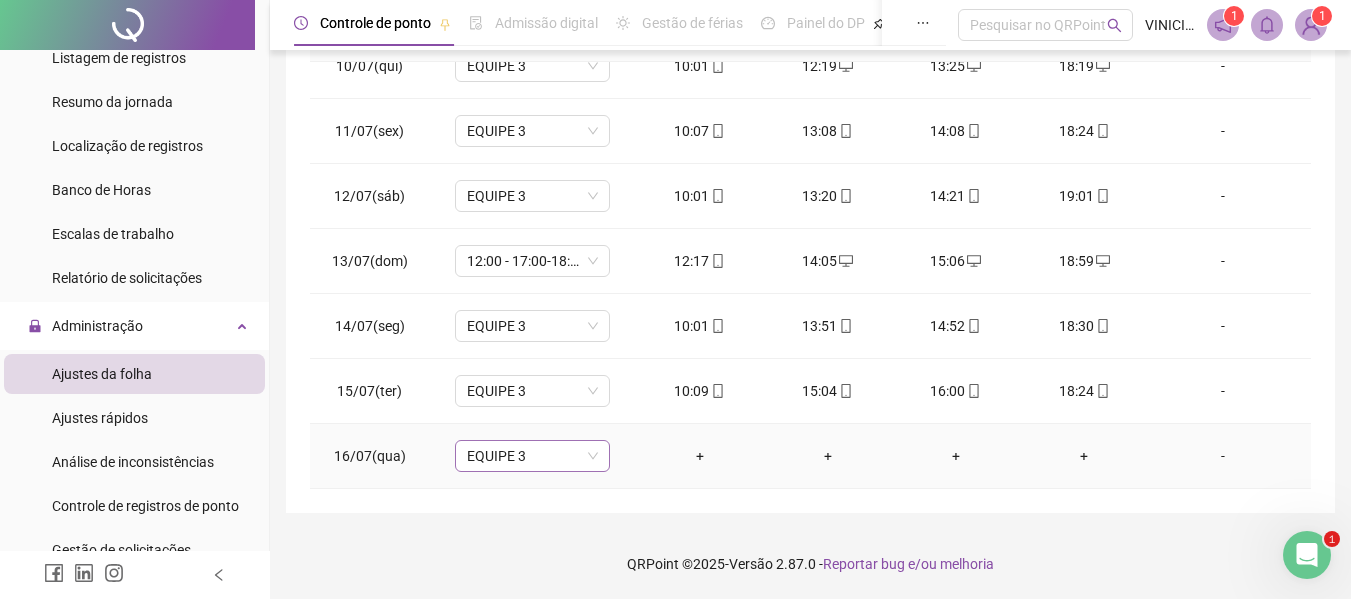 click on "EQUIPE 3" at bounding box center [532, 456] 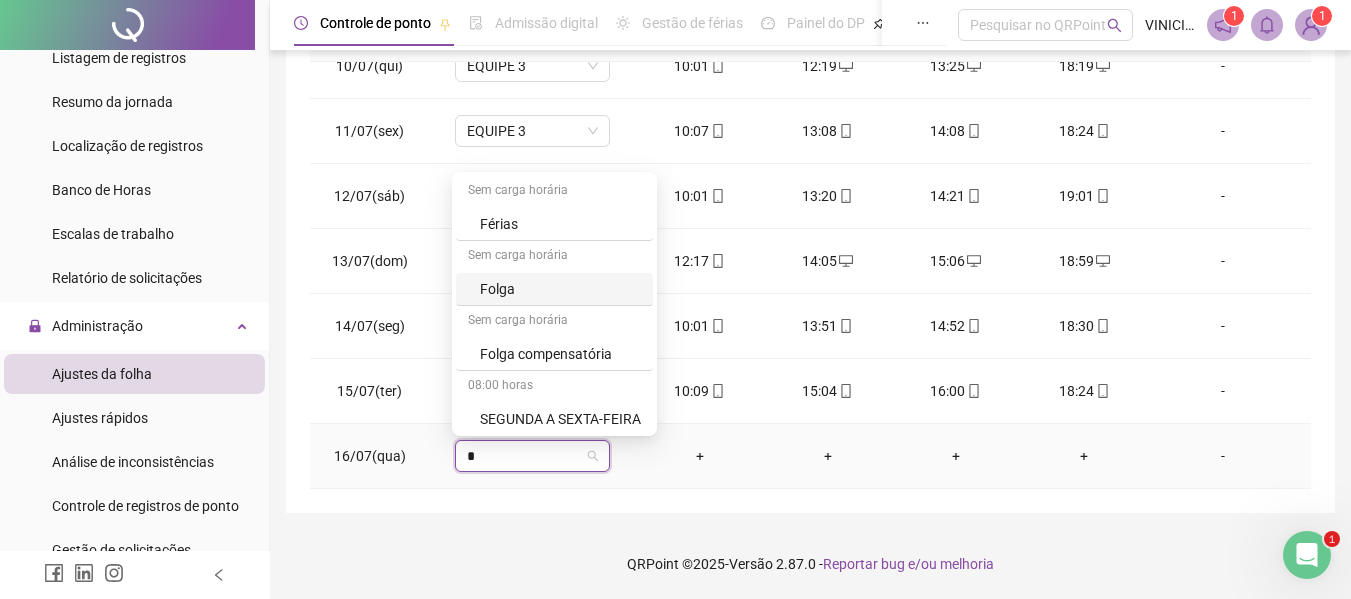 click on "Folga" at bounding box center (560, 289) 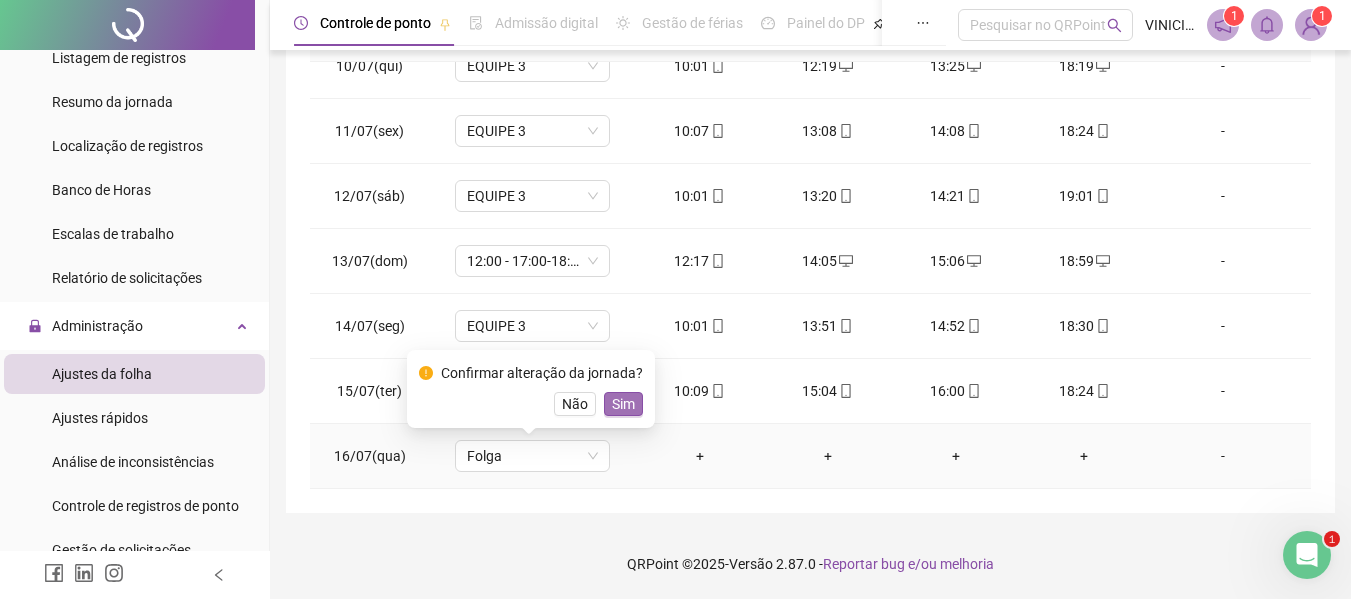 click on "Sim" at bounding box center (623, 404) 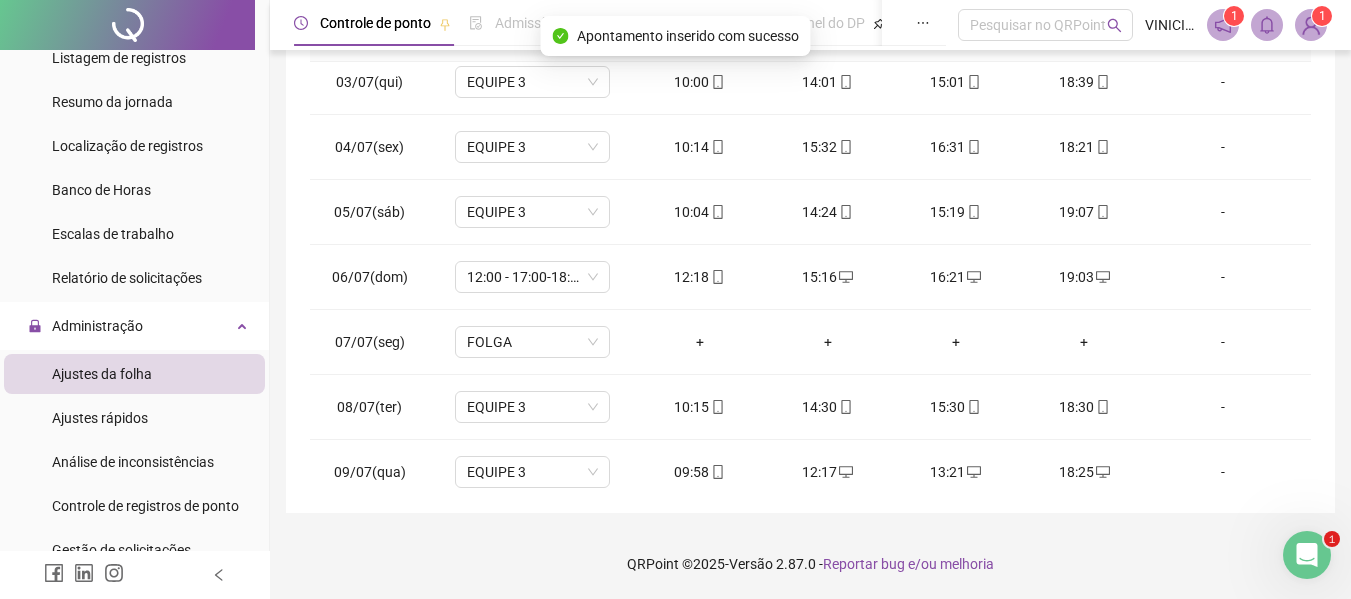 scroll, scrollTop: 0, scrollLeft: 0, axis: both 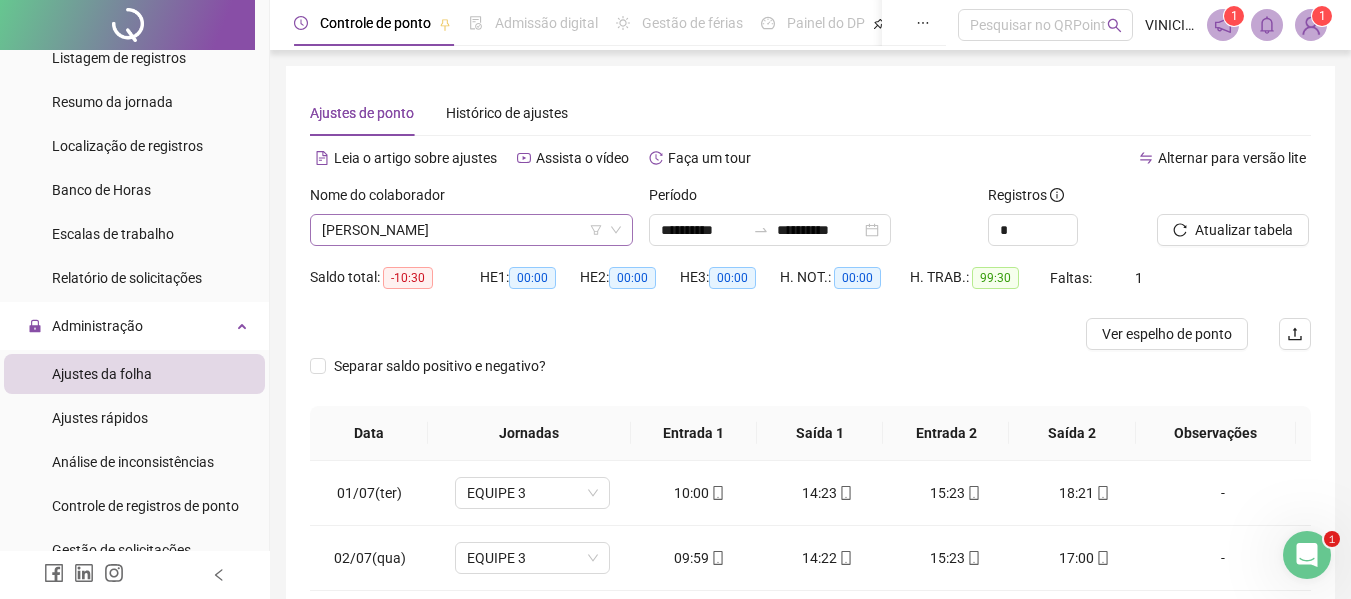 click on "[PERSON_NAME]" at bounding box center [471, 230] 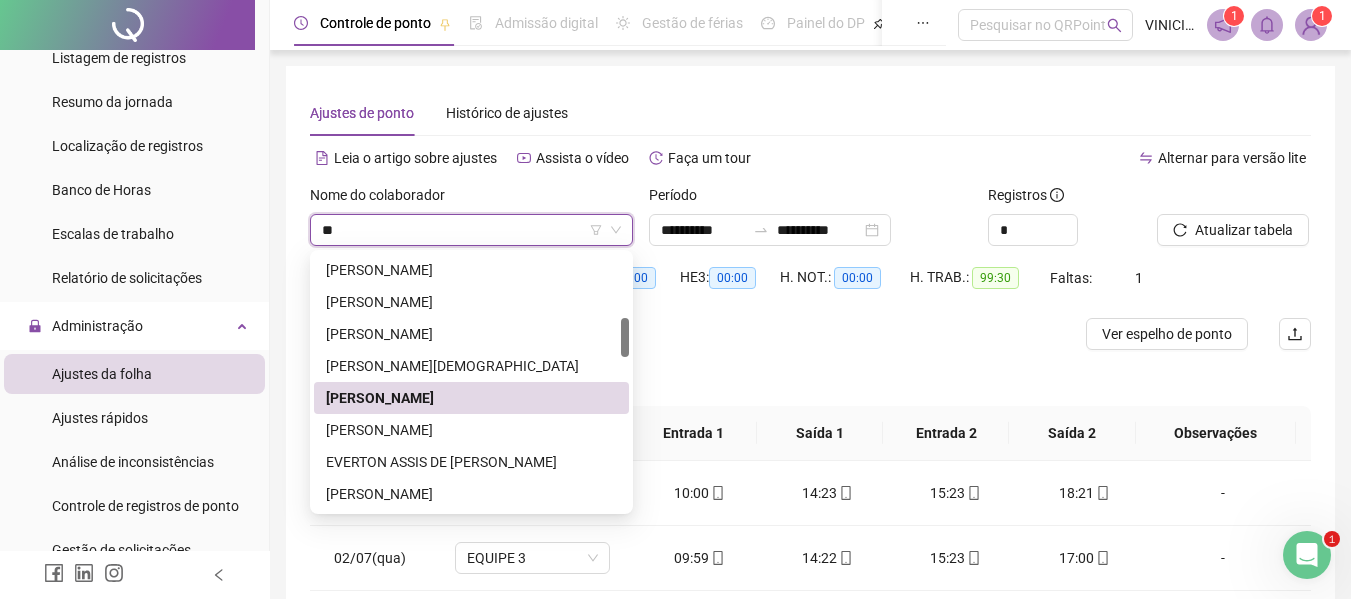 scroll, scrollTop: 0, scrollLeft: 0, axis: both 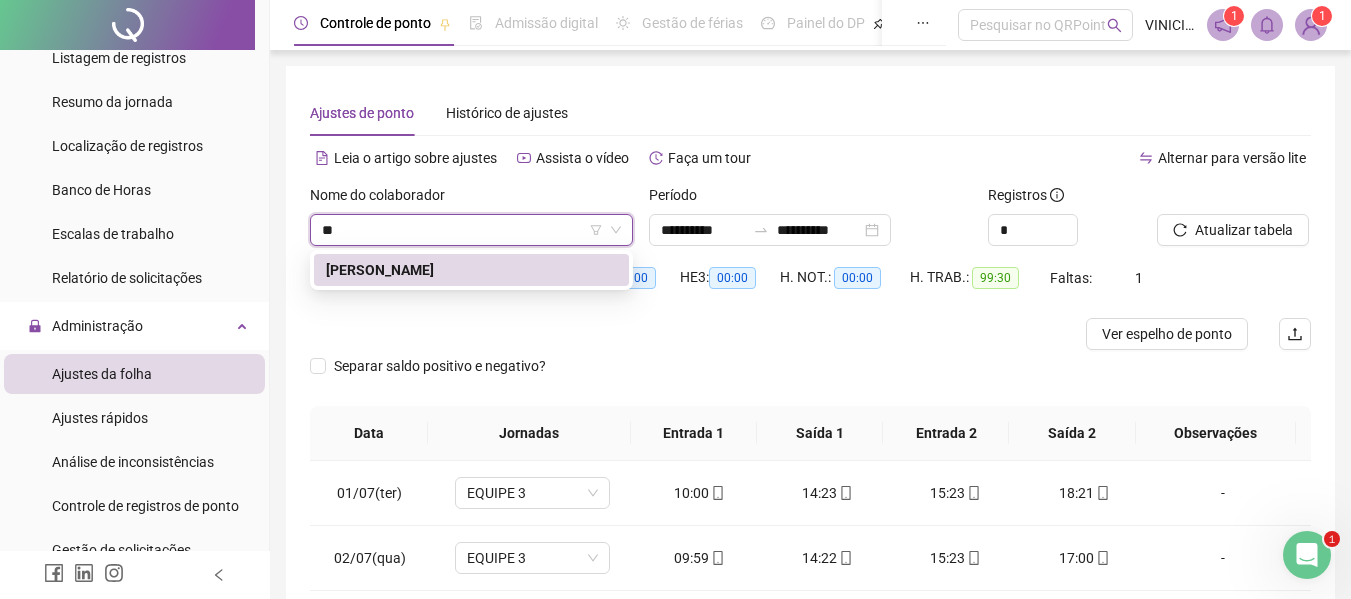 click on "[PERSON_NAME]" at bounding box center [471, 270] 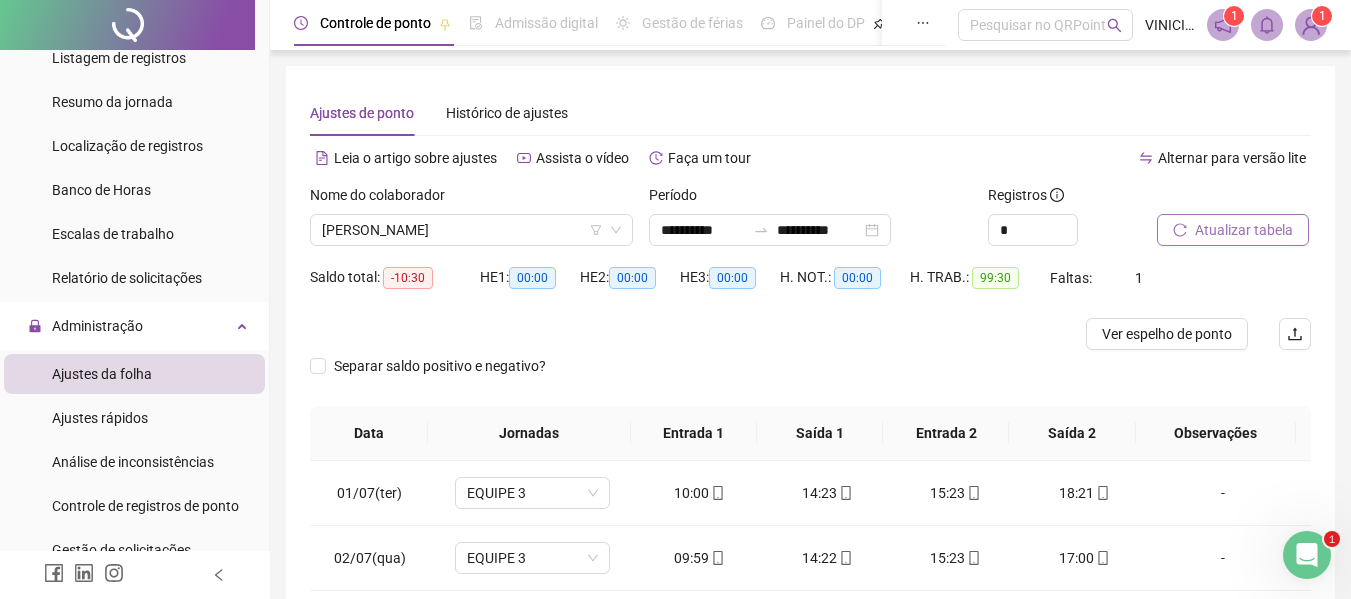 click on "Atualizar tabela" at bounding box center [1233, 230] 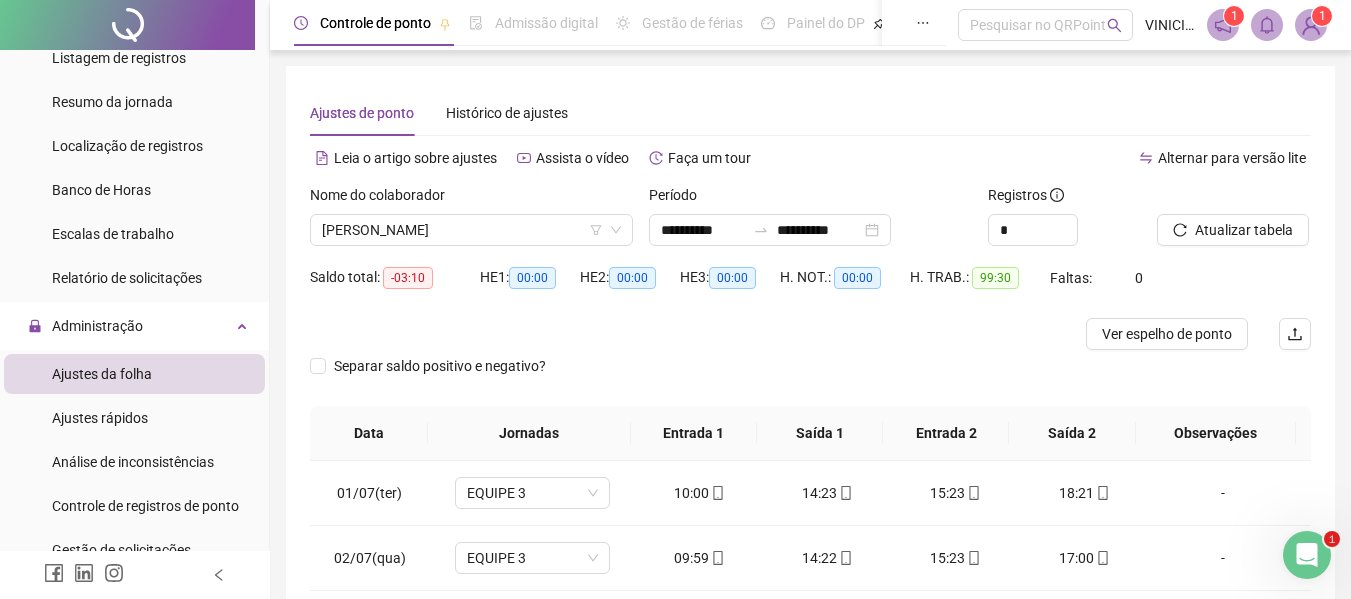scroll, scrollTop: 399, scrollLeft: 0, axis: vertical 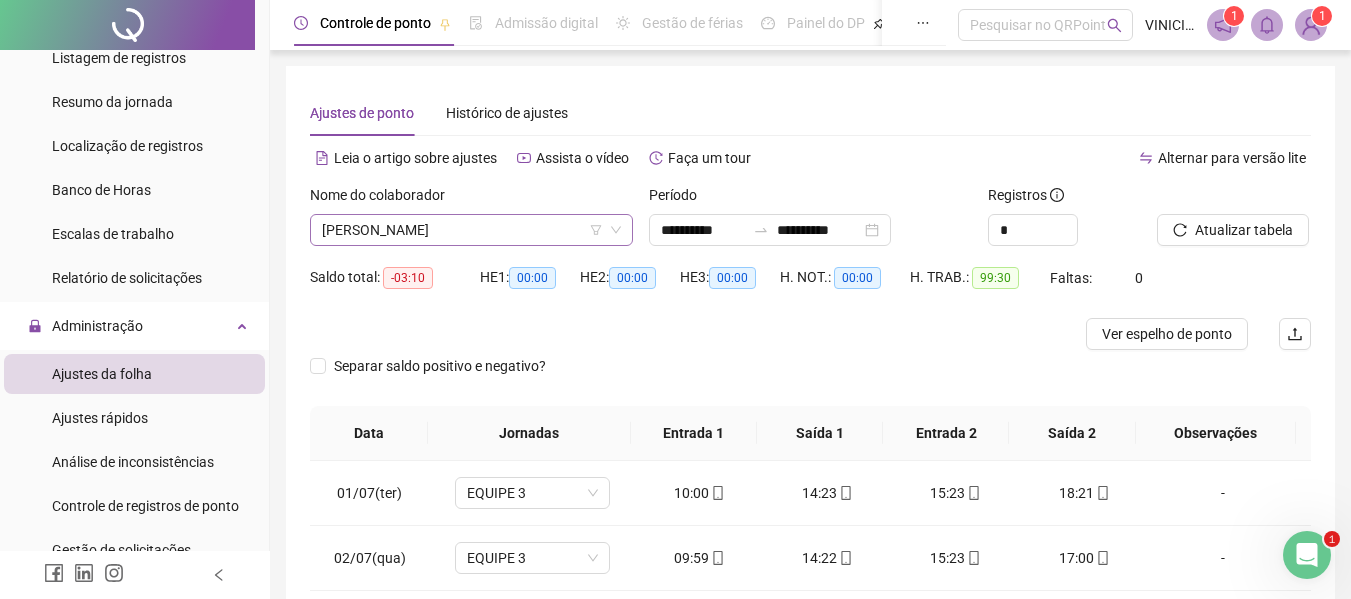 click on "[PERSON_NAME]" at bounding box center (471, 230) 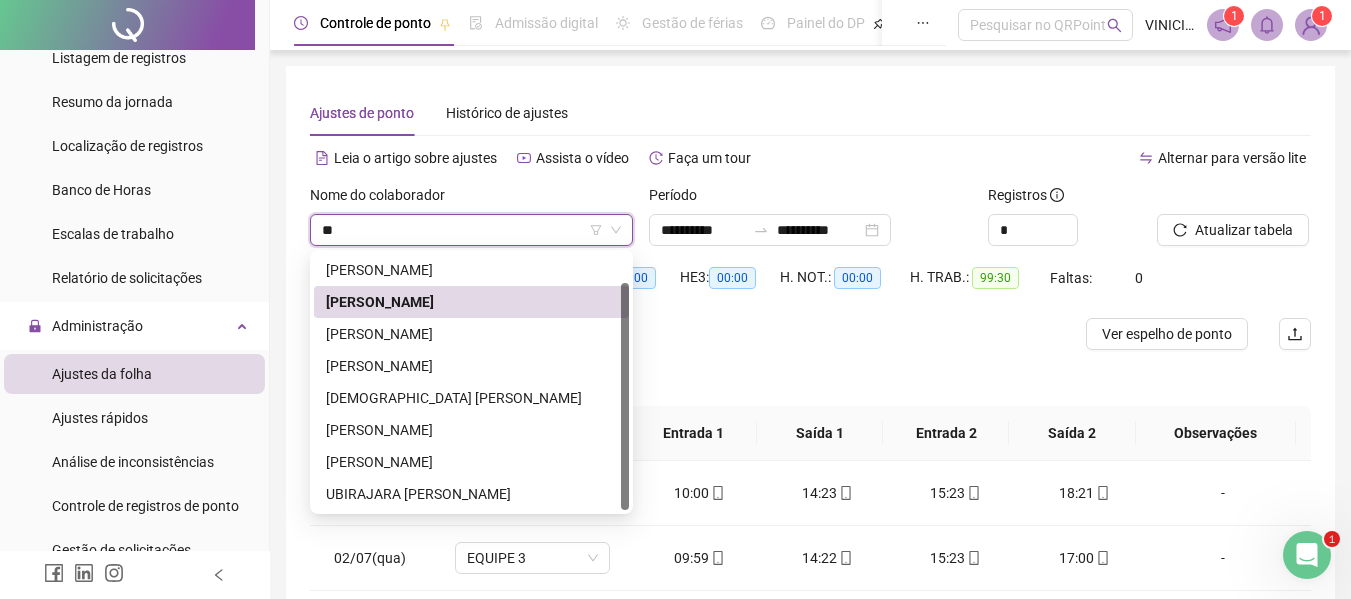 scroll, scrollTop: 0, scrollLeft: 0, axis: both 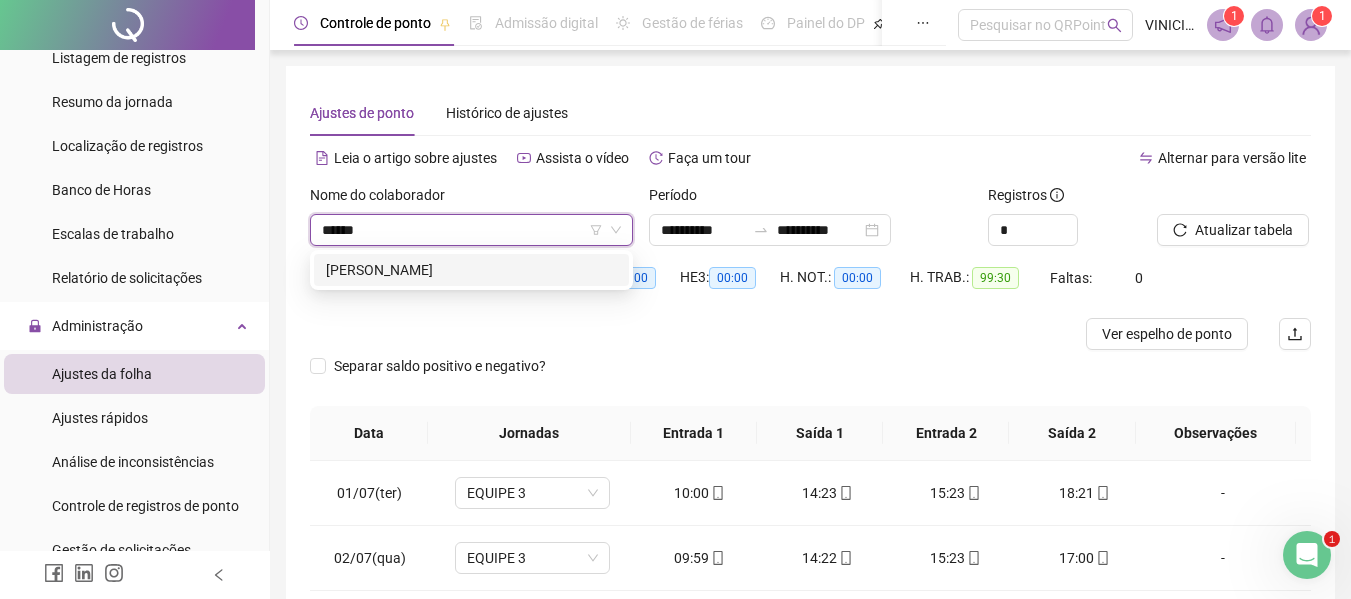 click on "[PERSON_NAME]" at bounding box center [471, 270] 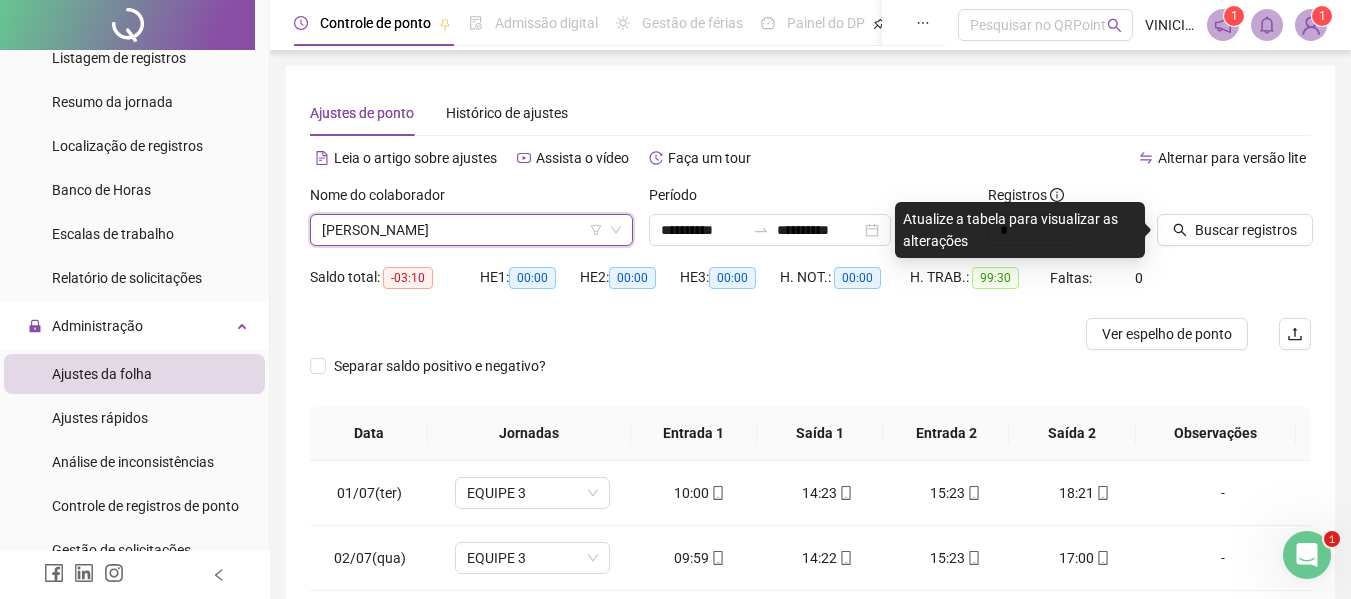 click 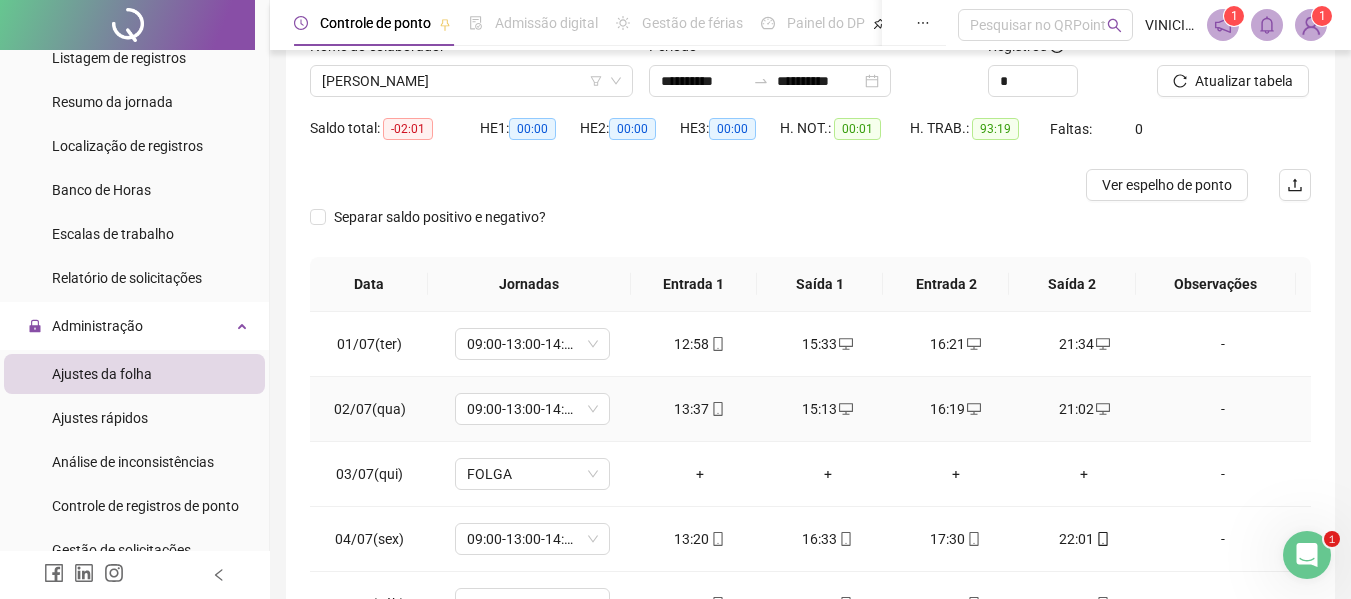 scroll, scrollTop: 399, scrollLeft: 0, axis: vertical 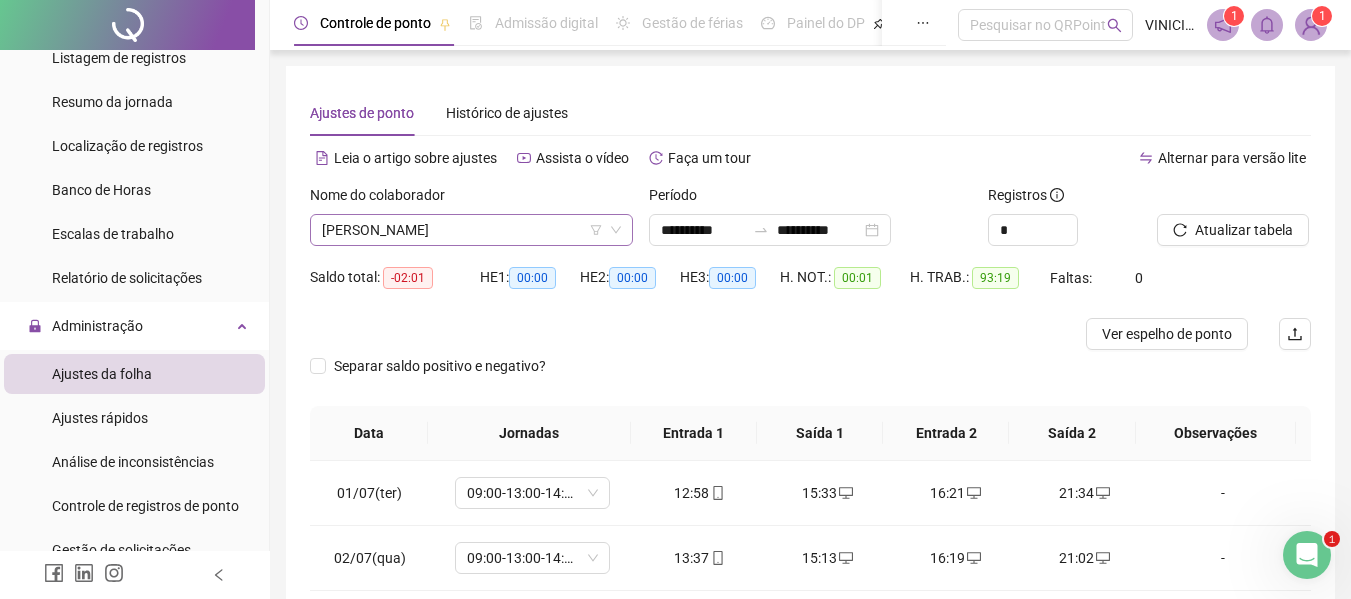 click on "[PERSON_NAME]" at bounding box center [471, 230] 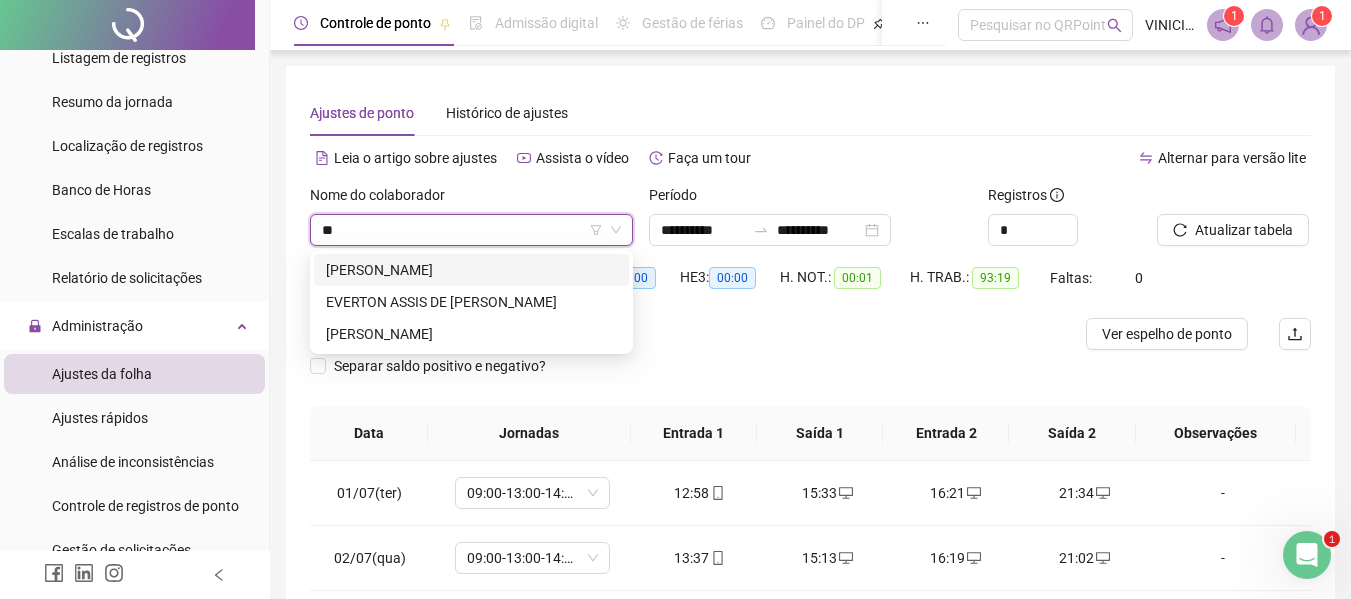 scroll, scrollTop: 0, scrollLeft: 0, axis: both 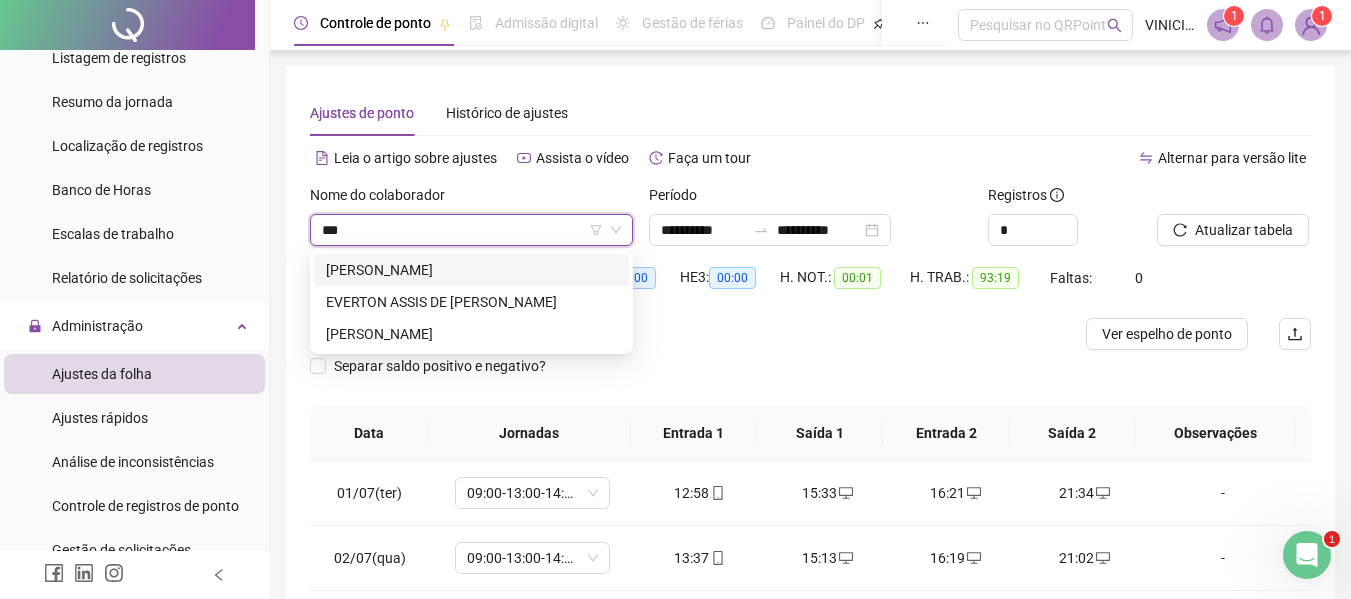 click on "[PERSON_NAME]" at bounding box center [471, 270] 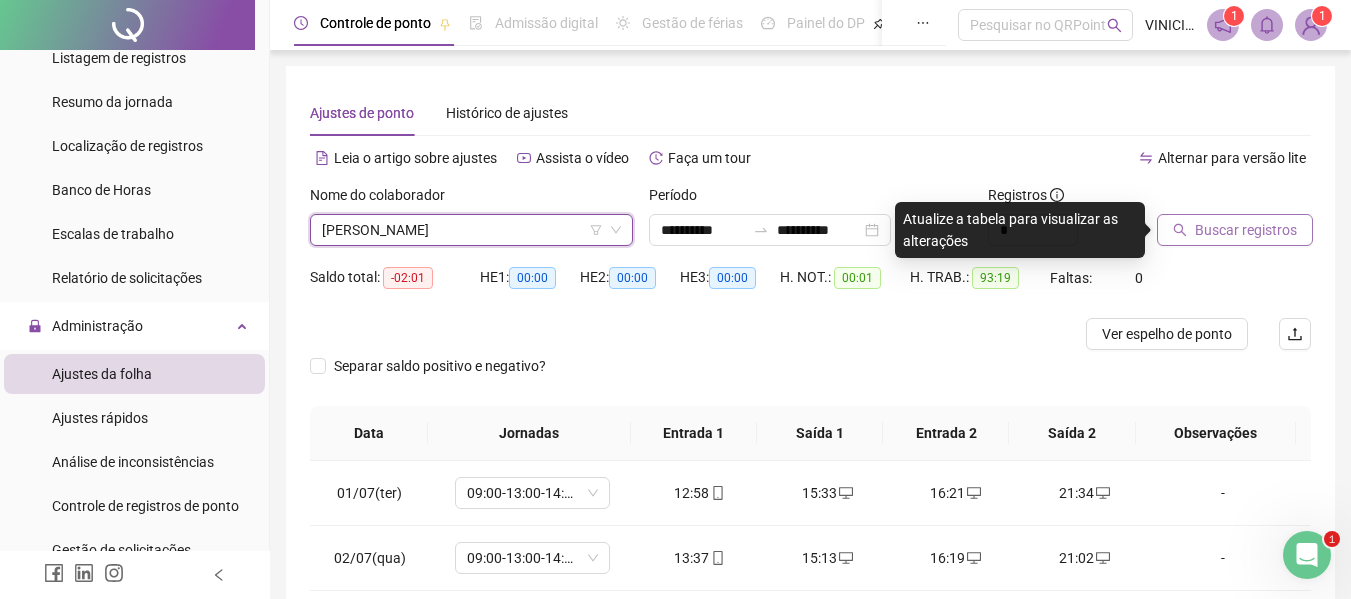 click on "Buscar registros" at bounding box center (1246, 230) 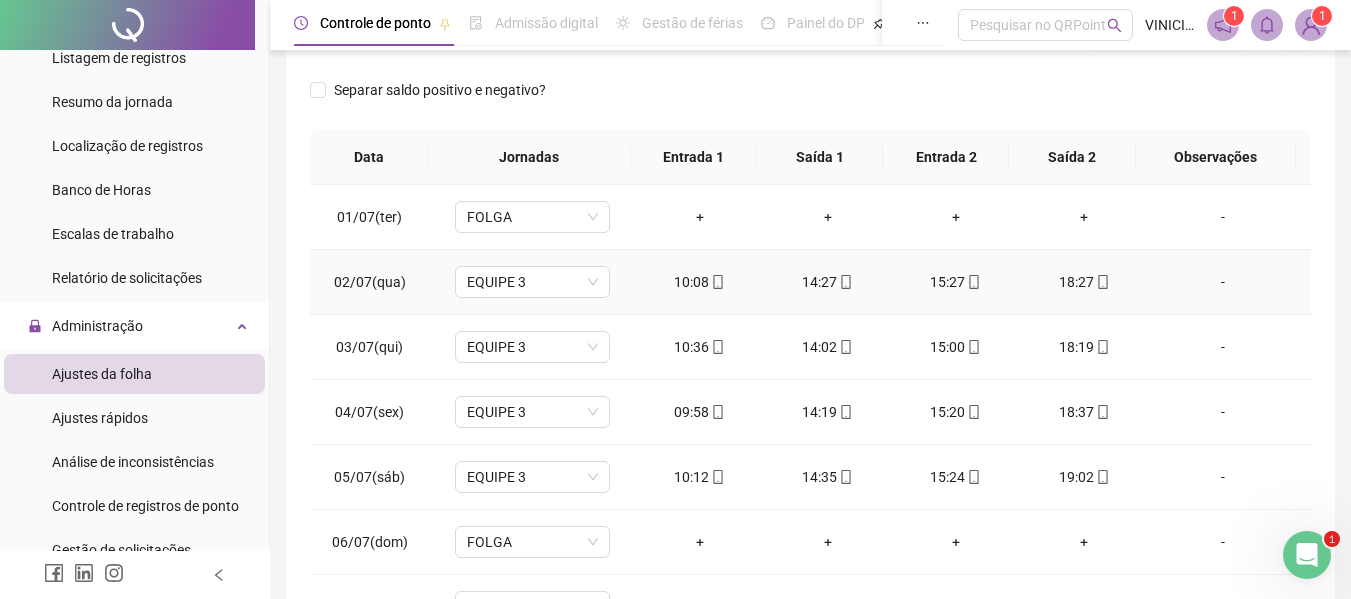 scroll, scrollTop: 423, scrollLeft: 0, axis: vertical 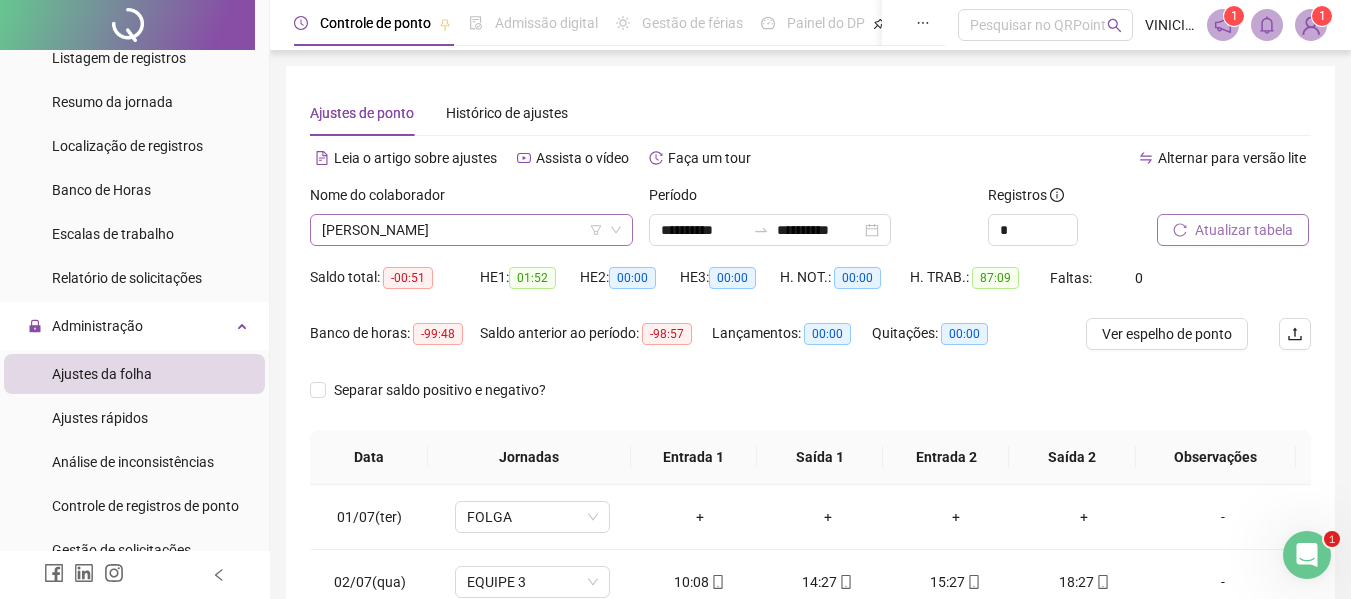 click on "[PERSON_NAME]" at bounding box center [471, 230] 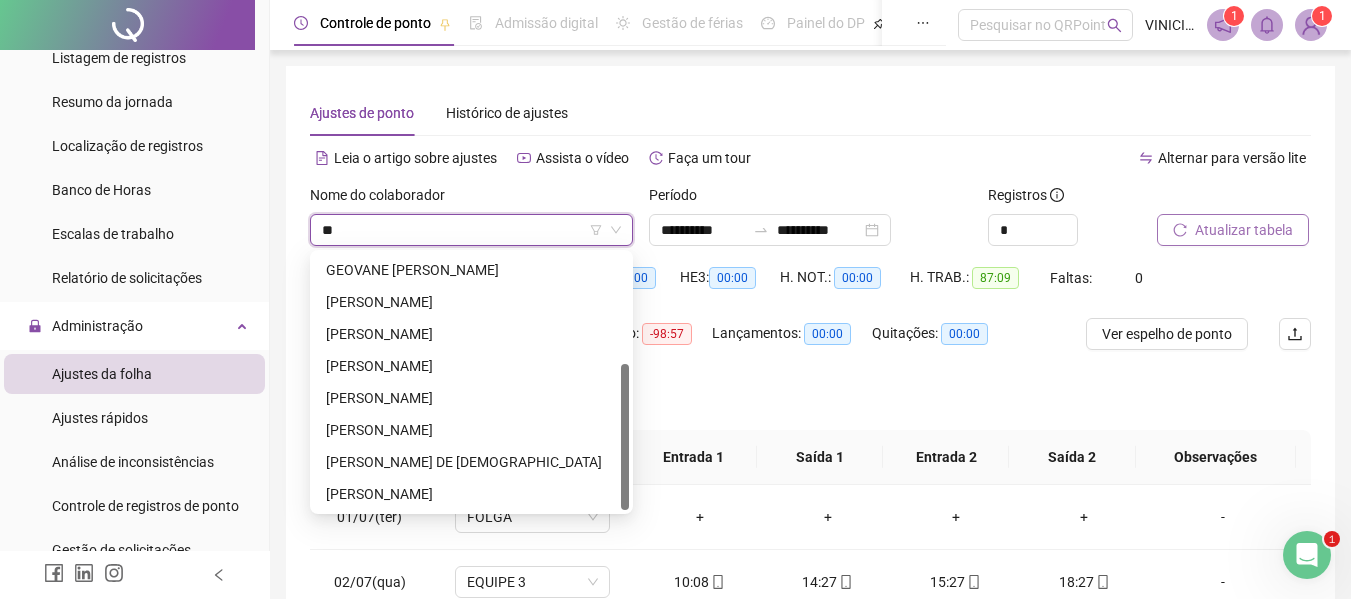 scroll, scrollTop: 0, scrollLeft: 0, axis: both 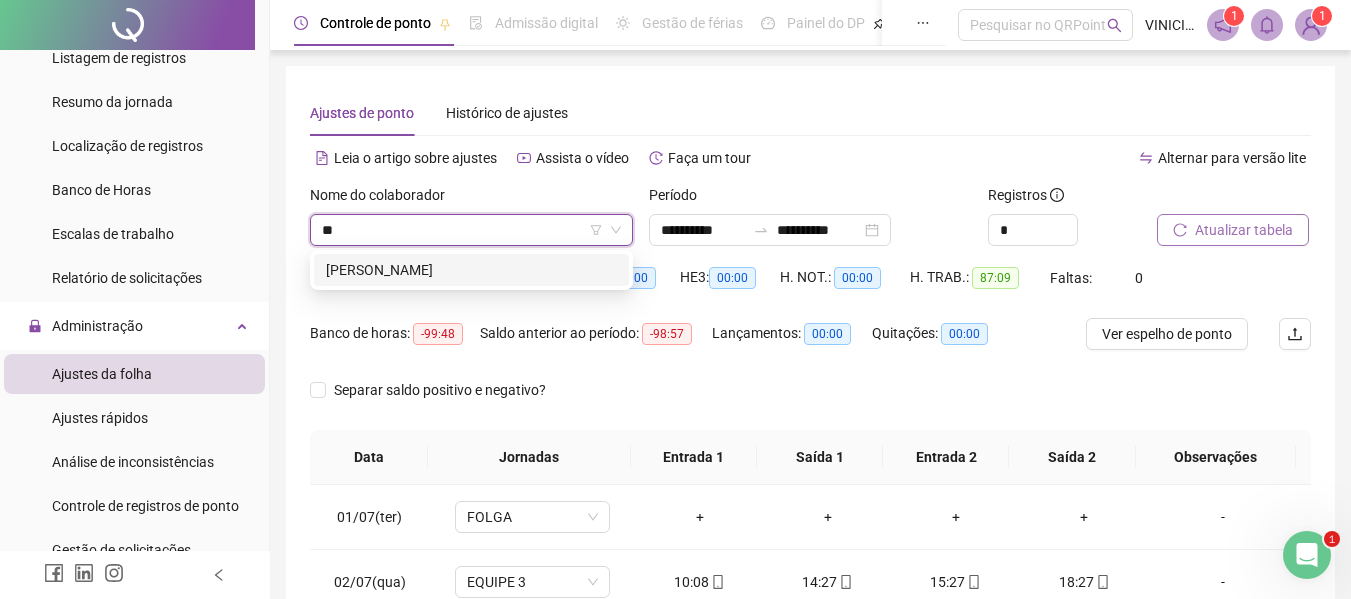 click on "[PERSON_NAME]" at bounding box center [471, 270] 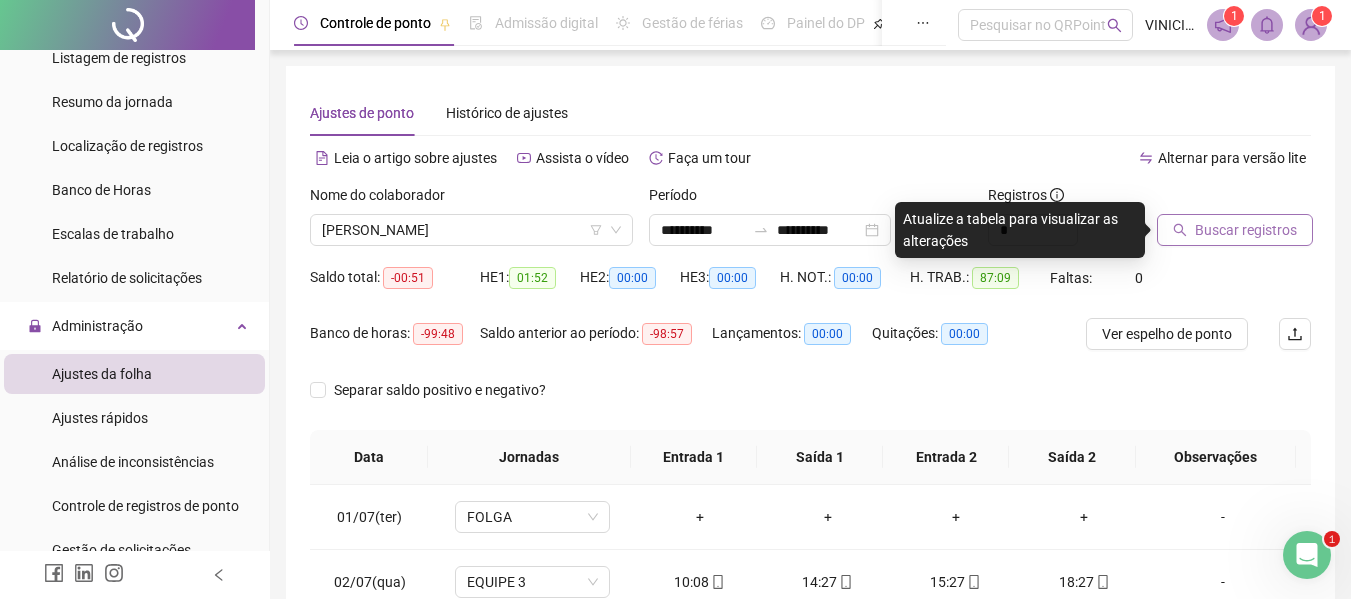 click on "Buscar registros" at bounding box center (1246, 230) 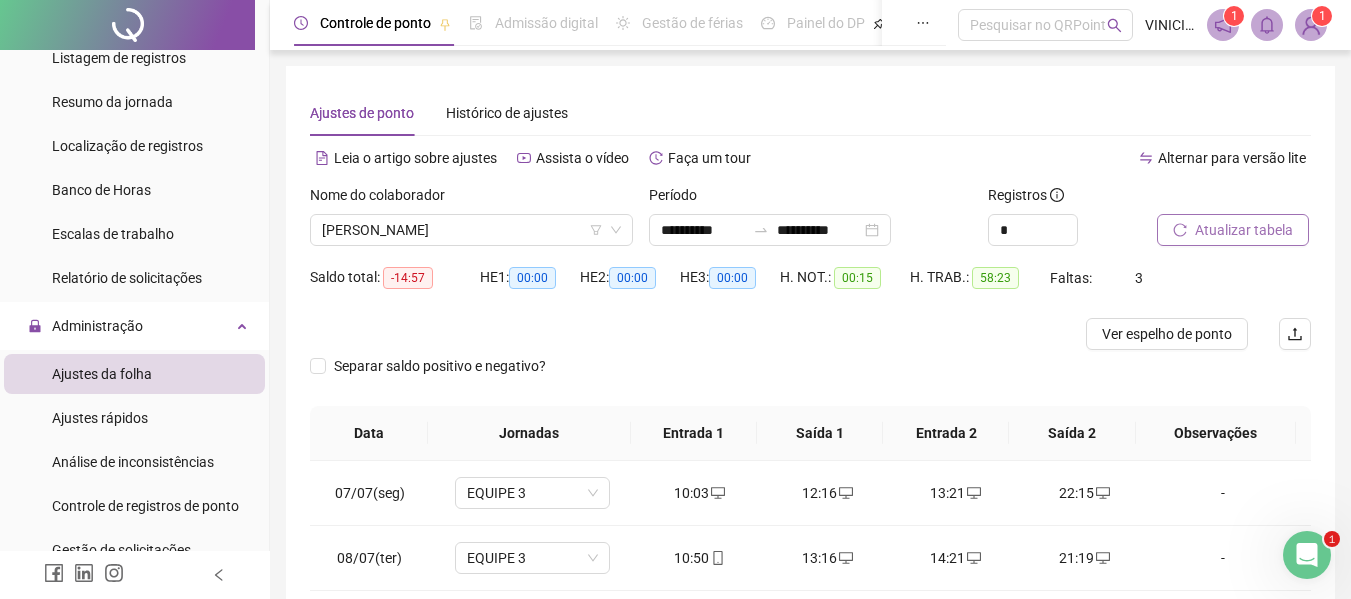 scroll, scrollTop: 399, scrollLeft: 0, axis: vertical 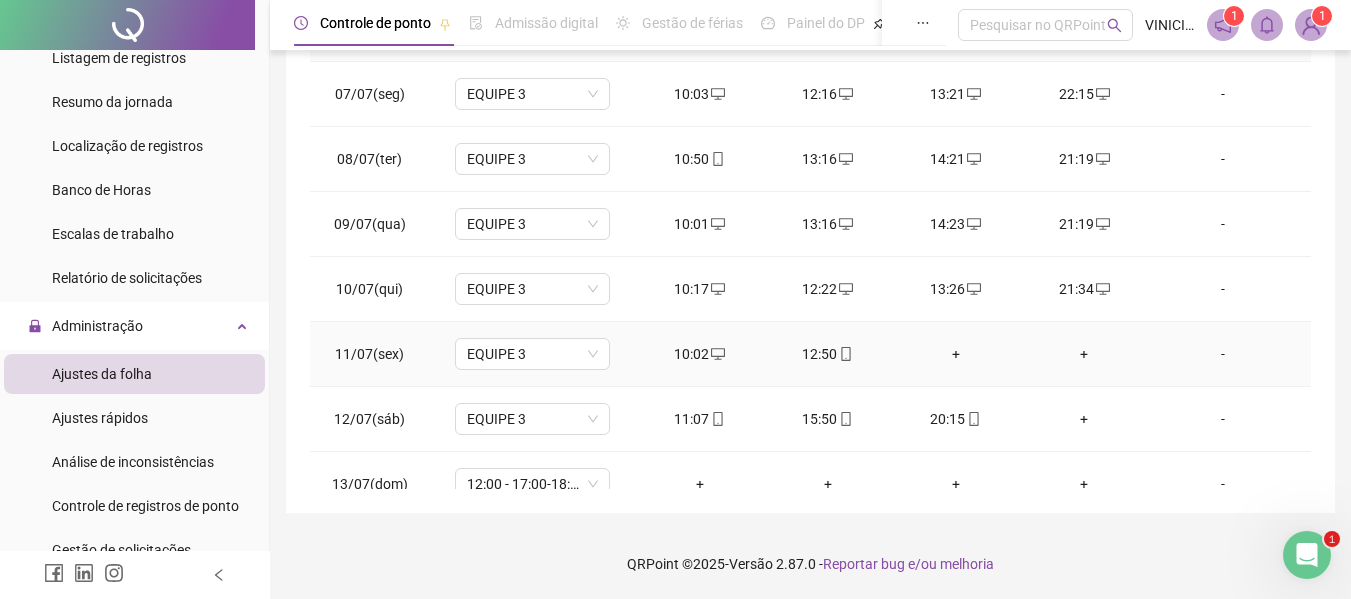 click on "+" at bounding box center (956, 354) 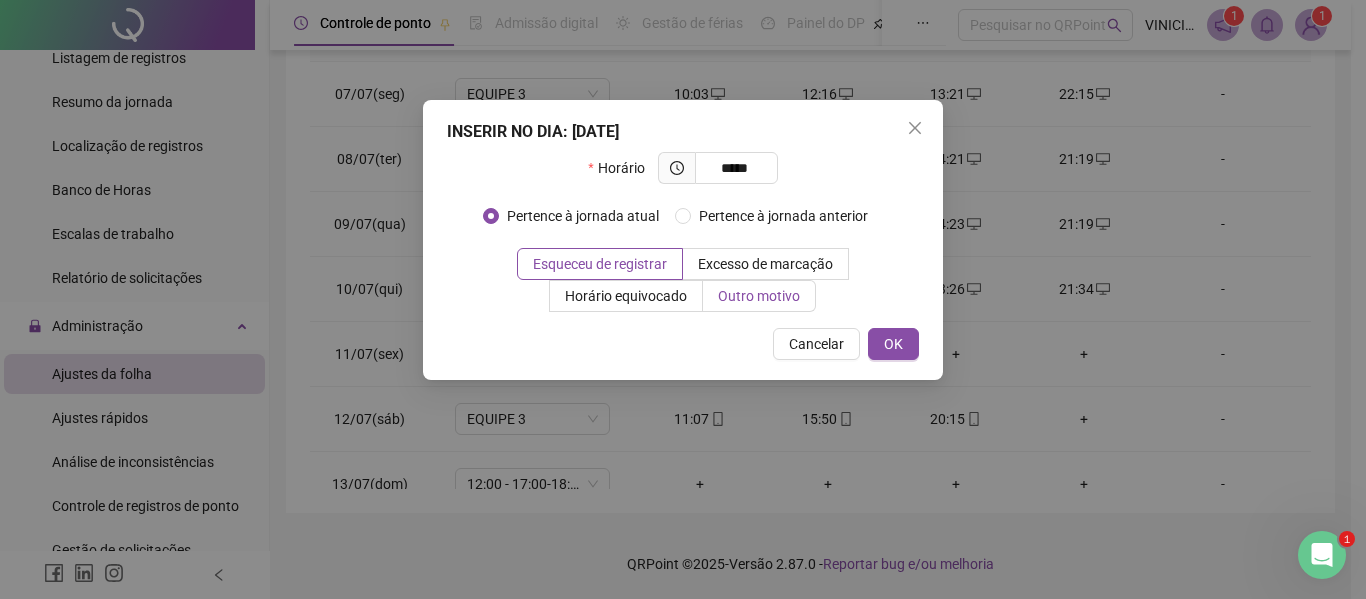 click on "Outro motivo" at bounding box center (759, 296) 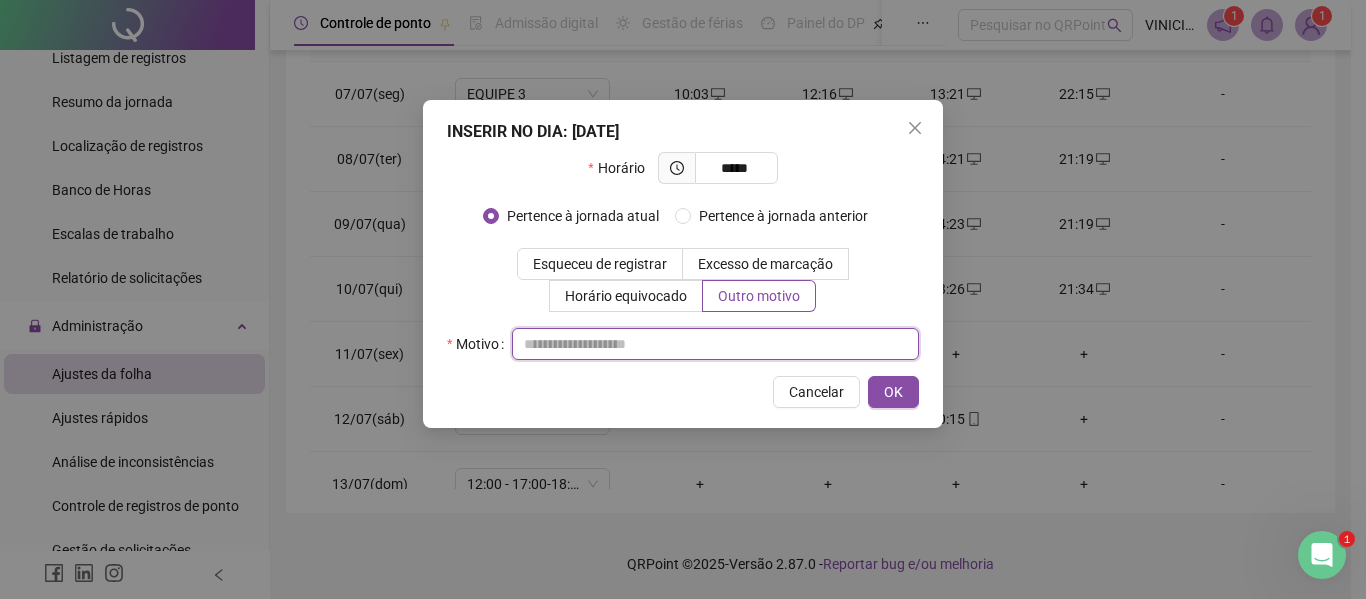 click at bounding box center (715, 344) 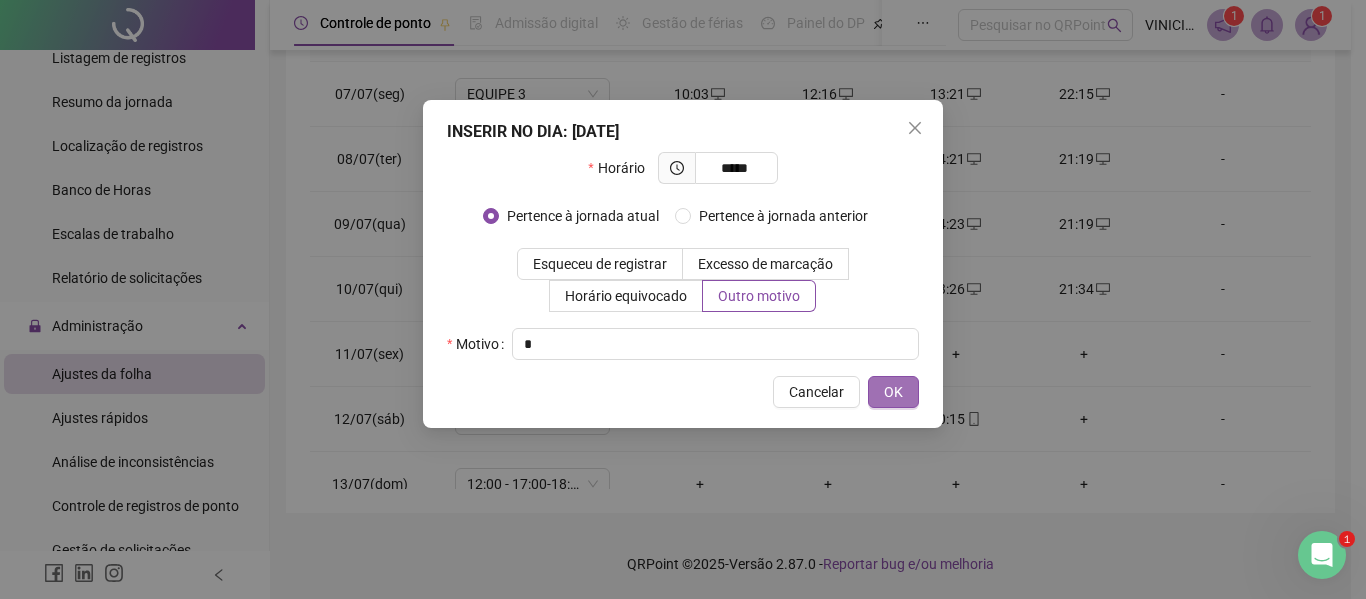 click on "OK" at bounding box center [893, 392] 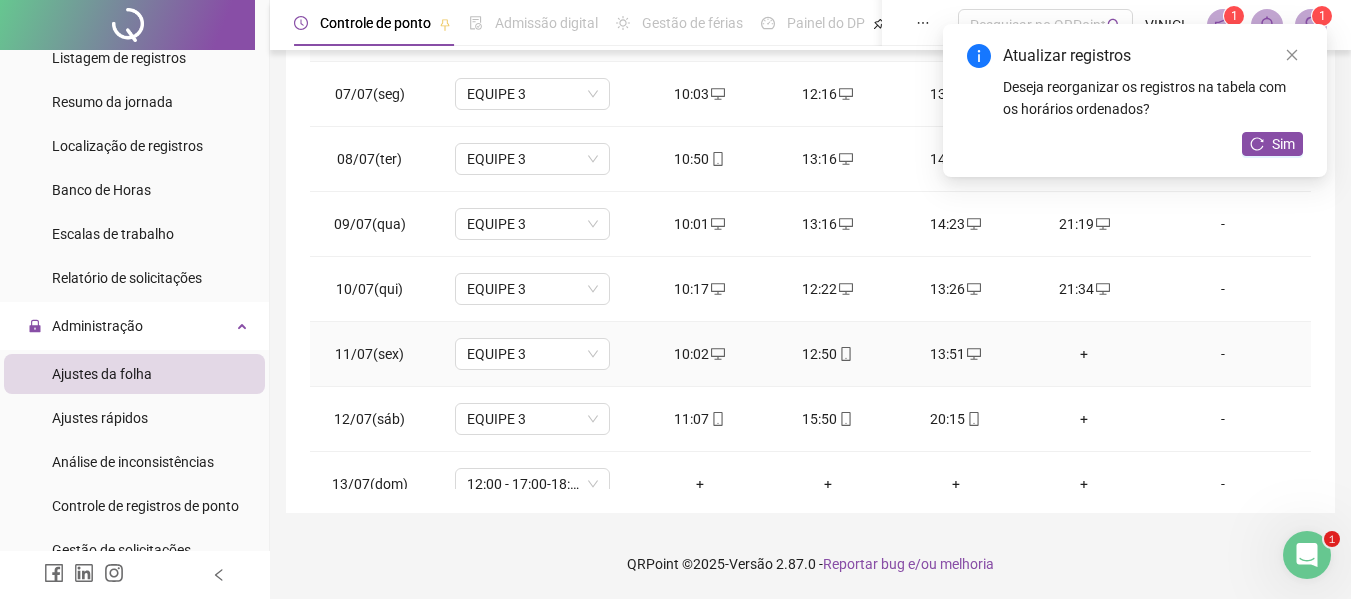 click on "+" at bounding box center (1084, 354) 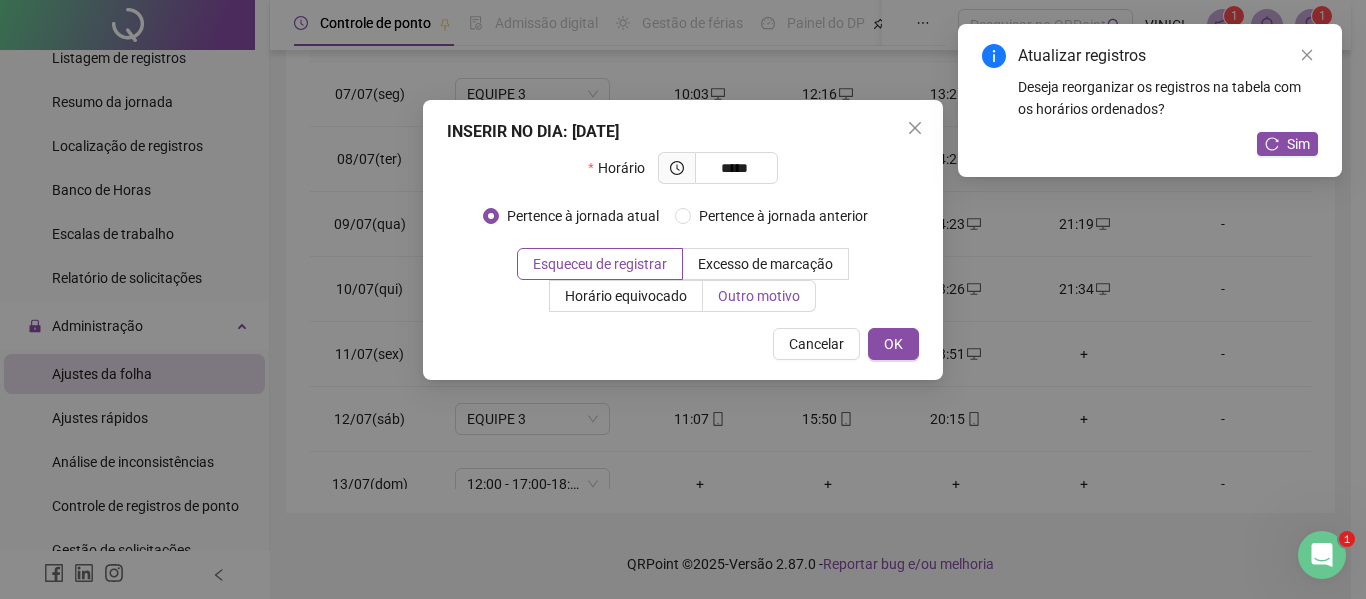 click on "Outro motivo" at bounding box center [759, 296] 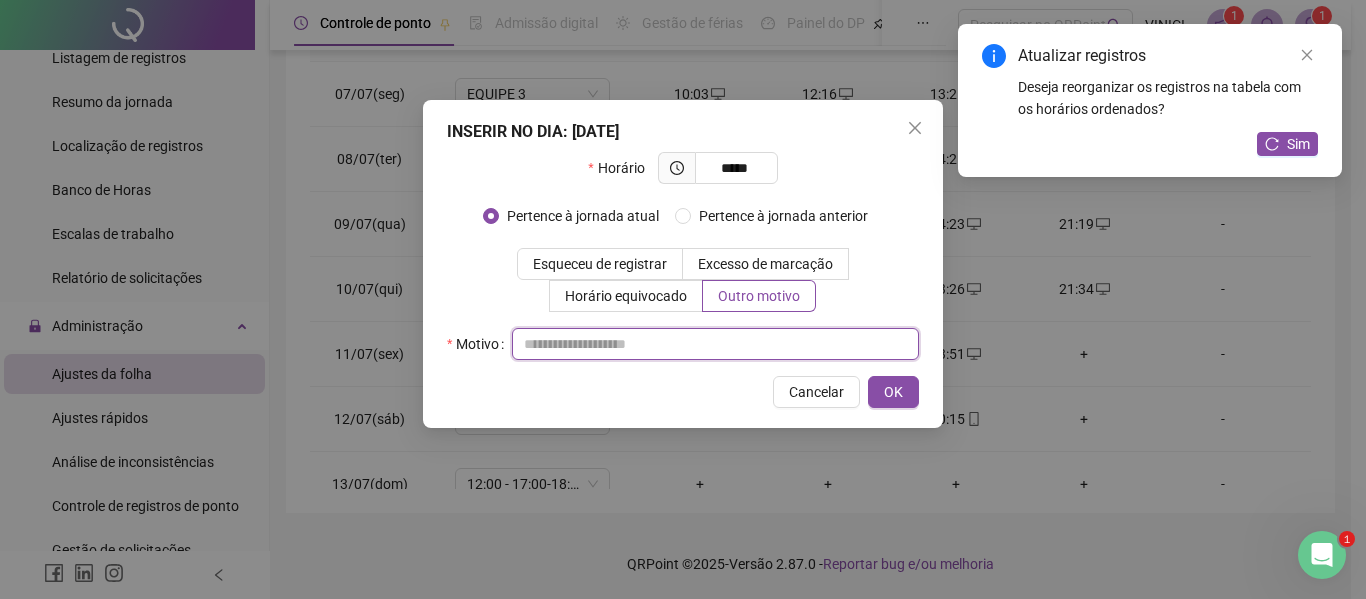 click at bounding box center [715, 344] 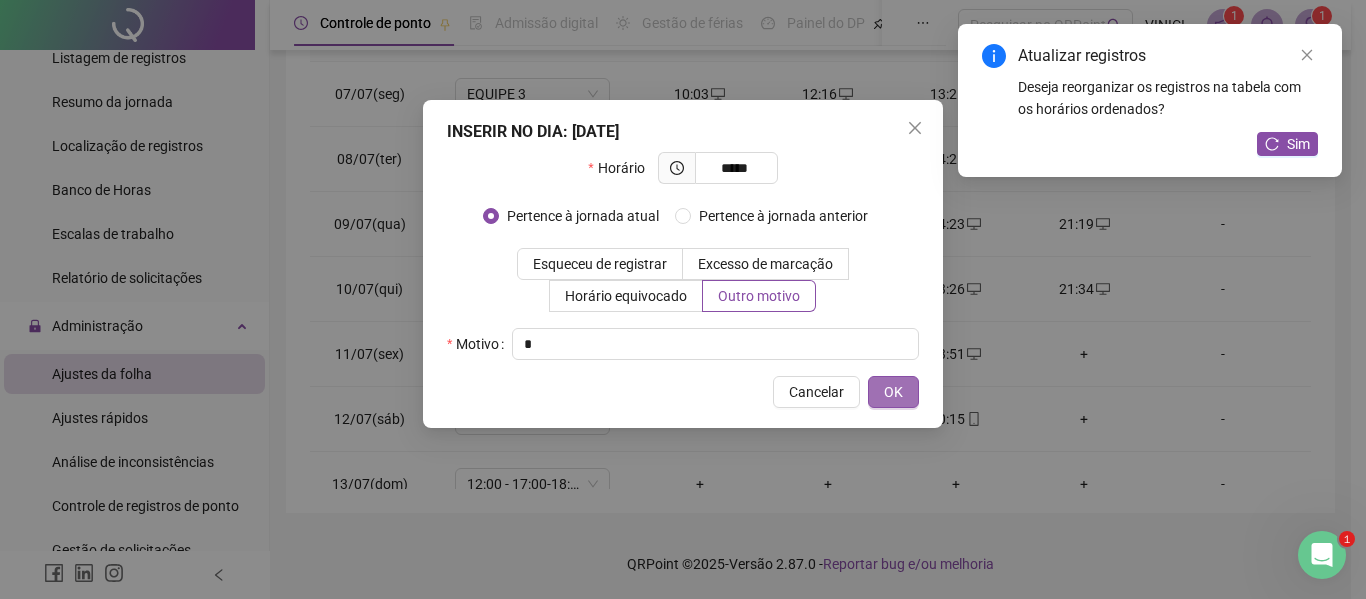 click on "OK" at bounding box center [893, 392] 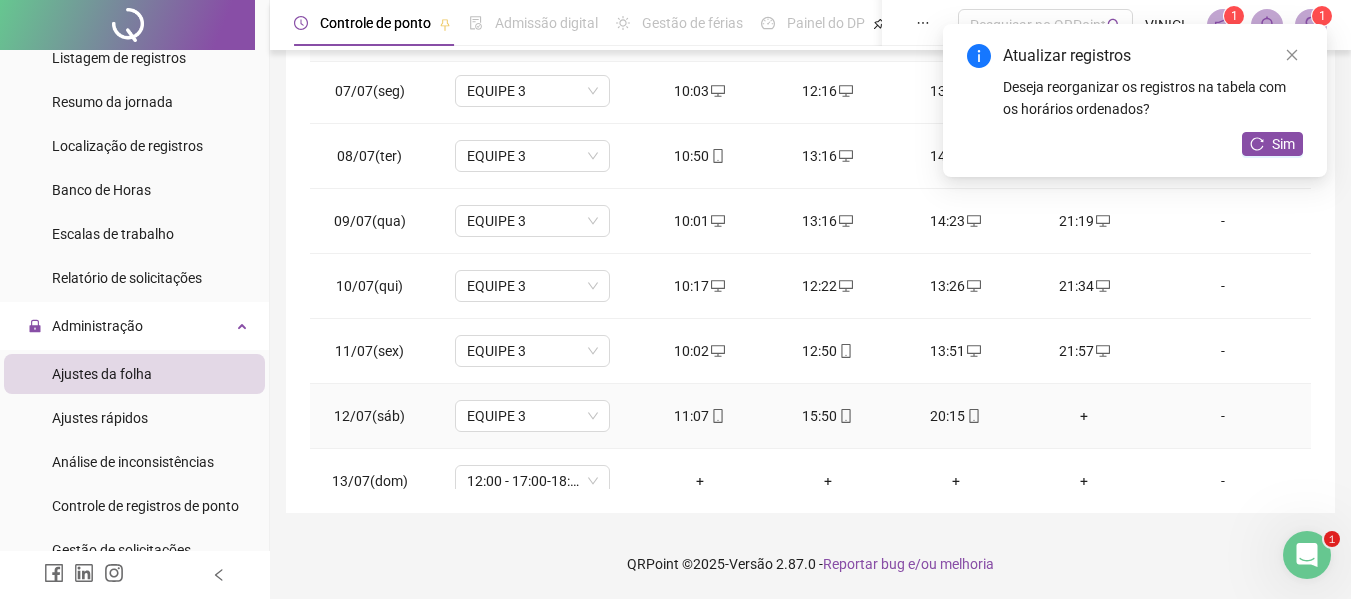 scroll, scrollTop: 0, scrollLeft: 0, axis: both 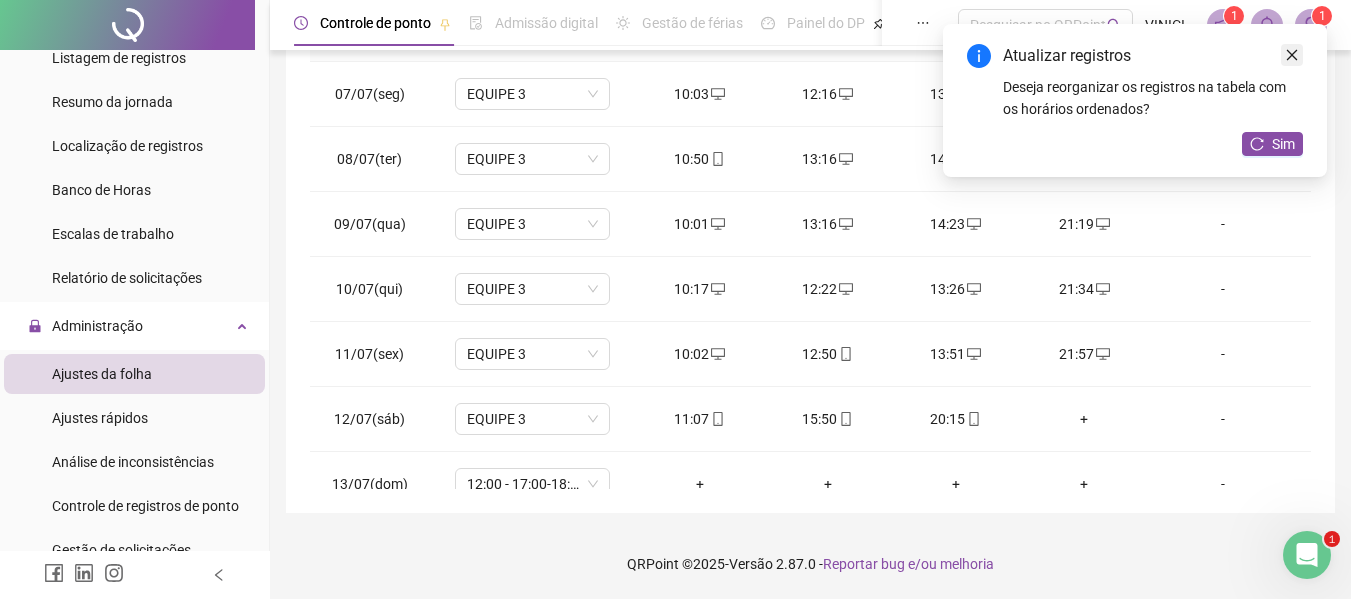 click 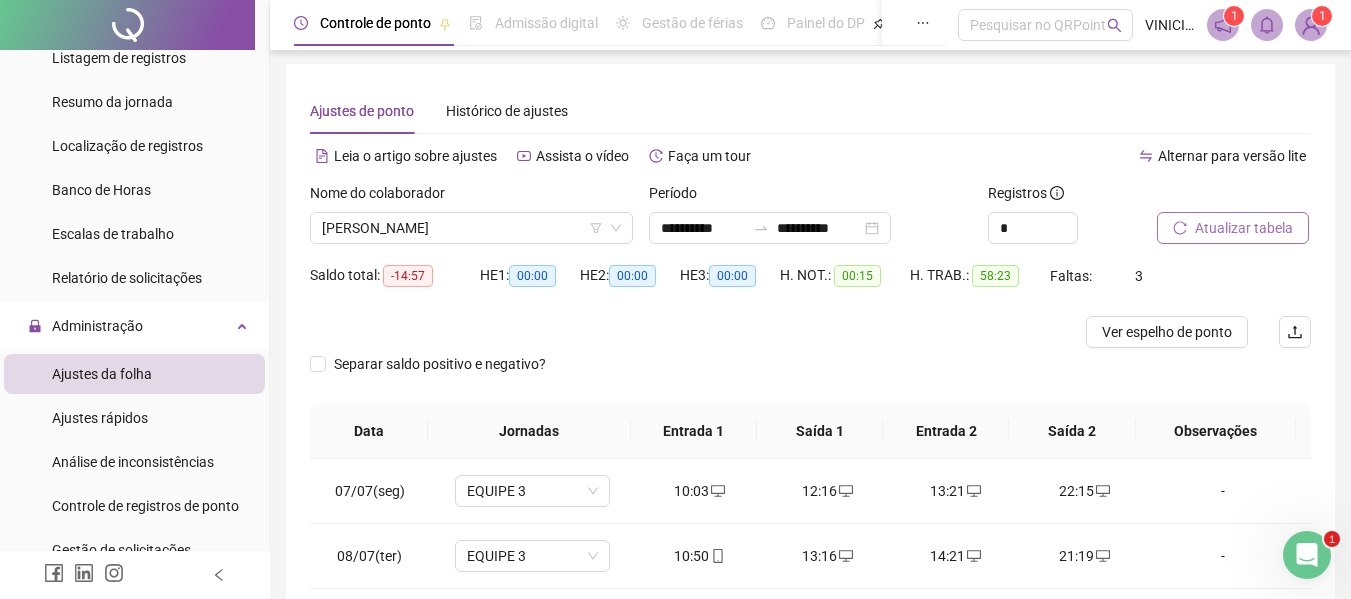 scroll, scrollTop: 300, scrollLeft: 0, axis: vertical 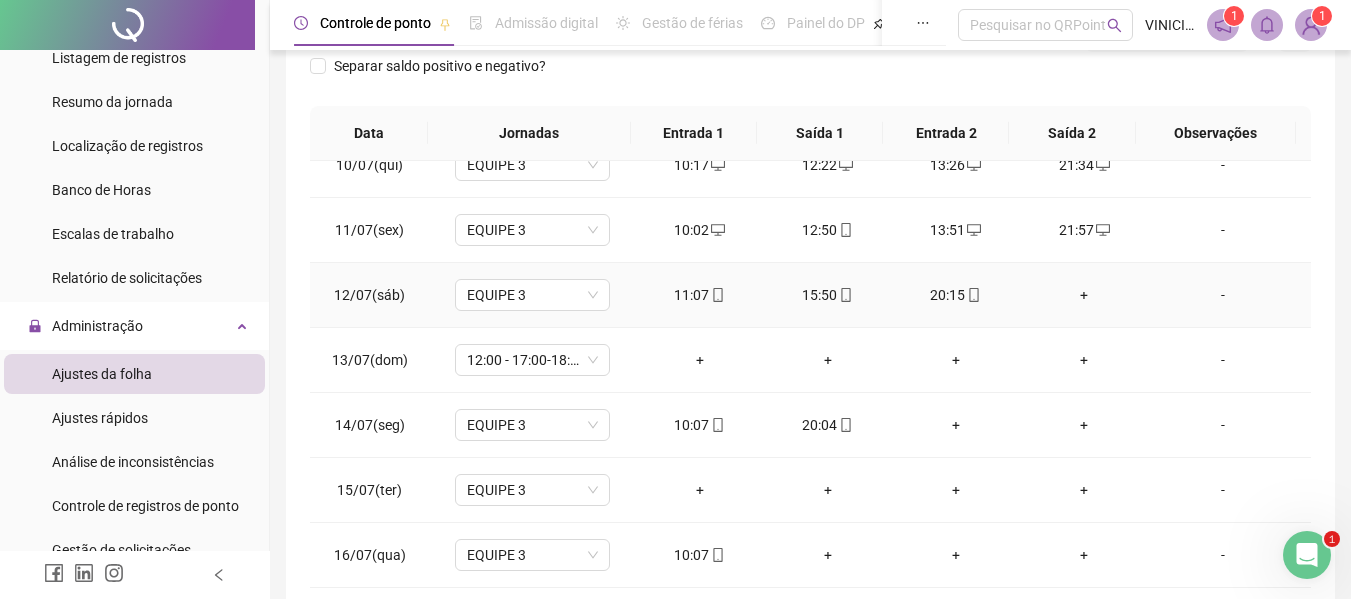 click on "+" at bounding box center (1084, 295) 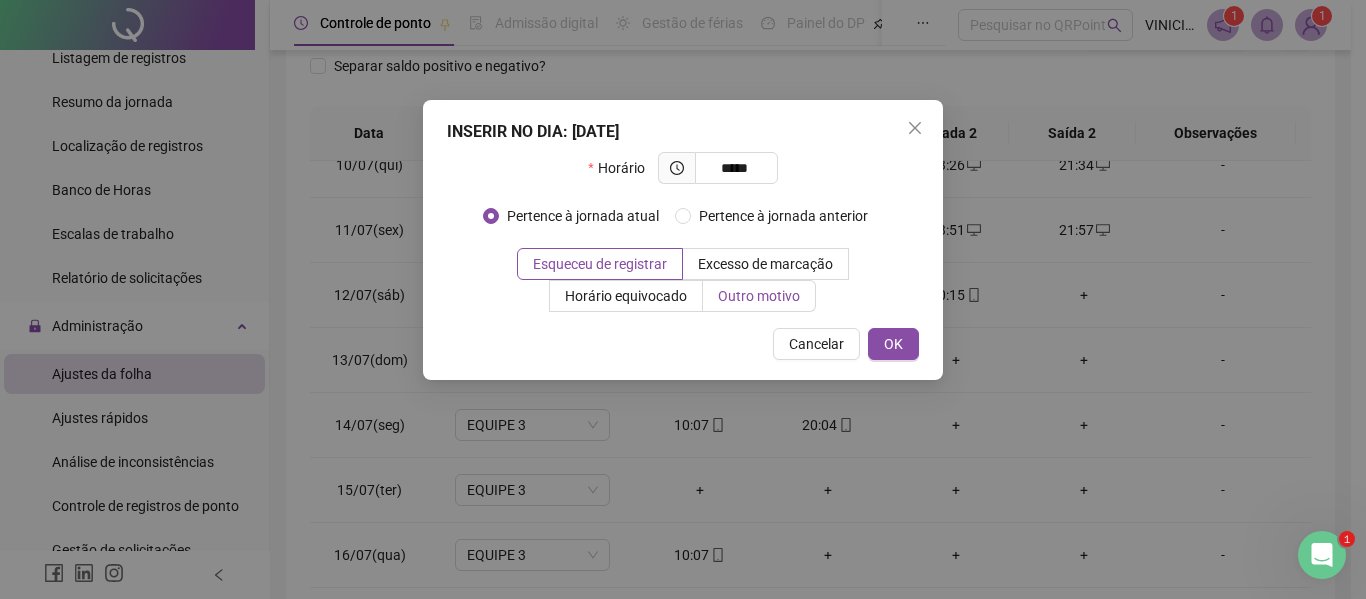 click on "Outro motivo" at bounding box center [759, 296] 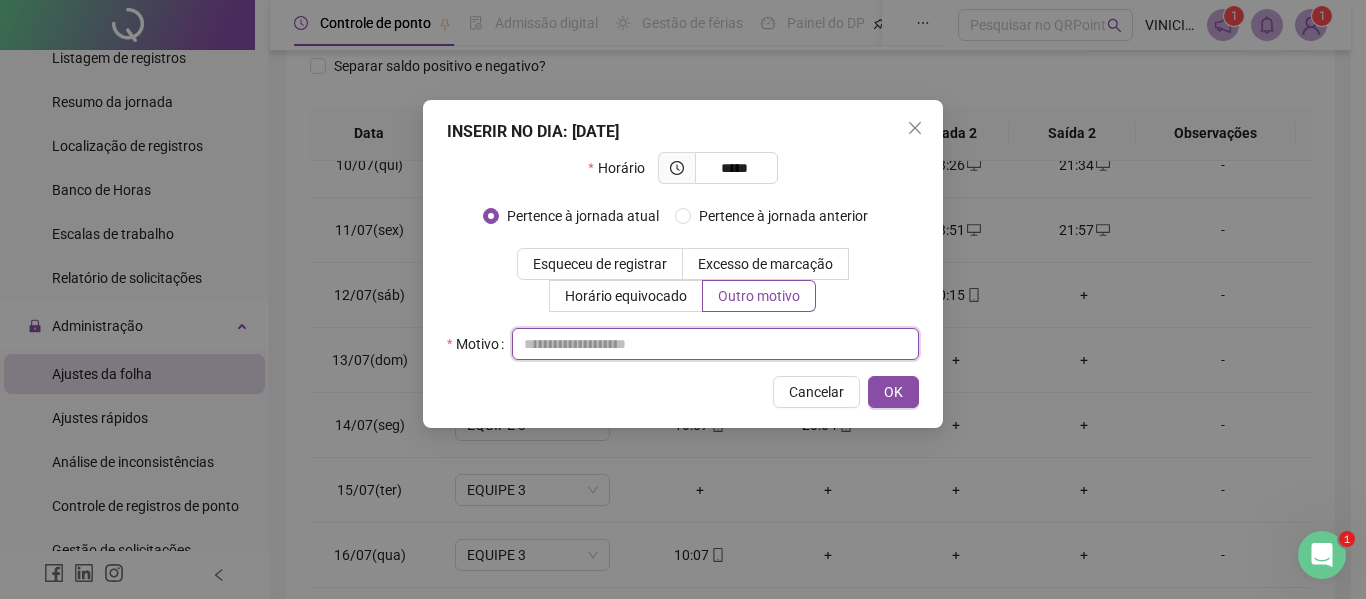 click at bounding box center [715, 344] 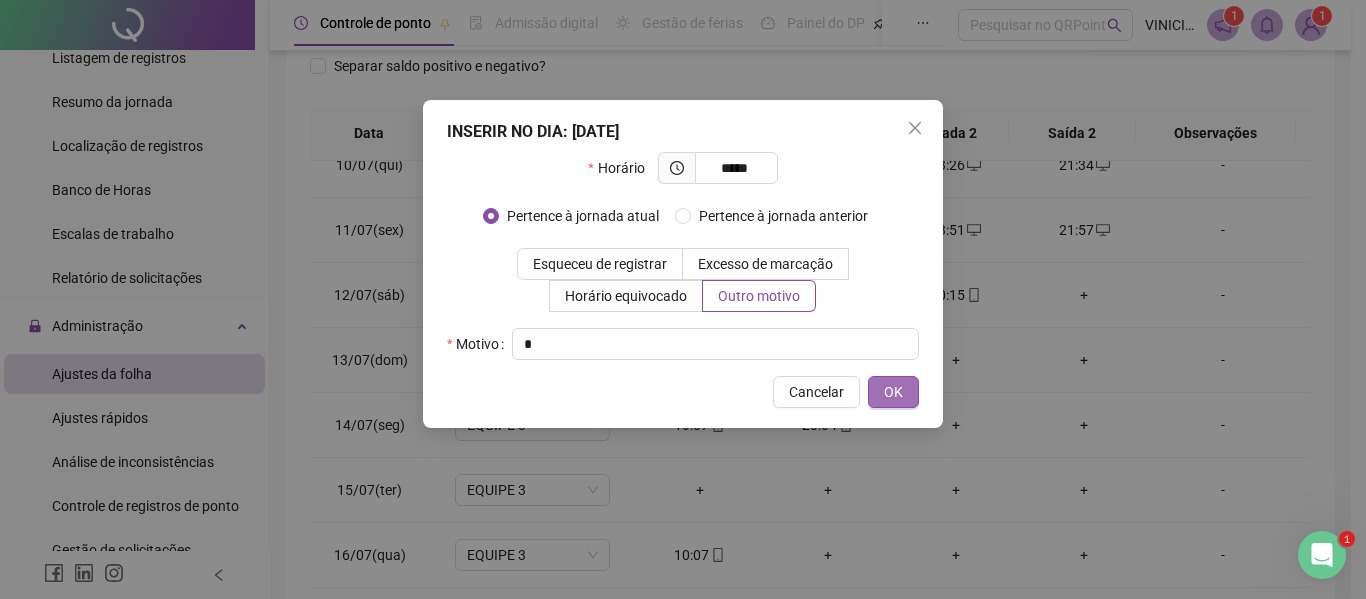 click on "OK" at bounding box center [893, 392] 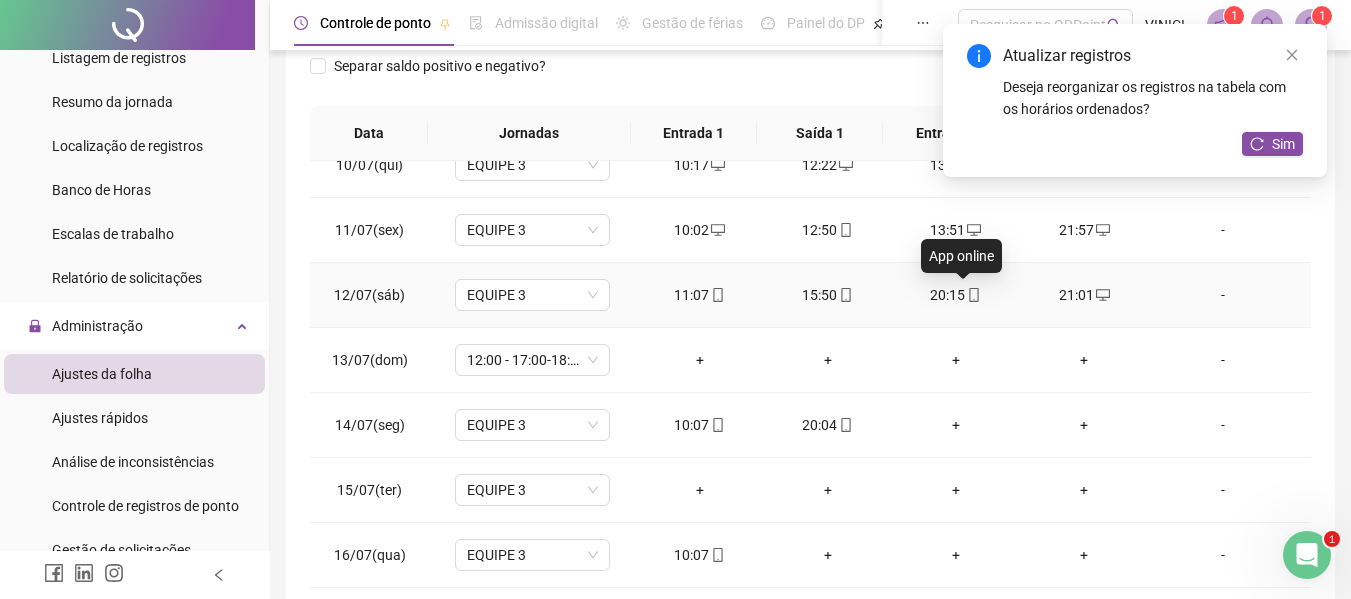click 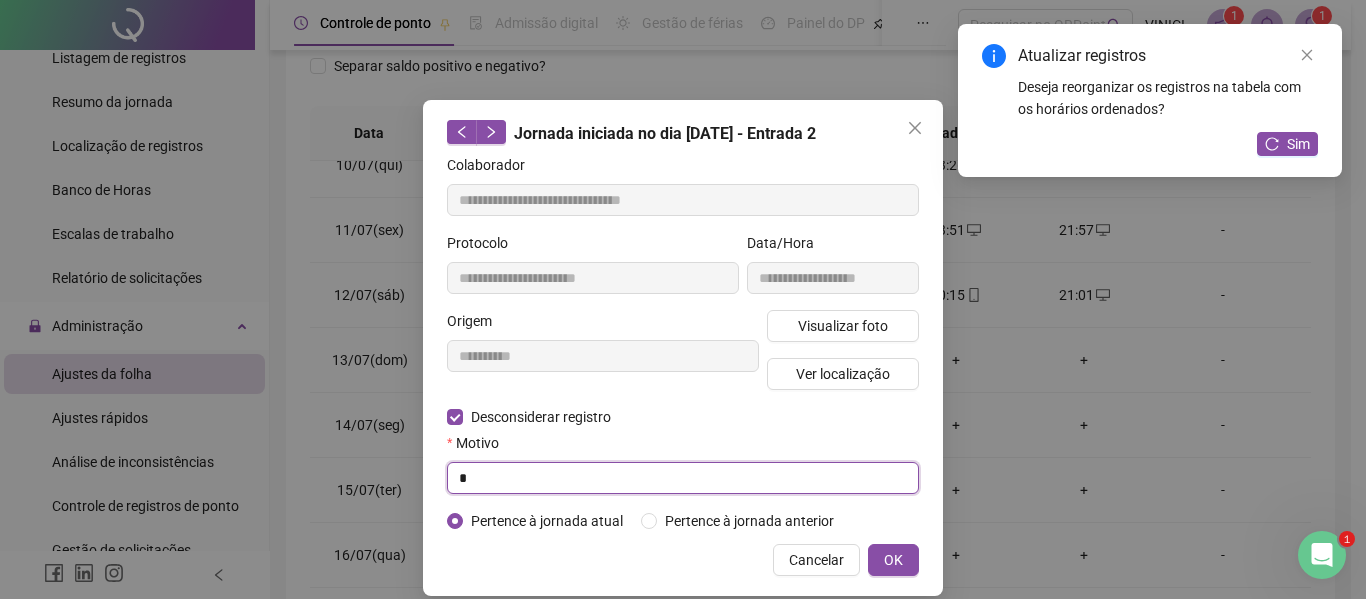 click on "*" at bounding box center [683, 478] 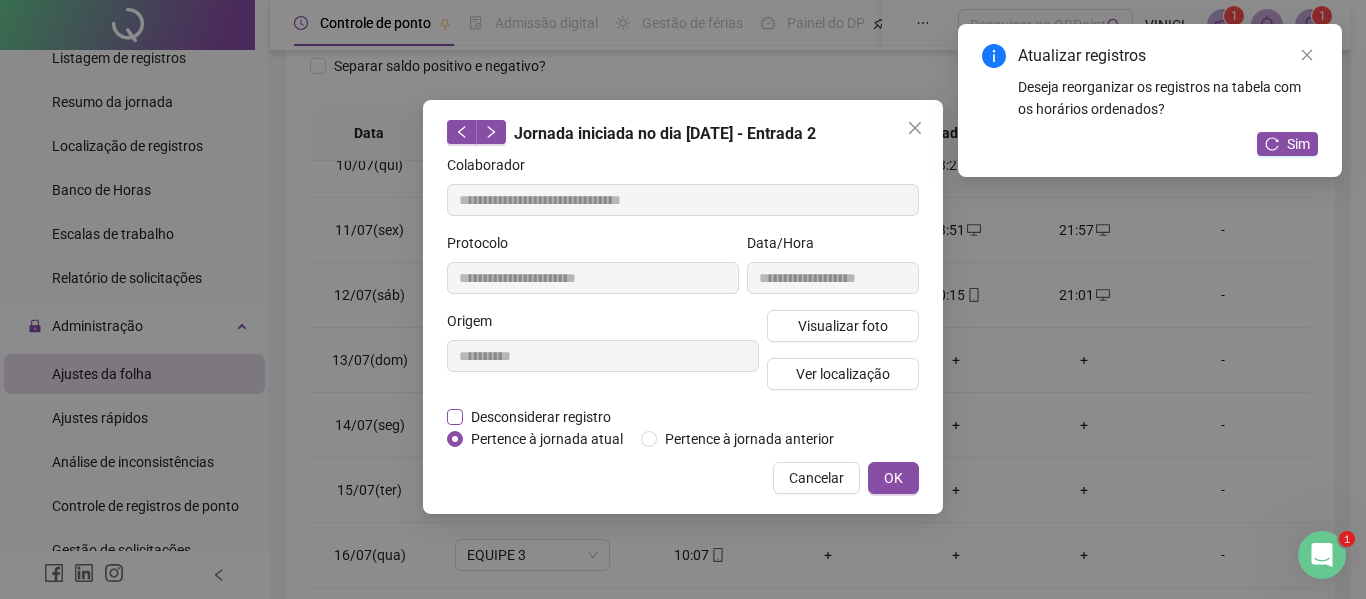 click on "Desconsiderar registro" at bounding box center [541, 417] 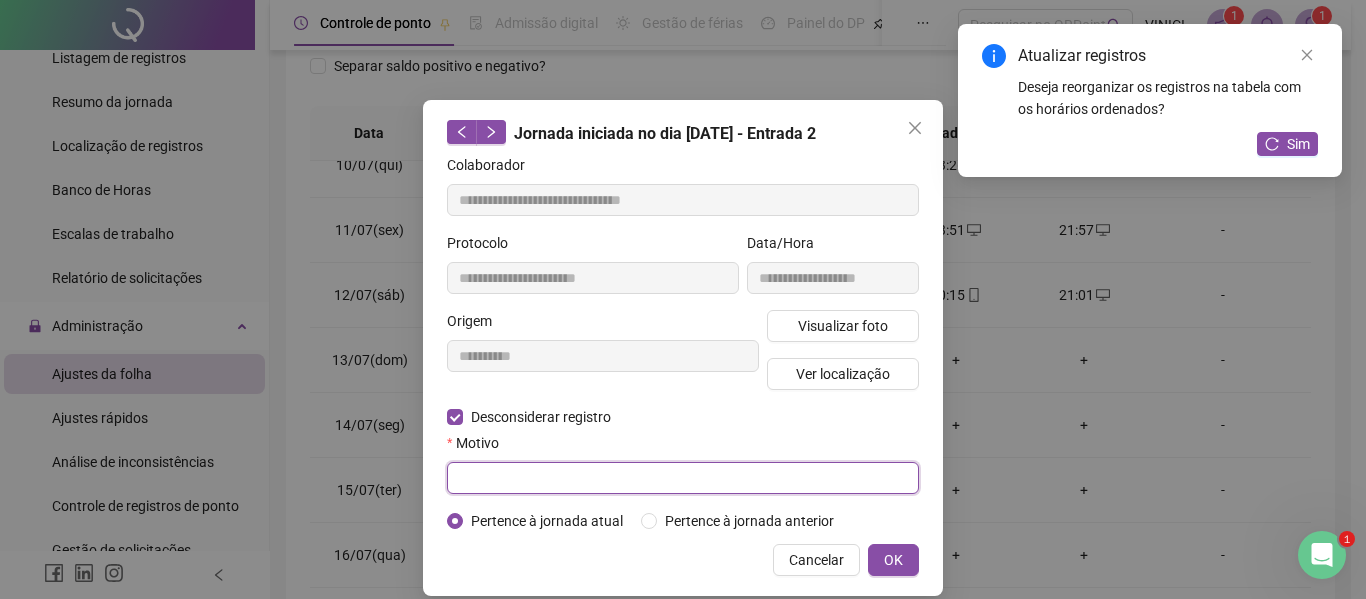 click at bounding box center (683, 478) 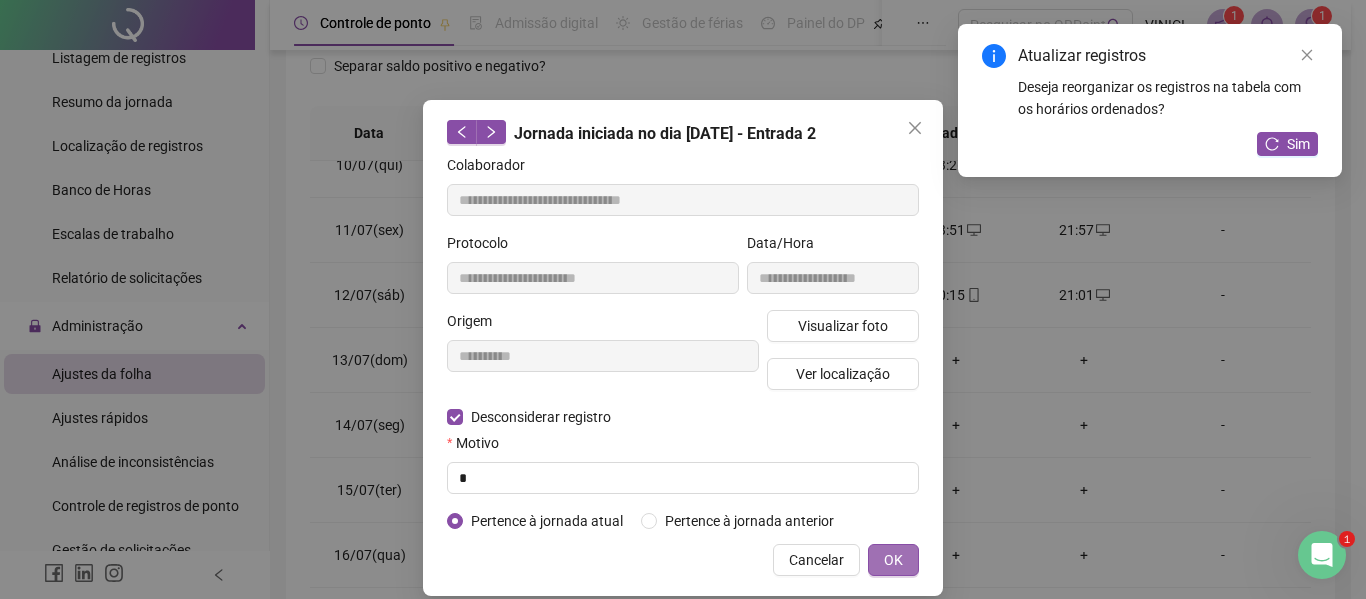click on "OK" at bounding box center (893, 560) 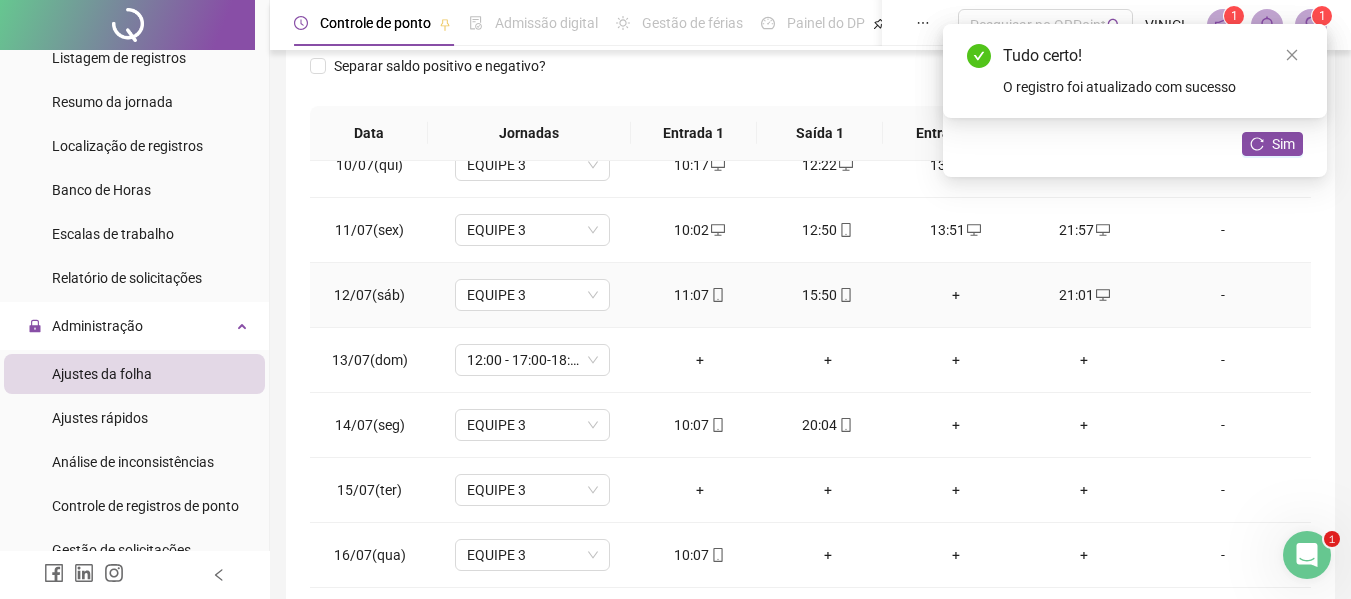 click on "+" at bounding box center [956, 295] 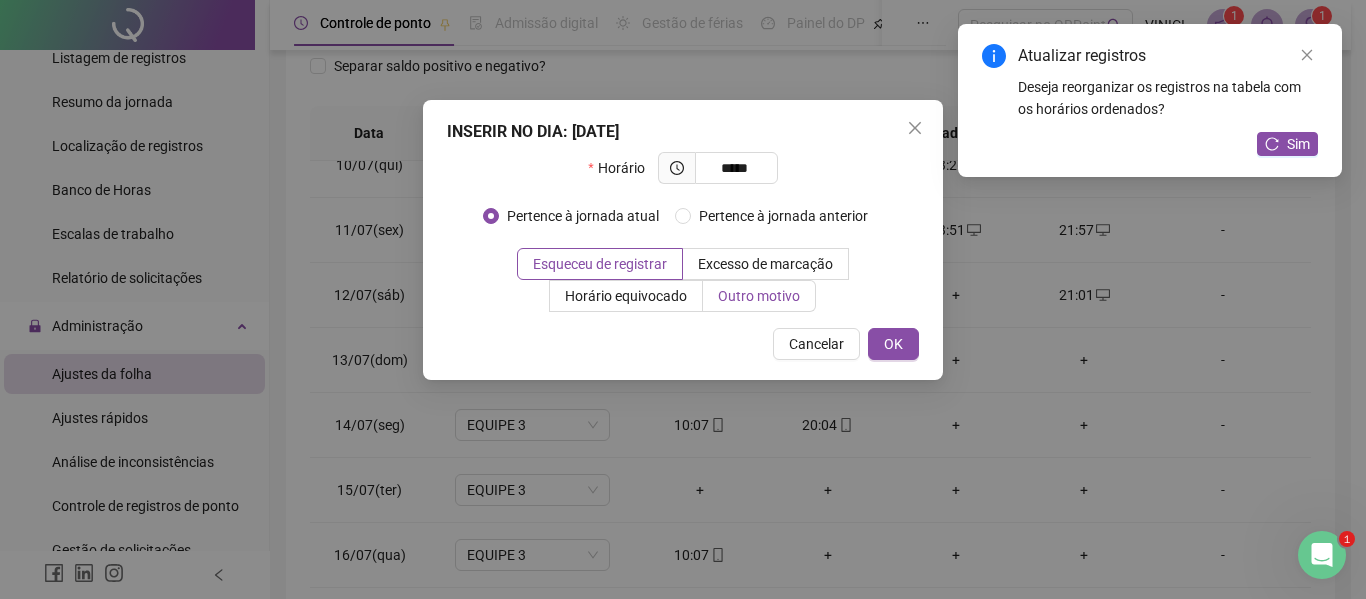 click on "Outro motivo" at bounding box center (759, 296) 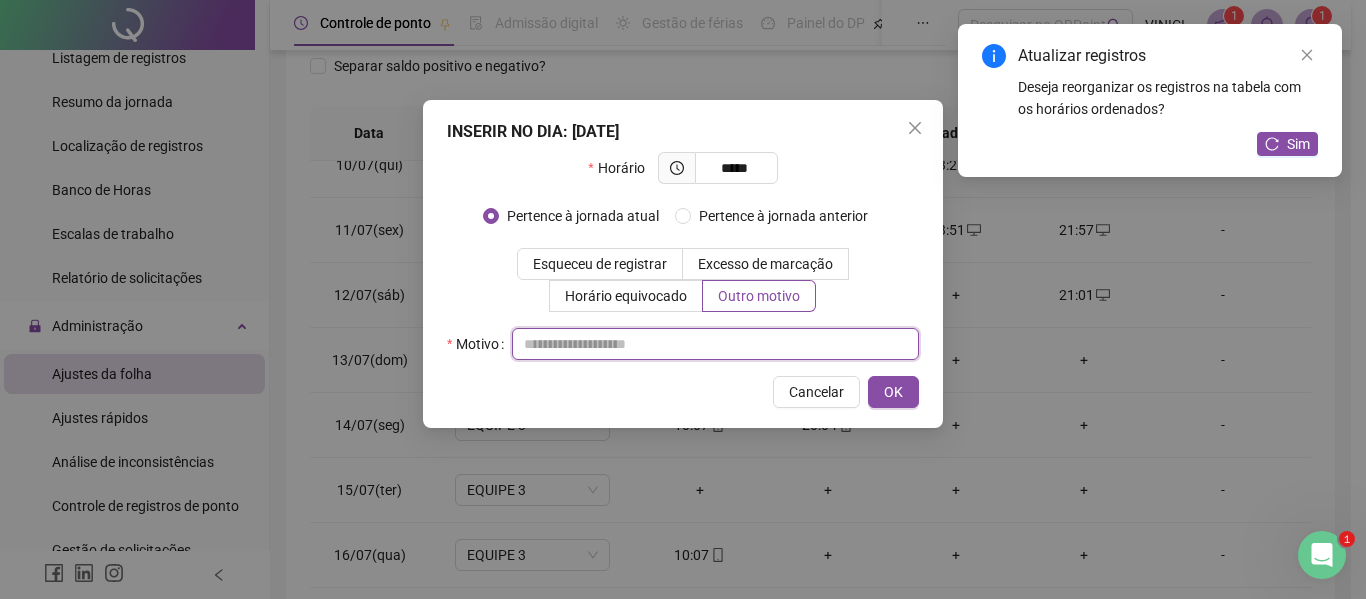 click at bounding box center [715, 344] 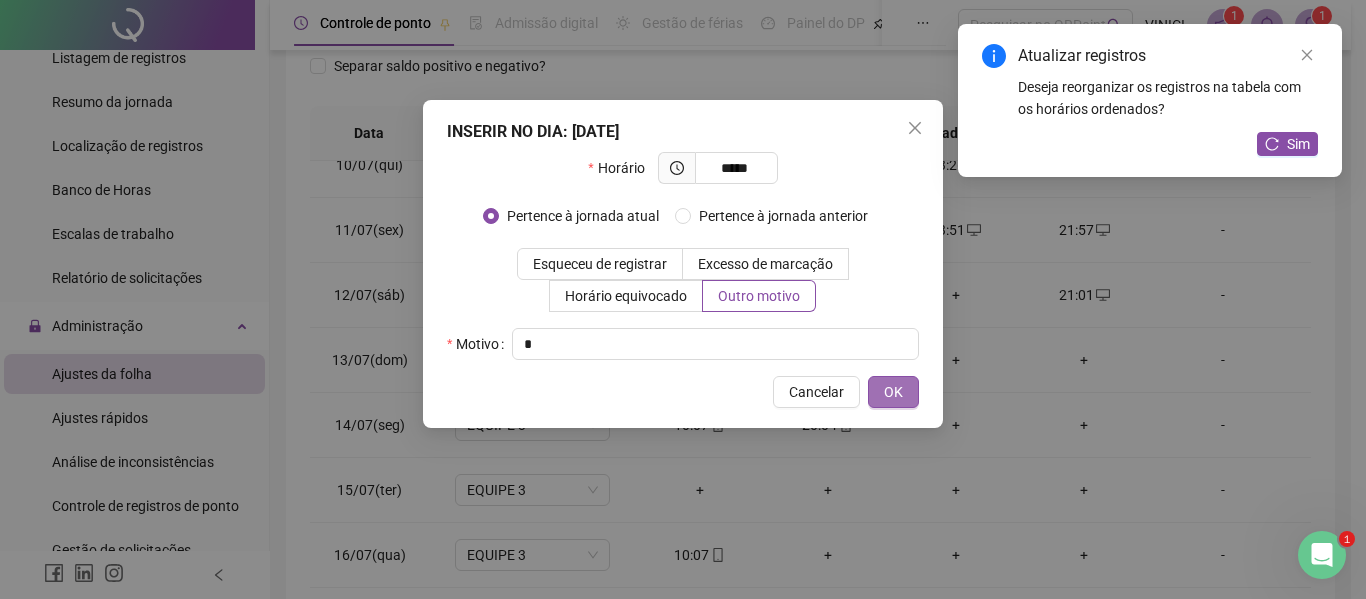 click on "OK" at bounding box center (893, 392) 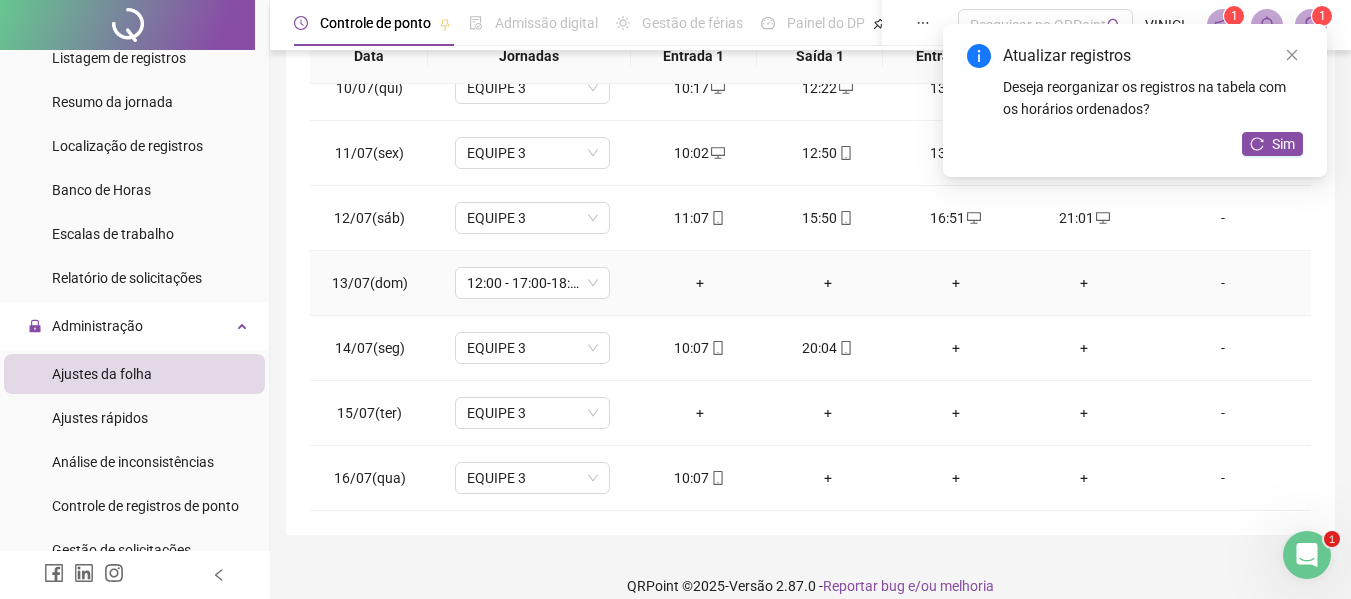 scroll, scrollTop: 399, scrollLeft: 0, axis: vertical 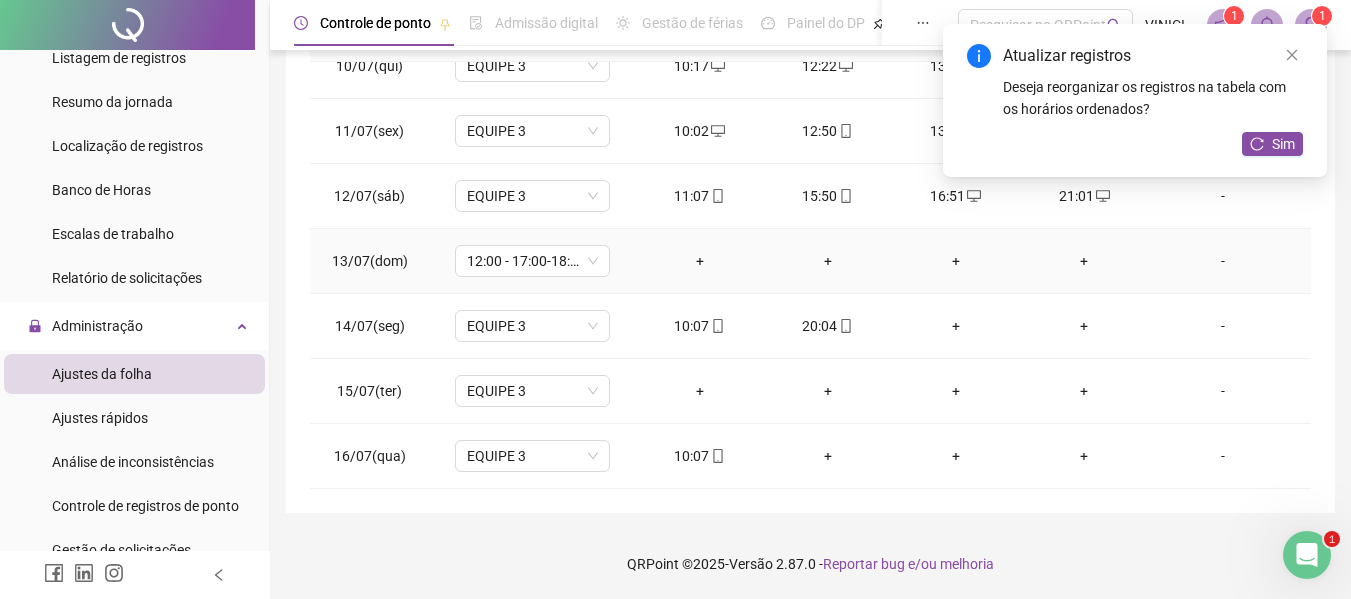click on "+" at bounding box center [700, 261] 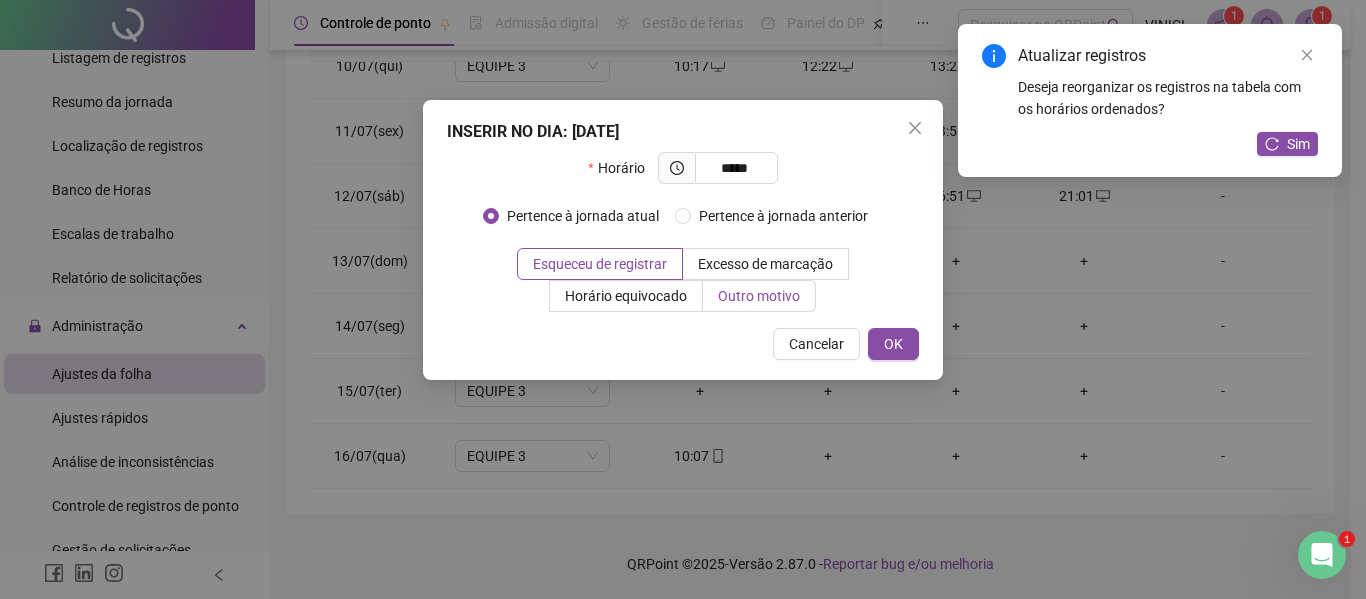 click on "Outro motivo" at bounding box center [759, 296] 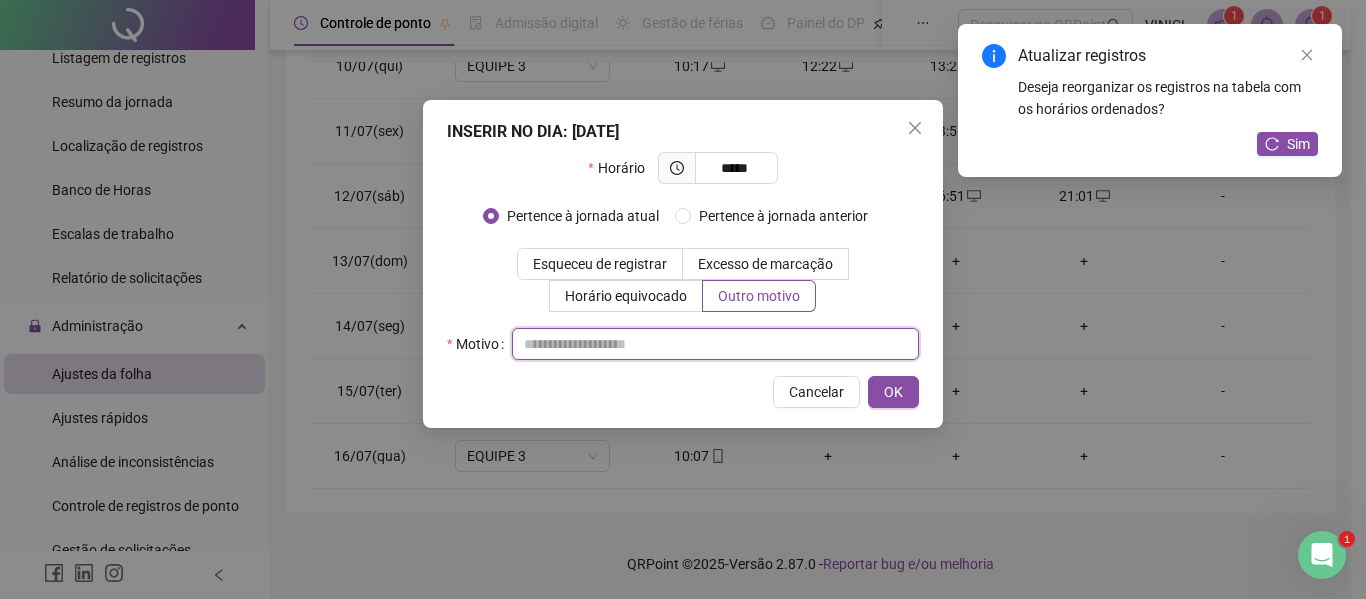 click at bounding box center (715, 344) 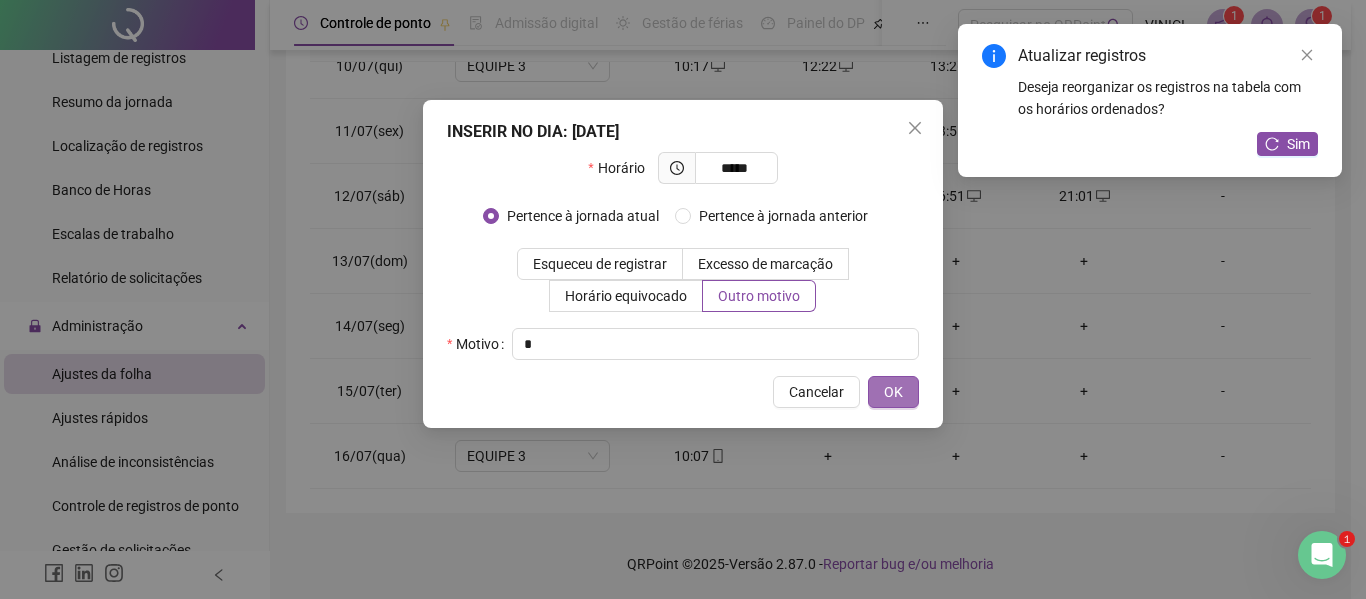 click on "OK" at bounding box center [893, 392] 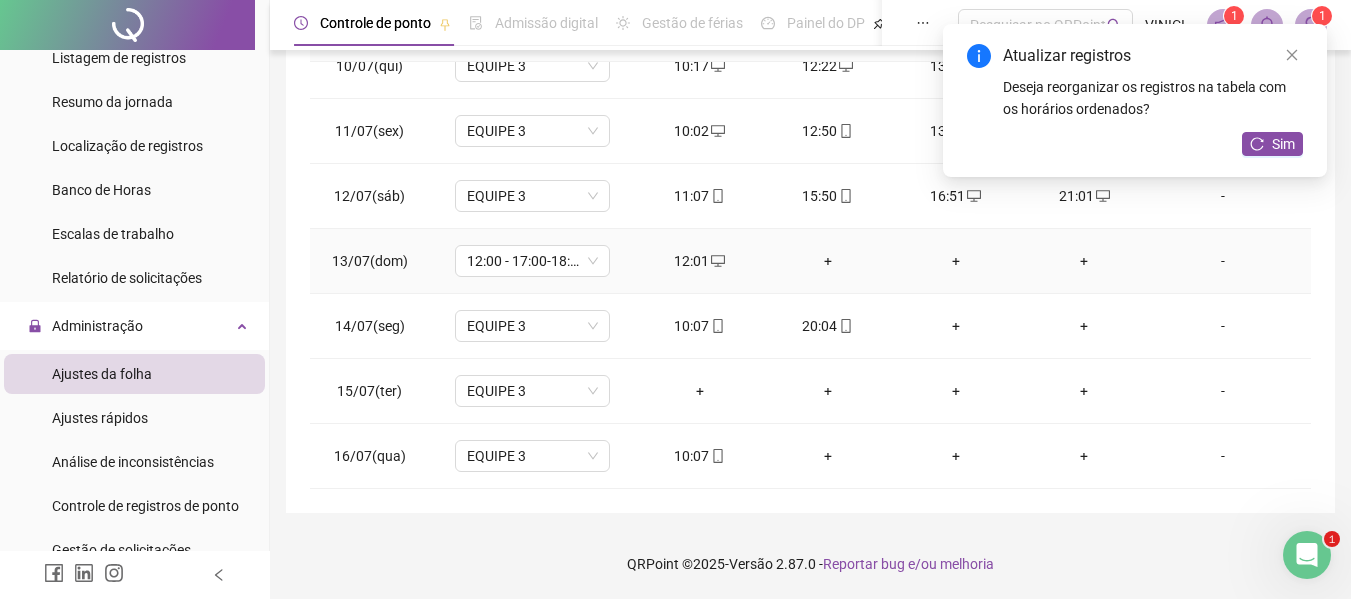 click on "+" at bounding box center (828, 261) 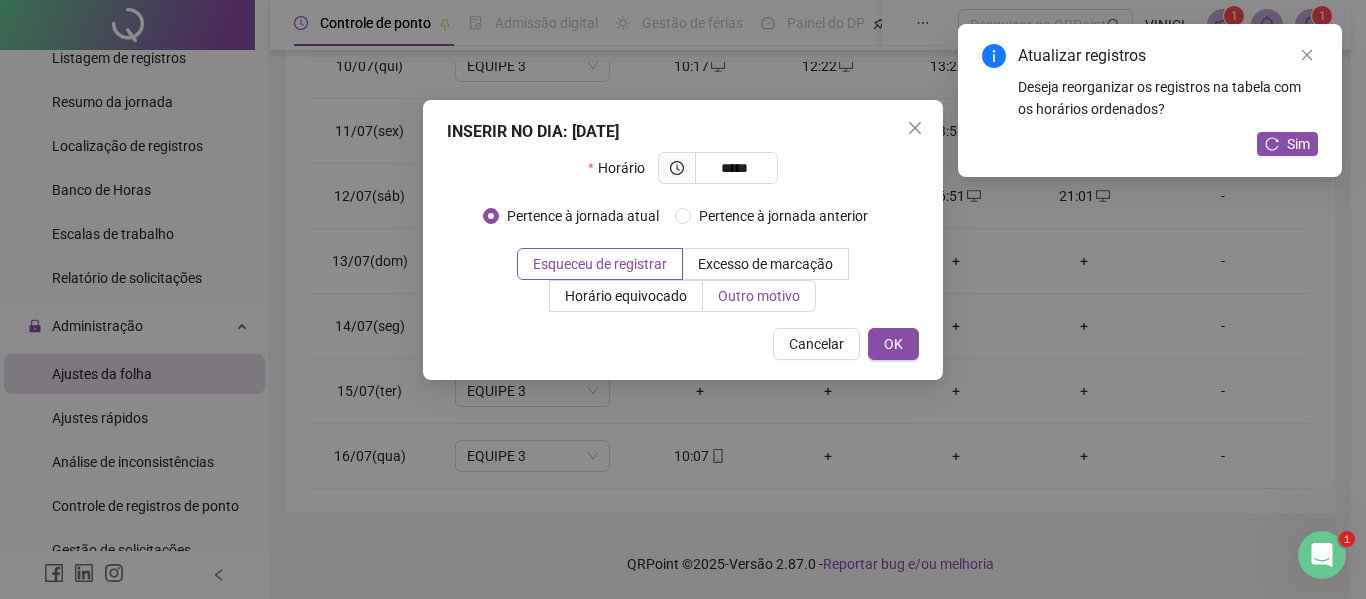click on "Outro motivo" at bounding box center (759, 296) 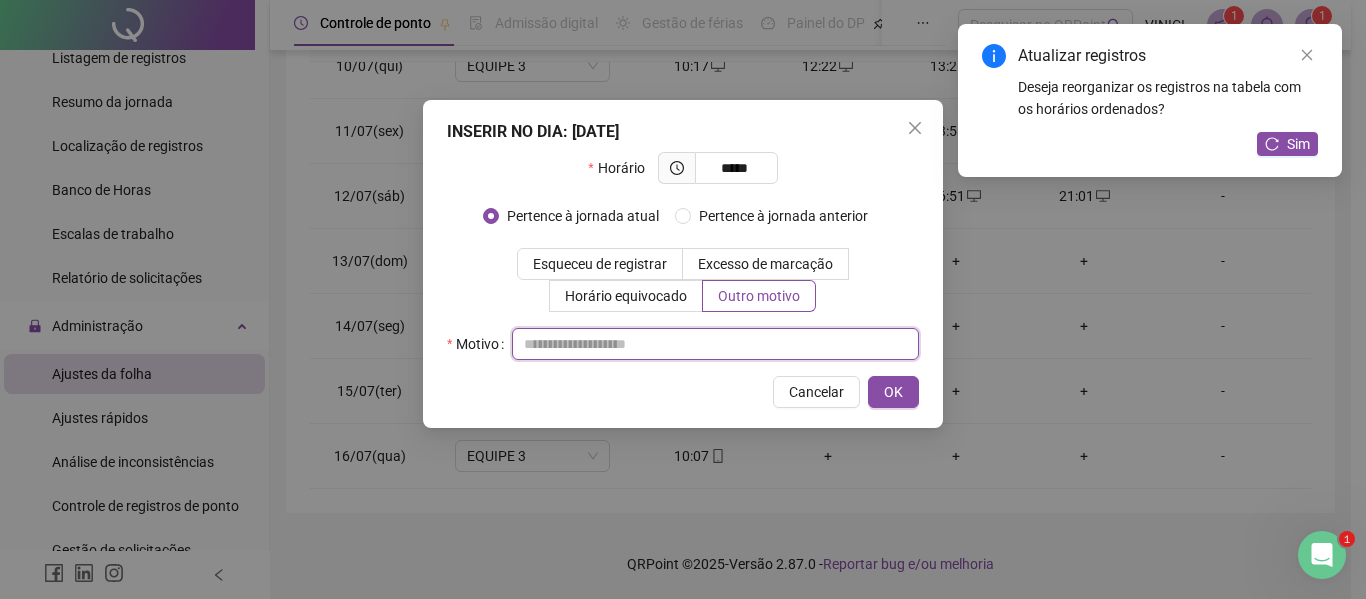 click at bounding box center (715, 344) 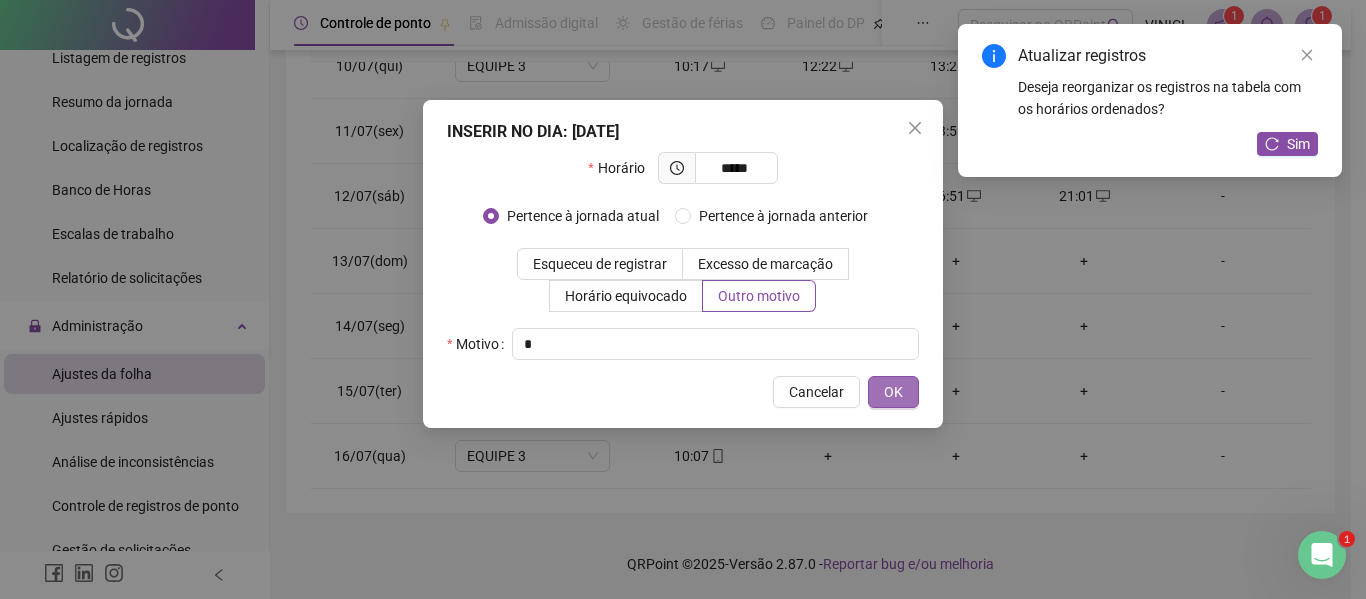 click on "OK" at bounding box center (893, 392) 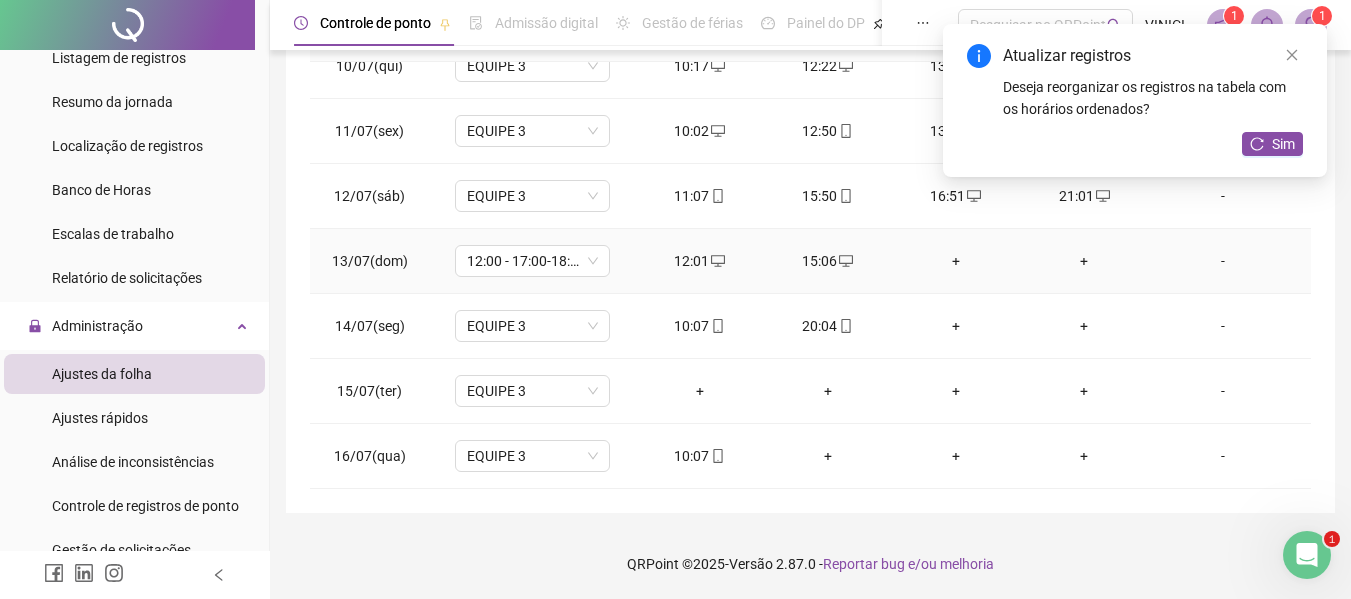 click on "+" at bounding box center [956, 261] 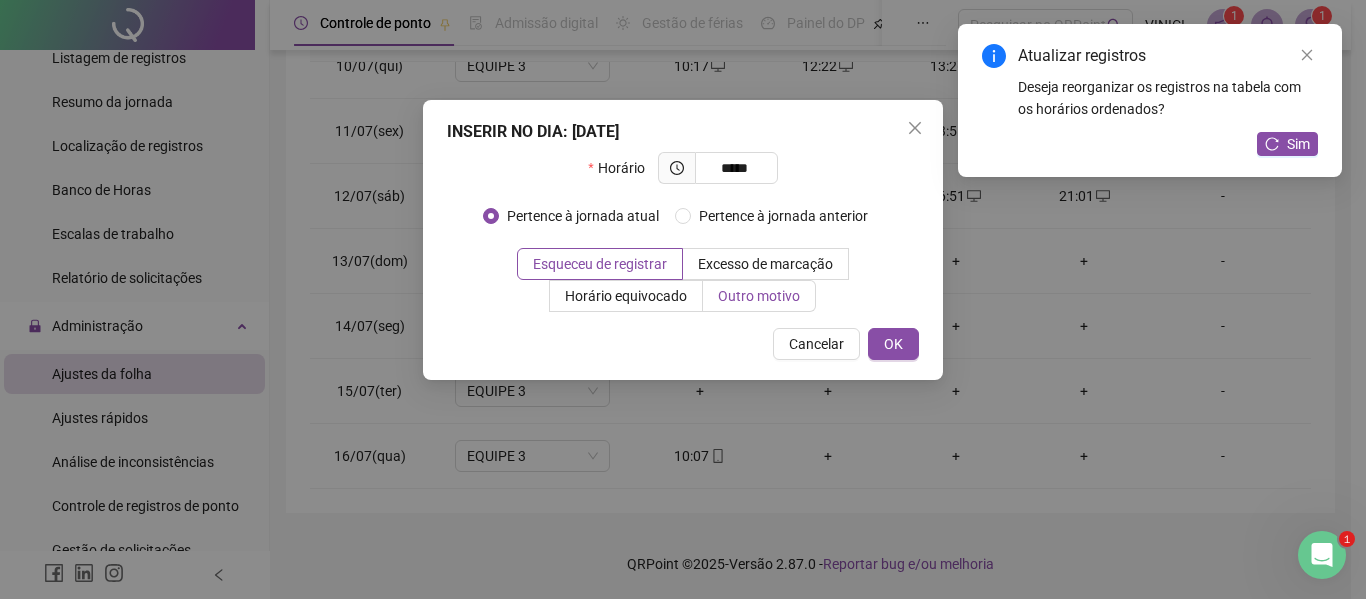 click on "Outro motivo" at bounding box center [759, 296] 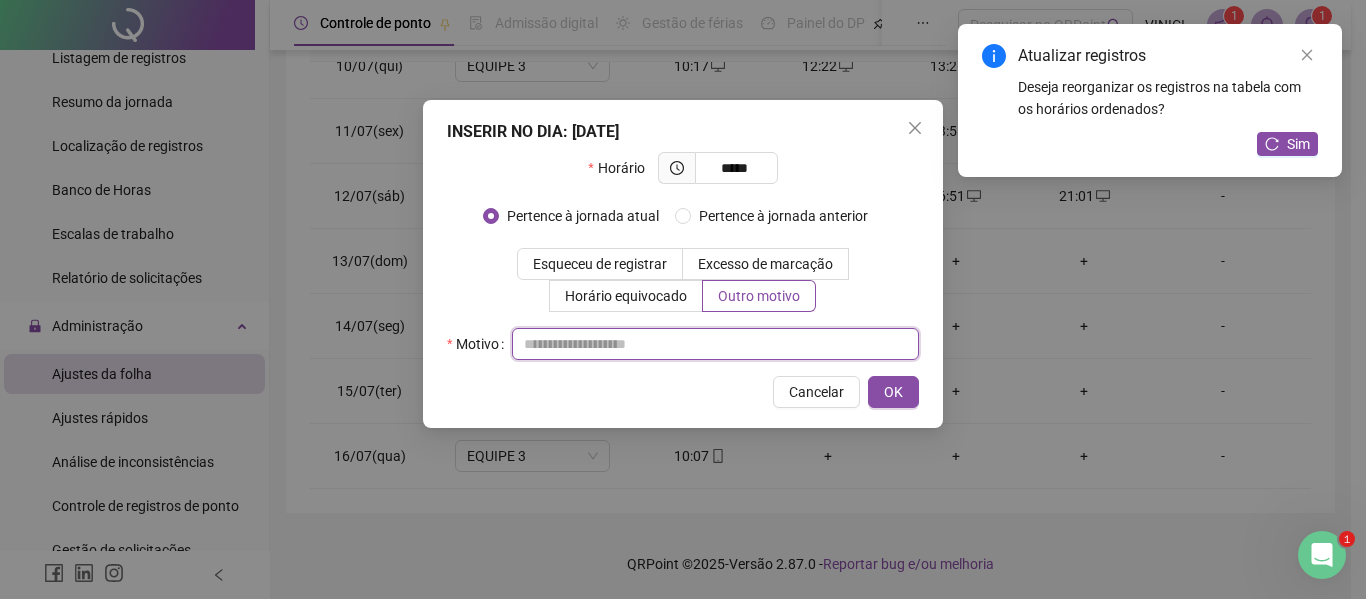 click at bounding box center (715, 344) 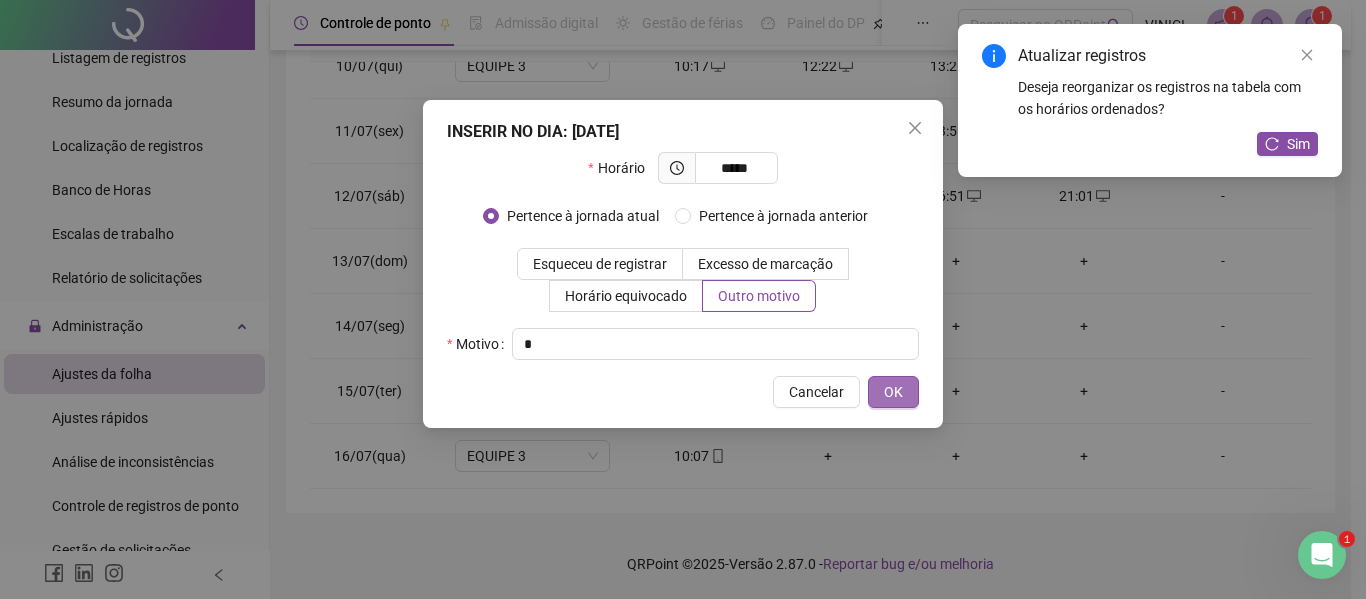 click on "OK" at bounding box center [893, 392] 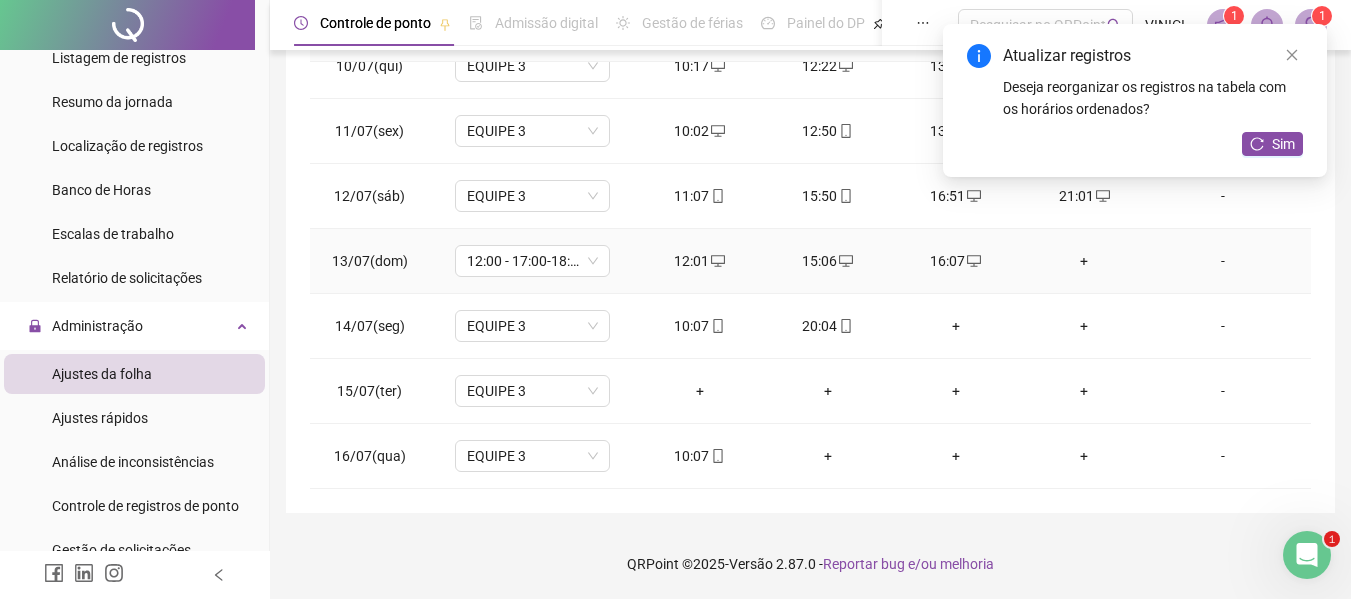 click on "+" at bounding box center (1084, 261) 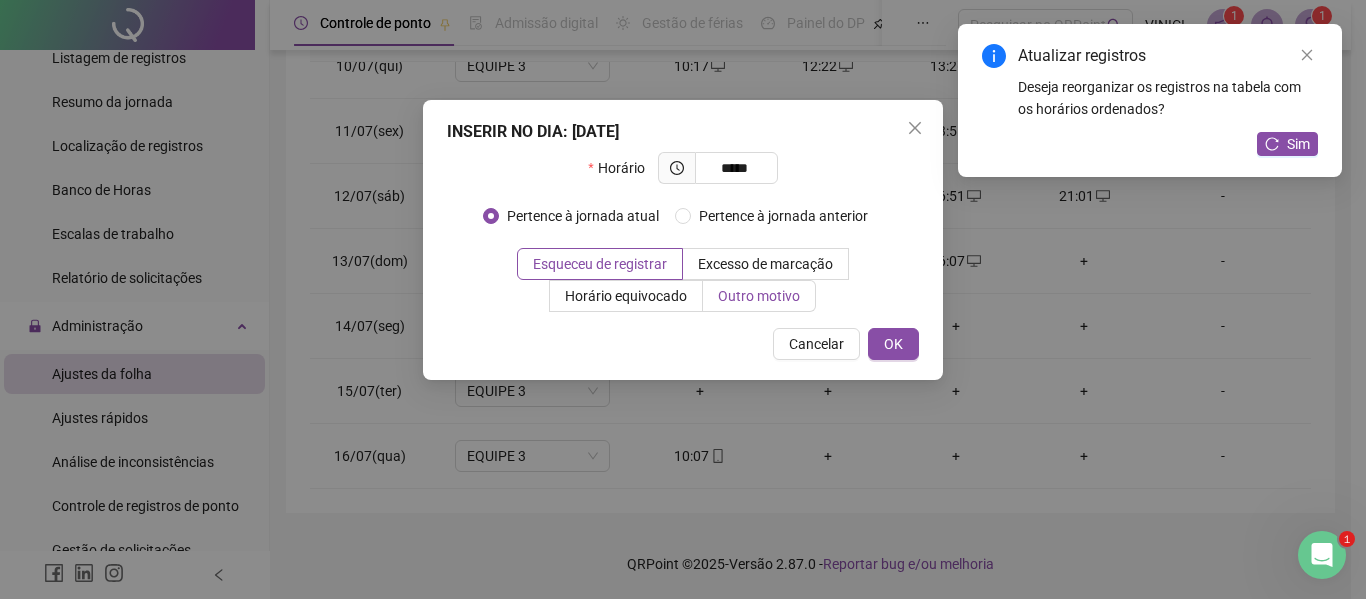 click on "Outro motivo" at bounding box center (759, 296) 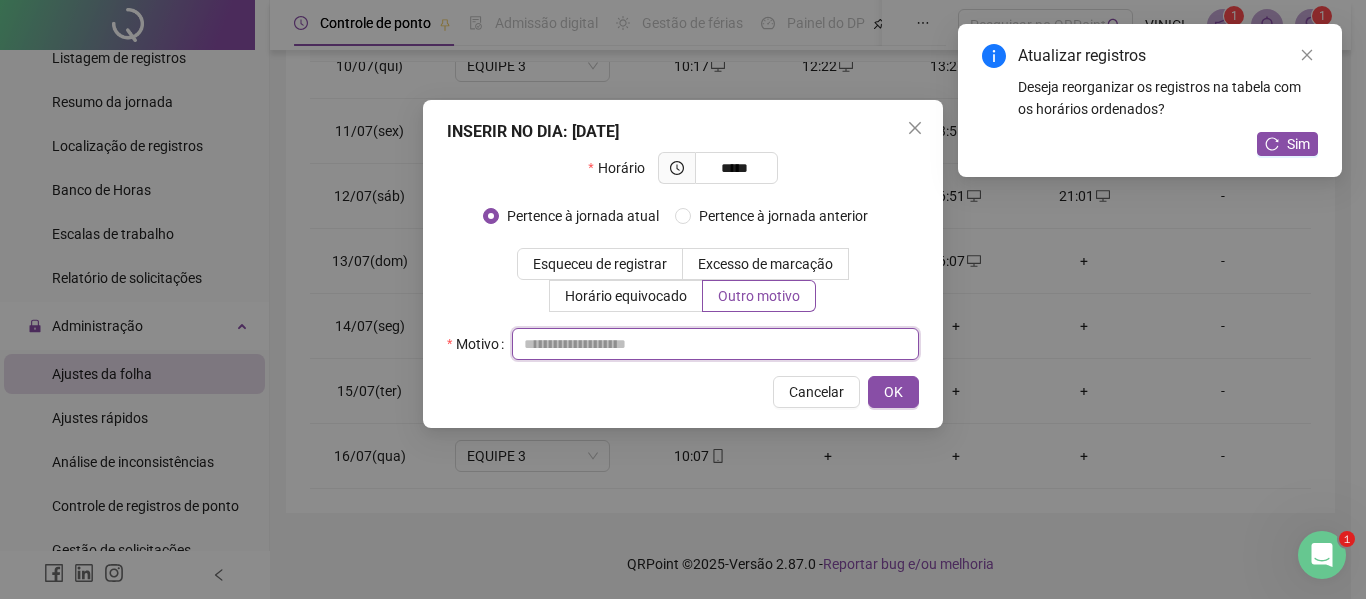 click at bounding box center (715, 344) 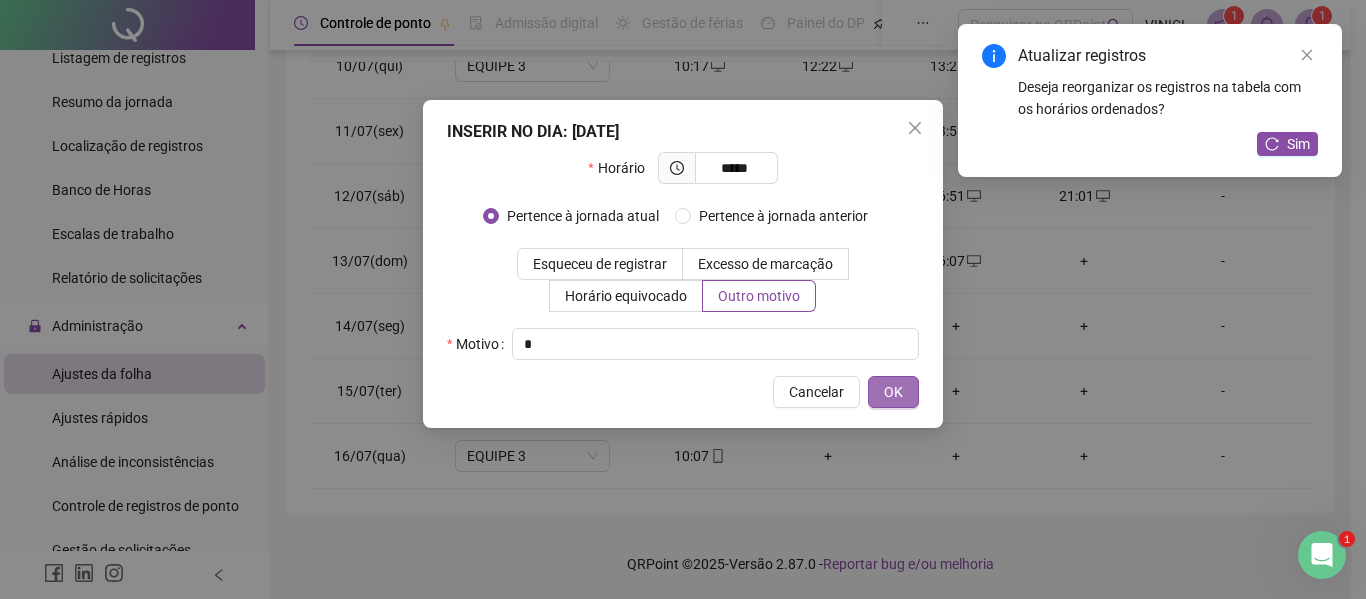 click on "OK" at bounding box center [893, 392] 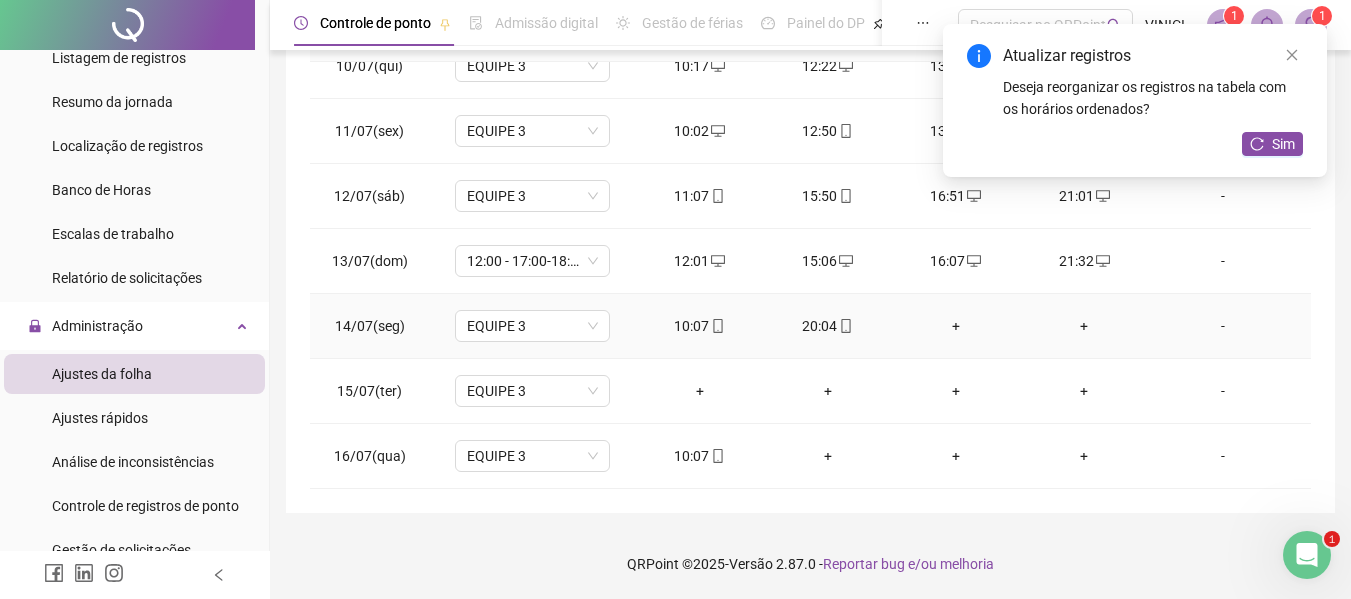 click on "+" at bounding box center [1084, 326] 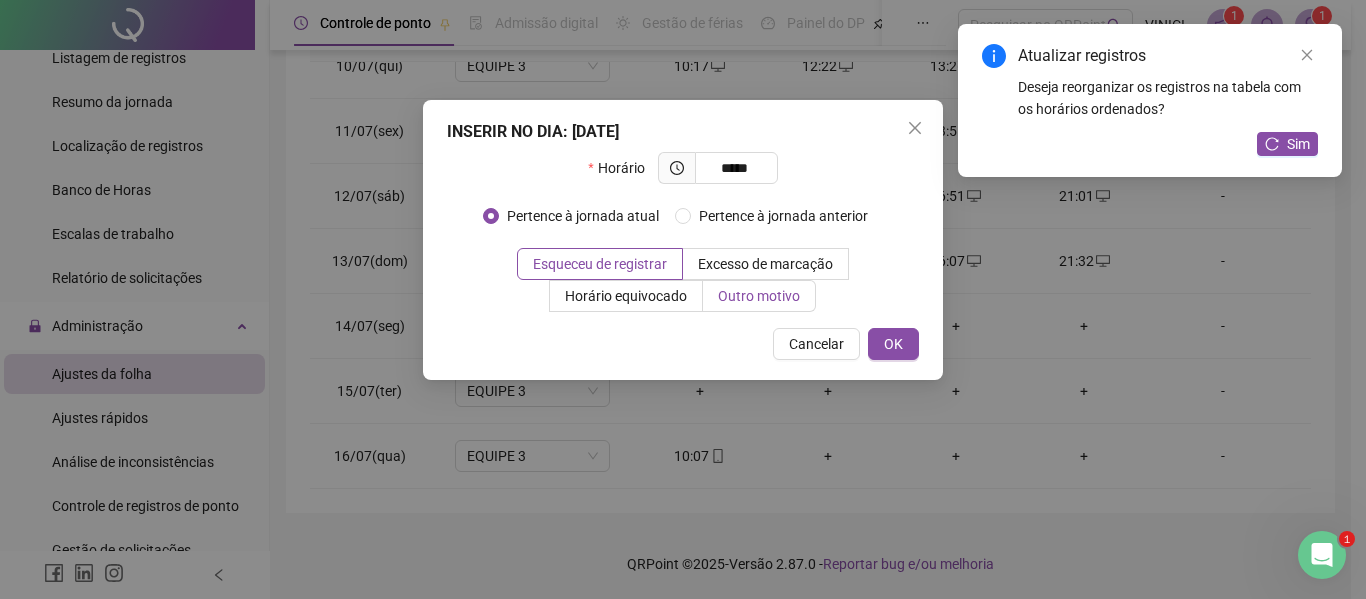 click on "Outro motivo" at bounding box center (759, 296) 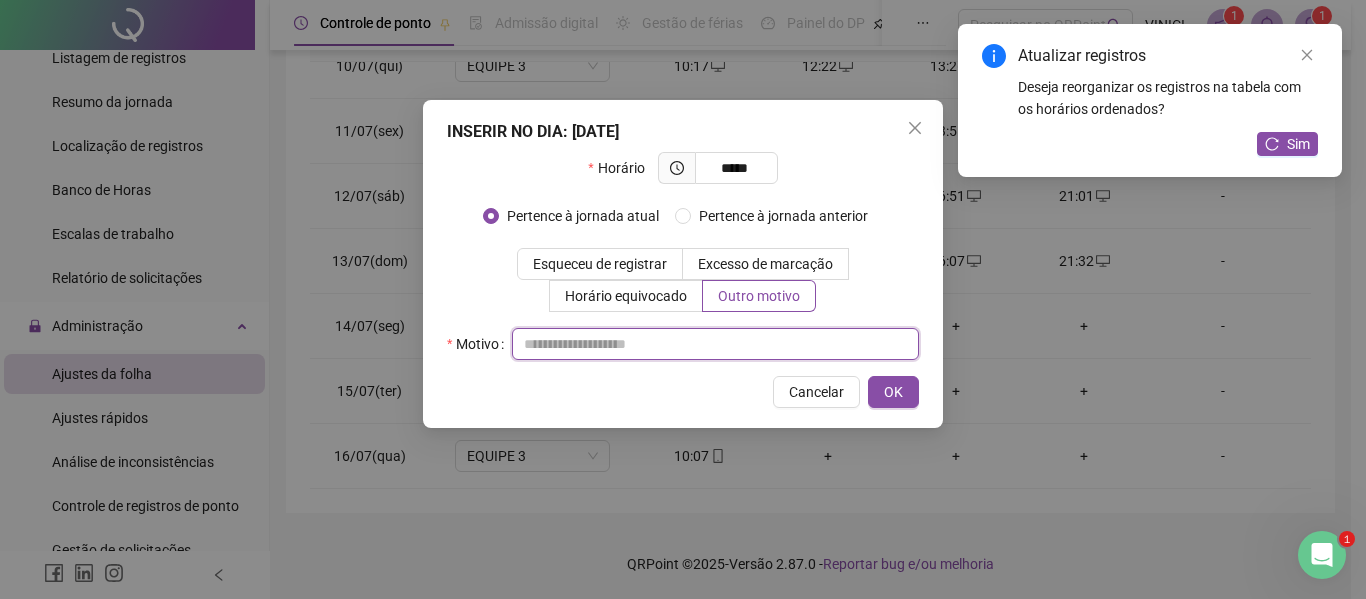 click at bounding box center [715, 344] 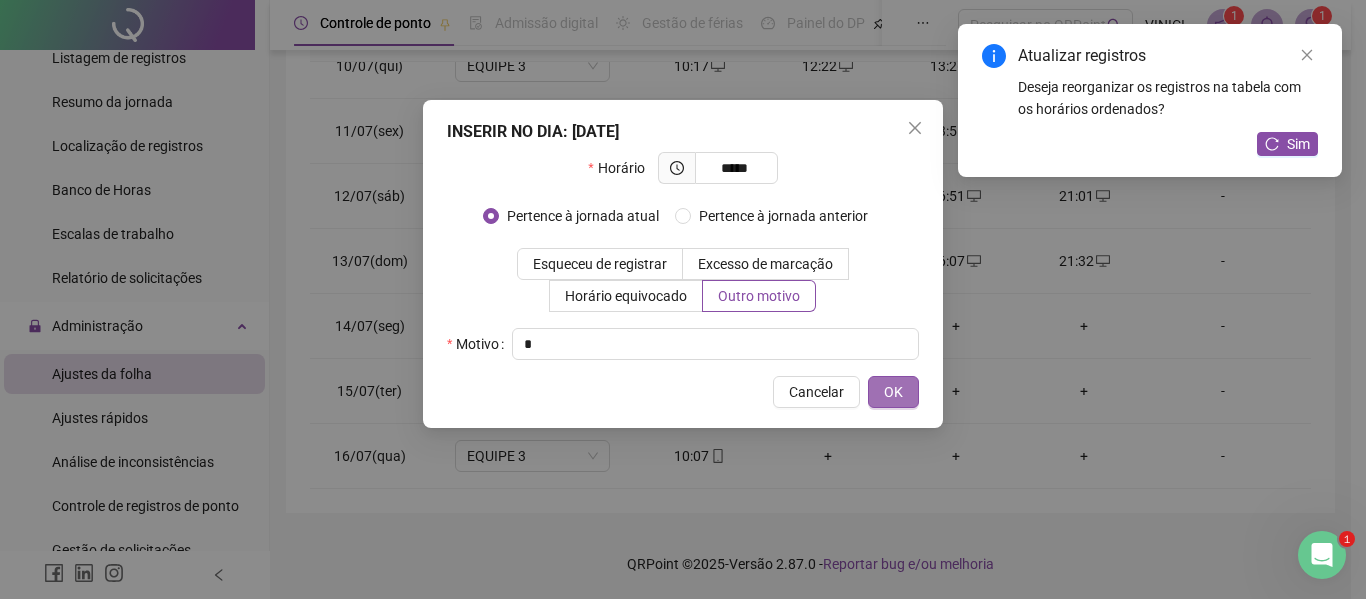 click on "OK" at bounding box center [893, 392] 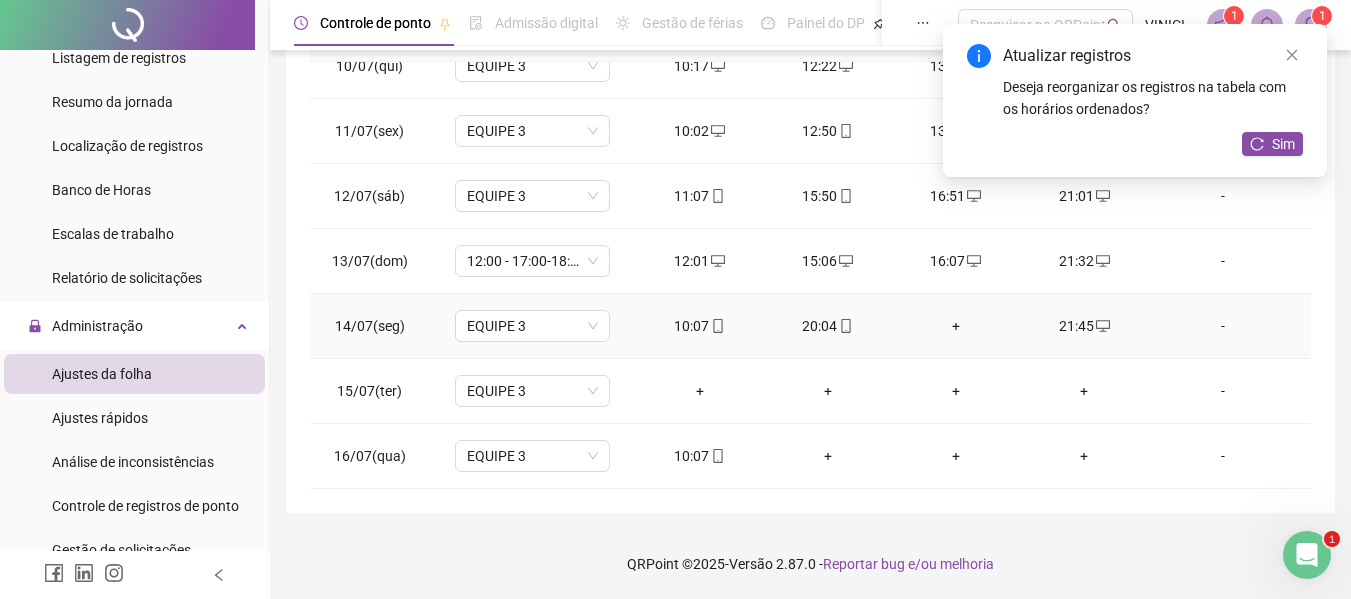 click 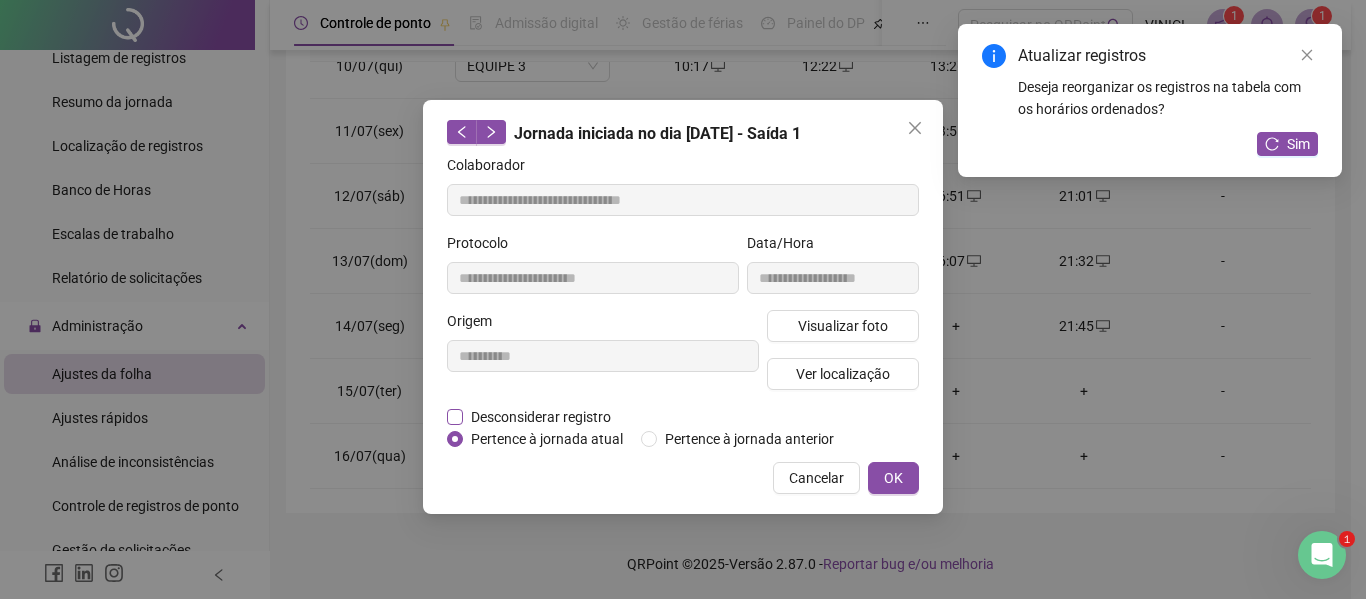 click on "Desconsiderar registro" at bounding box center (541, 417) 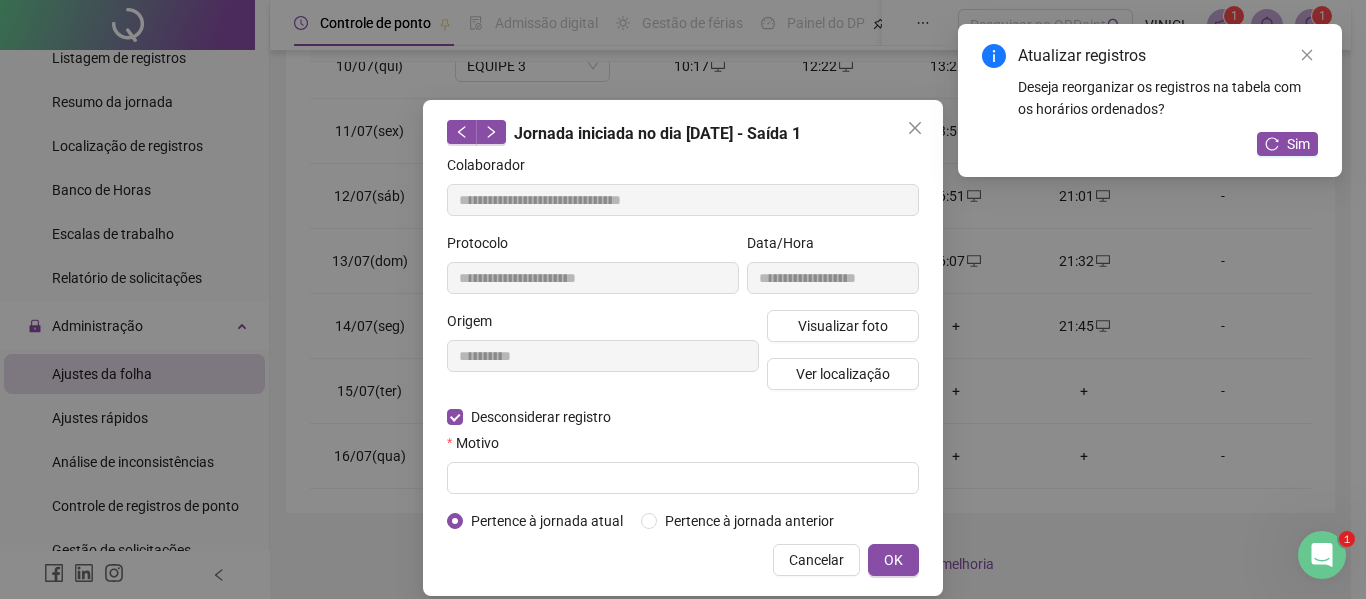 click on "**********" at bounding box center [683, 343] 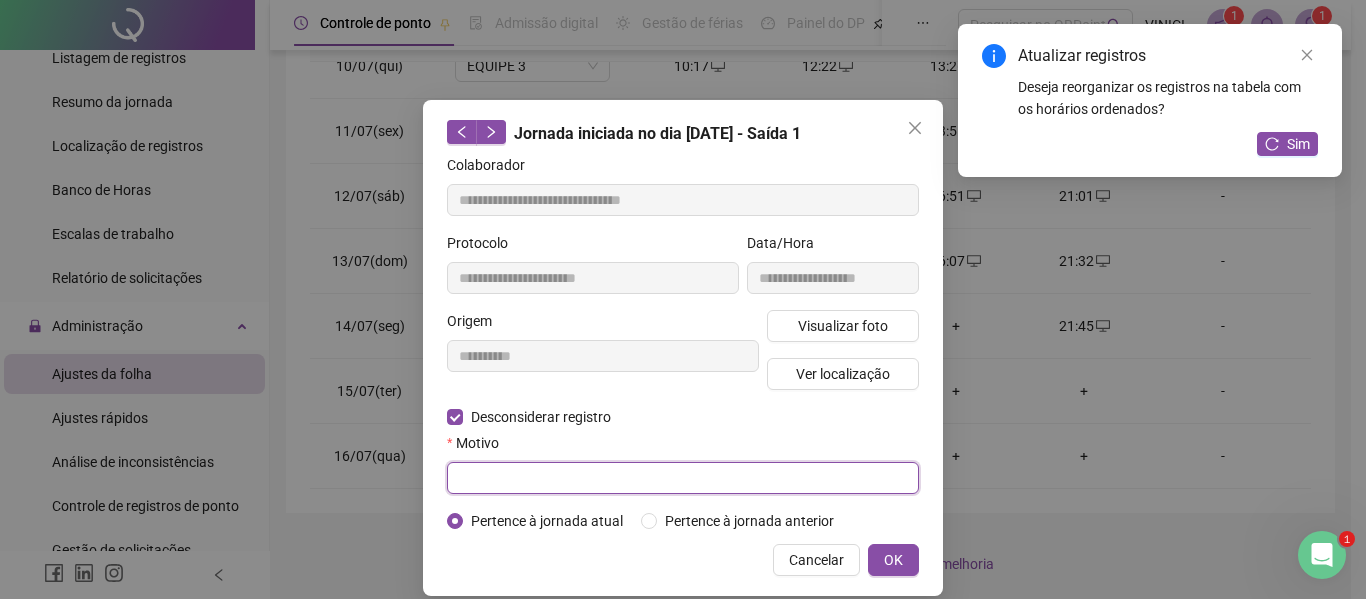 click at bounding box center [683, 478] 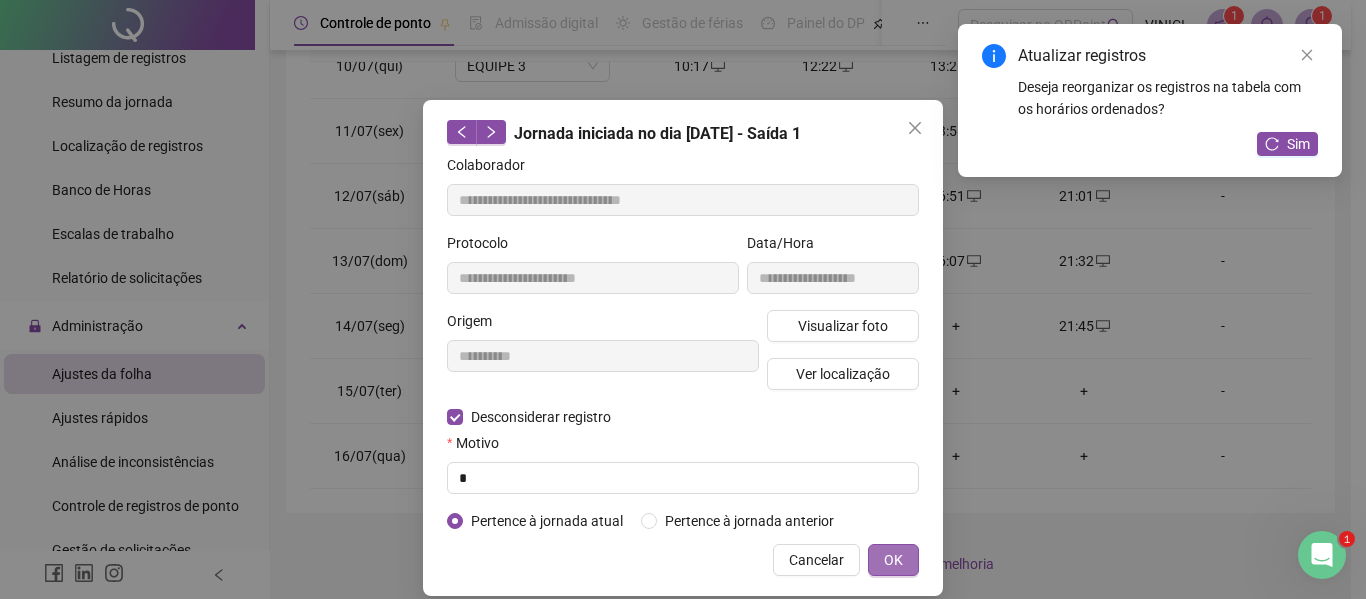 click on "OK" at bounding box center [893, 560] 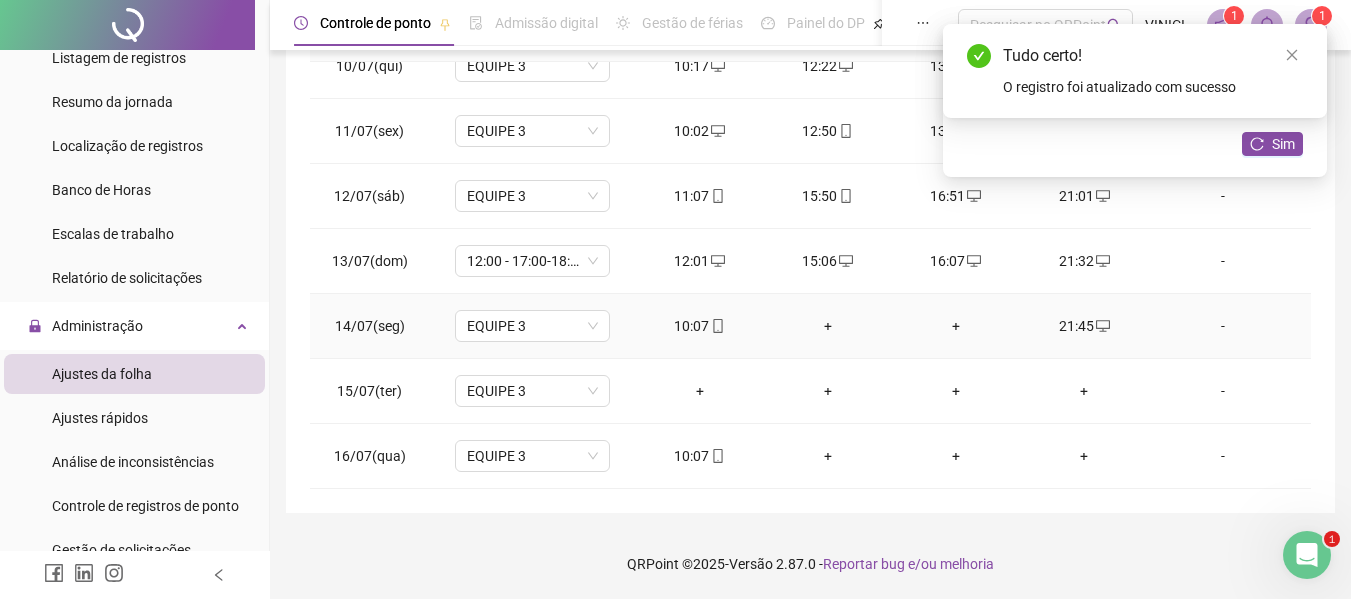 click on "+" at bounding box center (828, 326) 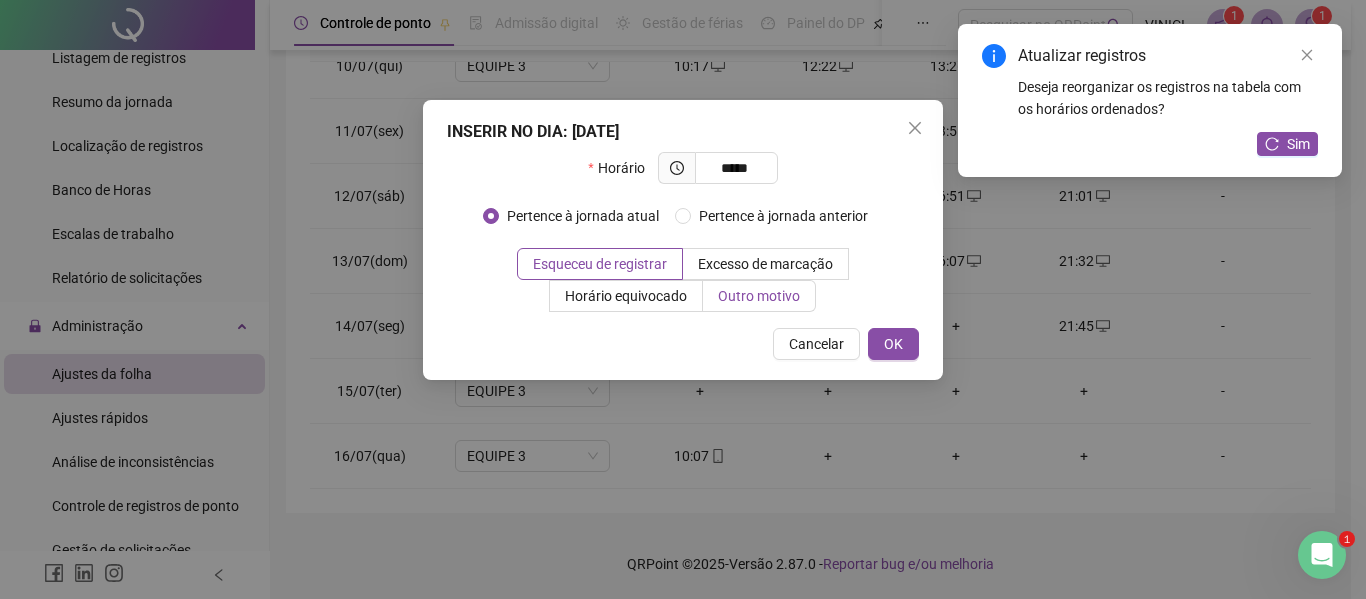 click on "Outro motivo" at bounding box center (759, 296) 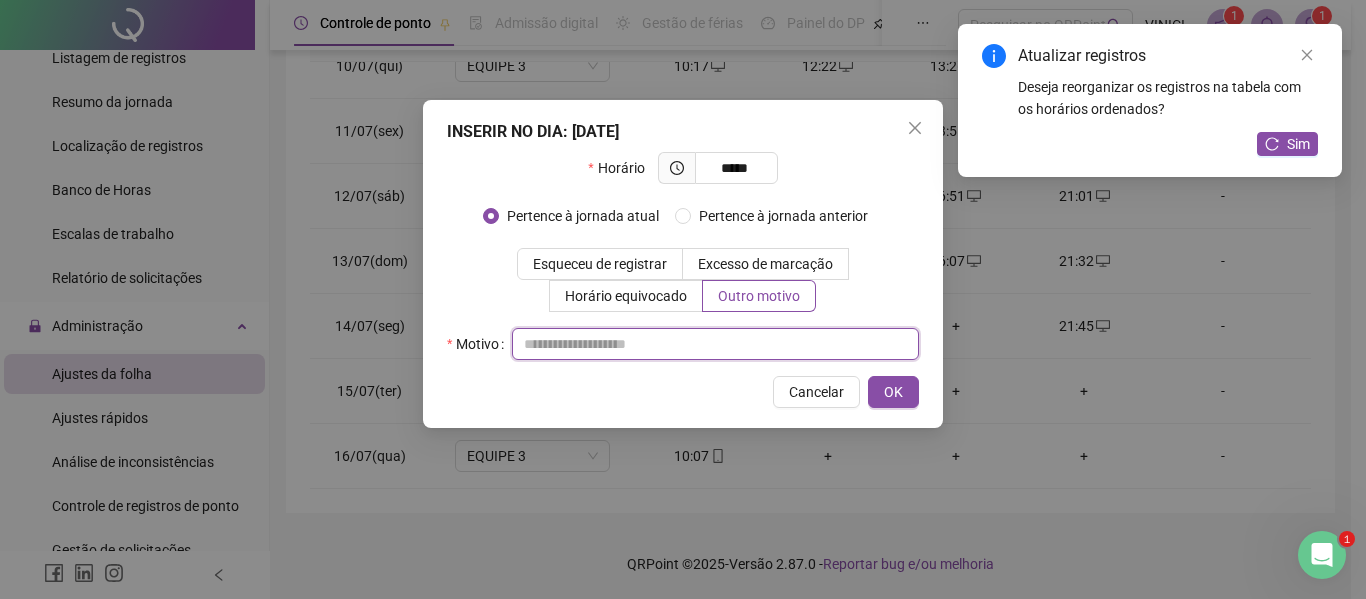 click at bounding box center [715, 344] 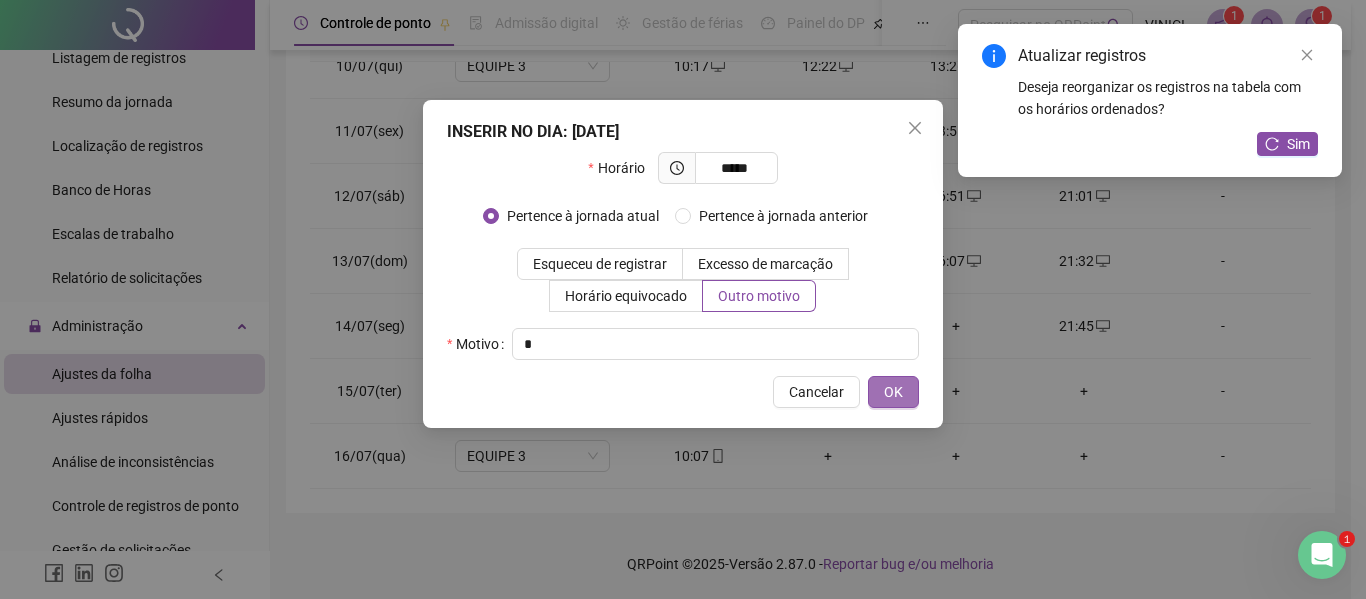 click on "OK" at bounding box center (893, 392) 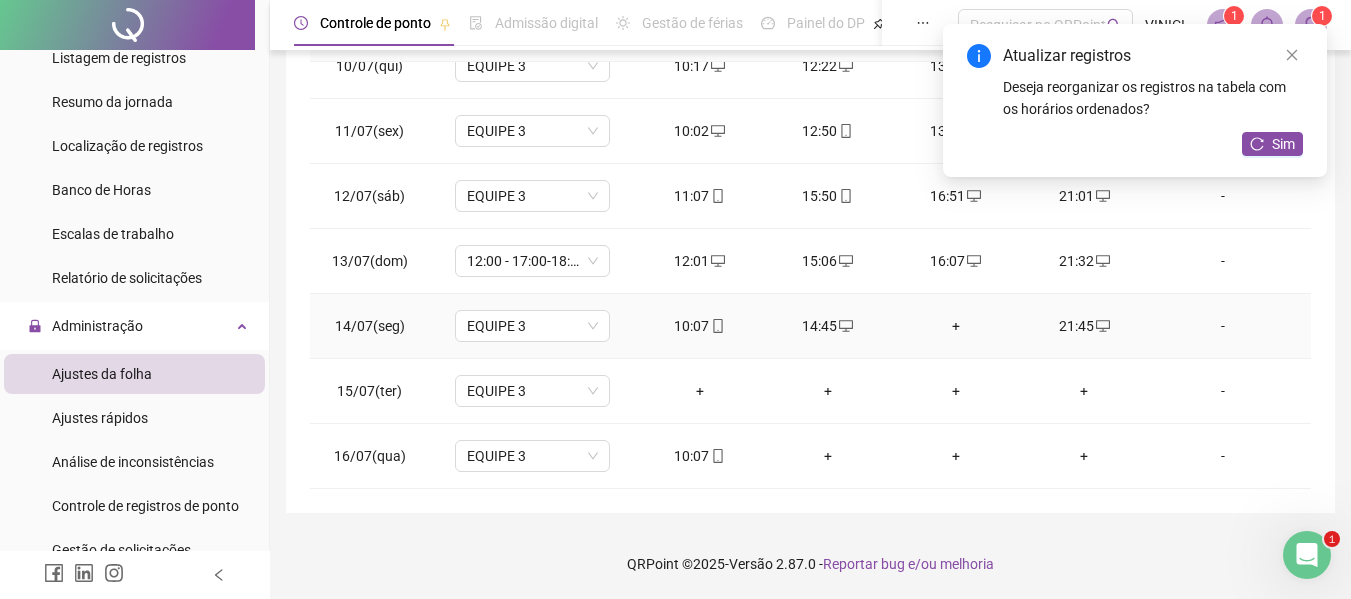 click on "+" at bounding box center (956, 326) 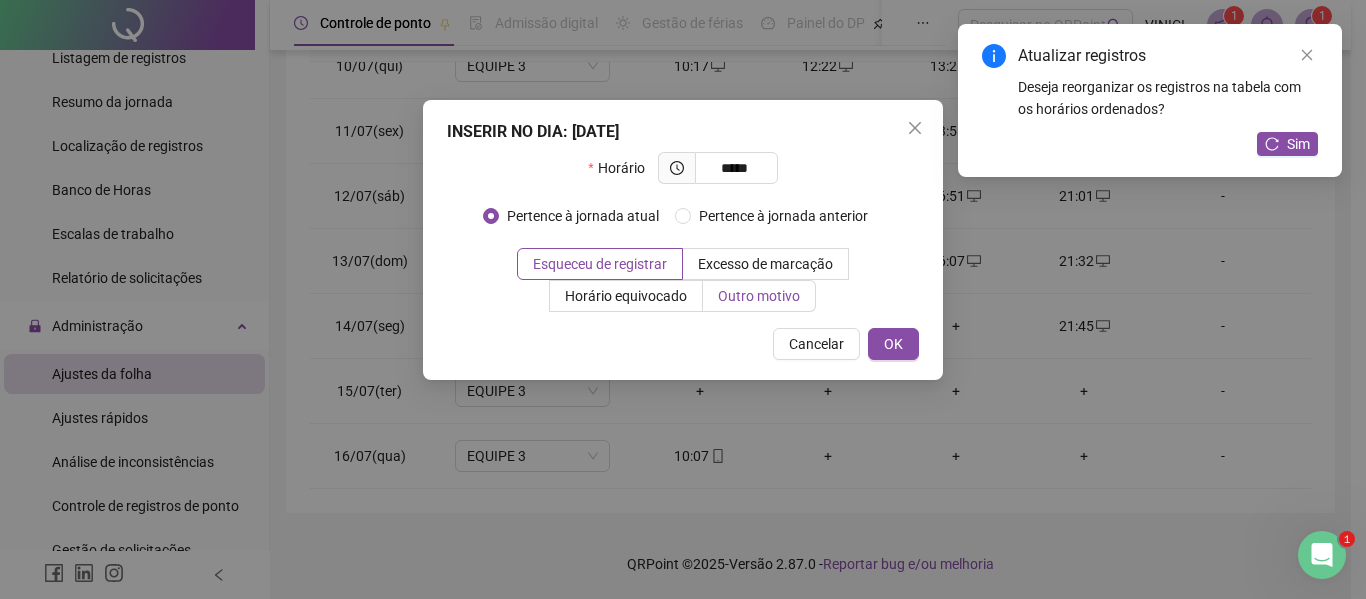 click on "Outro motivo" at bounding box center (759, 296) 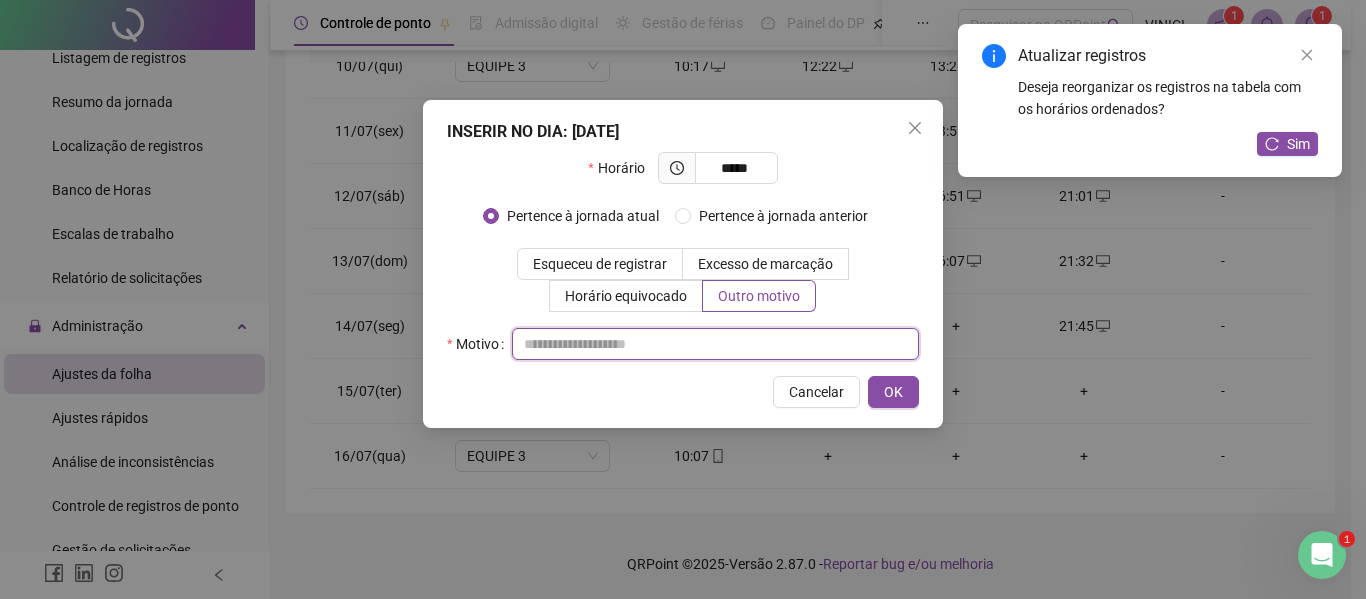click at bounding box center [715, 344] 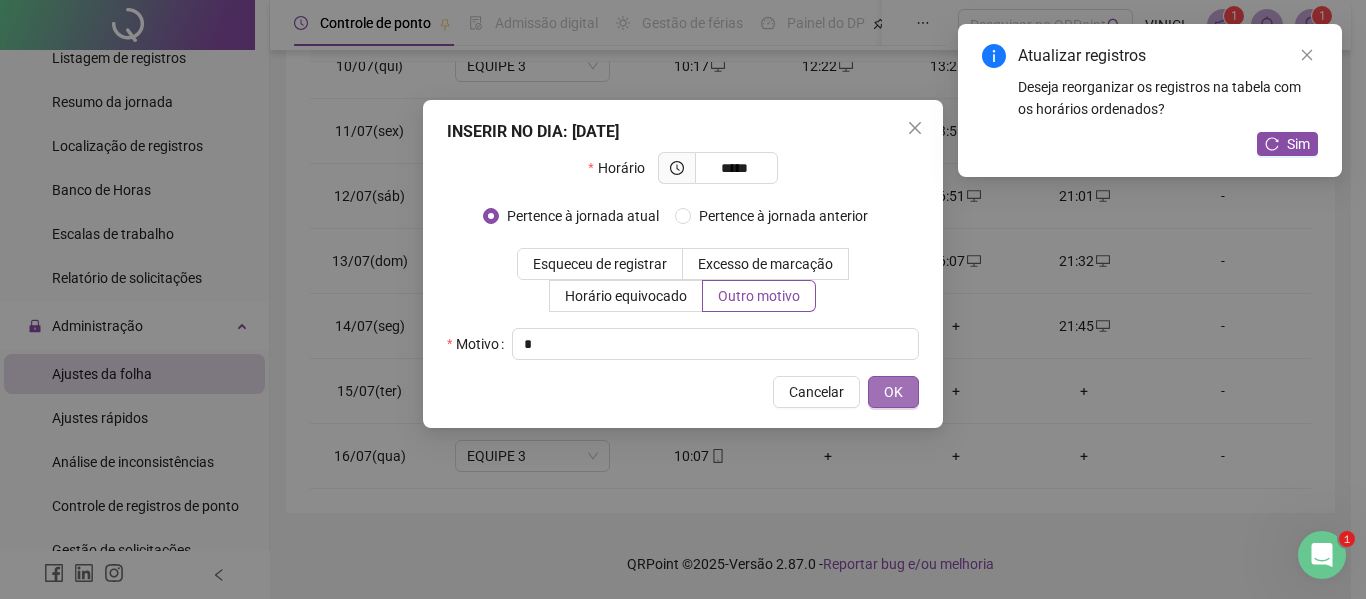 click on "OK" at bounding box center [893, 392] 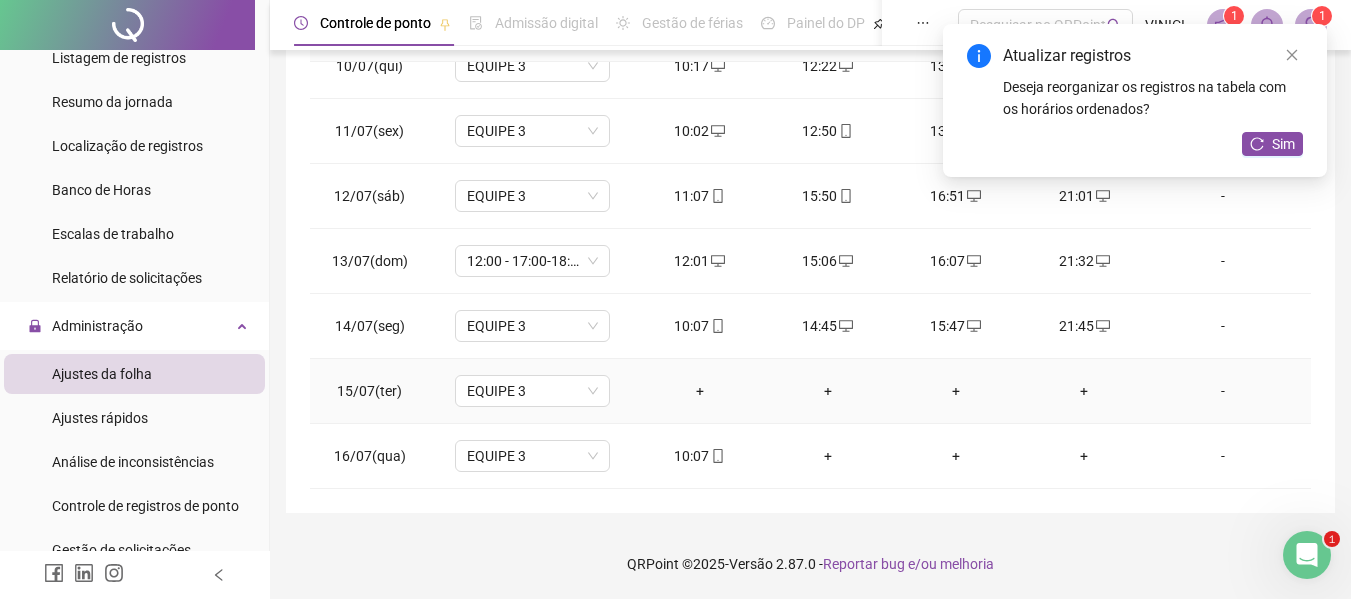 click on "+" at bounding box center [700, 391] 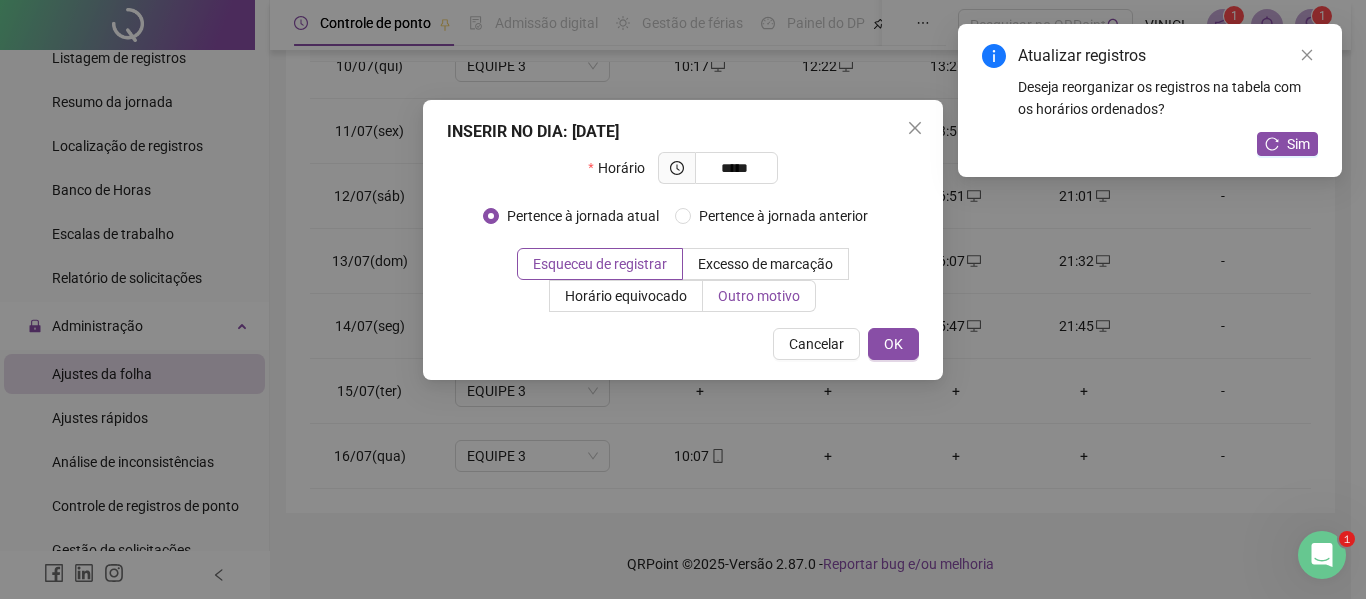 click on "Outro motivo" at bounding box center (759, 296) 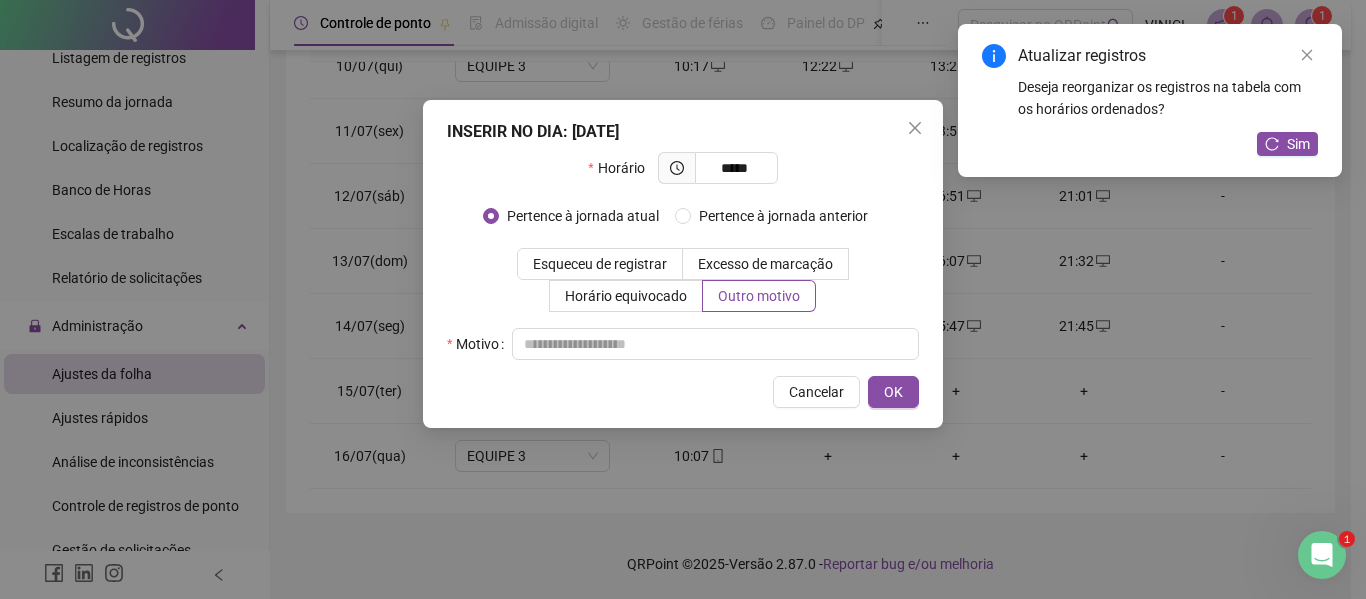 click on "Horário ***** Pertence à jornada atual [GEOGRAPHIC_DATA] à jornada anterior Esqueceu de registrar Excesso de marcação Horário equivocado Outro motivo Motivo" at bounding box center (683, 256) 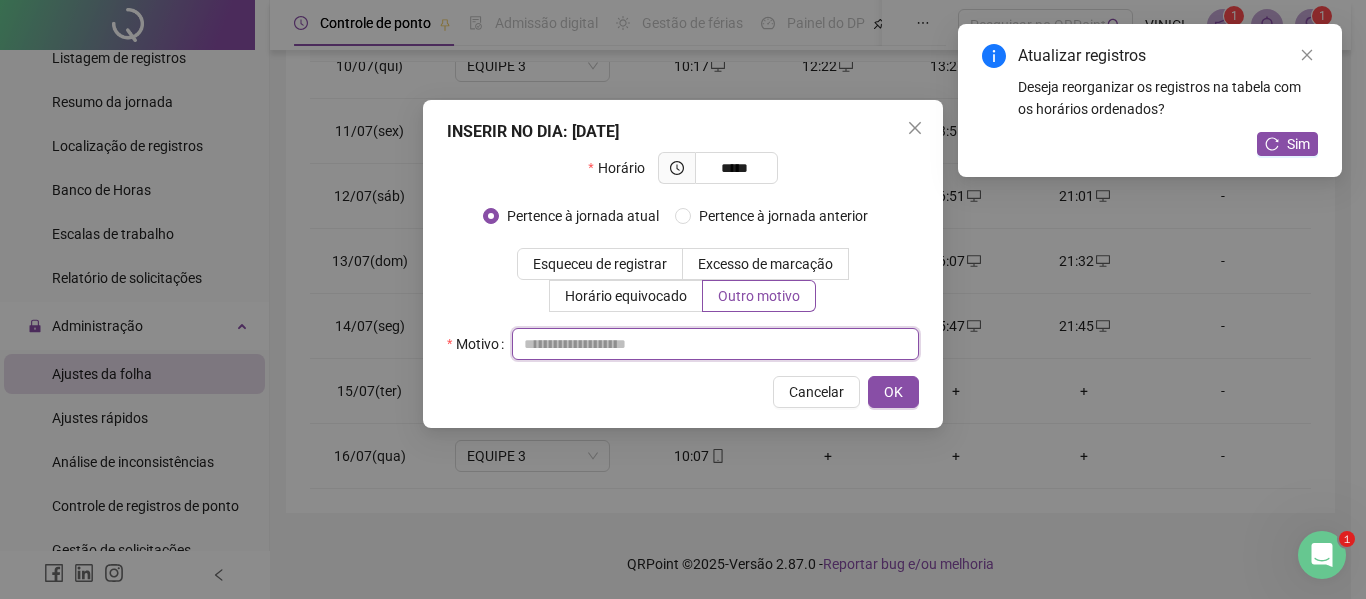 click at bounding box center [715, 344] 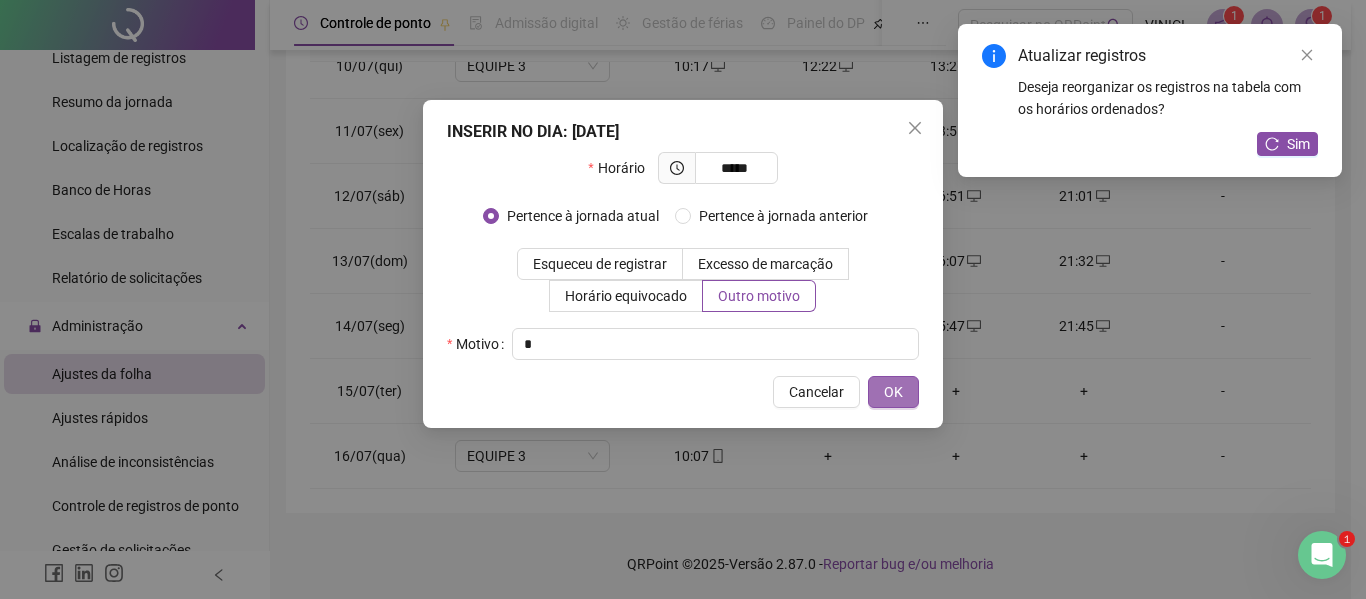 click on "OK" at bounding box center (893, 392) 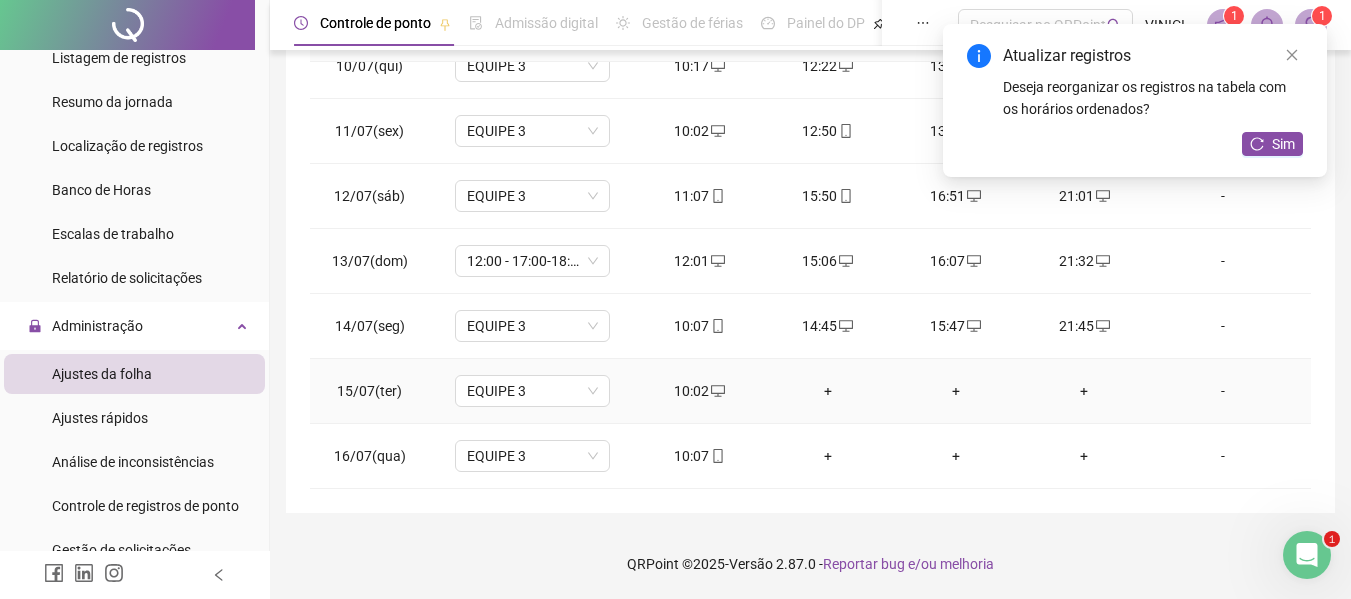 click on "+" at bounding box center [828, 391] 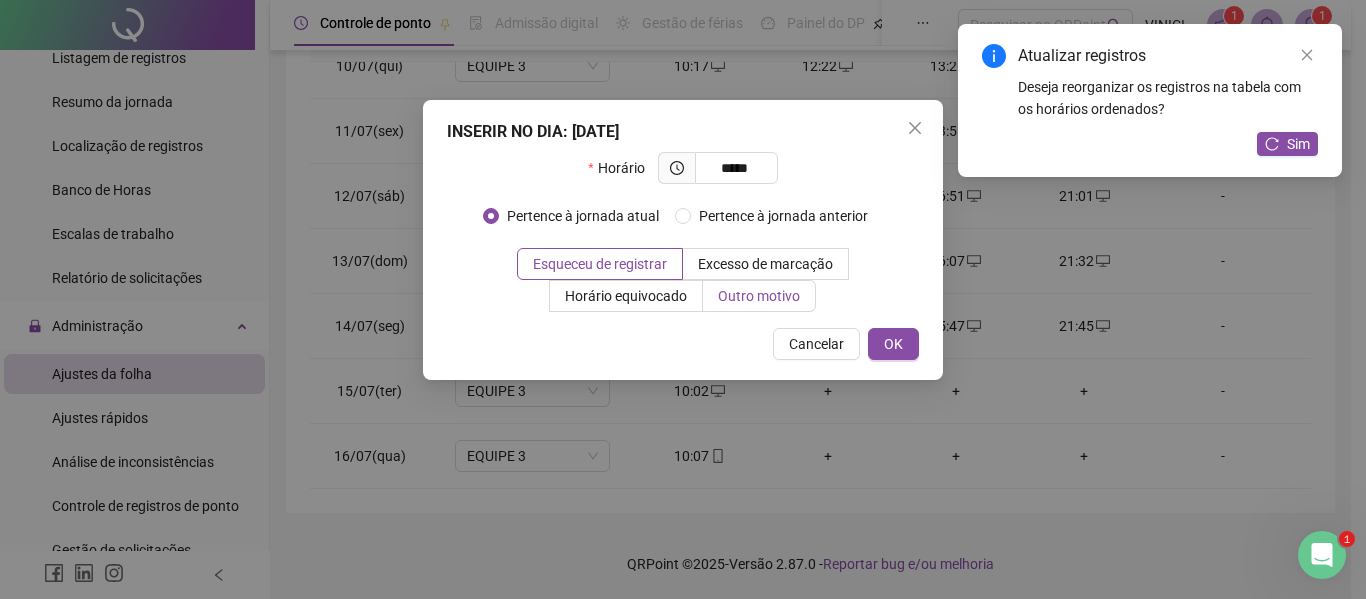 click on "Outro motivo" at bounding box center (759, 296) 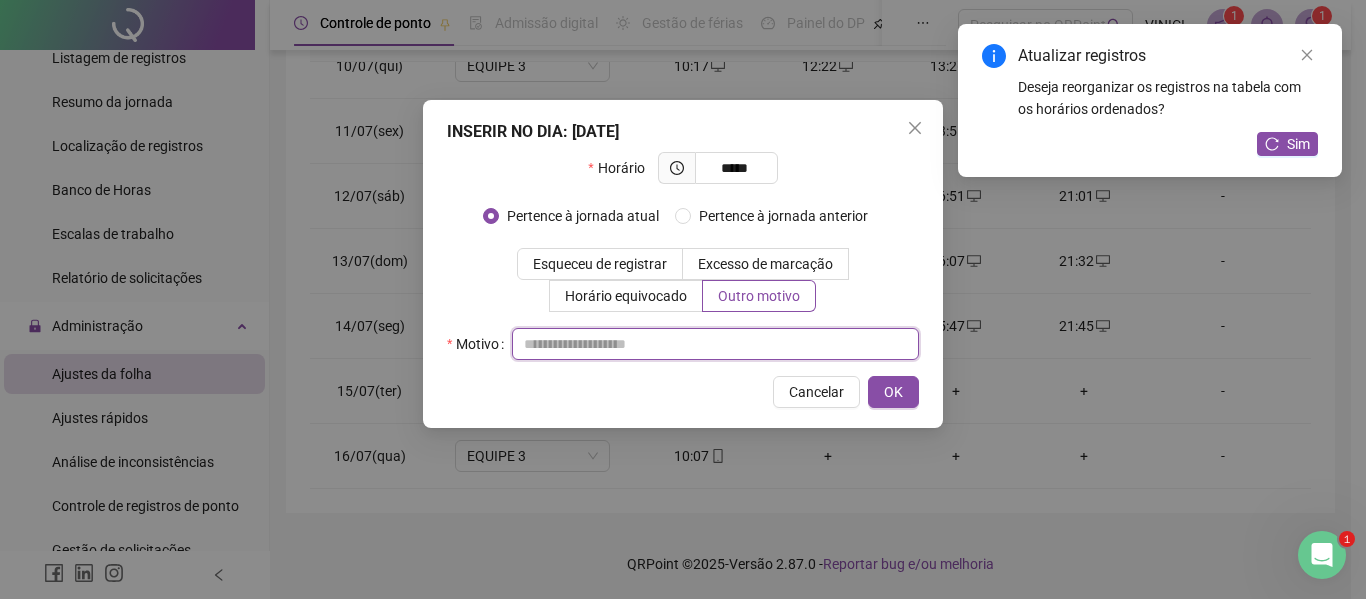 click at bounding box center [715, 344] 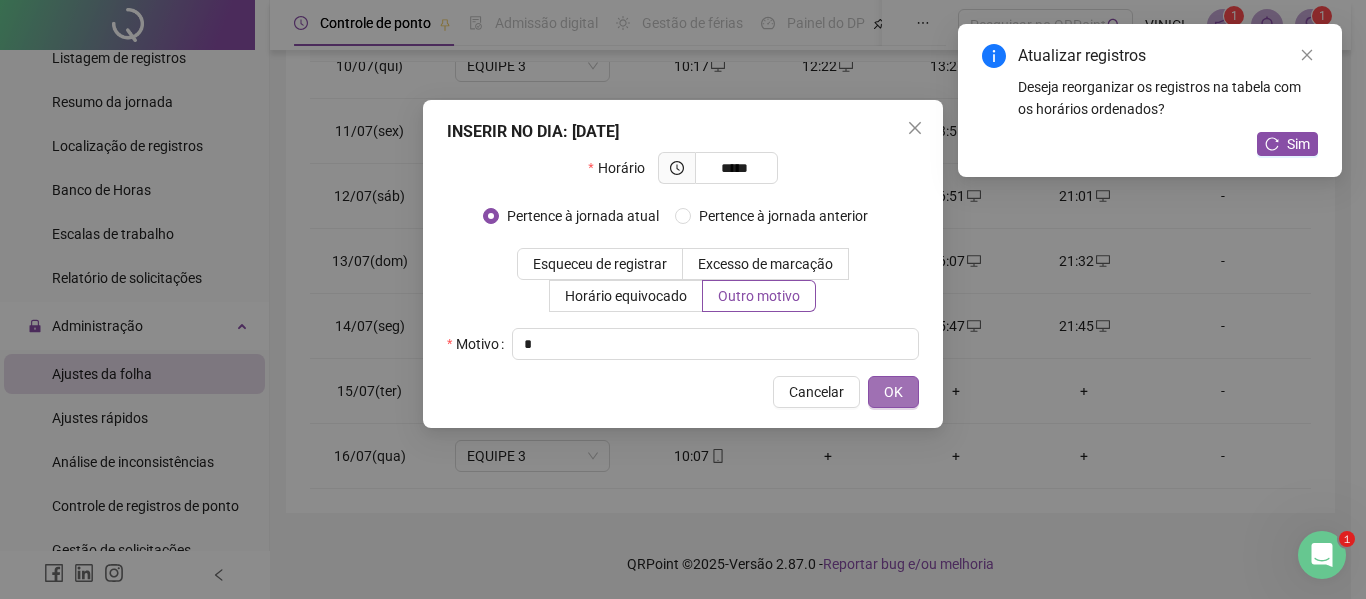 click on "OK" at bounding box center [893, 392] 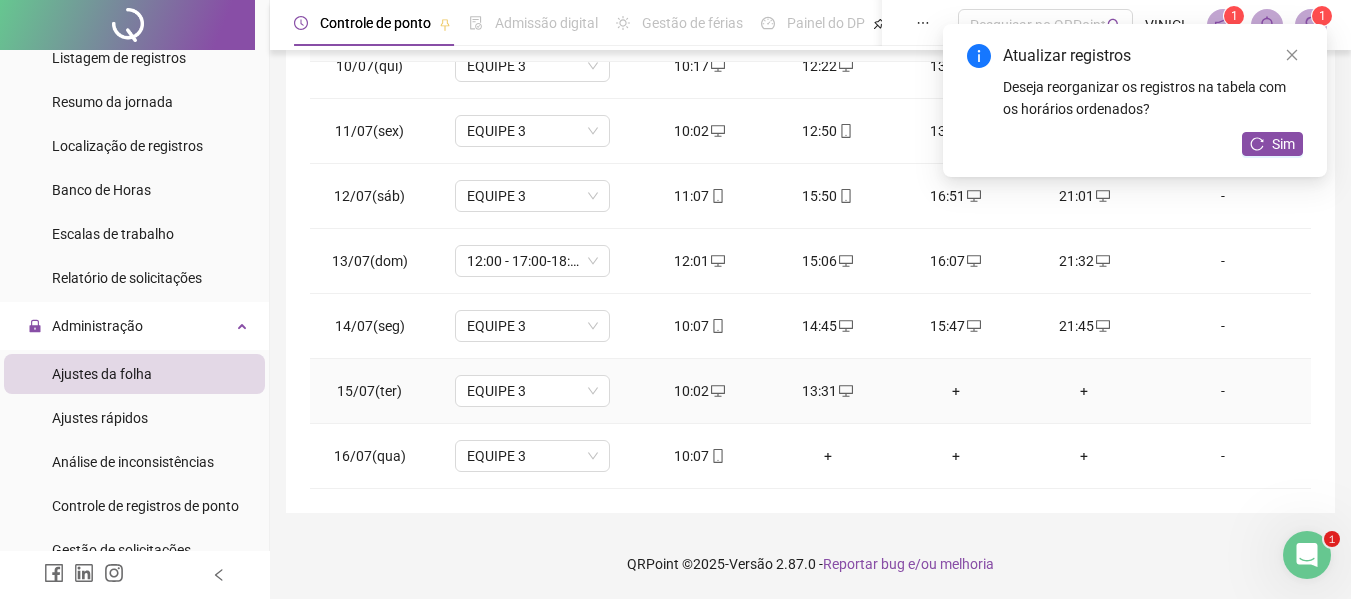 click on "+" at bounding box center [956, 391] 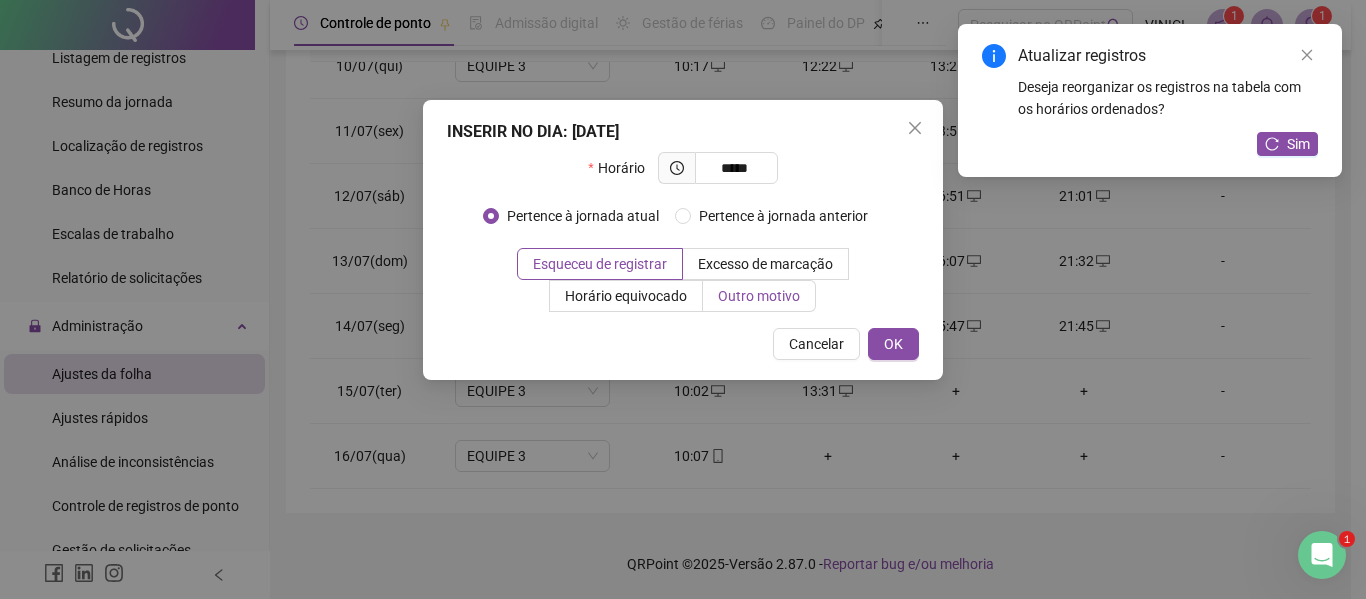 click on "Outro motivo" at bounding box center [759, 296] 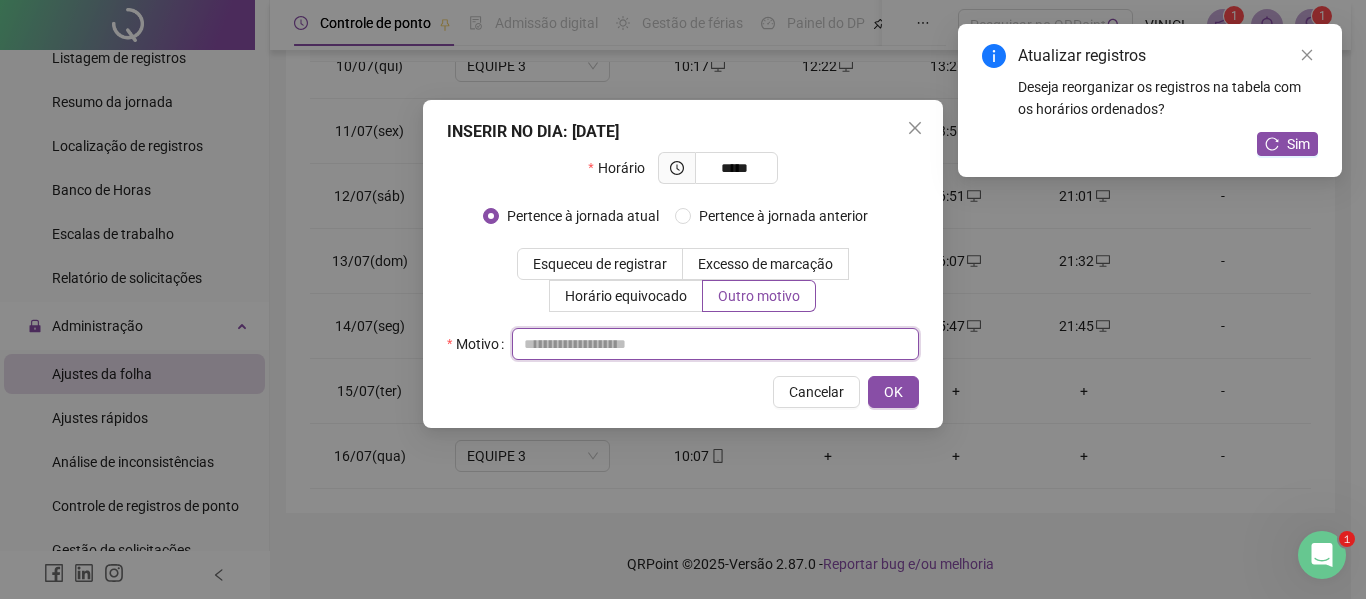 click at bounding box center [715, 344] 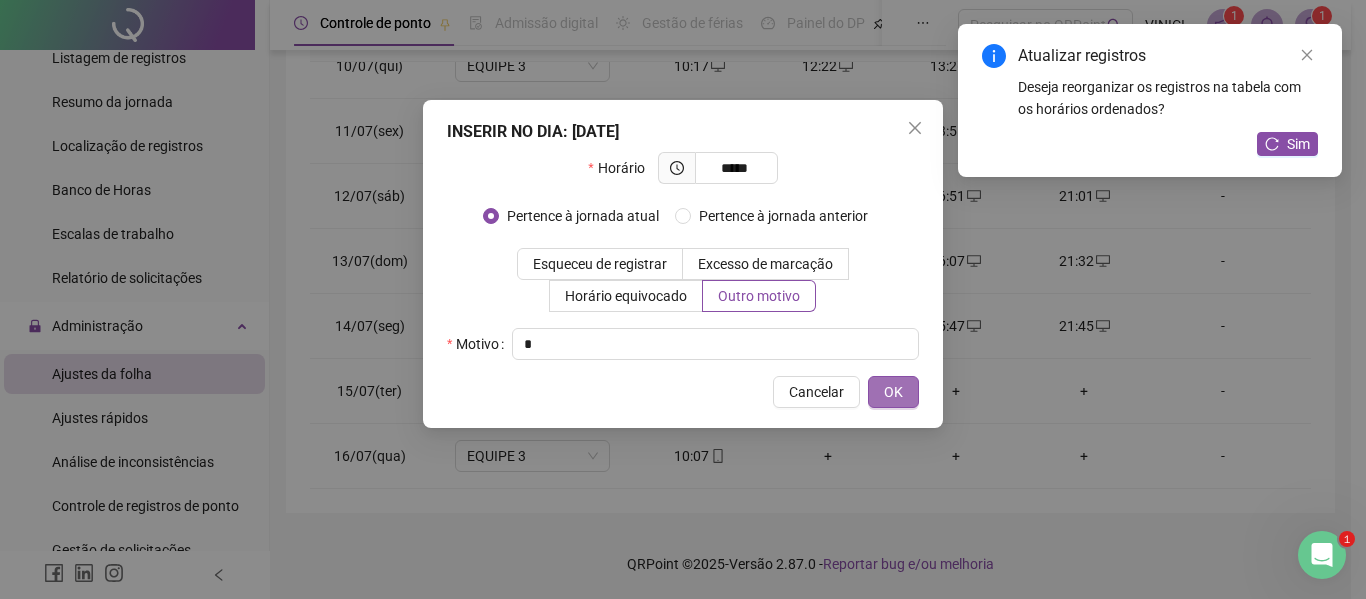 click on "OK" at bounding box center (893, 392) 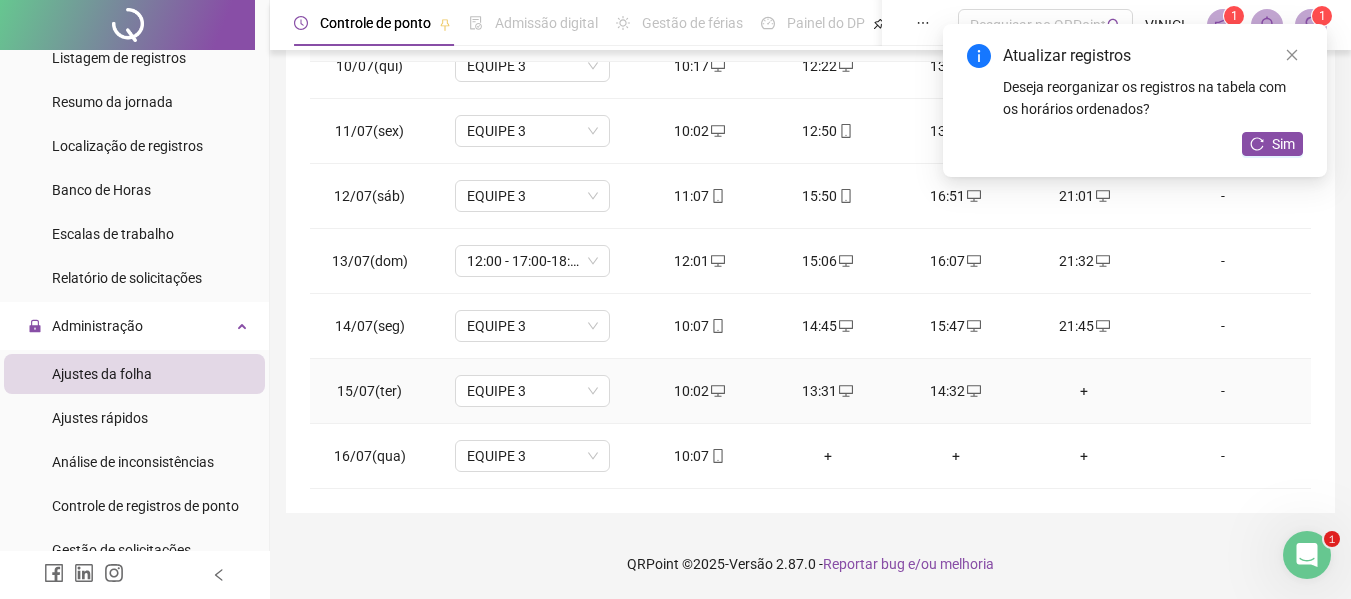 click on "+" at bounding box center [1084, 391] 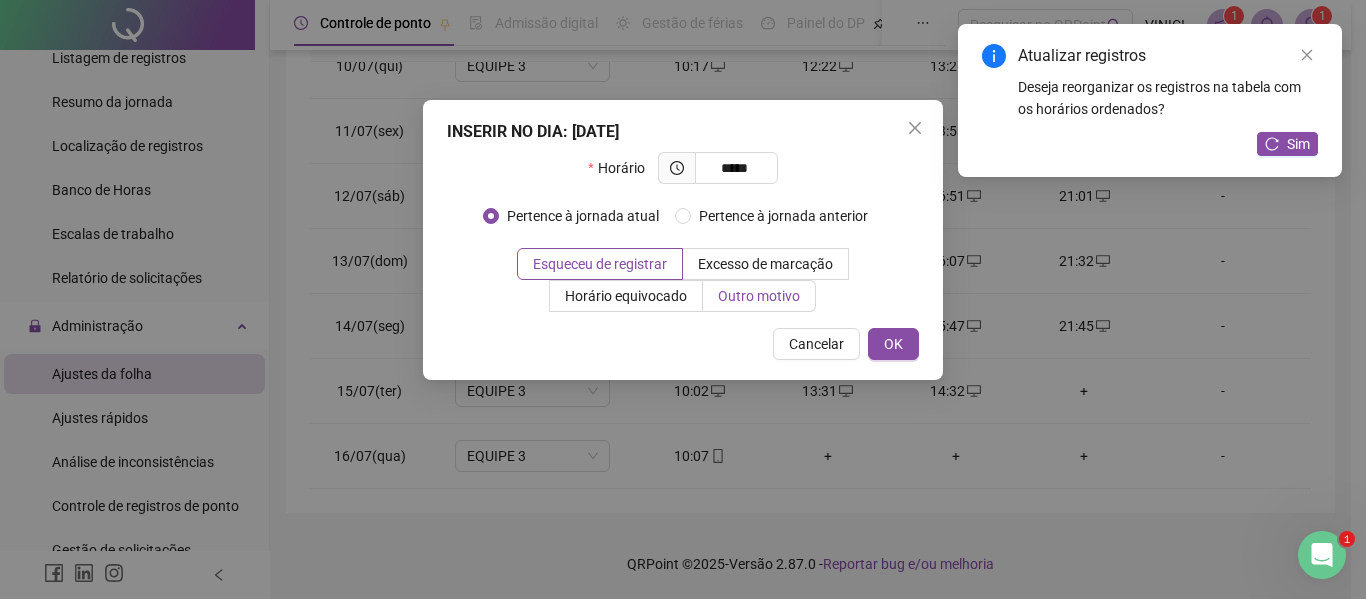 click on "Outro motivo" at bounding box center (759, 296) 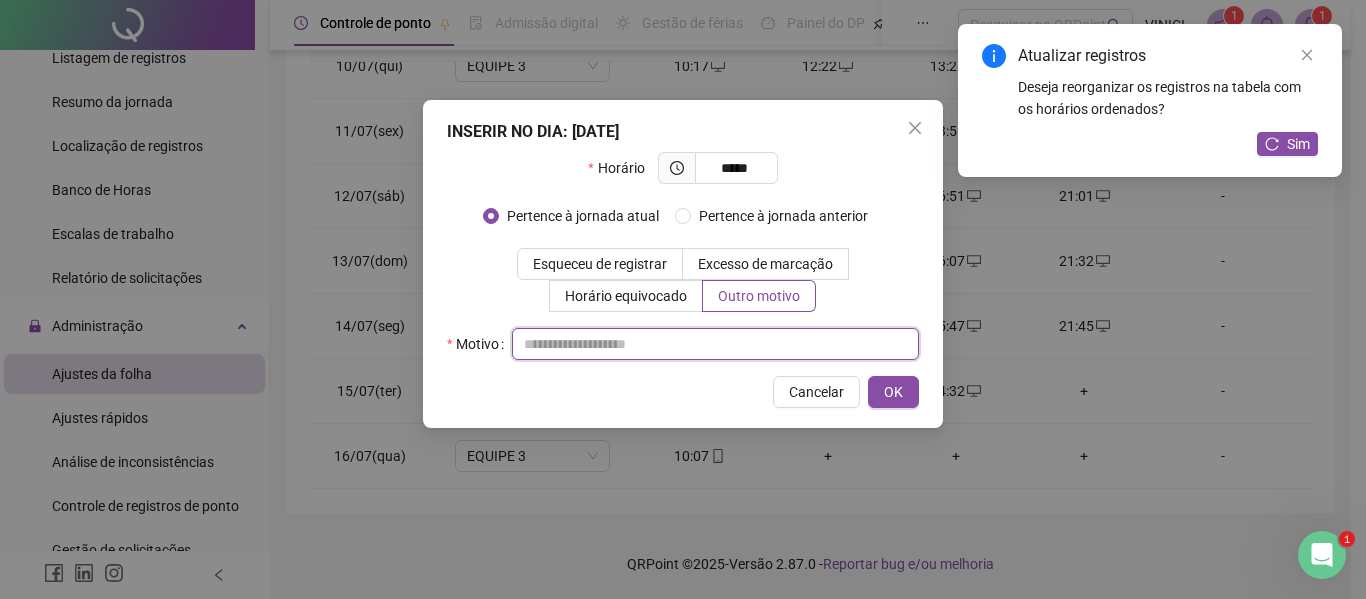 click at bounding box center (715, 344) 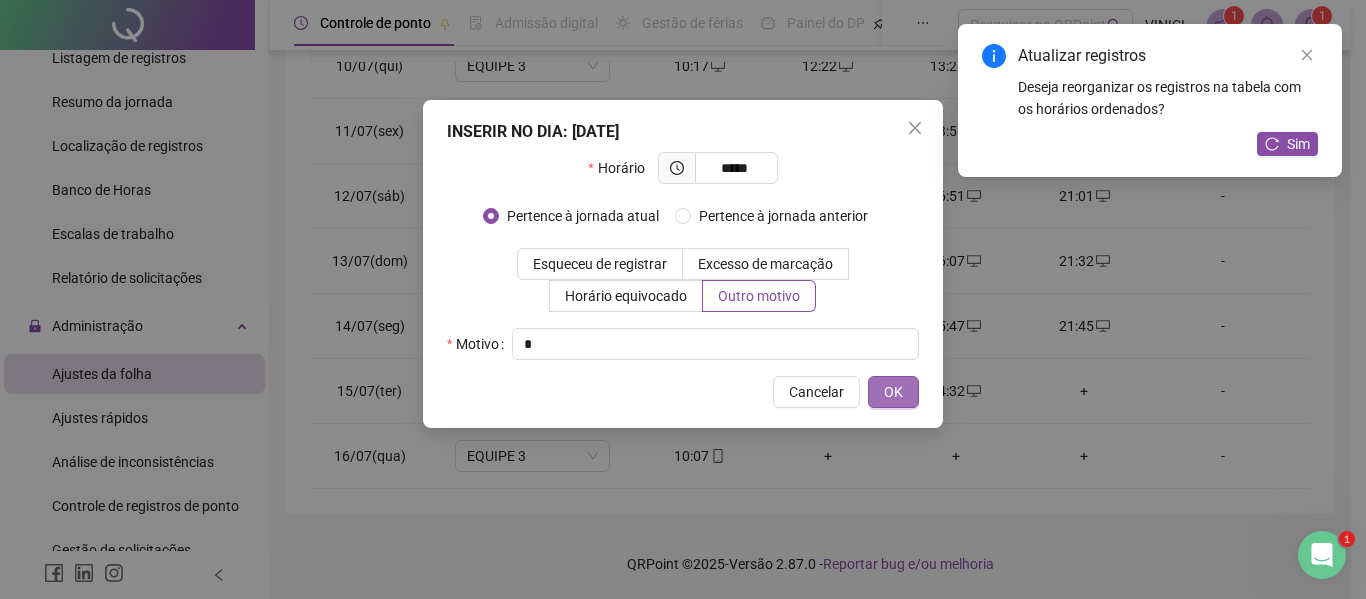 click on "OK" at bounding box center (893, 392) 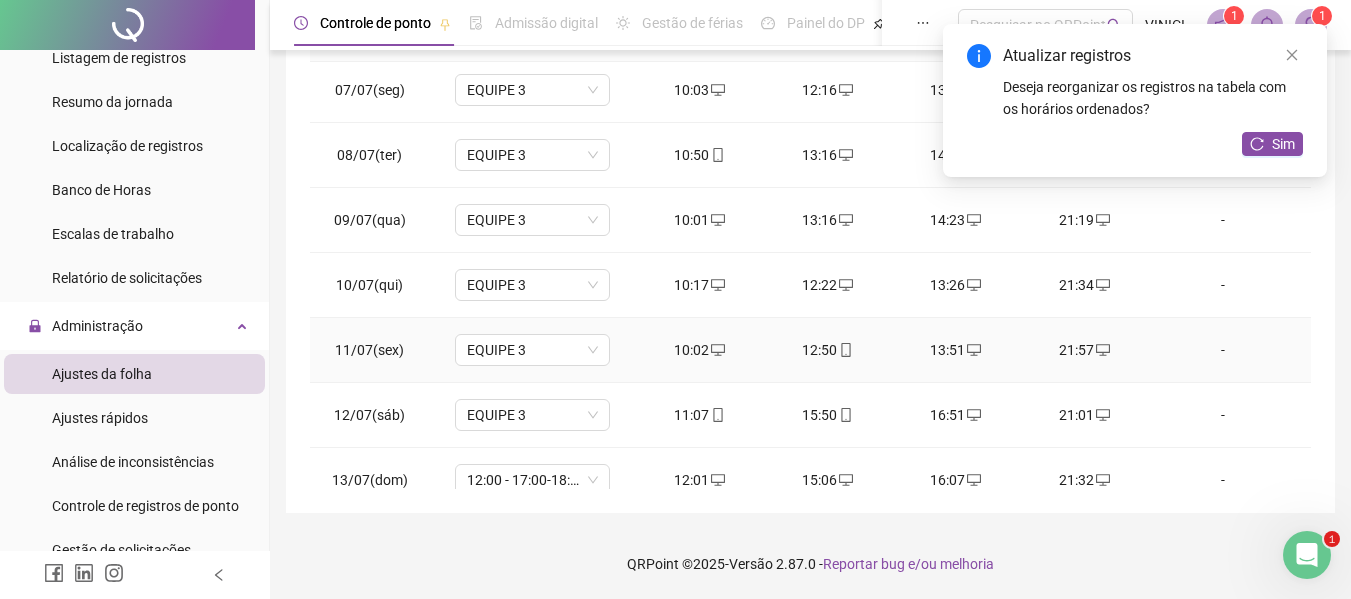 scroll, scrollTop: 0, scrollLeft: 0, axis: both 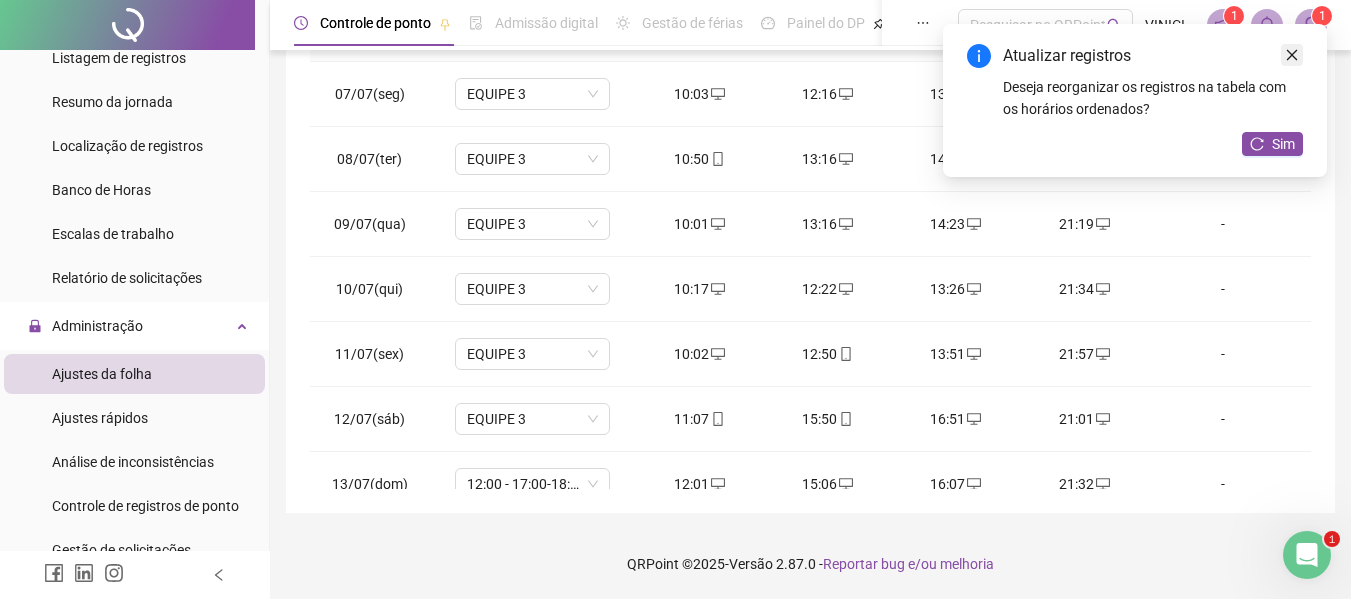 click at bounding box center (1292, 55) 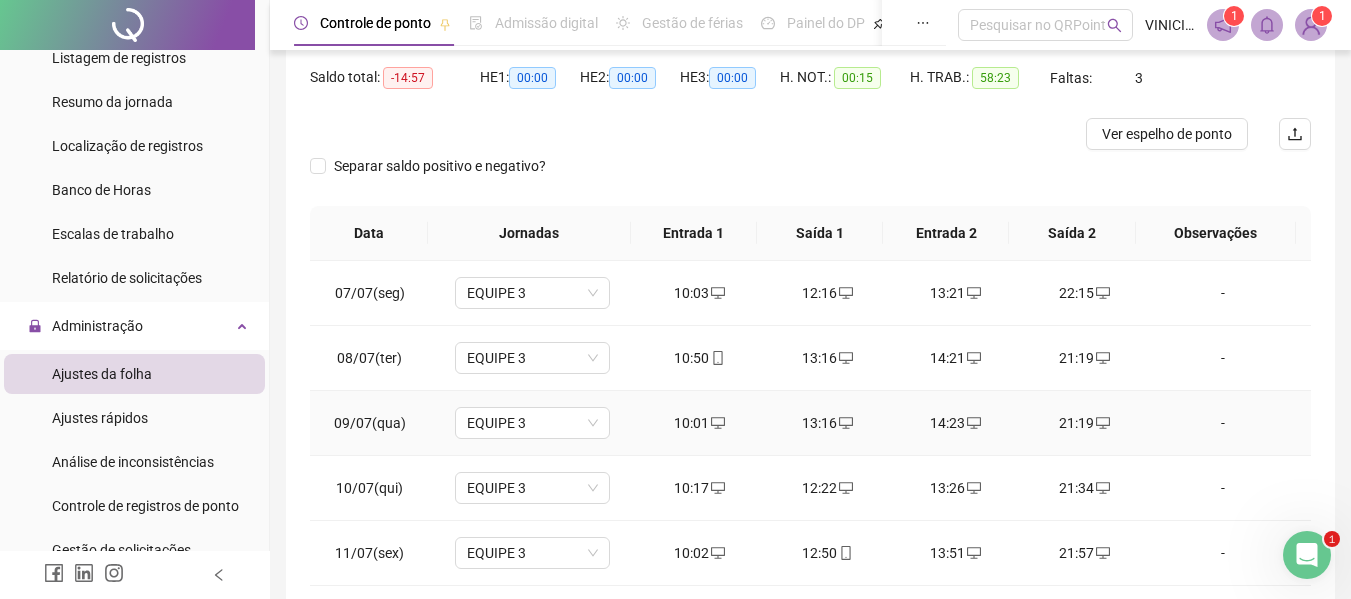 scroll, scrollTop: 100, scrollLeft: 0, axis: vertical 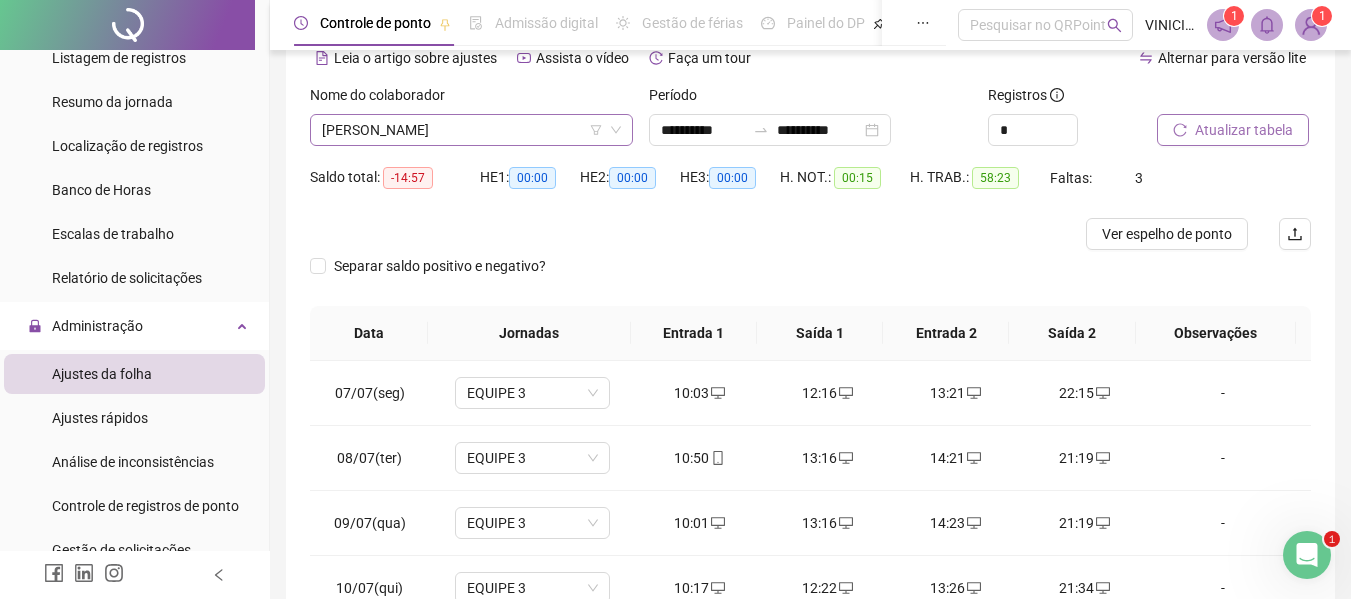 click on "[PERSON_NAME]" at bounding box center [471, 130] 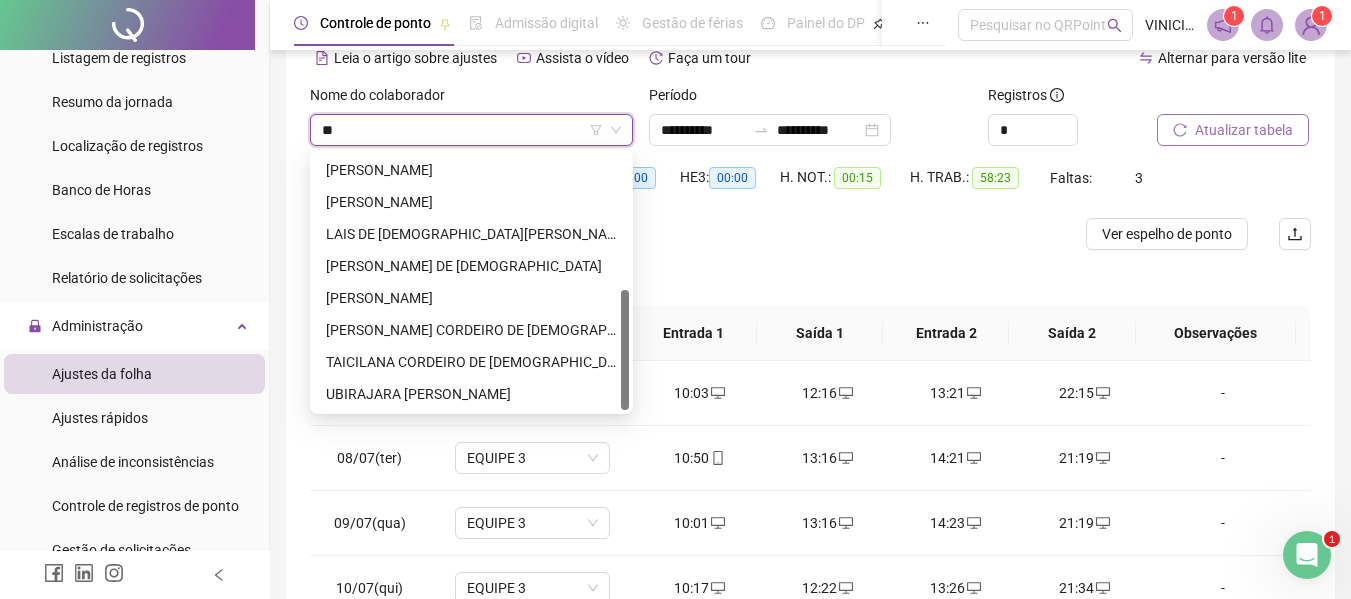 scroll, scrollTop: 0, scrollLeft: 0, axis: both 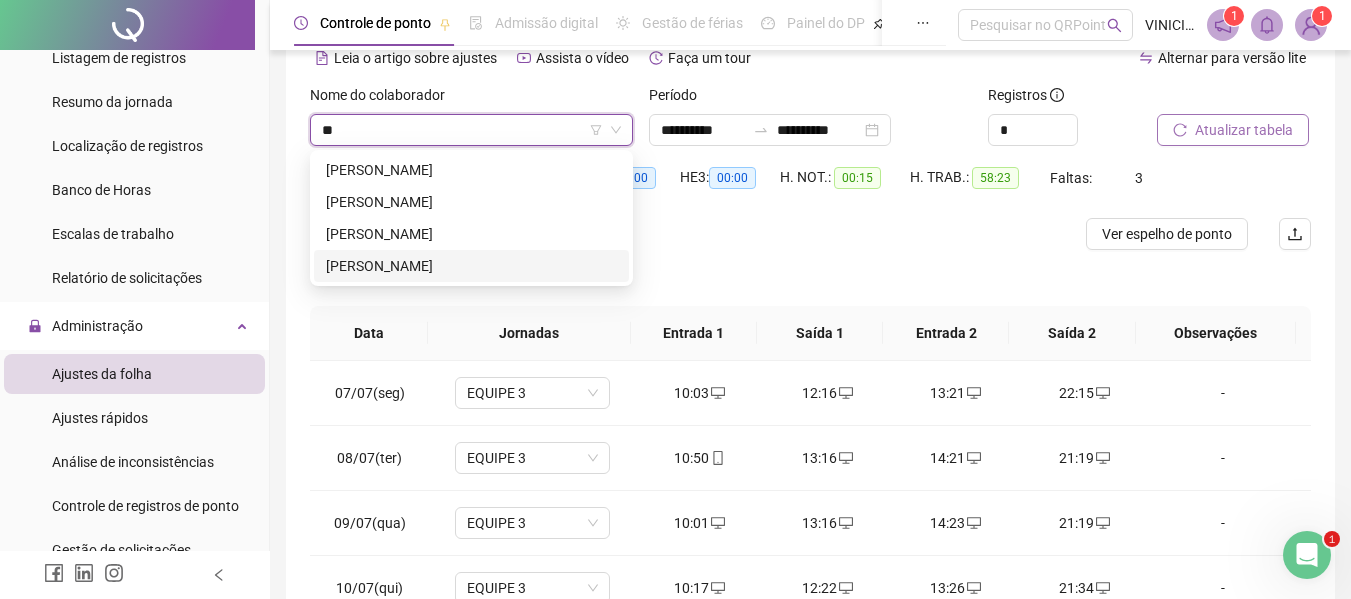click on "[PERSON_NAME]" at bounding box center [471, 266] 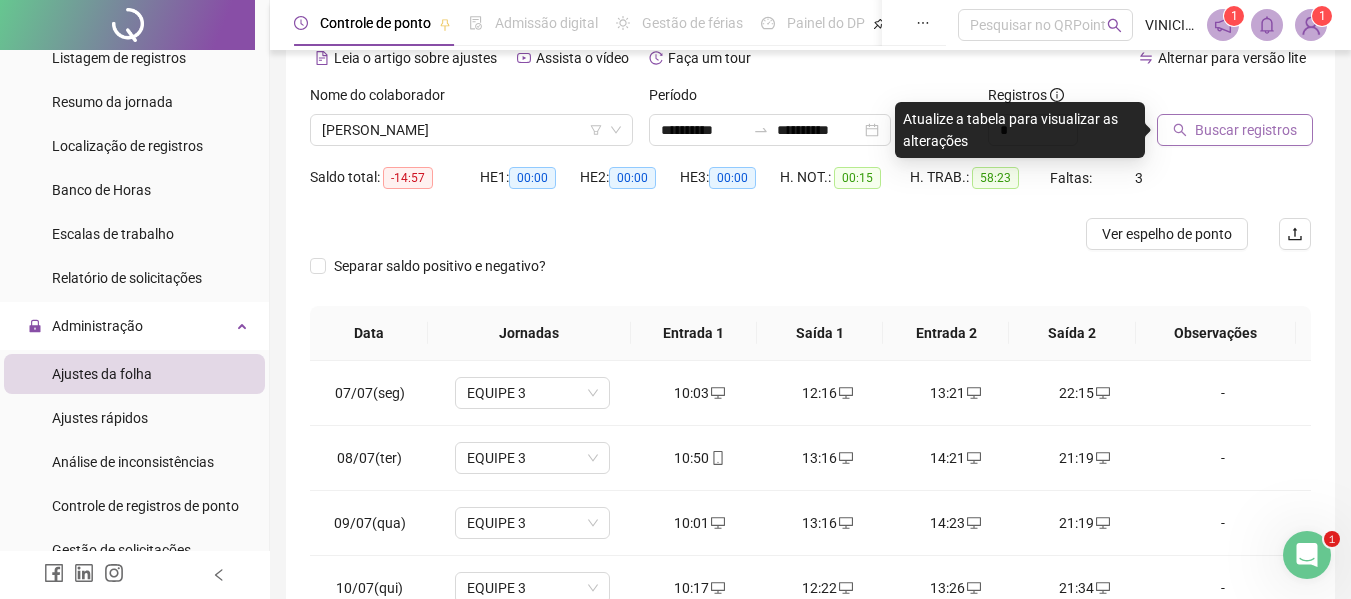 click on "Buscar registros" at bounding box center [1246, 130] 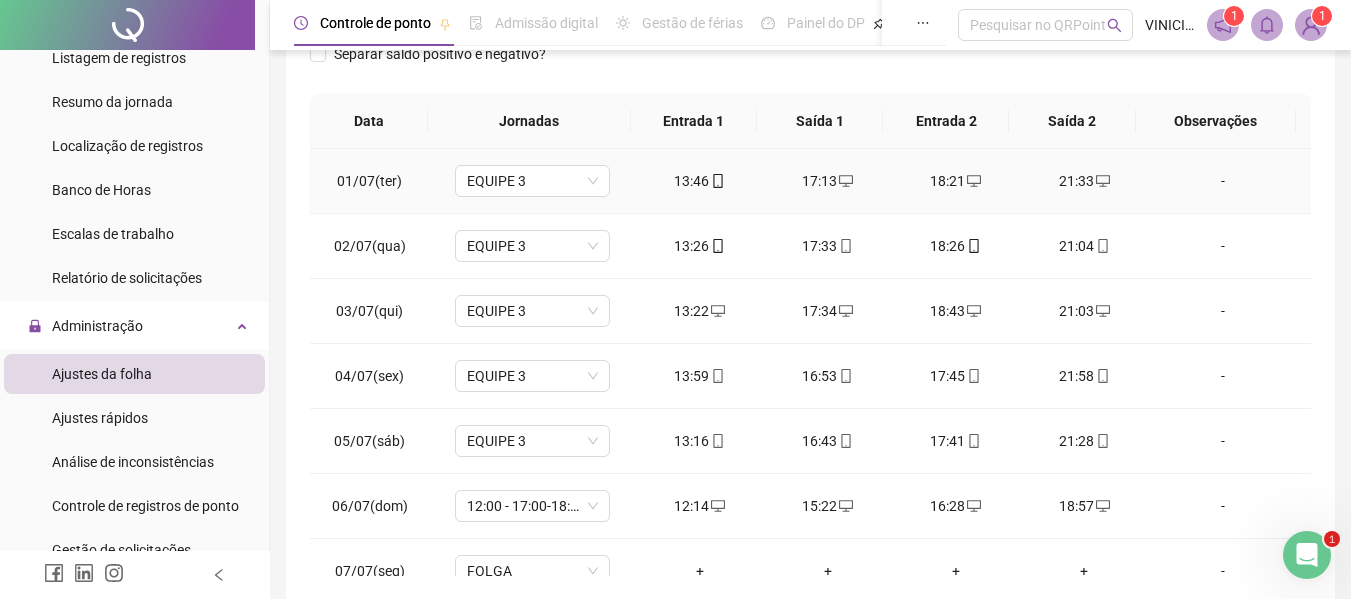scroll, scrollTop: 399, scrollLeft: 0, axis: vertical 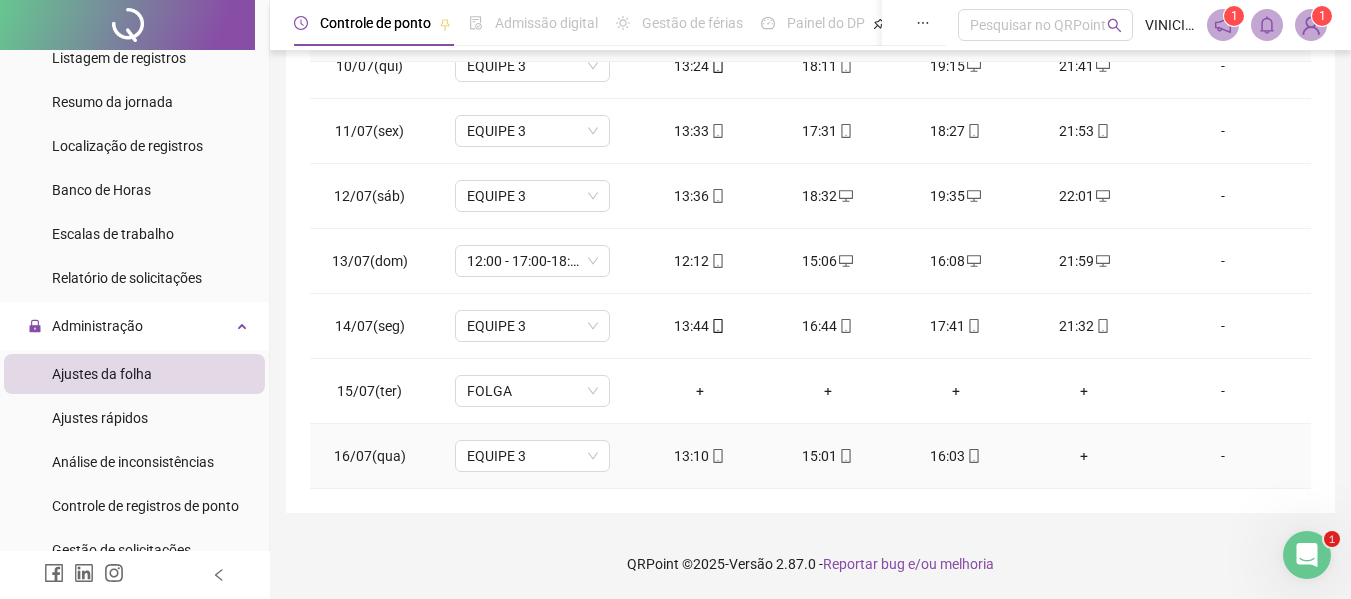 click on "+" at bounding box center [1084, 456] 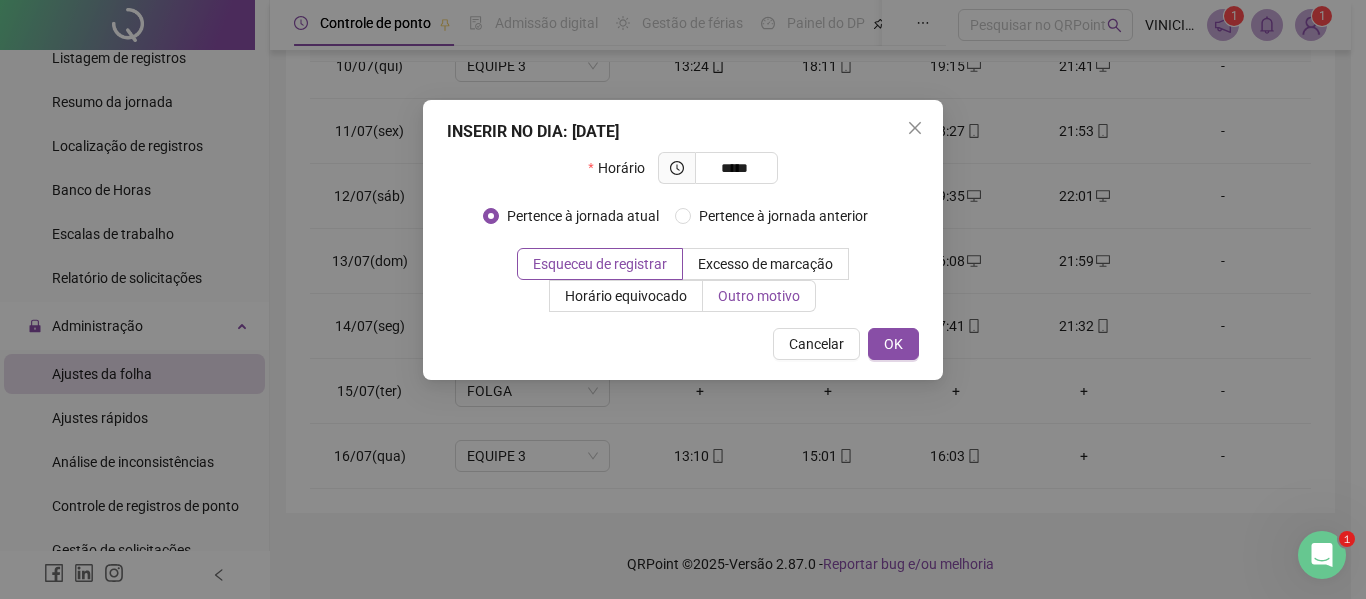 click on "Outro motivo" at bounding box center (759, 296) 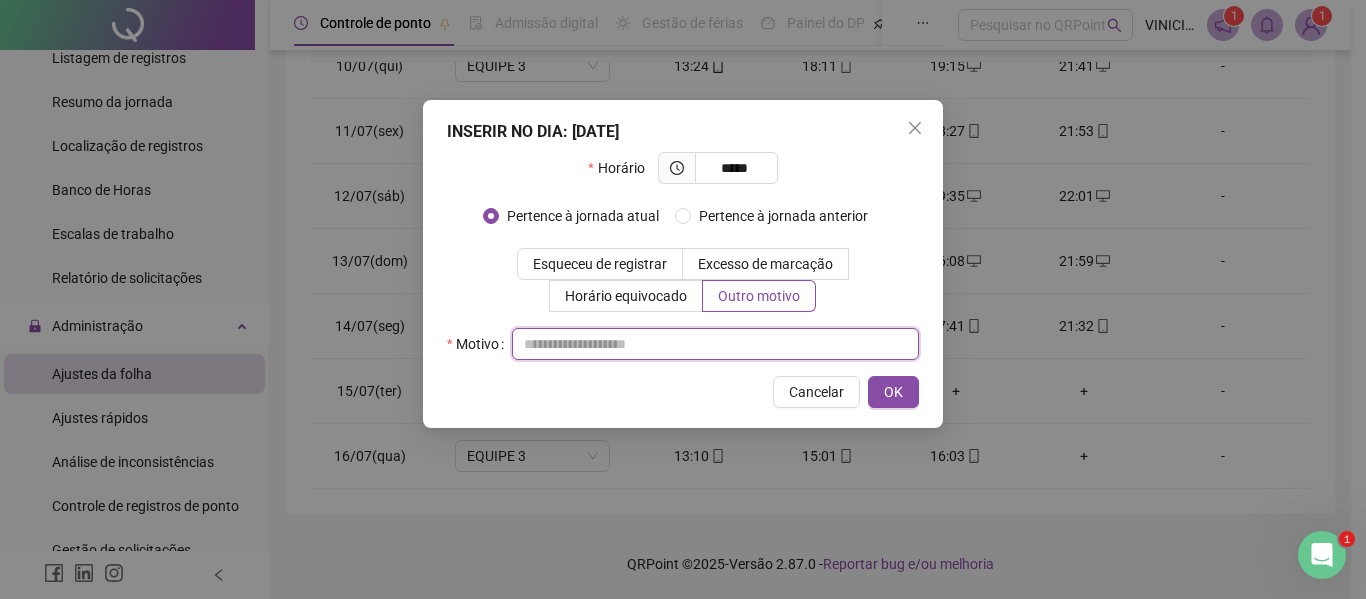 click at bounding box center [715, 344] 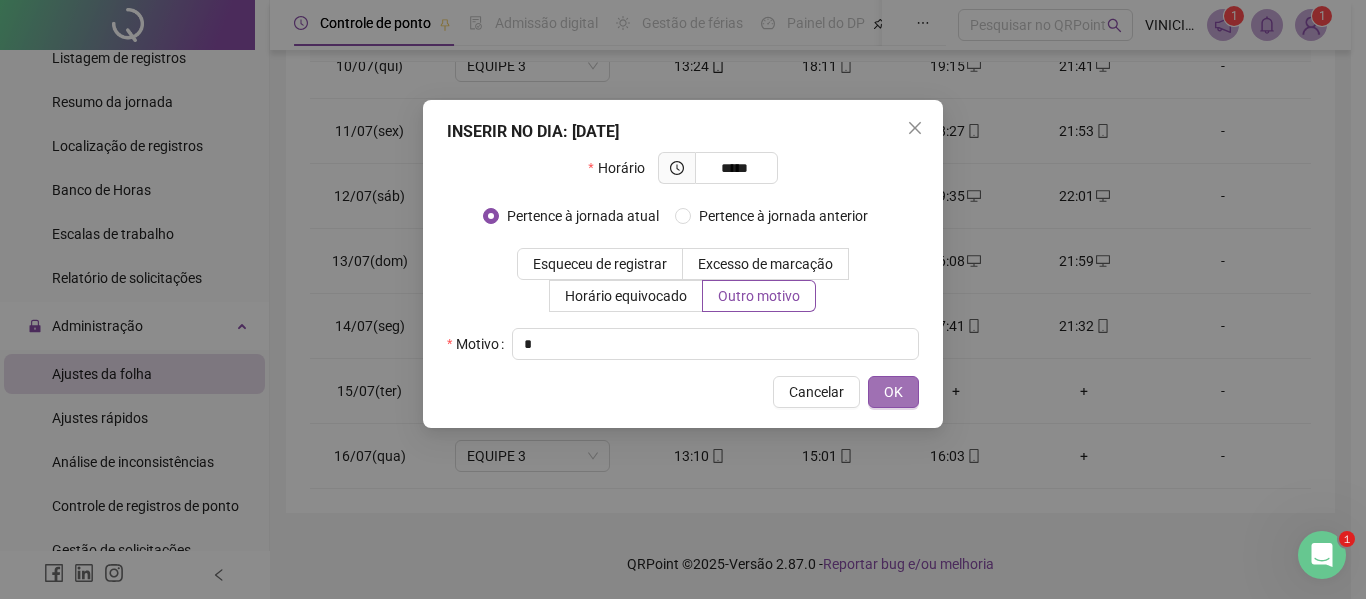 click on "OK" at bounding box center [893, 392] 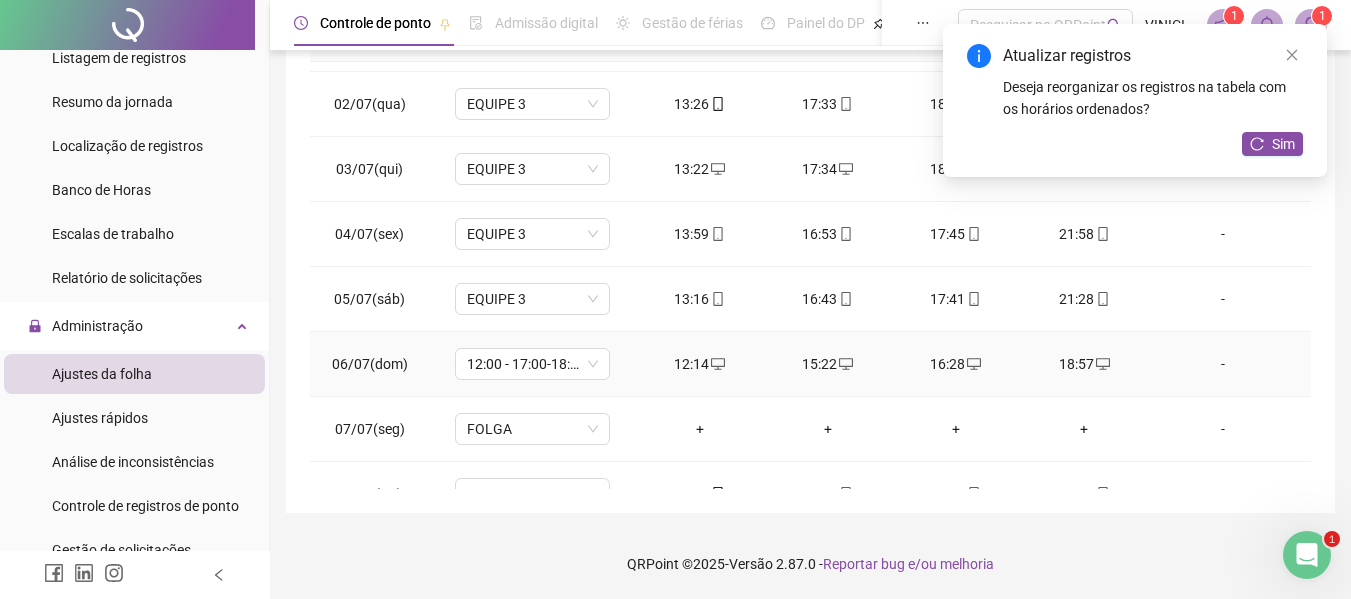 scroll, scrollTop: 0, scrollLeft: 0, axis: both 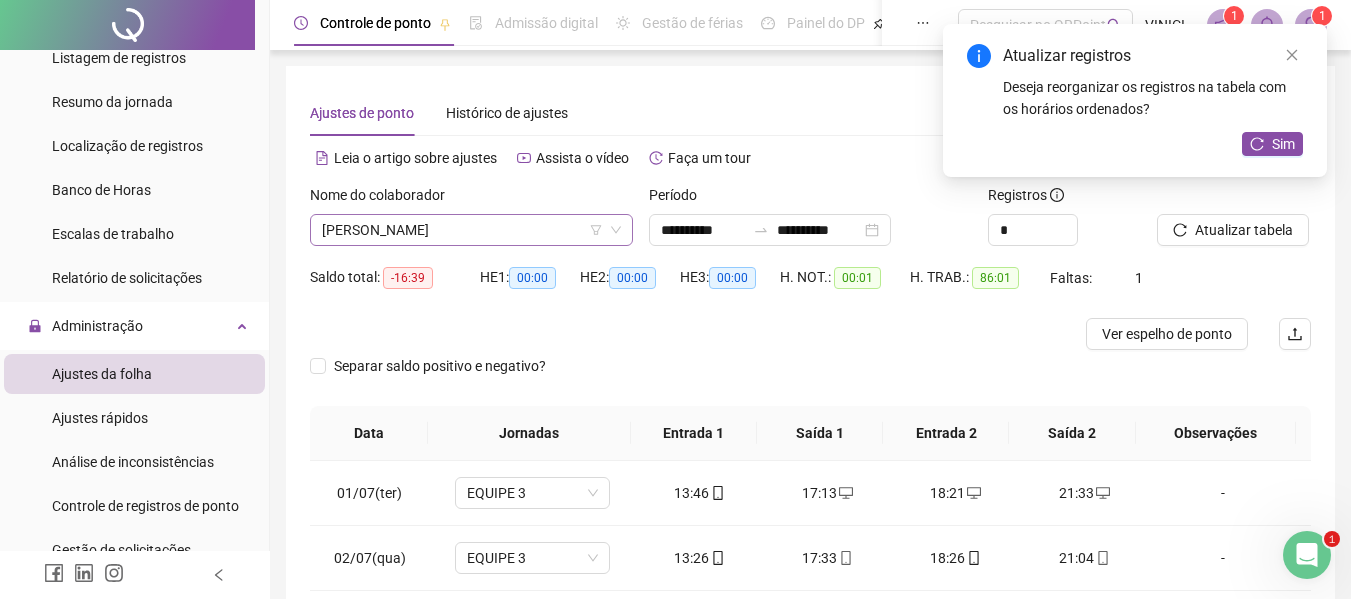 click on "[PERSON_NAME]" at bounding box center (471, 230) 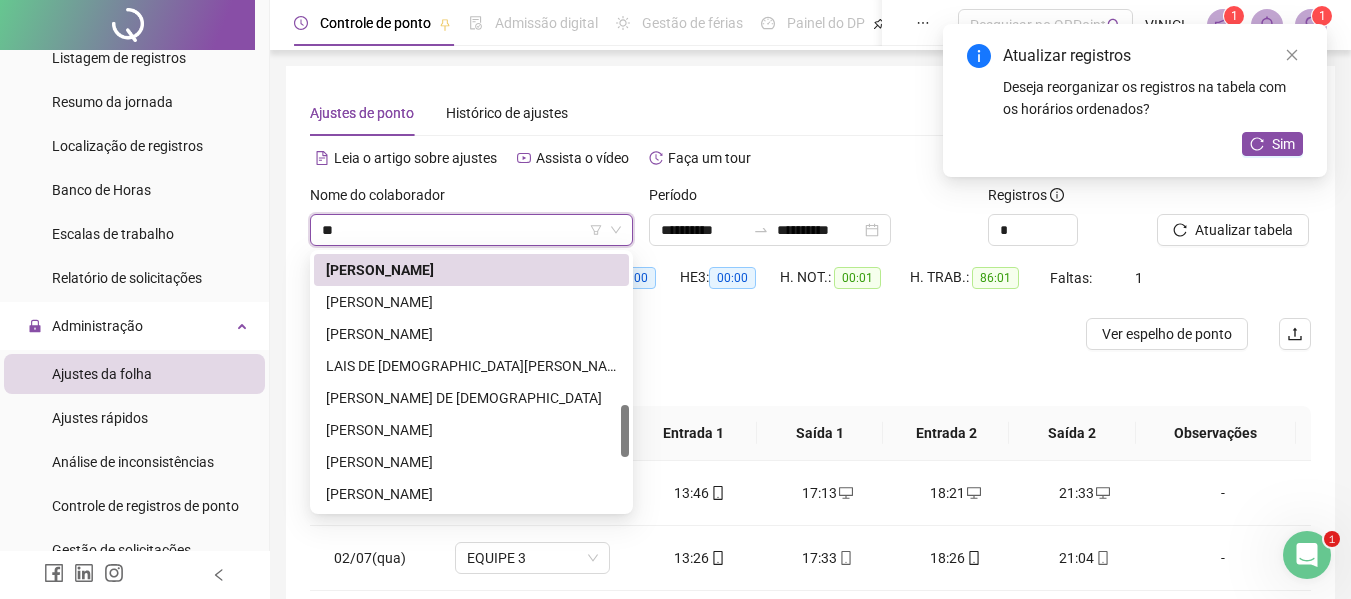 scroll, scrollTop: 0, scrollLeft: 0, axis: both 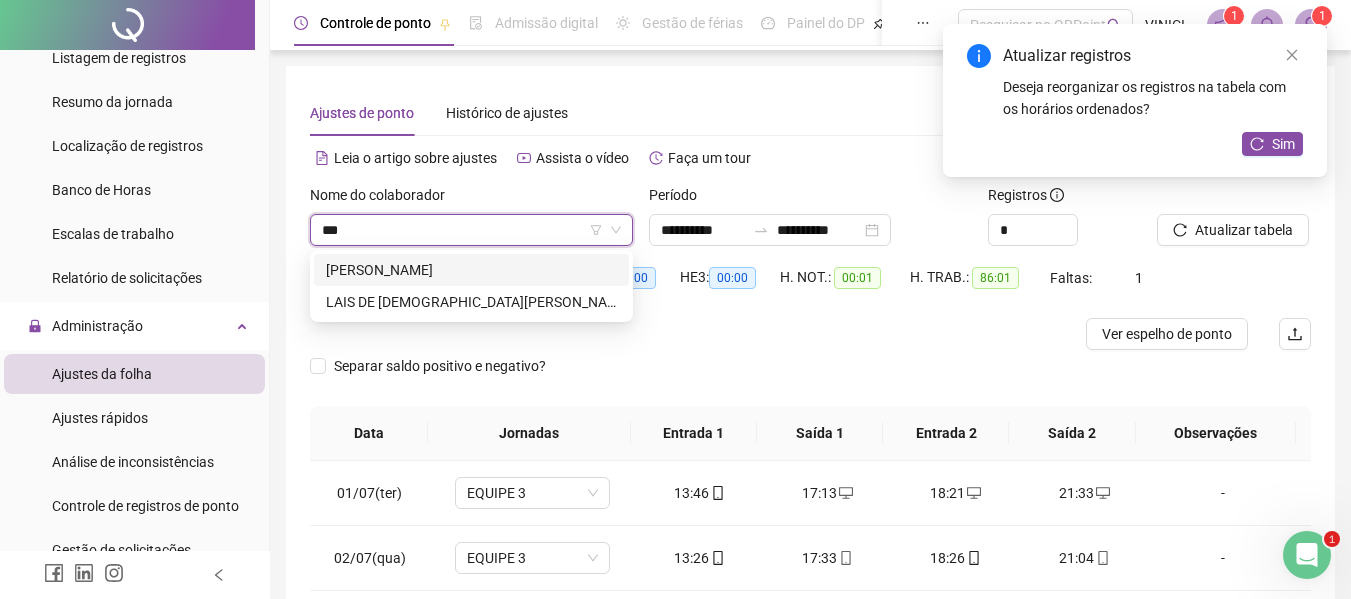click on "[PERSON_NAME]" at bounding box center (471, 270) 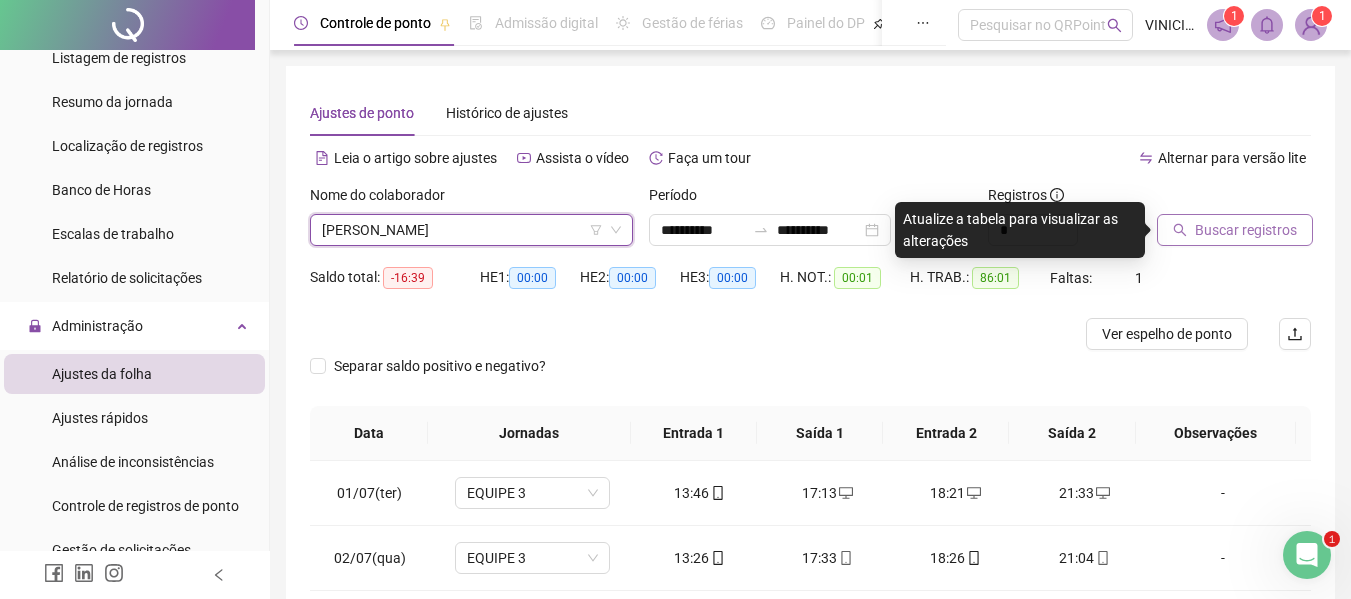 click on "Buscar registros" at bounding box center [1235, 230] 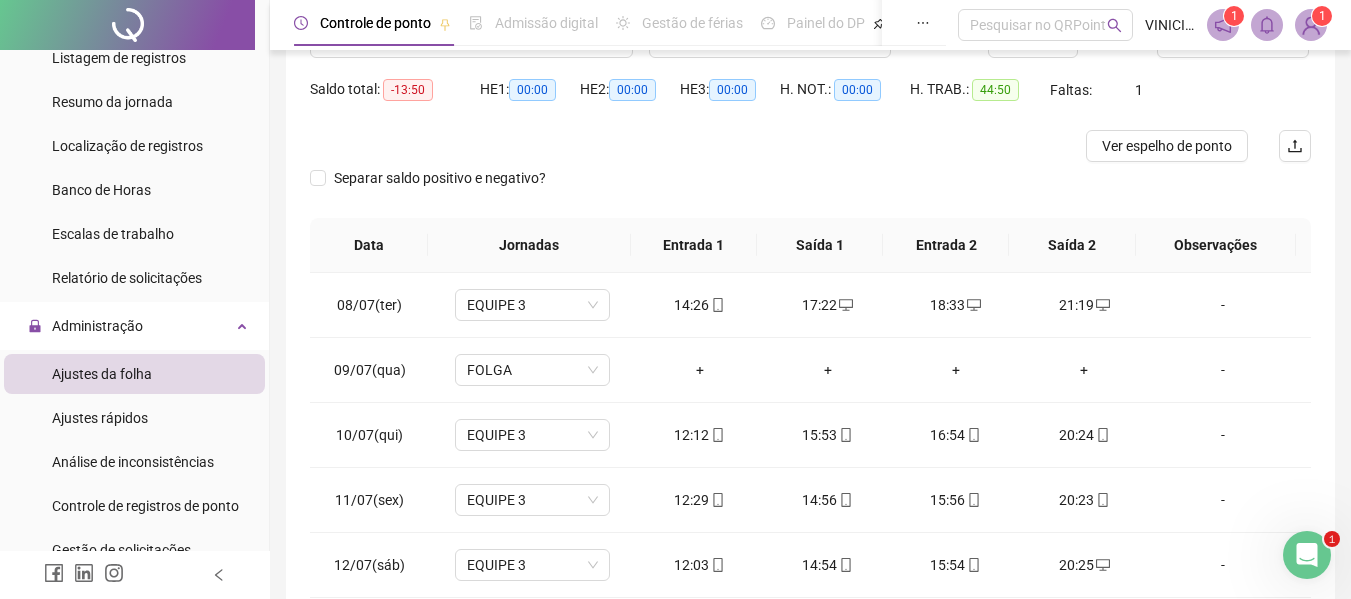 scroll, scrollTop: 300, scrollLeft: 0, axis: vertical 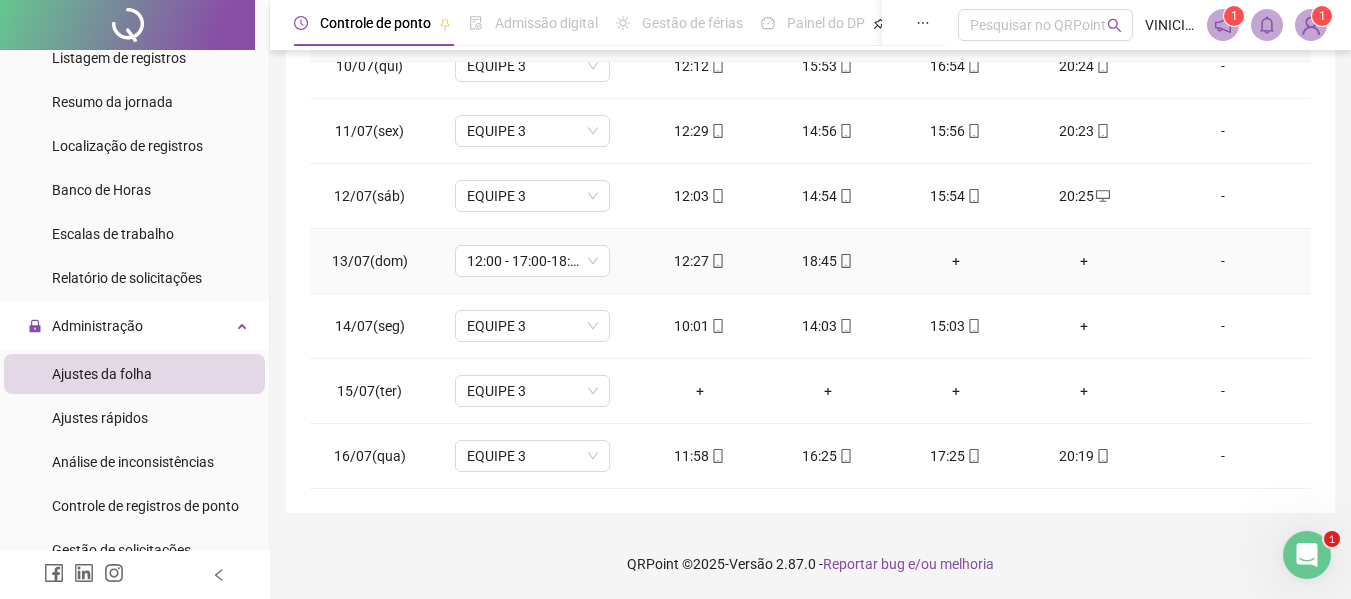 click on "+" at bounding box center (1084, 261) 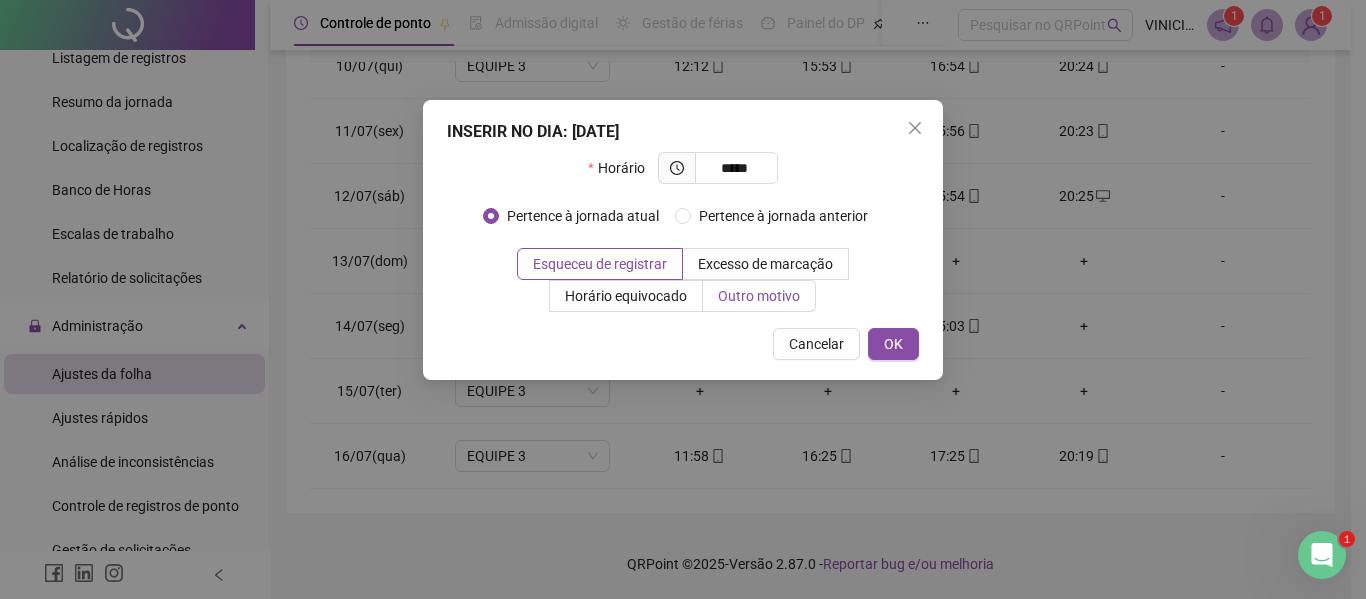 click on "Outro motivo" at bounding box center (759, 296) 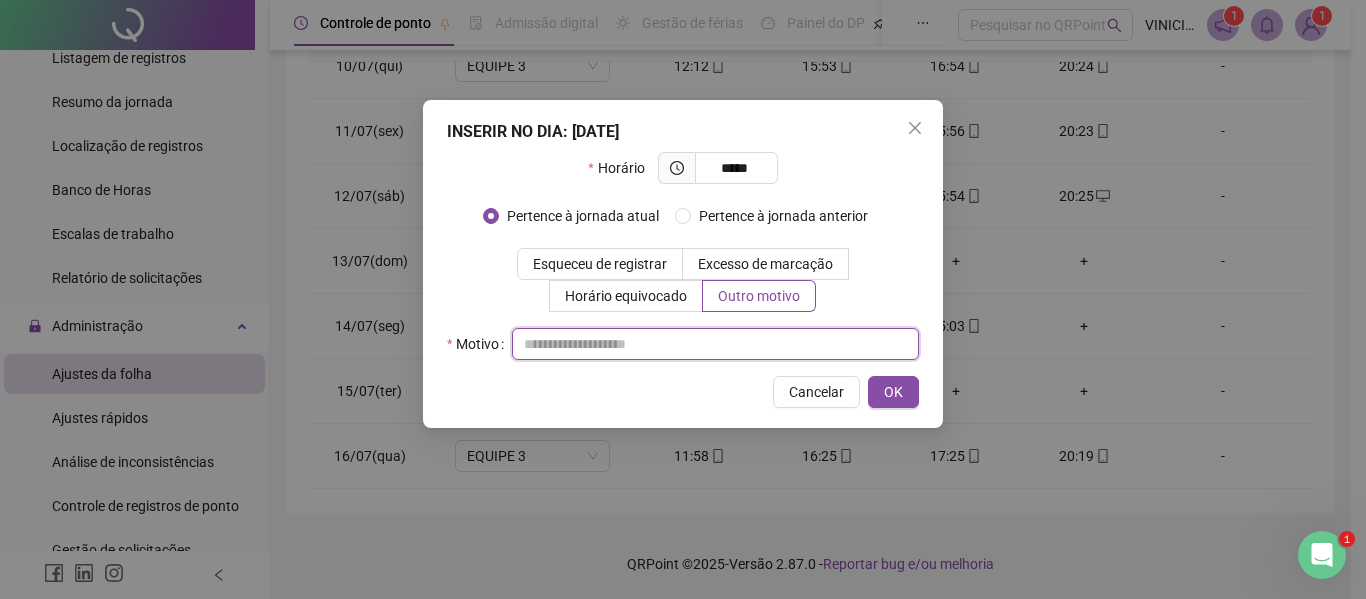 click at bounding box center (715, 344) 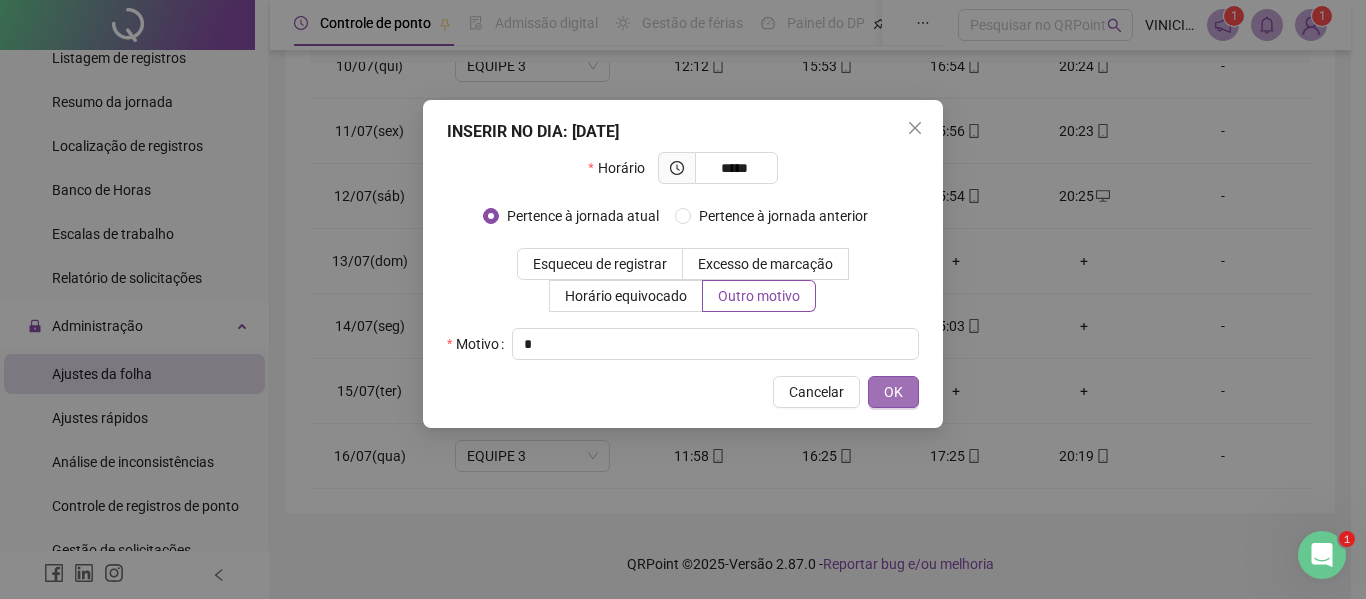 click on "OK" at bounding box center (893, 392) 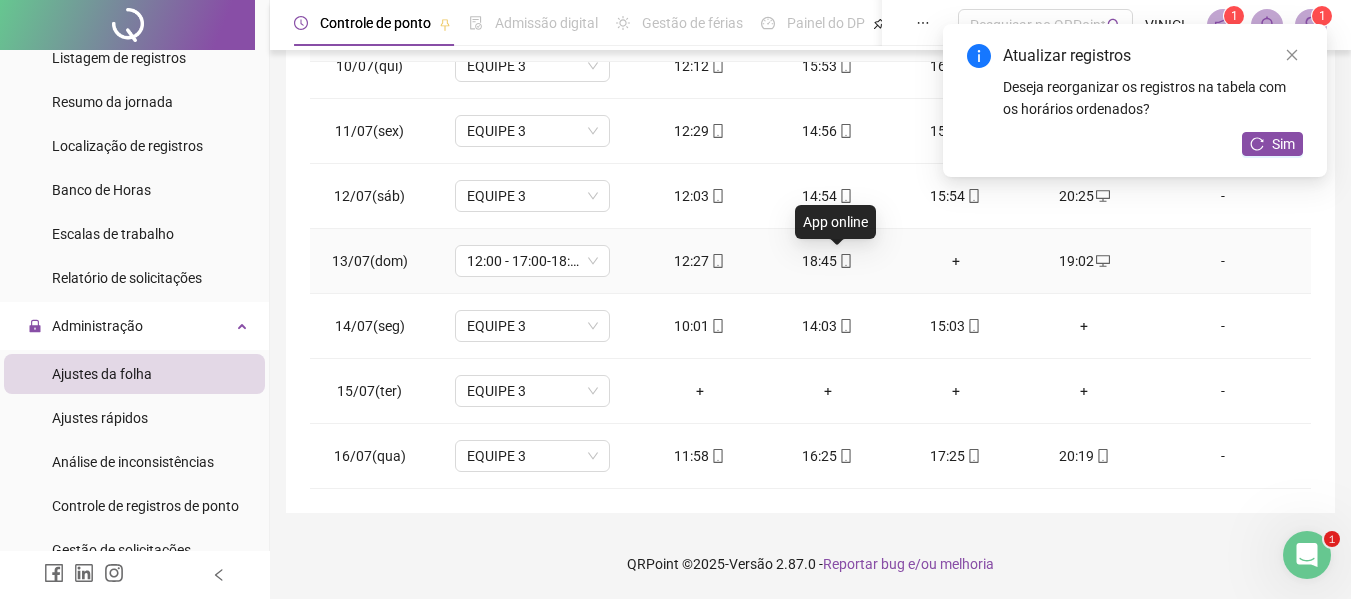 click 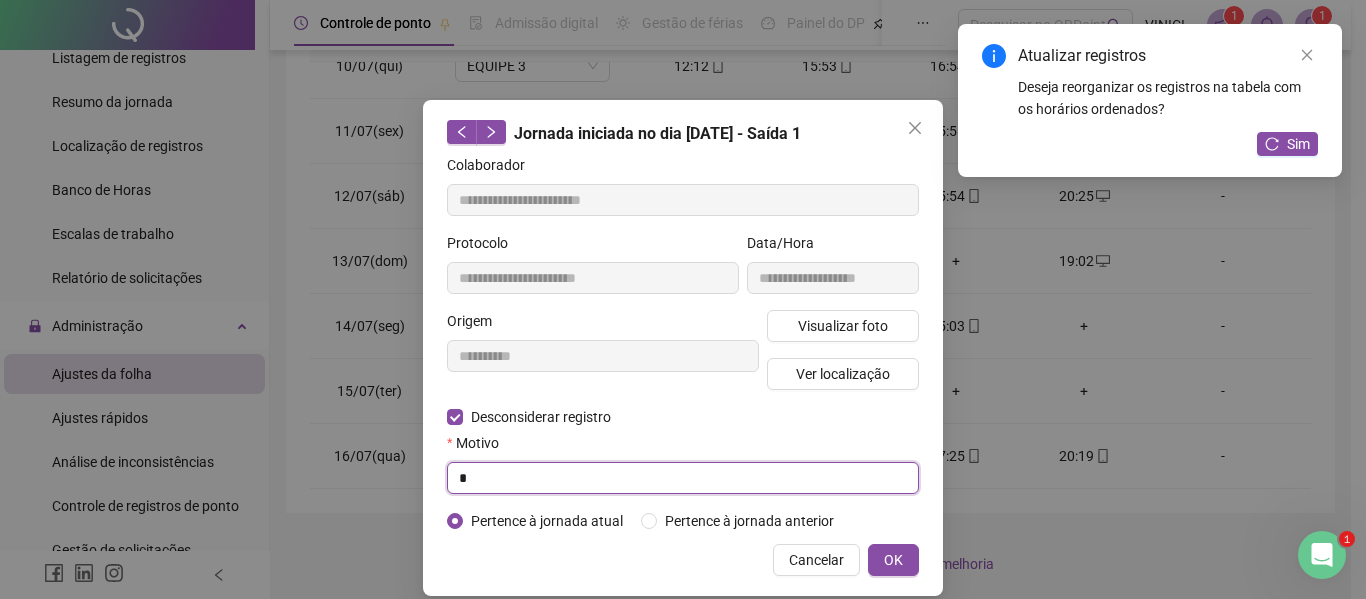 click on "*" at bounding box center (683, 478) 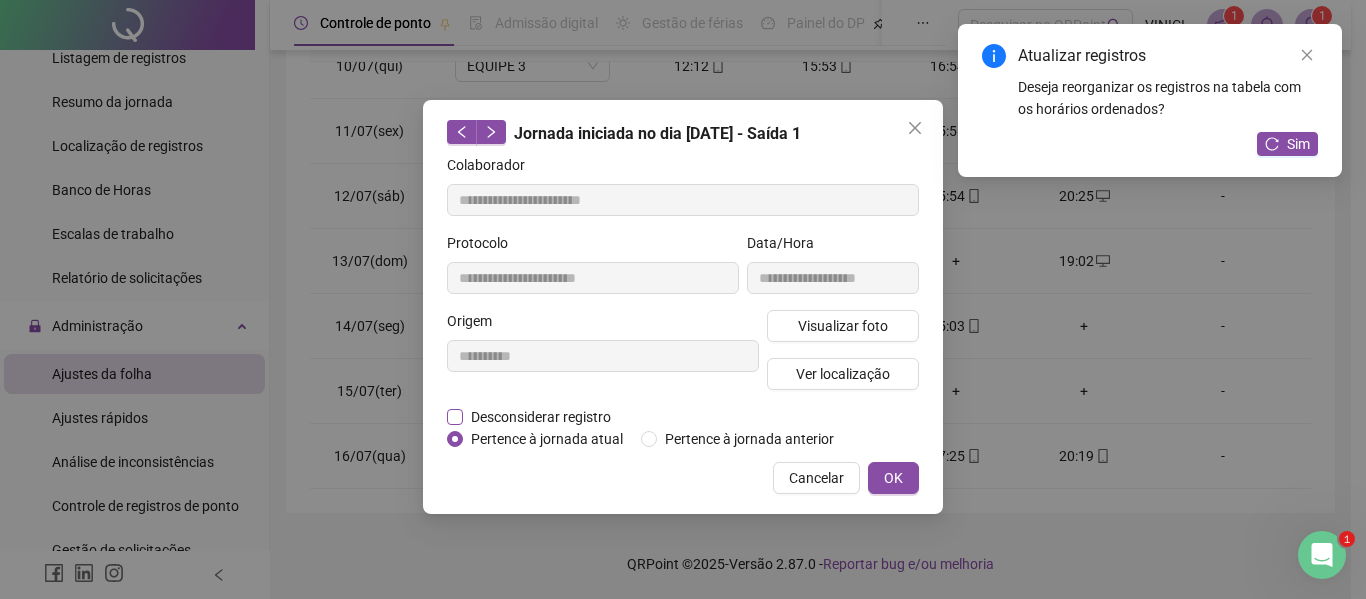click on "Desconsiderar registro" at bounding box center (541, 417) 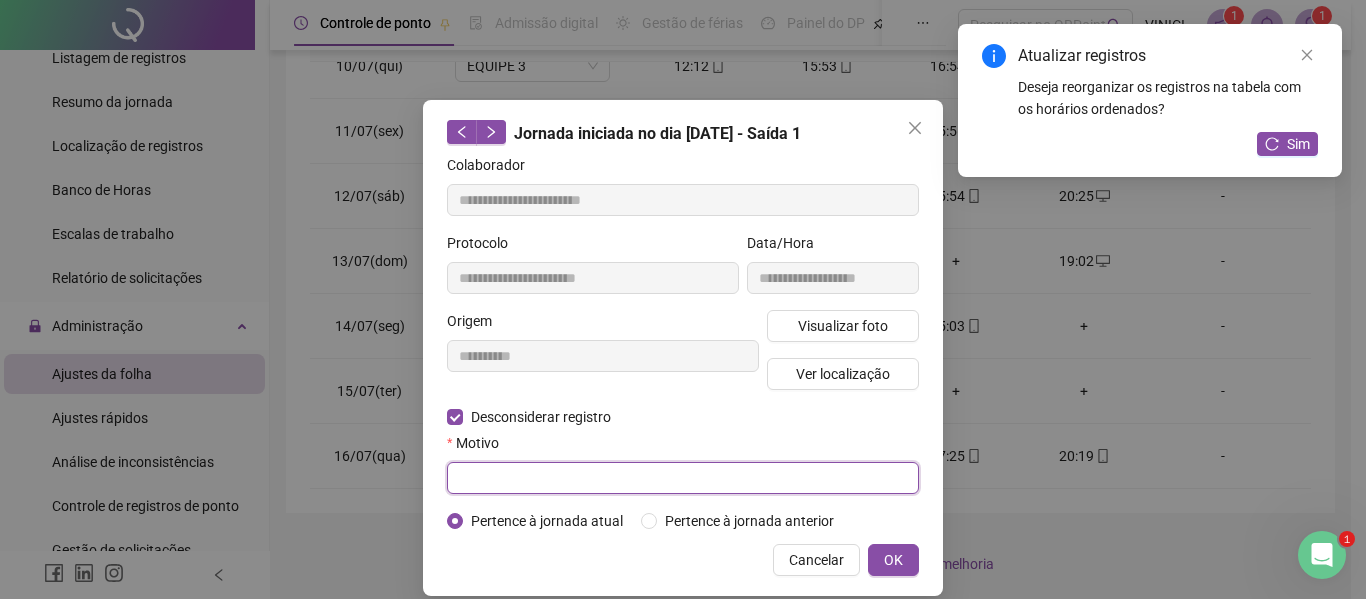 click at bounding box center [683, 478] 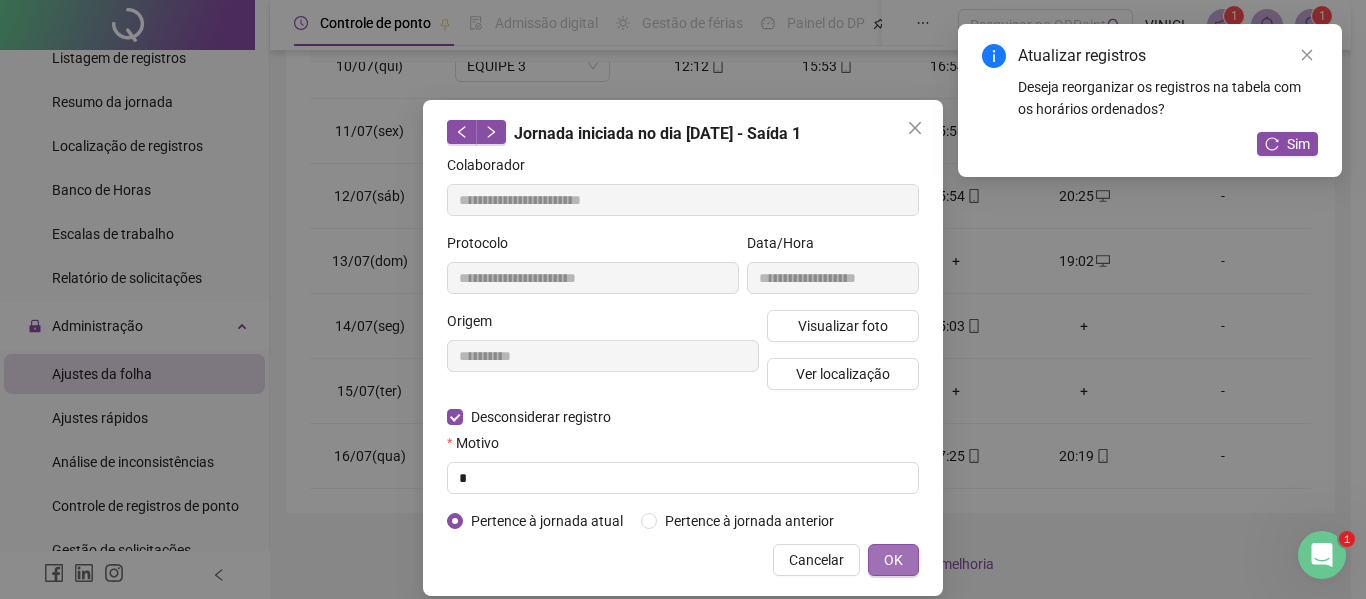 click on "OK" at bounding box center [893, 560] 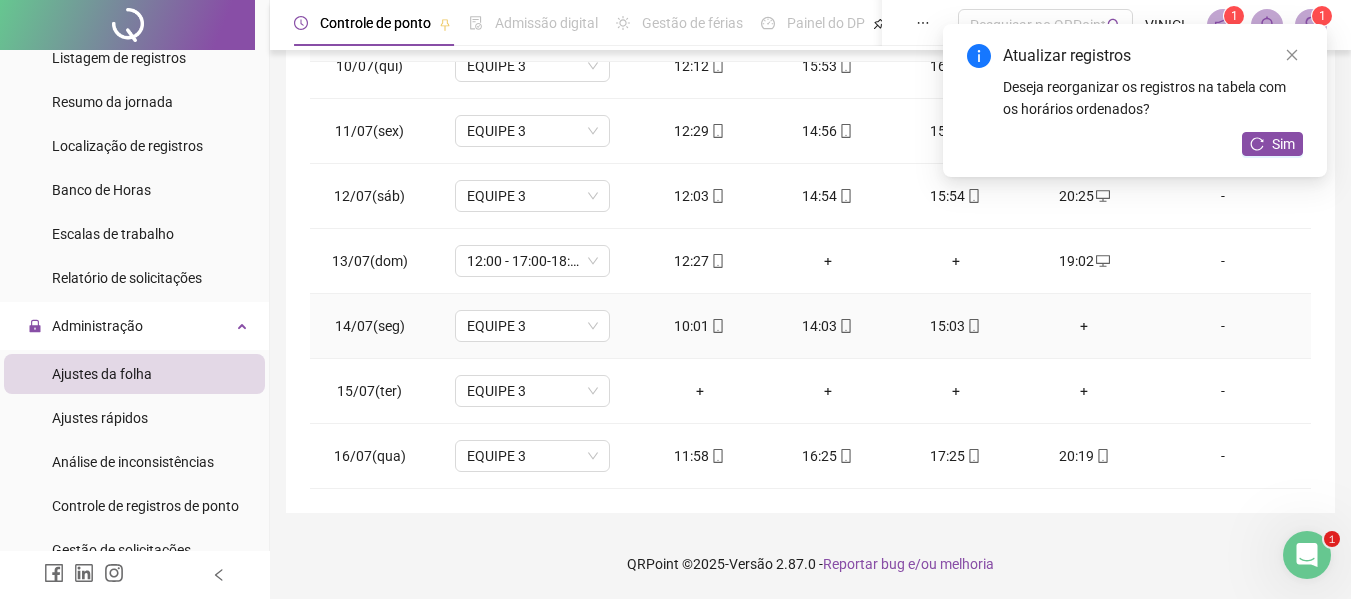 click on "+" at bounding box center [1084, 326] 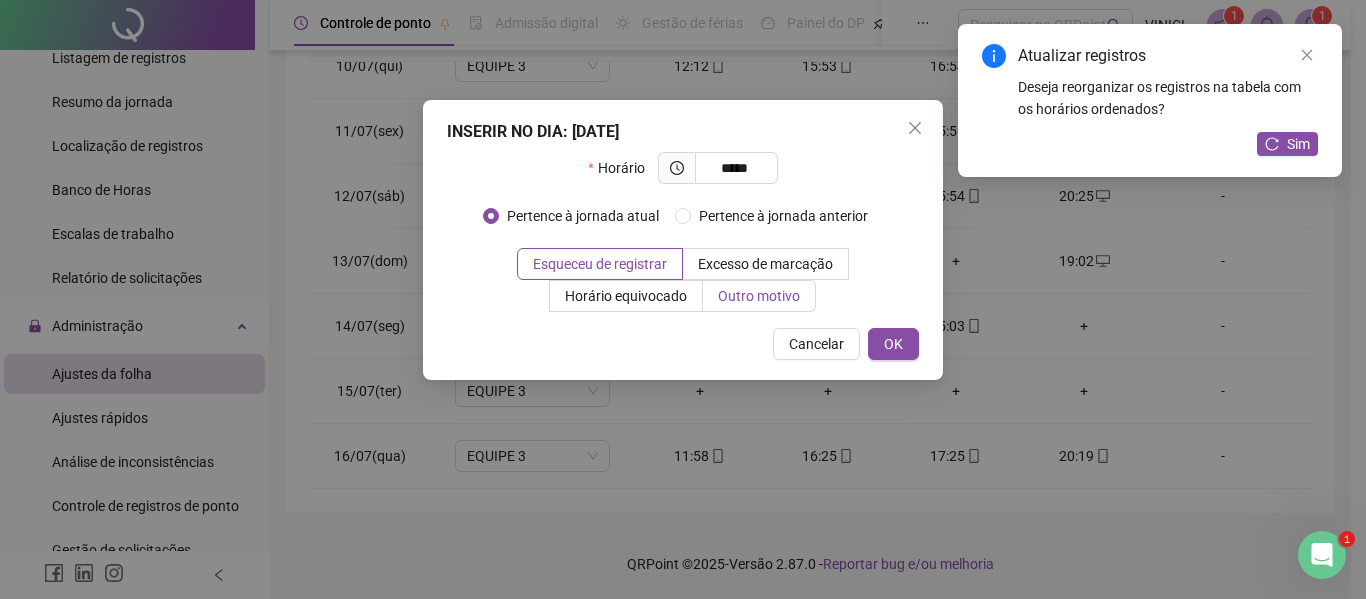 click on "Outro motivo" at bounding box center (759, 296) 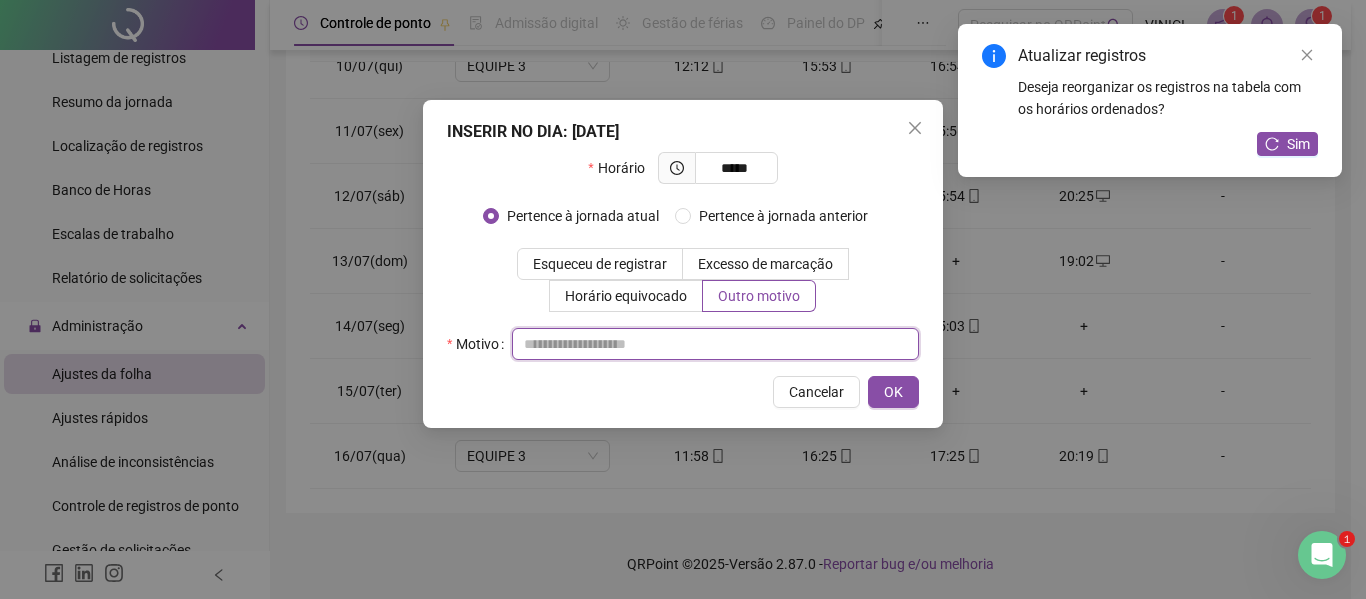 click at bounding box center (715, 344) 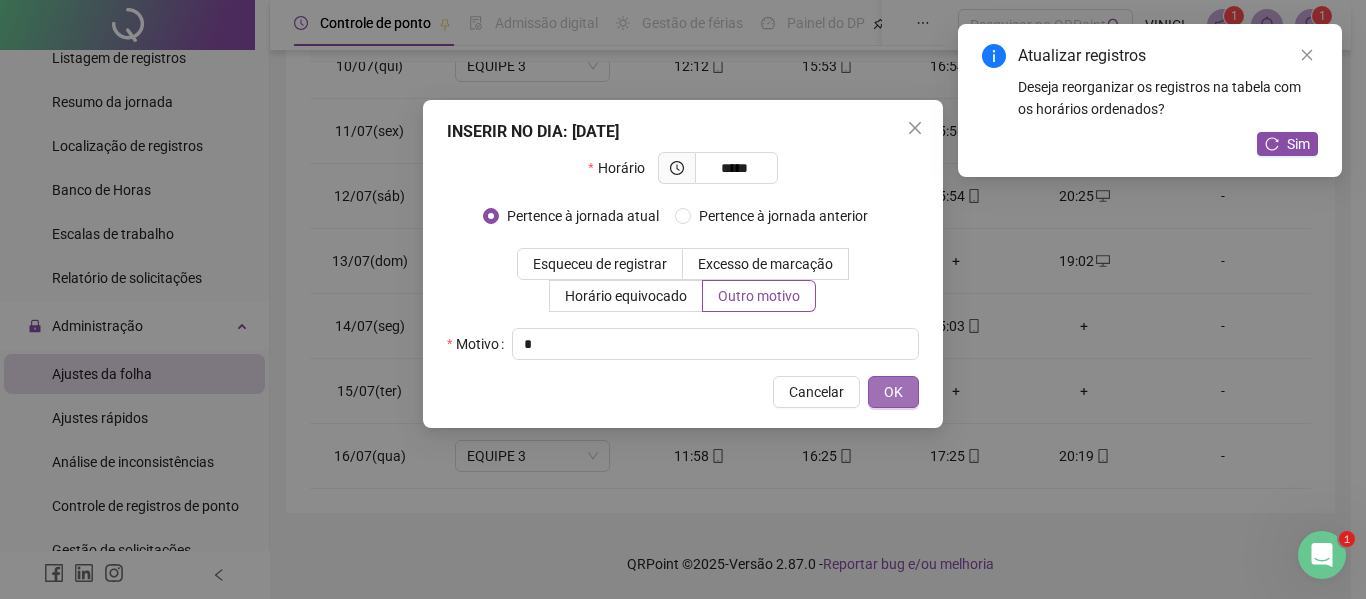 click on "OK" at bounding box center (893, 392) 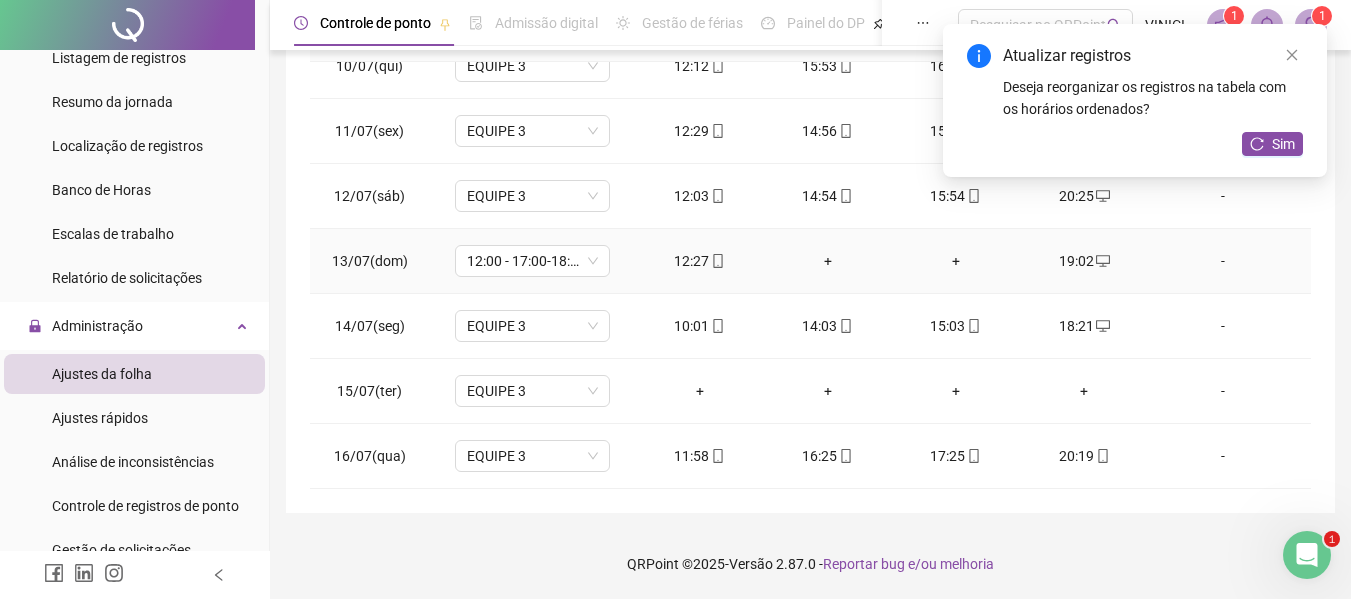 click on "+" at bounding box center (828, 261) 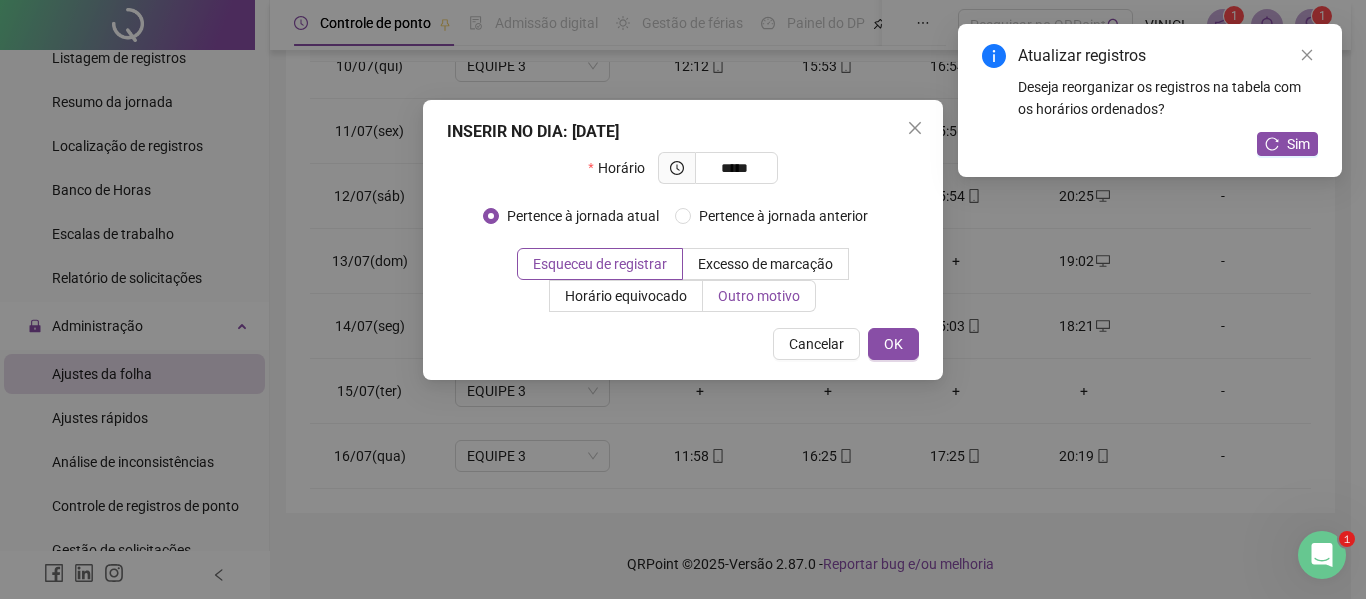 click on "Outro motivo" at bounding box center [759, 296] 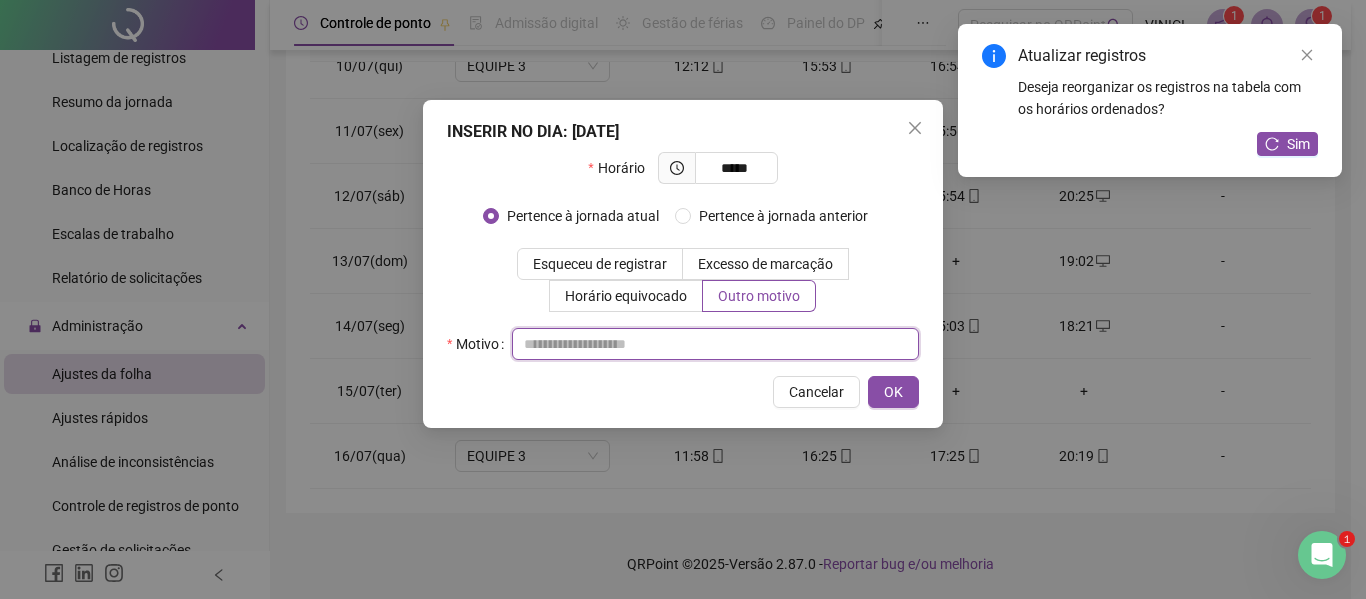 click at bounding box center (715, 344) 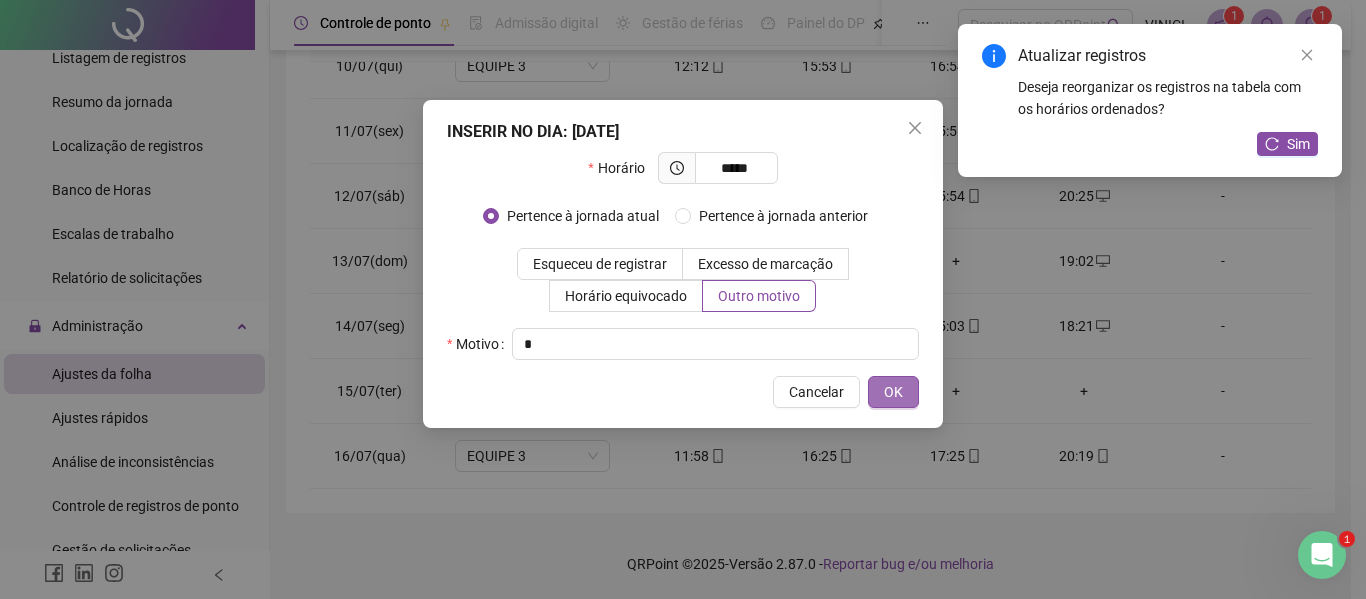 click on "OK" at bounding box center (893, 392) 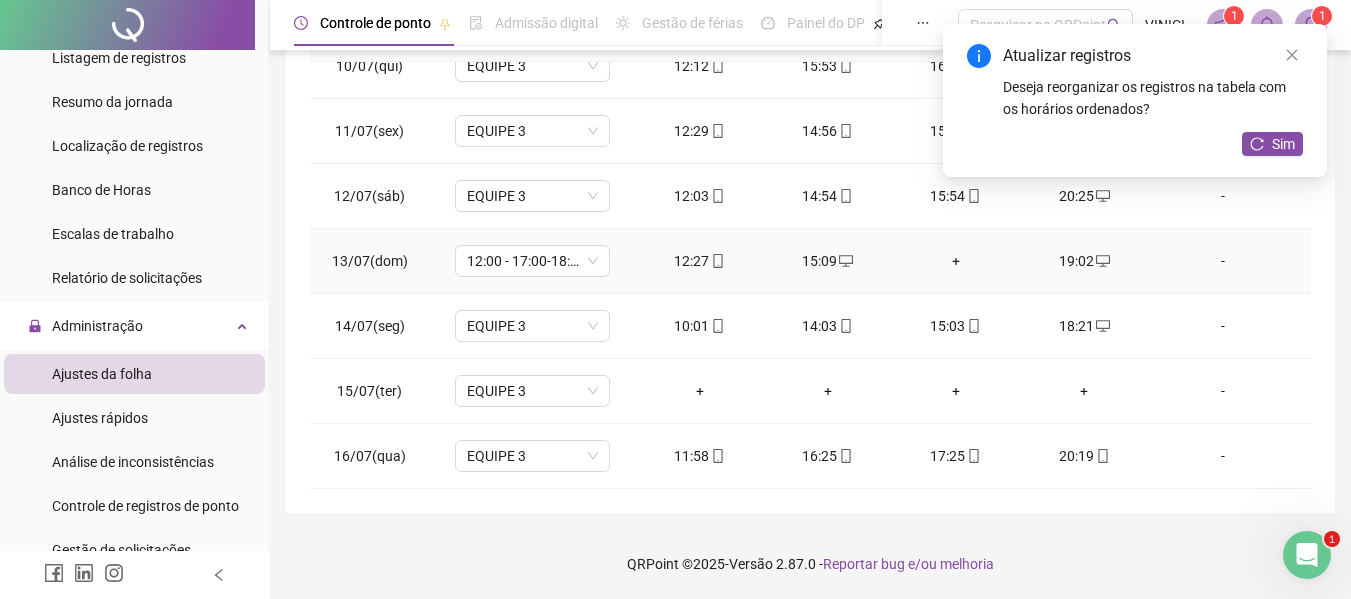 click on "+" at bounding box center [956, 261] 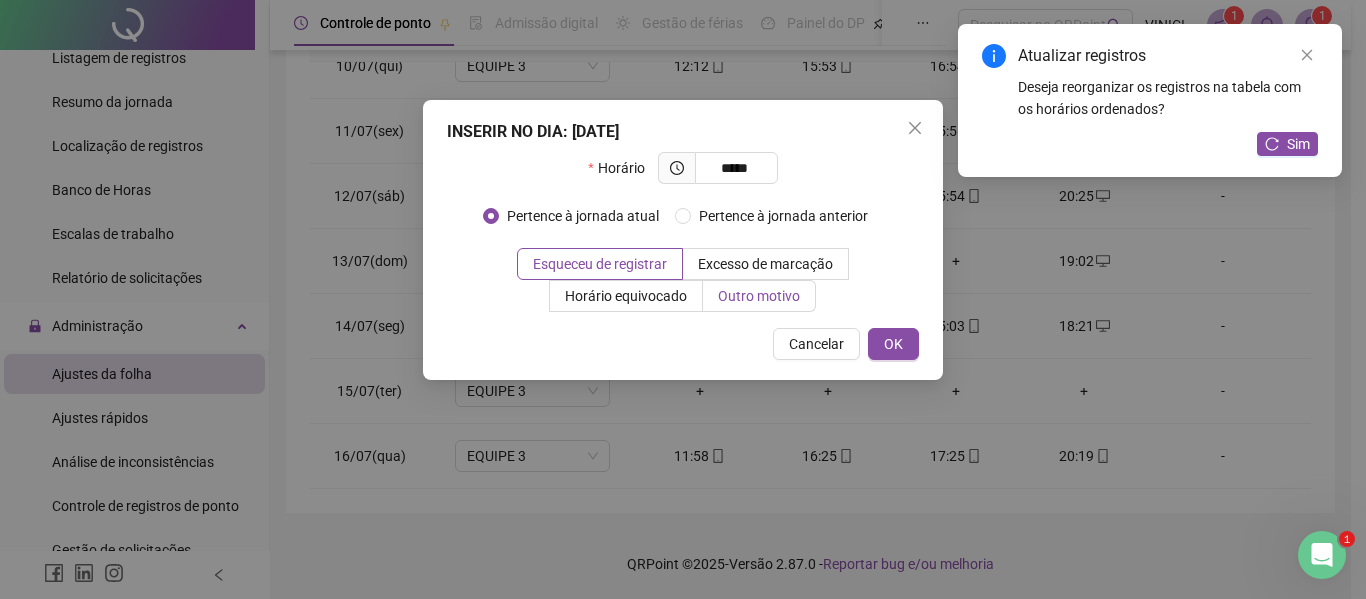 click on "Outro motivo" at bounding box center (759, 296) 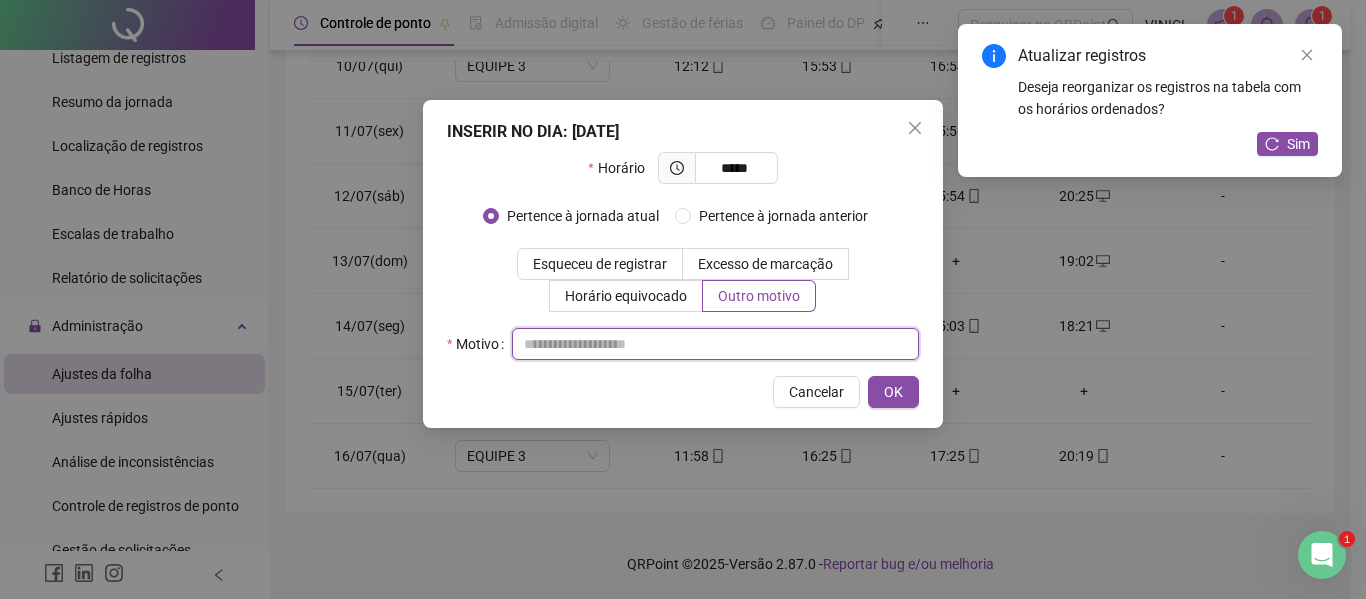 click at bounding box center (715, 344) 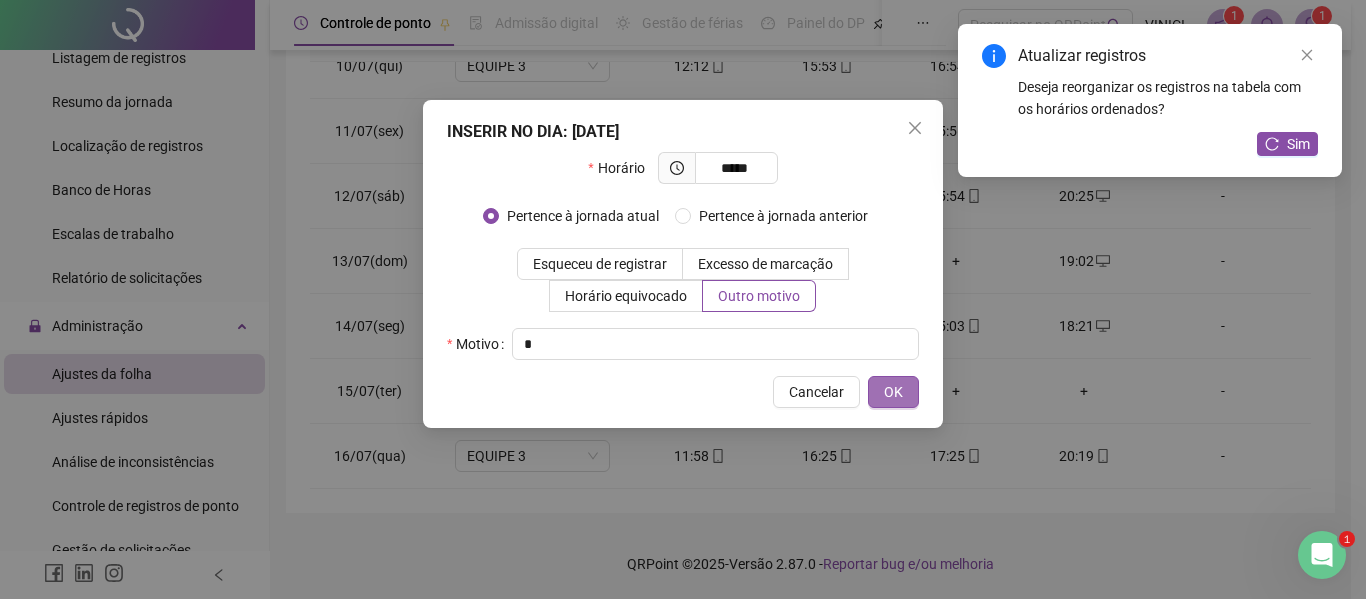 click on "OK" at bounding box center [893, 392] 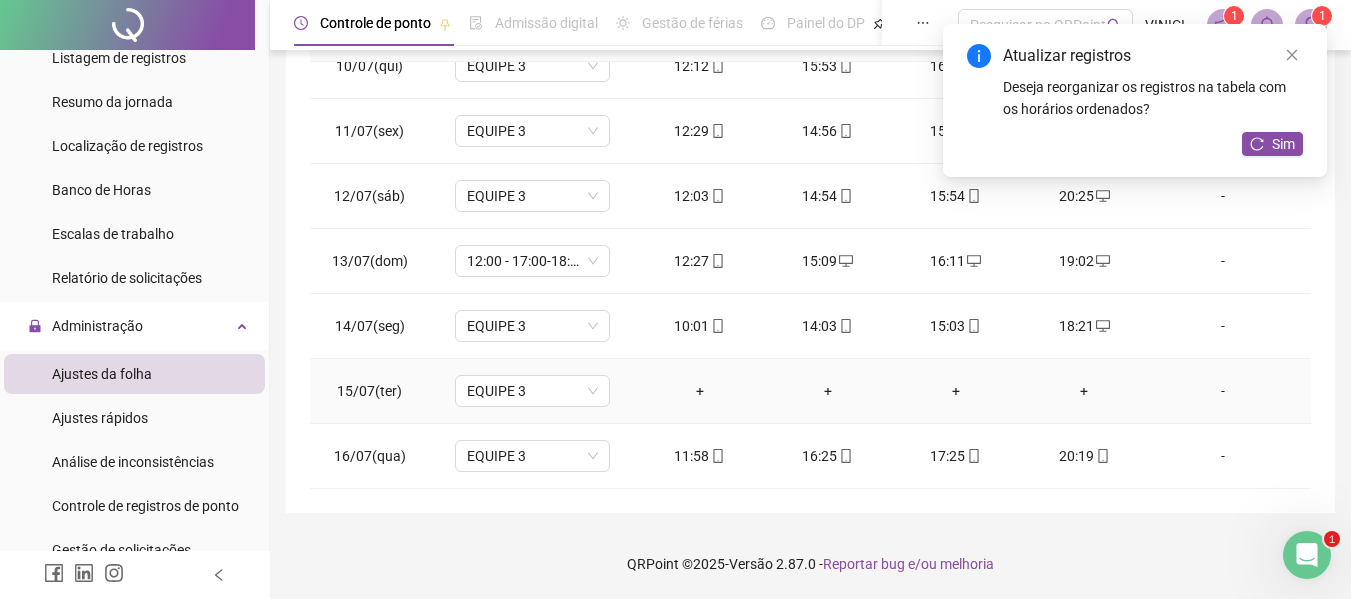 scroll, scrollTop: 0, scrollLeft: 0, axis: both 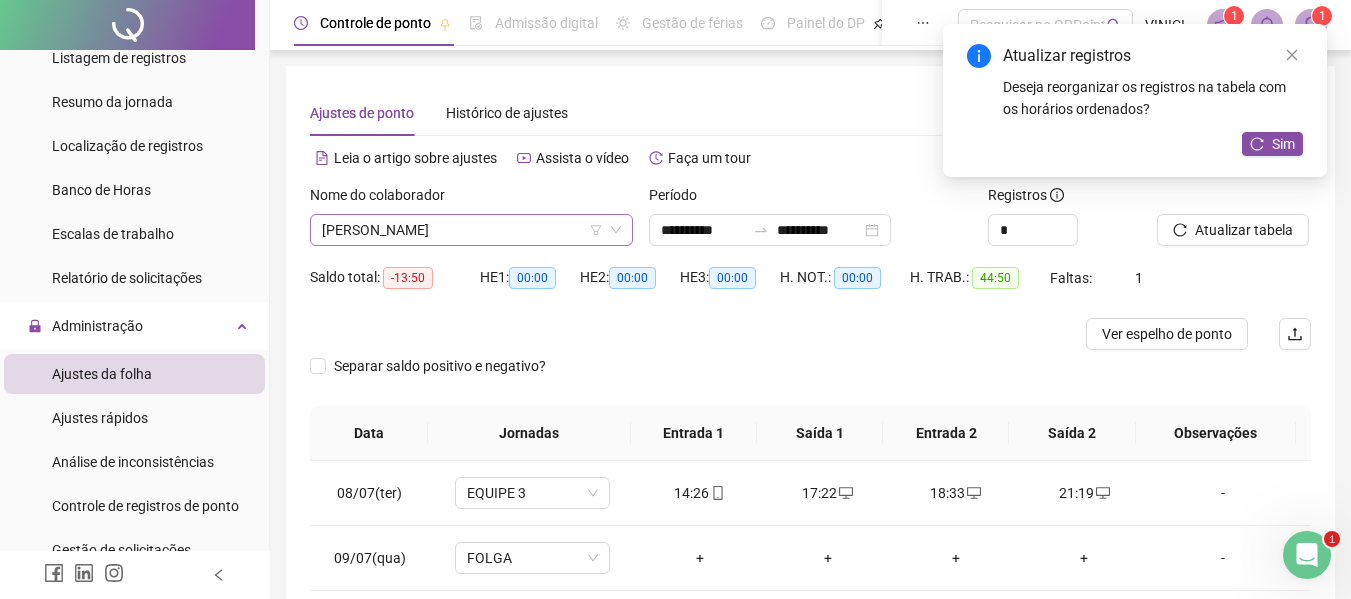 click on "[PERSON_NAME]" at bounding box center [471, 230] 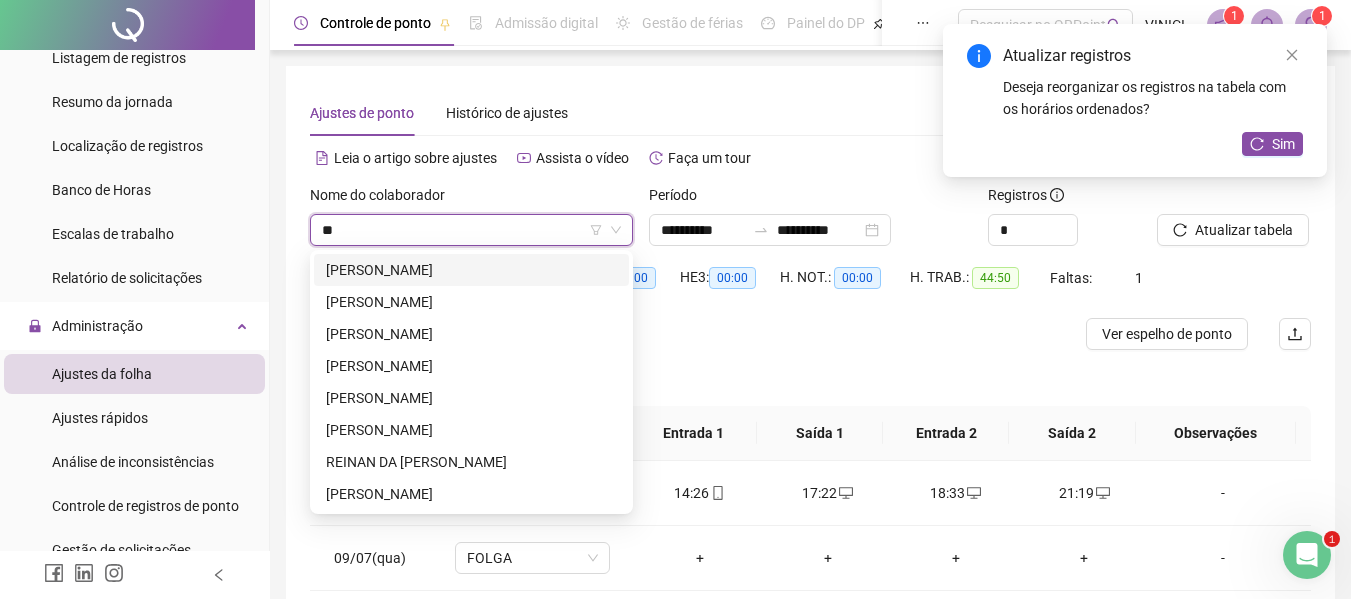 scroll, scrollTop: 0, scrollLeft: 0, axis: both 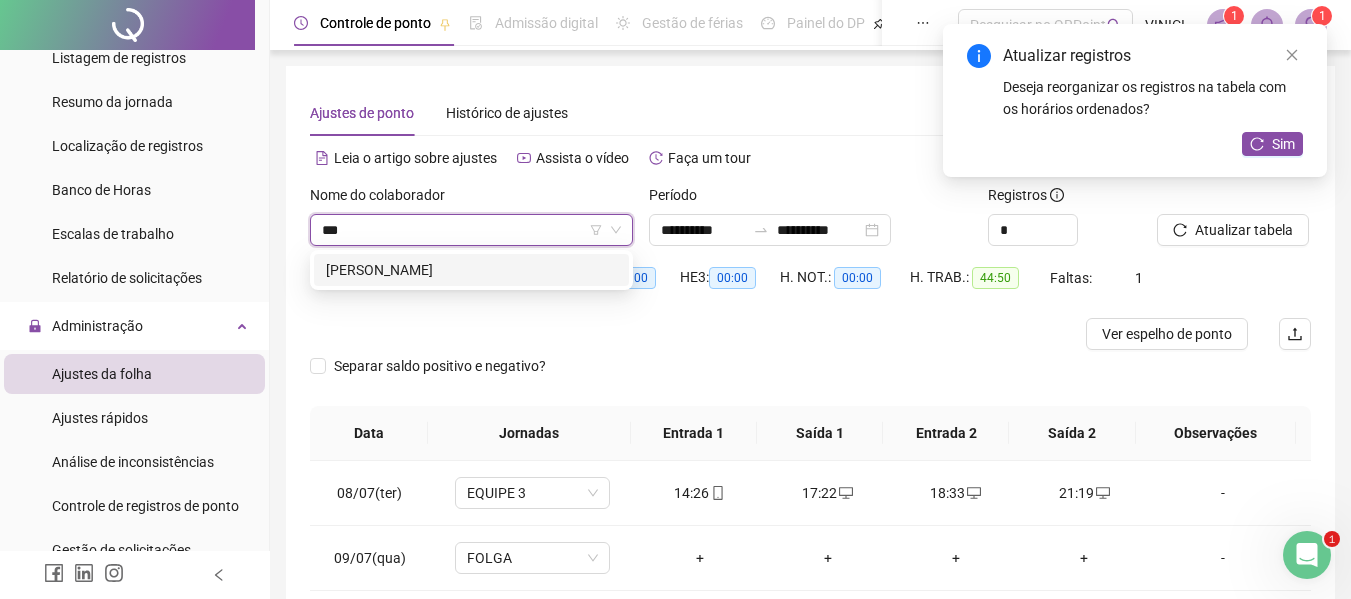 click on "[PERSON_NAME]" at bounding box center (471, 270) 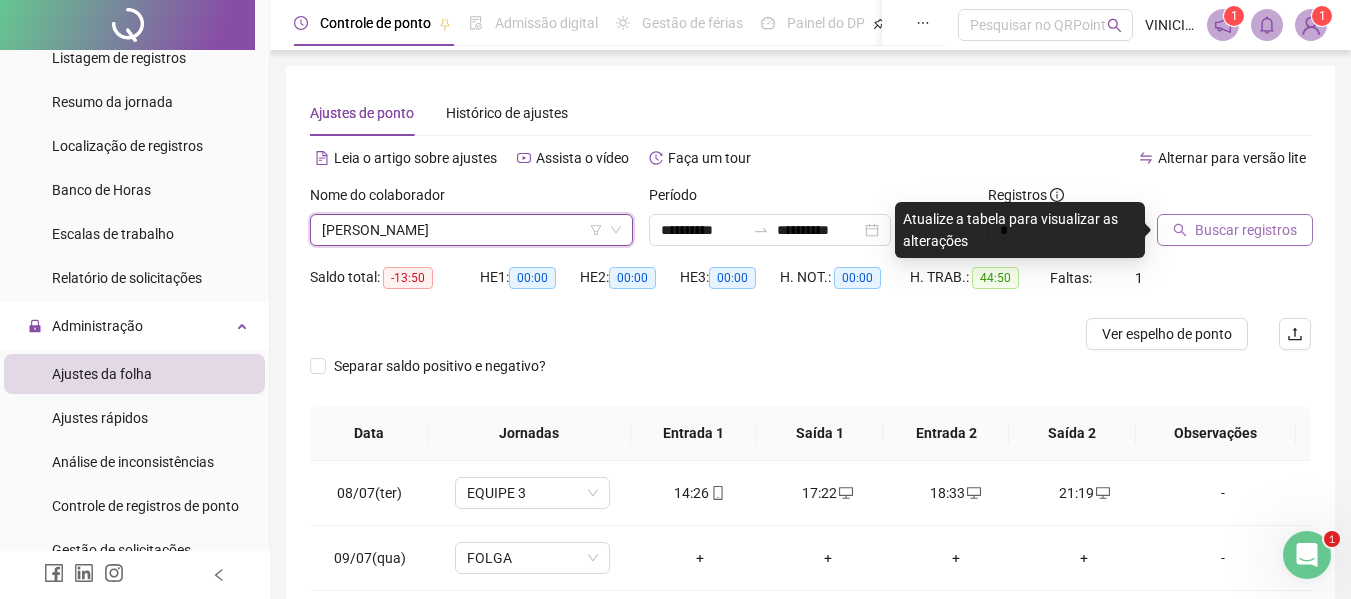 click 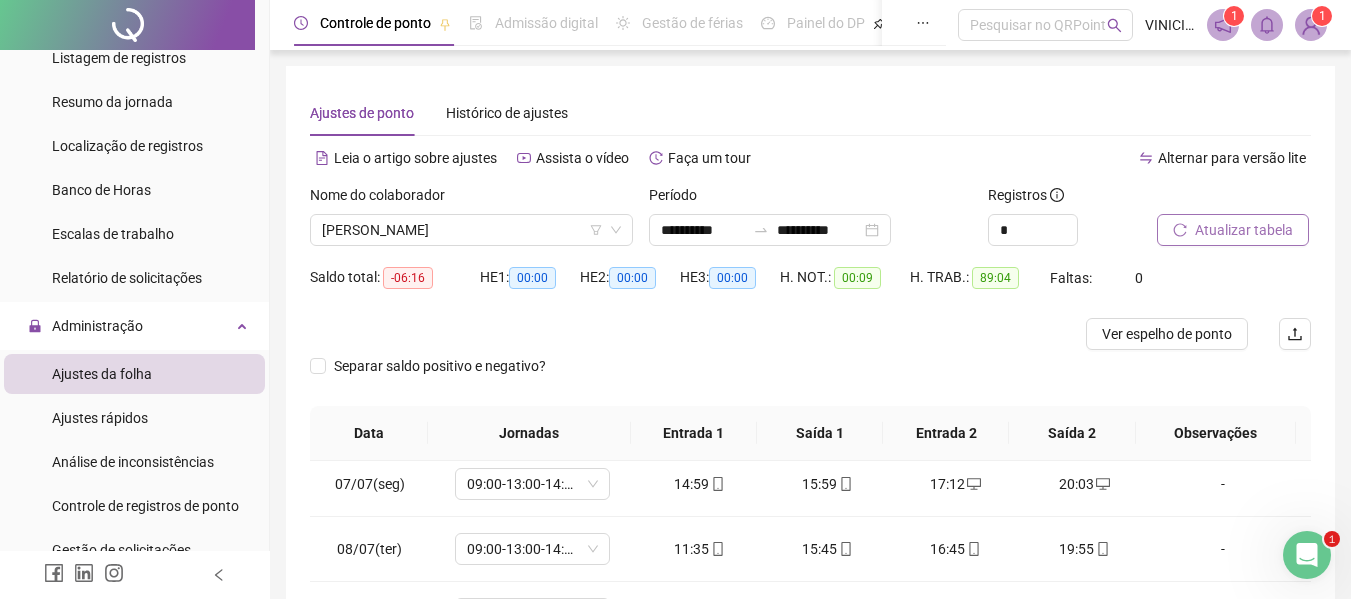 scroll, scrollTop: 400, scrollLeft: 0, axis: vertical 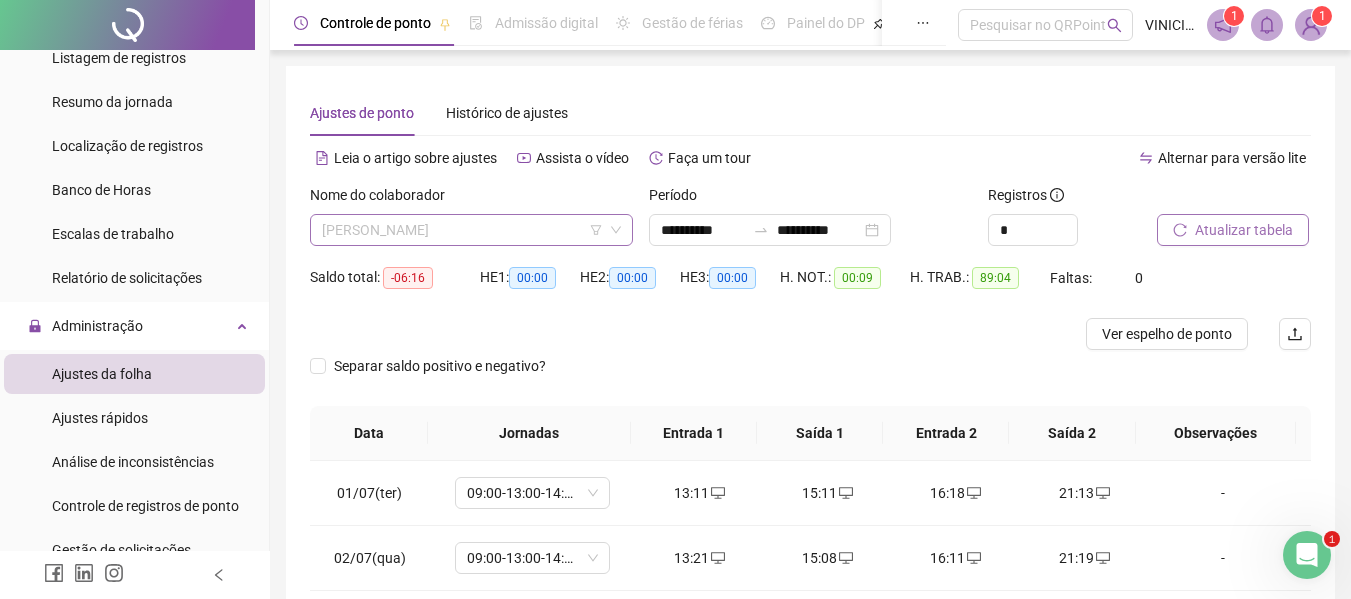 click on "[PERSON_NAME]" at bounding box center (471, 230) 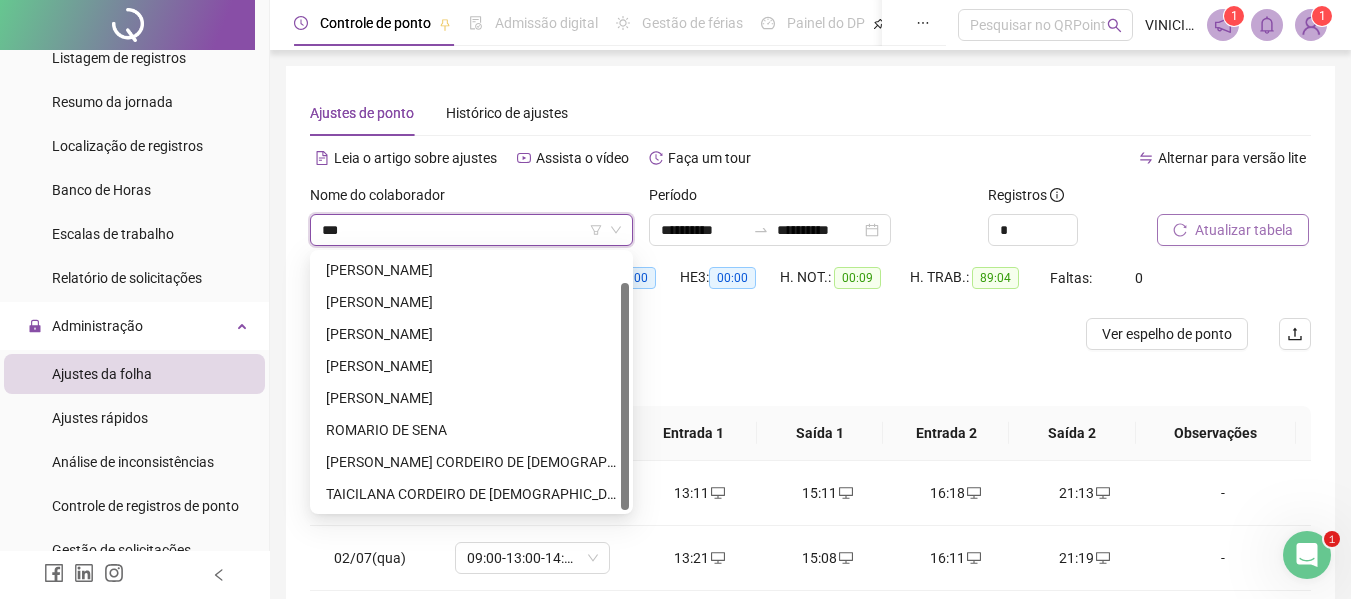 scroll, scrollTop: 0, scrollLeft: 0, axis: both 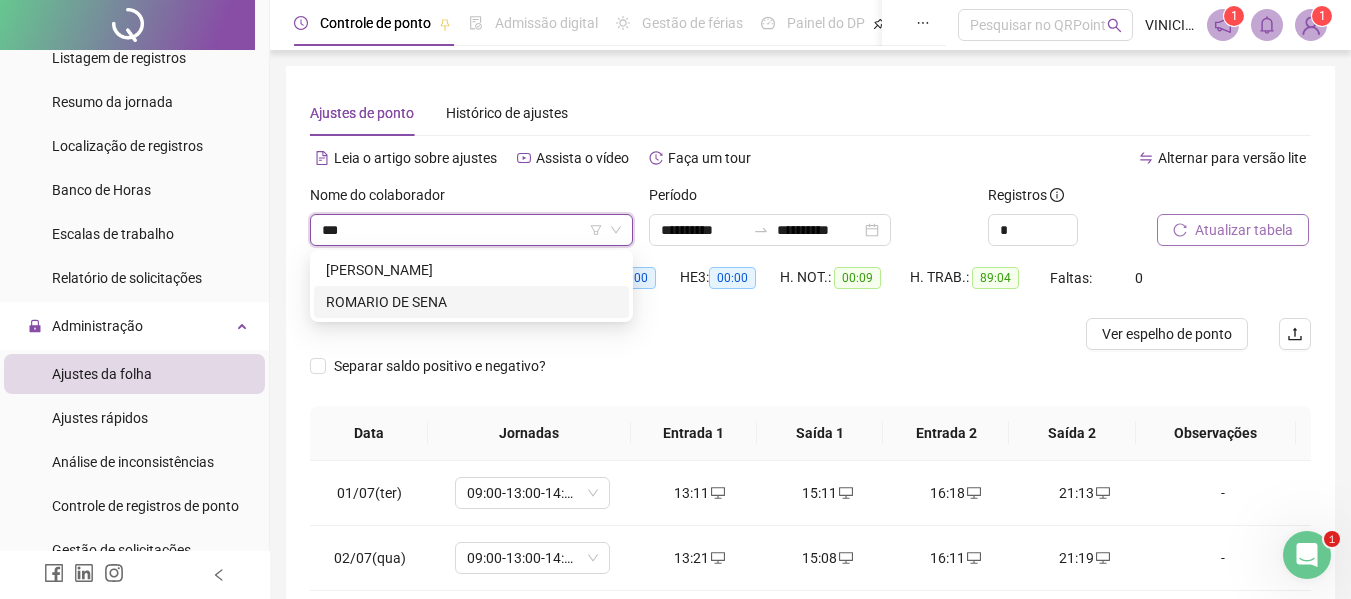 click on "ROMARIO DE SENA" at bounding box center [471, 302] 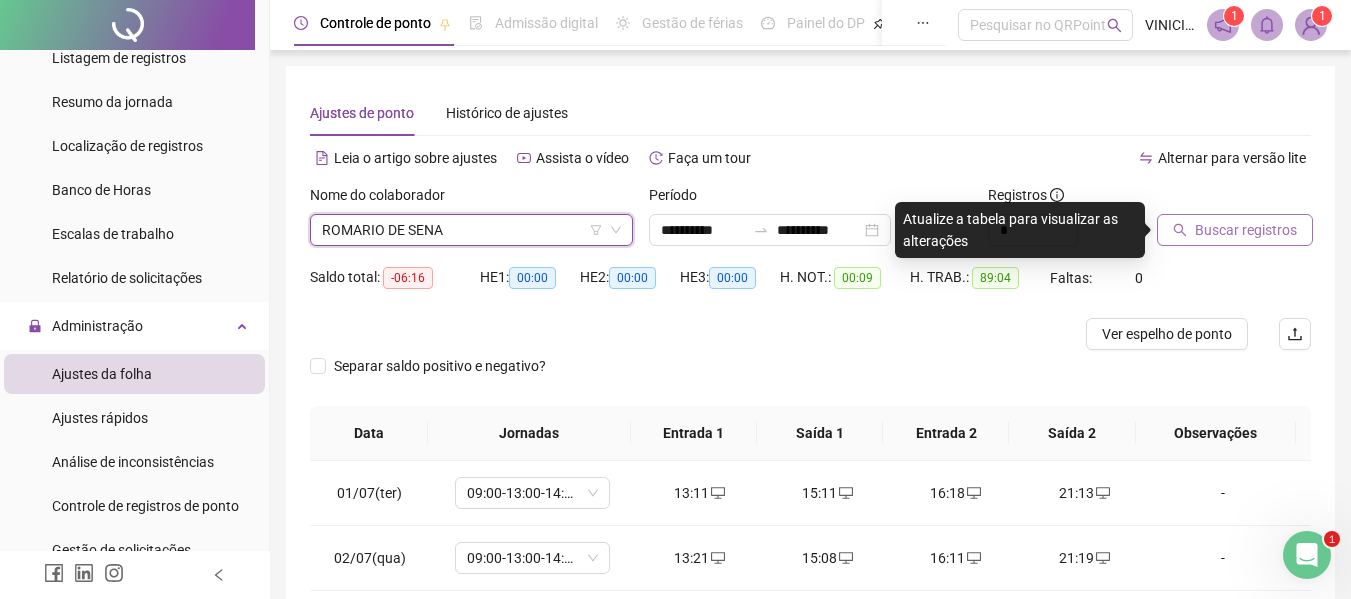 click on "Buscar registros" at bounding box center (1246, 230) 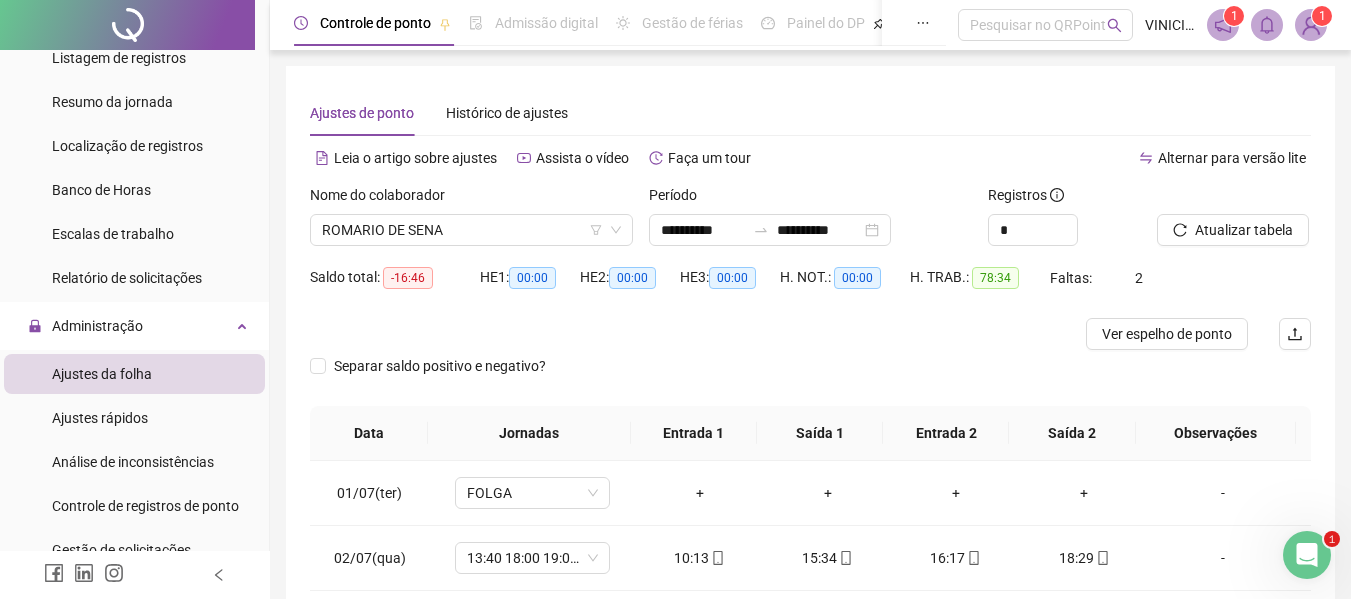 scroll, scrollTop: 200, scrollLeft: 0, axis: vertical 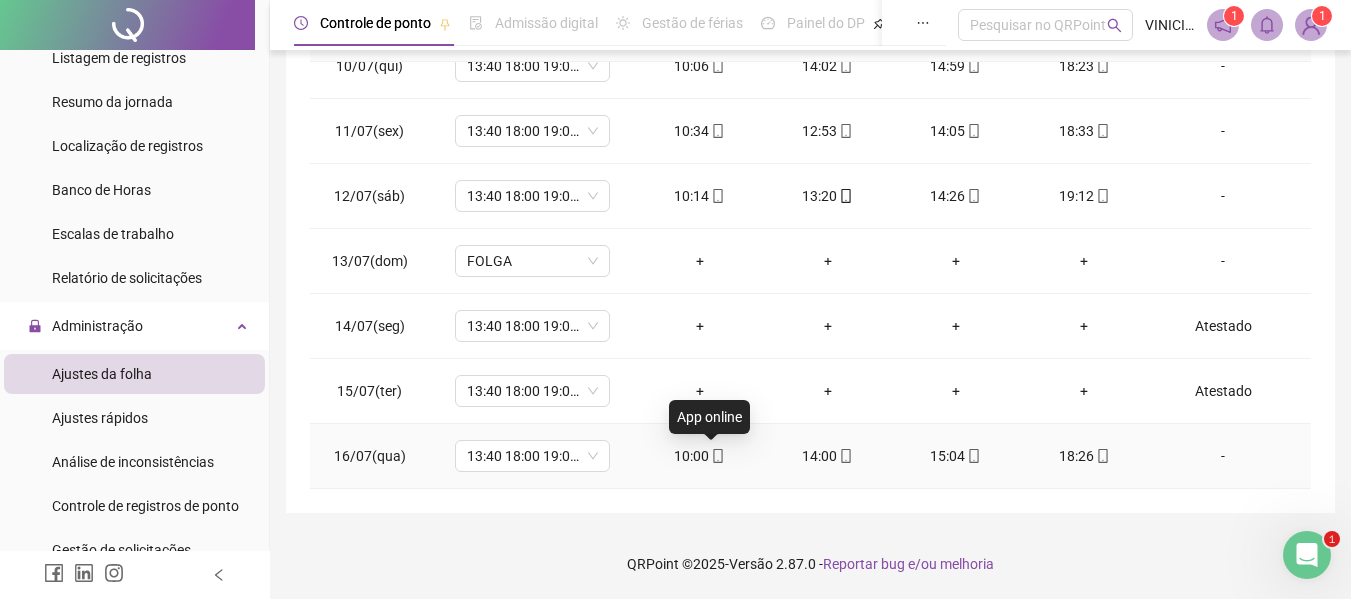 click 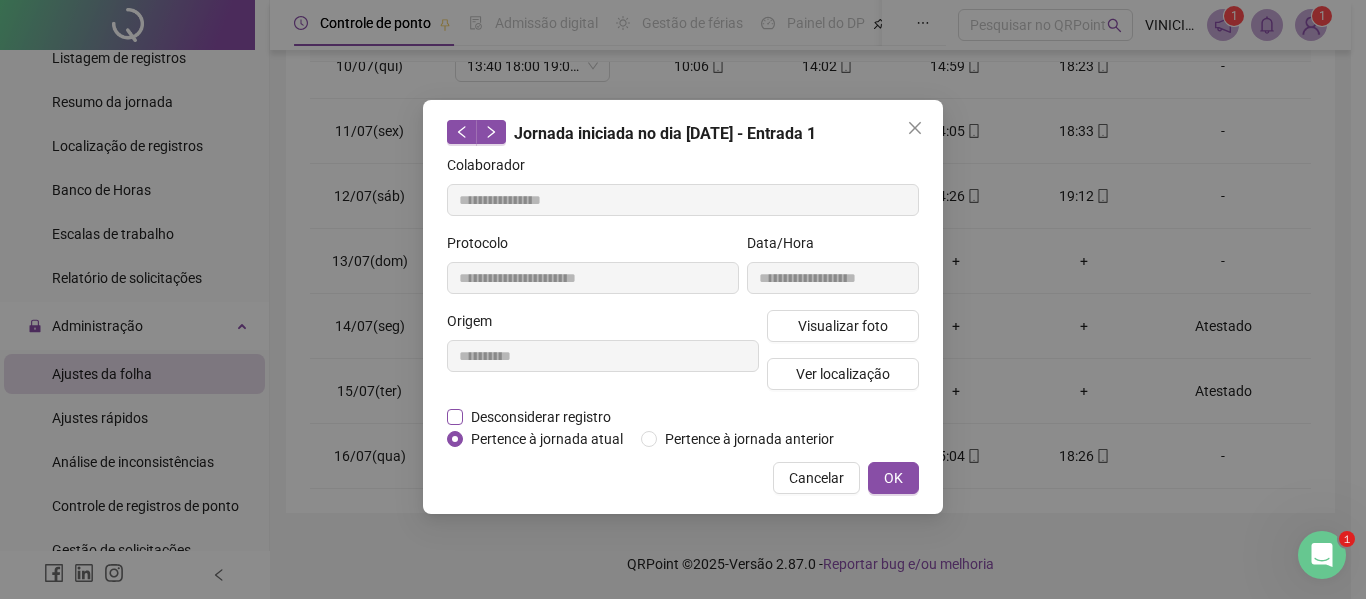 click on "Desconsiderar registro" at bounding box center (541, 417) 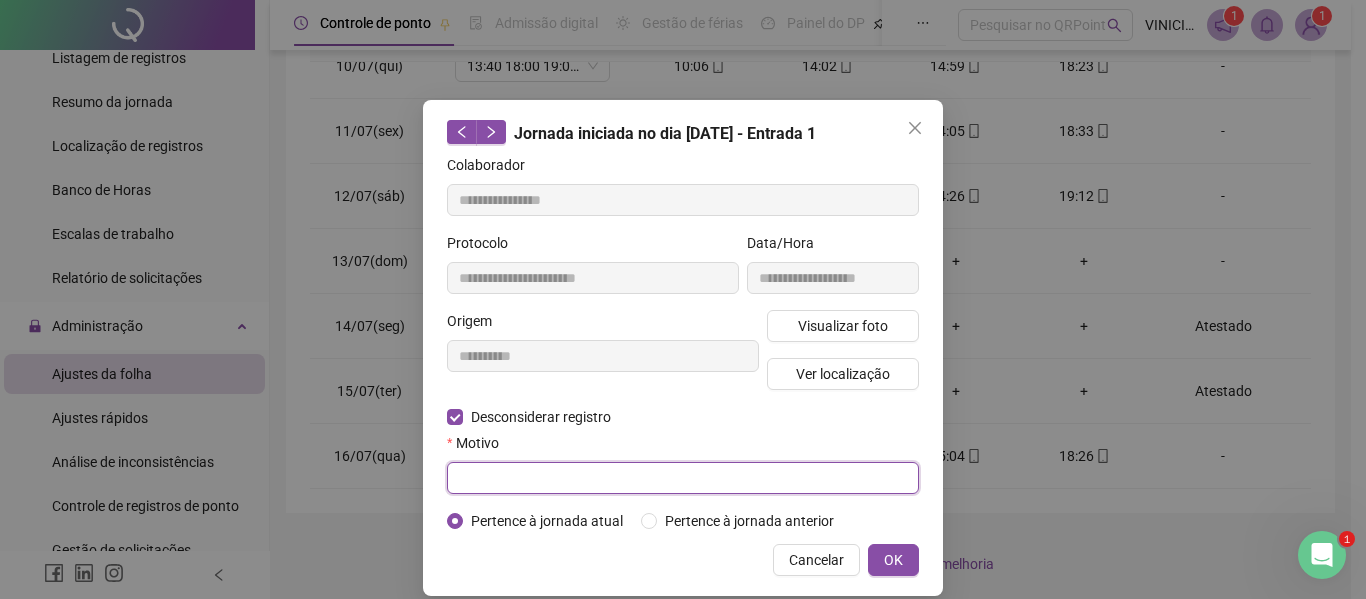click at bounding box center [683, 478] 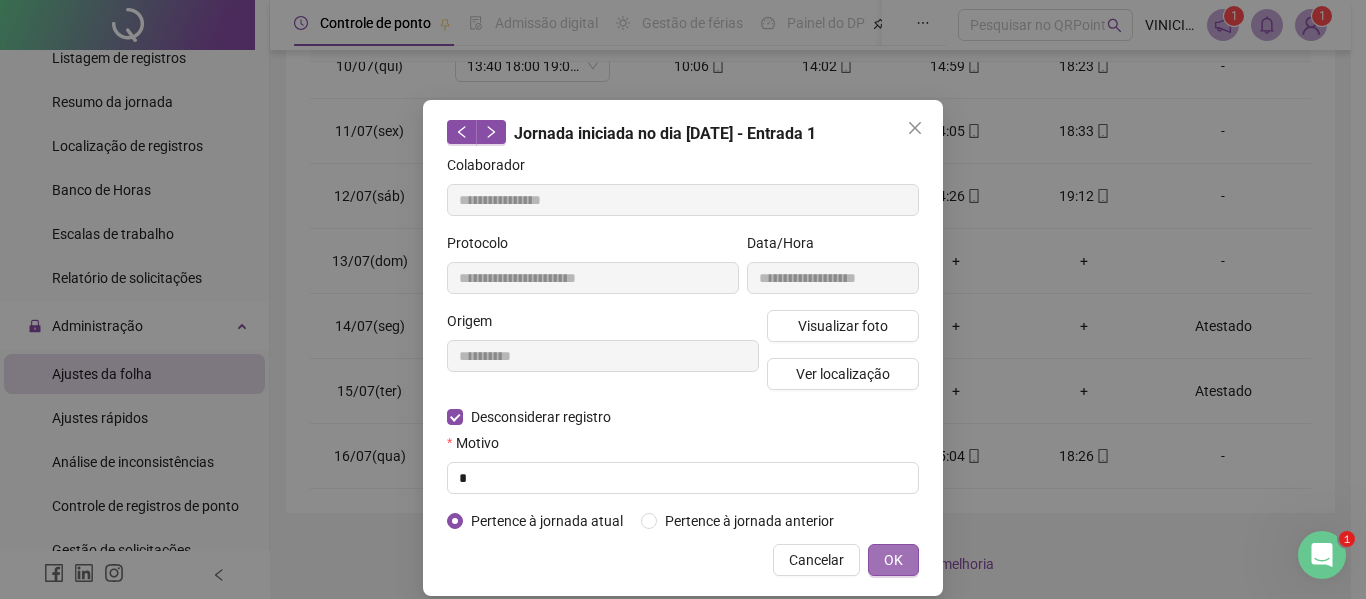 click on "OK" at bounding box center (893, 560) 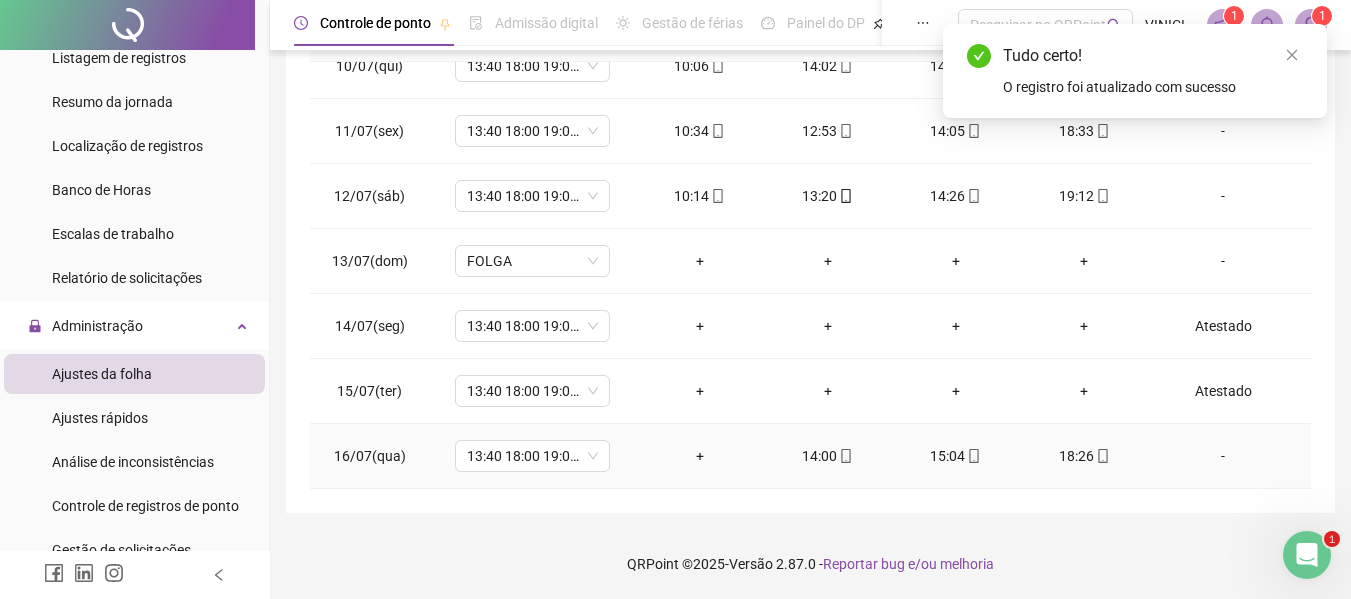 click on "+" at bounding box center [700, 456] 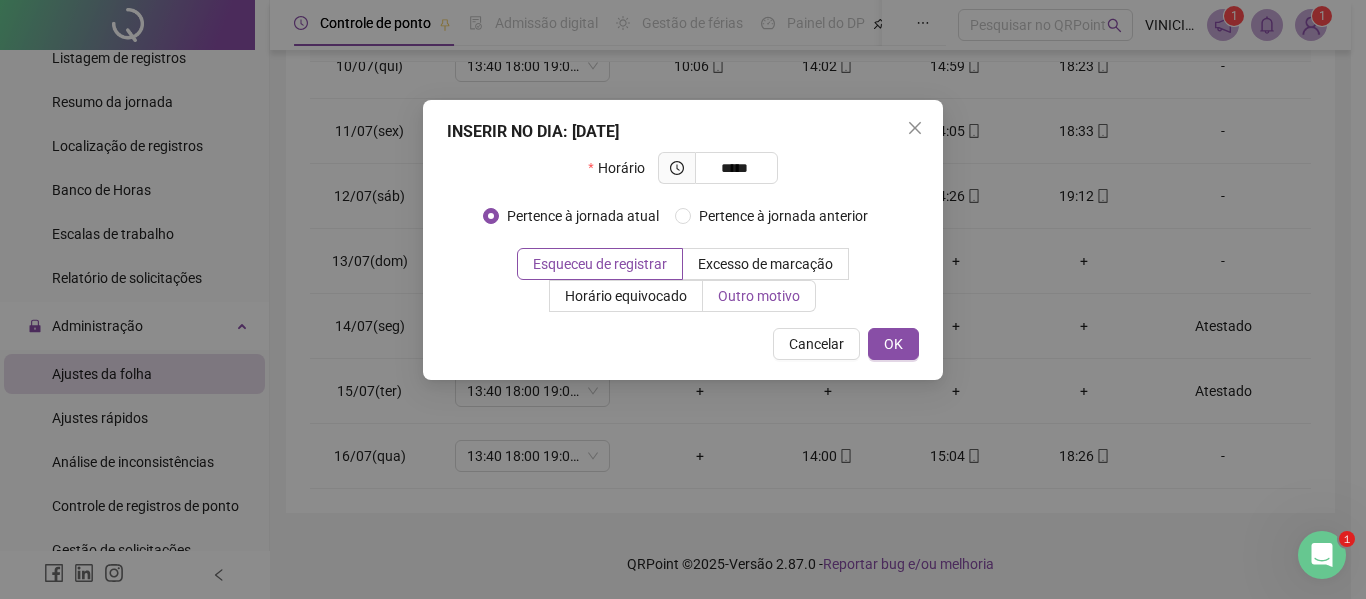 click on "Outro motivo" at bounding box center (759, 296) 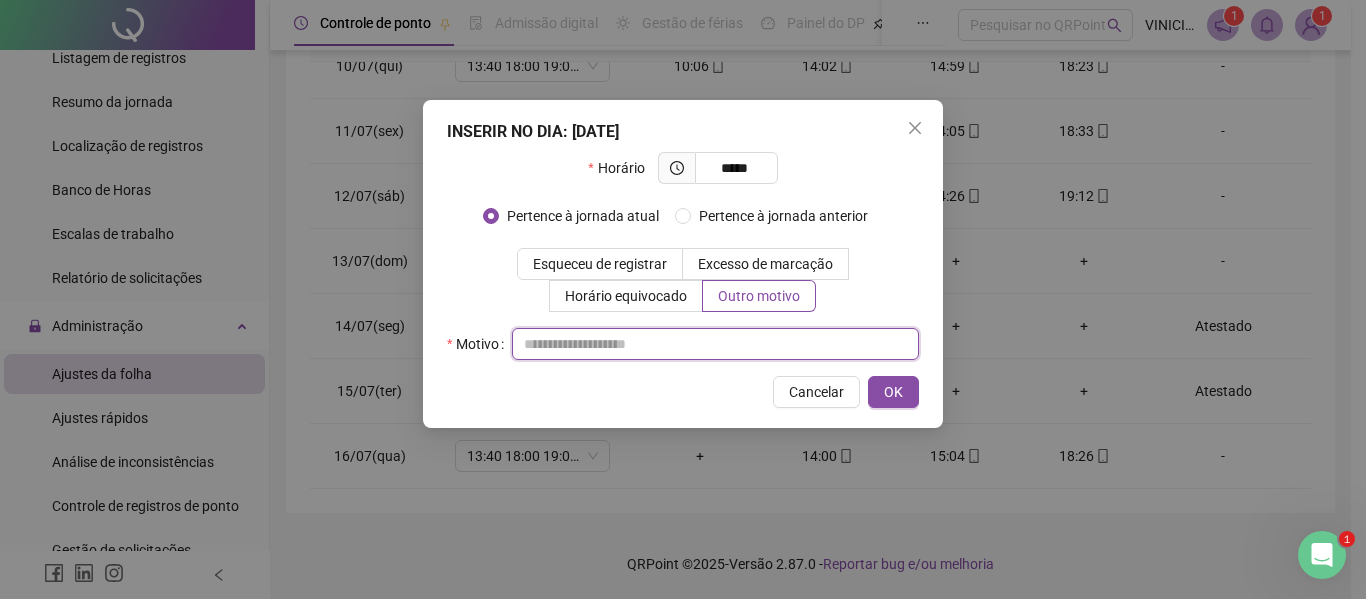 click at bounding box center (715, 344) 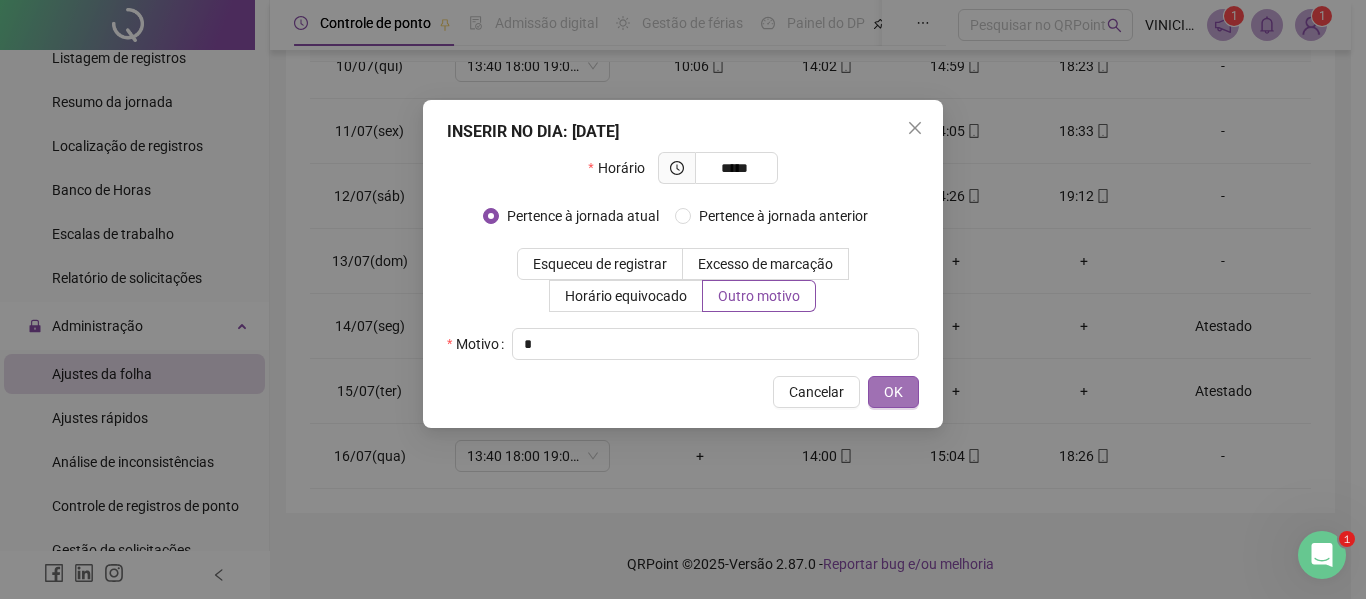 click on "OK" at bounding box center [893, 392] 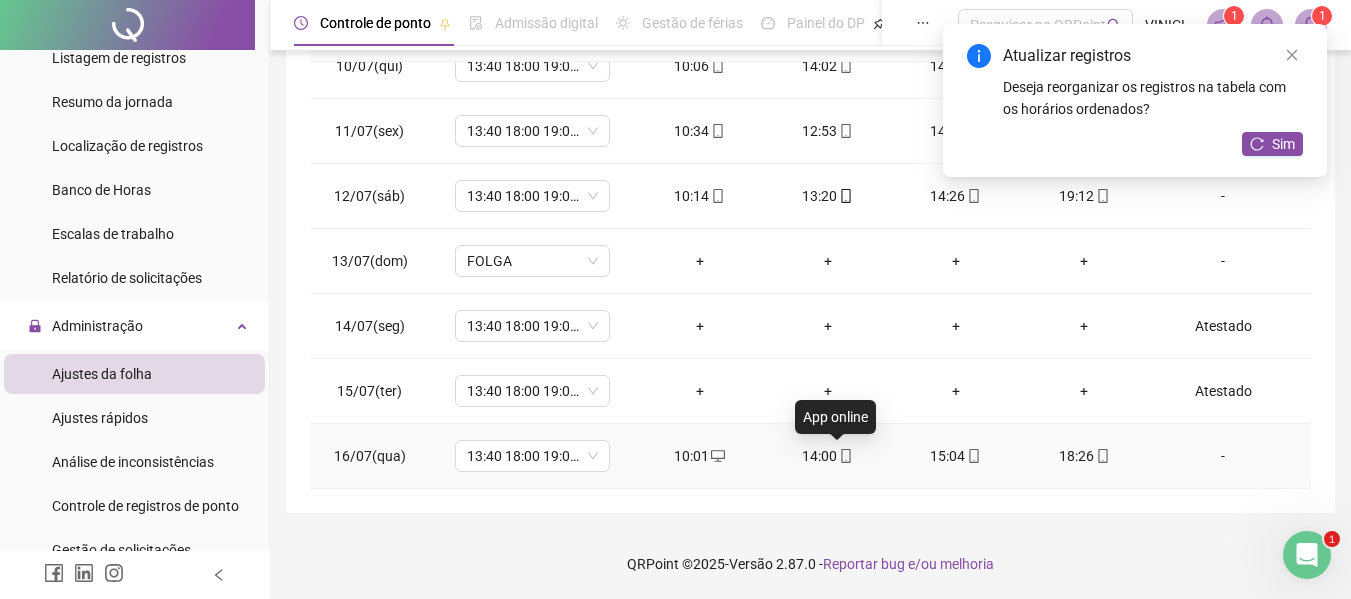 click at bounding box center [845, 456] 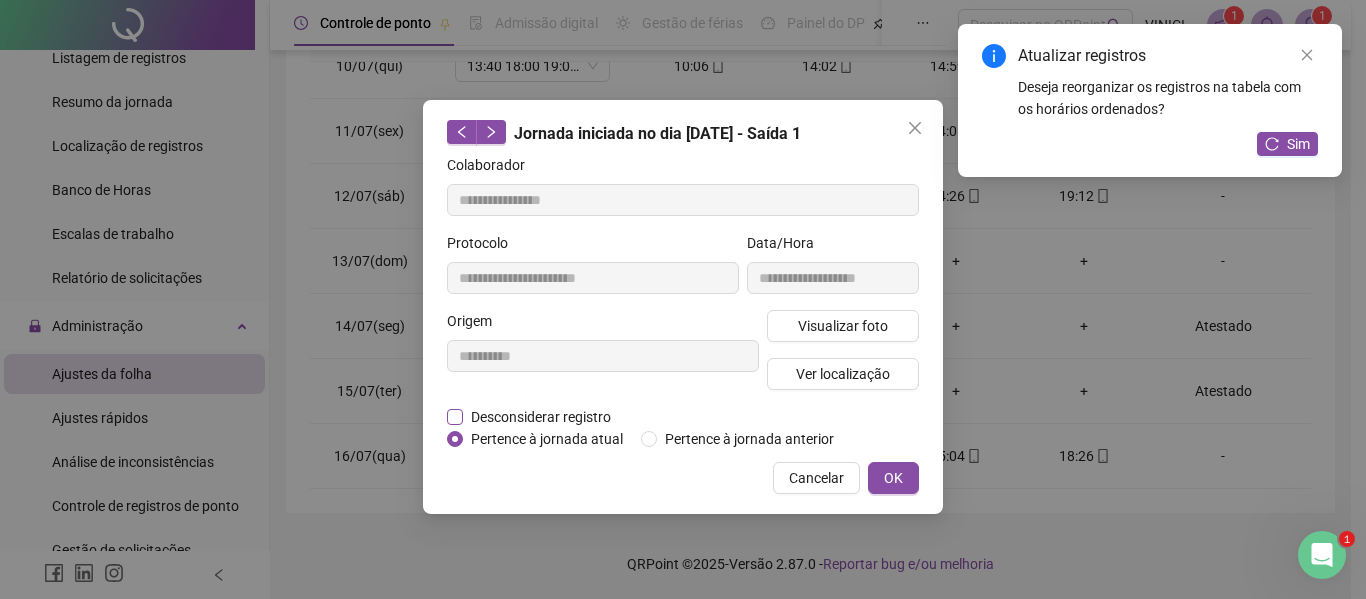 click on "Desconsiderar registro" at bounding box center (541, 417) 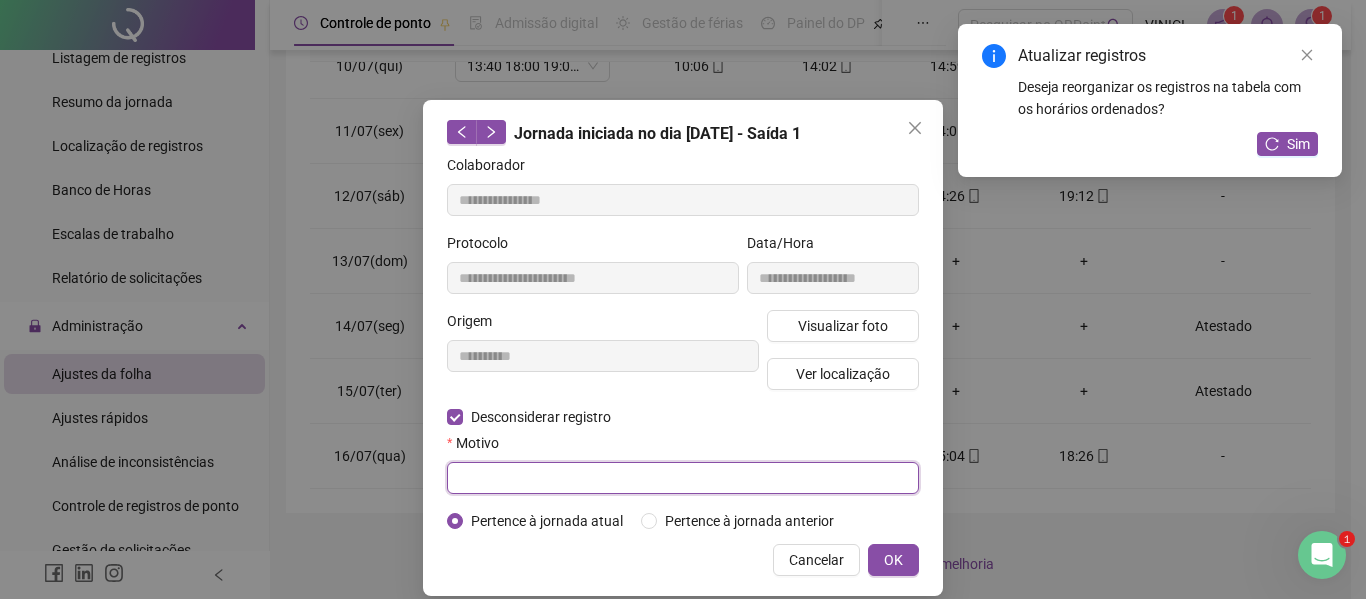click at bounding box center [683, 478] 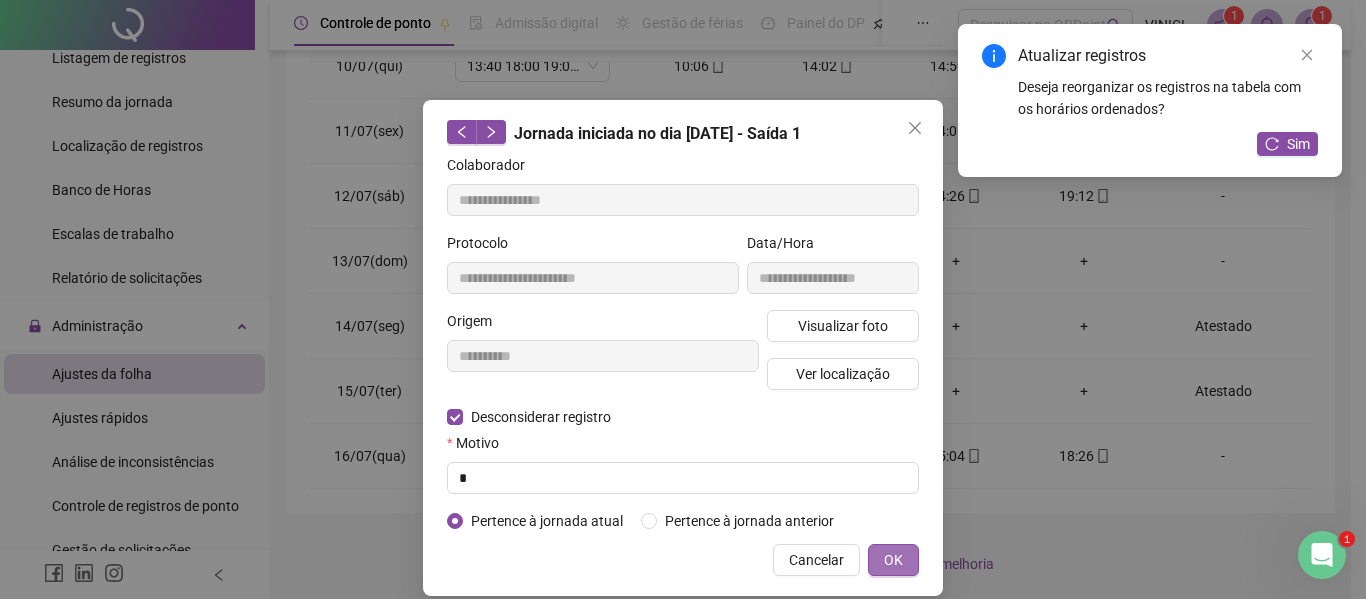 click on "OK" at bounding box center (893, 560) 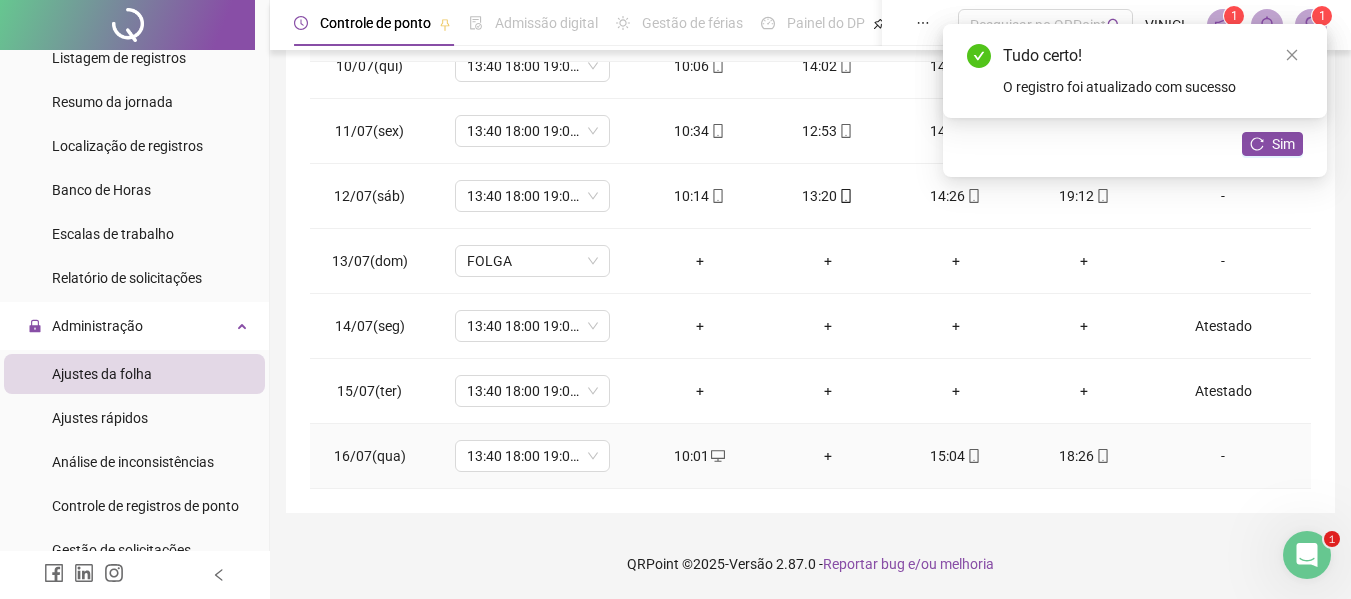 click on "+" at bounding box center (828, 456) 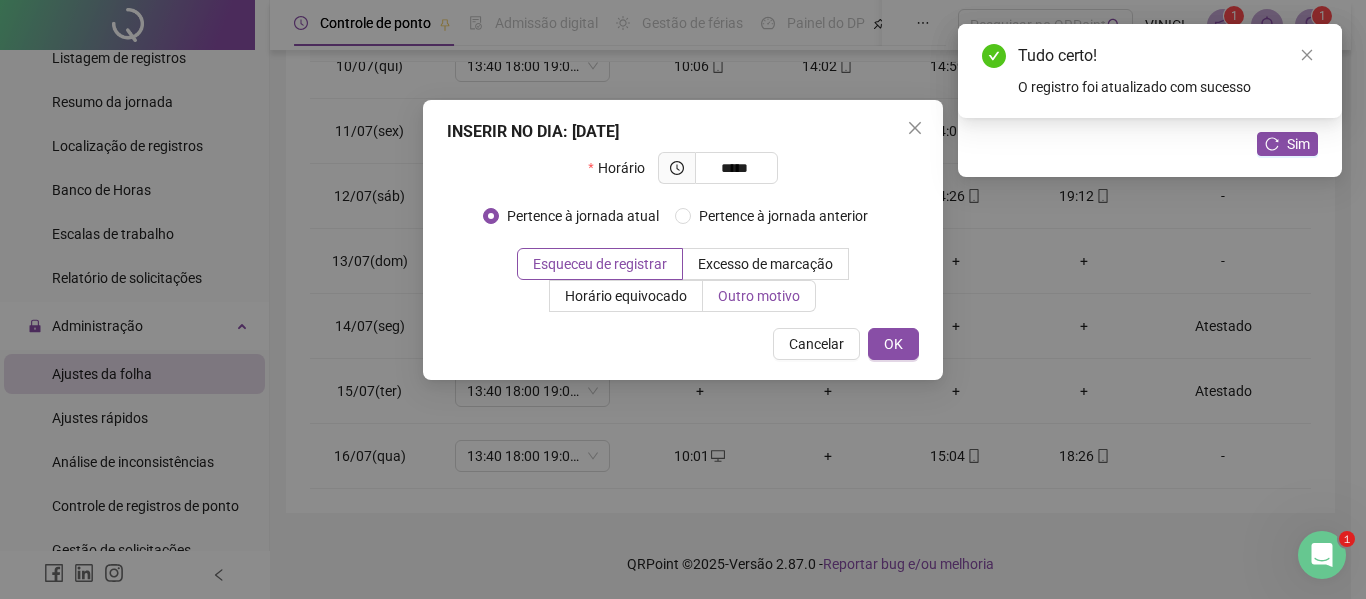 click on "Outro motivo" at bounding box center [759, 296] 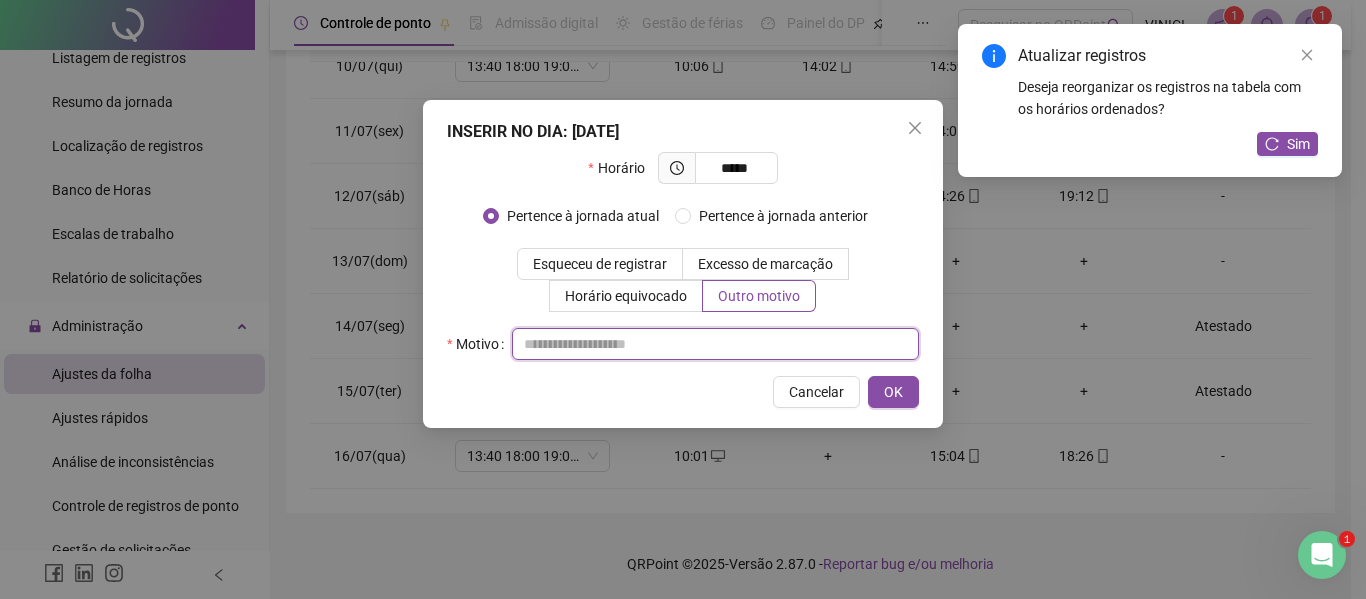 click at bounding box center (715, 344) 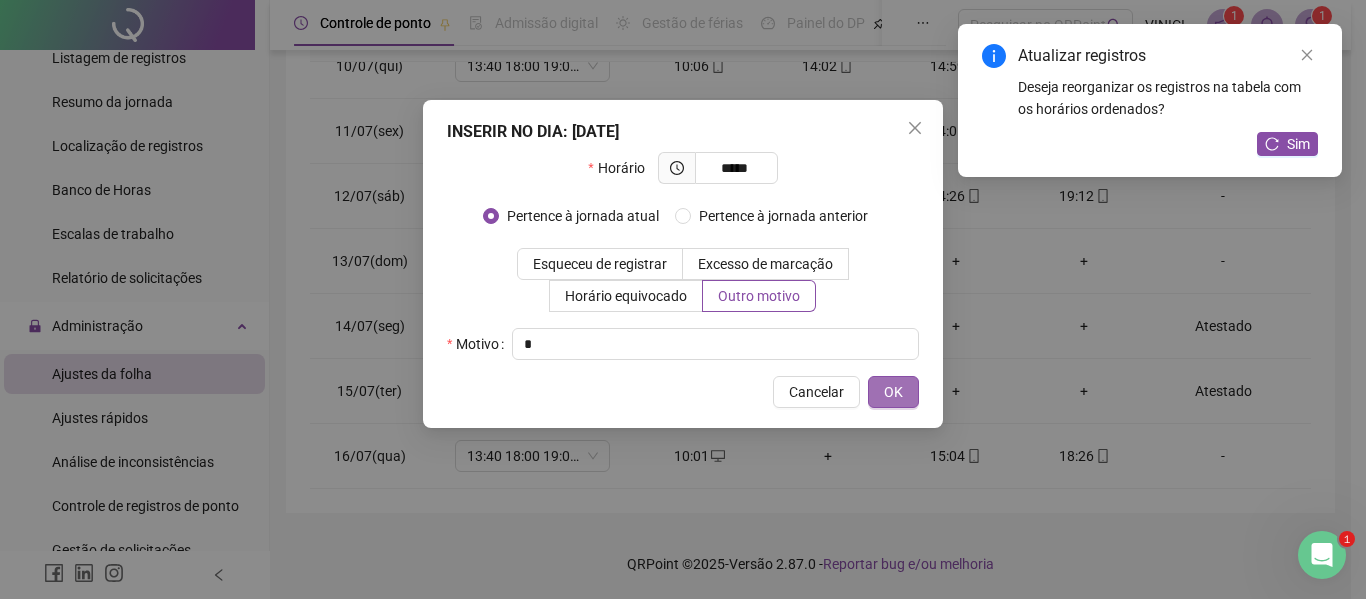 click on "OK" at bounding box center (893, 392) 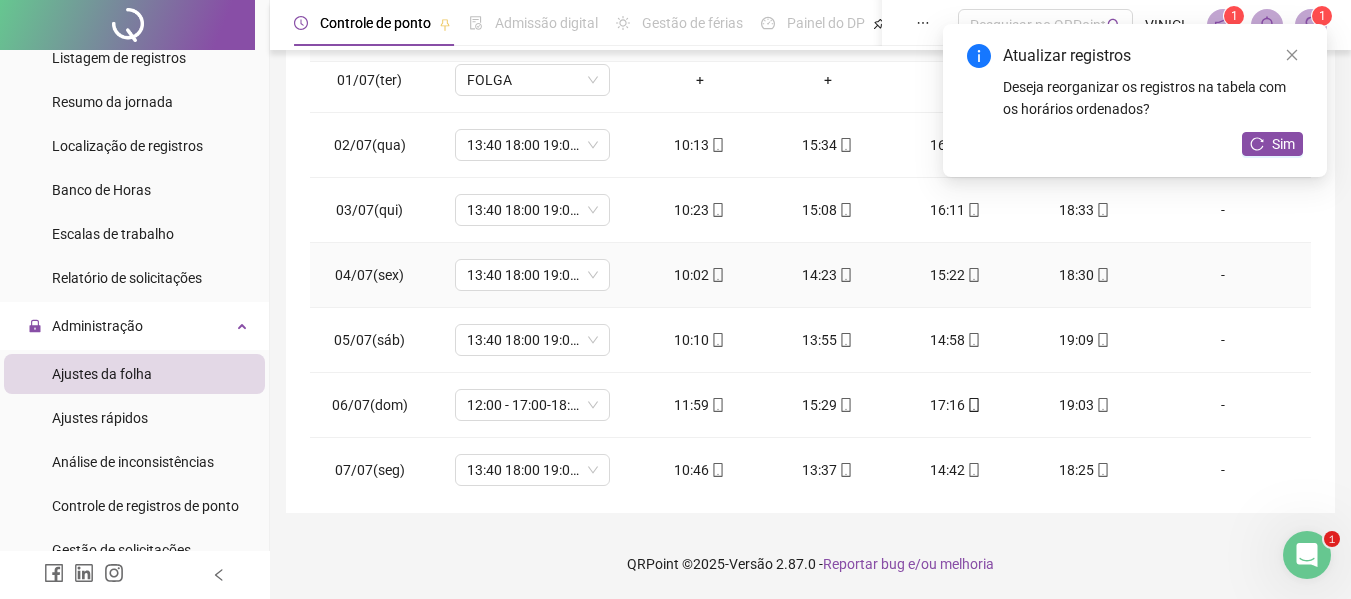 scroll, scrollTop: 0, scrollLeft: 0, axis: both 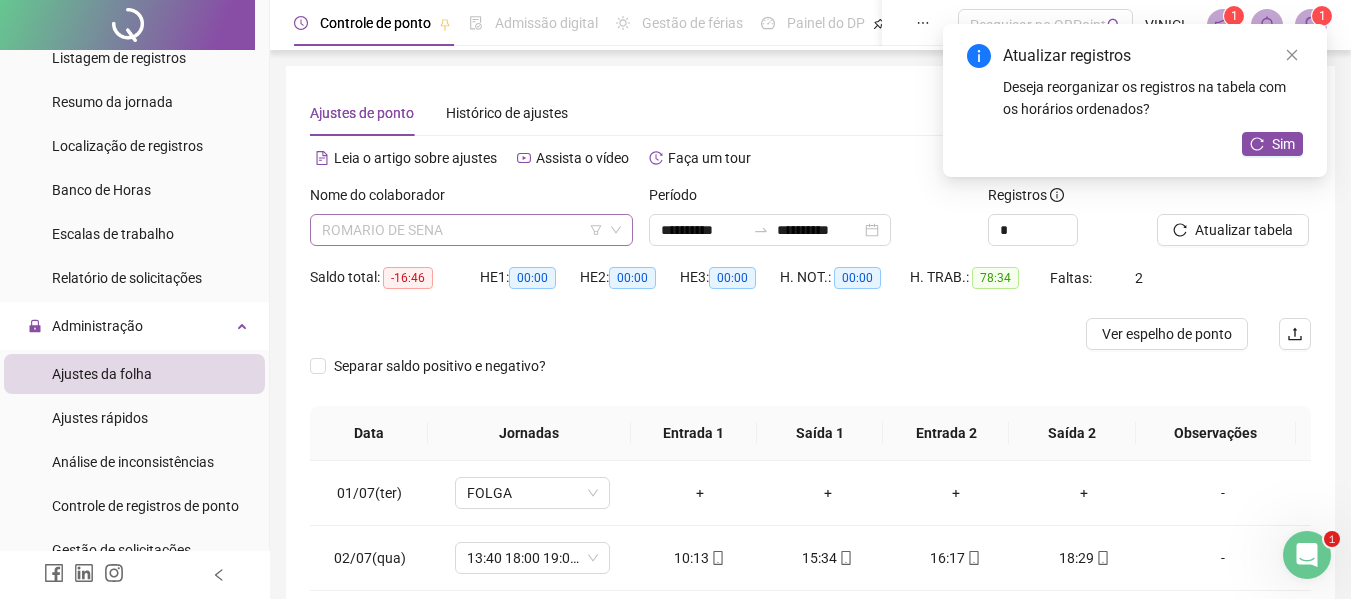 click on "ROMARIO DE SENA" at bounding box center (471, 230) 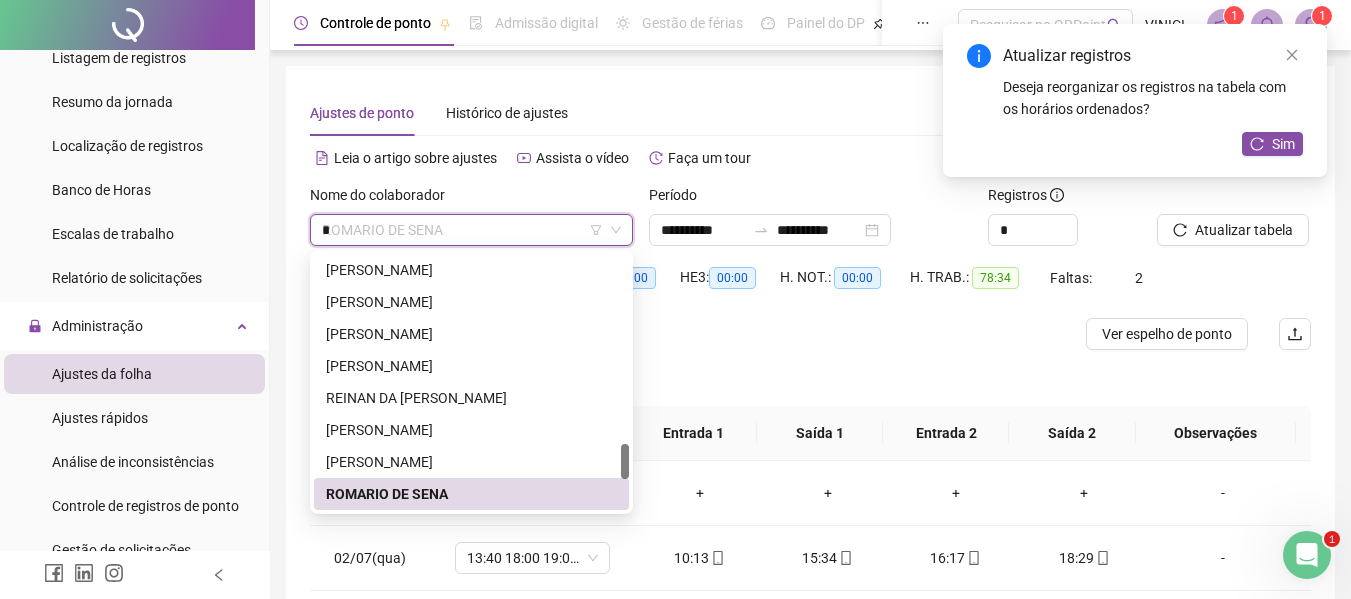 scroll, scrollTop: 0, scrollLeft: 0, axis: both 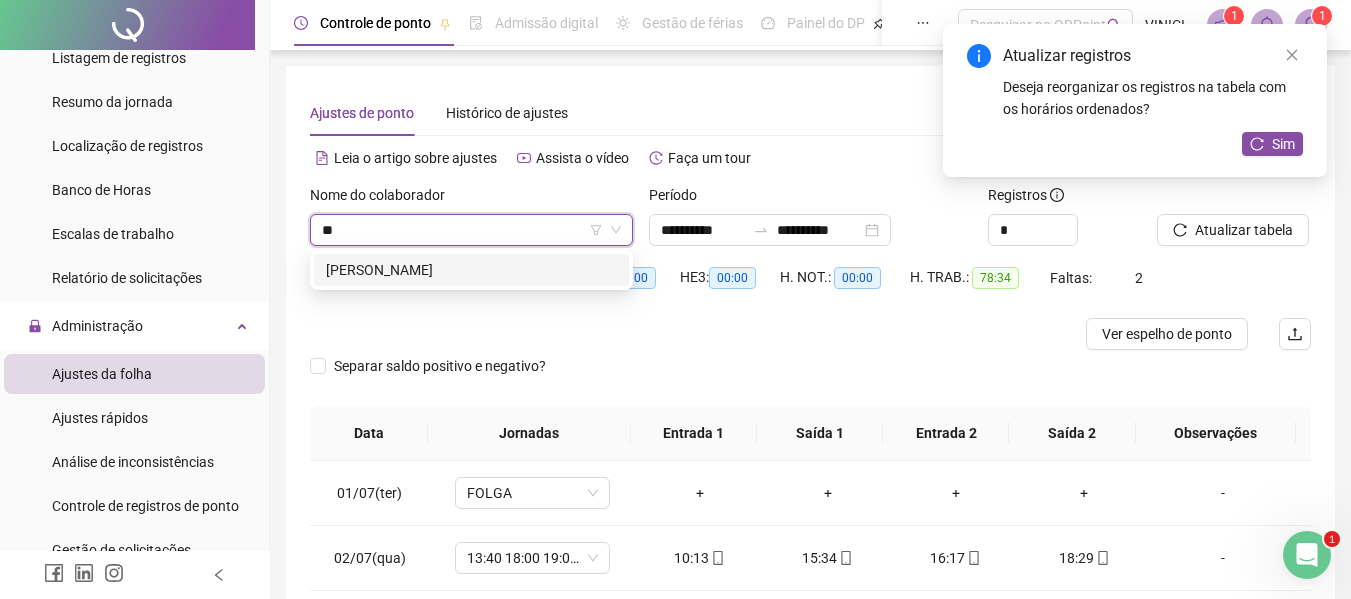 click on "[PERSON_NAME]" at bounding box center (471, 270) 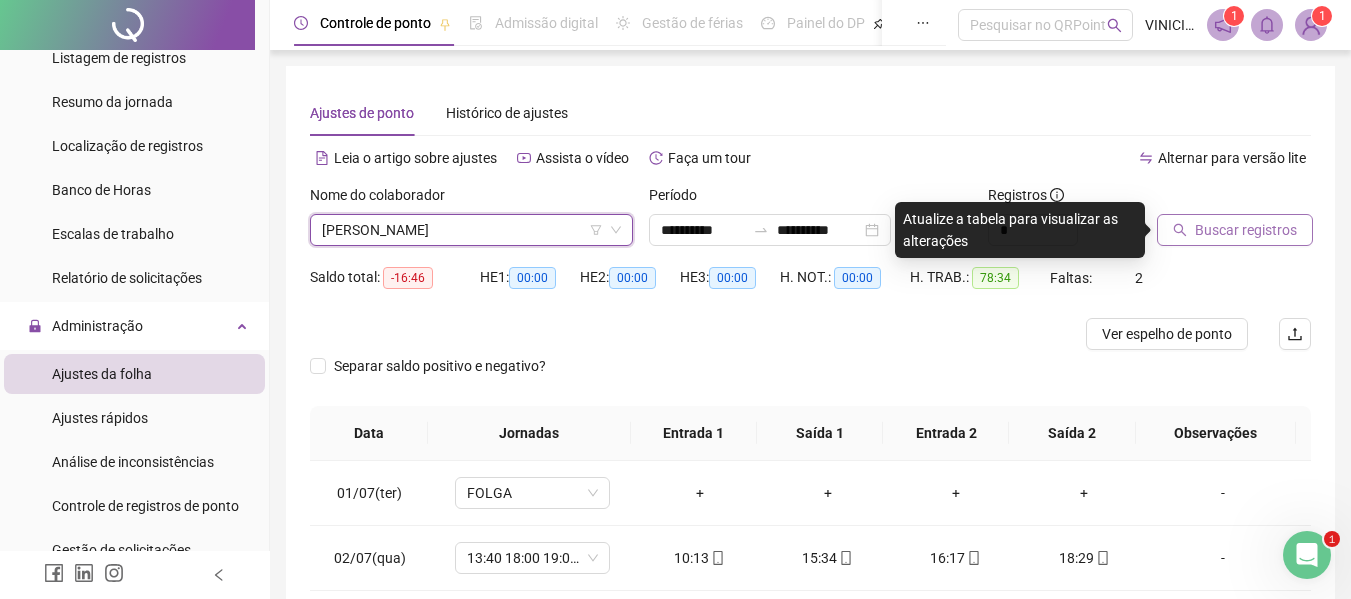 click on "Buscar registros" at bounding box center (1246, 230) 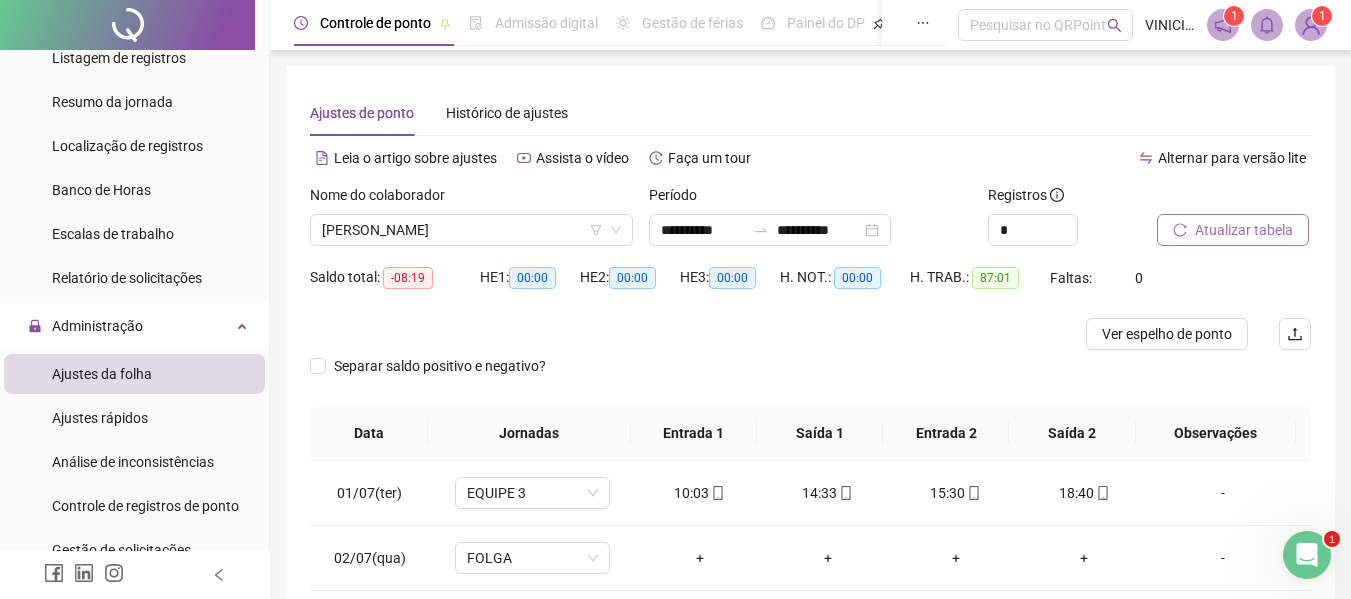 scroll, scrollTop: 300, scrollLeft: 0, axis: vertical 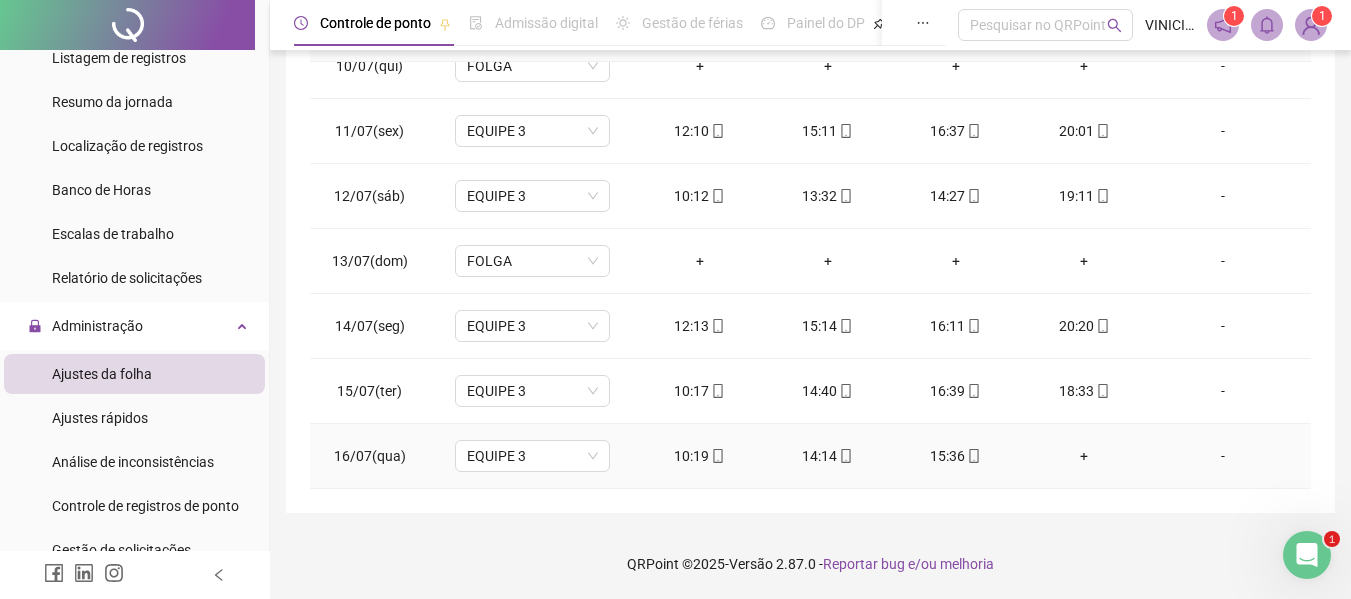 click on "+" at bounding box center [1084, 456] 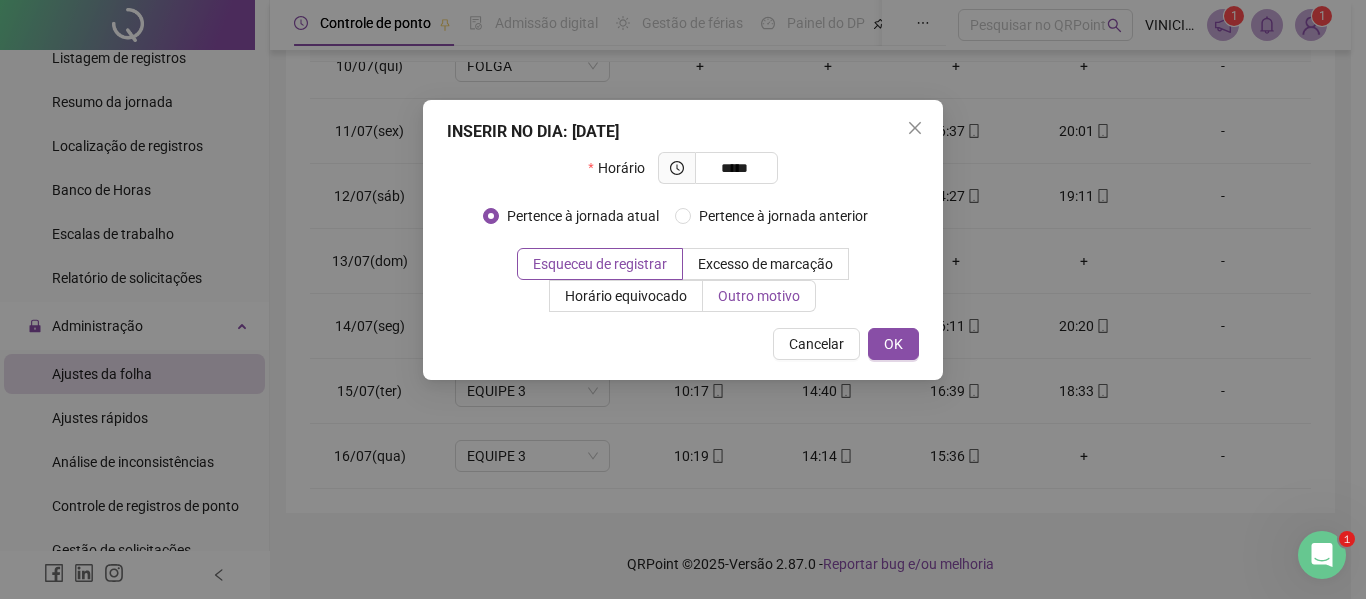 click on "Outro motivo" at bounding box center (759, 296) 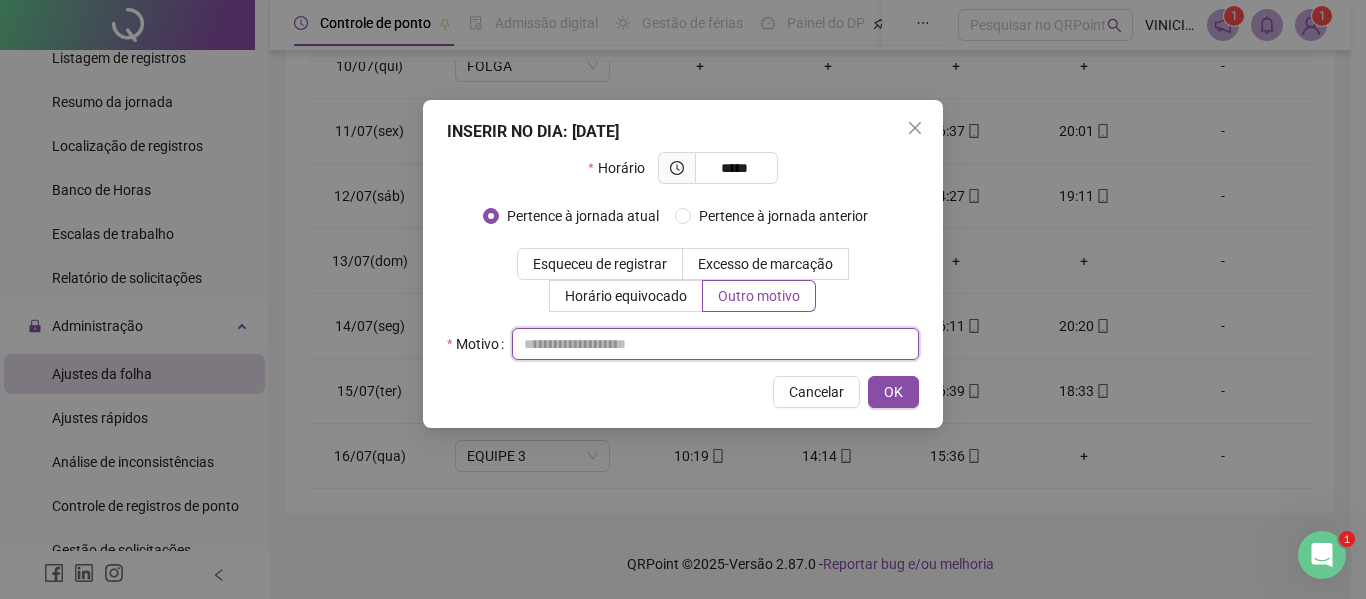 click at bounding box center [715, 344] 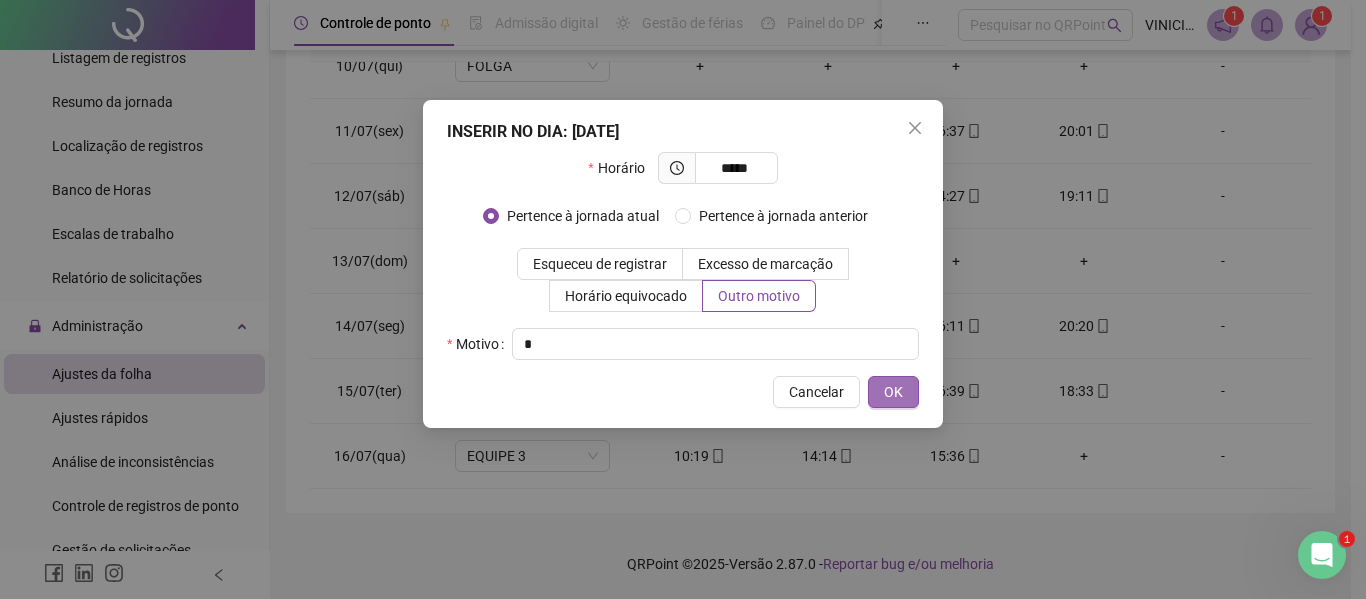 click on "OK" at bounding box center (893, 392) 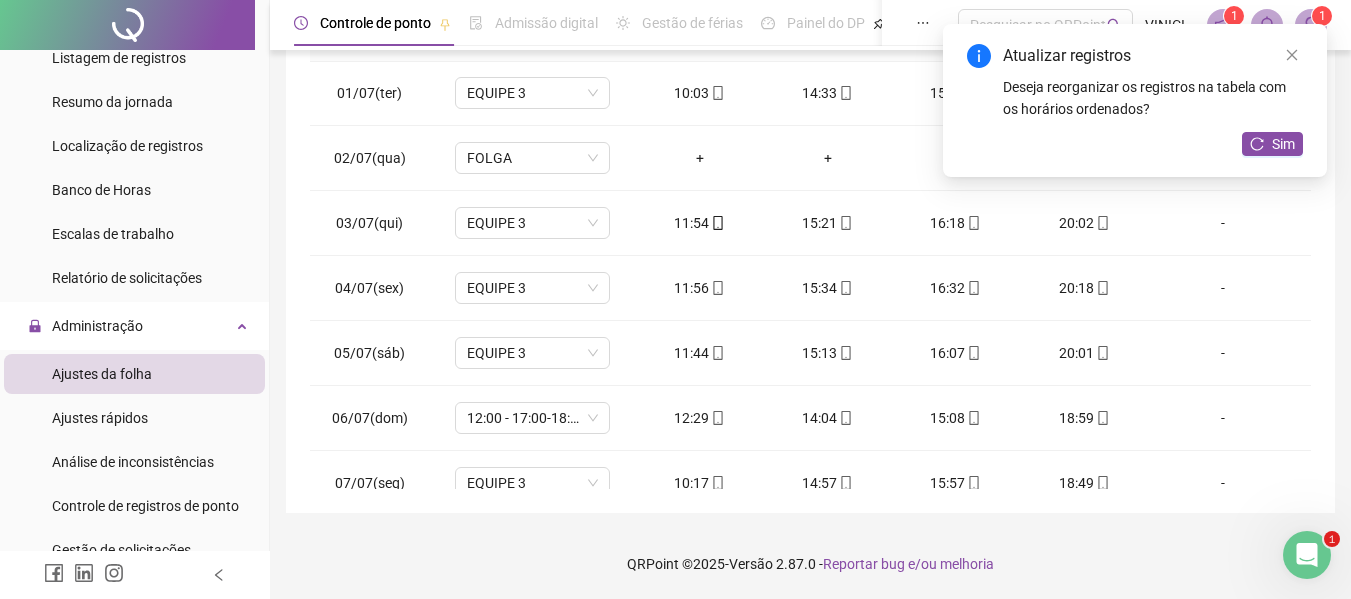 scroll, scrollTop: 0, scrollLeft: 0, axis: both 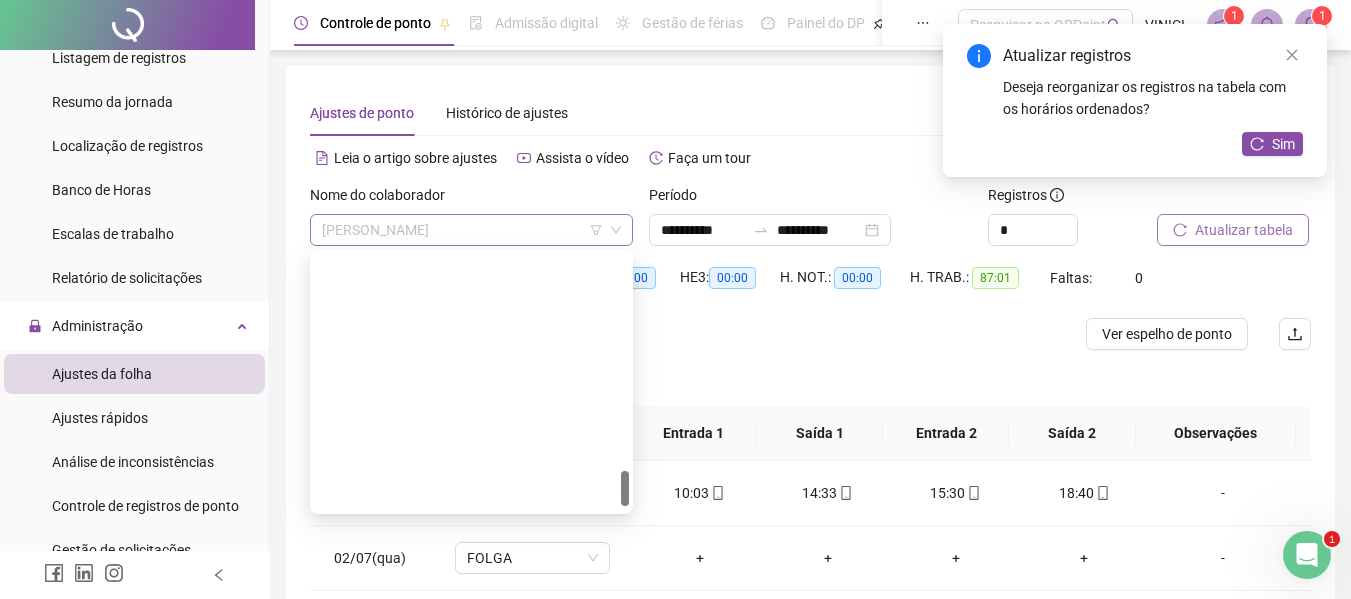 click on "[PERSON_NAME]" at bounding box center (471, 230) 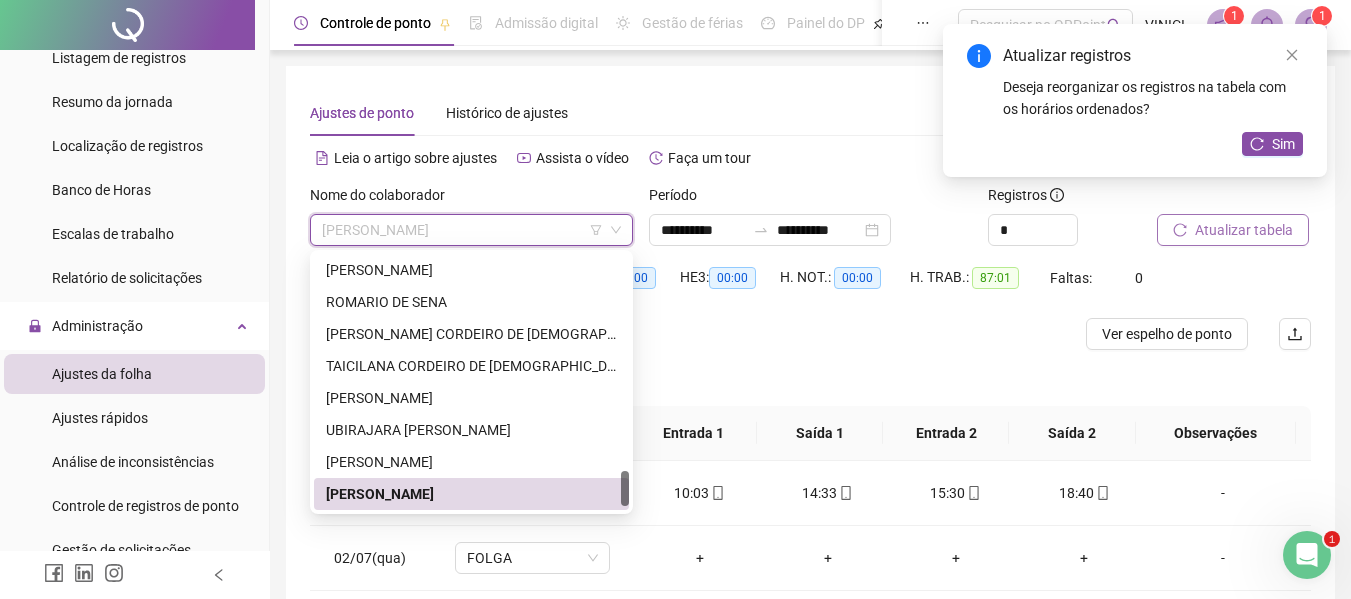 paste on "**********" 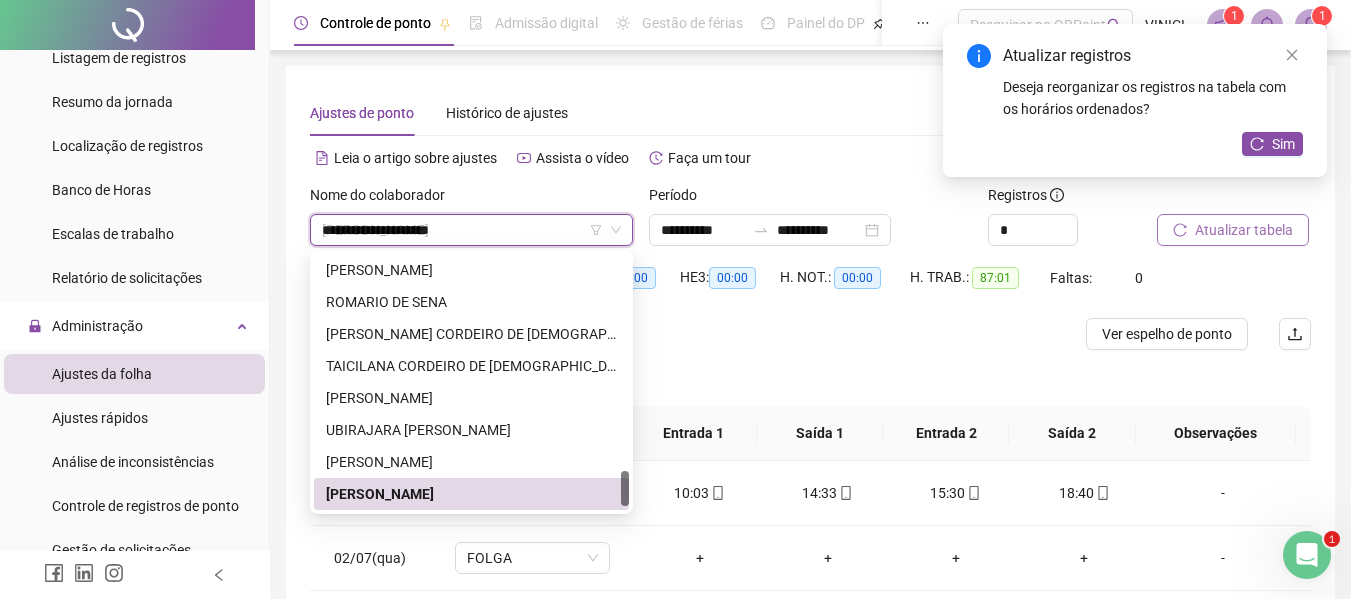 scroll, scrollTop: 0, scrollLeft: 0, axis: both 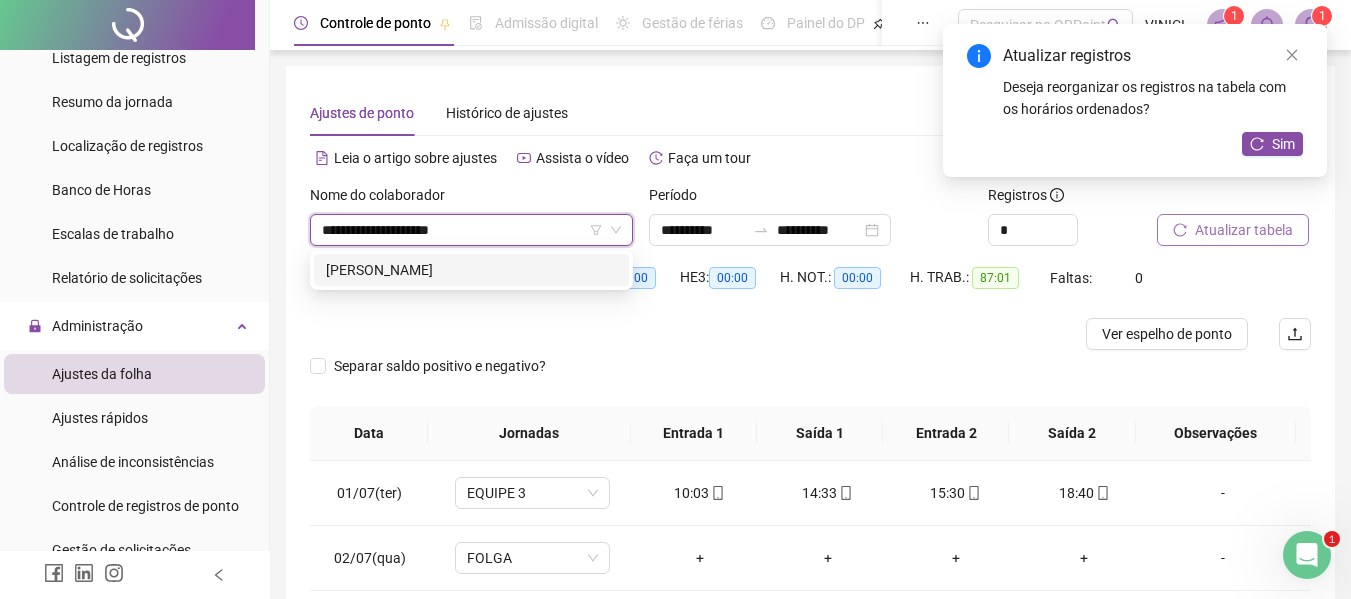 click on "[PERSON_NAME]" at bounding box center [471, 270] 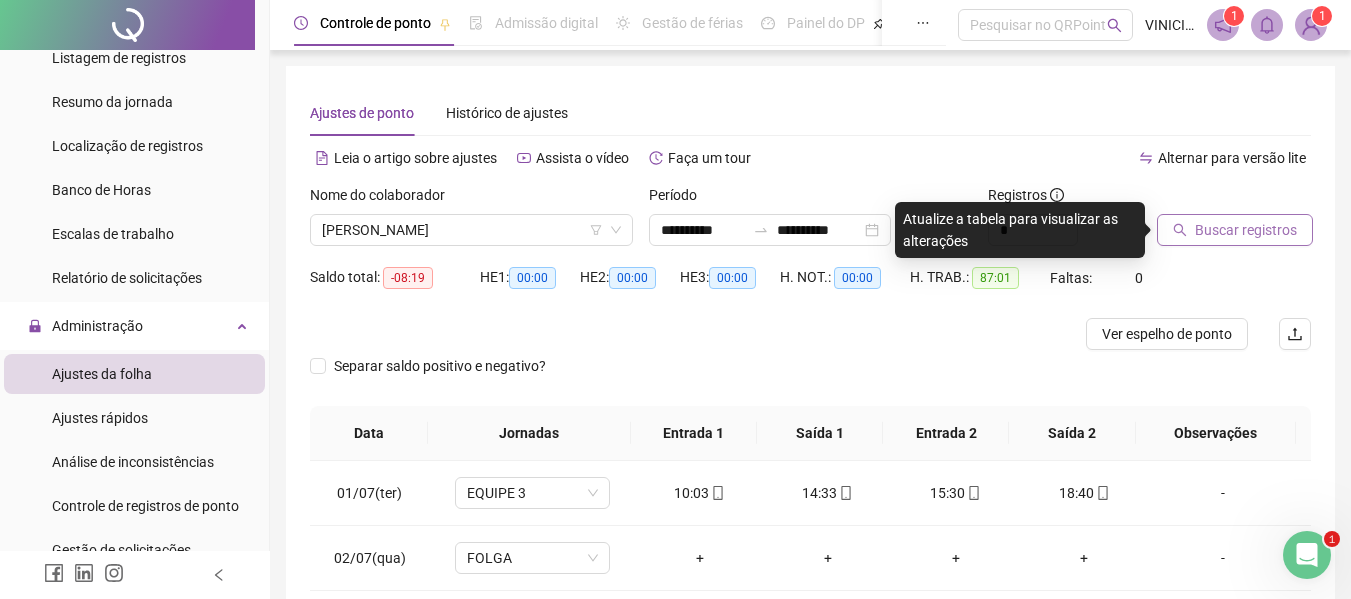 click on "Buscar registros" at bounding box center (1234, 223) 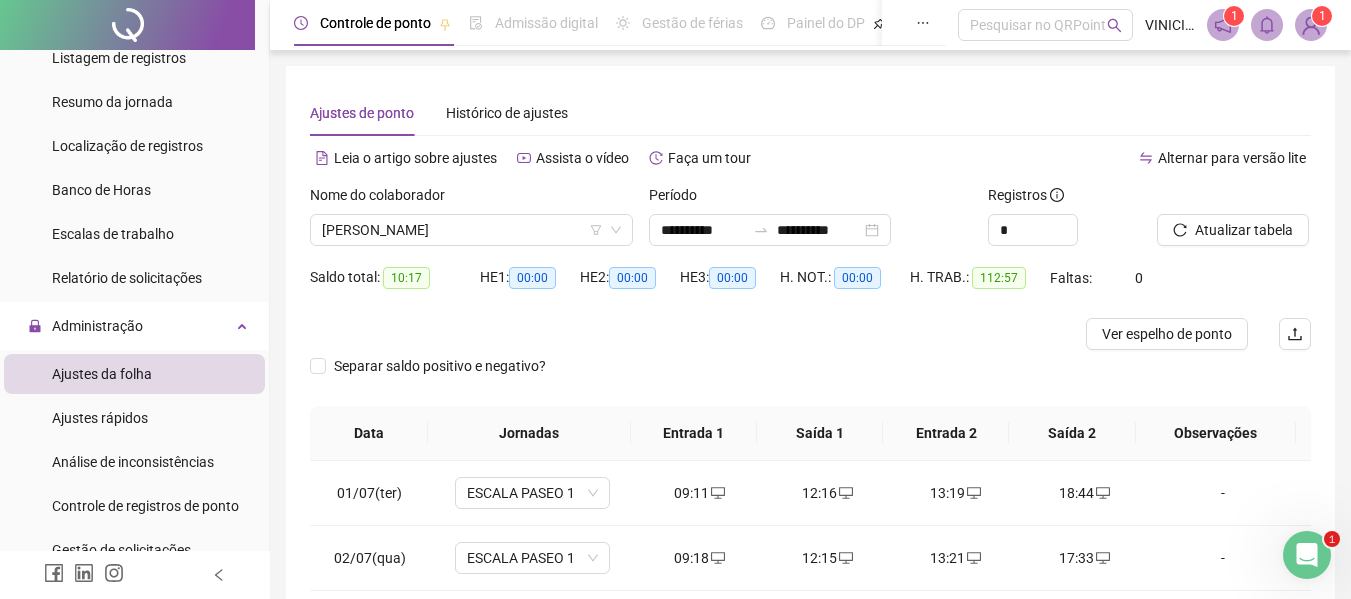 scroll, scrollTop: 300, scrollLeft: 0, axis: vertical 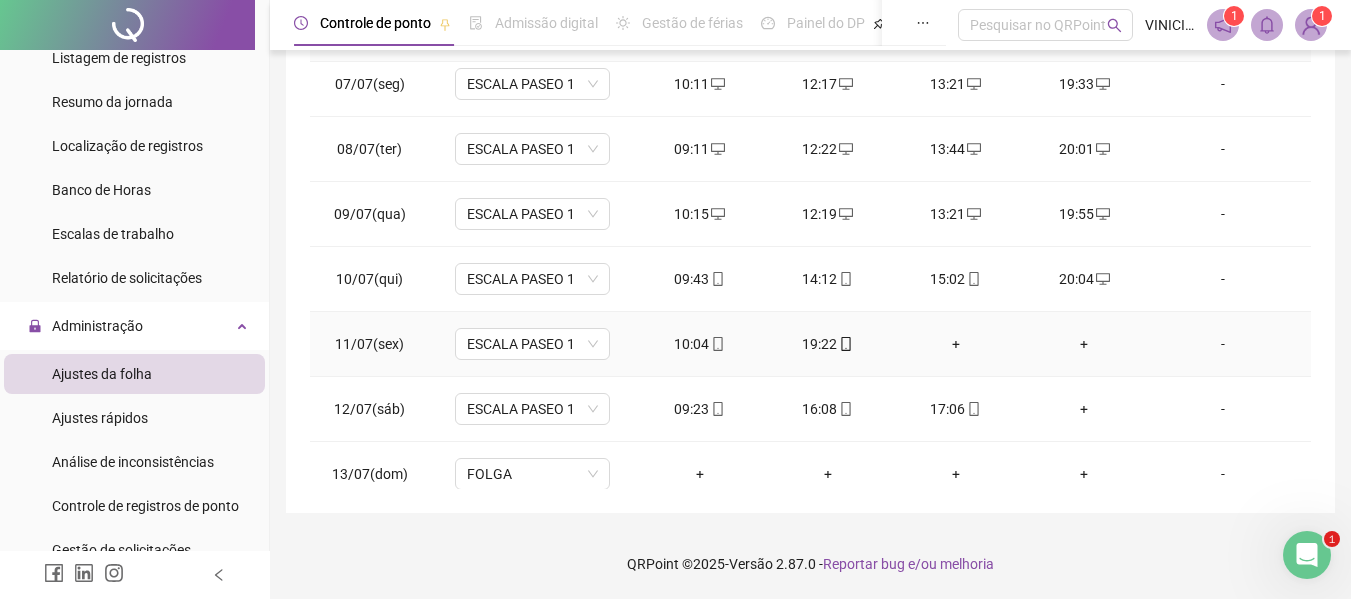 click on "+" at bounding box center (1084, 344) 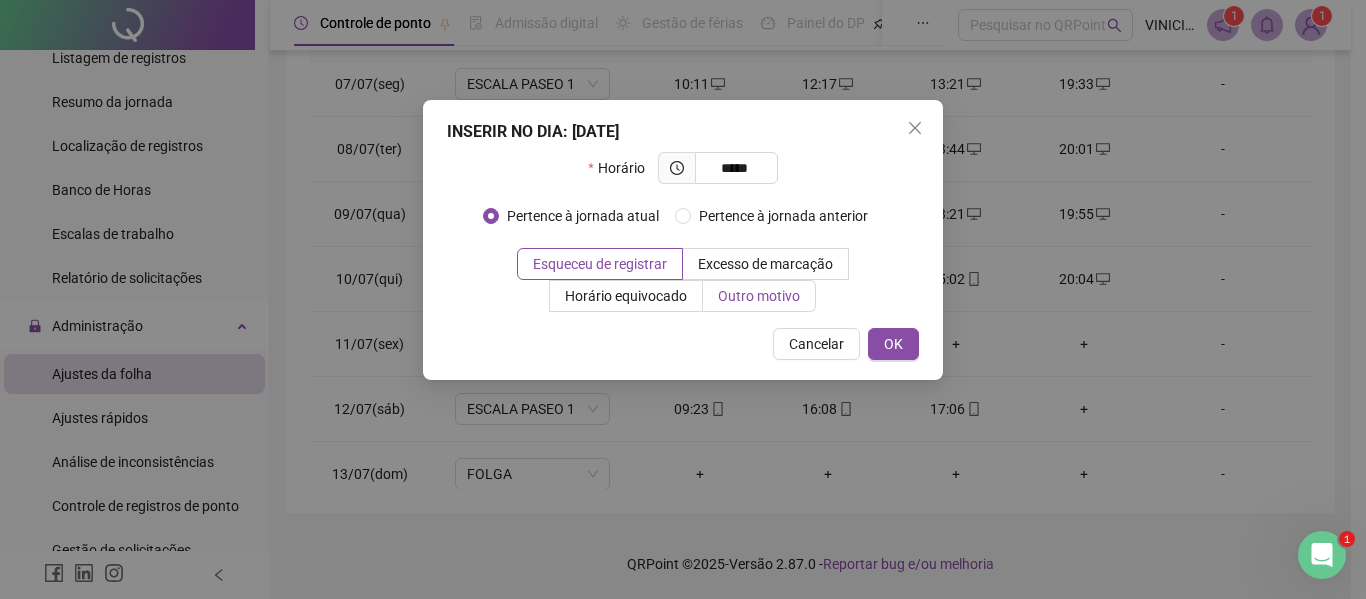 click on "Outro motivo" at bounding box center [759, 296] 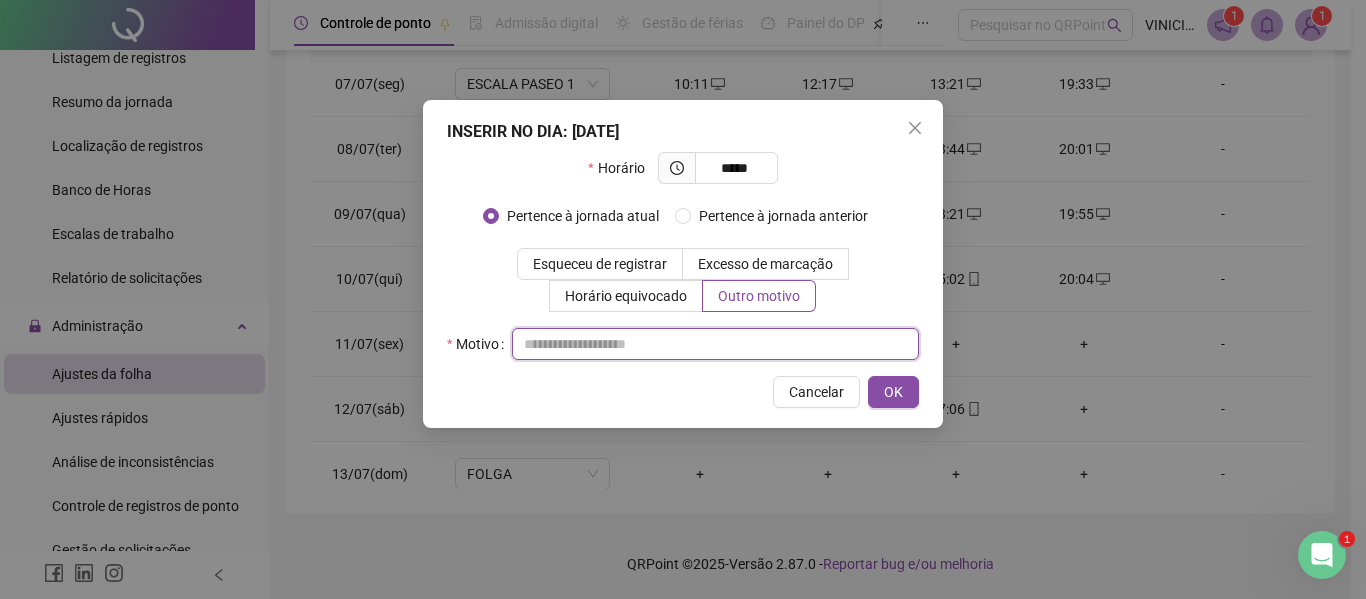 click at bounding box center (715, 344) 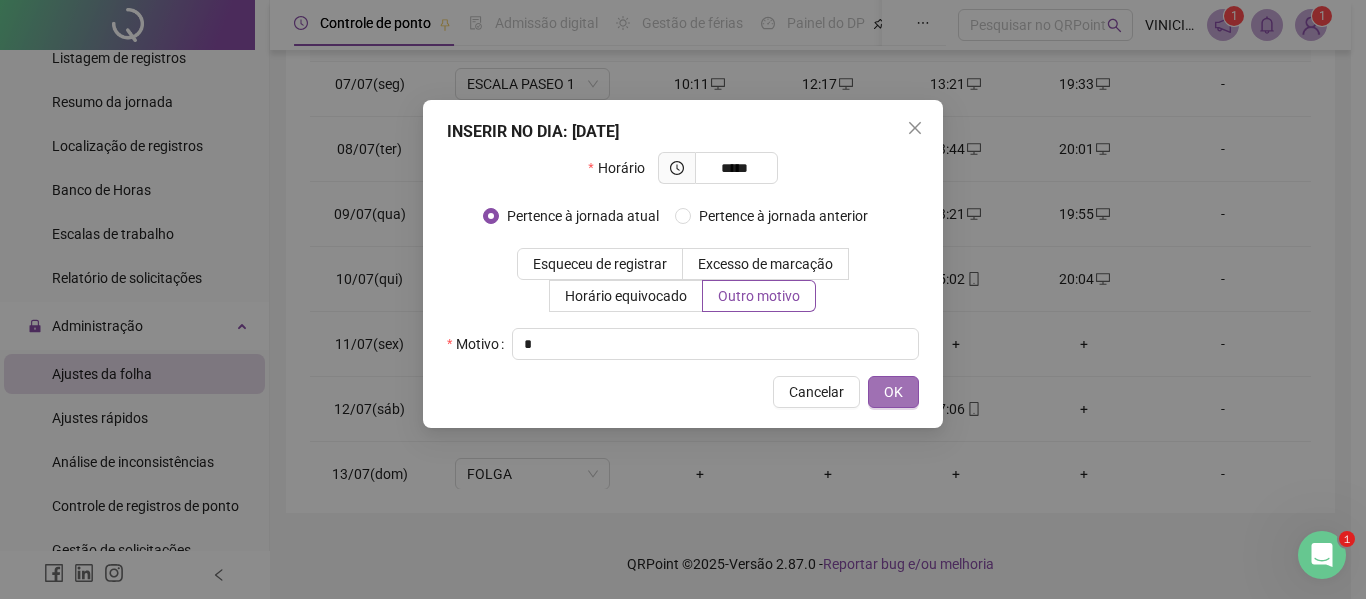 click on "OK" at bounding box center [893, 392] 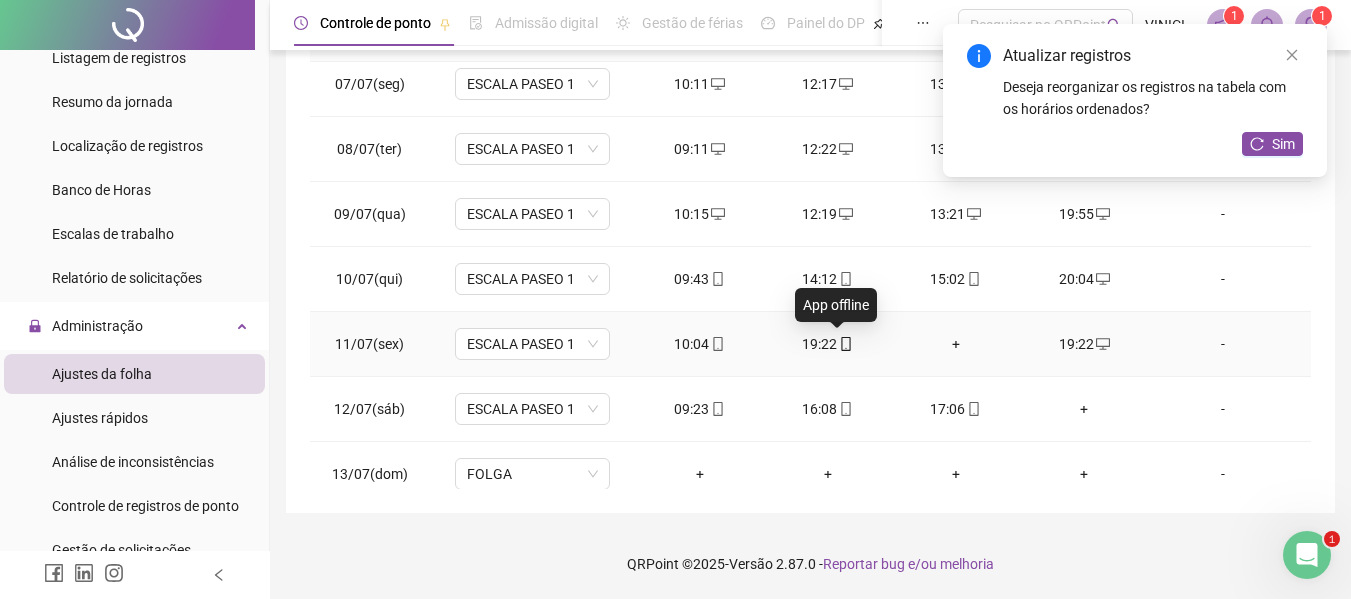 click 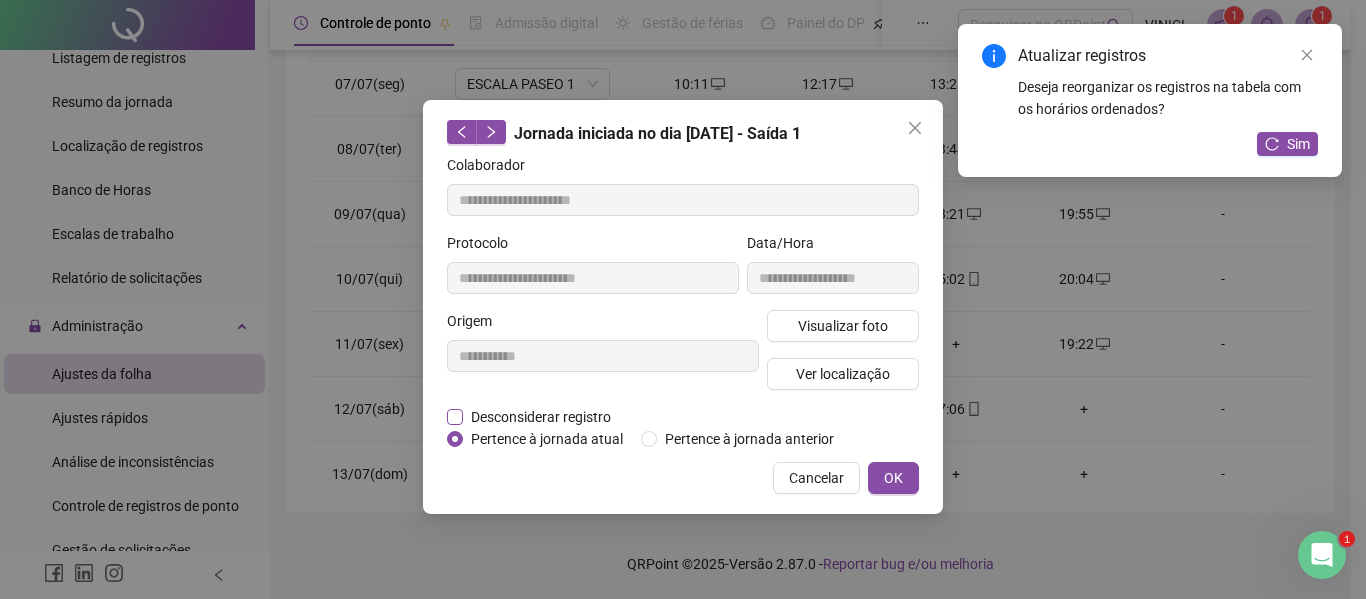 click on "Desconsiderar registro" at bounding box center (541, 417) 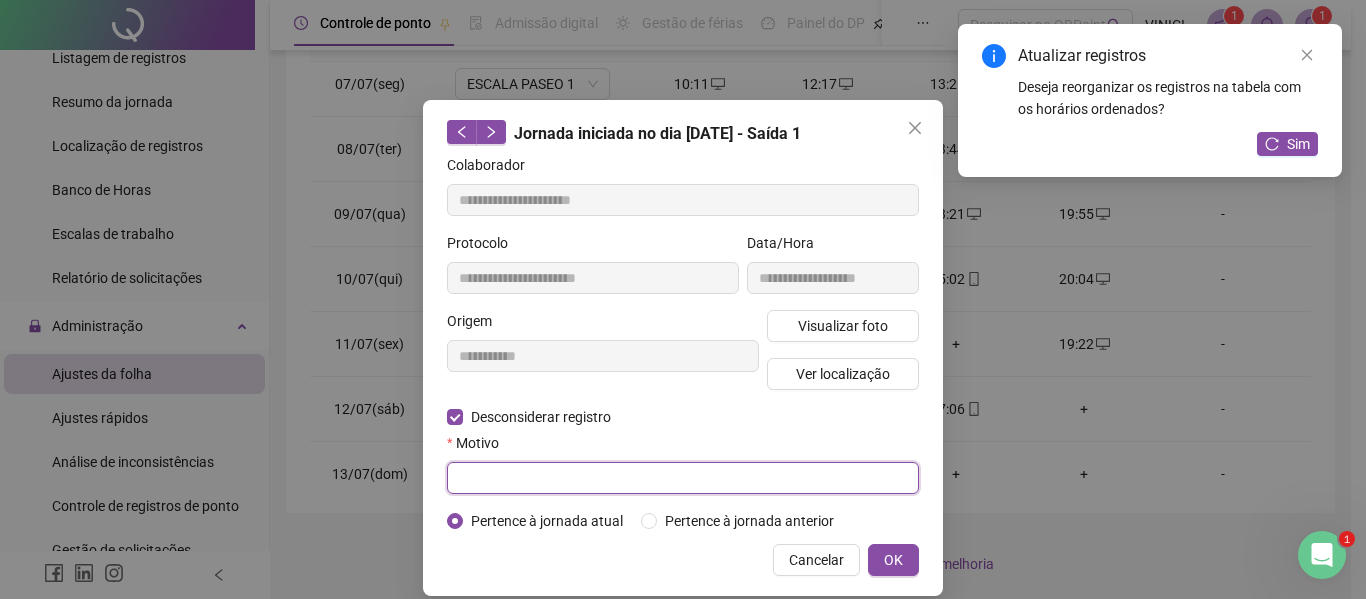 click at bounding box center [683, 478] 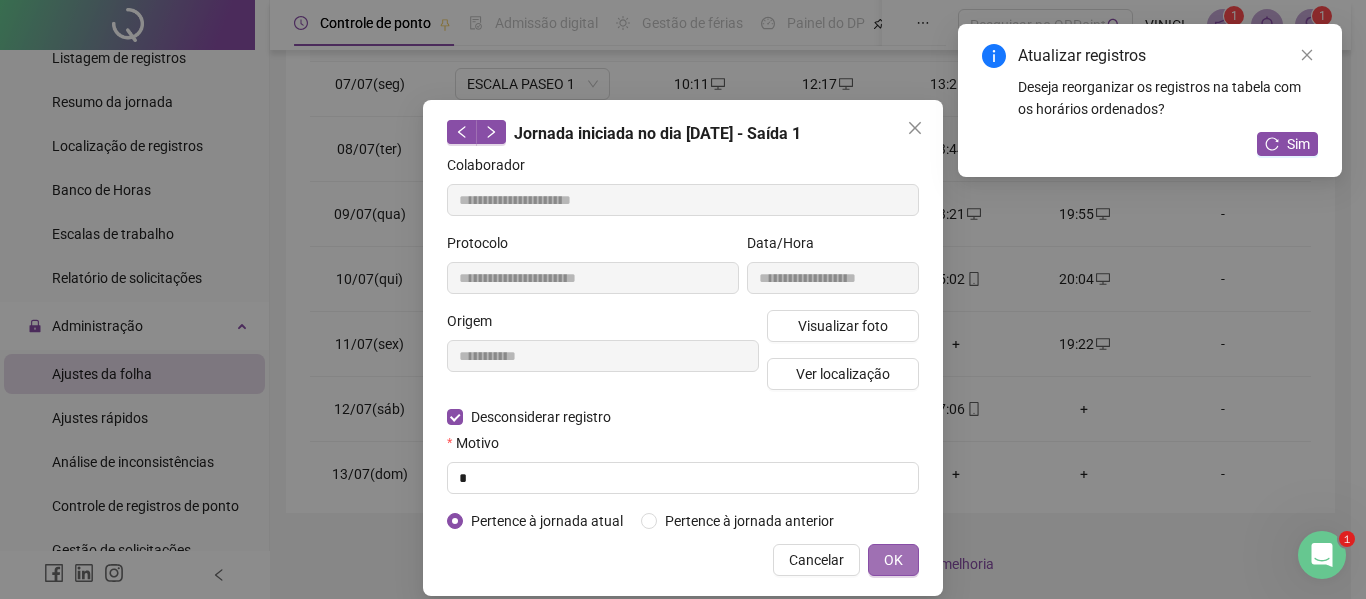 click on "OK" at bounding box center [893, 560] 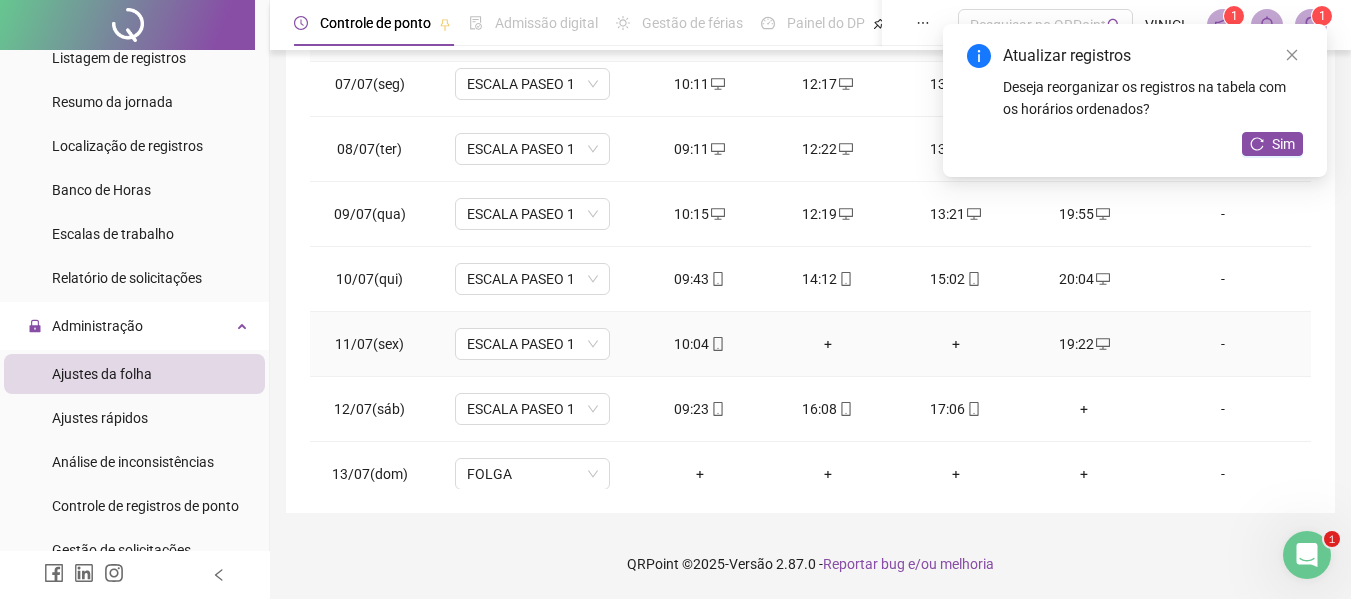 click on "+" at bounding box center (828, 344) 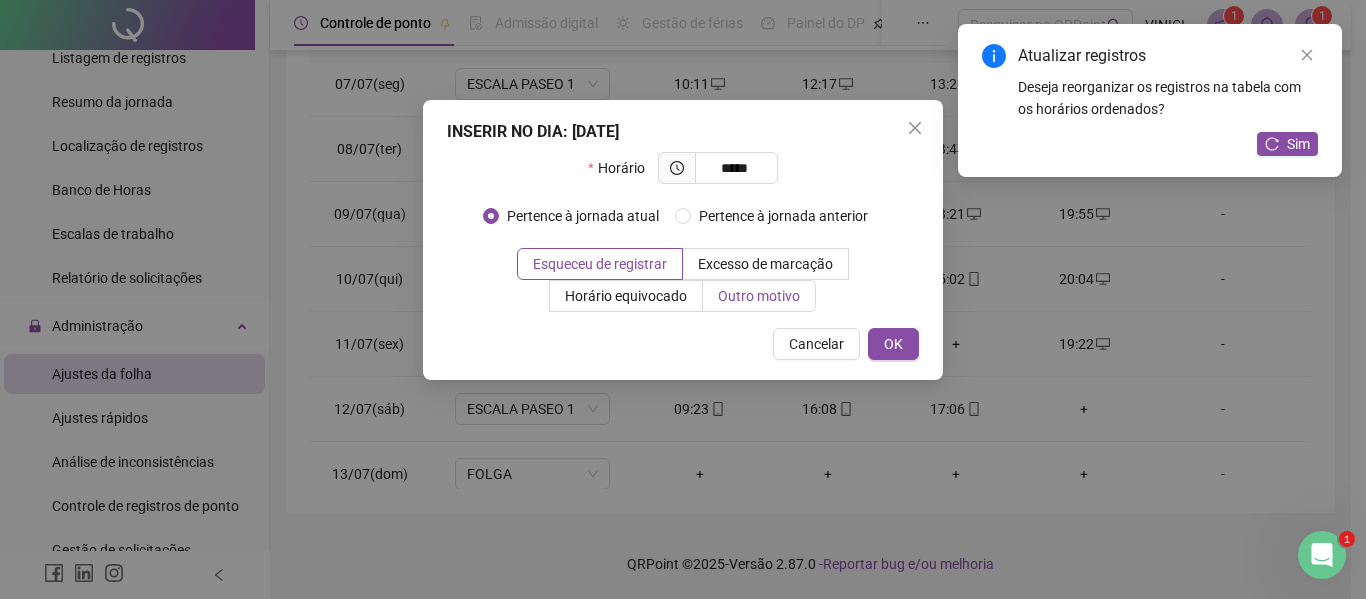 click on "Outro motivo" at bounding box center [759, 296] 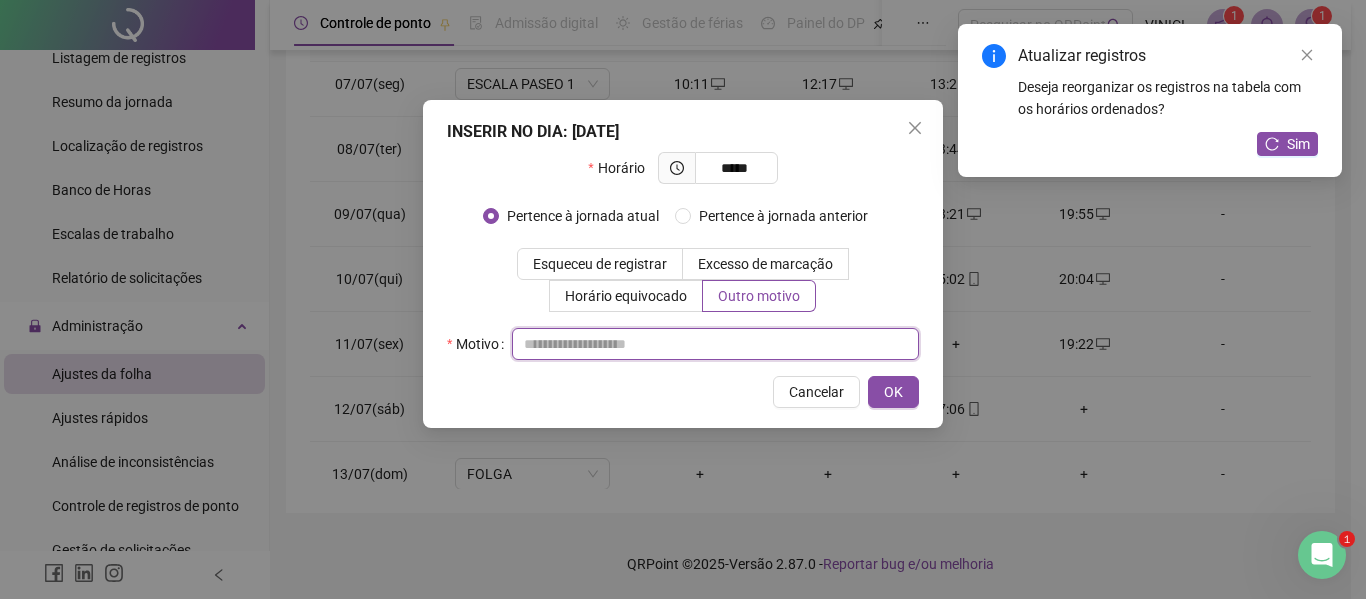 click at bounding box center (715, 344) 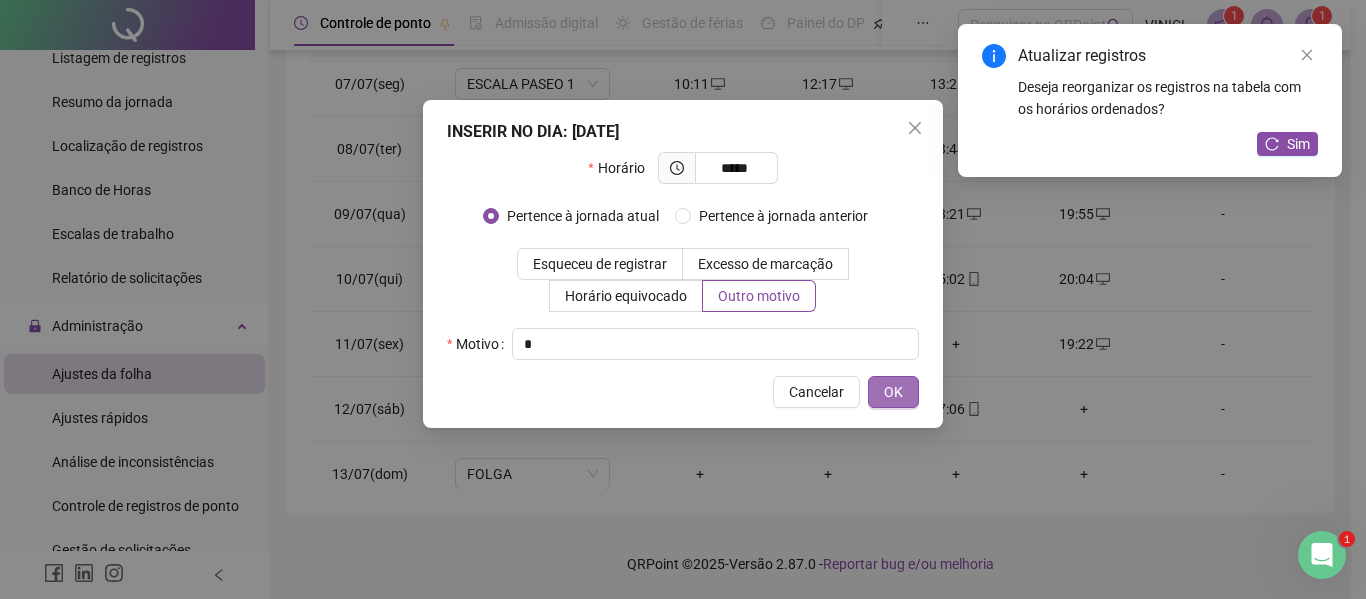 click on "OK" at bounding box center [893, 392] 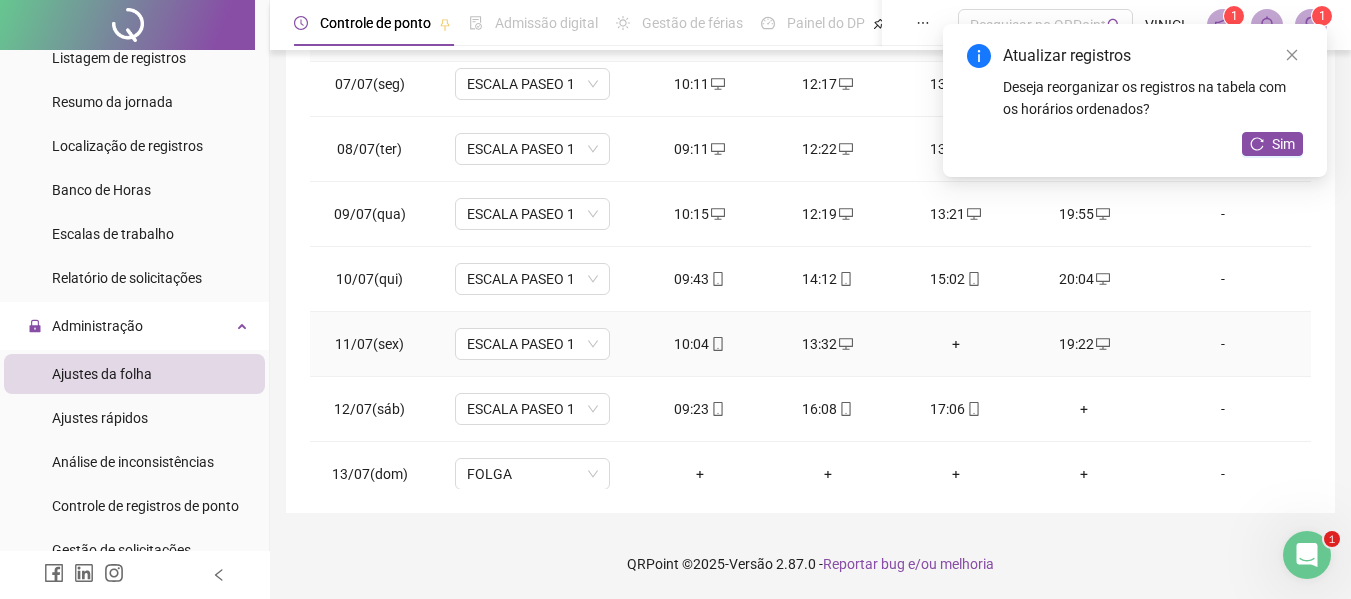 click on "+" at bounding box center [956, 344] 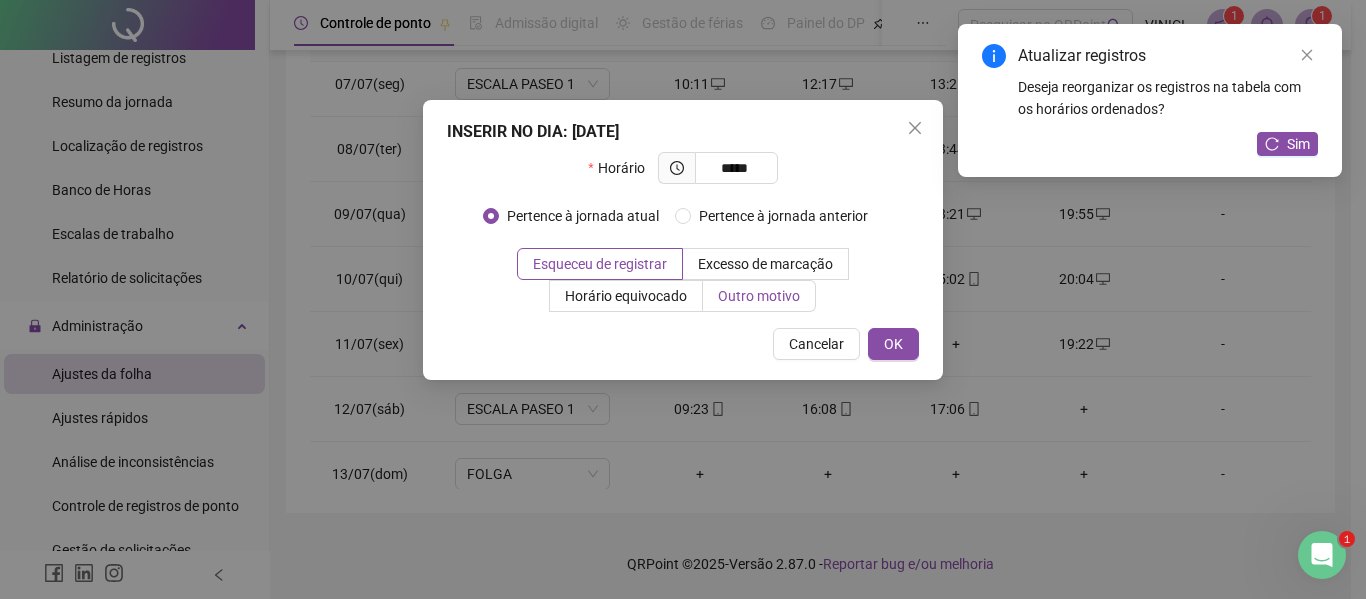 click on "Outro motivo" at bounding box center [759, 296] 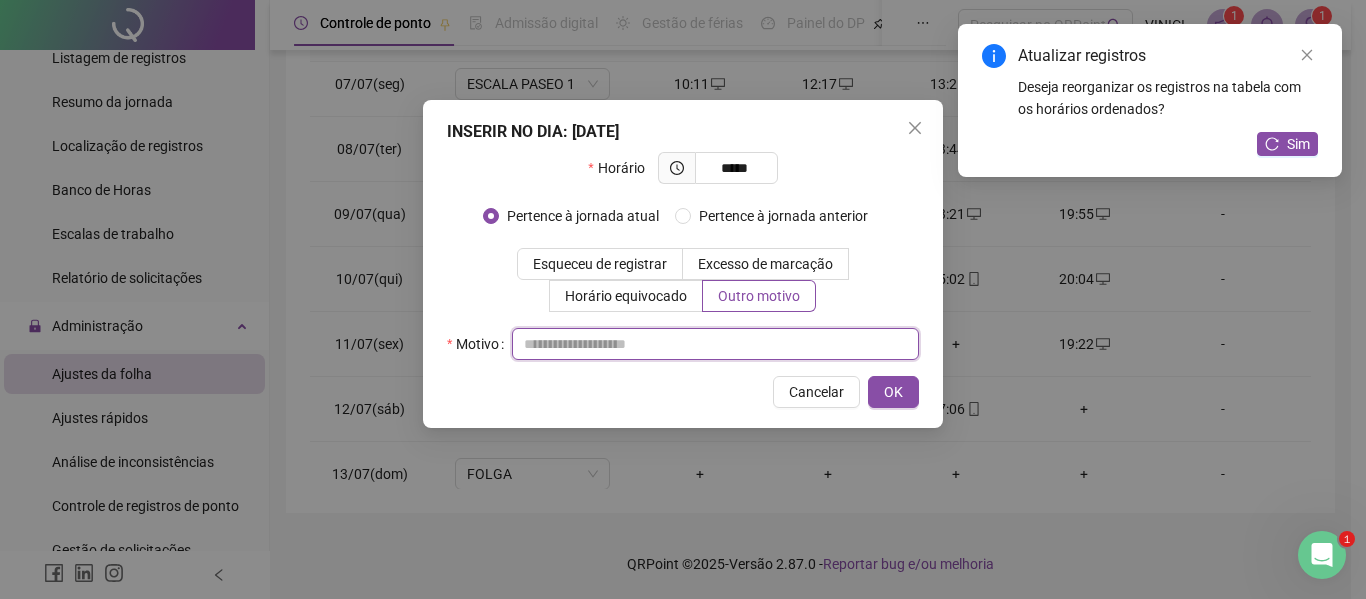 click at bounding box center (715, 344) 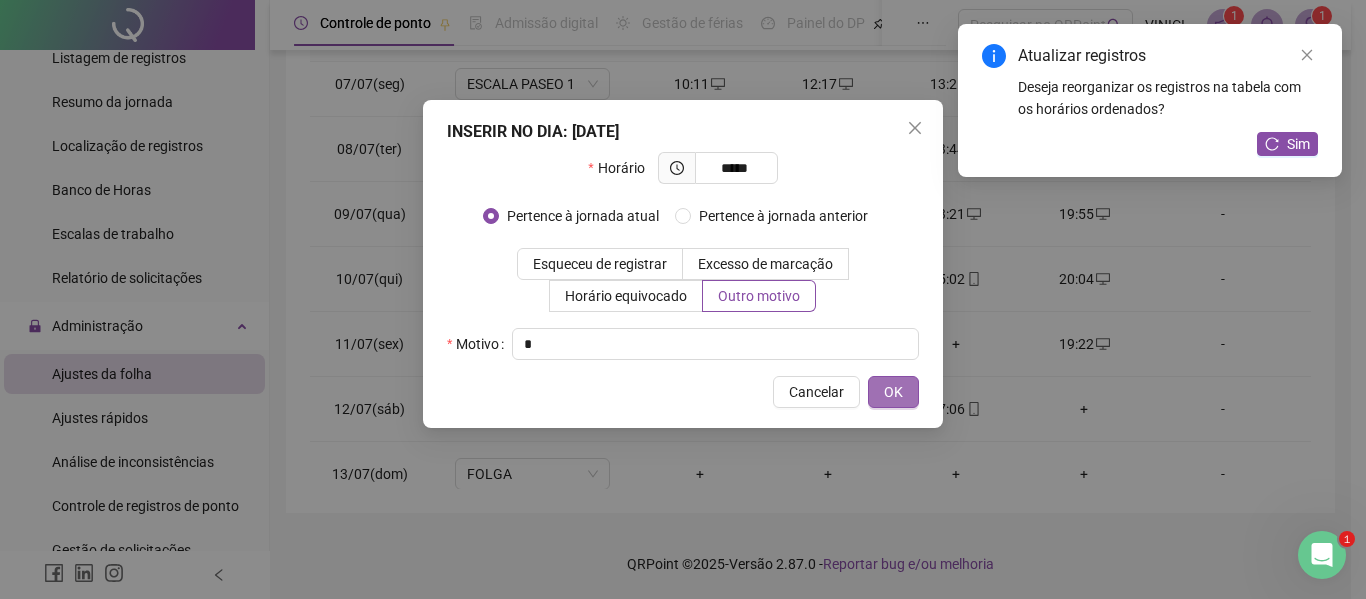 click on "OK" at bounding box center [893, 392] 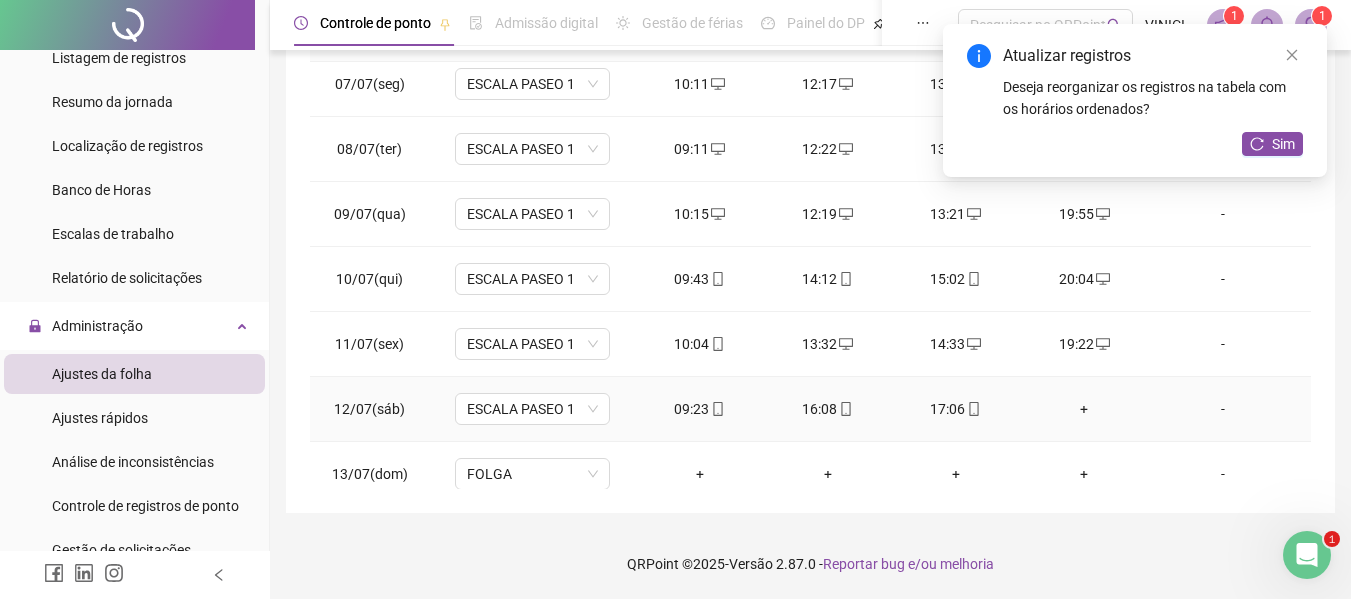 click on "+" at bounding box center [1084, 409] 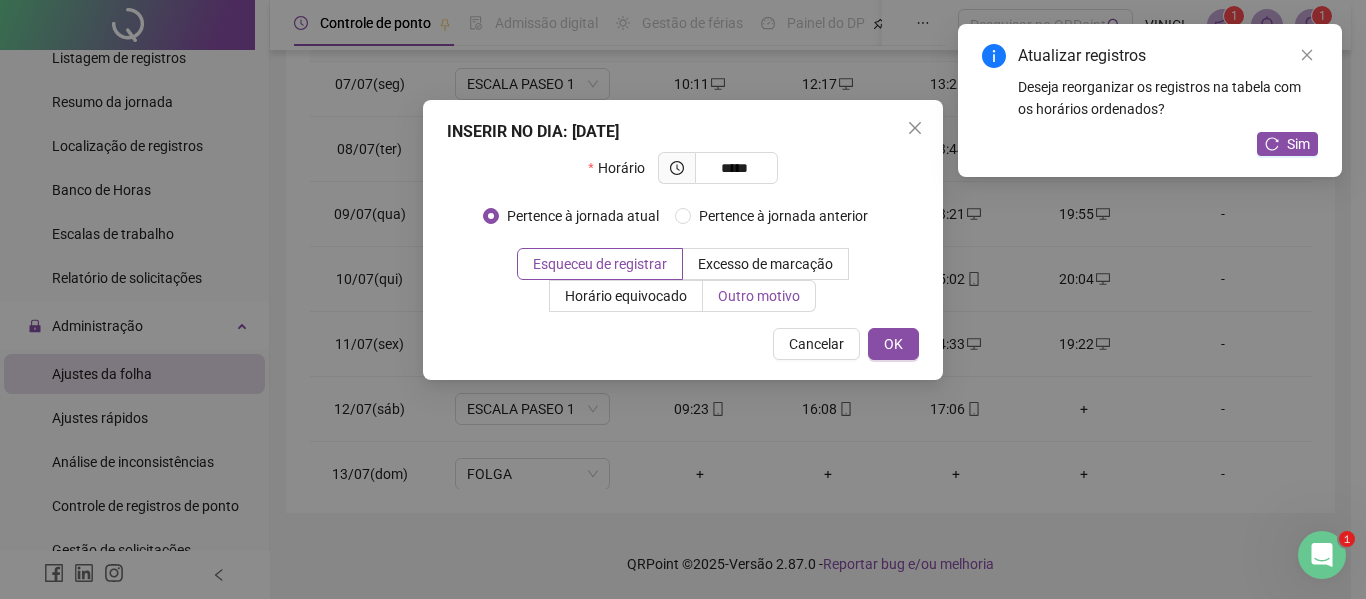 click on "Outro motivo" at bounding box center (759, 296) 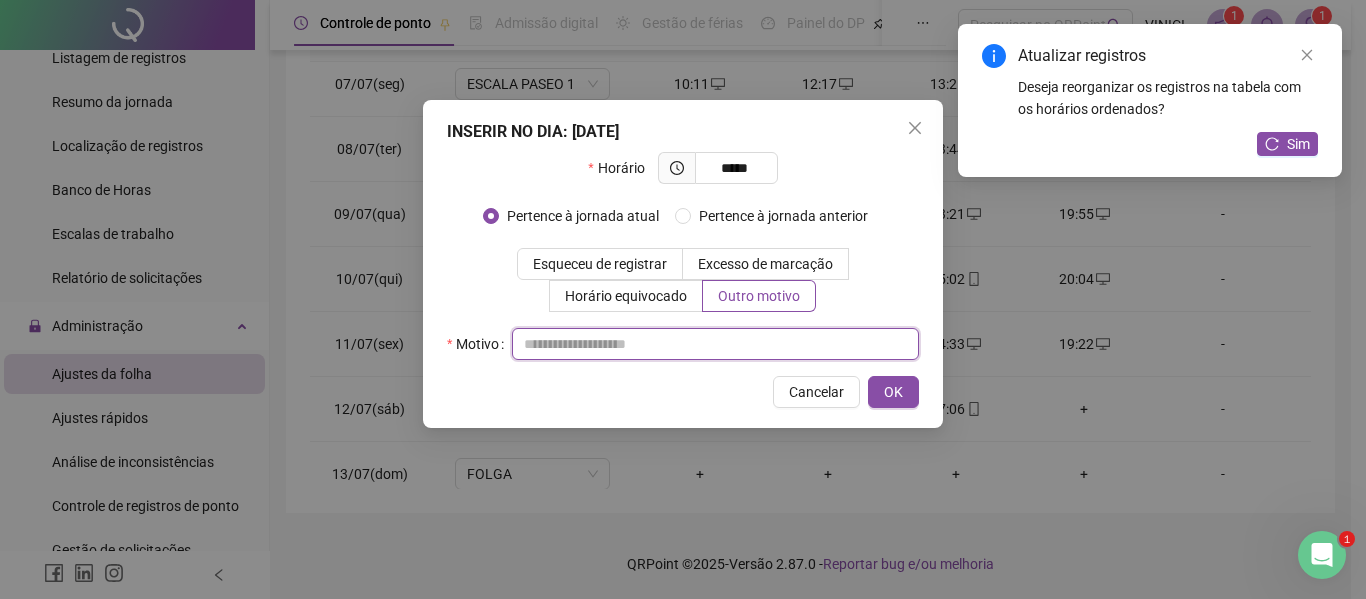 click at bounding box center (715, 344) 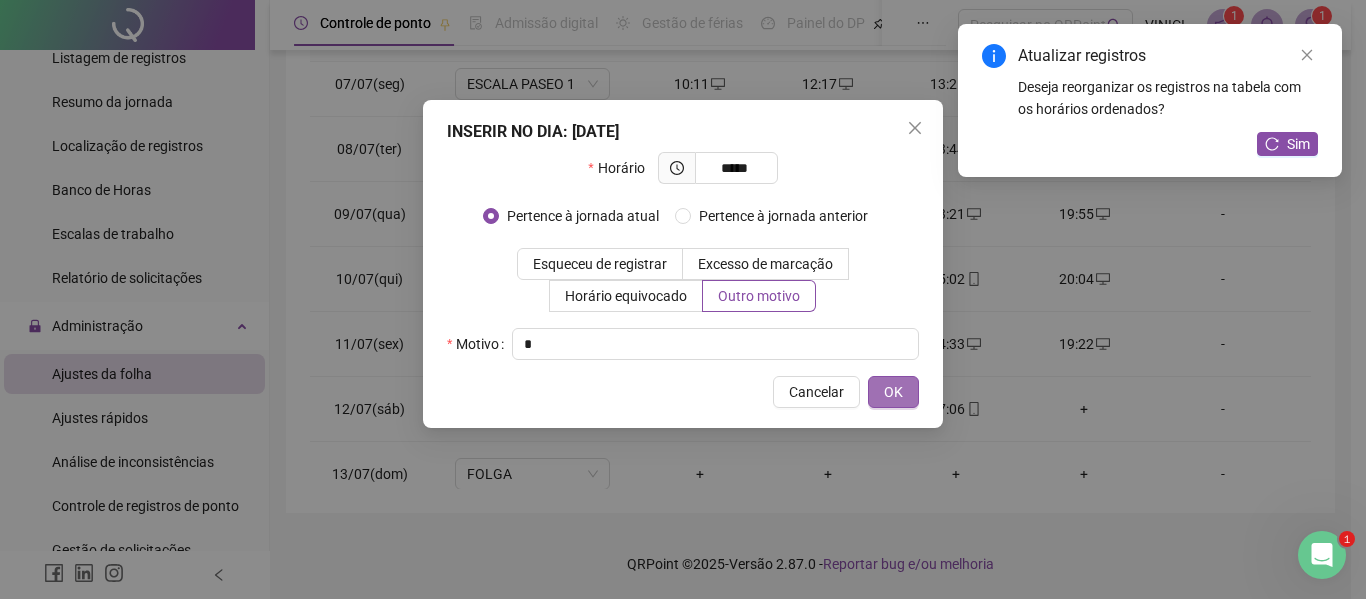 click on "OK" at bounding box center [893, 392] 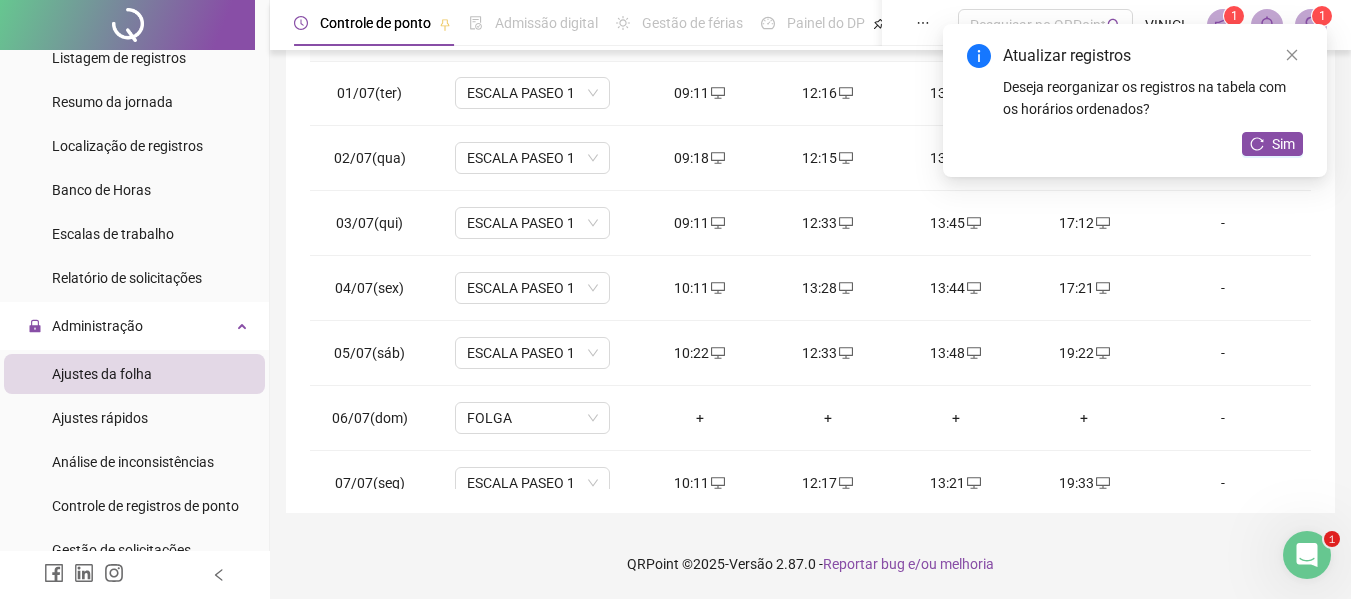 scroll, scrollTop: 0, scrollLeft: 0, axis: both 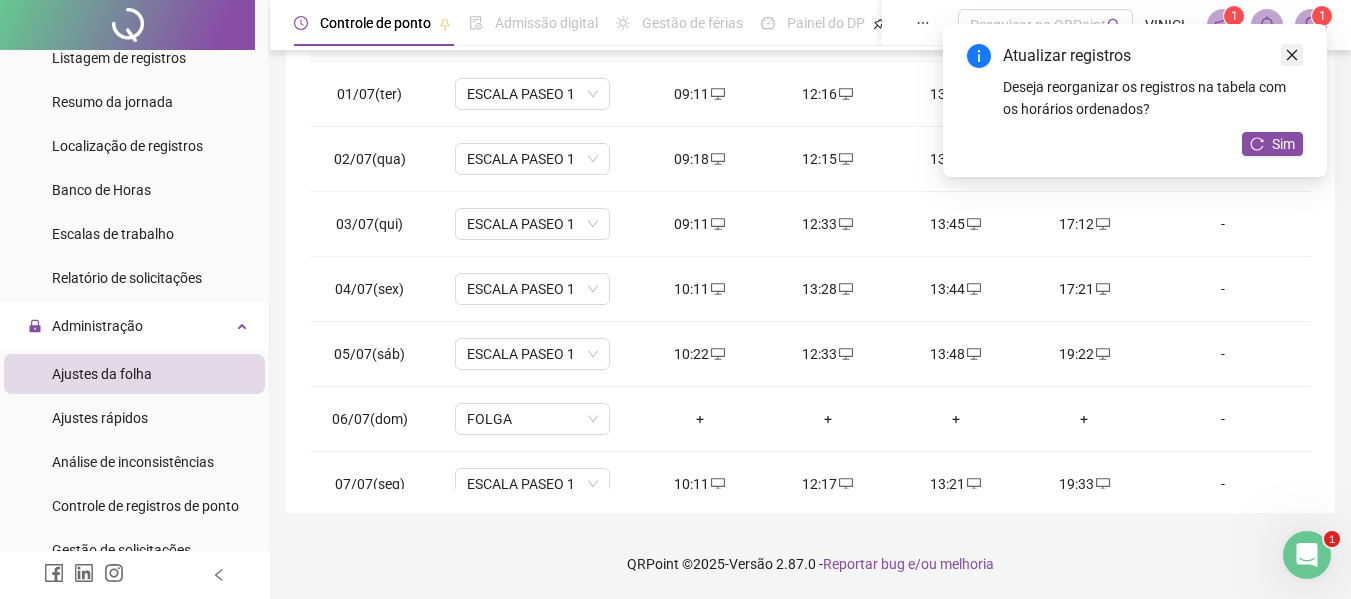 click 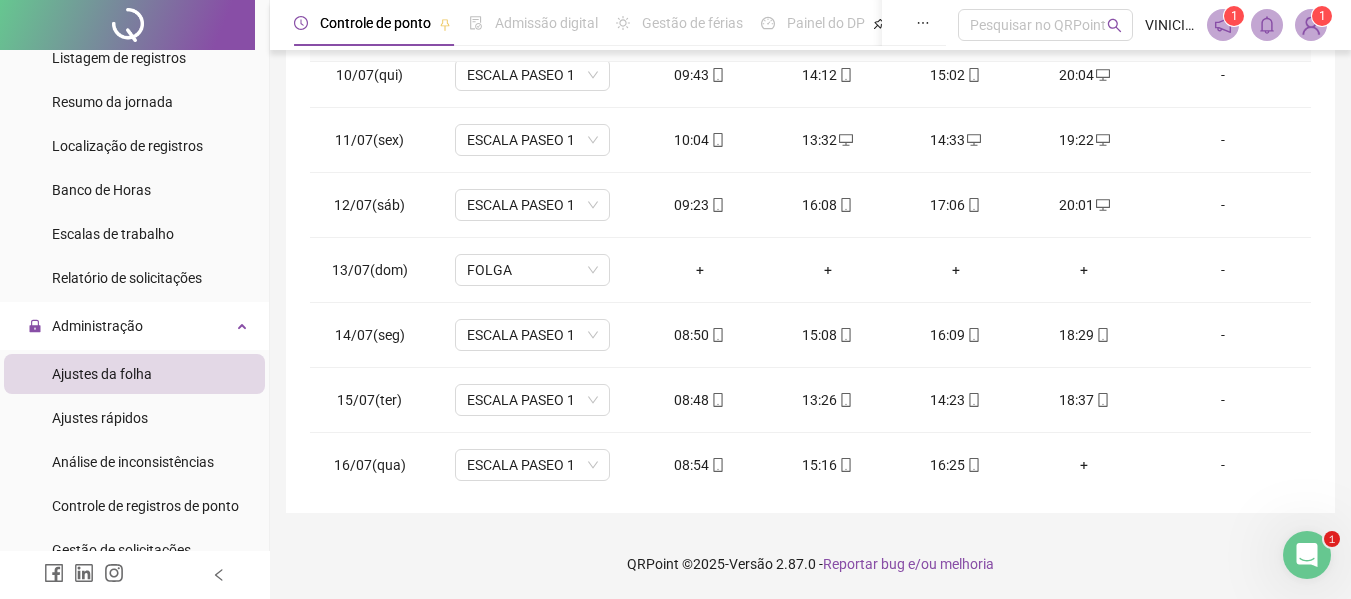 scroll, scrollTop: 613, scrollLeft: 0, axis: vertical 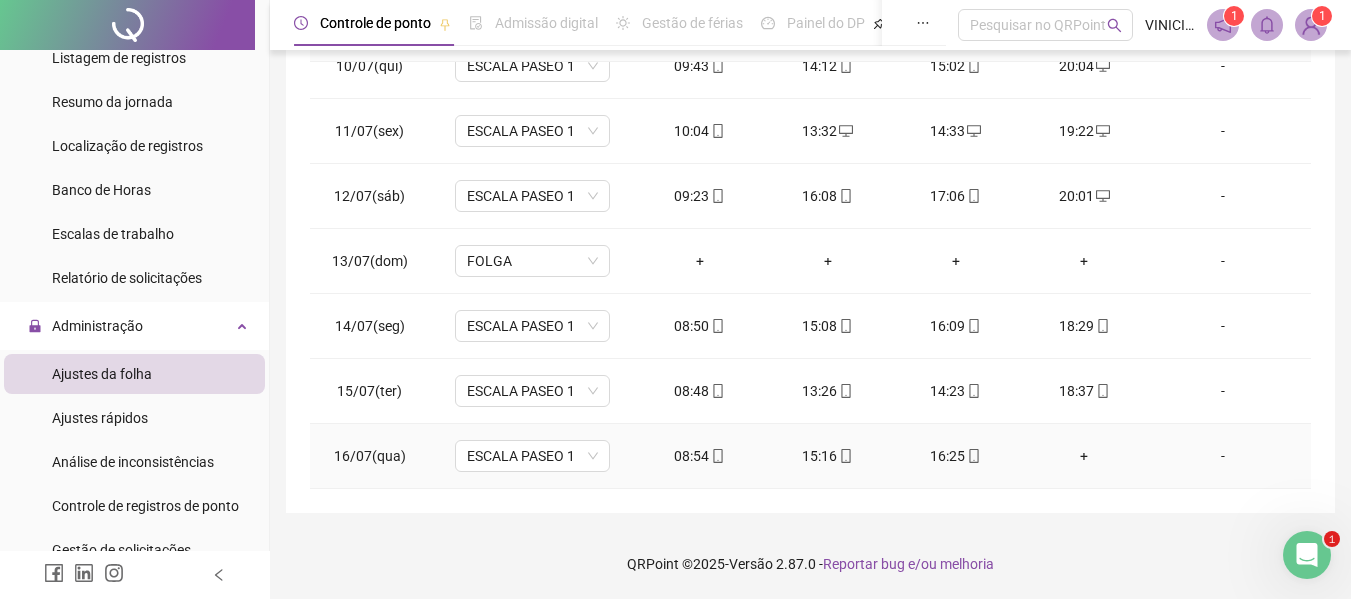 click on "+" at bounding box center [1084, 456] 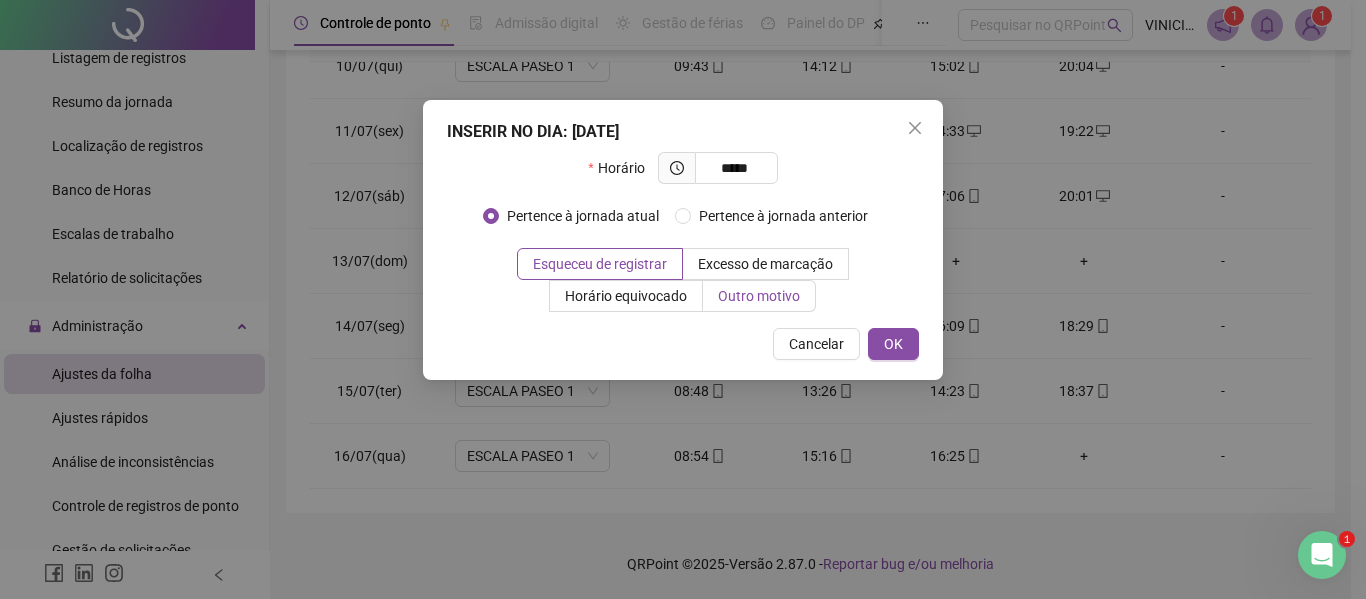 click on "Outro motivo" at bounding box center [759, 296] 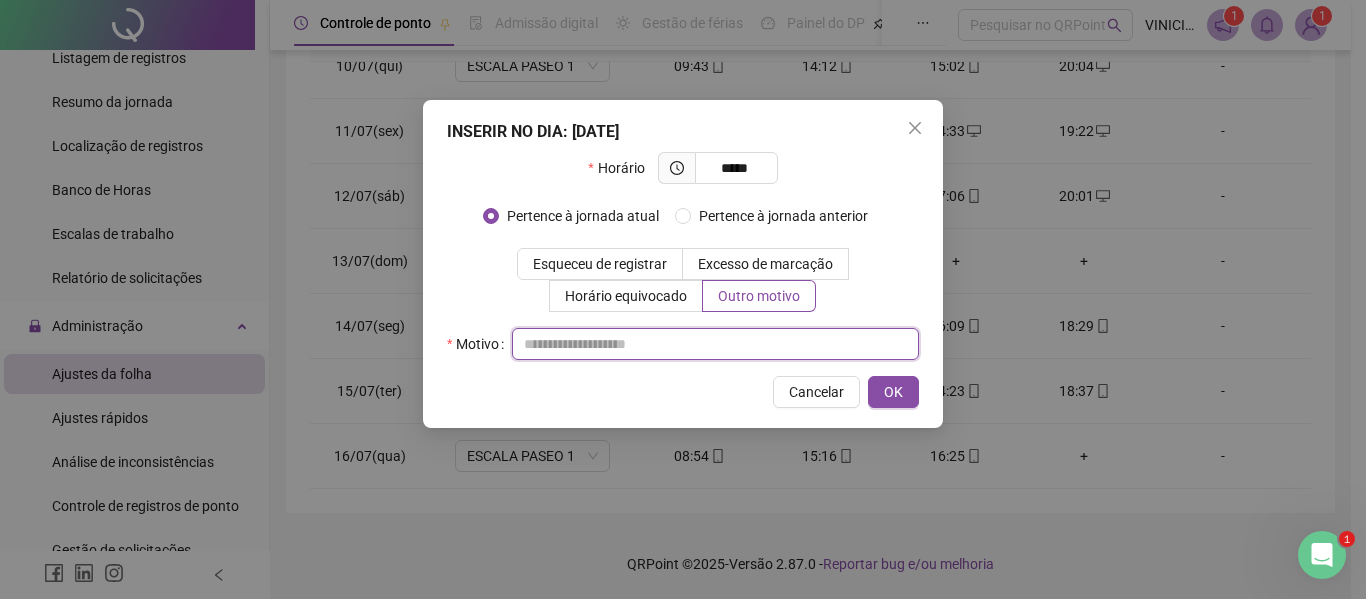 click at bounding box center (715, 344) 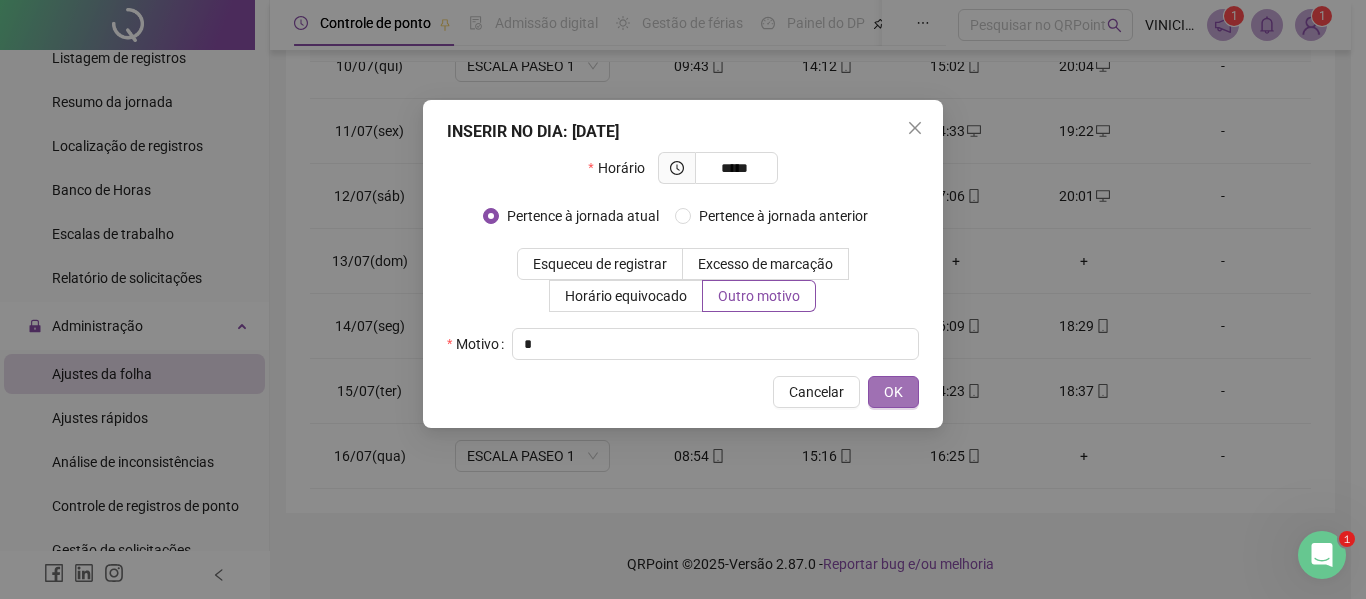 click on "OK" at bounding box center (893, 392) 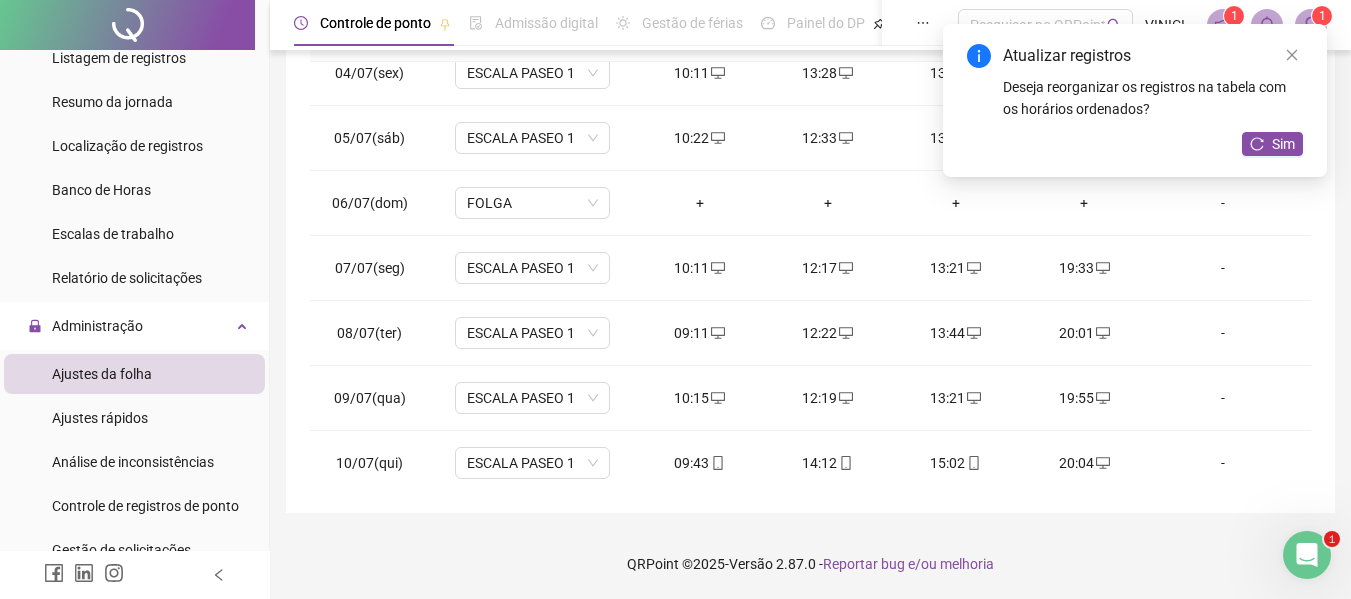 scroll, scrollTop: 0, scrollLeft: 0, axis: both 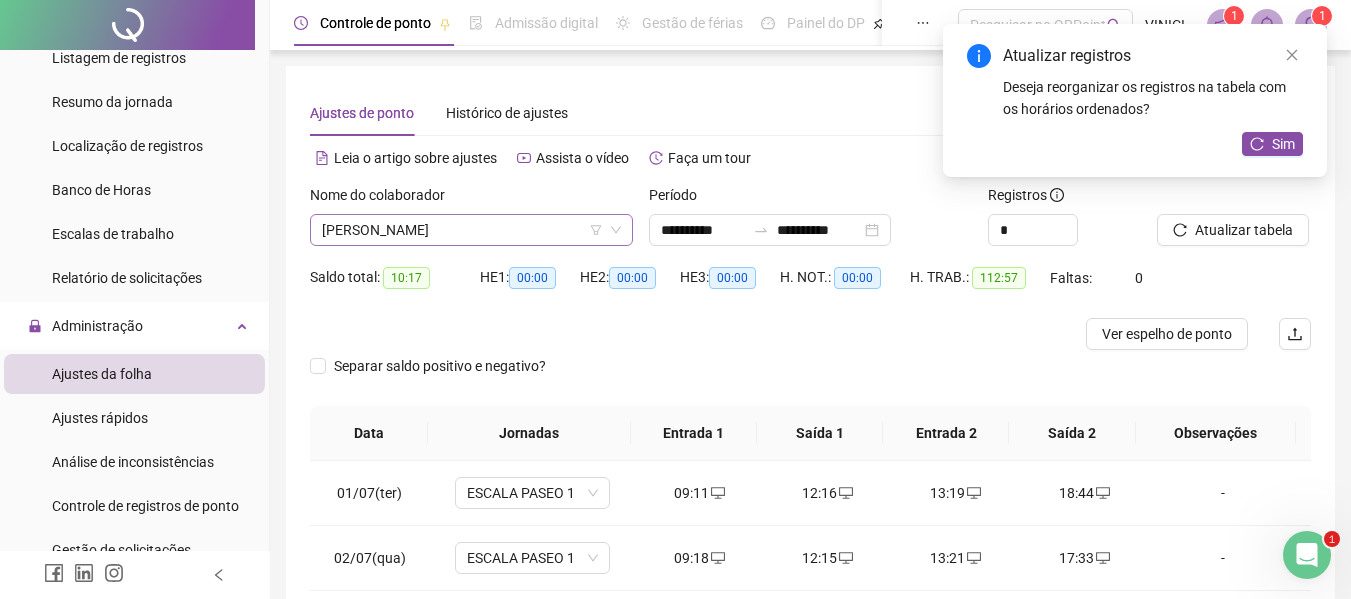 click on "[PERSON_NAME]" at bounding box center [471, 230] 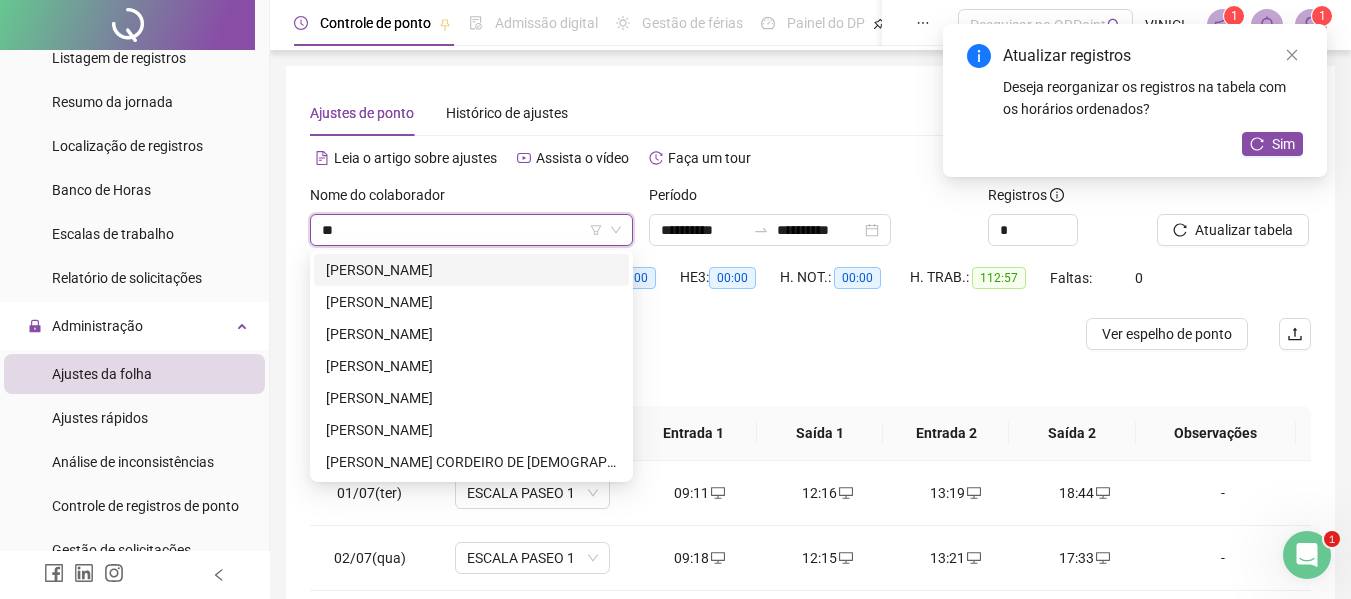 scroll, scrollTop: 0, scrollLeft: 0, axis: both 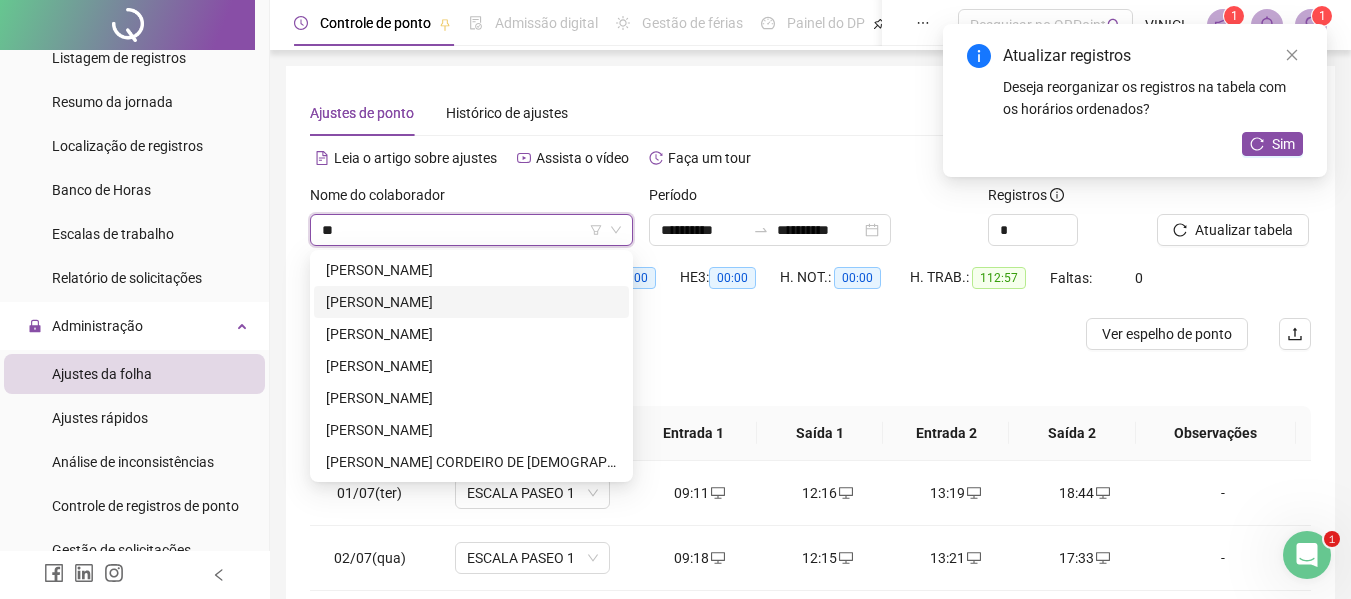 click on "[PERSON_NAME]" at bounding box center (471, 302) 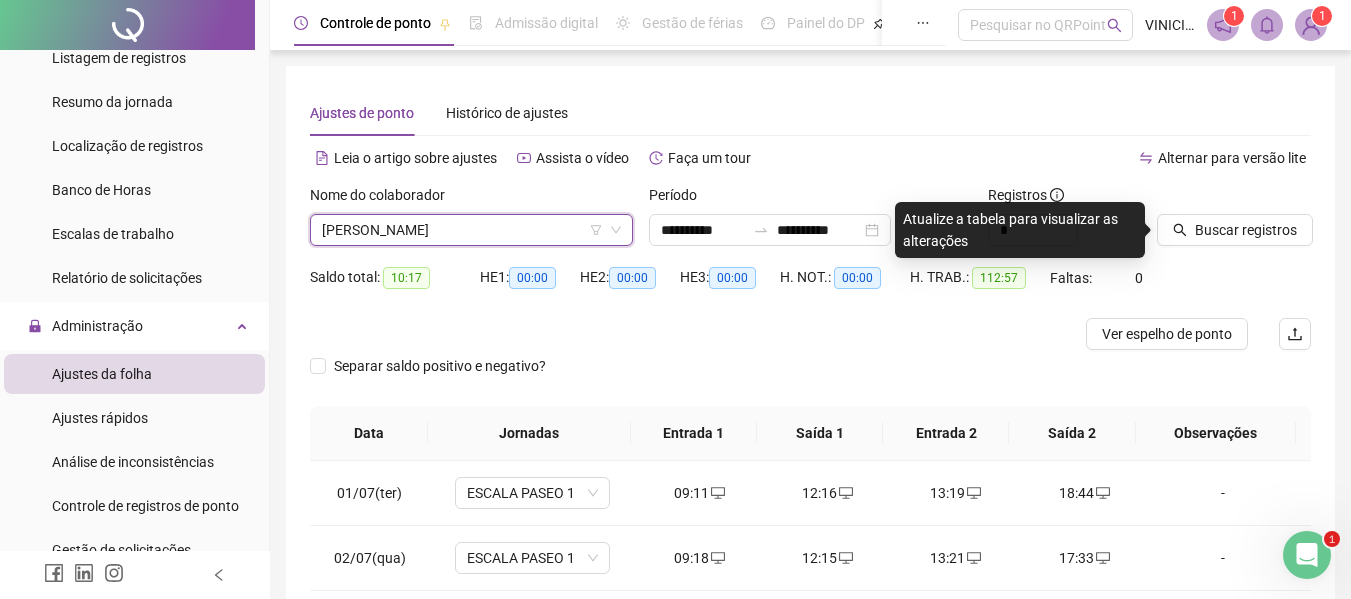 click 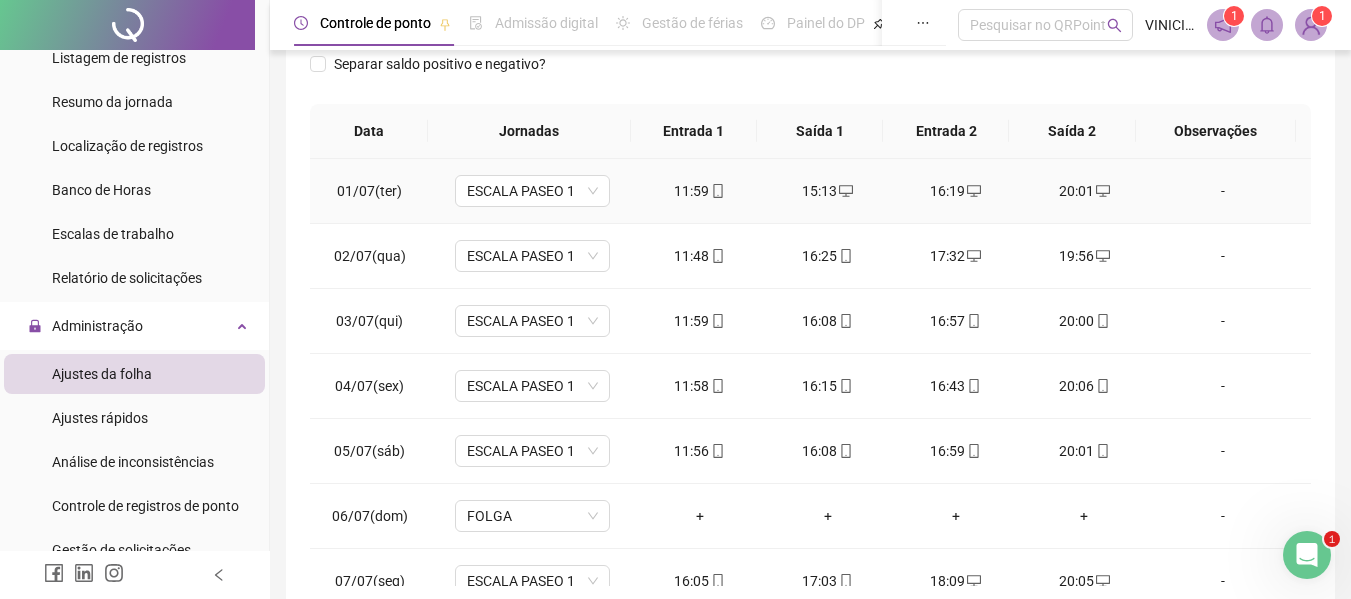 scroll, scrollTop: 399, scrollLeft: 0, axis: vertical 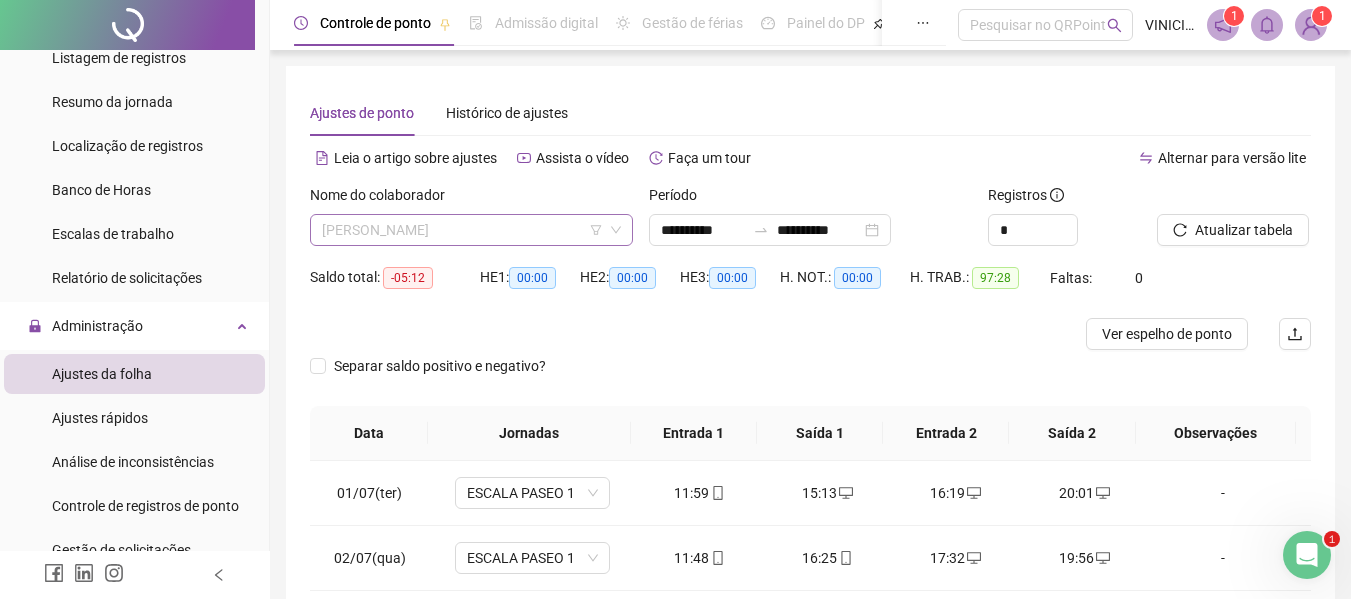 click on "[PERSON_NAME]" at bounding box center [471, 230] 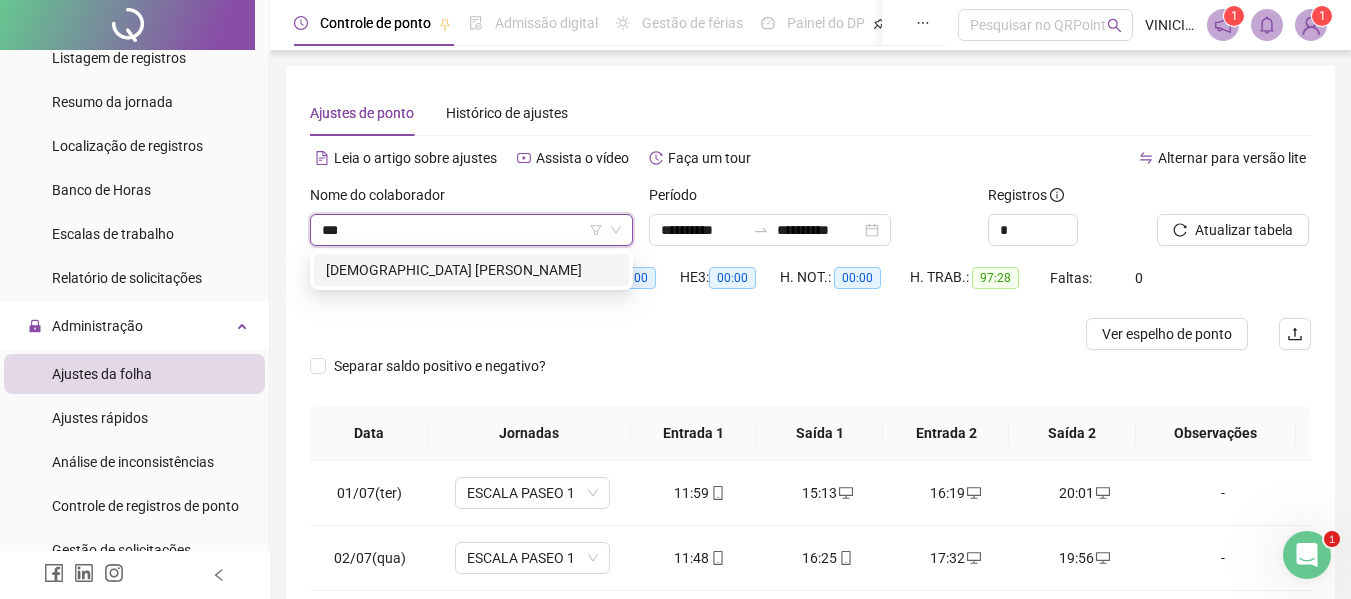 click on "[DEMOGRAPHIC_DATA] [PERSON_NAME]" at bounding box center (471, 270) 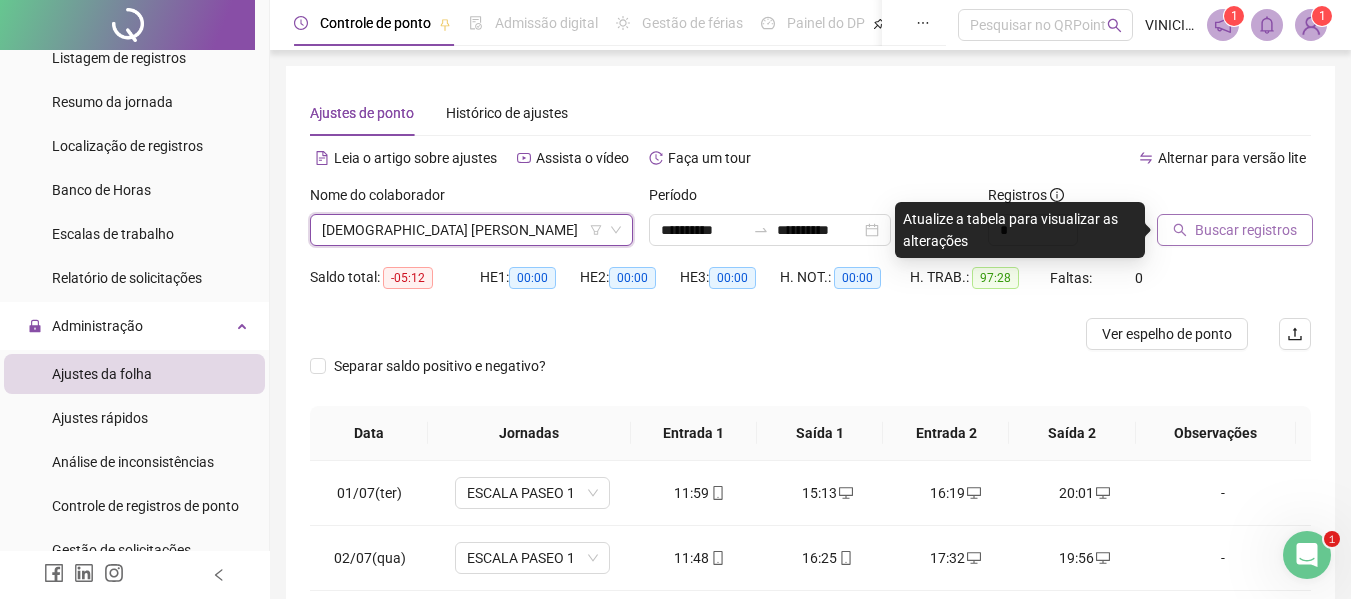 click on "Buscar registros" at bounding box center [1246, 230] 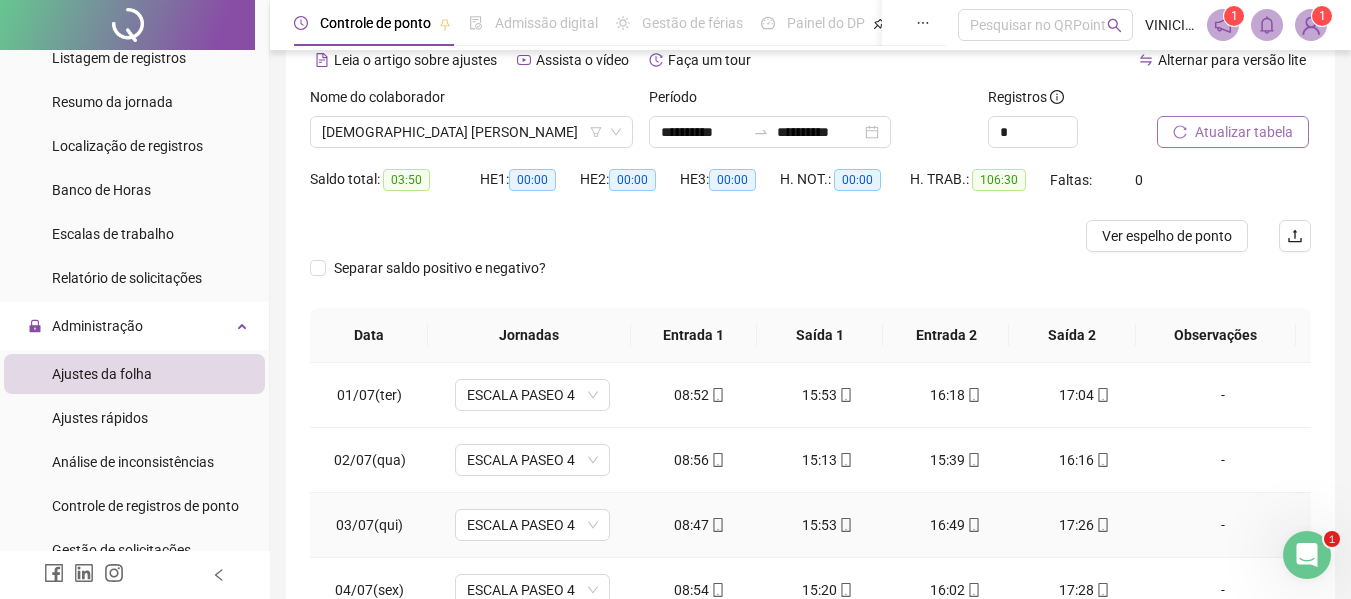 scroll, scrollTop: 300, scrollLeft: 0, axis: vertical 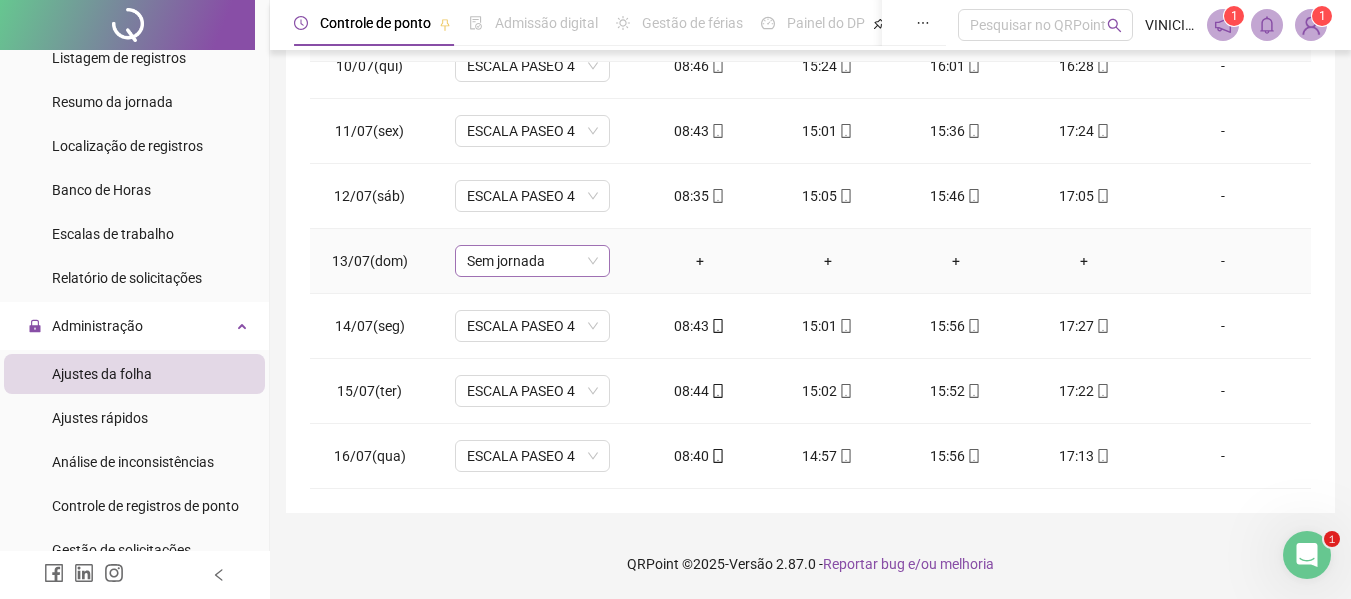 click on "Sem jornada" at bounding box center [532, 261] 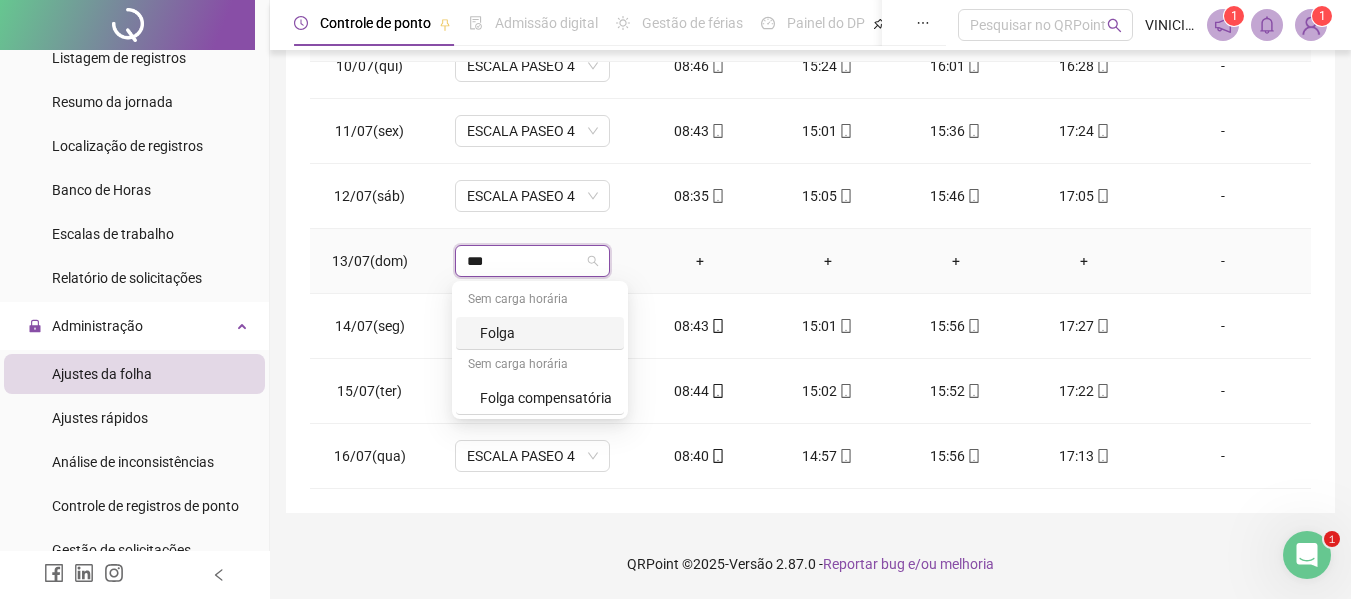 click on "Folga" at bounding box center (546, 333) 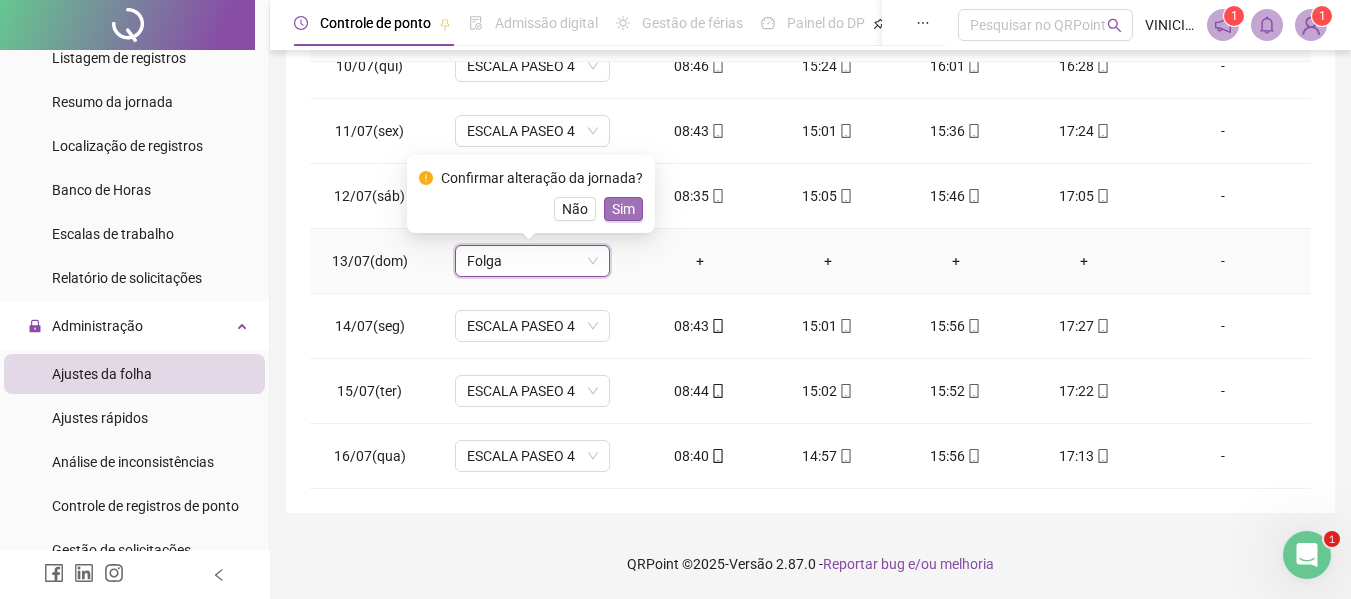 click on "Sim" at bounding box center (623, 209) 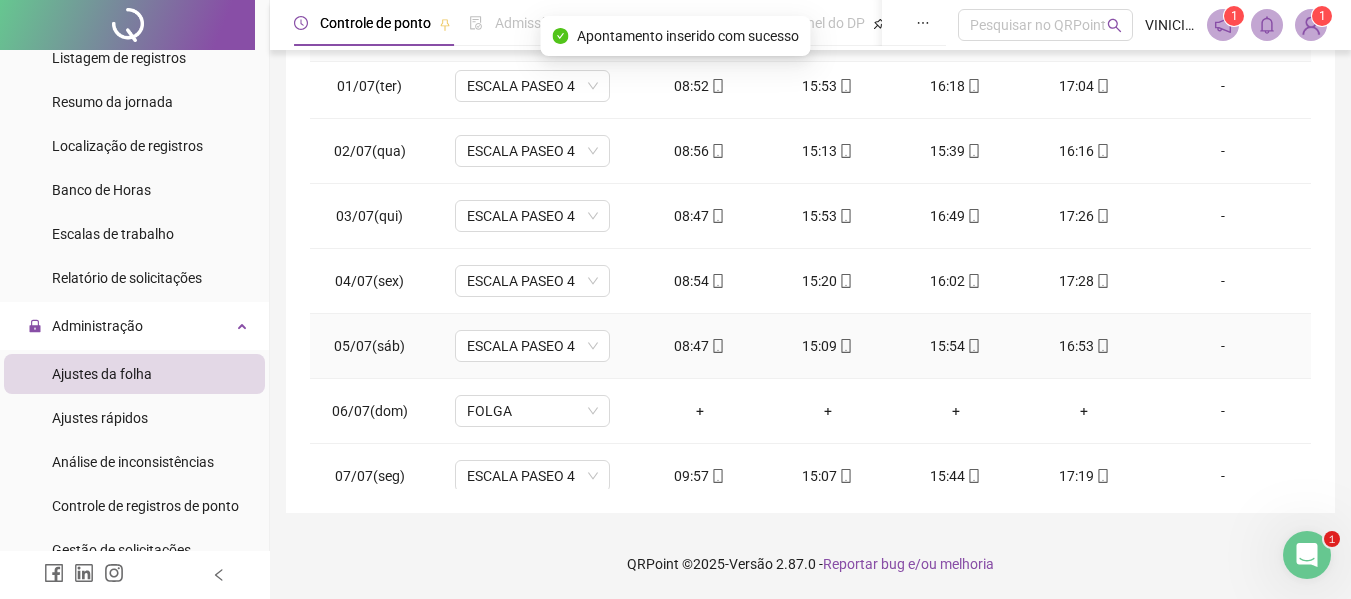 scroll, scrollTop: 0, scrollLeft: 0, axis: both 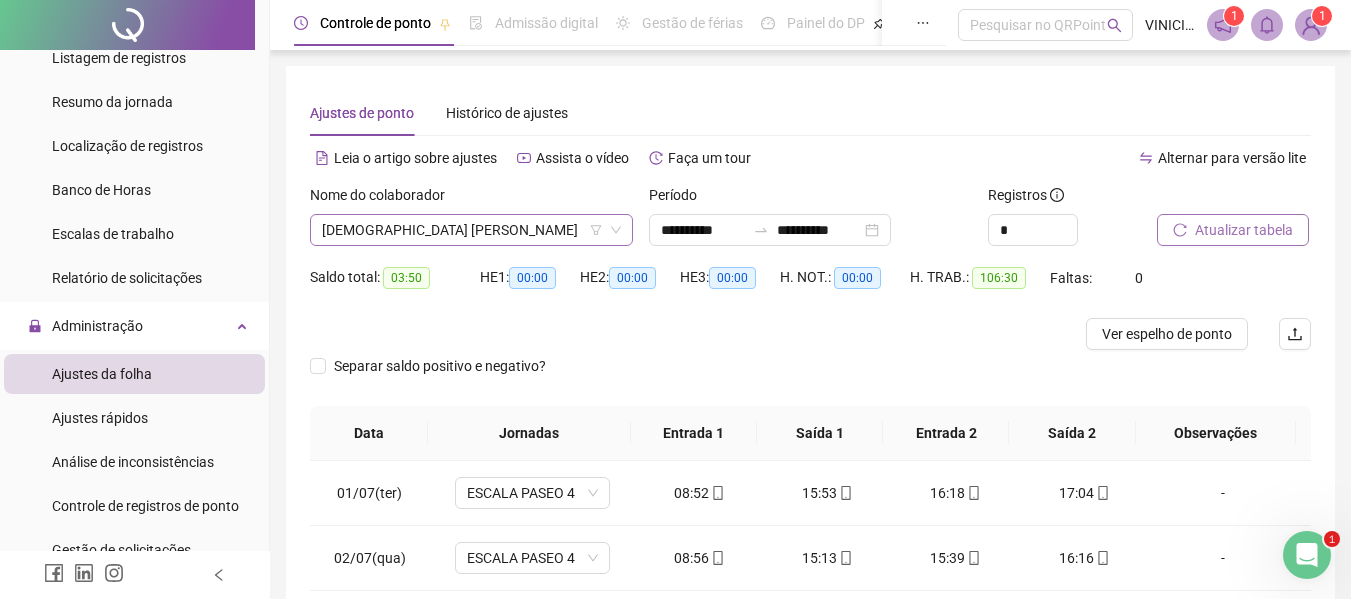 click on "[DEMOGRAPHIC_DATA] [PERSON_NAME]" at bounding box center [471, 230] 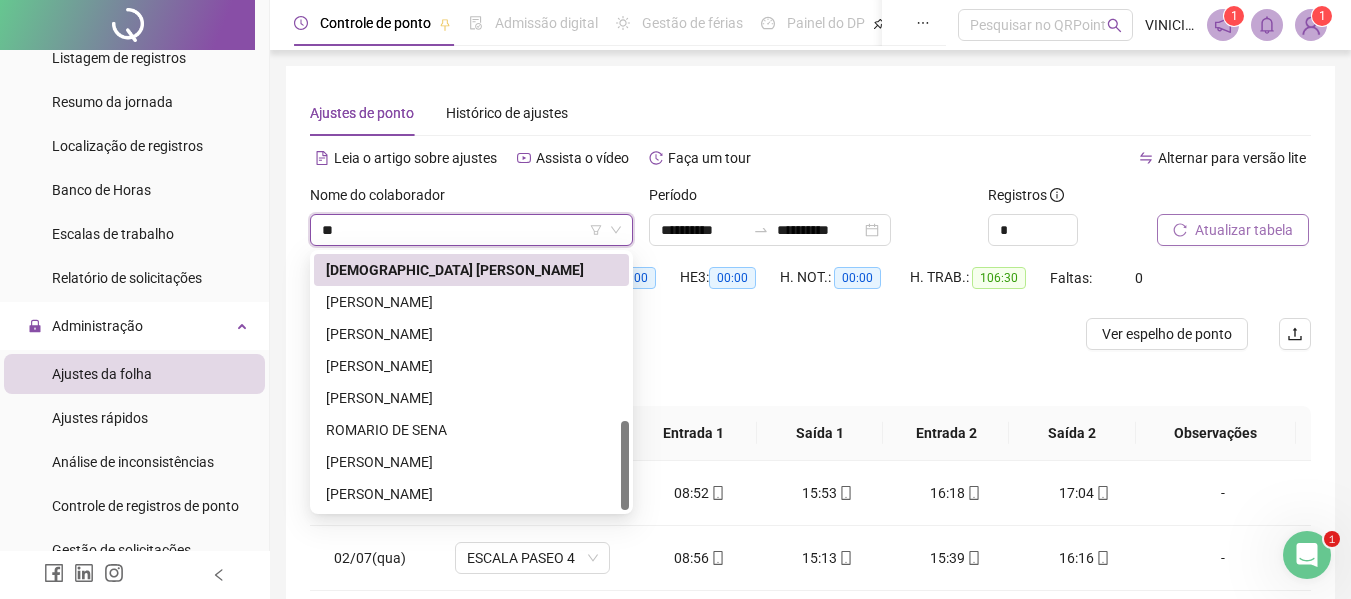 scroll, scrollTop: 128, scrollLeft: 0, axis: vertical 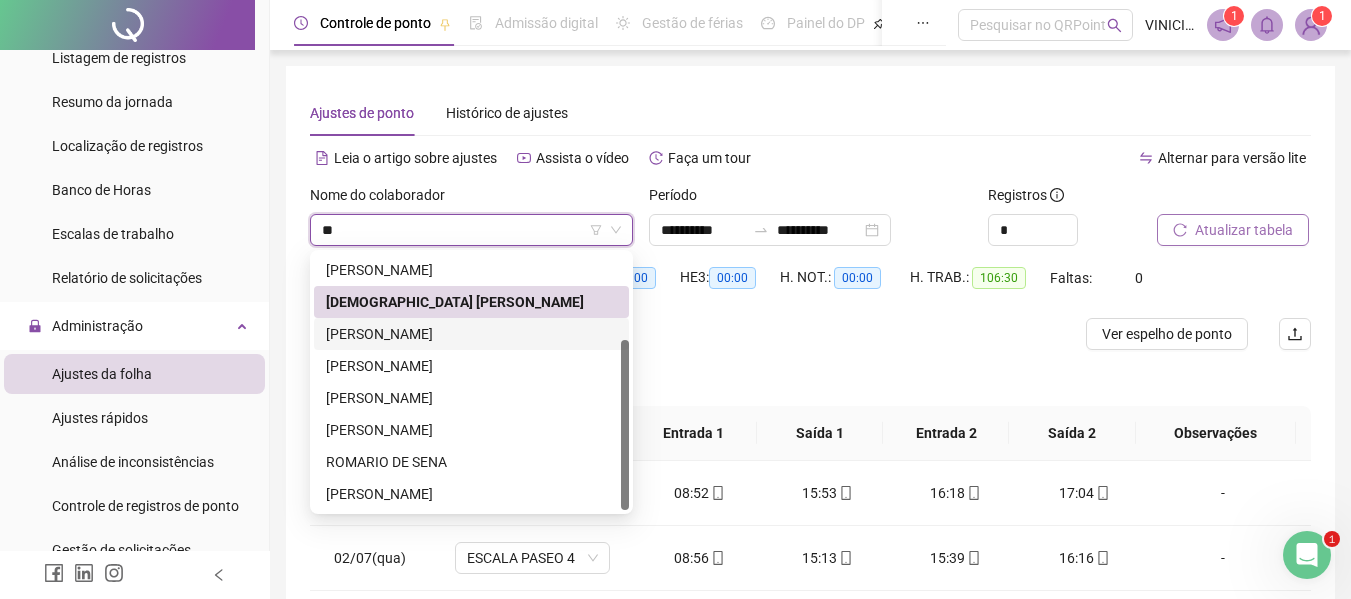 click on "[PERSON_NAME]" at bounding box center (471, 334) 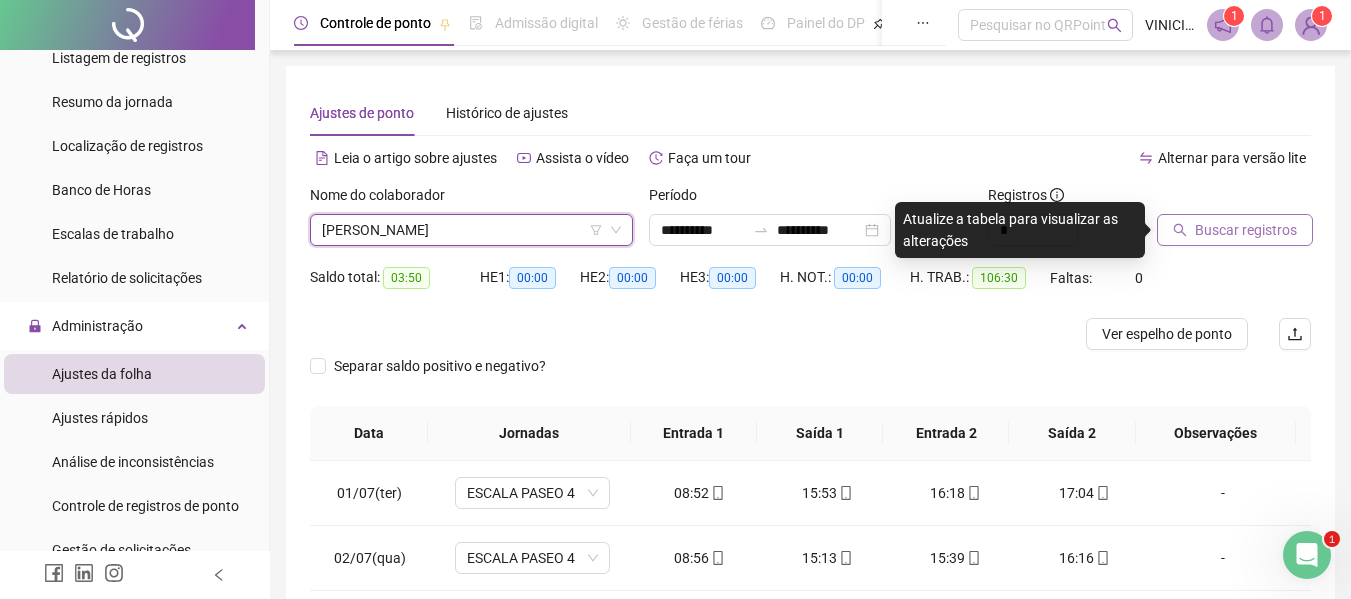 click on "Buscar registros" at bounding box center (1246, 230) 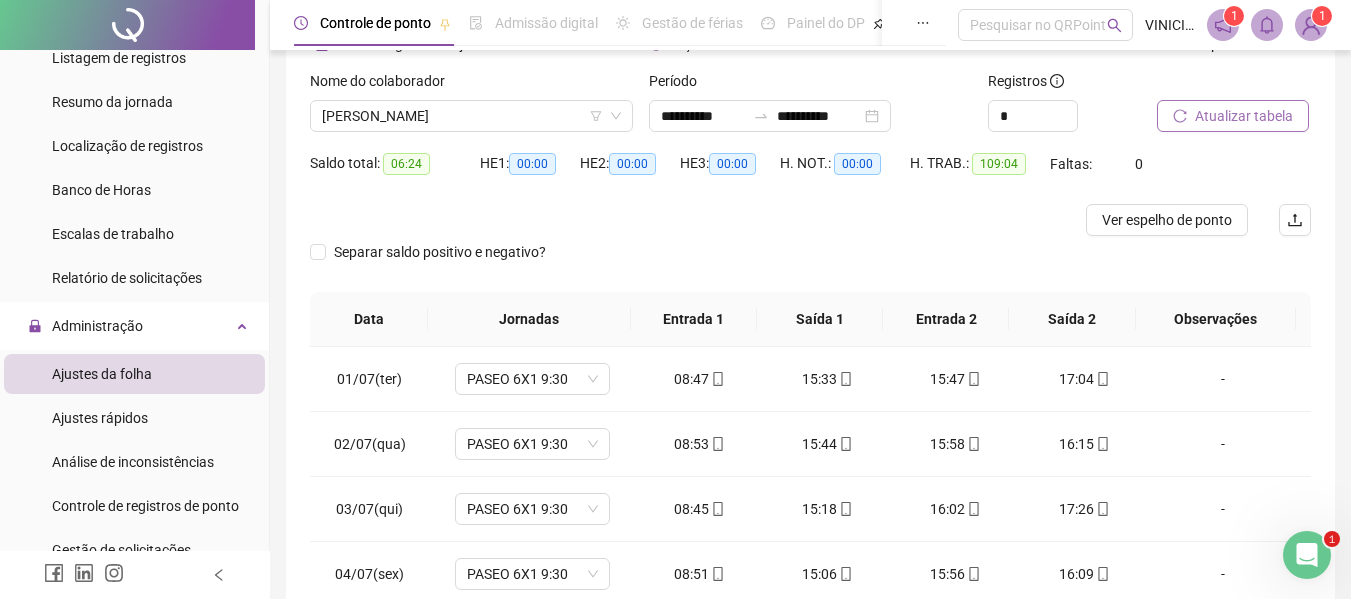 scroll, scrollTop: 399, scrollLeft: 0, axis: vertical 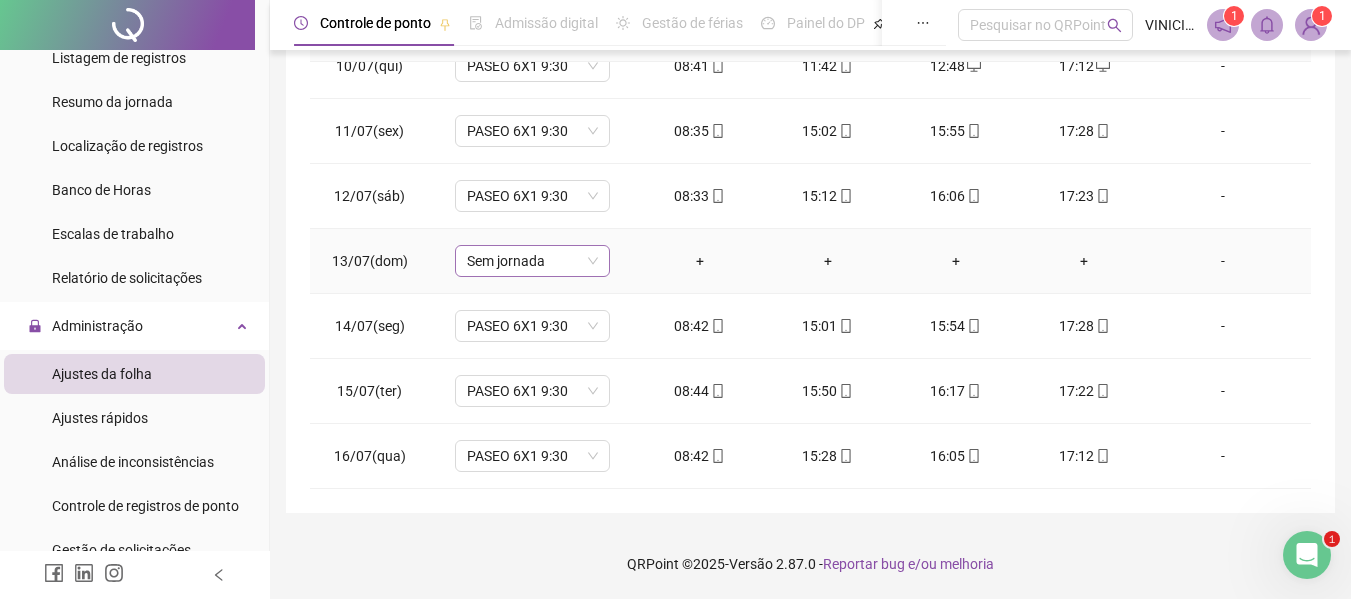 click on "Sem jornada" at bounding box center (532, 261) 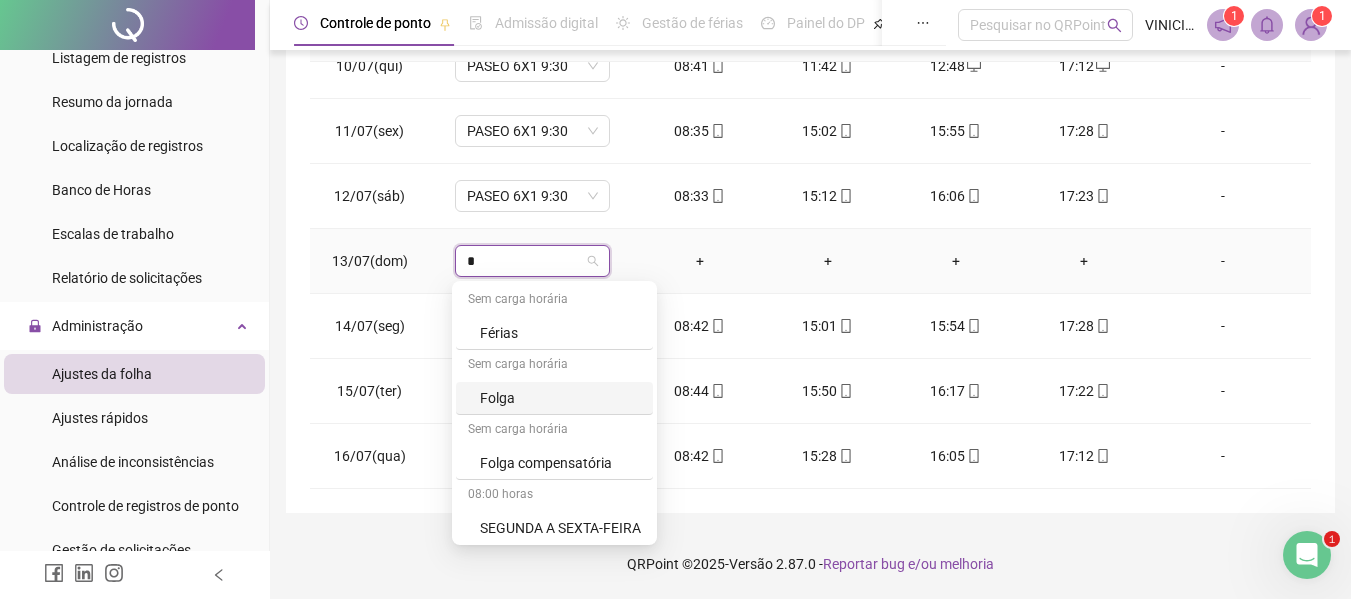click on "Folga" at bounding box center [560, 398] 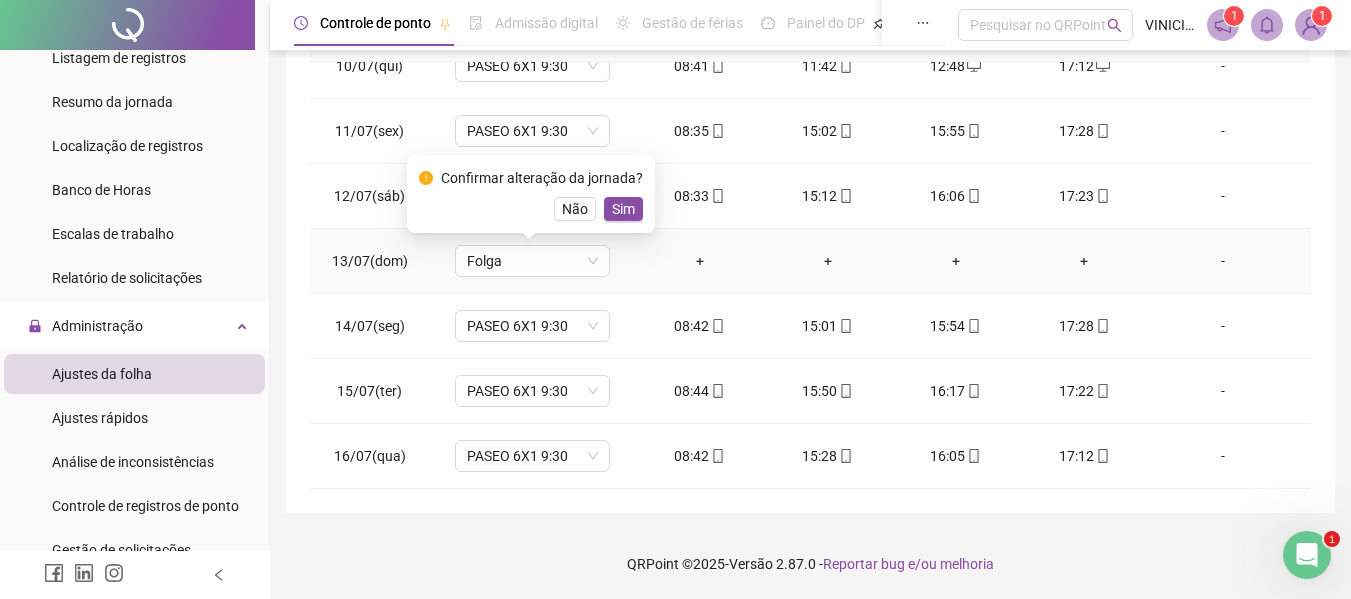 click on "Confirmar alteração da jornada? Não Sim" at bounding box center (531, 194) 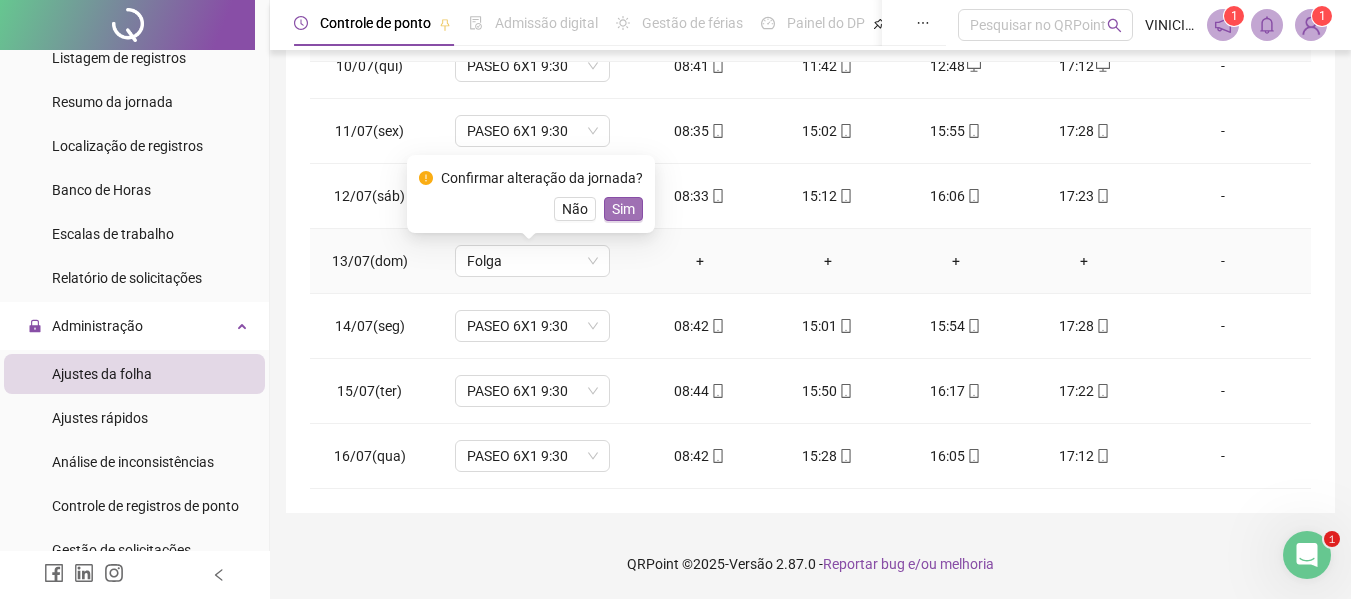 click on "Sim" at bounding box center (623, 209) 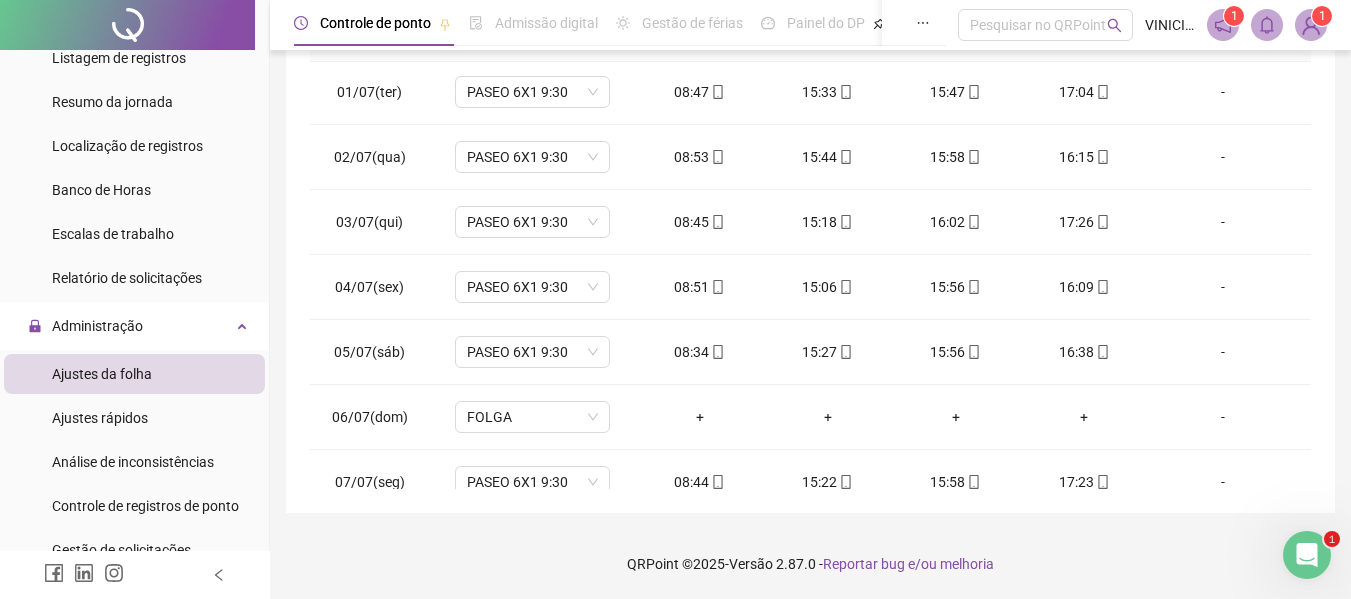 scroll, scrollTop: 0, scrollLeft: 0, axis: both 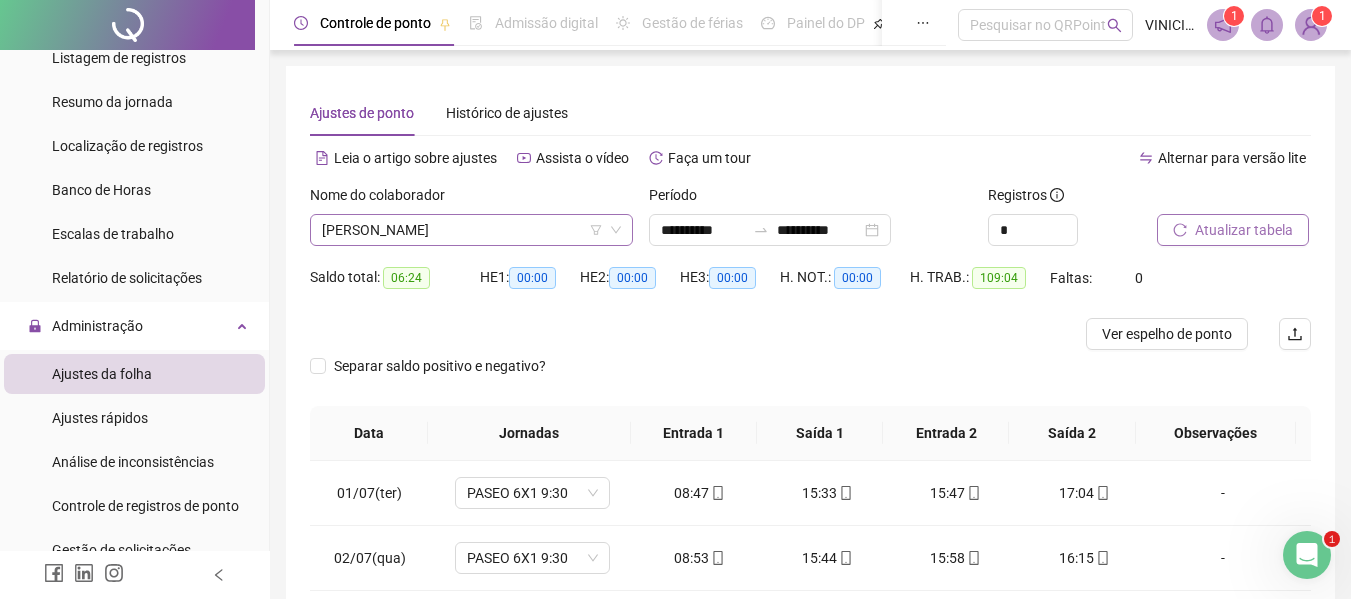 click on "[PERSON_NAME]" at bounding box center [471, 230] 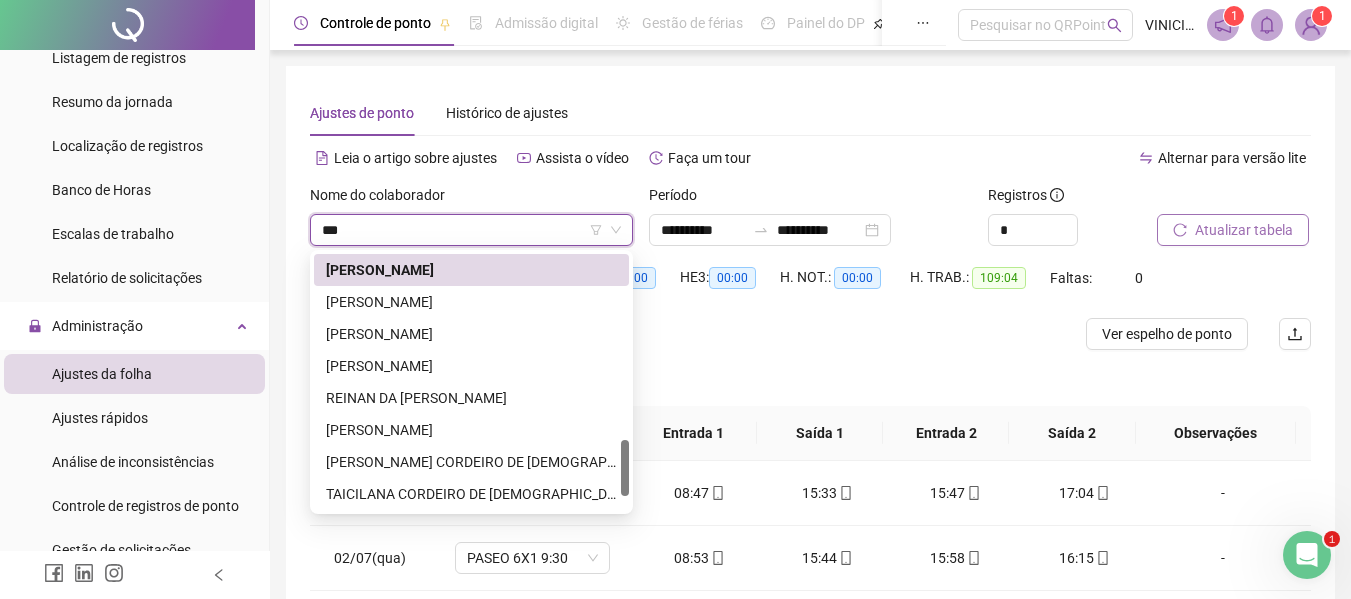 scroll, scrollTop: 0, scrollLeft: 0, axis: both 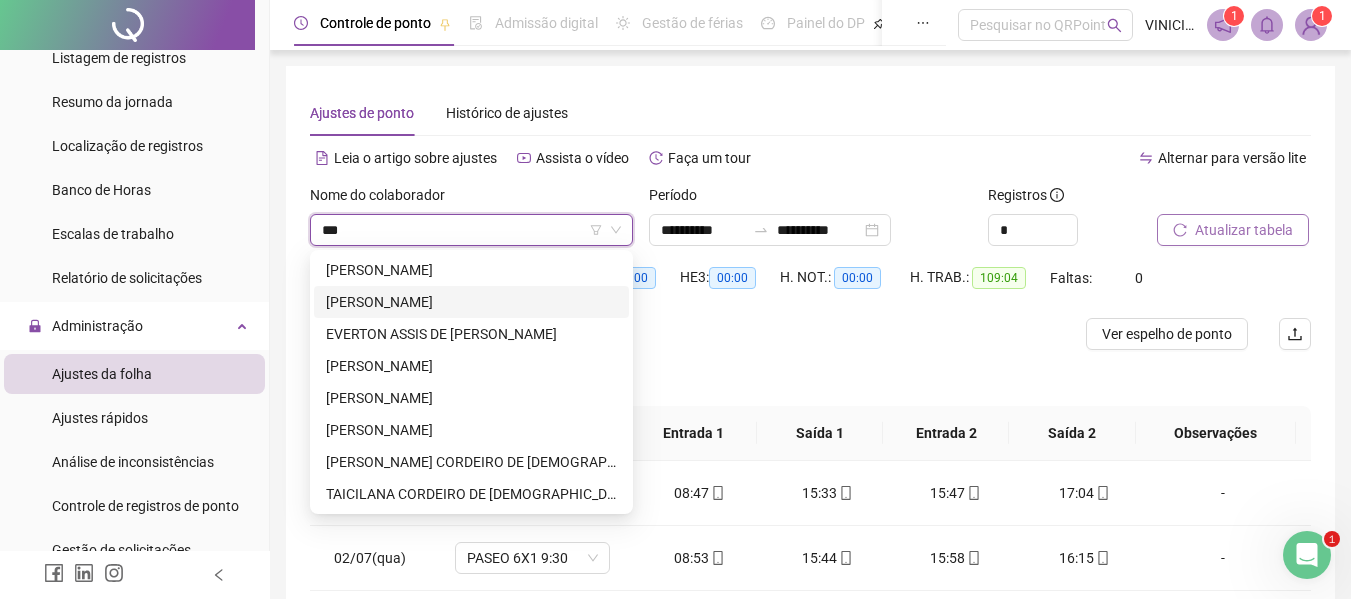 click on "[PERSON_NAME]" at bounding box center [471, 302] 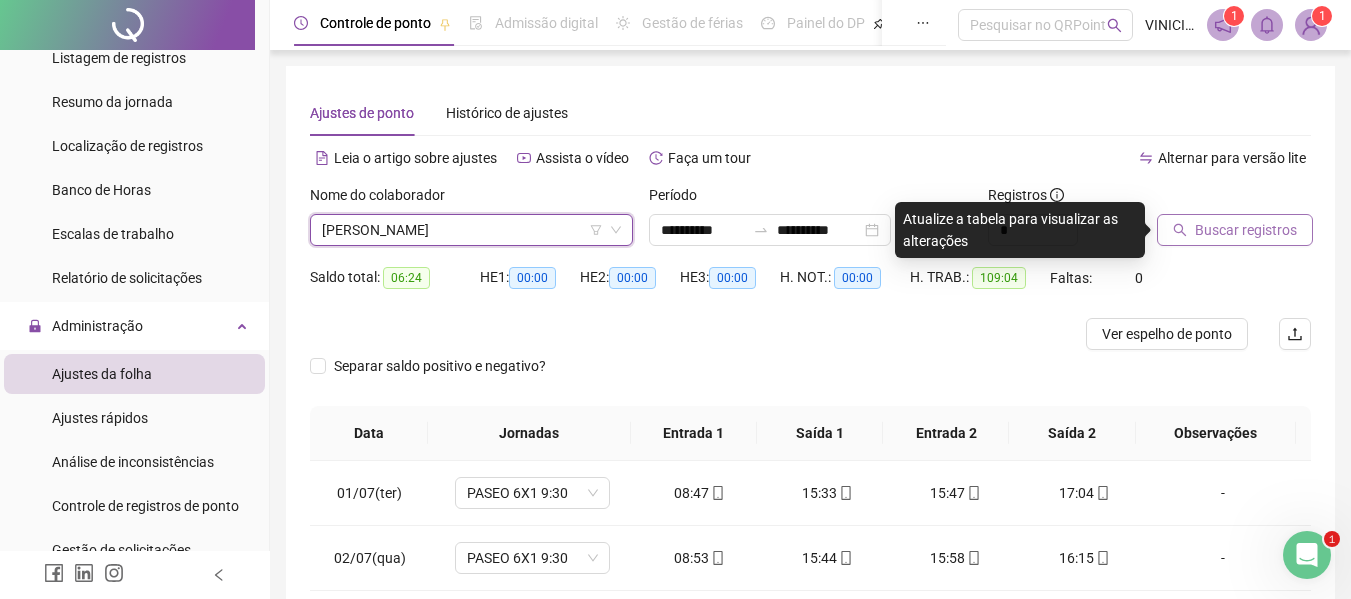 click on "Buscar registros" at bounding box center [1246, 230] 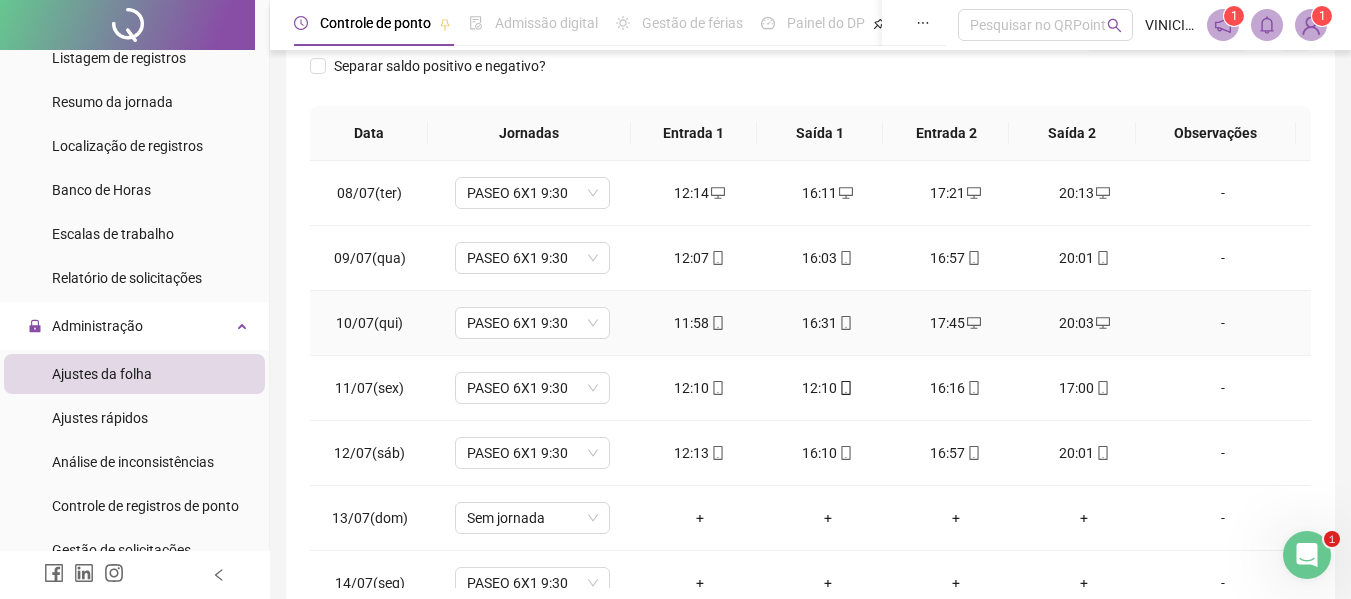 scroll, scrollTop: 399, scrollLeft: 0, axis: vertical 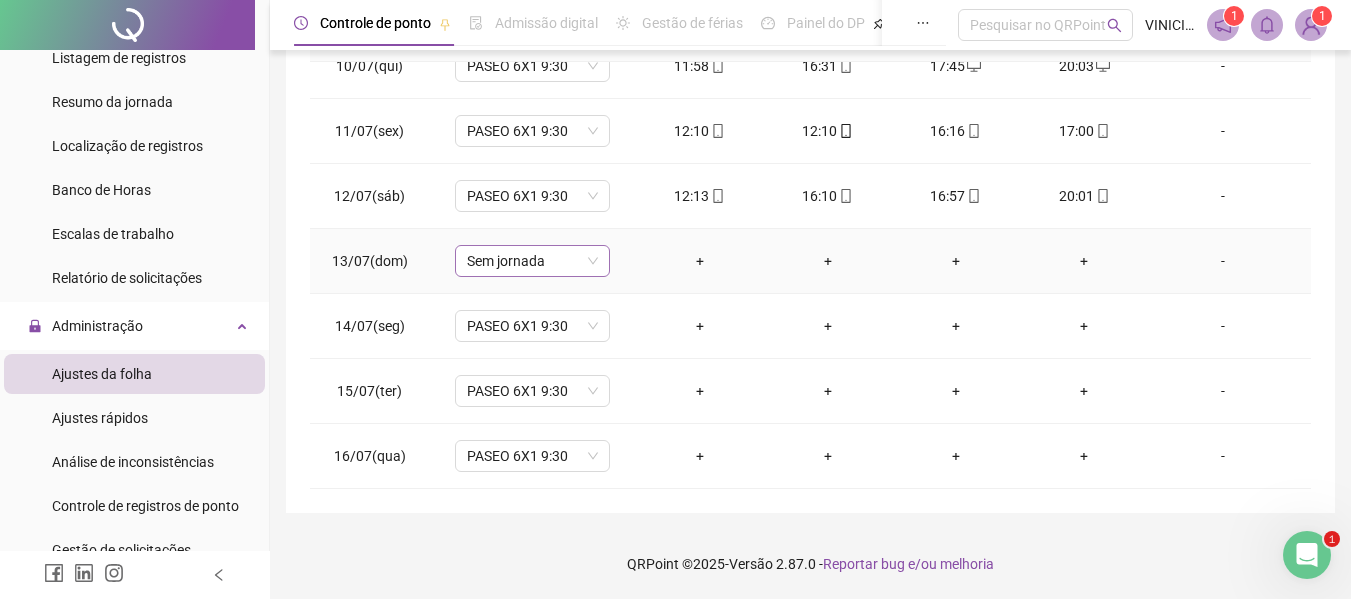 click on "Sem jornada" at bounding box center [532, 261] 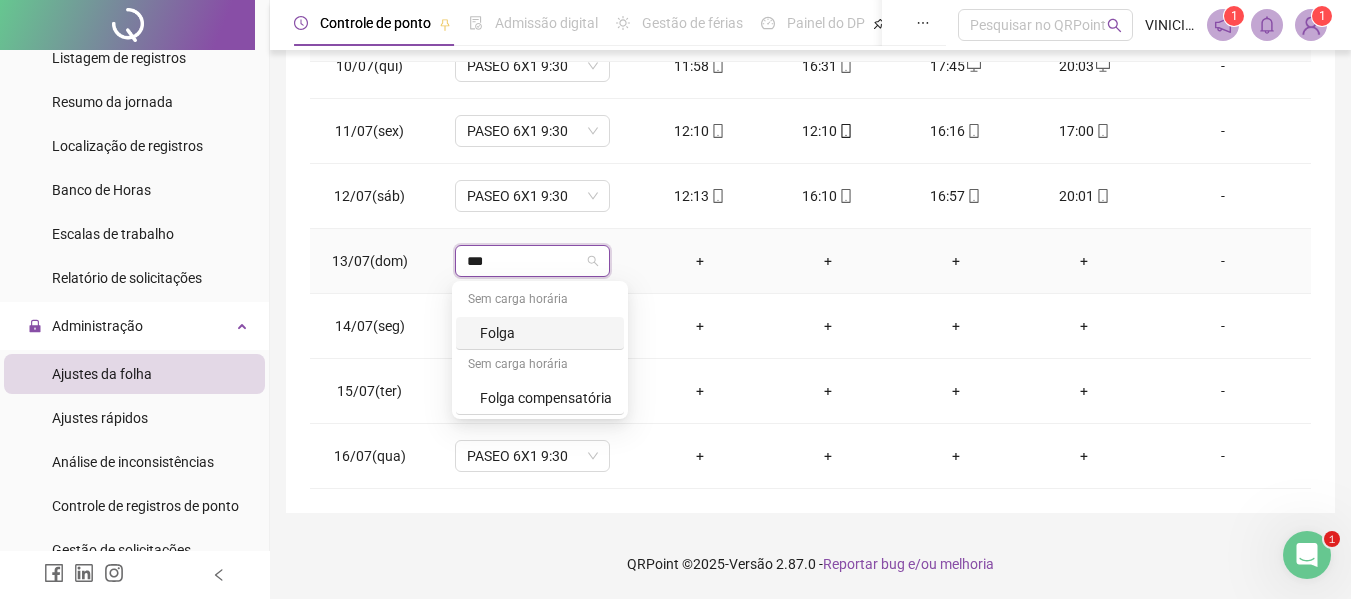 click on "Folga" at bounding box center [546, 333] 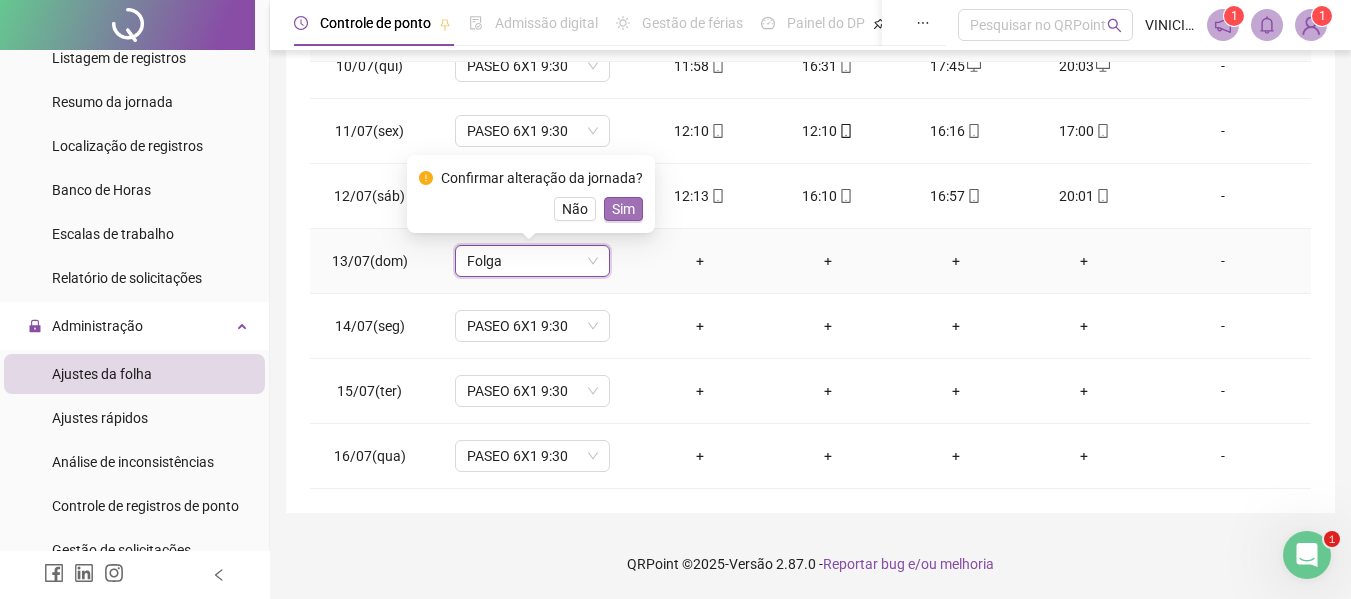 click on "Sim" at bounding box center [623, 209] 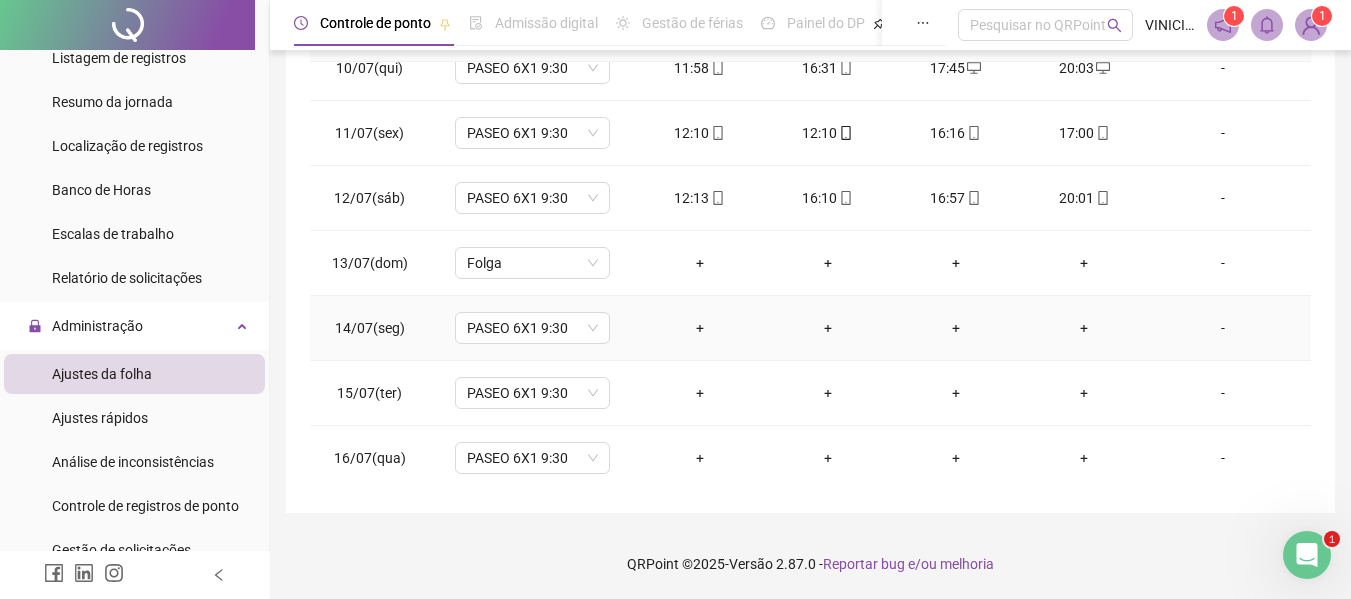 scroll, scrollTop: 158, scrollLeft: 0, axis: vertical 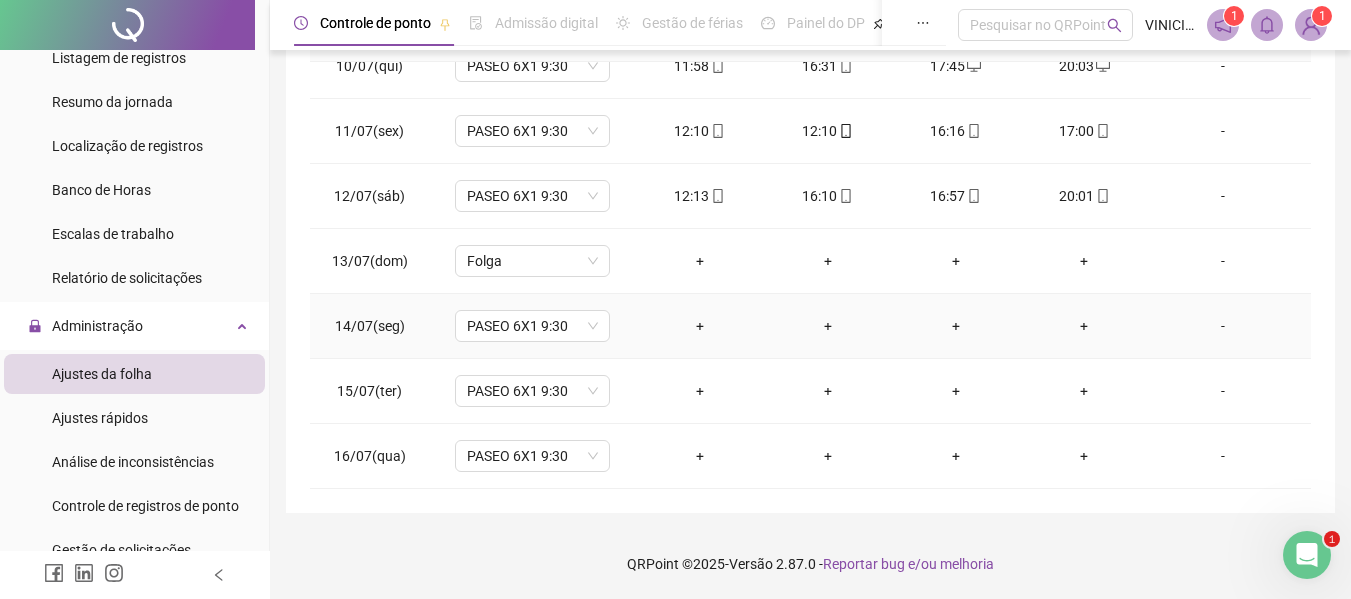 click on "+" at bounding box center (700, 326) 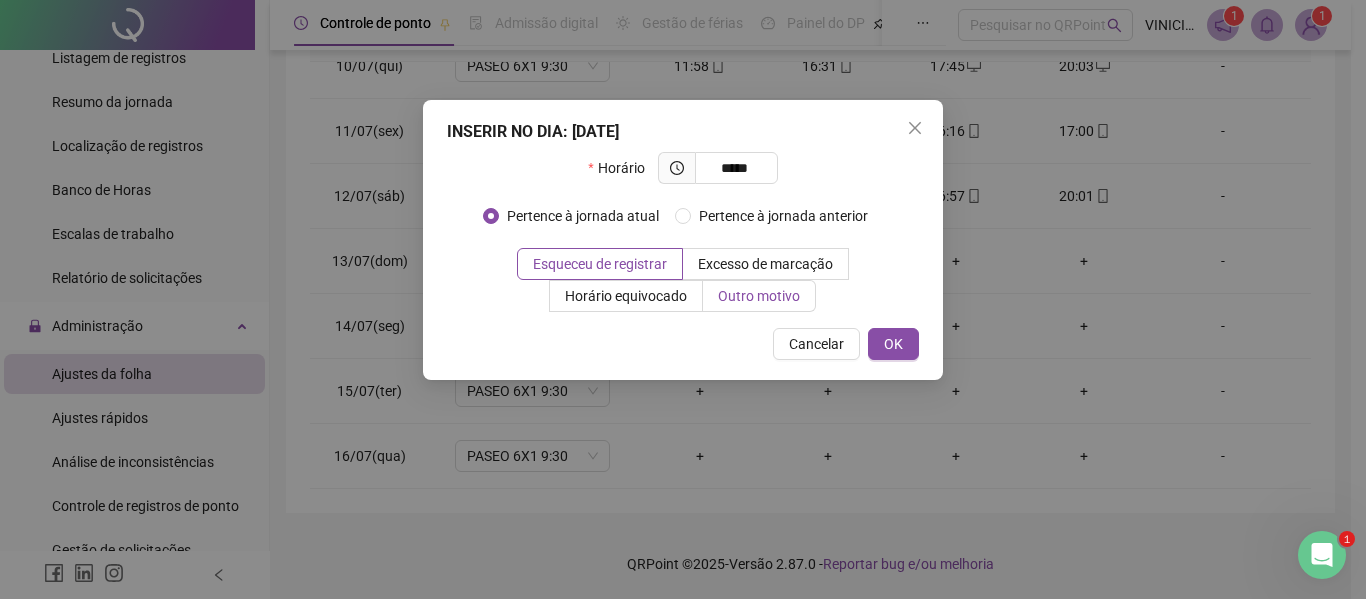 click on "Outro motivo" at bounding box center [759, 296] 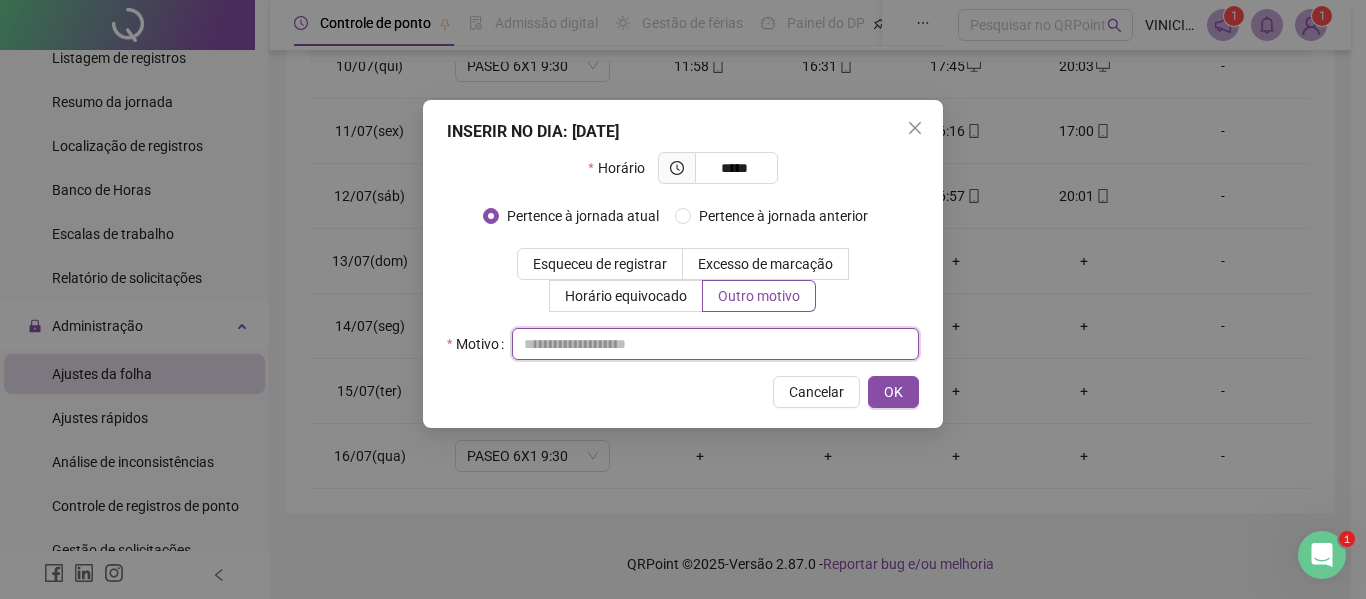 click at bounding box center [715, 344] 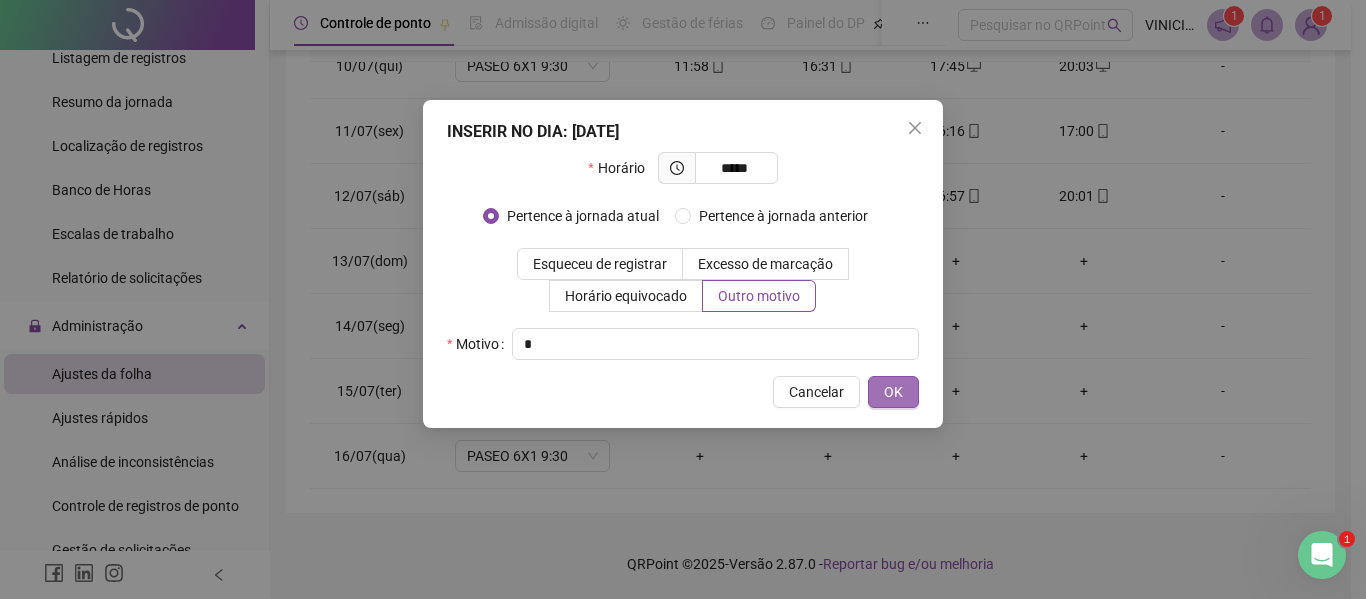 click on "OK" at bounding box center [893, 392] 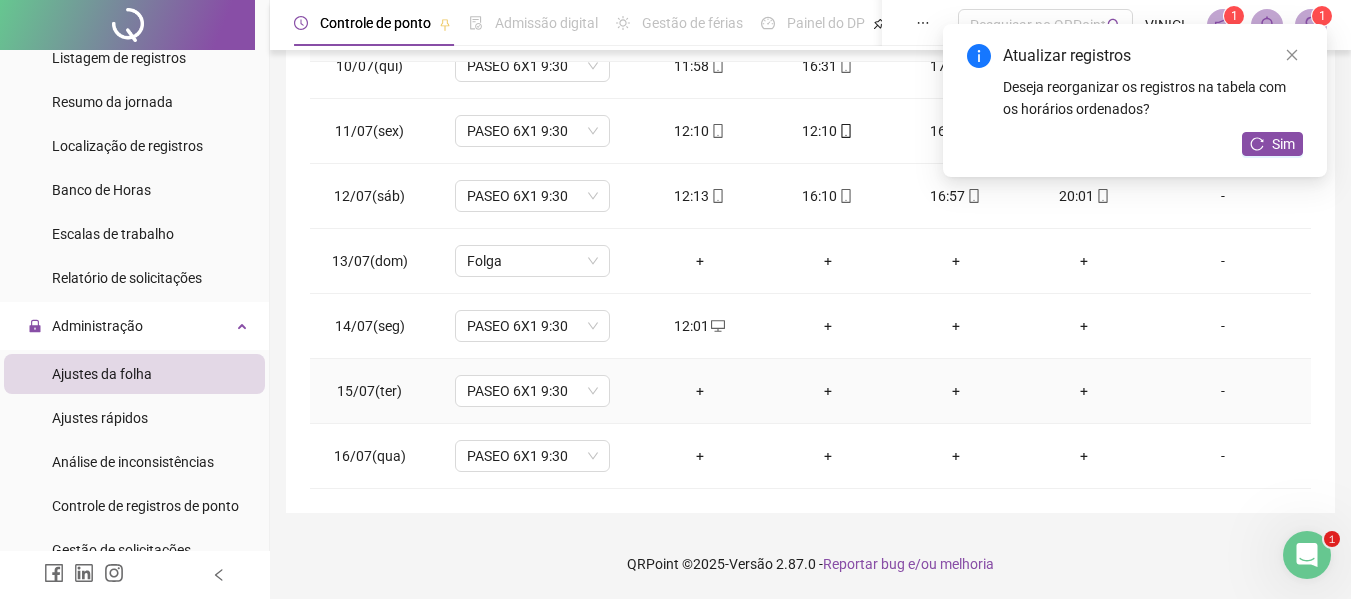 click on "+" at bounding box center (700, 391) 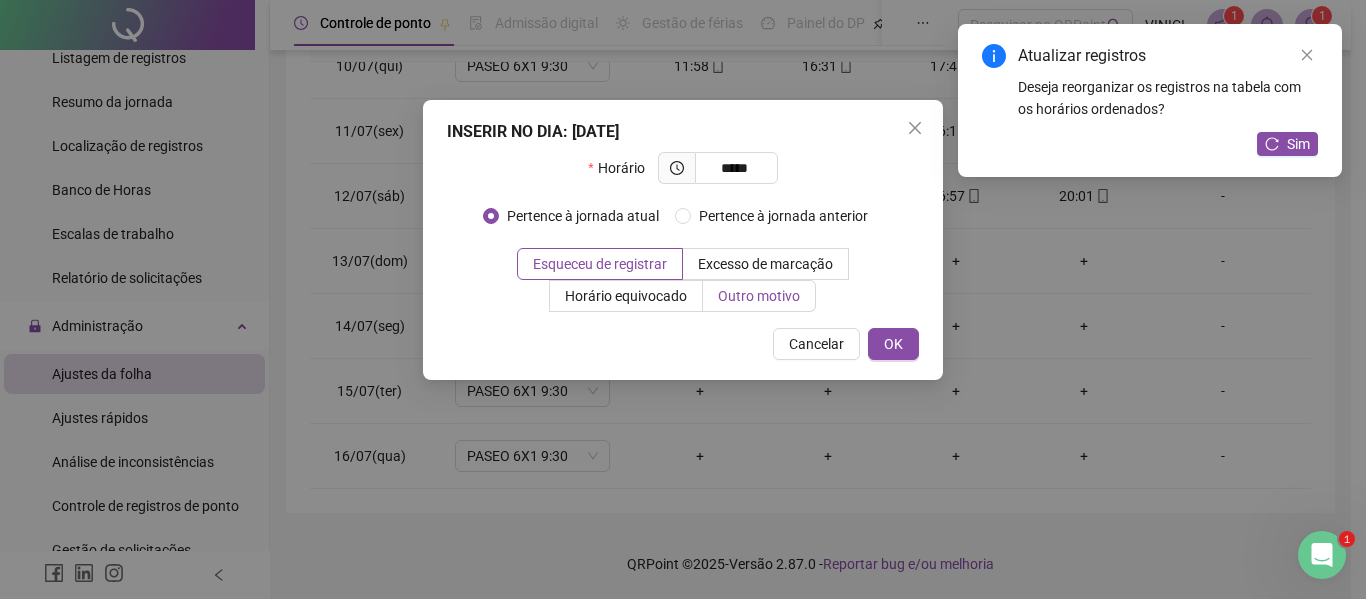 click on "Outro motivo" at bounding box center (759, 296) 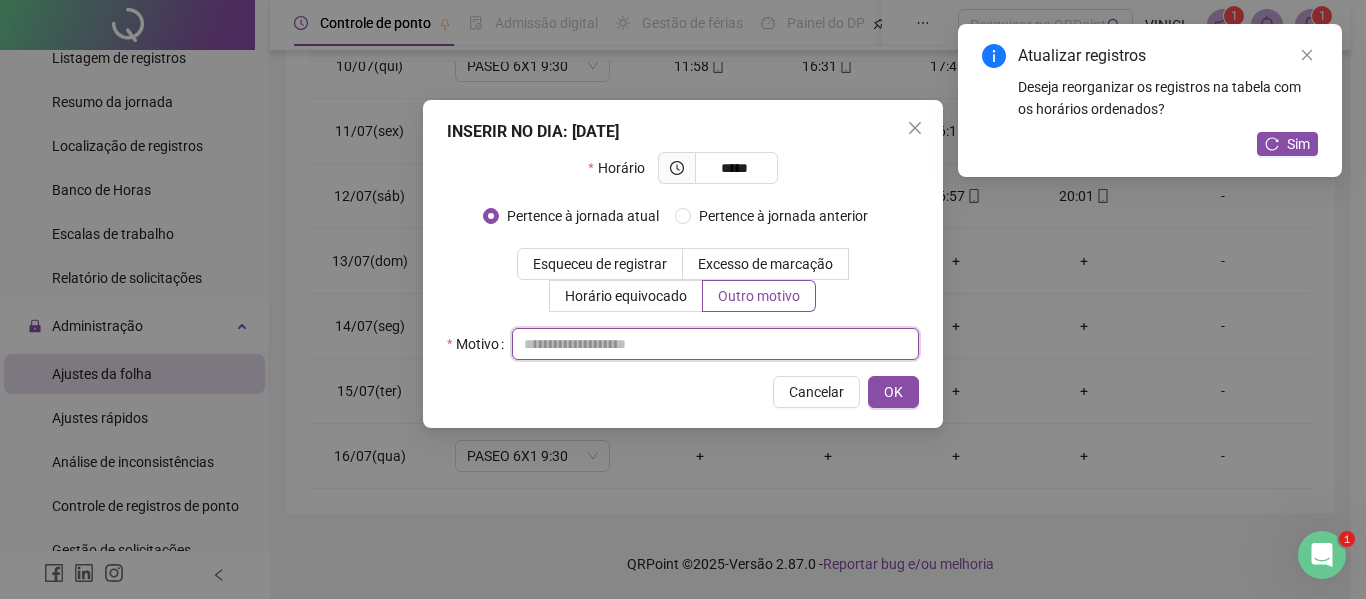 click at bounding box center [715, 344] 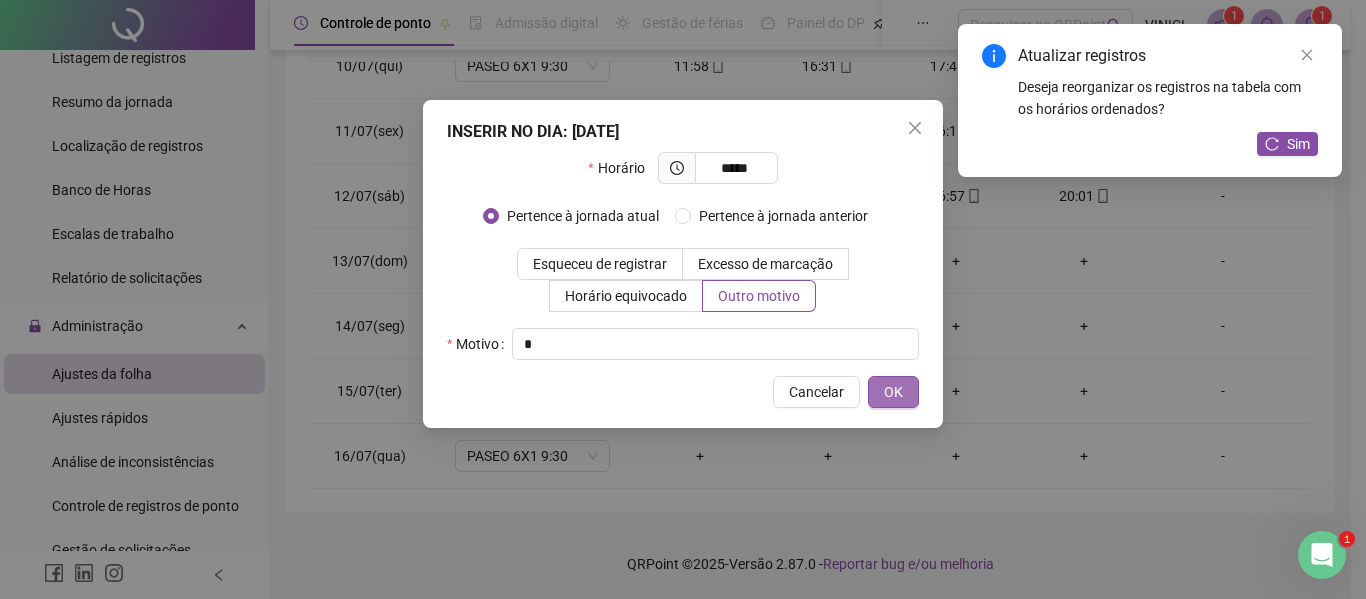 click on "OK" at bounding box center (893, 392) 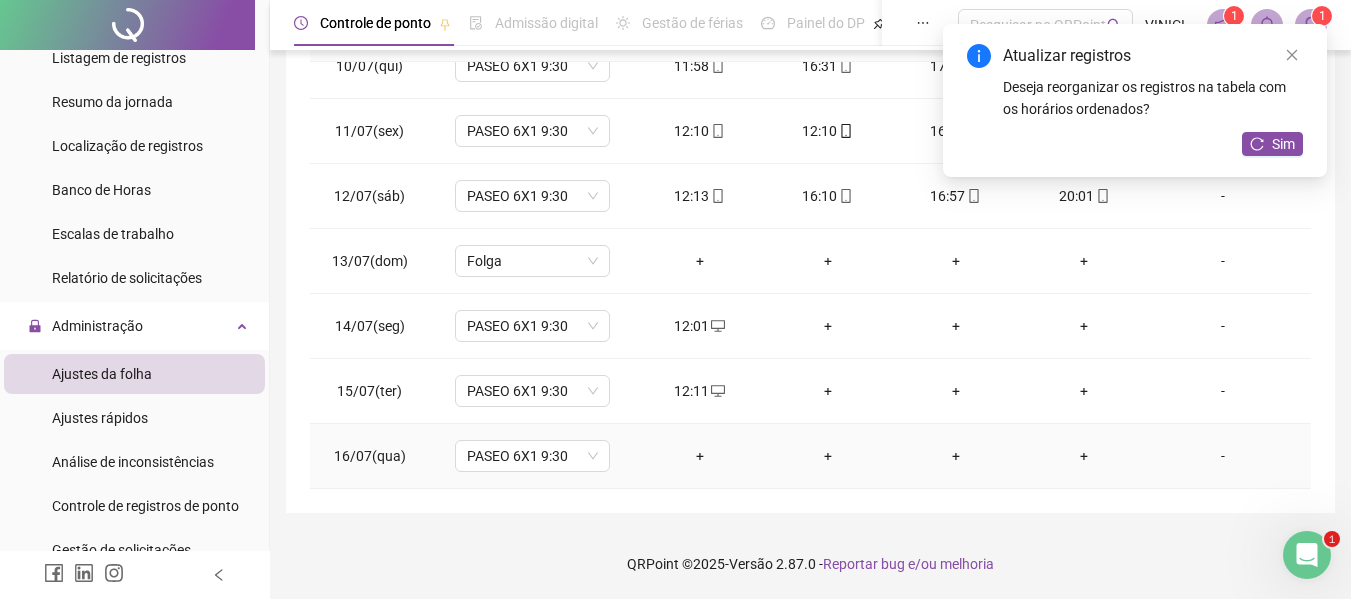 click on "+" at bounding box center (700, 456) 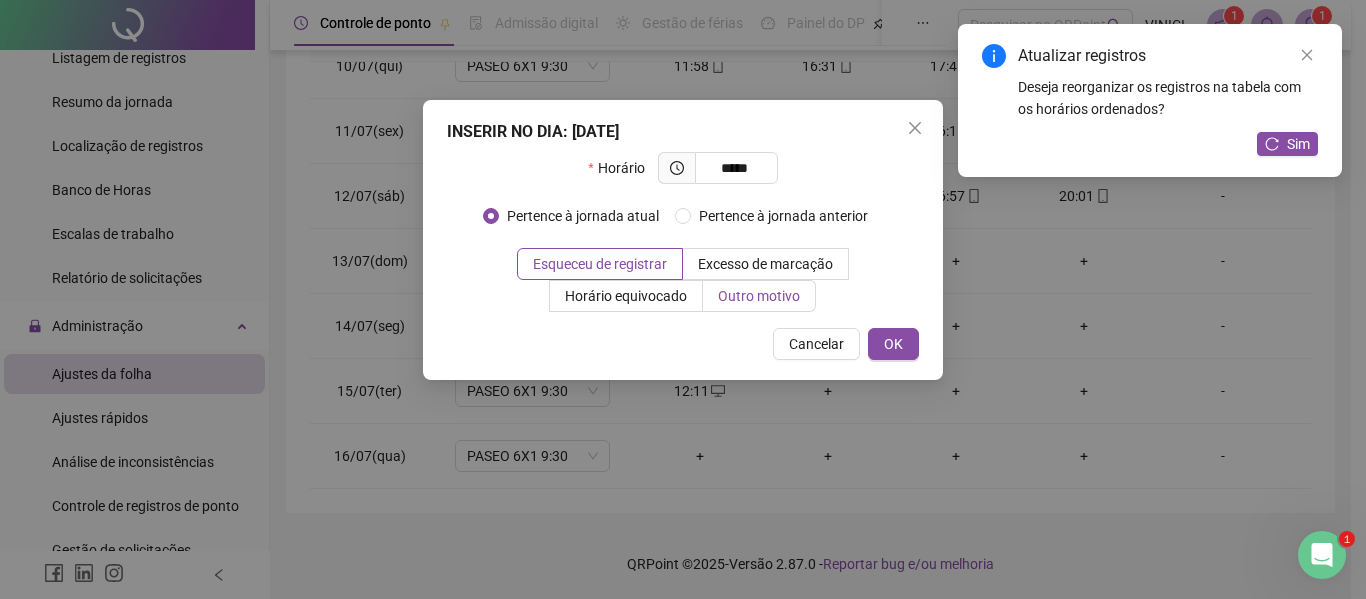 click on "Outro motivo" at bounding box center (759, 296) 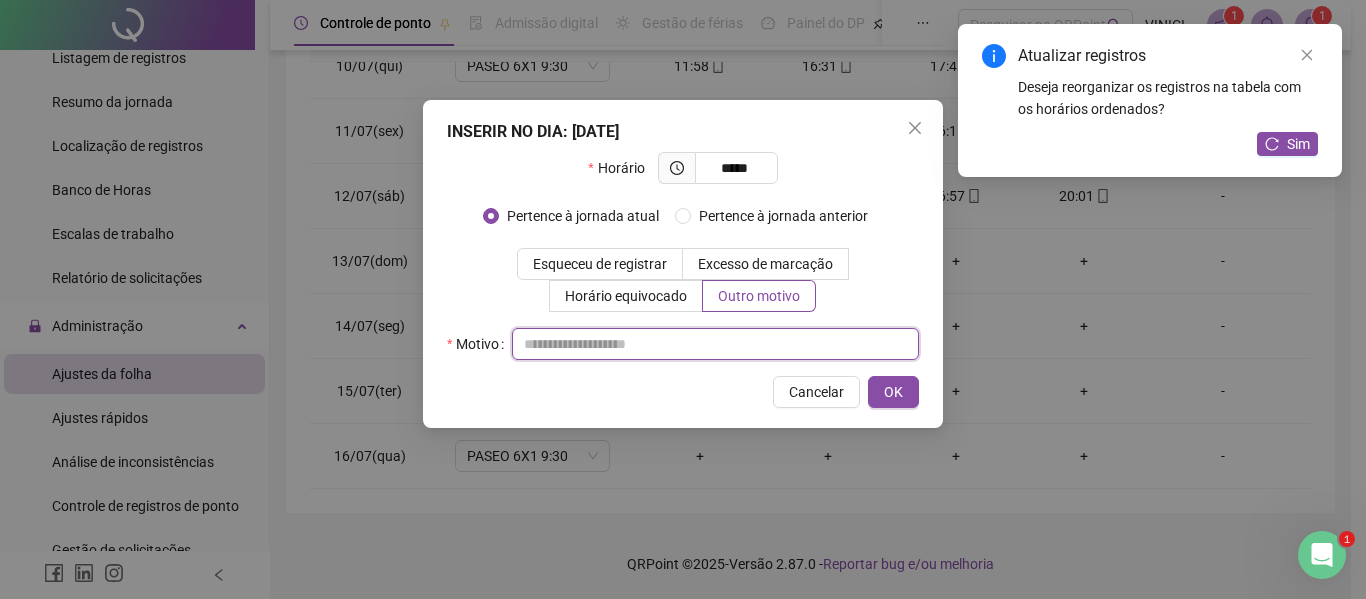 click at bounding box center [715, 344] 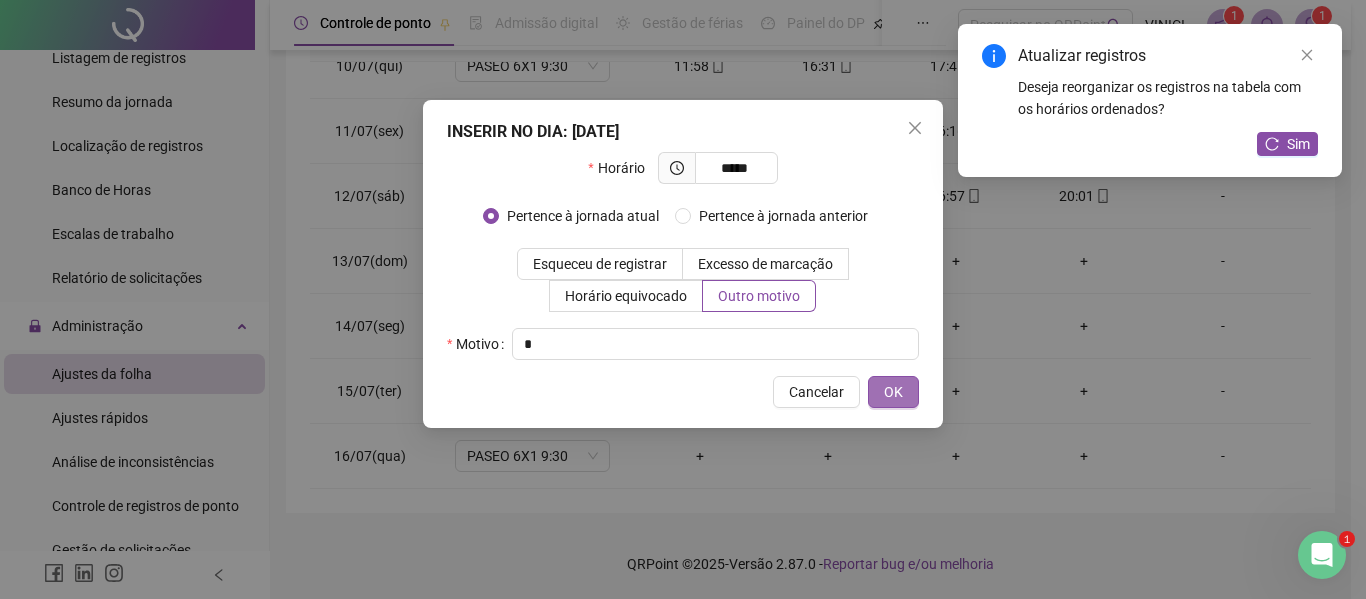 click on "OK" at bounding box center [893, 392] 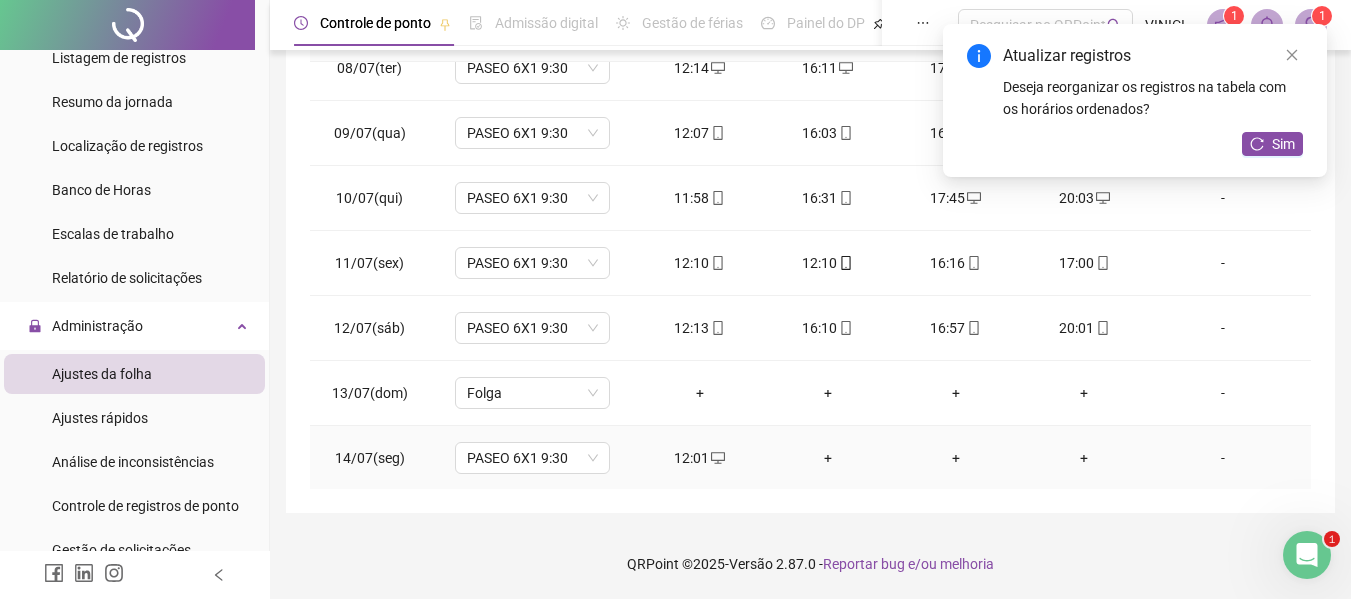 scroll, scrollTop: 0, scrollLeft: 0, axis: both 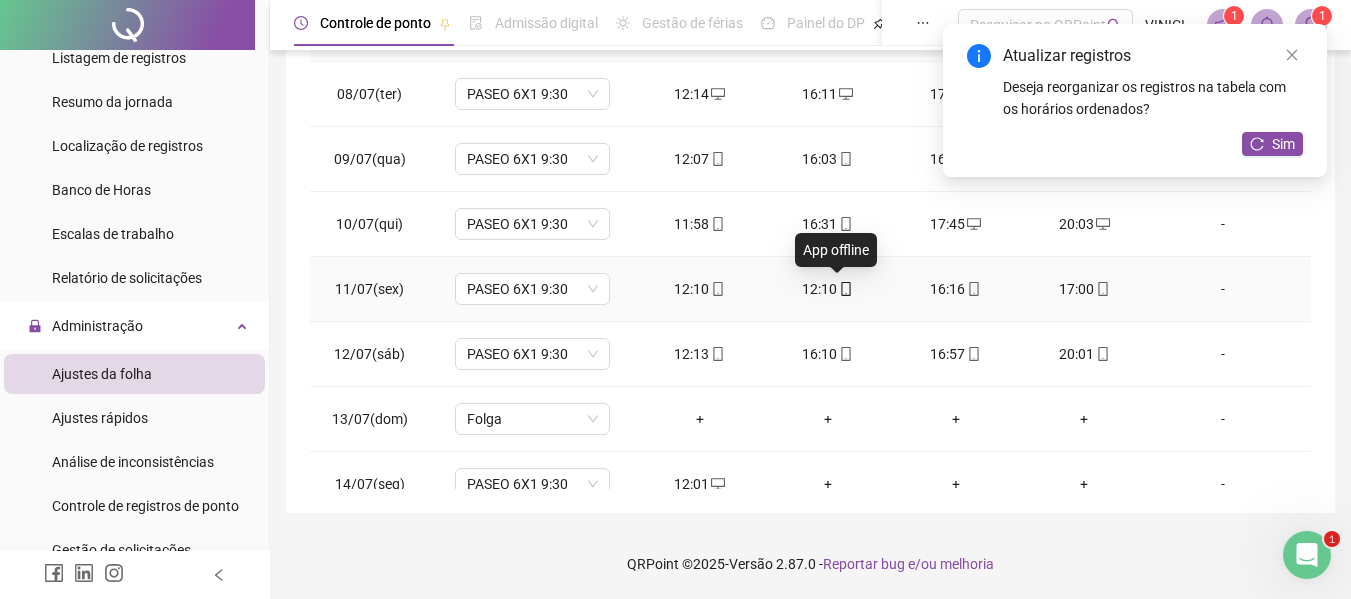 click on "12:10" at bounding box center (828, 289) 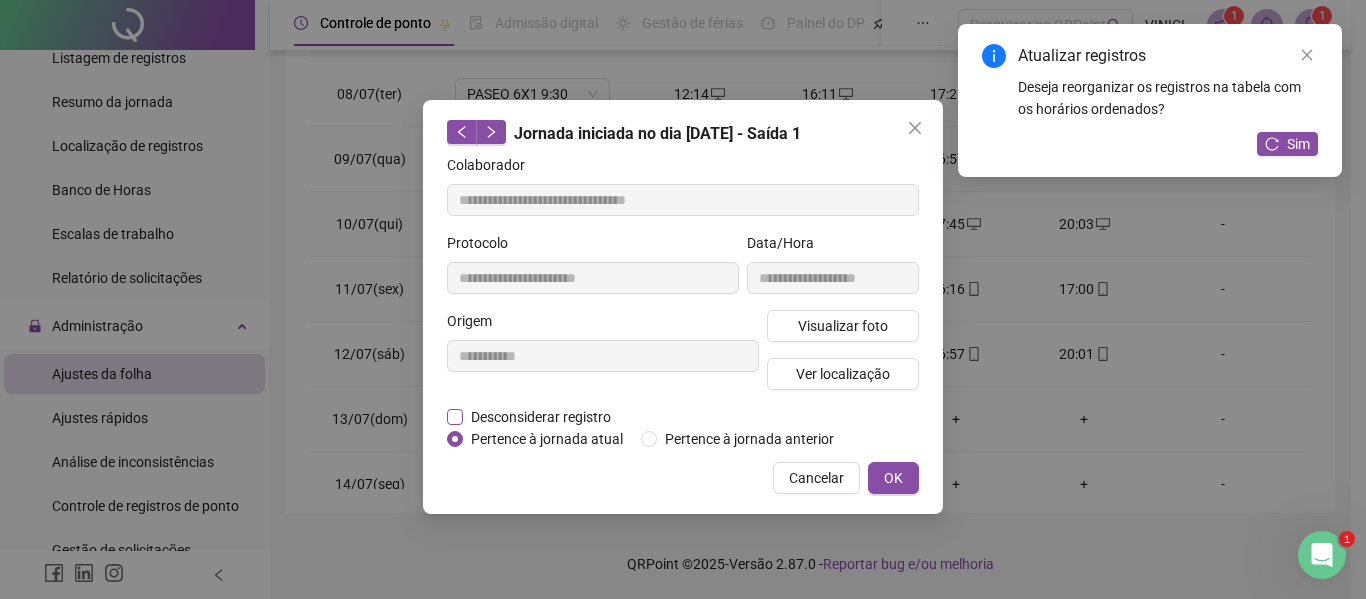 click on "Desconsiderar registro" at bounding box center (541, 417) 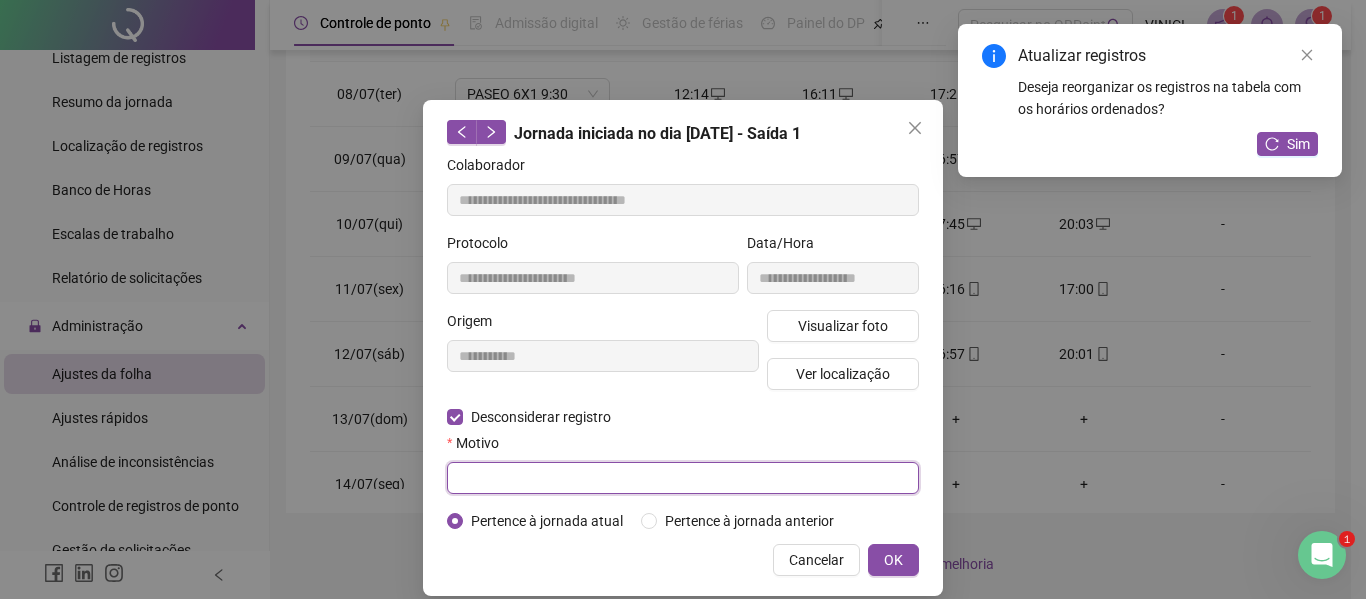 click at bounding box center [683, 478] 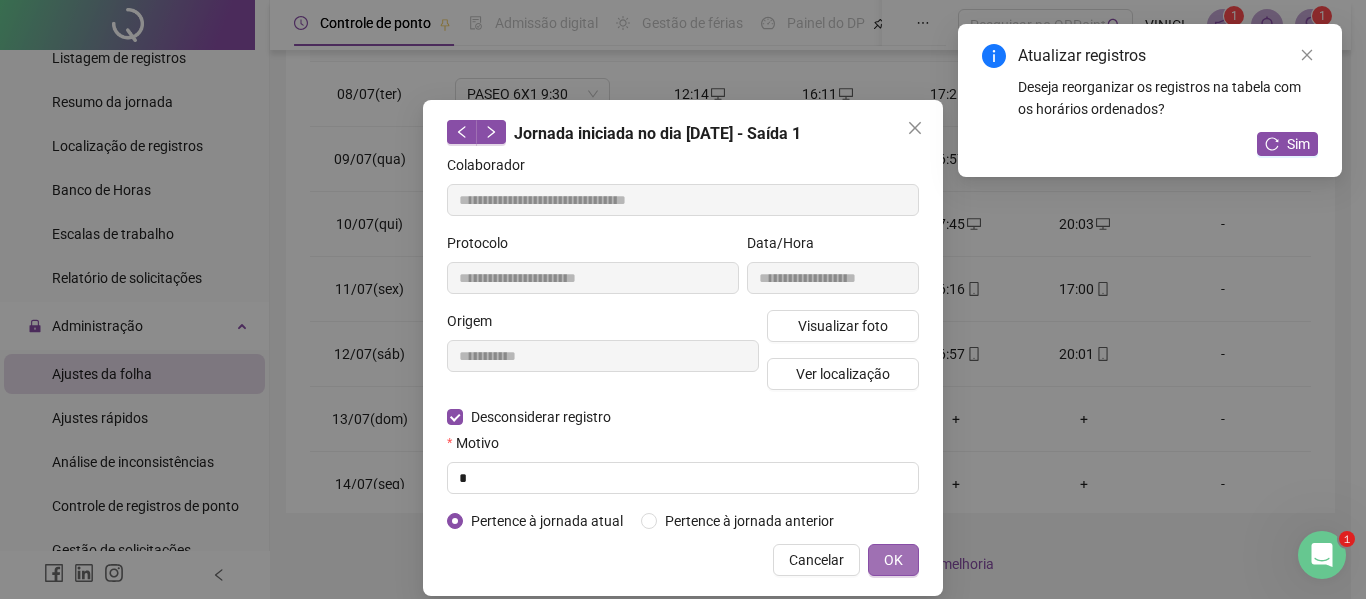 click on "OK" at bounding box center [893, 560] 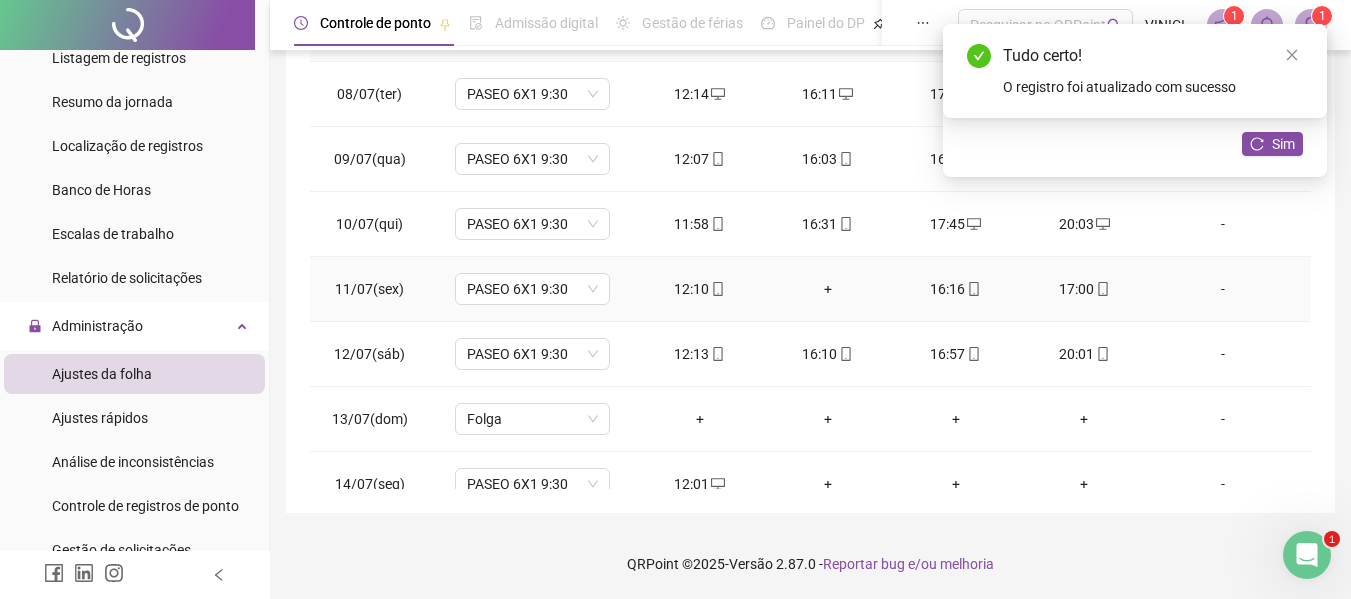 click on "+" at bounding box center [828, 289] 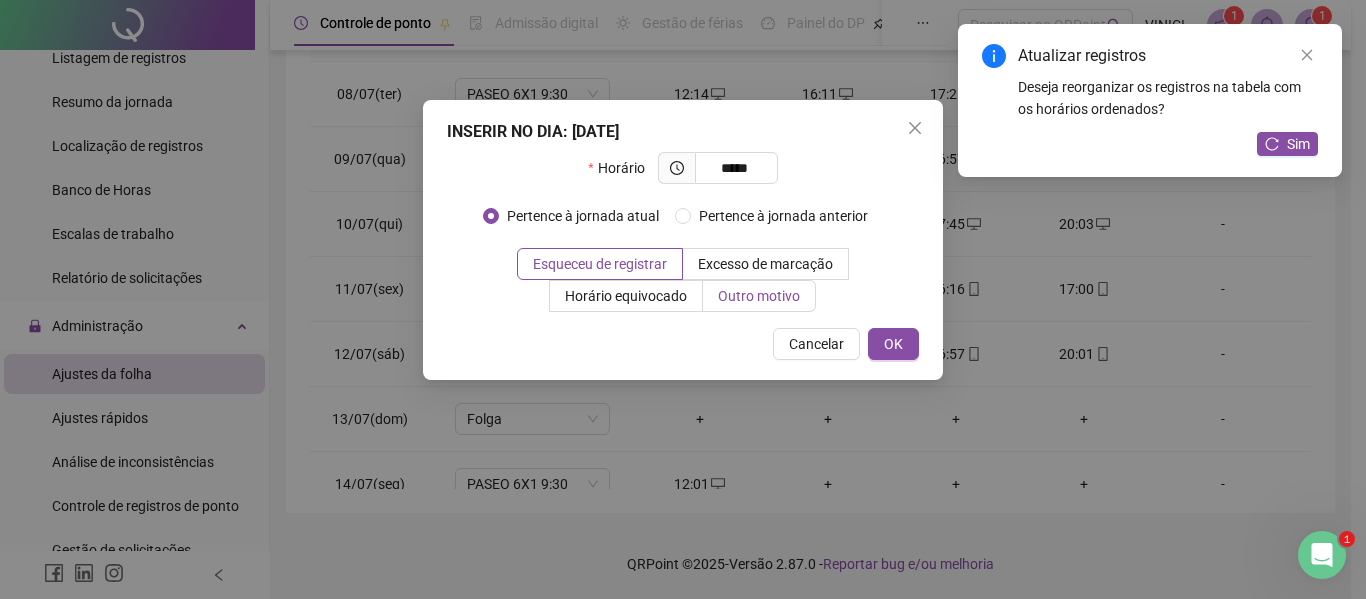 click on "Outro motivo" at bounding box center (759, 296) 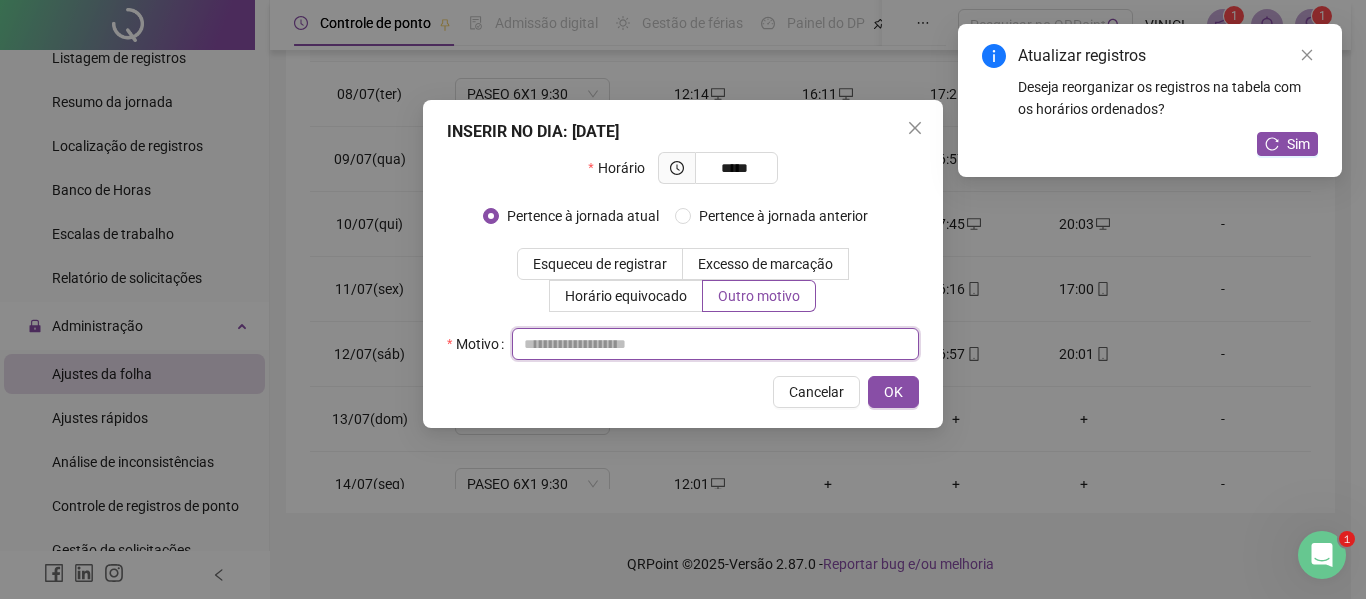 click at bounding box center (715, 344) 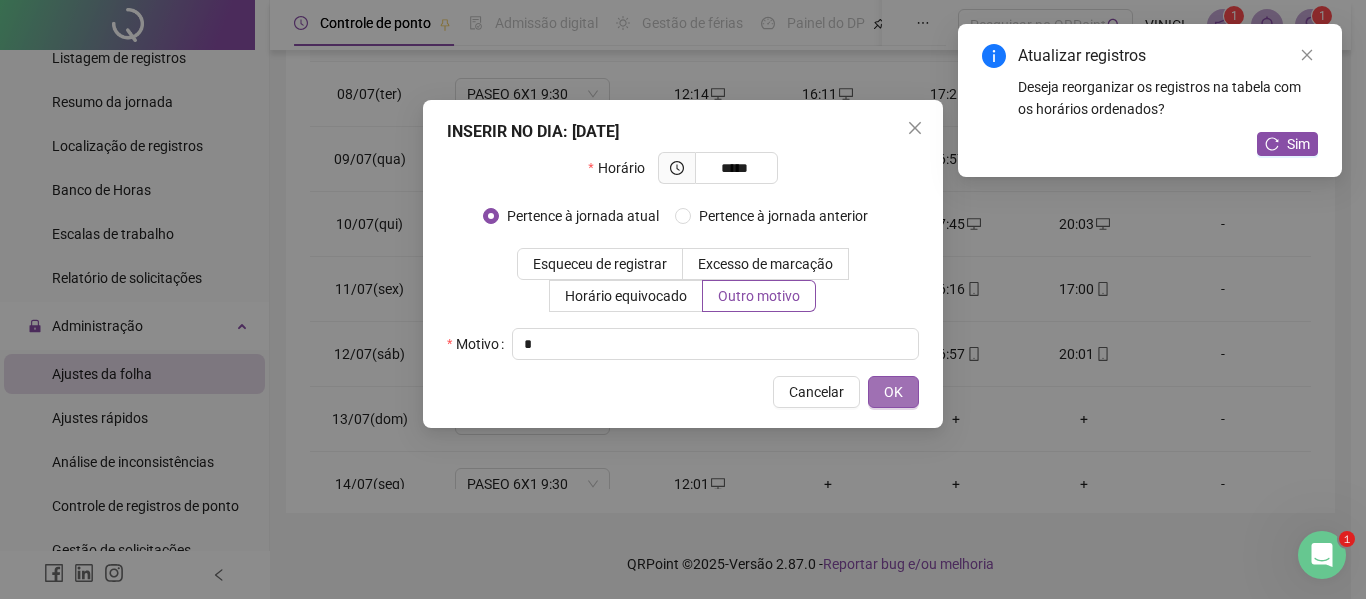 click on "OK" at bounding box center (893, 392) 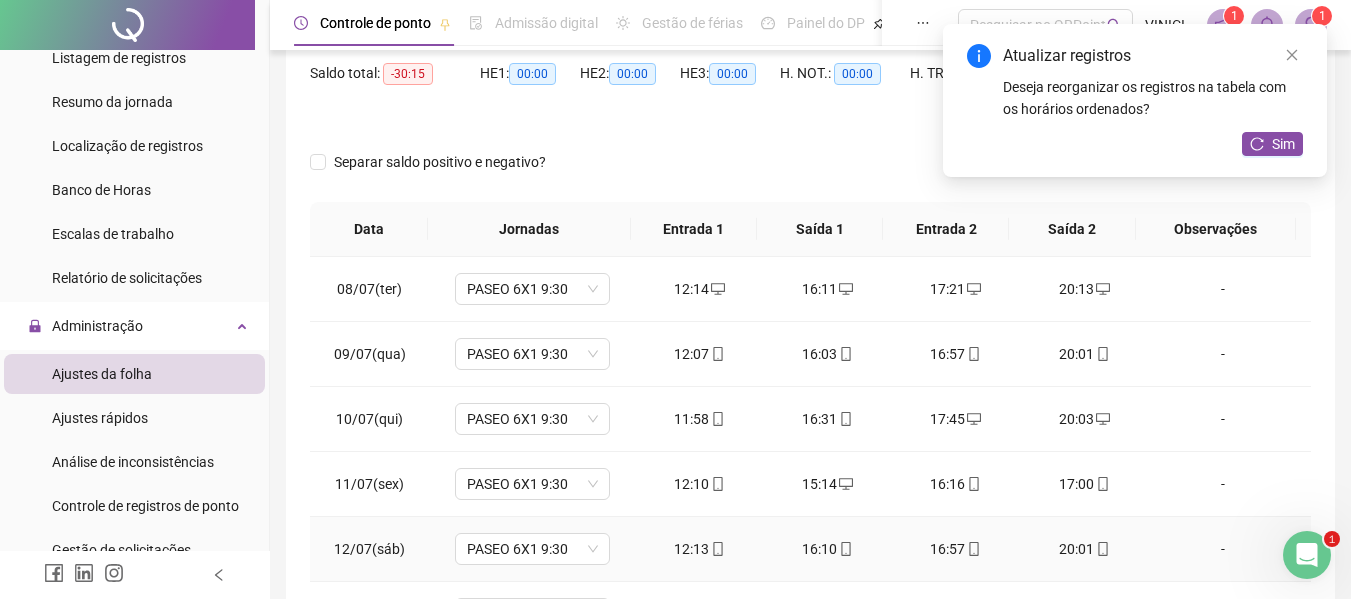scroll, scrollTop: 199, scrollLeft: 0, axis: vertical 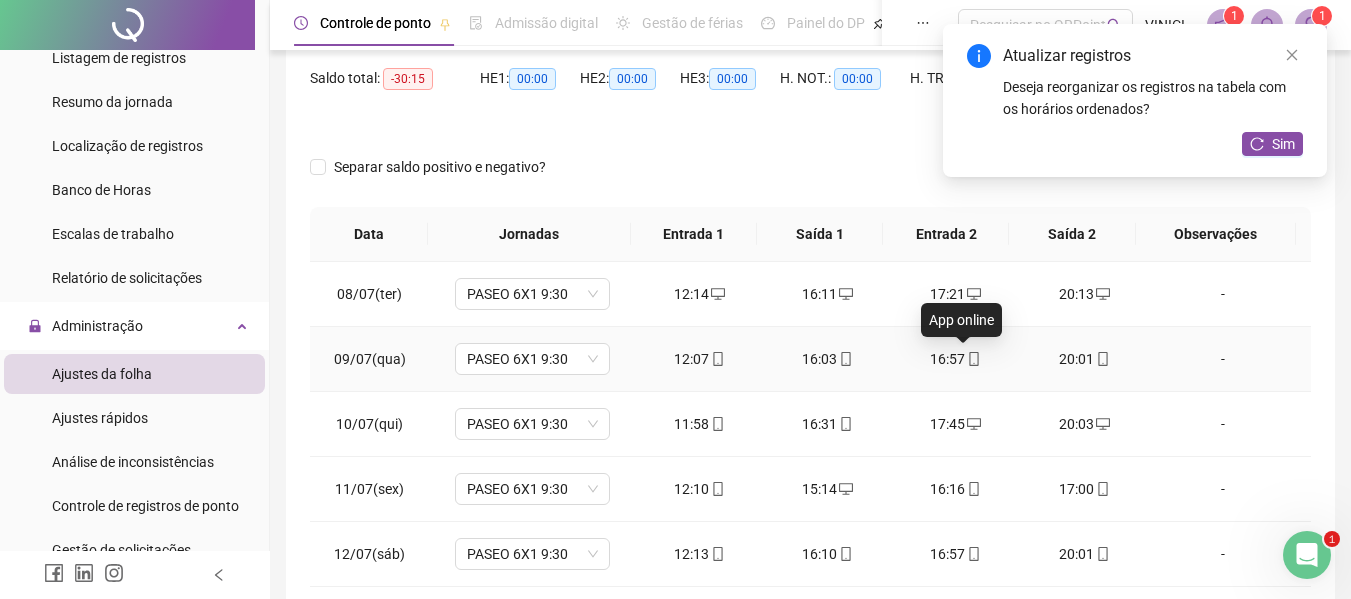 click 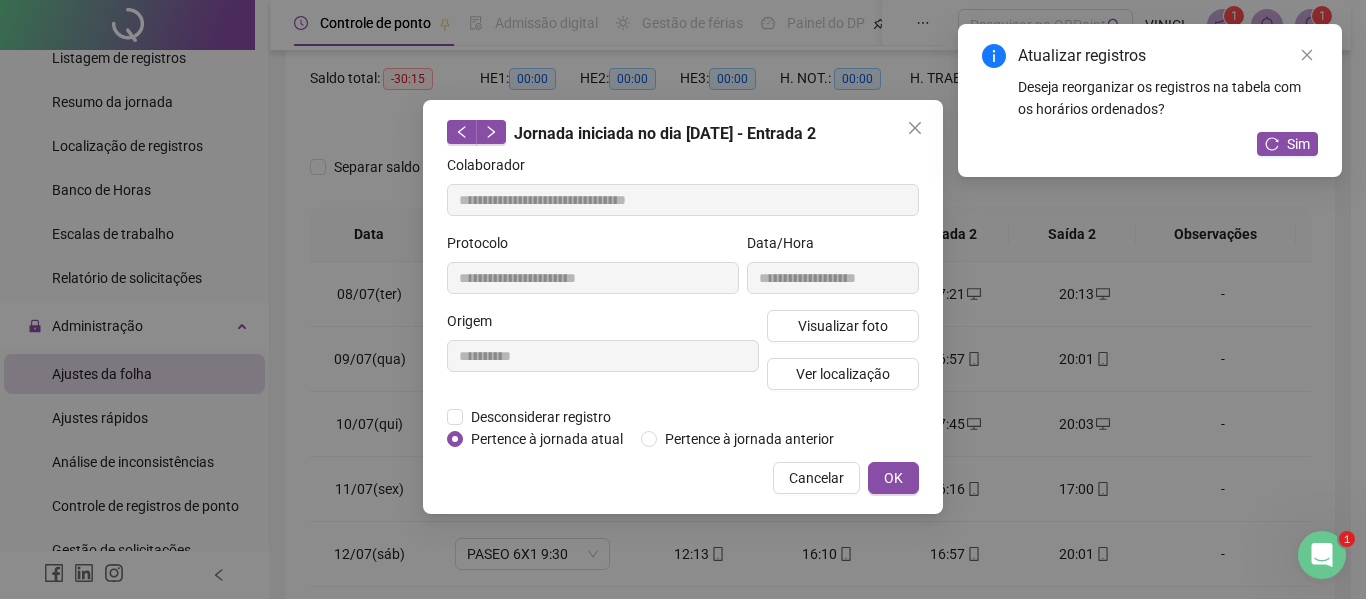 click on "**********" at bounding box center (603, 358) 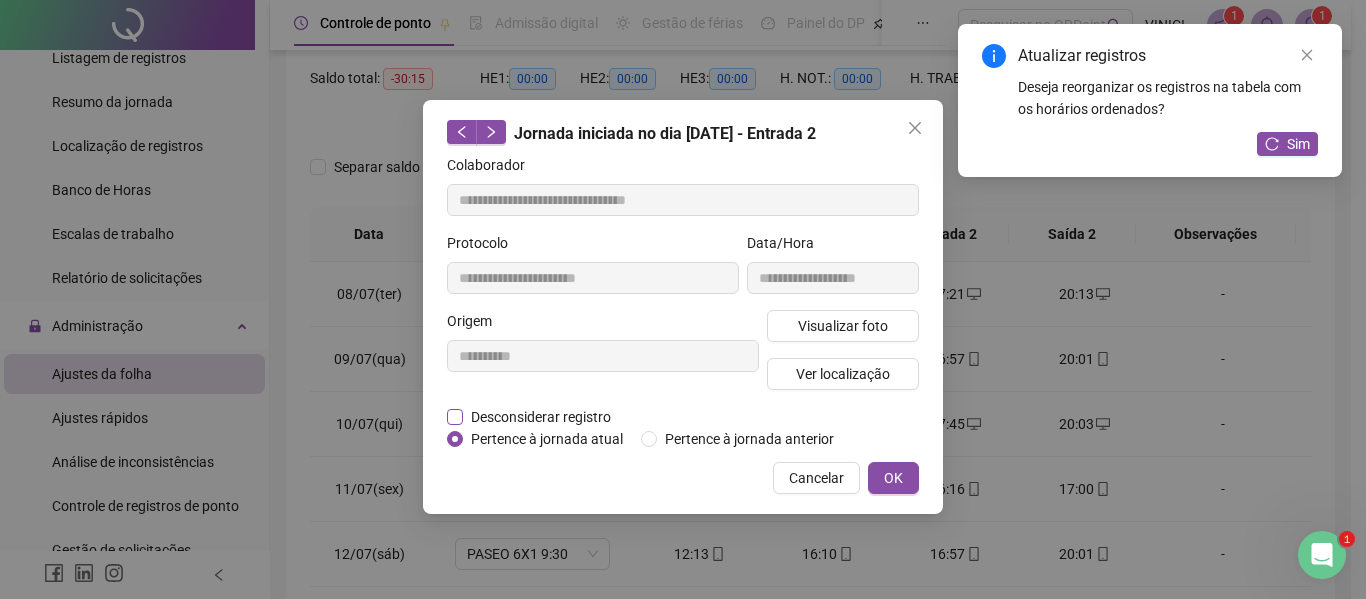 click on "Desconsiderar registro" at bounding box center (541, 417) 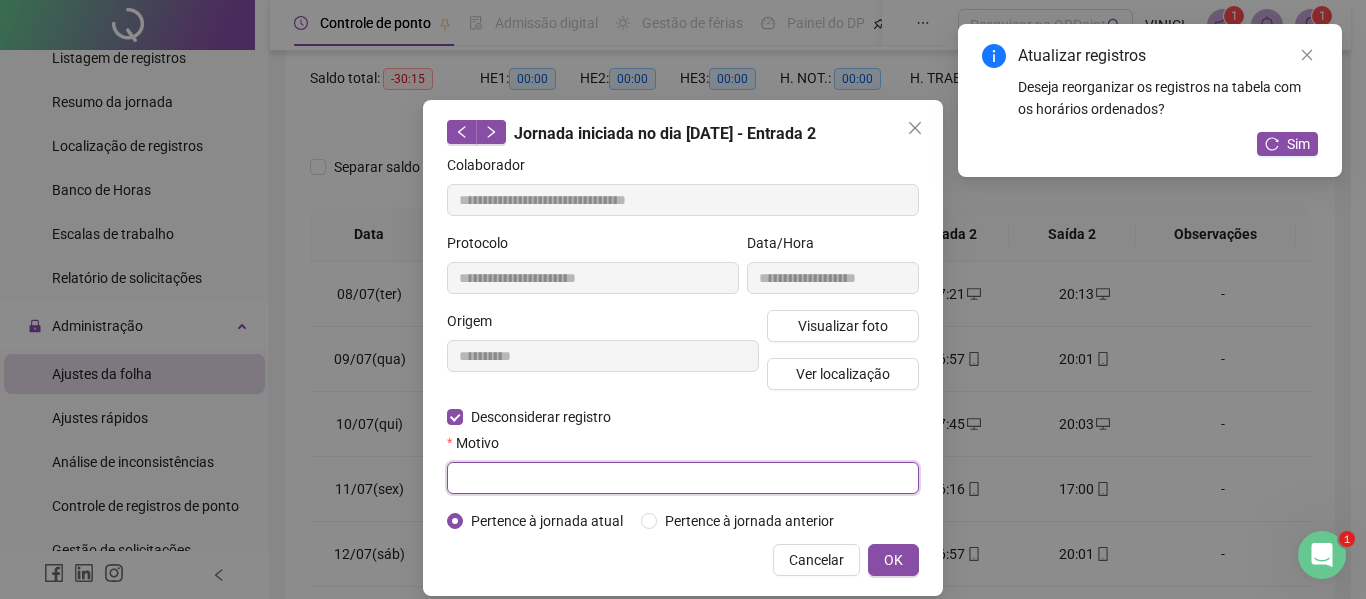 click at bounding box center [683, 478] 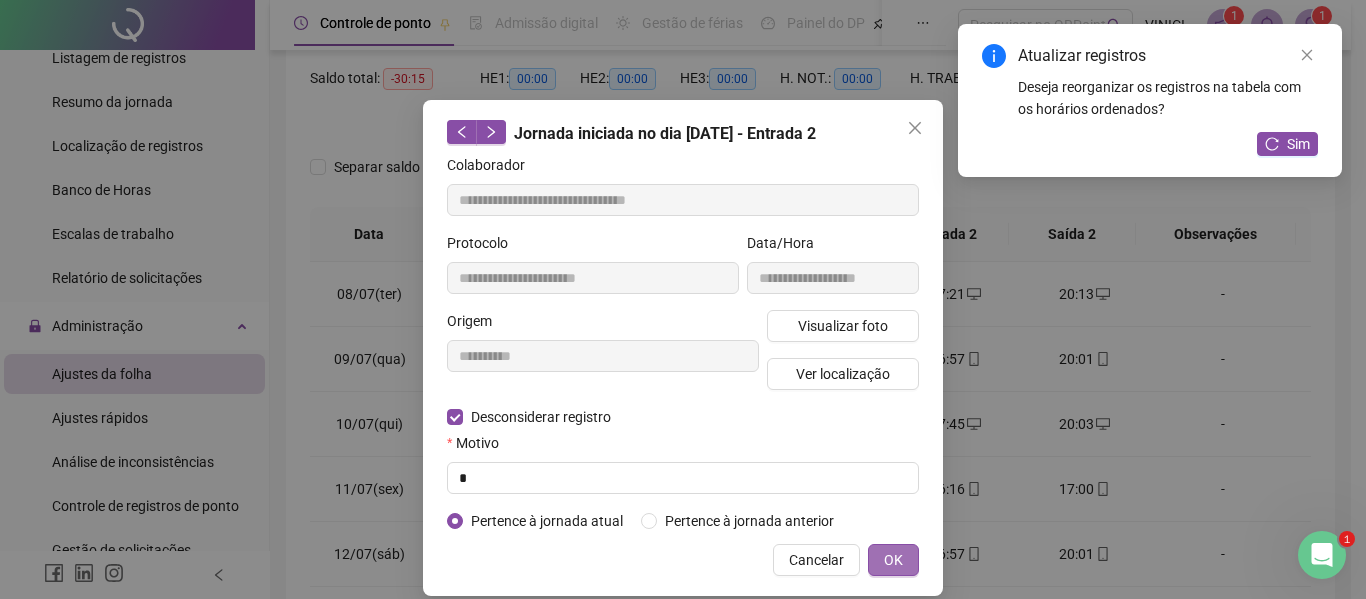 click on "OK" at bounding box center [893, 560] 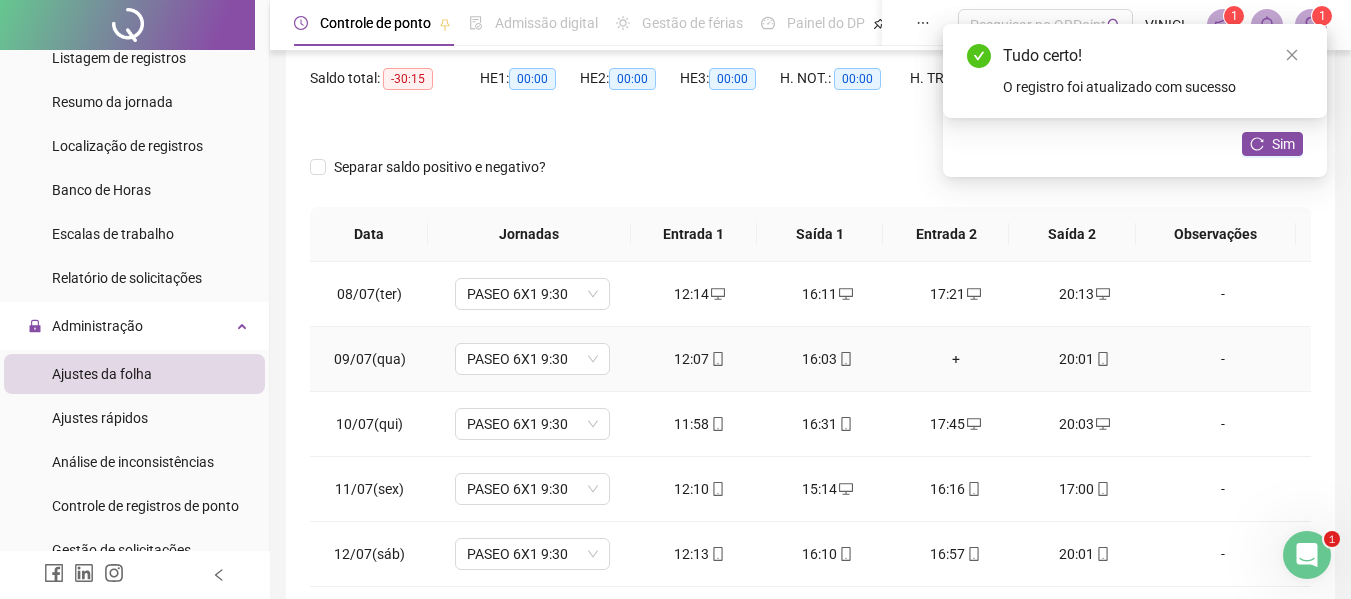 click on "+" at bounding box center [956, 359] 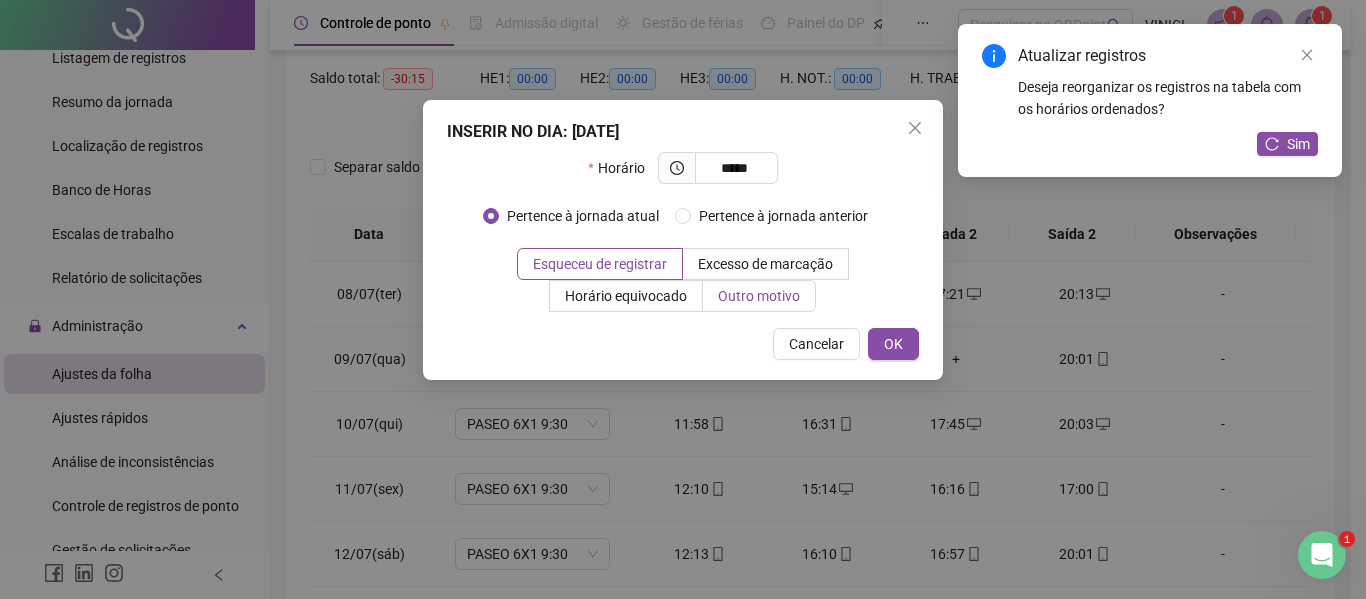 click on "Outro motivo" at bounding box center [759, 296] 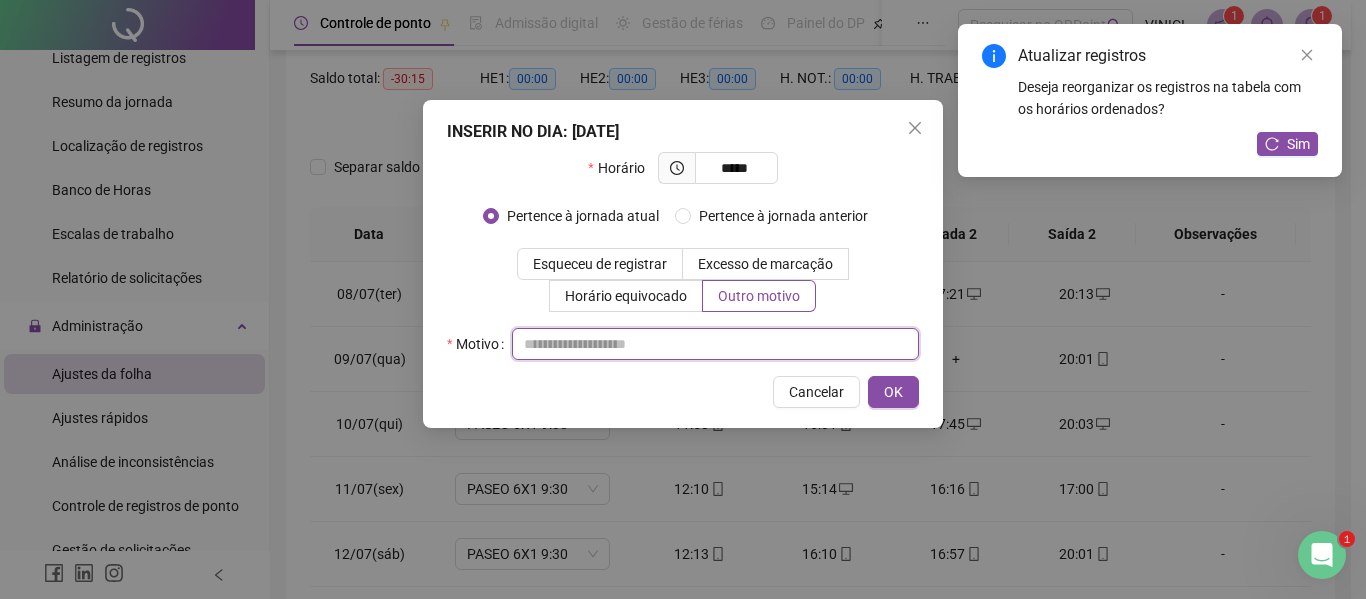 click at bounding box center (715, 344) 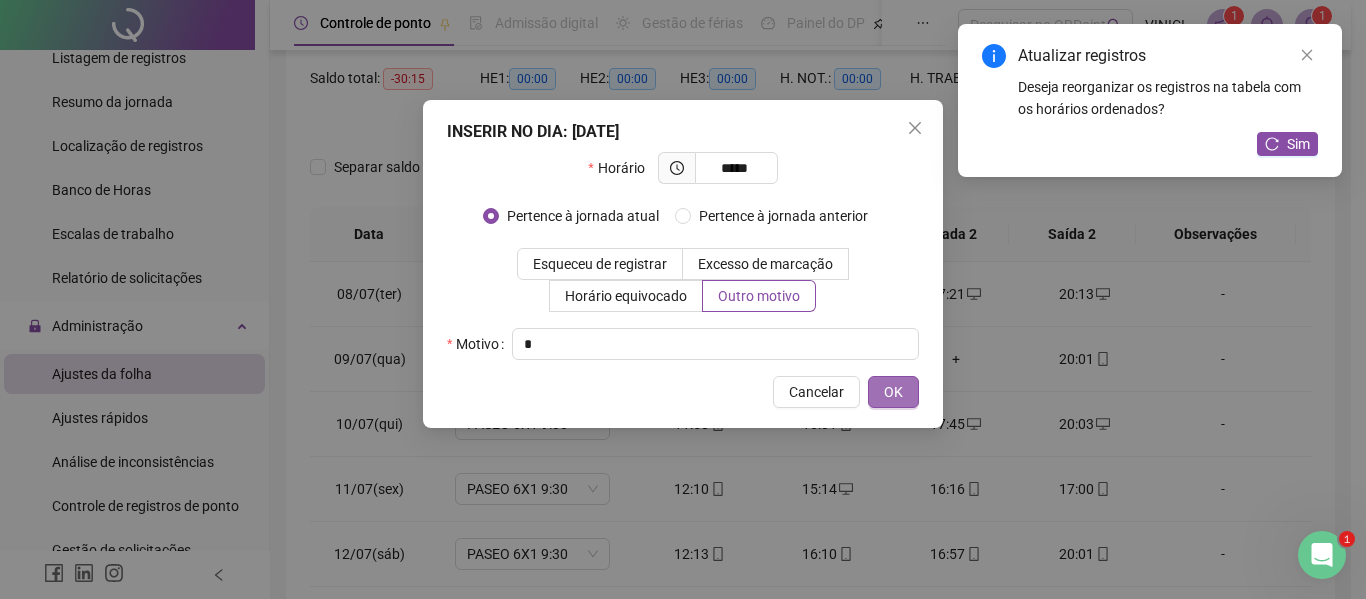 click on "OK" at bounding box center [893, 392] 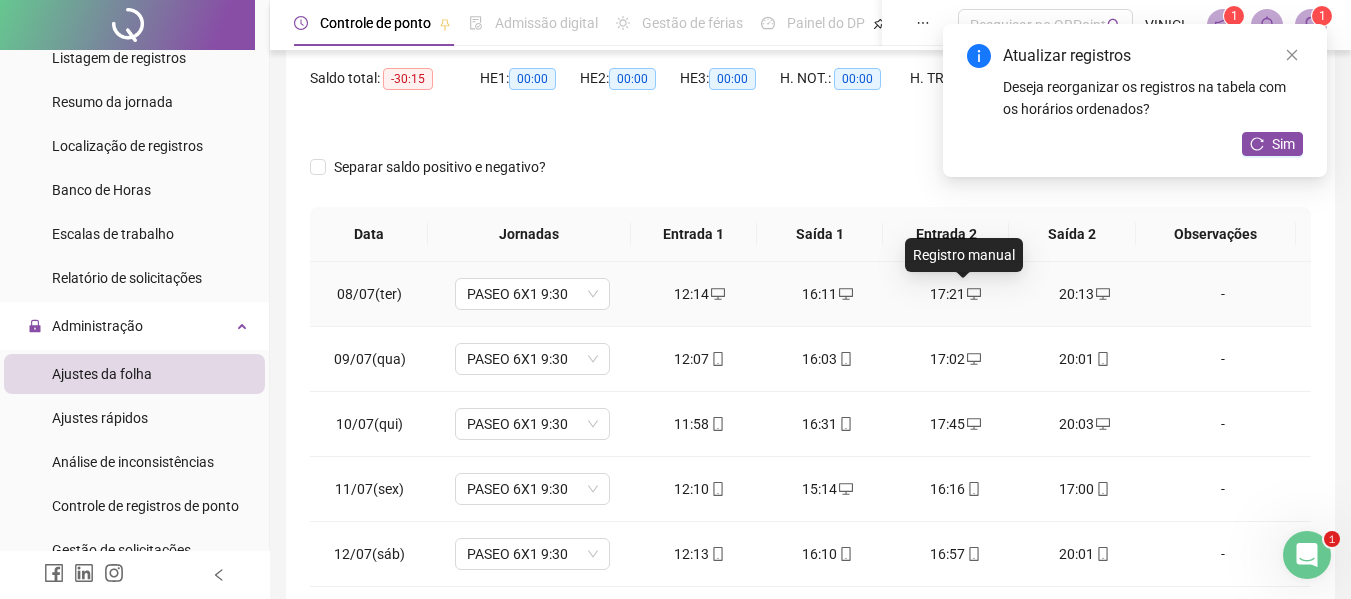 click 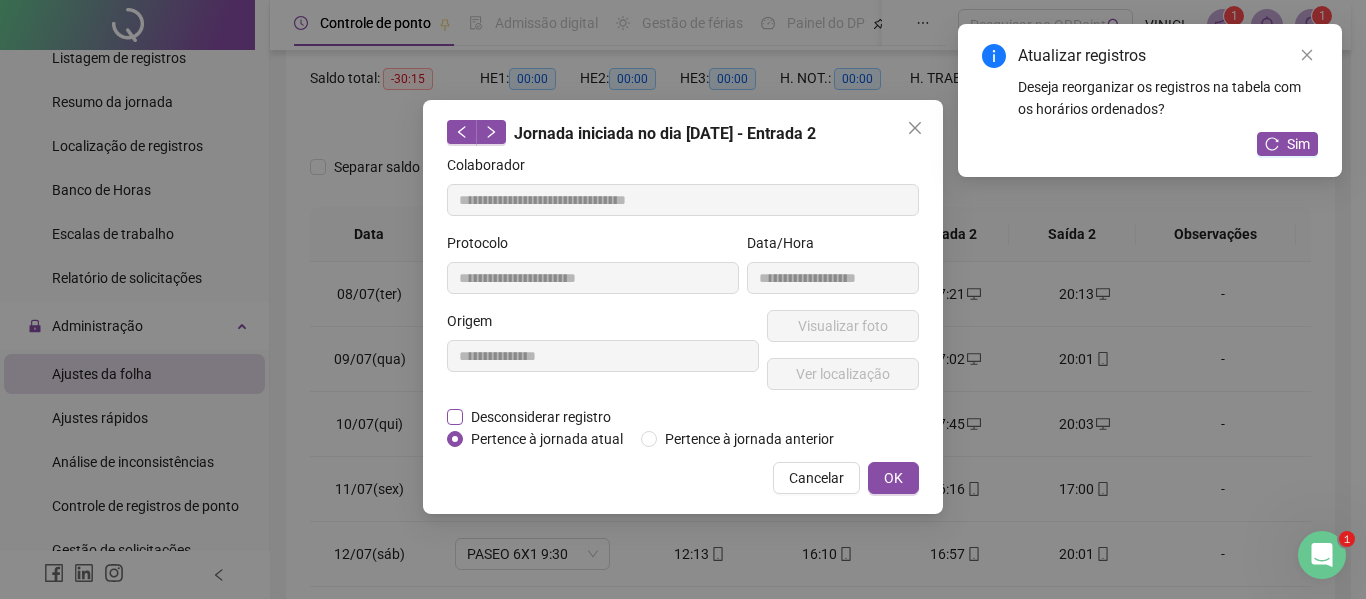 click on "Desconsiderar registro" at bounding box center [541, 417] 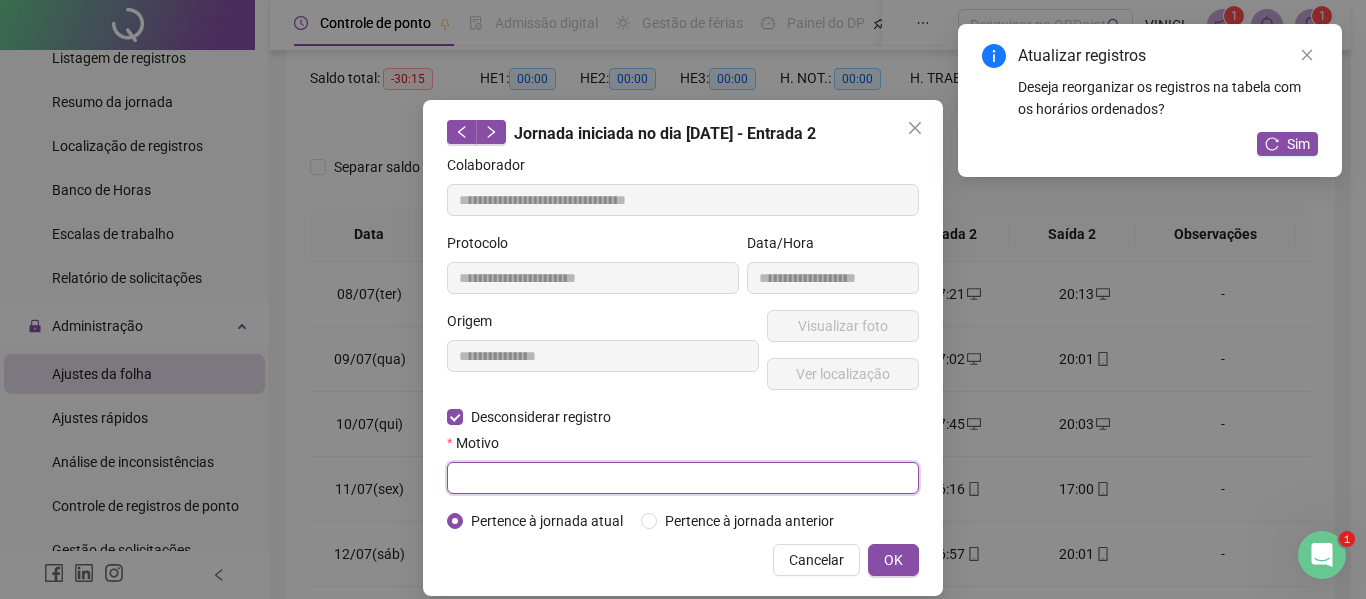 click at bounding box center (683, 478) 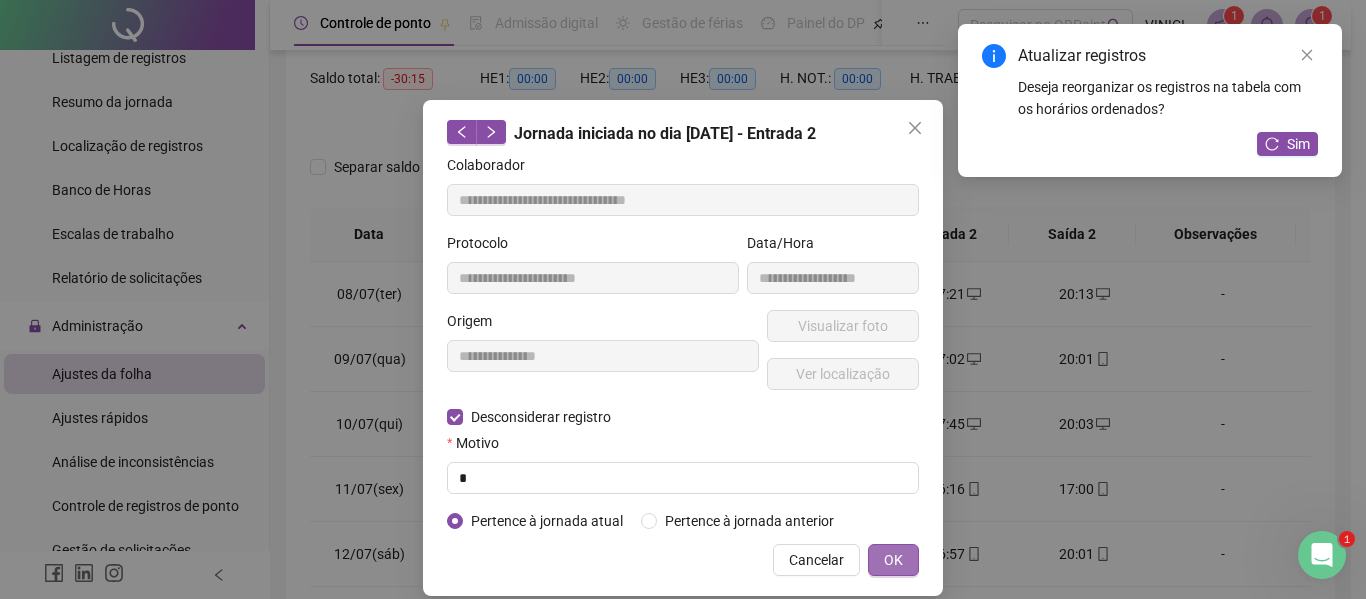 click on "OK" at bounding box center (893, 560) 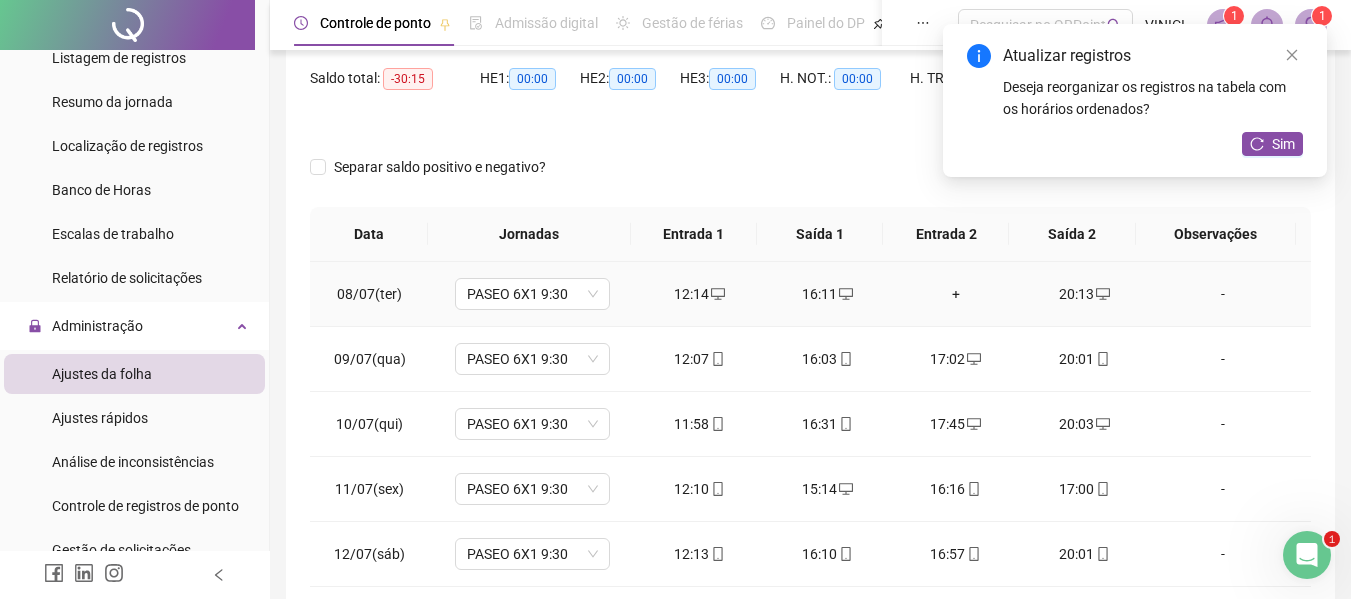 click on "+" at bounding box center [956, 294] 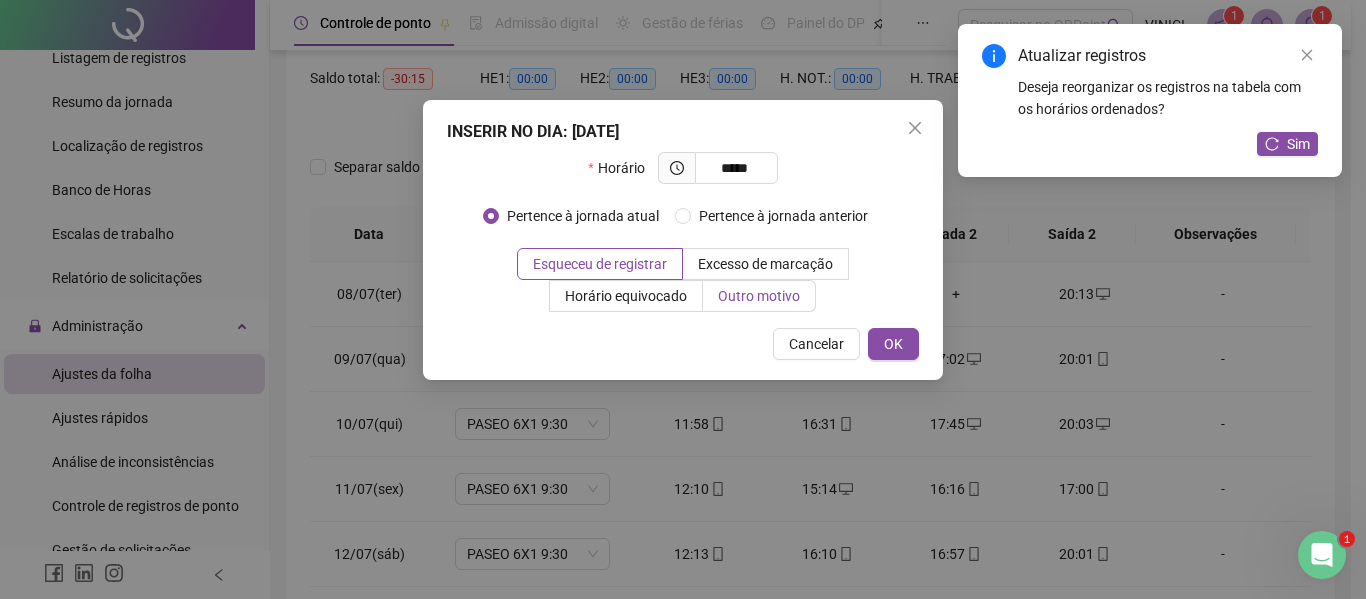 click on "Outro motivo" at bounding box center [759, 296] 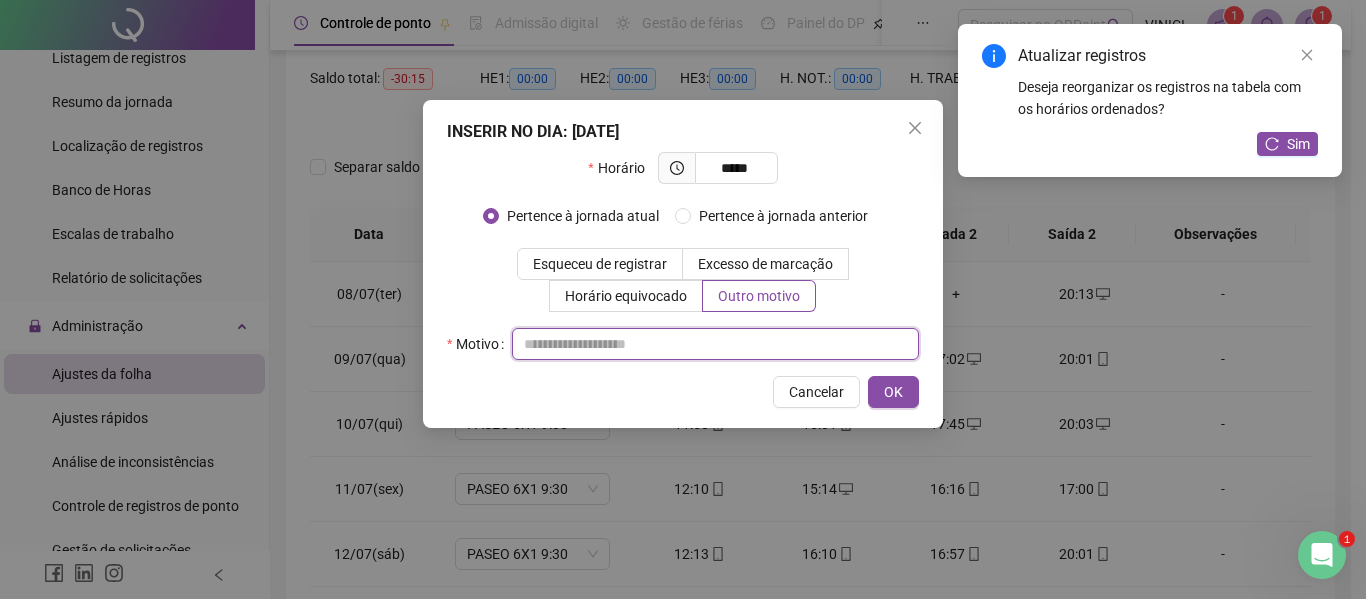 click at bounding box center [715, 344] 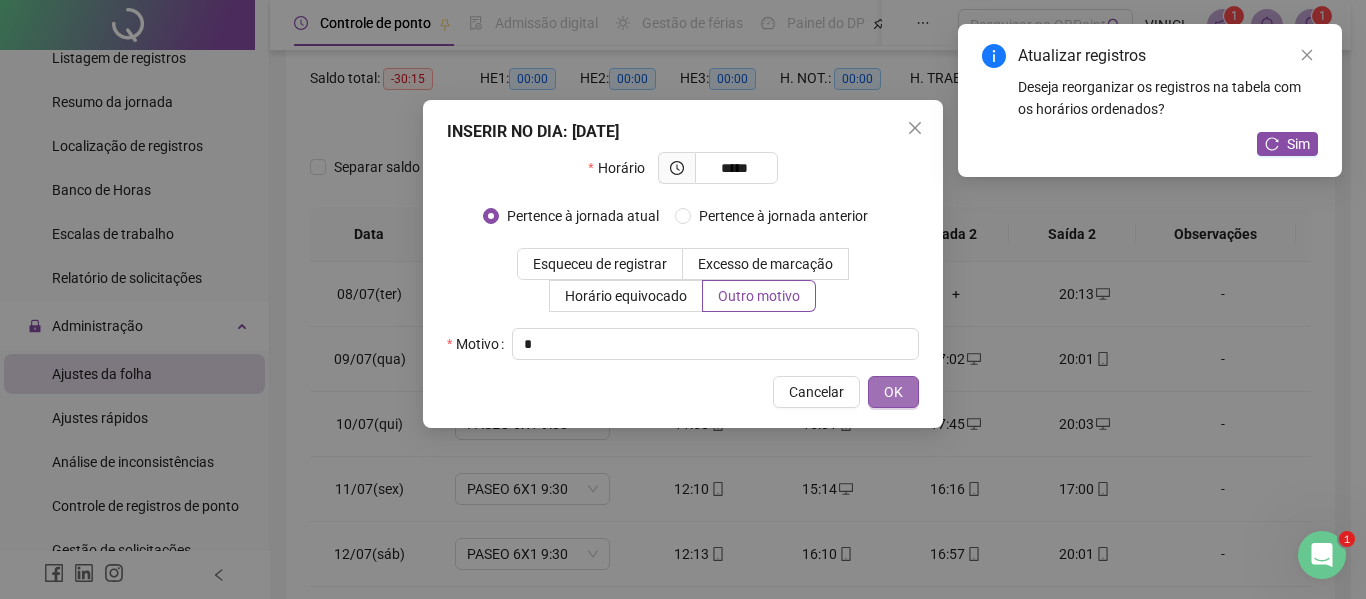 click on "OK" at bounding box center (893, 392) 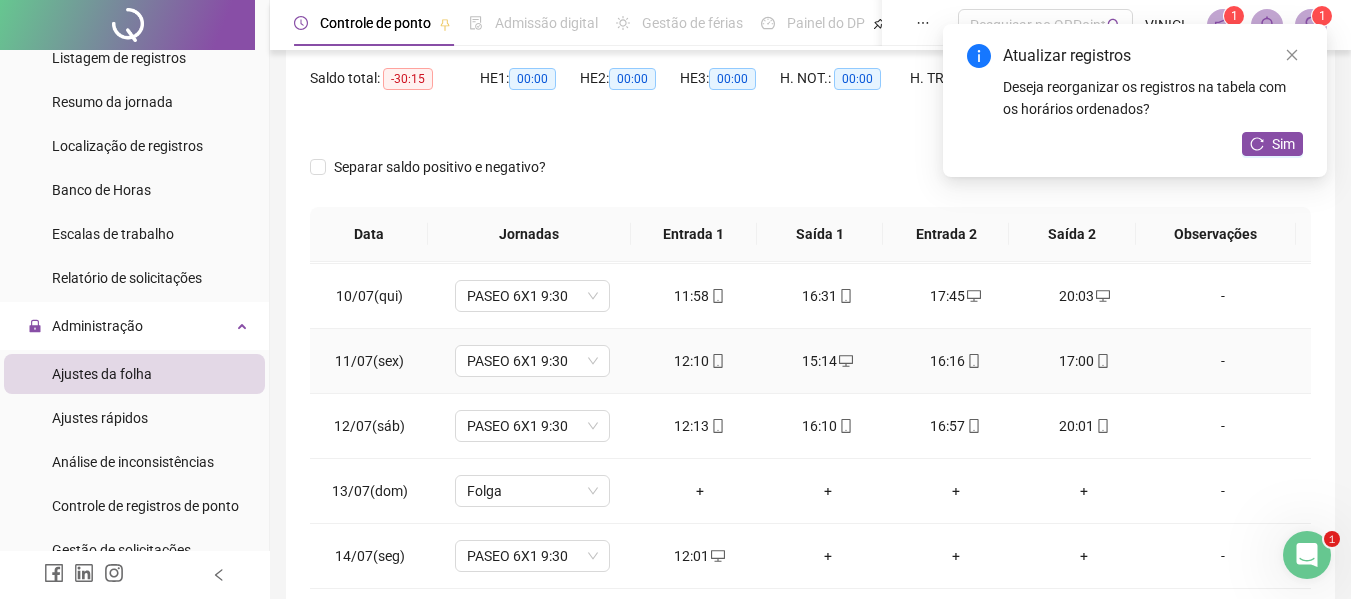 scroll, scrollTop: 158, scrollLeft: 0, axis: vertical 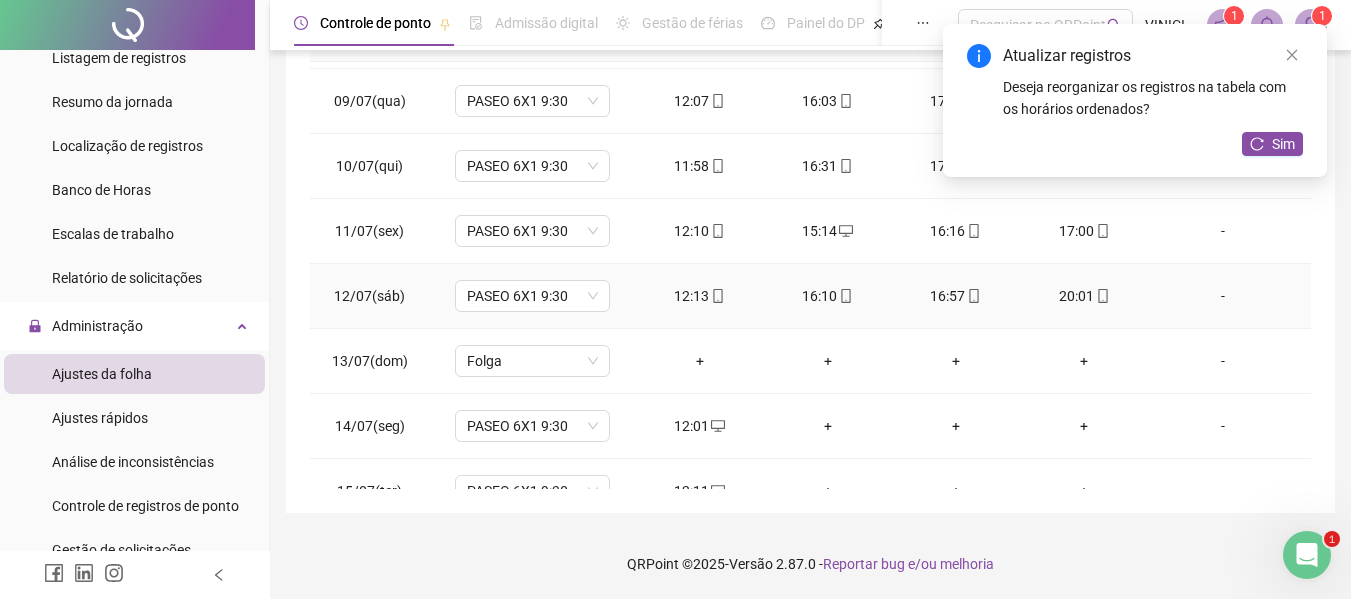 click 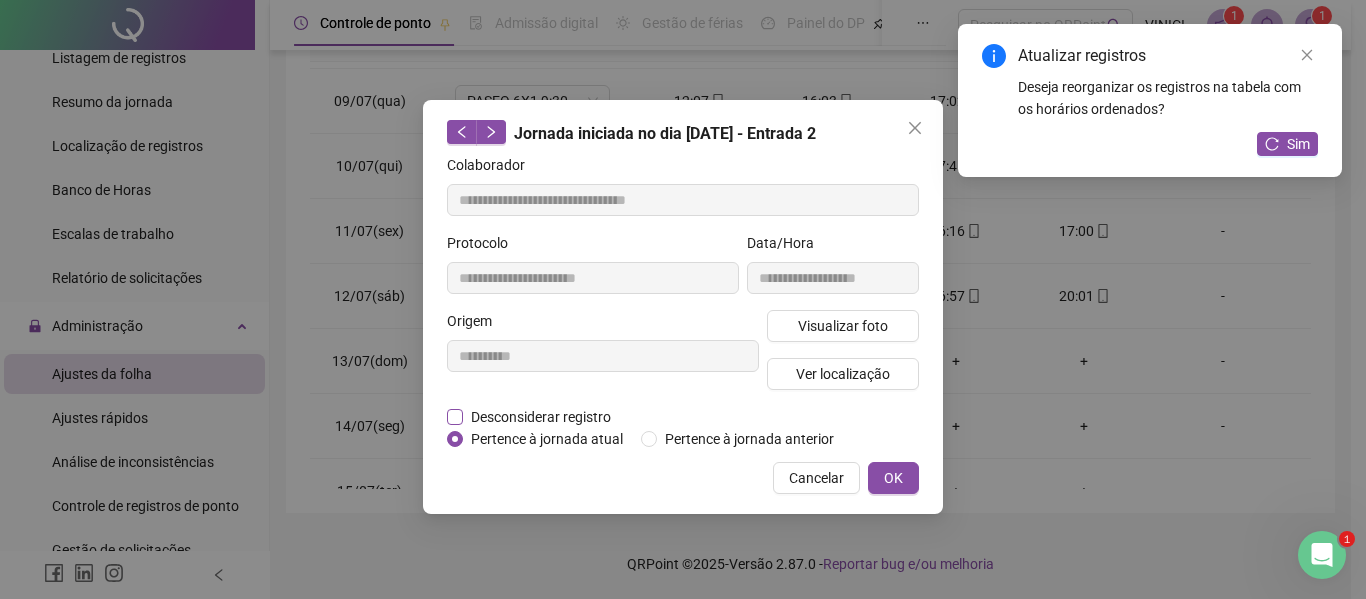 click on "Desconsiderar registro" at bounding box center [541, 417] 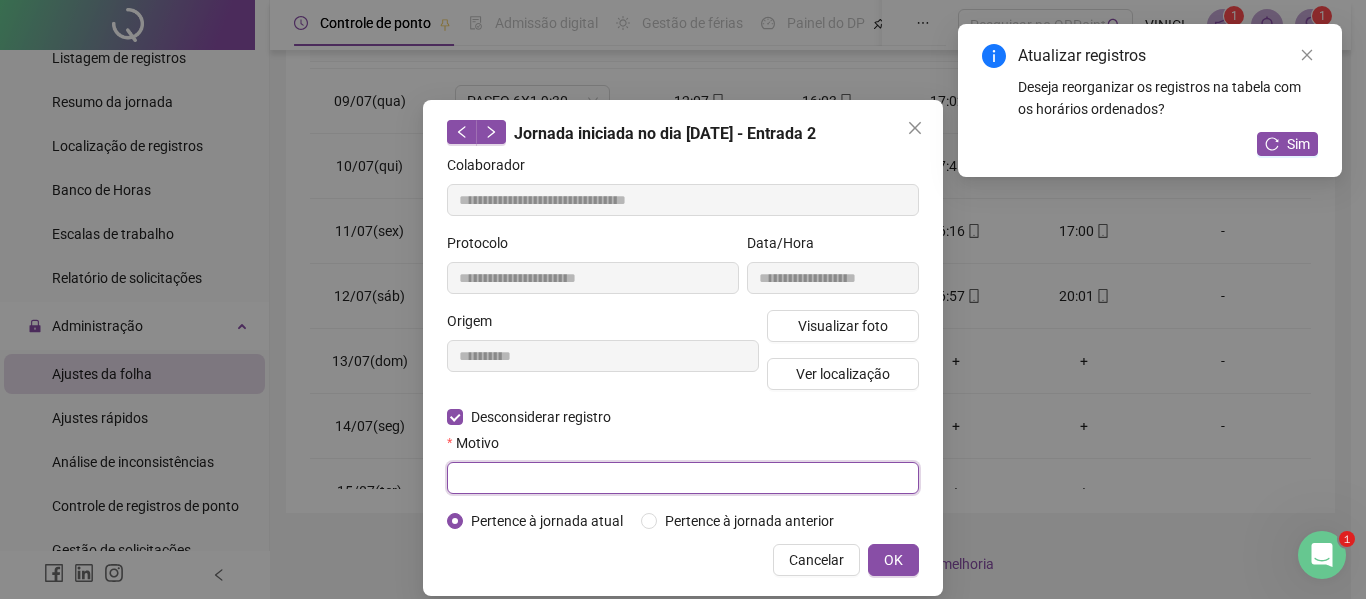 click at bounding box center [683, 478] 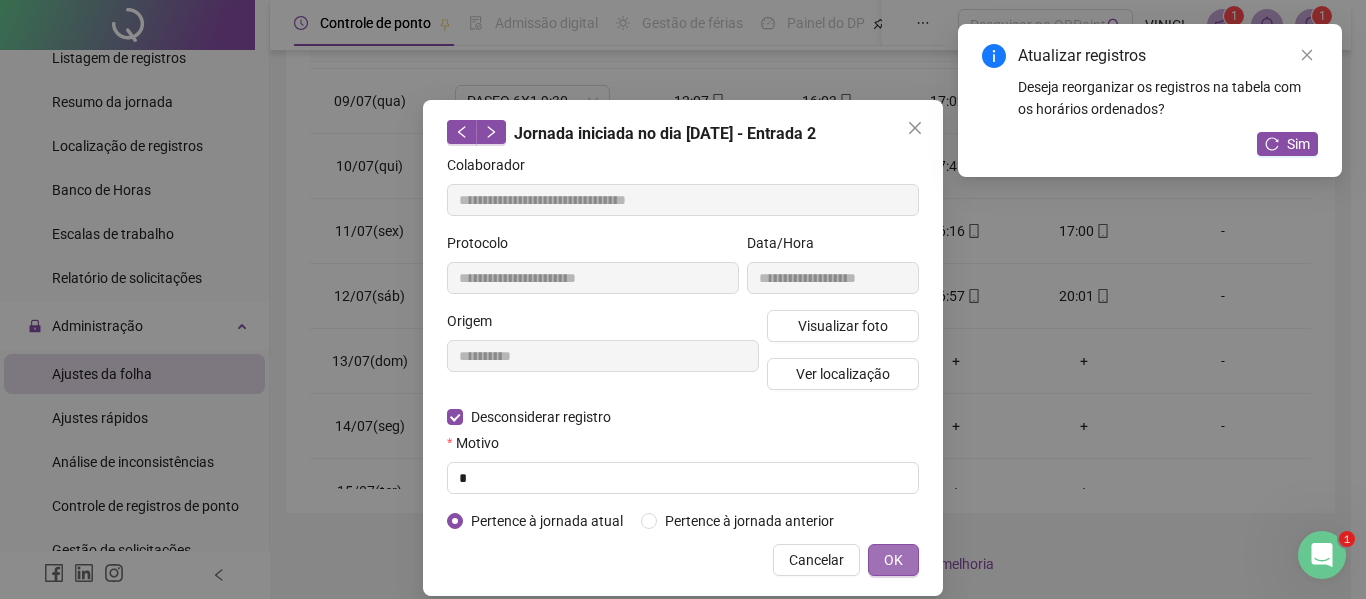 click on "OK" at bounding box center (893, 560) 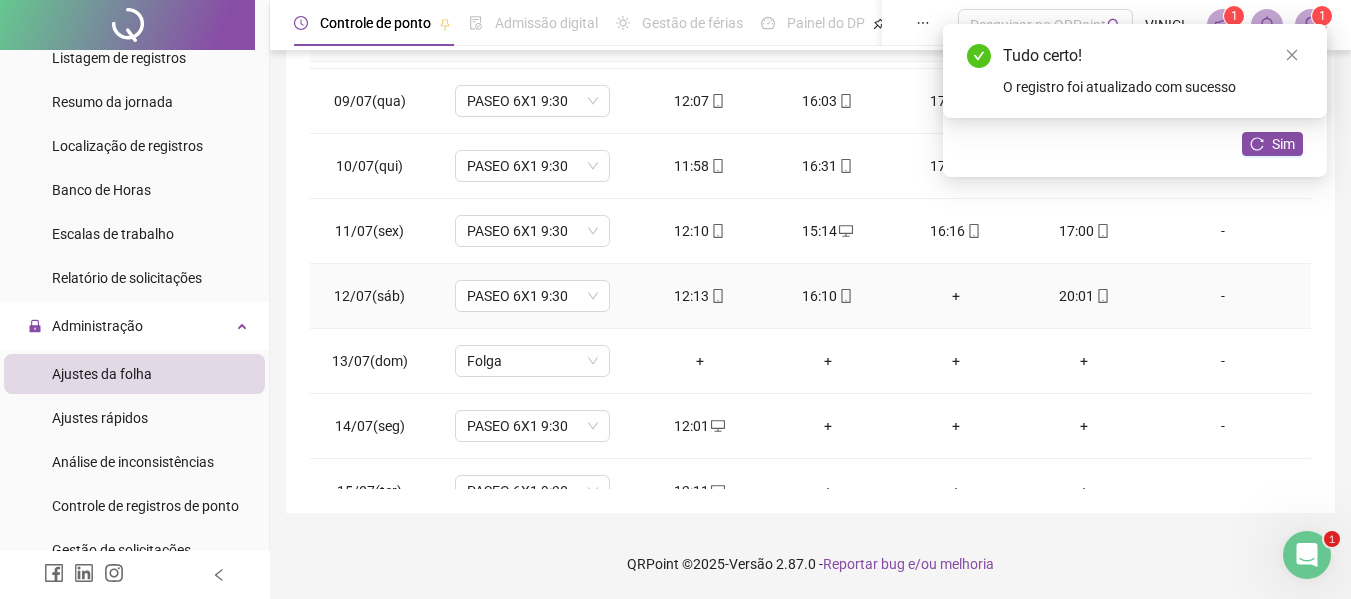 click on "+" at bounding box center [956, 296] 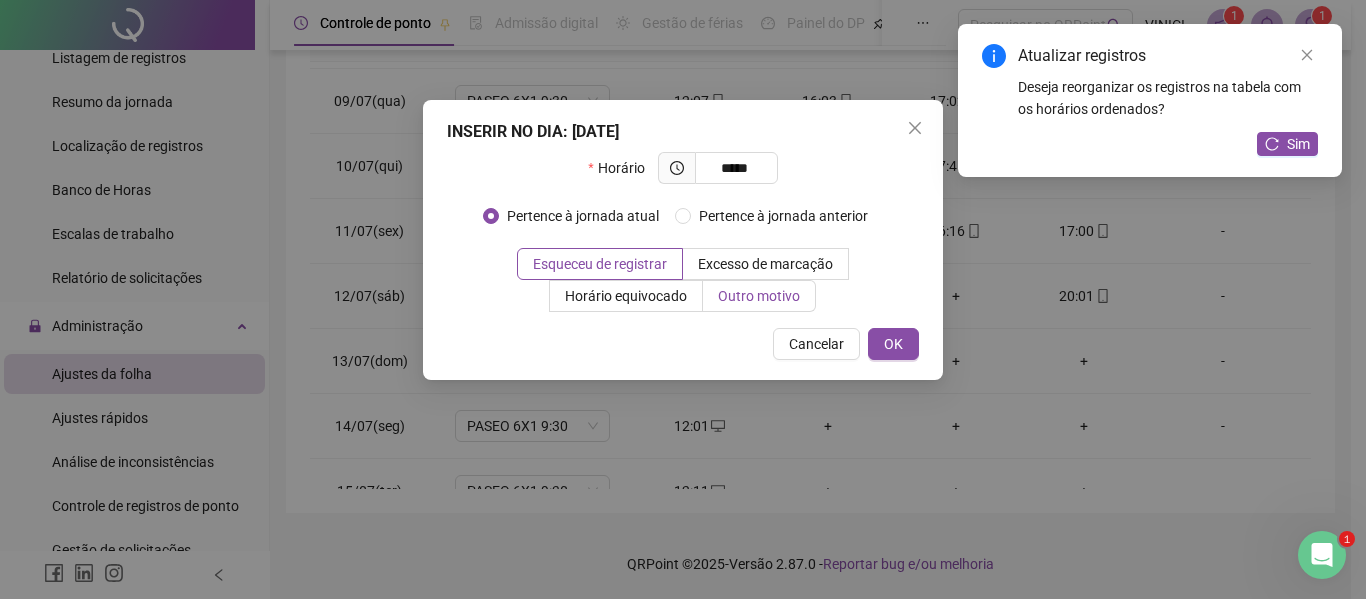 click on "Outro motivo" at bounding box center (759, 296) 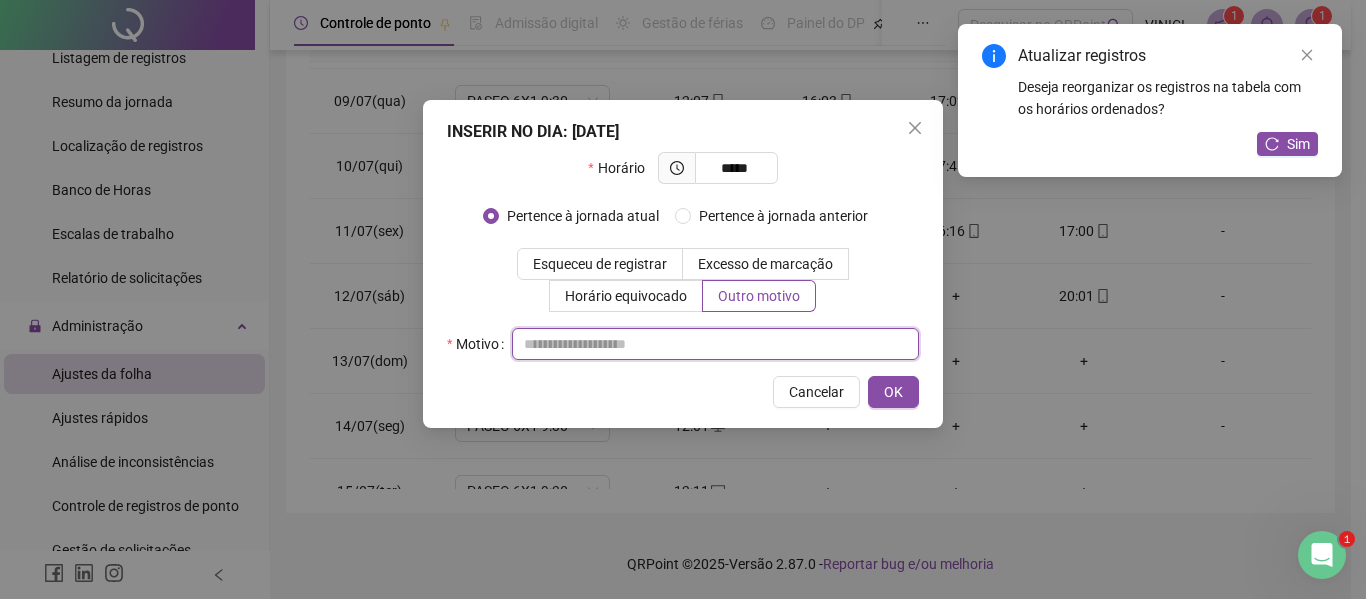 click at bounding box center (715, 344) 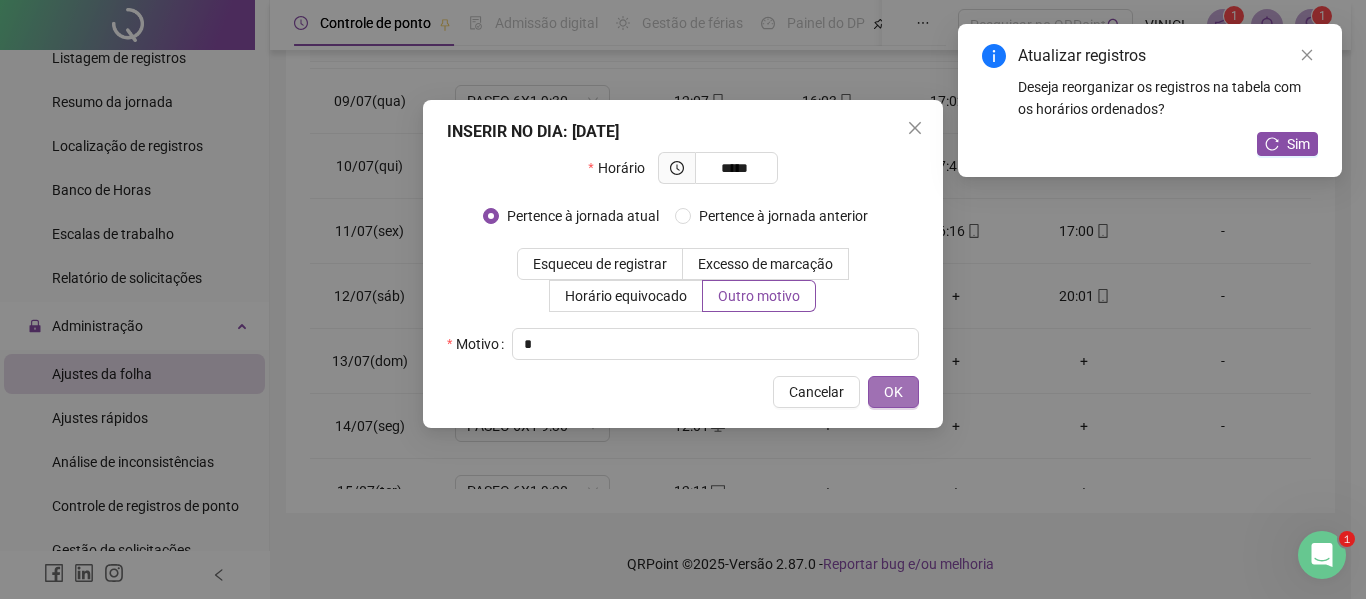 click on "OK" at bounding box center [893, 392] 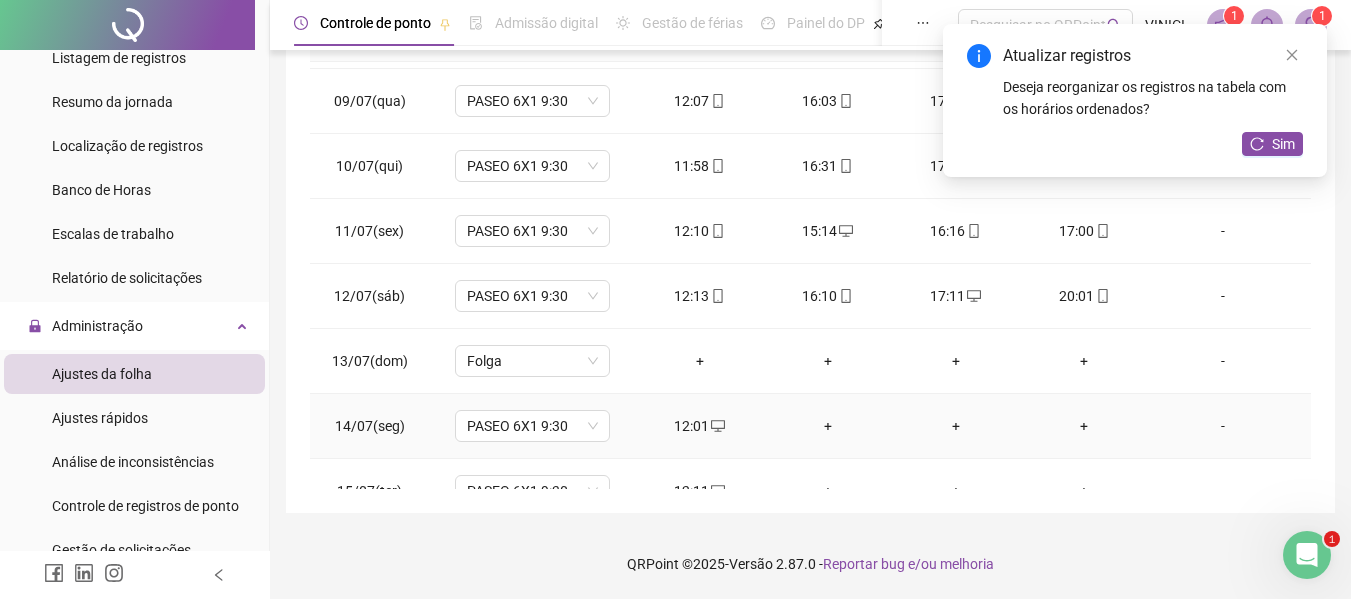 scroll, scrollTop: 0, scrollLeft: 0, axis: both 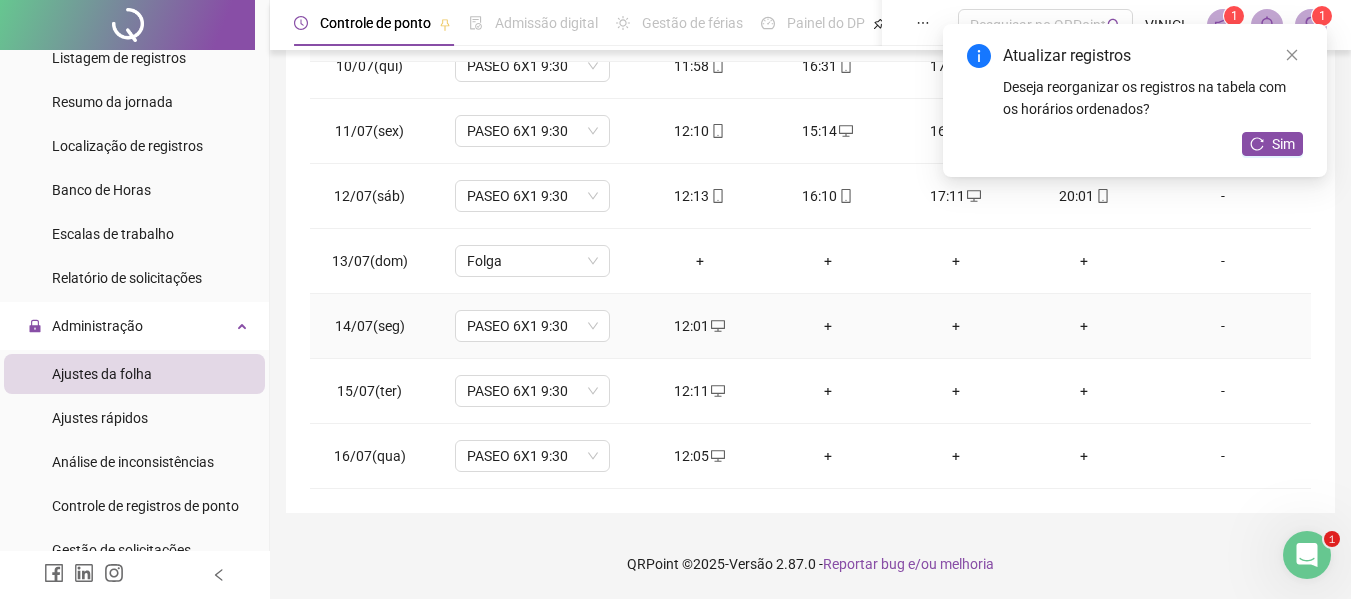 click on "+" at bounding box center (828, 326) 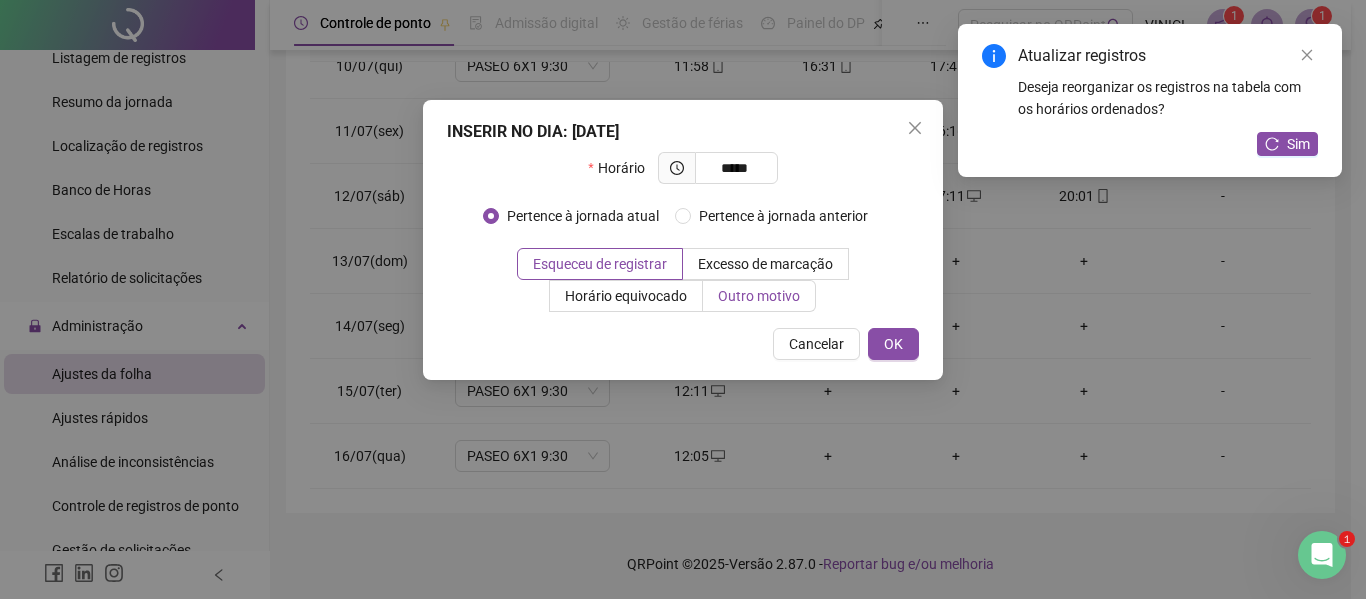 click on "Outro motivo" at bounding box center [759, 296] 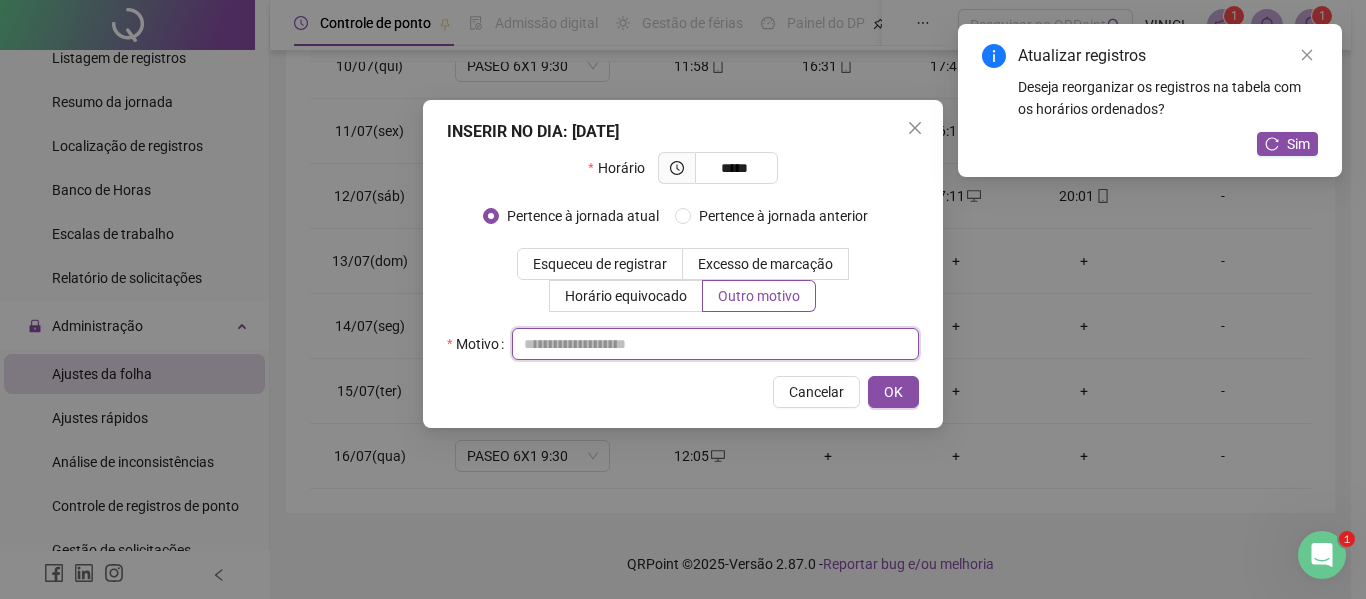 click at bounding box center (715, 344) 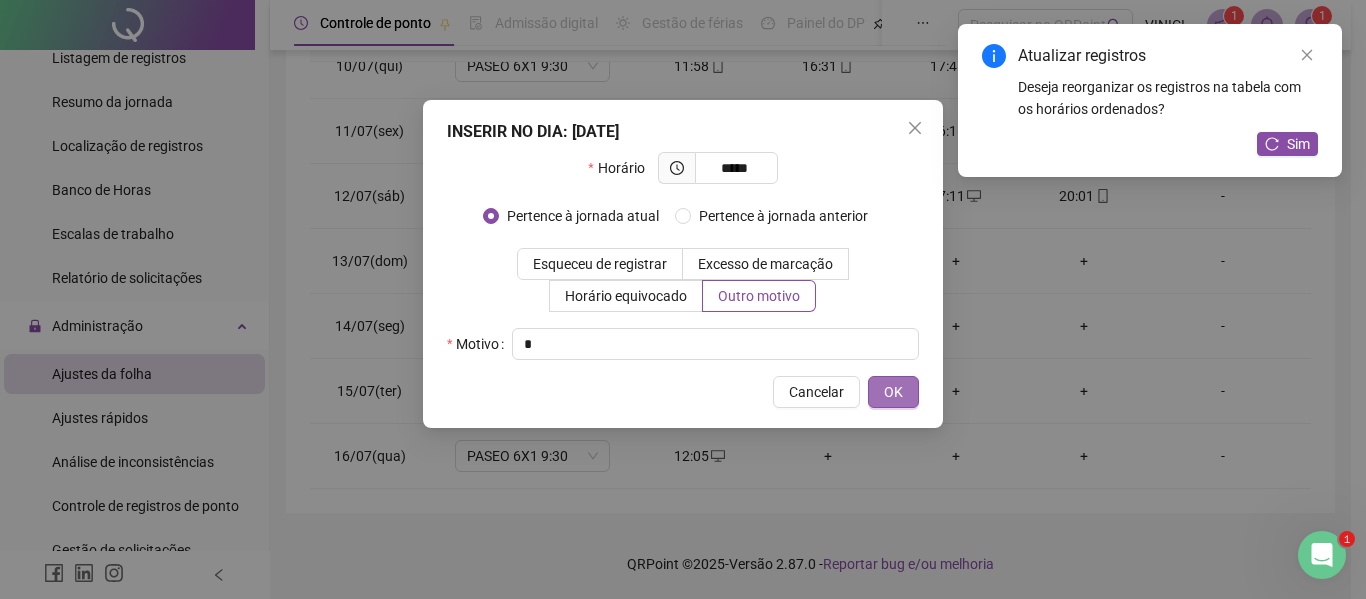 click on "OK" at bounding box center [893, 392] 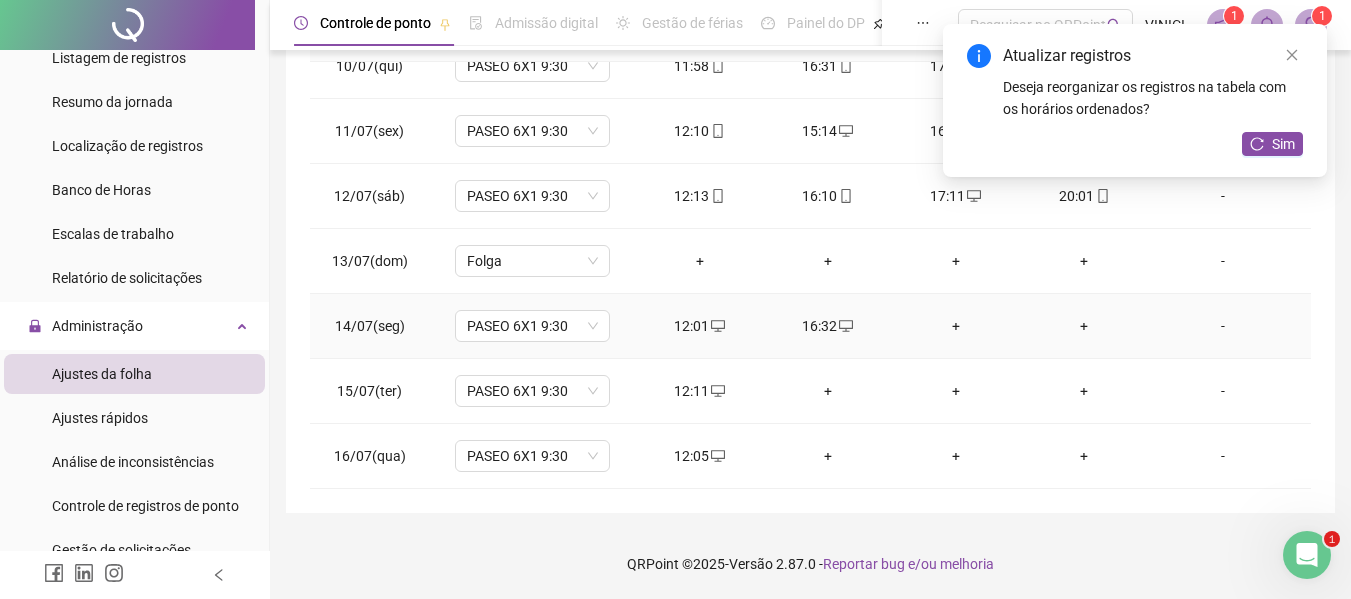 click on "+" at bounding box center [956, 326] 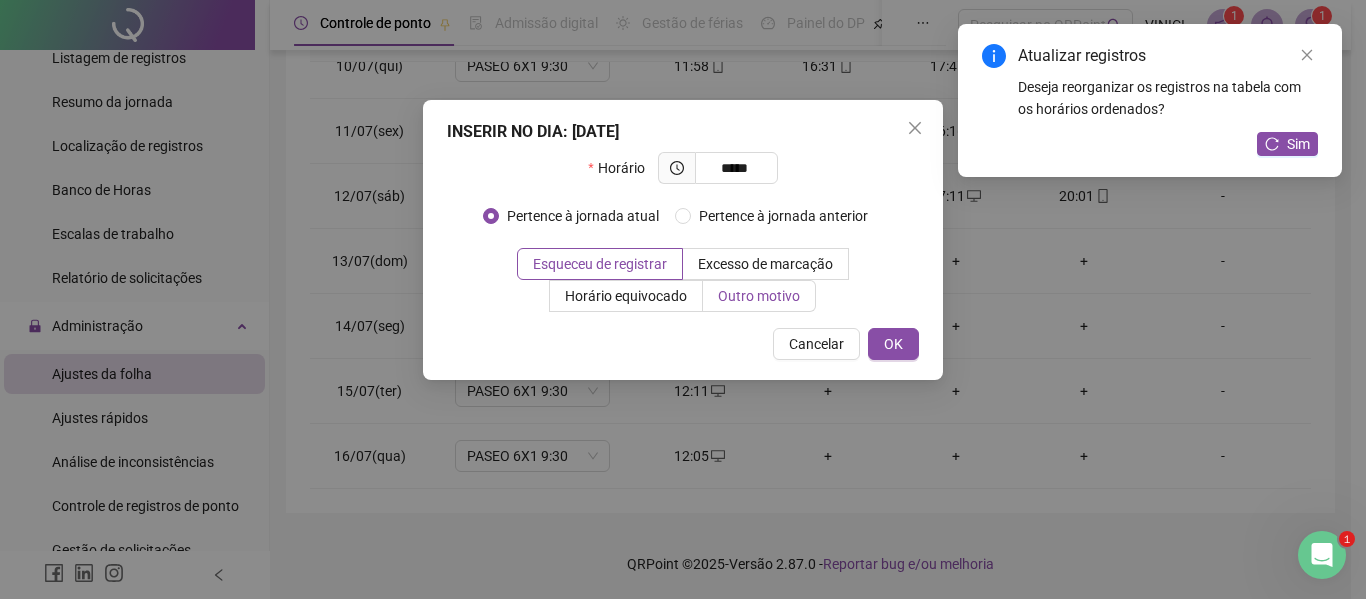 click on "Outro motivo" at bounding box center (759, 296) 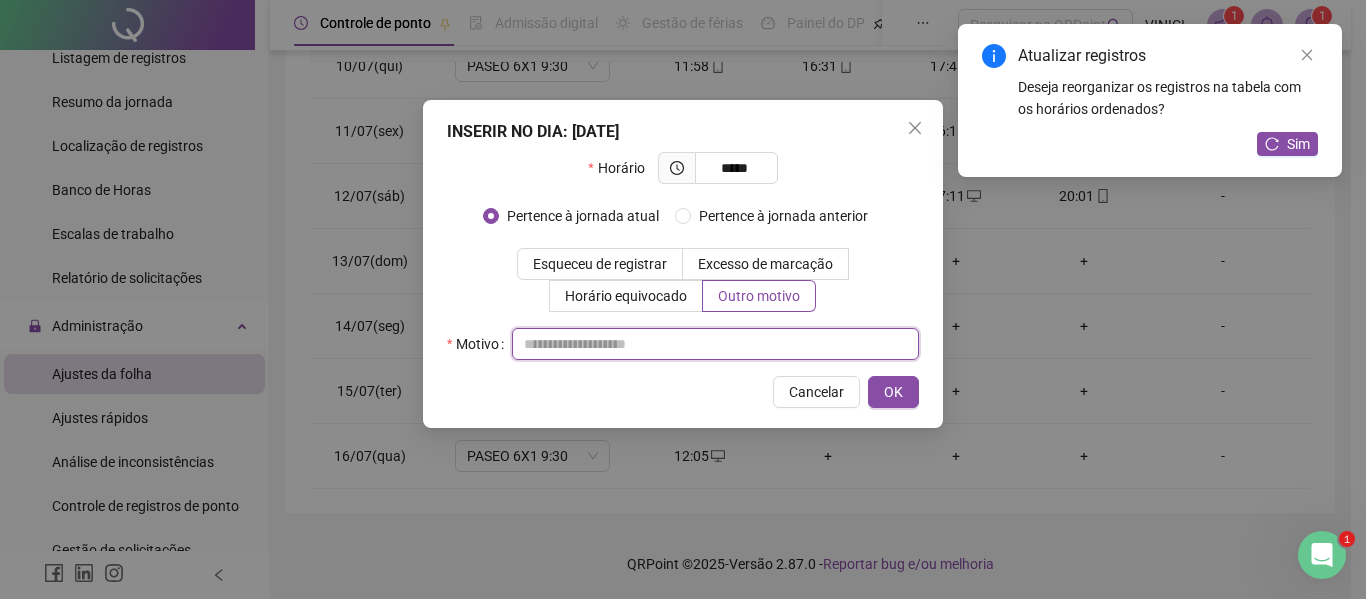 click at bounding box center (715, 344) 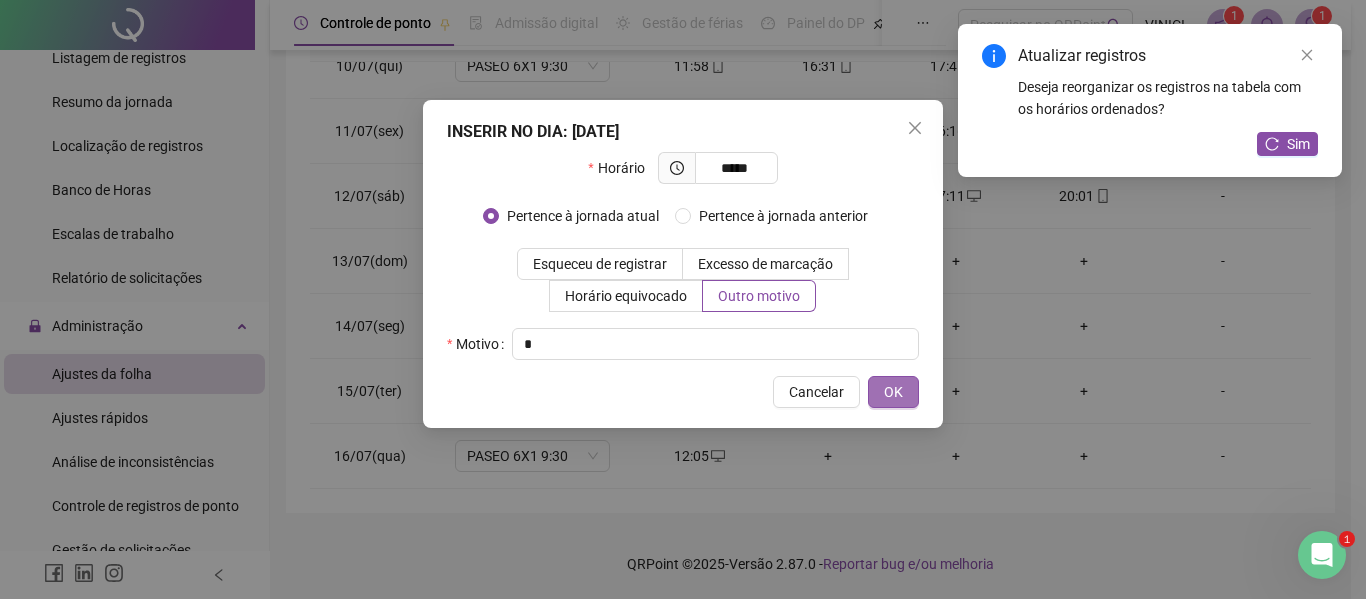 click on "OK" at bounding box center [893, 392] 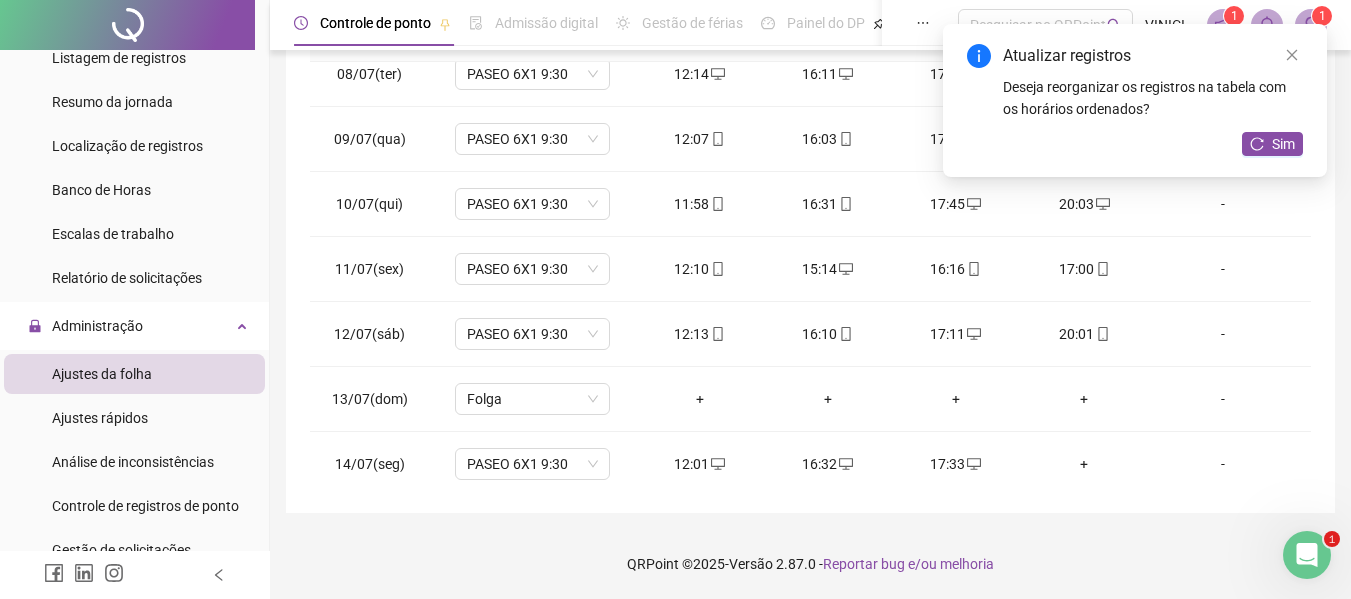 scroll, scrollTop: 0, scrollLeft: 0, axis: both 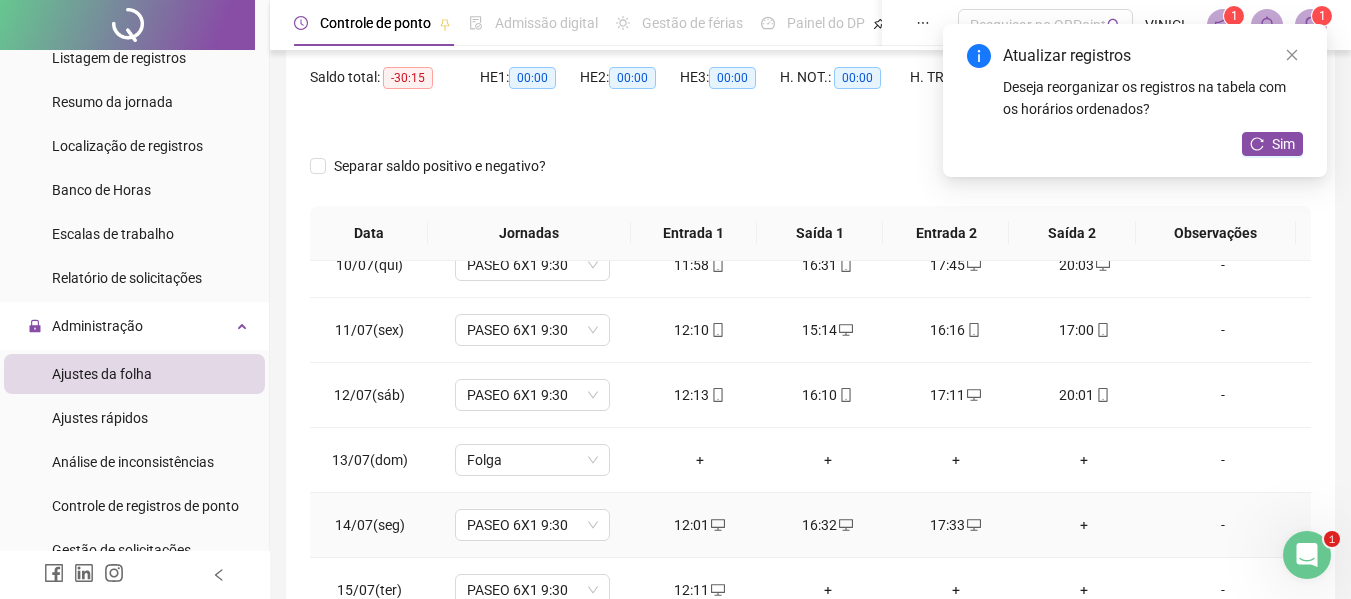 click on "+" at bounding box center (1084, 525) 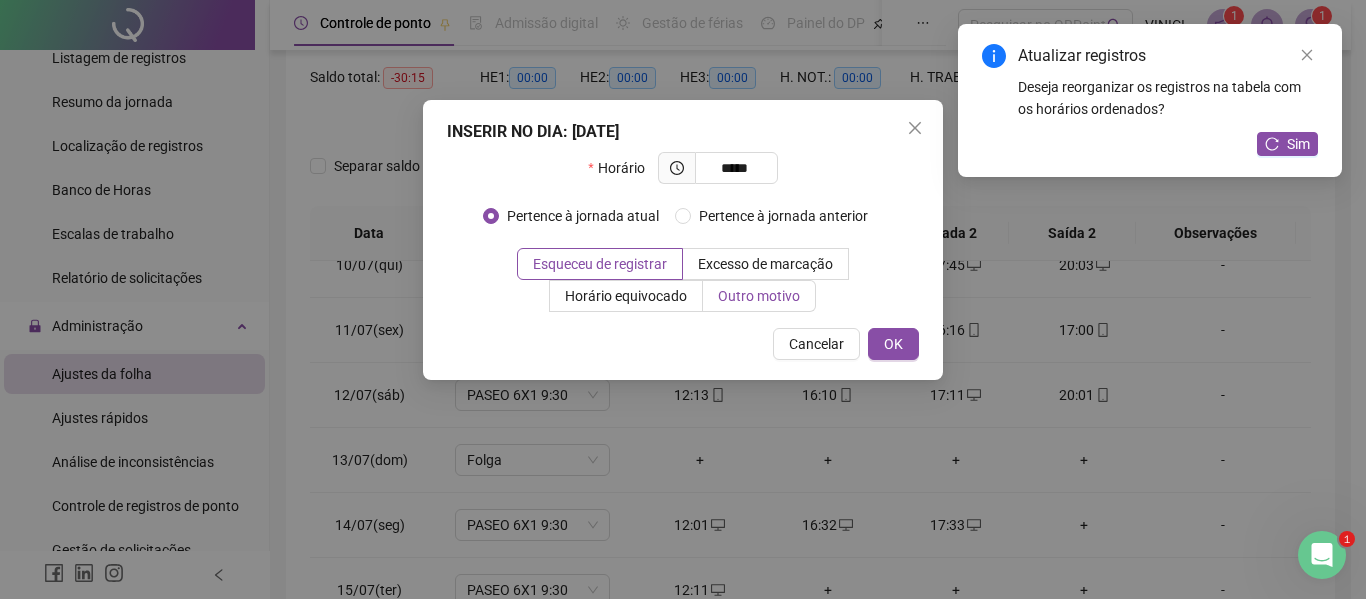 click on "Outro motivo" at bounding box center (759, 296) 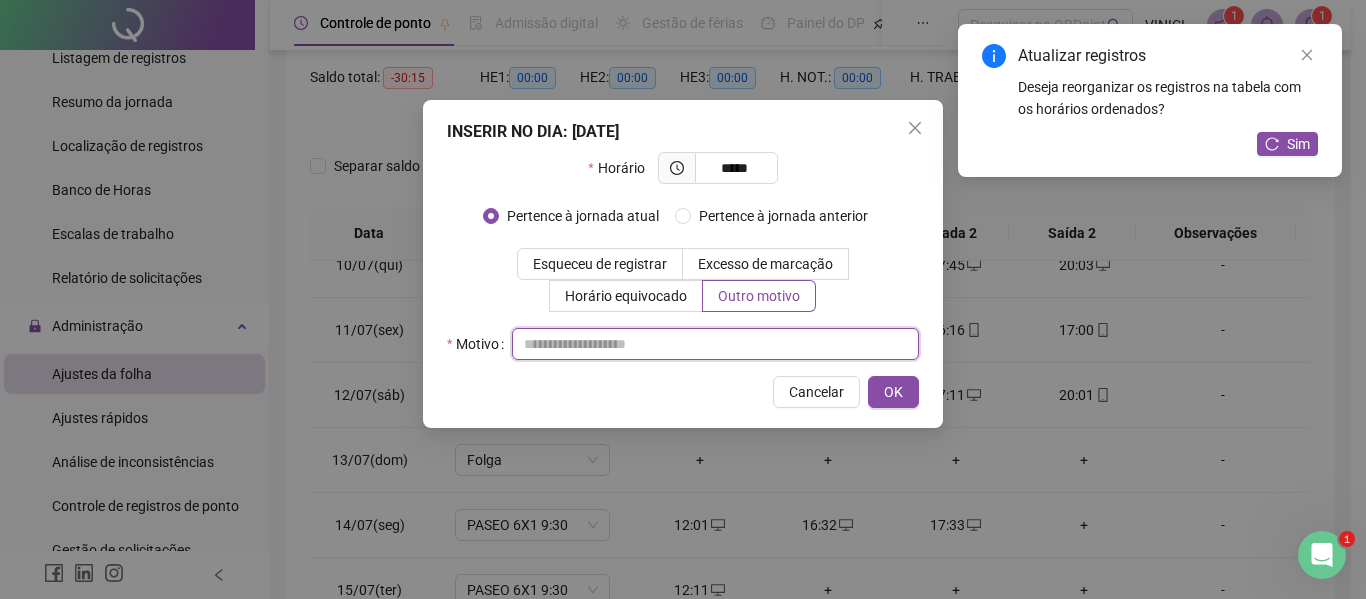 click at bounding box center (715, 344) 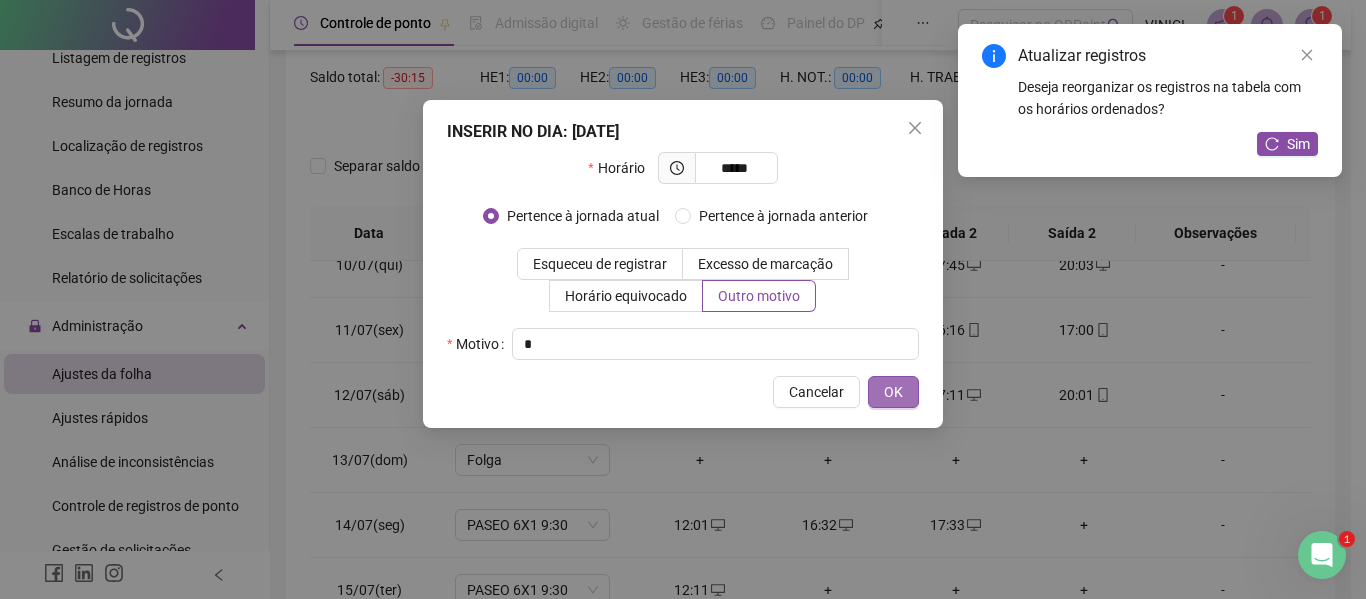 click on "OK" at bounding box center (893, 392) 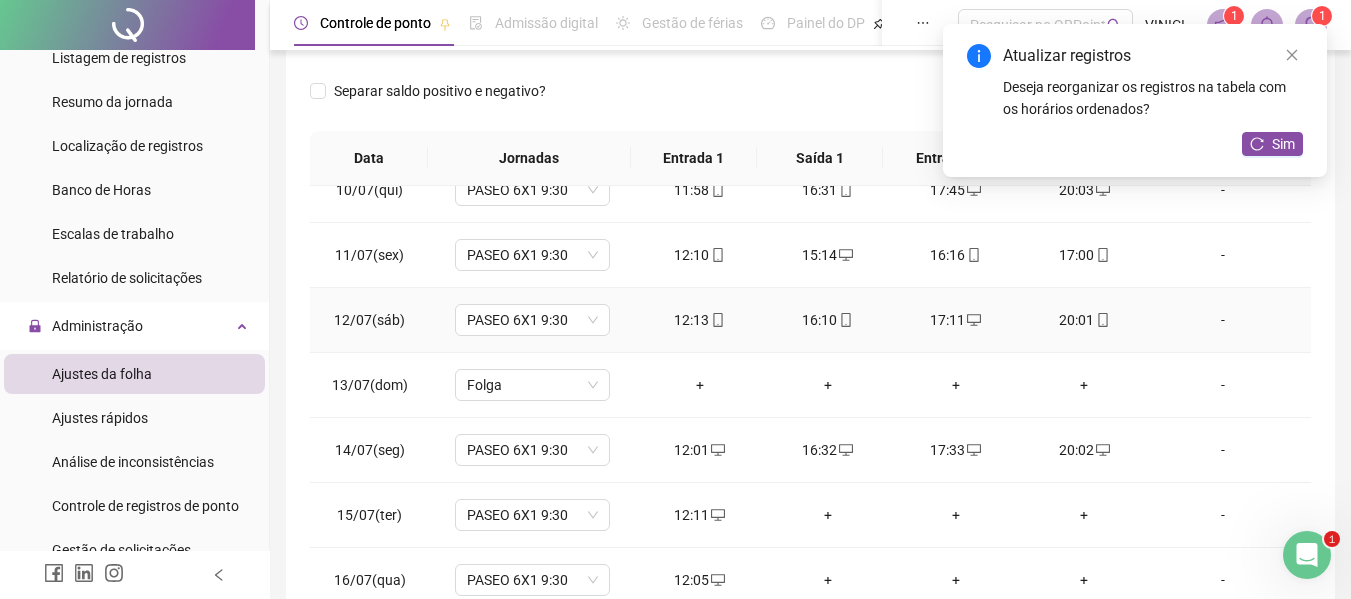scroll, scrollTop: 399, scrollLeft: 0, axis: vertical 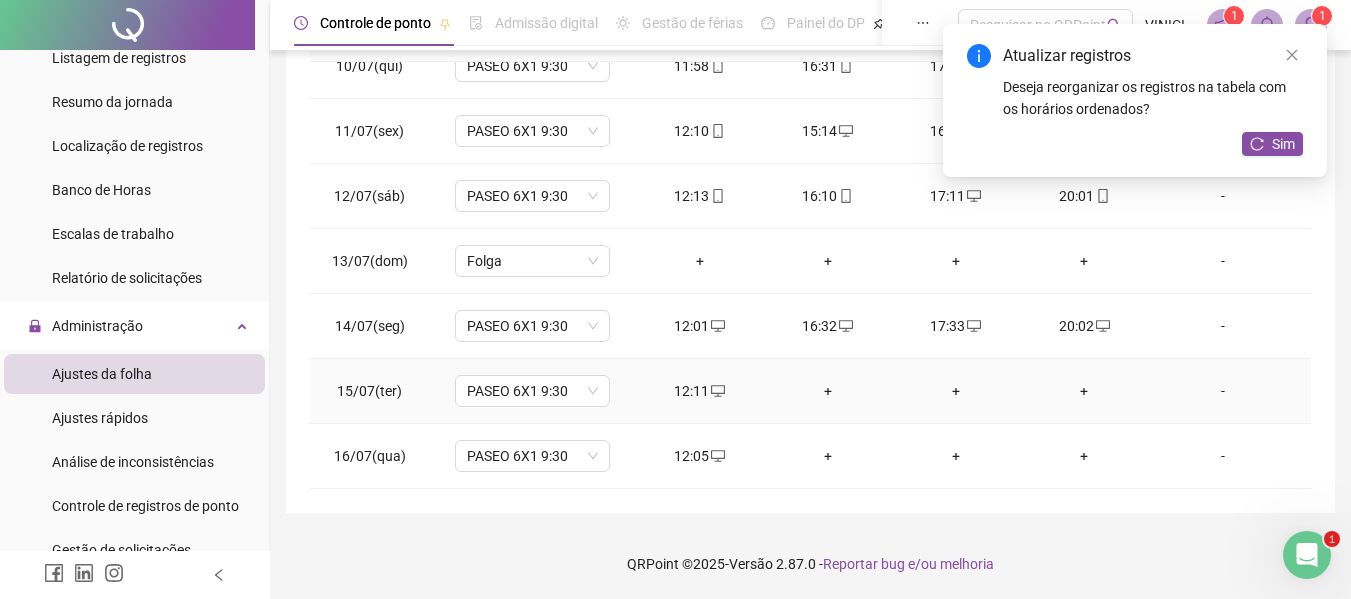 click on "+" at bounding box center [828, 391] 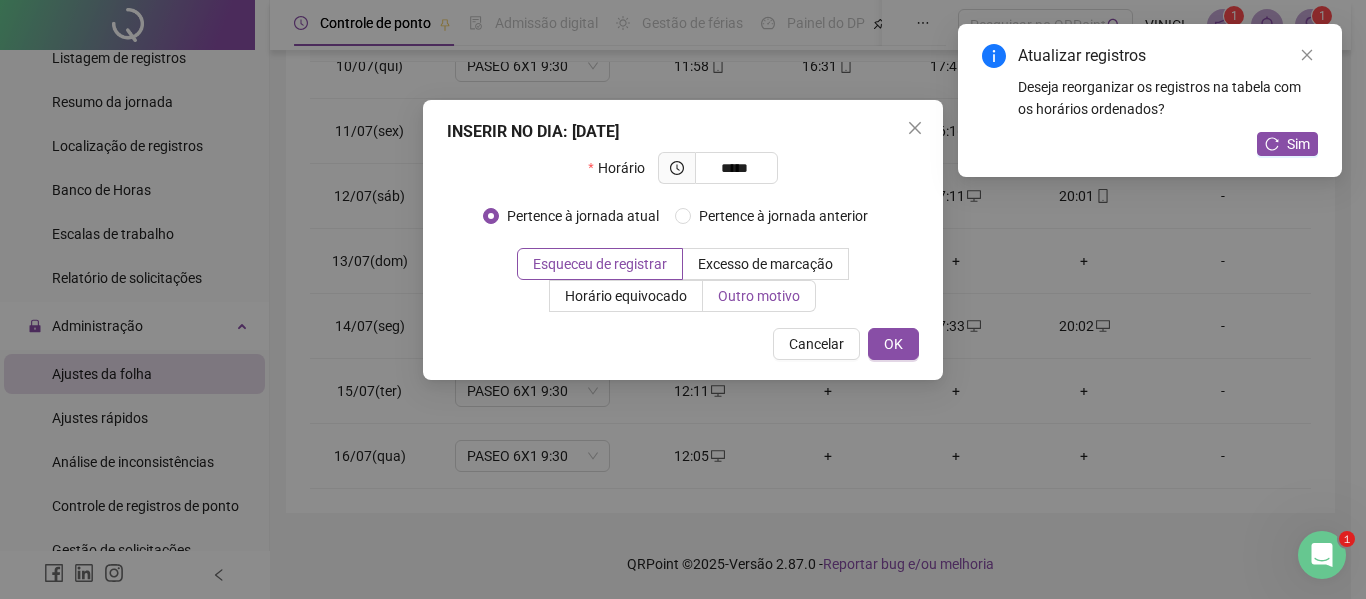 click on "Outro motivo" at bounding box center (759, 296) 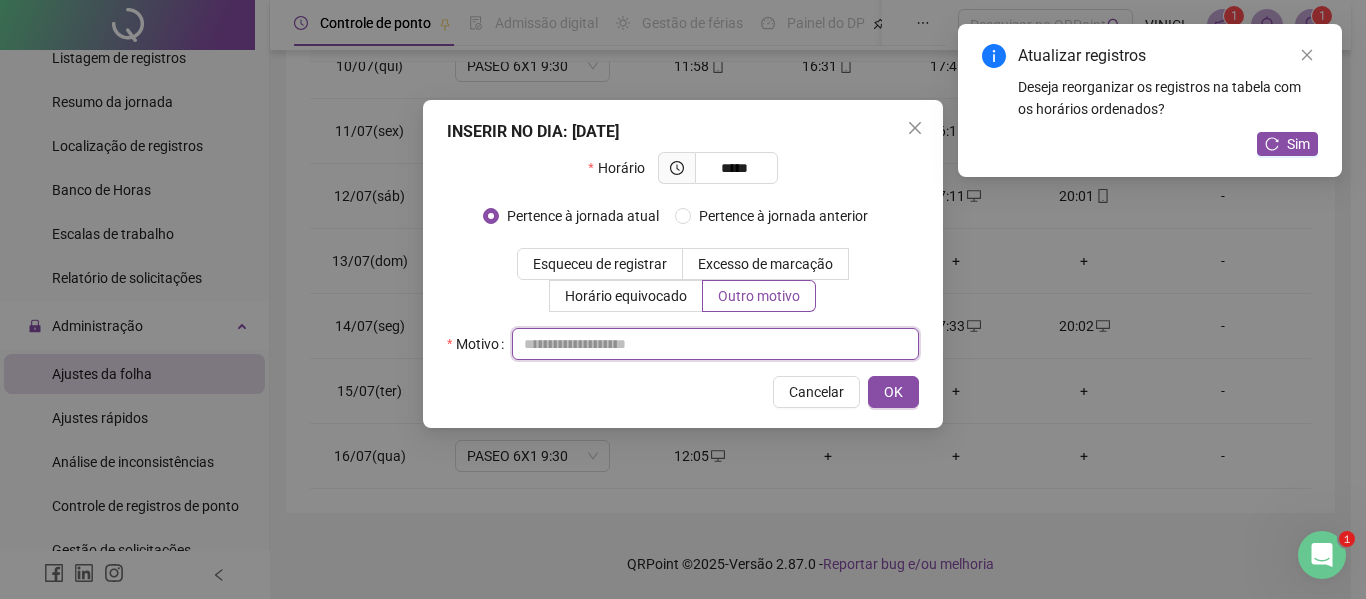click at bounding box center [715, 344] 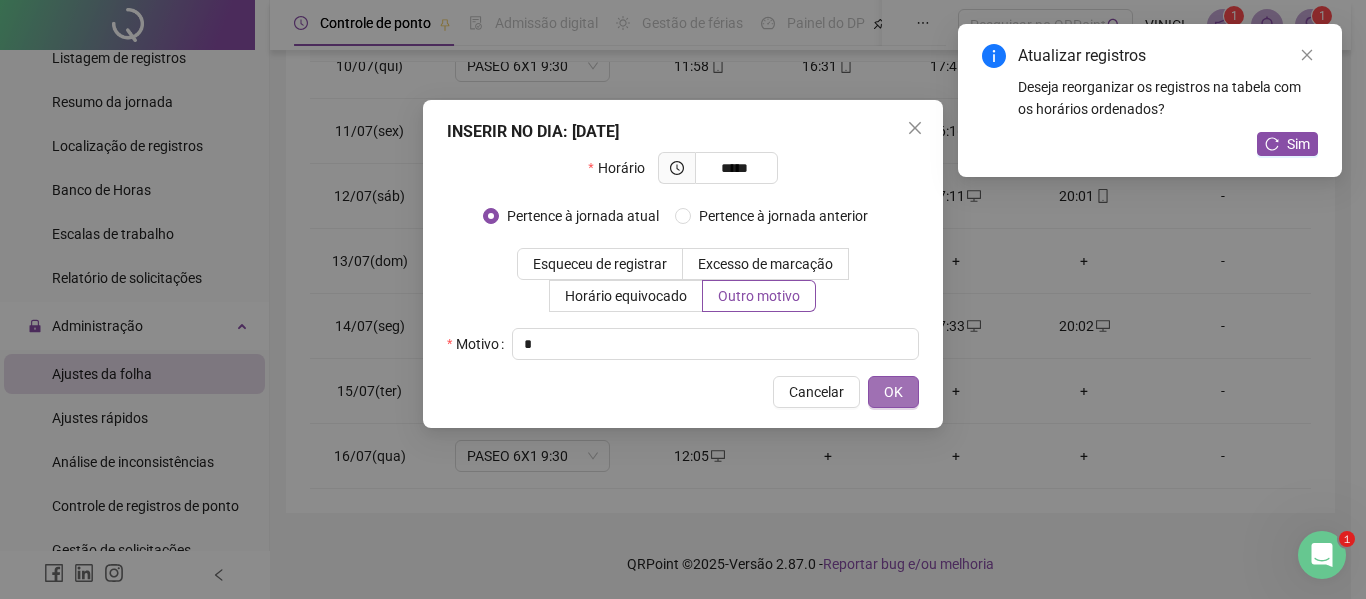 click on "OK" at bounding box center [893, 392] 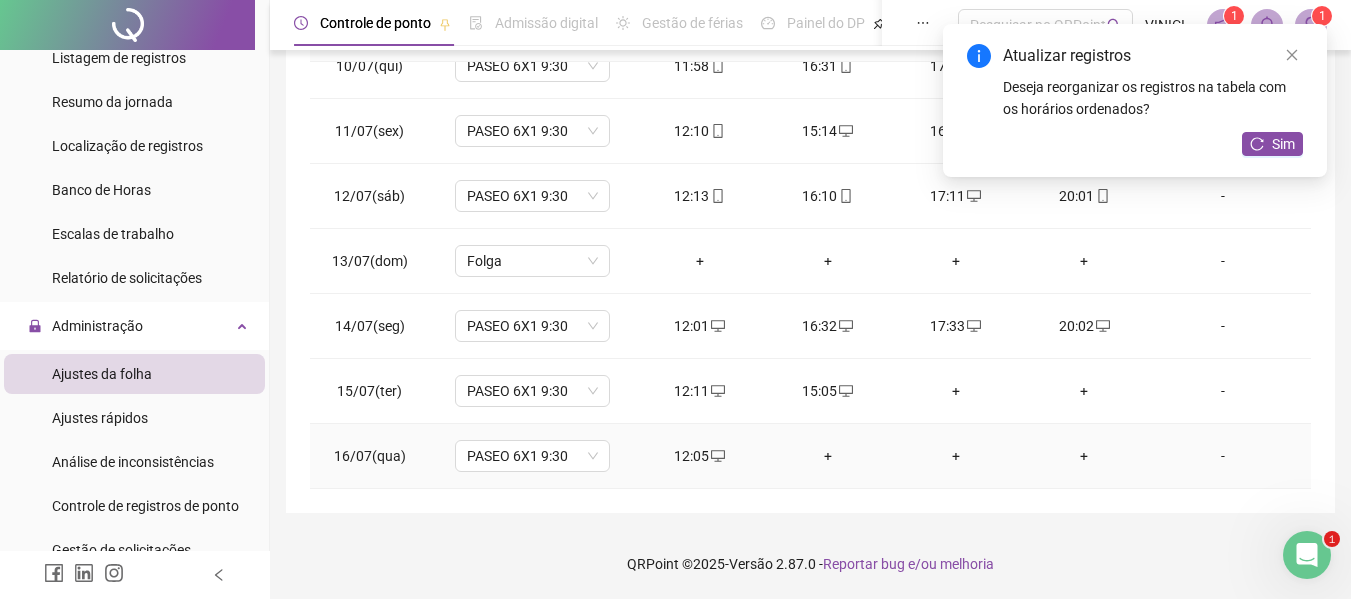 click on "+" at bounding box center [828, 456] 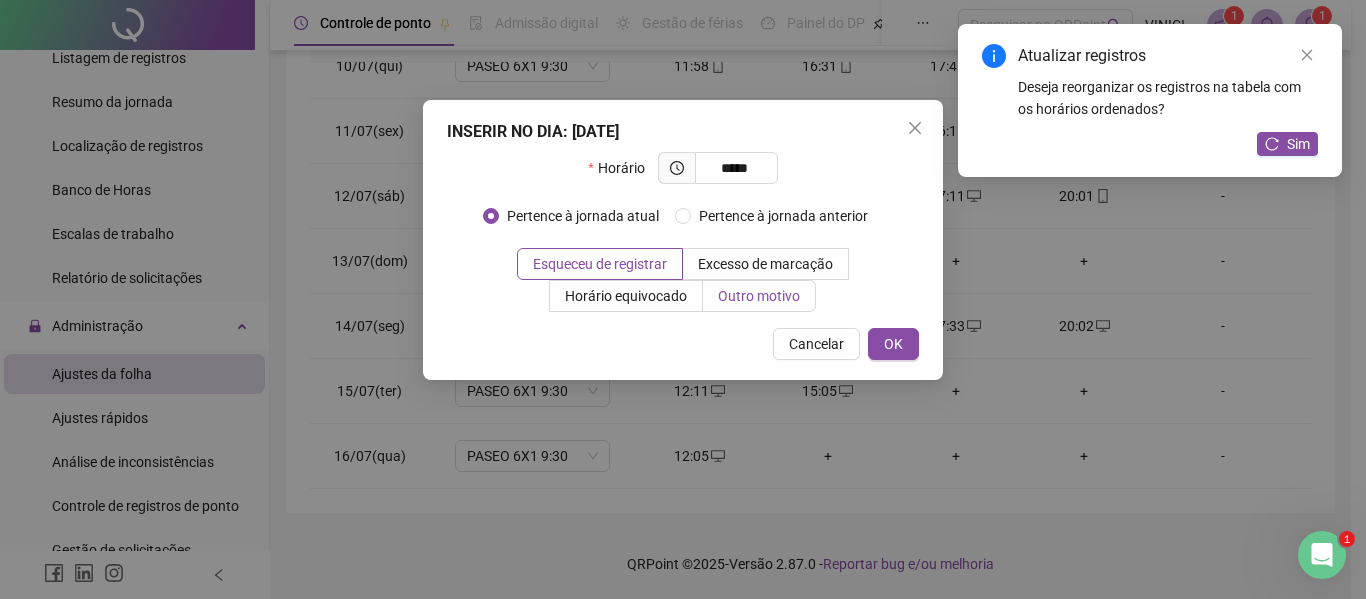 click on "Outro motivo" at bounding box center [759, 296] 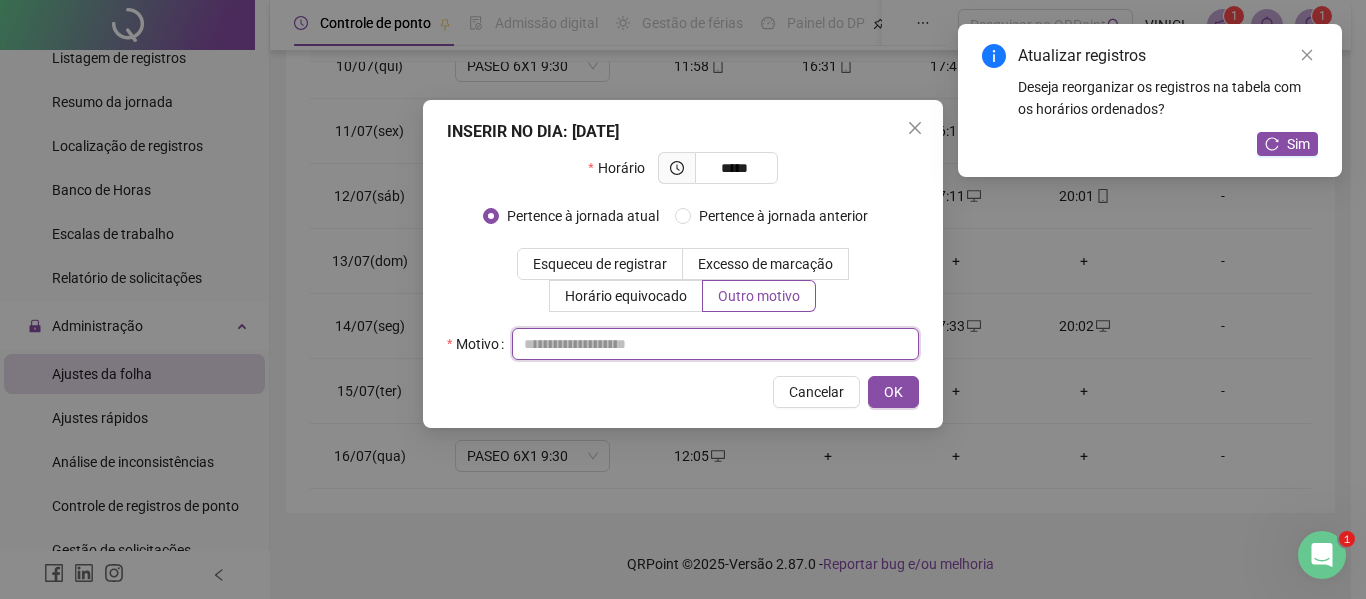 click at bounding box center (715, 344) 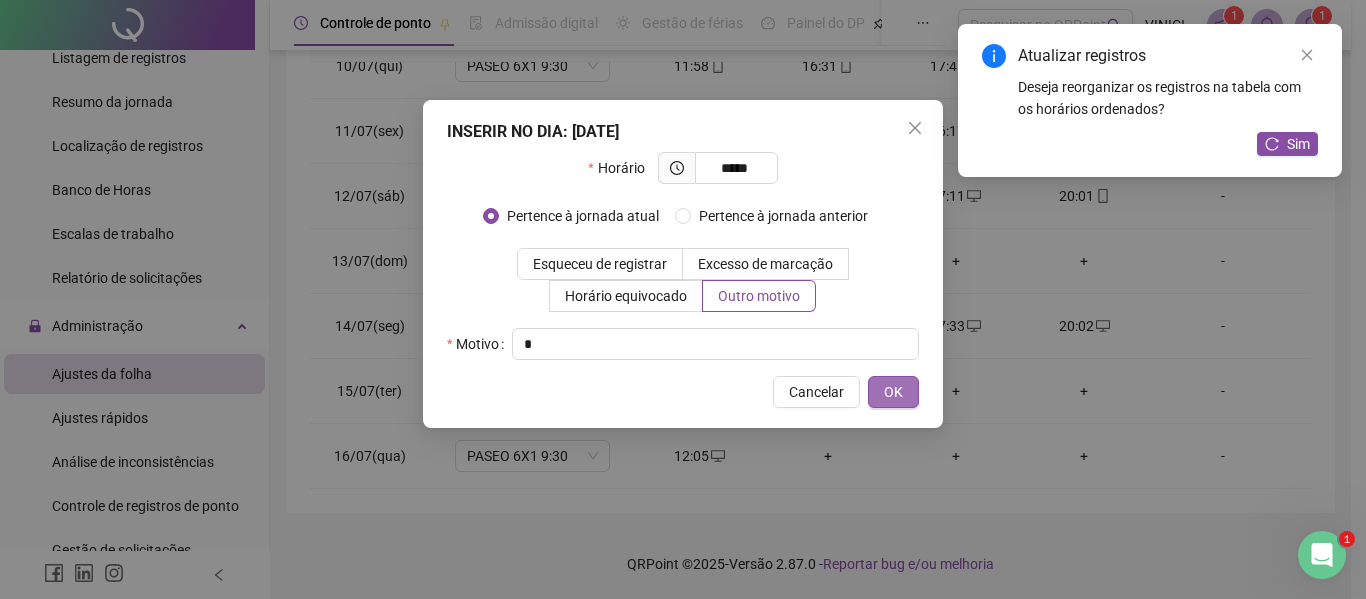click on "OK" at bounding box center (893, 392) 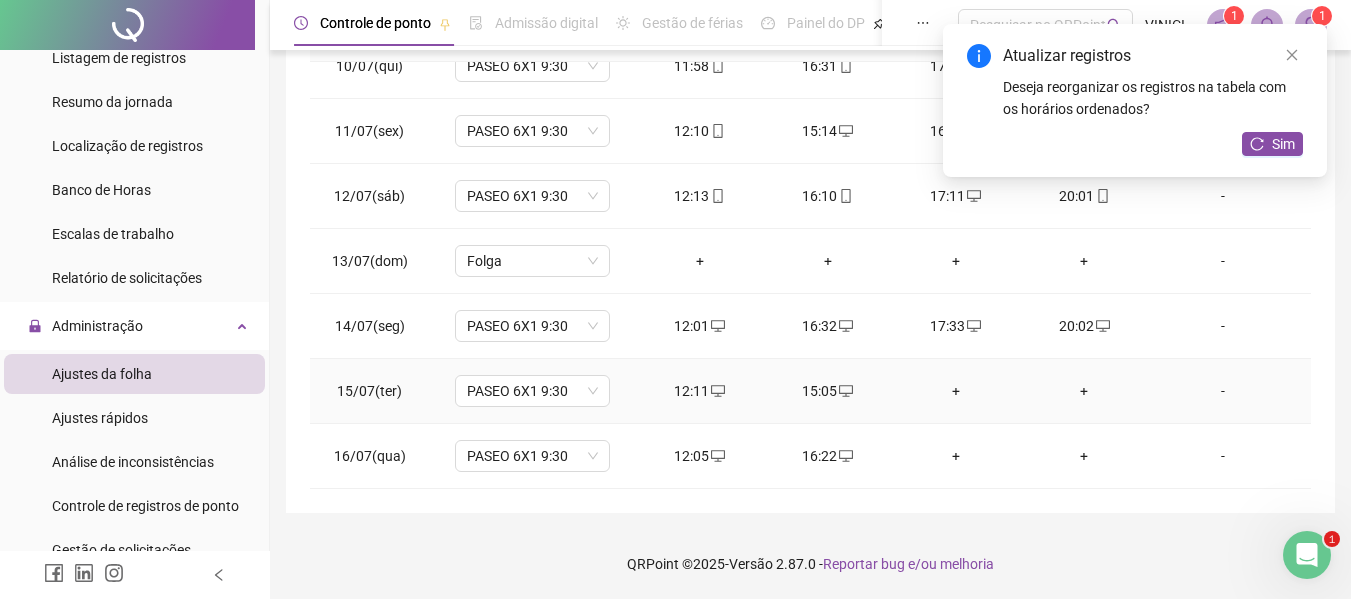 click on "+" at bounding box center (956, 391) 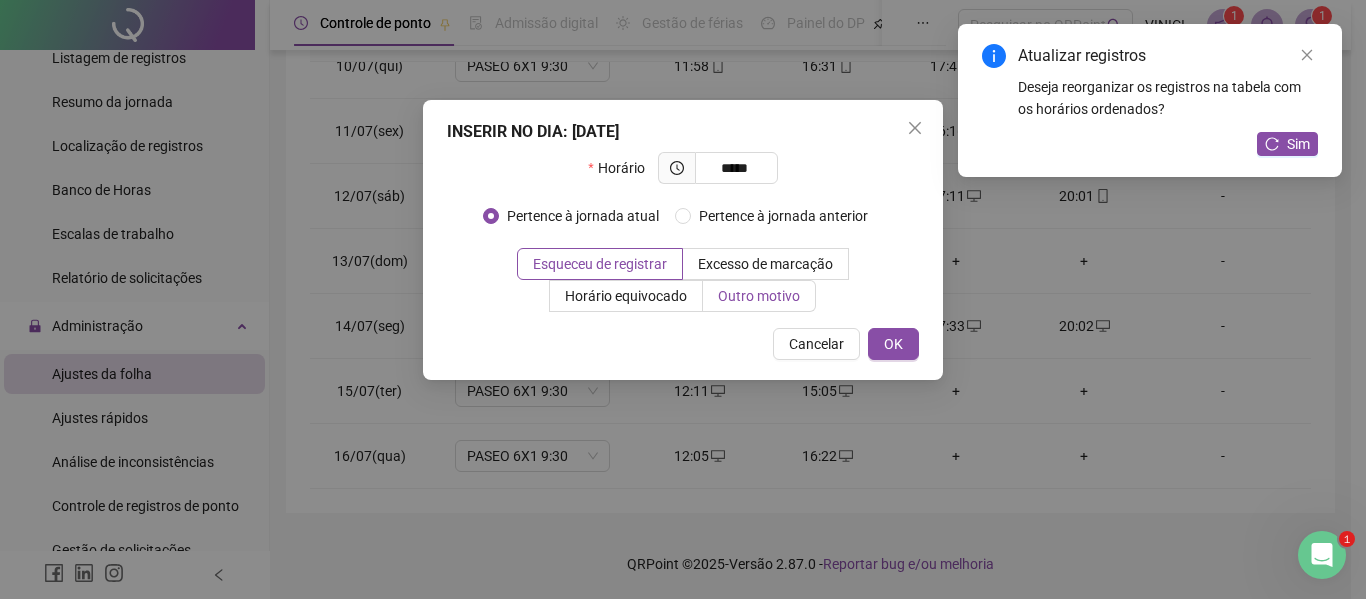 click on "Outro motivo" at bounding box center [759, 296] 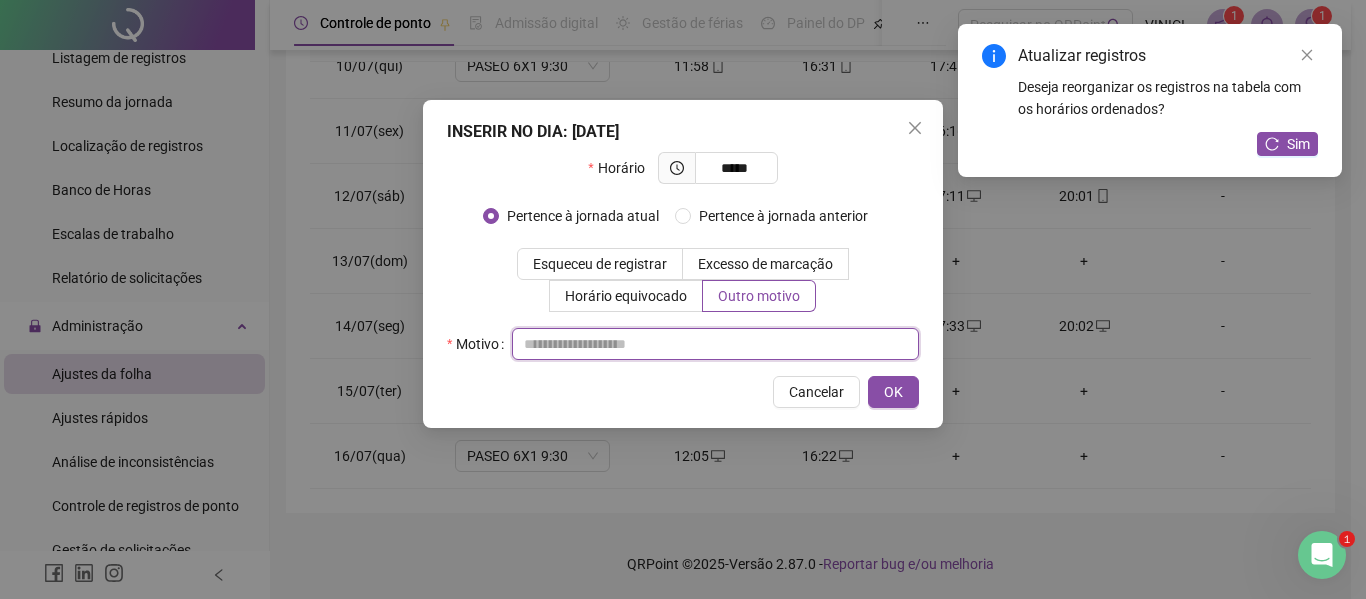 click at bounding box center (715, 344) 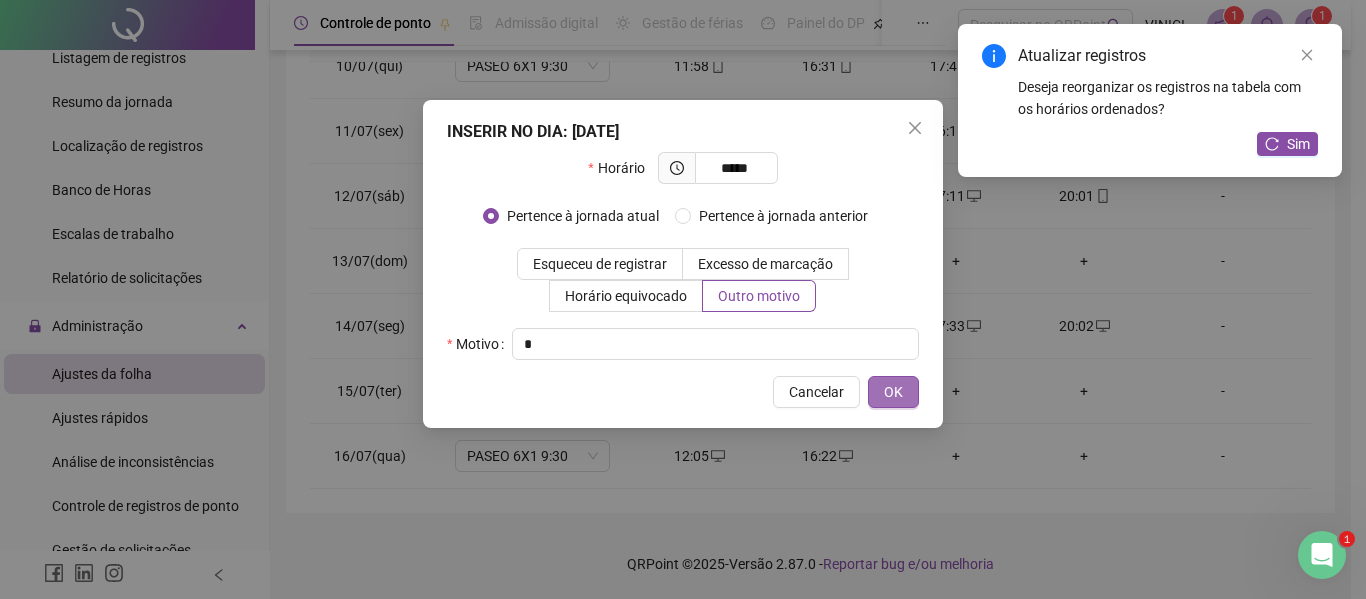 click on "OK" at bounding box center [893, 392] 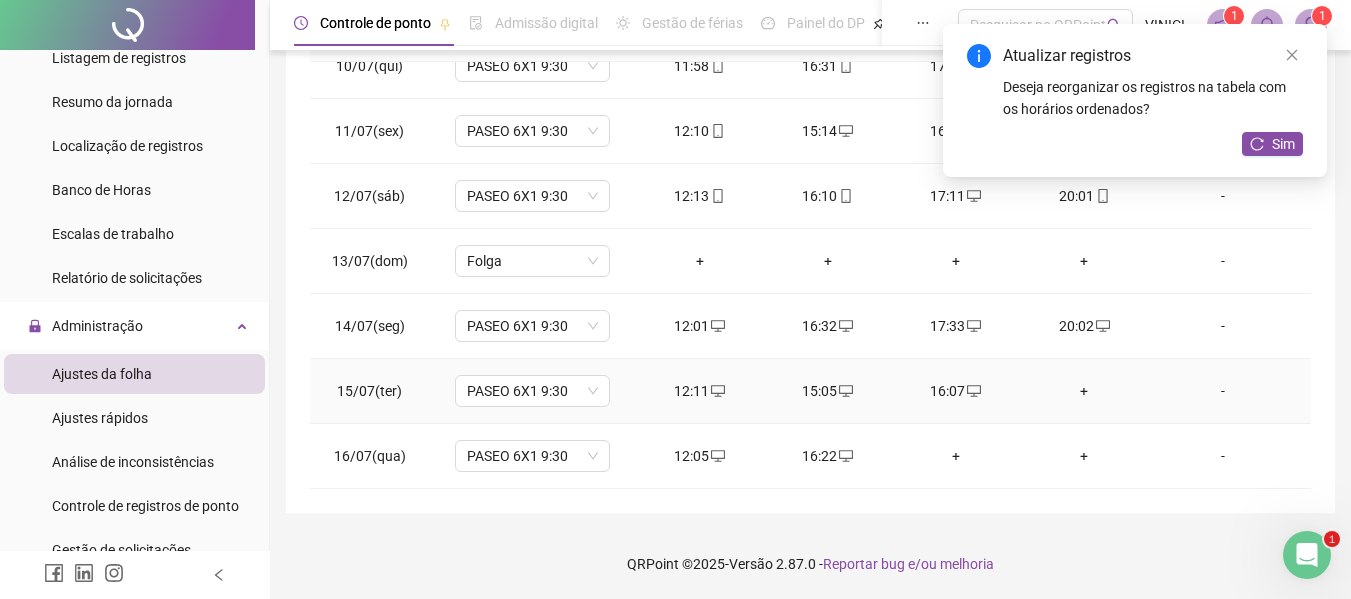 click on "+" at bounding box center [1084, 391] 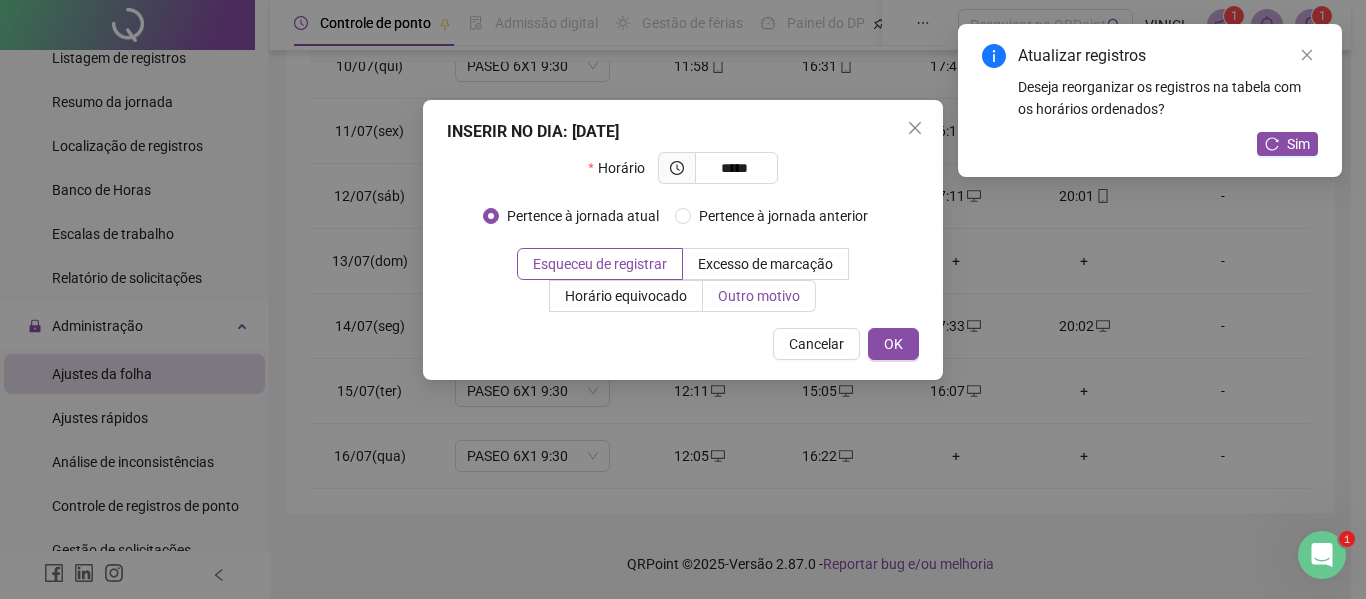 click on "Outro motivo" at bounding box center (759, 296) 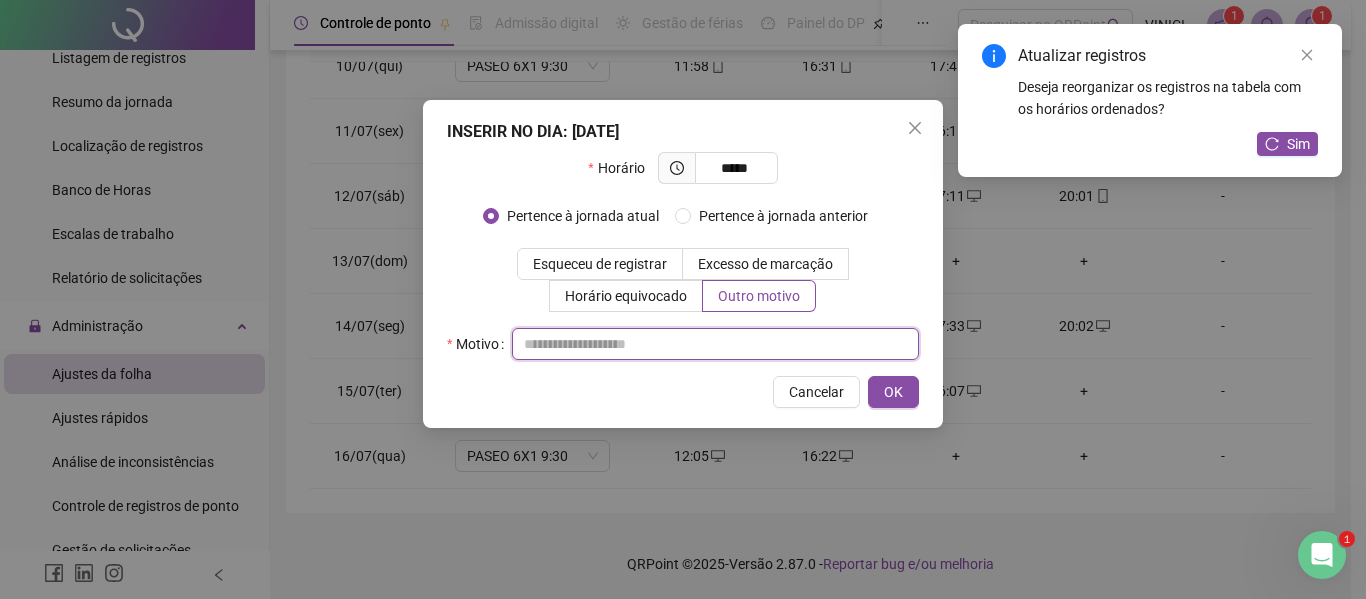 click at bounding box center [715, 344] 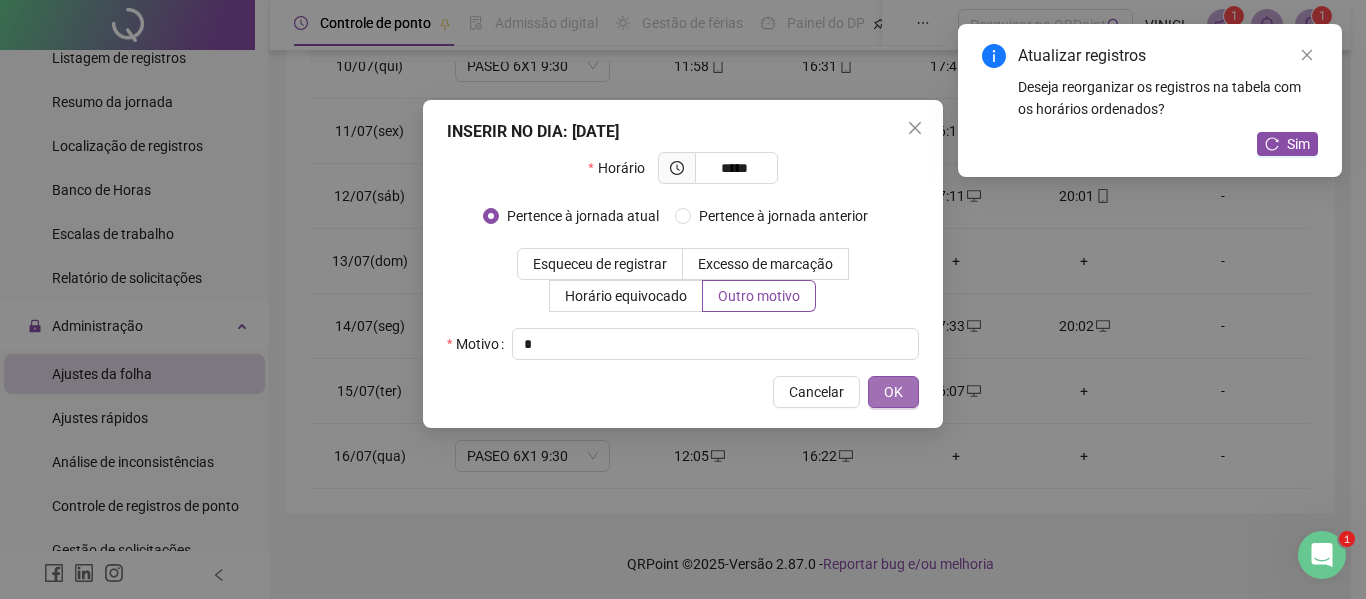 click on "OK" at bounding box center [893, 392] 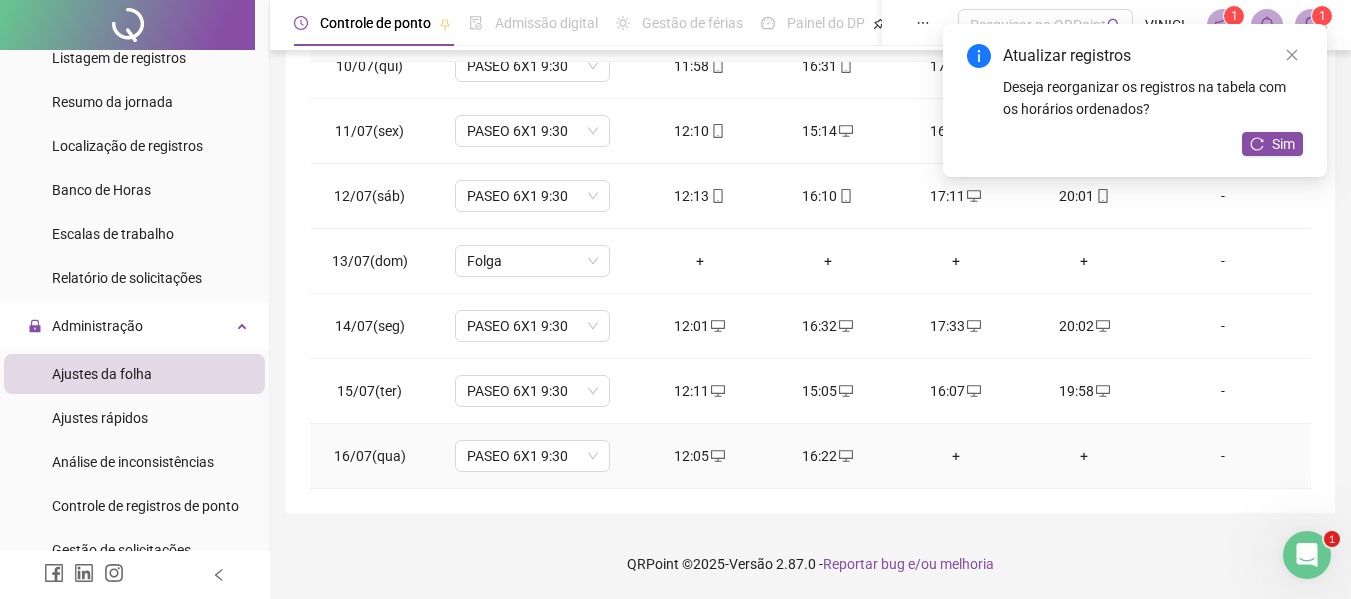 click on "+" at bounding box center (956, 456) 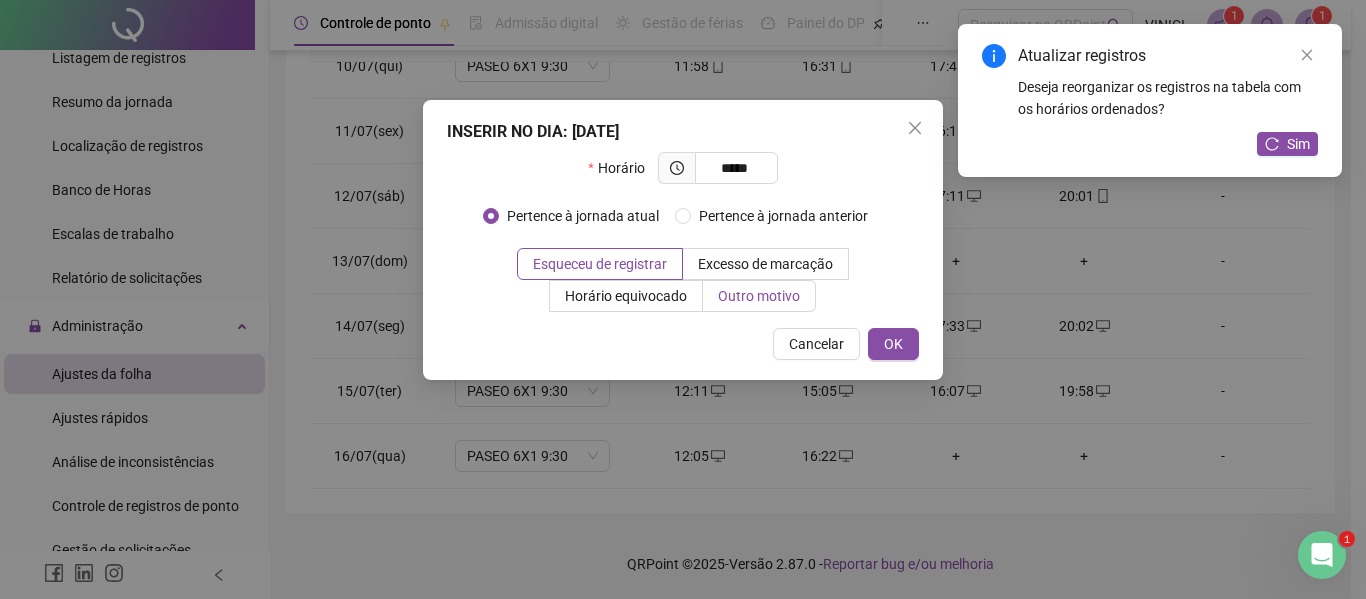 click on "Outro motivo" at bounding box center [759, 296] 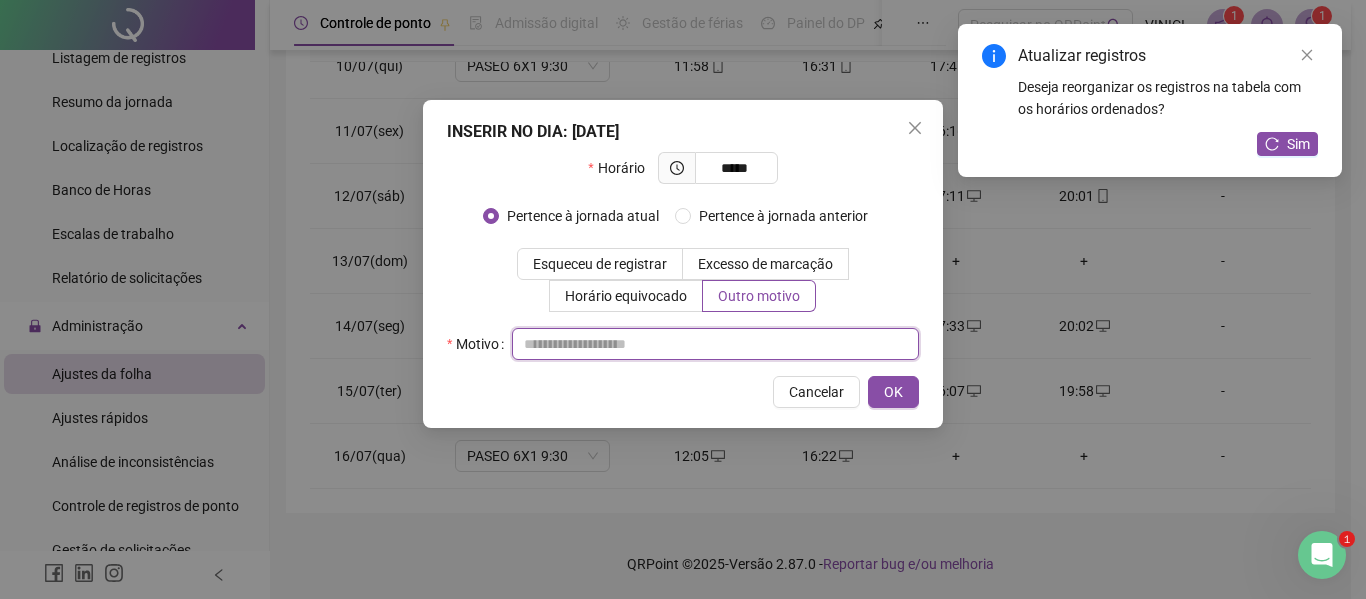 click at bounding box center (715, 344) 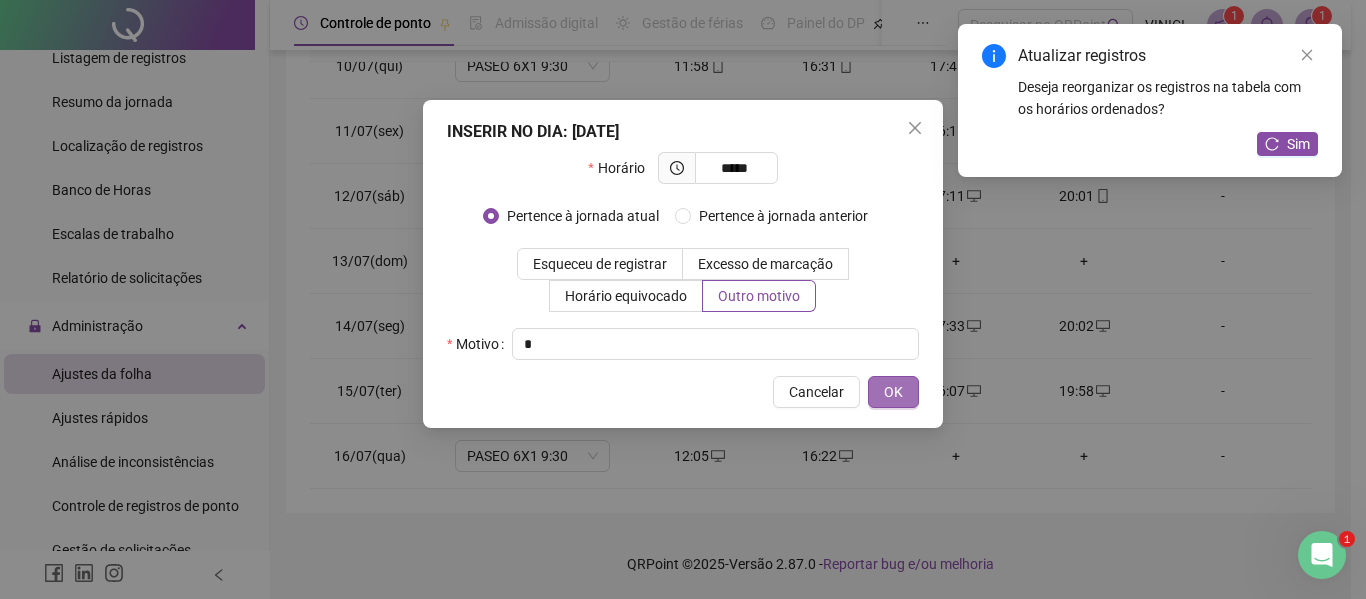 click on "OK" at bounding box center [893, 392] 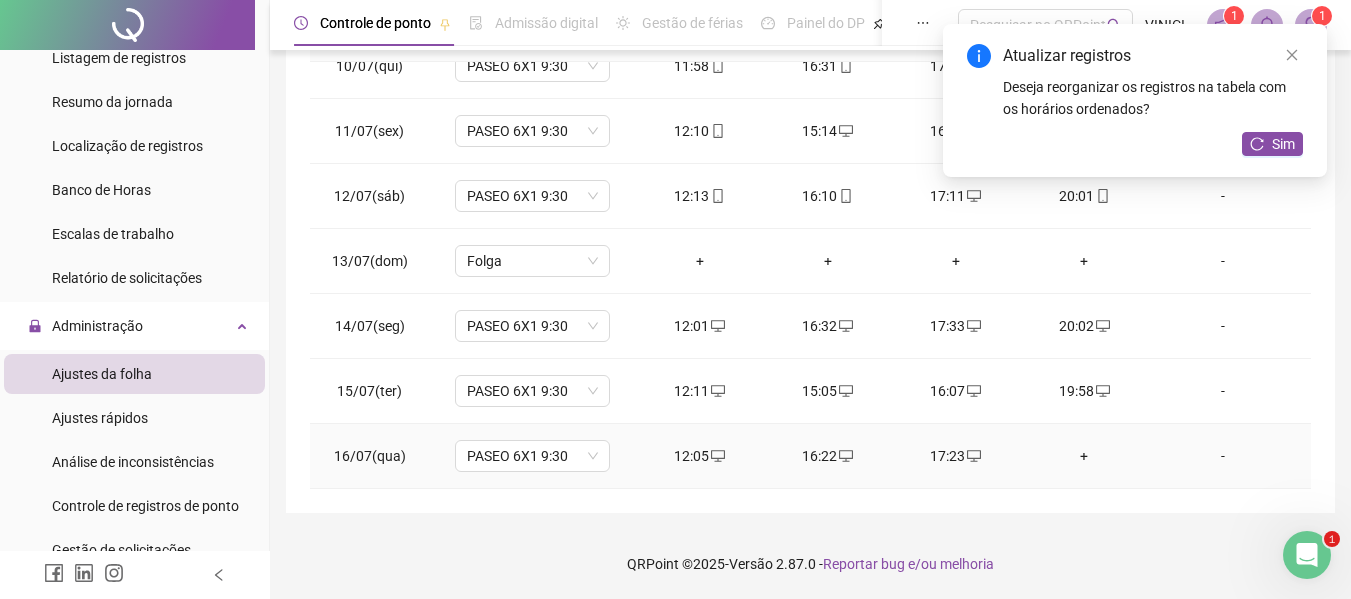 click on "+" at bounding box center [1084, 456] 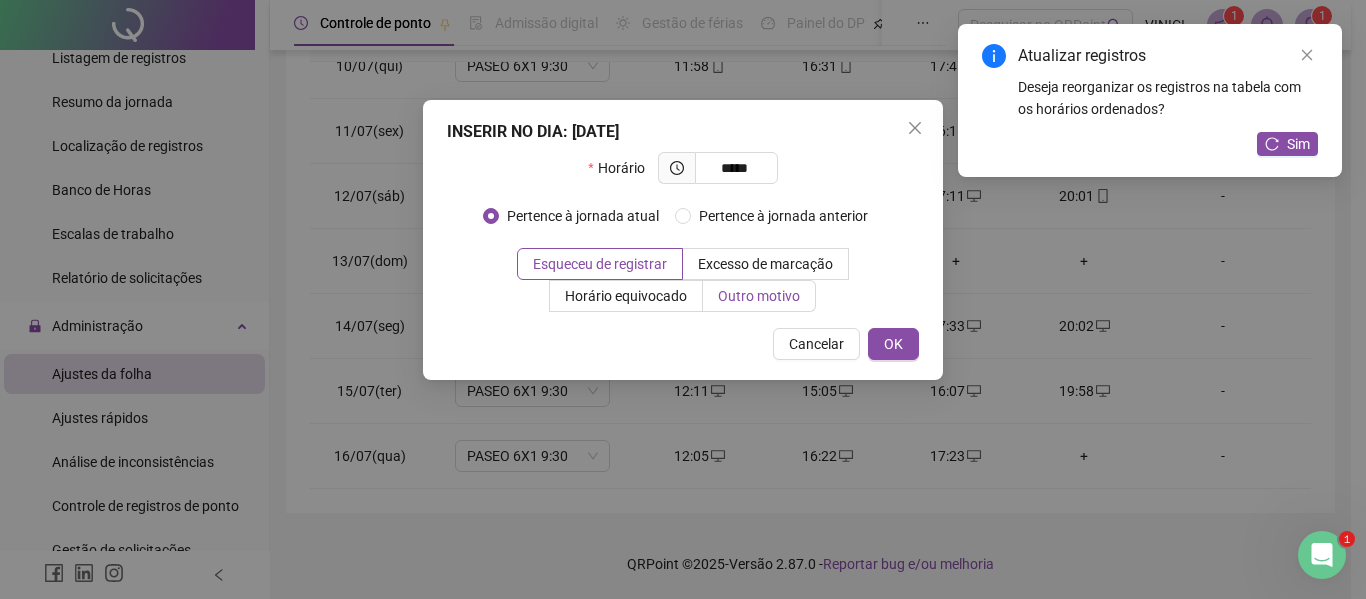 click on "Outro motivo" at bounding box center [759, 296] 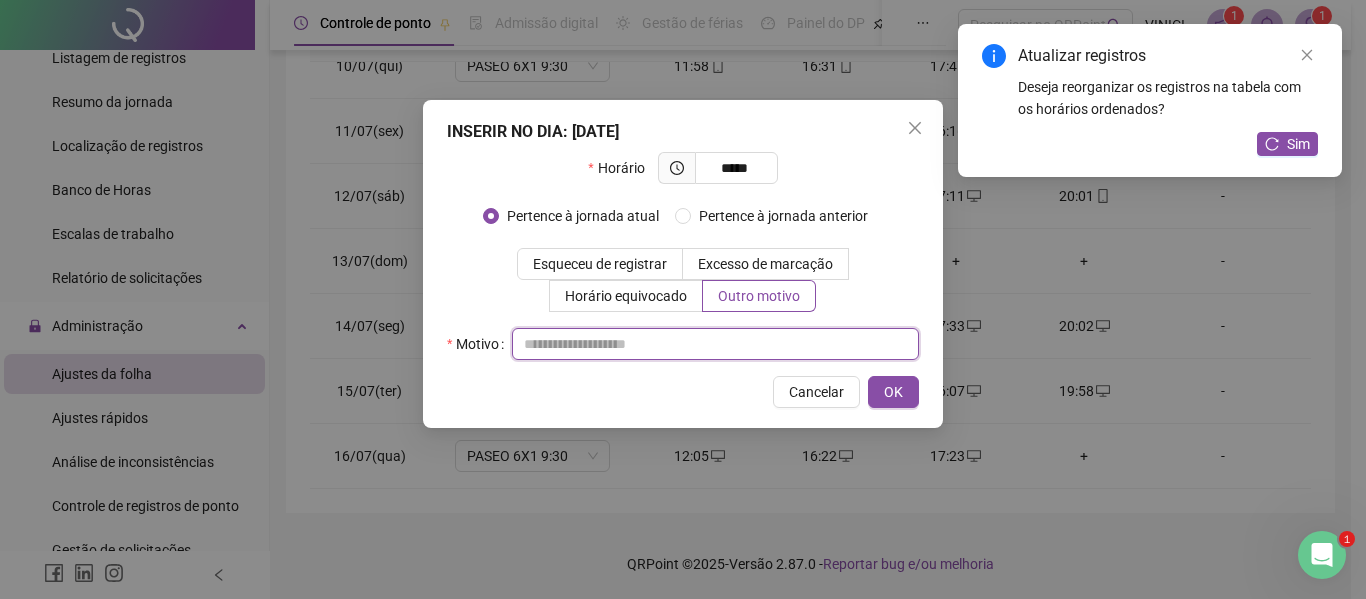 click at bounding box center (715, 344) 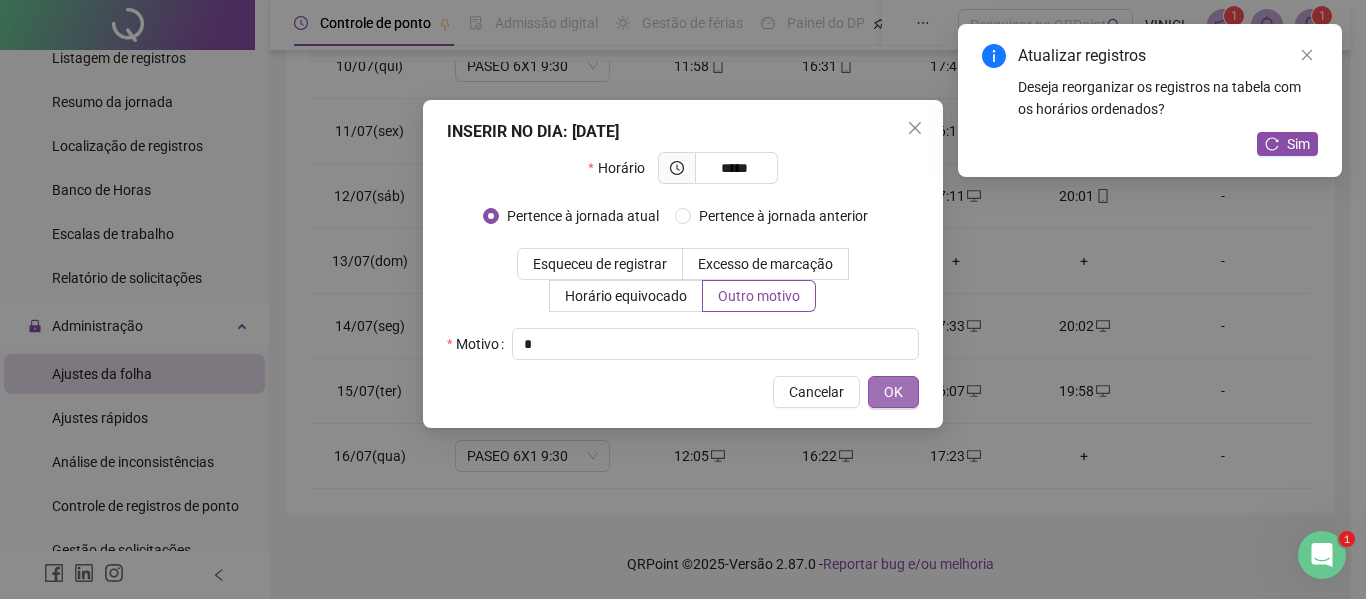 click on "OK" at bounding box center (893, 392) 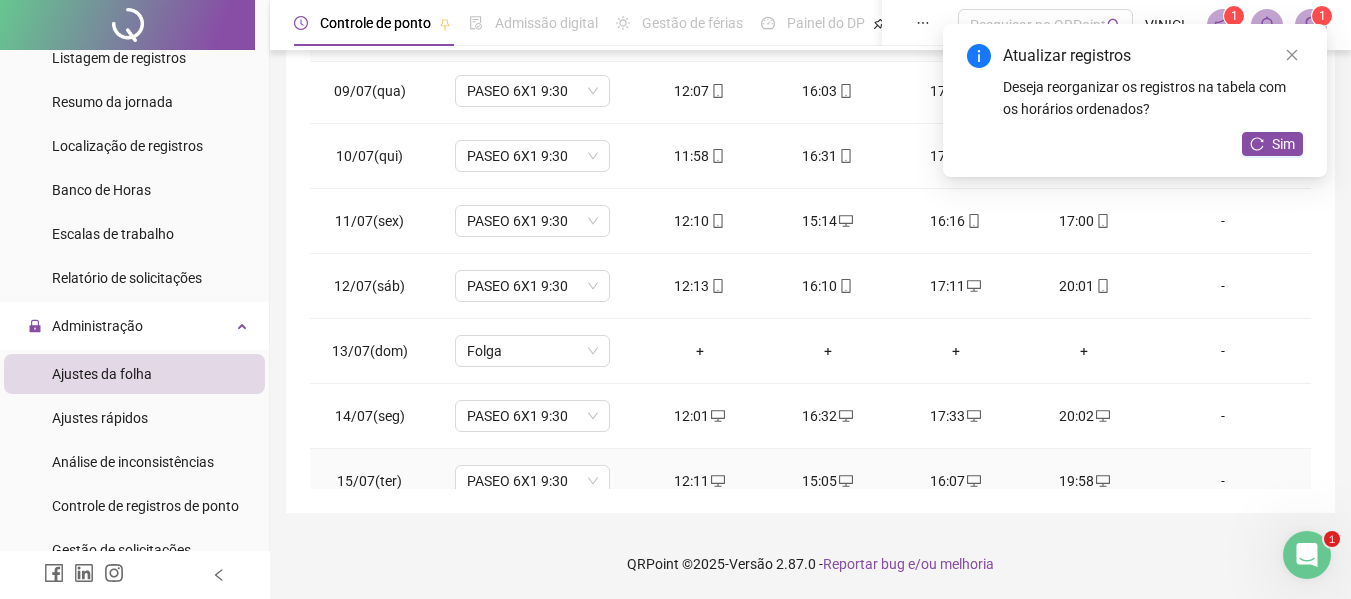 scroll, scrollTop: 0, scrollLeft: 0, axis: both 